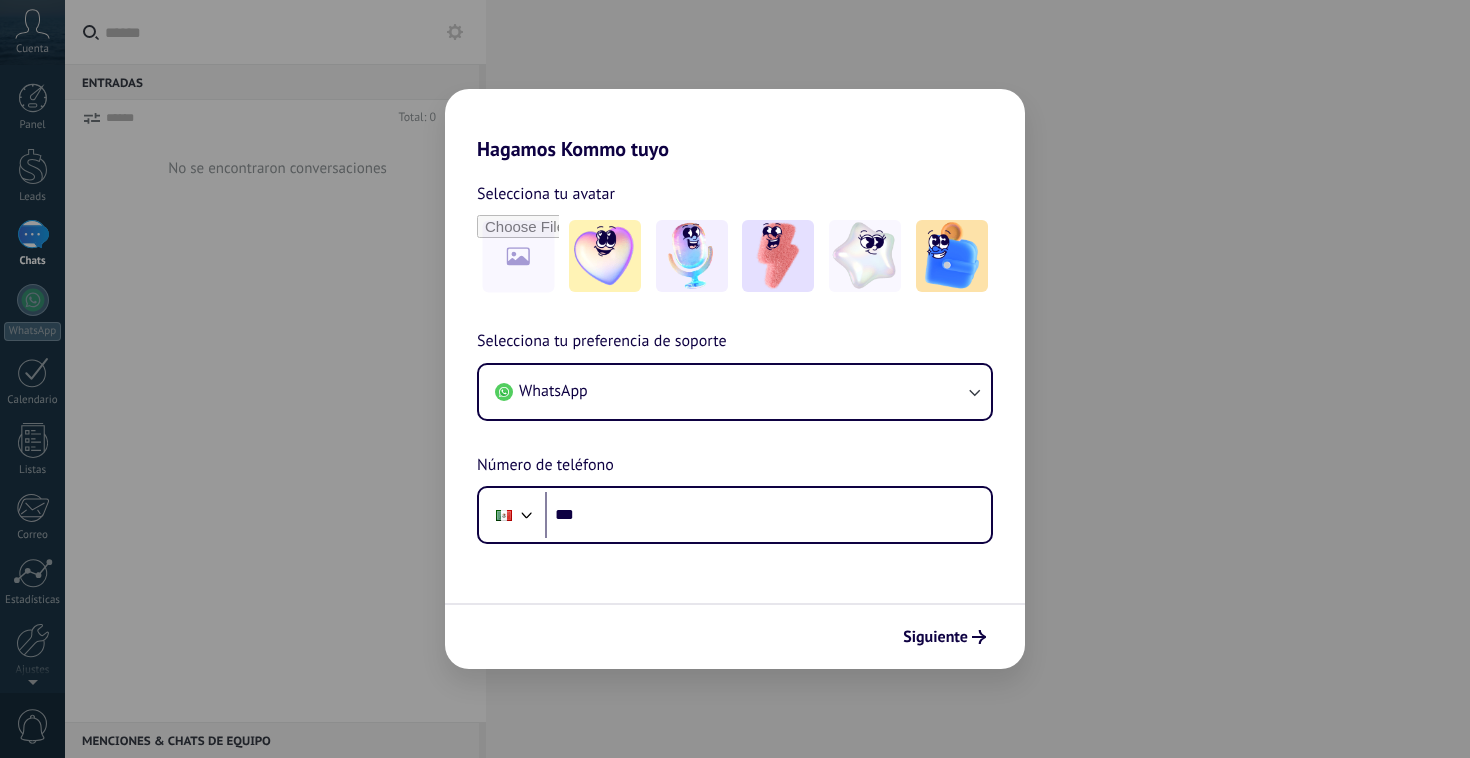 scroll, scrollTop: 0, scrollLeft: 0, axis: both 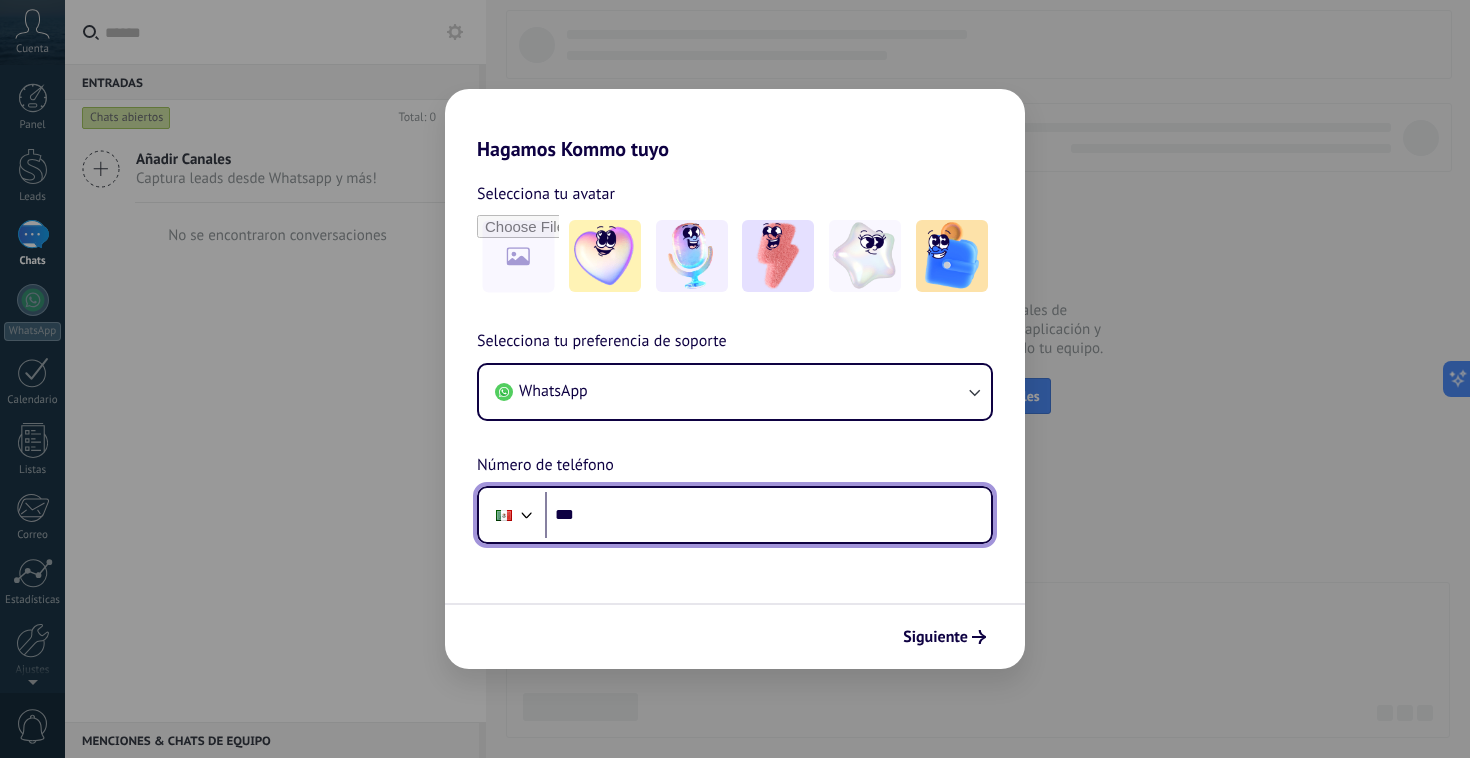 click on "***" at bounding box center [768, 515] 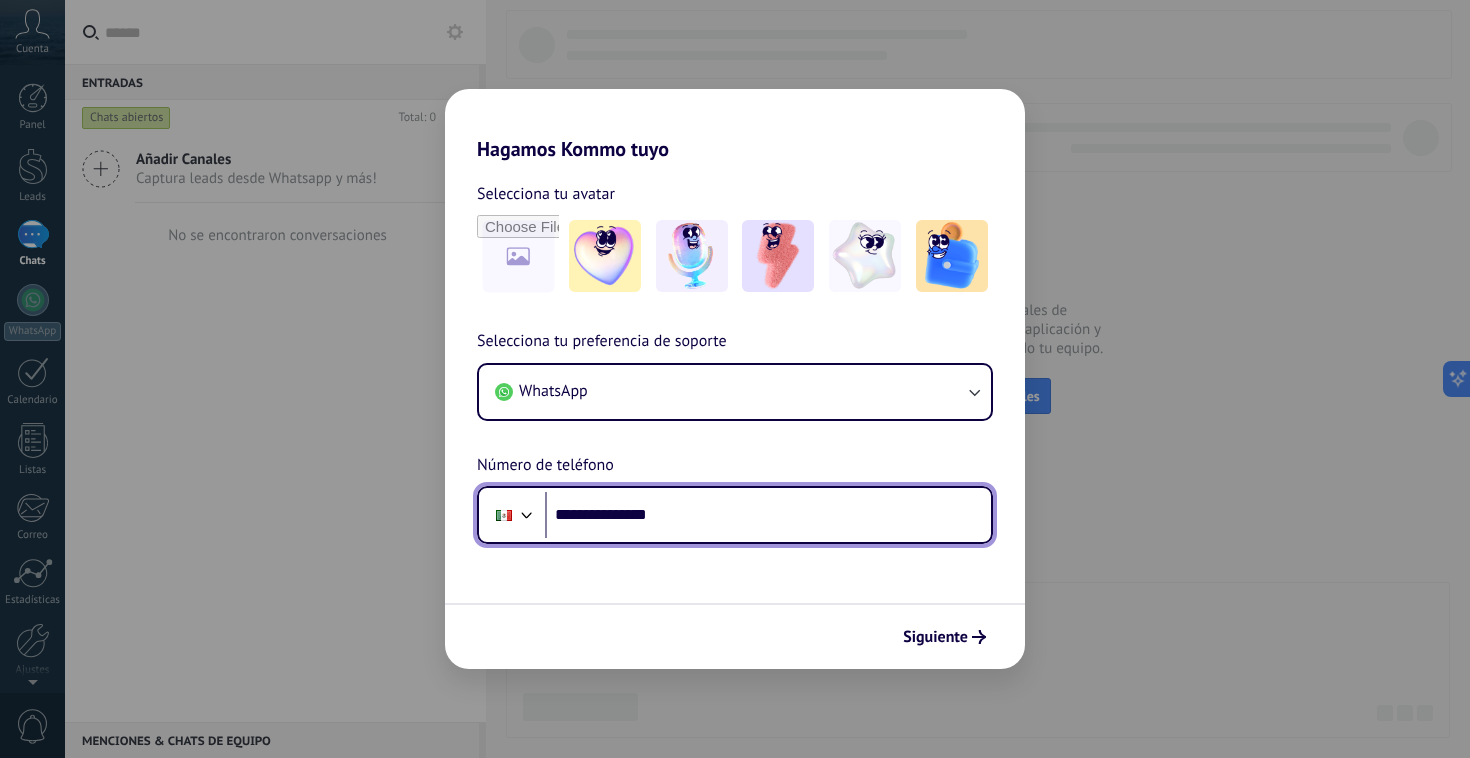 type on "**********" 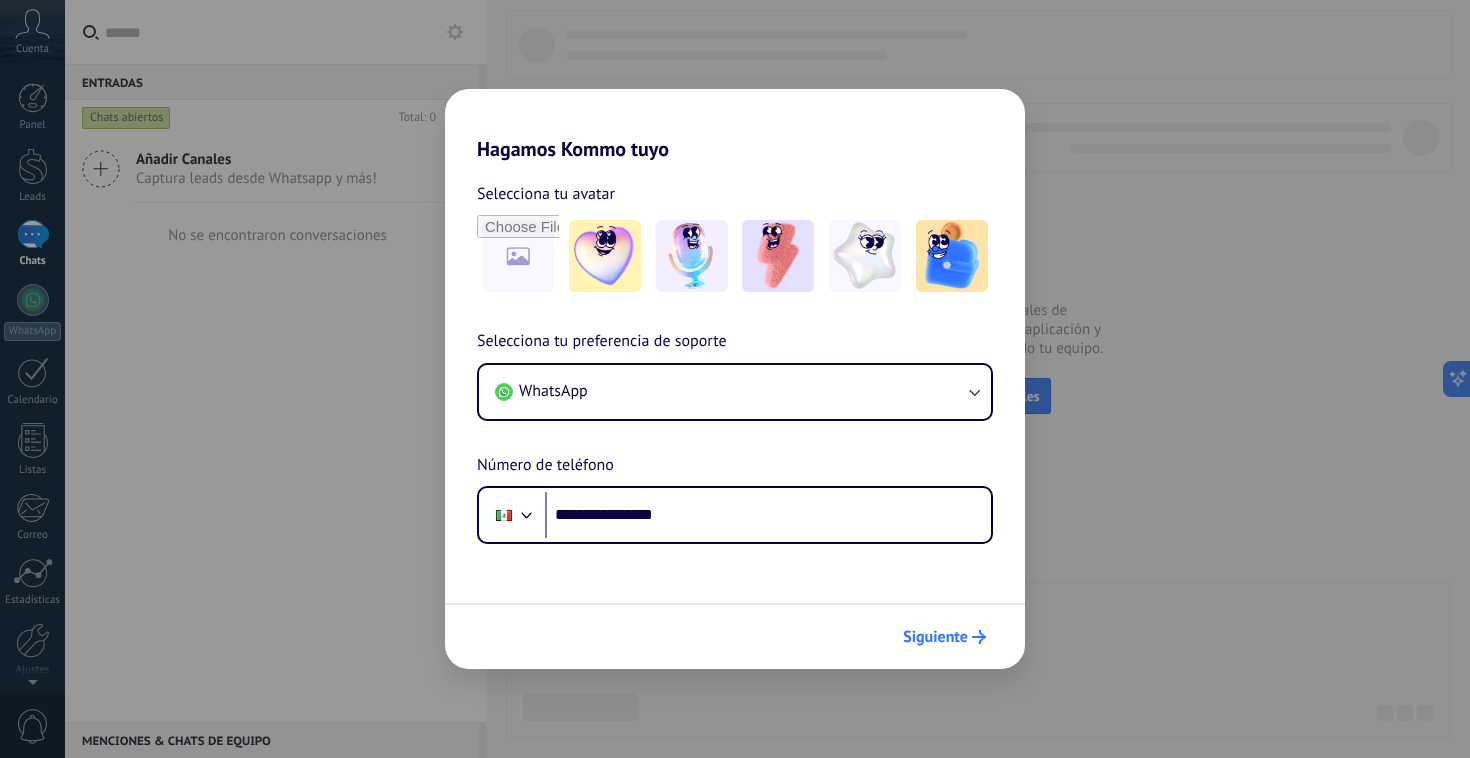 click on "Siguiente" at bounding box center [935, 637] 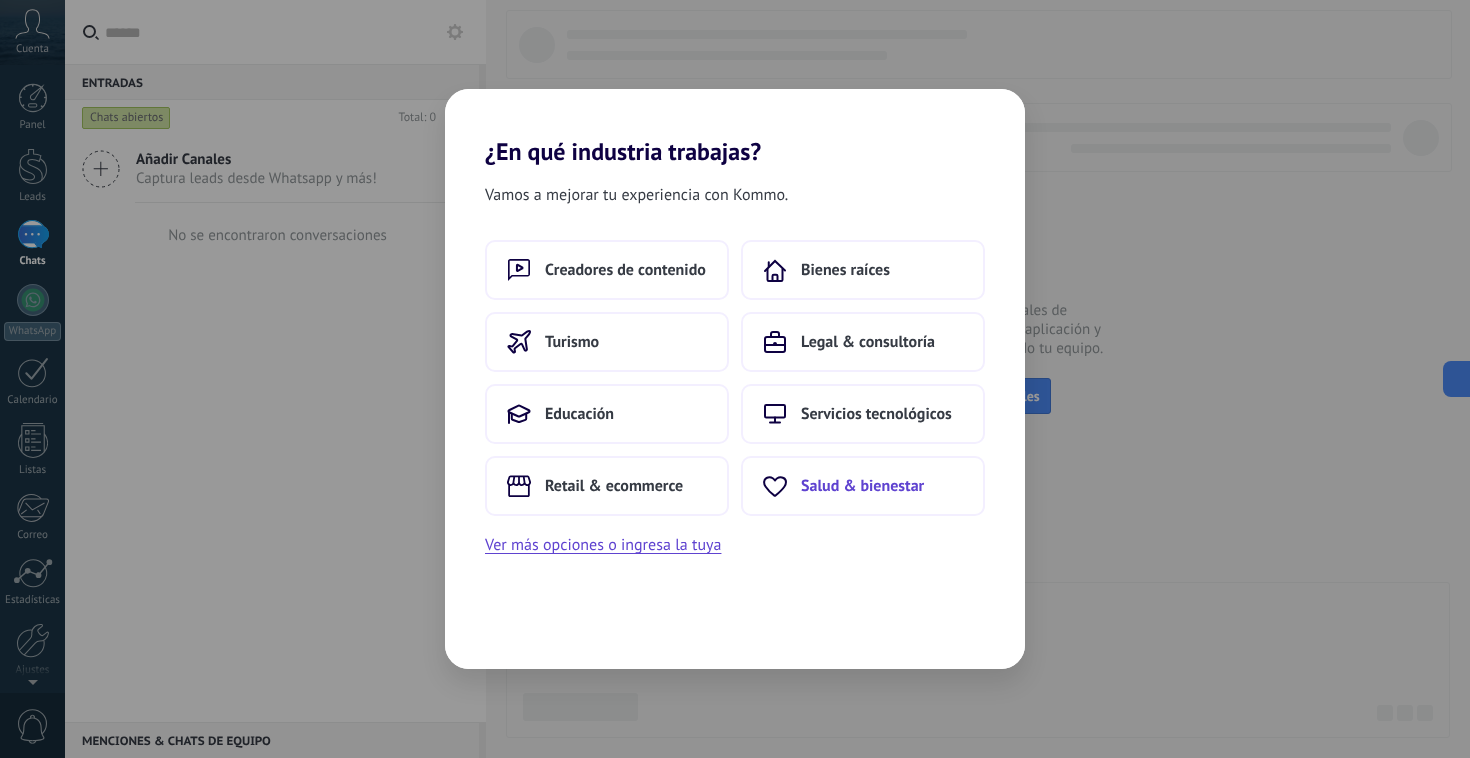 click on "Salud & bienestar" at bounding box center [862, 486] 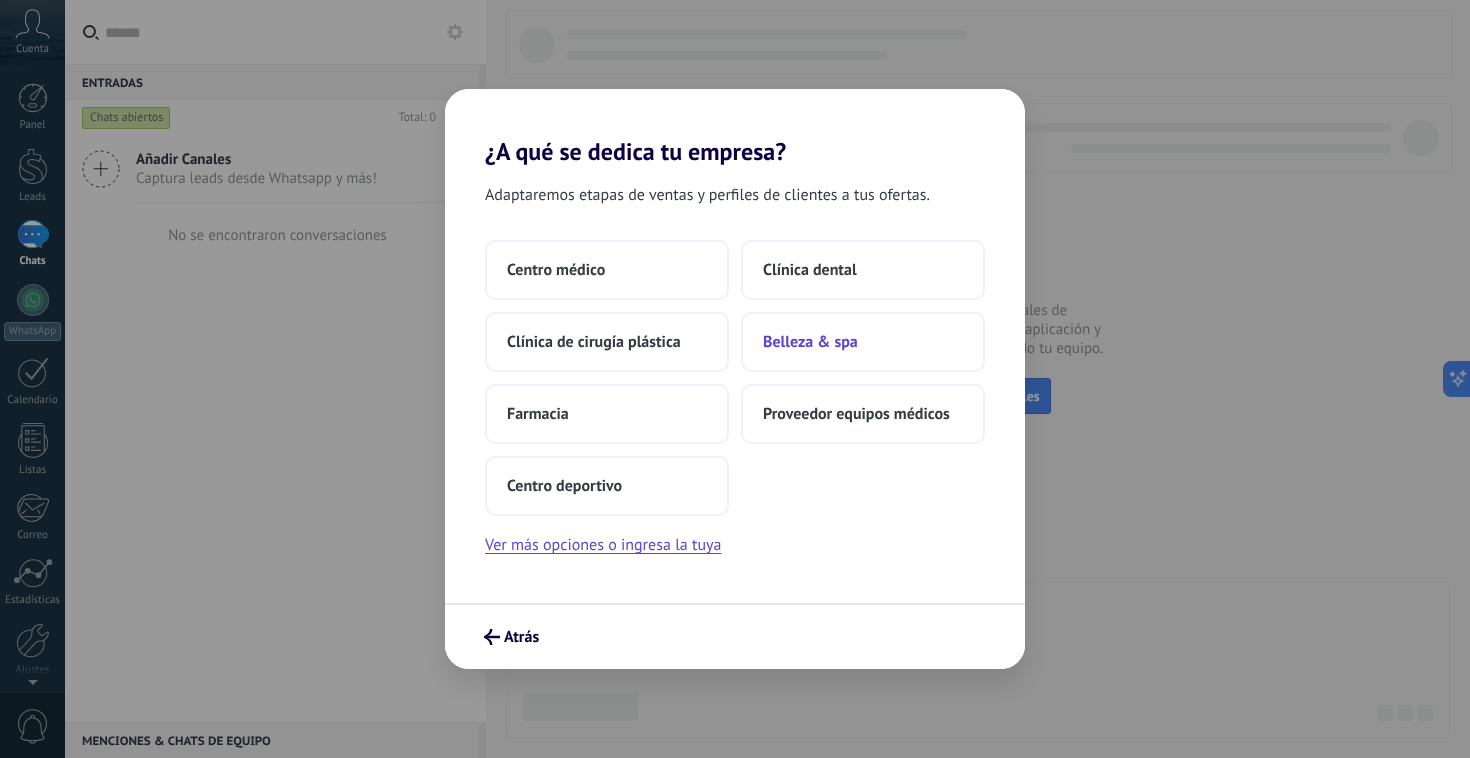 click on "Belleza & spa" at bounding box center [810, 342] 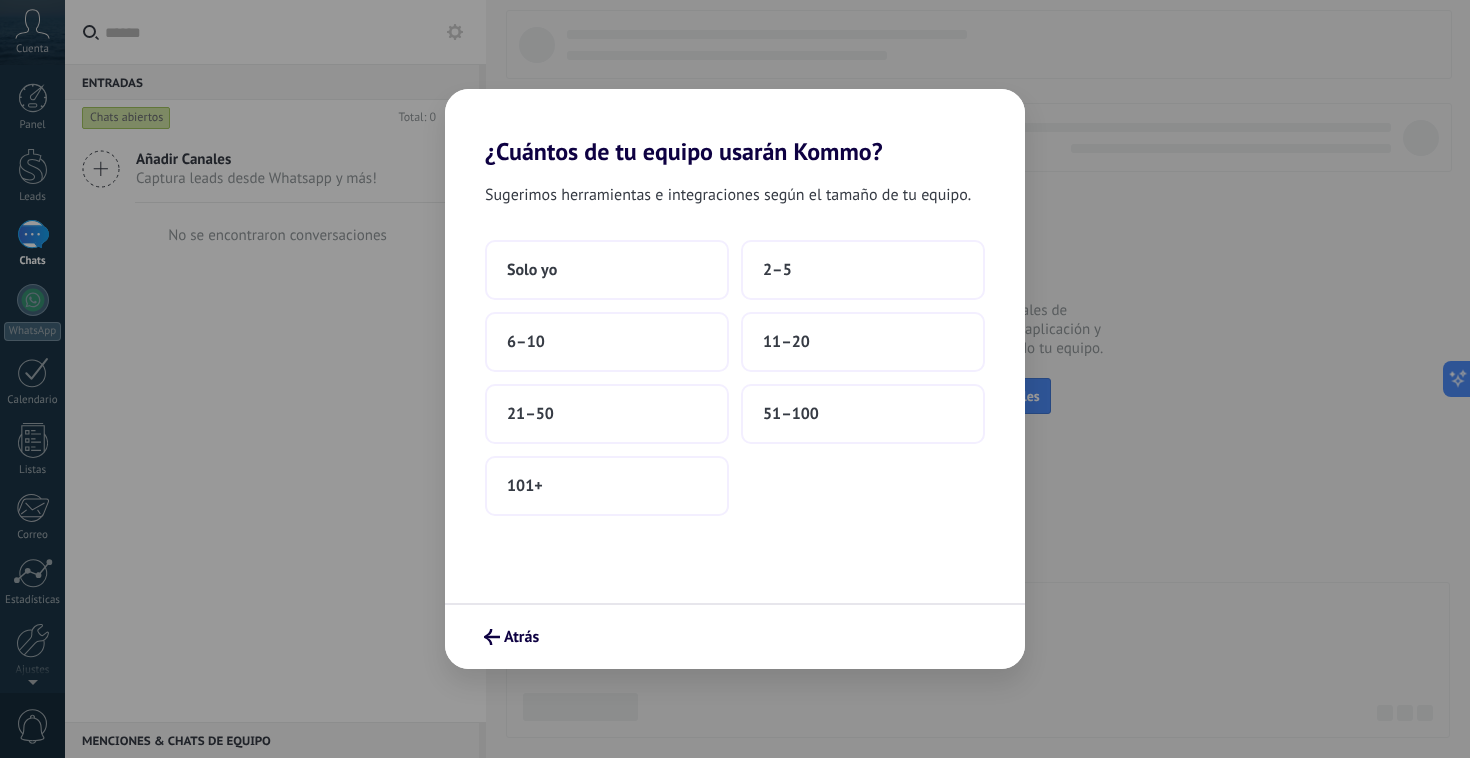 click on "Sugerimos herramientas e integraciones según el tamaño de tu equipo. Solo yo 2–5 6–10 11–20 21–50 51–100 101+" at bounding box center [735, 384] 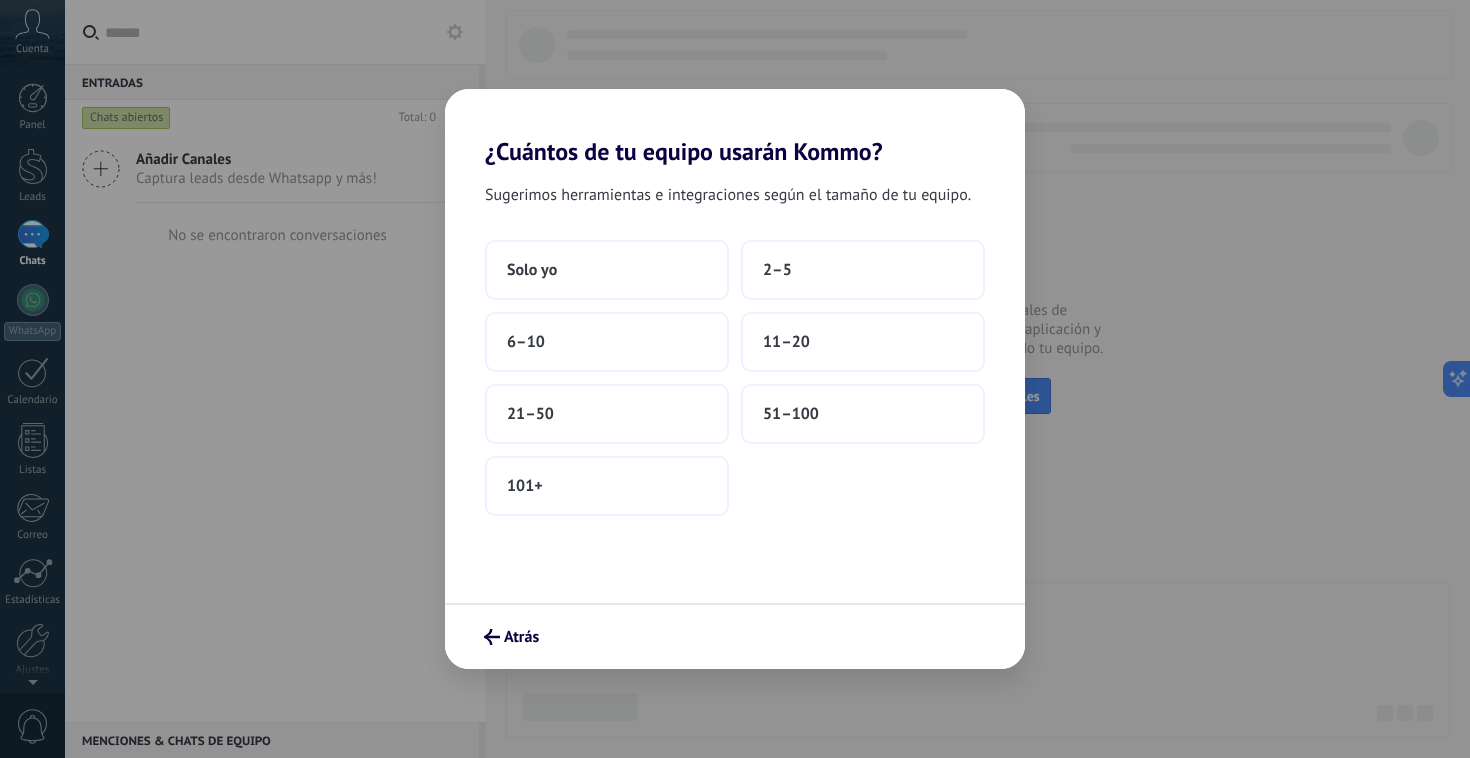 click on "Solo yo 2–5 6–10 11–20 21–50 51–100 101+" at bounding box center (735, 378) 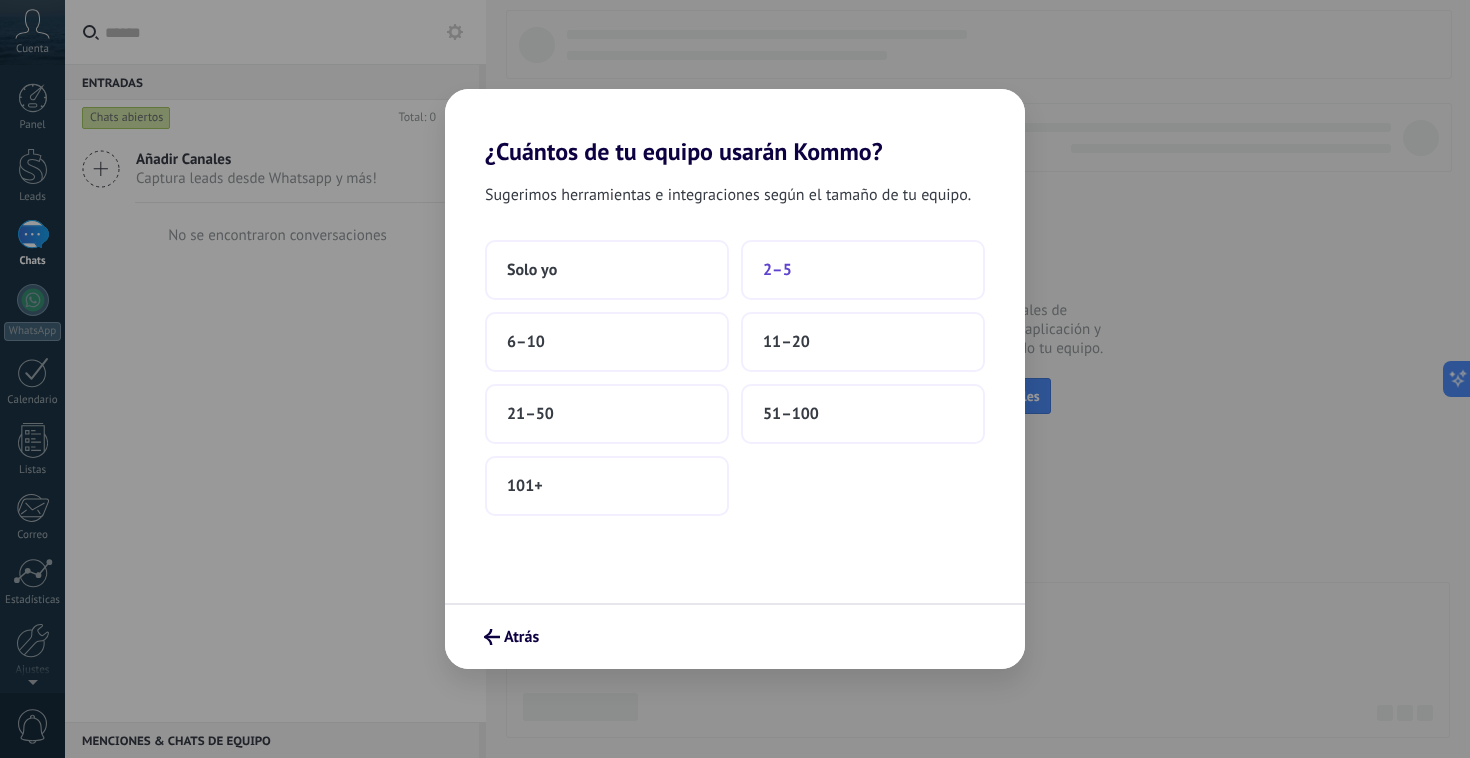 click on "2–5" at bounding box center (777, 270) 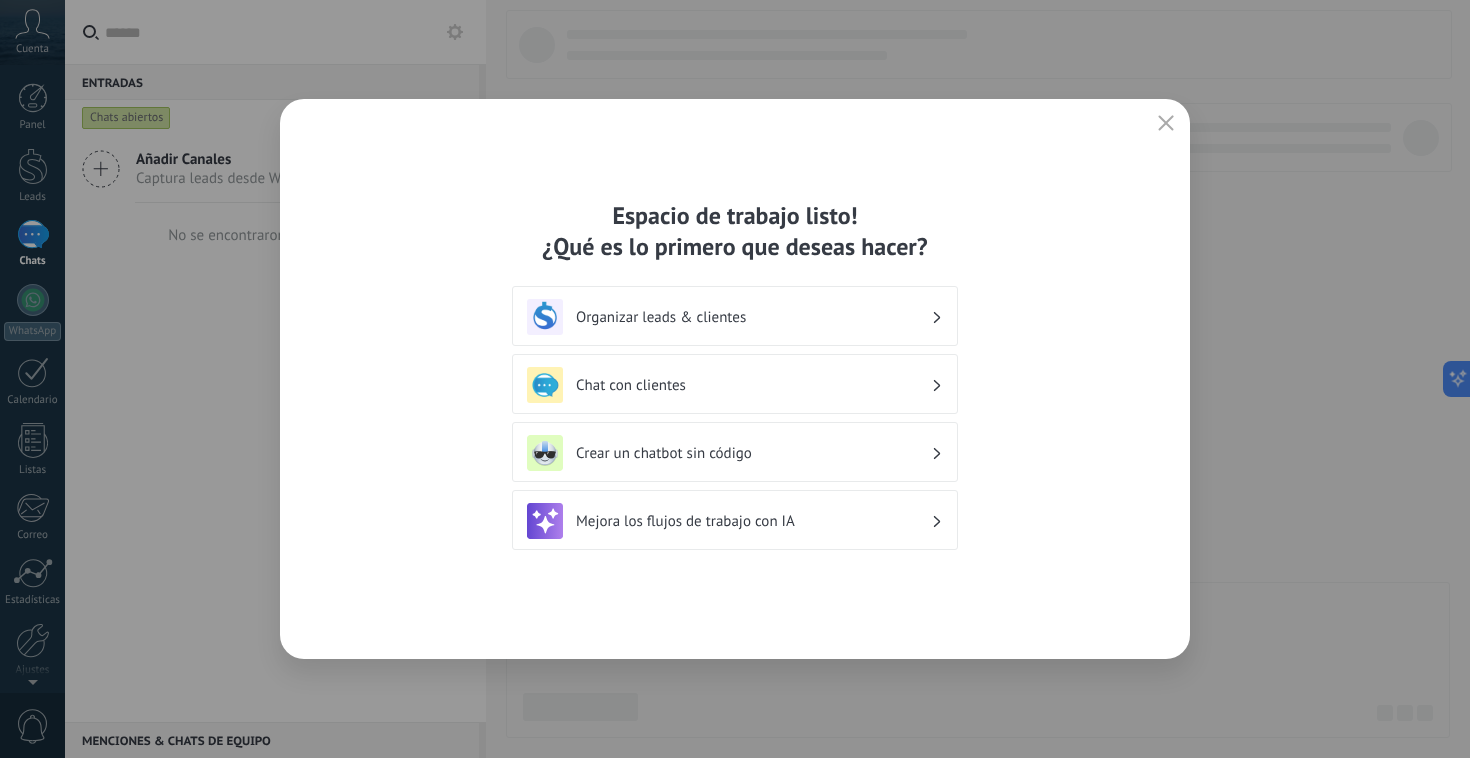 click on "Organizar leads & clientes" at bounding box center (753, 317) 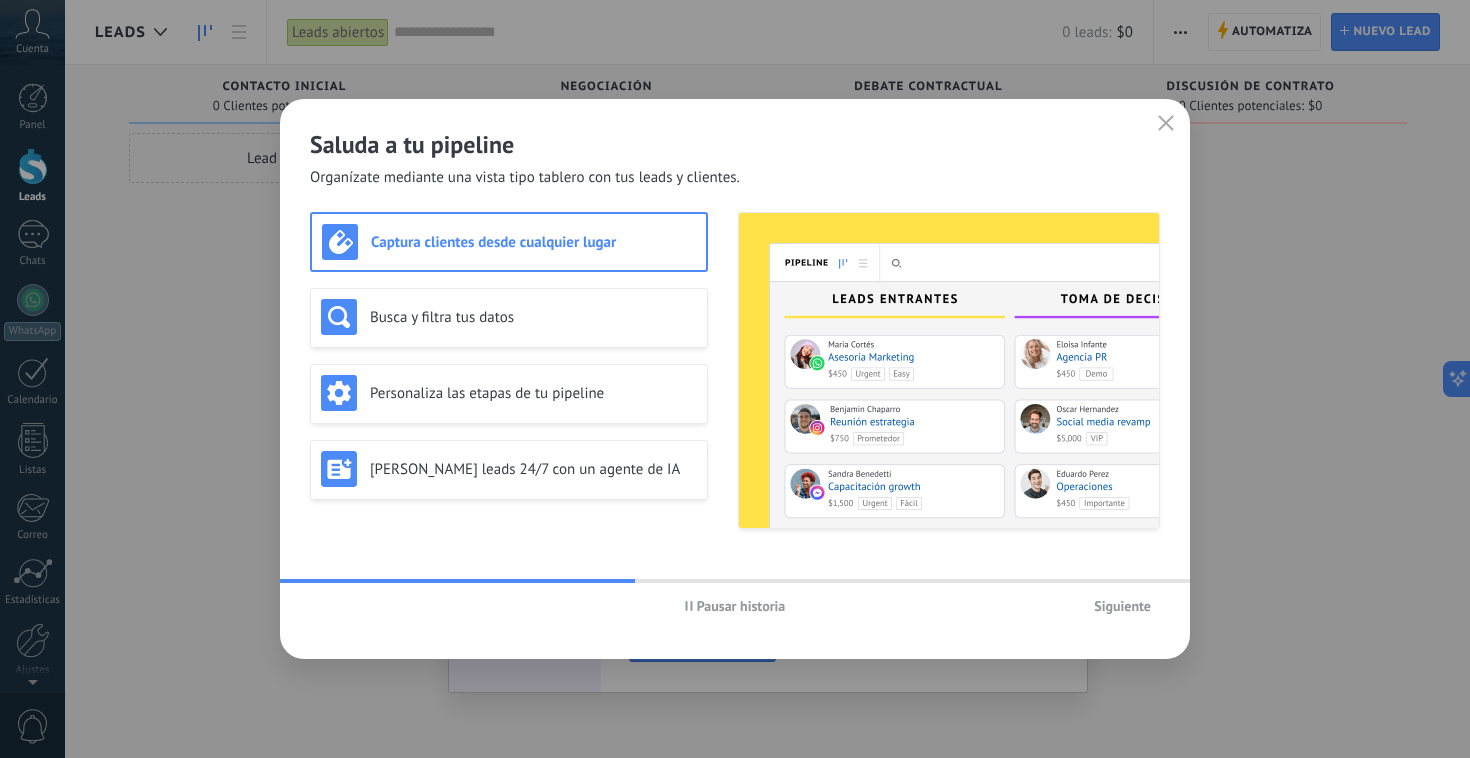 click on "Siguiente" at bounding box center [1122, 606] 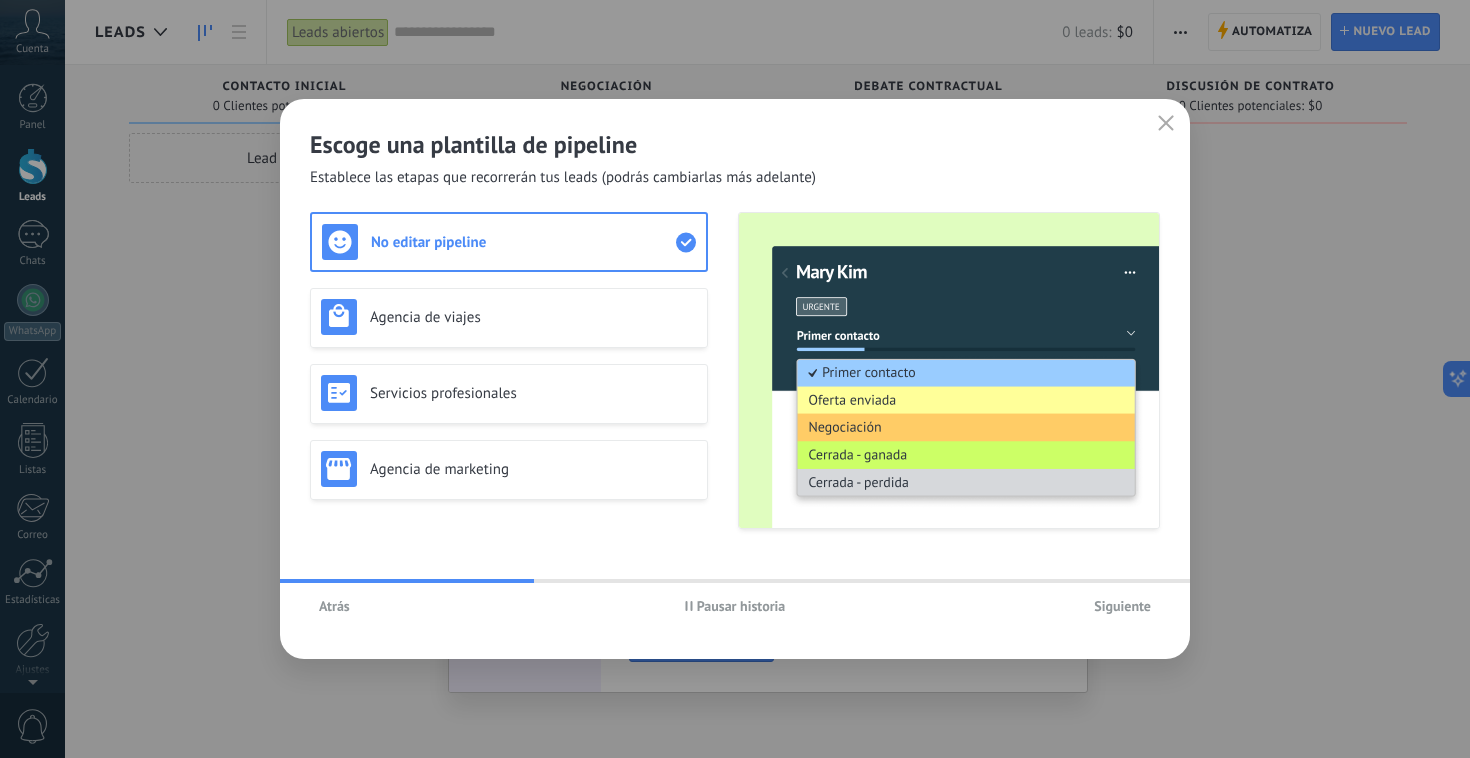 click 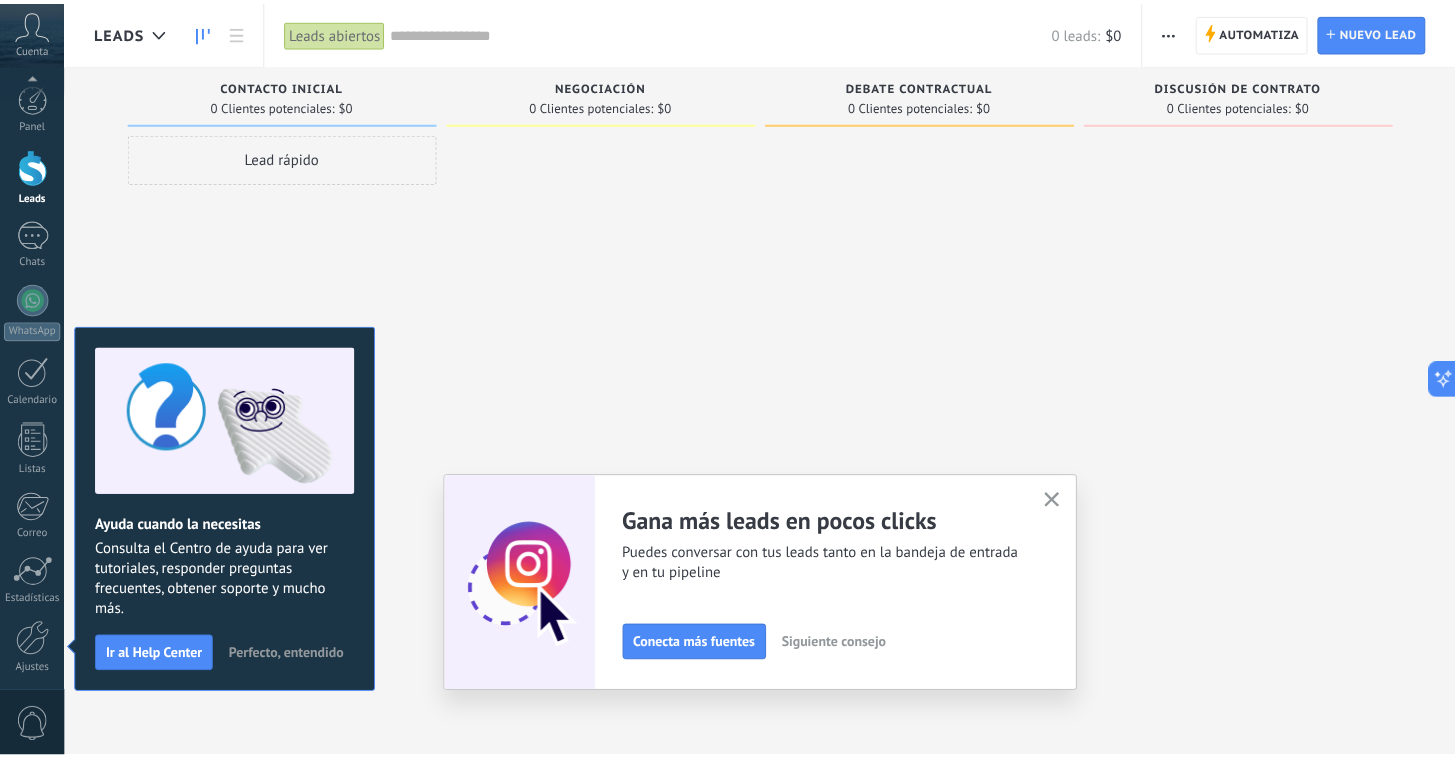 scroll, scrollTop: 74, scrollLeft: 0, axis: vertical 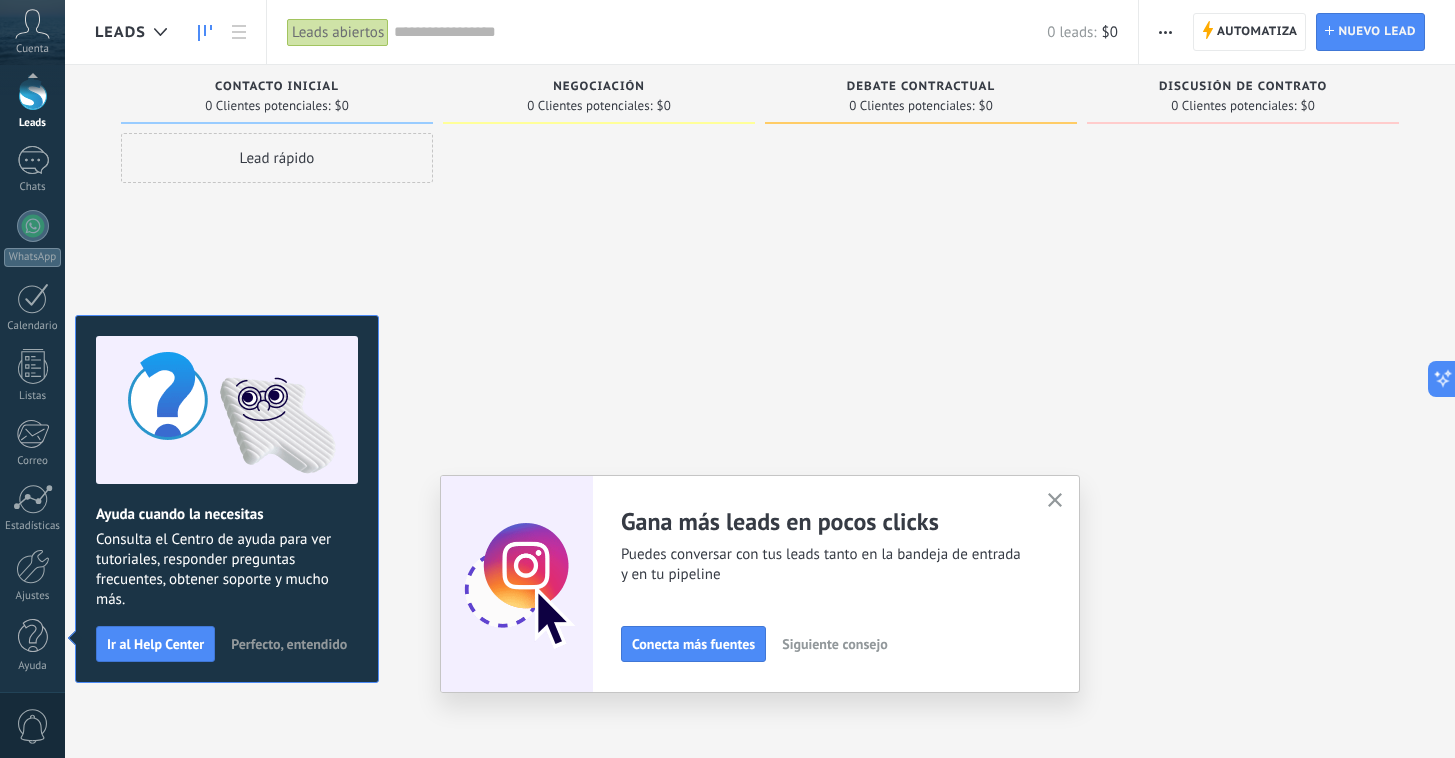 click 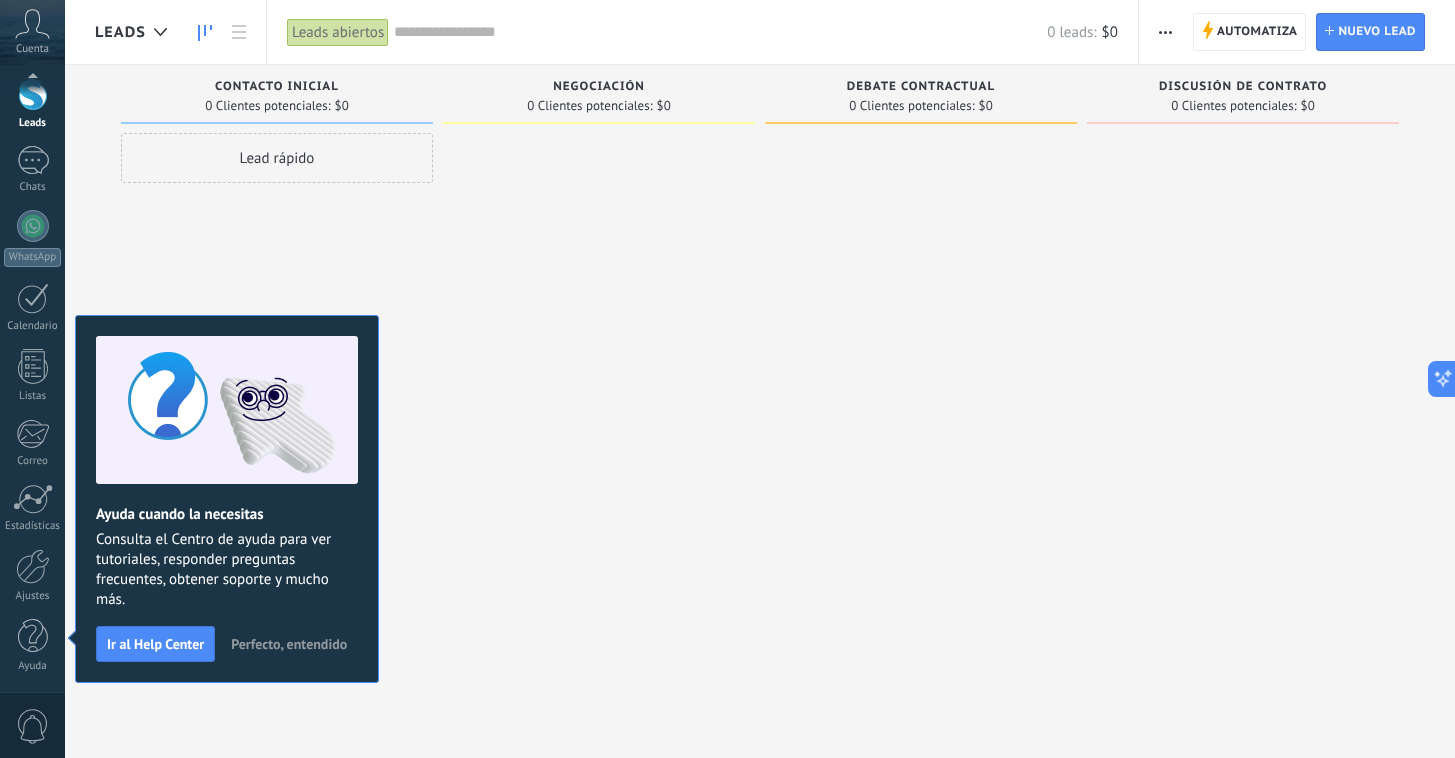 click on "Perfecto, entendido" at bounding box center [289, 644] 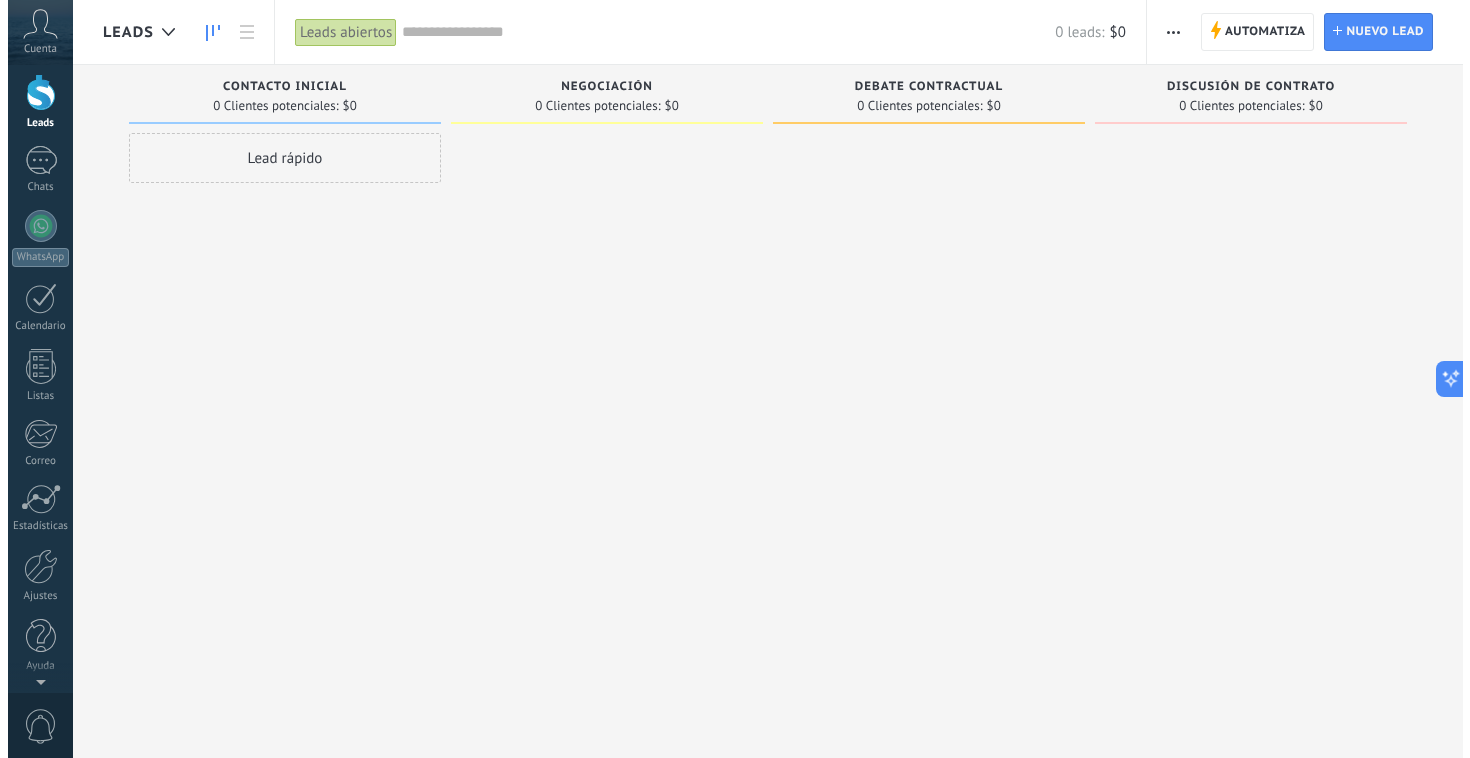 scroll, scrollTop: 0, scrollLeft: 0, axis: both 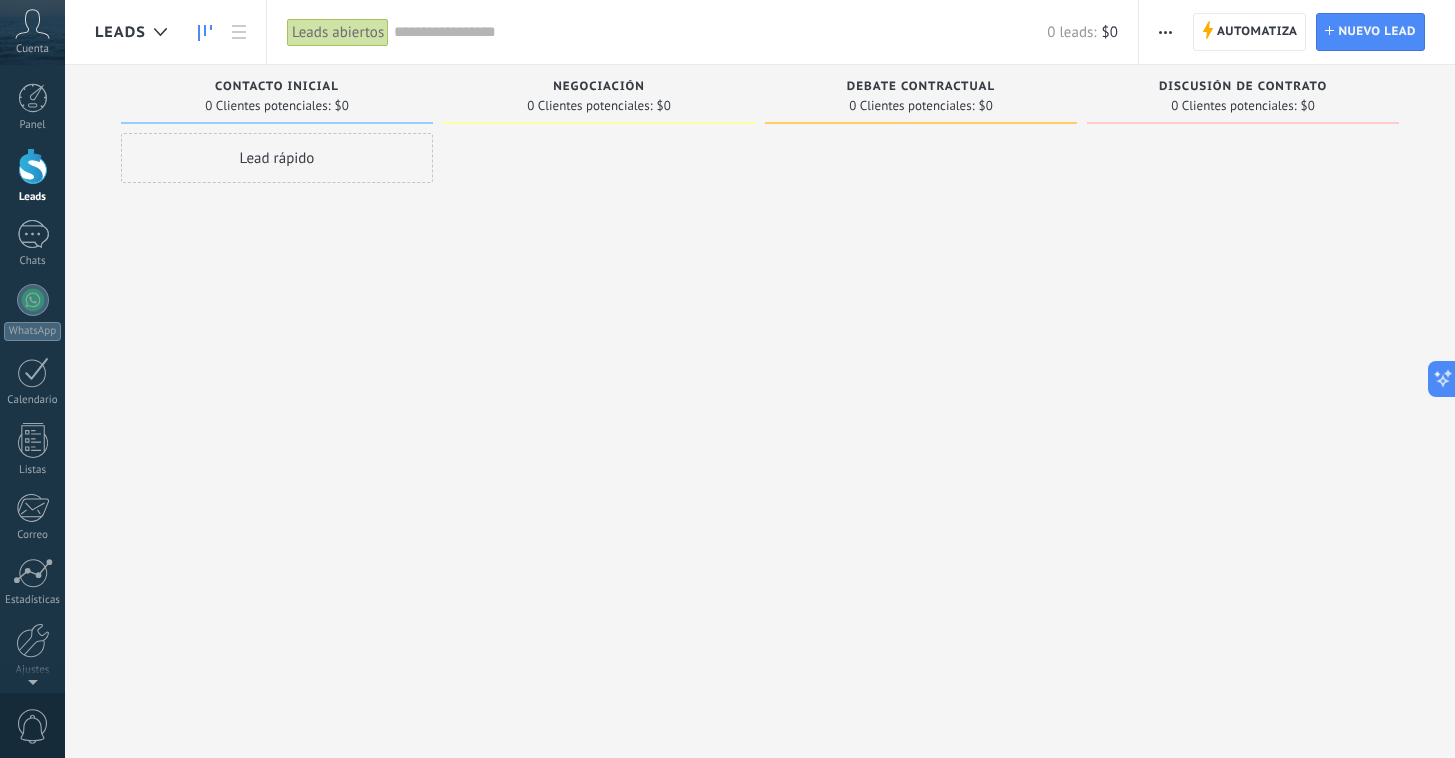 click on "Lead rápido" at bounding box center [277, 381] 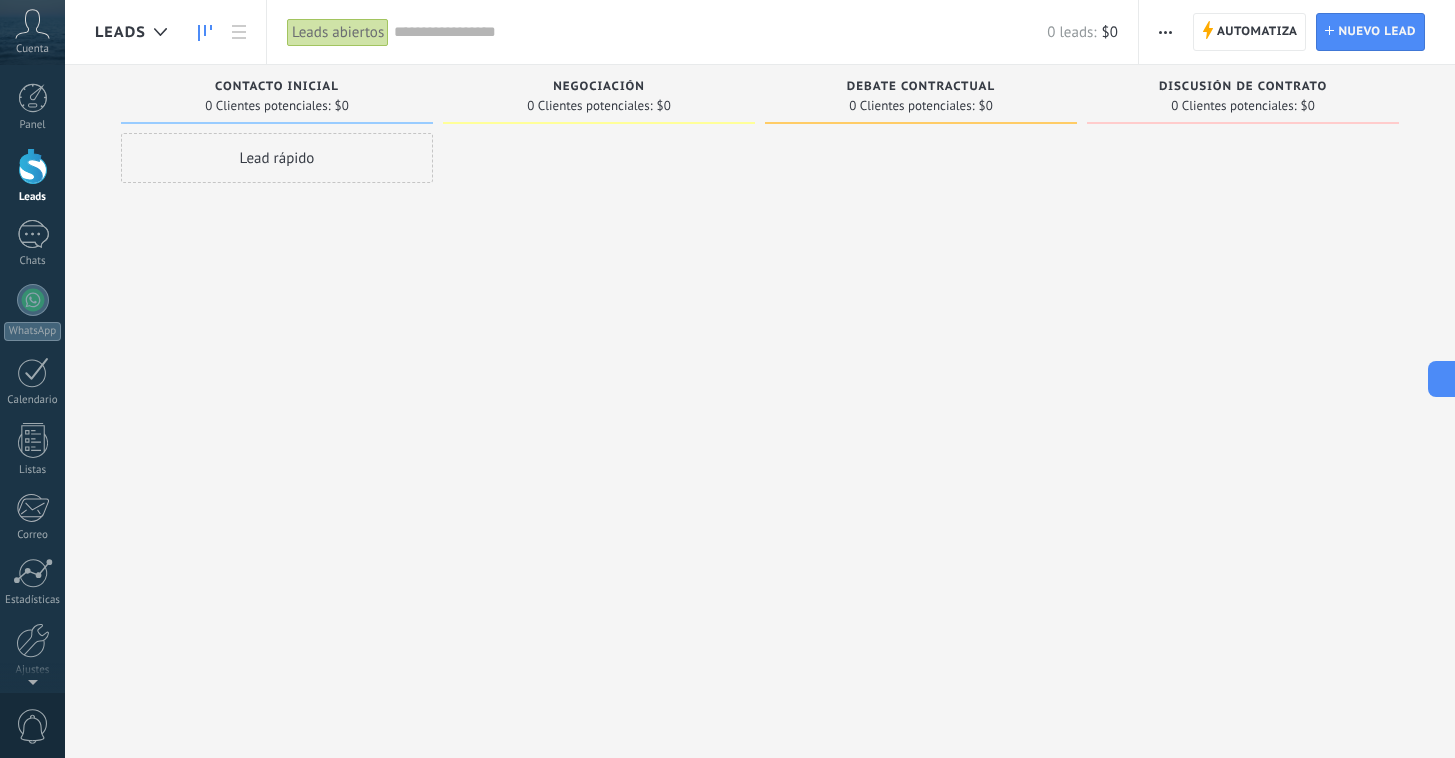 click at bounding box center (33, 166) 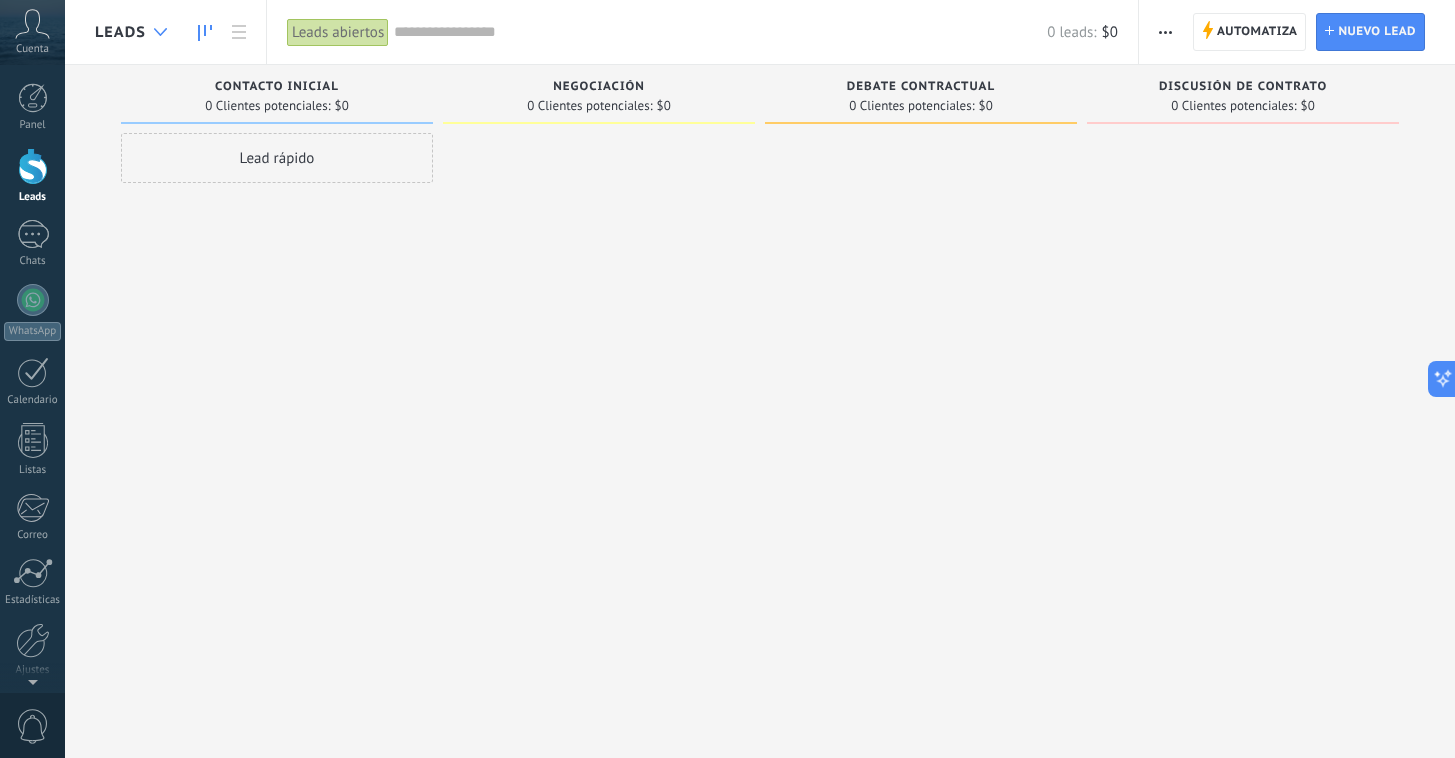 click 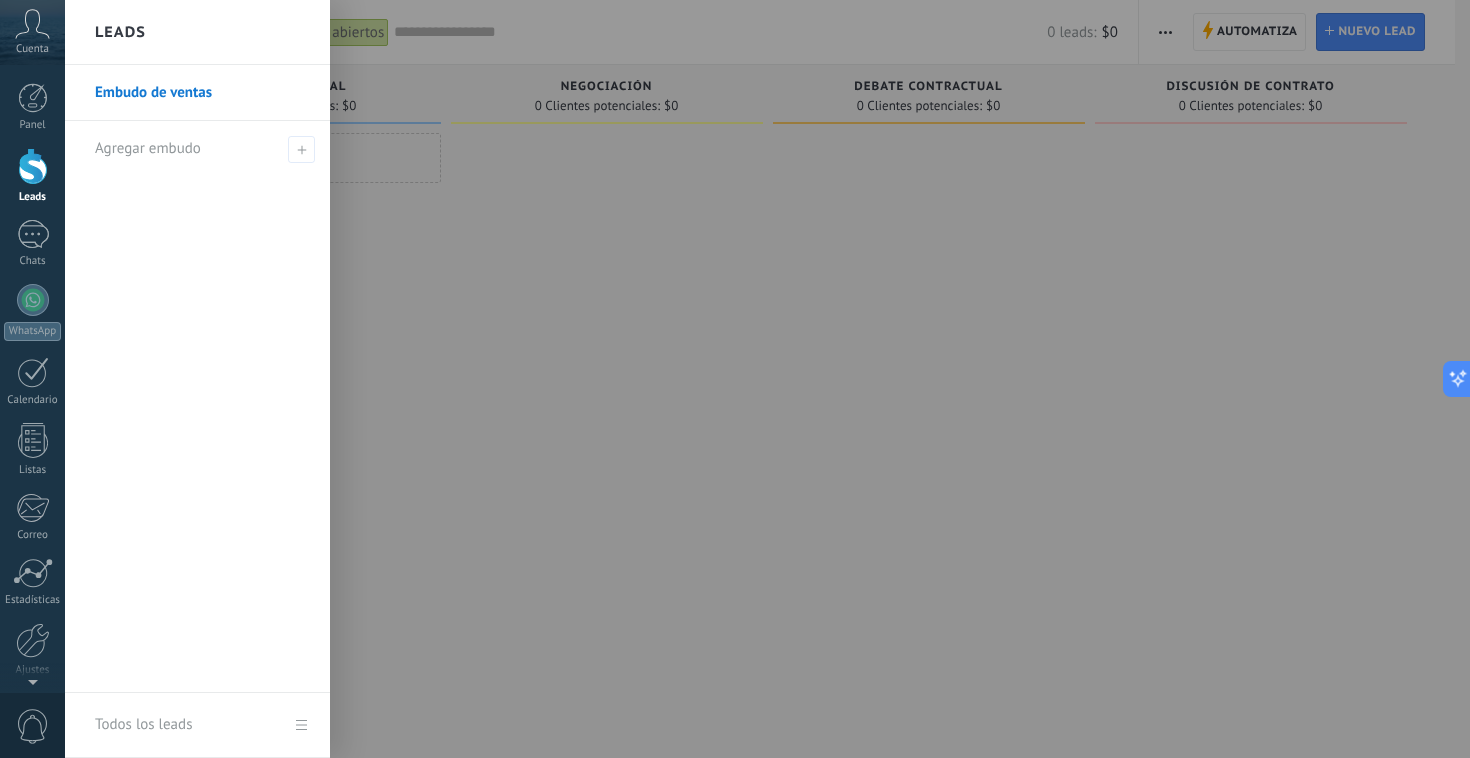 click on "Leads" at bounding box center (197, 32) 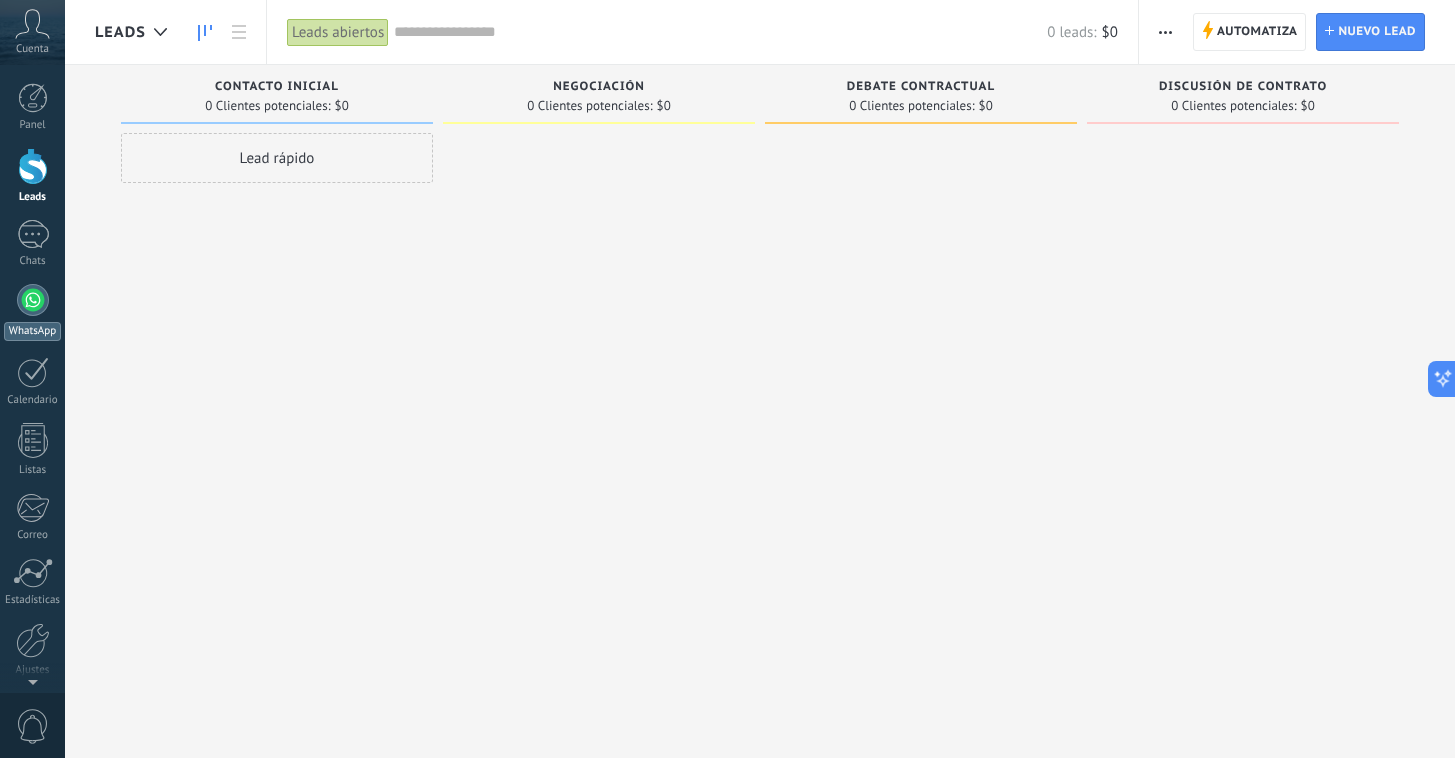 click at bounding box center (33, 300) 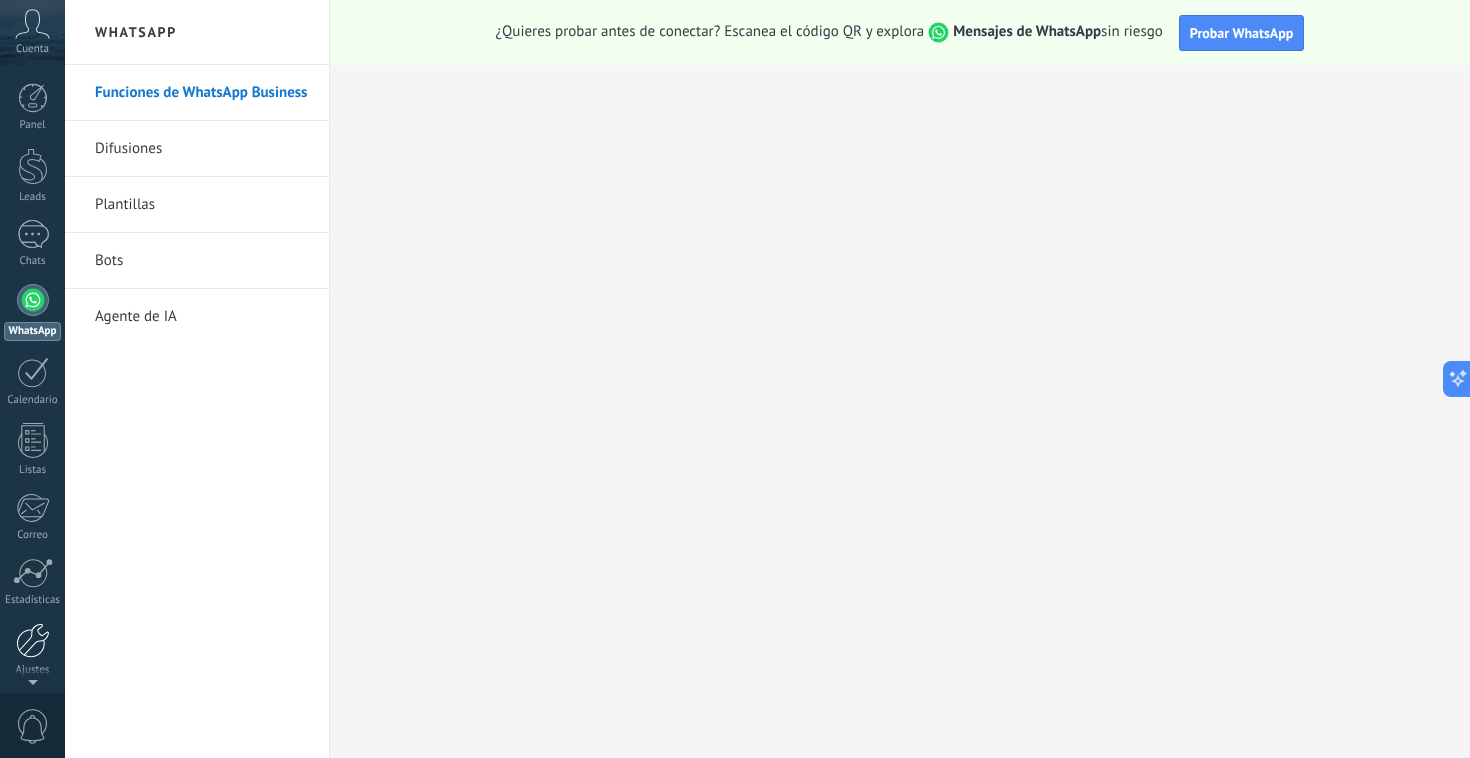 click at bounding box center (33, 640) 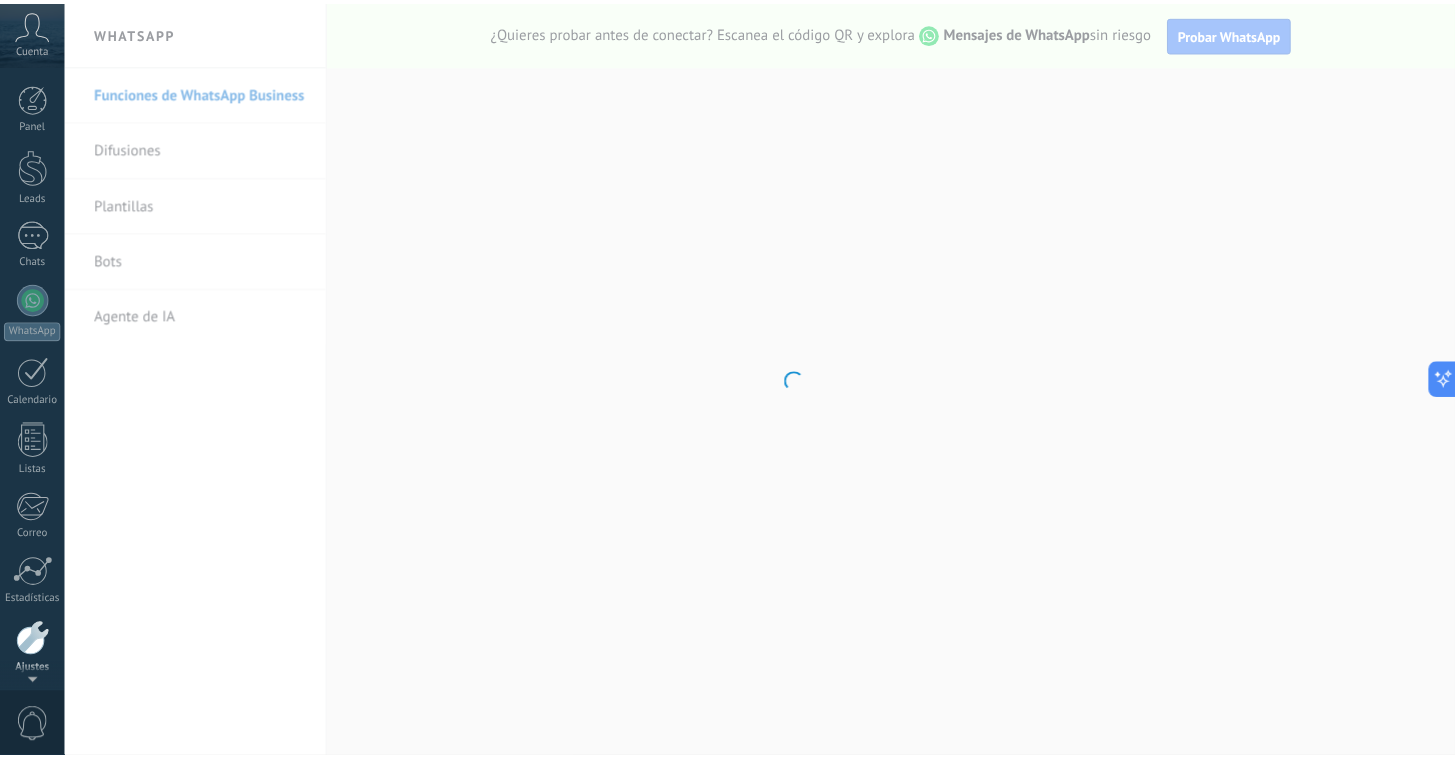 scroll, scrollTop: 74, scrollLeft: 0, axis: vertical 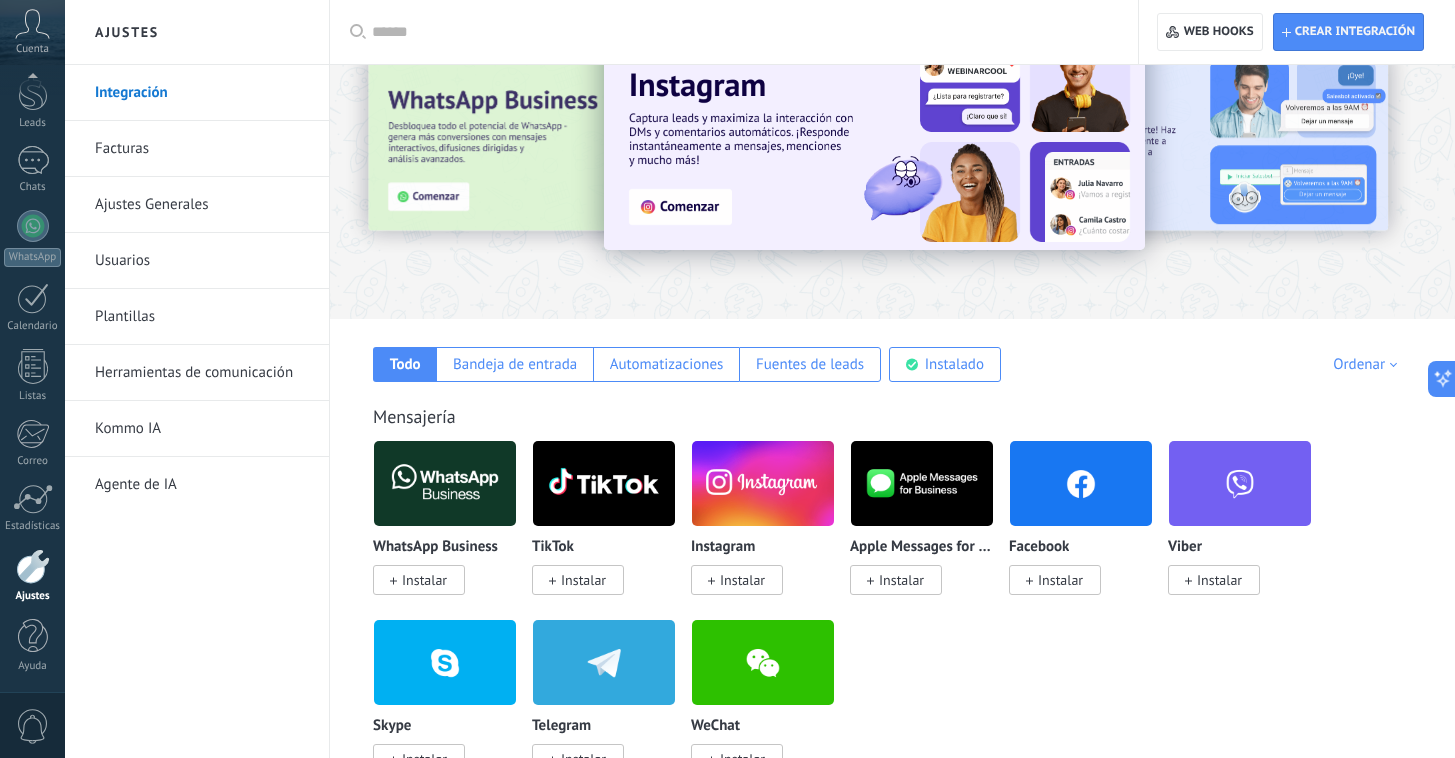 click on "Instalar" at bounding box center [424, 580] 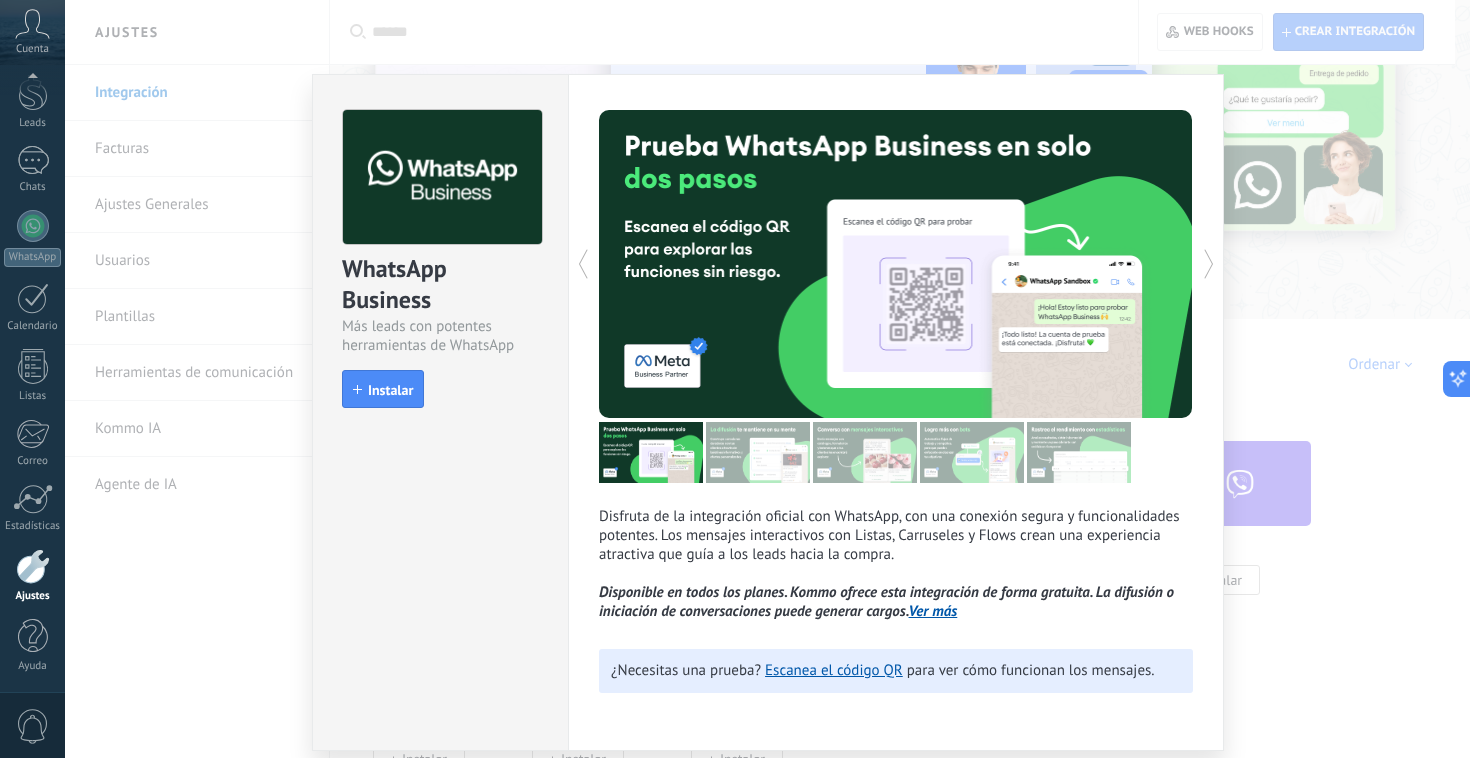 click on "Instalar" at bounding box center [383, 389] 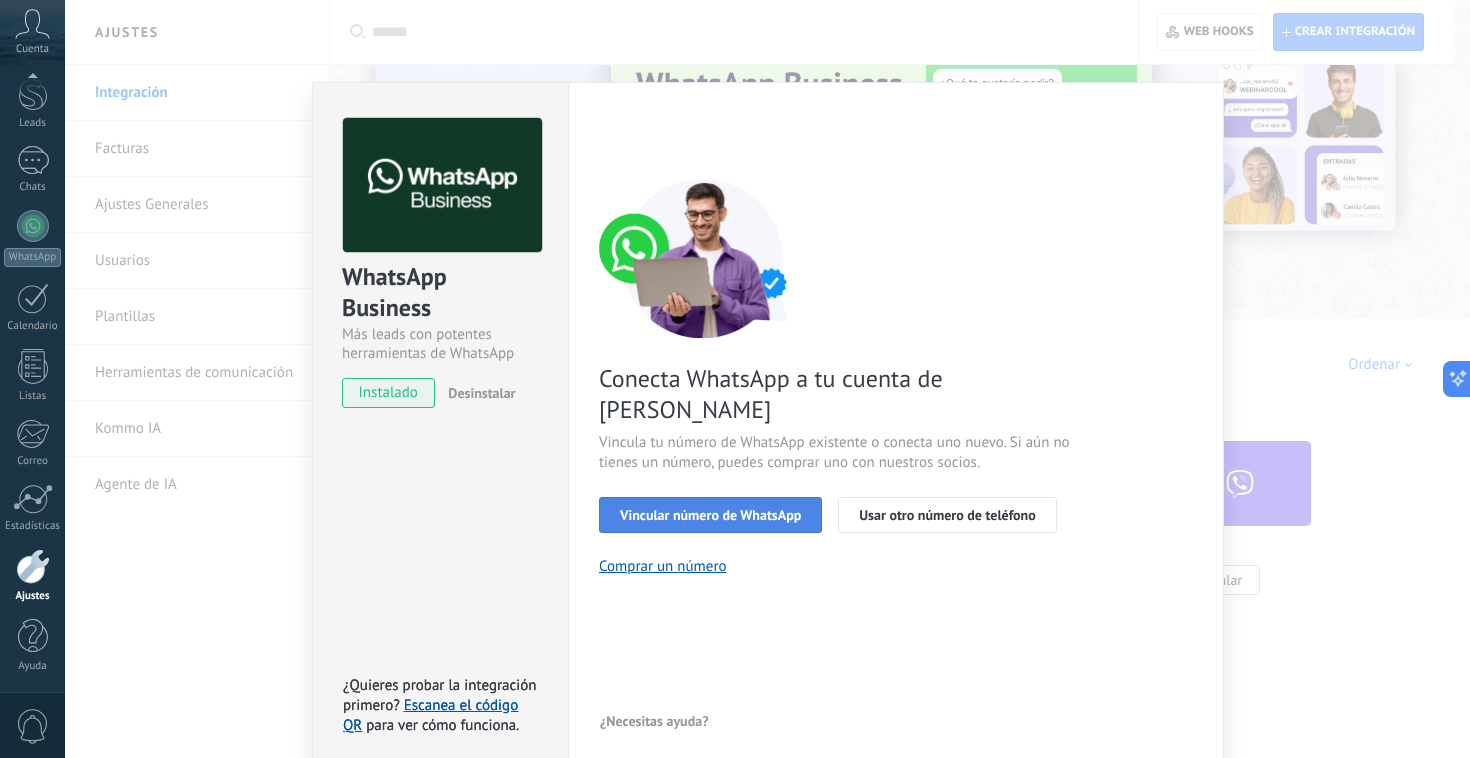 click on "Vincular número de WhatsApp" at bounding box center (710, 515) 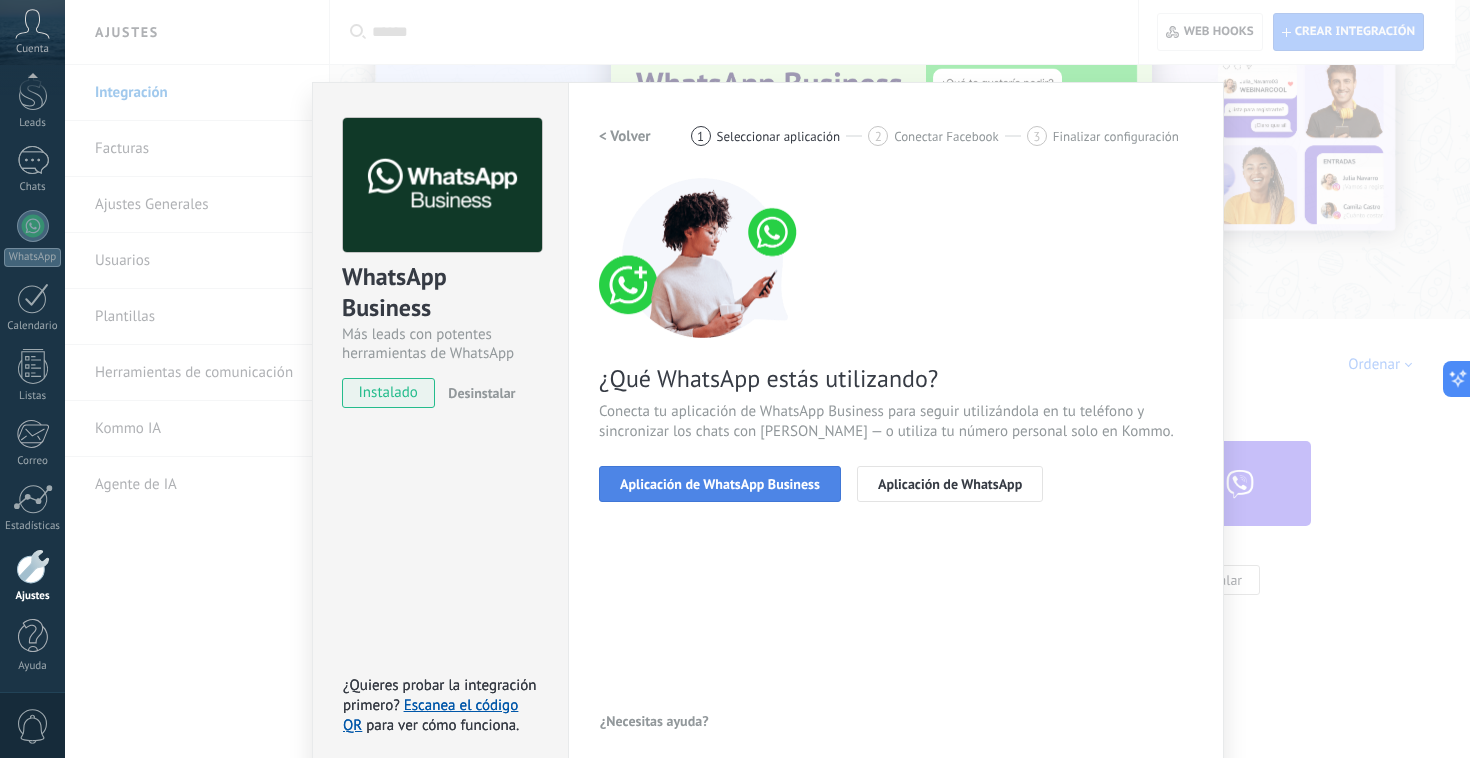 click on "Aplicación de WhatsApp Business" at bounding box center [720, 484] 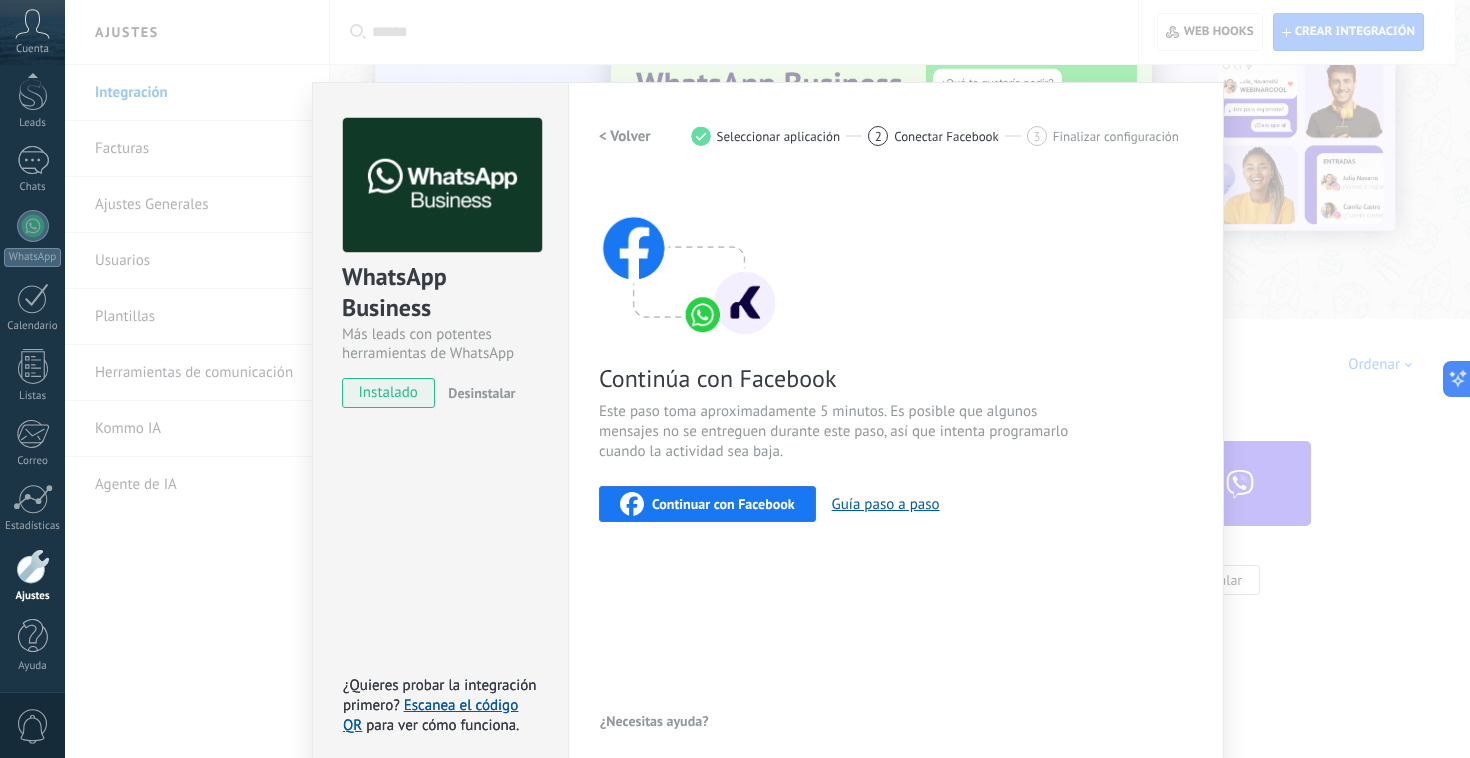 click on "Continuar con Facebook" at bounding box center [707, 504] 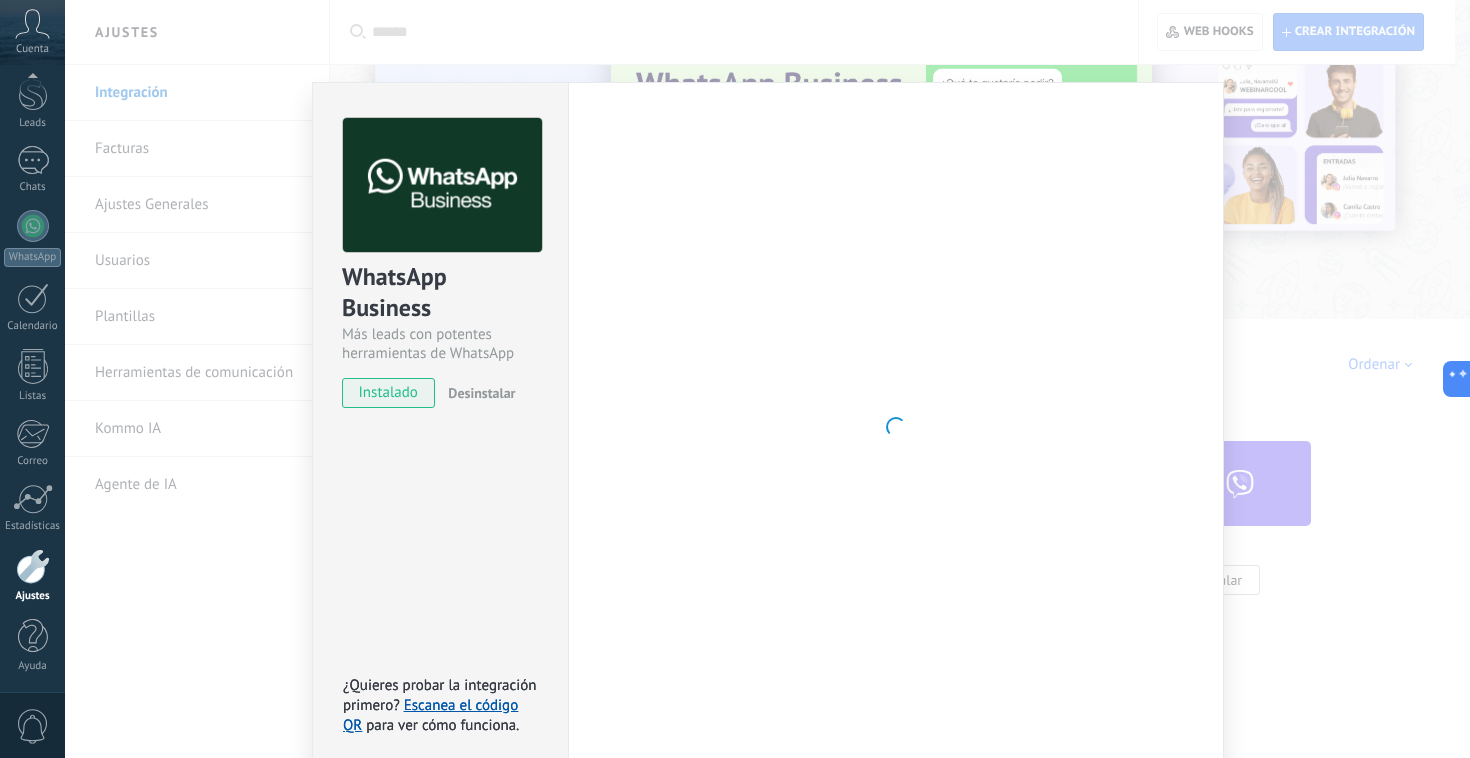 click on "WhatsApp Business Más leads con potentes herramientas de WhatsApp instalado Desinstalar ¿Quieres probar la integración primero?   Escanea el código QR   para ver cómo funciona. ¿Quieres probar la integración primero?   Escanea el código QR   para ver cómo funciona." at bounding box center (440, 427) 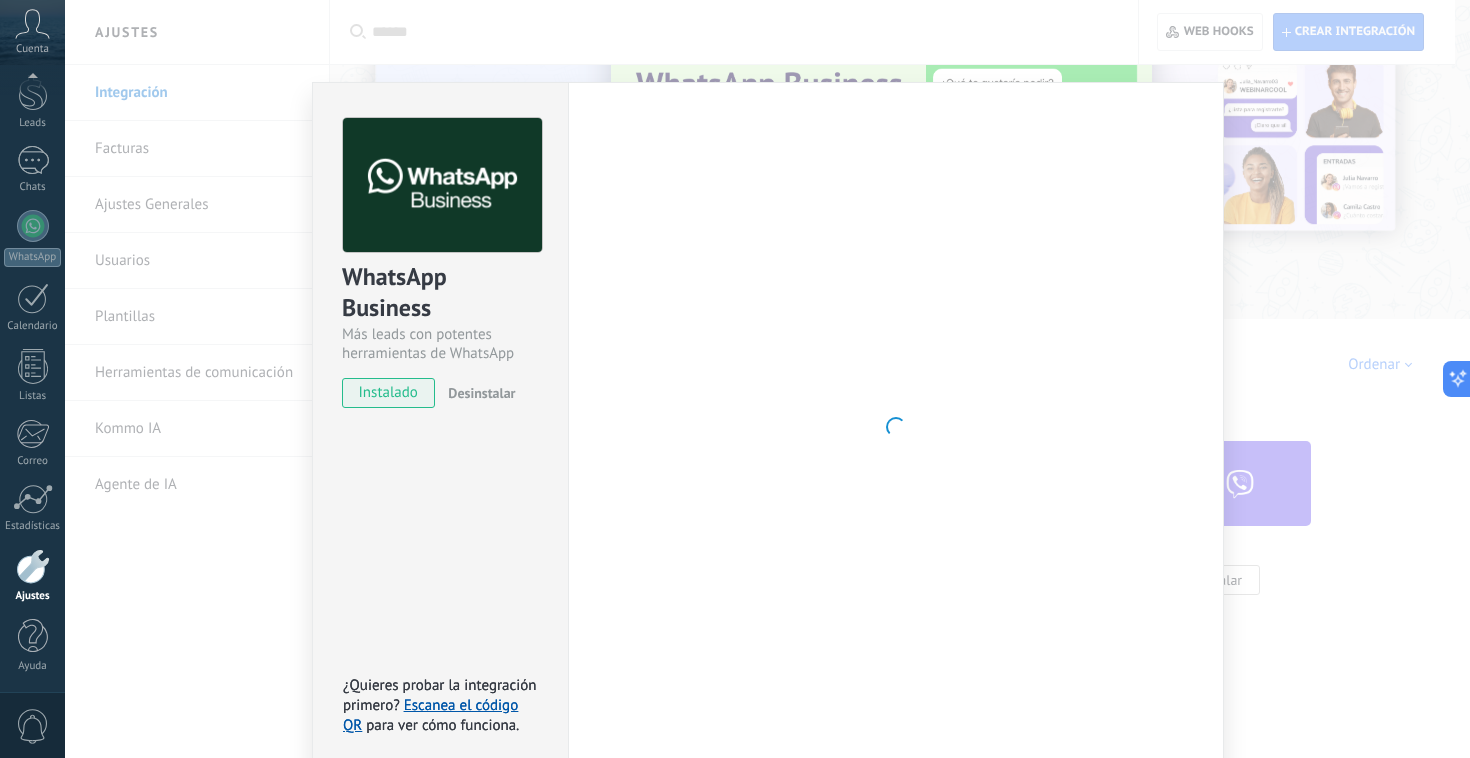 click on "WhatsApp Business Más leads con potentes herramientas de WhatsApp instalado Desinstalar ¿Quieres probar la integración primero?   Escanea el código QR   para ver cómo funciona. ¿Quieres probar la integración primero?   Escanea el código QR   para ver cómo funciona. Configuraciones Autorizaciones Esta pestaña registra a los usuarios que han concedido acceso a las integración a esta cuenta. Si deseas remover la posibilidad que un usuario pueda enviar solicitudes a la cuenta en nombre de esta integración, puedes revocar el acceso. Si el acceso a todos los usuarios es revocado, la integración dejará de funcionar. Esta aplicacion está instalada, pero nadie le ha dado acceso aun. WhatsApp Cloud API más _:  Guardar < Volver 1 Seleccionar aplicación 2 Conectar Facebook  3 Finalizar configuración Continúa con Facebook Este paso toma aproximadamente 5 minutos. Es posible que algunos mensajes no se entreguen durante este paso, así que intenta programarlo cuando la actividad sea baja." at bounding box center (767, 379) 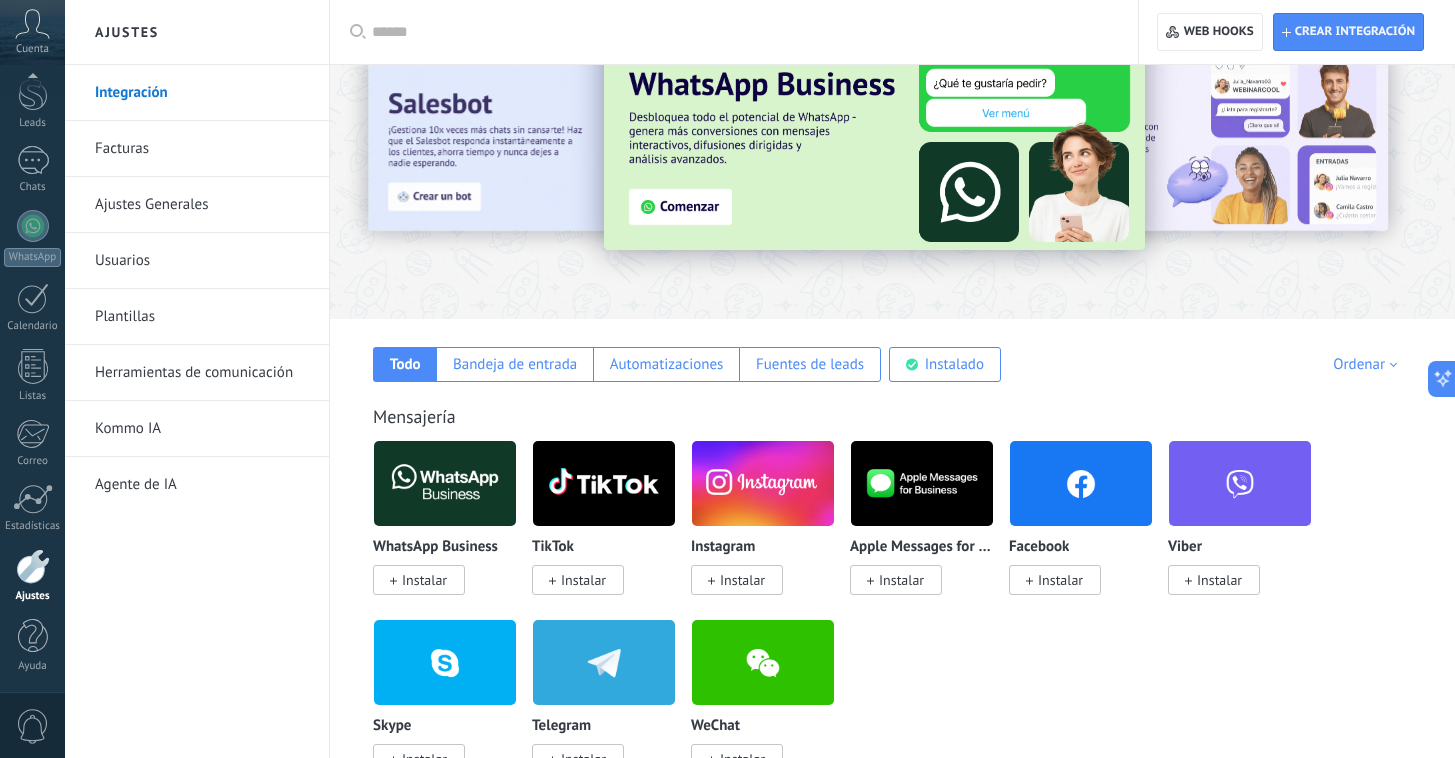 click on "Instalar" at bounding box center (1055, 580) 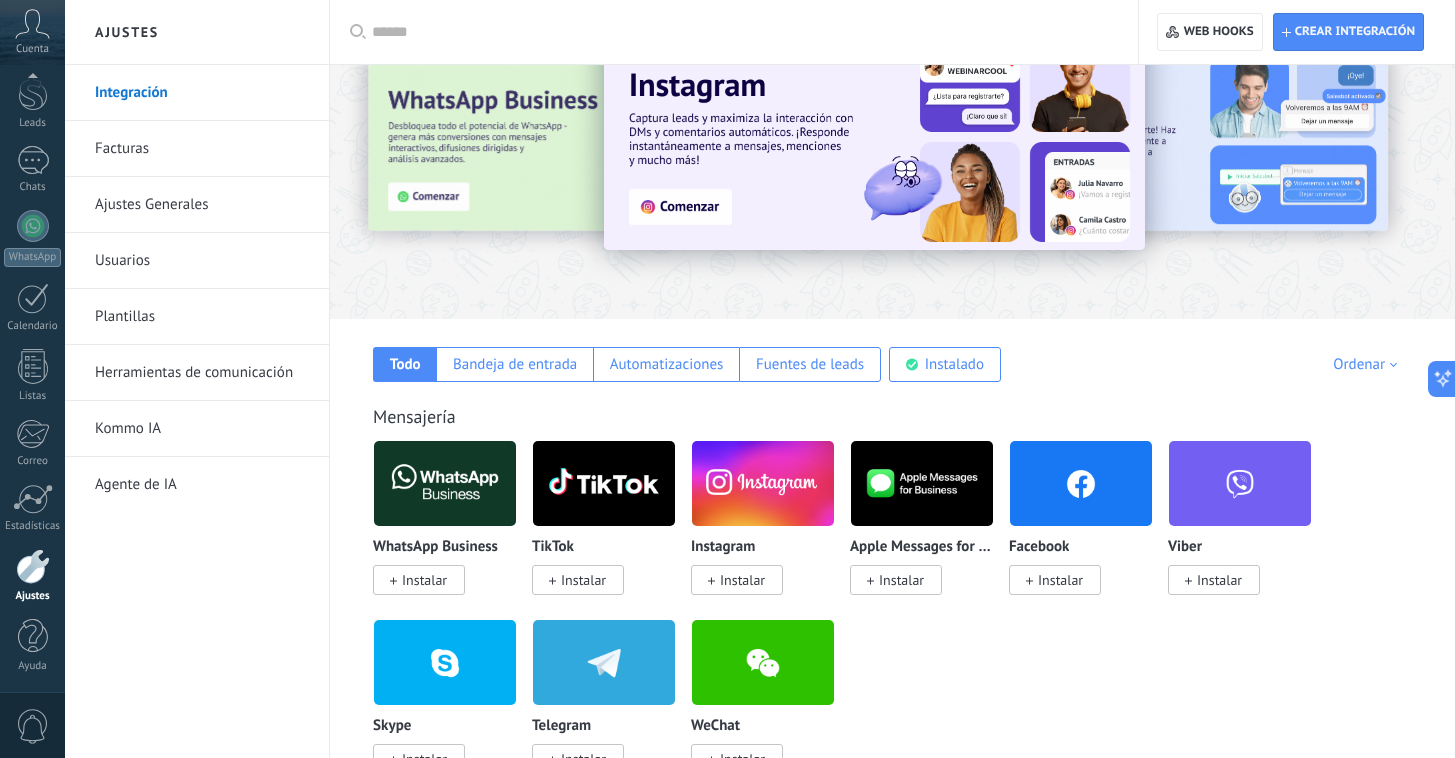 click on "Instalar" at bounding box center [1060, 580] 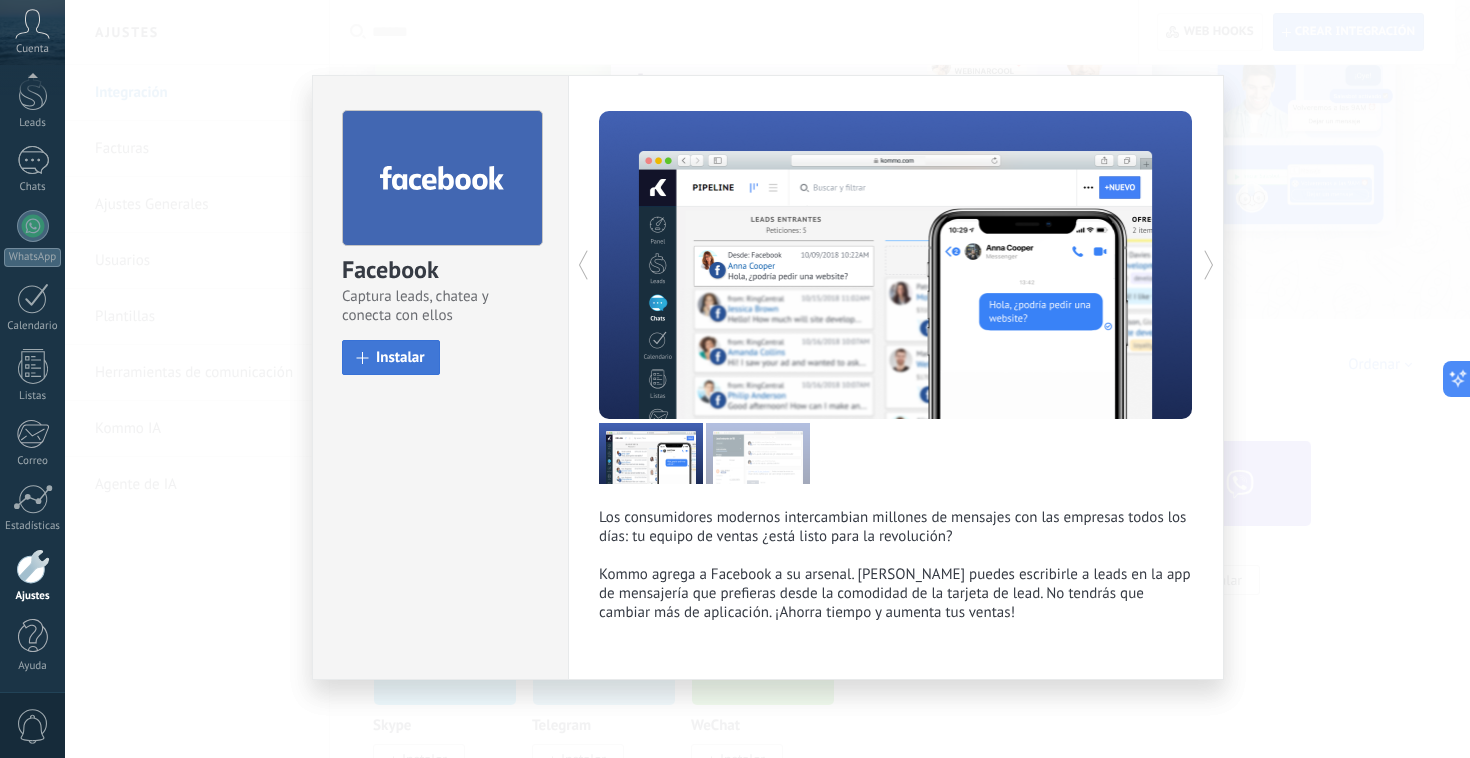 click on "Instalar" at bounding box center (391, 357) 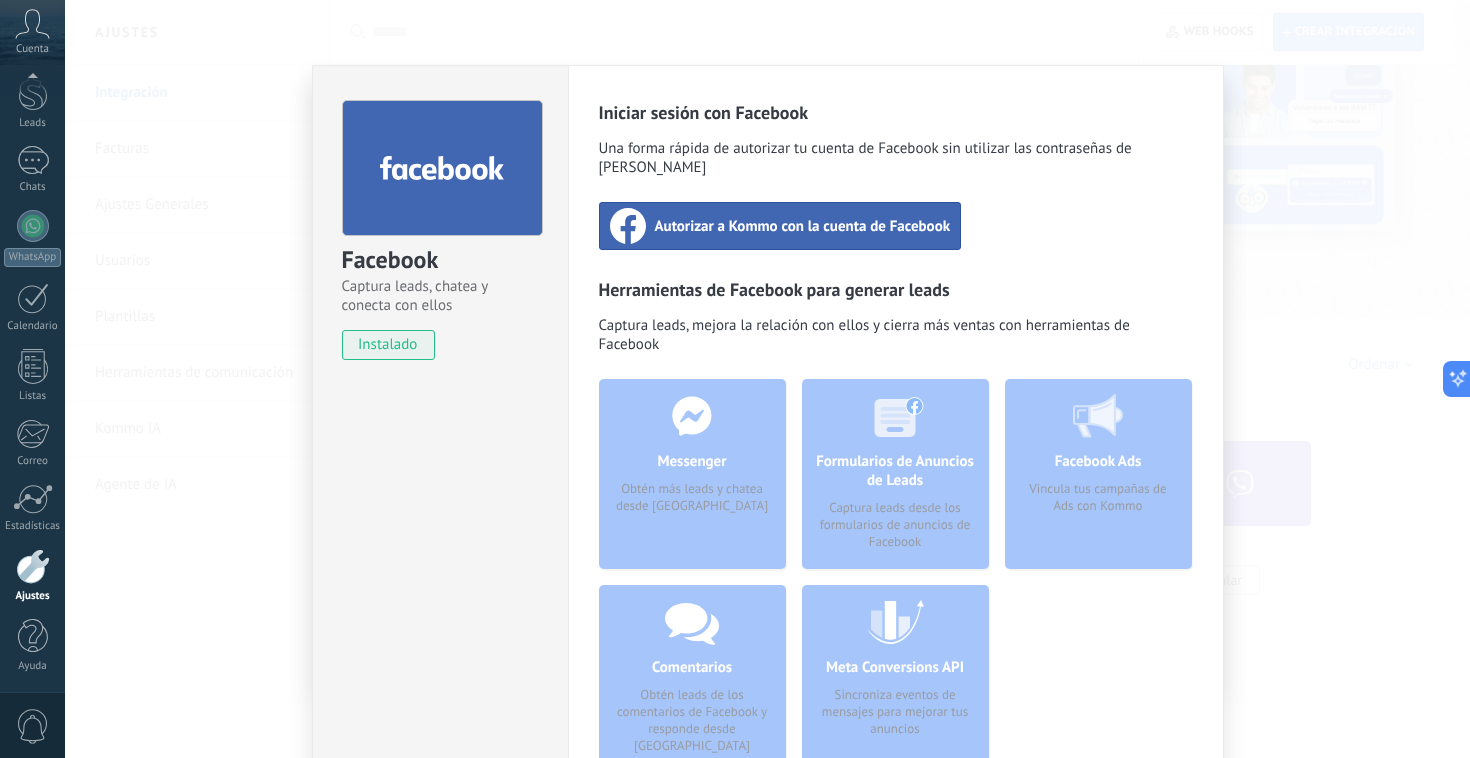 click on "Messenger Obtén más leads y chatea desde Kommo" at bounding box center [692, 474] 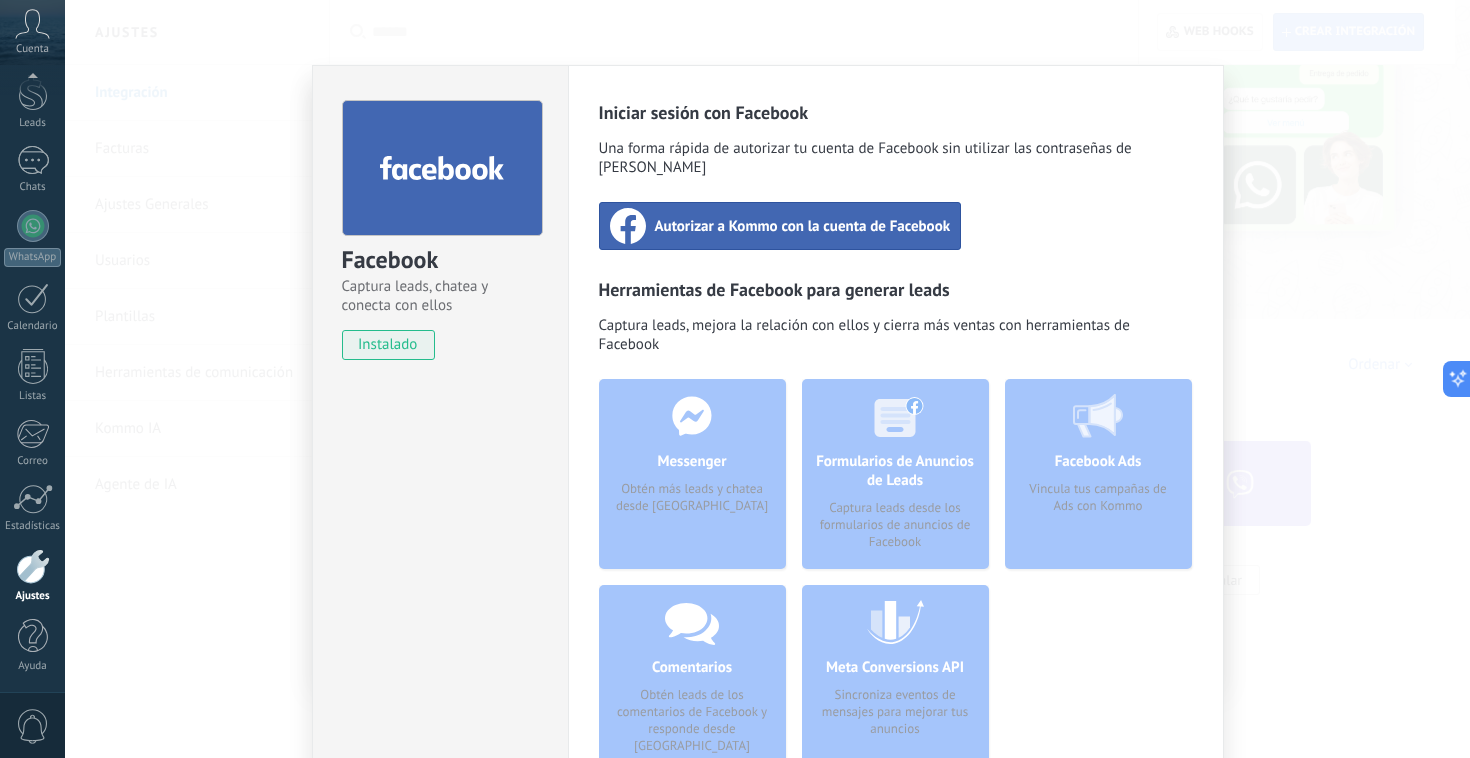 click on "Autorizar a Kommo con la cuenta de Facebook" at bounding box center (803, 226) 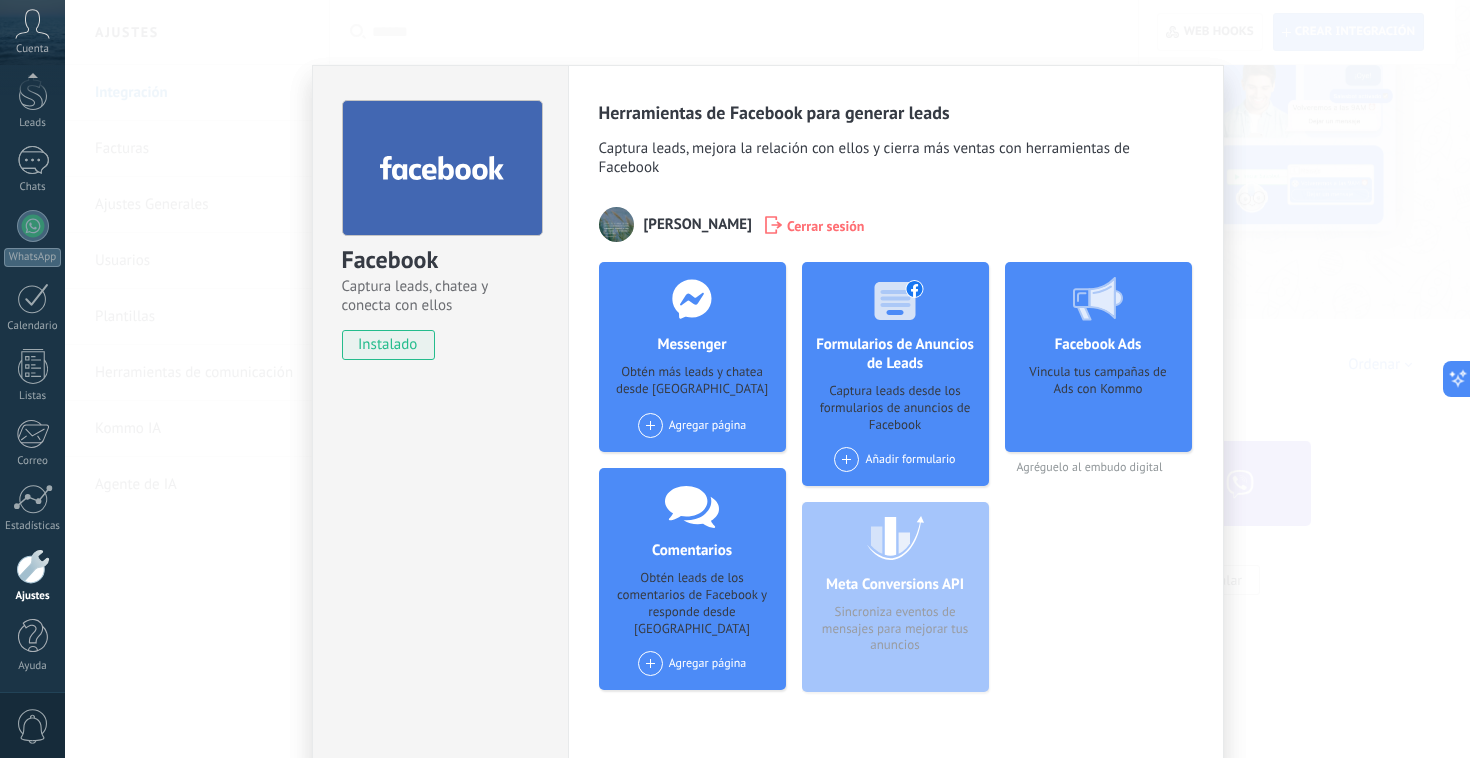 scroll, scrollTop: 4, scrollLeft: 0, axis: vertical 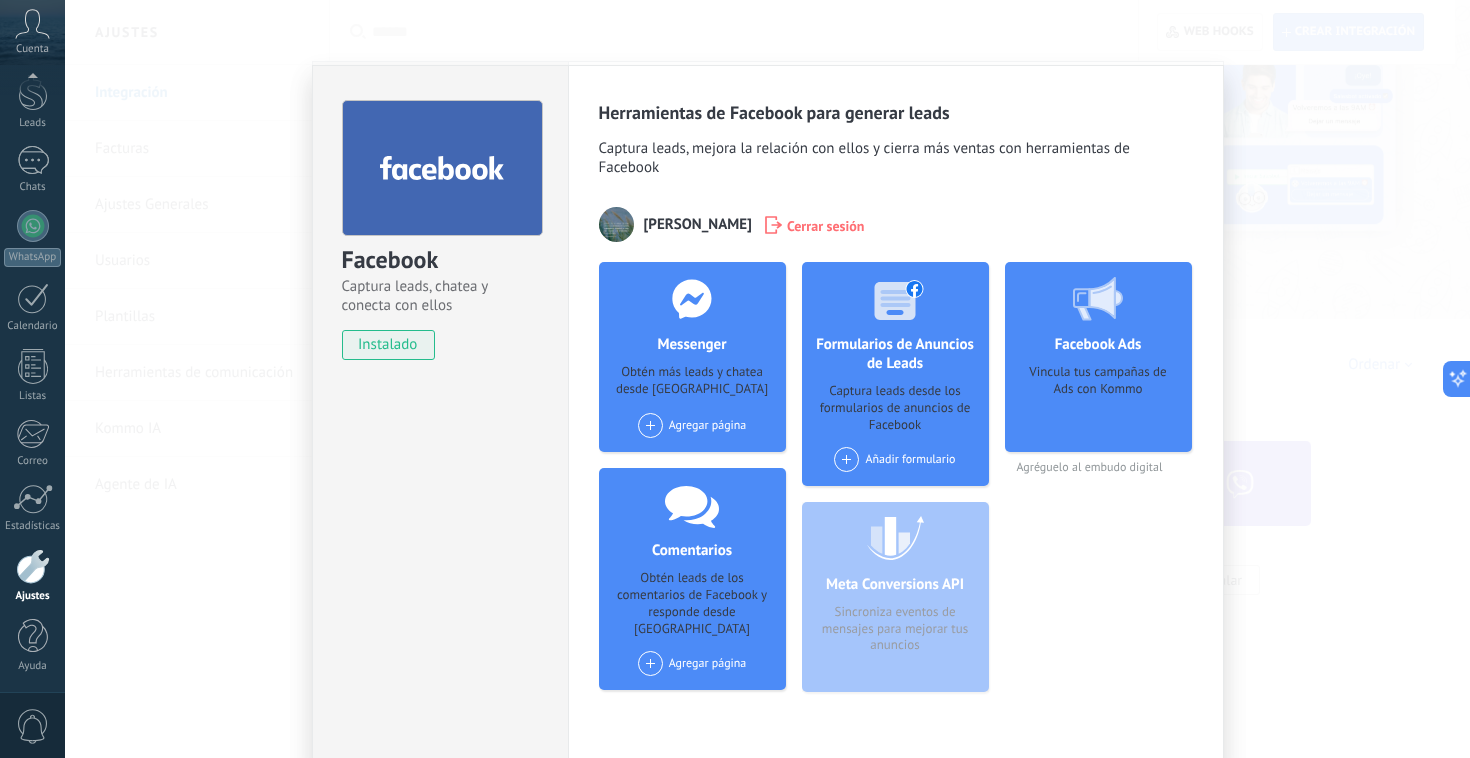click at bounding box center [650, 425] 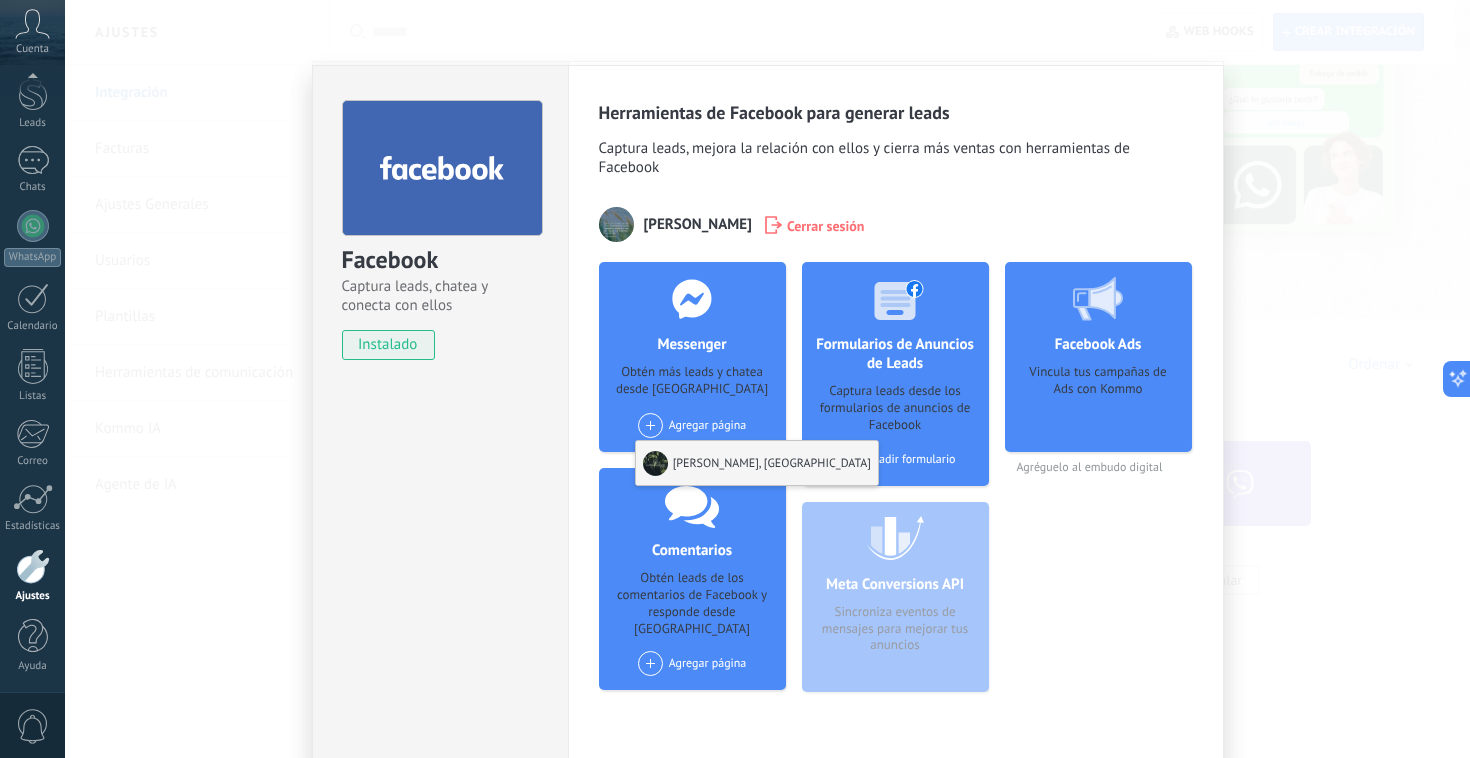 click on "[PERSON_NAME], [GEOGRAPHIC_DATA]" at bounding box center (757, 463) 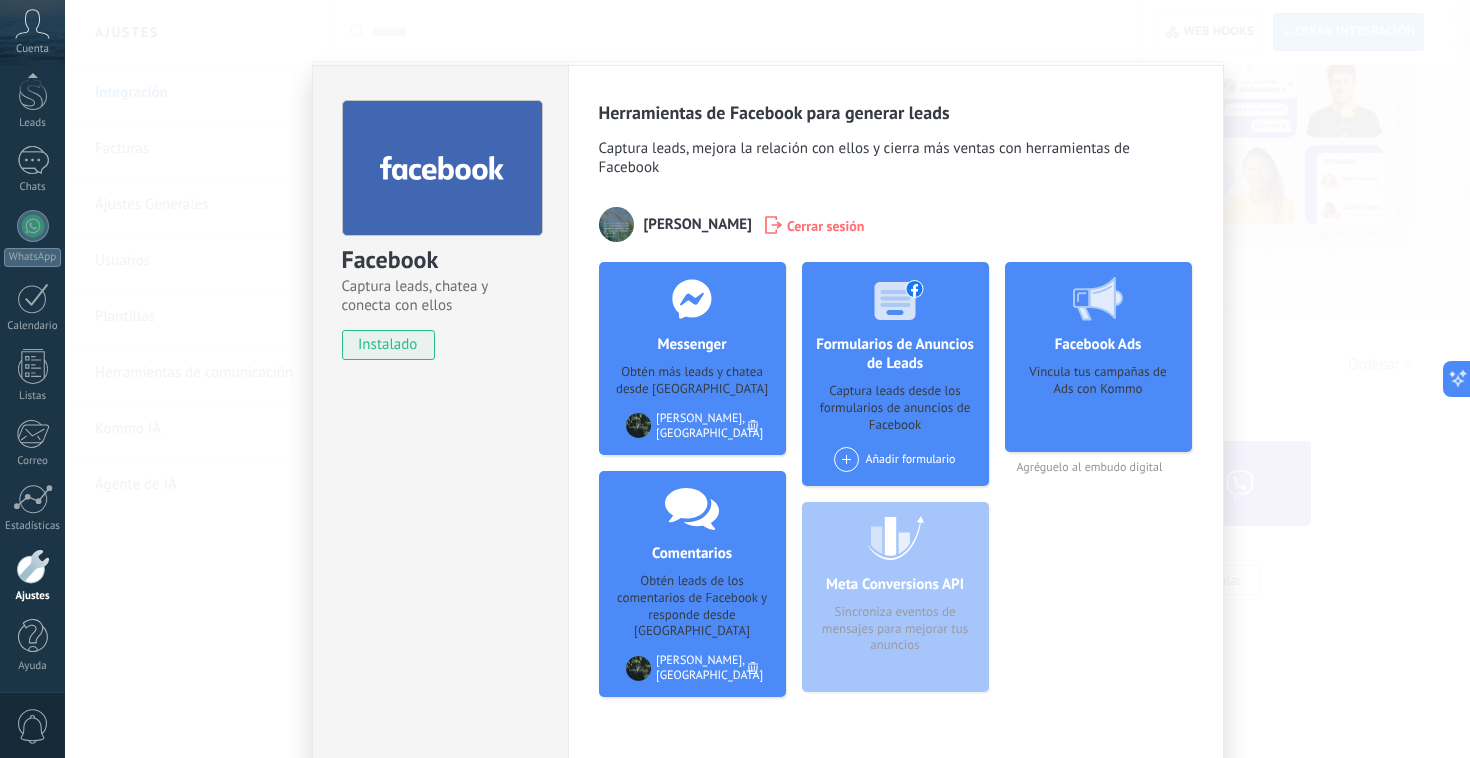 click on "Añadir formulario" at bounding box center [894, 459] 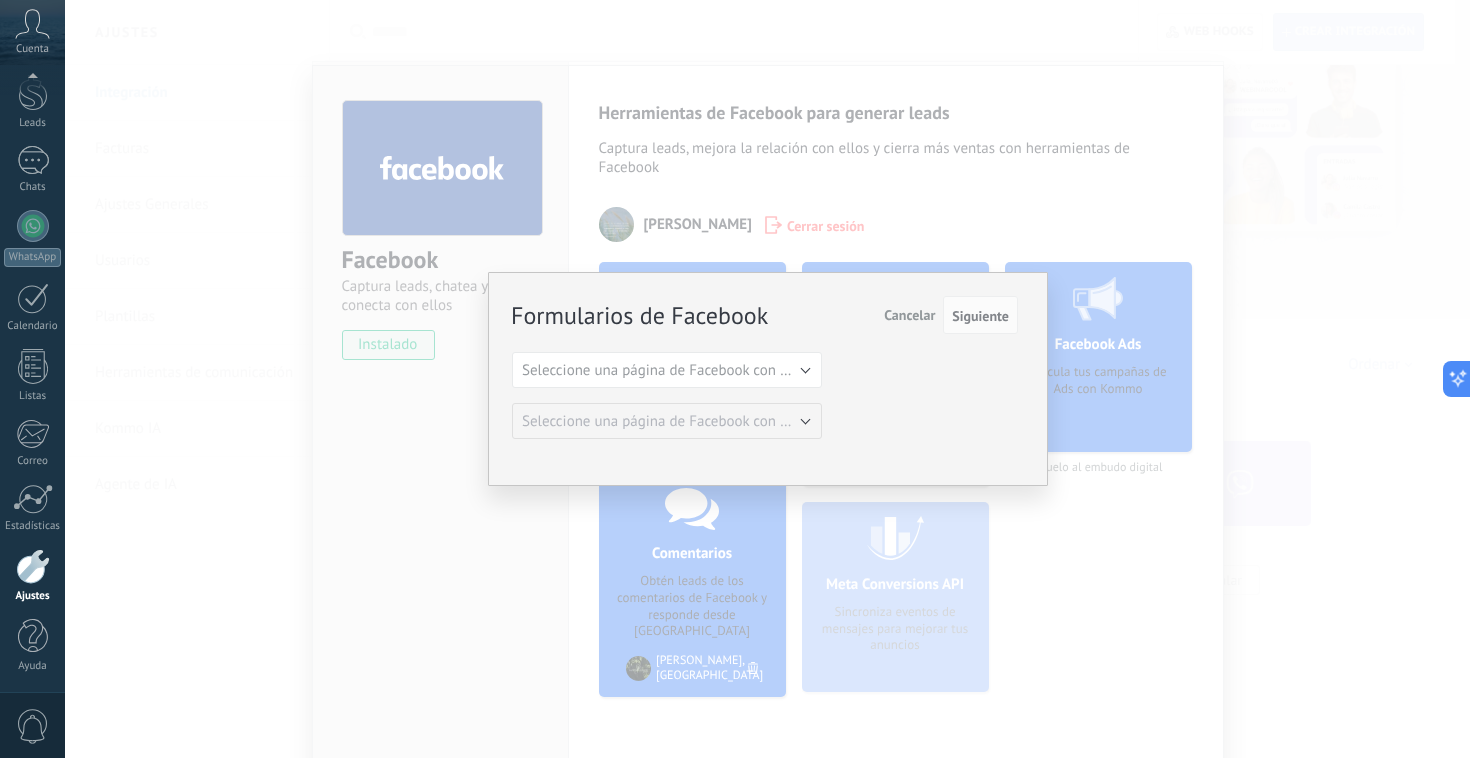 click on "Cancelar" at bounding box center [909, 315] 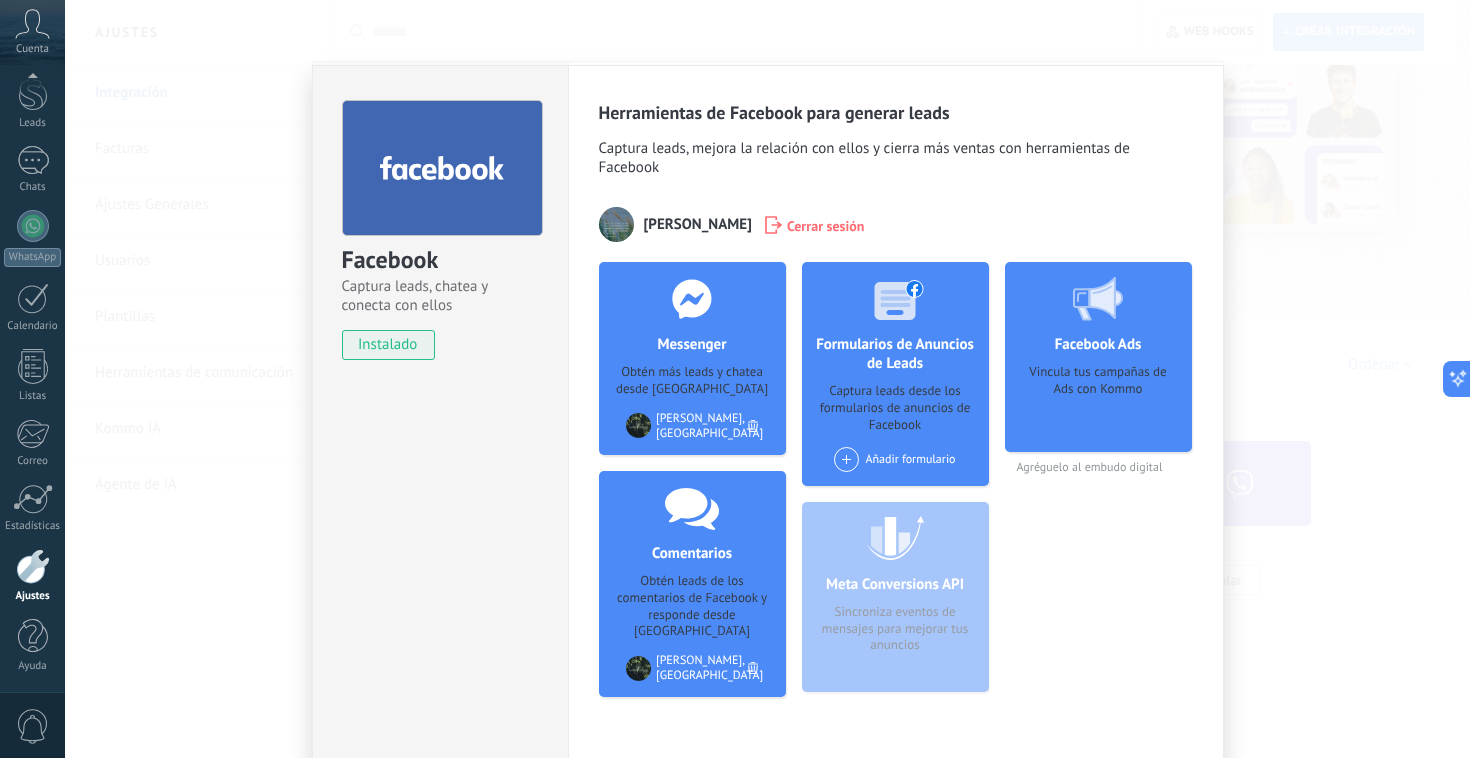 click on "Facebook Ads Vincula tus campañas de Ads con Kommo Agréguelo al embudo digital" at bounding box center (1098, 487) 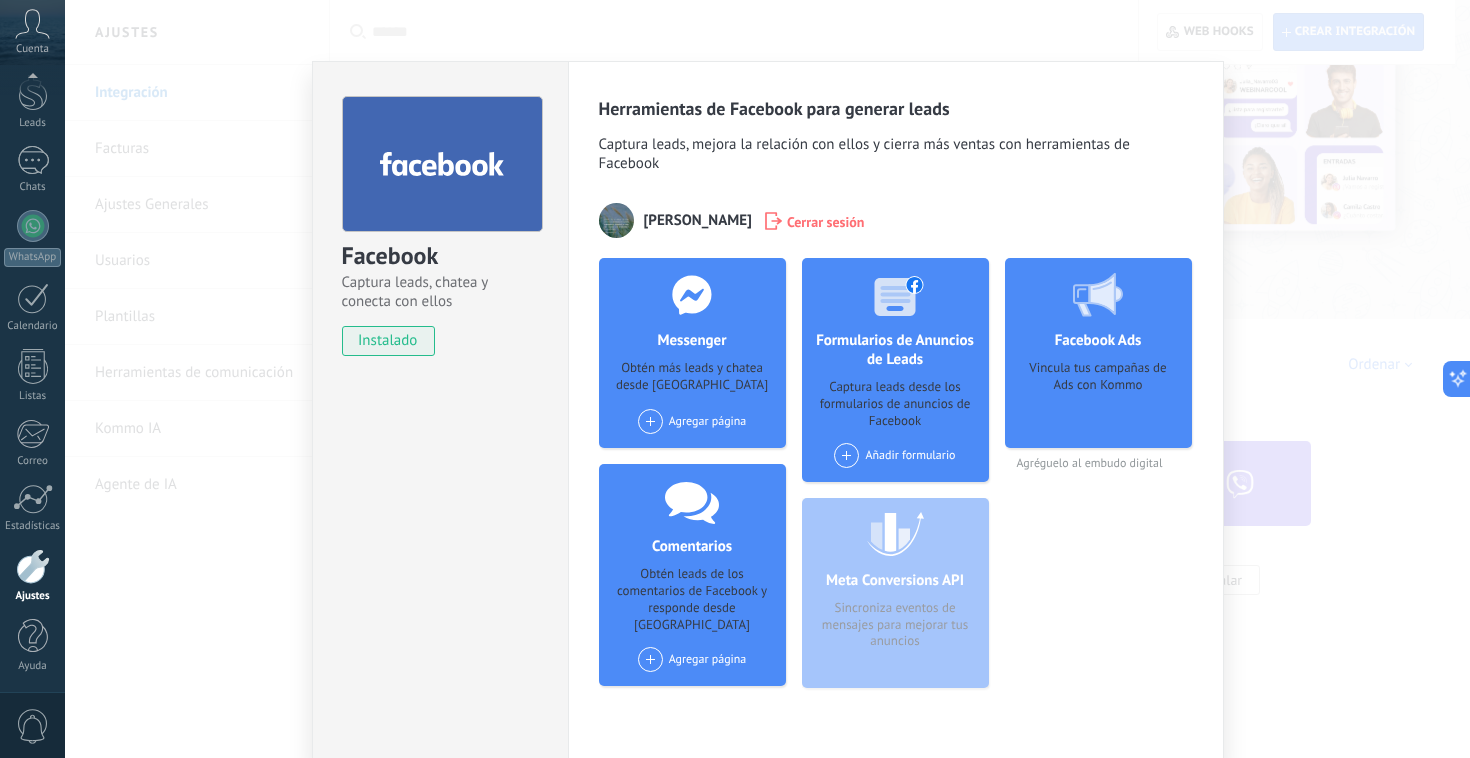 click on "Facebook Captura leads, chatea y conecta con ellos instalado Desinstalar Herramientas de Facebook para generar leads Captura leads, mejora la relación con ellos y cierra más ventas con herramientas de Facebook María J Amezquita Ramiez Cerrar sesión Messenger Obtén más leads y chatea desde Kommo Agregar página Comentarios Obtén leads de los comentarios de Facebook y responde desde Kommo Agregar página Formularios de Anuncios de Leads Captura leads desde los formularios de anuncios de Facebook Añadir formulario Meta Conversions API Sincroniza eventos de mensajes para mejorar tus anuncios Facebook Ads Vincula tus campañas de Ads con Kommo Agréguelo al embudo digital más" at bounding box center (767, 379) 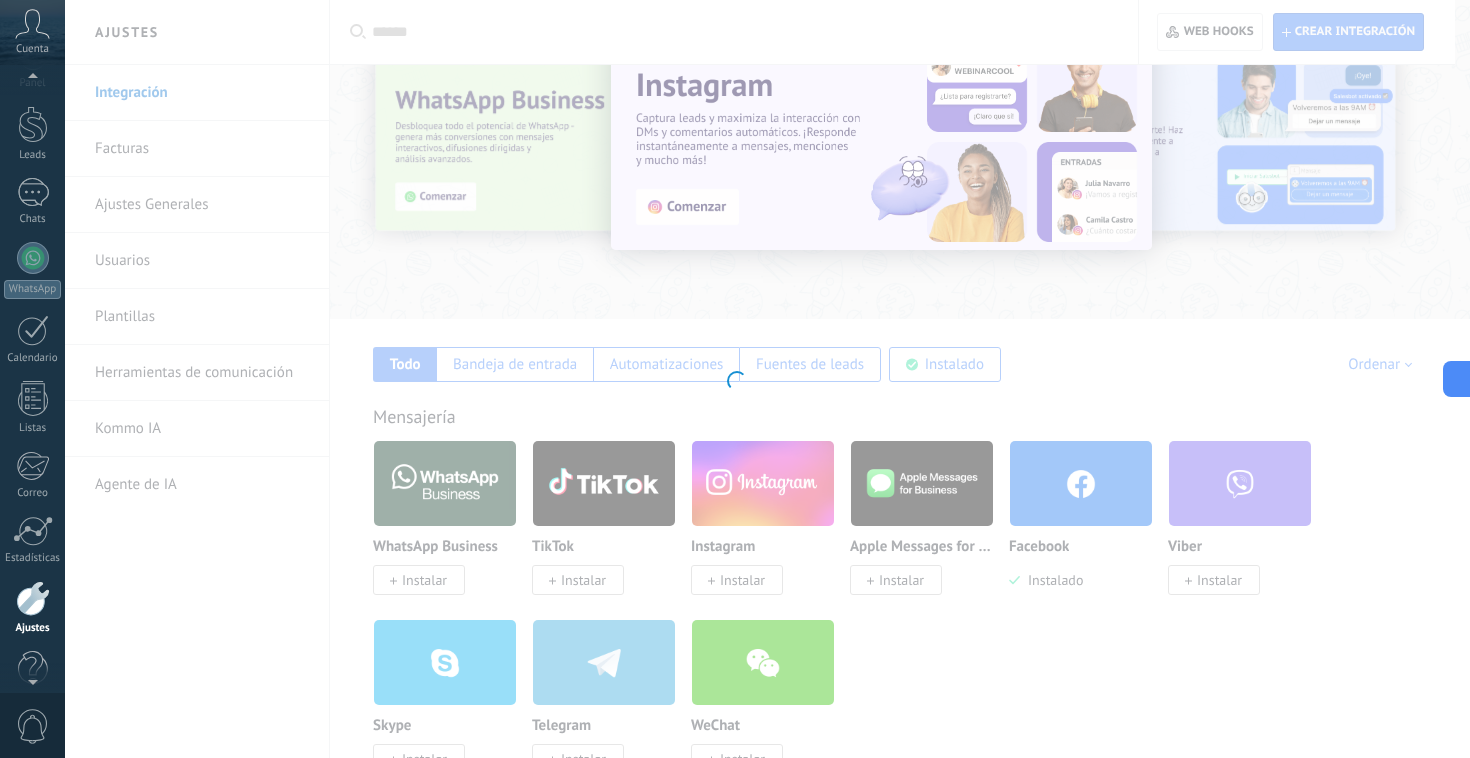 click at bounding box center [32, 80] 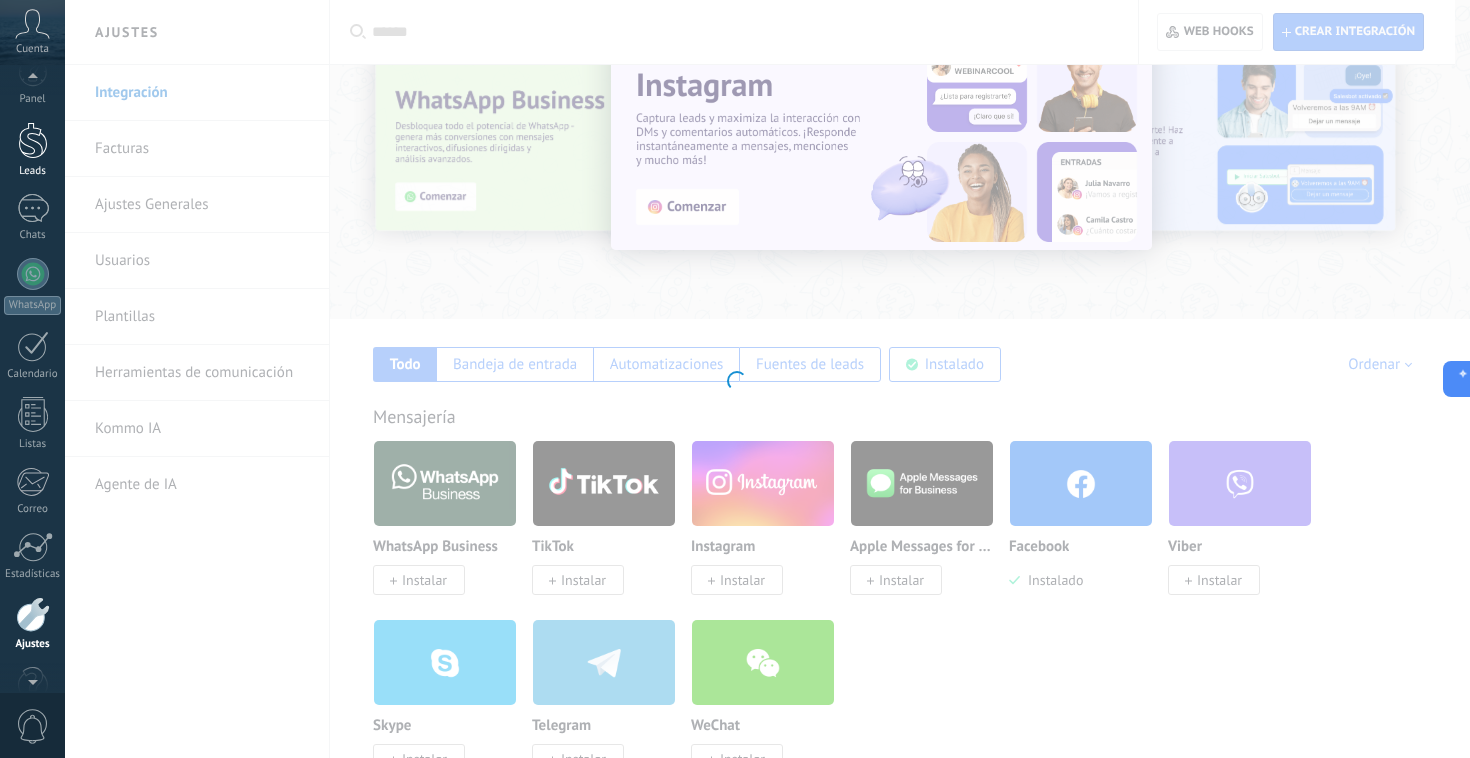 scroll, scrollTop: 14, scrollLeft: 0, axis: vertical 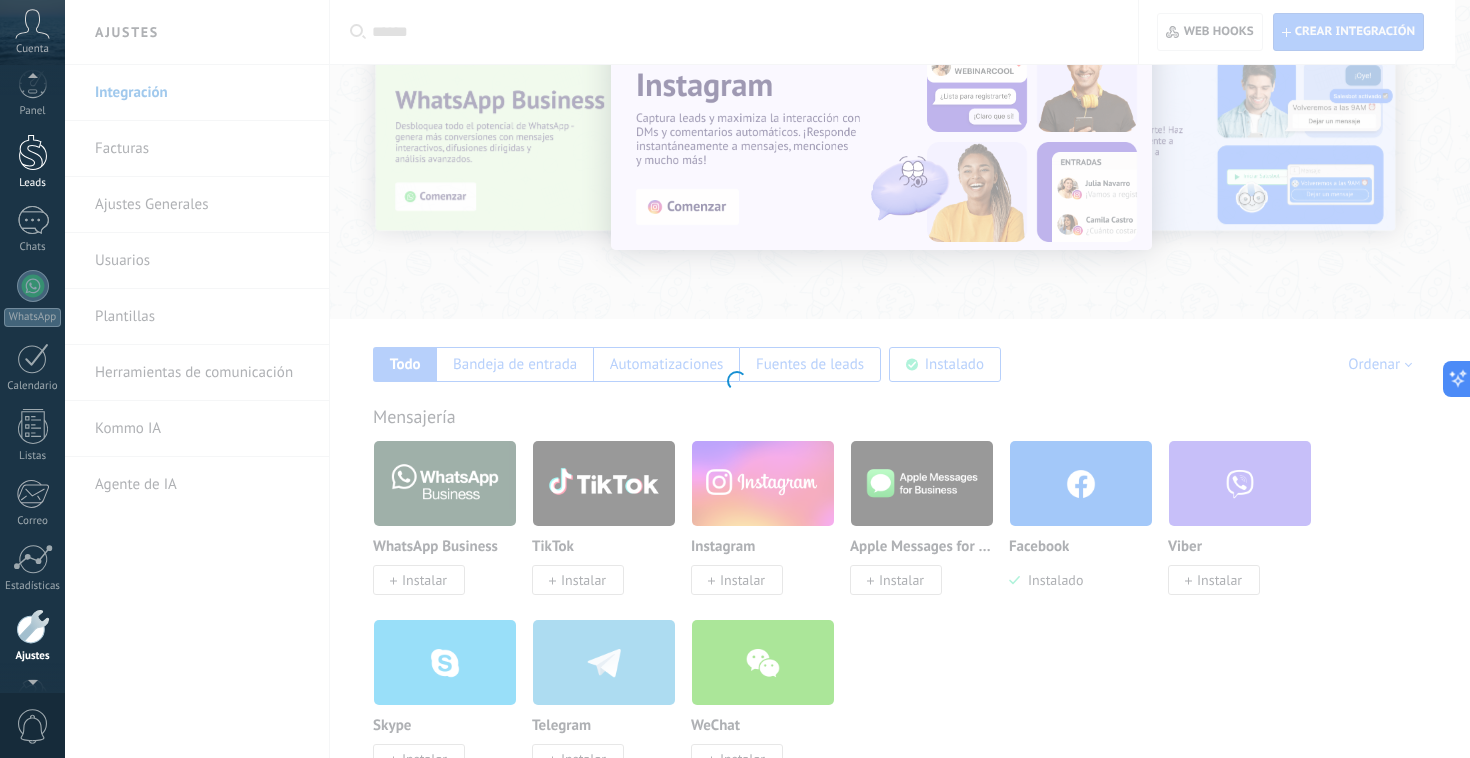 click at bounding box center (33, 152) 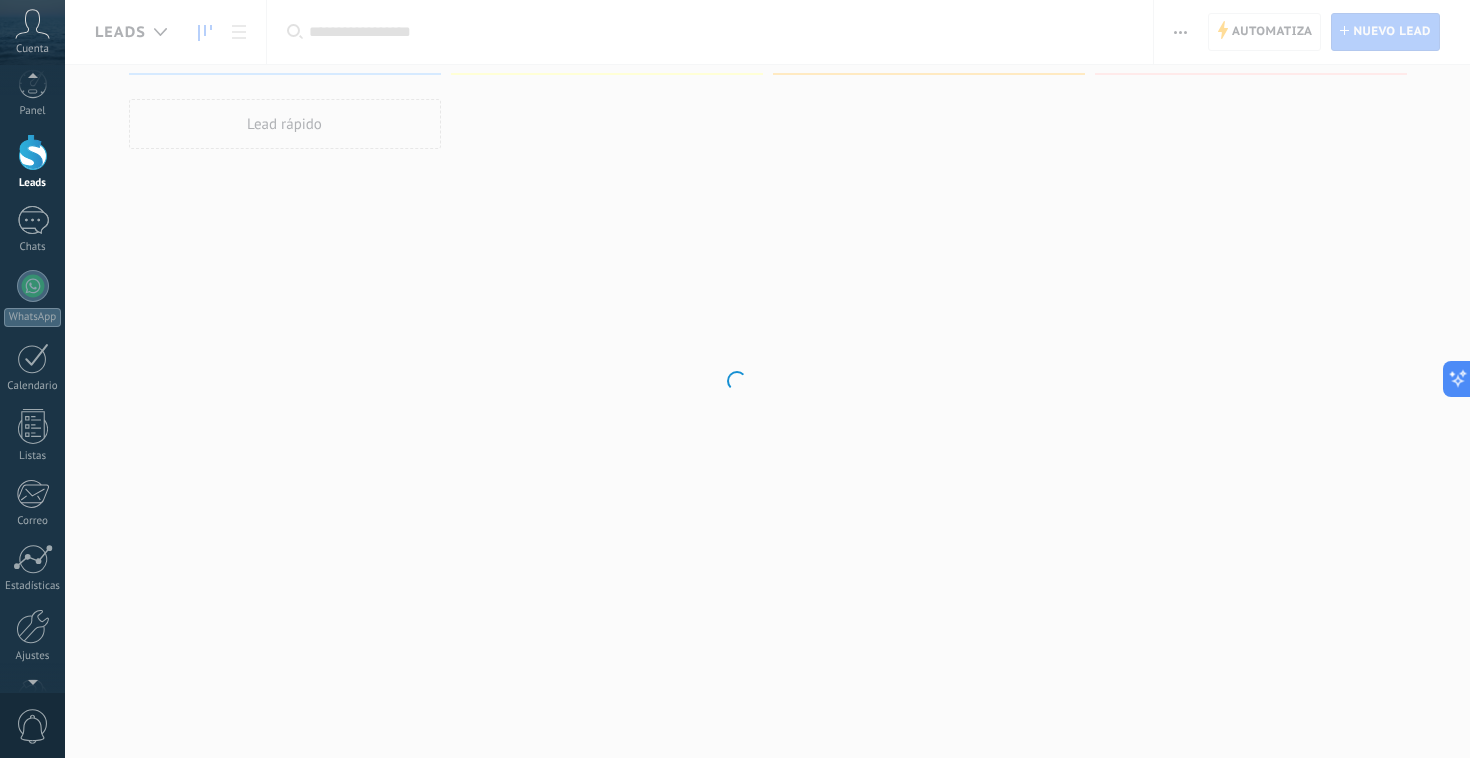 scroll, scrollTop: 0, scrollLeft: 0, axis: both 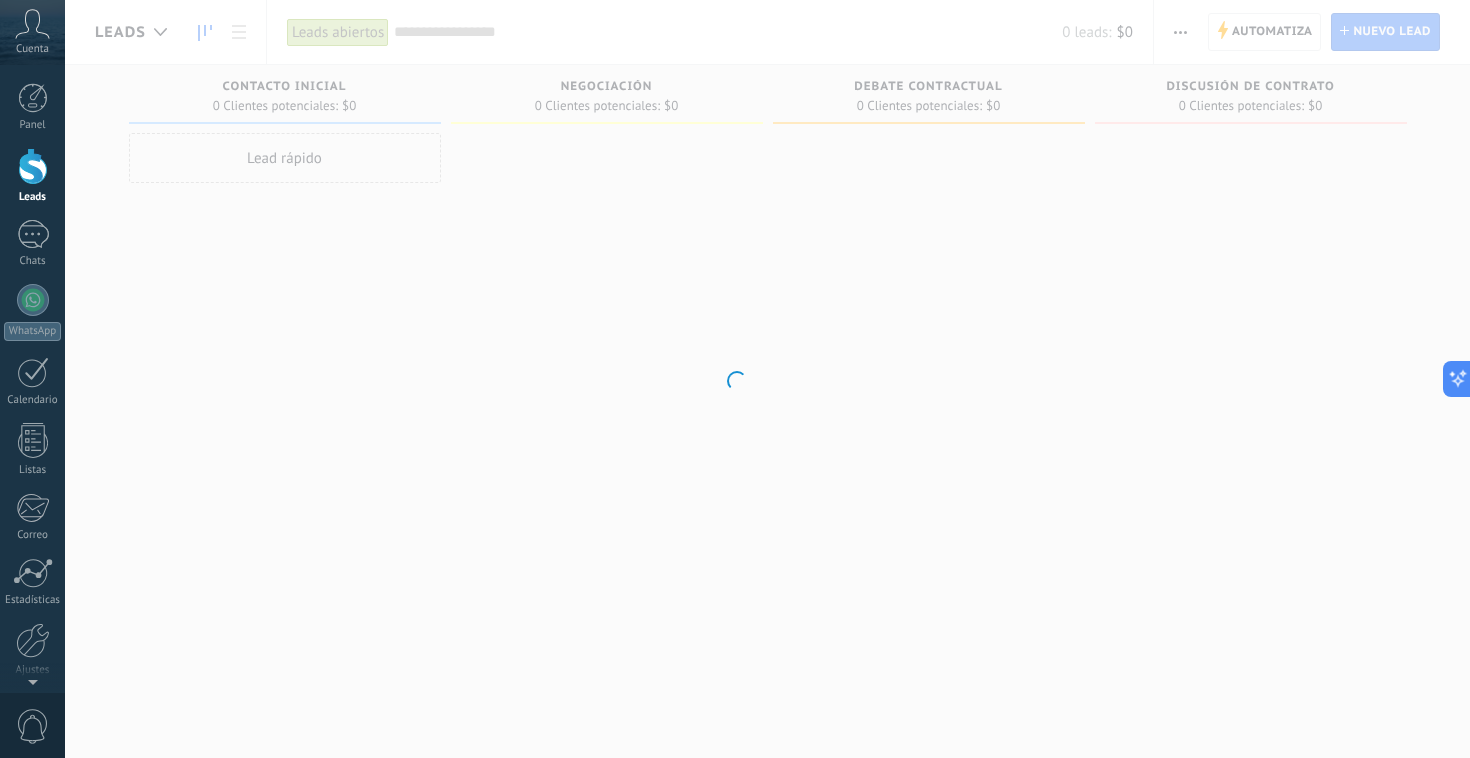 click at bounding box center [735, 379] 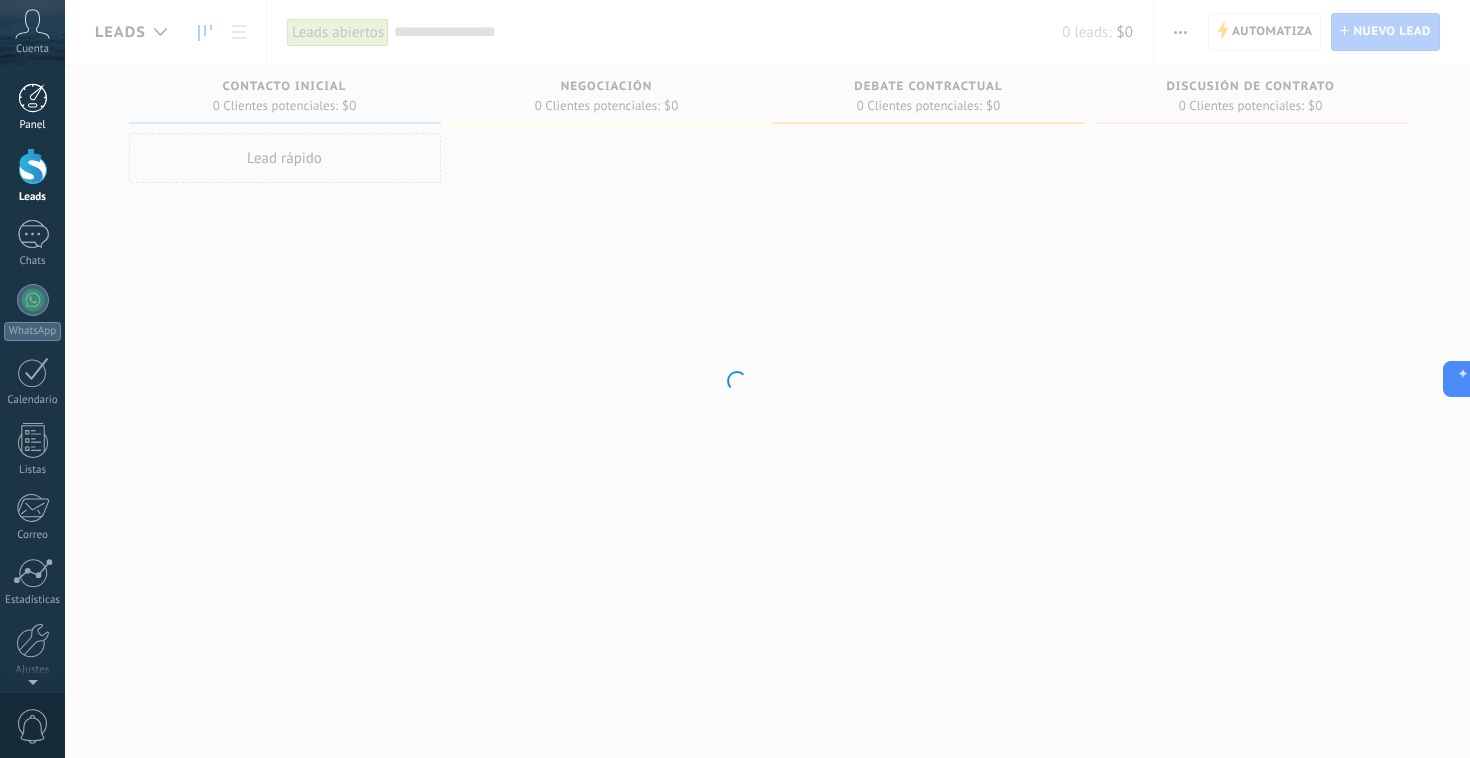 click at bounding box center (33, 98) 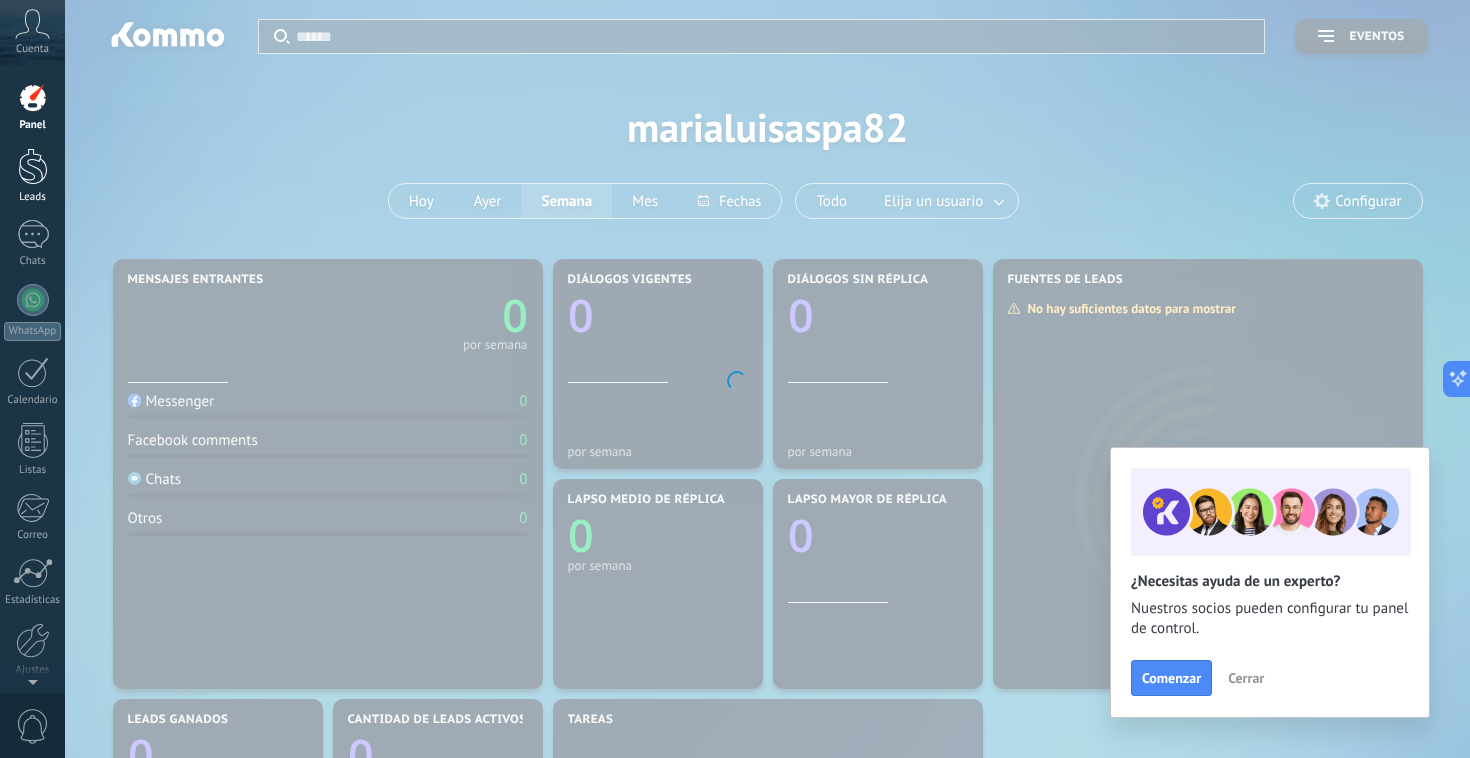 click at bounding box center (33, 166) 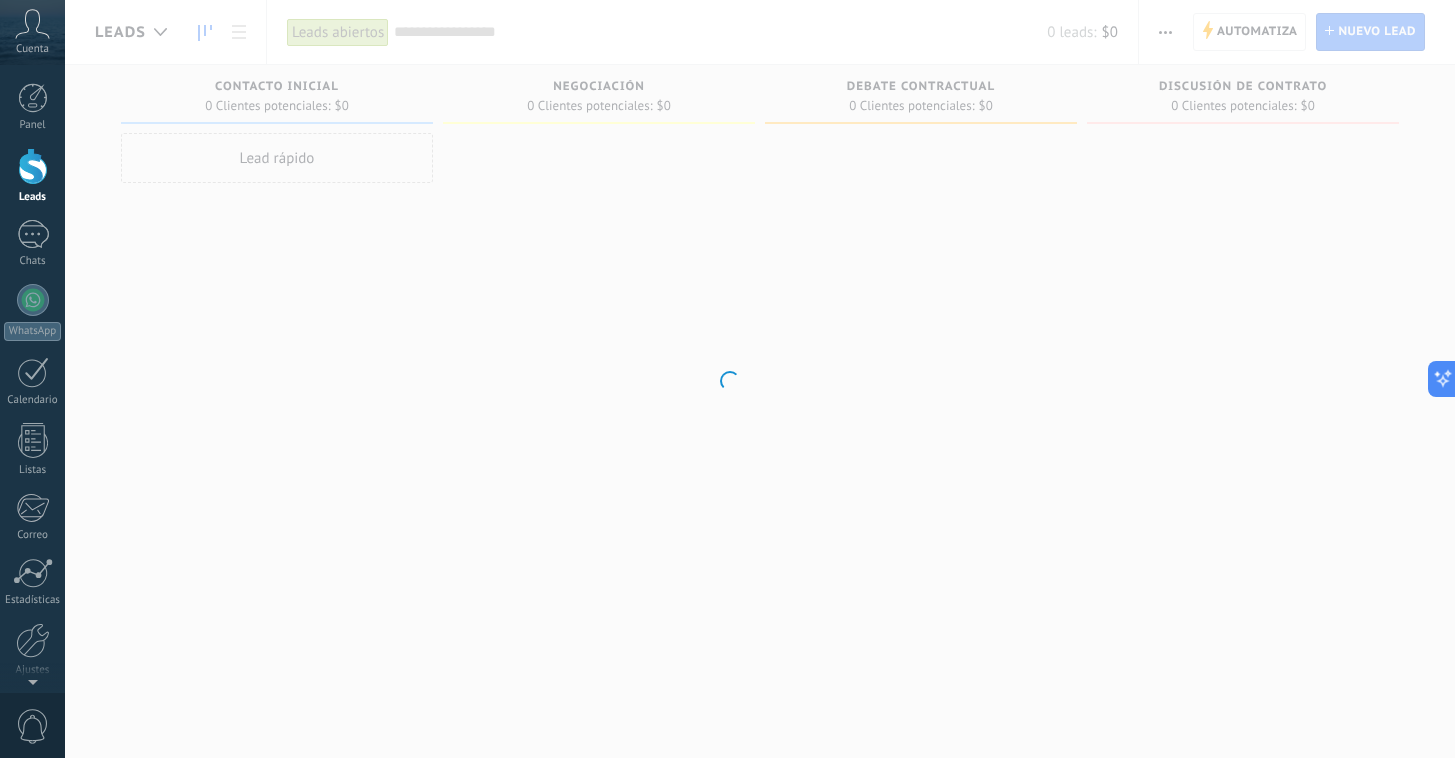 click at bounding box center (727, 379) 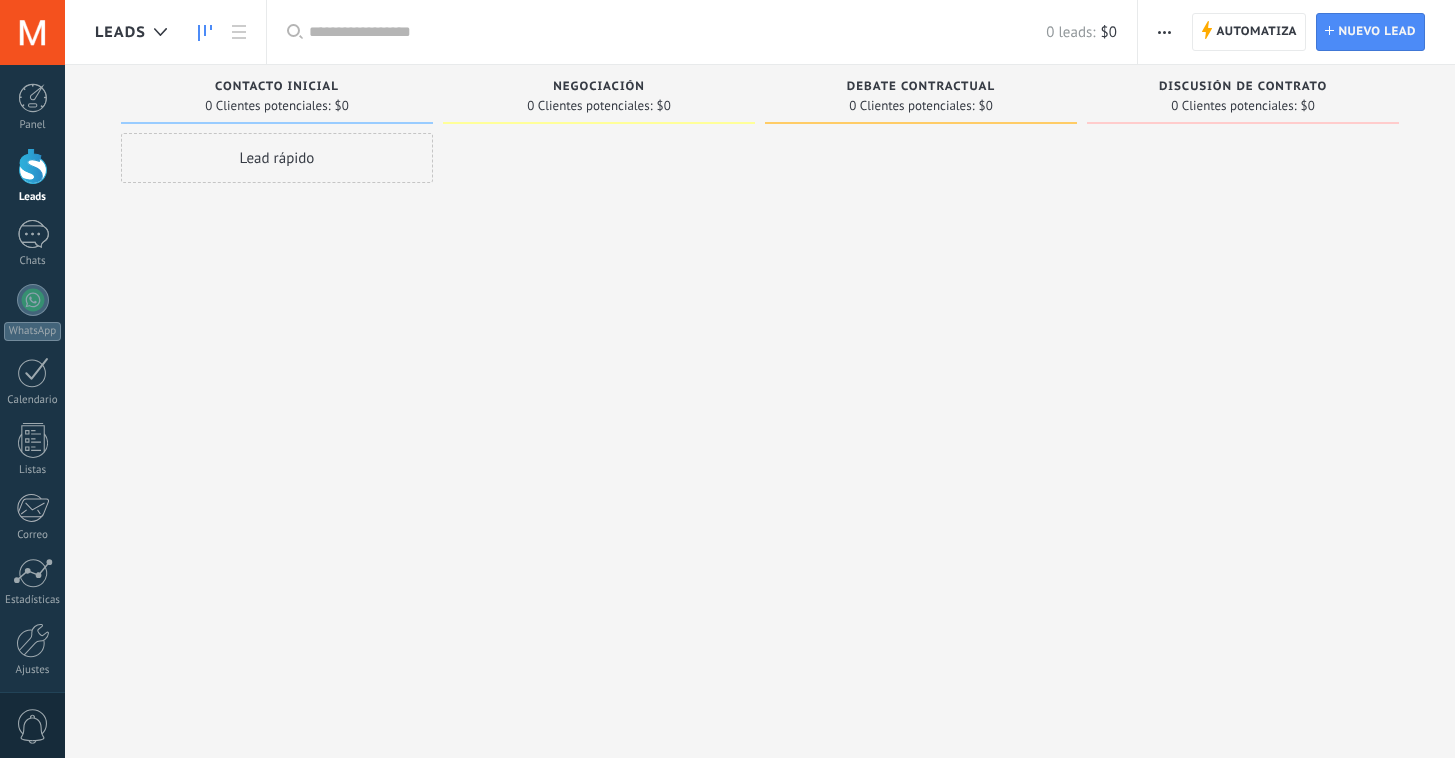 scroll, scrollTop: 0, scrollLeft: 0, axis: both 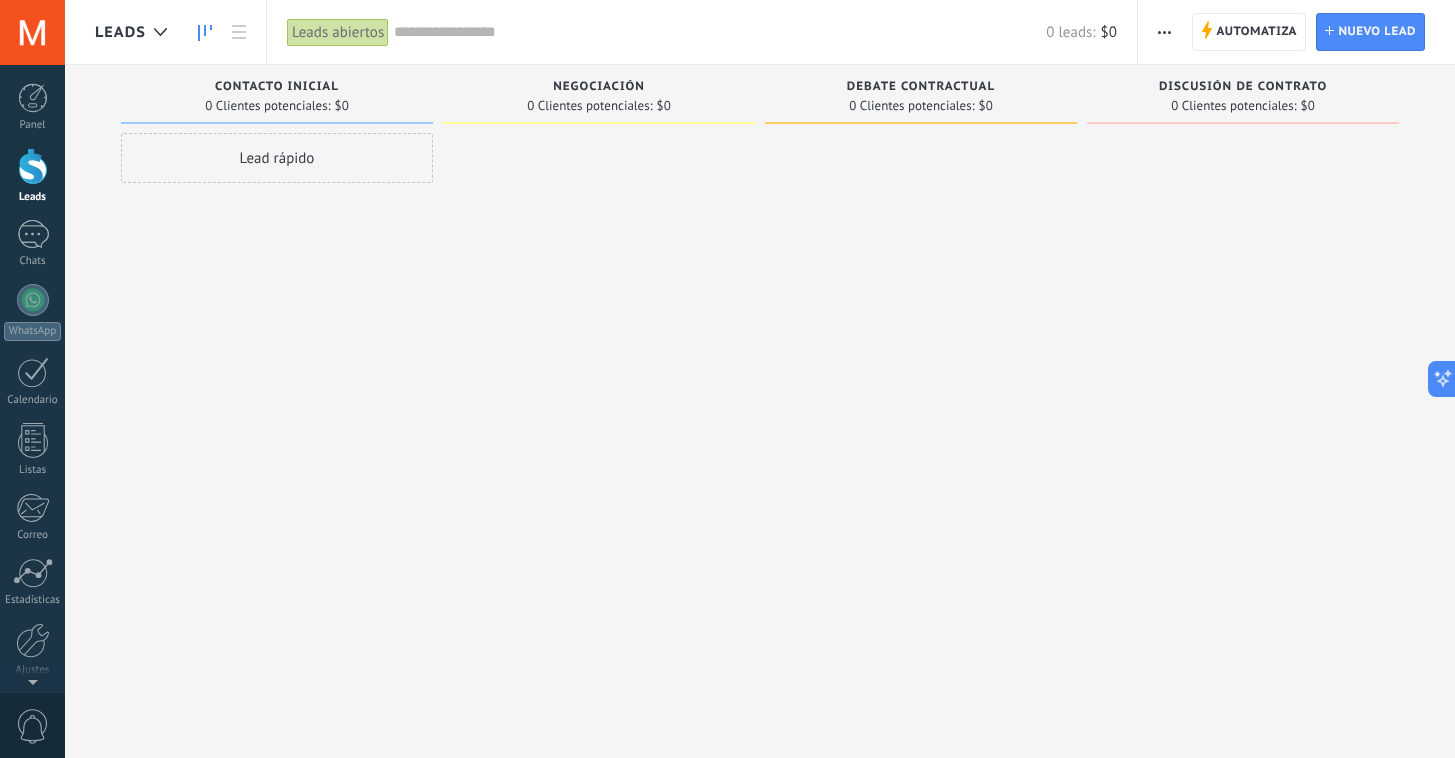 click on "Leads" at bounding box center (32, 176) 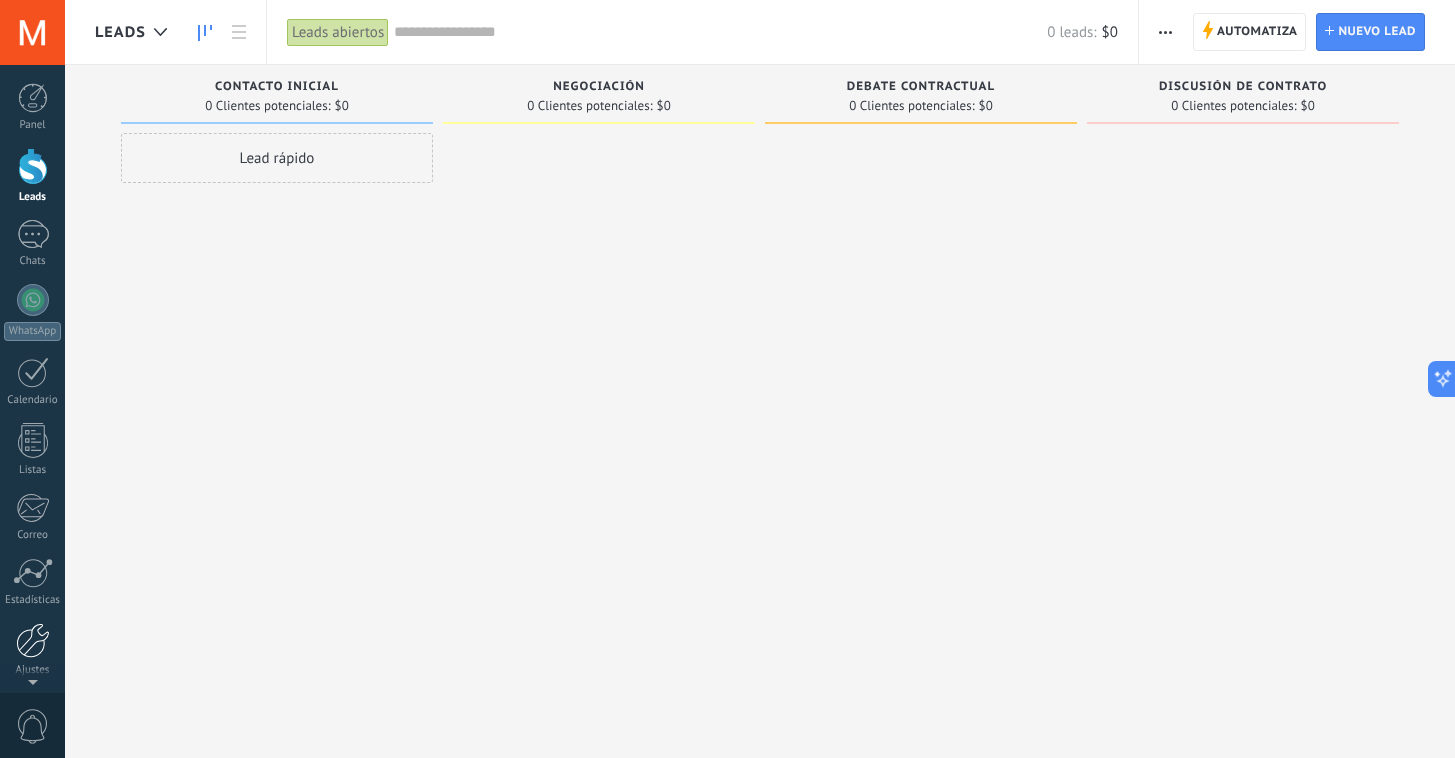 click at bounding box center [33, 640] 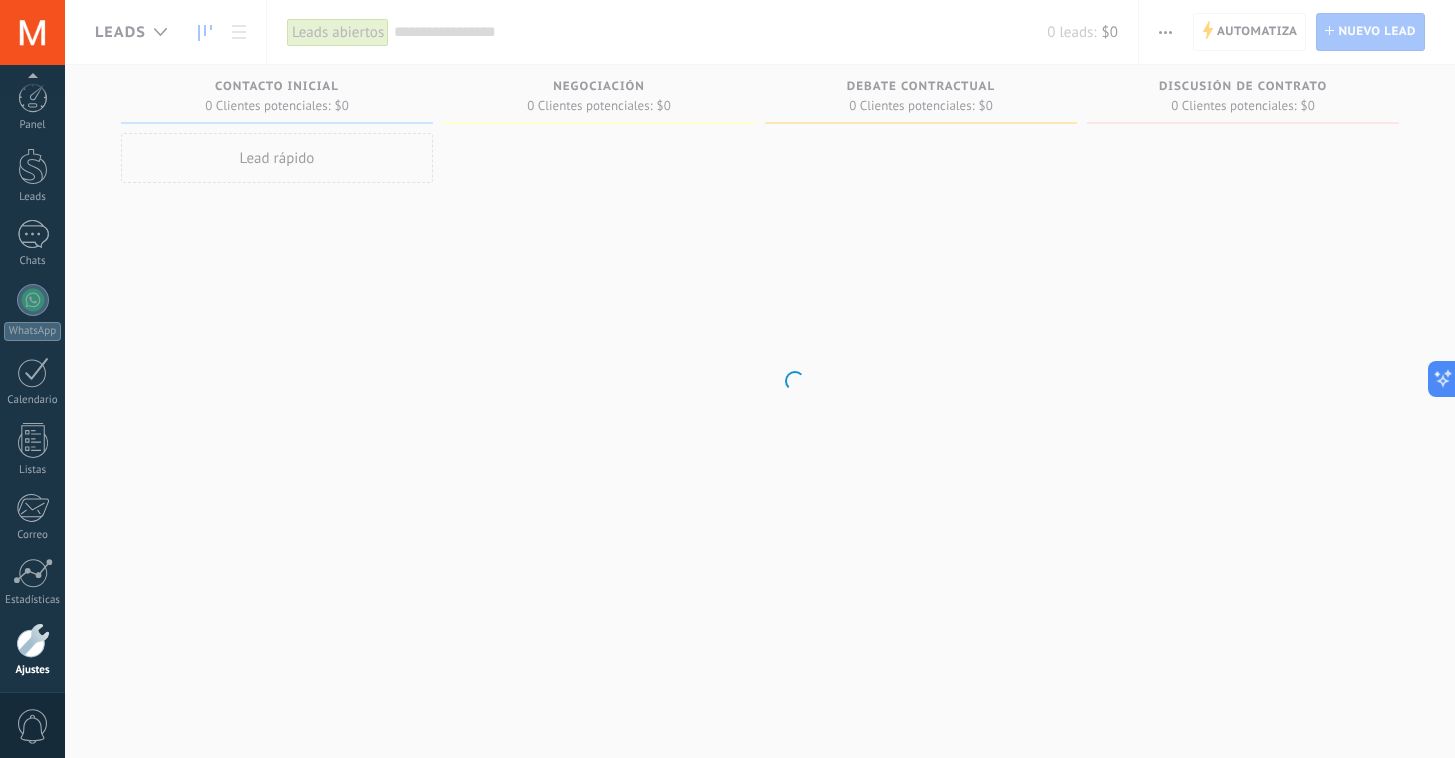 scroll, scrollTop: 74, scrollLeft: 0, axis: vertical 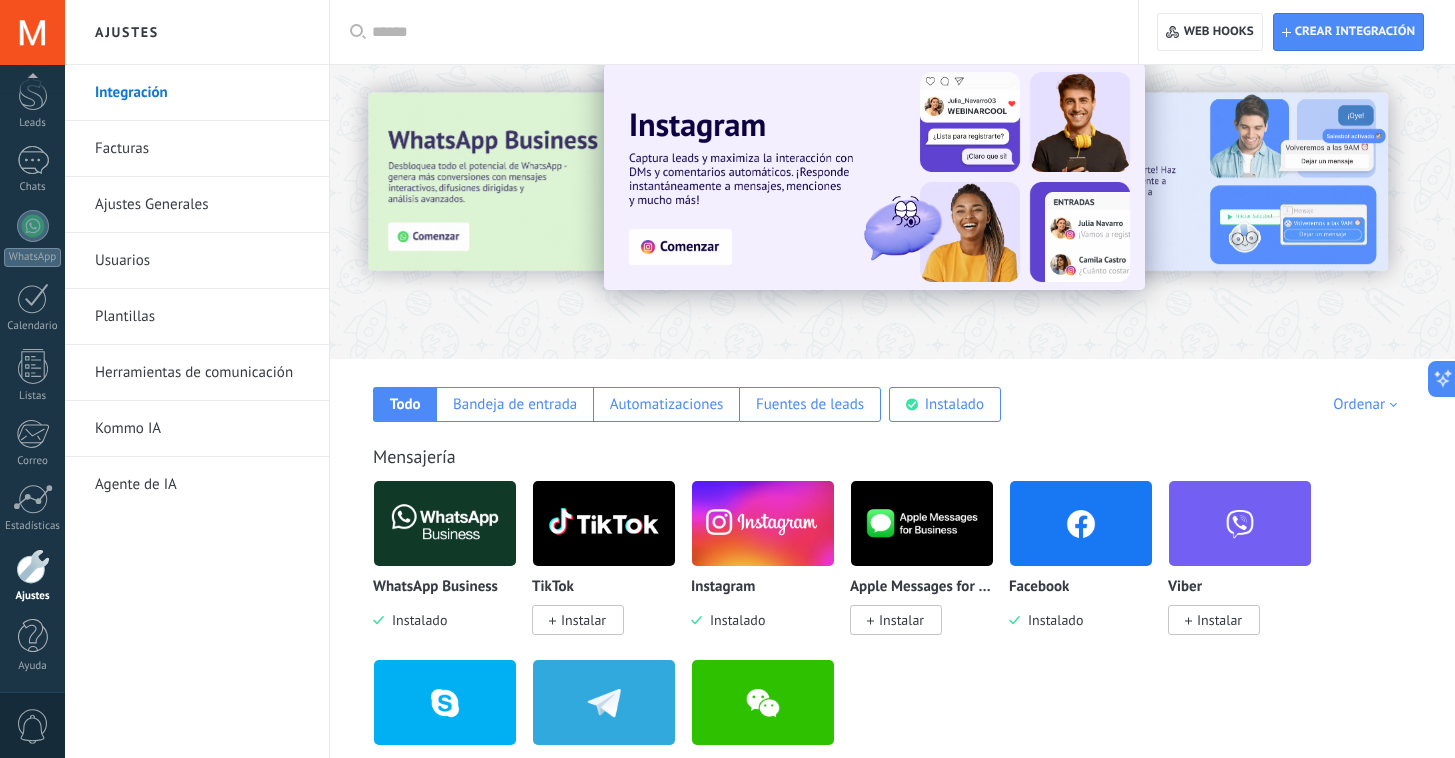 click on "Instalado" at bounding box center [415, 620] 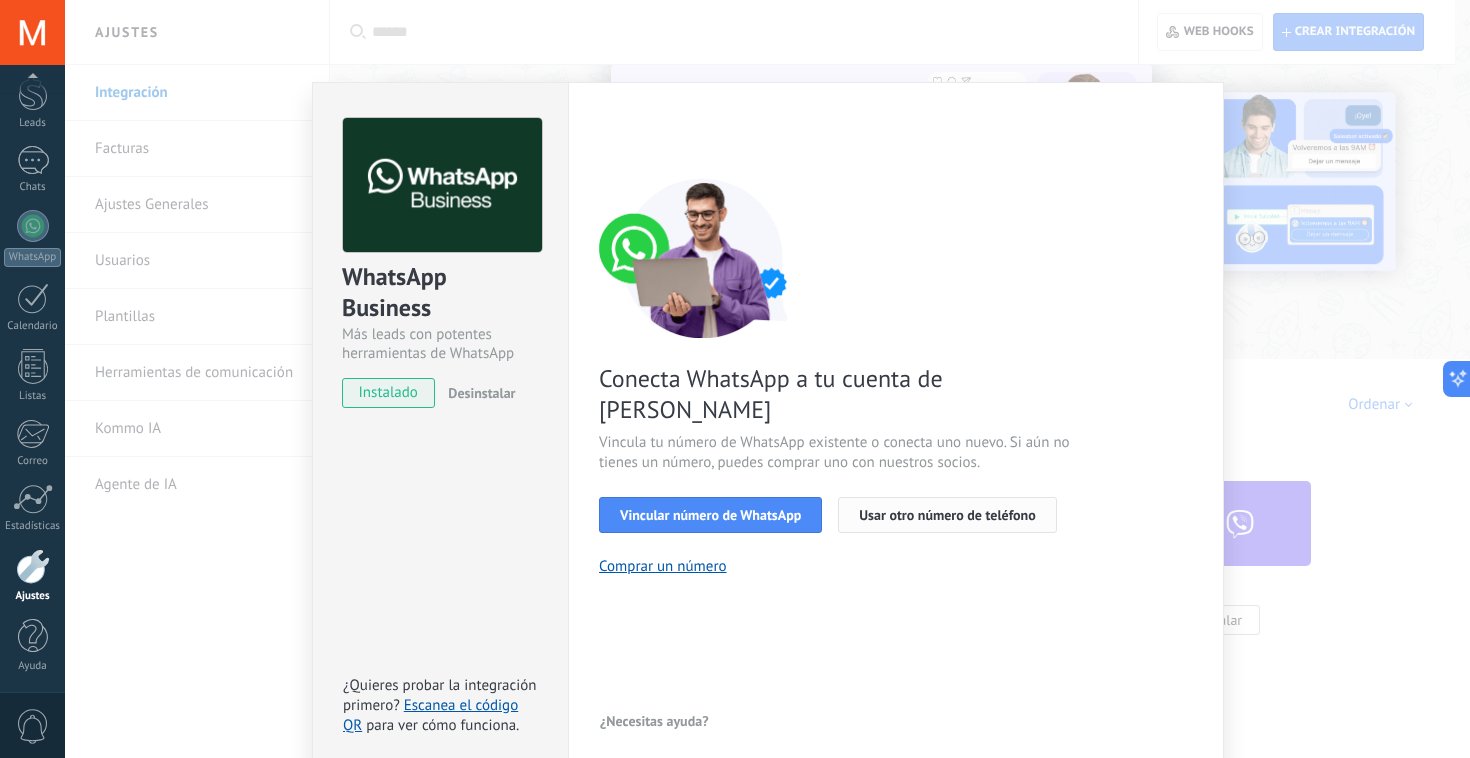 click on "Usar otro número de teléfono" at bounding box center [947, 515] 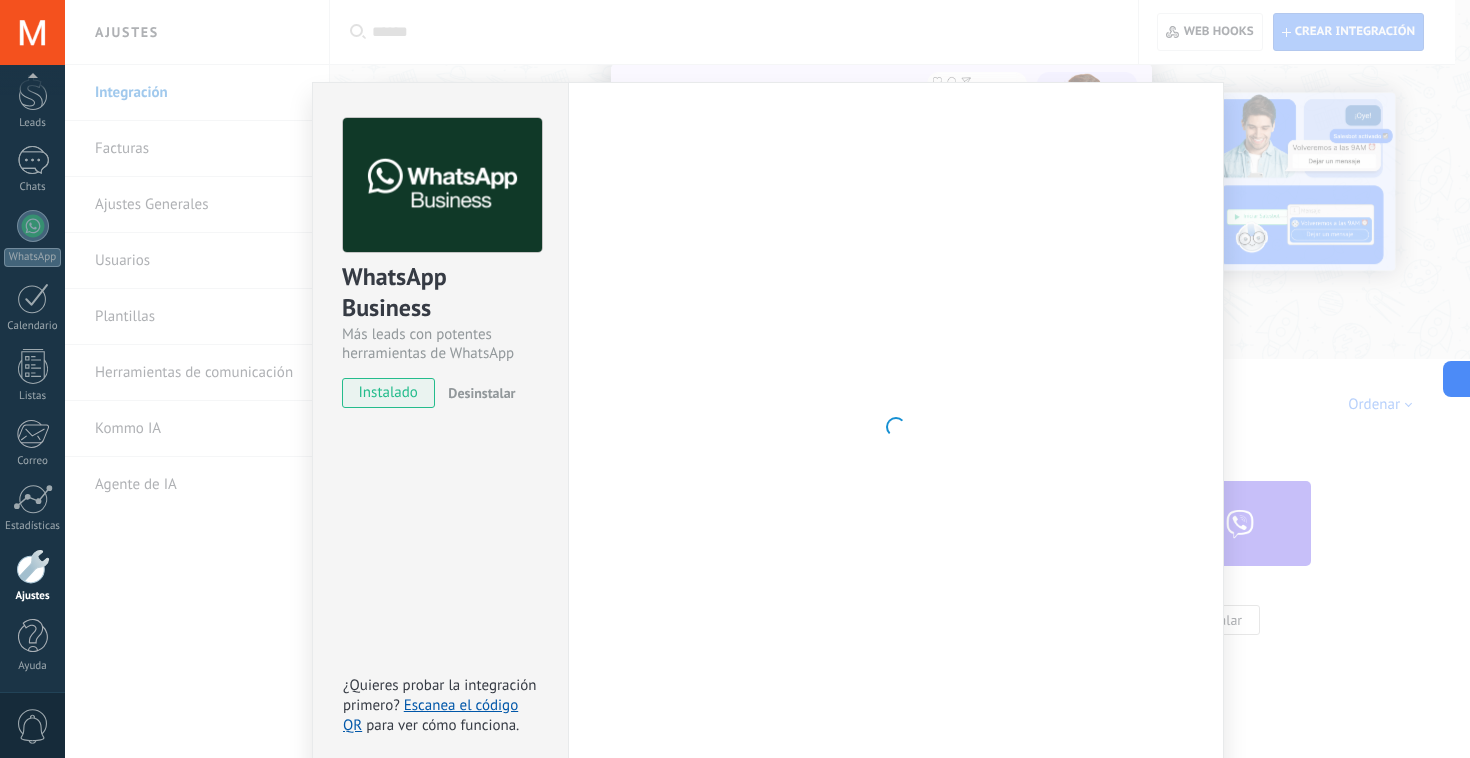 click at bounding box center (896, 427) 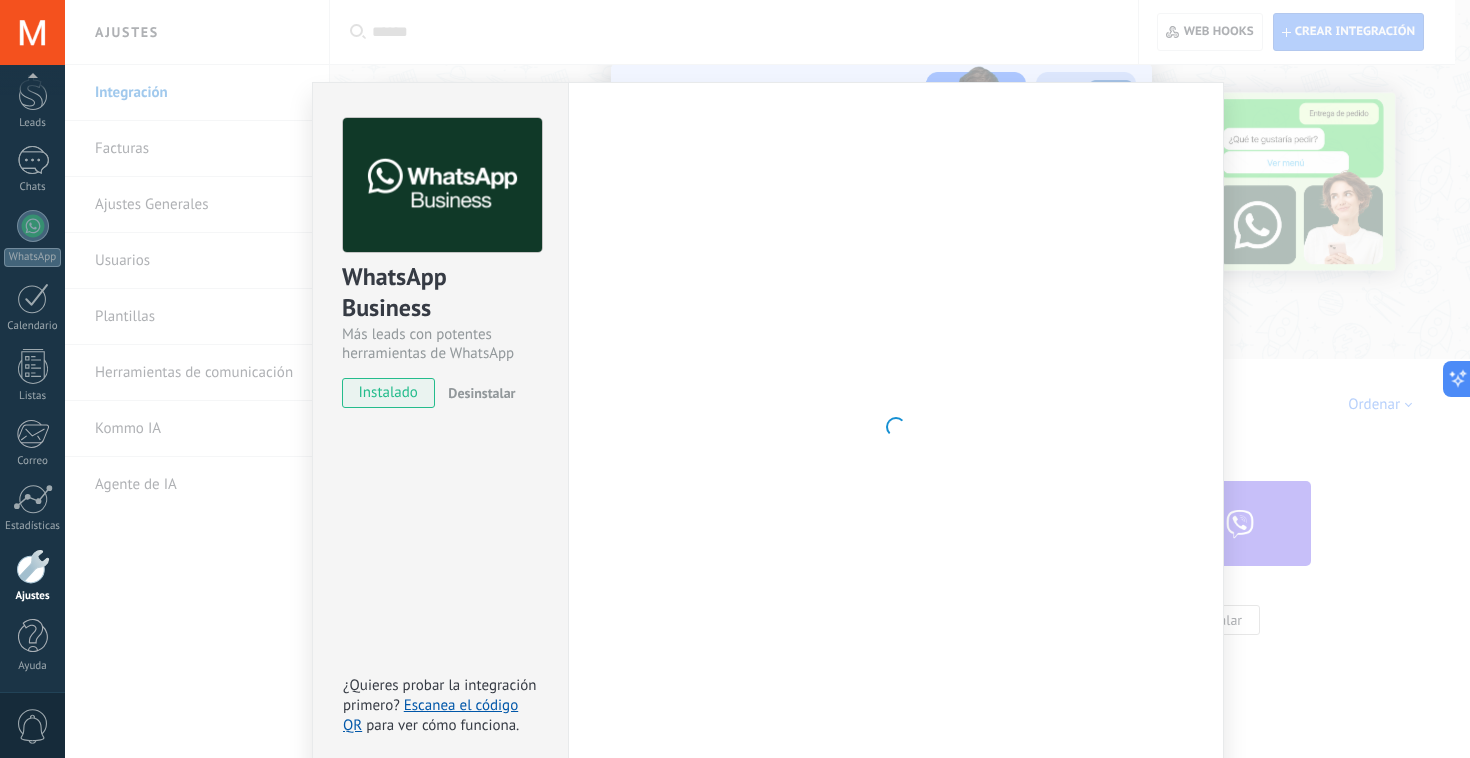click on "WhatsApp Business Más leads con potentes herramientas de WhatsApp instalado Desinstalar ¿Quieres probar la integración primero?   Escanea el código QR   para ver cómo funciona. Configuraciones Autorizaciones Esta pestaña registra a los usuarios que han concedido acceso a las integración a esta cuenta. Si deseas remover la posibilidad que un usuario pueda enviar solicitudes a la cuenta en nombre de esta integración, puedes revocar el acceso. Si el acceso a todos los usuarios es revocado, la integración dejará de funcionar. Esta aplicacion está instalada, pero nadie le ha dado acceso aun. WhatsApp Cloud API más _:  Guardar < Volver 1 Seleccionar aplicación 2 Conectar Facebook  3 Finalizar configuración Conecta WhatsApp a tu cuenta de Kommo Vincula tu número de WhatsApp existente o conecta uno nuevo. Si aún no tienes un número, puedes comprar uno con nuestros socios. Vincular número de WhatsApp Usar otro número de teléfono Comprar un número ¿Necesitas ayuda?" at bounding box center [767, 379] 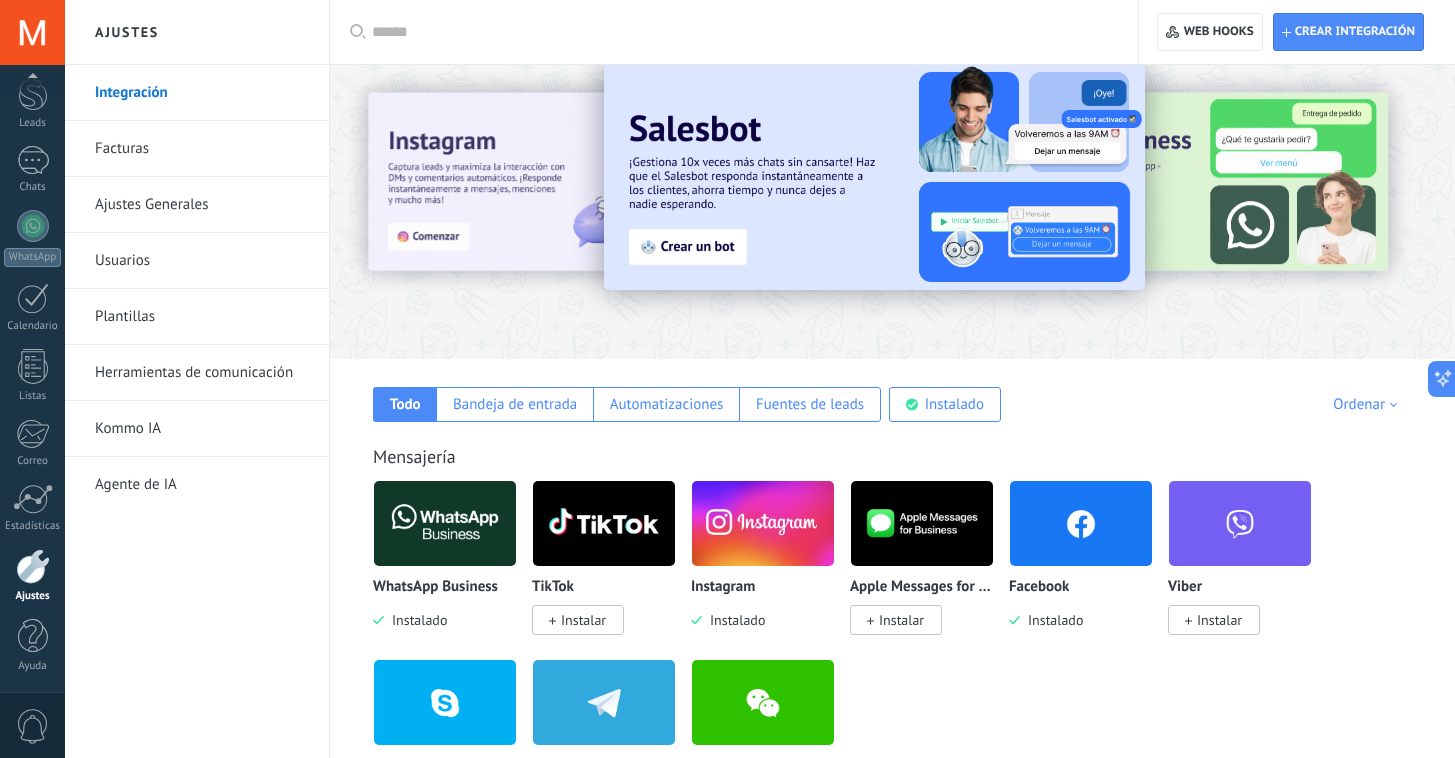 click at bounding box center (445, 523) 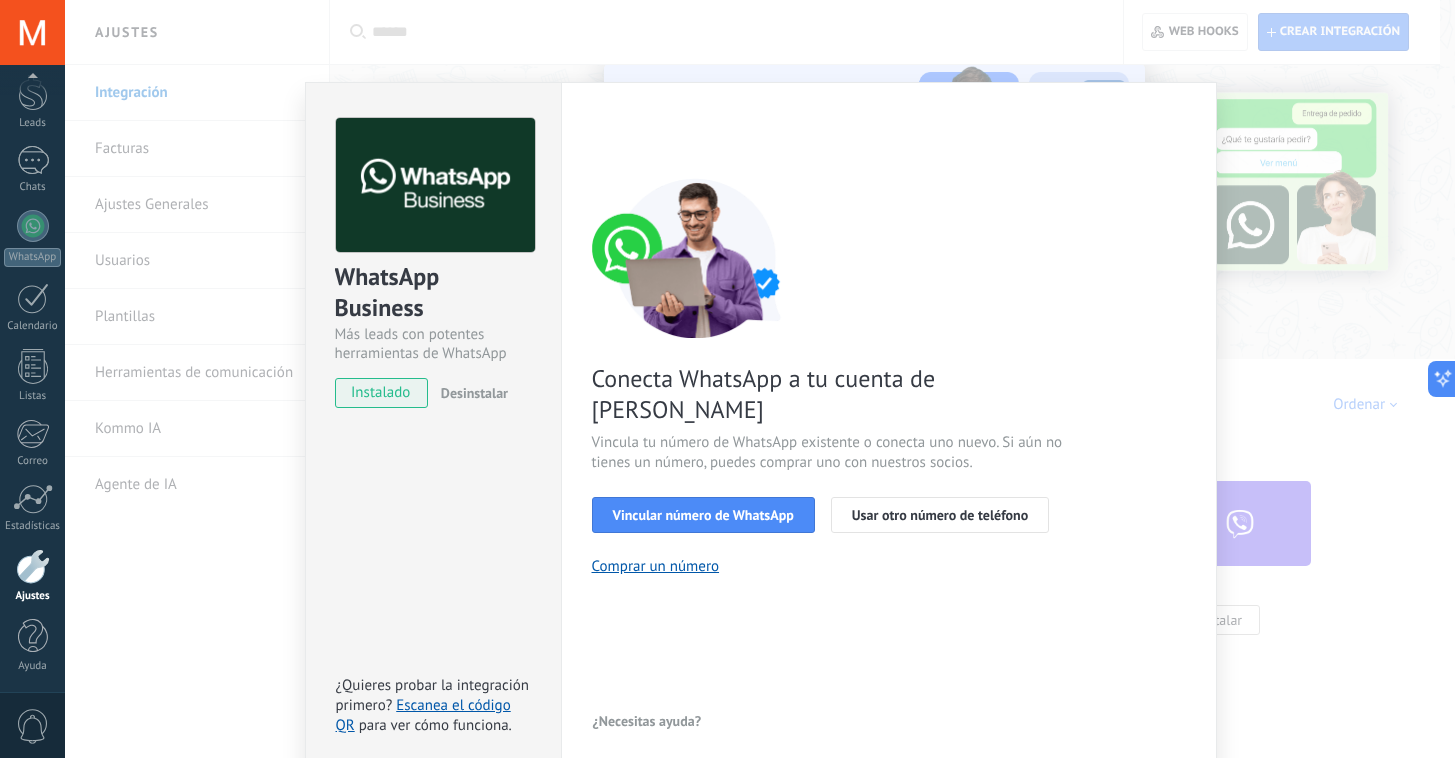 click on "WhatsApp Business Más leads con potentes herramientas de WhatsApp instalado Desinstalar ¿Quieres probar la integración primero?   Escanea el código QR   para ver cómo funciona." at bounding box center [433, 427] 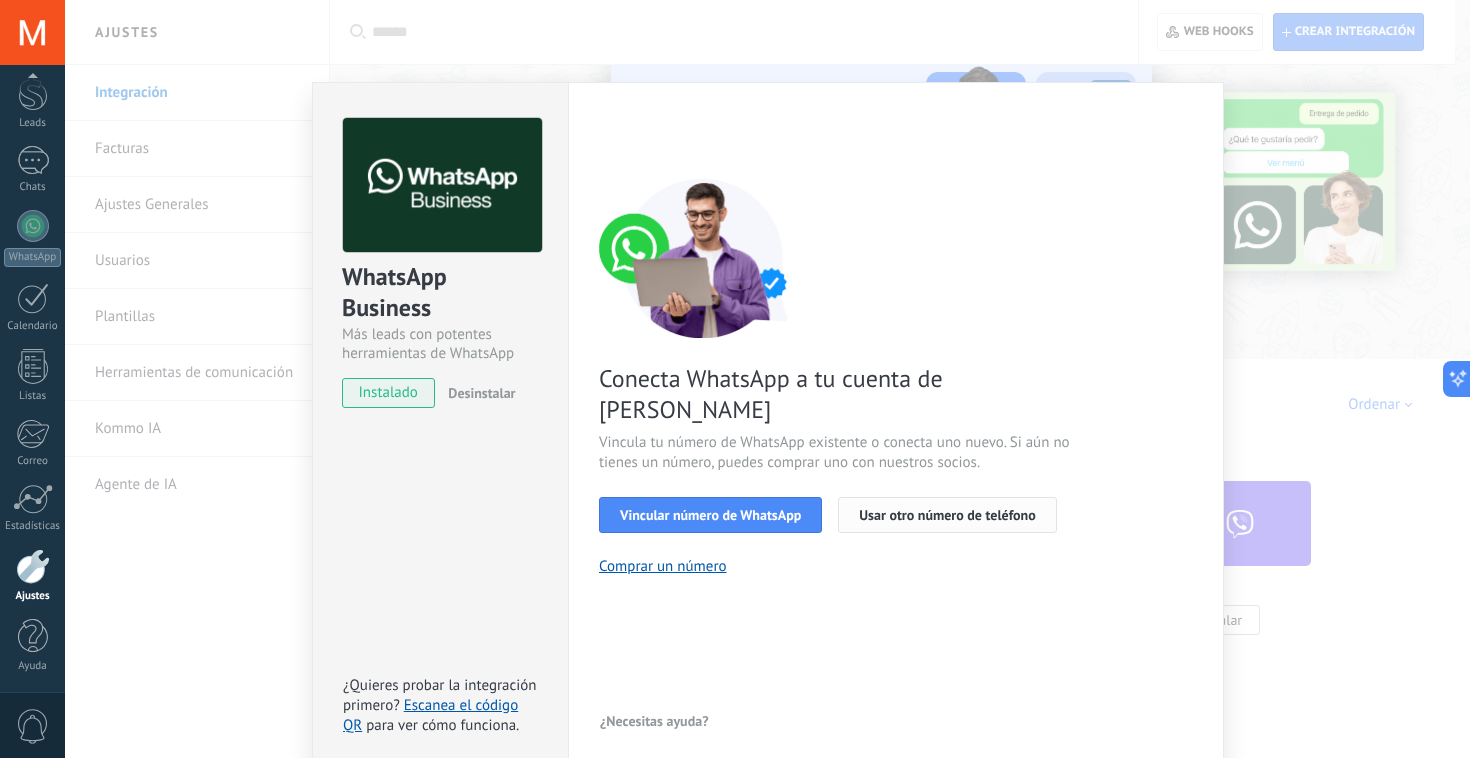 click on "Usar otro número de teléfono" at bounding box center (947, 515) 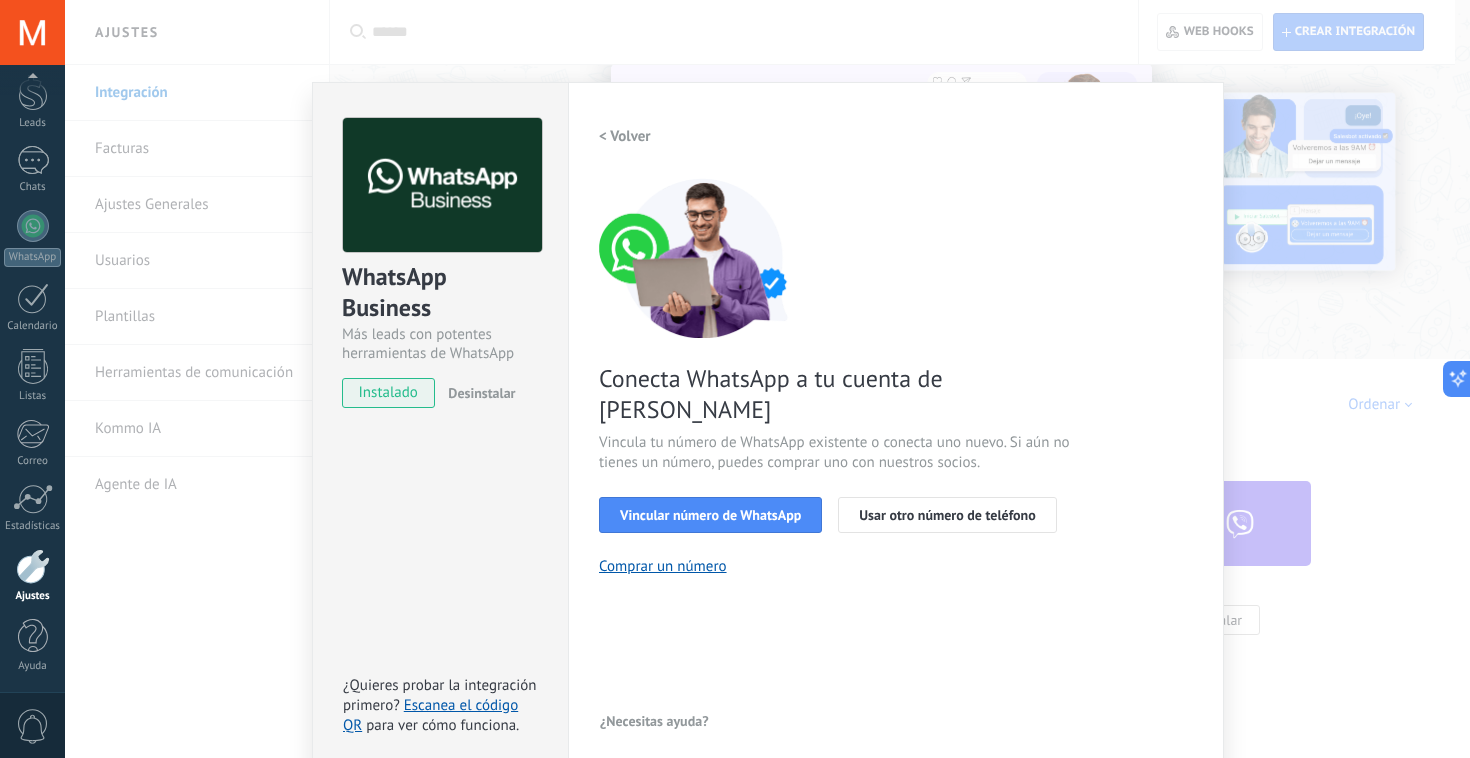 click on "WhatsApp Business Más leads con potentes herramientas de WhatsApp instalado Desinstalar ¿Quieres probar la integración primero?   Escanea el código QR   para ver cómo funciona." at bounding box center (440, 427) 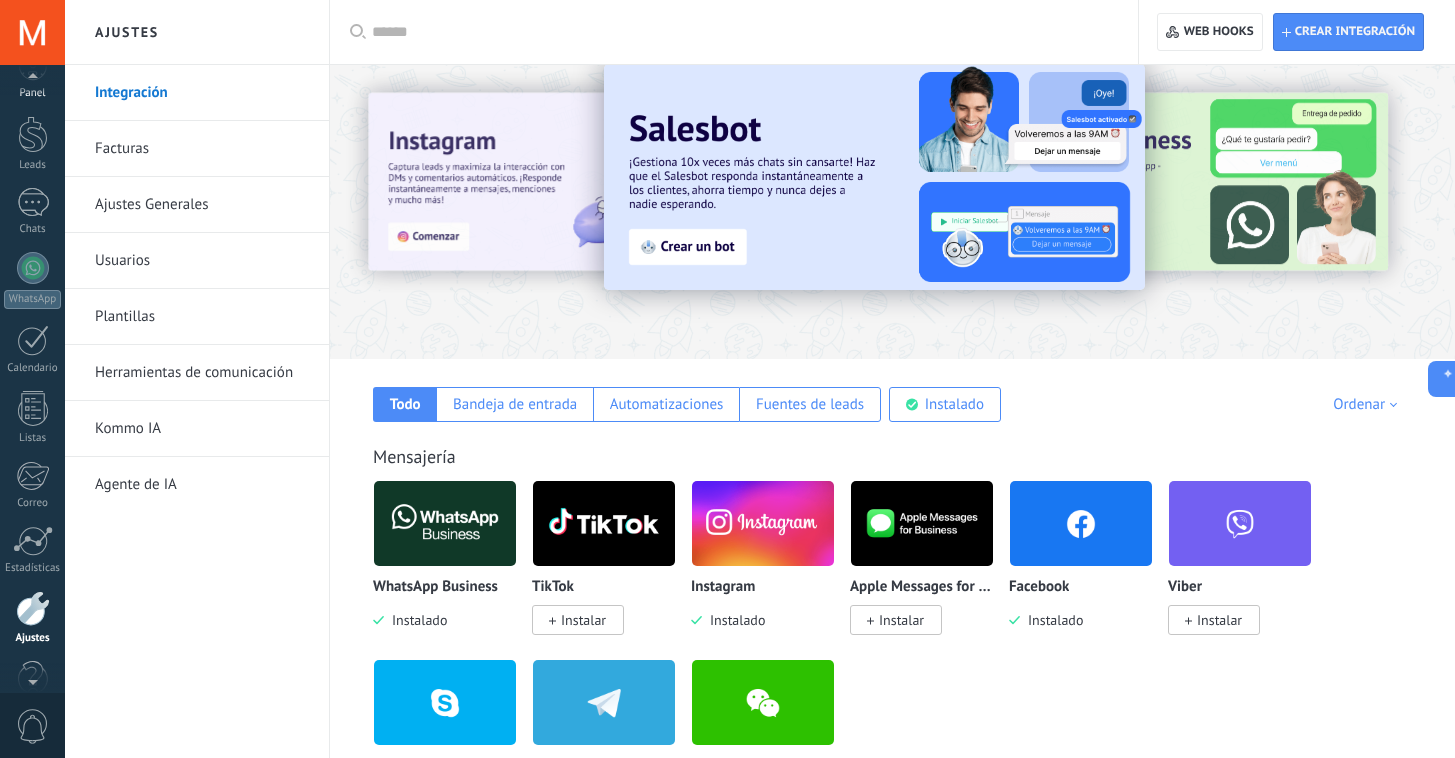 scroll, scrollTop: 0, scrollLeft: 0, axis: both 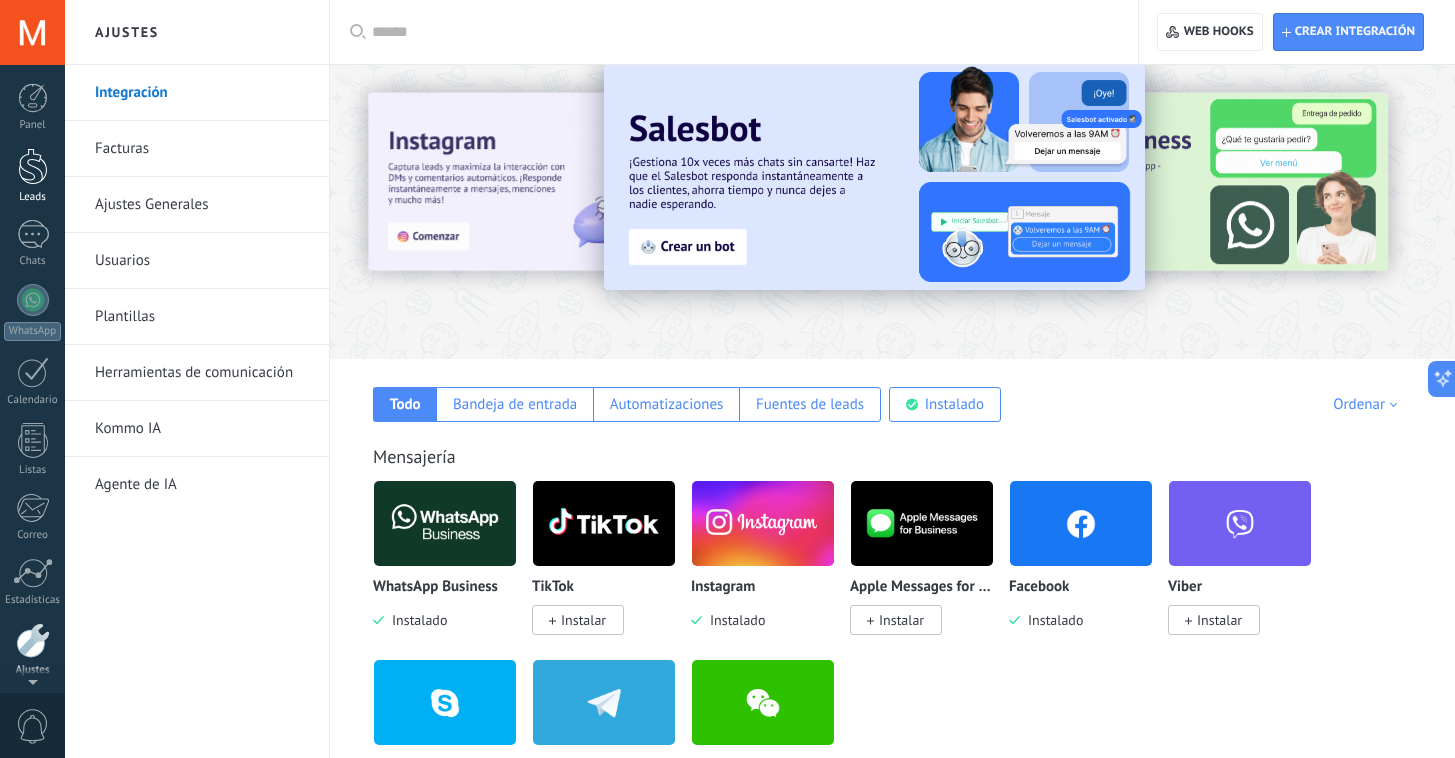 click at bounding box center (33, 166) 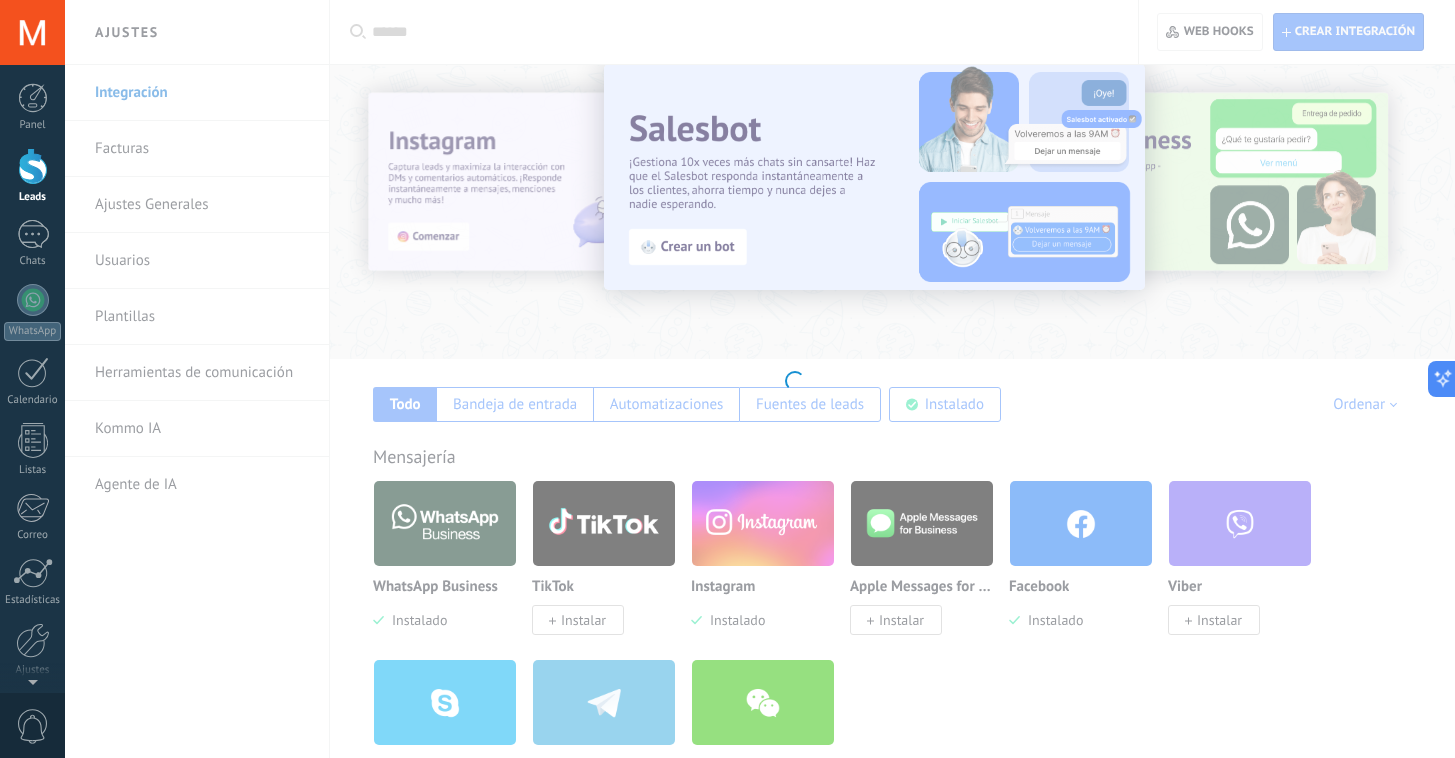 scroll, scrollTop: 0, scrollLeft: 0, axis: both 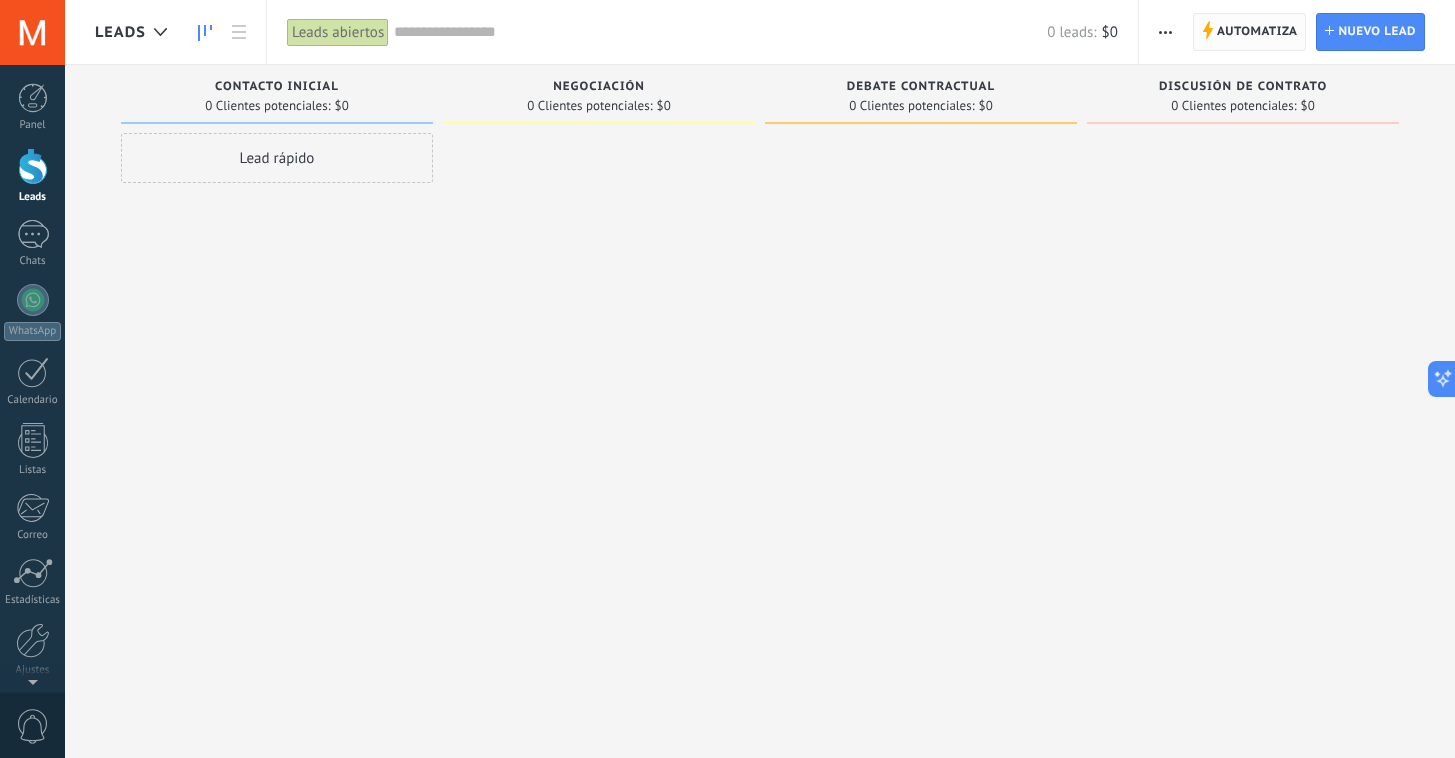 click on "Automatiza" at bounding box center (1257, 32) 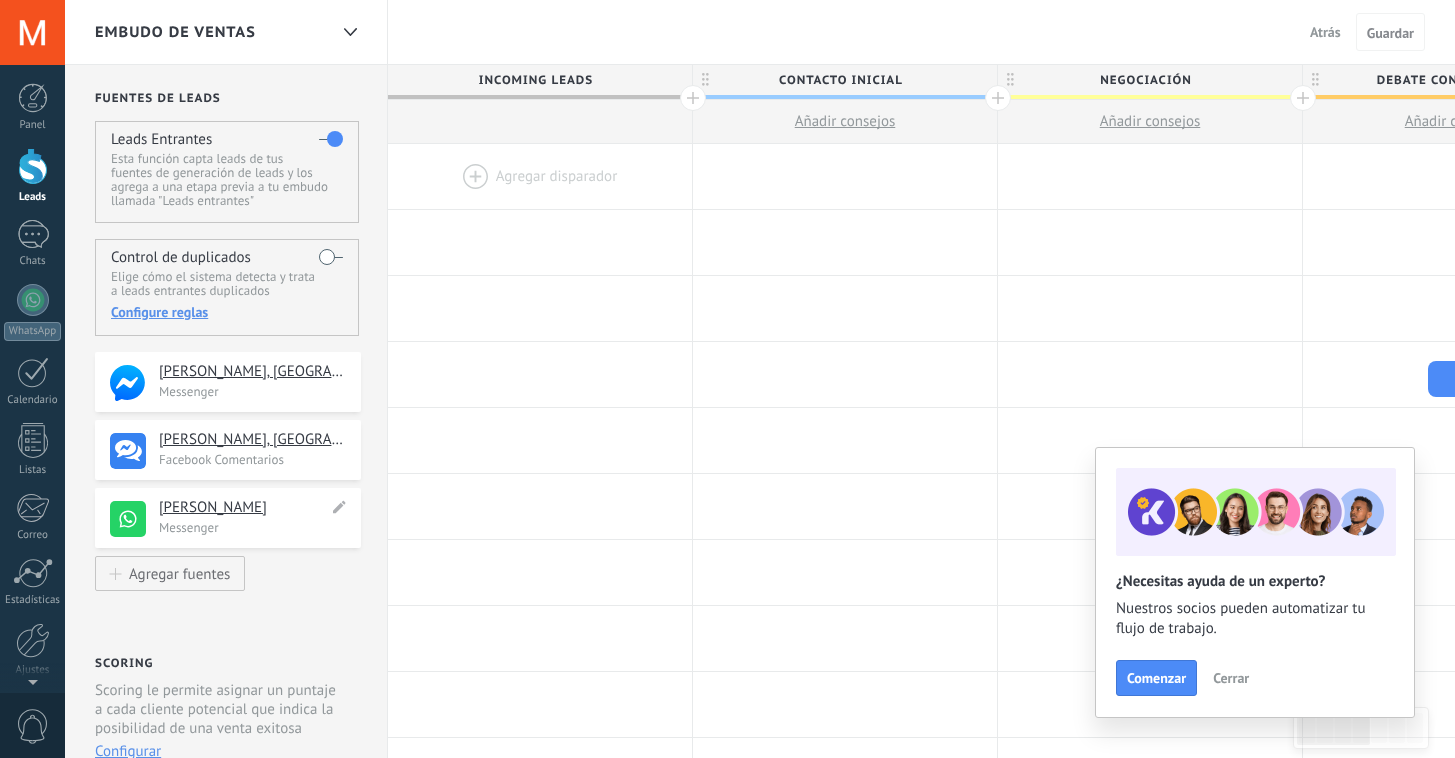 click on "[PERSON_NAME]" at bounding box center (243, 508) 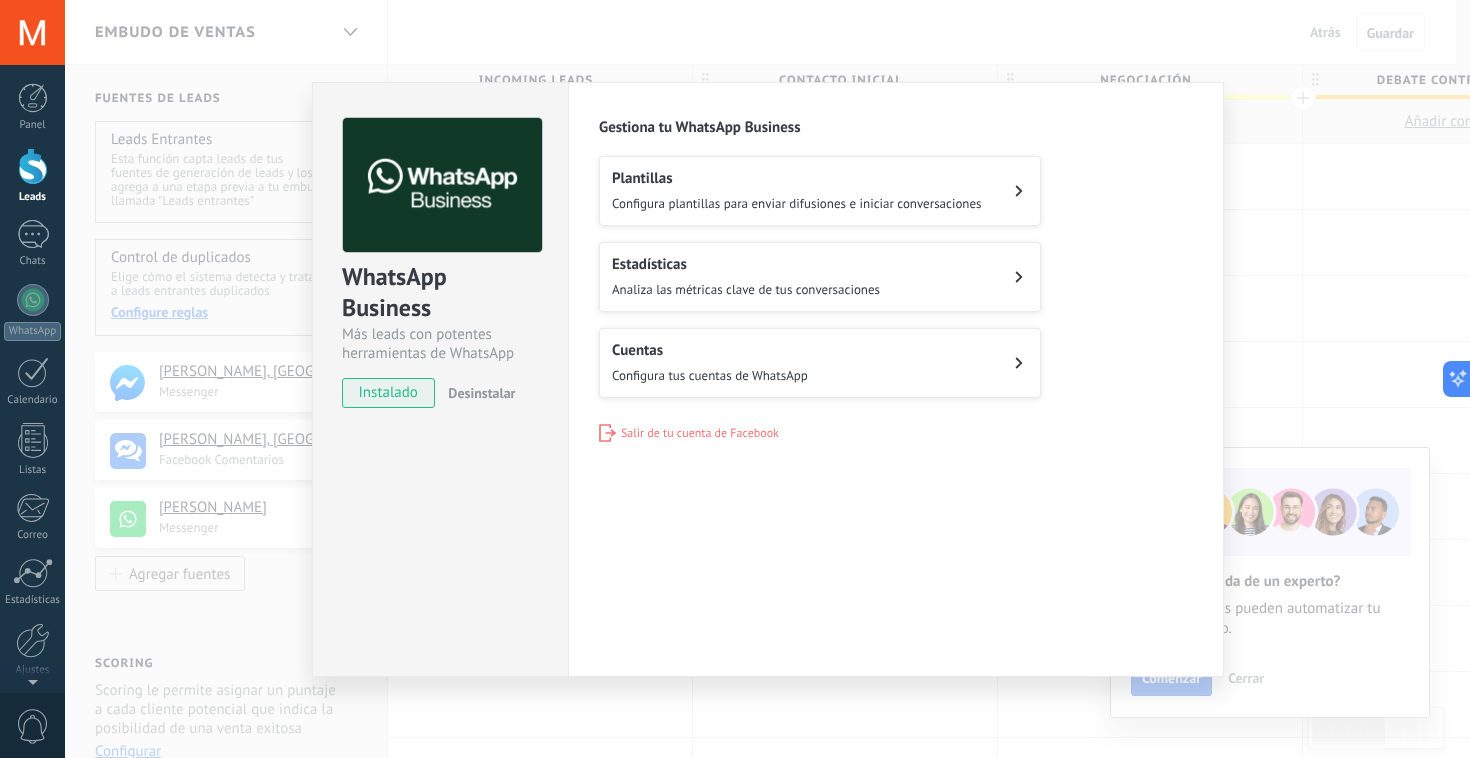 click on "WhatsApp Business Más leads con potentes herramientas de WhatsApp instalado Desinstalar Configuraciones Autorizaciones Esta pestaña registra a los usuarios que han concedido acceso a las integración a esta cuenta. Si deseas remover la posibilidad que un usuario pueda enviar solicitudes a la cuenta en nombre de esta integración, puedes revocar el acceso. Si el acceso a todos los usuarios es revocado, la integración dejará de funcionar. Esta aplicacion está instalada, pero nadie le ha dado acceso aun. WhatsApp Cloud API más _:  Guardar Gestiona tu WhatsApp Business Plantillas Configura plantillas para enviar difusiones e iniciar conversaciones Estadísticas Analiza las métricas clave de tus conversaciones Cuentas Configura tus cuentas de WhatsApp Salir de tu cuenta de Facebook" at bounding box center [767, 379] 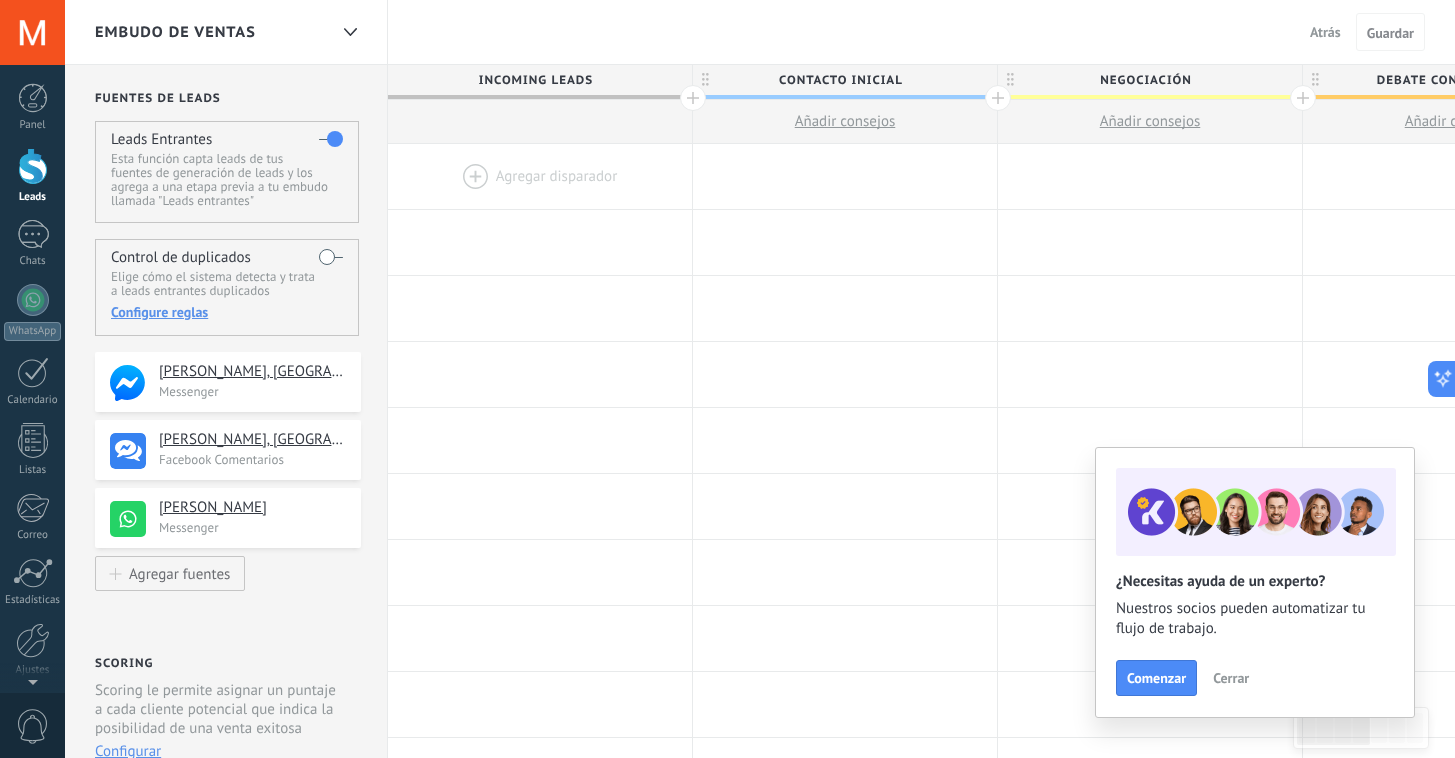 click on "Atrás" at bounding box center (1325, 32) 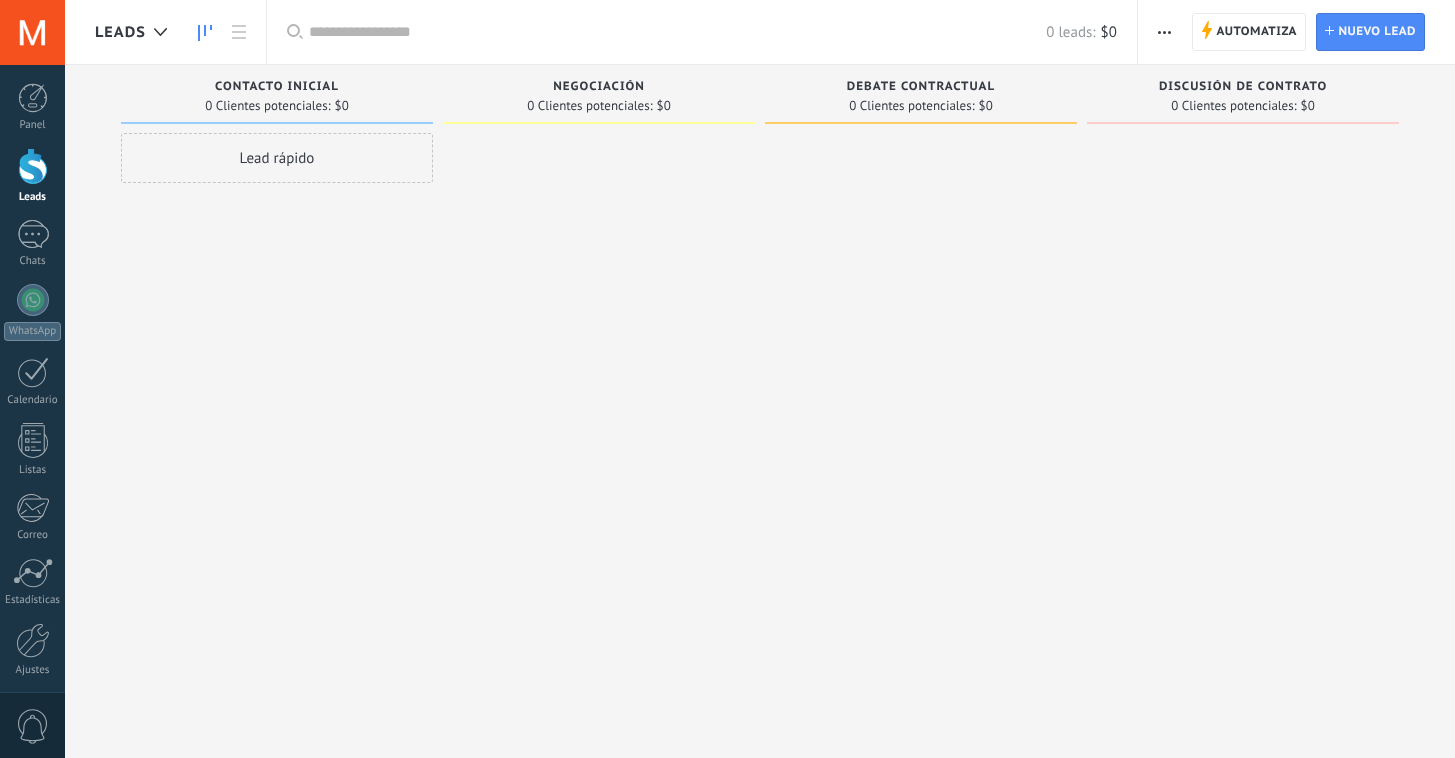 scroll, scrollTop: 0, scrollLeft: 0, axis: both 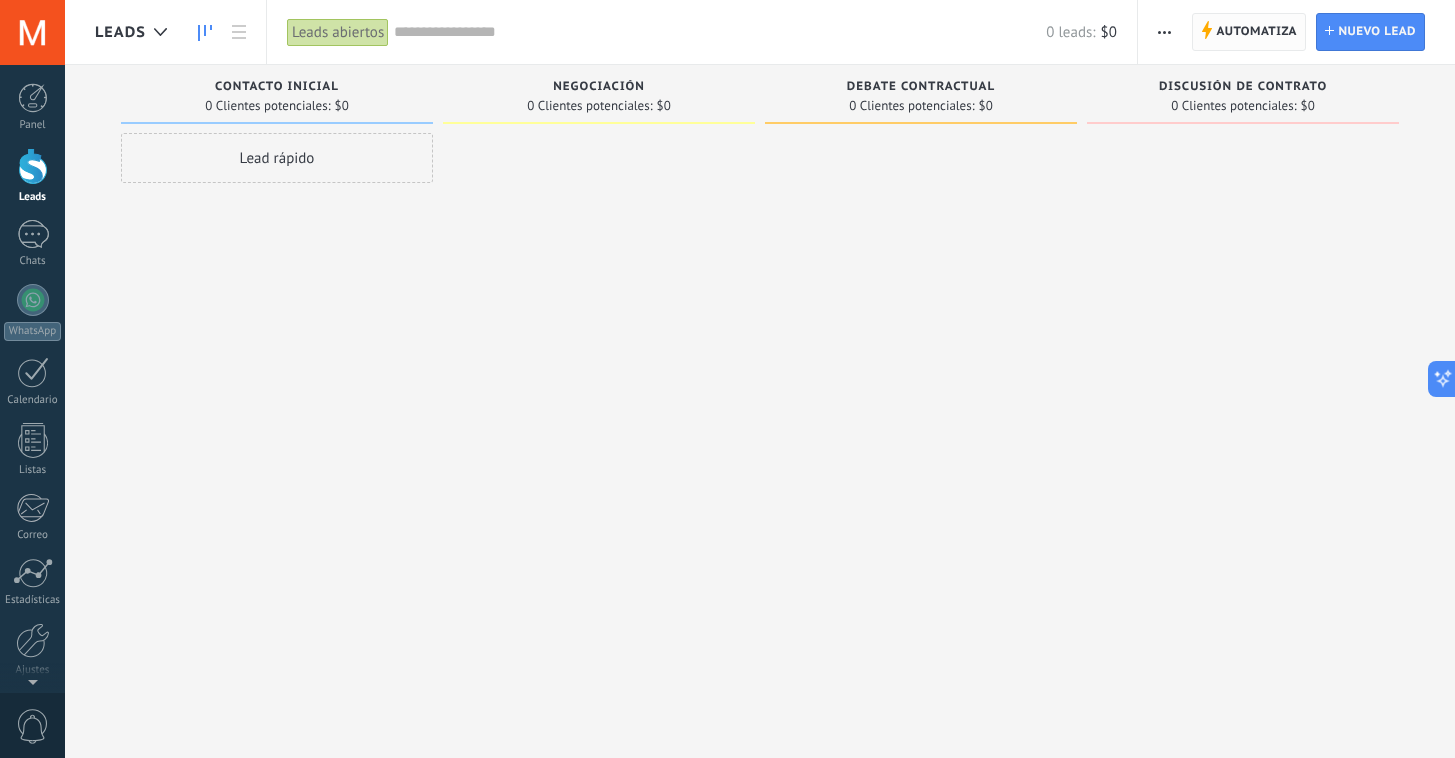 click on "Automatiza" at bounding box center [1256, 32] 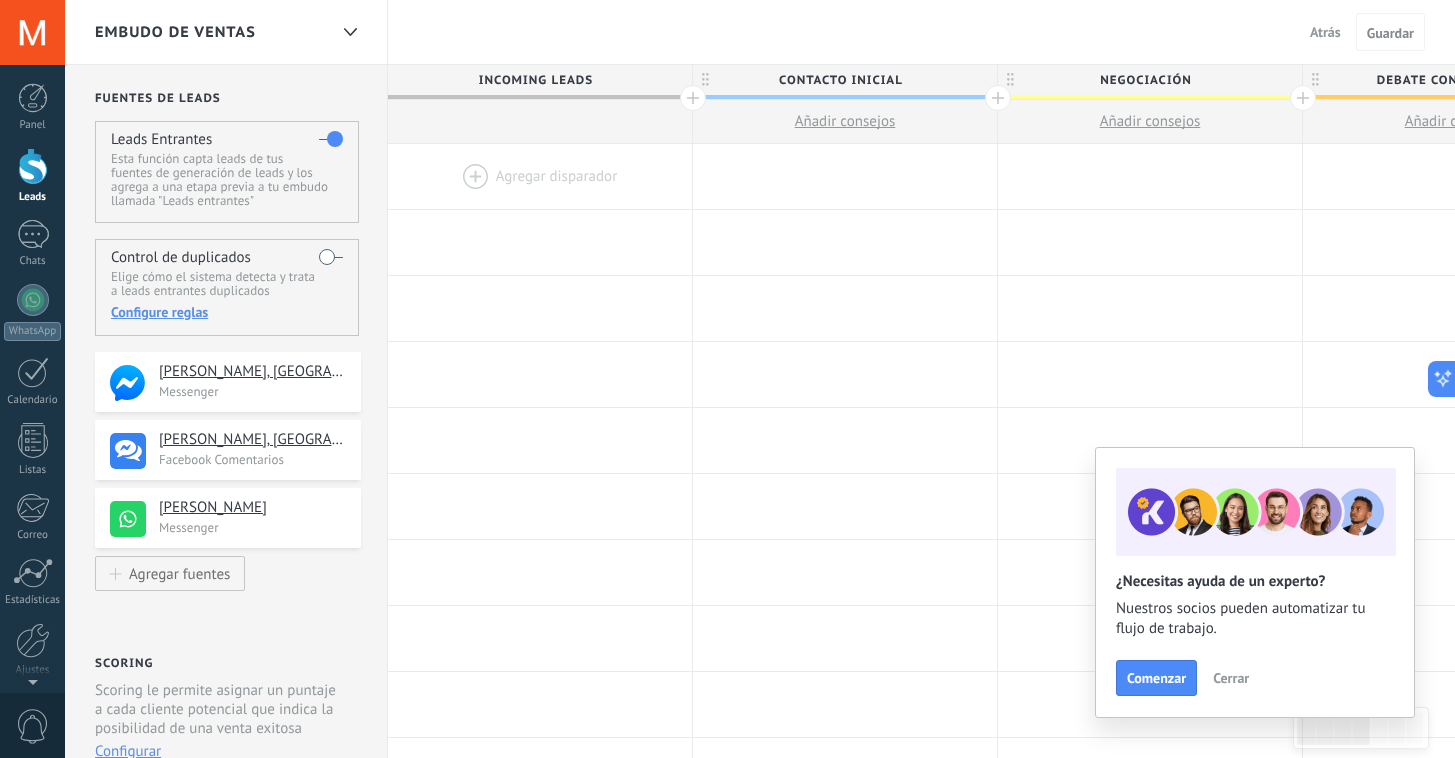 click on "Cerrar" at bounding box center [1231, 678] 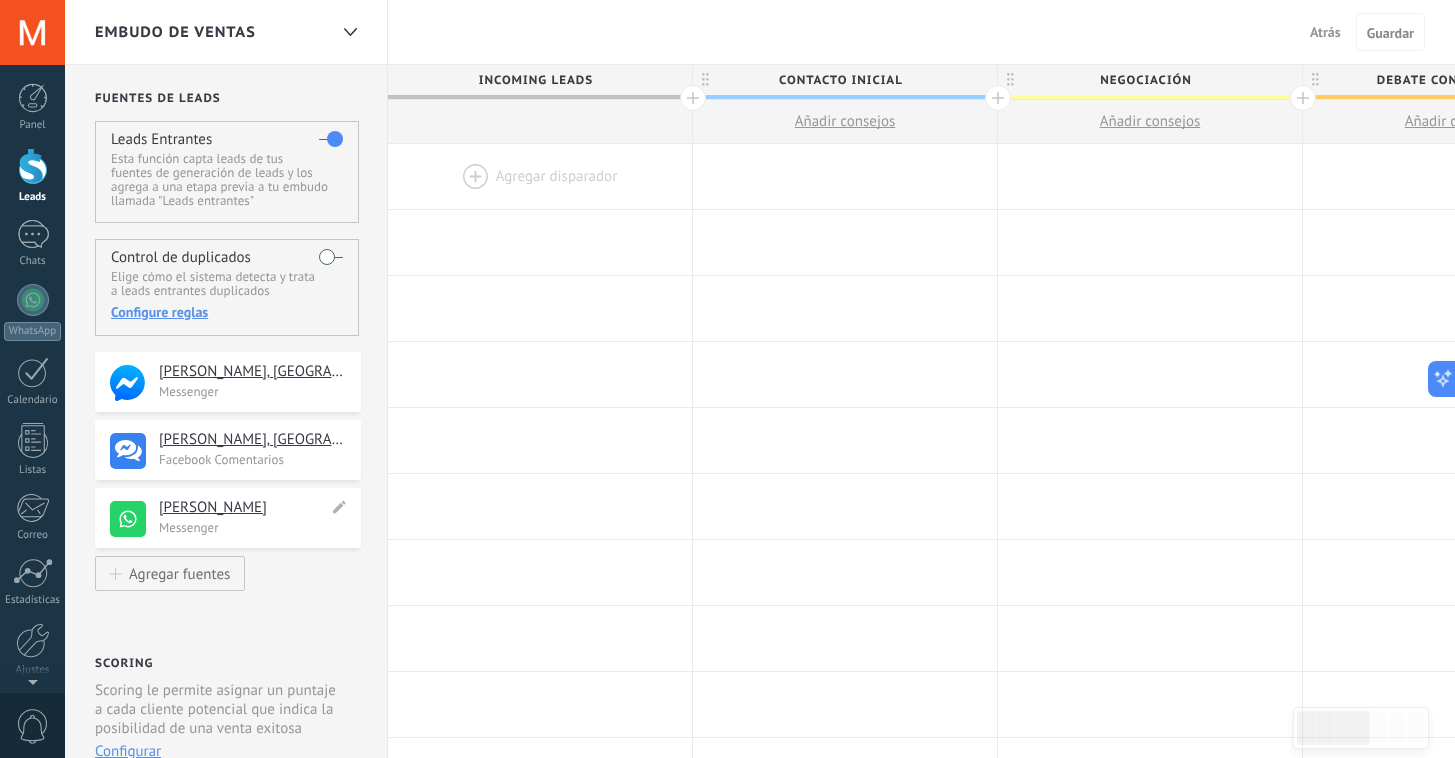 click on "[PERSON_NAME]" at bounding box center [243, 508] 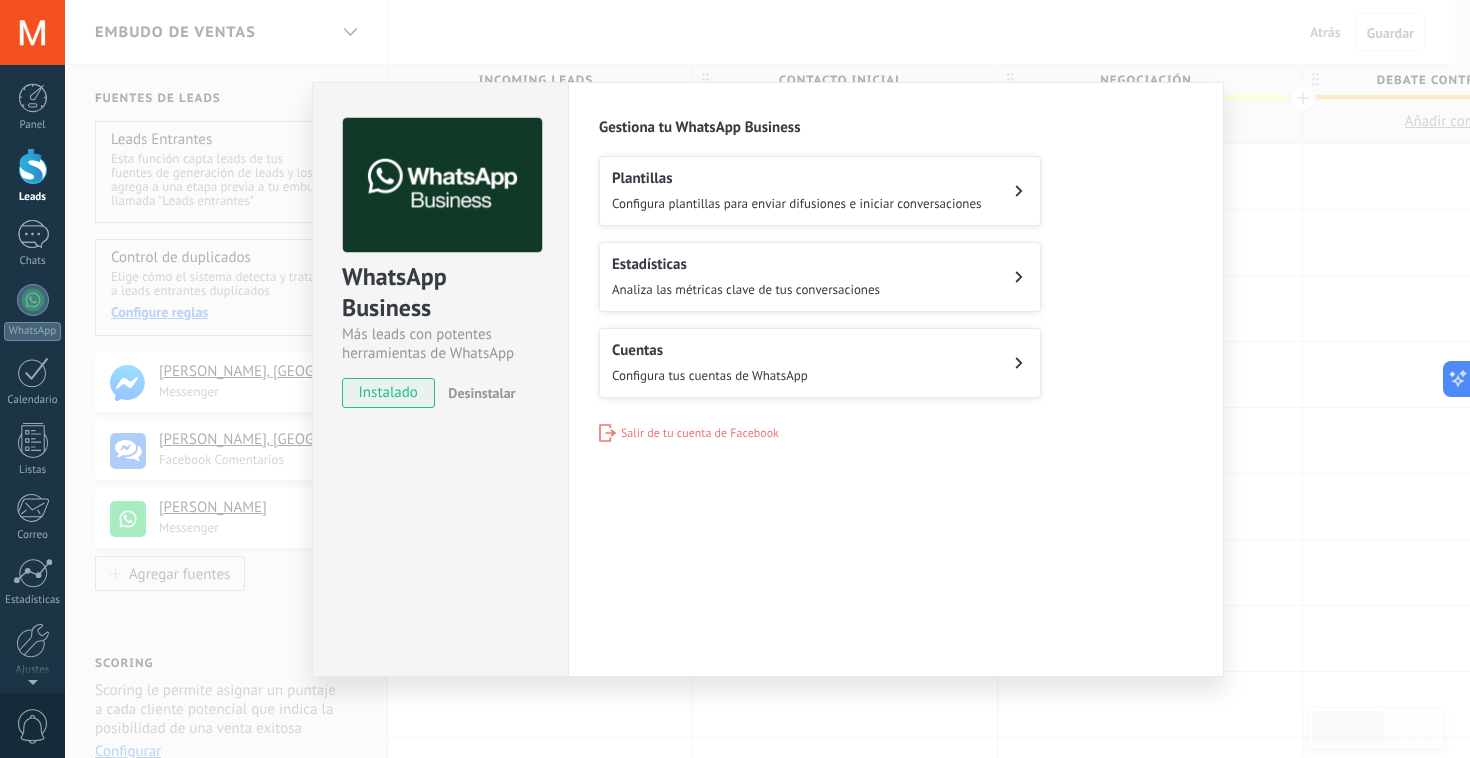 click on "WhatsApp Business Más leads con potentes herramientas de WhatsApp instalado Desinstalar" at bounding box center [440, 379] 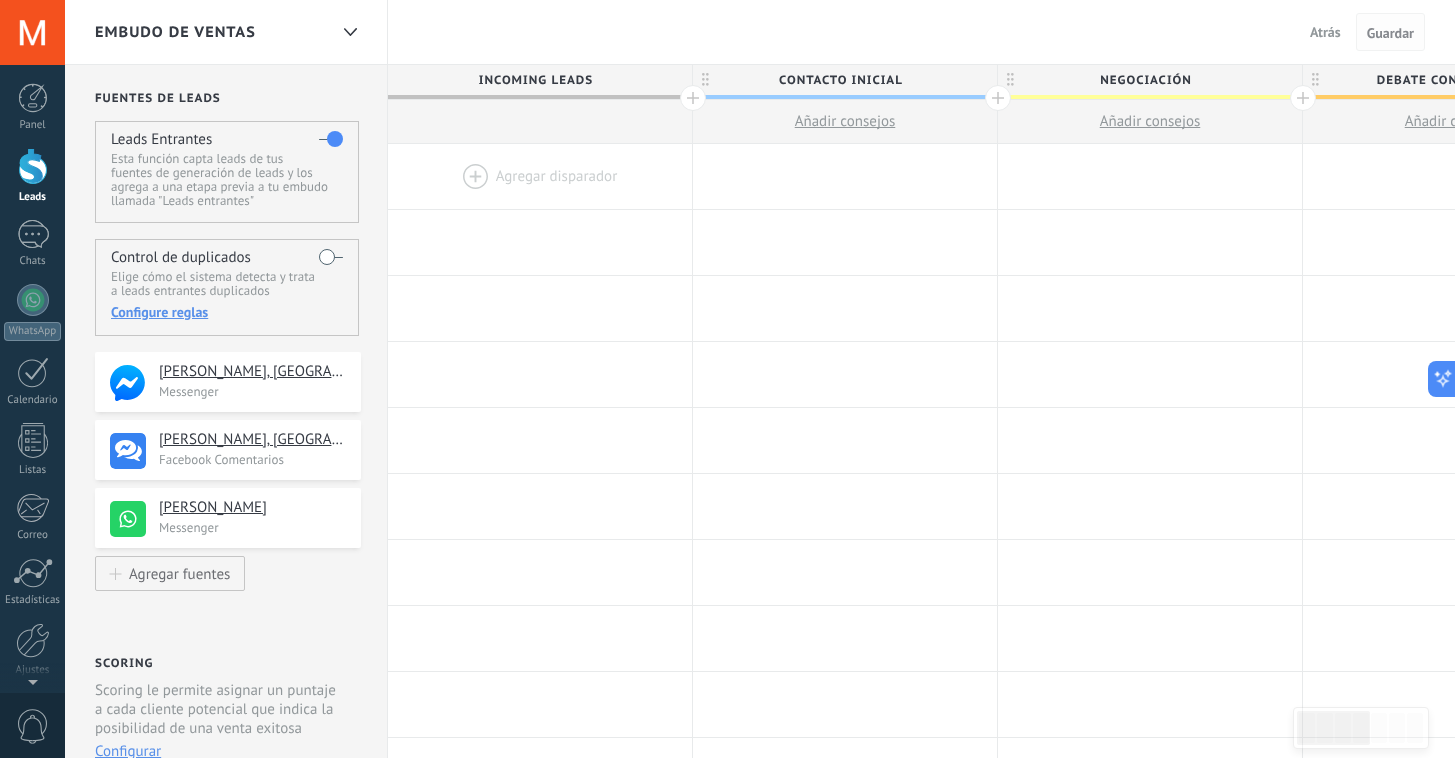 click on "Guardar" at bounding box center [1390, 33] 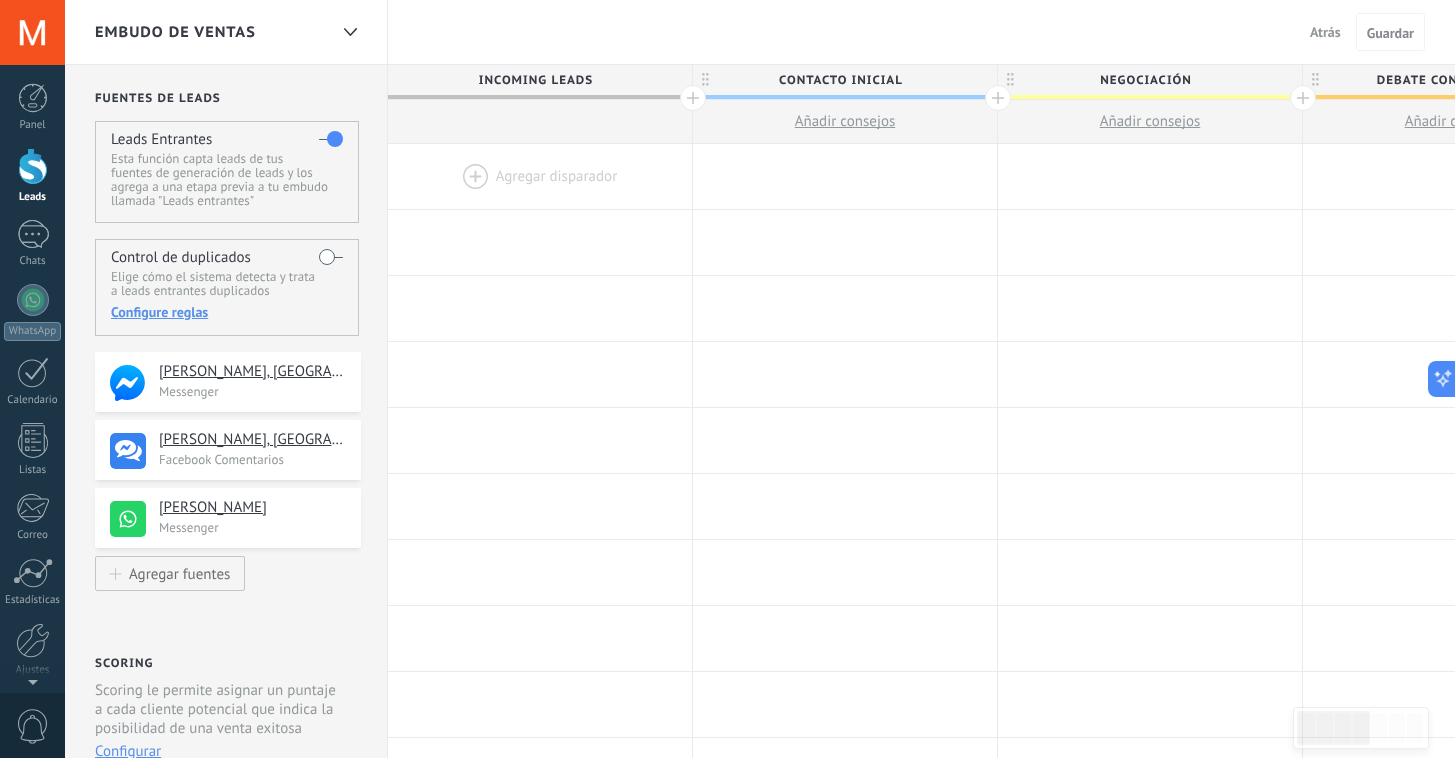 click on "Atrás" at bounding box center [1325, 32] 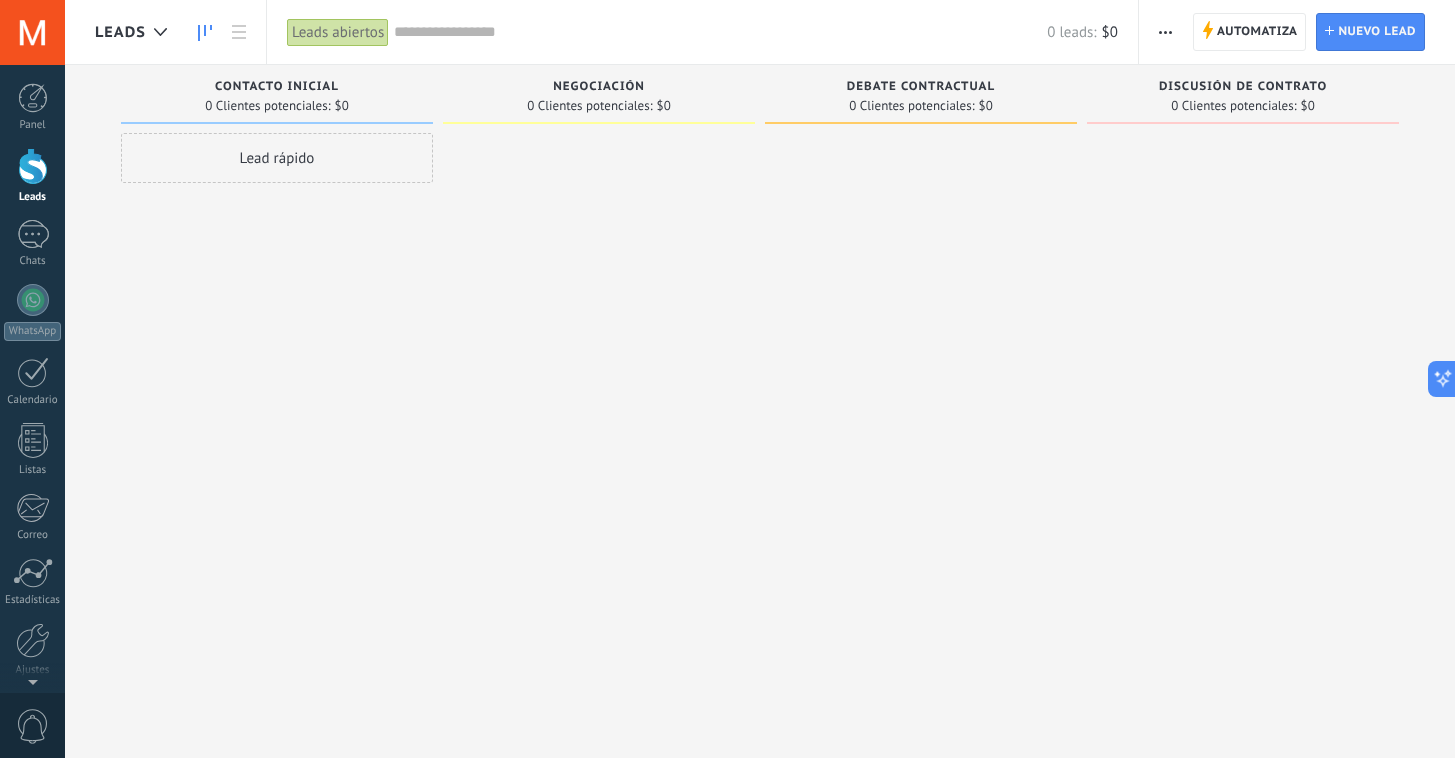 click on "Lead rápido" at bounding box center [277, 381] 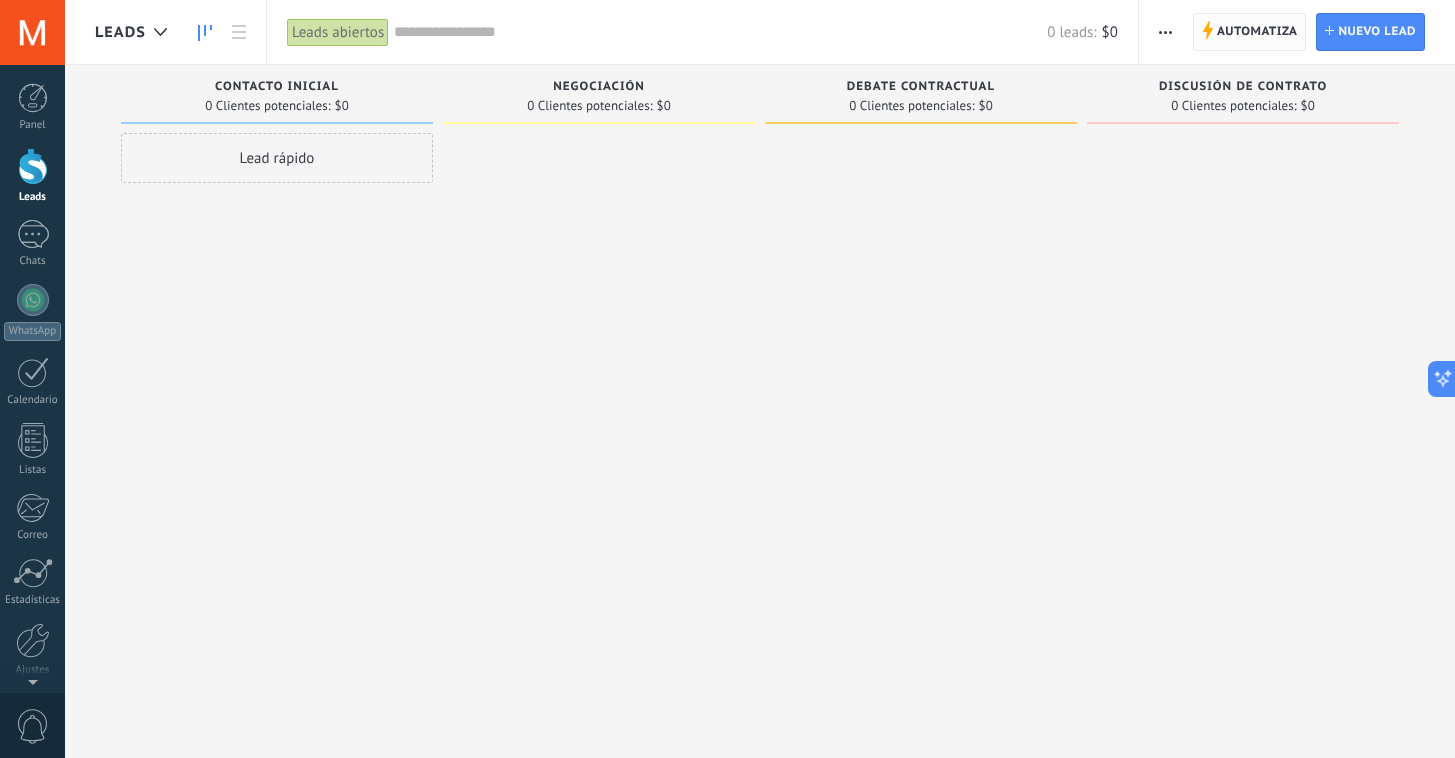 click on "Automatiza Automatiza" at bounding box center [1250, 32] 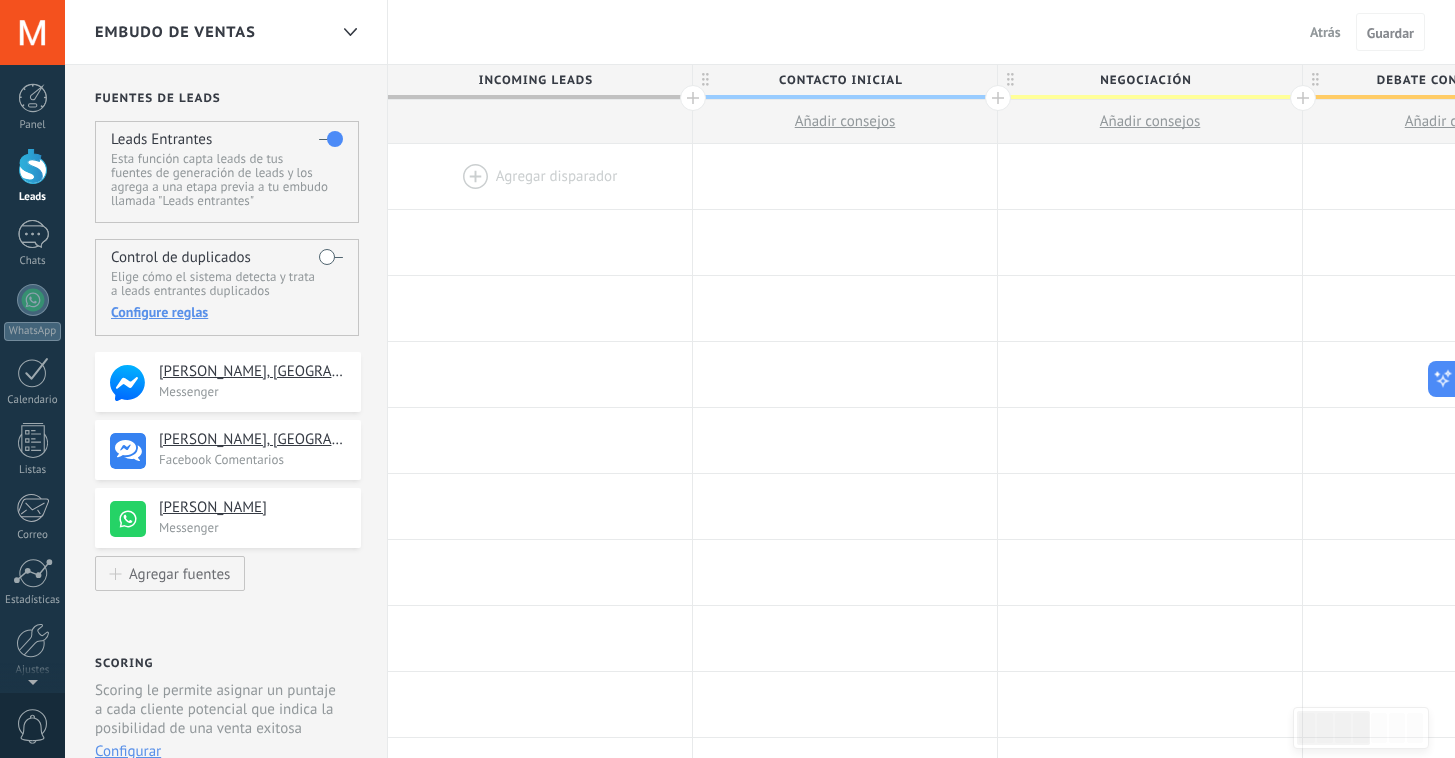 click on "Incoming leads" at bounding box center (535, 80) 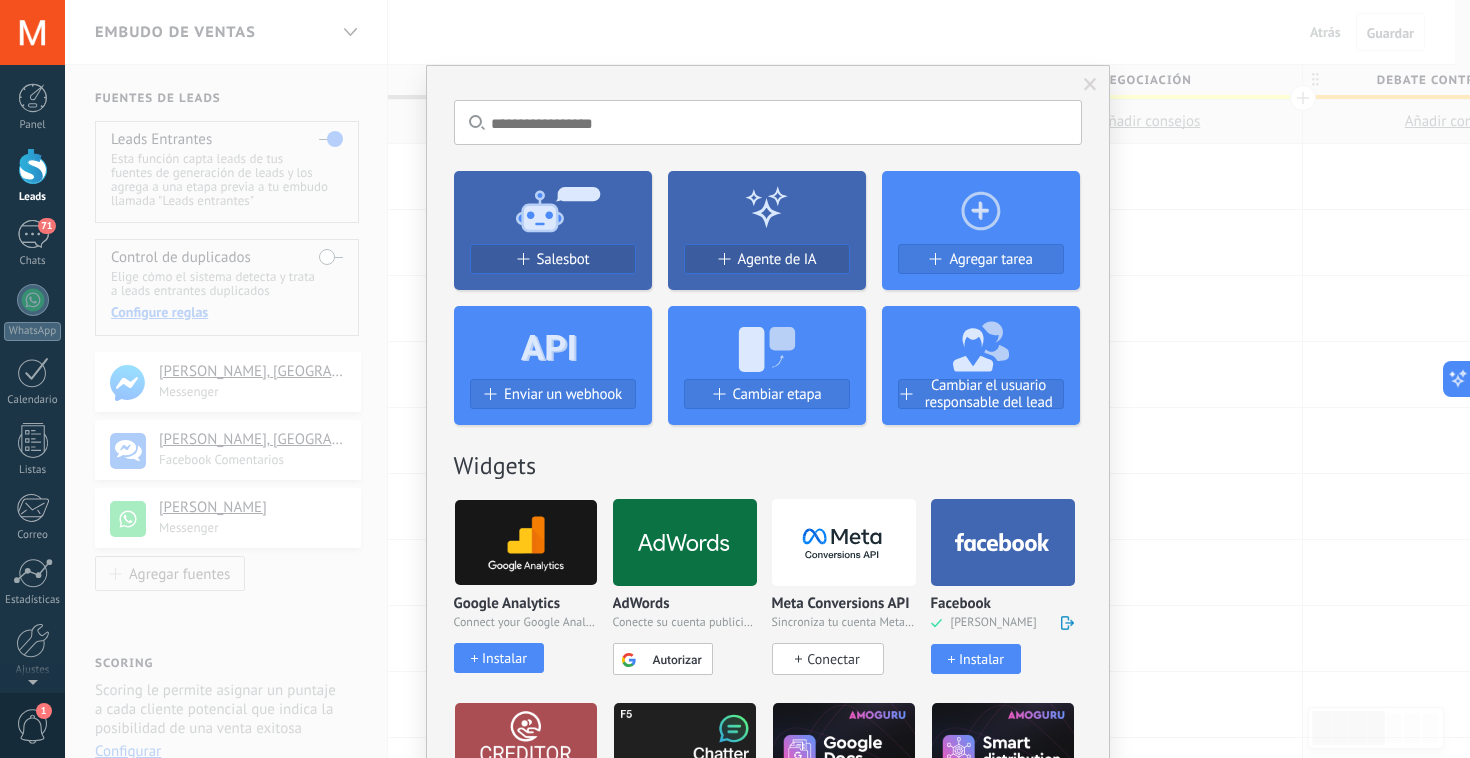 click on "No hay resultados Salesbot Agente de IA Agregar tarea Enviar un webhook Cambiar etapa Cambiar el usuario responsable del lead Widgets Google Analytics Connect your Google Analytics account and create custom Google Analytics Instalar AdWords Conecte su cuenta publicitaria y configure la publicidad en Google Autorizar Meta Conversions API Sincroniza tu cuenta Meta para mejorar tus anuncios Conectar Facebook María J Amezquita Ramiez Instalar Creditor por CatCode Control de pagos parciales en un lead Instalar Chatter - WA+ChatGPT via Komanda F5 Integración de WhatsApp, Telegram, Avito & VK Instalar Documentos de Google por AMOGURU Documentos de Google por AMOGURU Instalar Distribución Inteligente por AMOGURU Distribución inteligente de leads de amoGURU Instalar Bloque de cambio de estado de AMOGURU Mover leads solo a etapas configuradas. Instalar Whatsapp de YouMessages Integración de Whatsapp y creador de bots Instalar Calculadora de campo. Fórmulas Calculadora de campo. Fórmulas Instalar Guru Service" at bounding box center (767, 379) 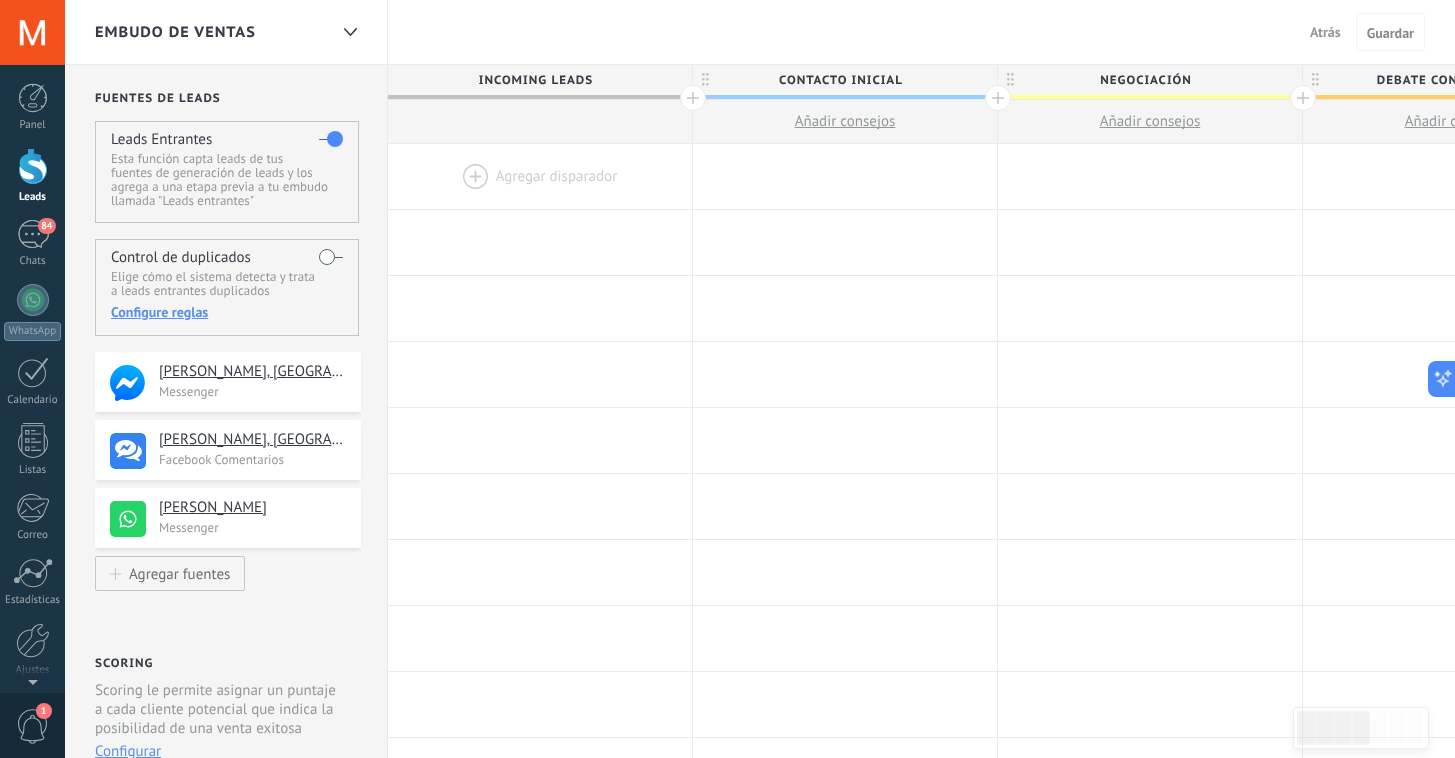 click on "Atrás" at bounding box center (1325, 32) 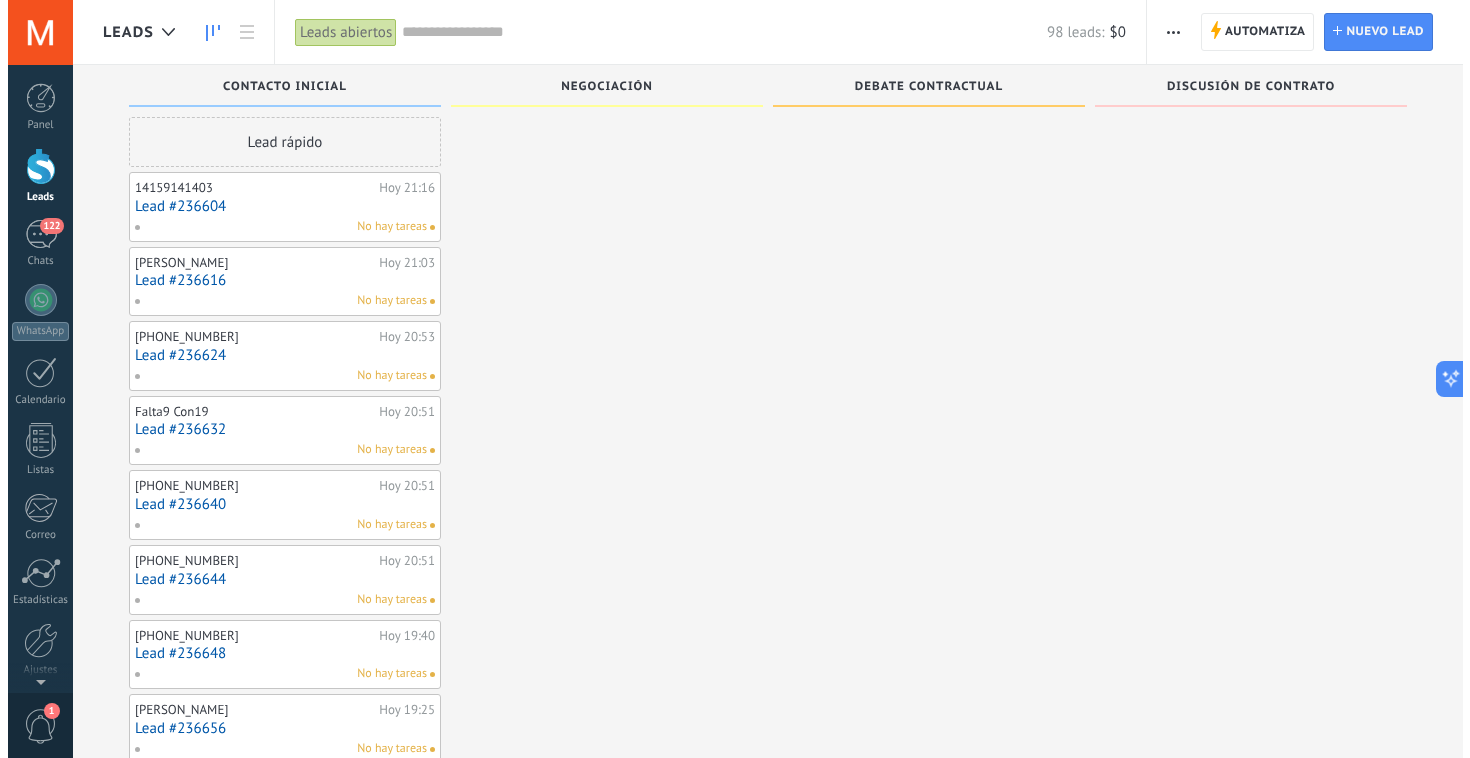 scroll, scrollTop: 0, scrollLeft: 0, axis: both 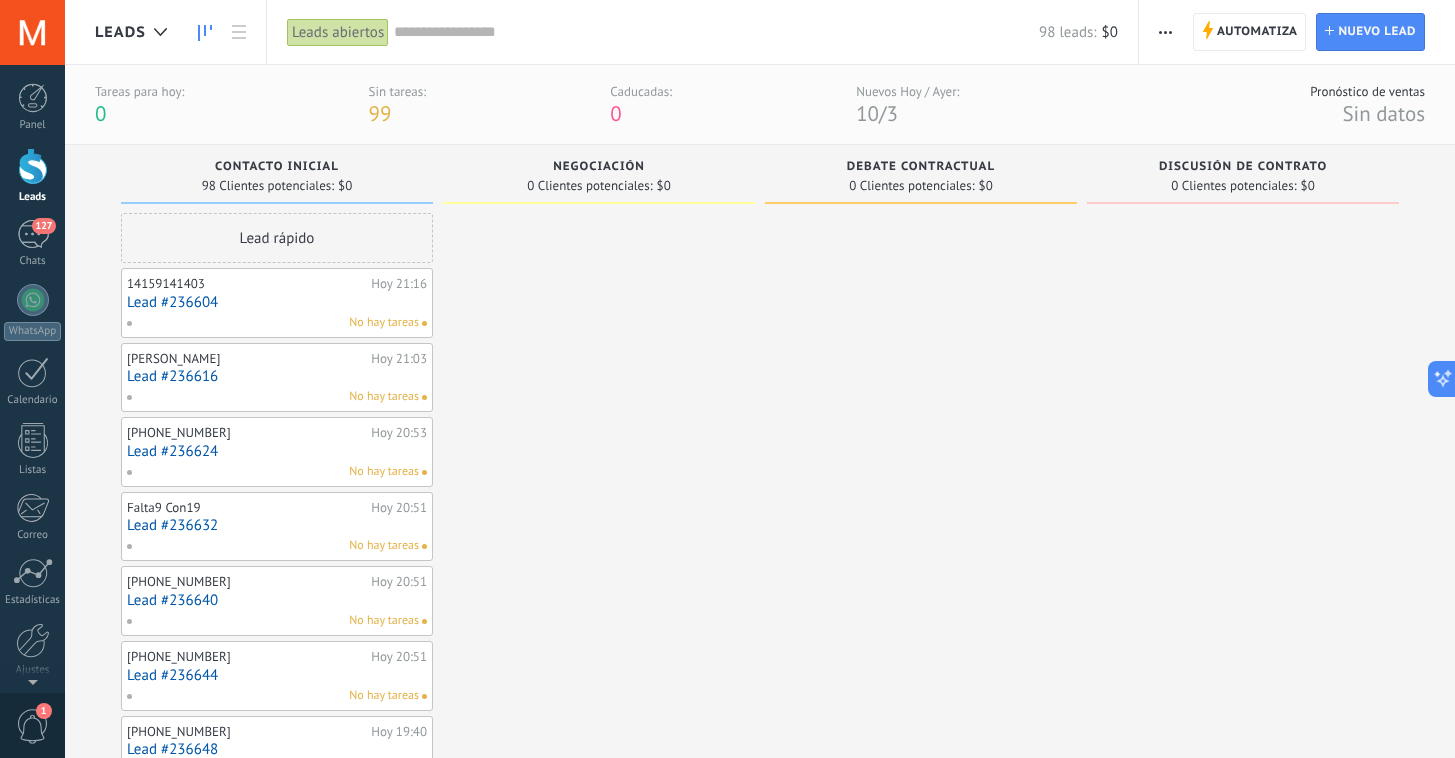 click on "Lead #236604" at bounding box center (277, 302) 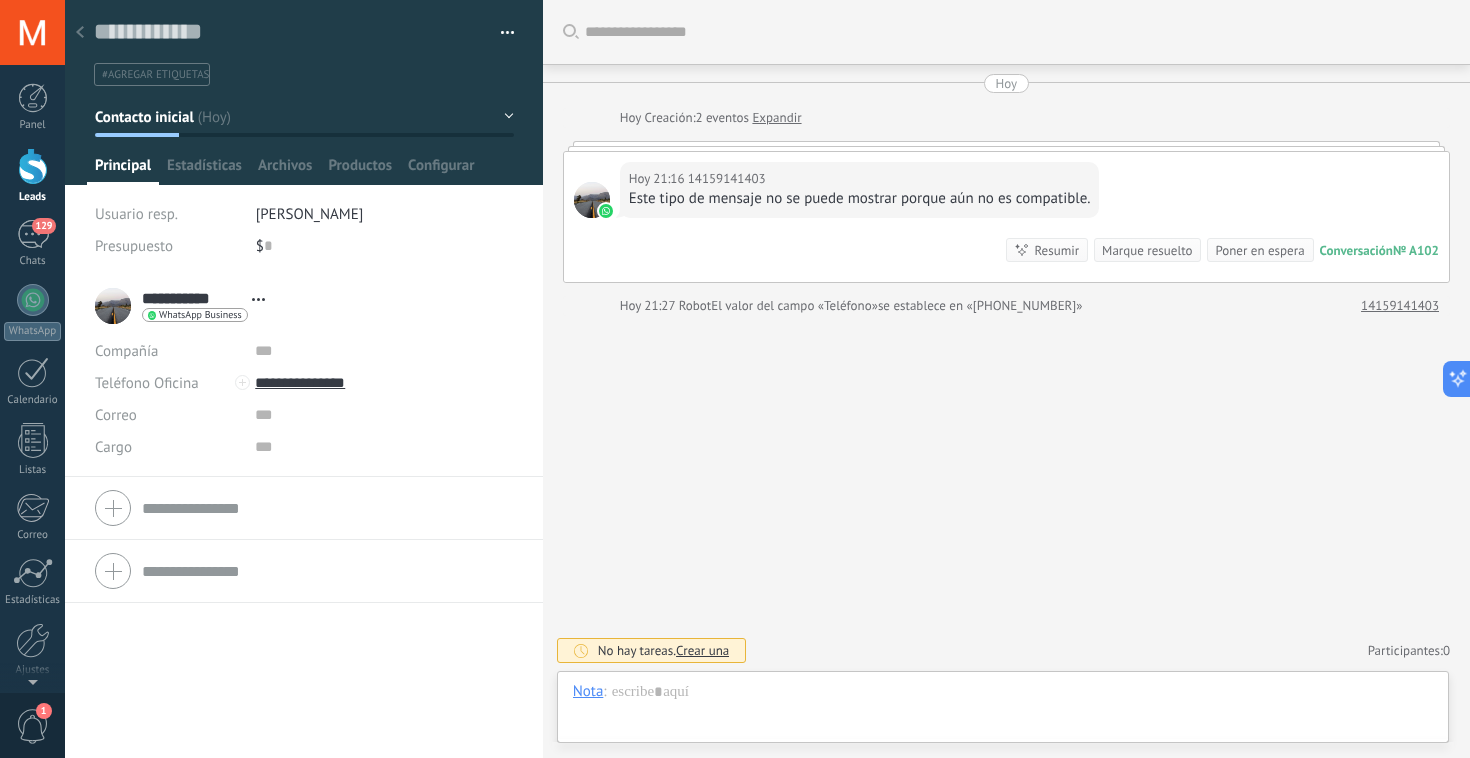 scroll, scrollTop: 30, scrollLeft: 0, axis: vertical 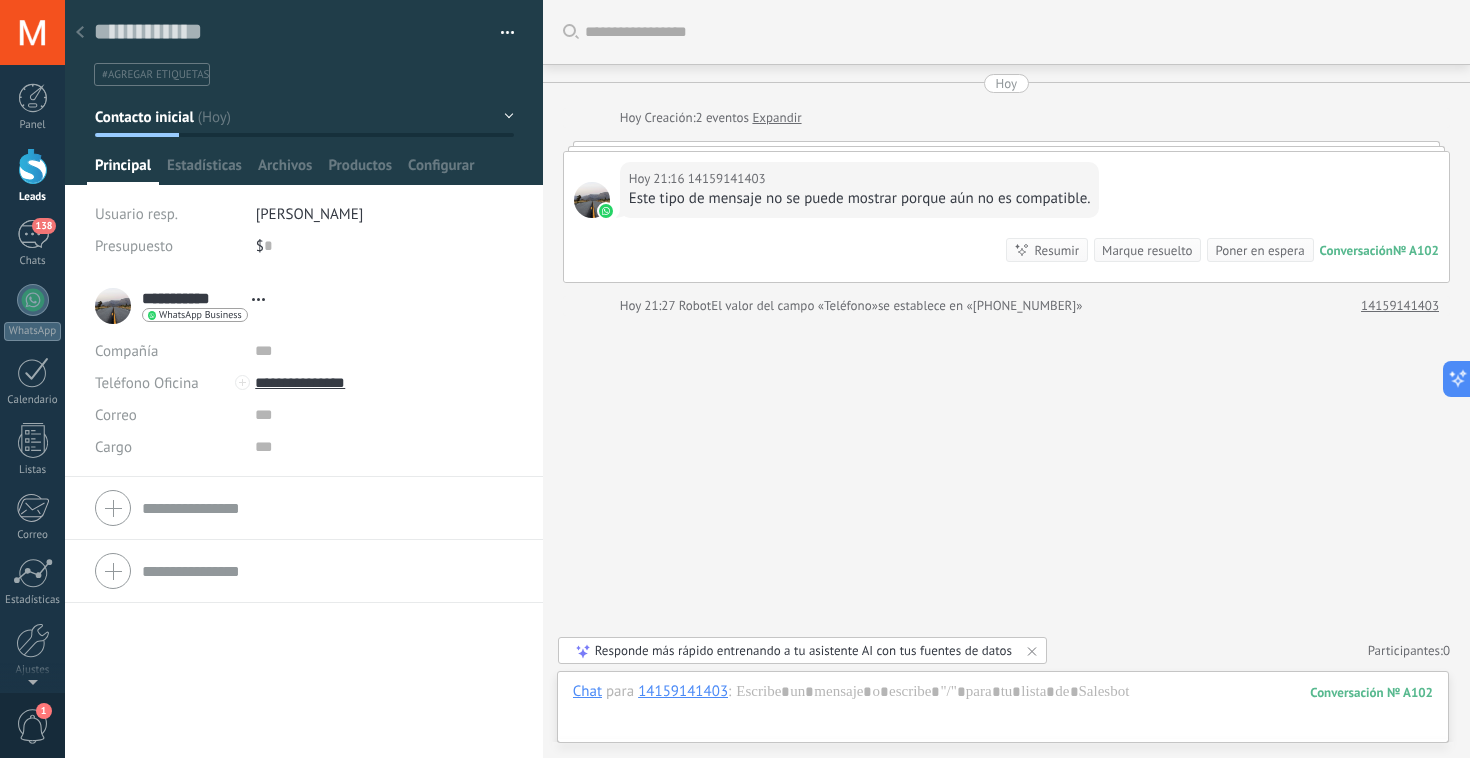 click at bounding box center [33, 166] 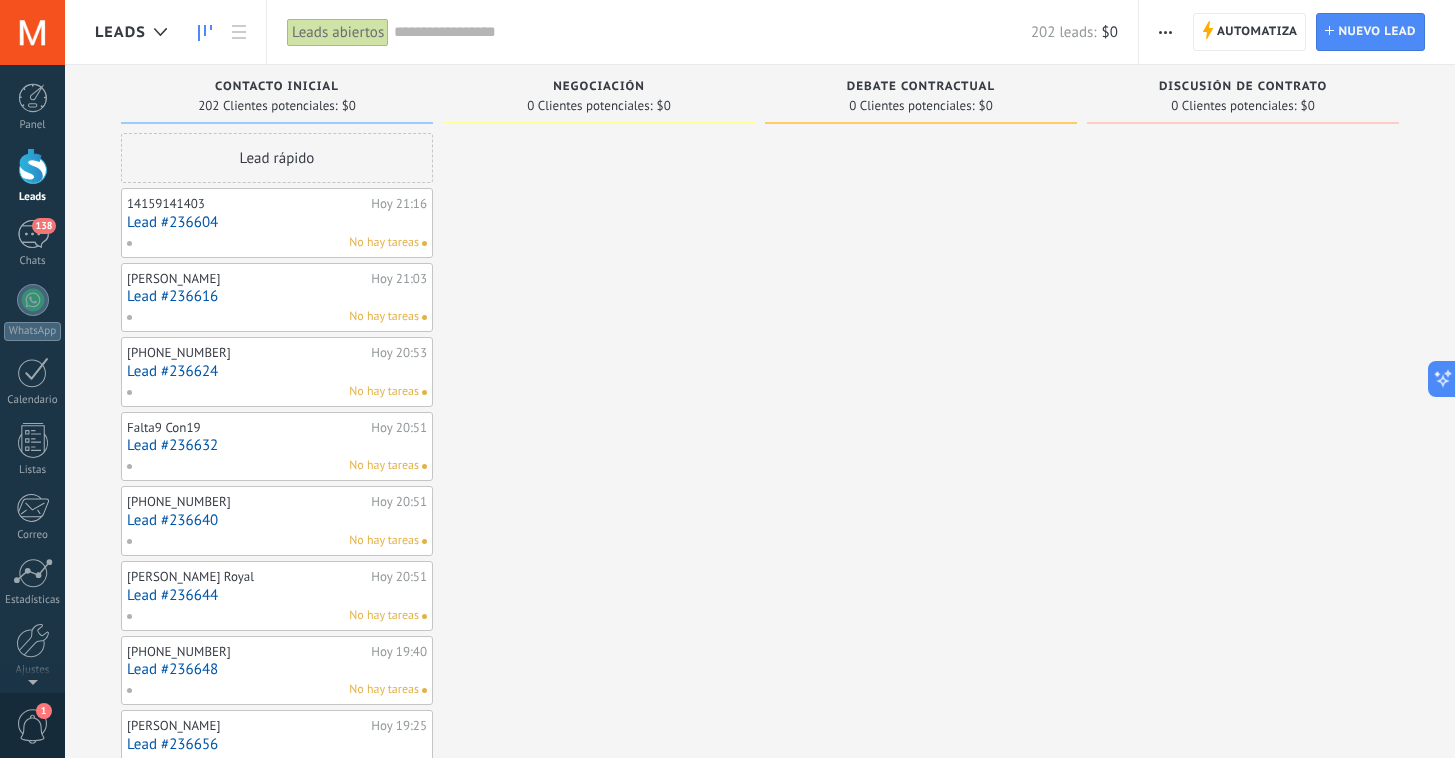 click on "Elena Hoy 21:03 Lead #236616 No hay tareas" at bounding box center [277, 298] 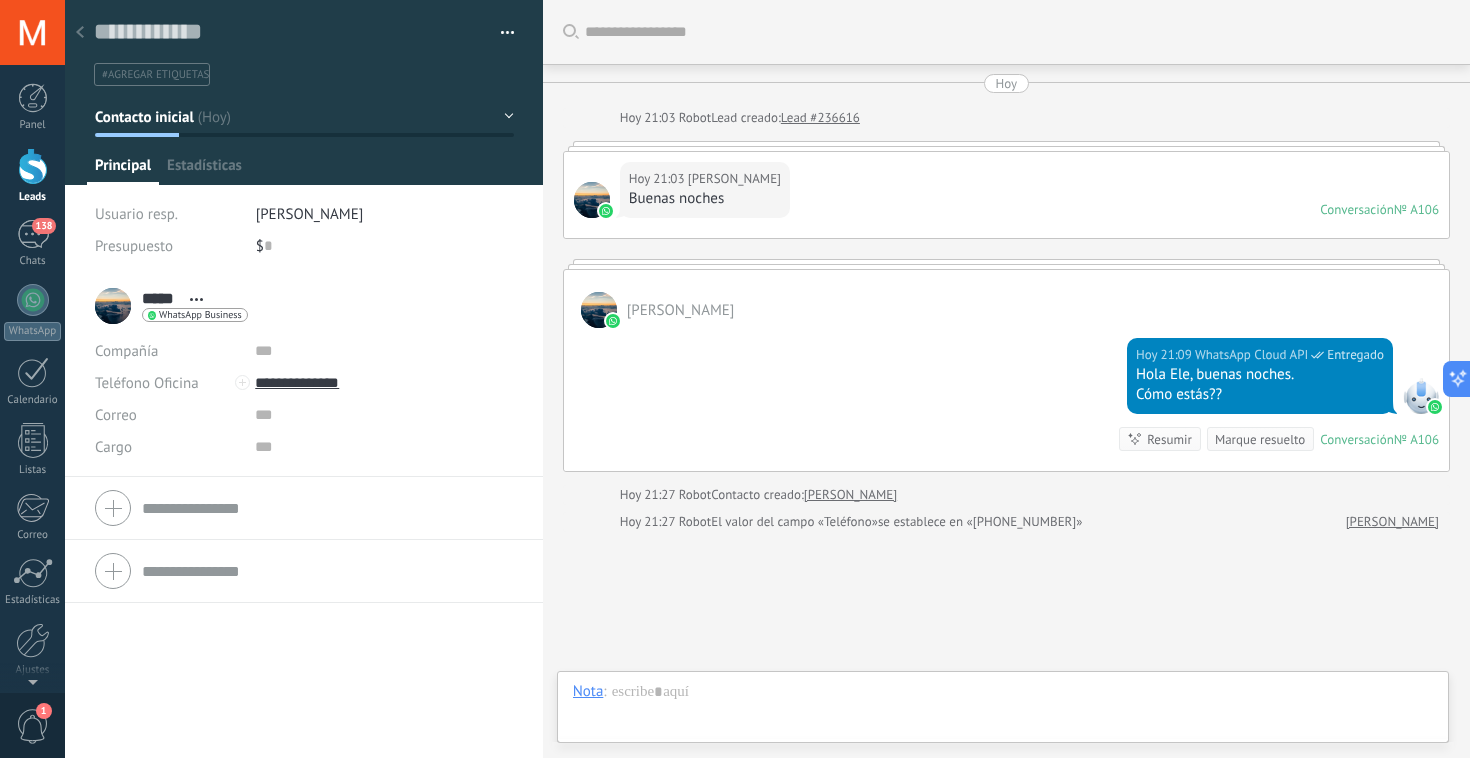 scroll, scrollTop: 122, scrollLeft: 0, axis: vertical 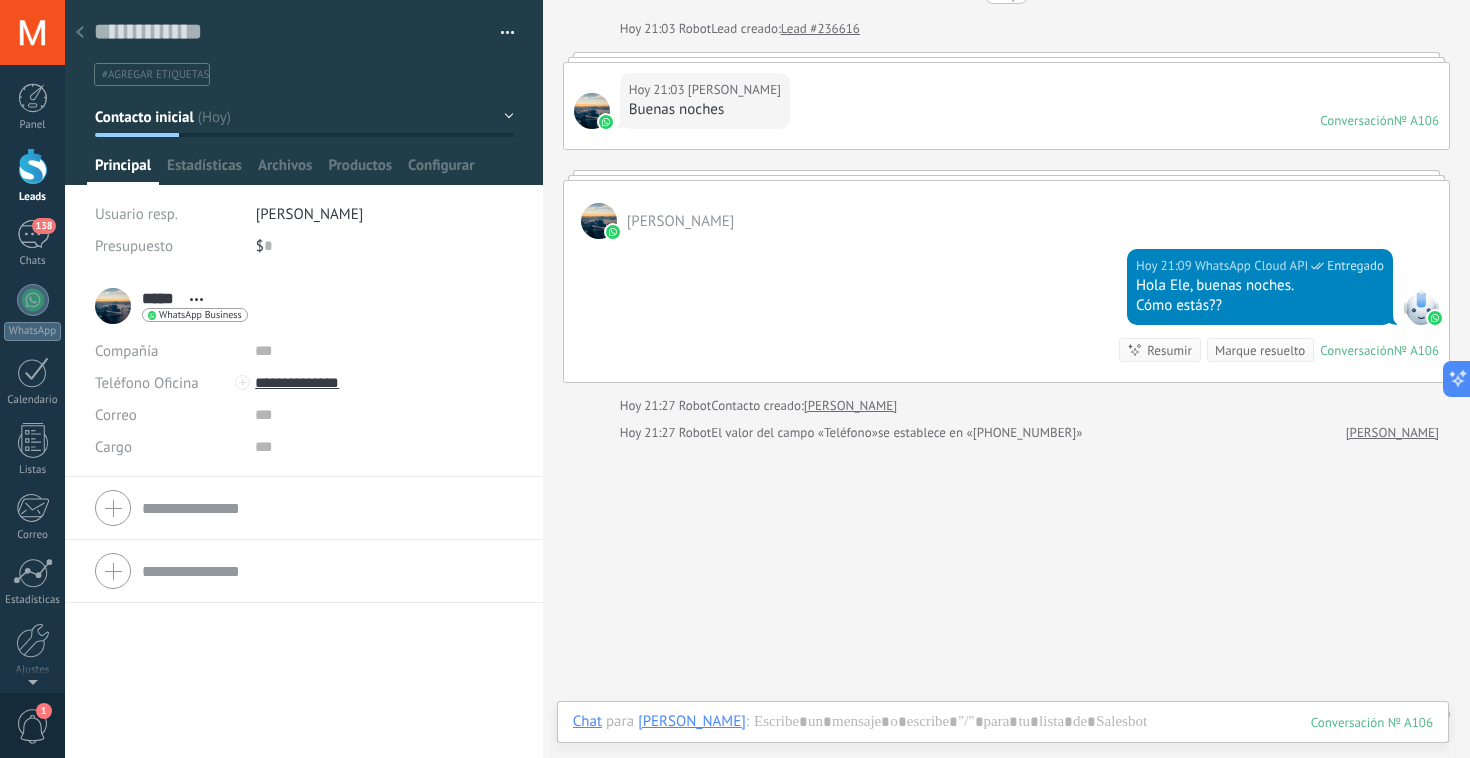 click at bounding box center [33, 166] 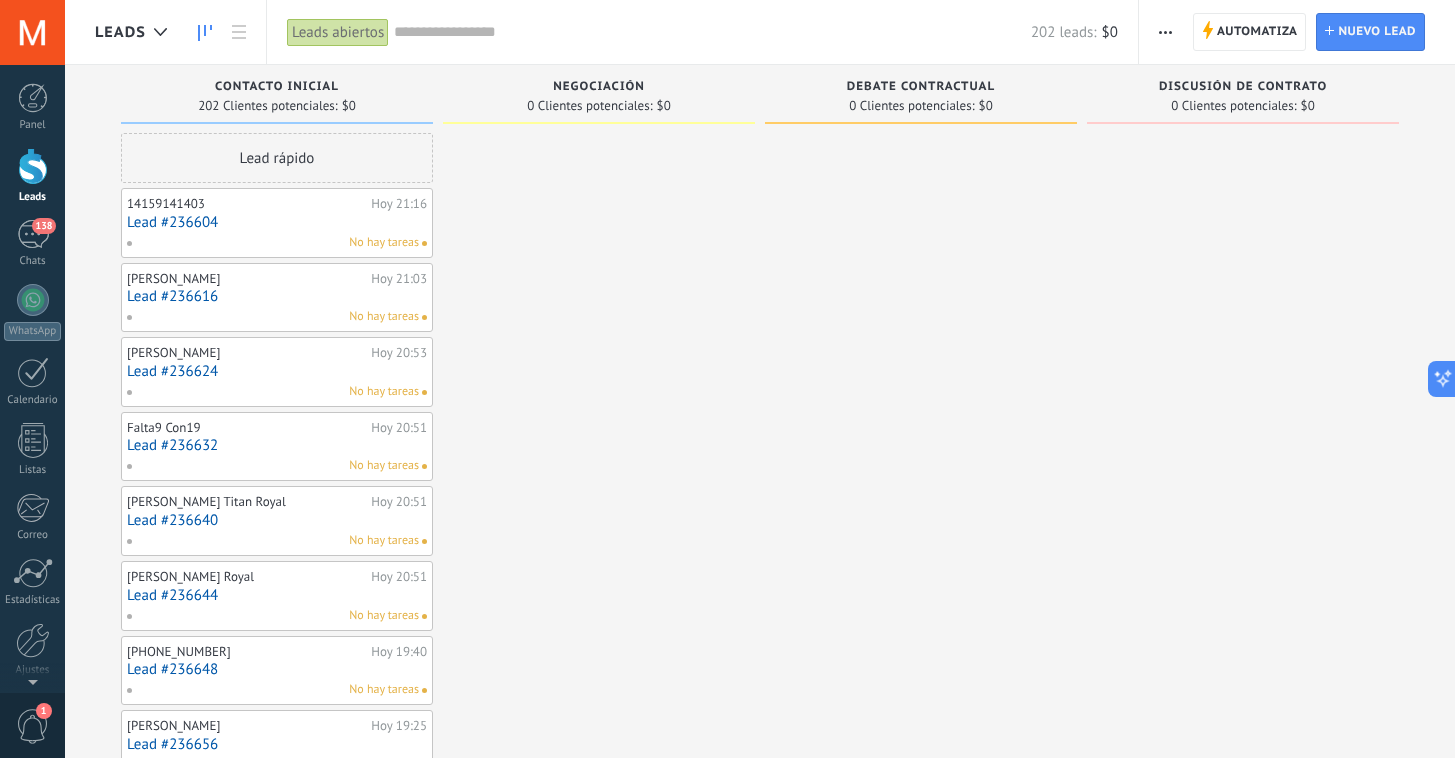 click at bounding box center (599, 904) 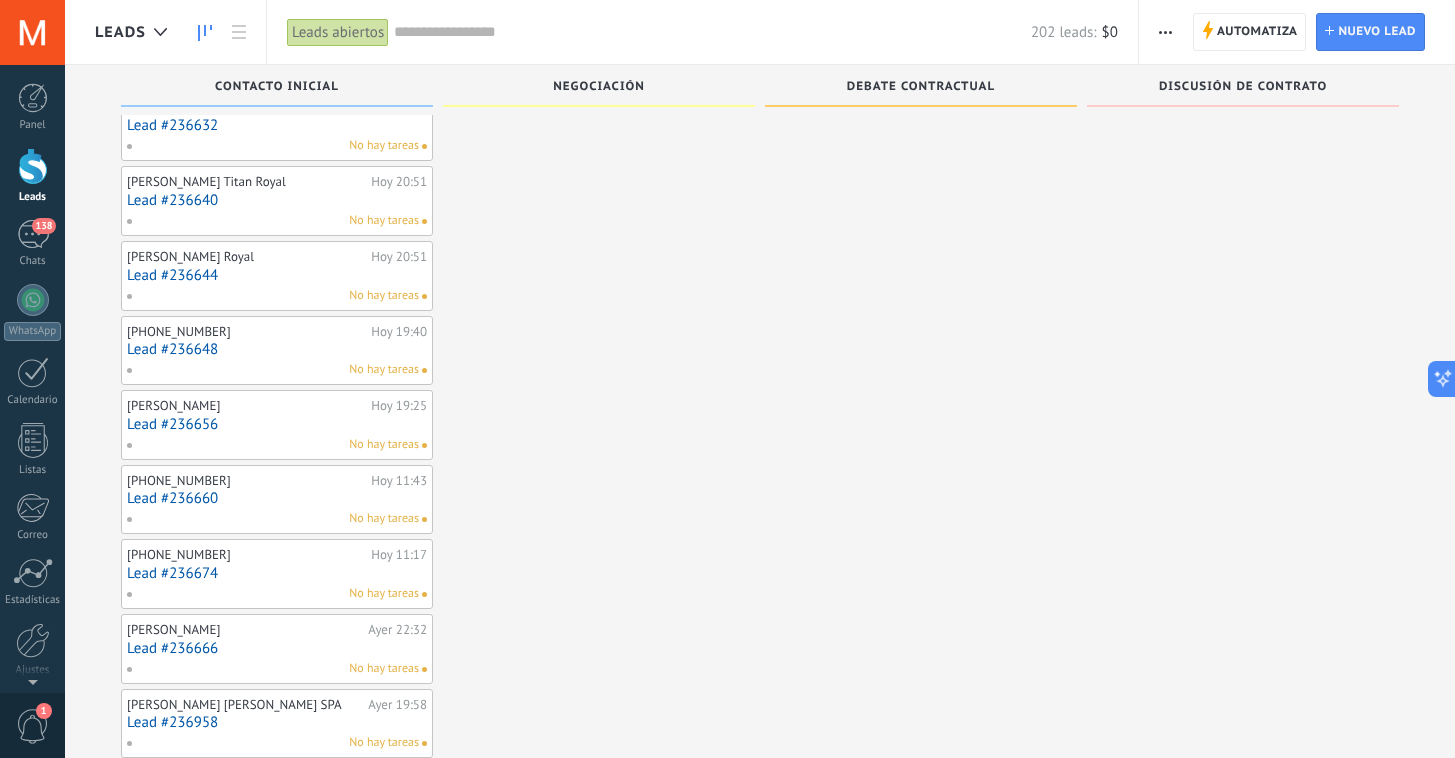 scroll, scrollTop: 321, scrollLeft: 0, axis: vertical 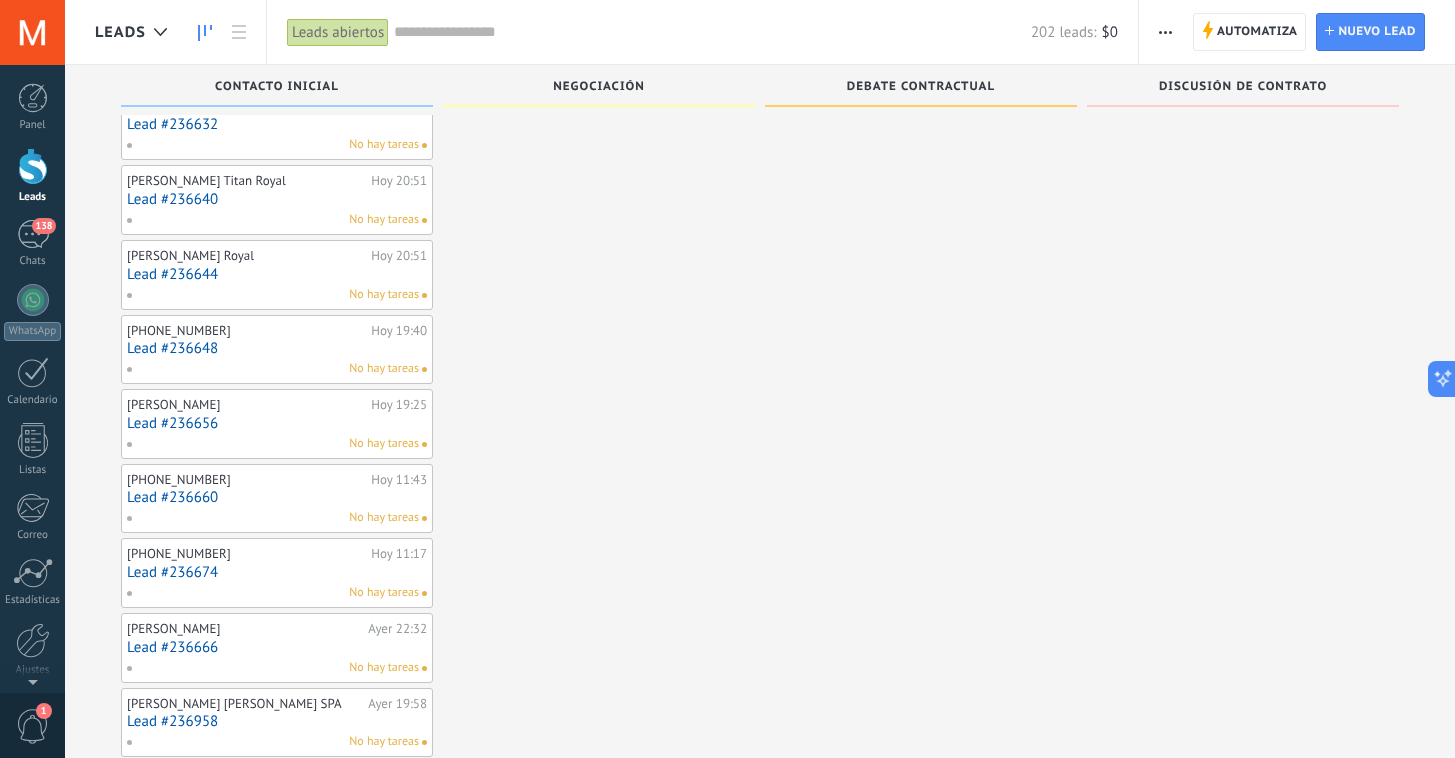 click on "Lead #236656" at bounding box center [277, 423] 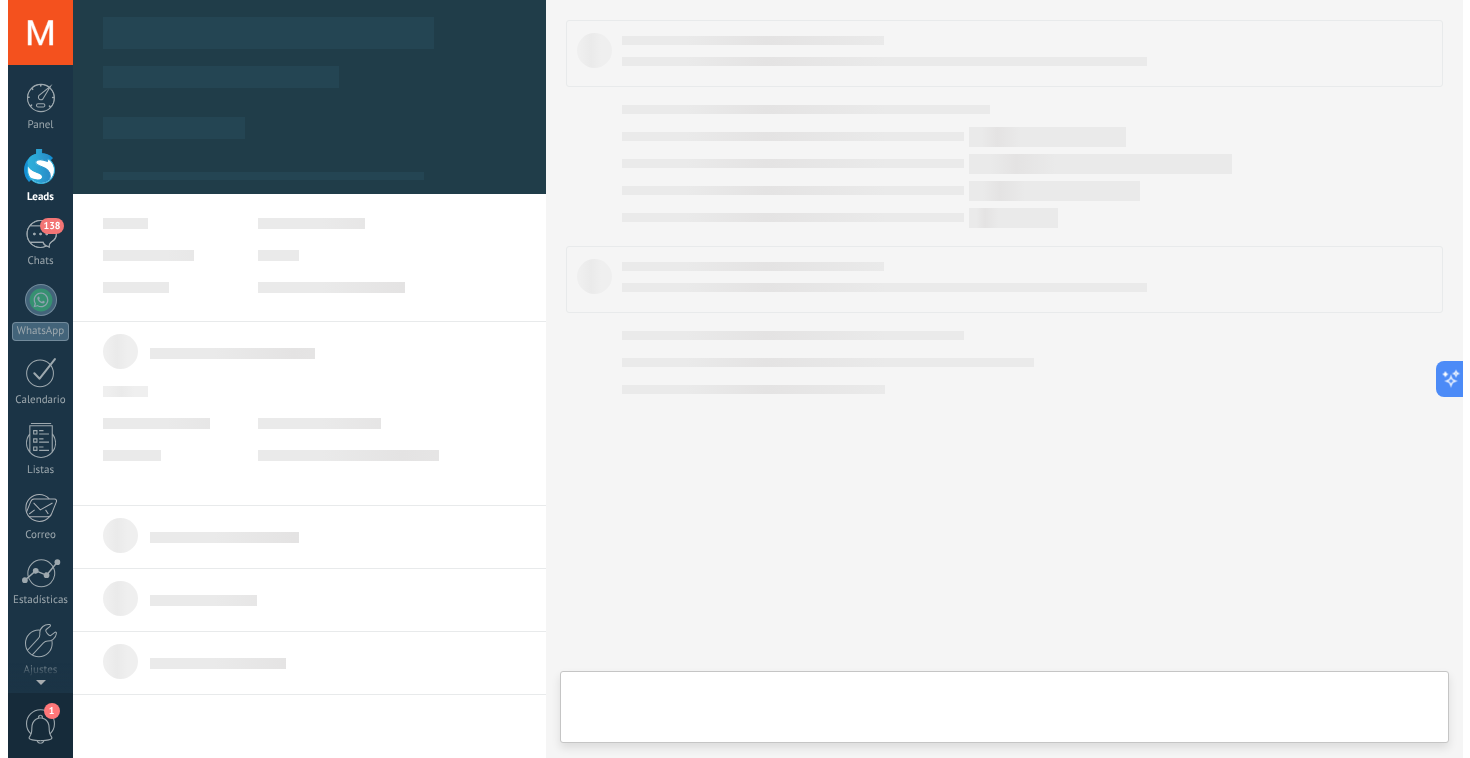 scroll, scrollTop: 0, scrollLeft: 0, axis: both 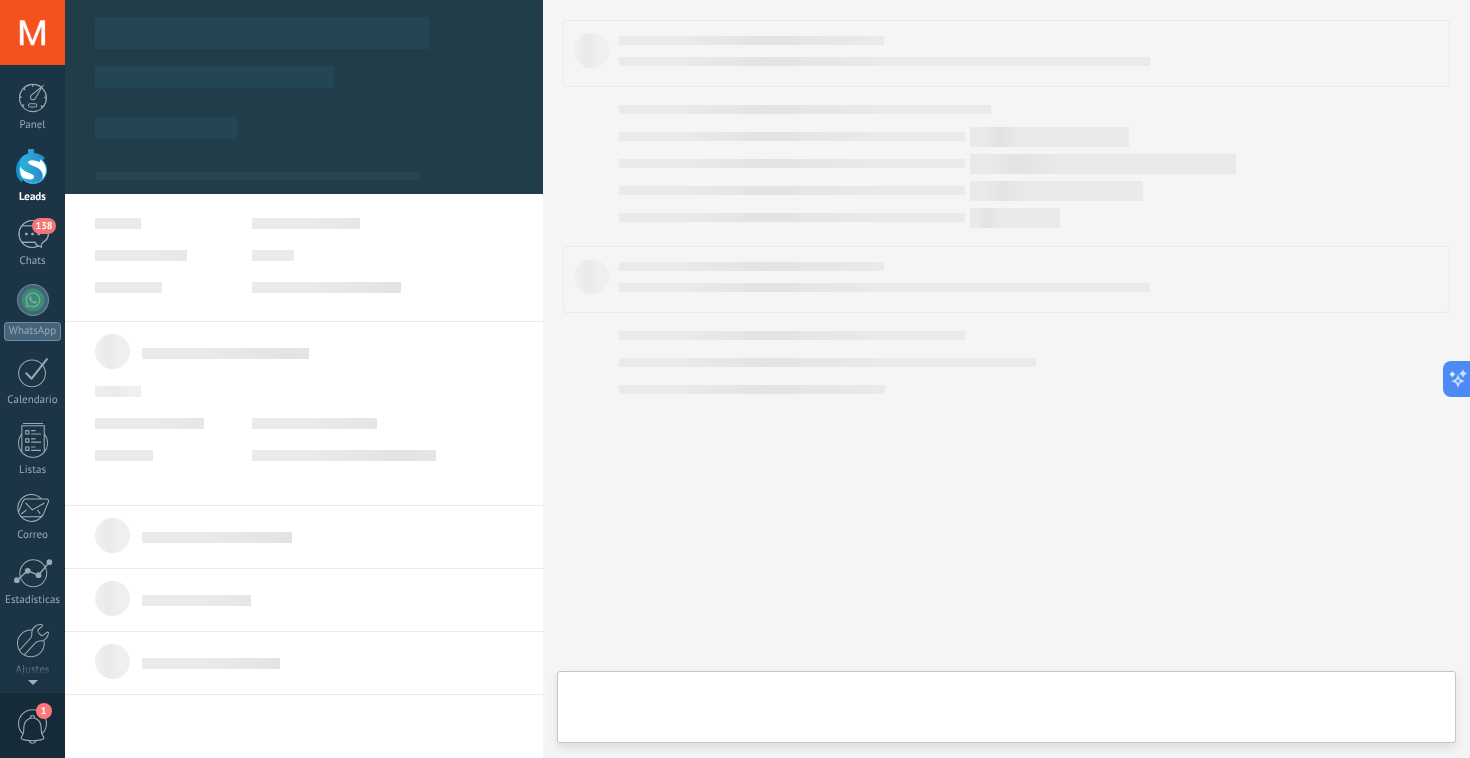 type on "**********" 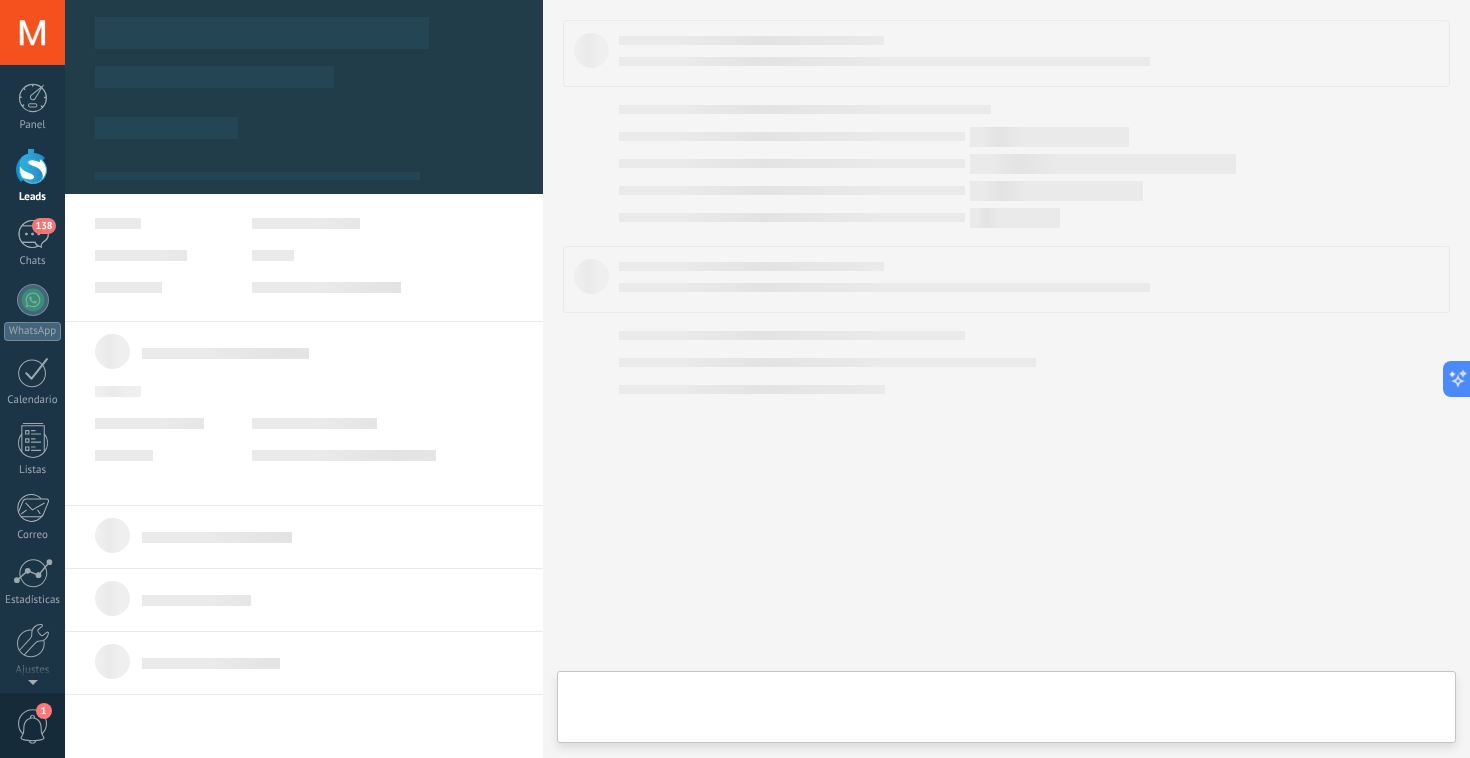 scroll, scrollTop: 30, scrollLeft: 0, axis: vertical 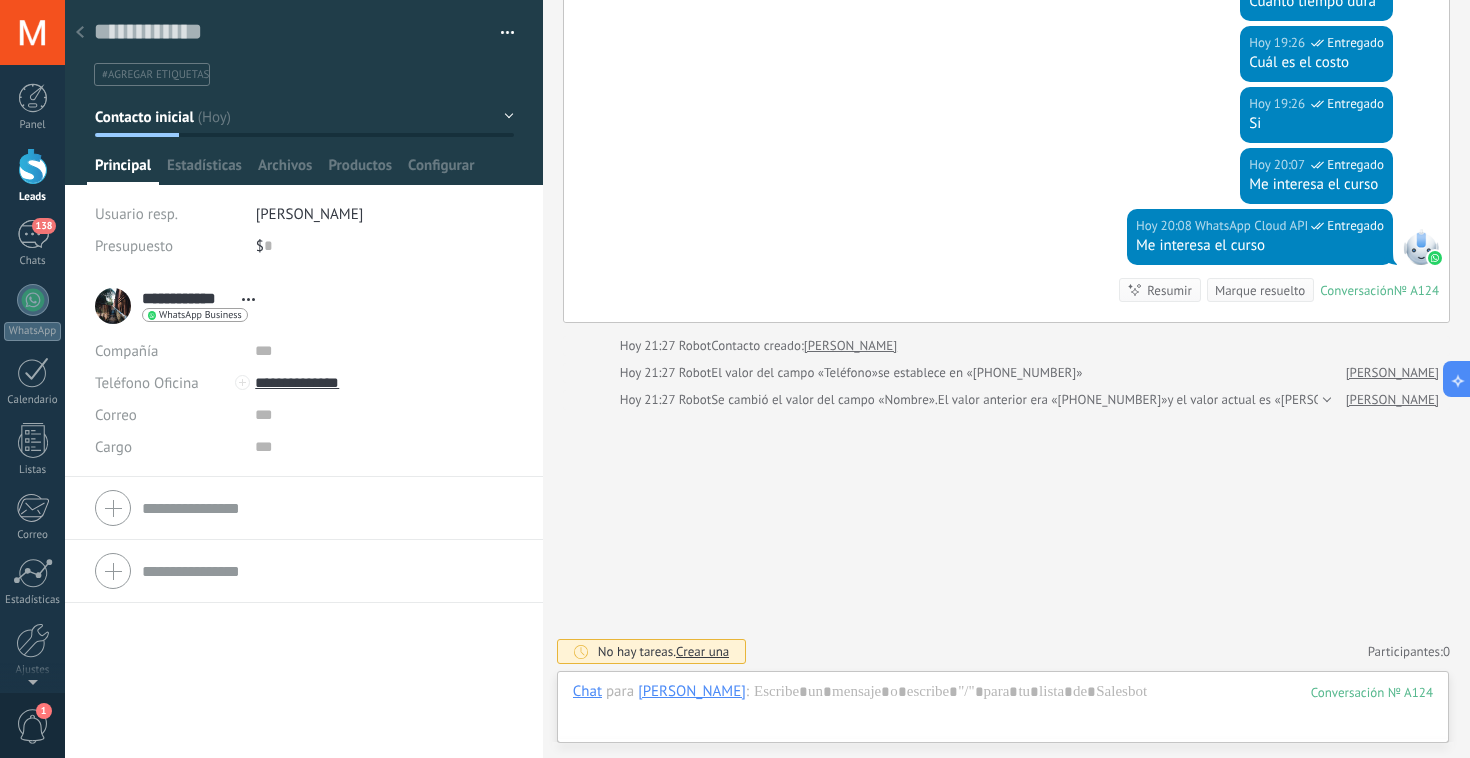 click at bounding box center (33, 166) 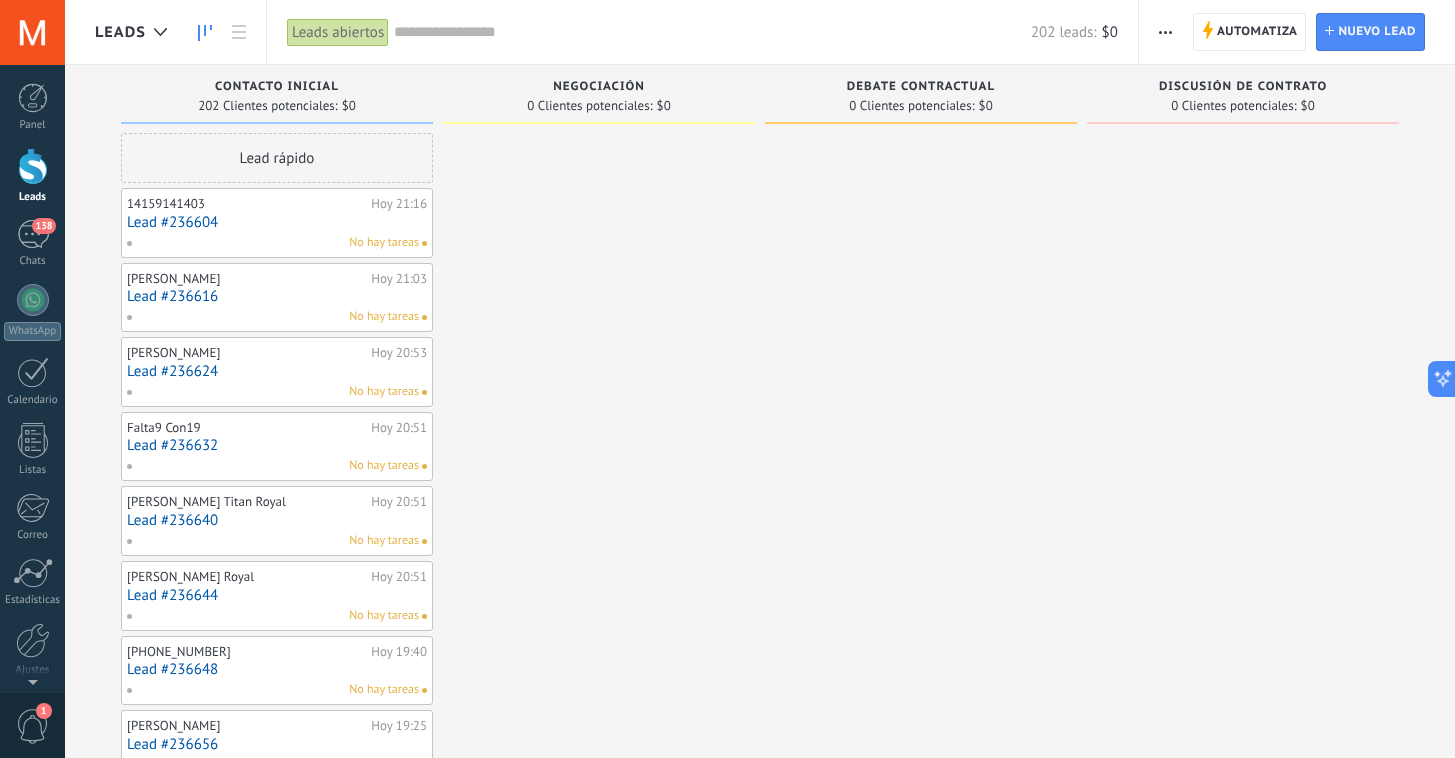 click at bounding box center (599, 904) 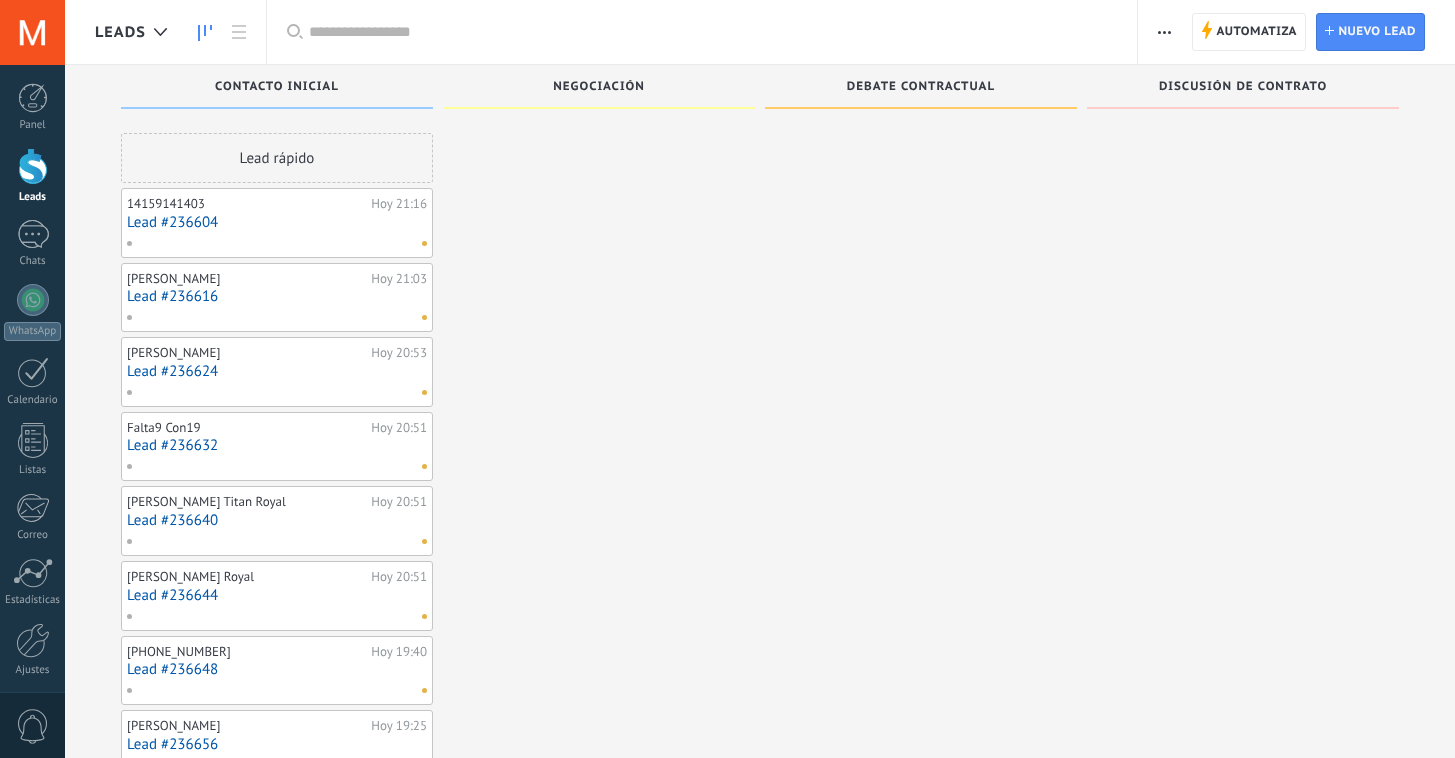 scroll, scrollTop: 0, scrollLeft: 0, axis: both 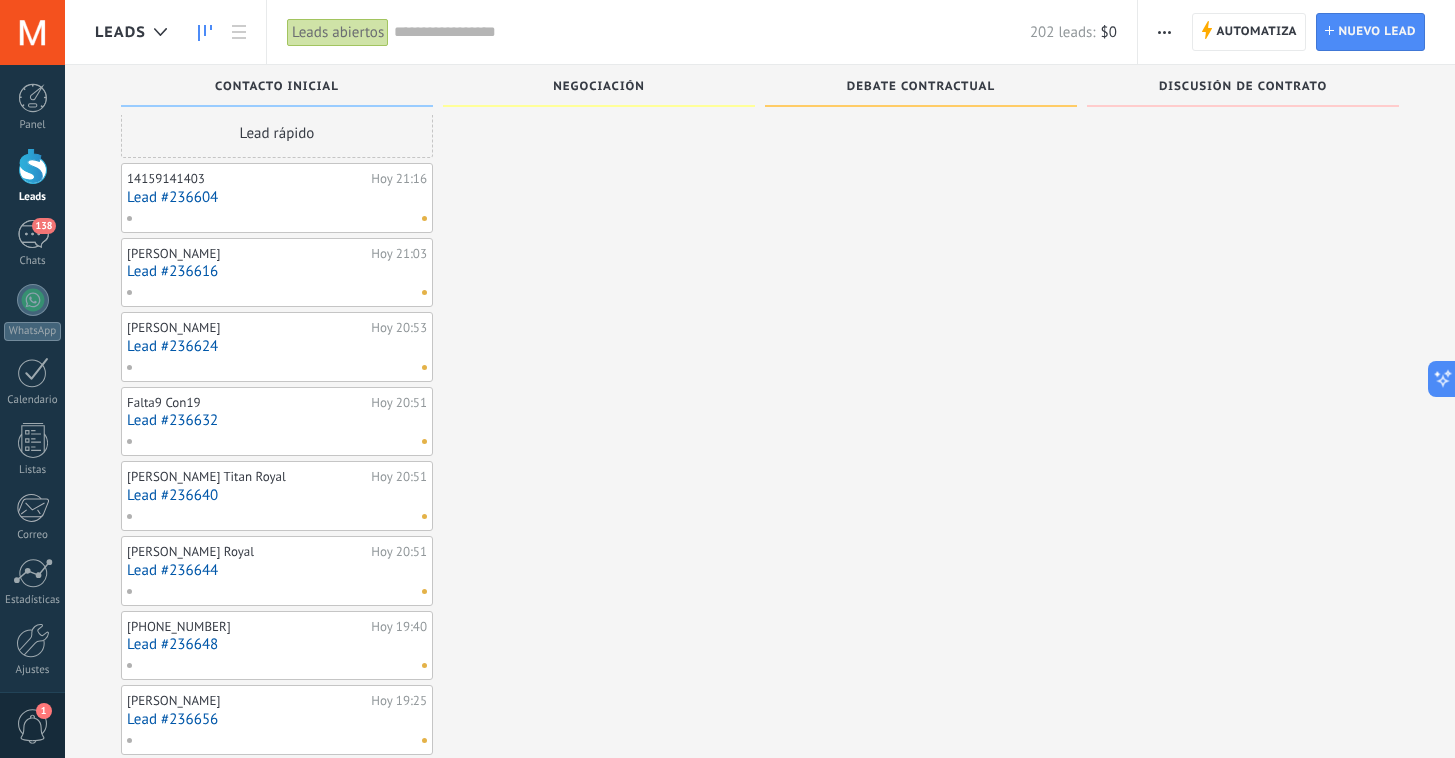 click on "Lead #236656" at bounding box center [277, 719] 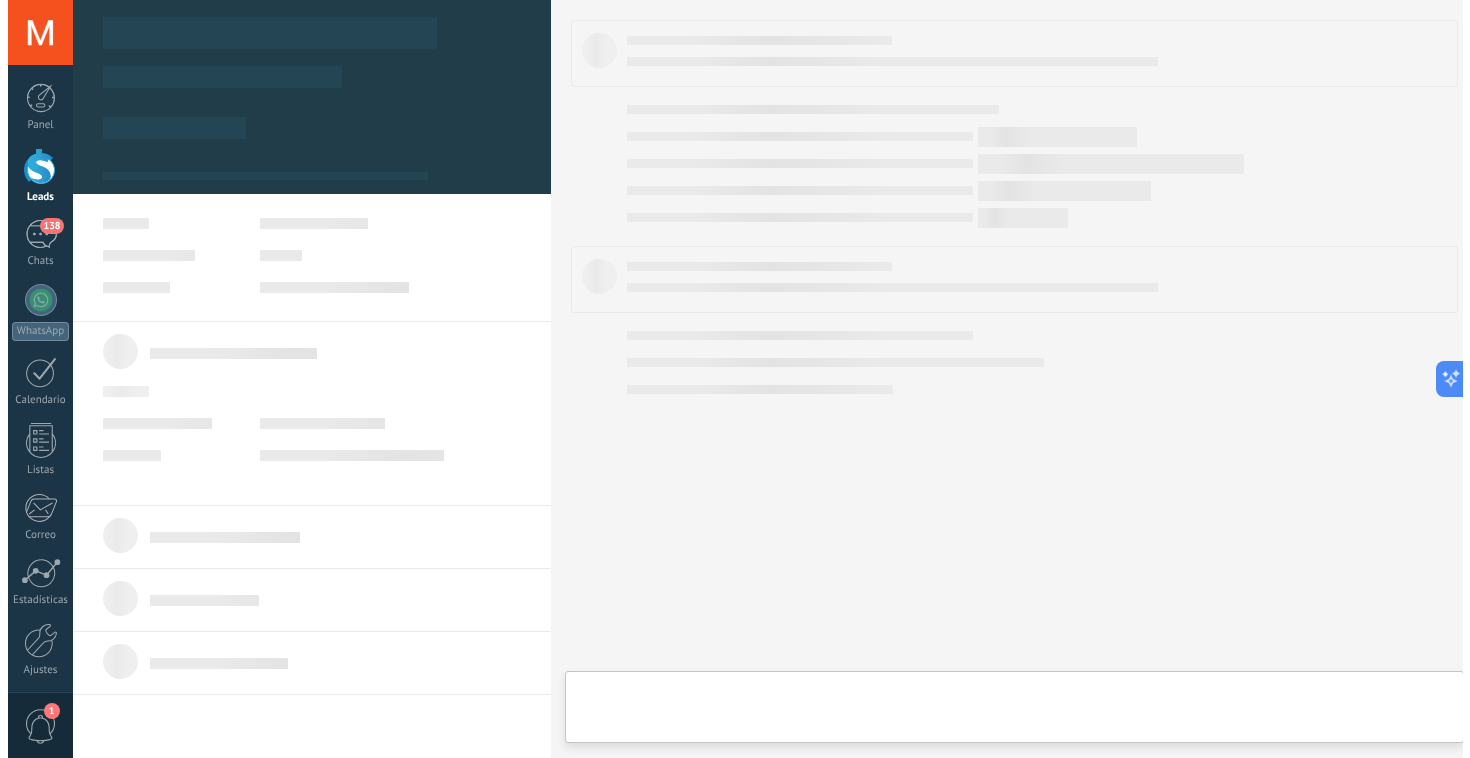 scroll, scrollTop: 0, scrollLeft: 0, axis: both 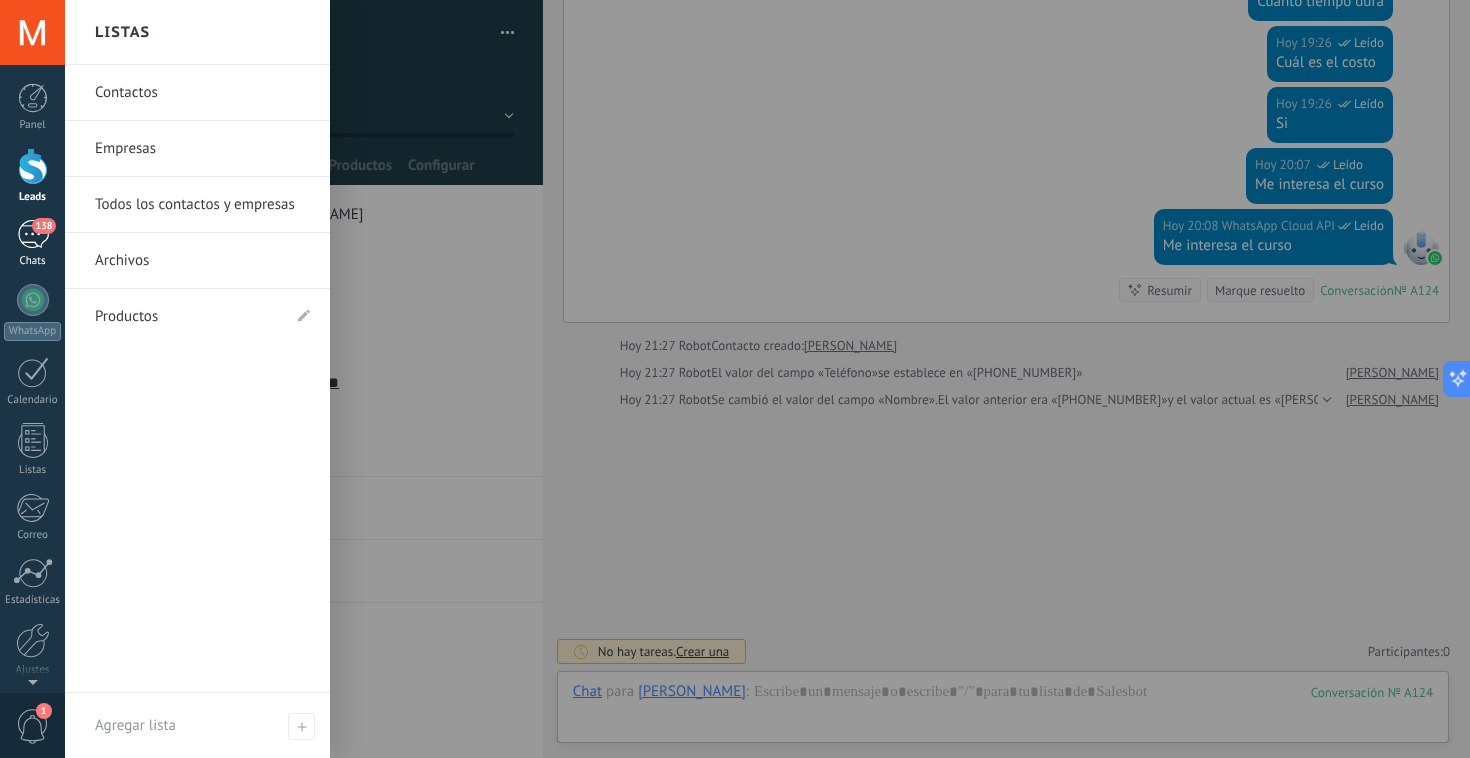 click on "138
Chats" at bounding box center [32, 244] 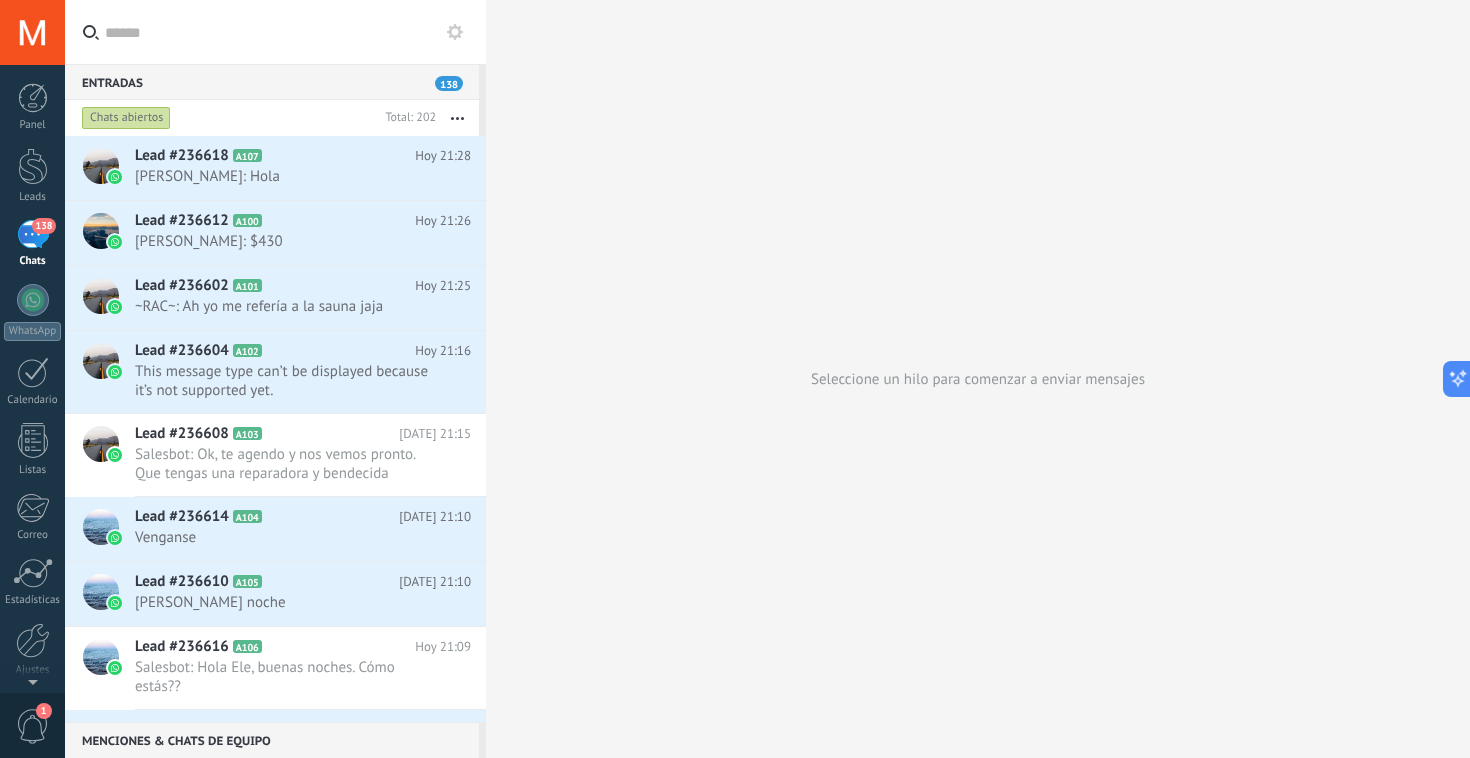 click on "Seleccione un hilo para comenzar a enviar mensajes" at bounding box center [978, 379] 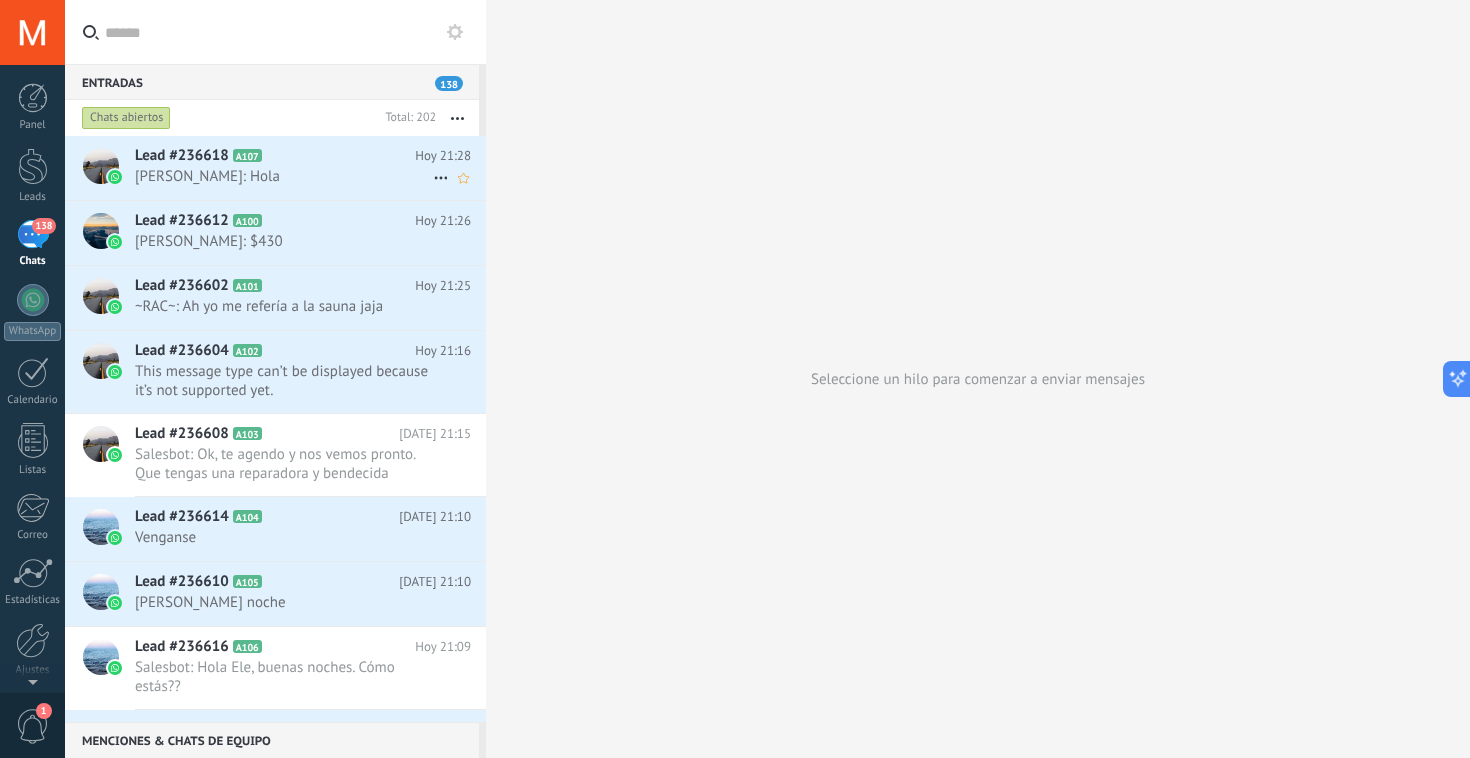 click on "[PERSON_NAME]: Hola" at bounding box center [284, 176] 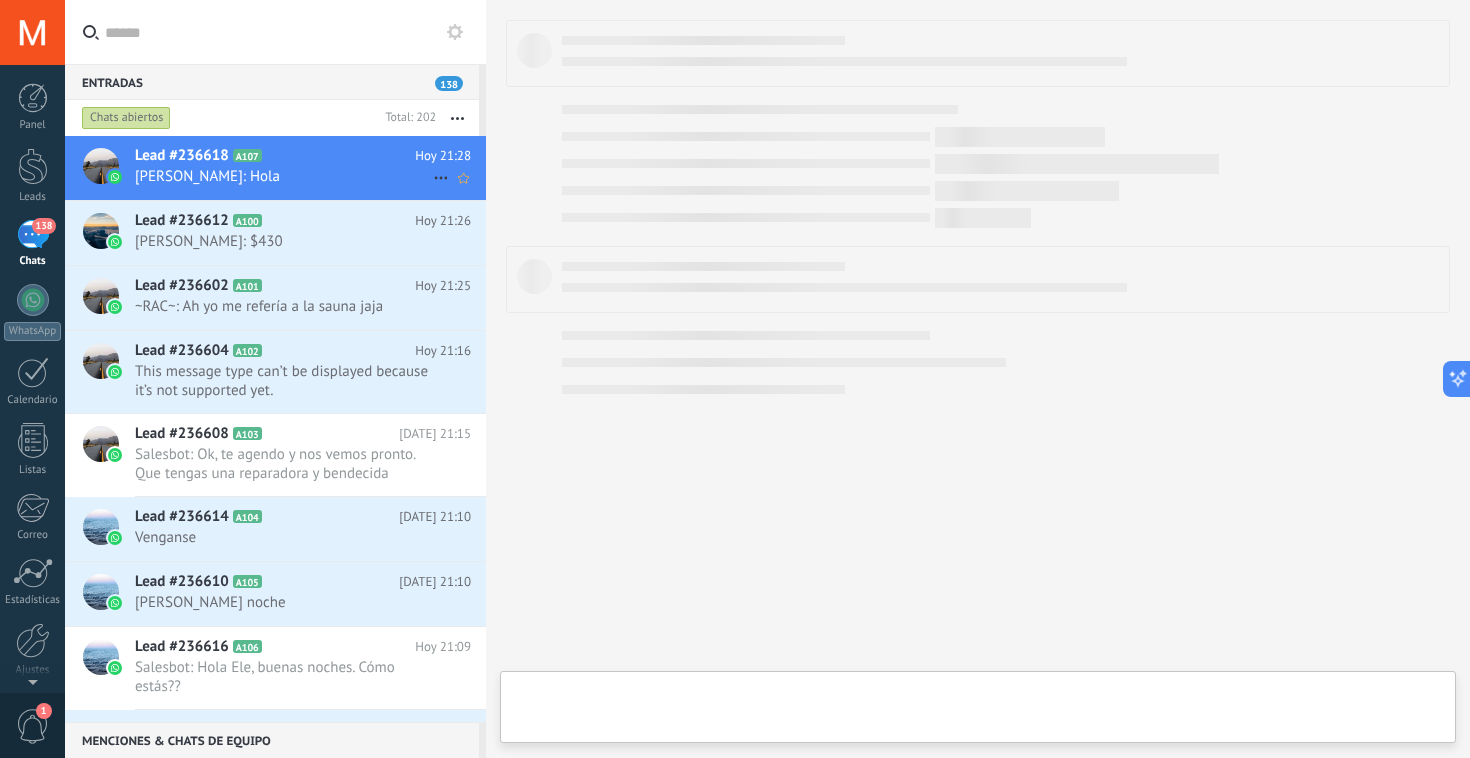 type on "**********" 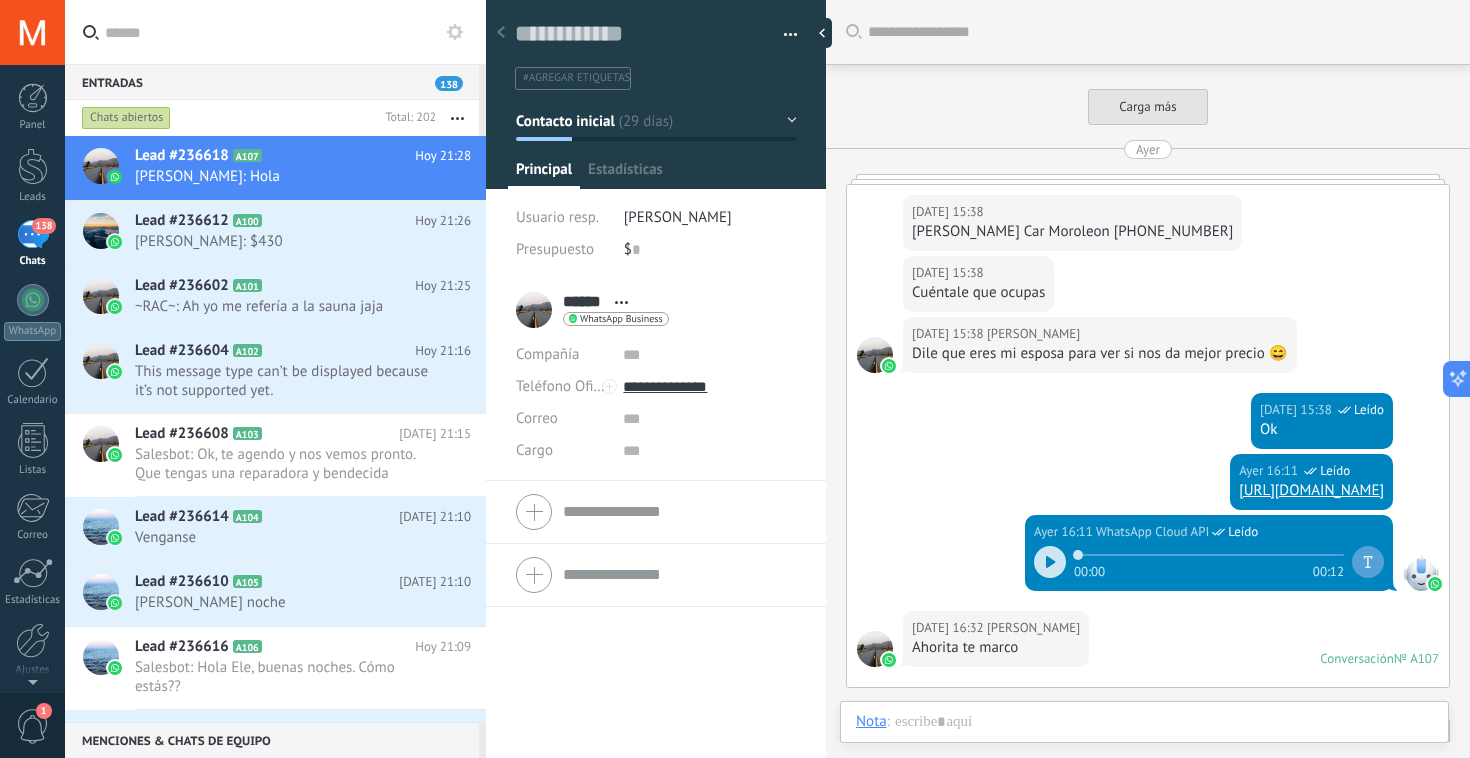 scroll, scrollTop: 30, scrollLeft: 0, axis: vertical 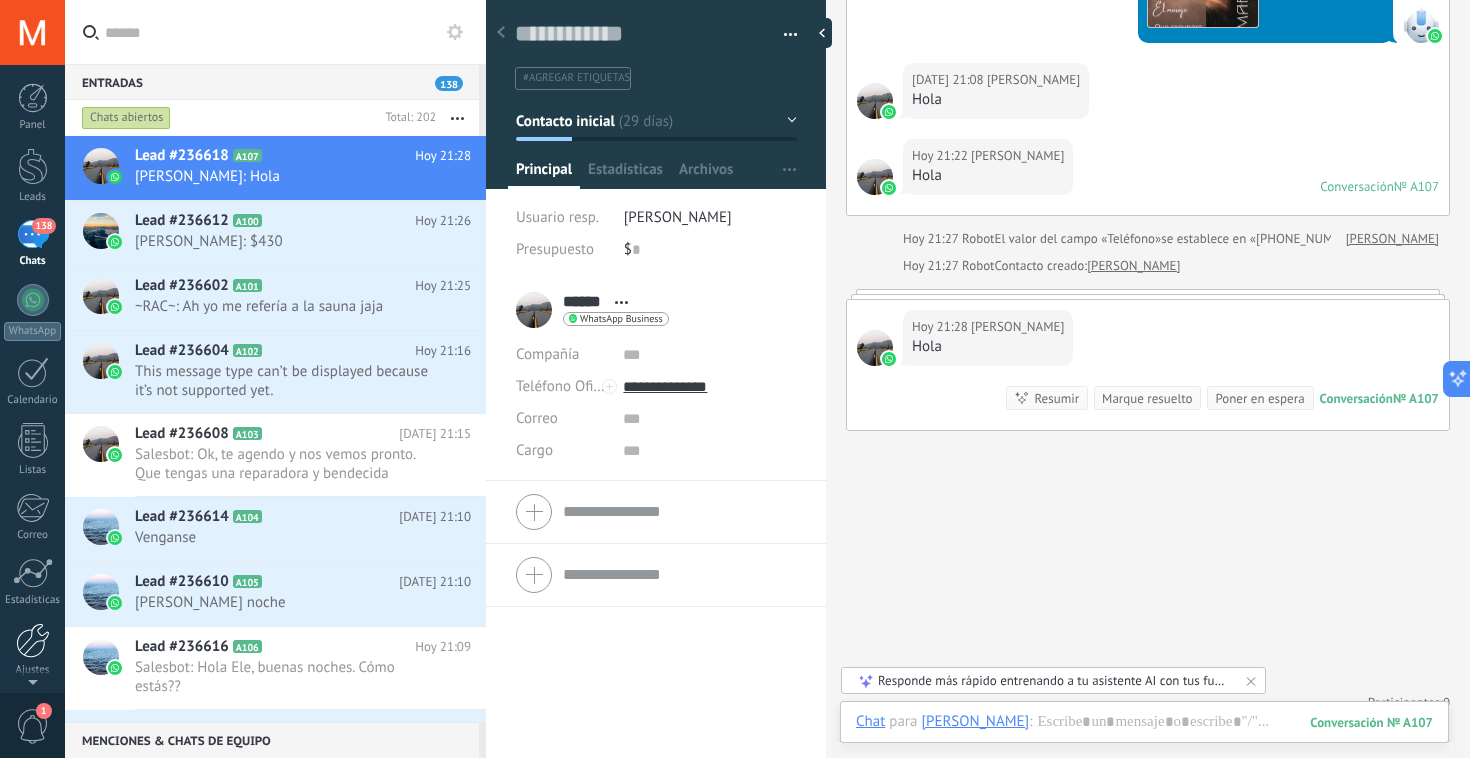 click on "Ajustes" at bounding box center (32, 650) 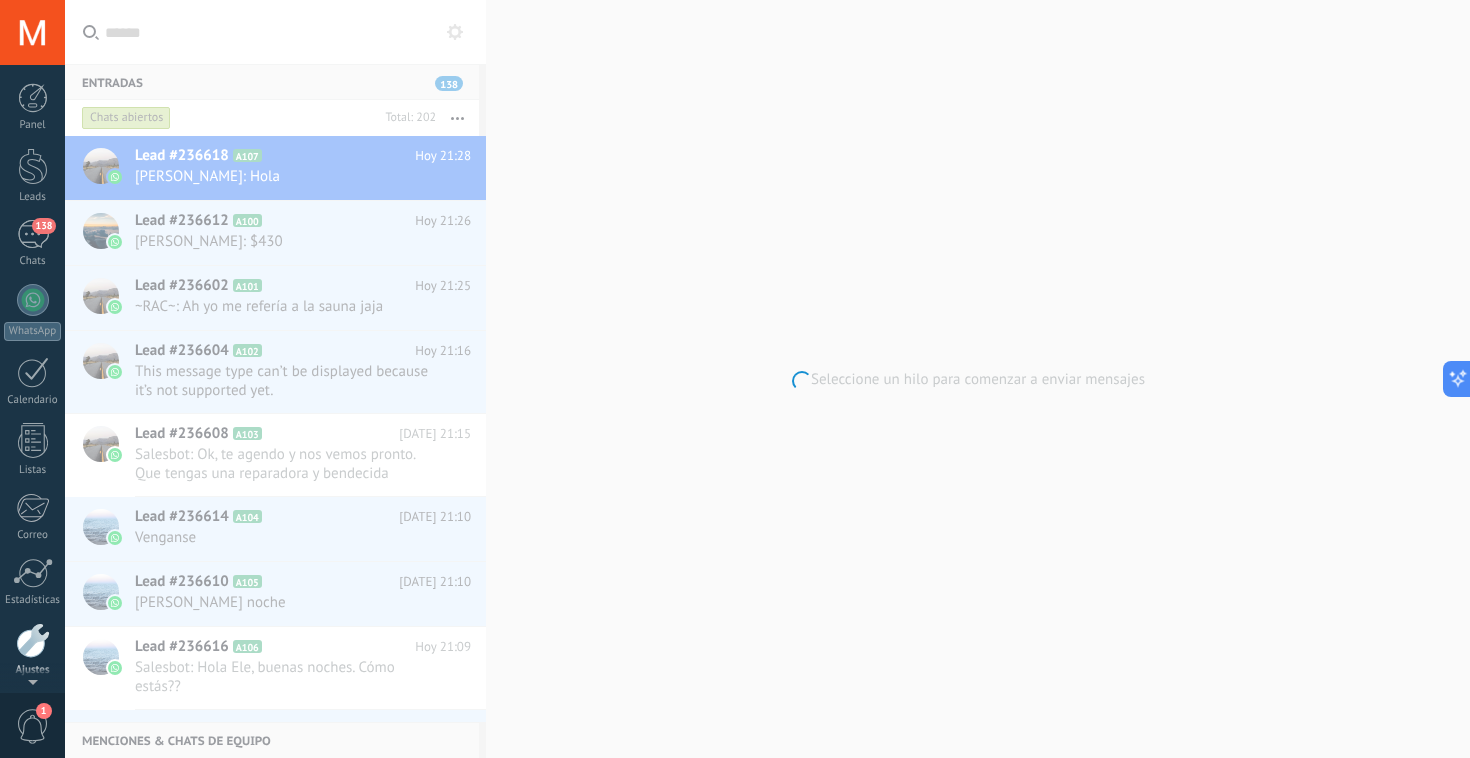 scroll, scrollTop: 74, scrollLeft: 0, axis: vertical 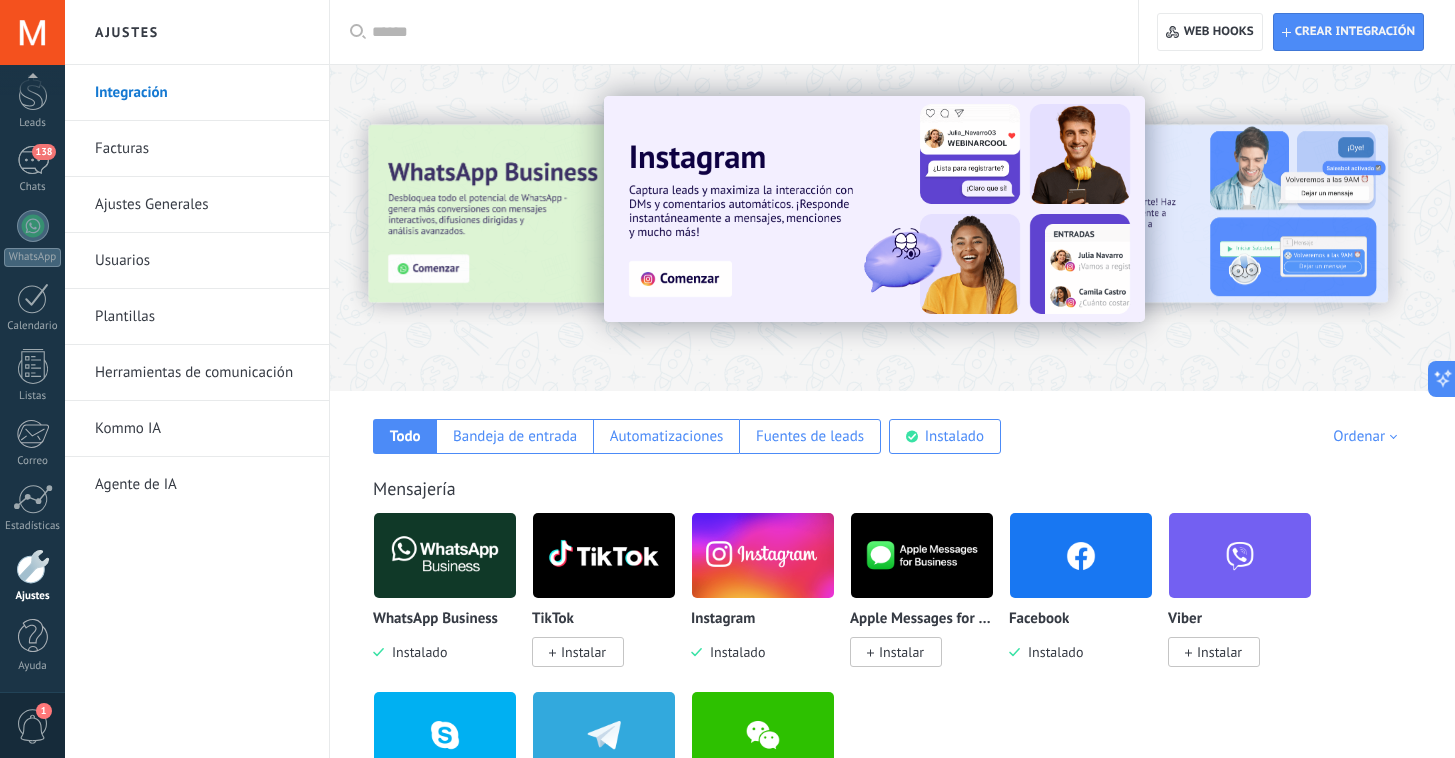 click on "Plantillas" at bounding box center [202, 317] 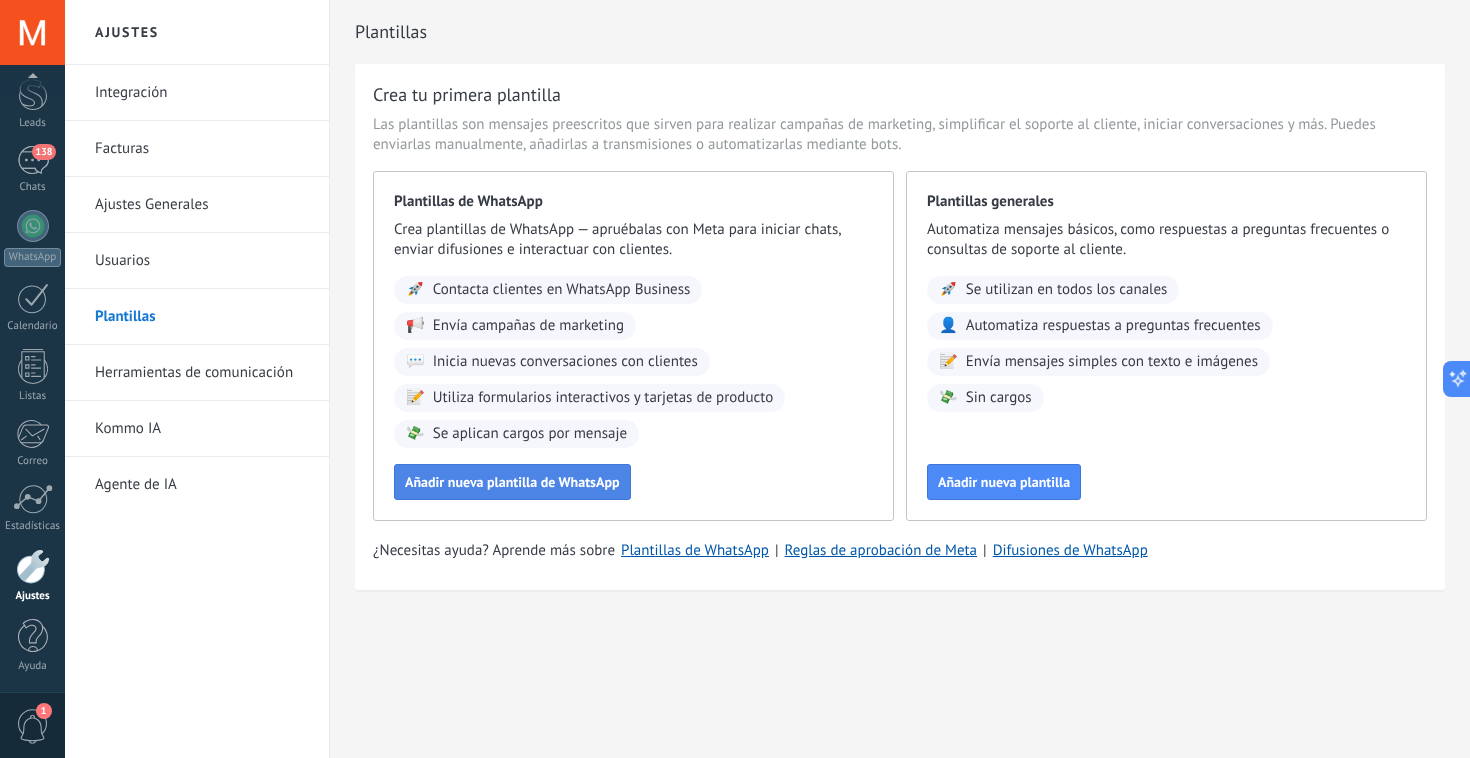 click on "Añadir nueva plantilla de WhatsApp" at bounding box center (512, 482) 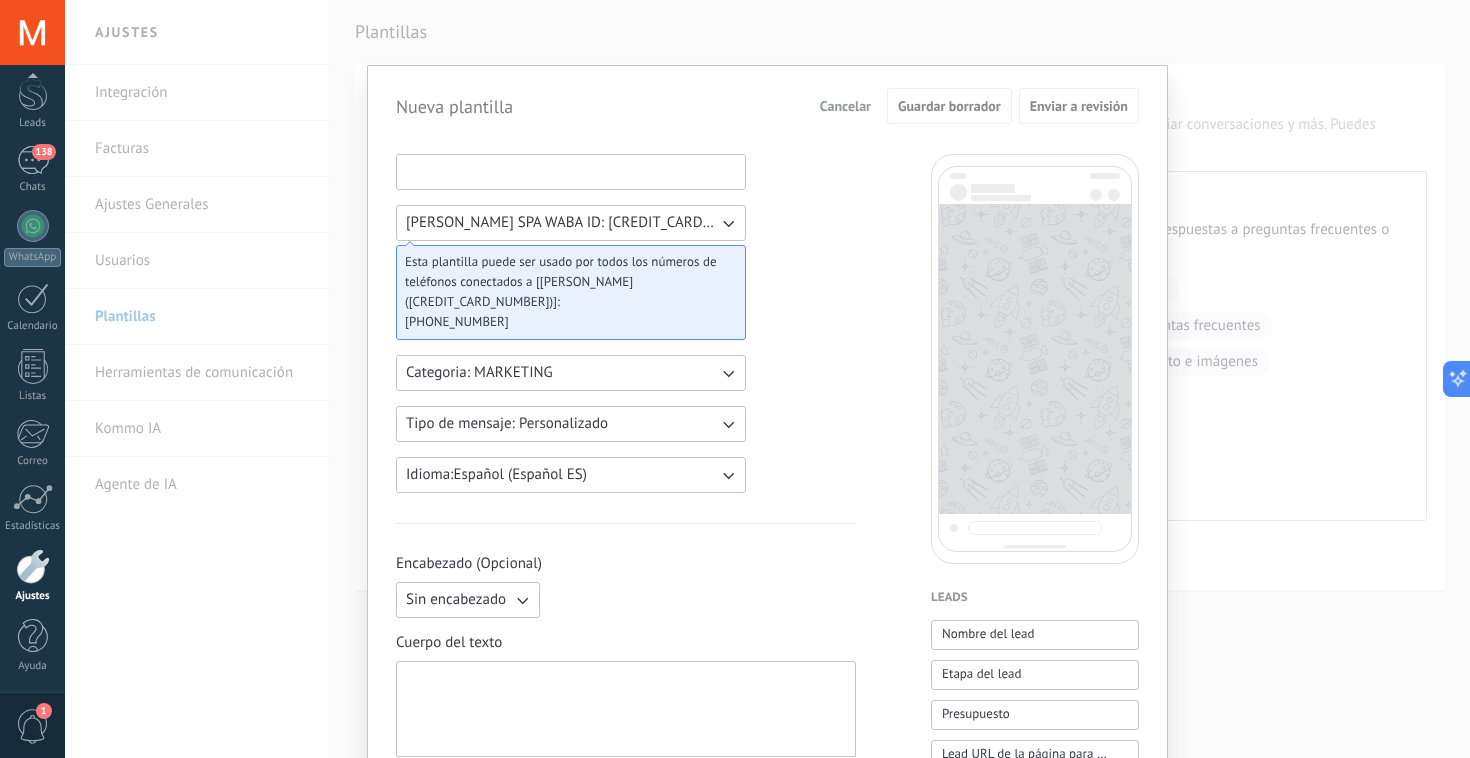 click at bounding box center [571, 171] 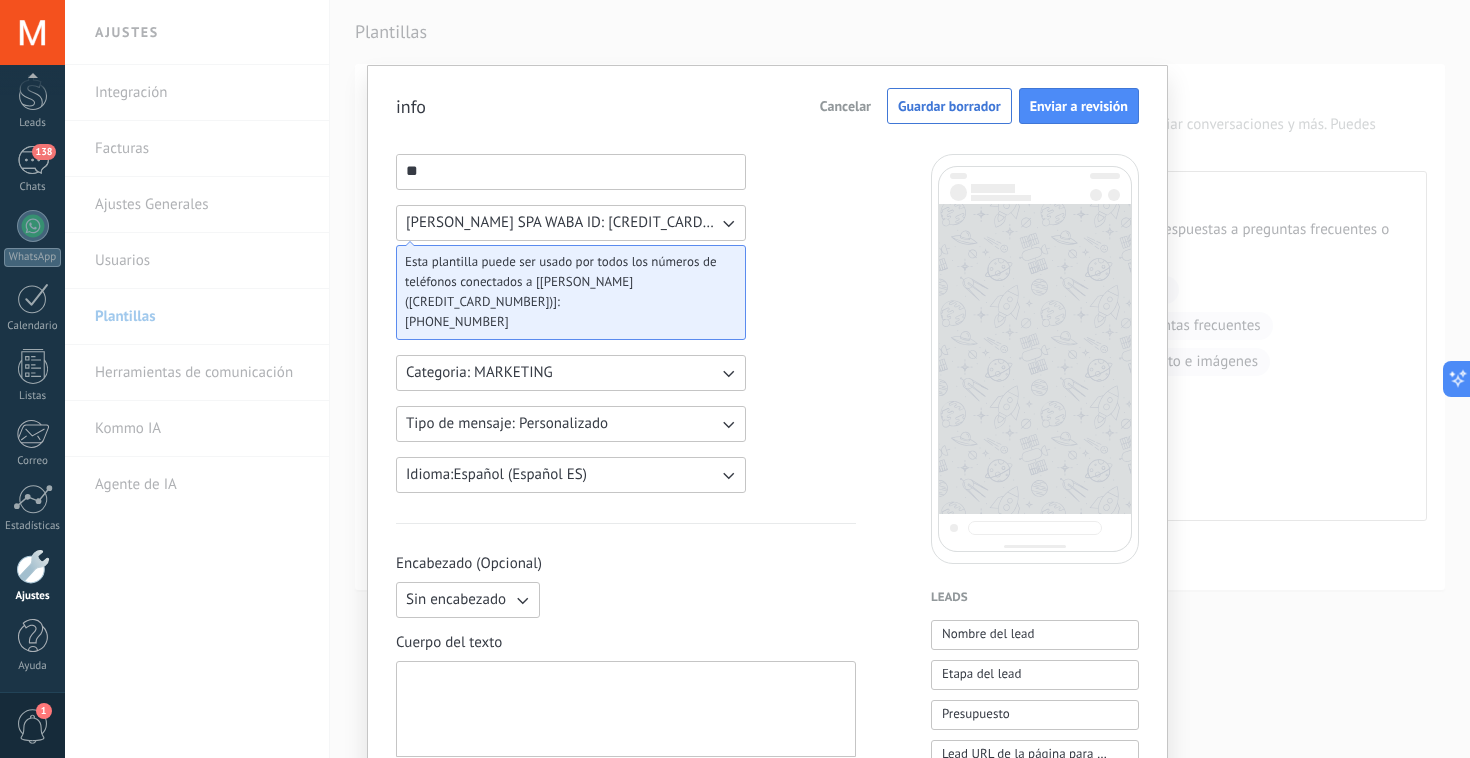 type on "*" 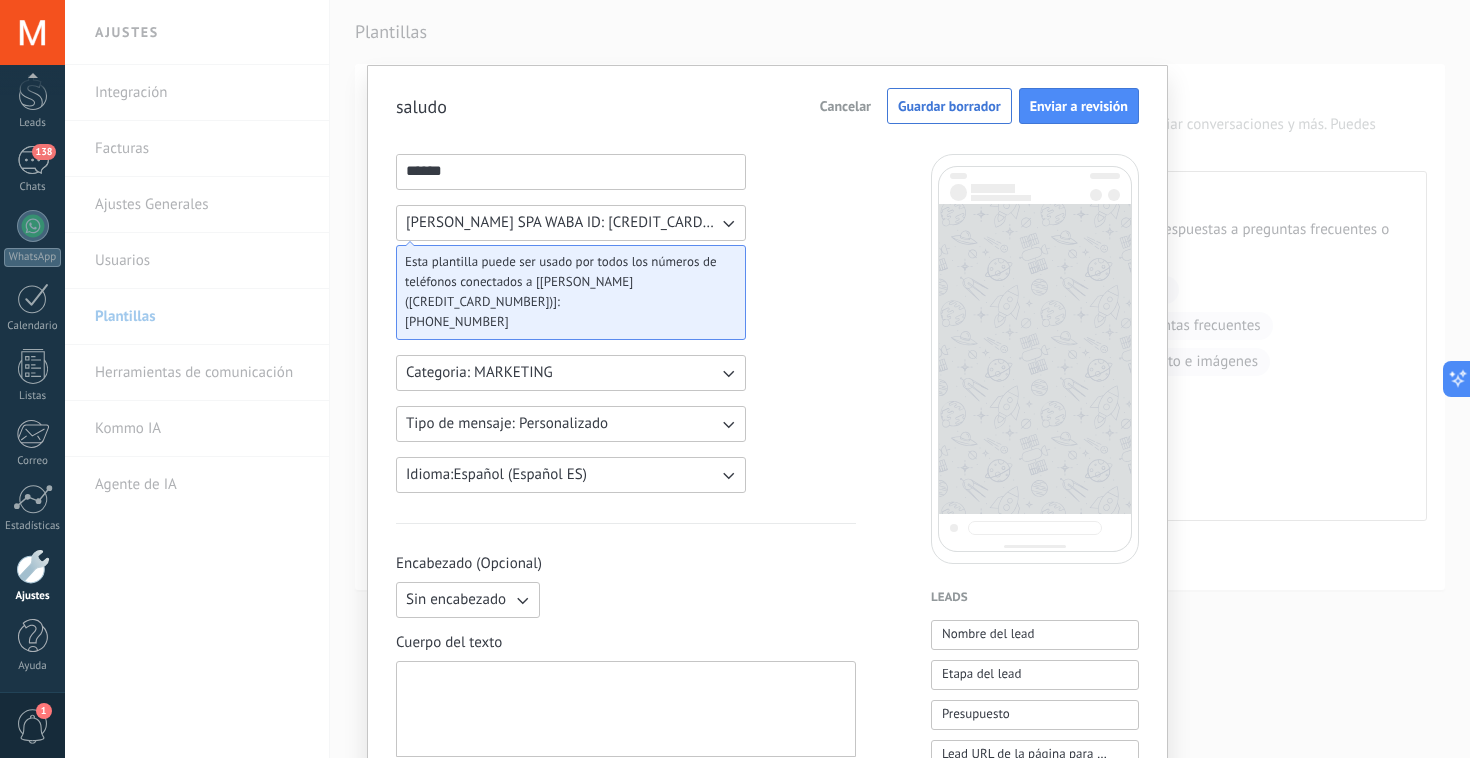 type on "******" 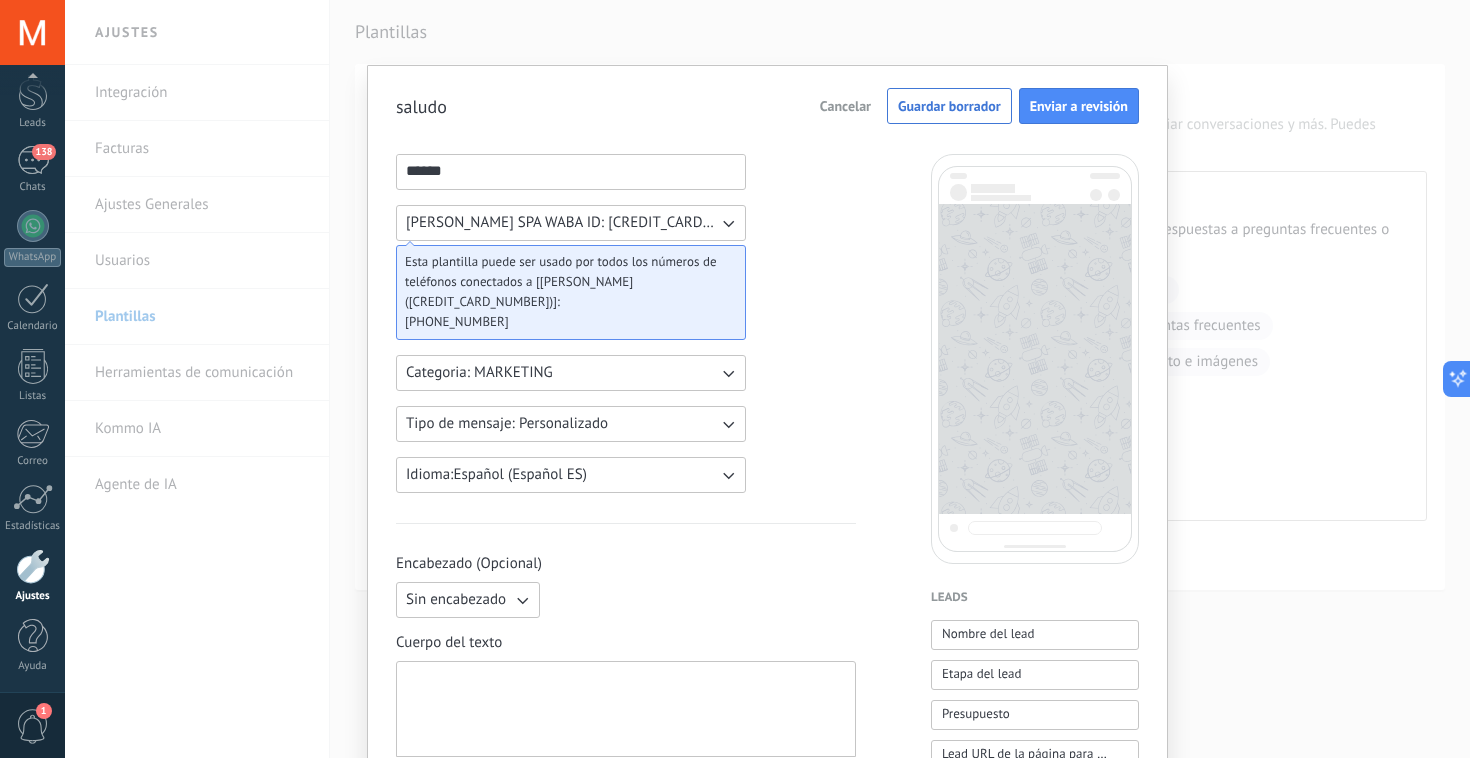 scroll, scrollTop: 0, scrollLeft: 0, axis: both 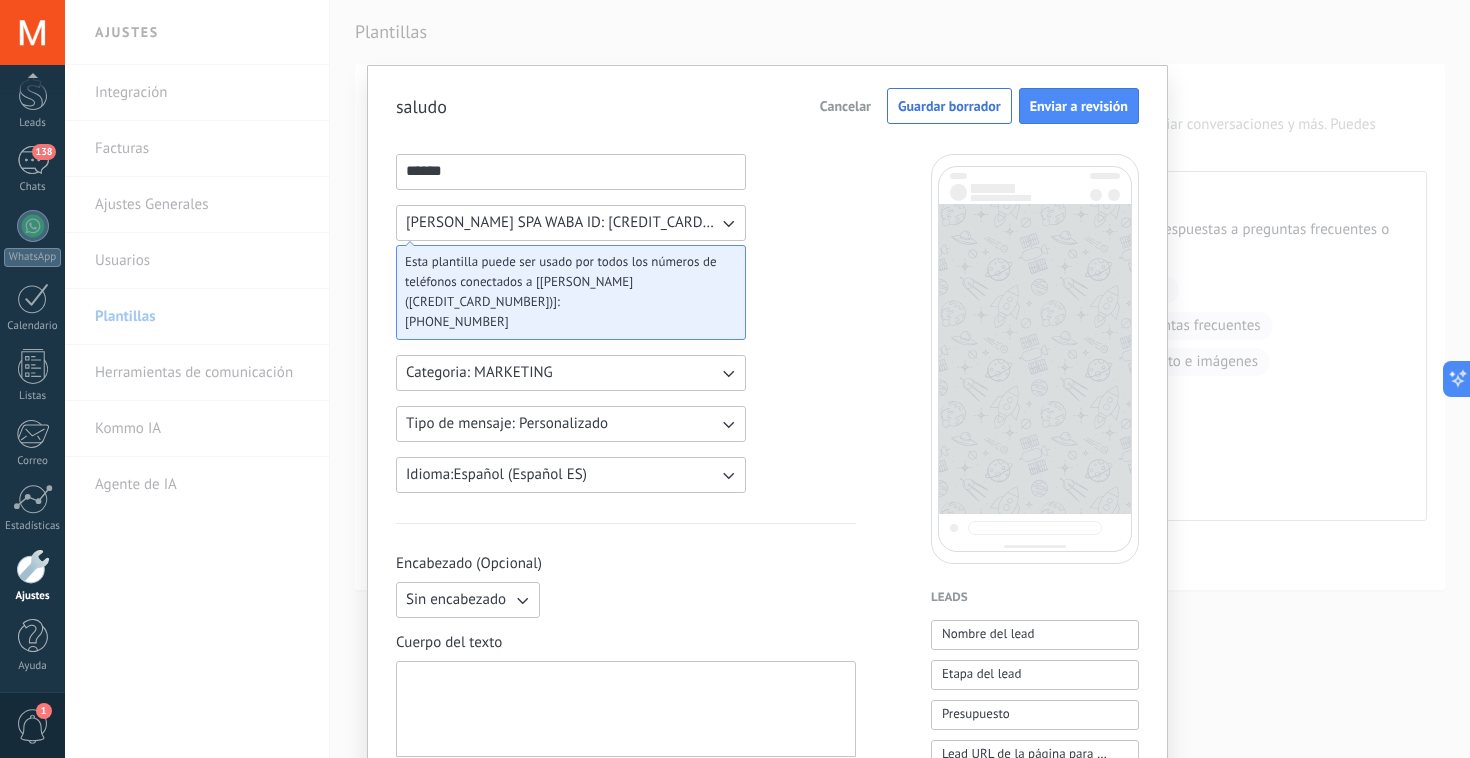 click 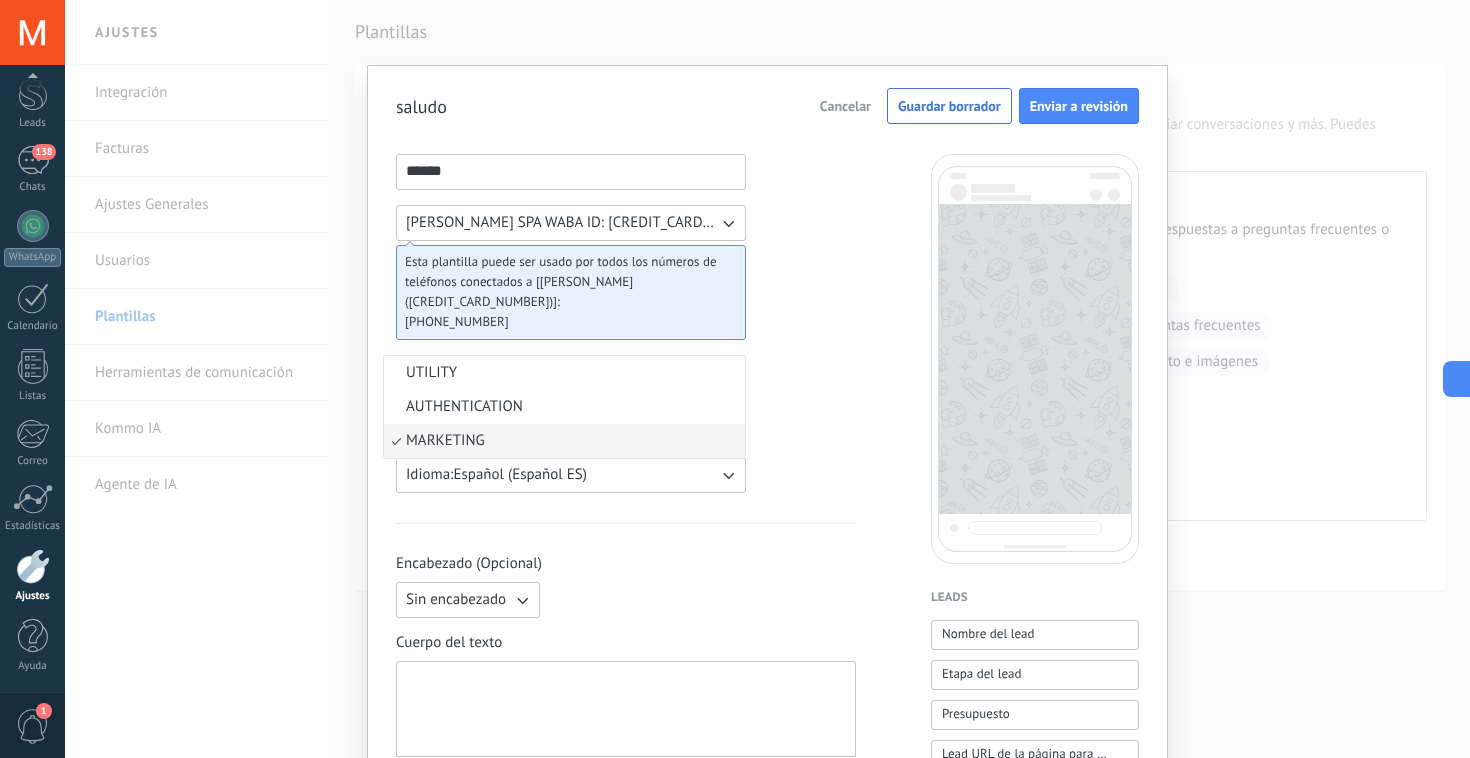 click on "****** [PERSON_NAME] SPA WABA ID: [CREDIT_CARD_NUMBER] Esta plantilla puede ser usado por todos los números de teléfonos conectados a [[PERSON_NAME] SPA ([CREDIT_CARD_NUMBER])]: [PHONE_NUMBER] Categoria: MARKETING UTILITY AUTHENTICATION MARKETING Tipo de mensaje: Personalizado Idioma:  Español (Español ES) Encabezado (Opcional) Sin encabezado Cuerpo del texto Pie de página (Opcional) Botones (Opcional) Respuesta rápida Llamado de acción" at bounding box center (626, 829) 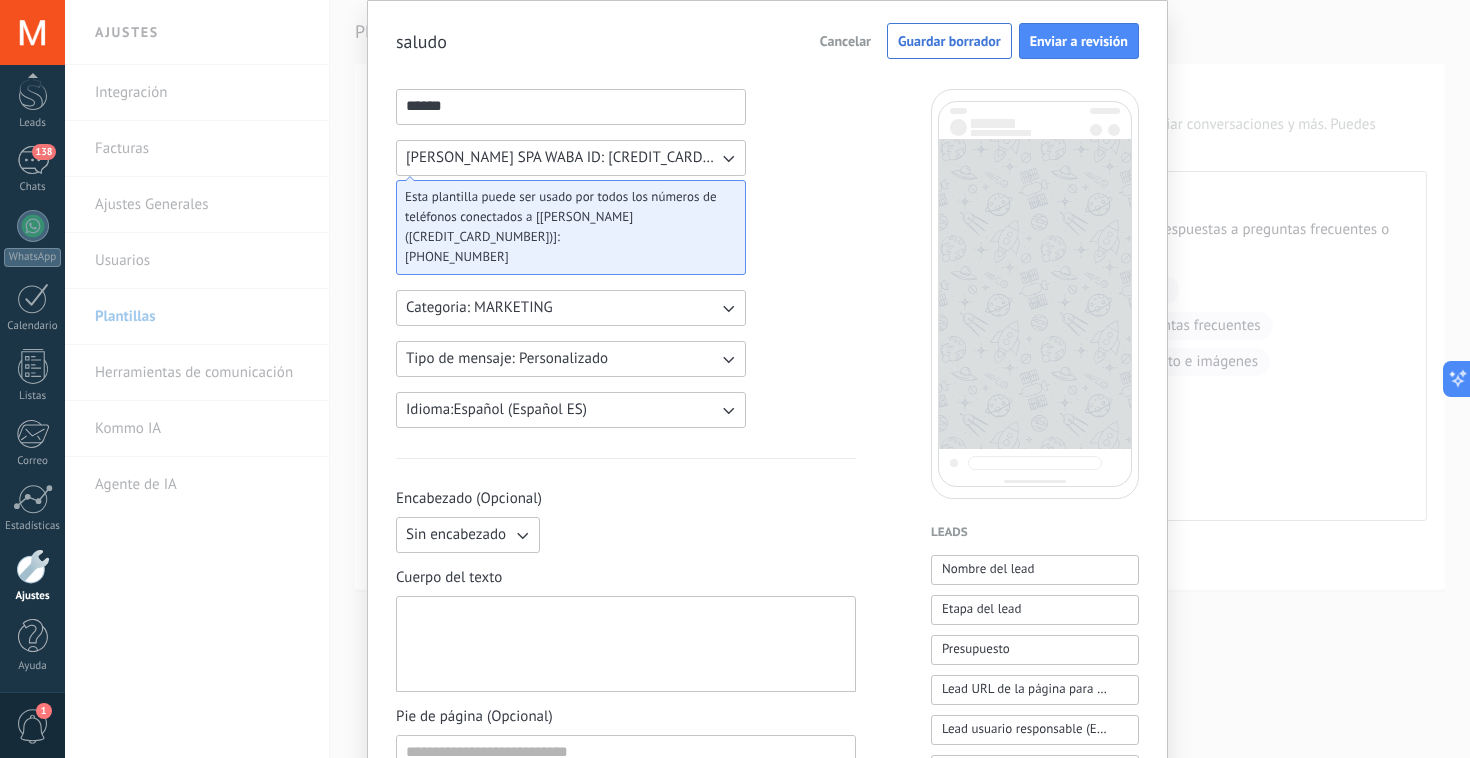scroll, scrollTop: 110, scrollLeft: 0, axis: vertical 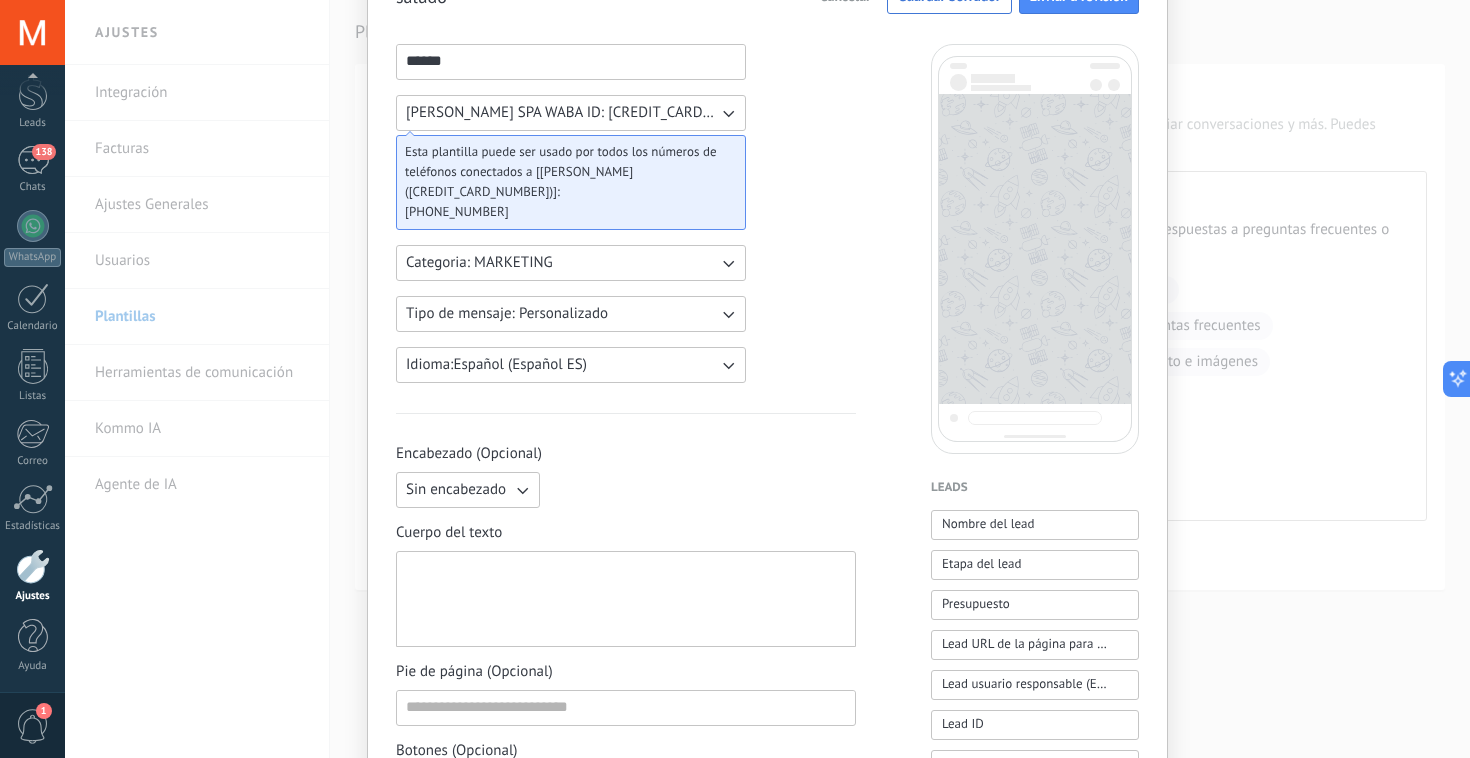 click at bounding box center [626, 599] 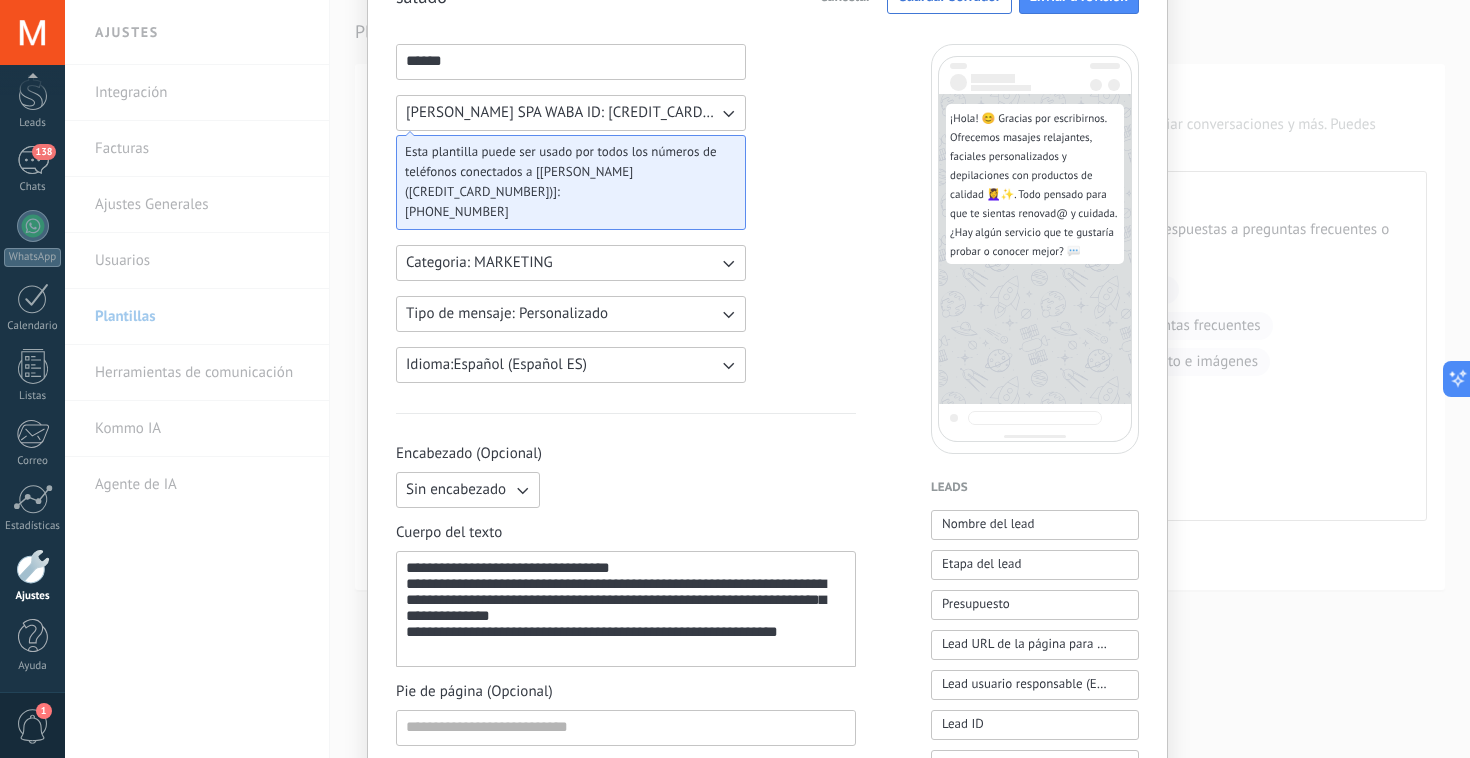 click on "**********" at bounding box center [626, 609] 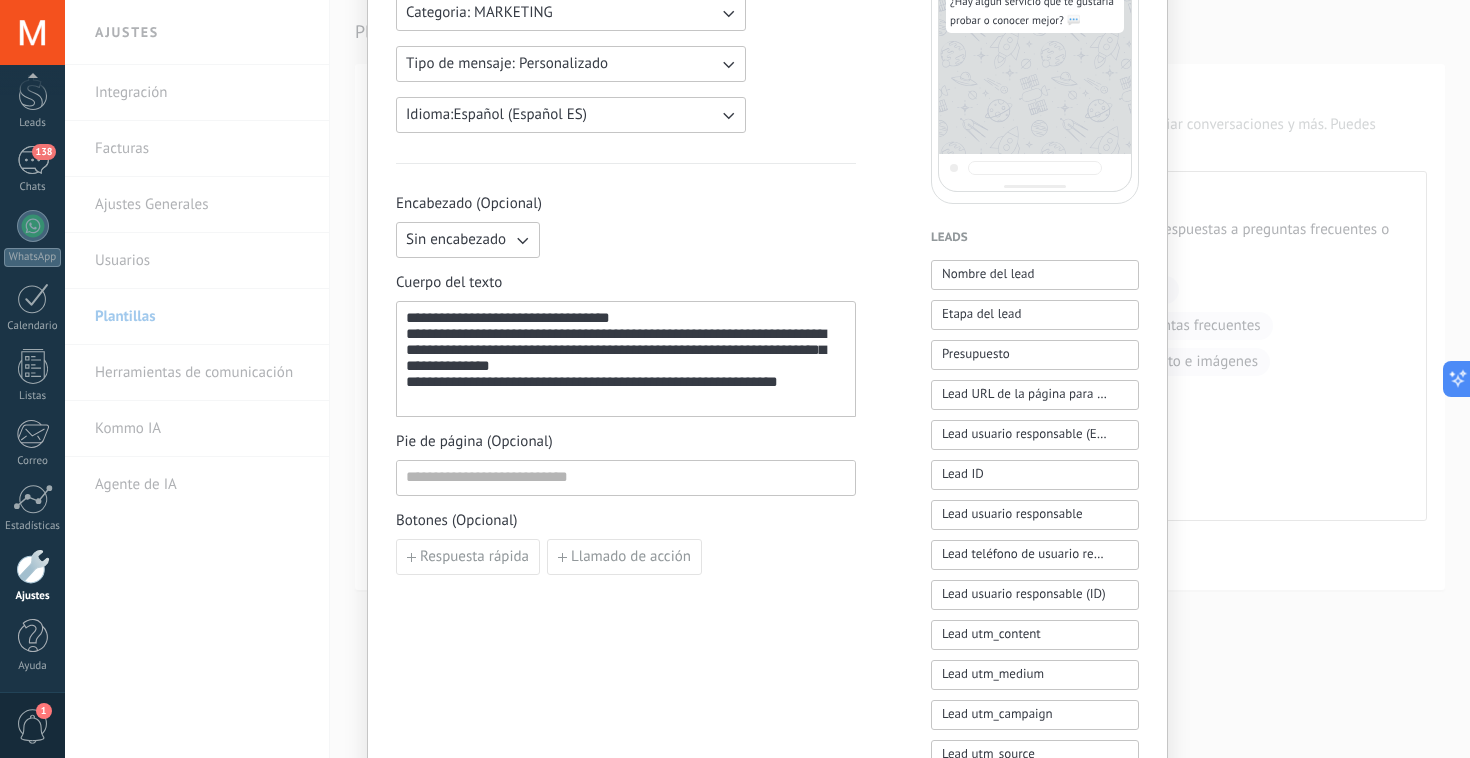 scroll, scrollTop: 368, scrollLeft: 0, axis: vertical 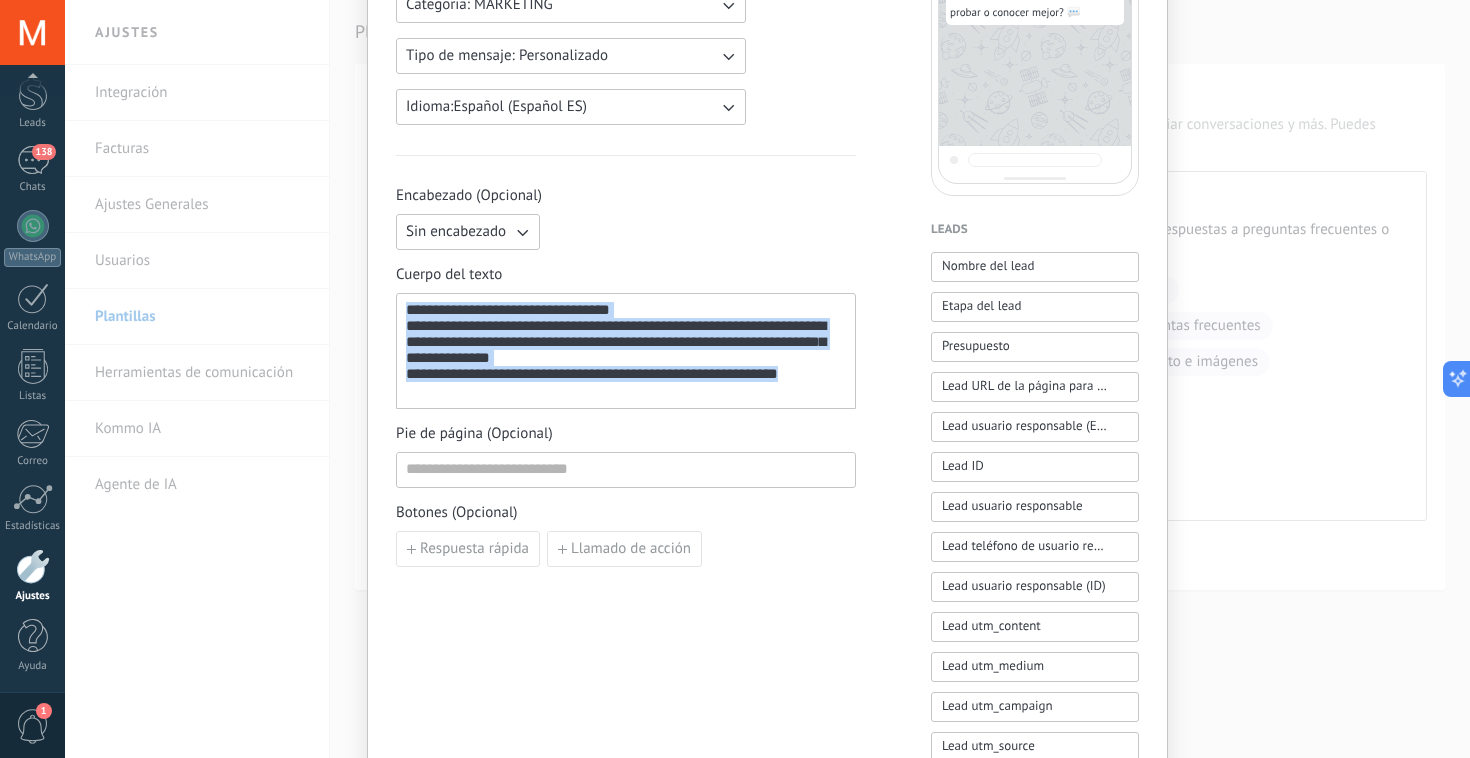 drag, startPoint x: 823, startPoint y: 399, endPoint x: 387, endPoint y: 309, distance: 445.1921 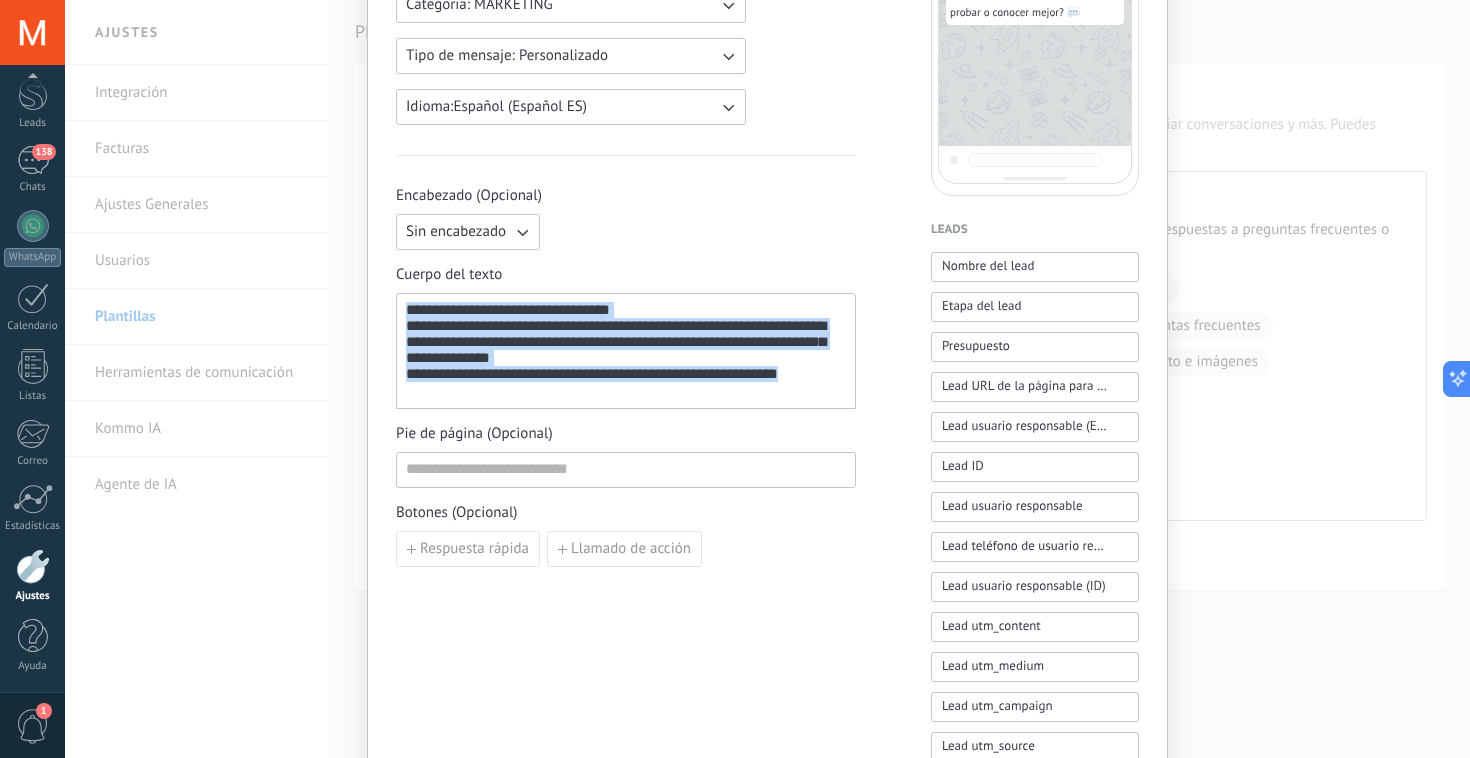 click on "**********" at bounding box center [626, 461] 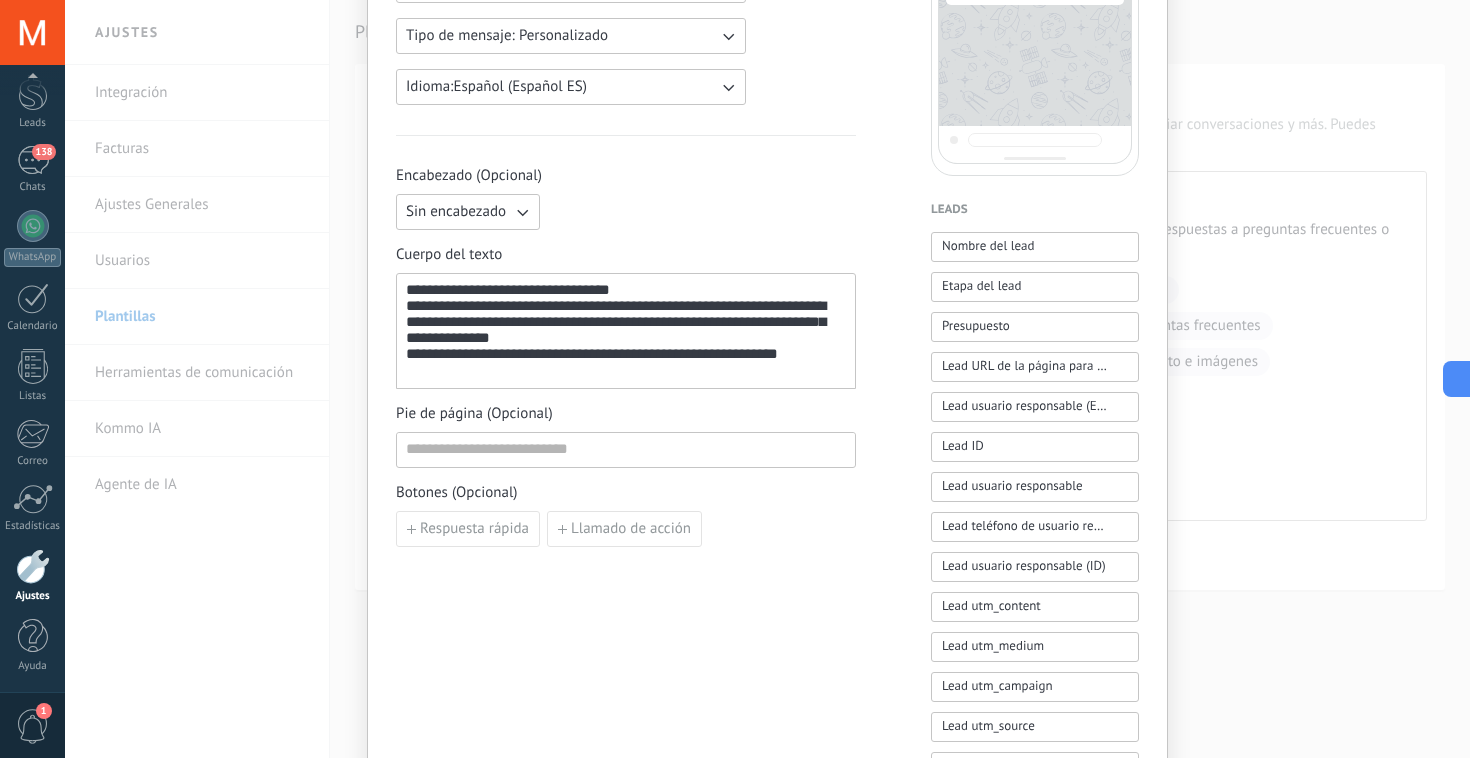 scroll, scrollTop: 458, scrollLeft: 0, axis: vertical 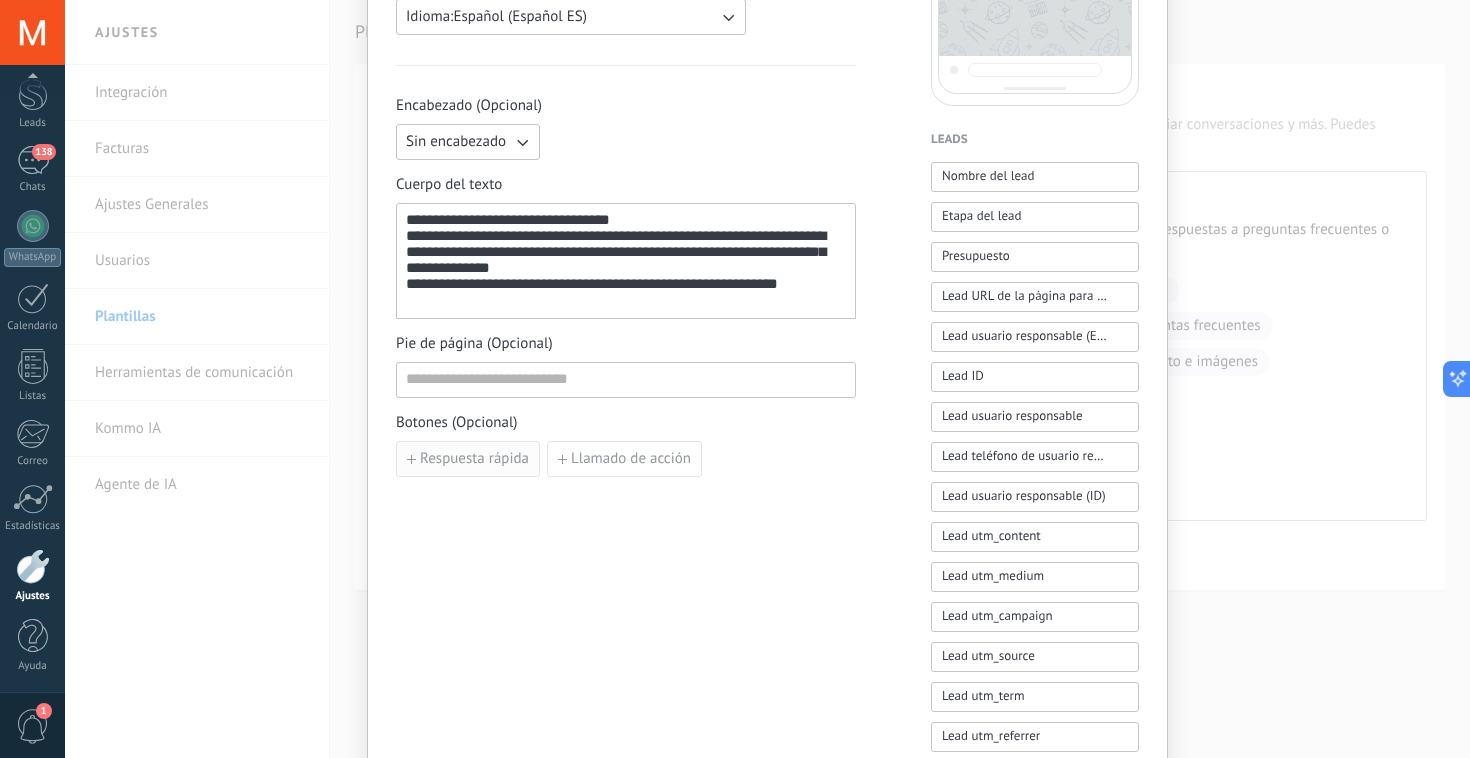 click on "Respuesta rápida" at bounding box center [474, 459] 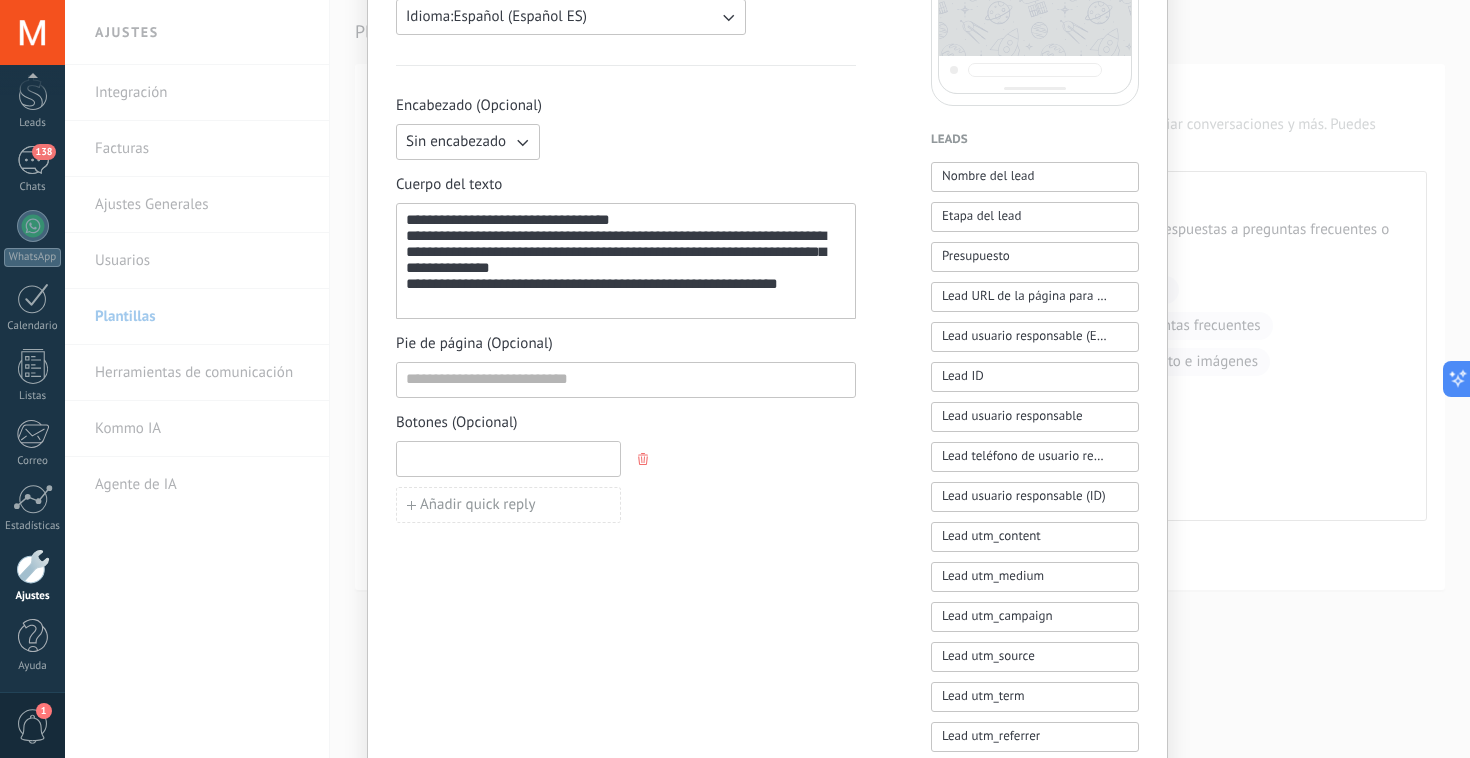 click at bounding box center [508, 458] 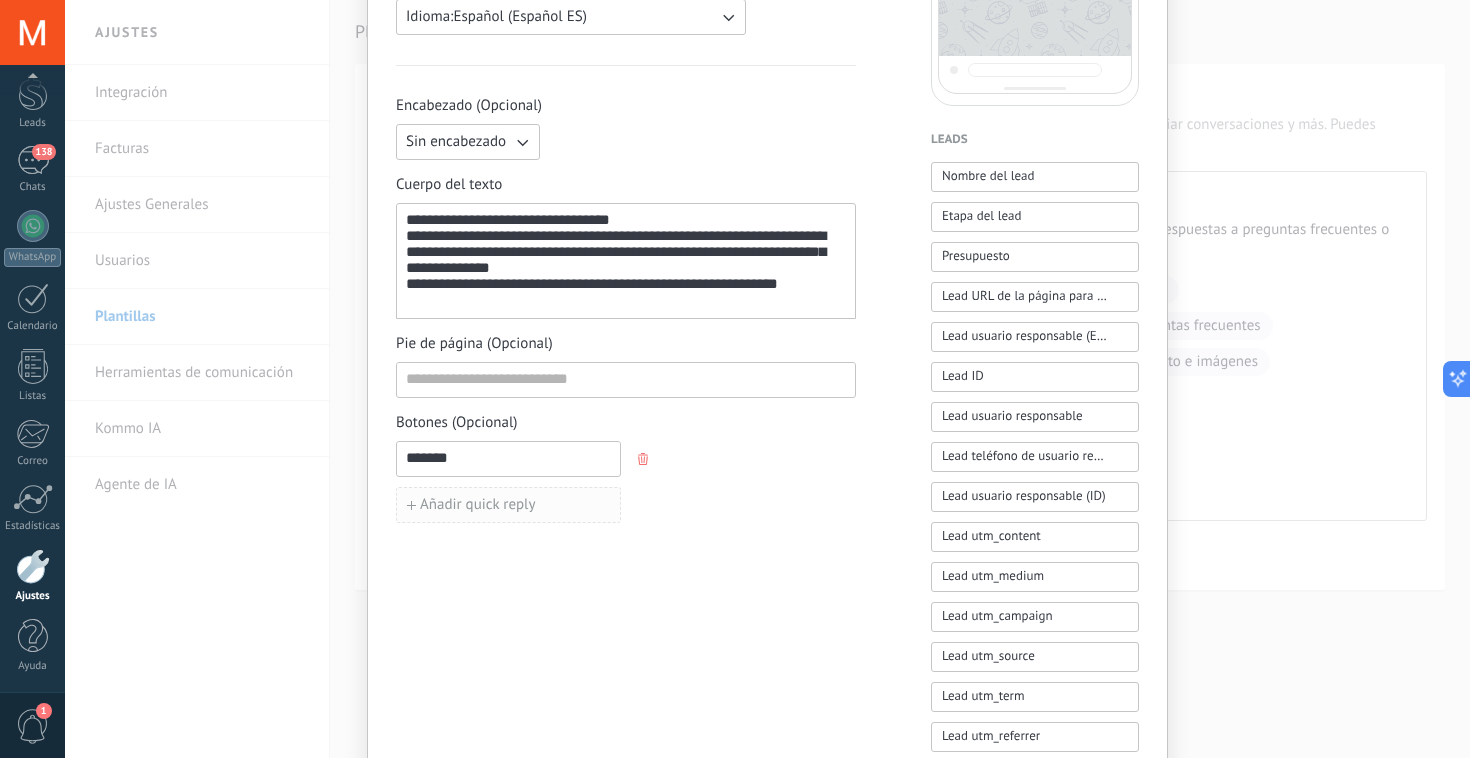 type on "*******" 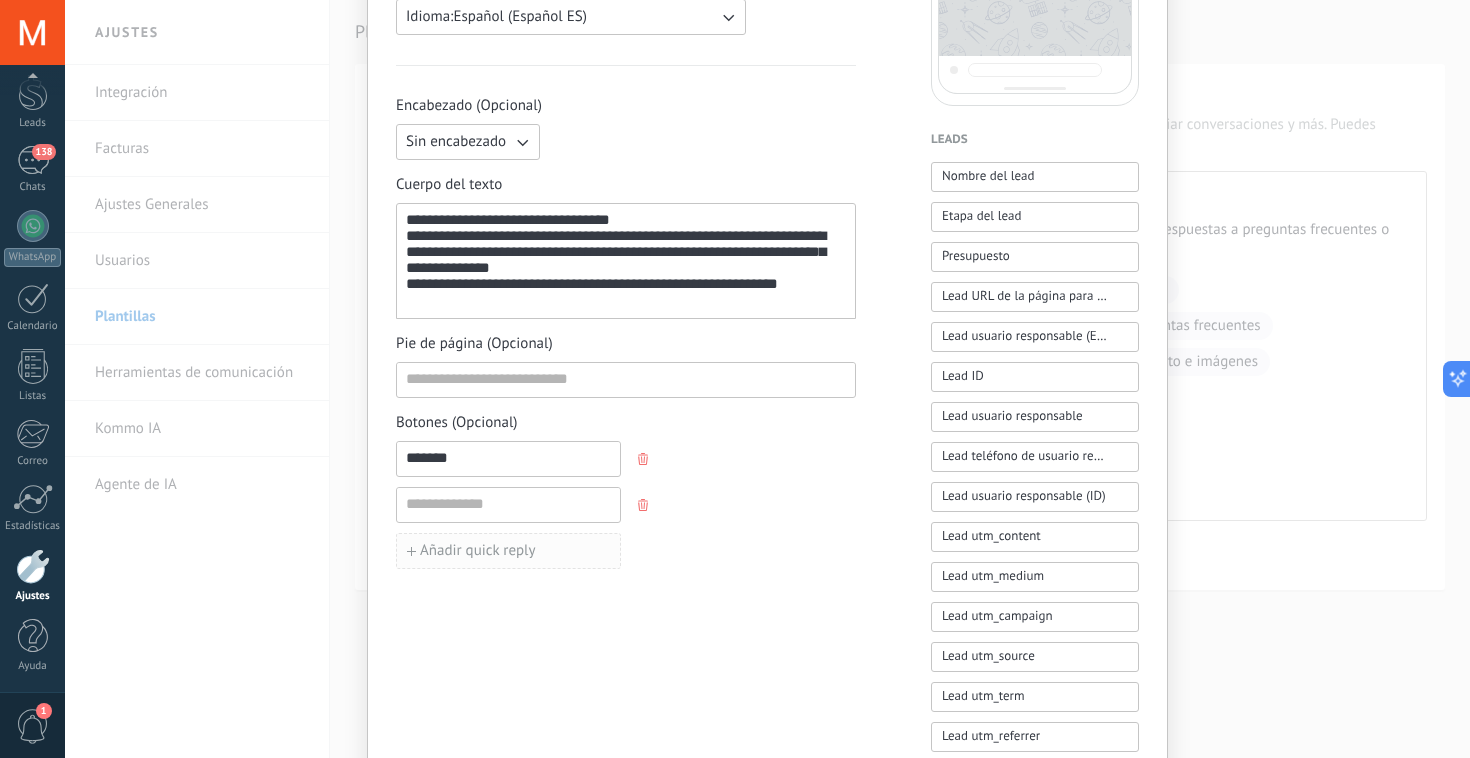 type 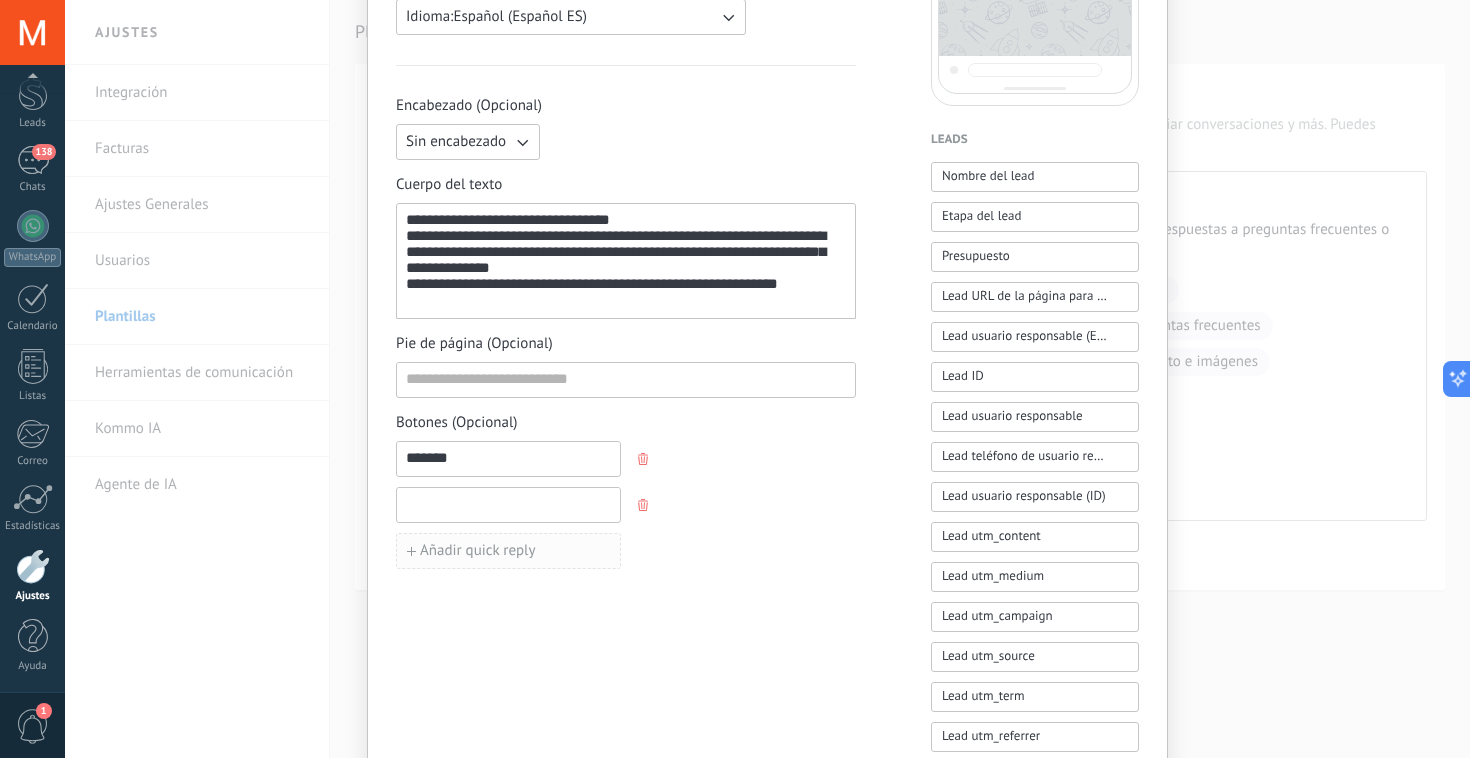 click at bounding box center [508, 504] 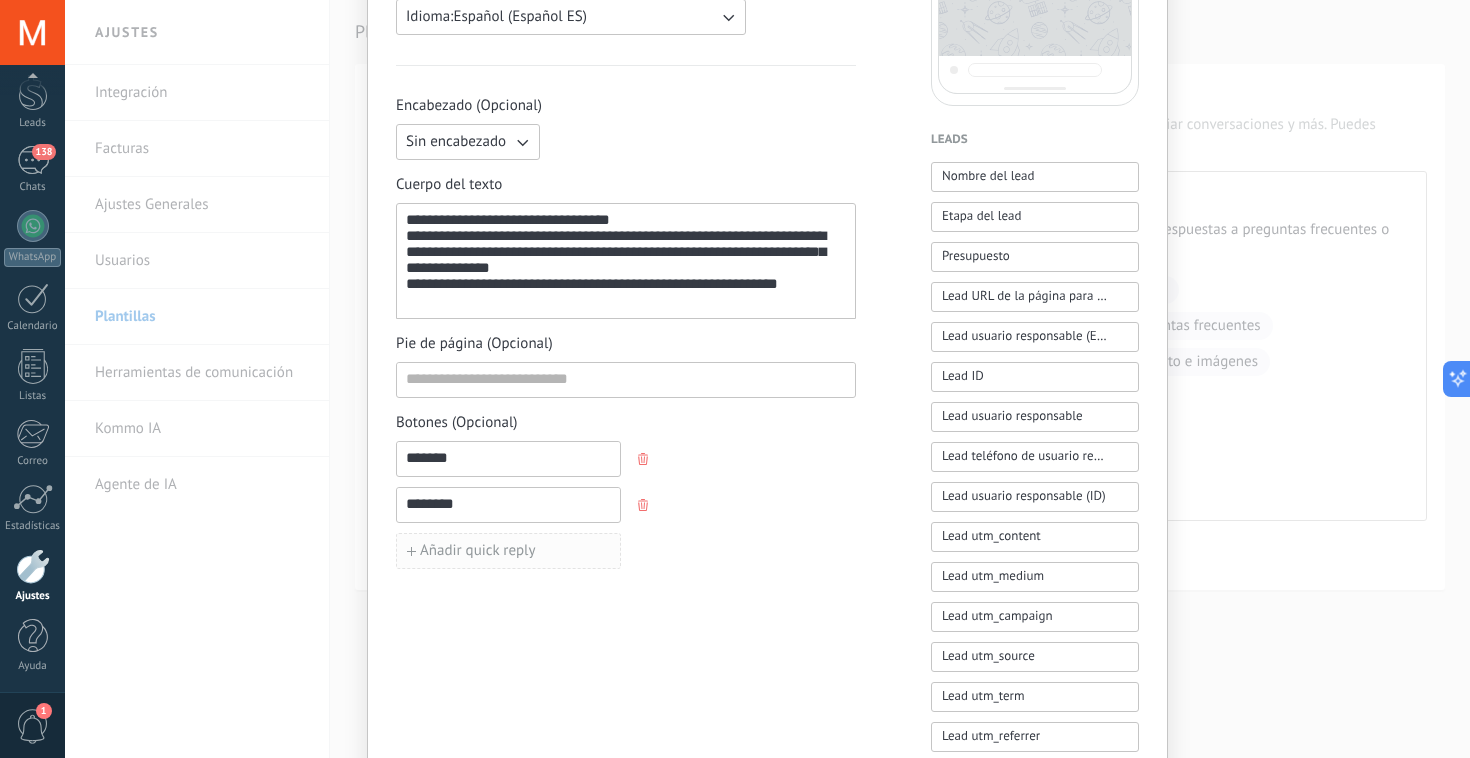 type on "********" 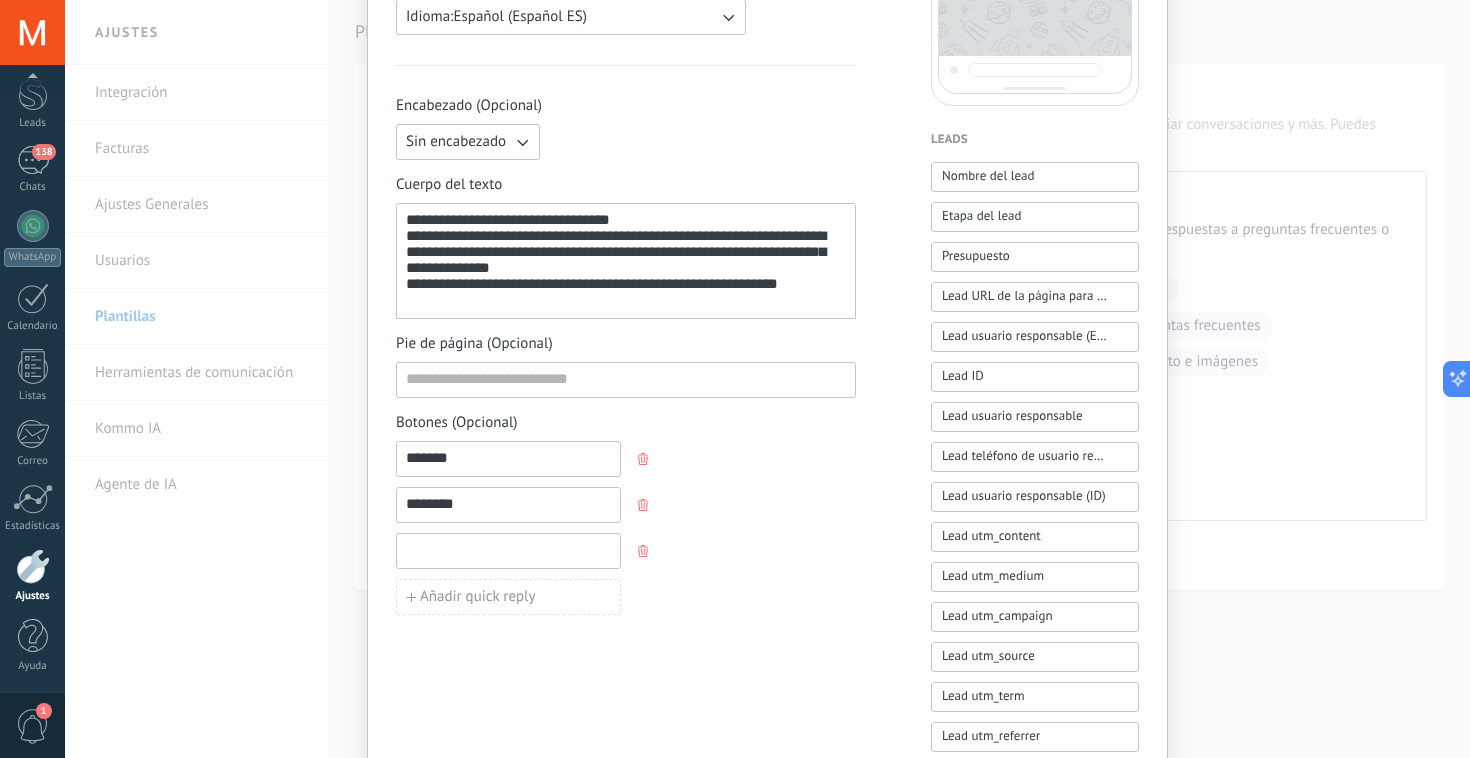 click at bounding box center (508, 550) 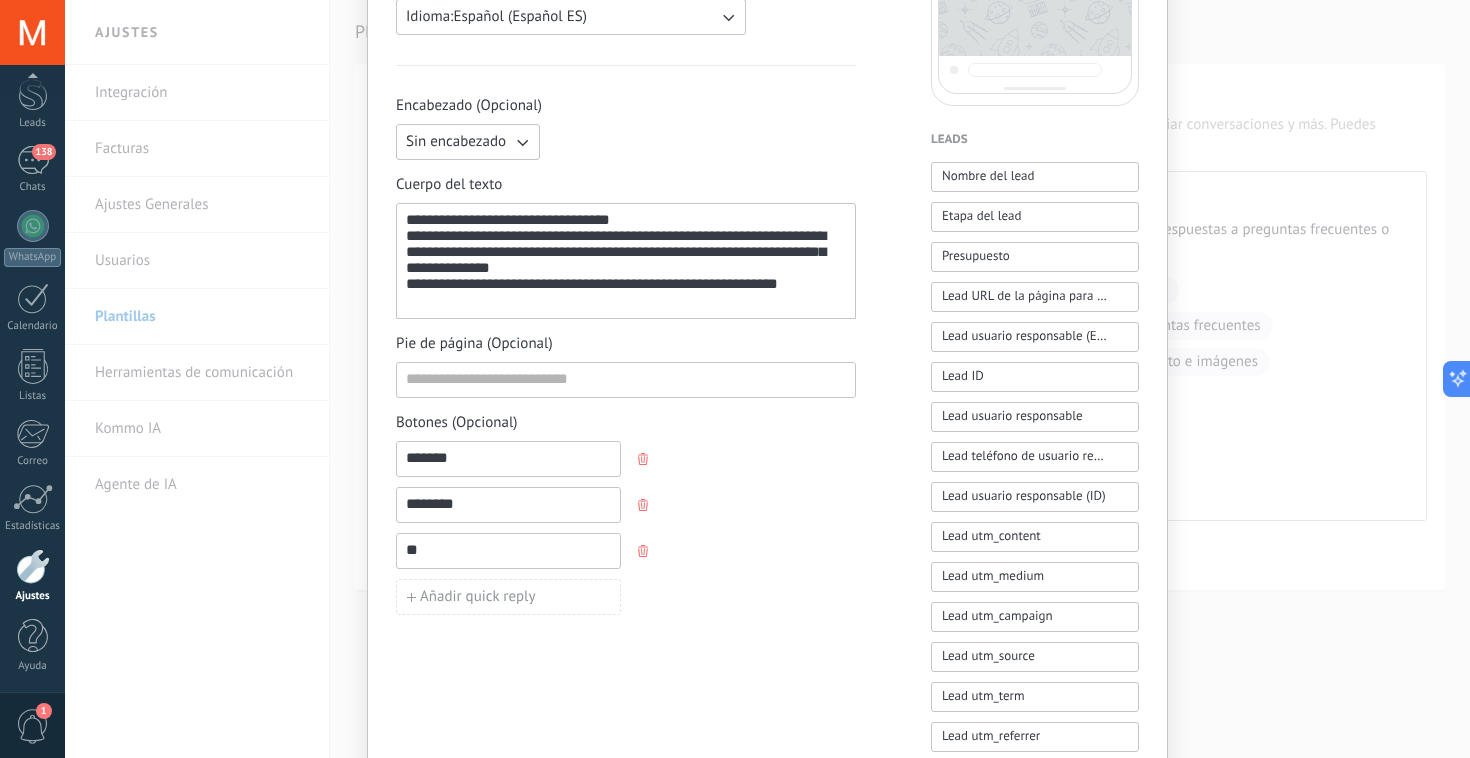 type on "*" 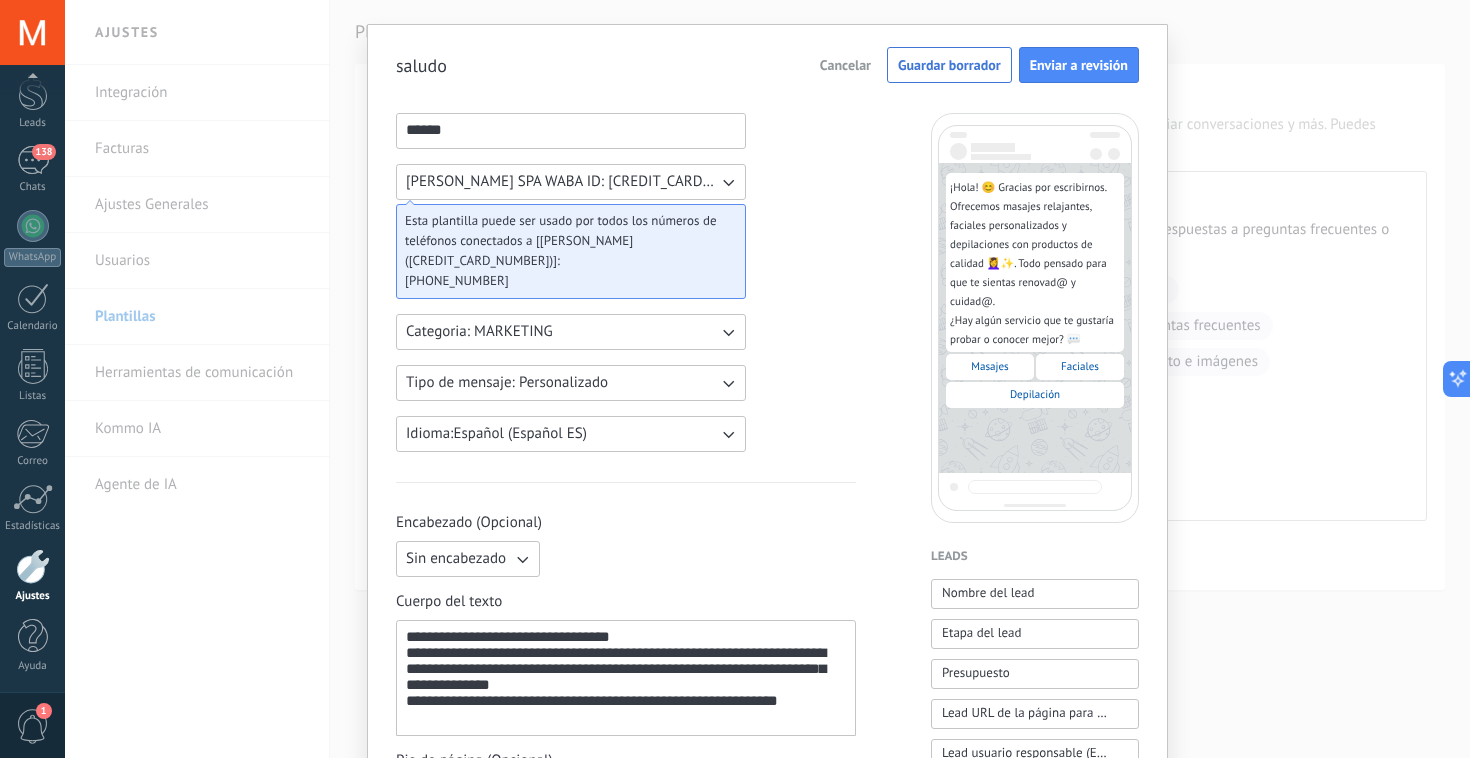 scroll, scrollTop: 0, scrollLeft: 0, axis: both 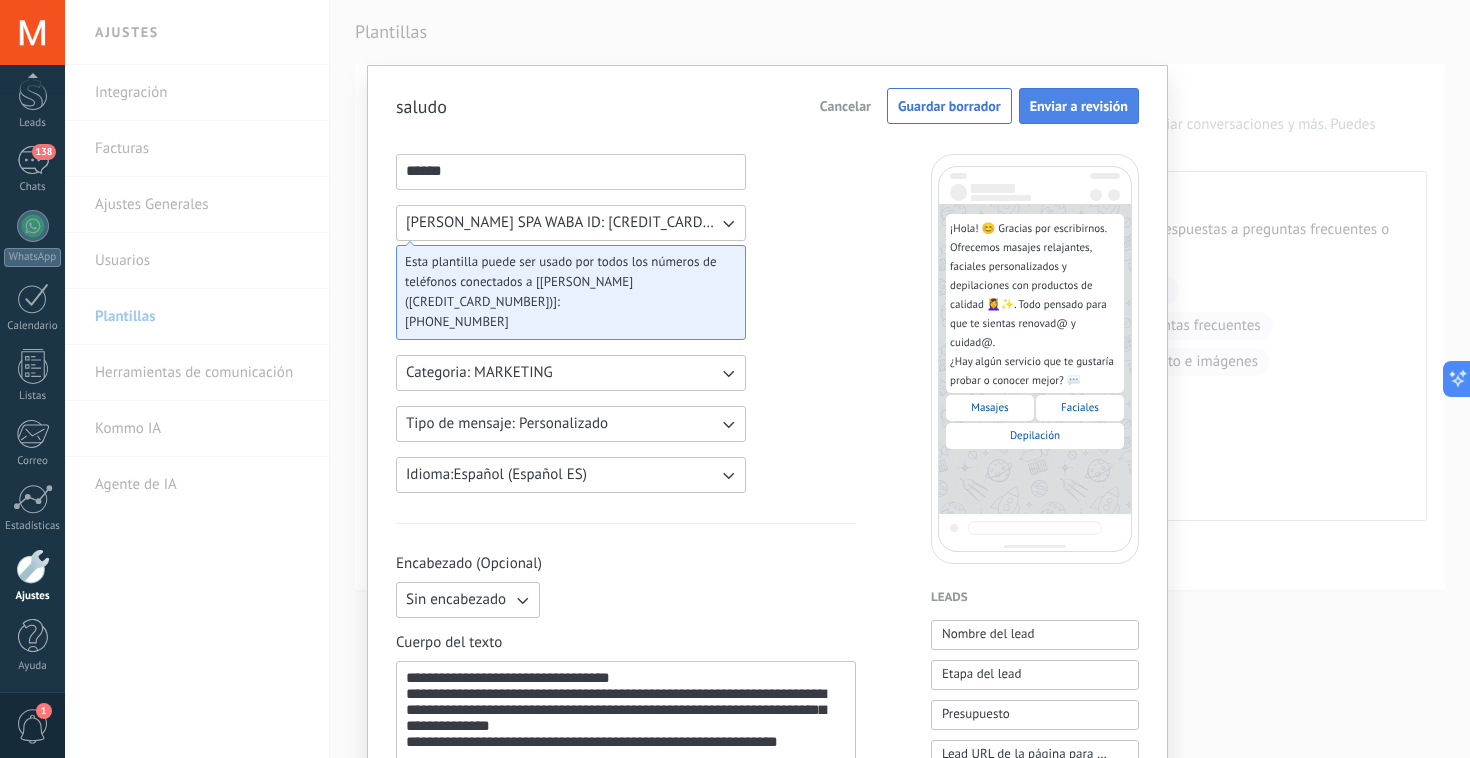 type on "**********" 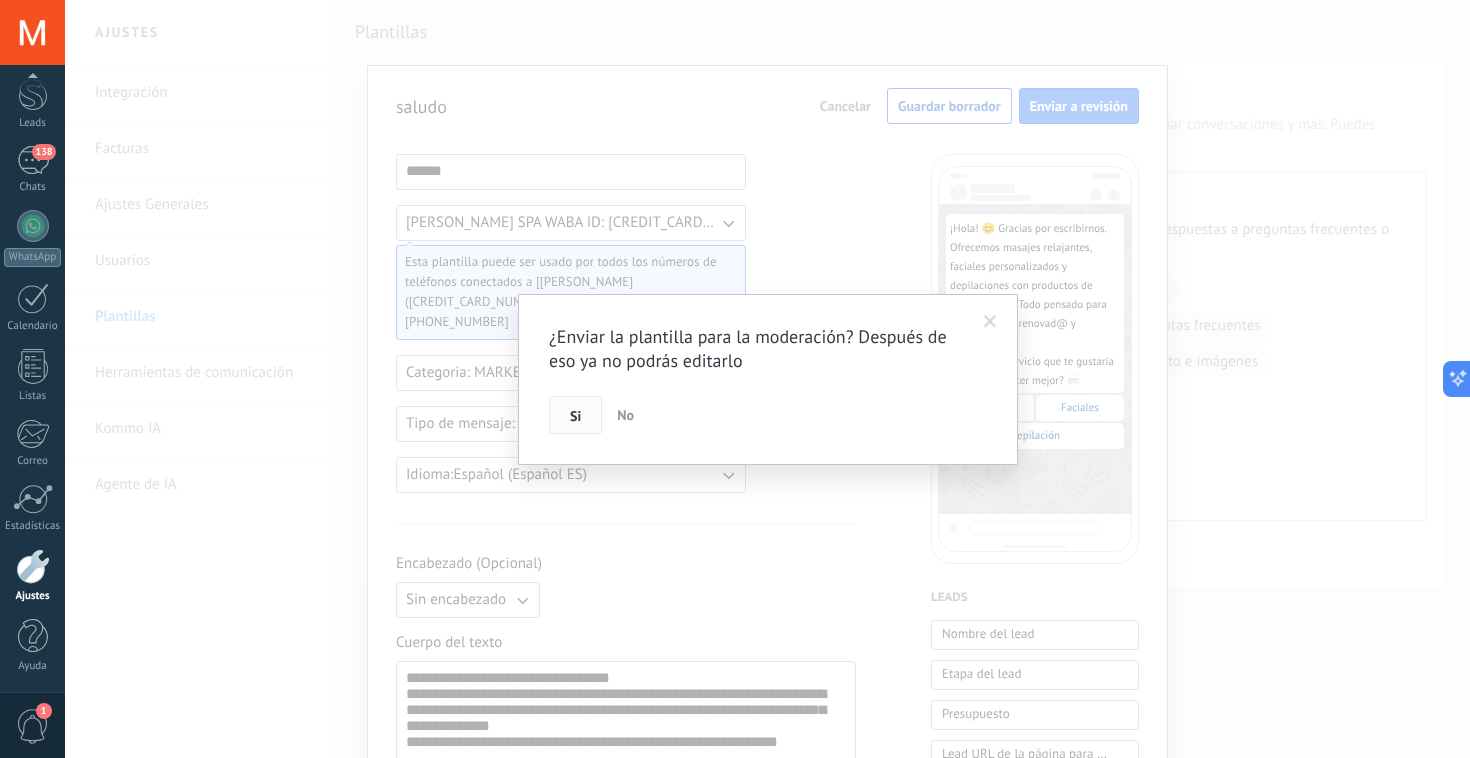 click on "Si" at bounding box center [575, 416] 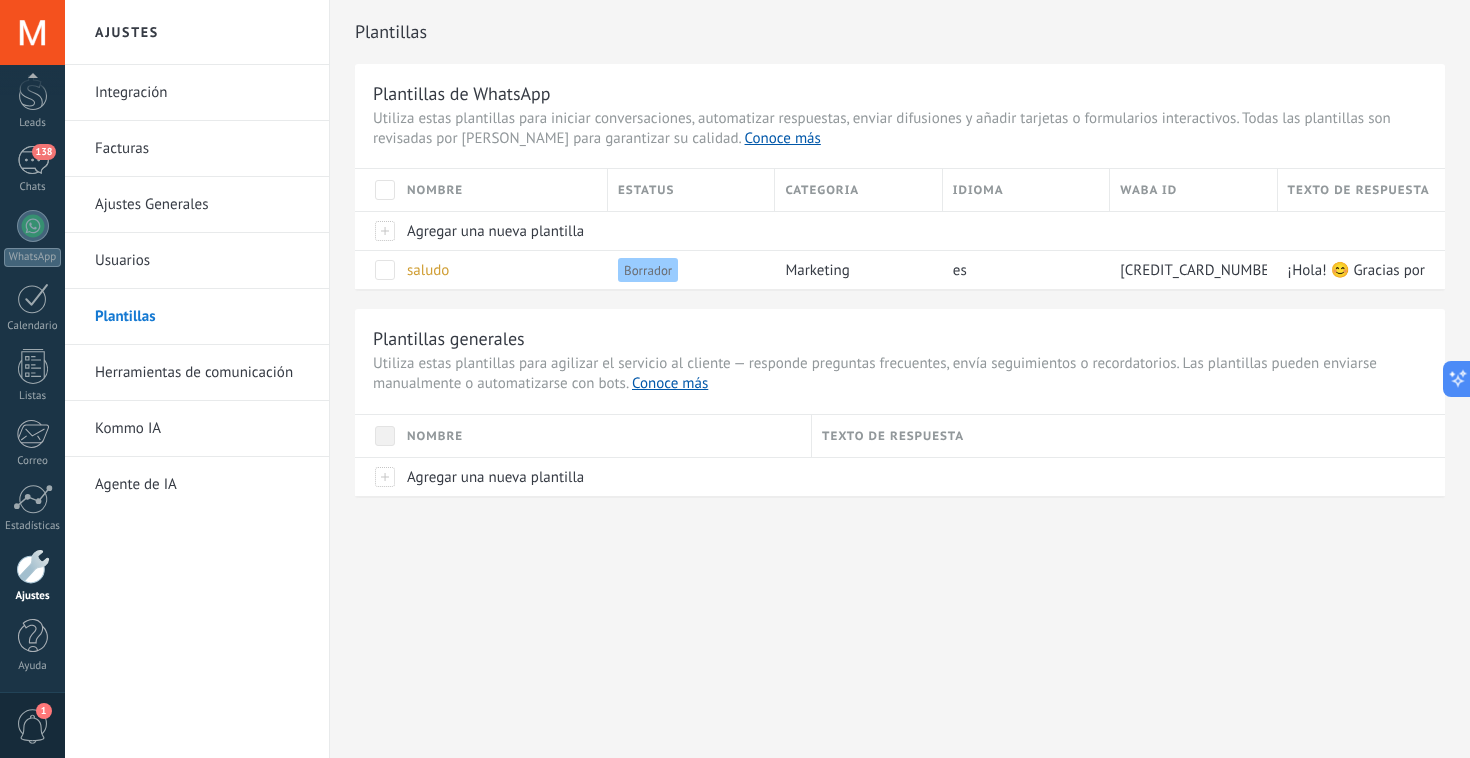 click on "Ajustes Integración Facturas Ajustes Generales Usuarios Plantillas Herramientas de comunicación Kommo IA Agente de IA Plantillas Plantillas de WhatsApp Utiliza estas plantillas para iniciar conversaciones, automatizar respuestas, enviar difusiones y añadir tarjetas o formularios interactivos. Todas las plantillas son revisadas por Meta para garantizar su calidad.   Conoce más Nombre Estatus Categoria Idioma WABA ID Texto de respuesta Agregar una nueva plantilla saludo Borrador marketing es 604285415488821 ¡Hola! 😊 Gracias por escribirnos.
Ofrecemos masajes relajantes, faciales personalizados y depilaciones con productos de calidad 💆‍♀️✨. Todo pensado para que te sientas renovad@ y cuidad@.
¿Hay algún servicio que te gustaría probar o conocer mejor? 💬 Plantillas generales Utiliza estas plantillas para agilizar el servicio al cliente — responde preguntas frecuentes, envía seguimientos o recordatorios. Las plantillas pueden enviarse manualmente o automatizarse con bots.   Nombre" at bounding box center [767, 379] 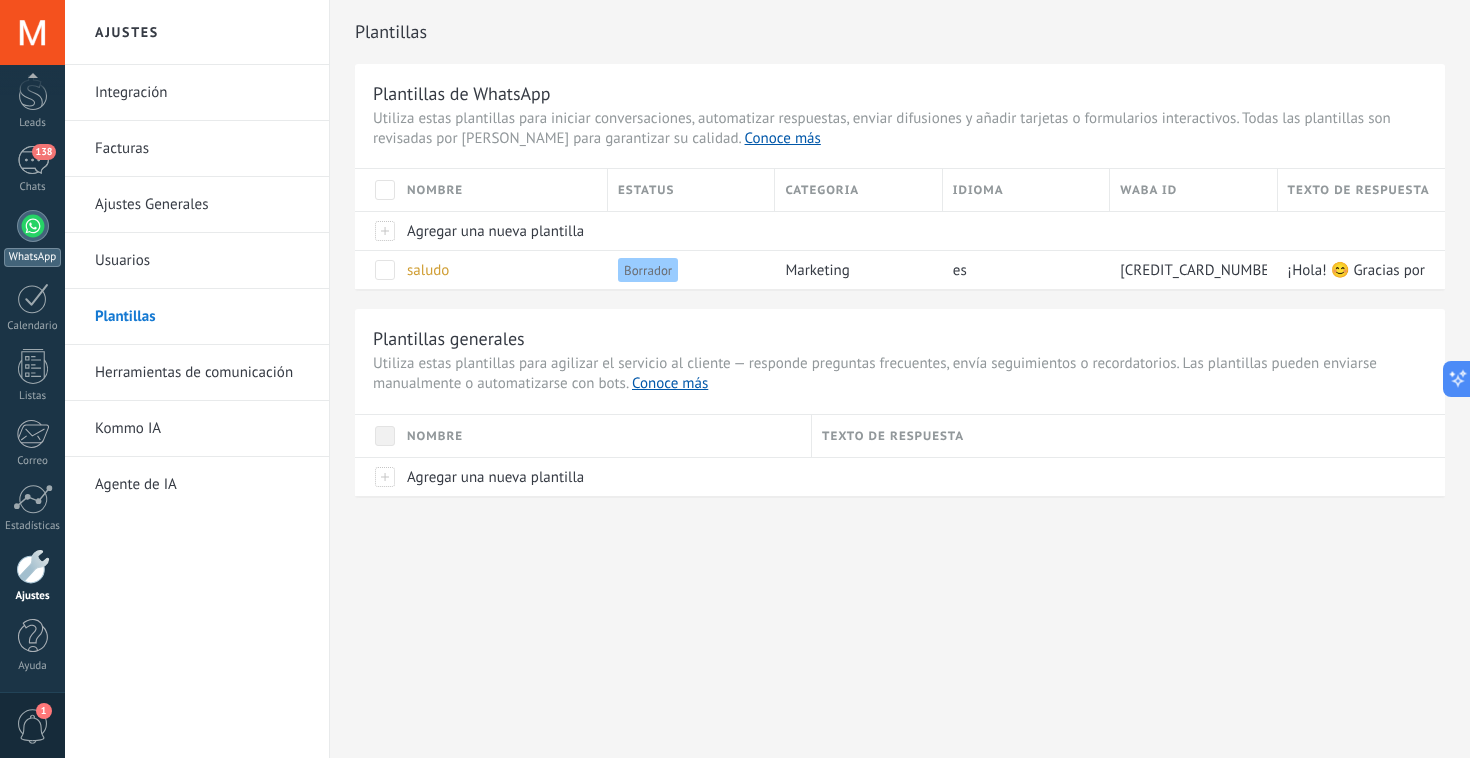 click at bounding box center (33, 226) 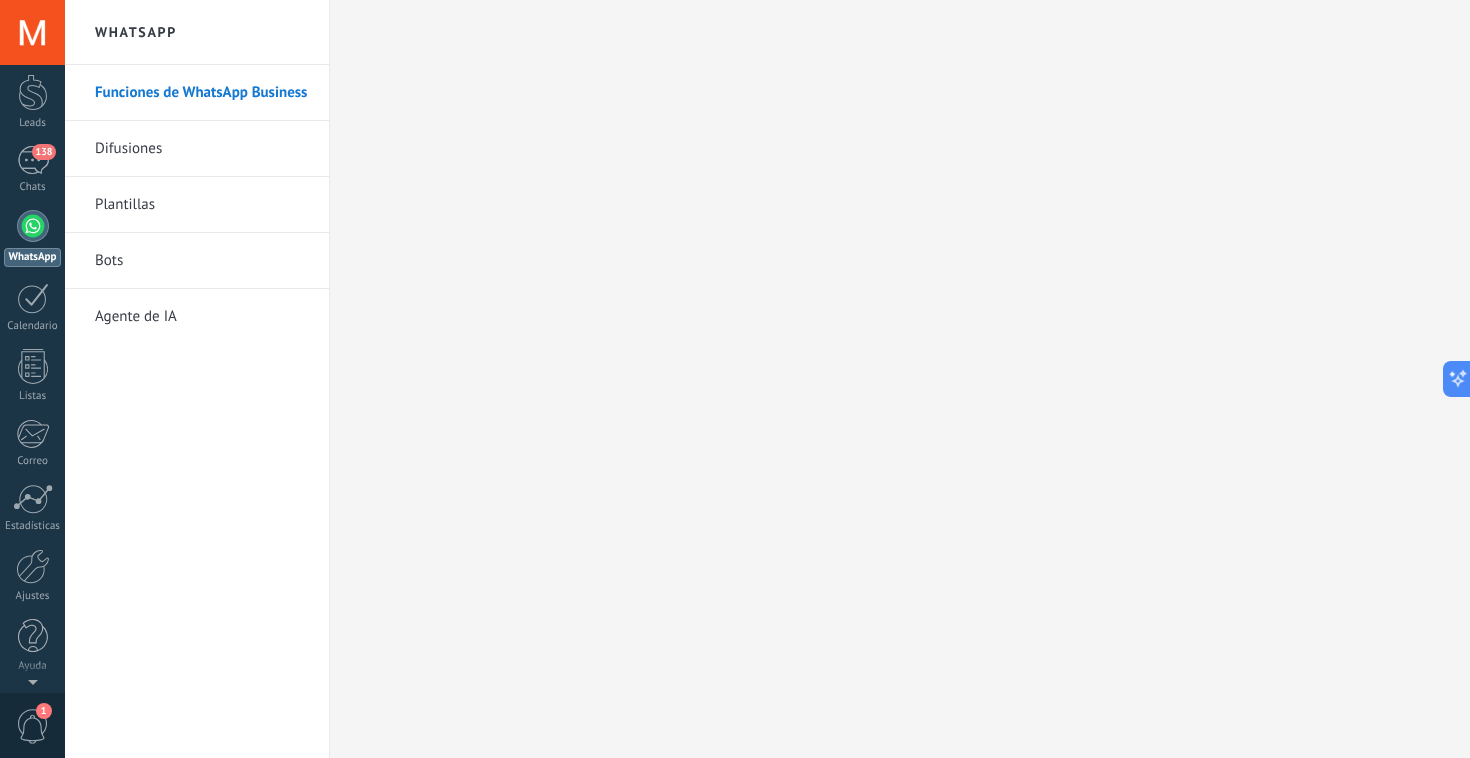 scroll, scrollTop: 0, scrollLeft: 0, axis: both 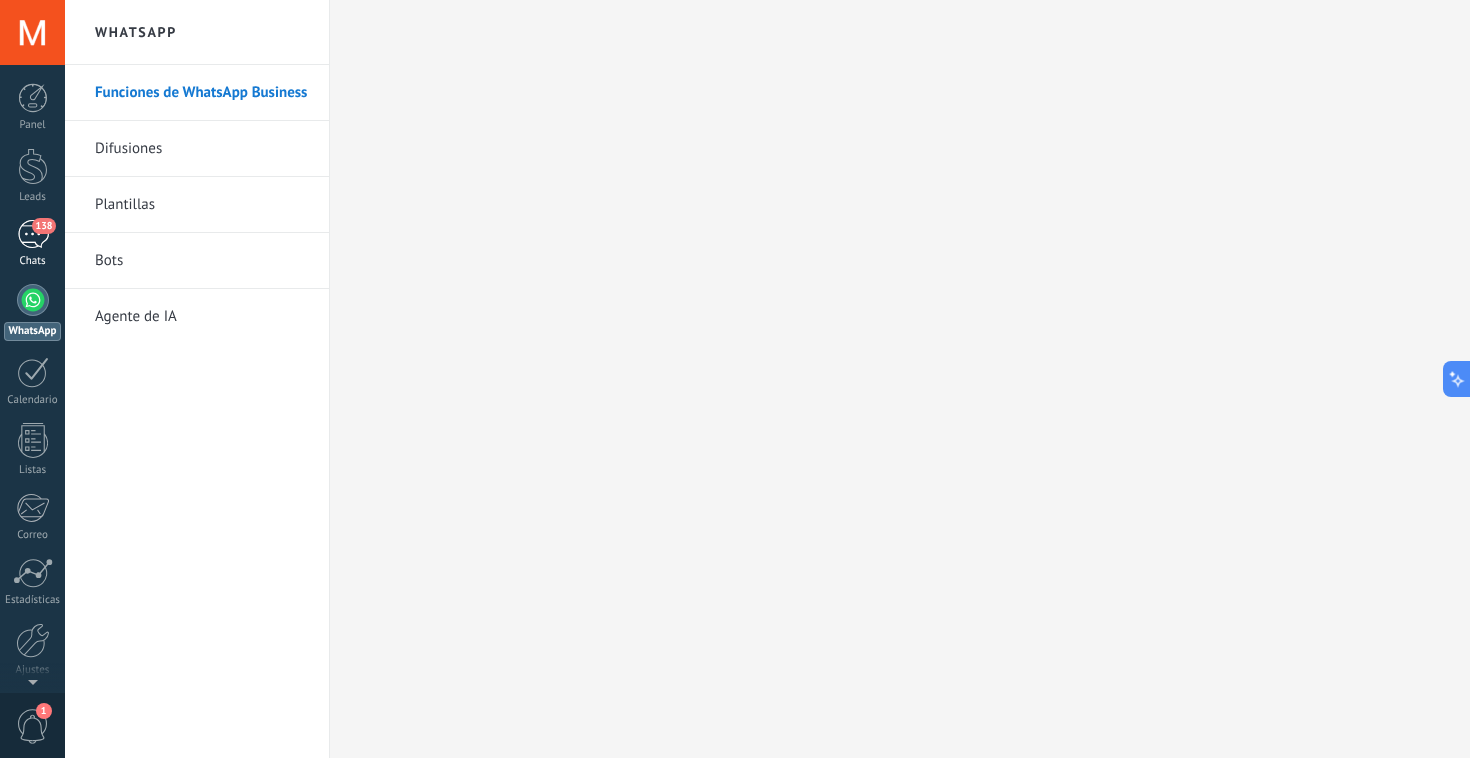 click on "138" at bounding box center [33, 234] 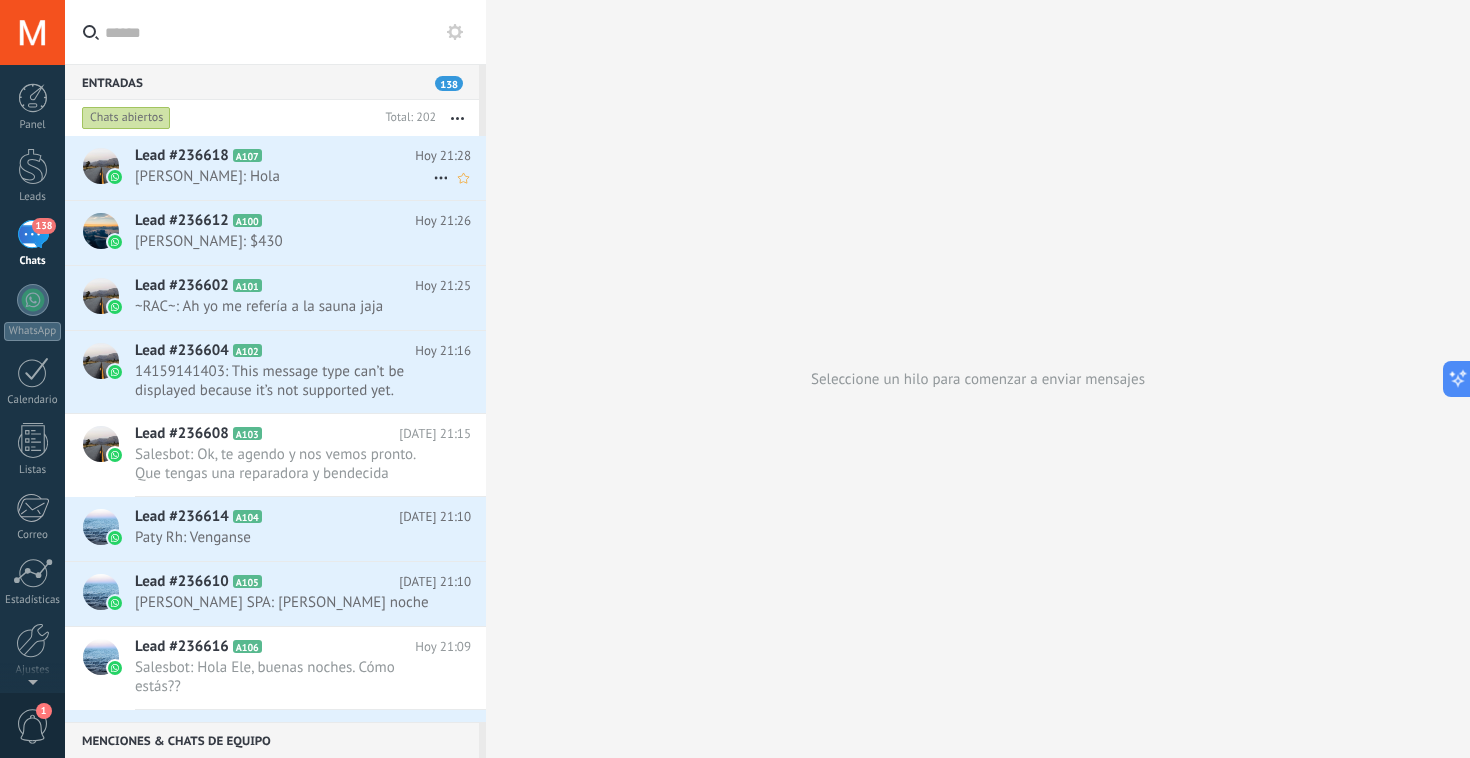 click on "Carlos: Hola" at bounding box center (284, 176) 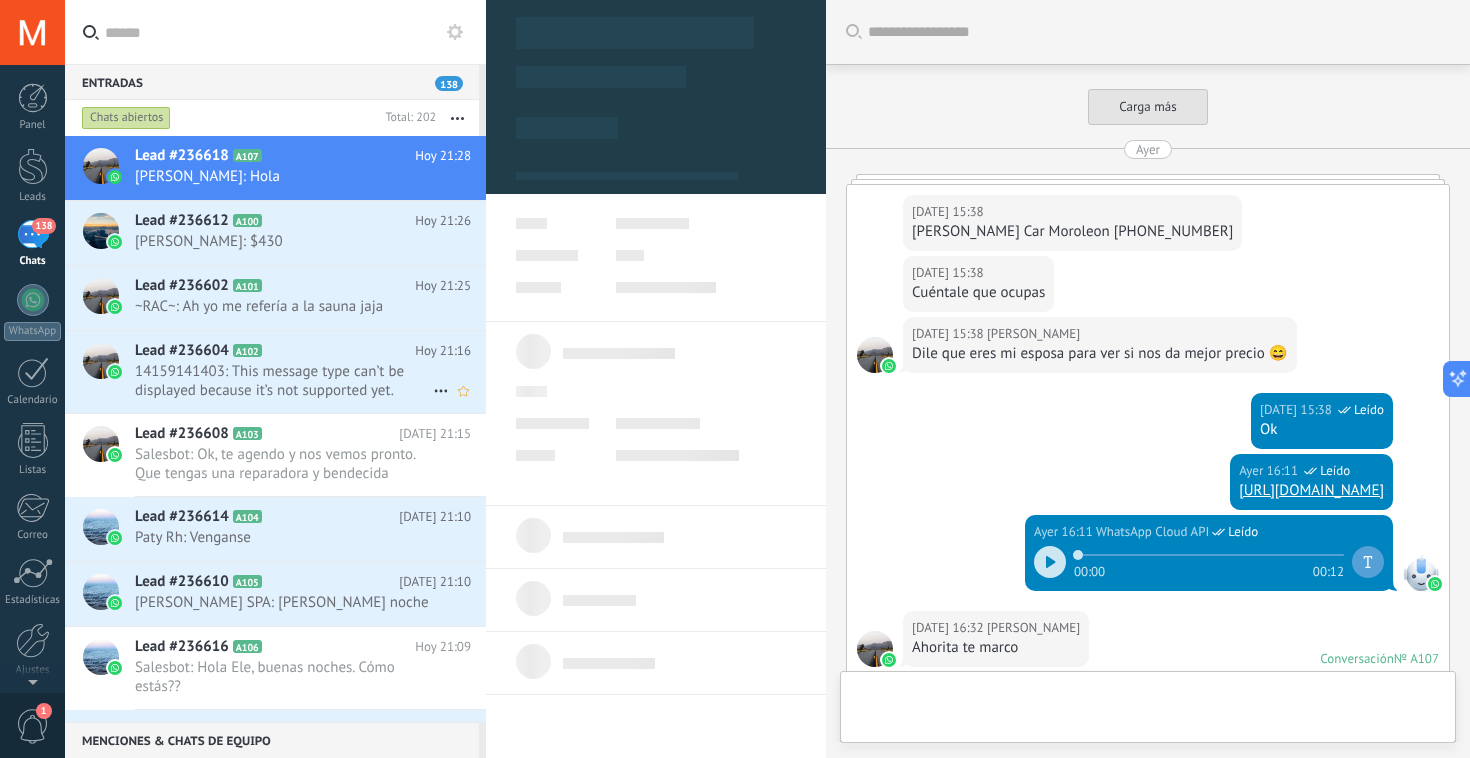 type on "**********" 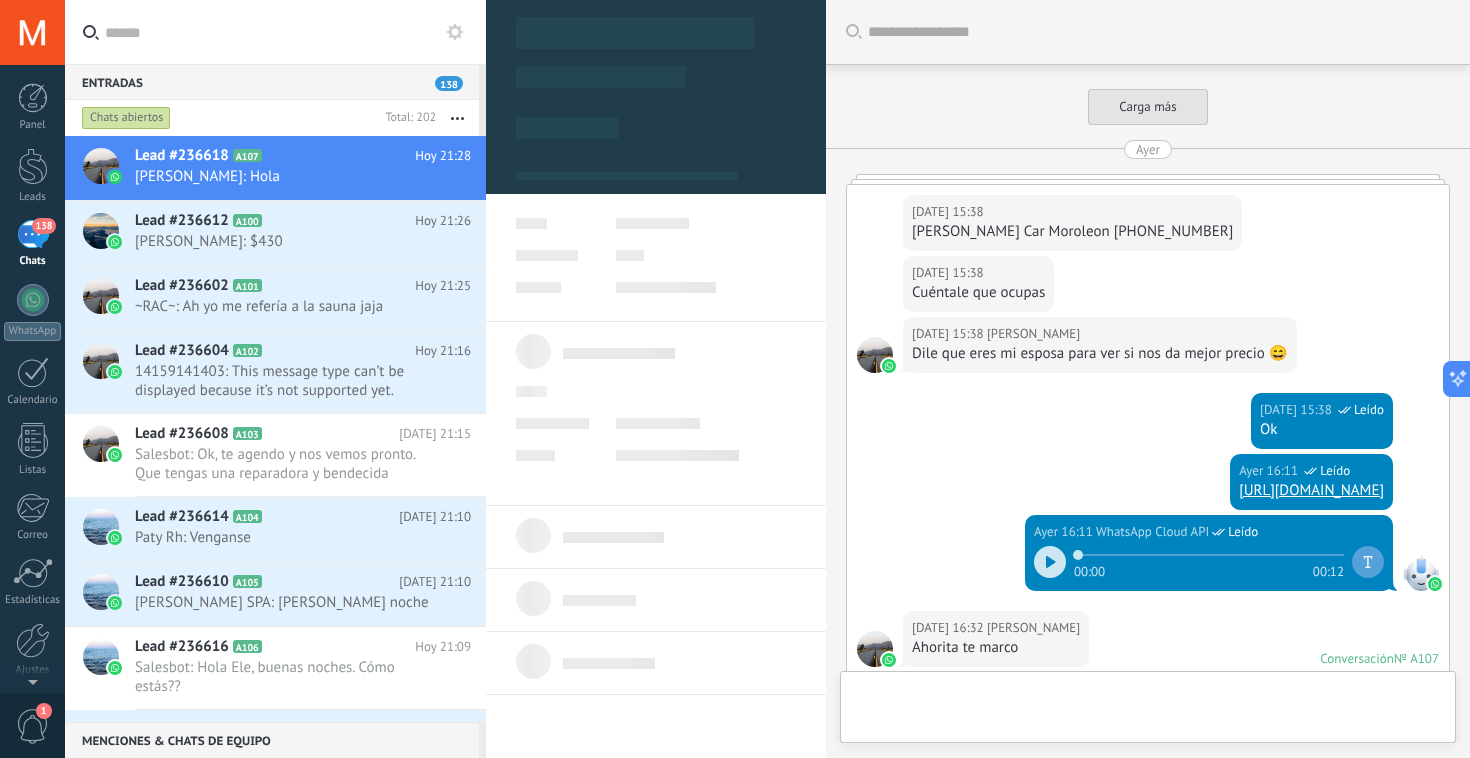 scroll, scrollTop: 30, scrollLeft: 0, axis: vertical 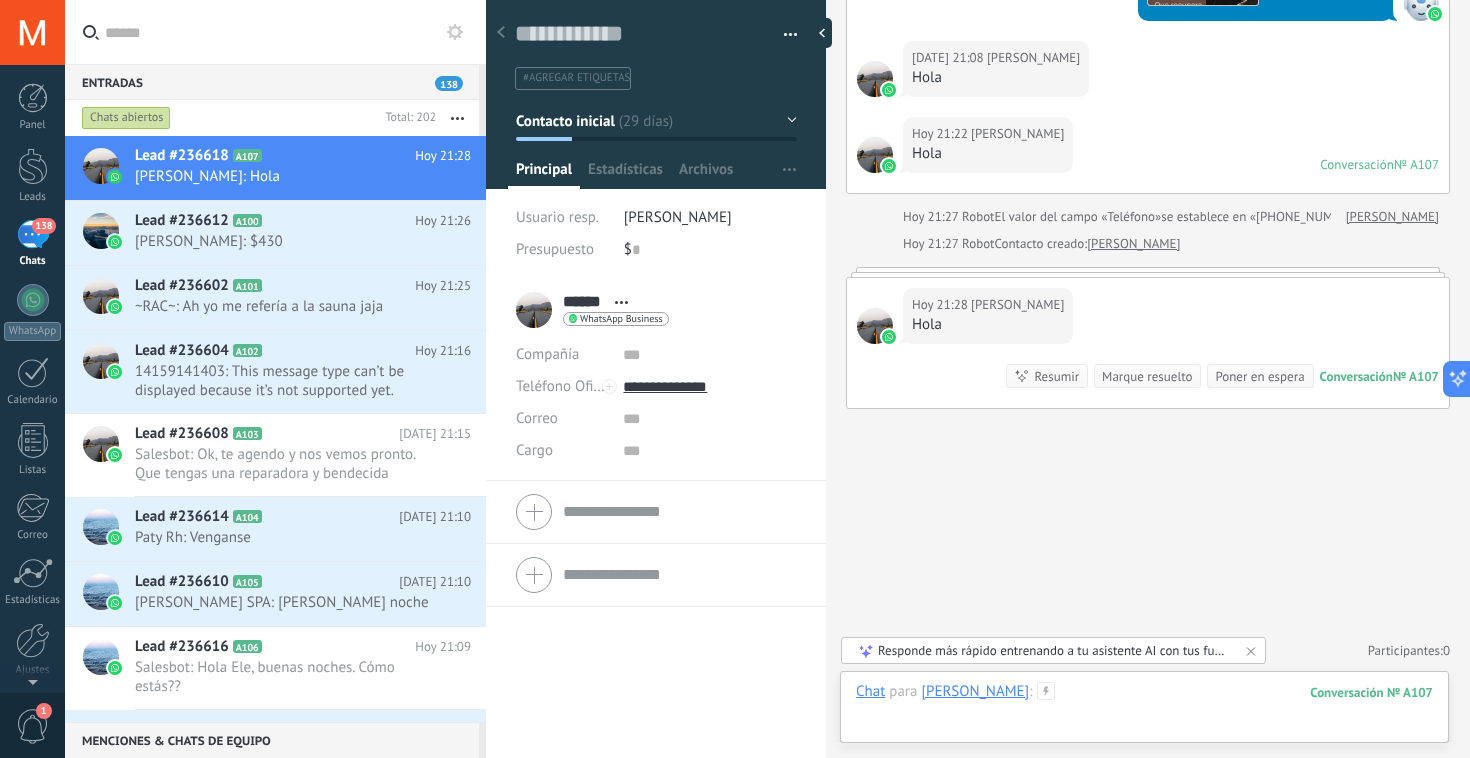 click at bounding box center [1144, 712] 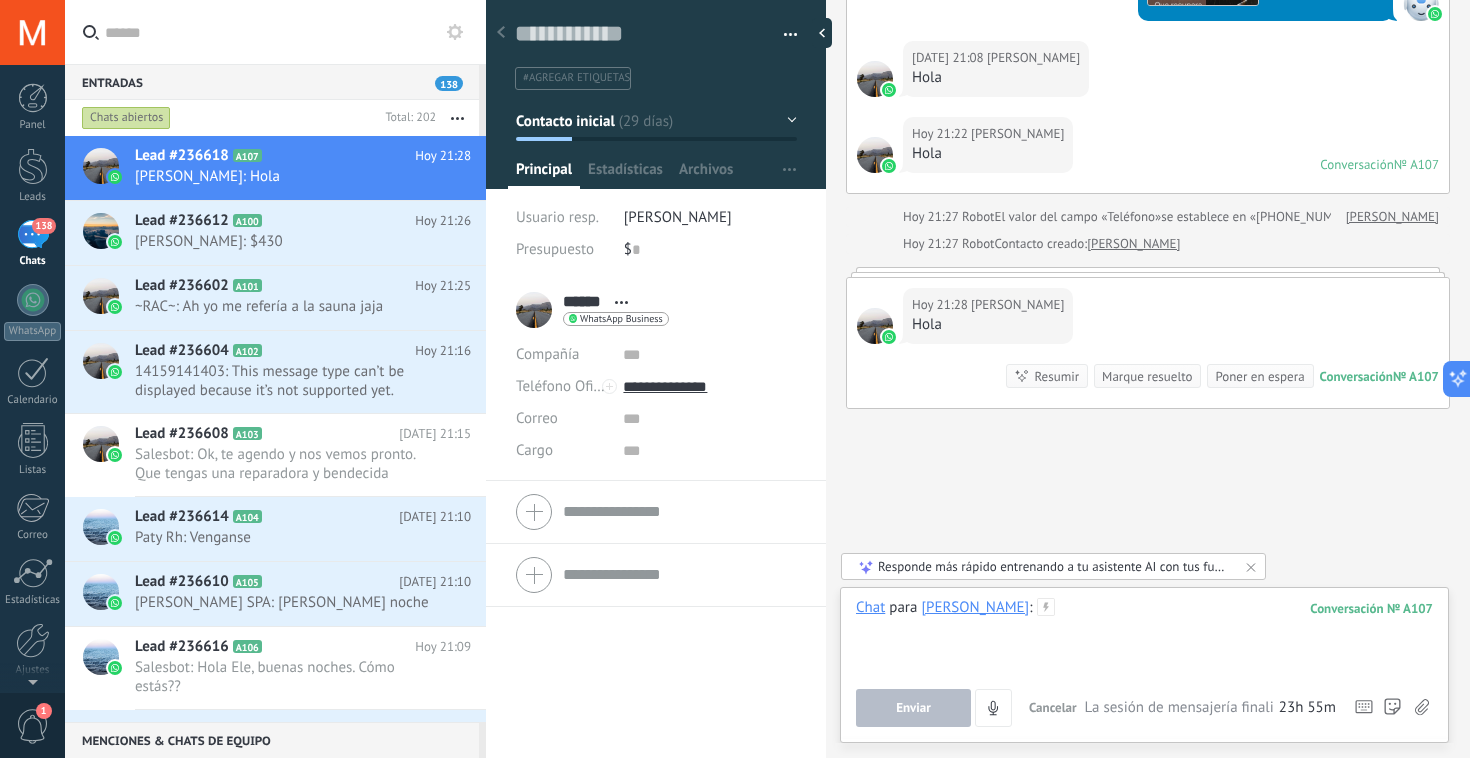type 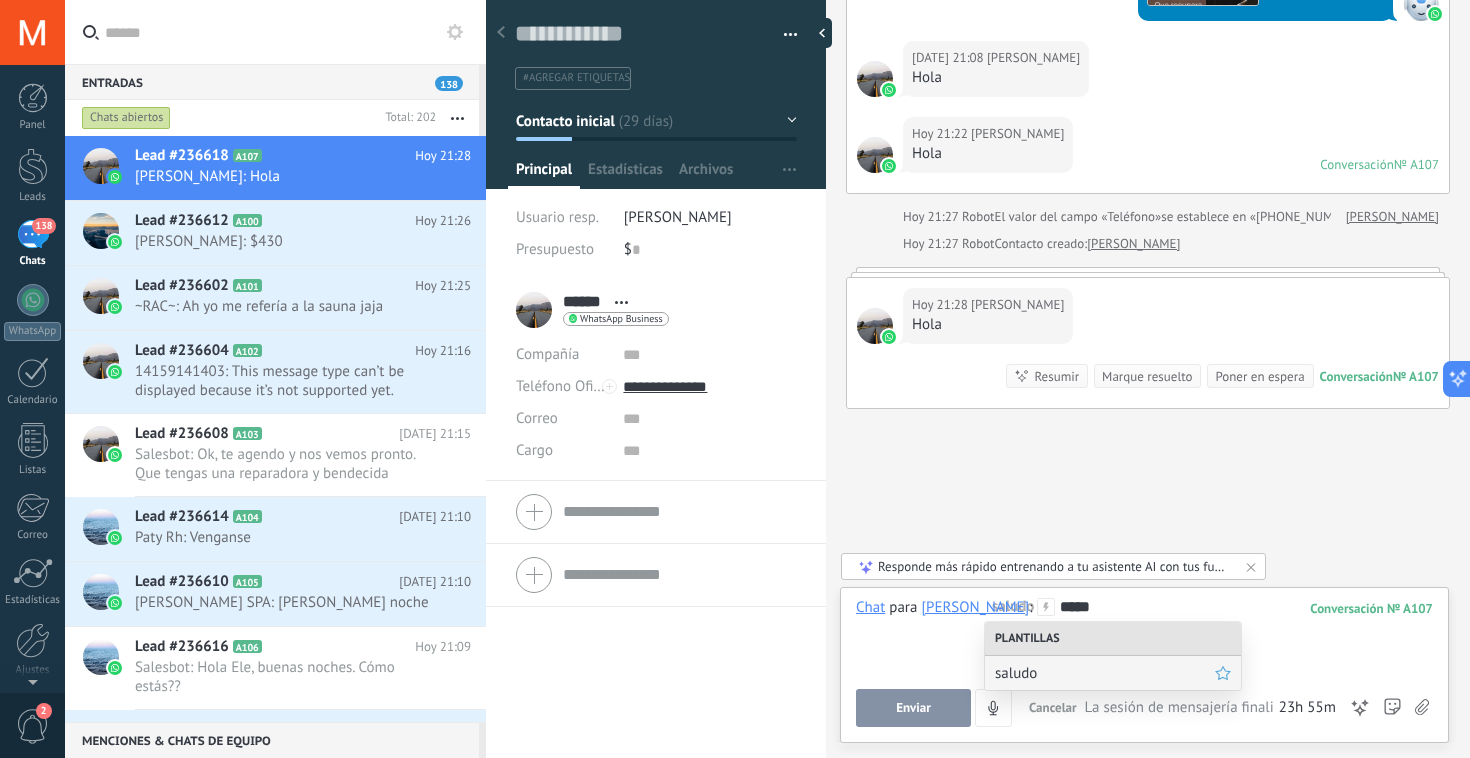click on "saludo" at bounding box center [1105, 673] 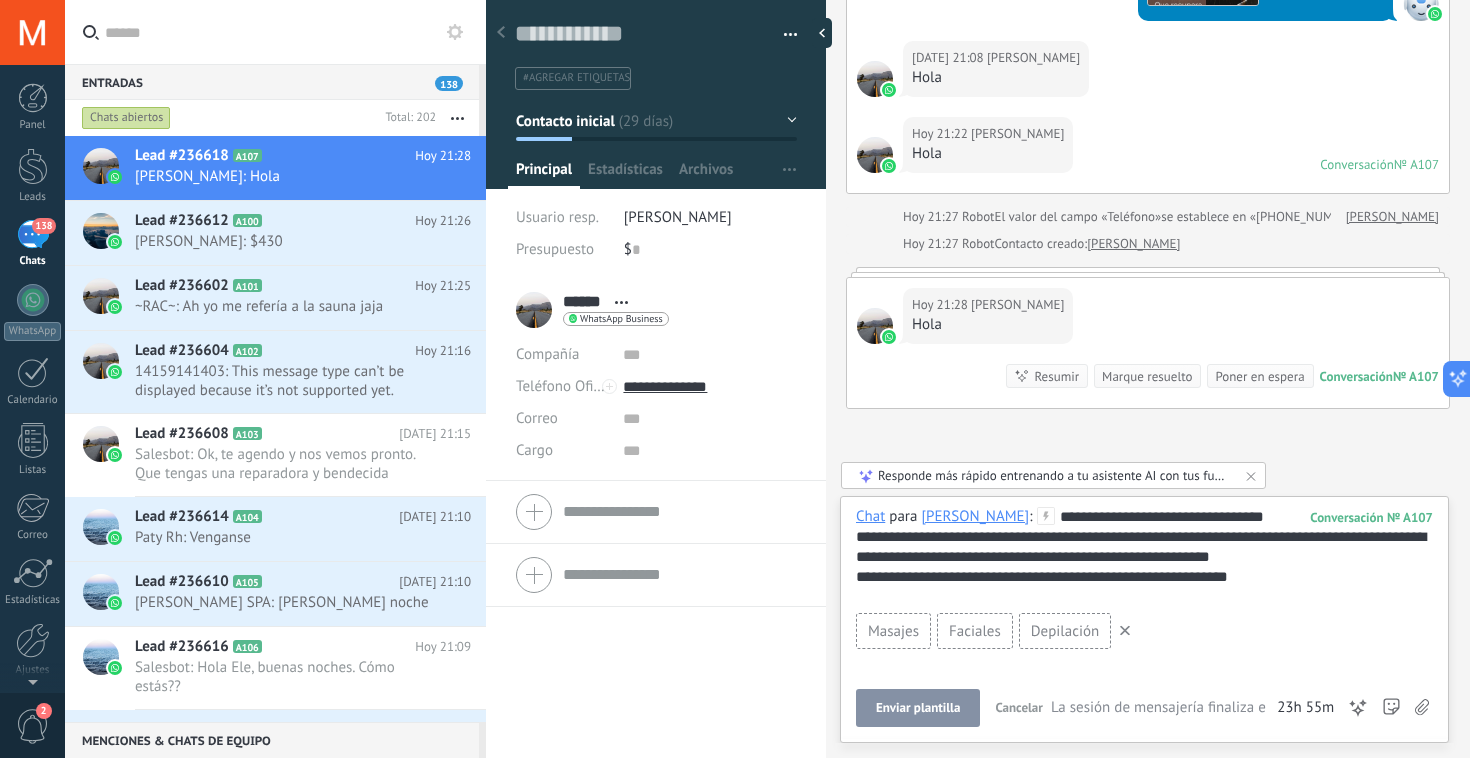 click on "Enviar plantilla" at bounding box center (918, 708) 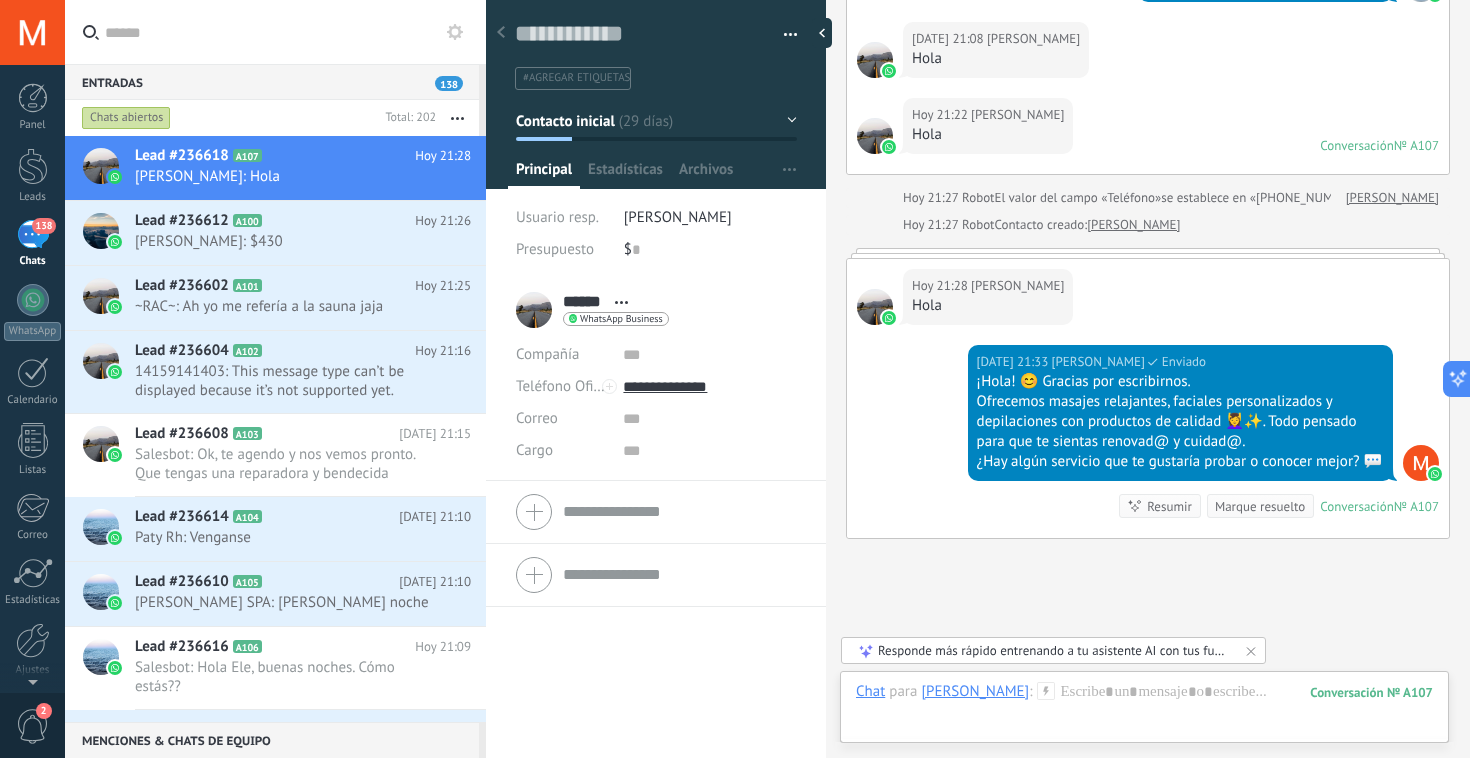 scroll, scrollTop: 3124, scrollLeft: 0, axis: vertical 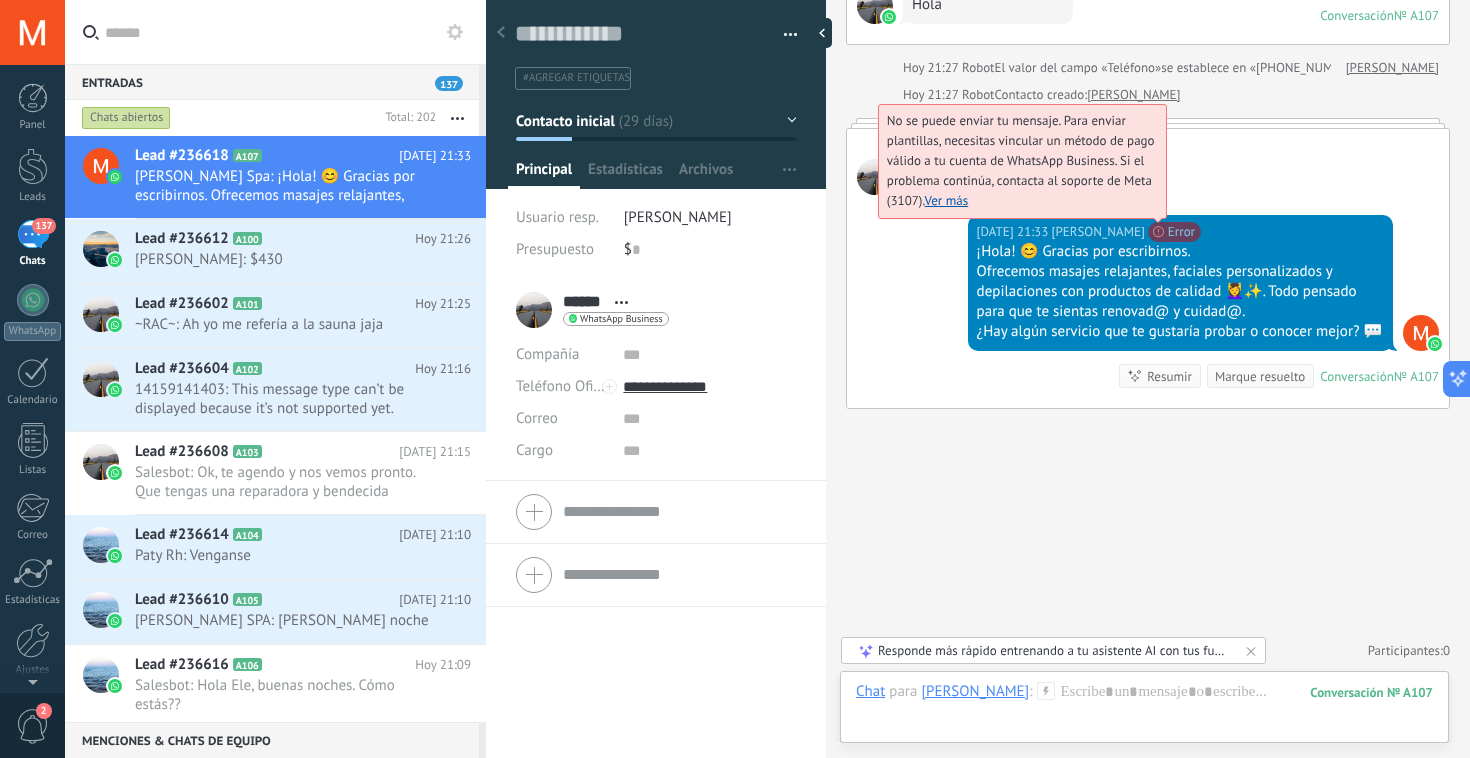 click on "Ver más" at bounding box center [947, 200] 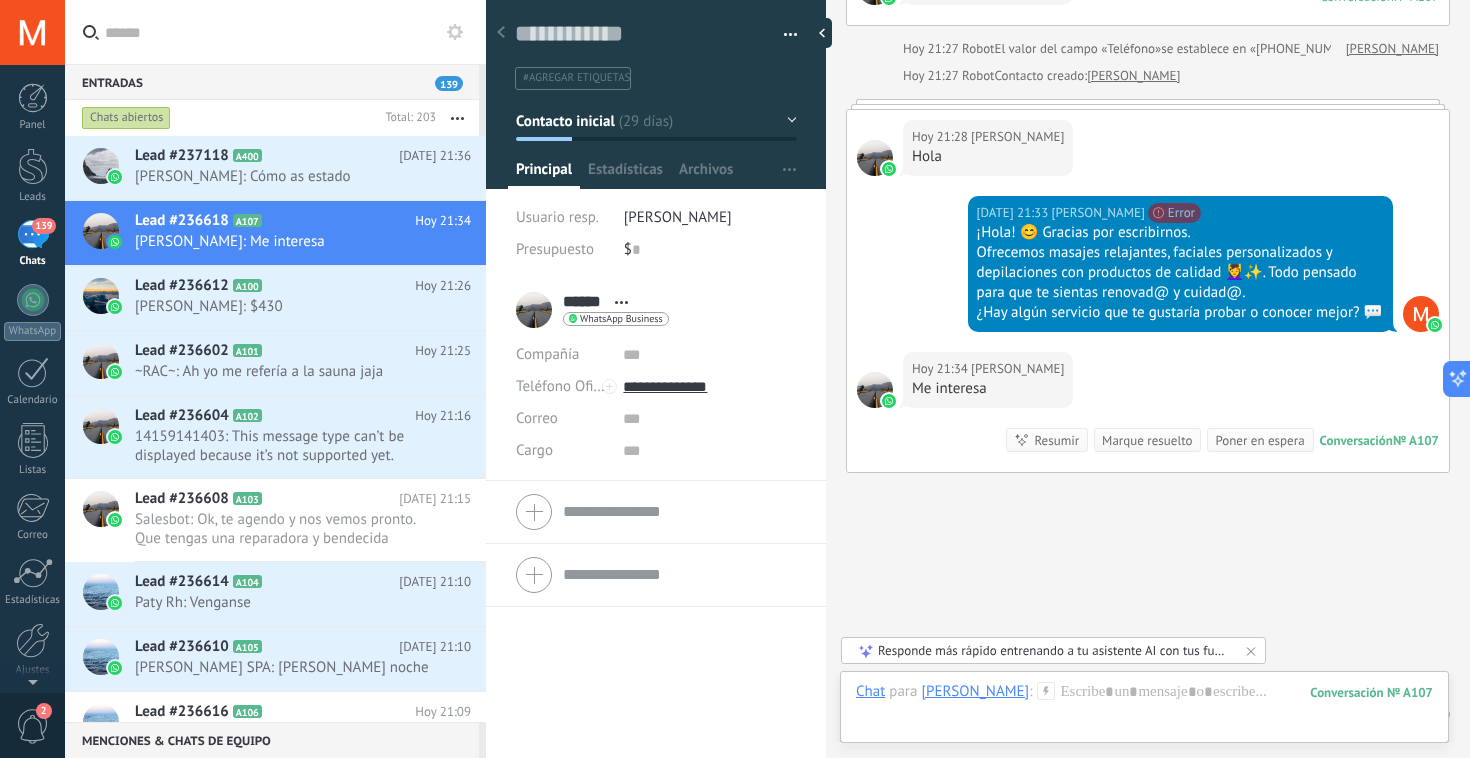 scroll, scrollTop: 3207, scrollLeft: 0, axis: vertical 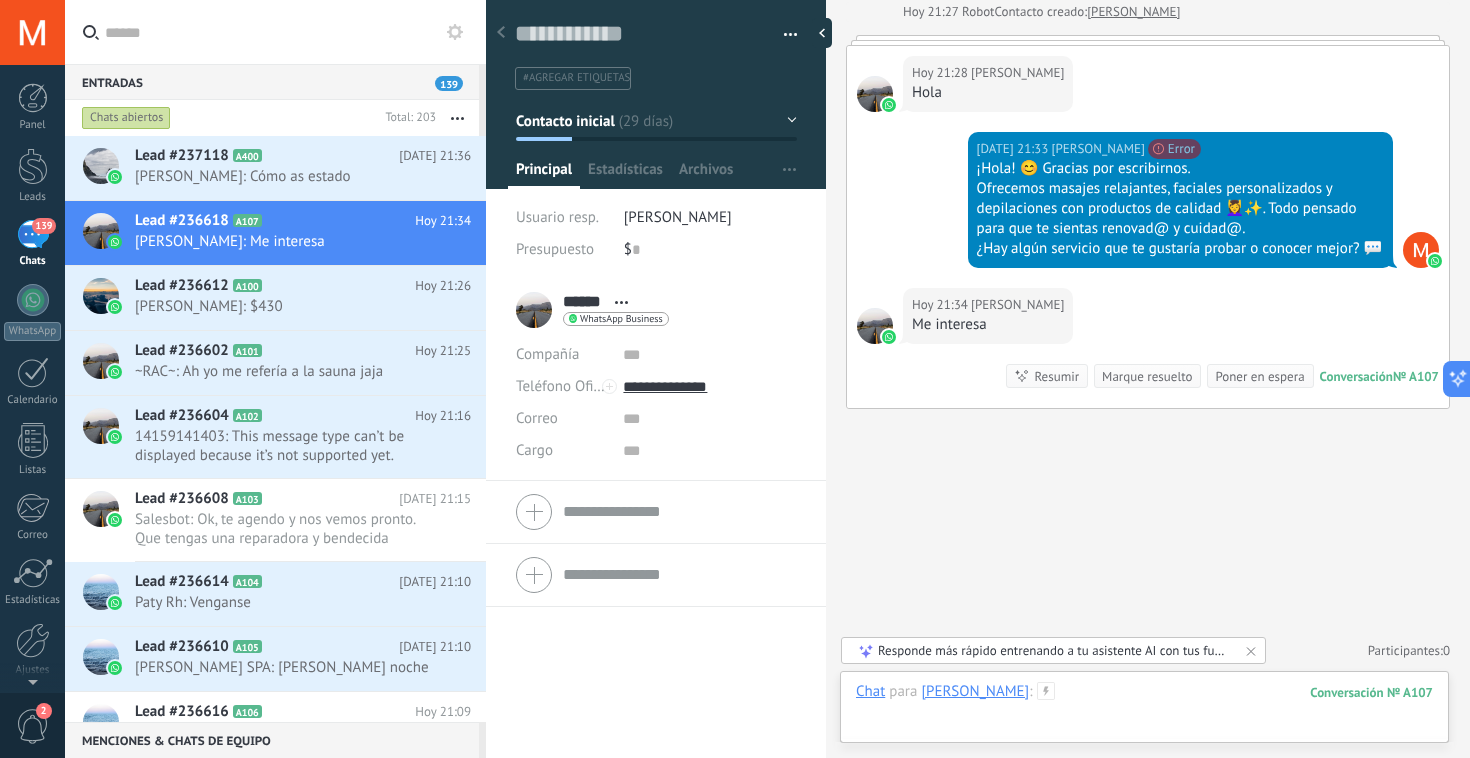 click at bounding box center [1144, 712] 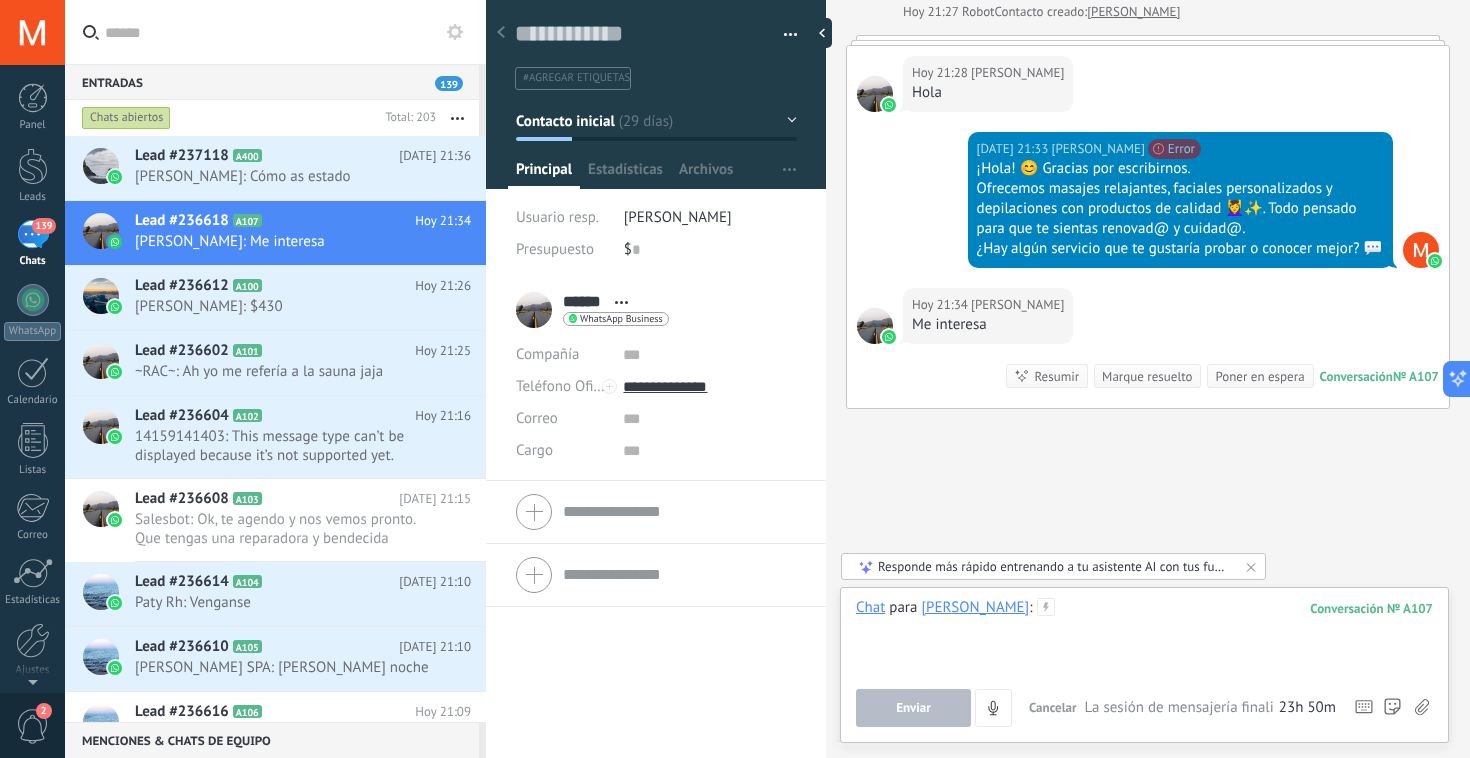 type 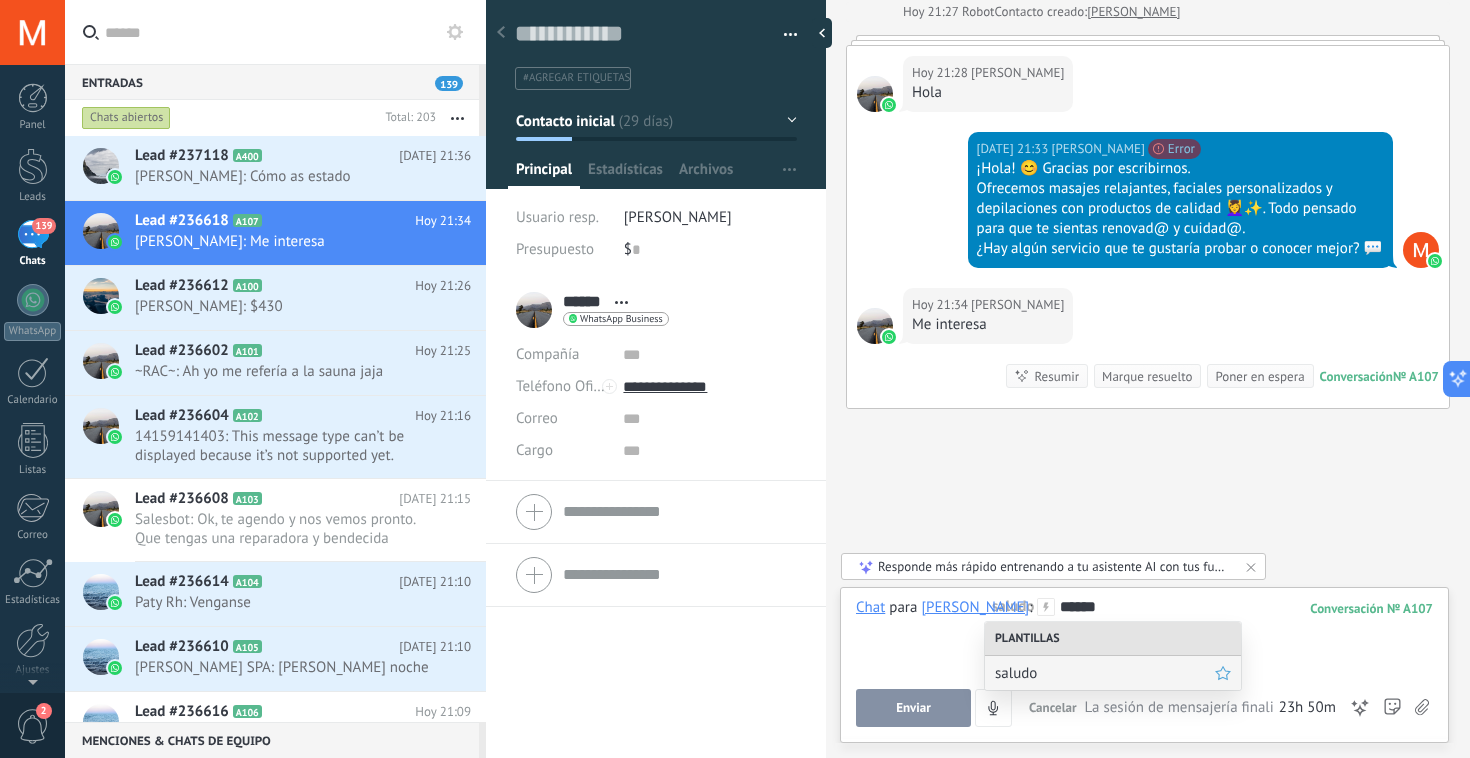click on "saludo" at bounding box center [1105, 673] 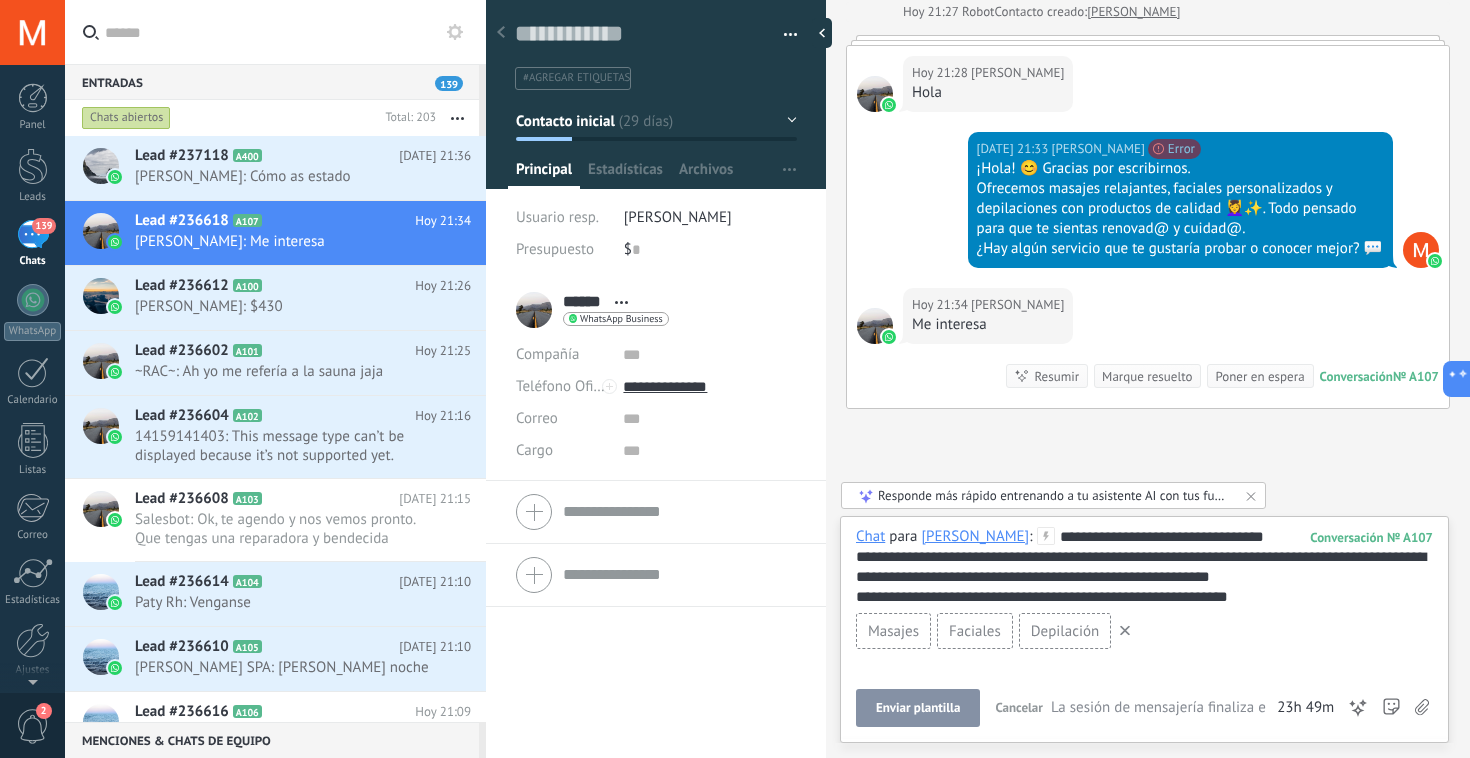 click on "Enviar plantilla" at bounding box center (918, 708) 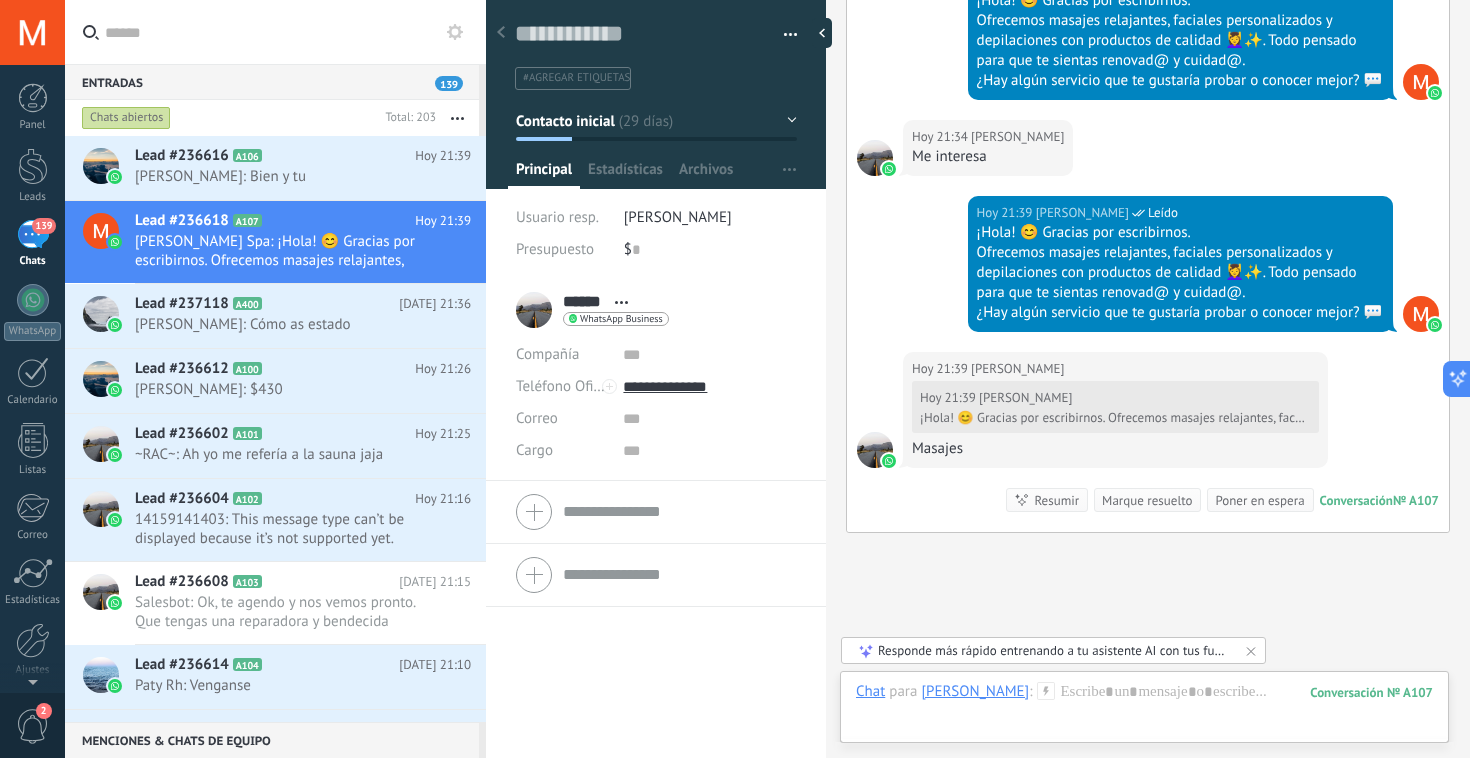 scroll, scrollTop: 3499, scrollLeft: 0, axis: vertical 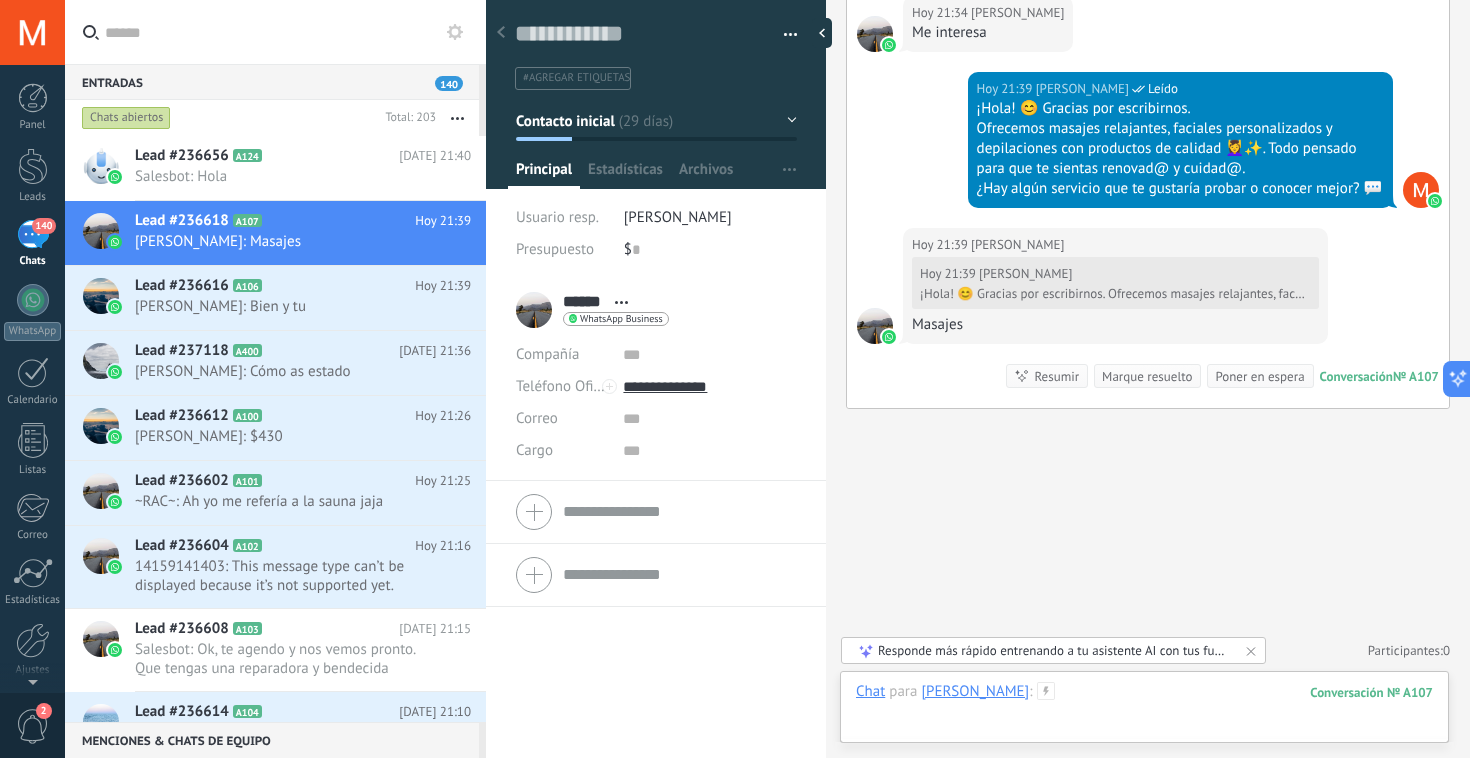 click at bounding box center (1144, 712) 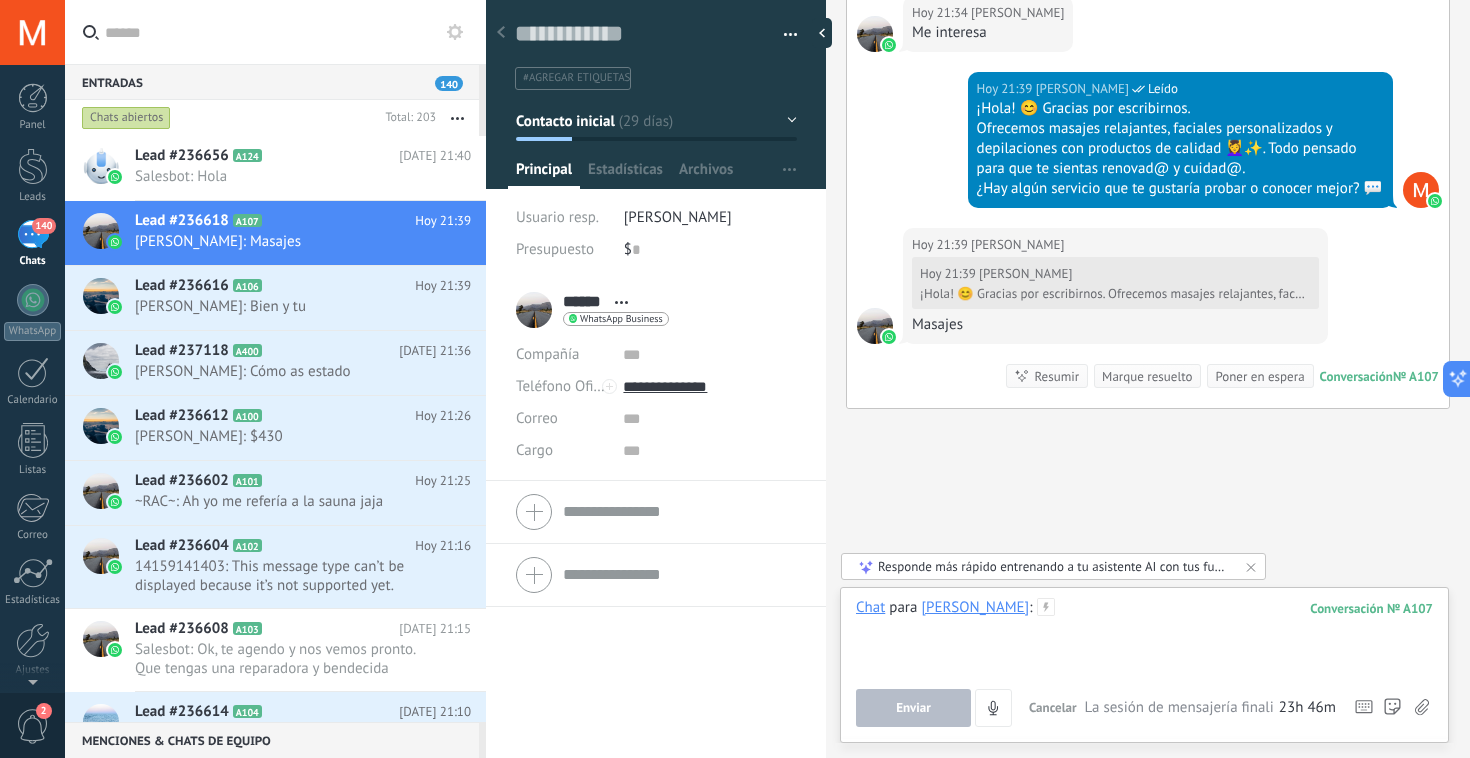 type 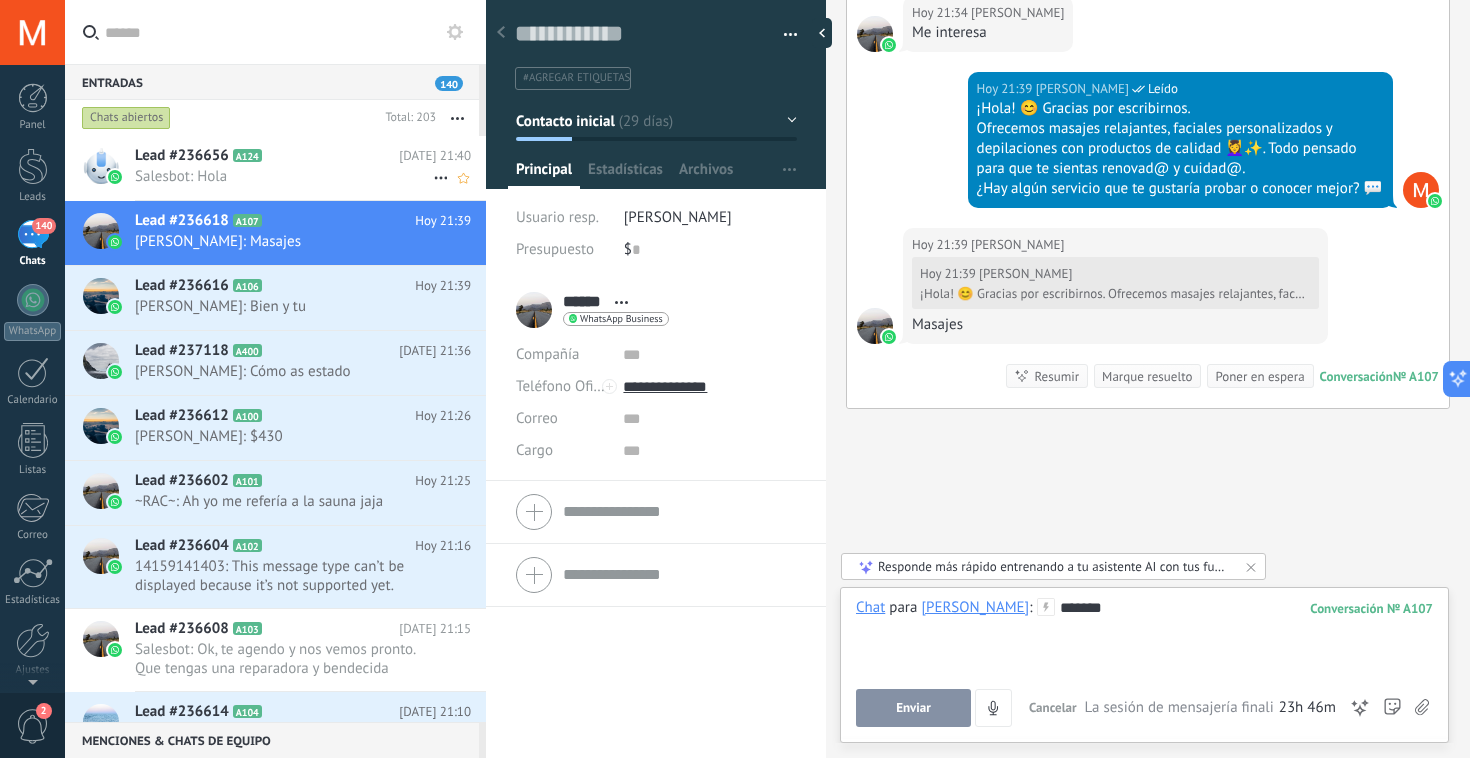 click on "Salesbot: Hola" at bounding box center [284, 176] 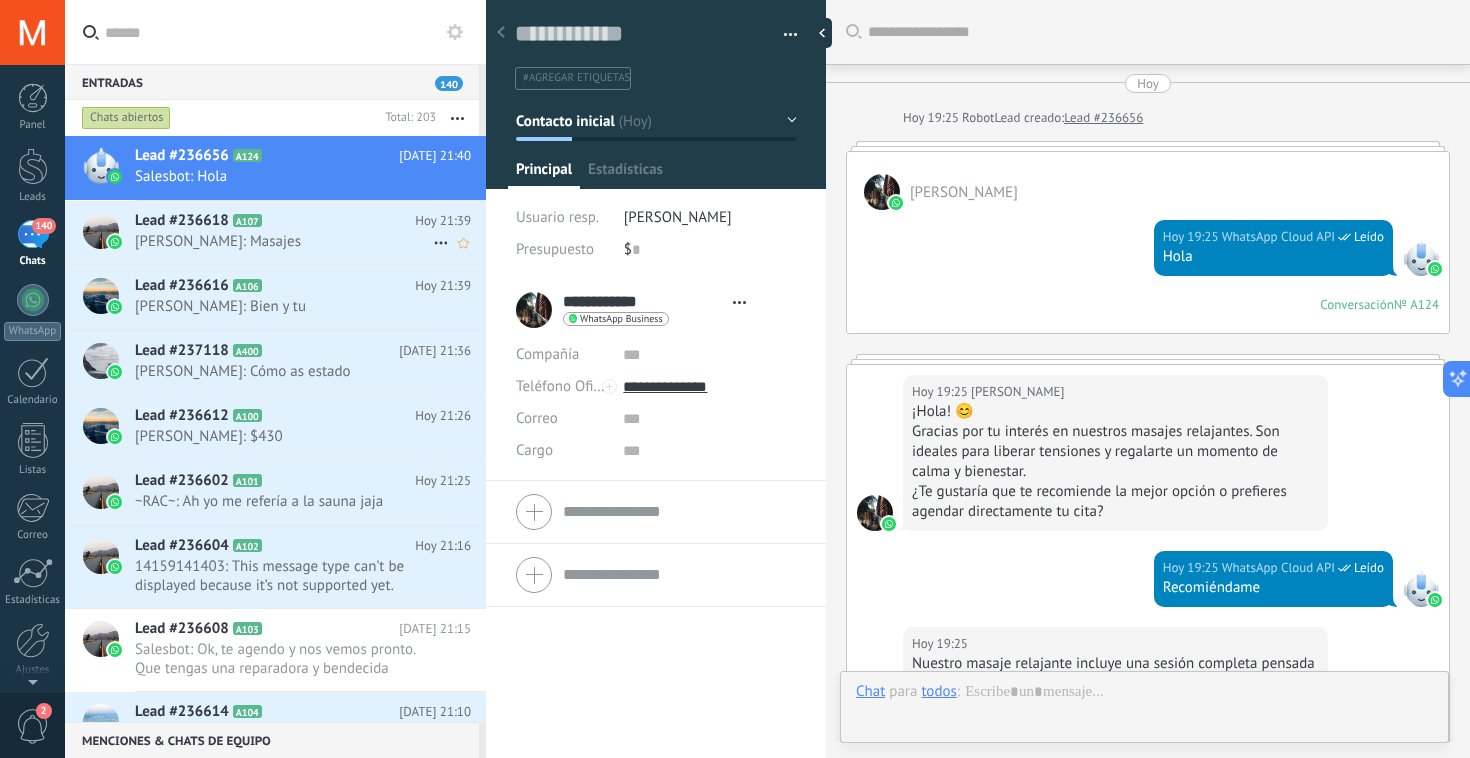 scroll, scrollTop: 1135, scrollLeft: 0, axis: vertical 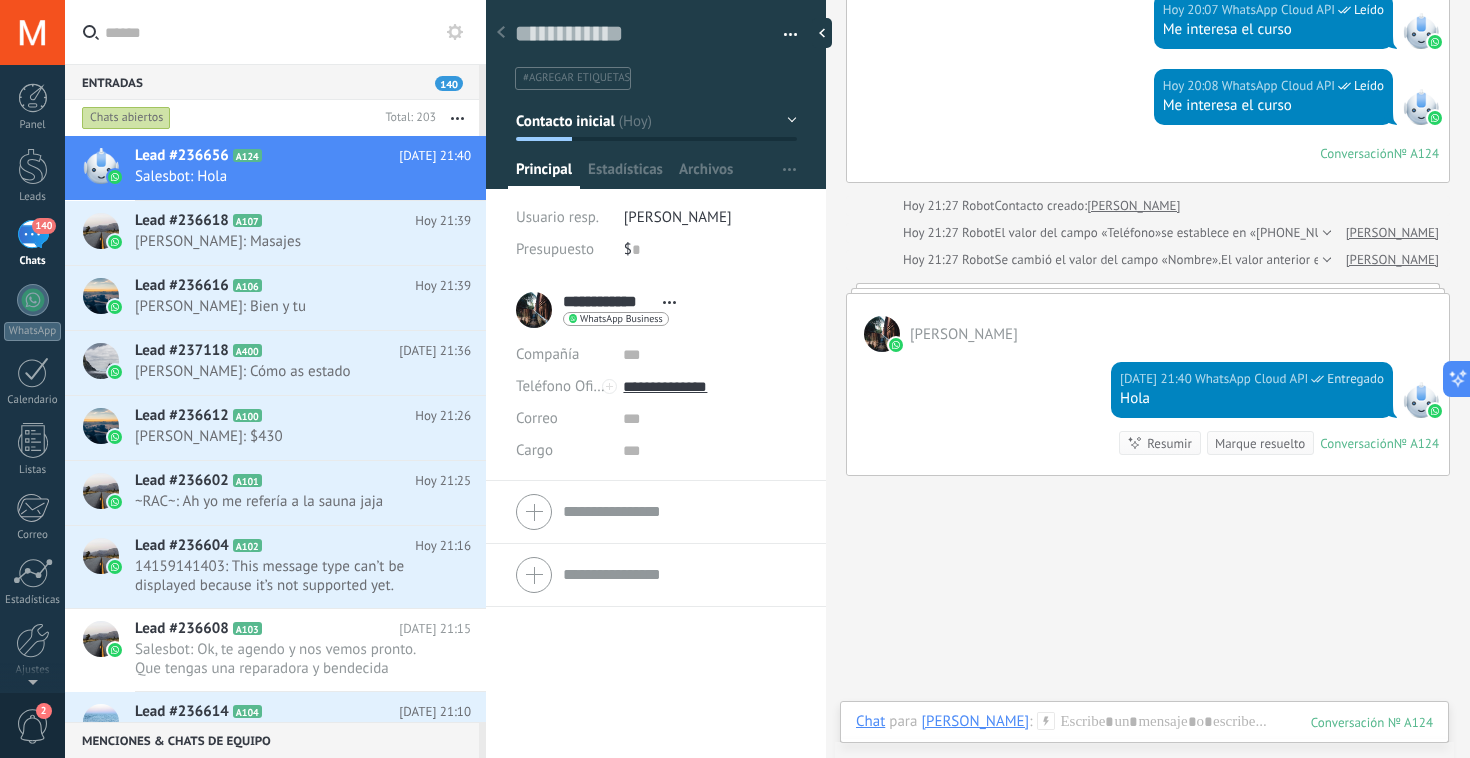 click on "Buscar Carga más Hoy Hoy 19:25 Robot  Lead creado:  Lead #236656 Carlos Nuevo  Hoy 19:25 WhatsApp Cloud API  Leído Hola Conversación  № A124 Conversación № A124 Hoy 19:25 Carlos Nuevo  ¡Hola! 😊 Gracias por tu interés en nuestros masajes relajantes. Son ideales para liberar tensiones y regalarte un momento de calma y bienestar. ¿Te gustaría que te recomiende la mejor opción o prefieres agendar directamente tu cita? Hoy 19:25 WhatsApp Cloud API  Leído Recomiéndame Hoy 19:25 Carlos Nuevo  Nuestro masaje relajante incluye una sesión completa pensada para reducir el estrés y aliviar tensiones musculares. Utilizamos aceites aromáticos, técnicas suaves y música ambiental para que vivas una experiencia realmente reconfortante. ¿Hay alguna zona en la que te gustaría que enfoquemos el masaje o prefieres una relajación general? Hoy 19:25 Carlos Nuevo  ¿Te gustaría agendar una cita? Hoy 19:26 WhatsApp Cloud API  Leído Solo tiene ese masaje Hoy 19:26 WhatsApp Cloud API  Leído Si 0" at bounding box center (1148, -155) 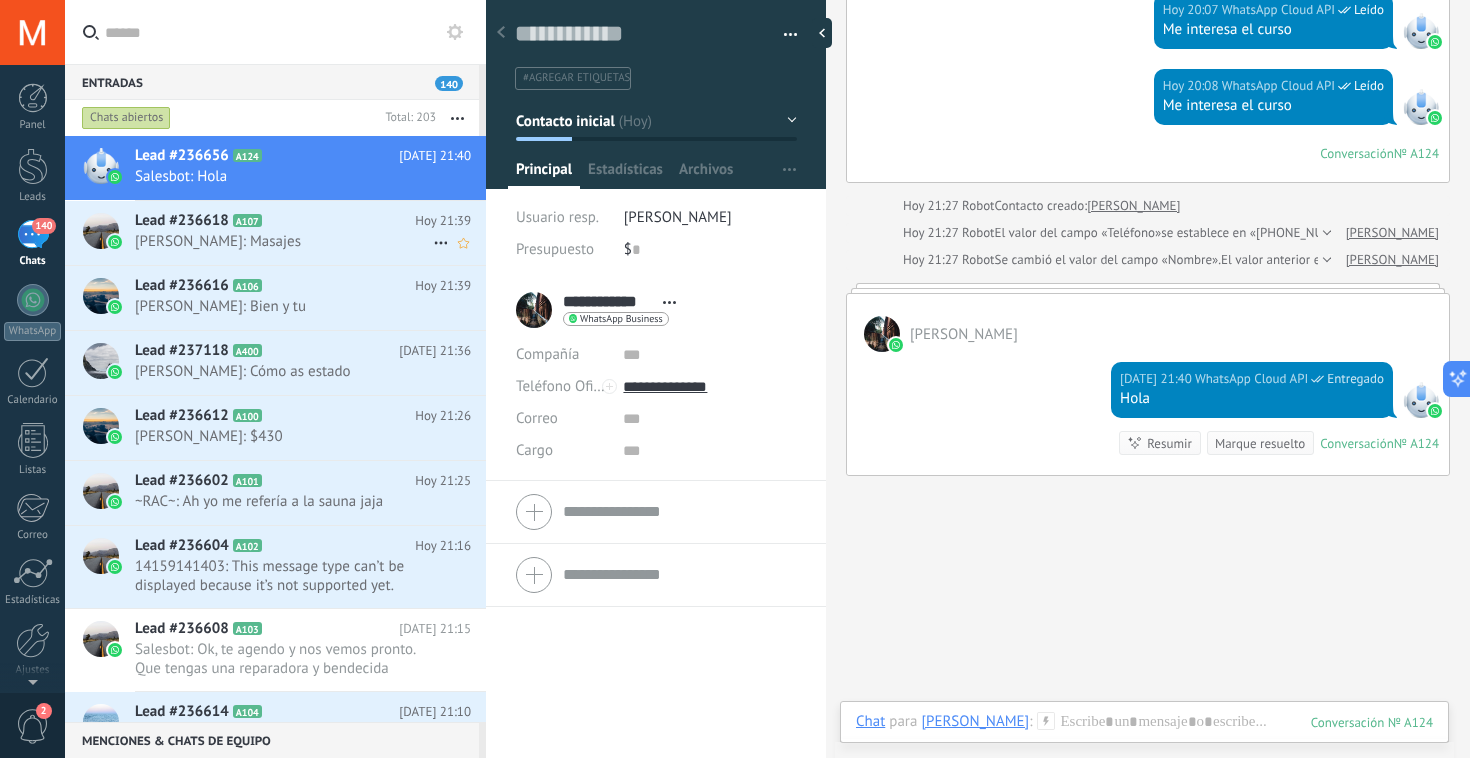 click on "Carlos: Masajes" at bounding box center [284, 241] 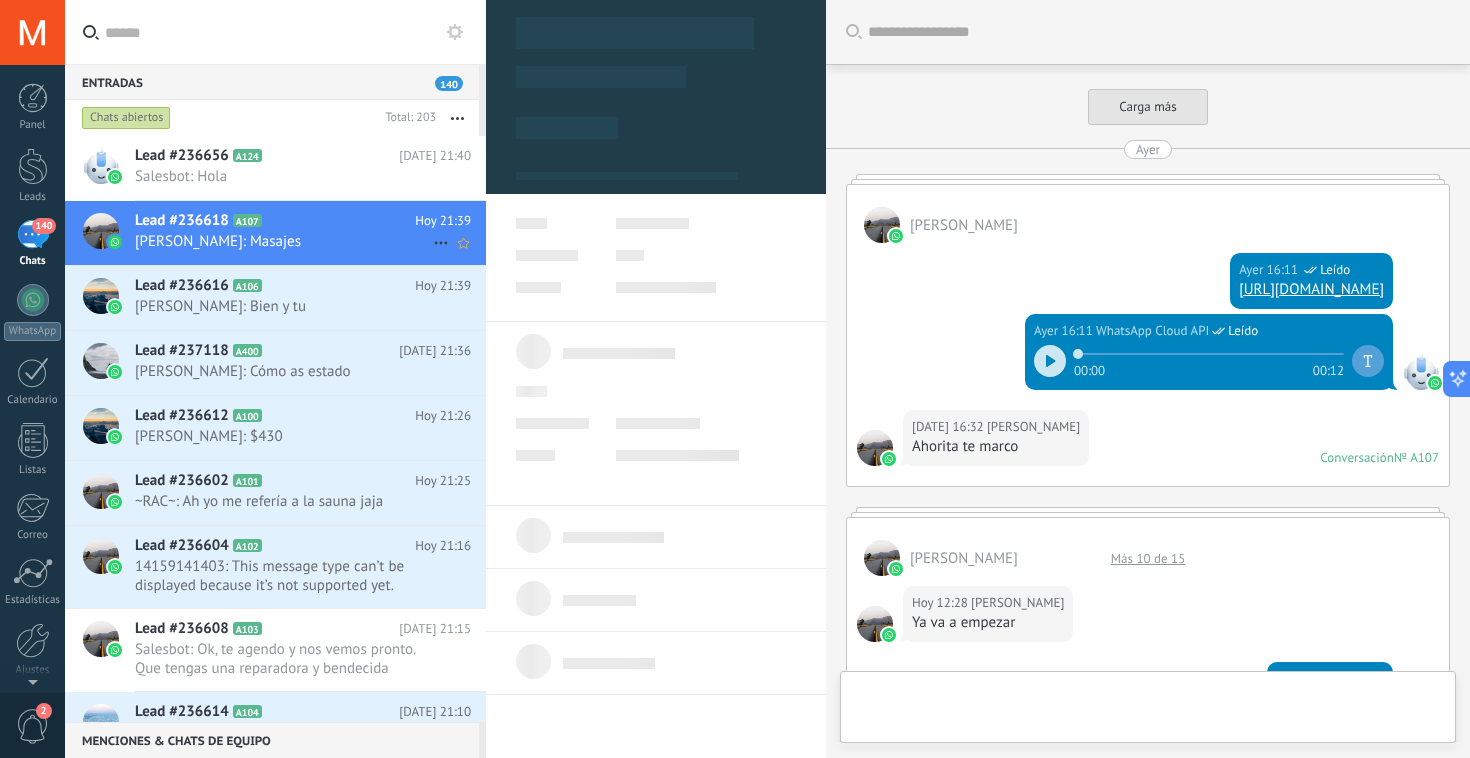 scroll, scrollTop: 3298, scrollLeft: 0, axis: vertical 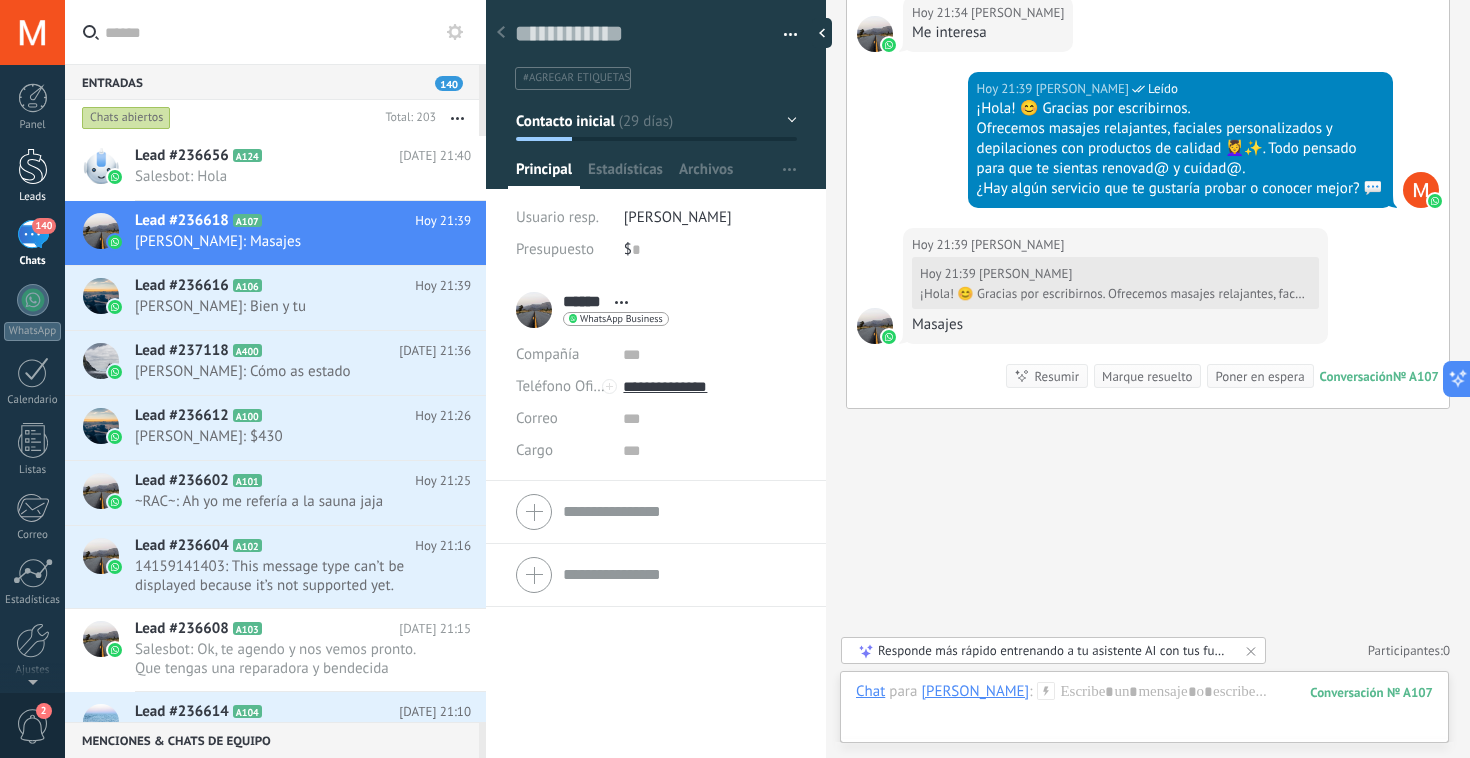 click at bounding box center [33, 166] 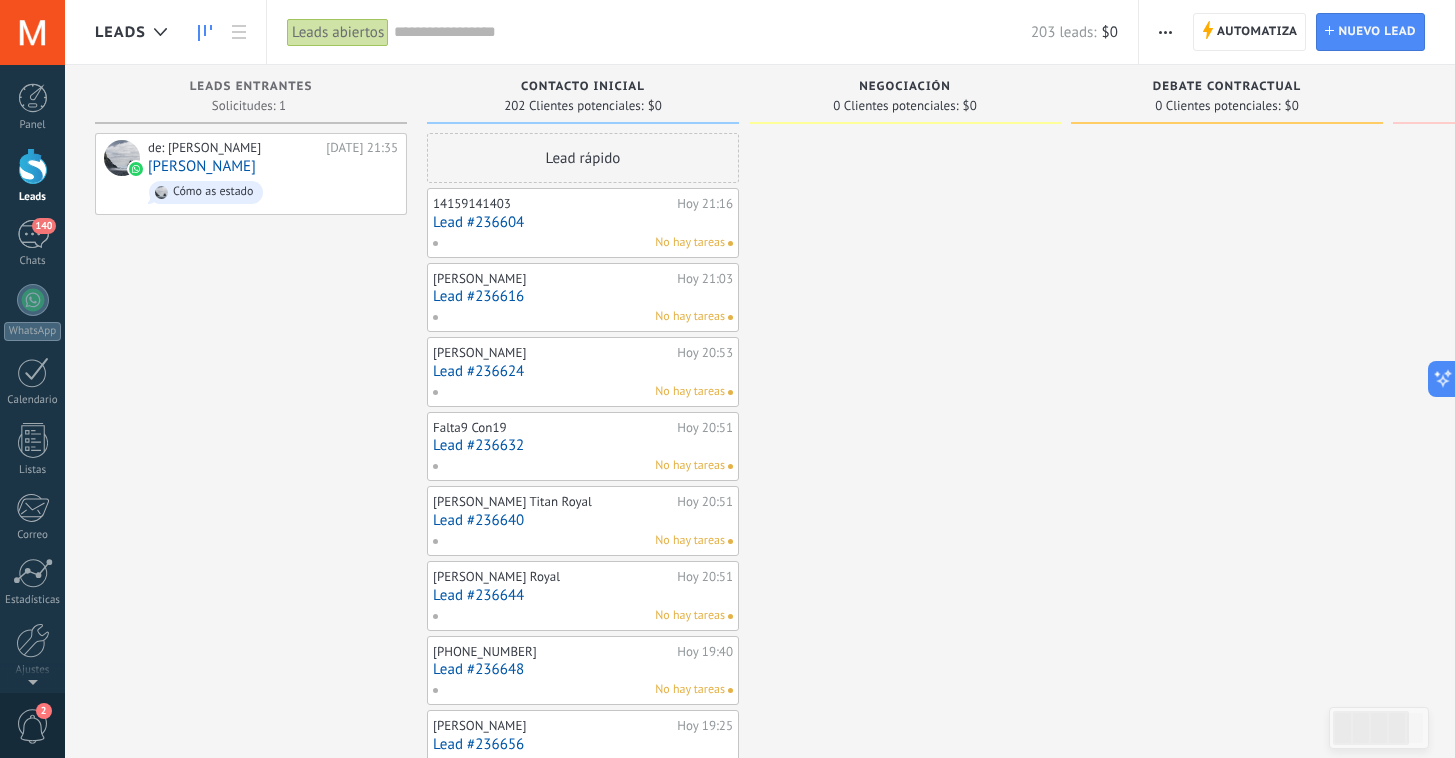click at bounding box center (905, 904) 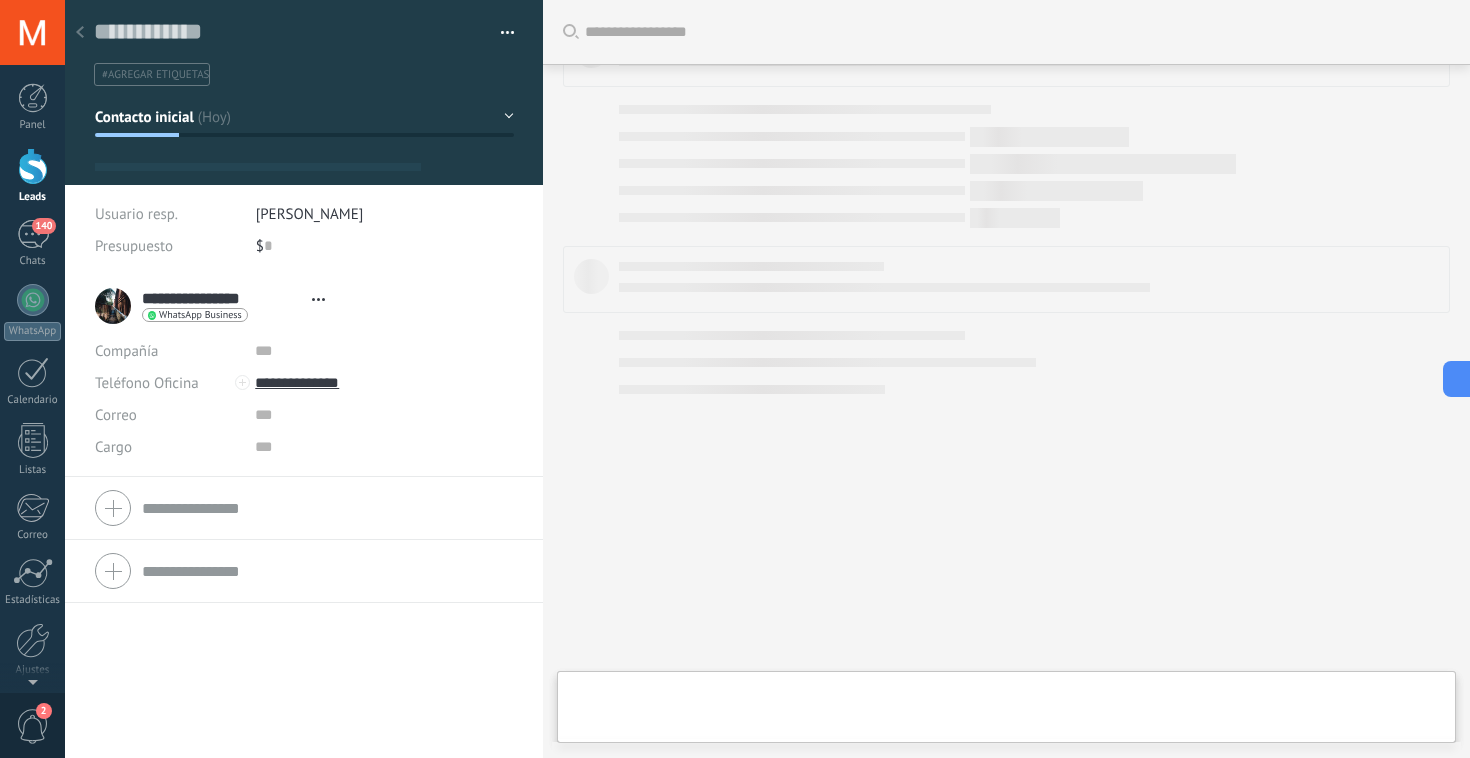 scroll, scrollTop: 41, scrollLeft: 0, axis: vertical 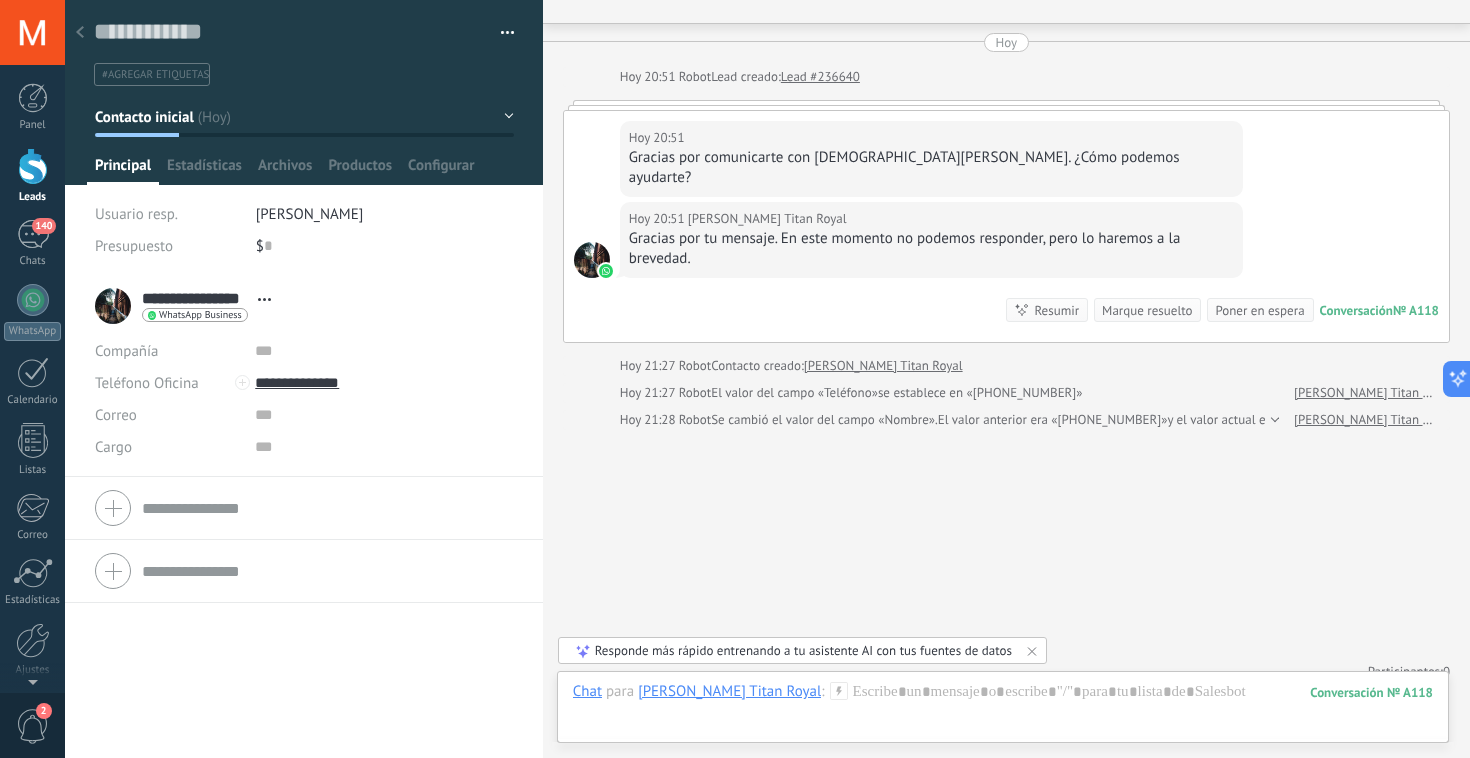 click on "Leads" at bounding box center (33, 197) 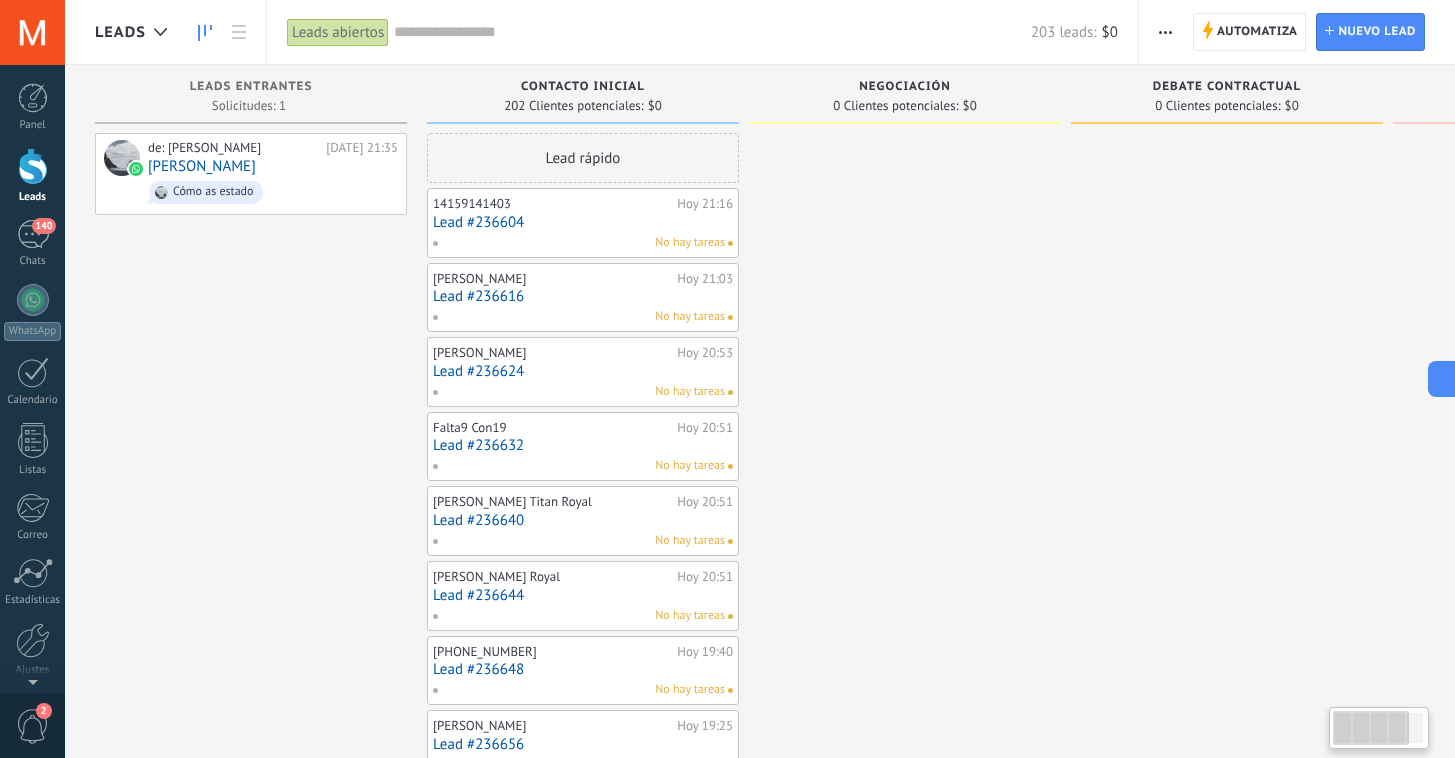 click on "de: MARIA LUISA SPA Hoy 21:35 Alejandro Camarena Cómo as estado" at bounding box center [251, 904] 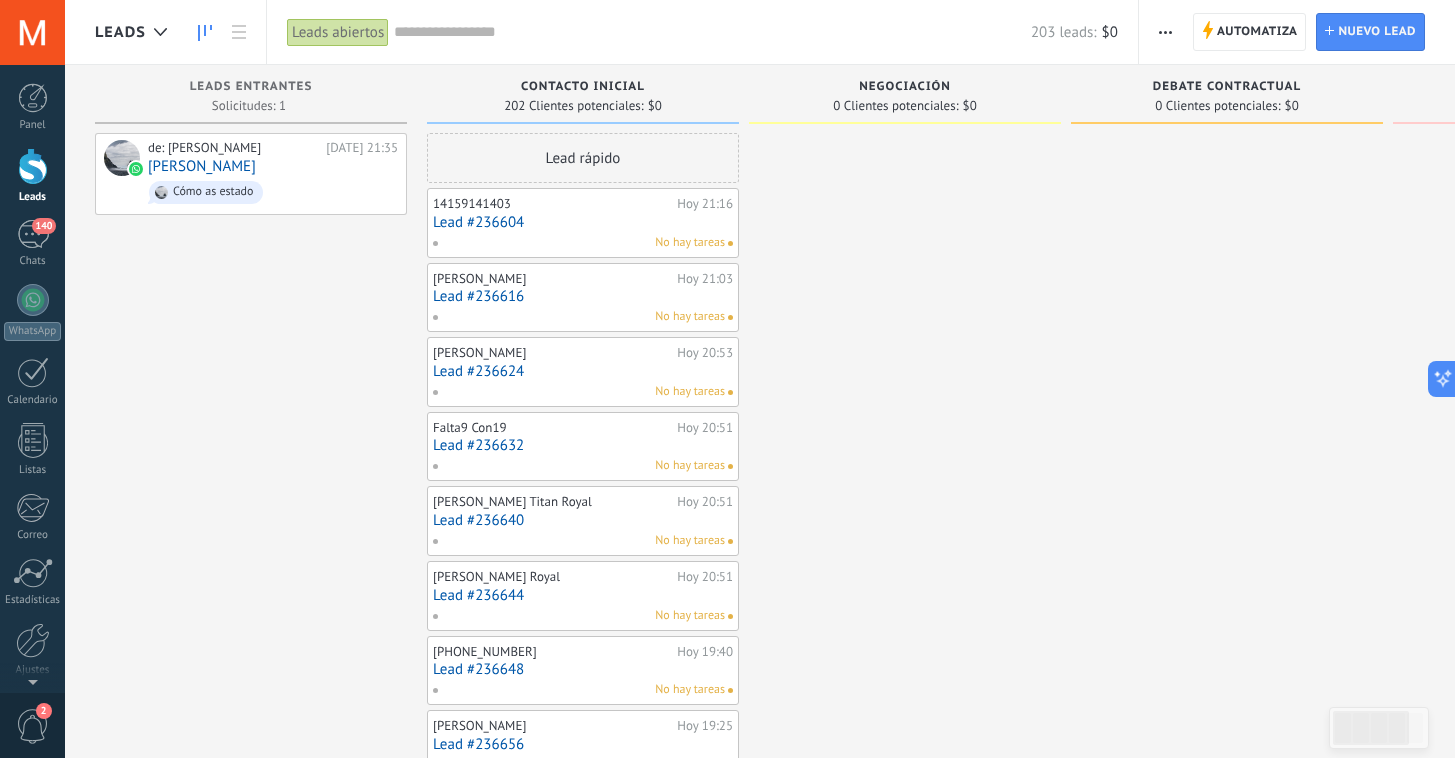 click on "Lead #236632" at bounding box center [583, 445] 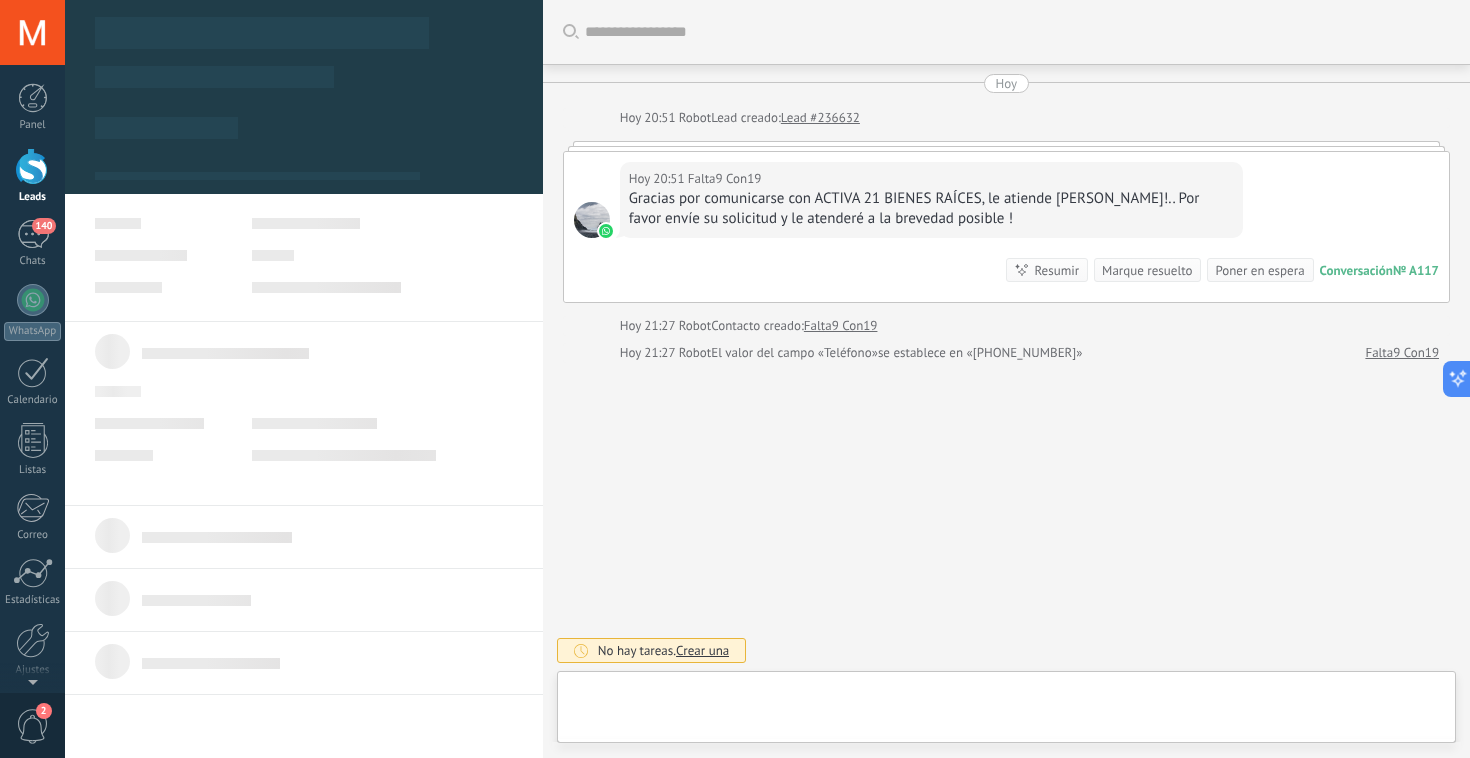scroll, scrollTop: 30, scrollLeft: 0, axis: vertical 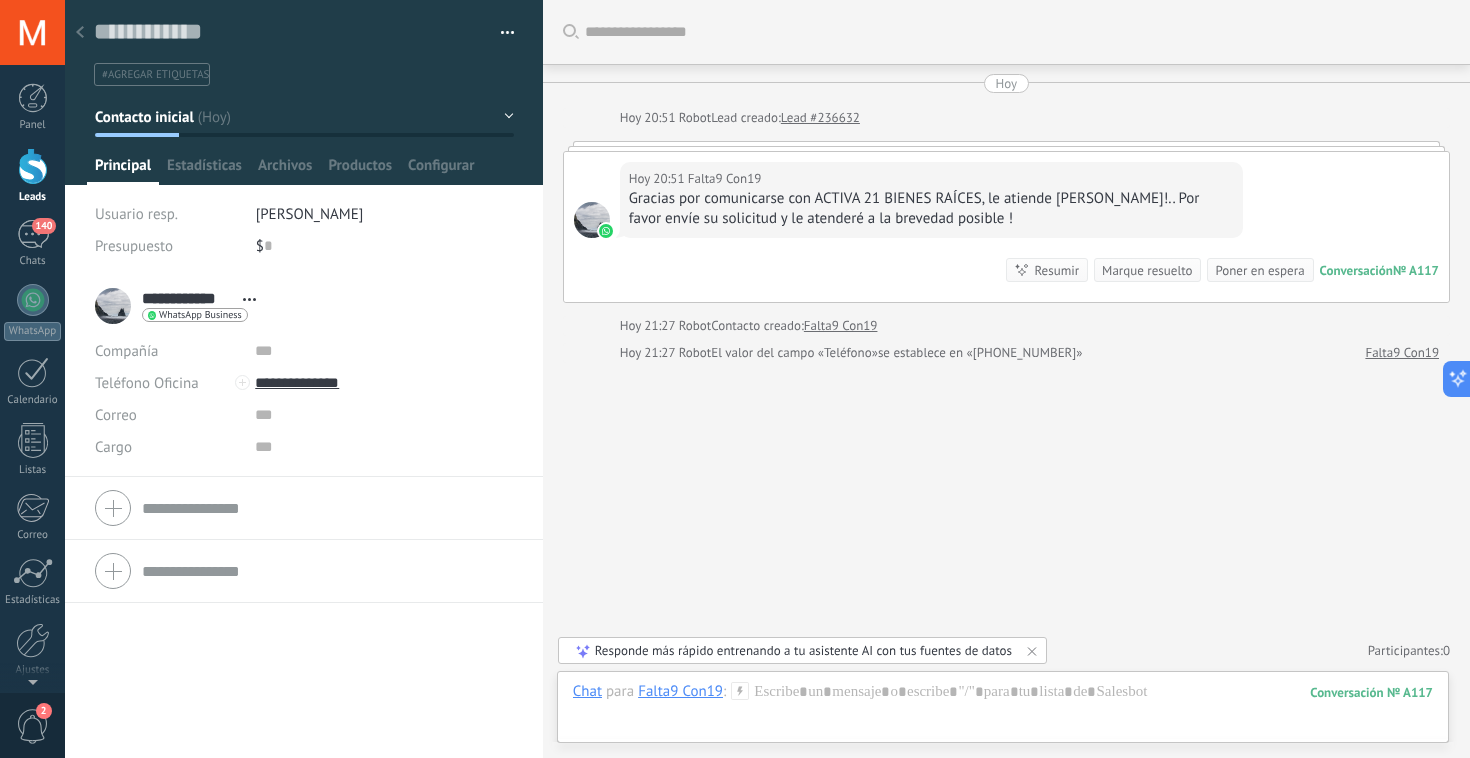 click on "Buscar Carga más Hoy Hoy 20:51 Robot  Lead creado:  Lead #236632 Hoy 20:51 Falta9 Con19  Gracias por comunicarse con ACTIVA 21 BIENES RAÍCES, le atiende Patricia Soto!.. Por favor envíe su solicitud y le atenderé a la brevedad posible ! Conversación  № A117 Conversación № A117 Resumir Resumir Marque resuelto Poner en espera Hoy 20:51 Falta9 Con19: Gracias por comunicarse con ACTIVA 21 BIENES RAÍCES, le atiende Patricia Soto!.. Por favor envíe su solicitud ... Conversación № A117 Hoy 21:27 Robot  Contacto creado:  Falta9 Con19 Hoy 21:27 Robot  El valor del campo «Teléfono»  se establece en «+5214432145992» Falta9 Con19 No hay tareas.  Crear una Participantes:  0 Agregar usuario Bots:  0" at bounding box center (1006, 379) 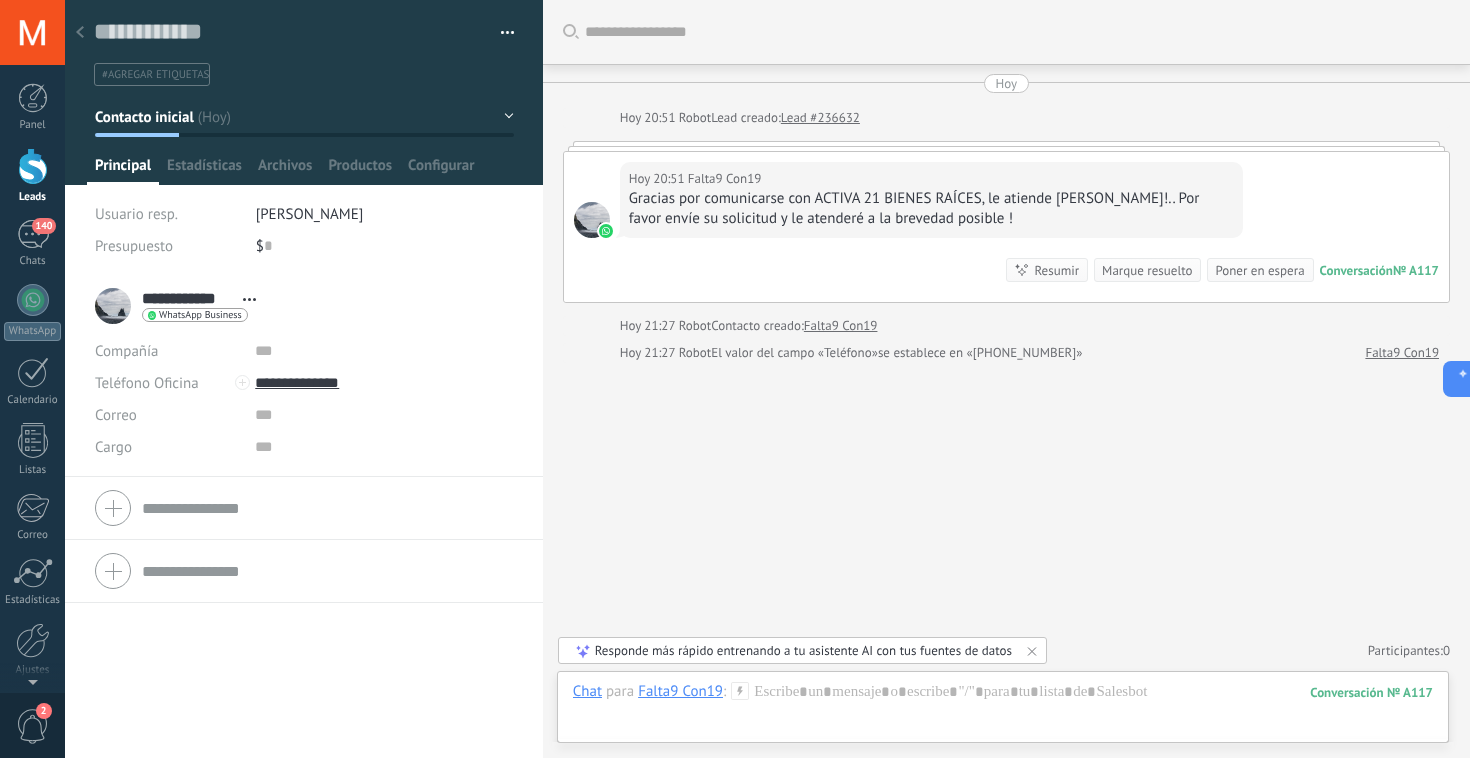 click at bounding box center [33, 166] 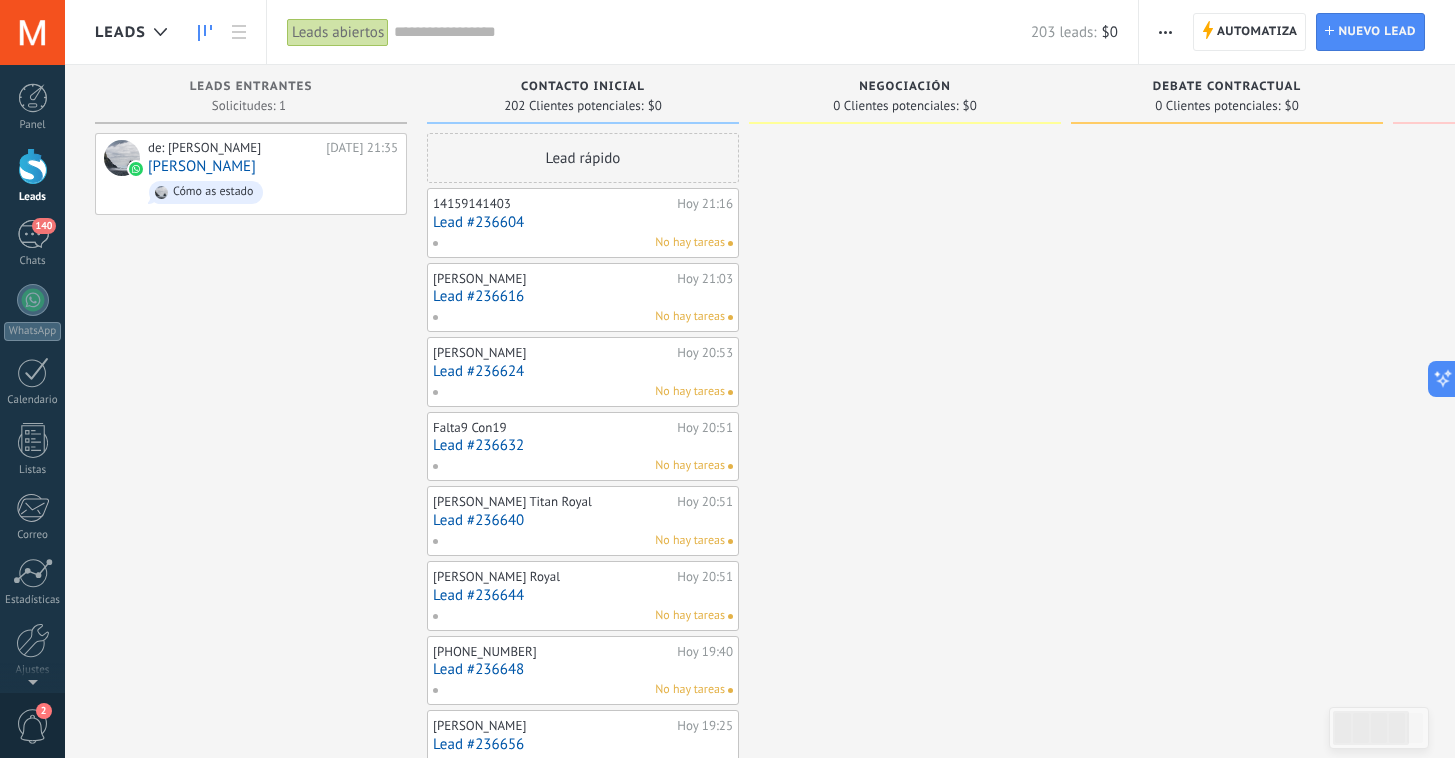 click on "de: MARIA LUISA SPA Hoy 21:35 Alejandro Camarena Cómo as estado" at bounding box center [251, 904] 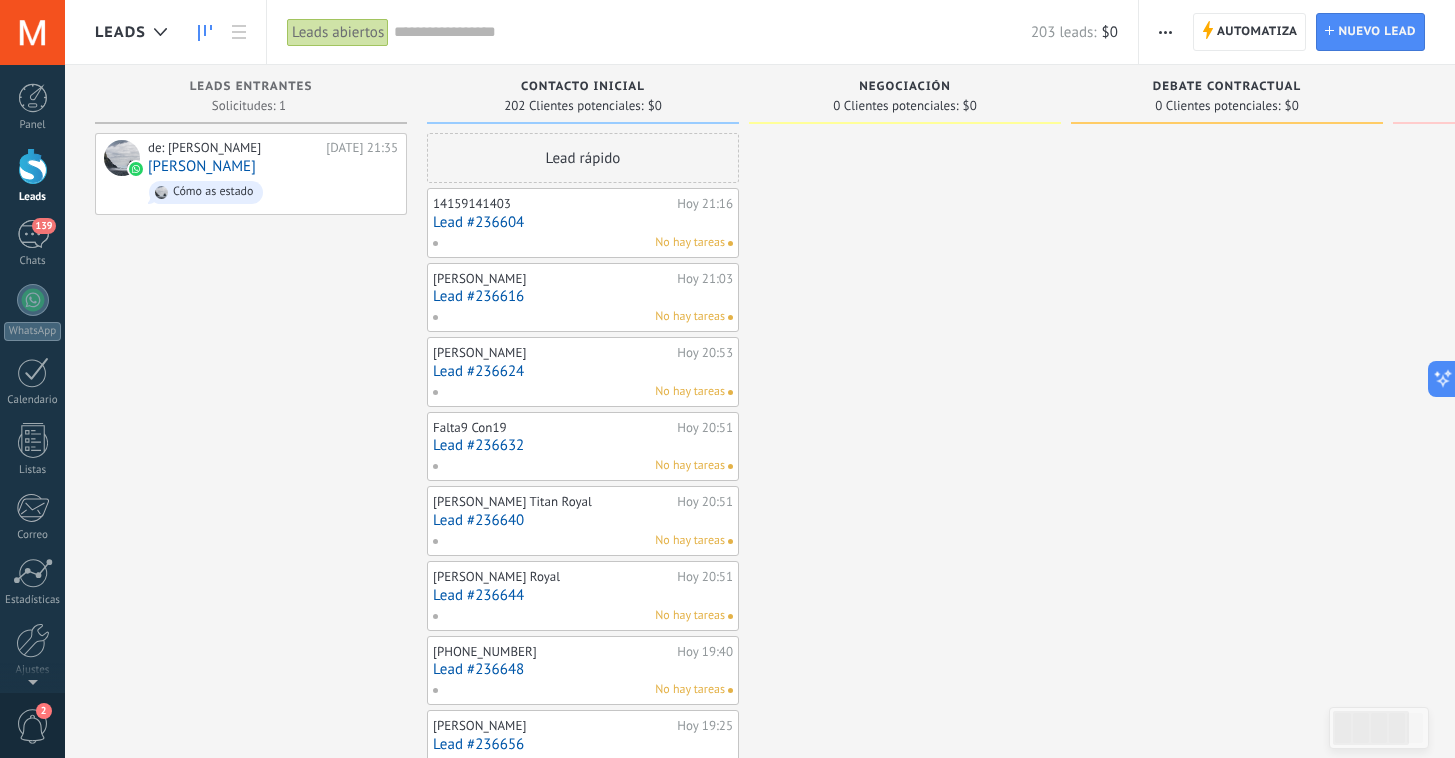click on "Lead #236616" at bounding box center [583, 296] 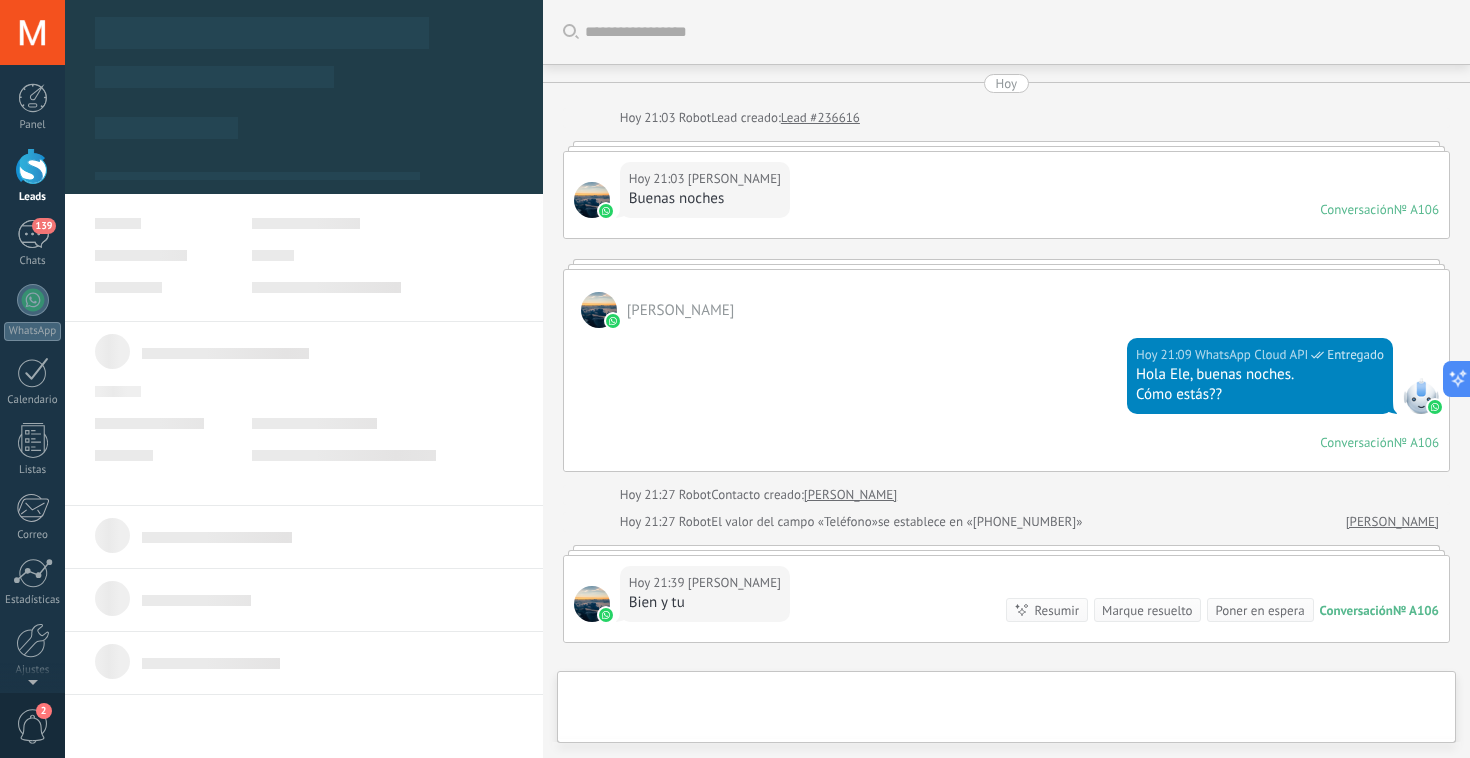 scroll, scrollTop: 233, scrollLeft: 0, axis: vertical 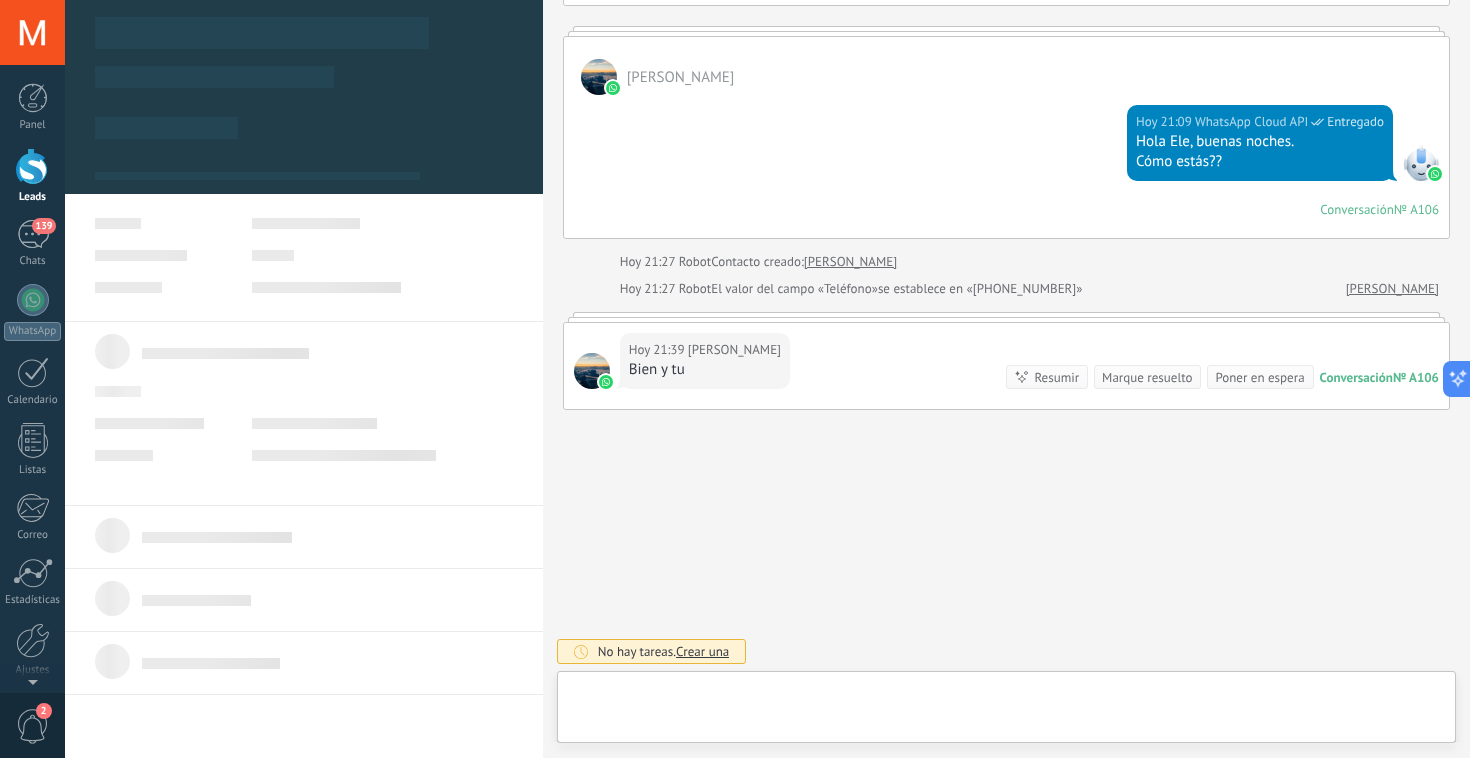 type on "**********" 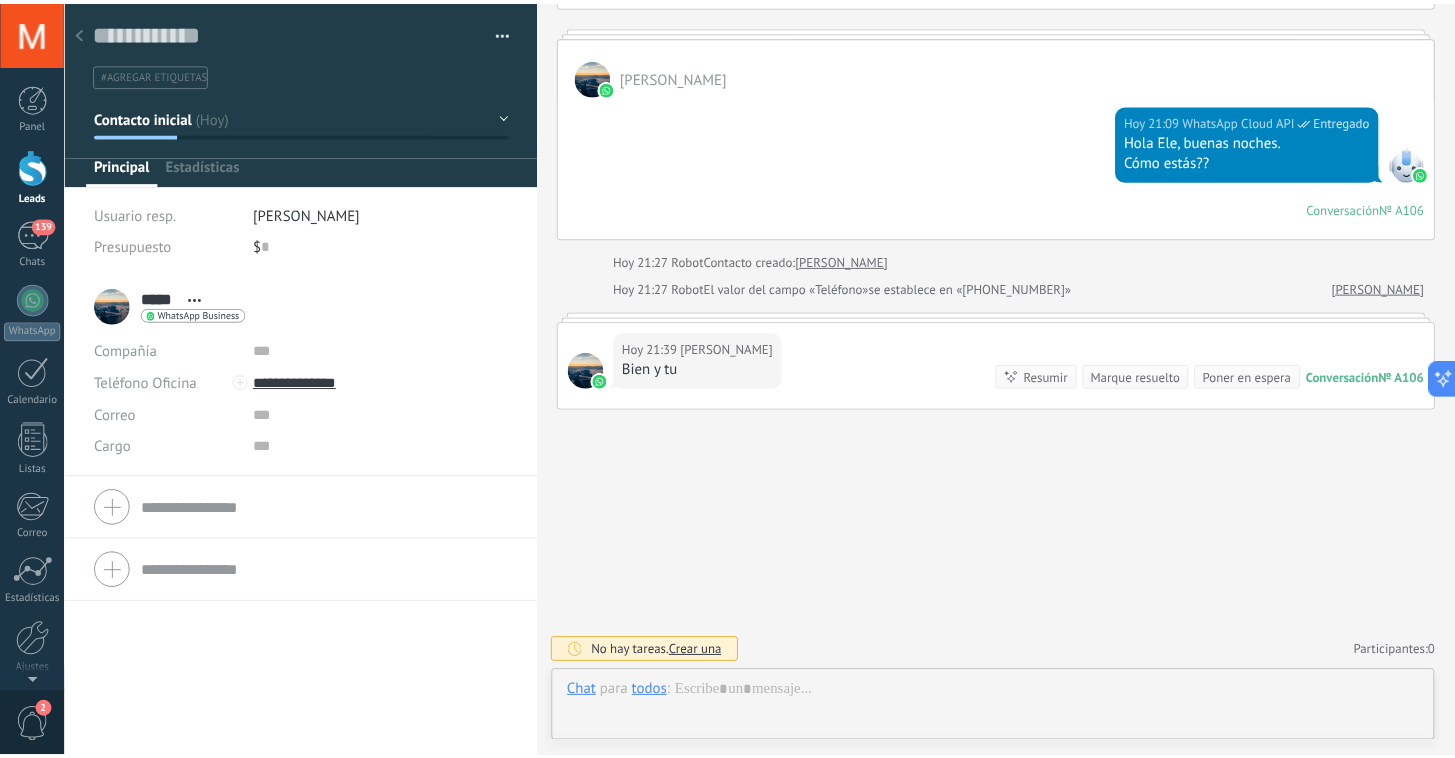 scroll, scrollTop: 30, scrollLeft: 0, axis: vertical 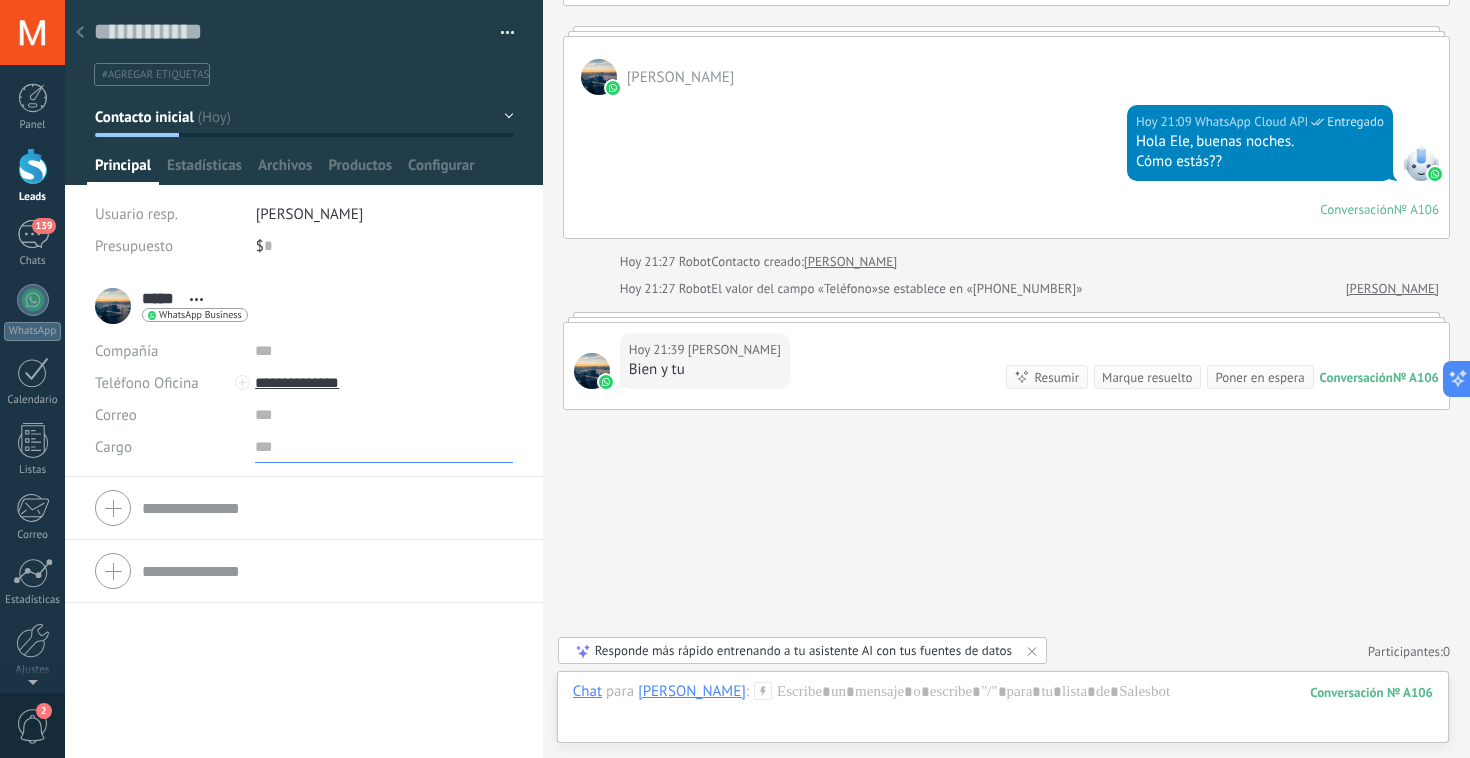 click at bounding box center [383, 447] 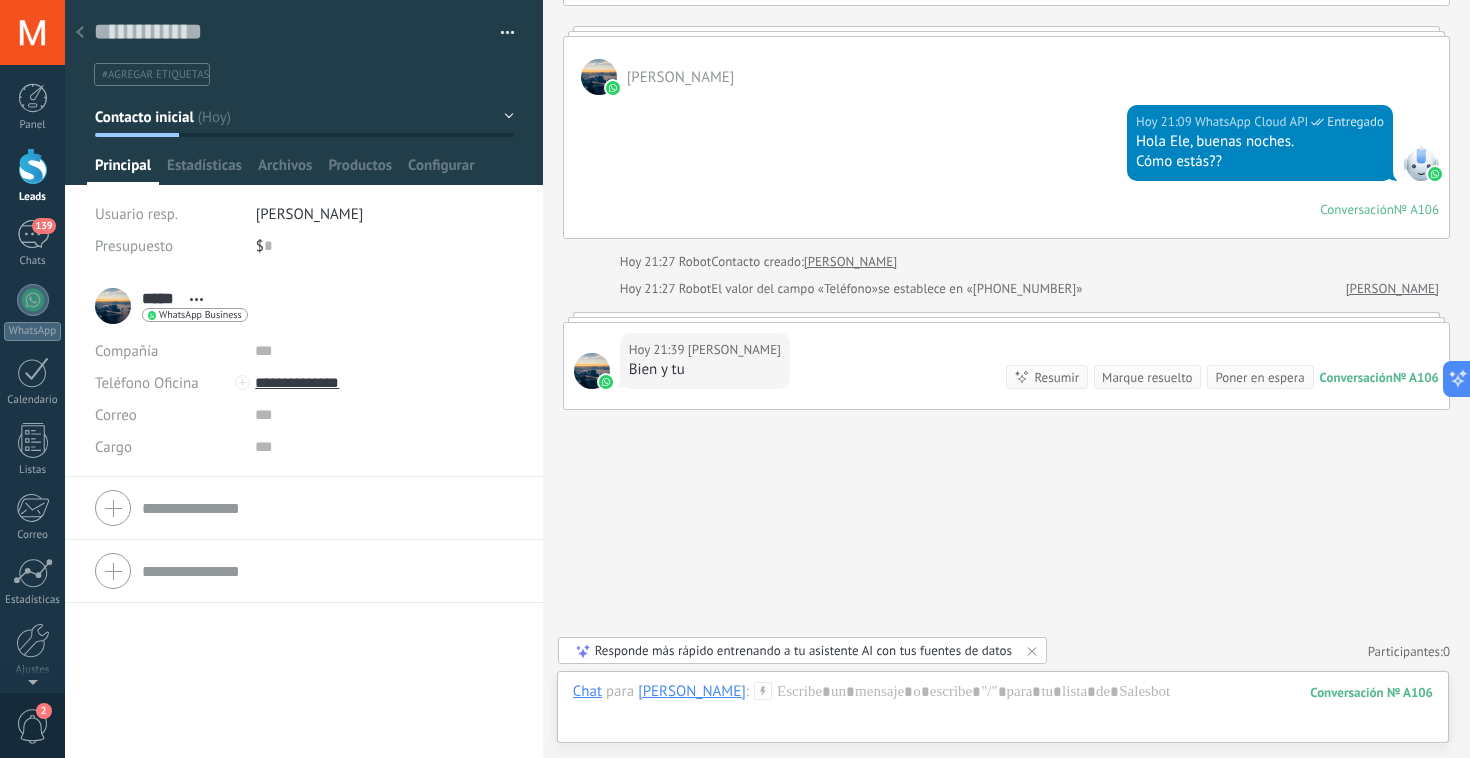 click at bounding box center (33, 166) 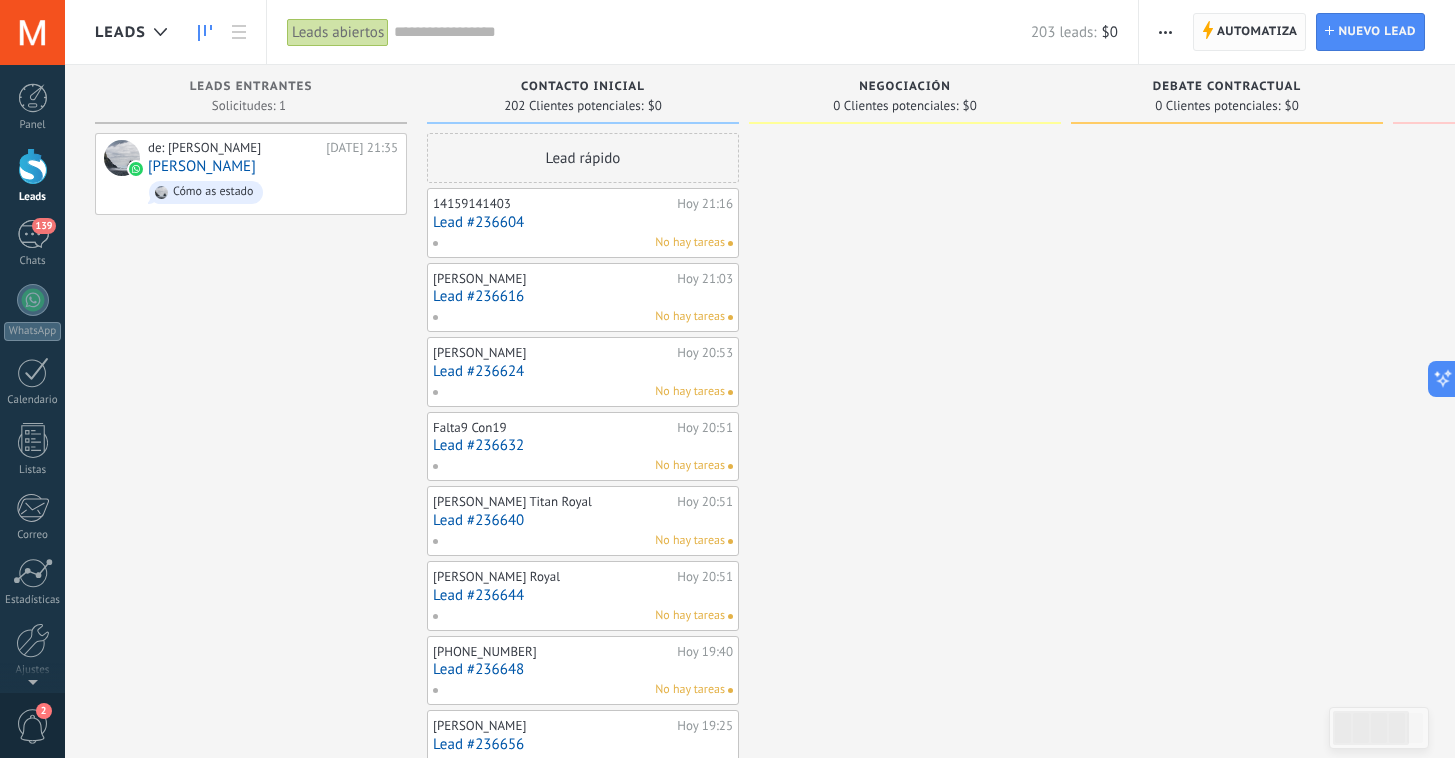 click on "Automatiza" at bounding box center (1257, 32) 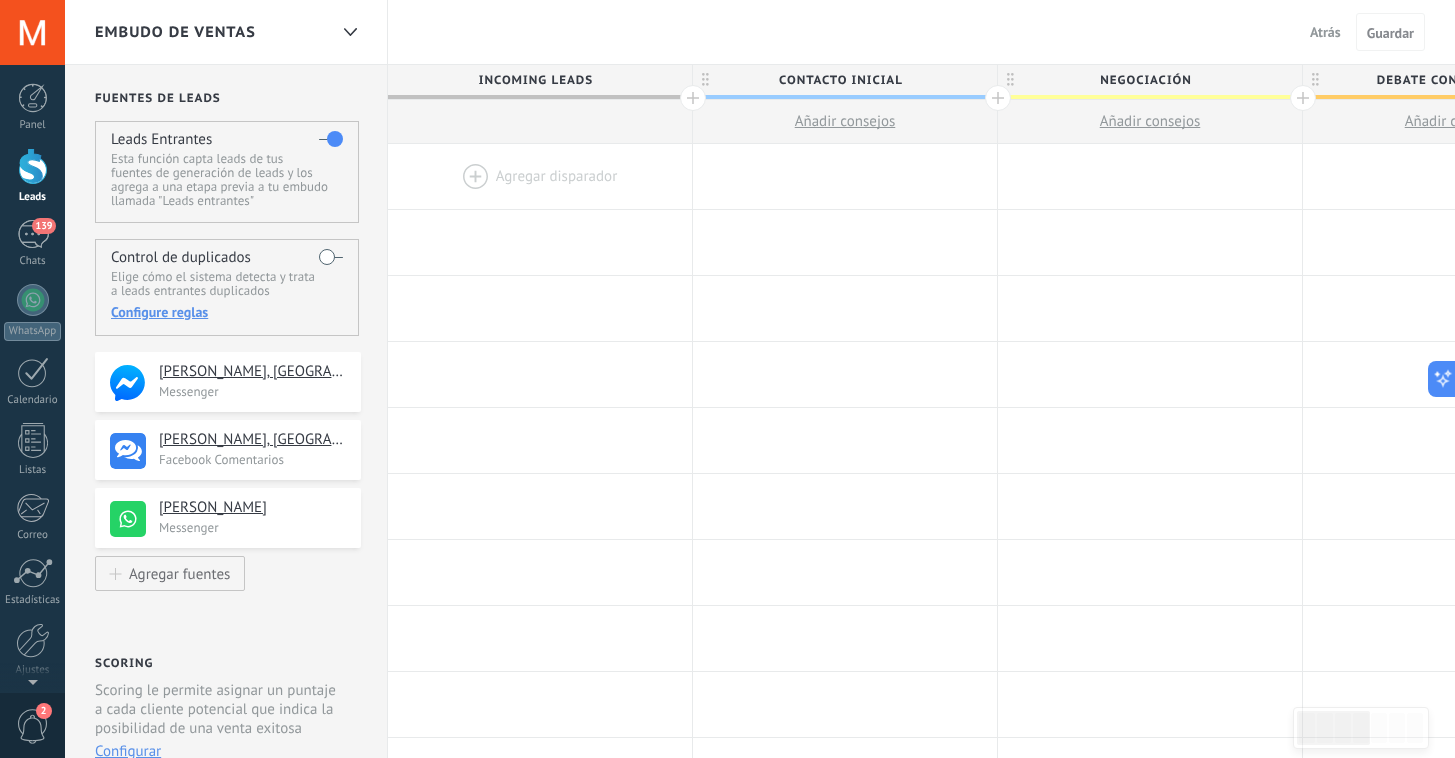click at bounding box center [540, 176] 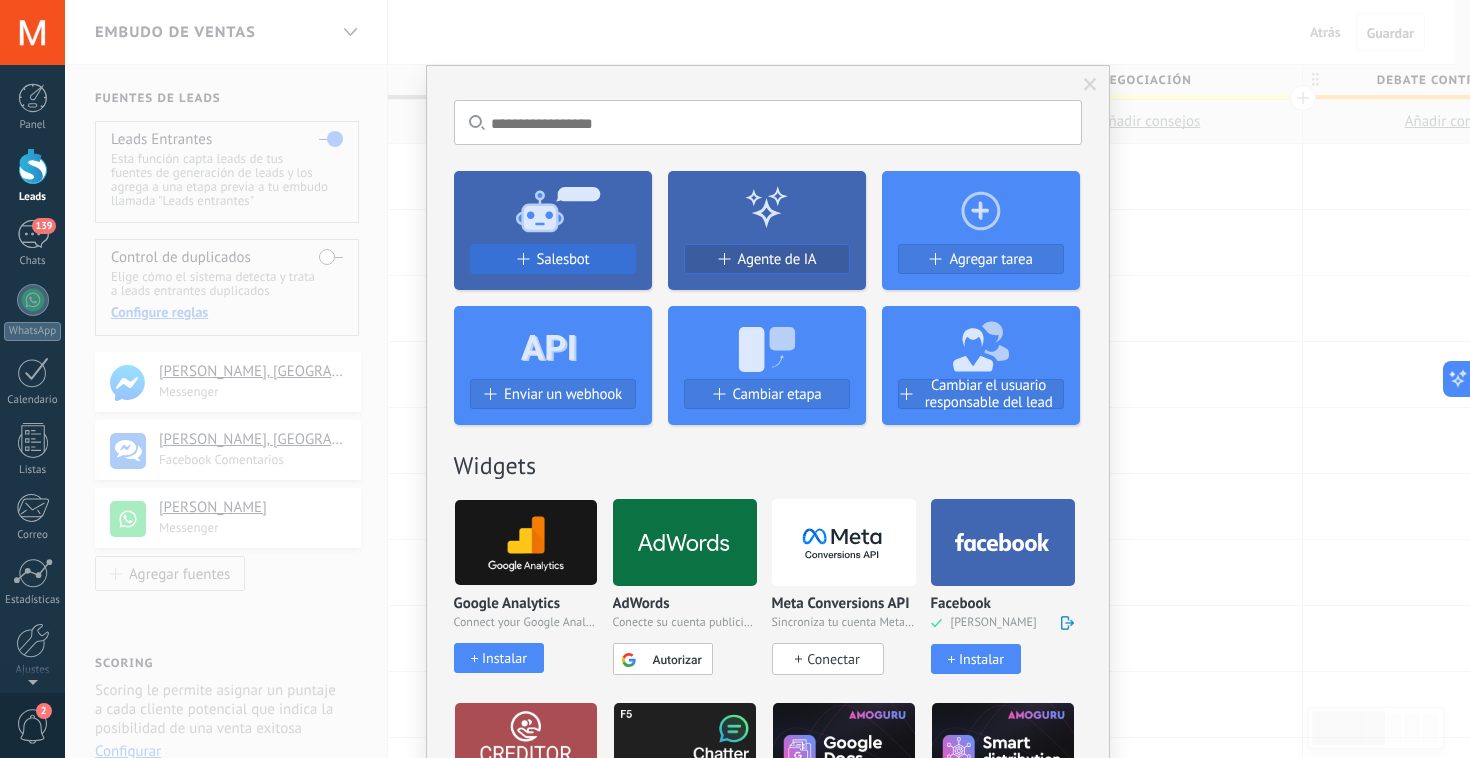 click on "Salesbot" at bounding box center [563, 259] 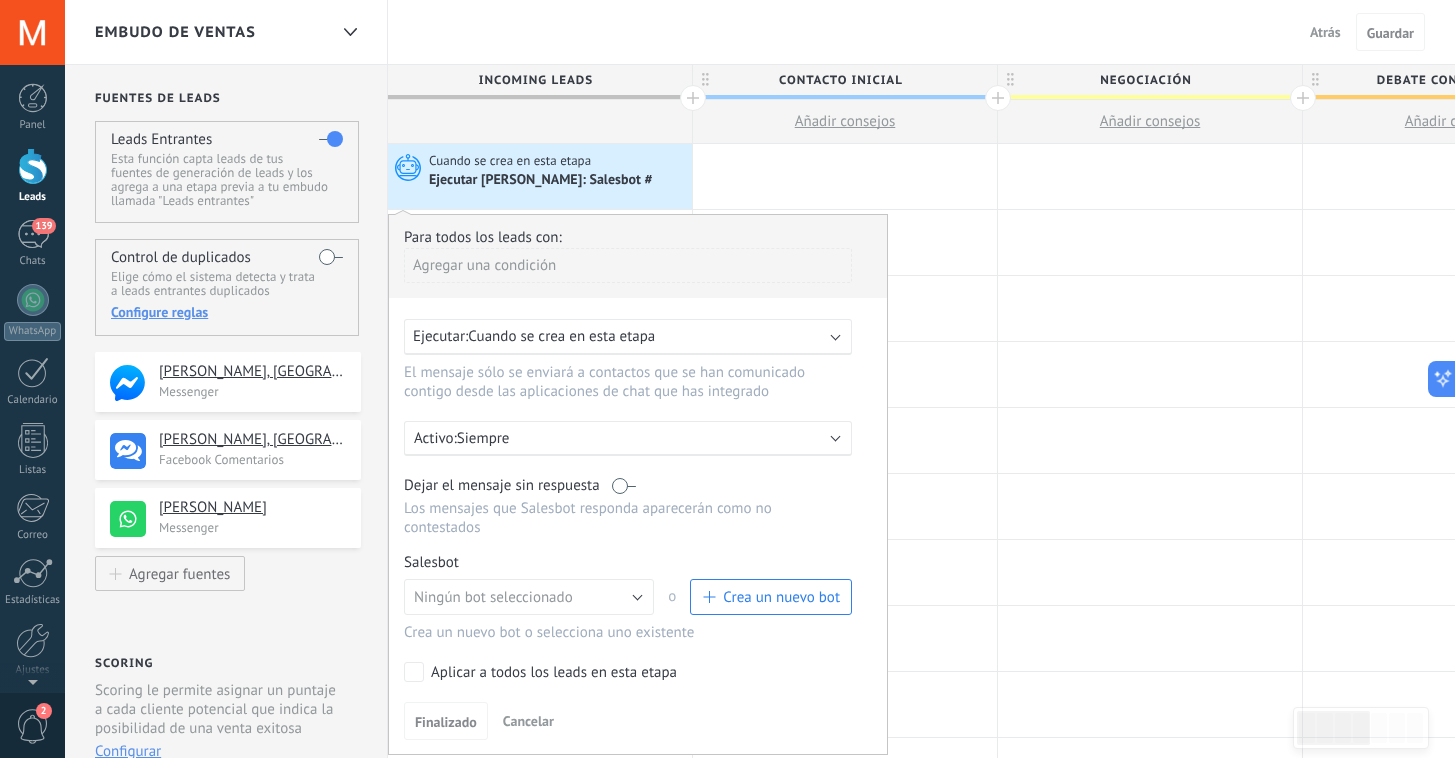 click on "Crea un nuevo bot" at bounding box center (781, 597) 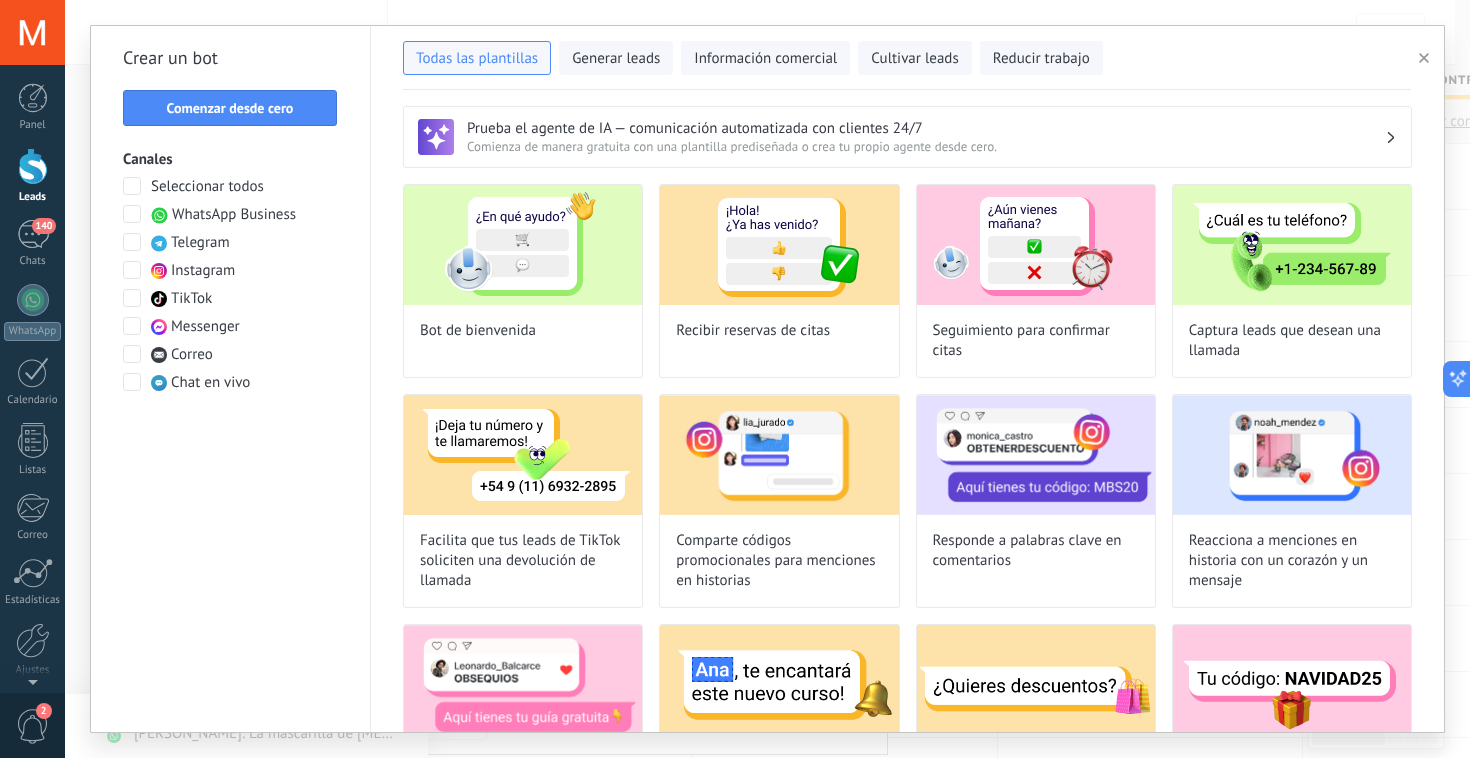 click at bounding box center (132, 214) 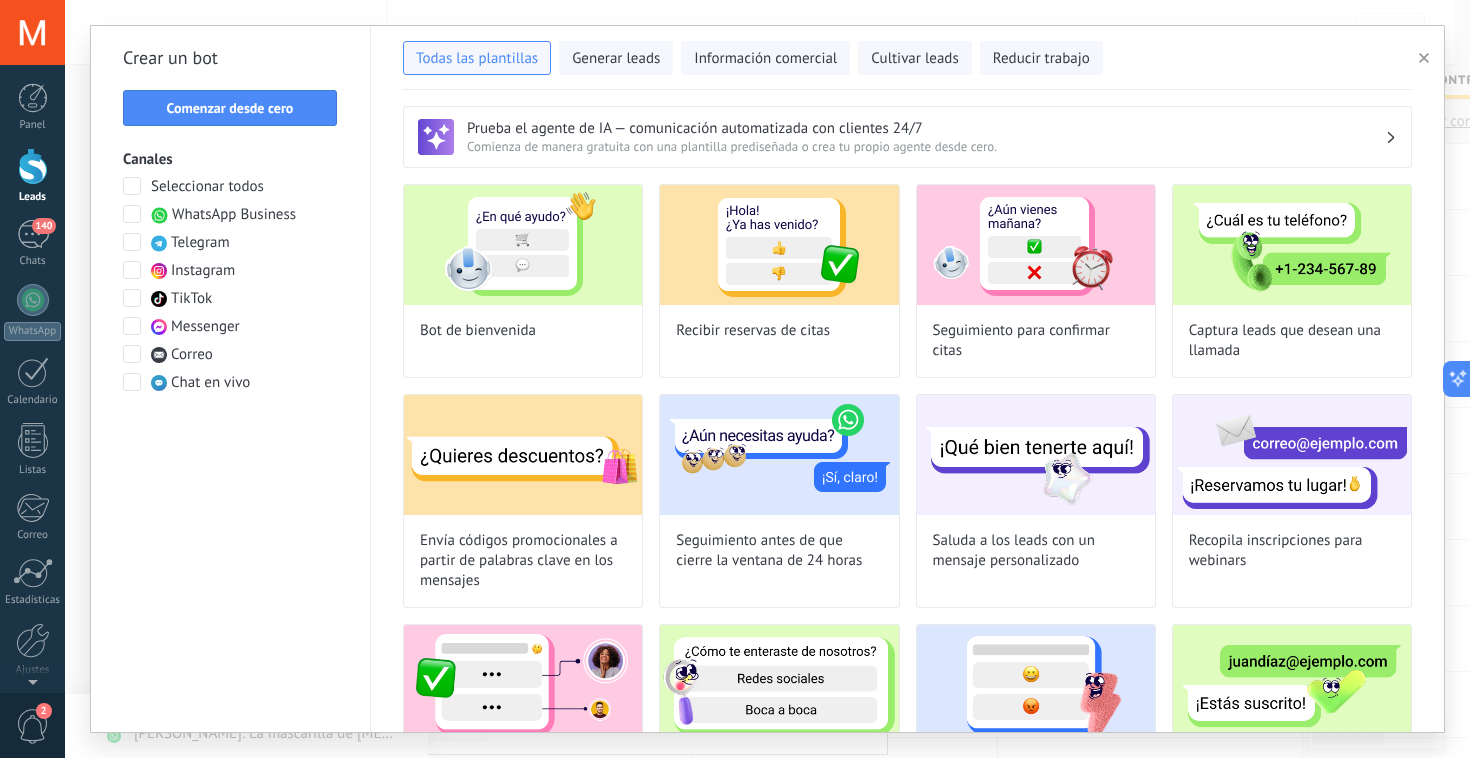 click at bounding box center [132, 186] 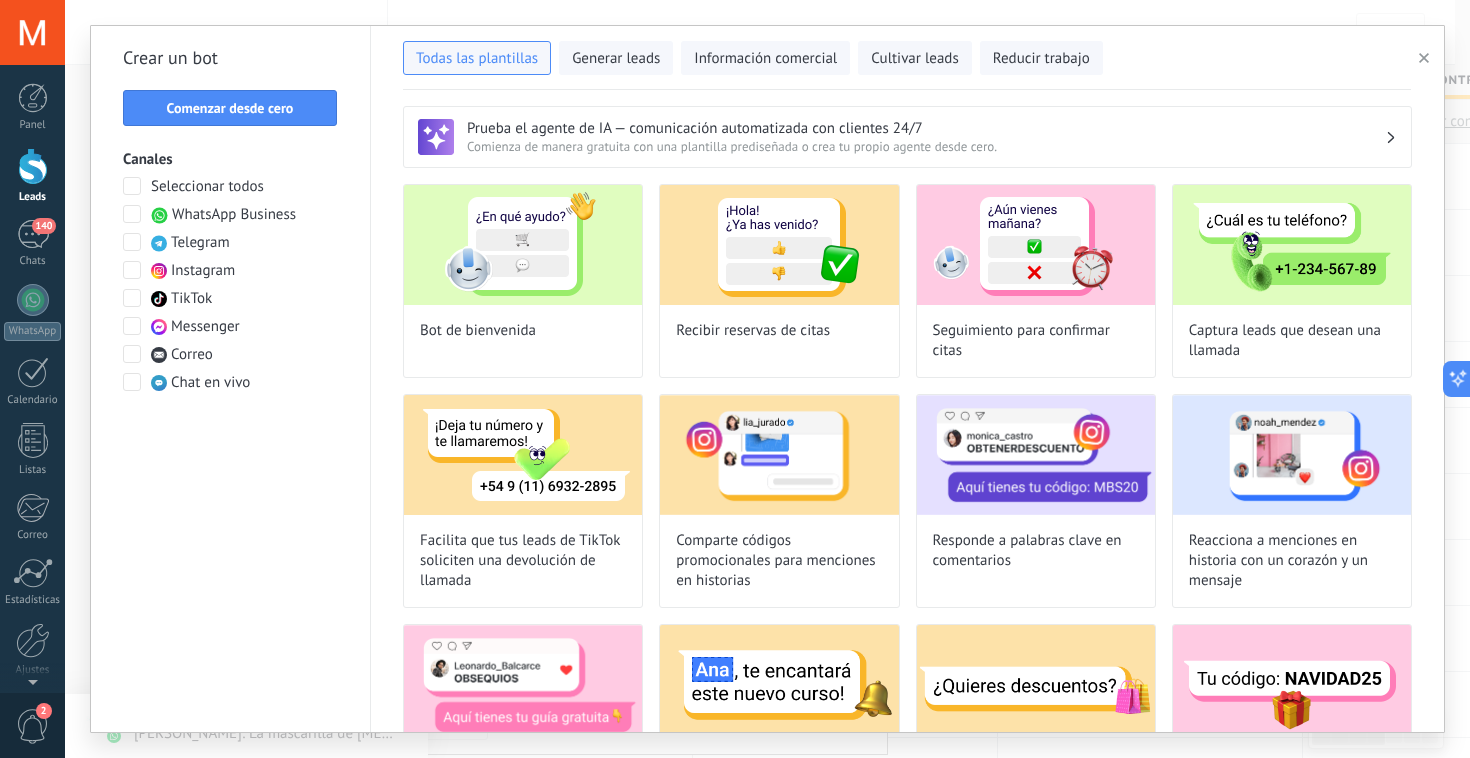 click at bounding box center [132, 186] 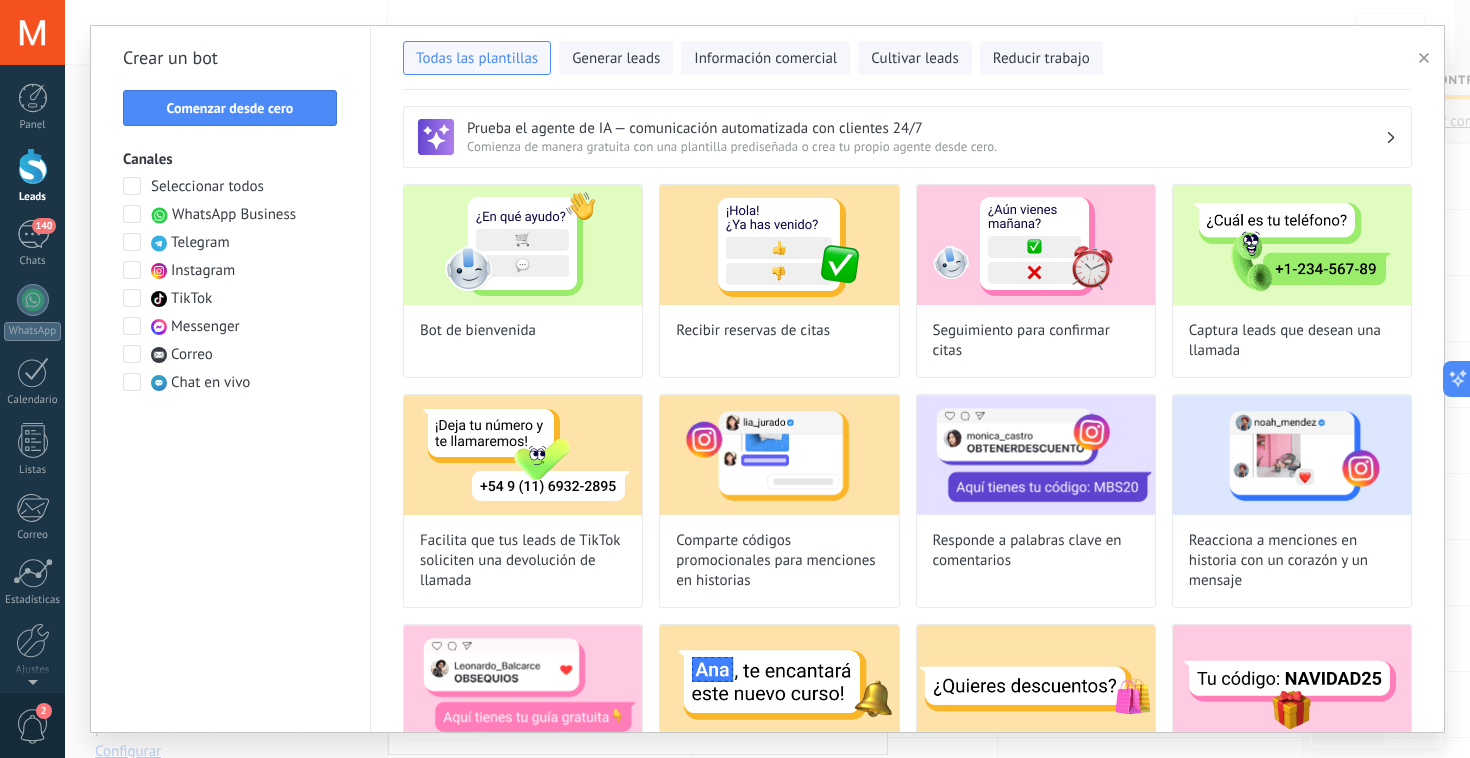 click at bounding box center (1427, 58) 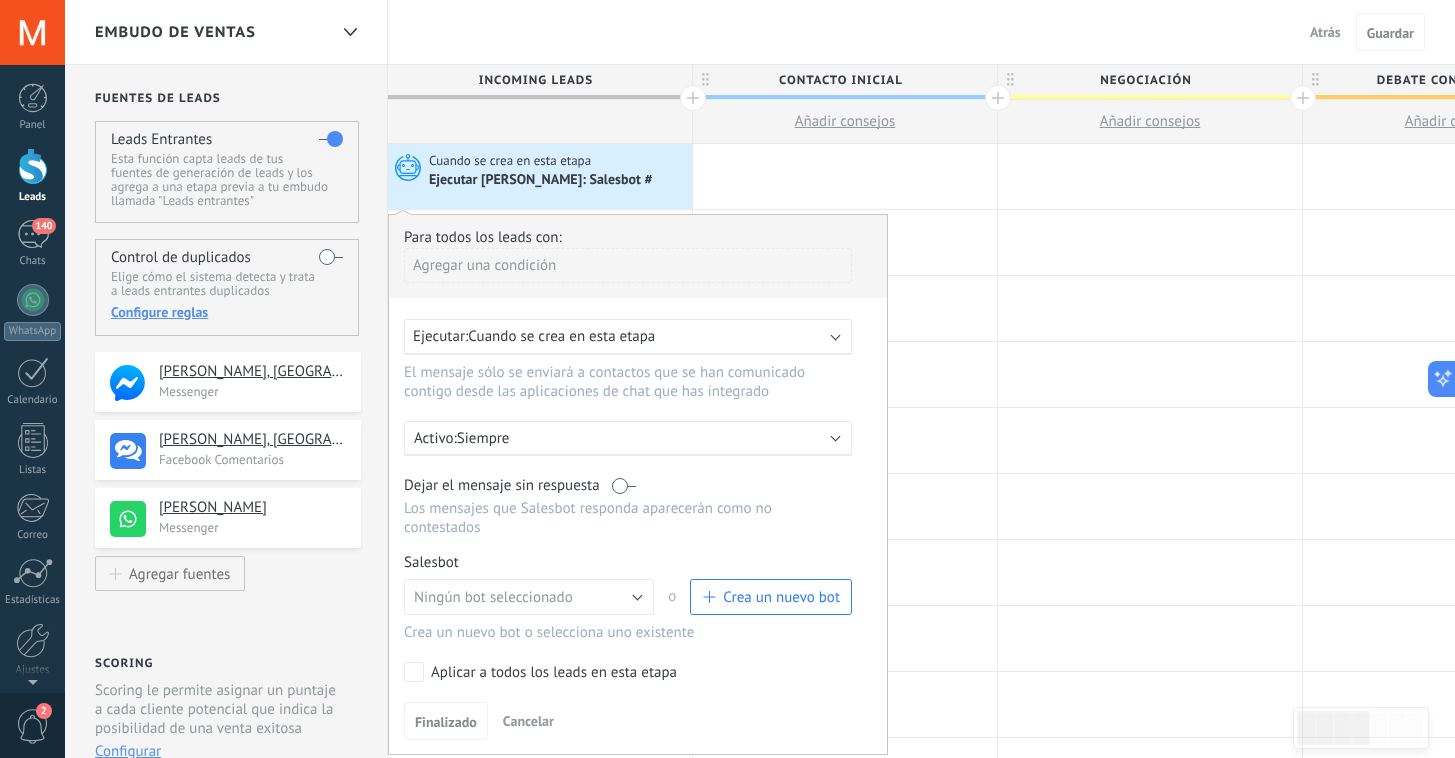 click on "Embudo de ventas Atrás Cancelar Guardar" at bounding box center [760, 32] 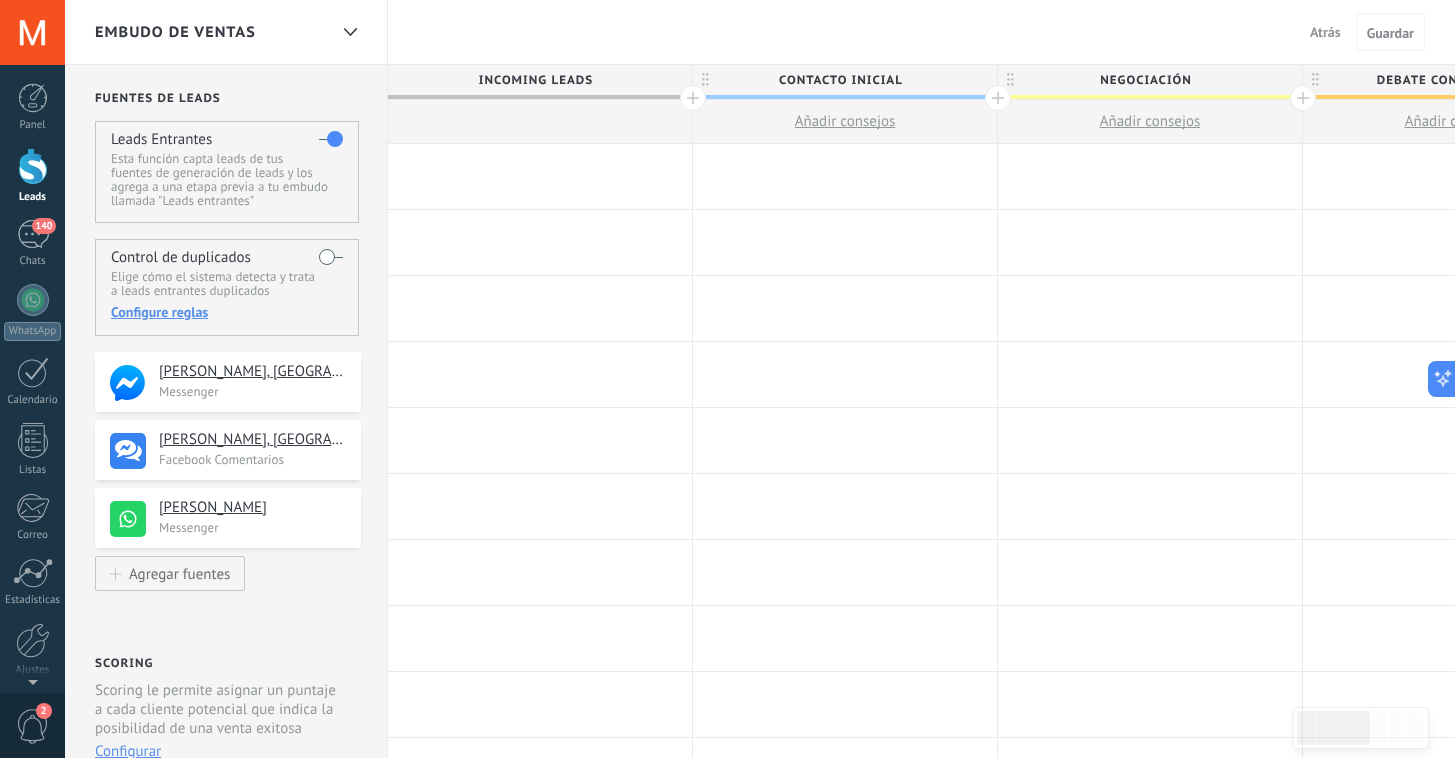 click on "Incoming leads" at bounding box center [535, 80] 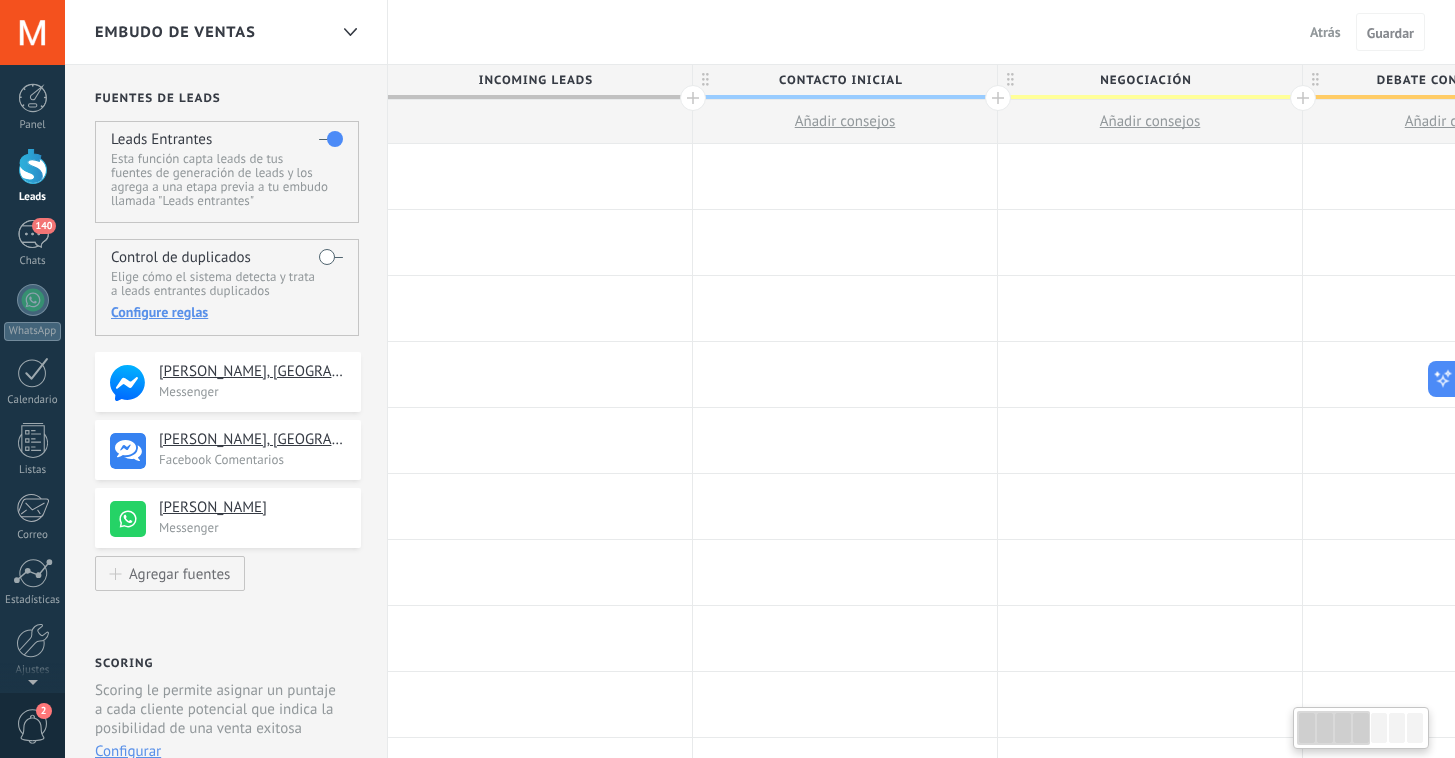 click on "Incoming leads" at bounding box center (535, 80) 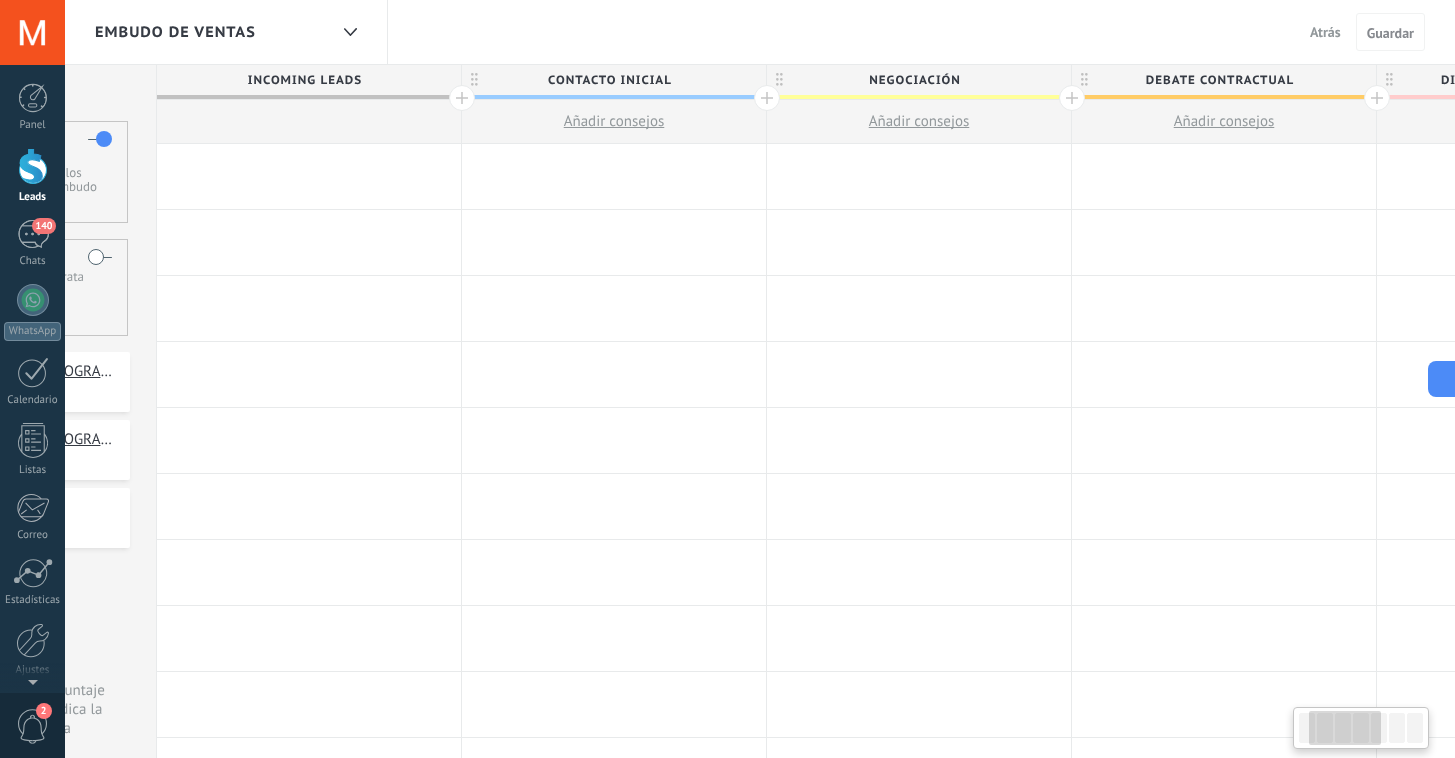 drag, startPoint x: 1198, startPoint y: 80, endPoint x: 966, endPoint y: 88, distance: 232.1379 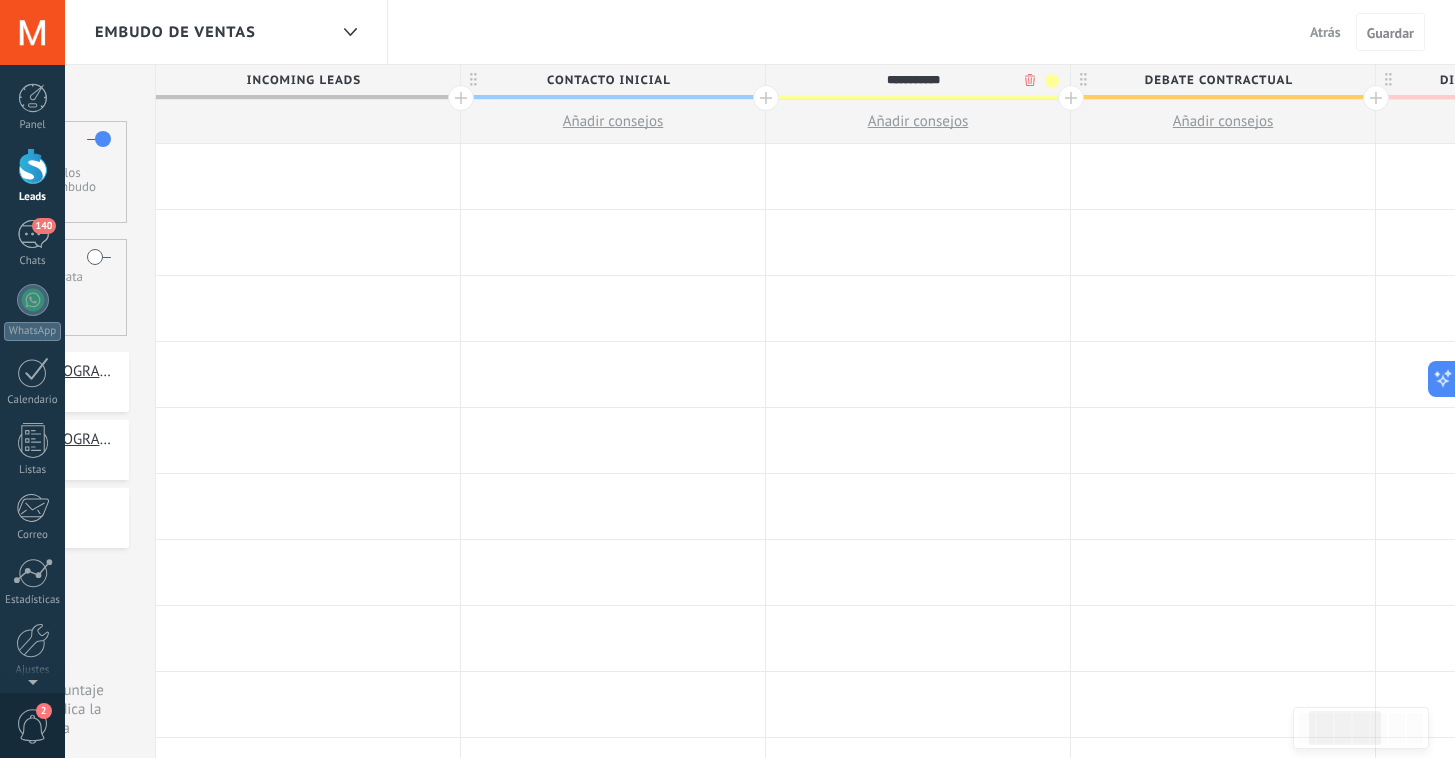 drag, startPoint x: 960, startPoint y: 78, endPoint x: 815, endPoint y: 77, distance: 145.00345 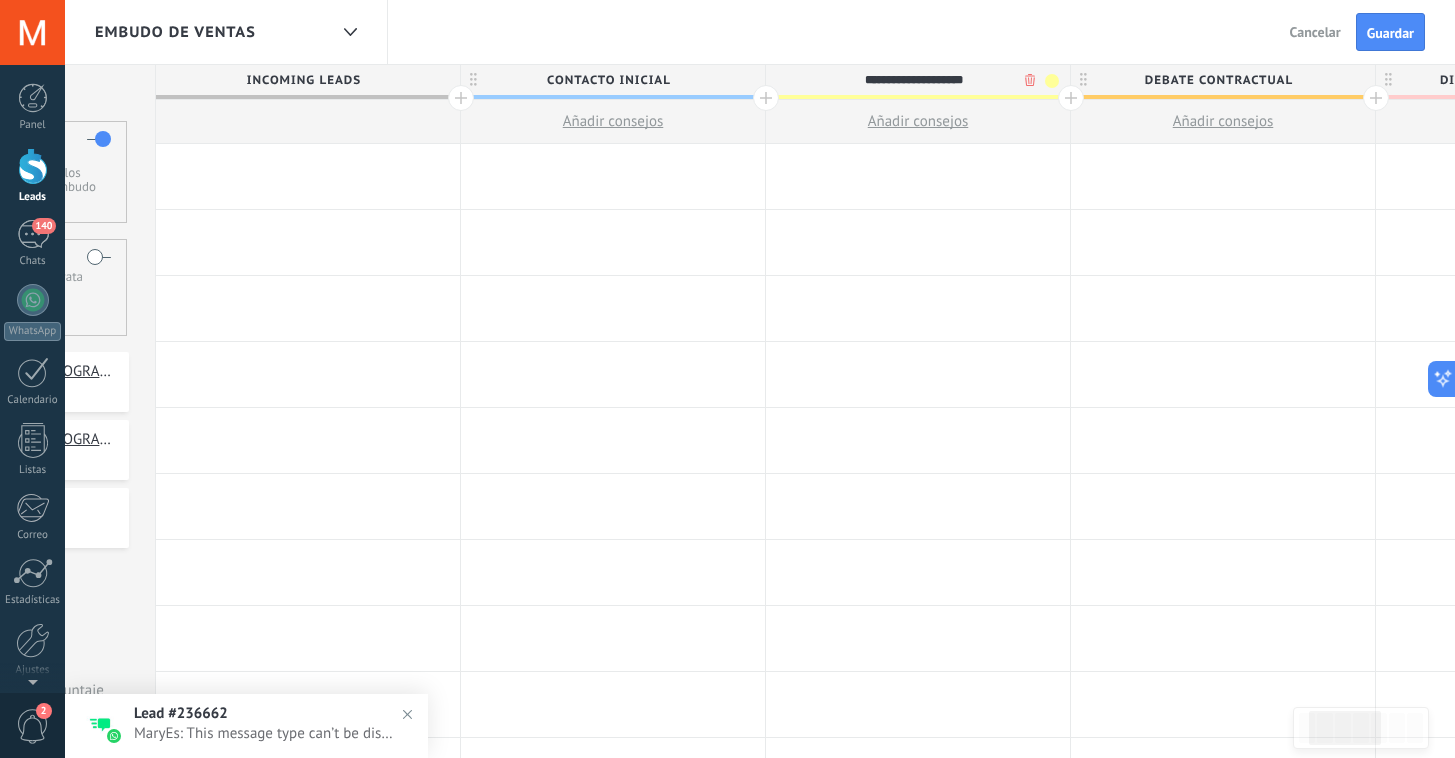 type on "**********" 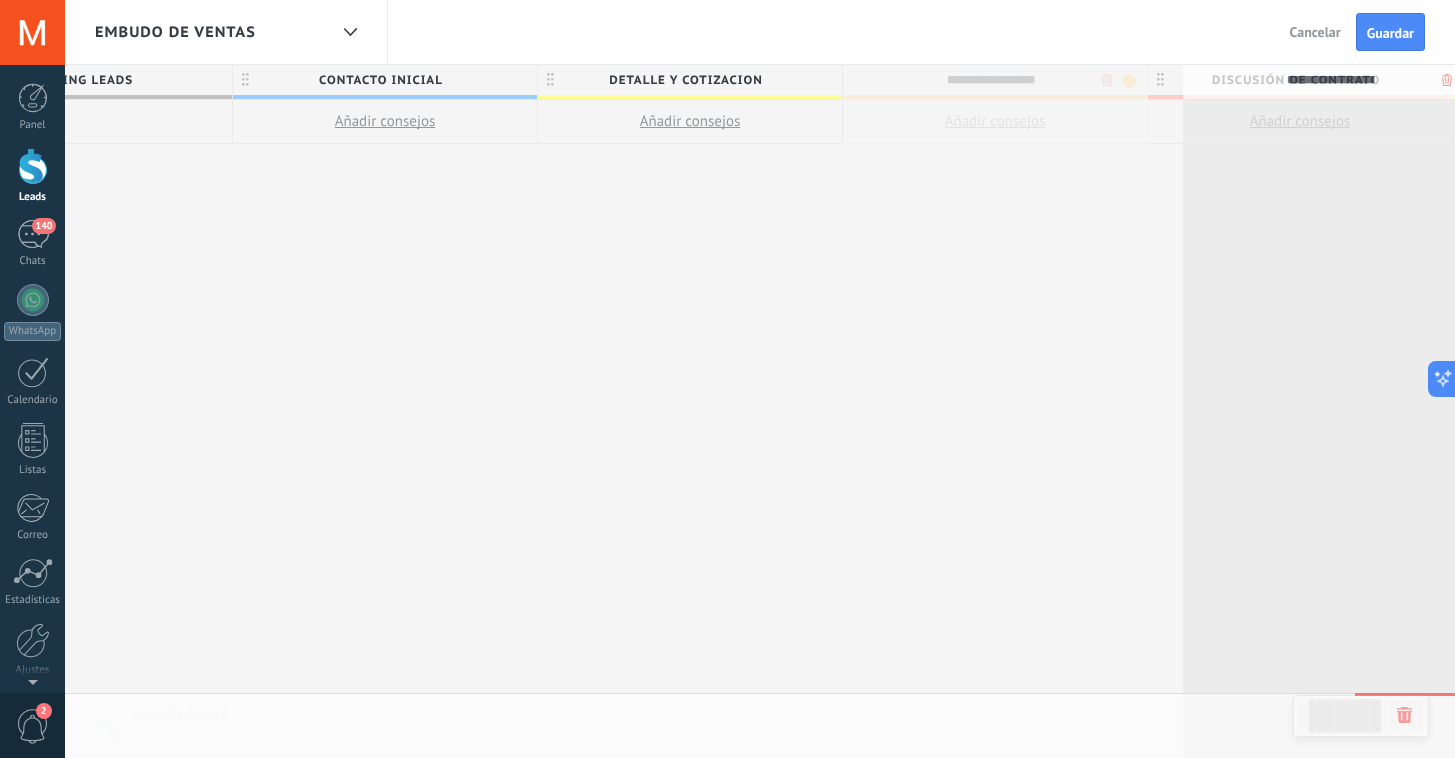 scroll, scrollTop: 0, scrollLeft: 494, axis: horizontal 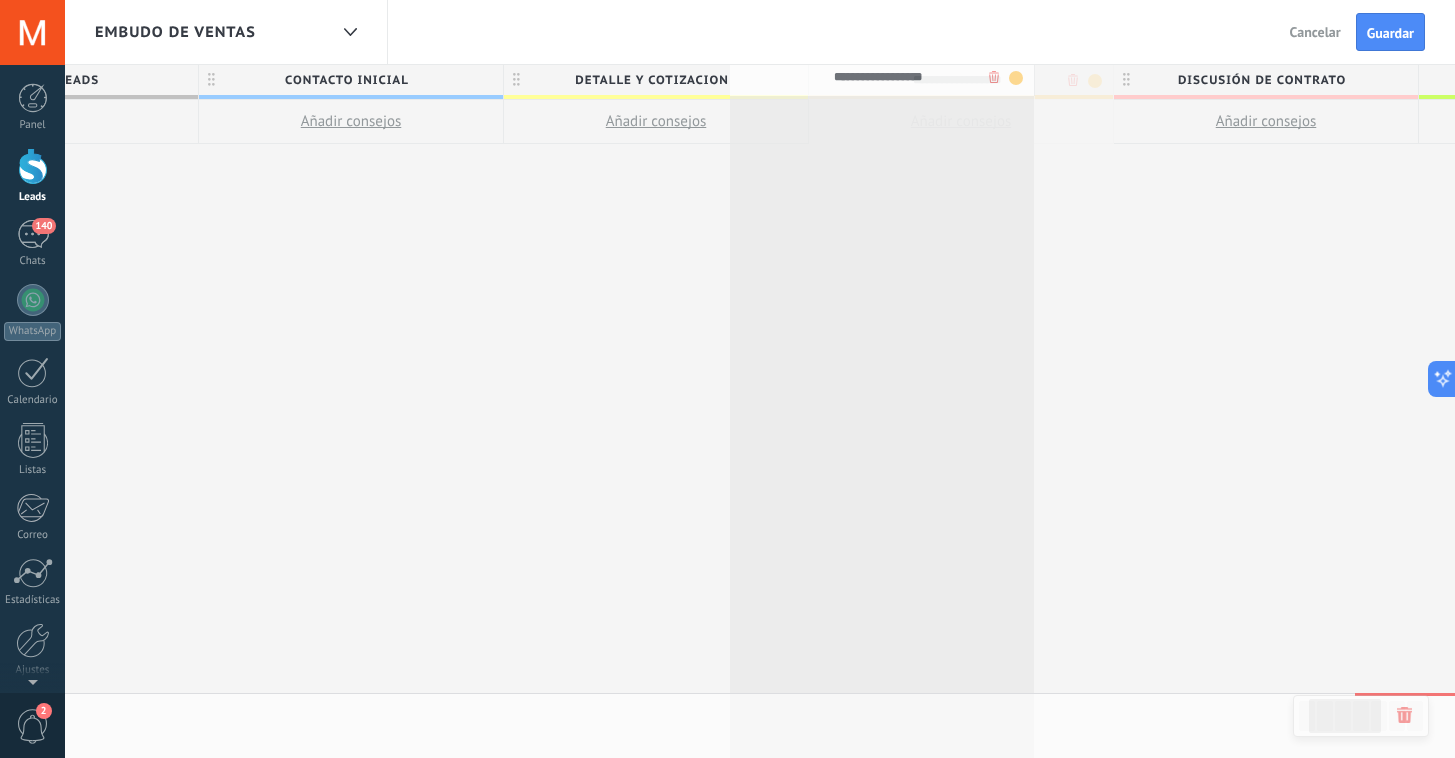 drag, startPoint x: 1146, startPoint y: 79, endPoint x: 809, endPoint y: 77, distance: 337.00592 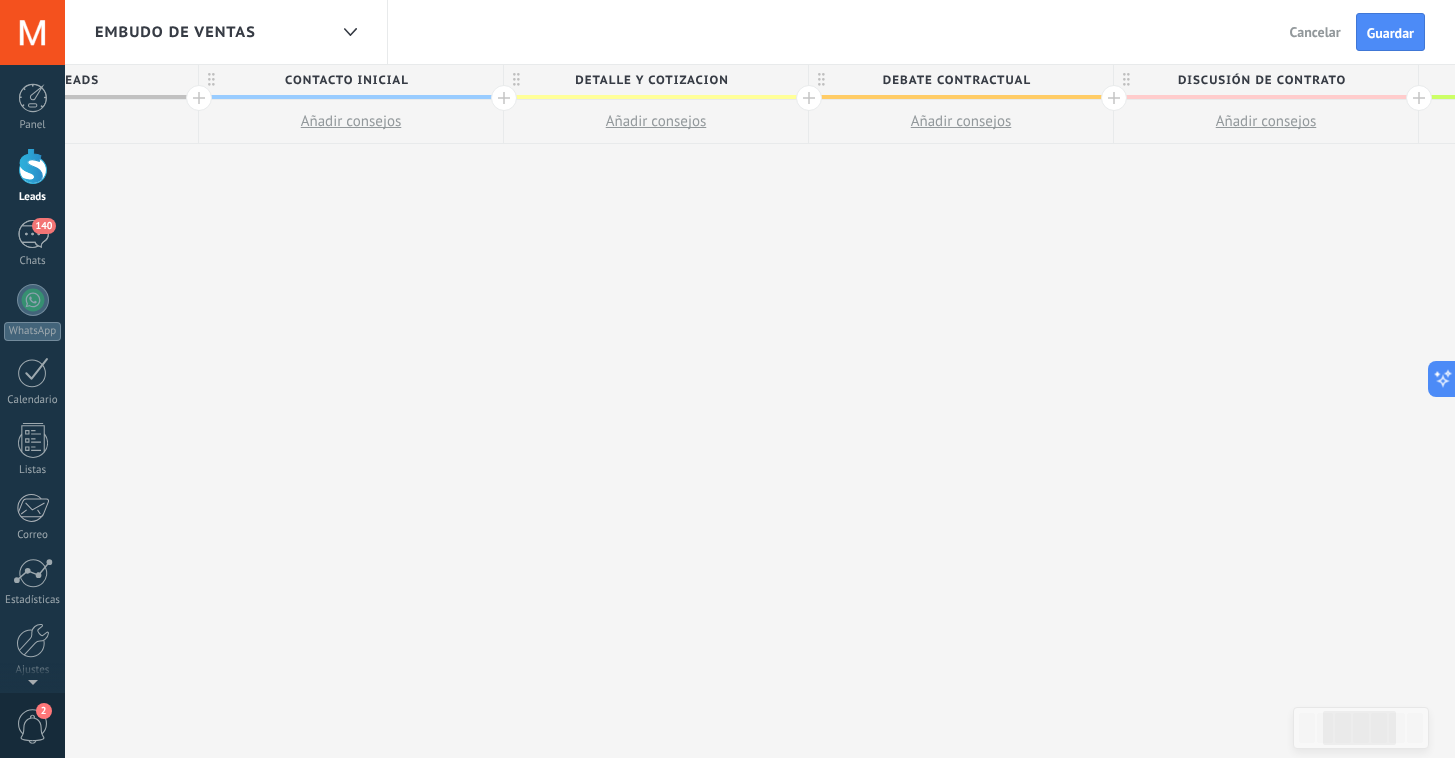 click on "Debate contractual" at bounding box center [956, 80] 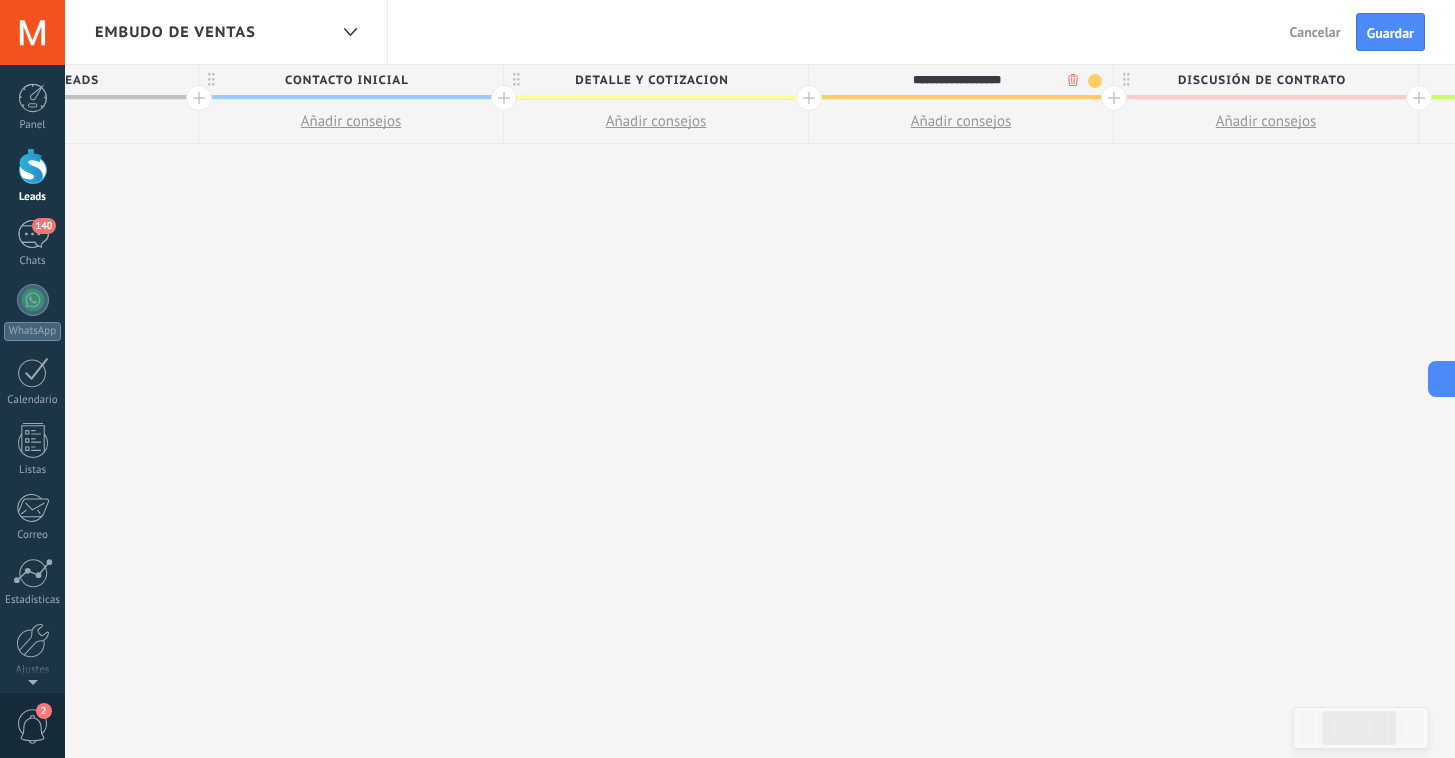 drag, startPoint x: 1032, startPoint y: 77, endPoint x: 825, endPoint y: 82, distance: 207.06038 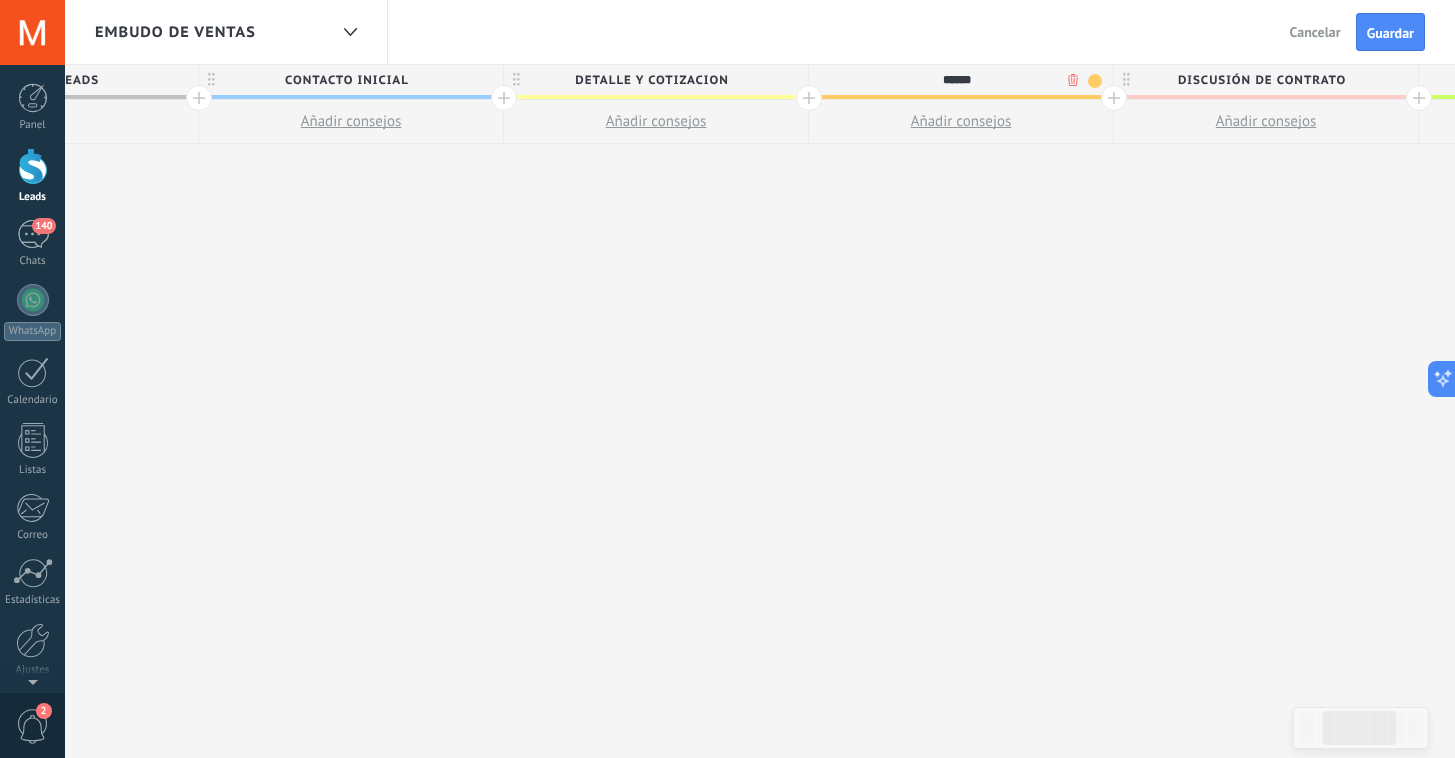type on "******" 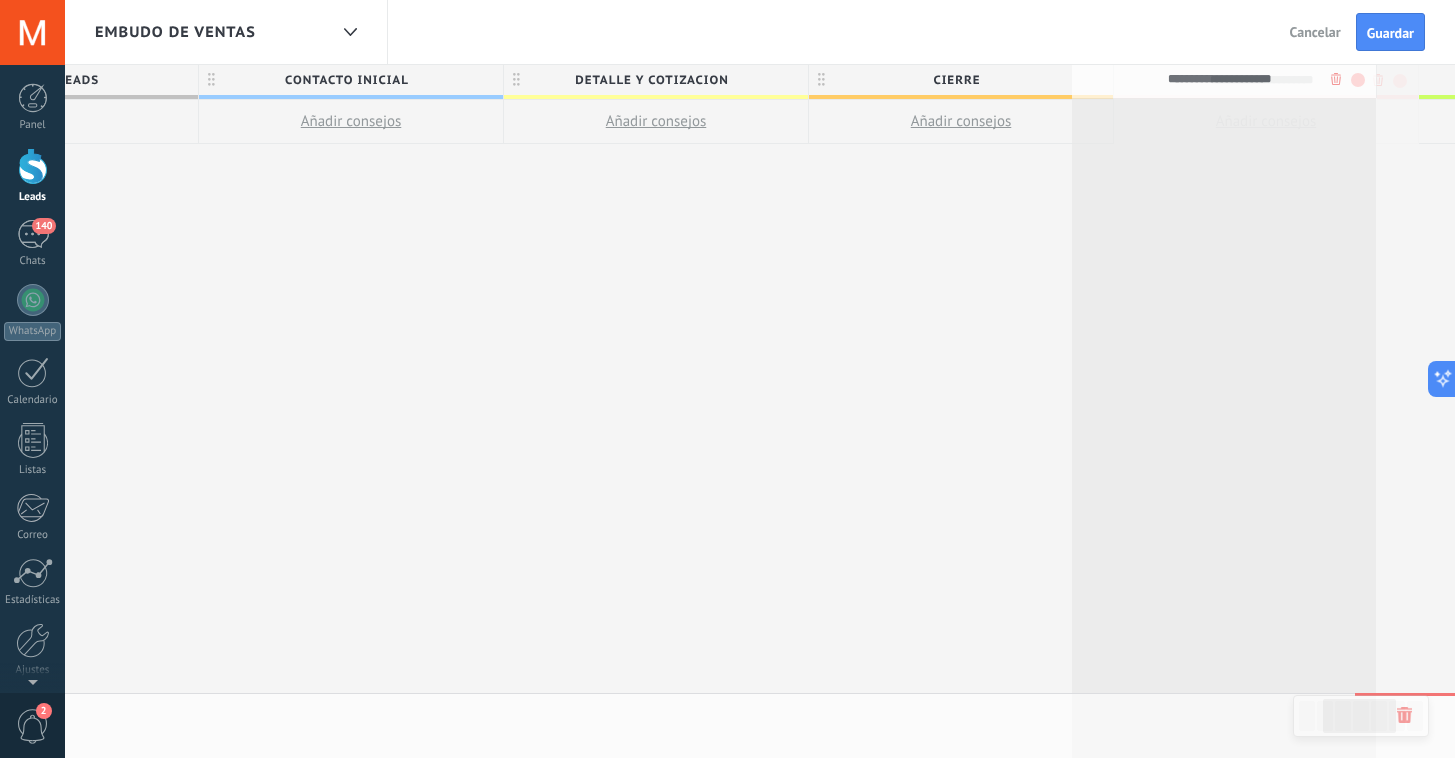 drag, startPoint x: 1344, startPoint y: 78, endPoint x: 1307, endPoint y: 77, distance: 37.01351 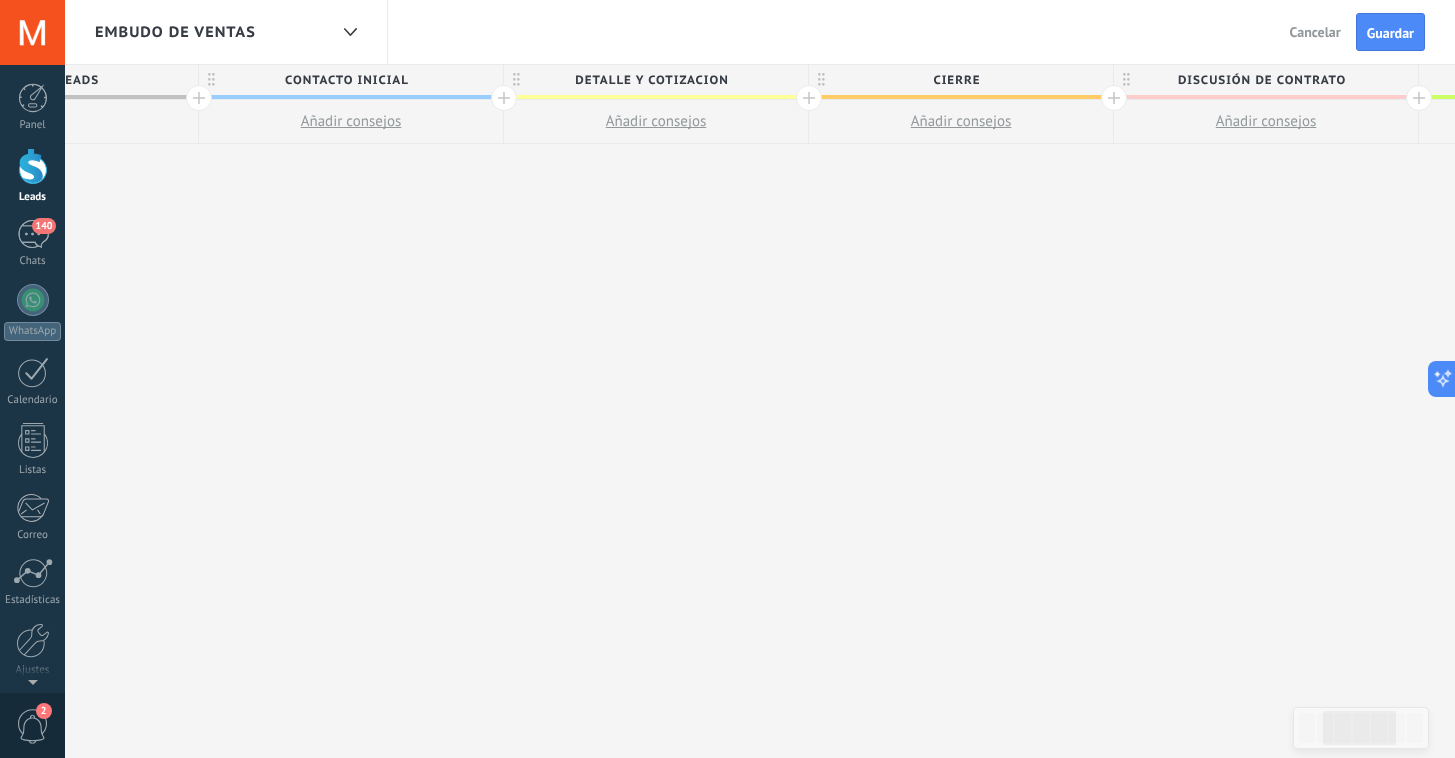 click on "Discusión de contrato" at bounding box center (1261, 80) 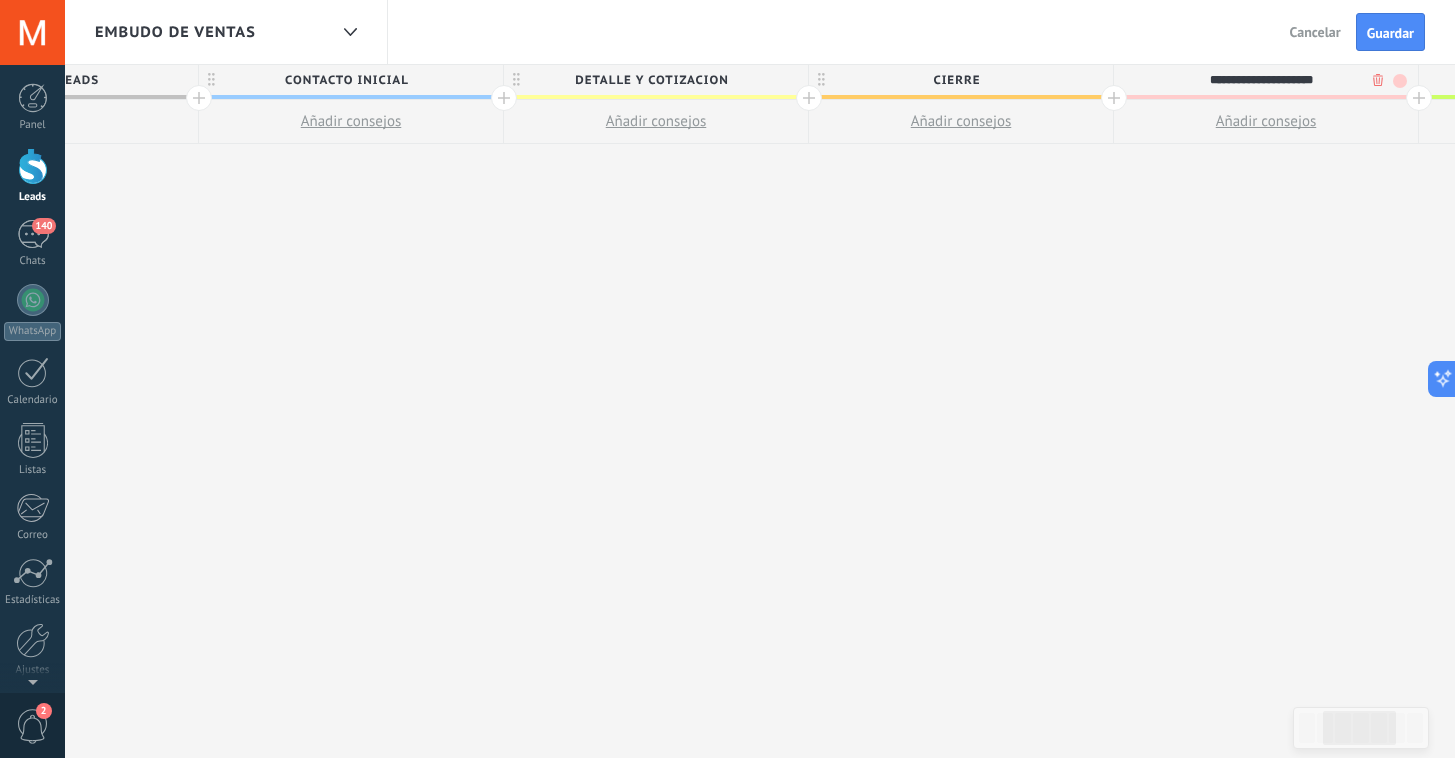 click on "**********" at bounding box center [1261, 80] 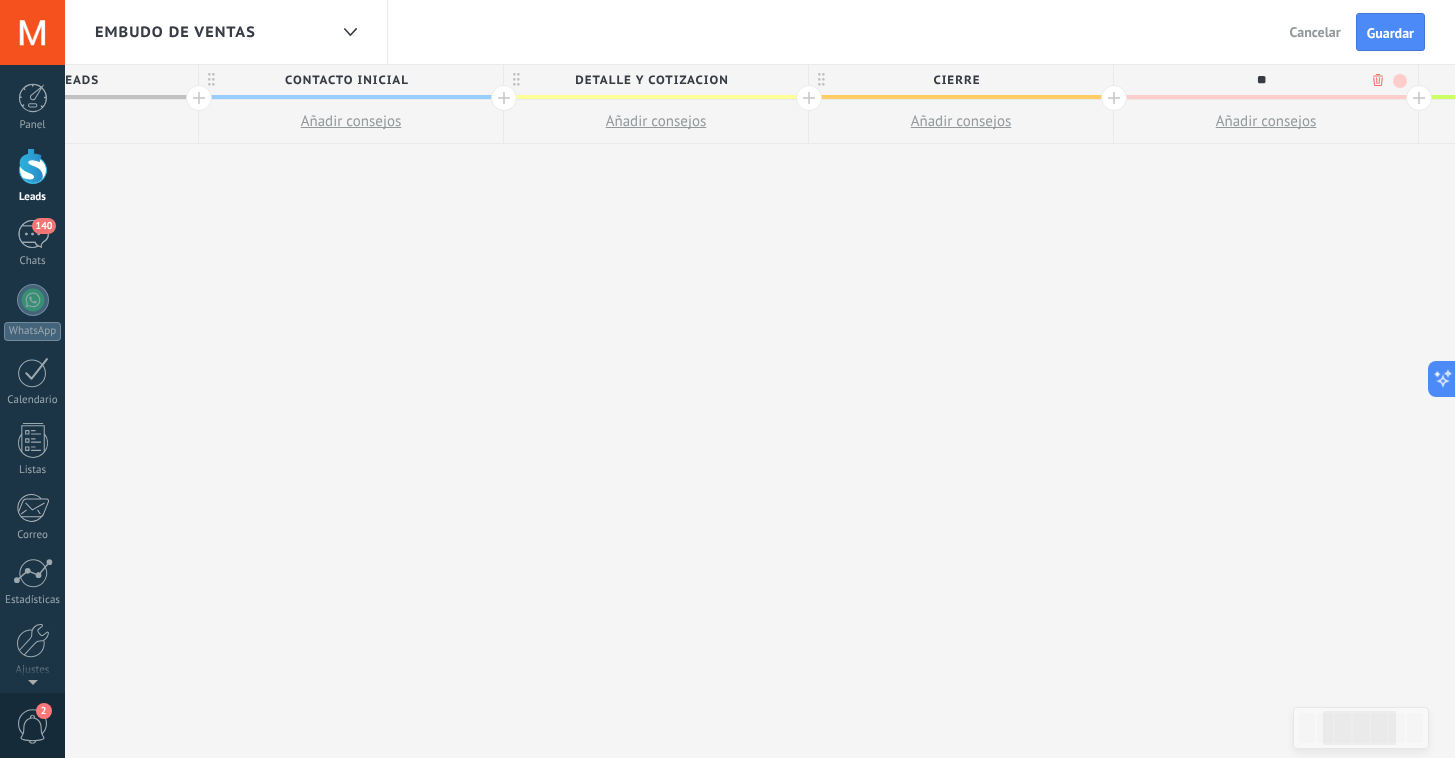 type on "*" 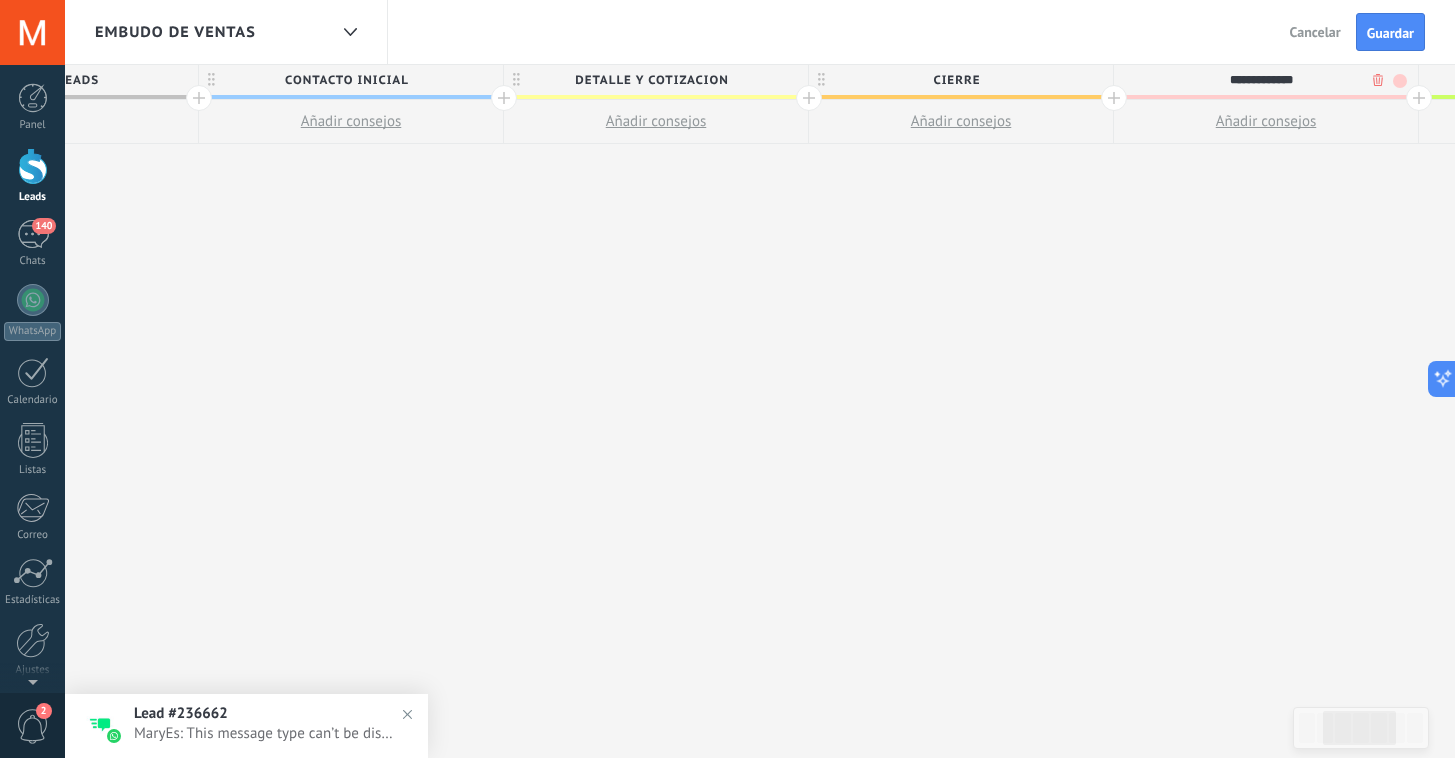type on "**********" 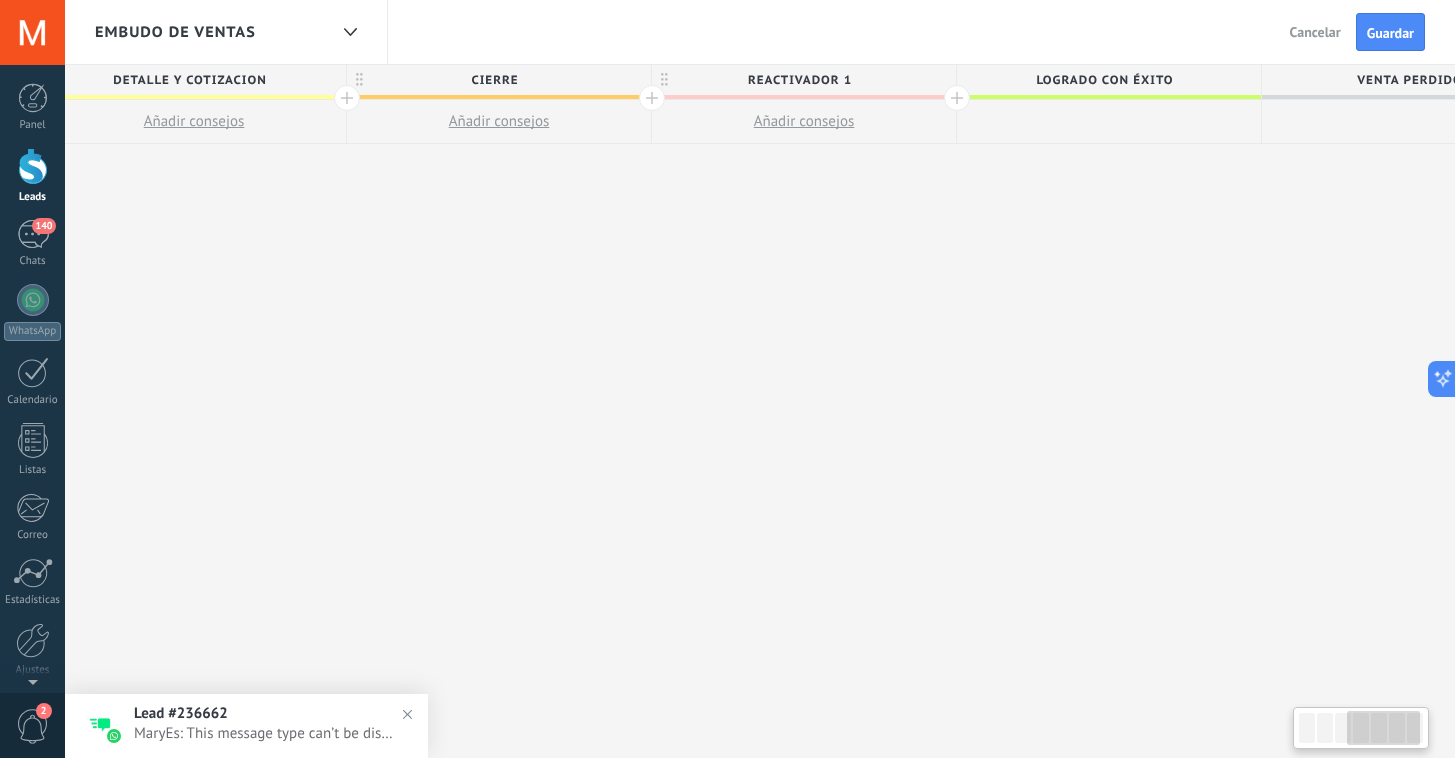 scroll, scrollTop: 0, scrollLeft: 1068, axis: horizontal 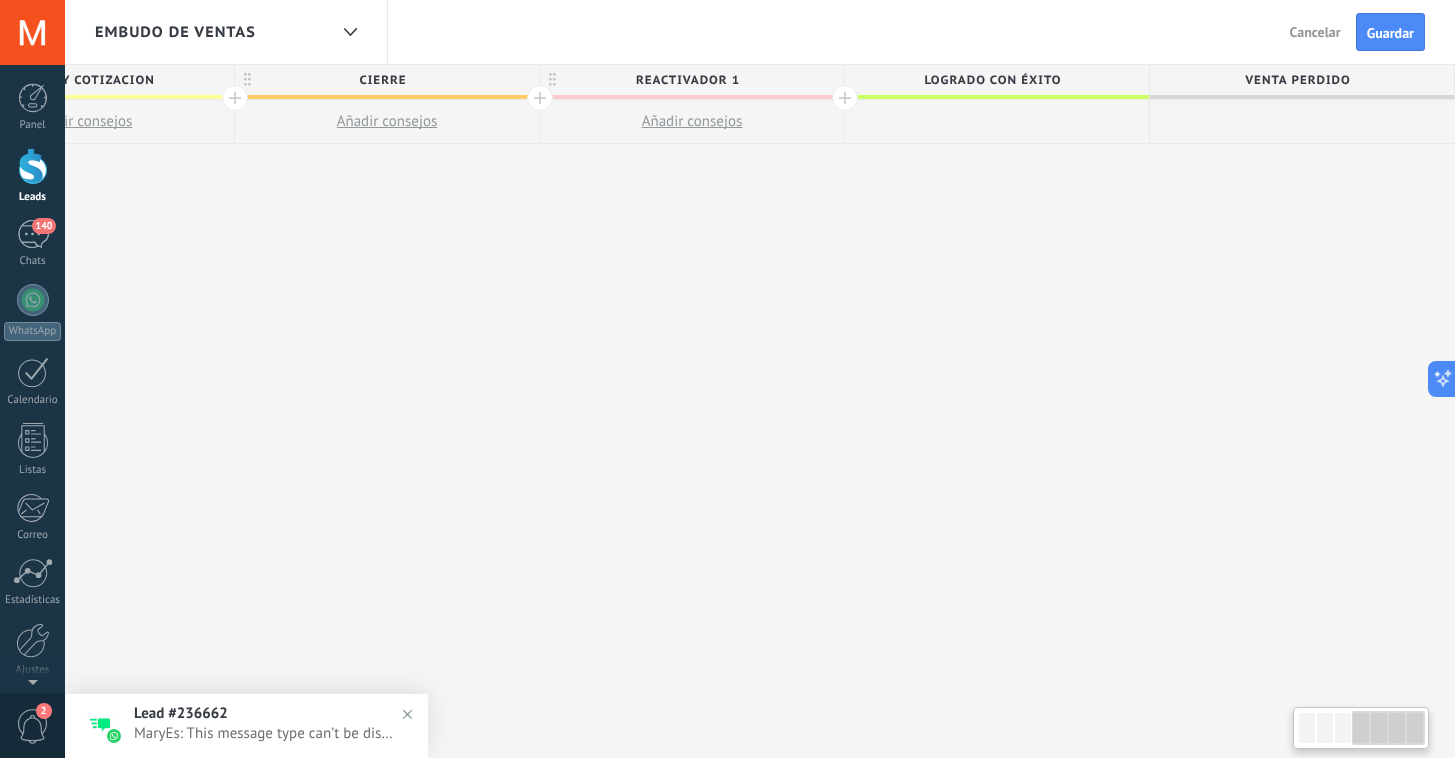 drag, startPoint x: 1308, startPoint y: 253, endPoint x: 516, endPoint y: 257, distance: 792.0101 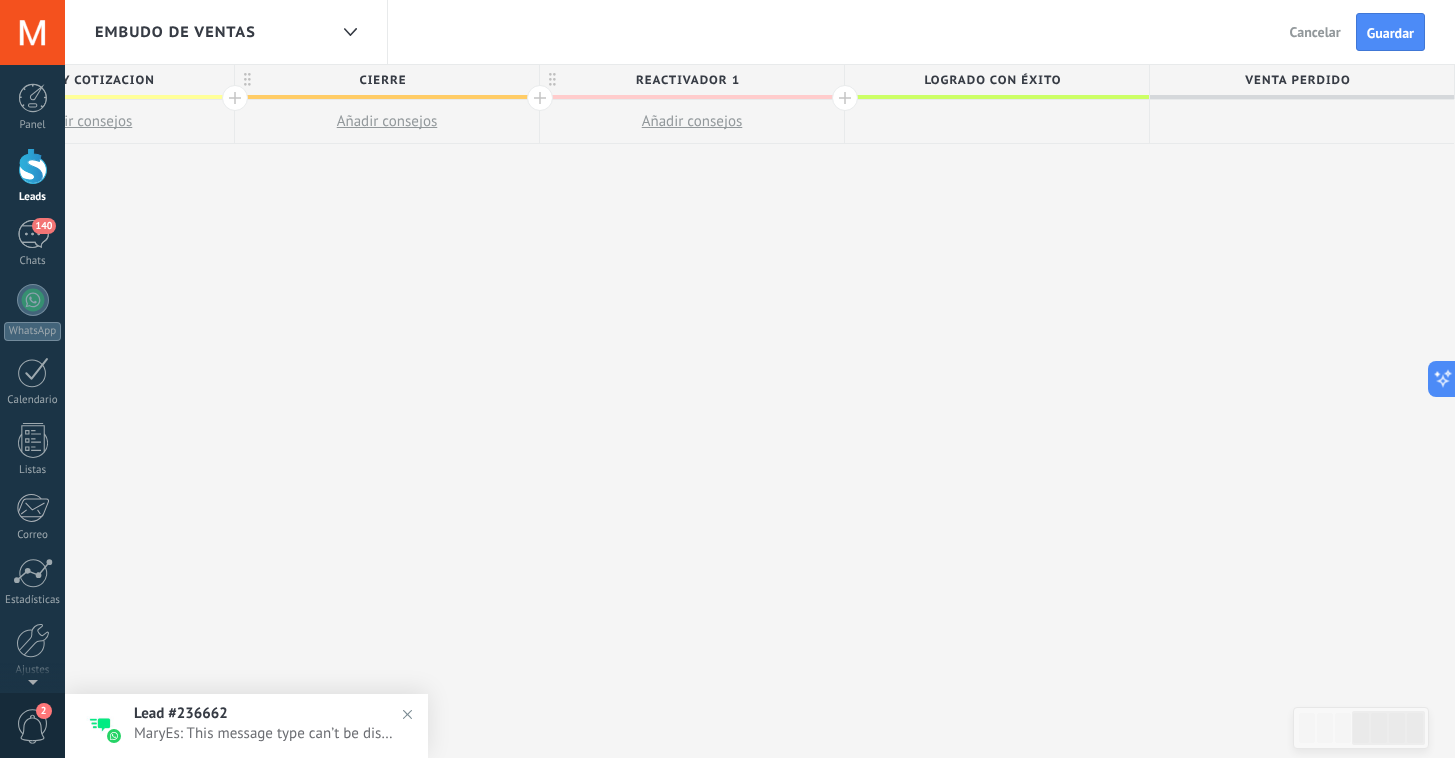 click at bounding box center (845, 98) 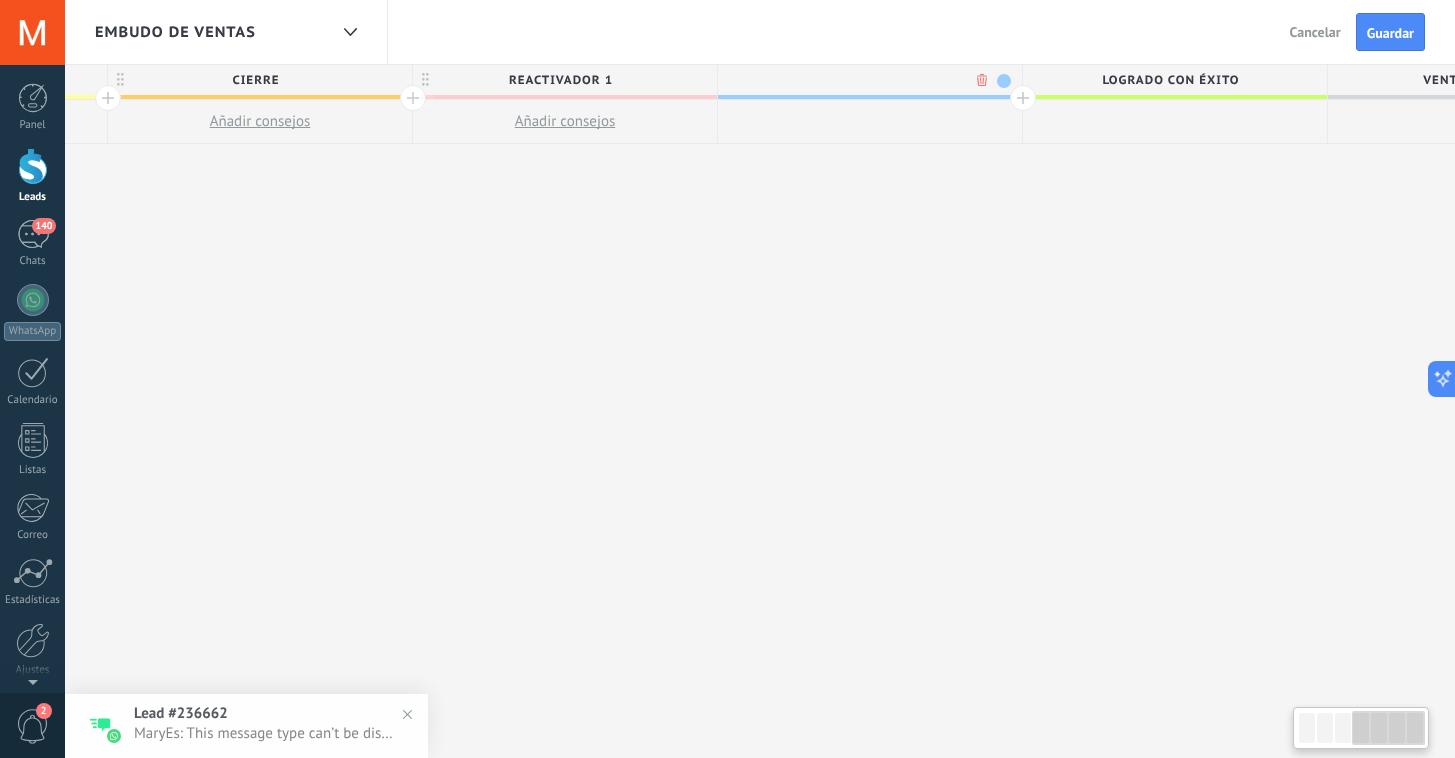 scroll, scrollTop: 0, scrollLeft: 1216, axis: horizontal 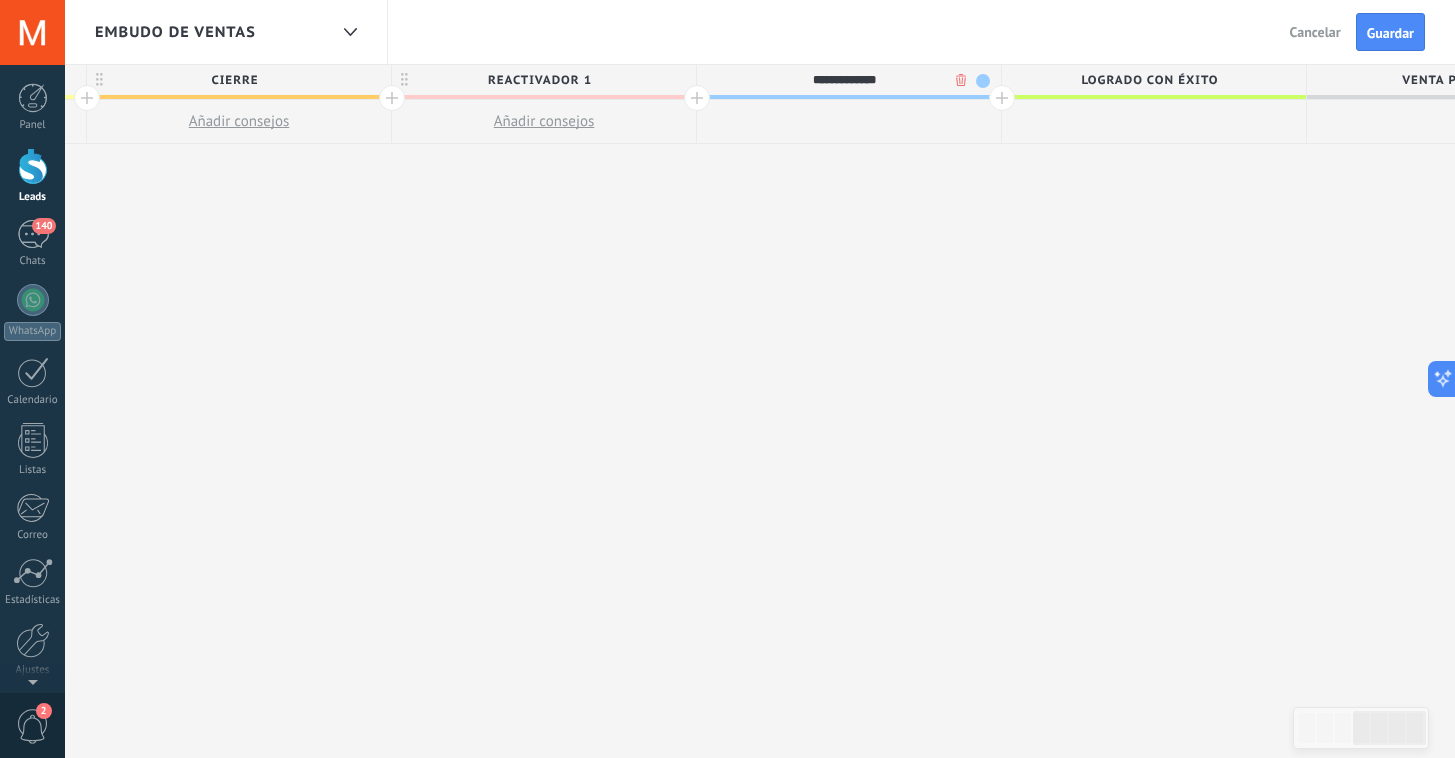 type on "**********" 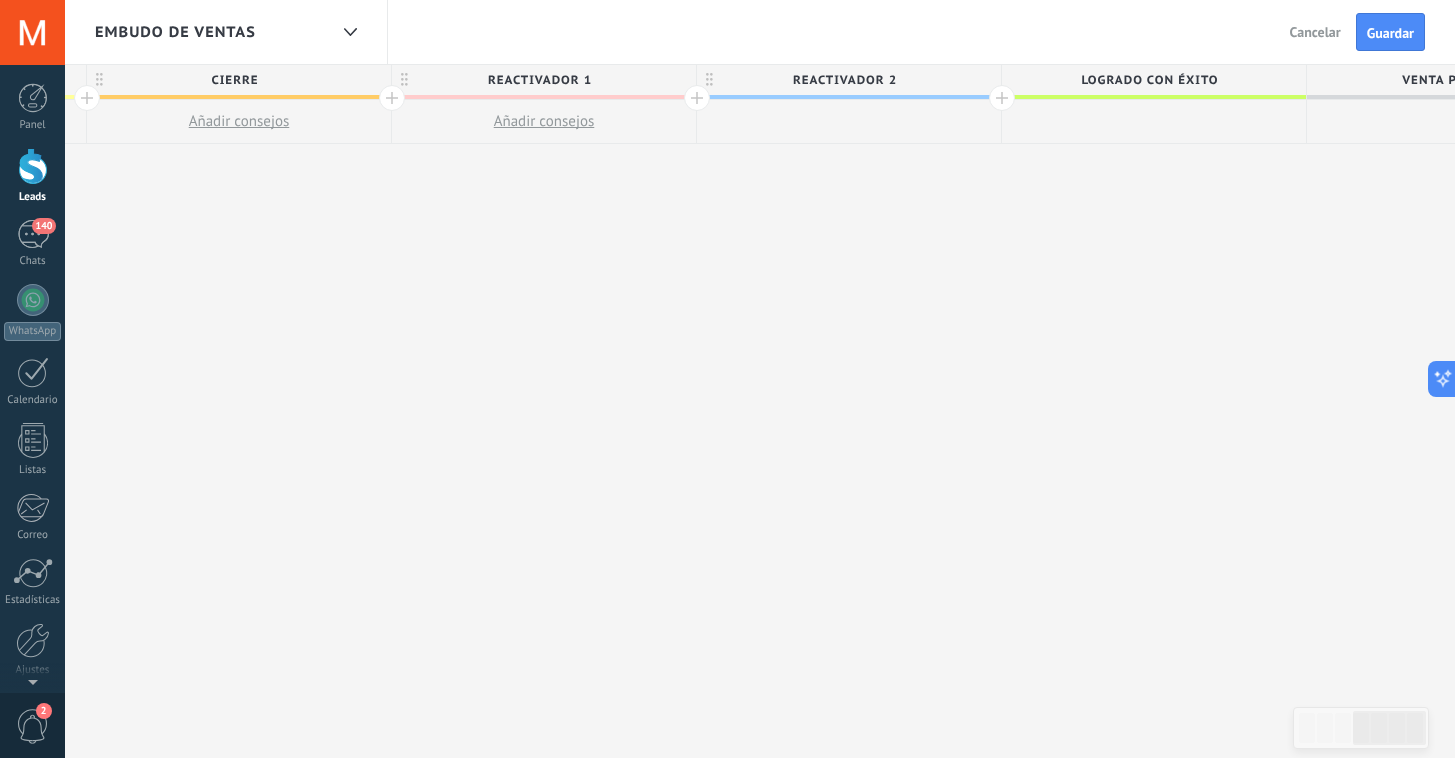 click at bounding box center [1002, 98] 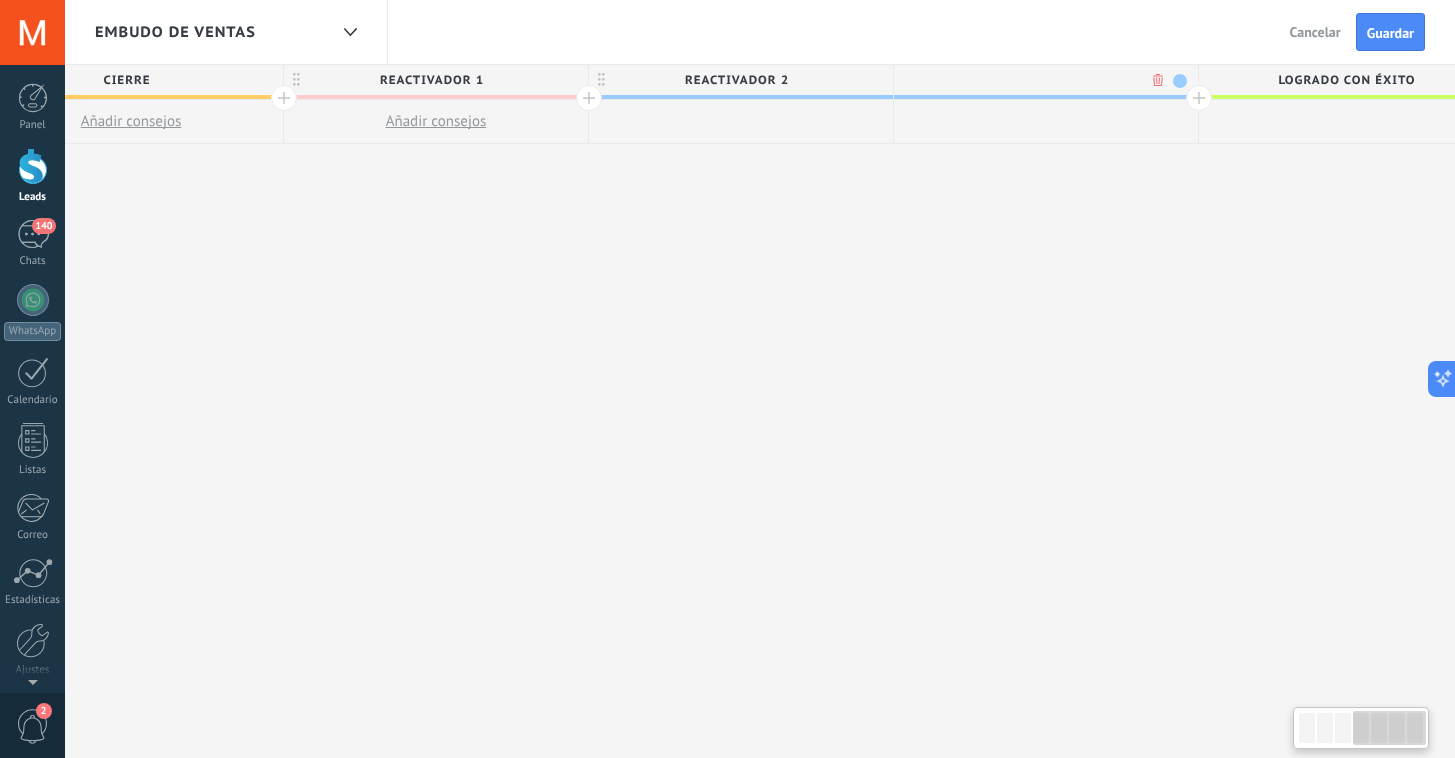 scroll, scrollTop: 0, scrollLeft: 1364, axis: horizontal 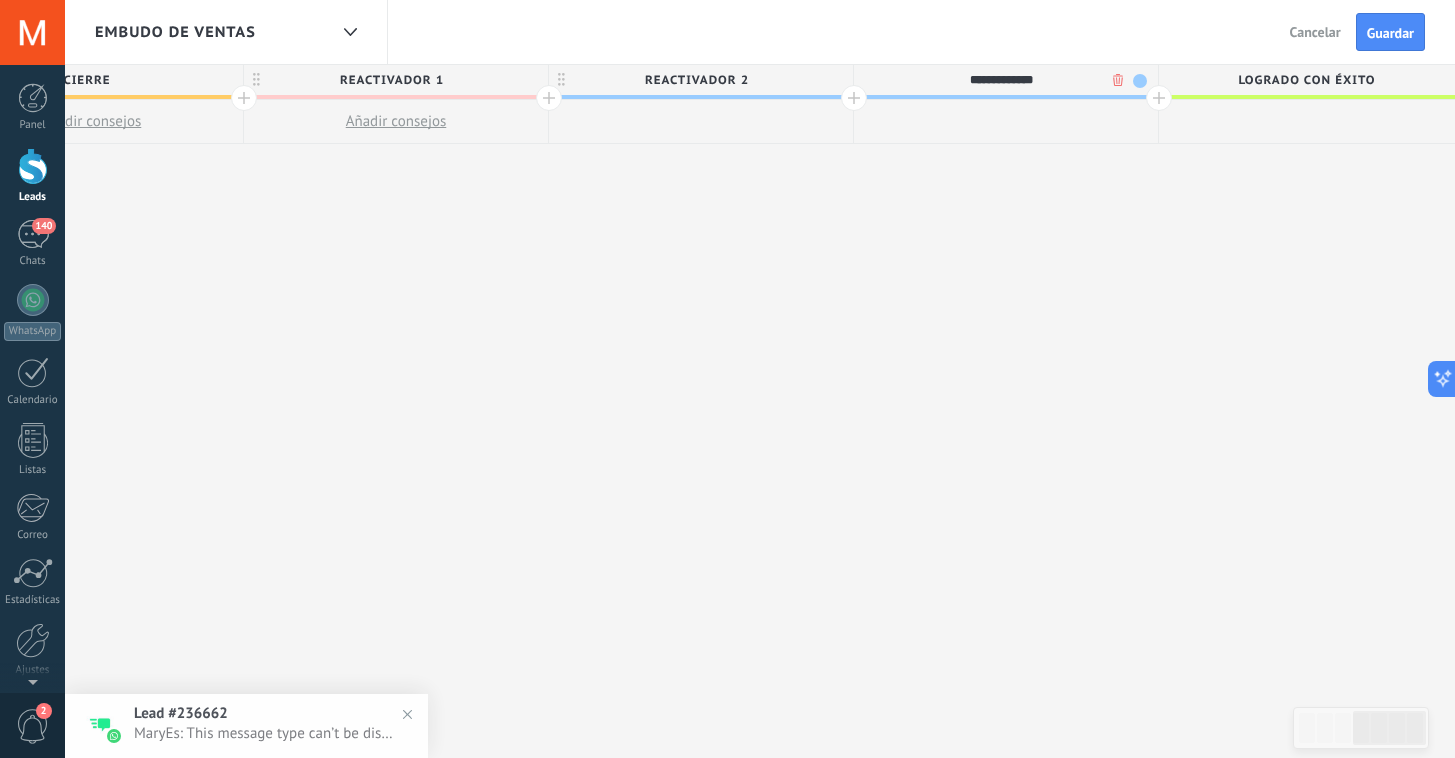 type on "**********" 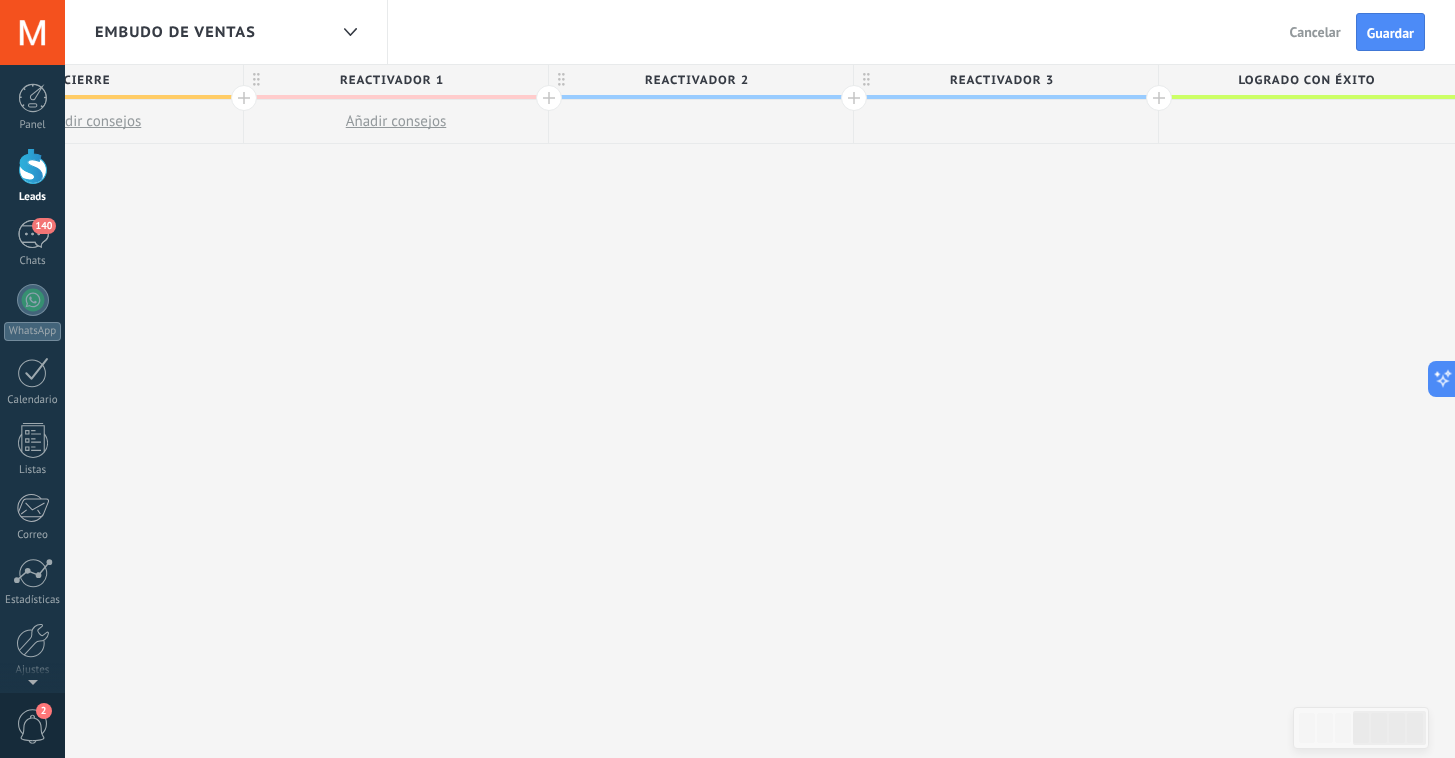 click on "REACTIVADOR 3" at bounding box center [1001, 80] 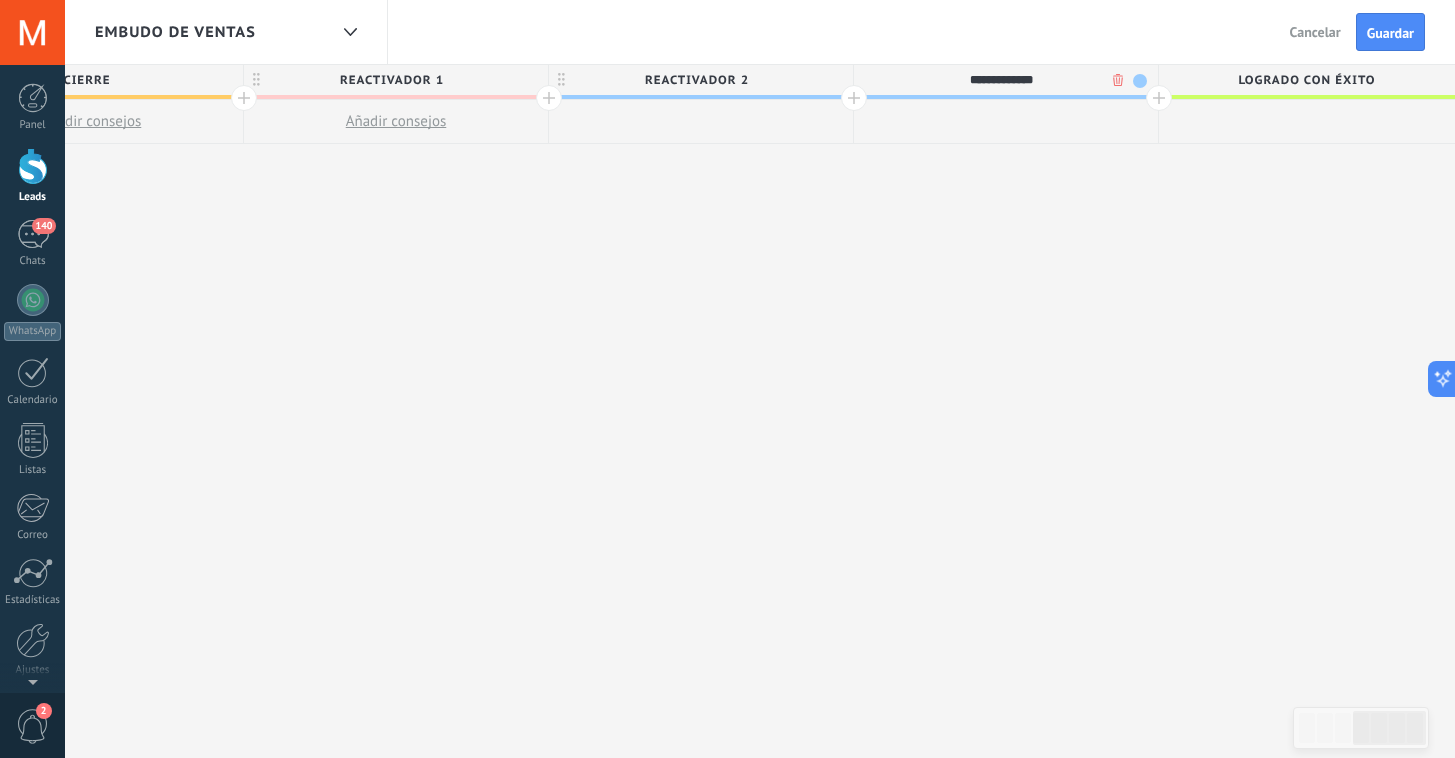 click at bounding box center [1140, 81] 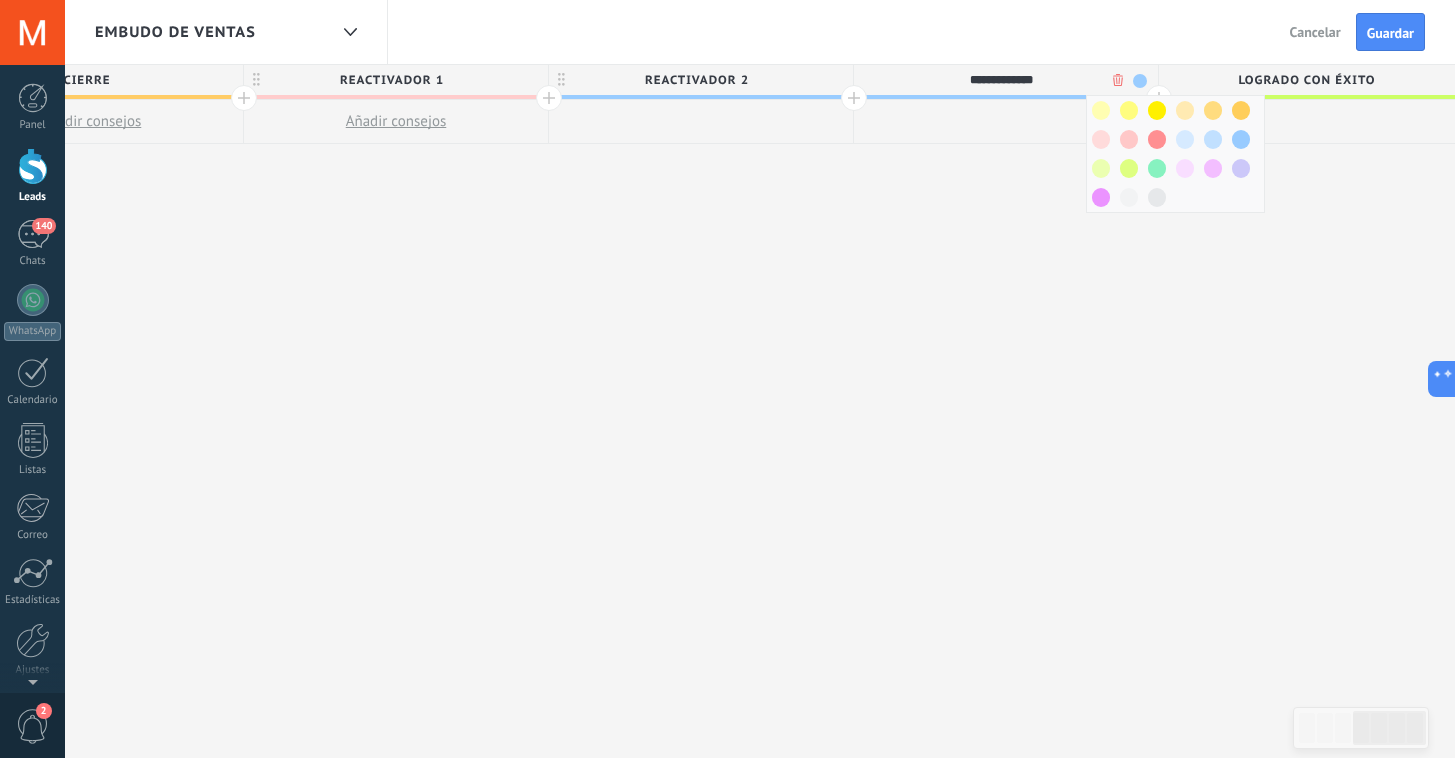 click on "**********" at bounding box center [396, 420] 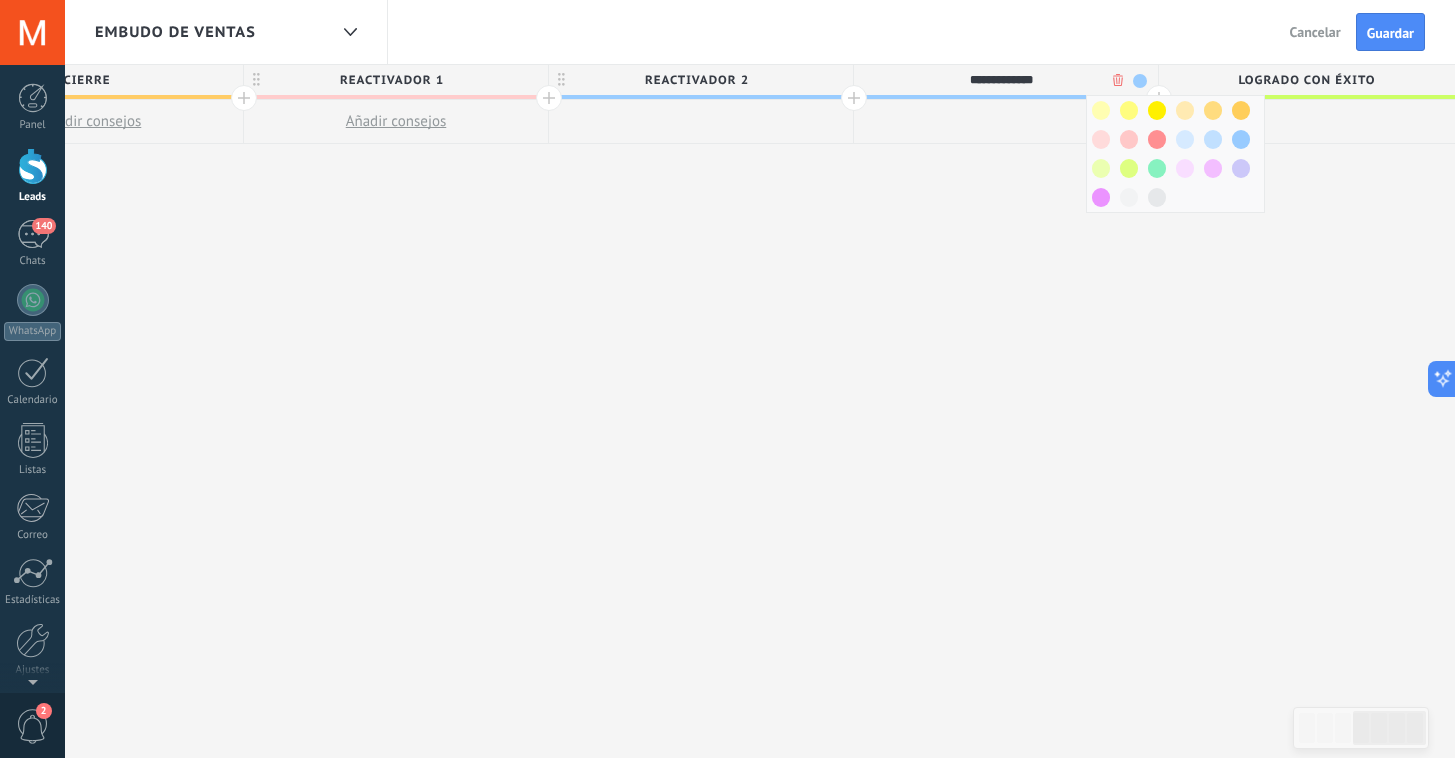 click on "REACTIVADOR 2" at bounding box center (696, 80) 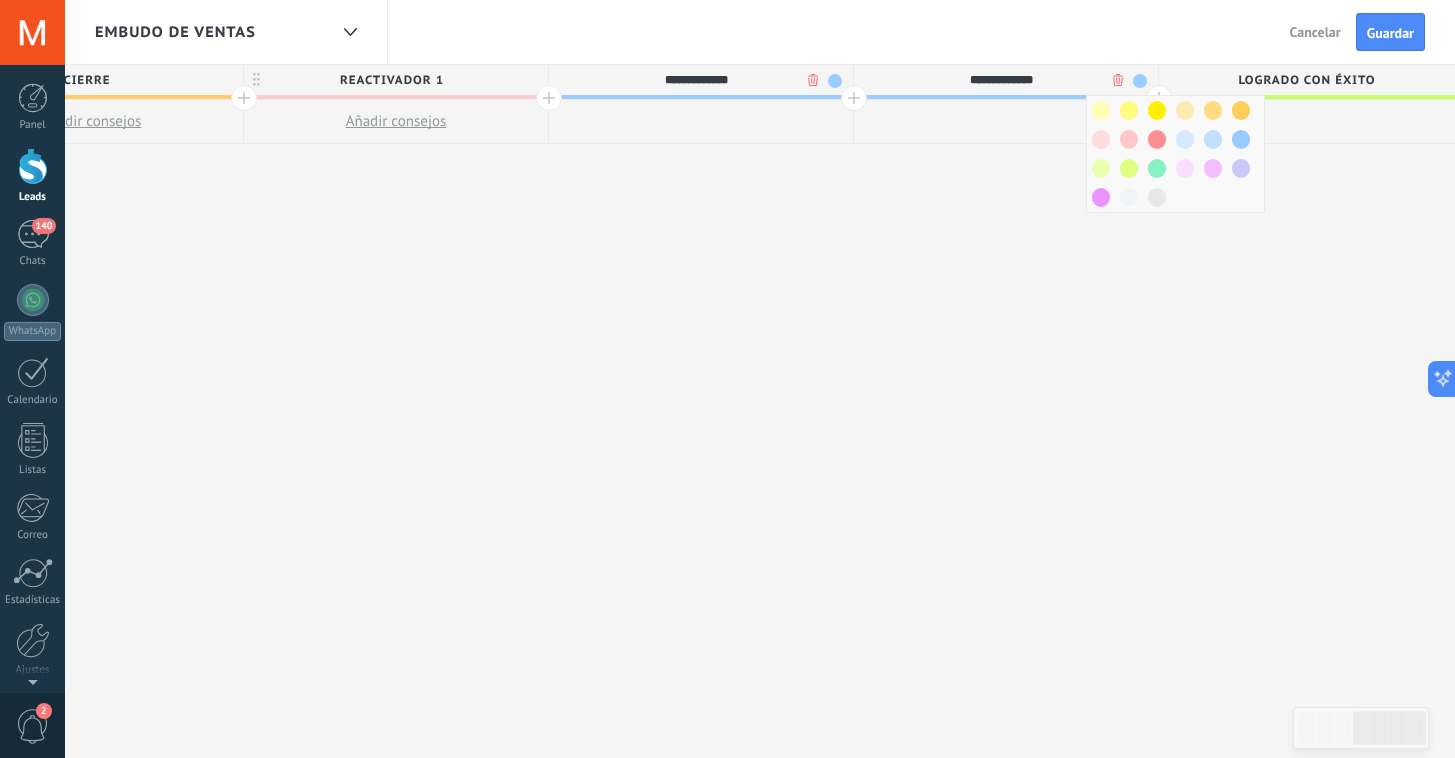 click at bounding box center [835, 81] 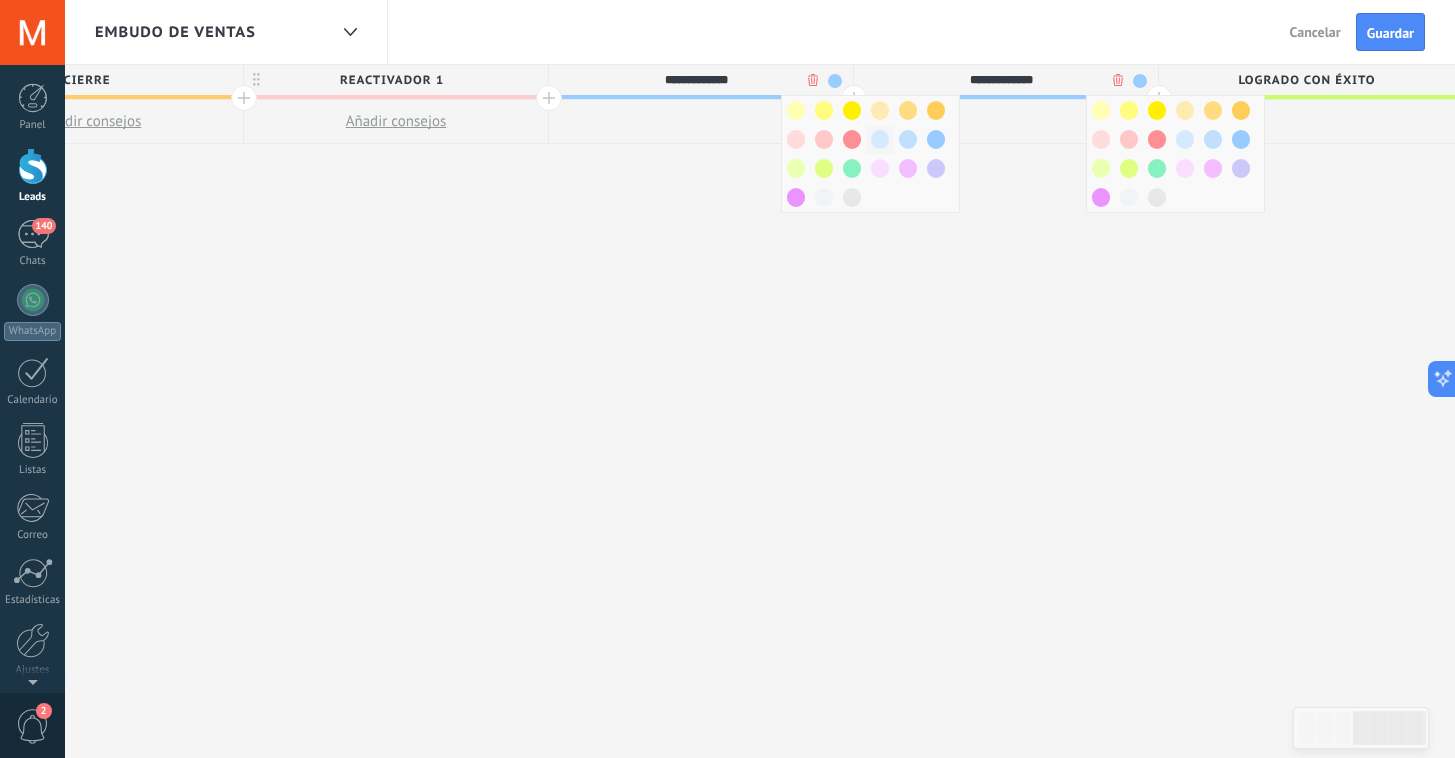 click at bounding box center (880, 139) 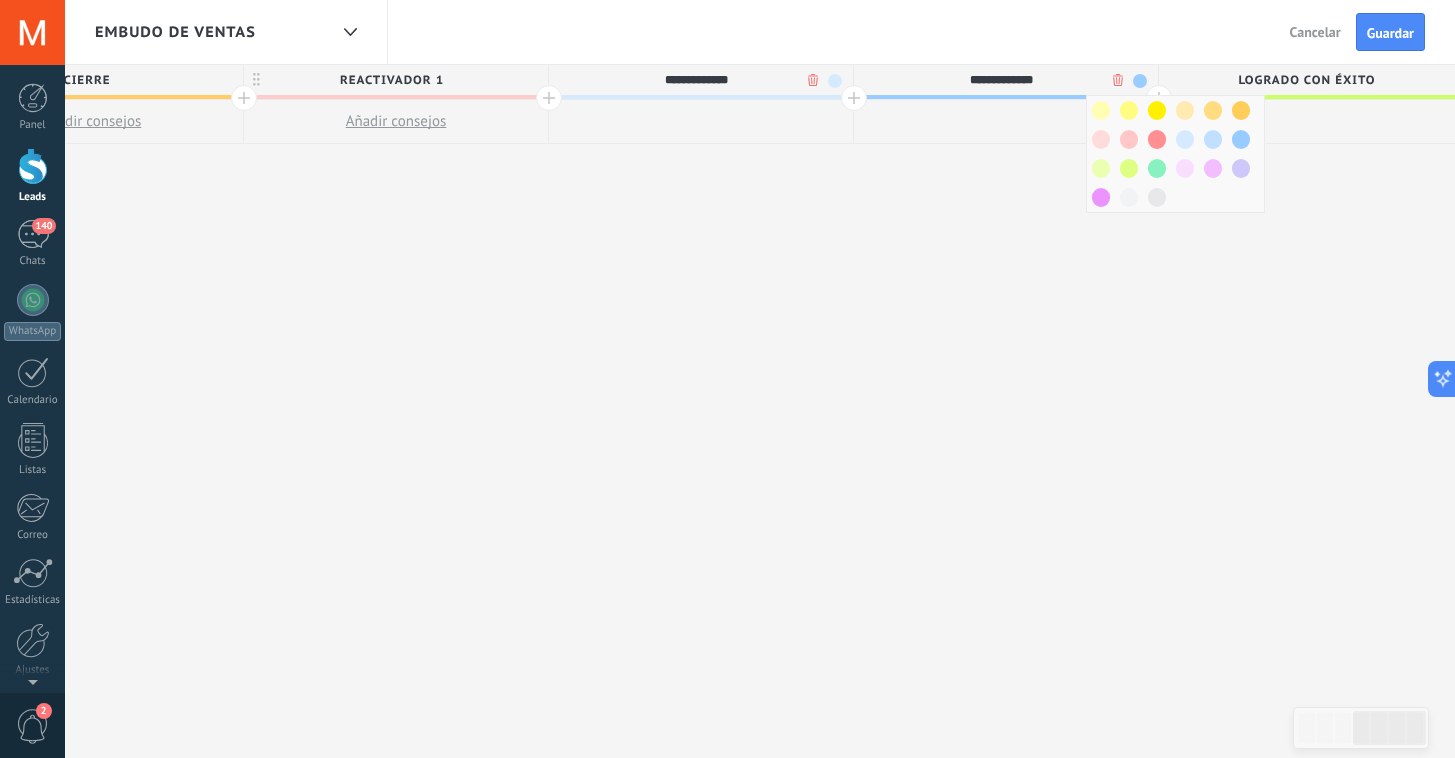 click on "**********" at bounding box center (396, 420) 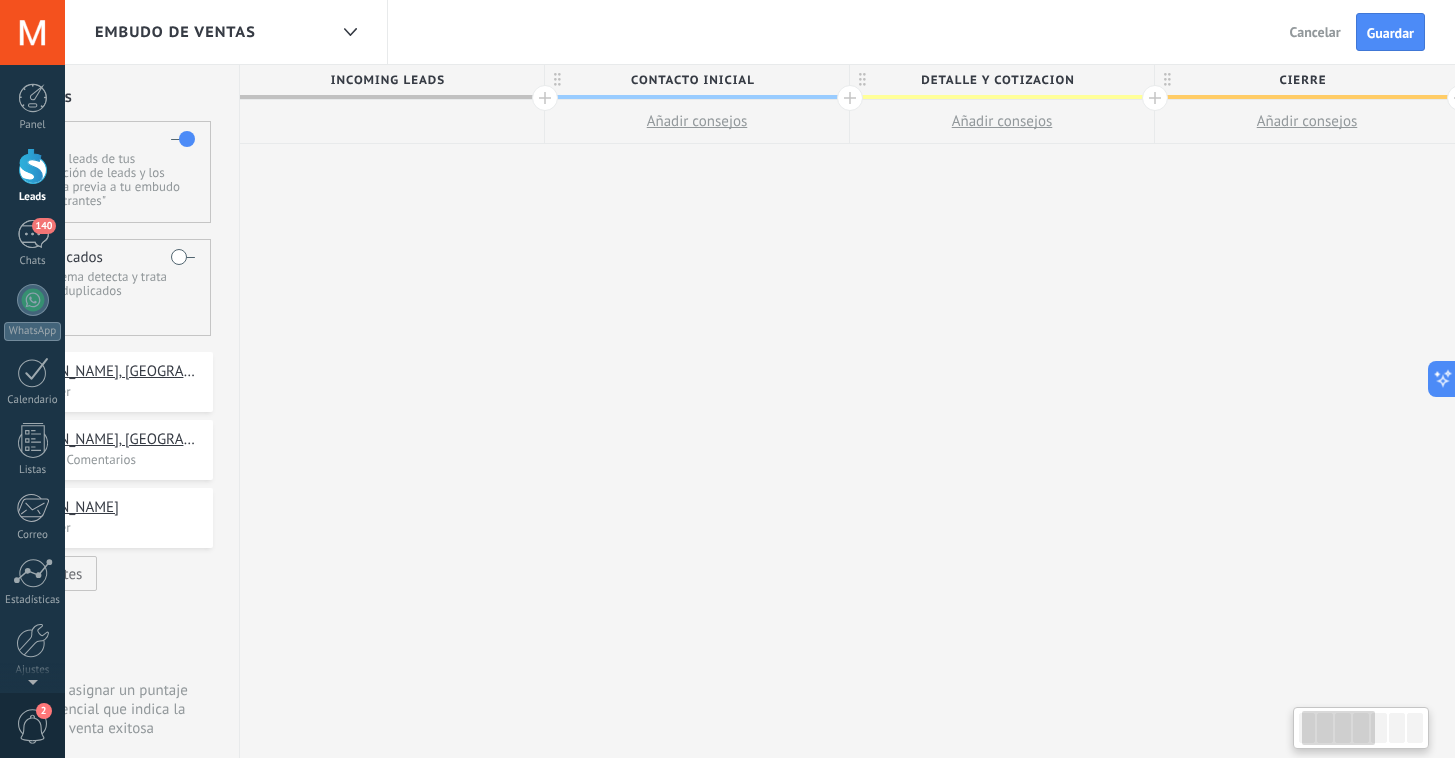 scroll, scrollTop: 0, scrollLeft: 114, axis: horizontal 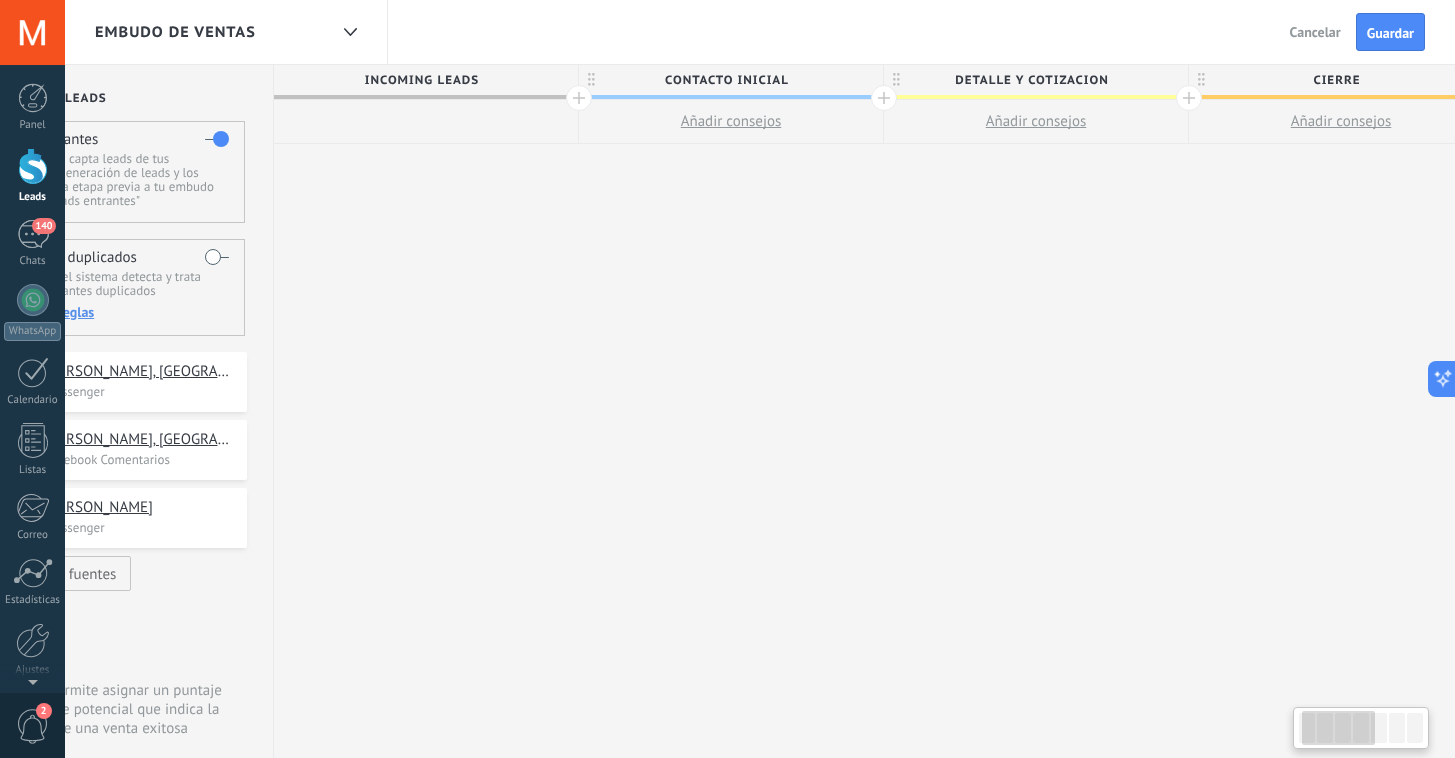 drag, startPoint x: 195, startPoint y: 259, endPoint x: 1469, endPoint y: 302, distance: 1274.7255 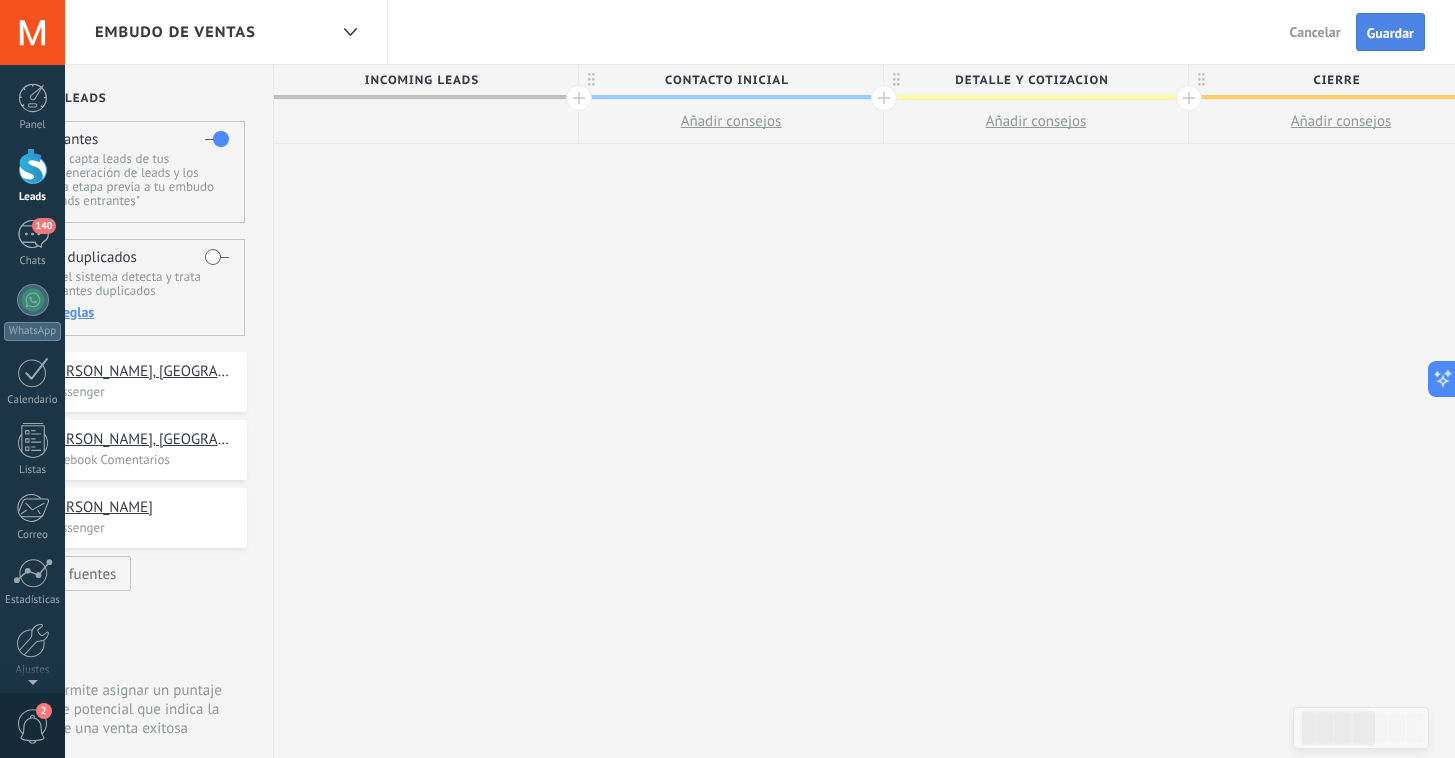 click on "Guardar" at bounding box center (1390, 32) 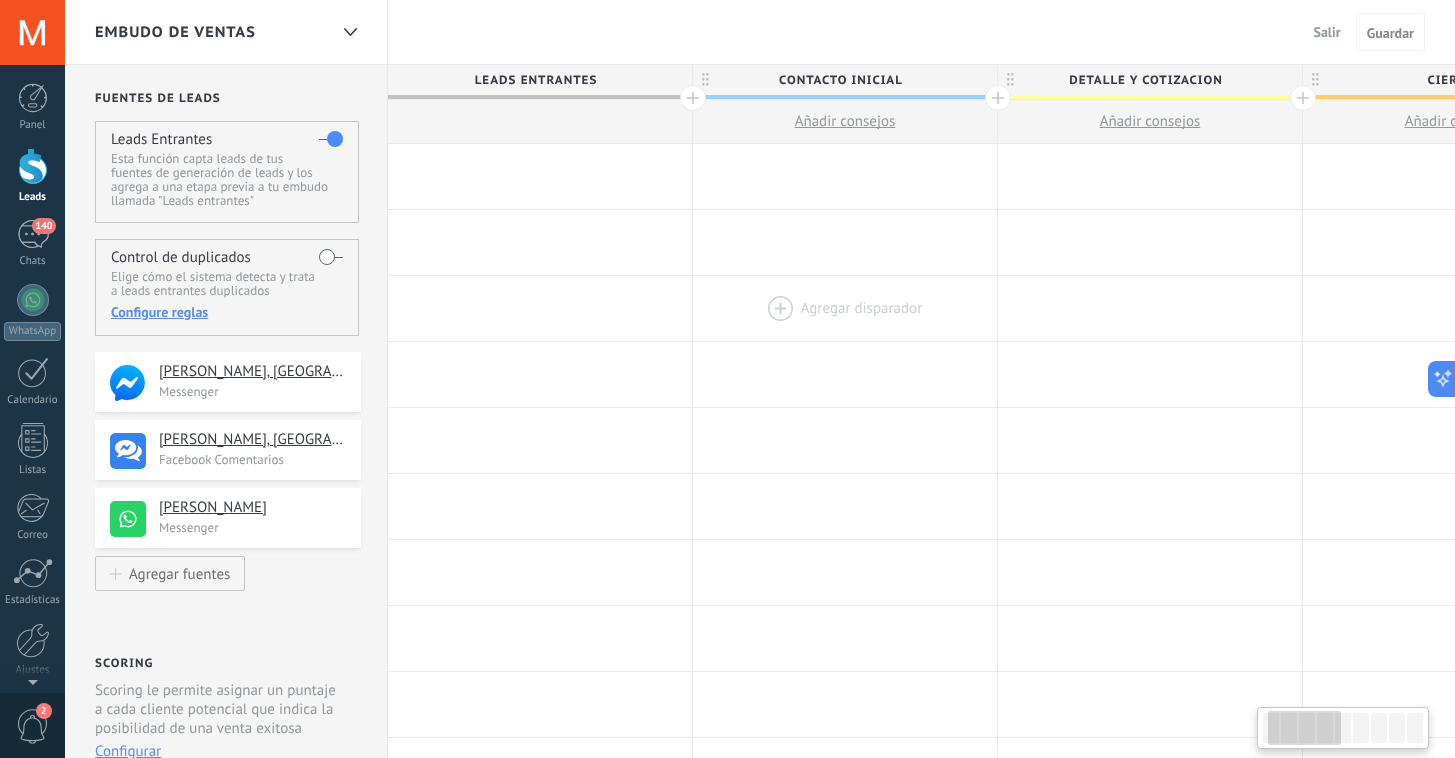 scroll, scrollTop: 0, scrollLeft: 114, axis: horizontal 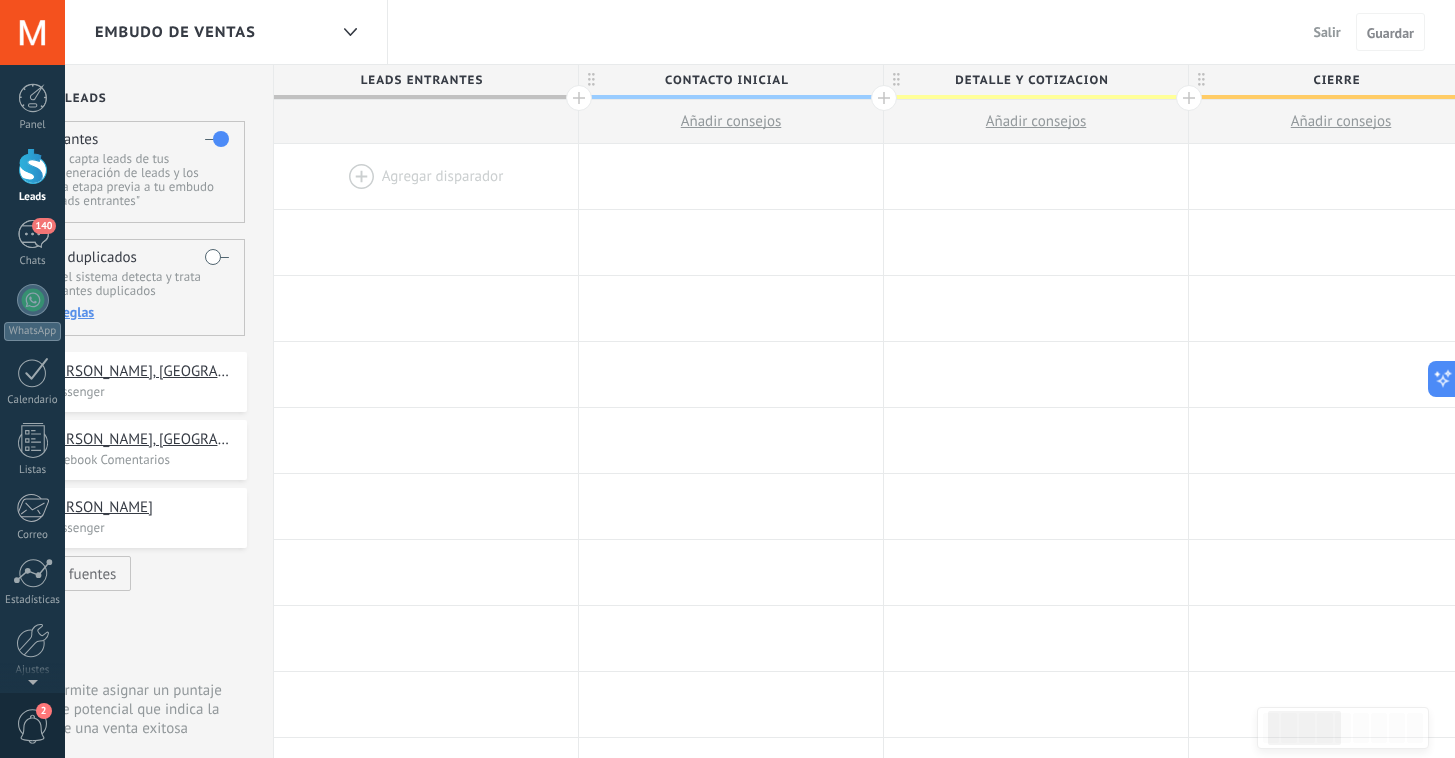 click on "Salir" at bounding box center (1327, 32) 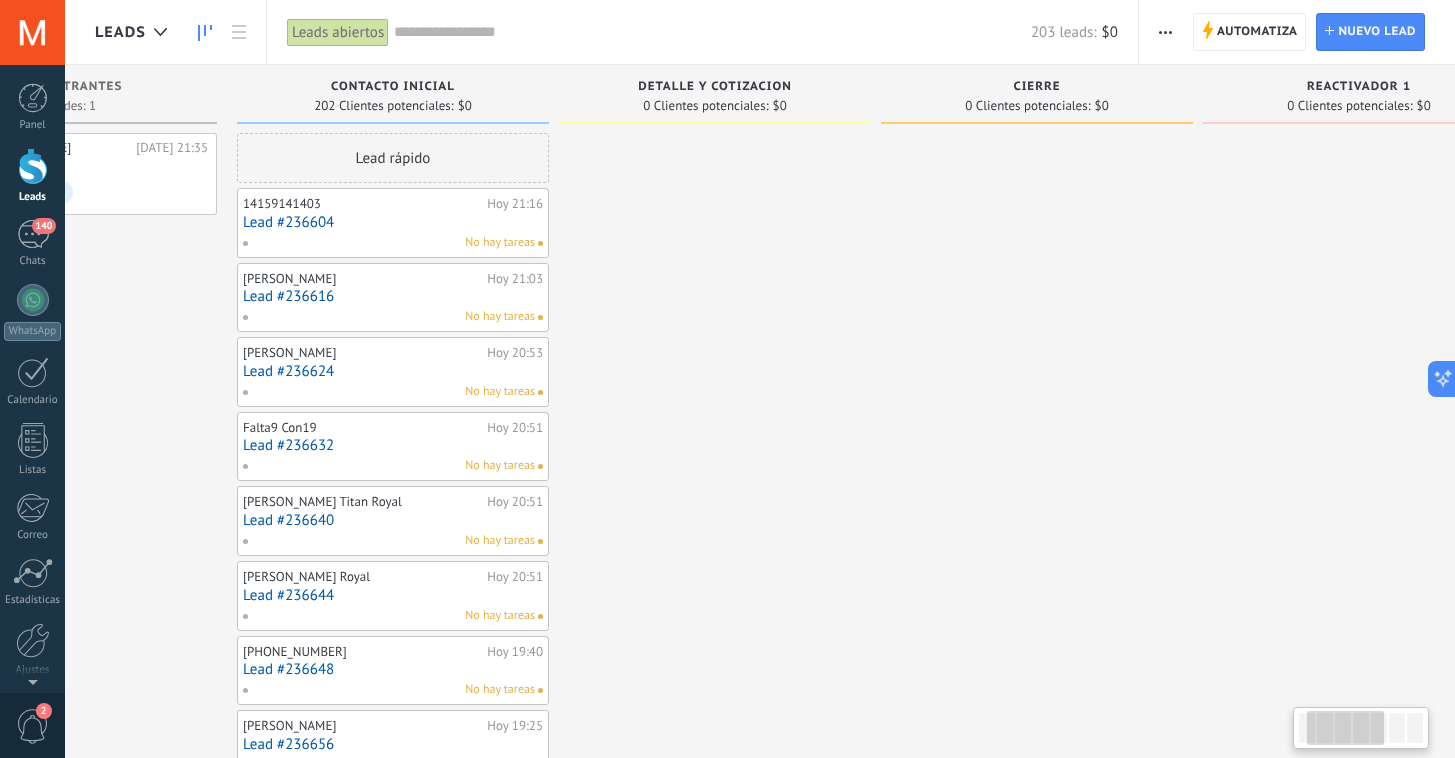 drag, startPoint x: 927, startPoint y: 431, endPoint x: 737, endPoint y: 414, distance: 190.759 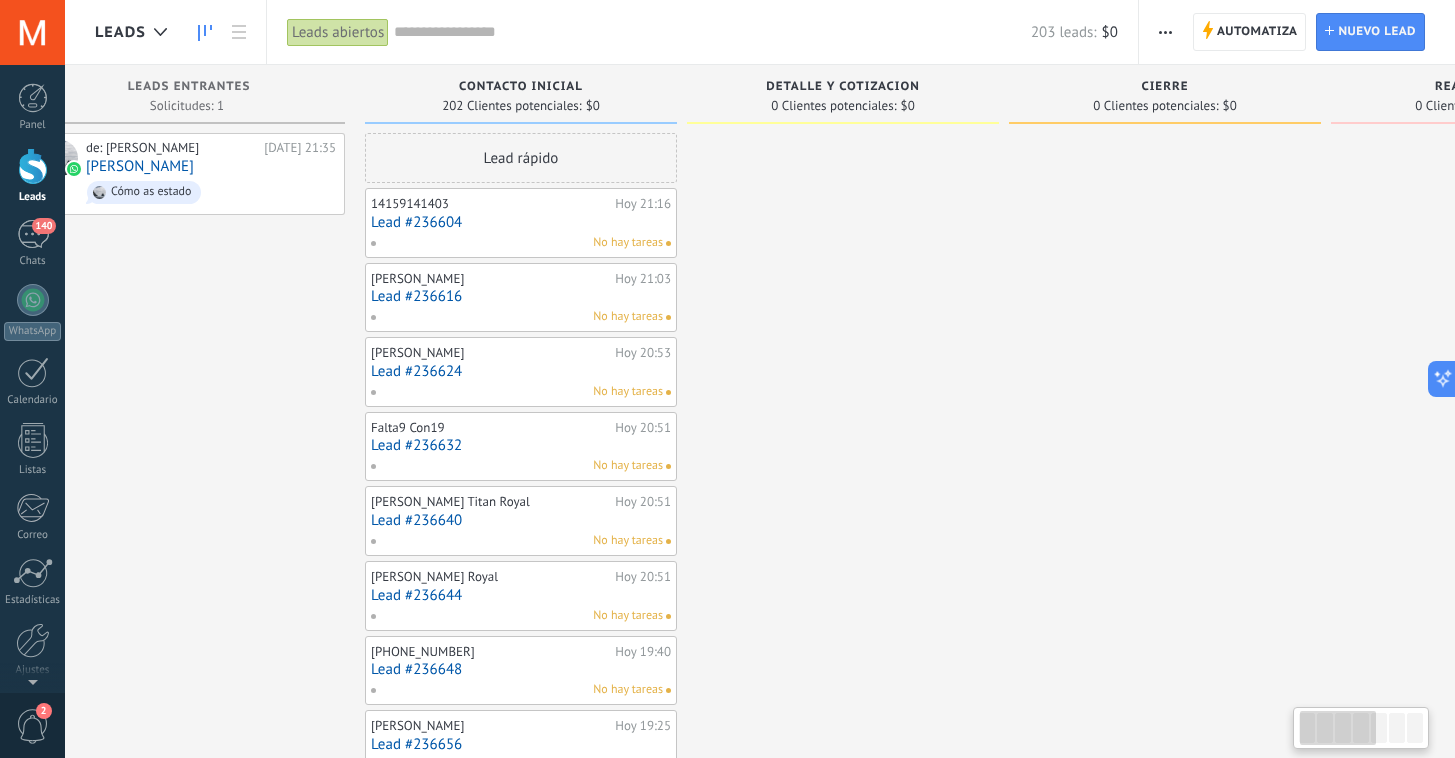 scroll, scrollTop: 0, scrollLeft: 0, axis: both 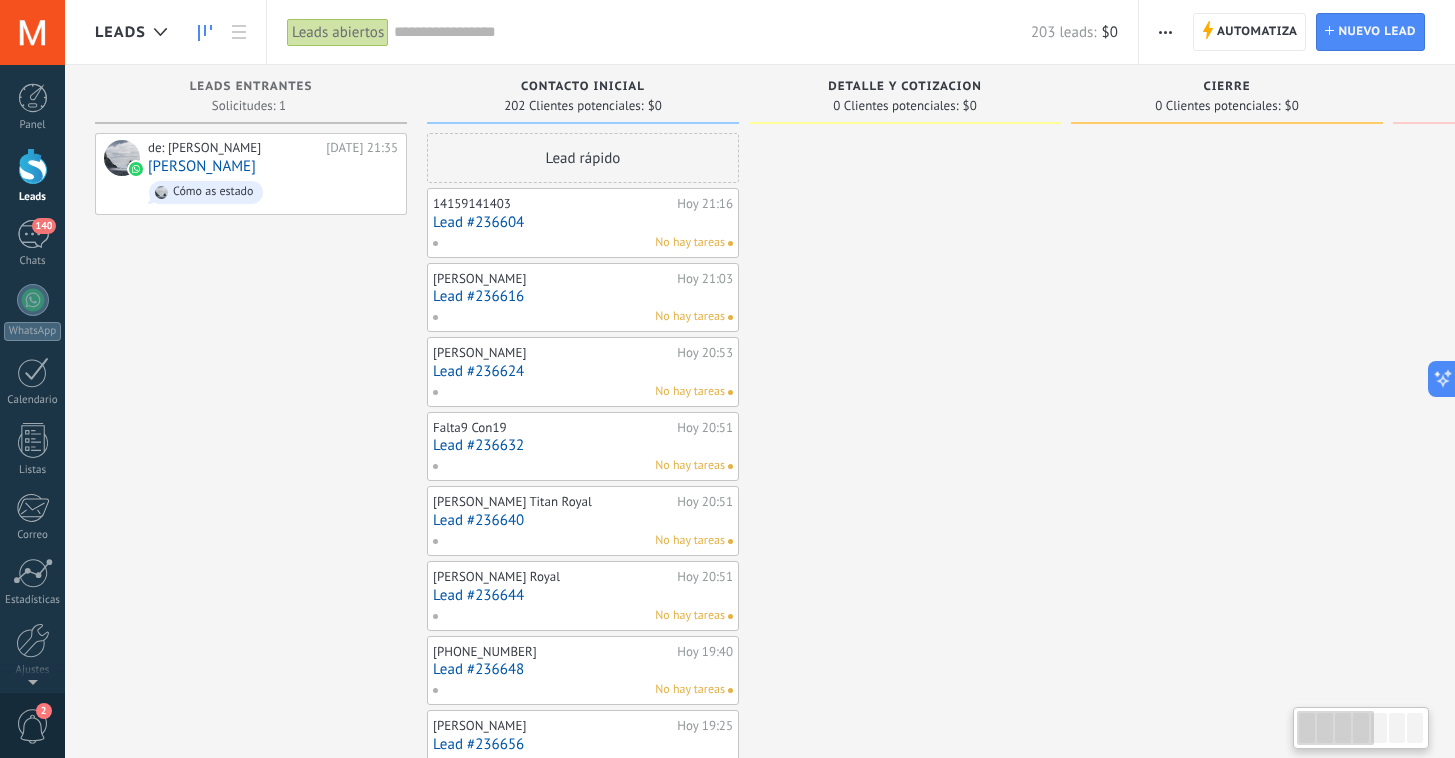 drag, startPoint x: 152, startPoint y: 301, endPoint x: 405, endPoint y: 322, distance: 253.87004 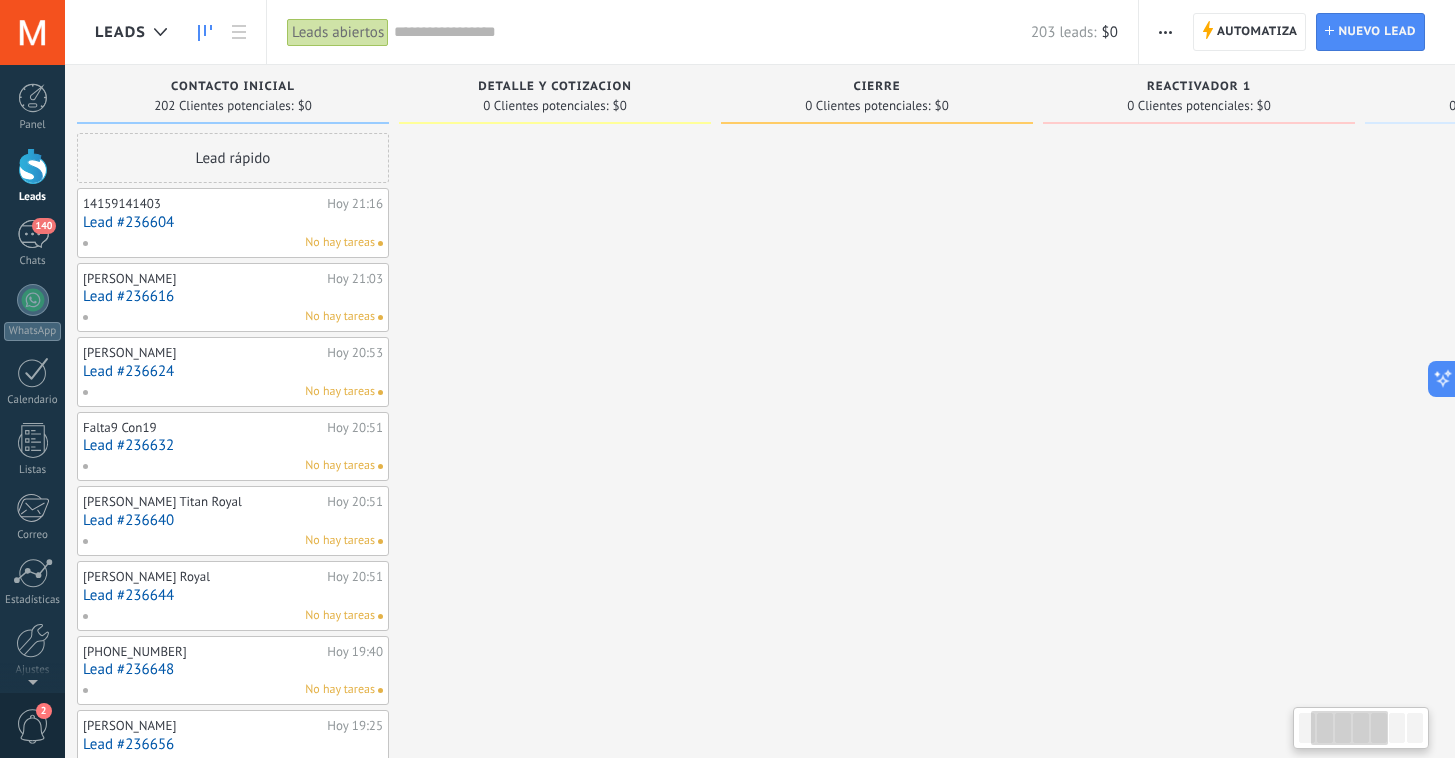 scroll, scrollTop: 0, scrollLeft: 354, axis: horizontal 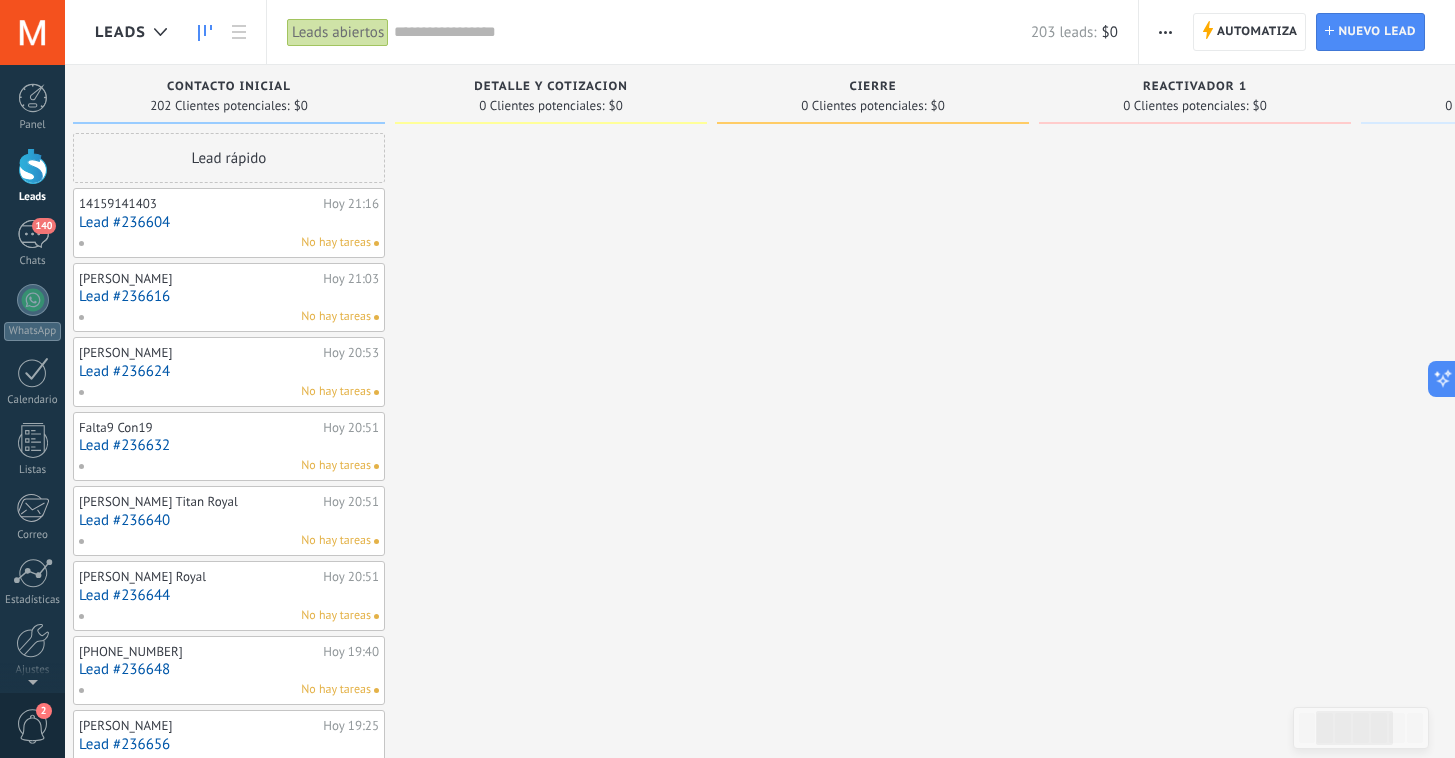 drag, startPoint x: 835, startPoint y: 370, endPoint x: 481, endPoint y: 386, distance: 354.3614 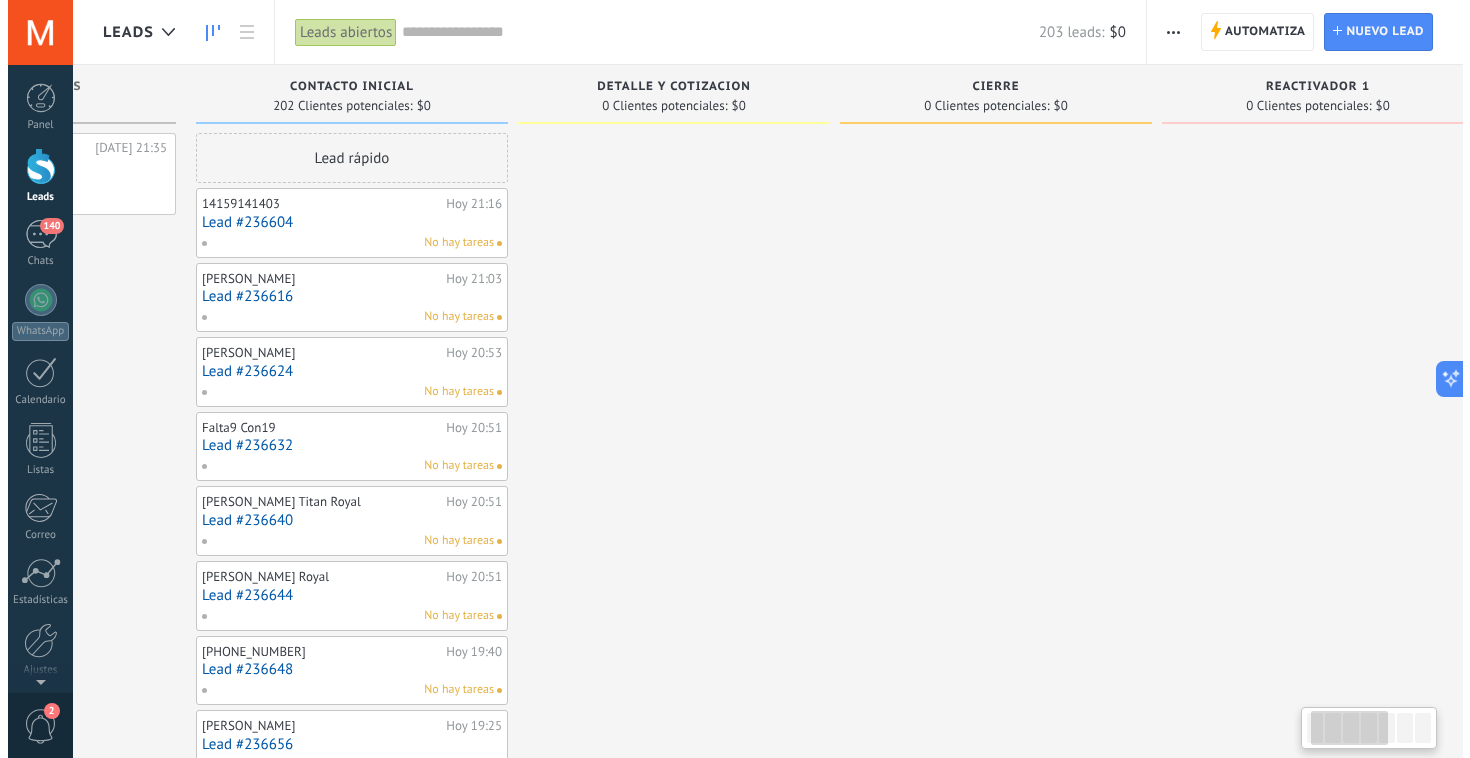 scroll, scrollTop: 0, scrollLeft: 0, axis: both 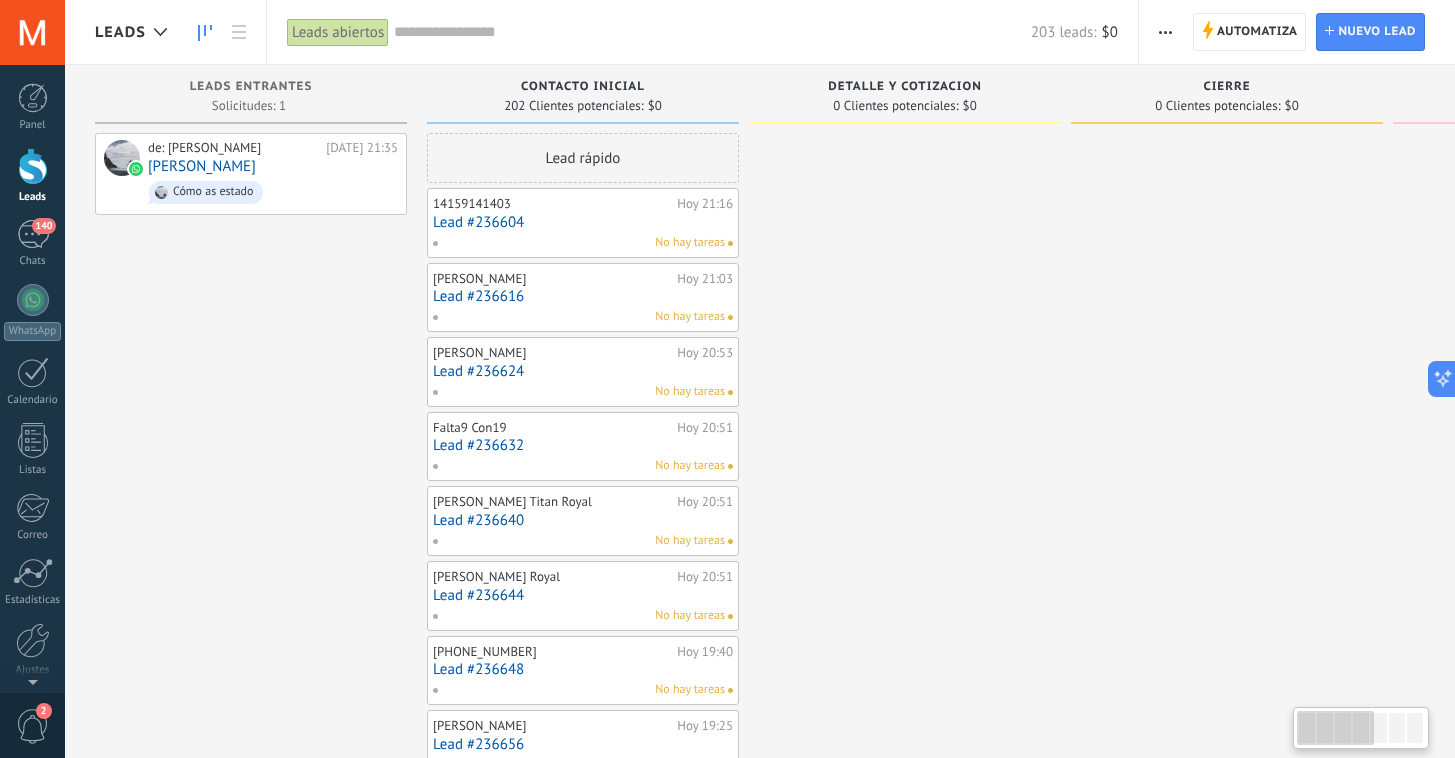 drag, startPoint x: 396, startPoint y: 299, endPoint x: 1005, endPoint y: 301, distance: 609.0033 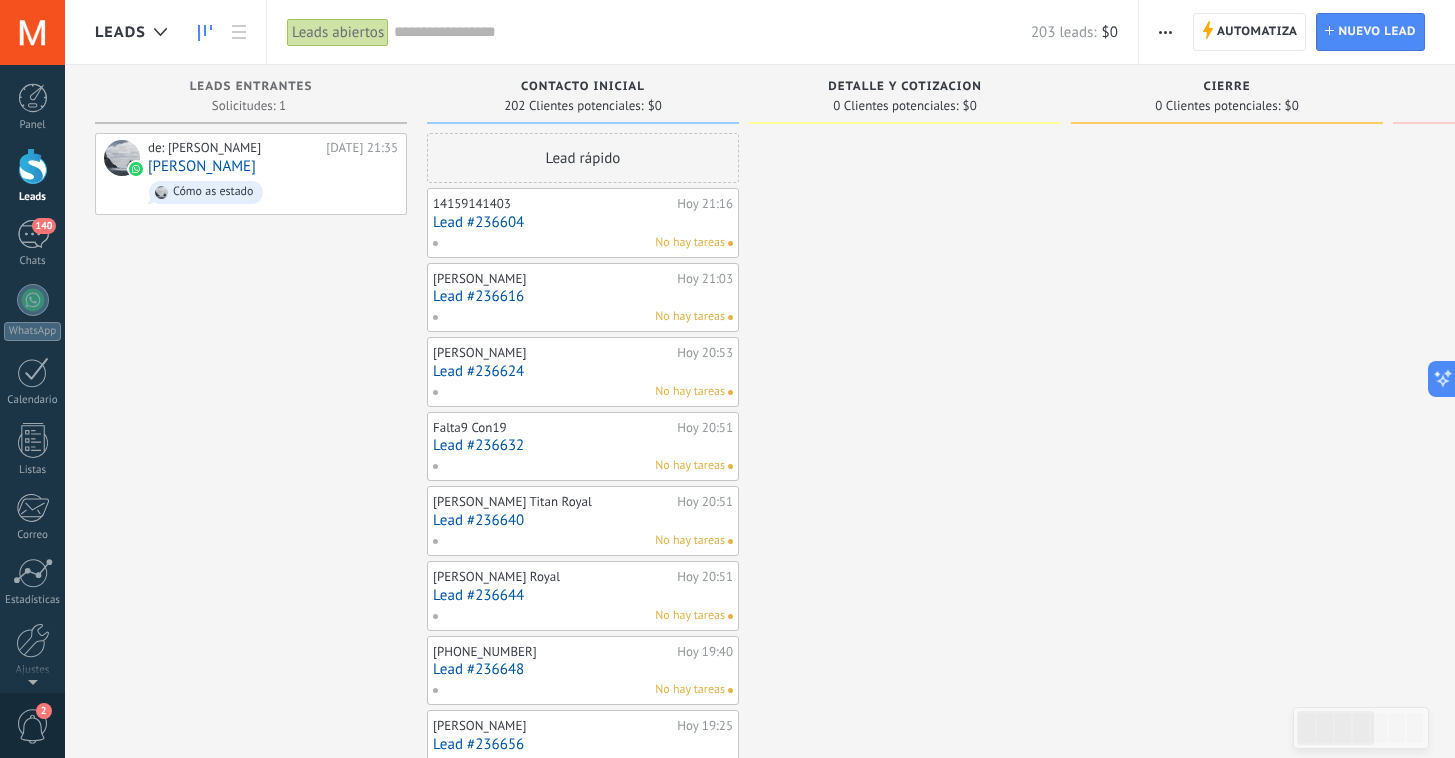 click on "de: MARIA LUISA SPA Hoy 21:35 Alejandro Camarena Cómo as estado" at bounding box center [251, 904] 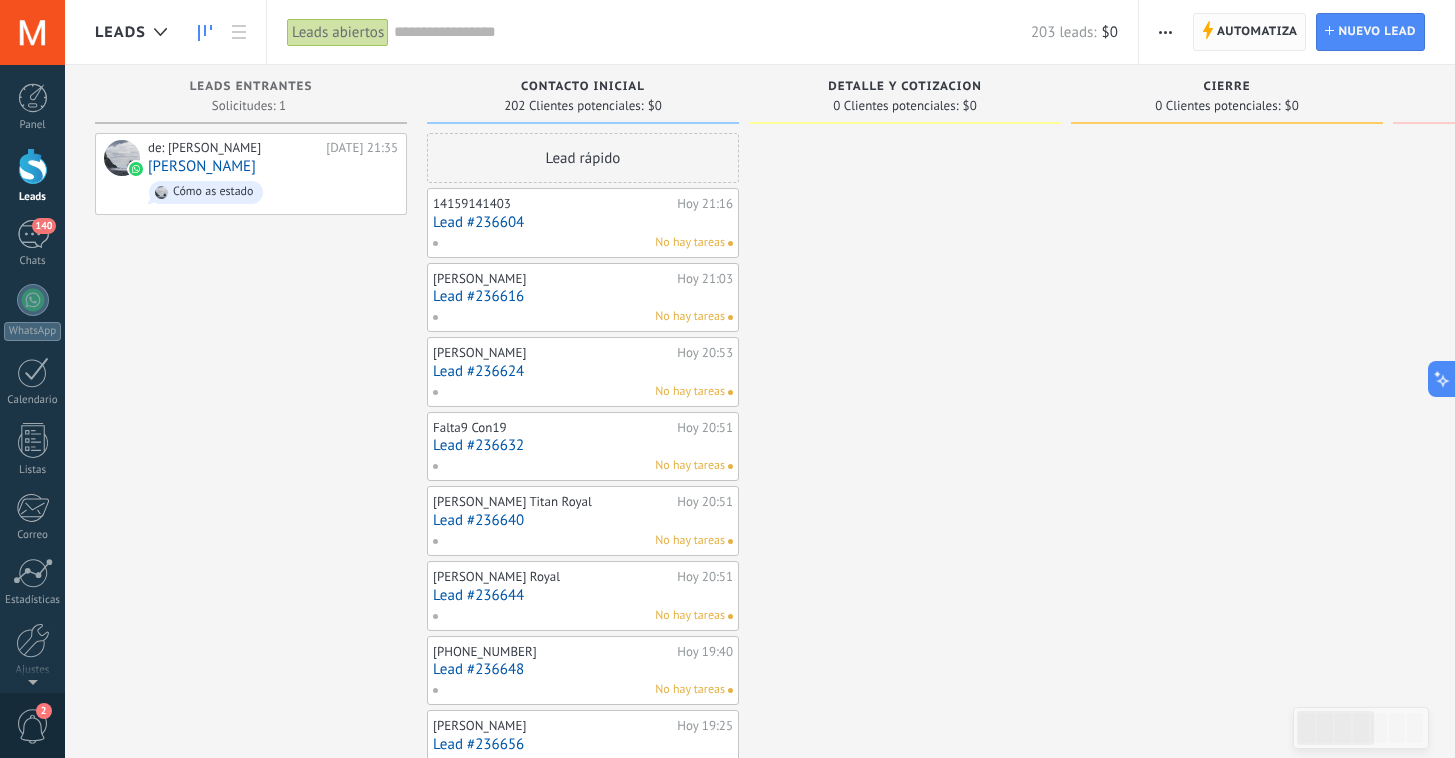 click on "Automatiza" at bounding box center (1257, 32) 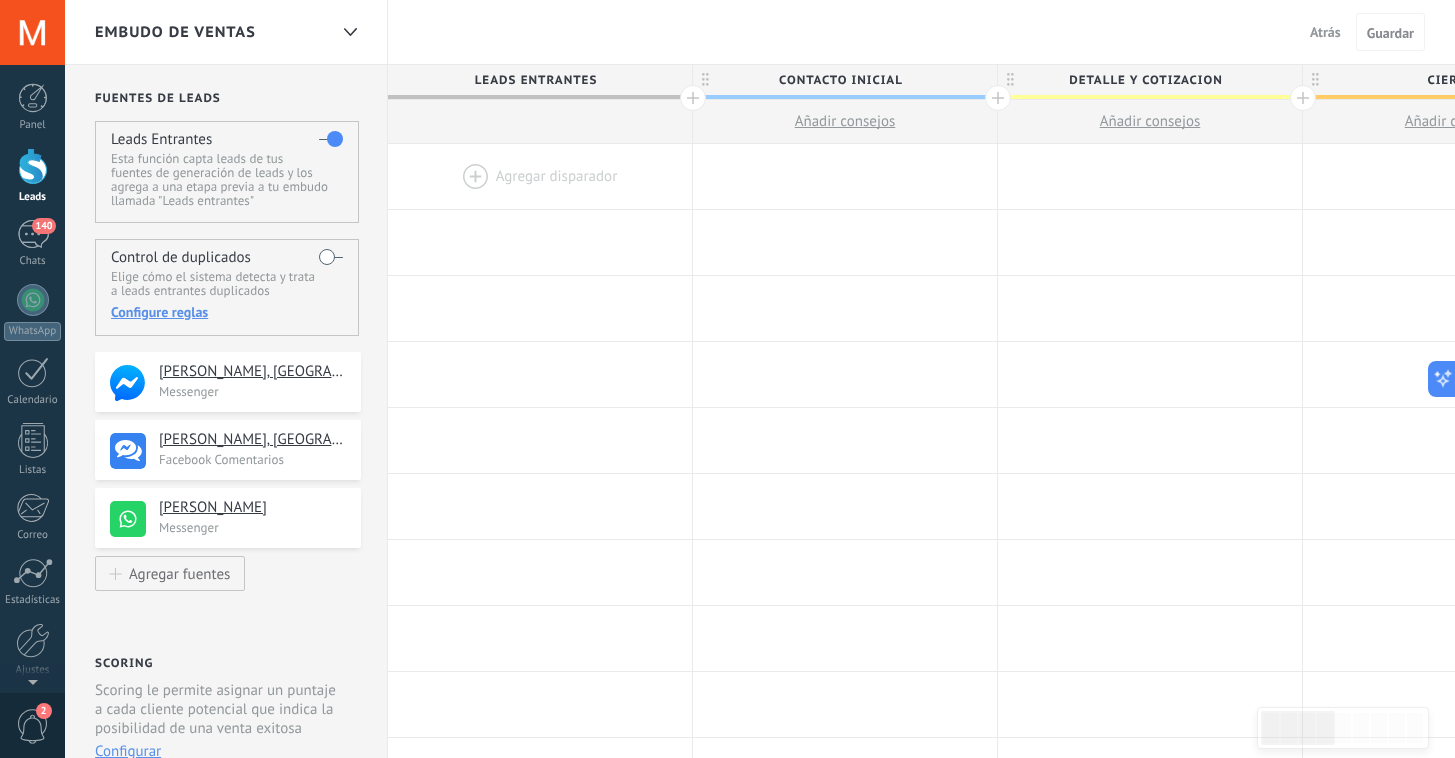 click at bounding box center (540, 176) 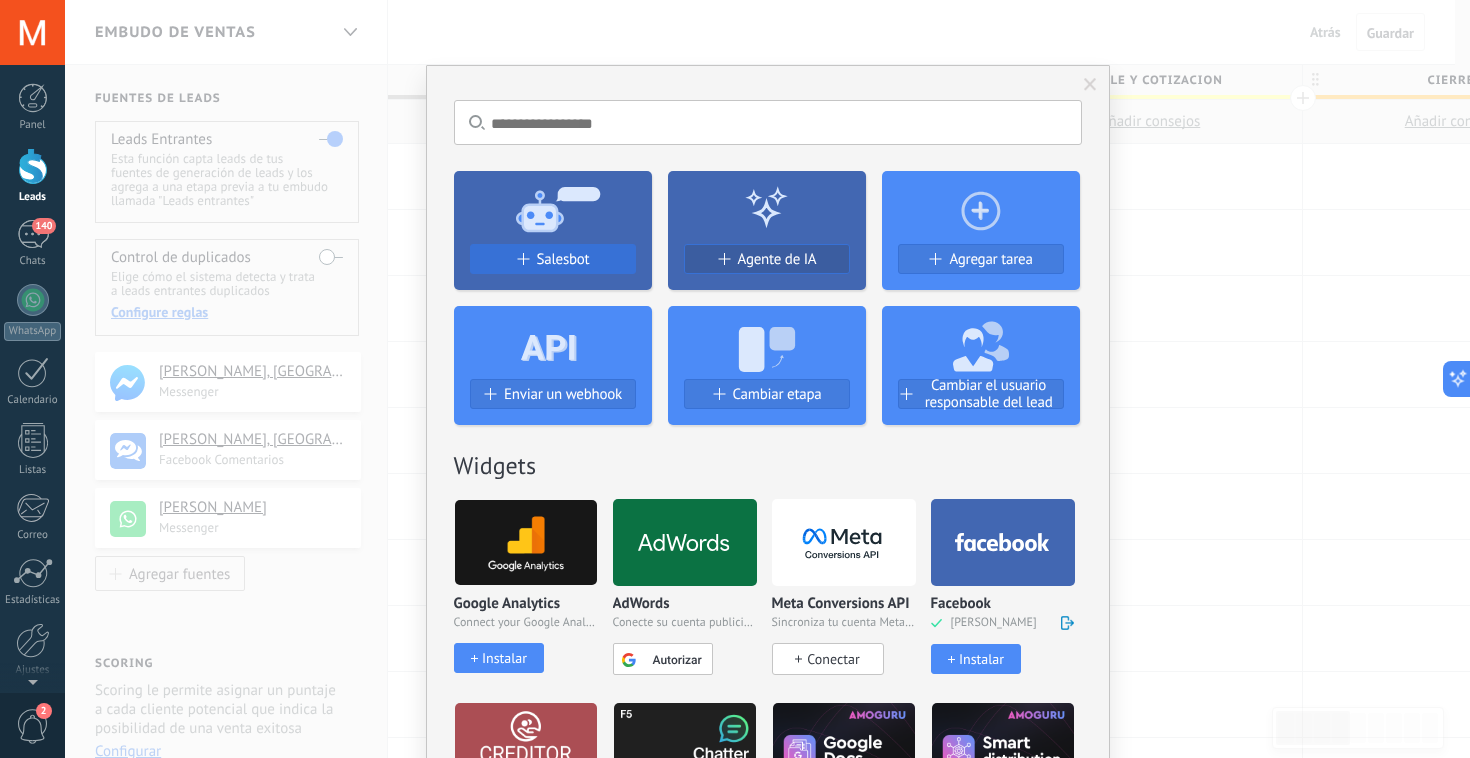 click on "Salesbot" at bounding box center [563, 259] 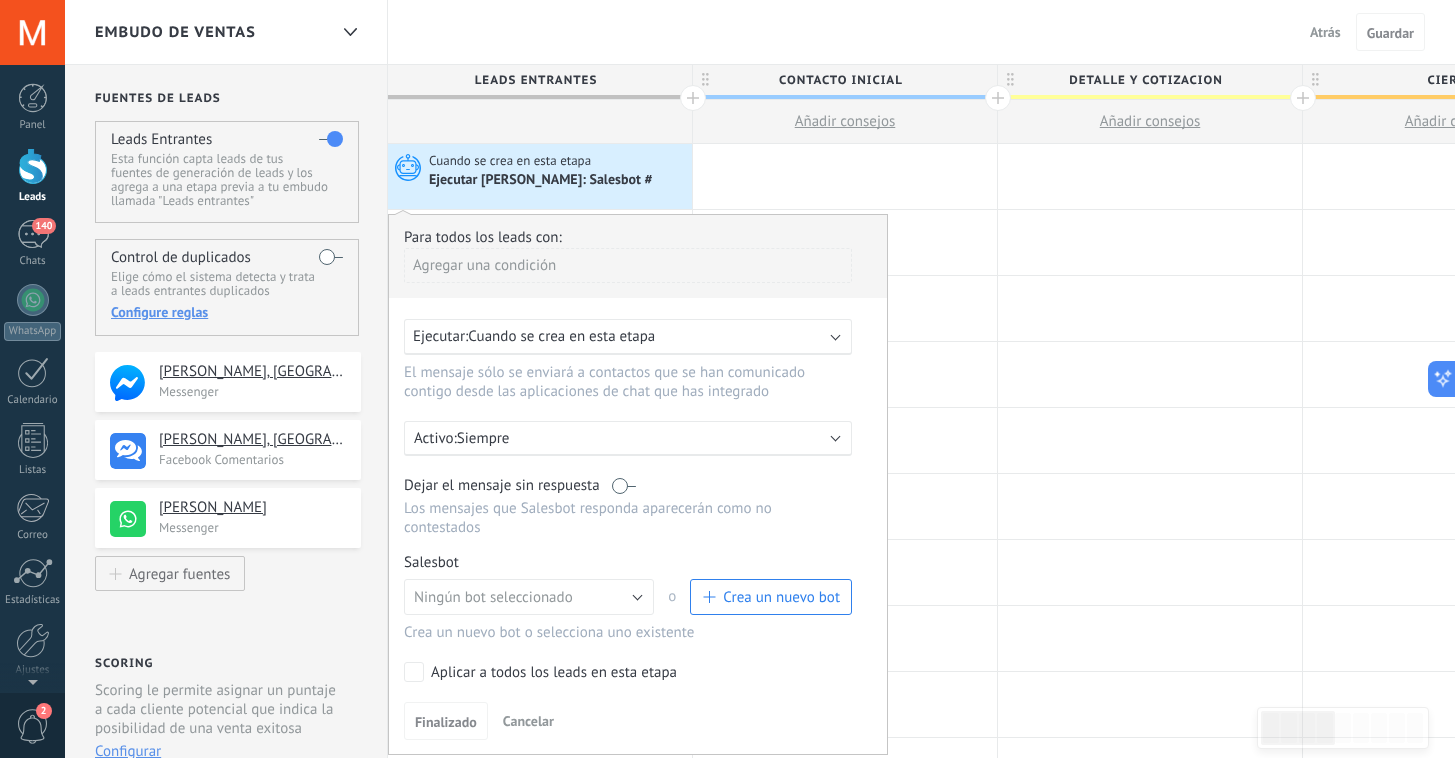 click on "Crea un nuevo bot" at bounding box center (781, 597) 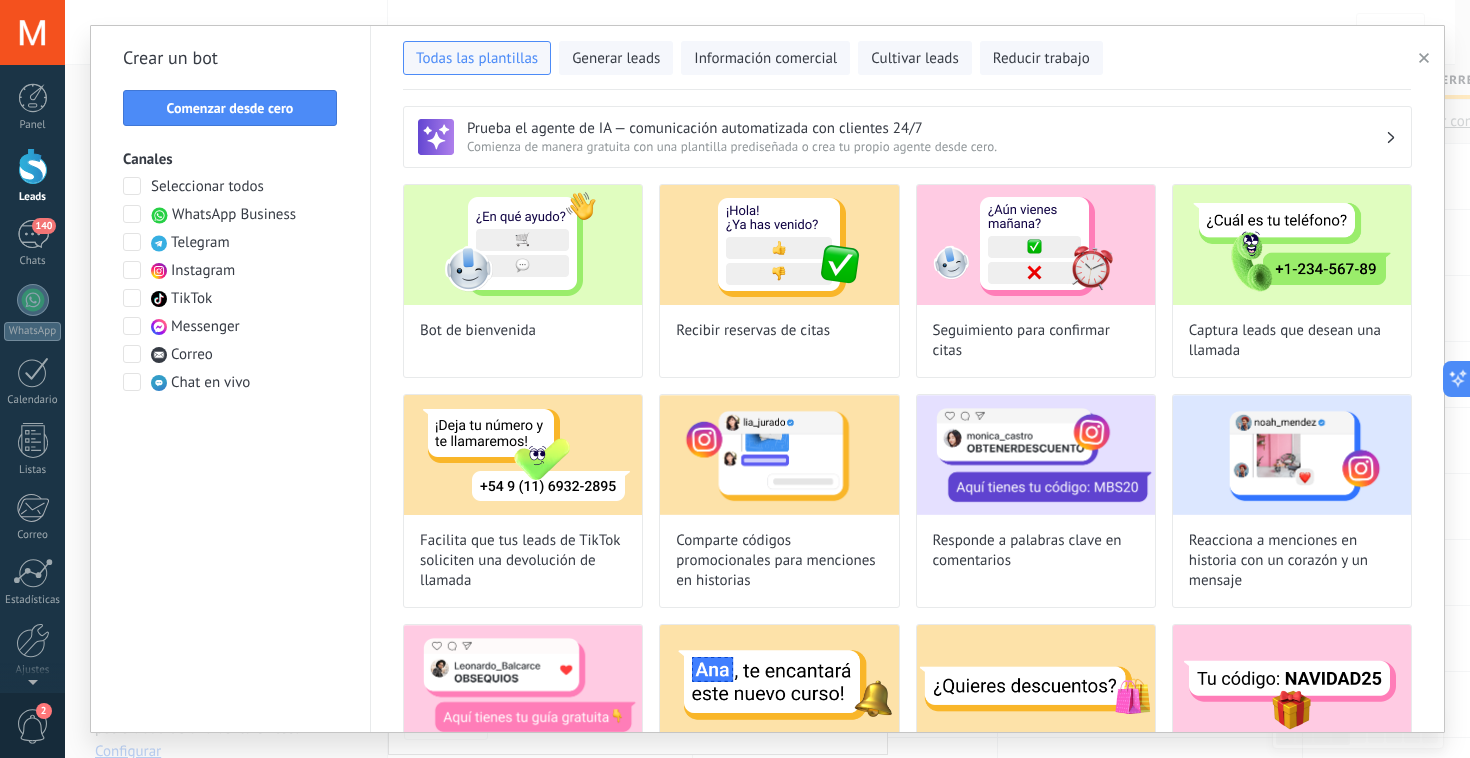 drag, startPoint x: 1162, startPoint y: 615, endPoint x: 1164, endPoint y: 553, distance: 62.03225 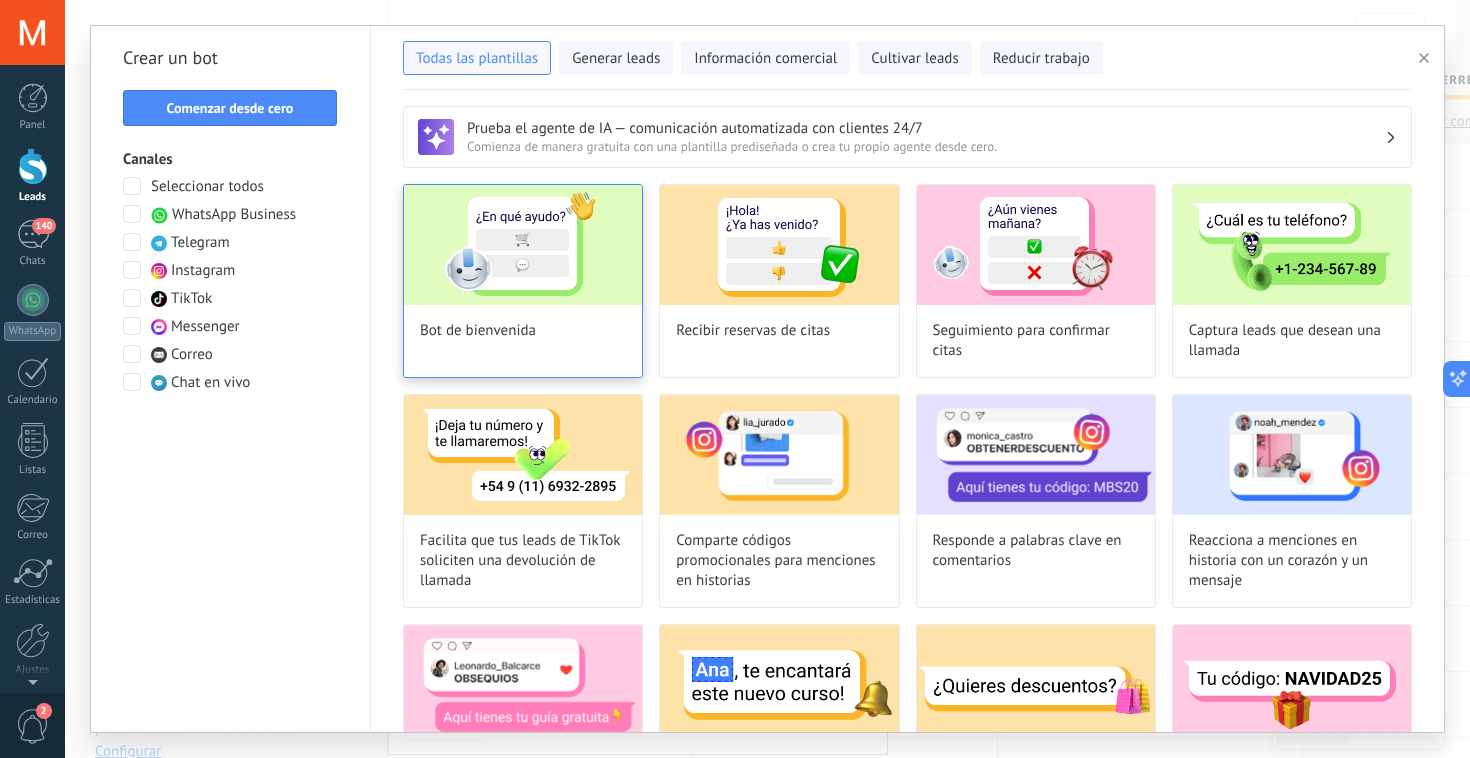 click at bounding box center (523, 245) 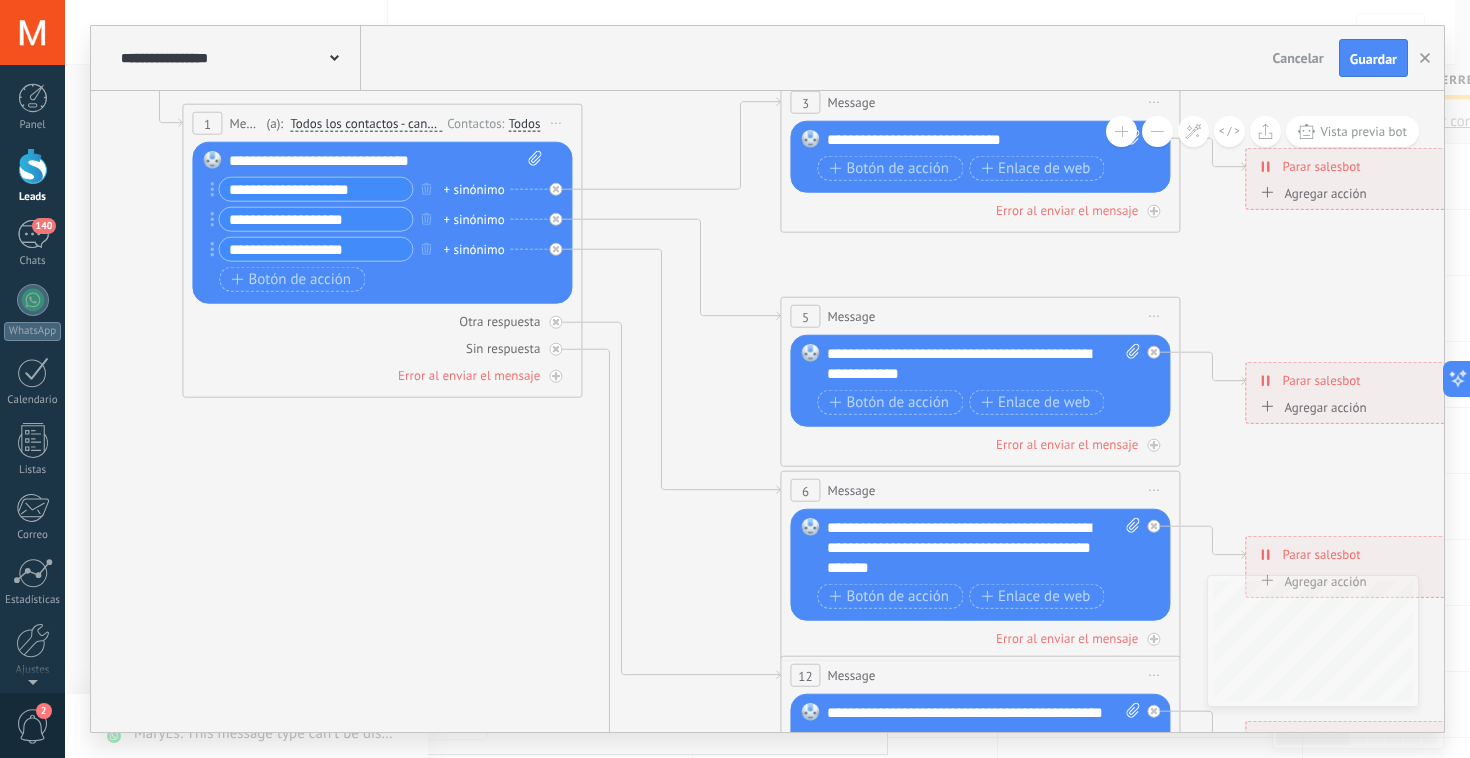 drag, startPoint x: 1024, startPoint y: 659, endPoint x: 476, endPoint y: 457, distance: 584.0445 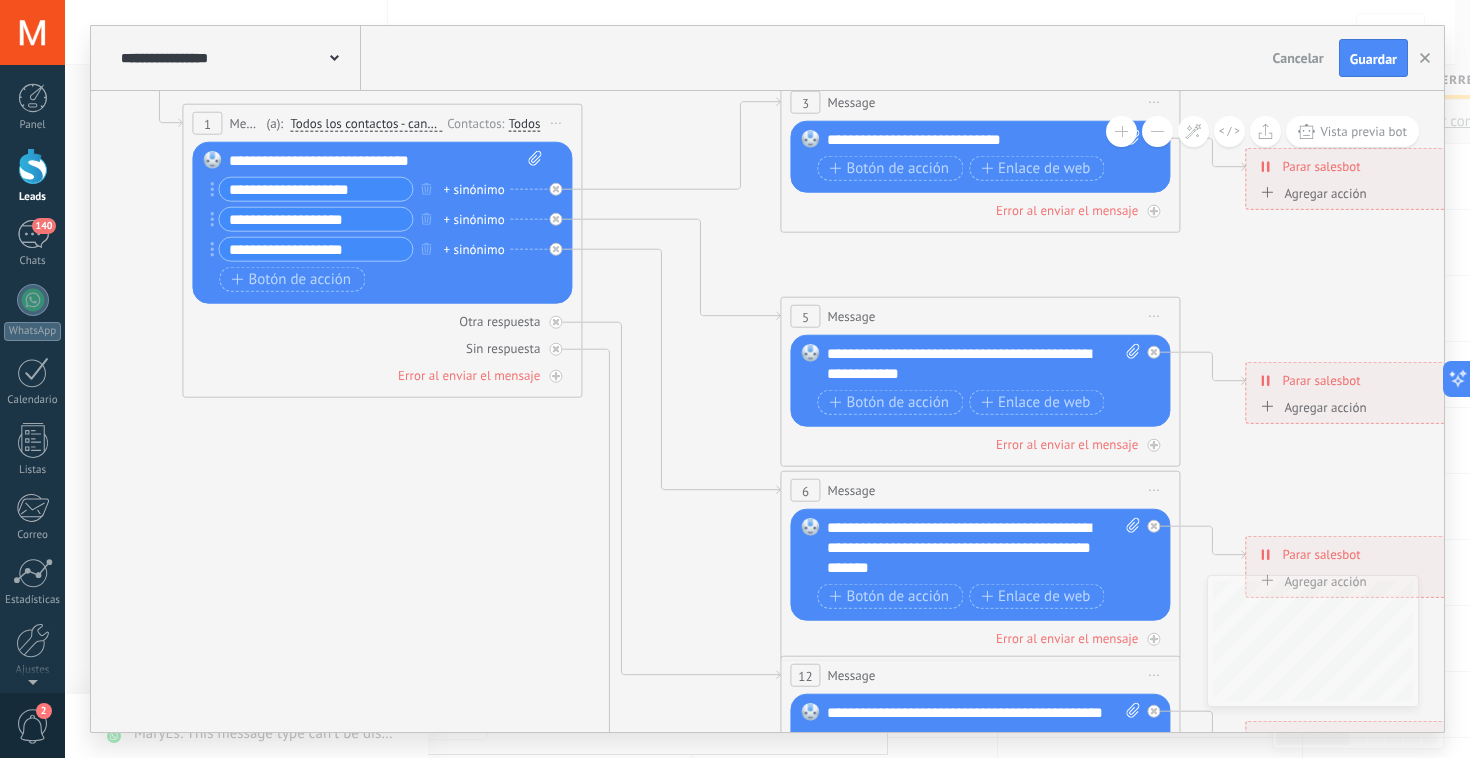click 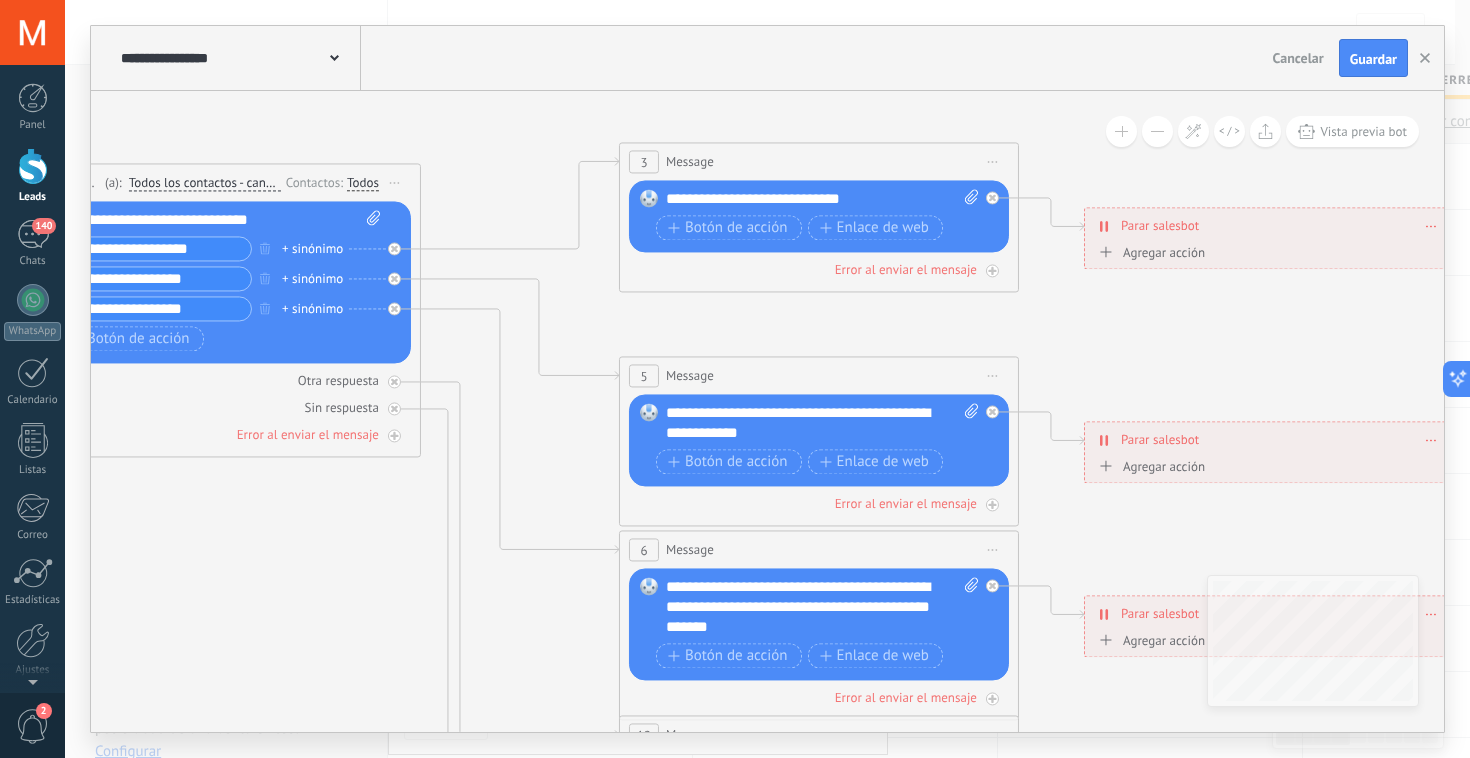drag, startPoint x: 773, startPoint y: 233, endPoint x: 612, endPoint y: 292, distance: 171.47011 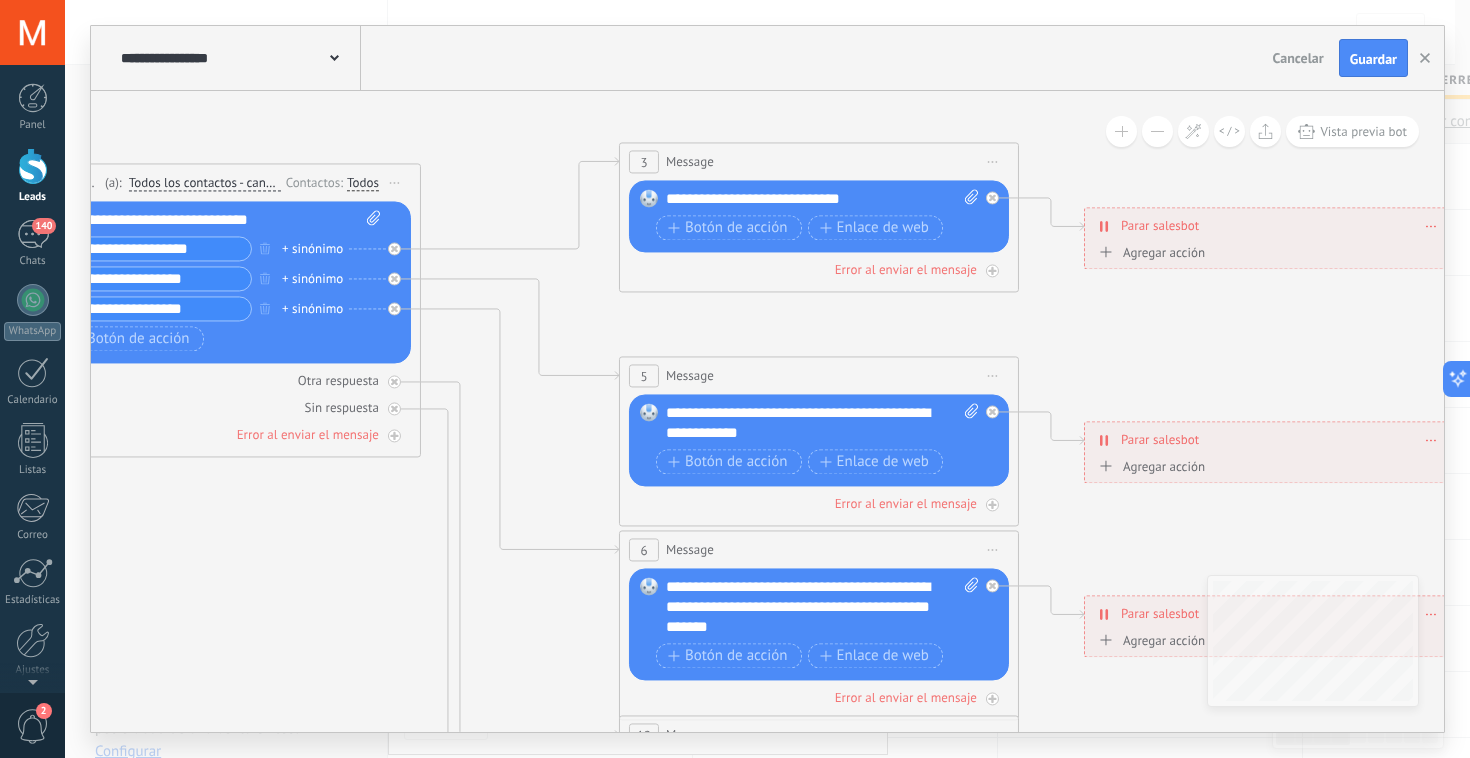click 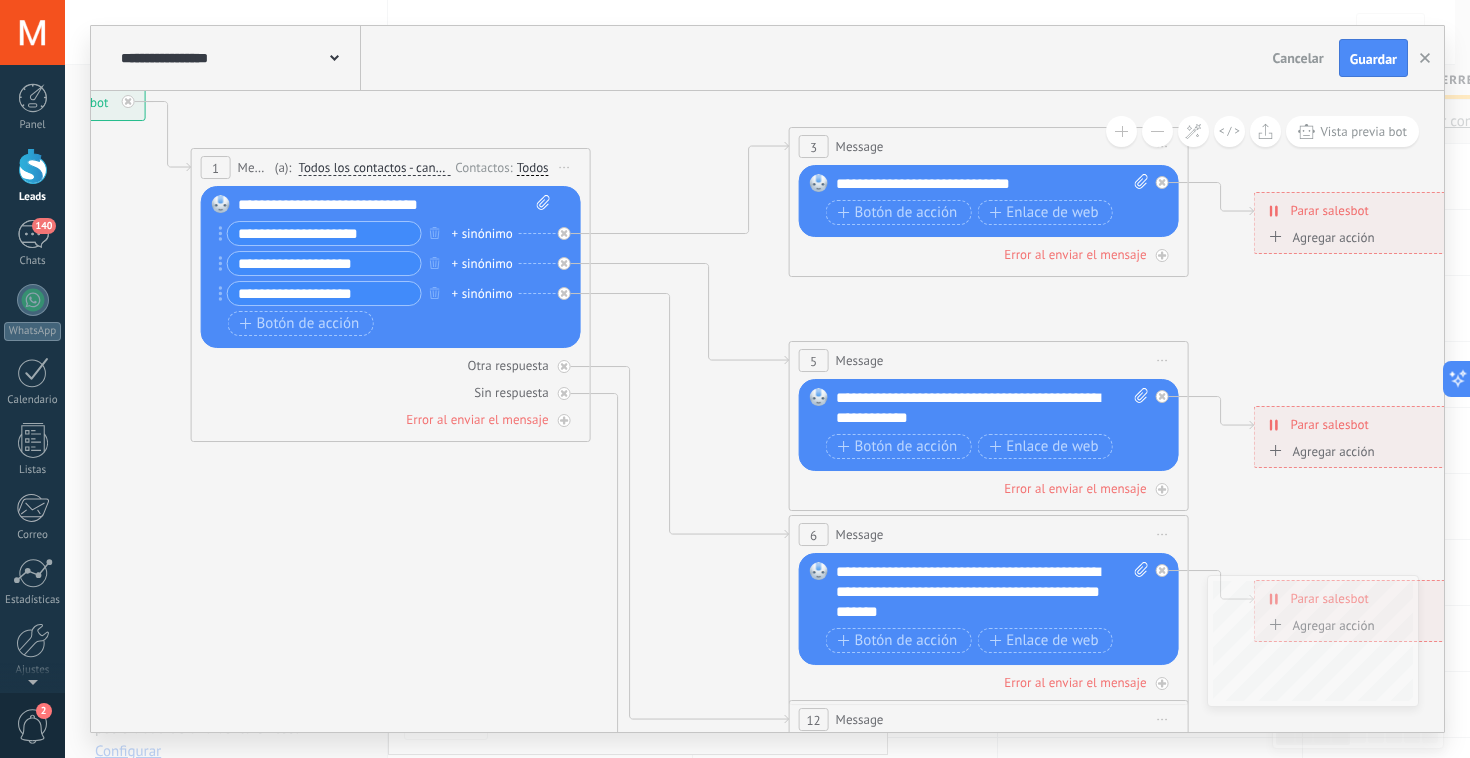drag, startPoint x: 207, startPoint y: 558, endPoint x: 390, endPoint y: 542, distance: 183.69812 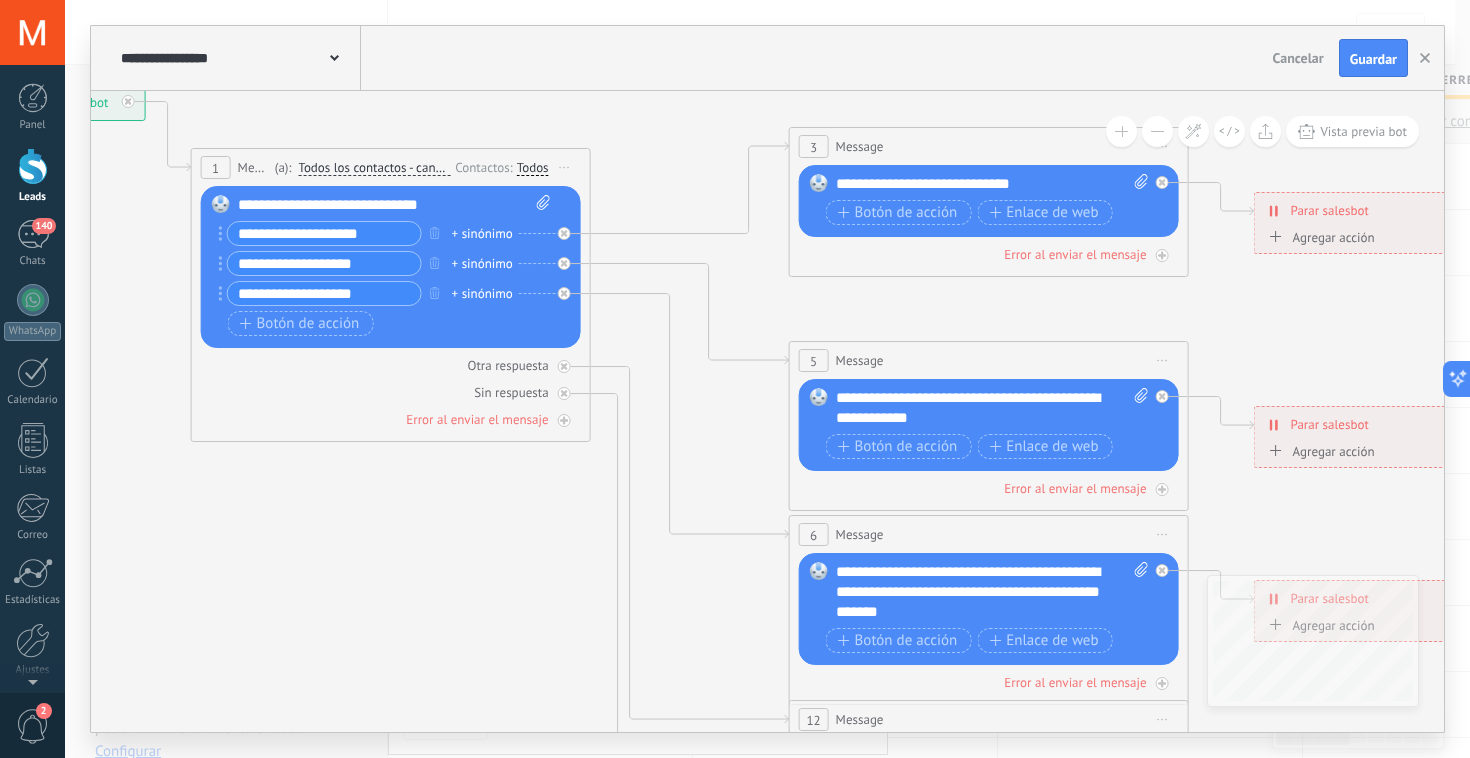 click 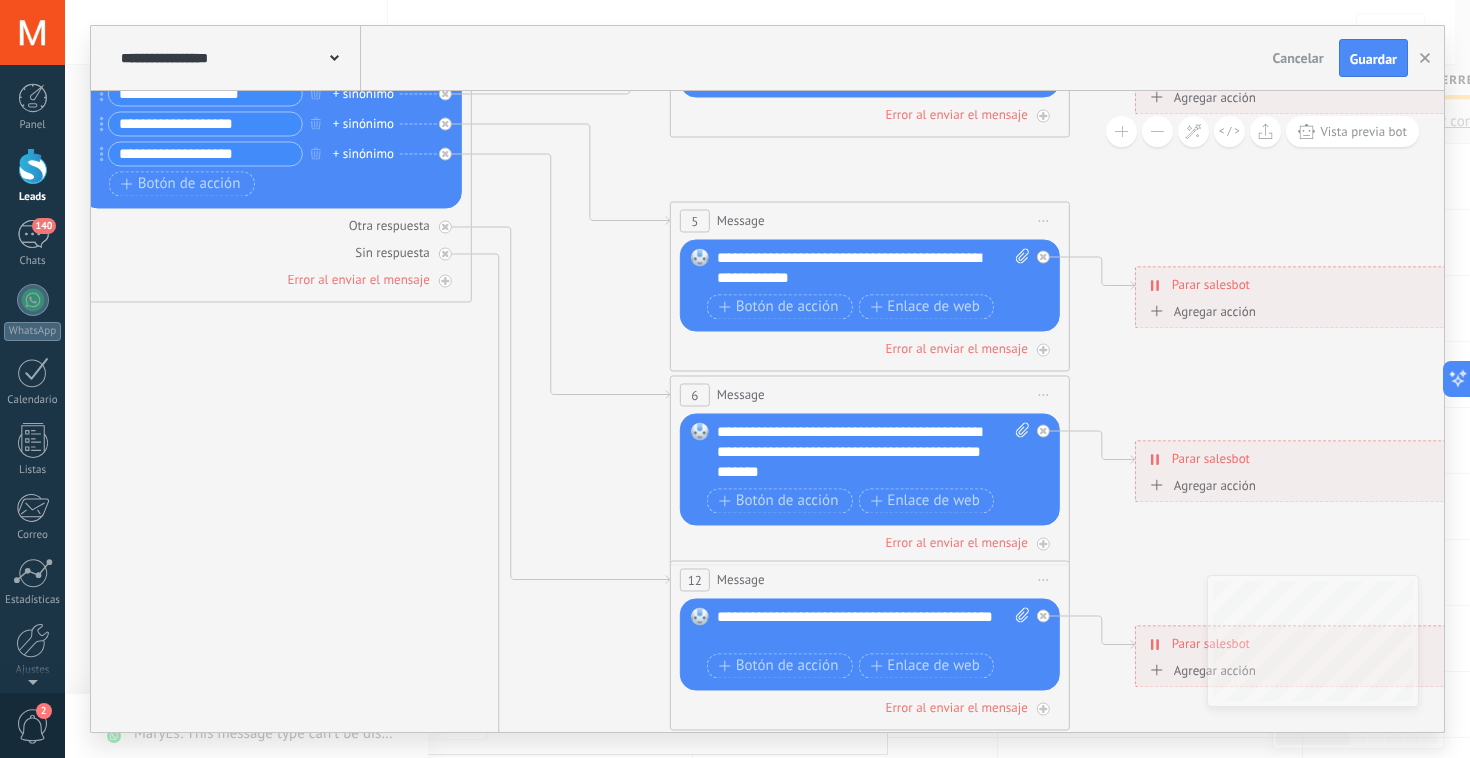 drag, startPoint x: 450, startPoint y: 553, endPoint x: 317, endPoint y: 413, distance: 193.10359 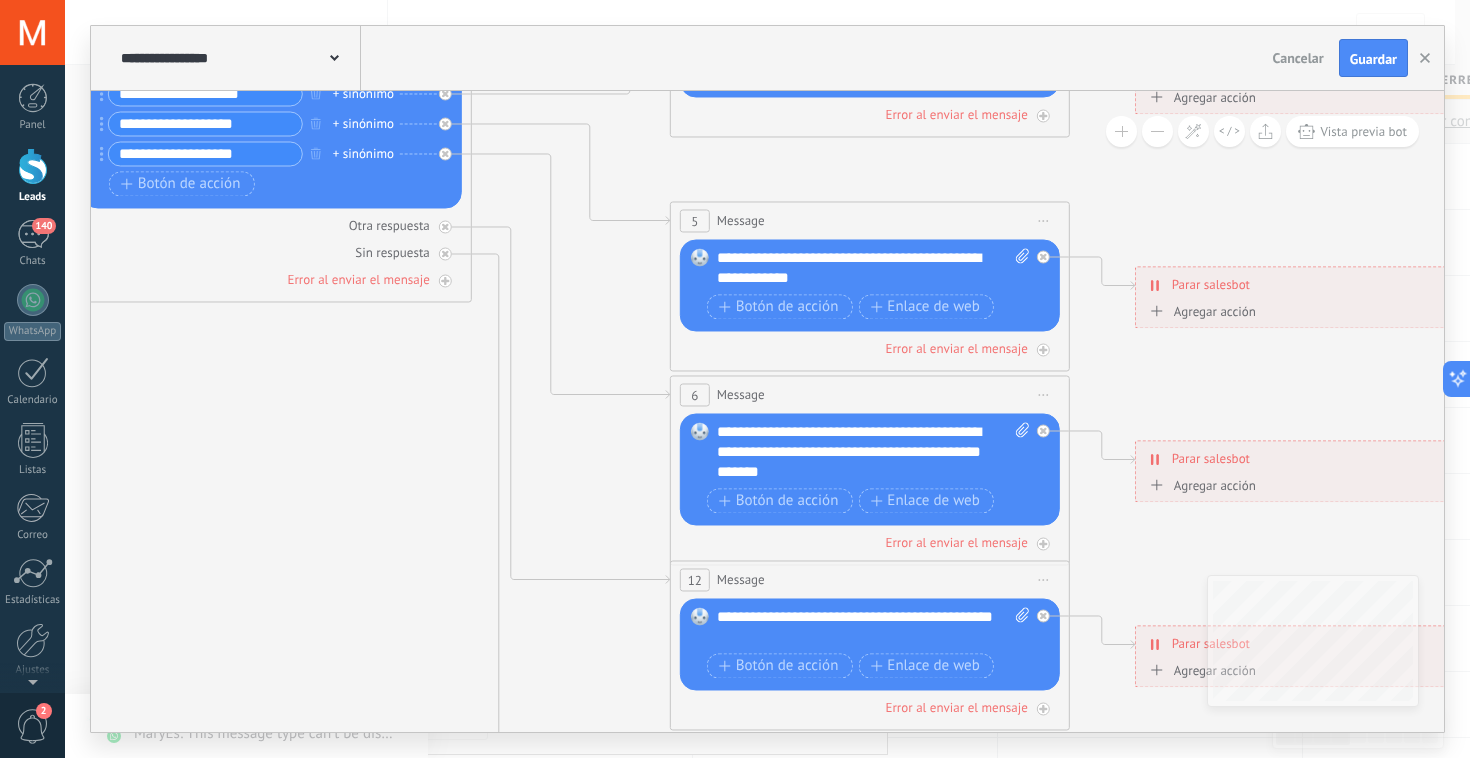 click 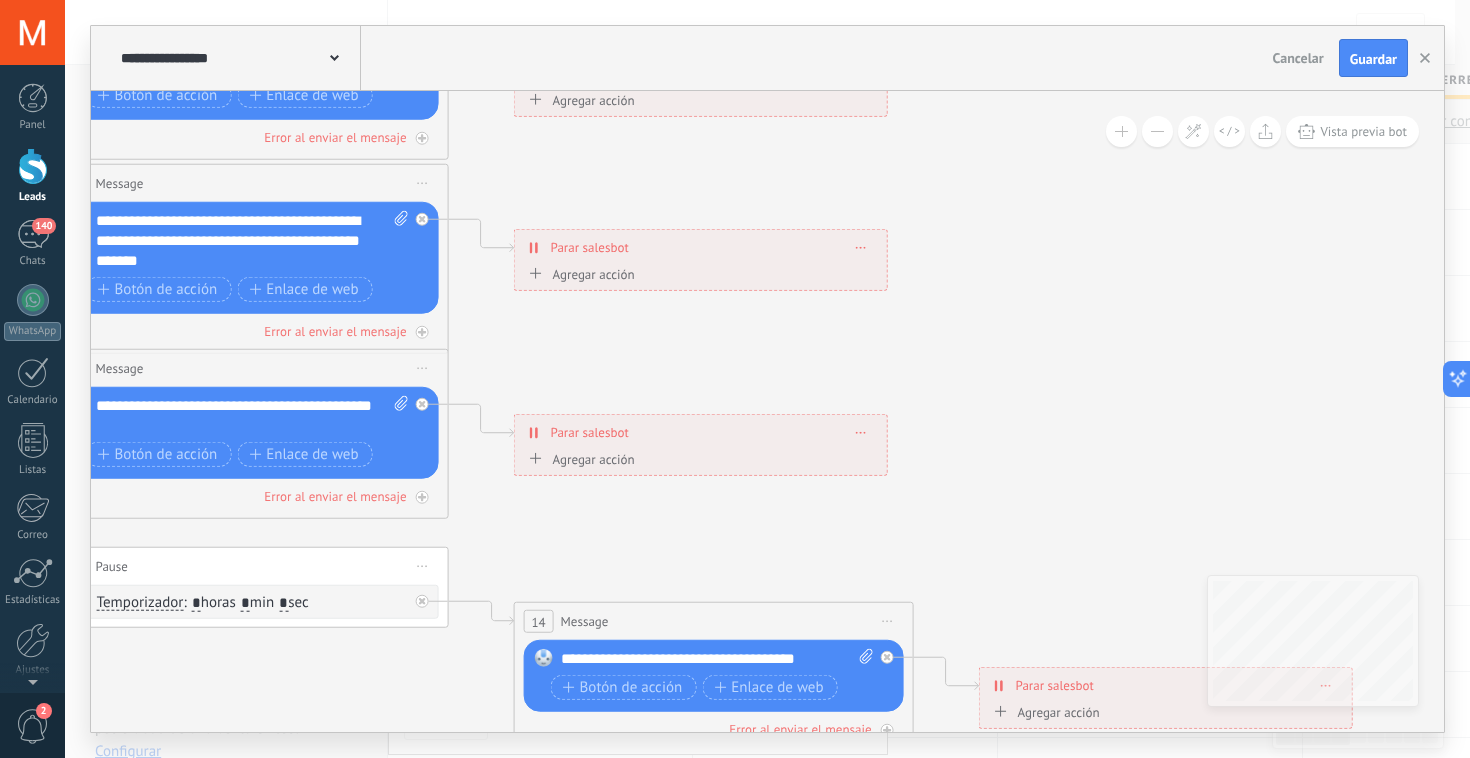drag, startPoint x: 1114, startPoint y: 558, endPoint x: 492, endPoint y: 346, distance: 657.1362 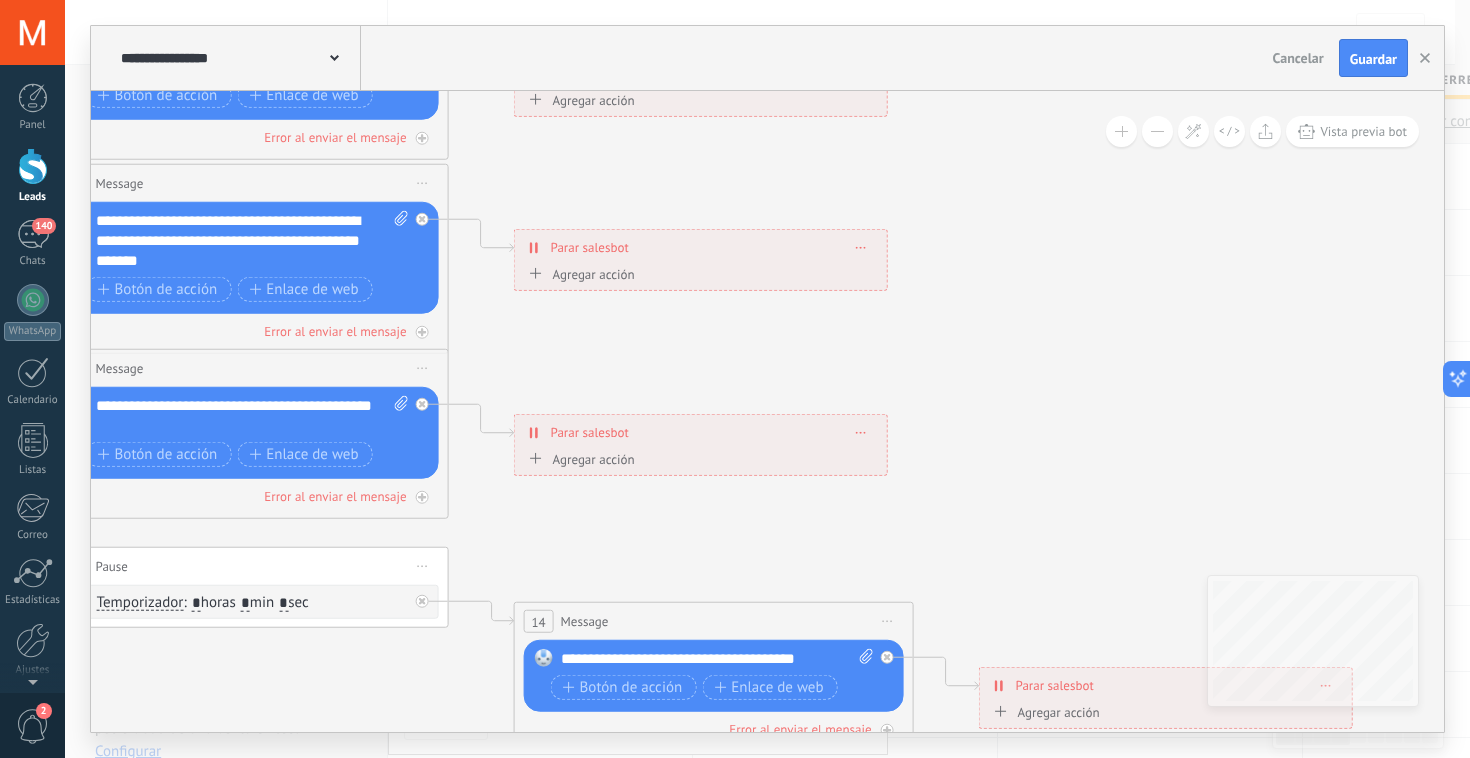 click 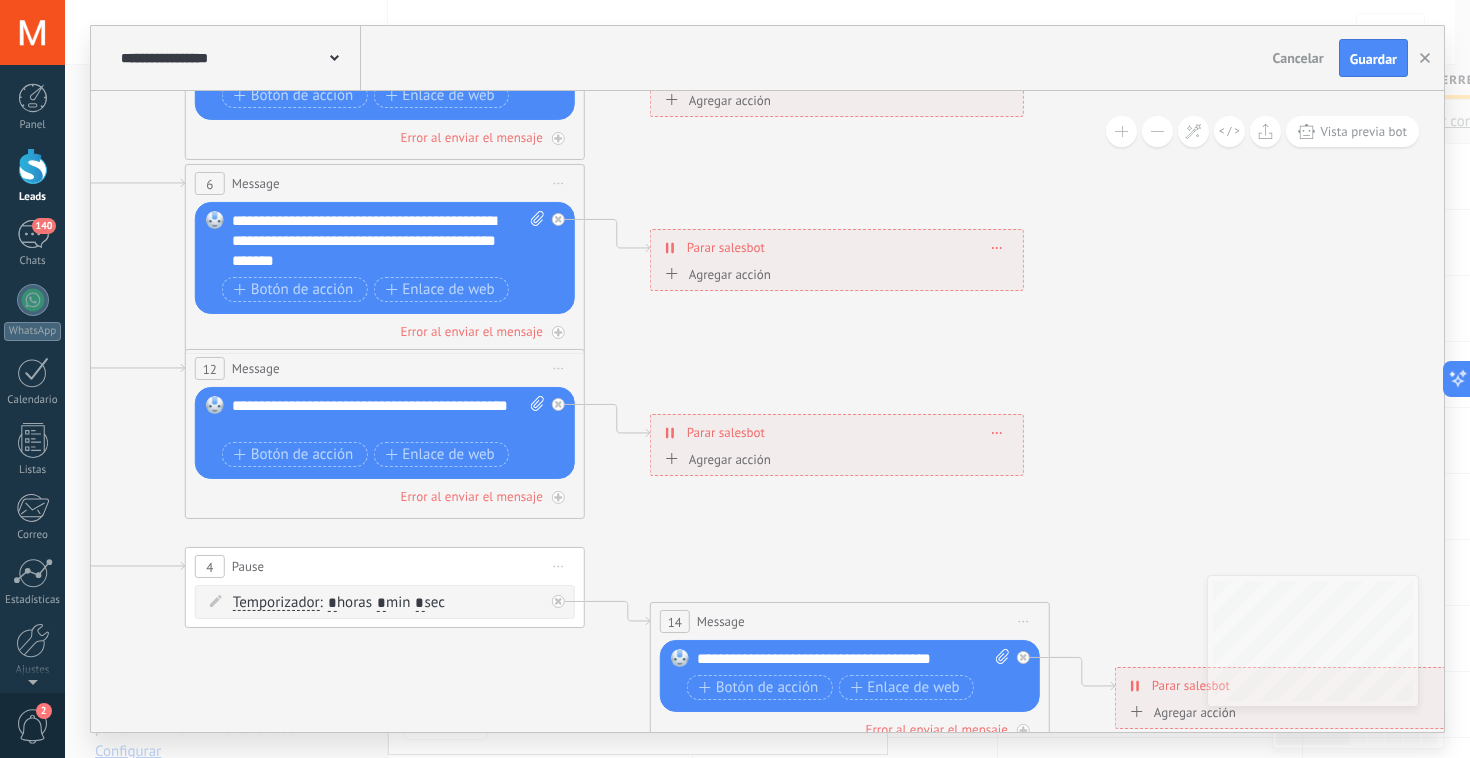 drag, startPoint x: 498, startPoint y: 339, endPoint x: 734, endPoint y: 339, distance: 236 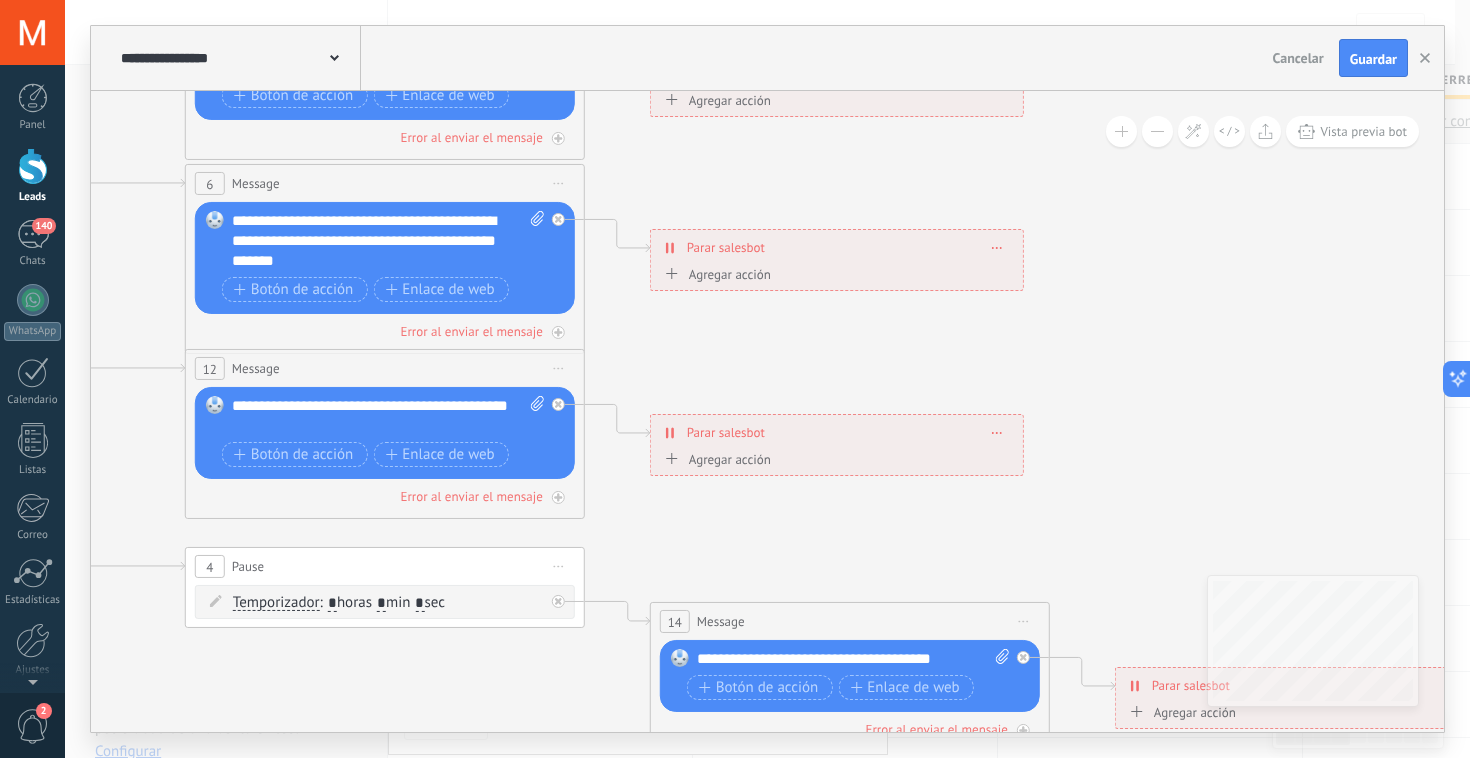 click 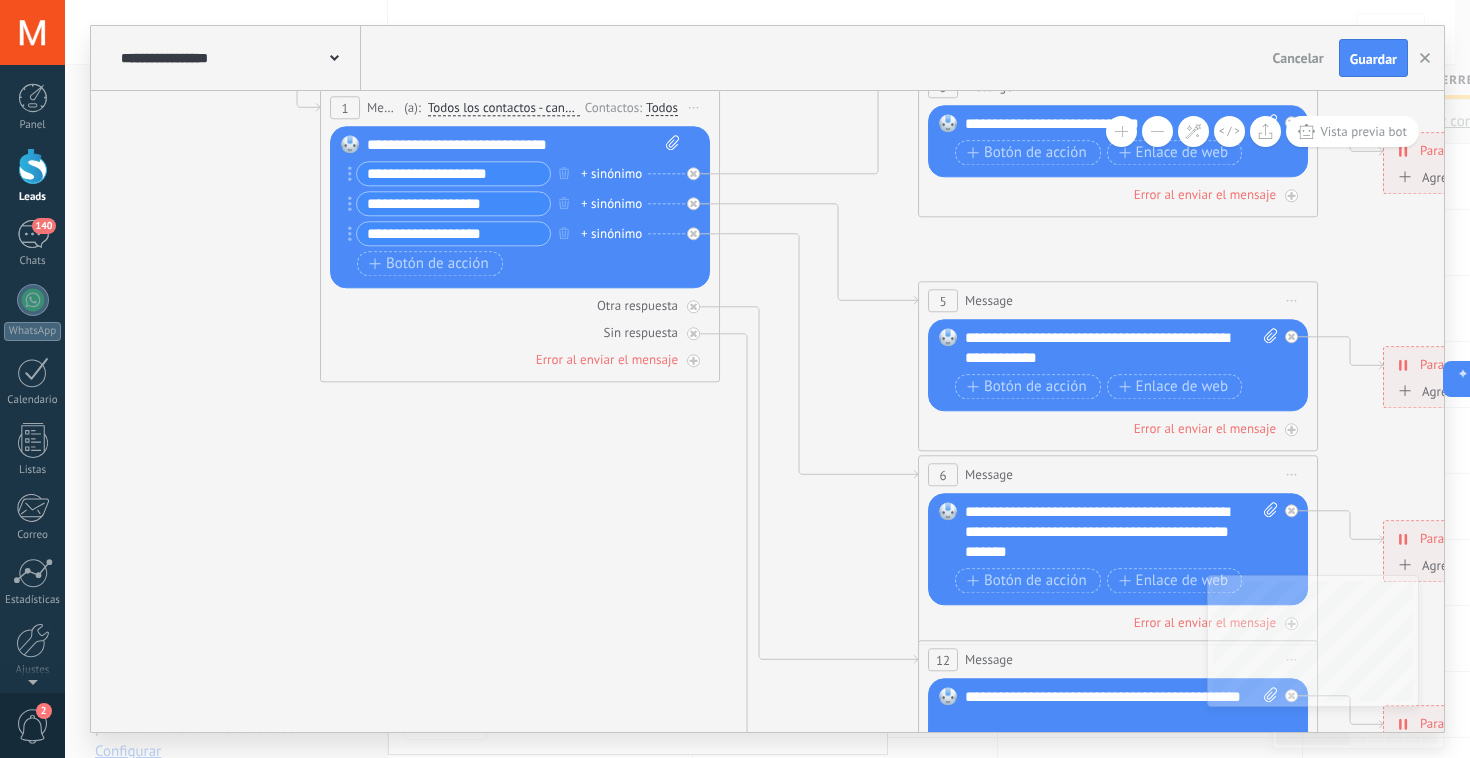 drag, startPoint x: 193, startPoint y: 292, endPoint x: 828, endPoint y: 584, distance: 698.91986 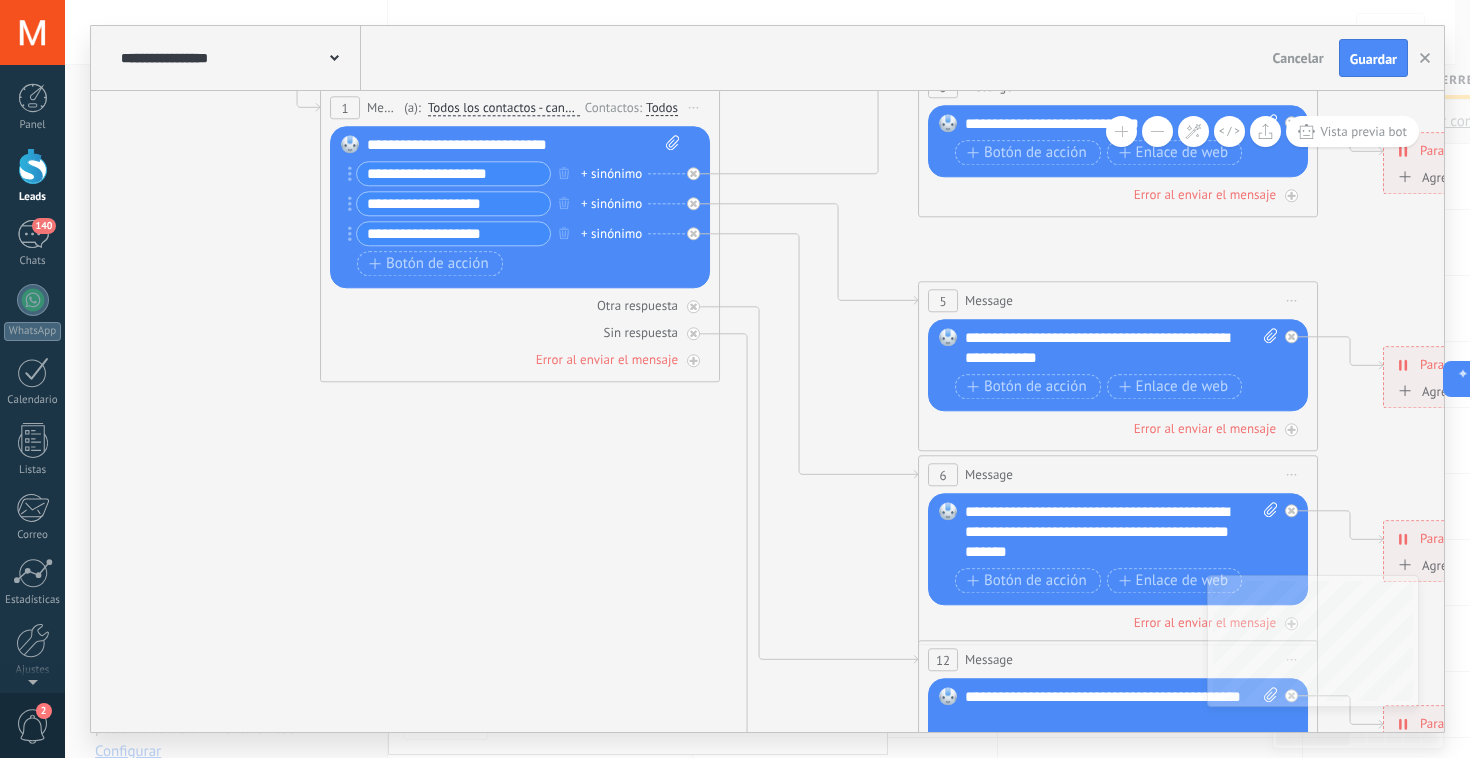 click 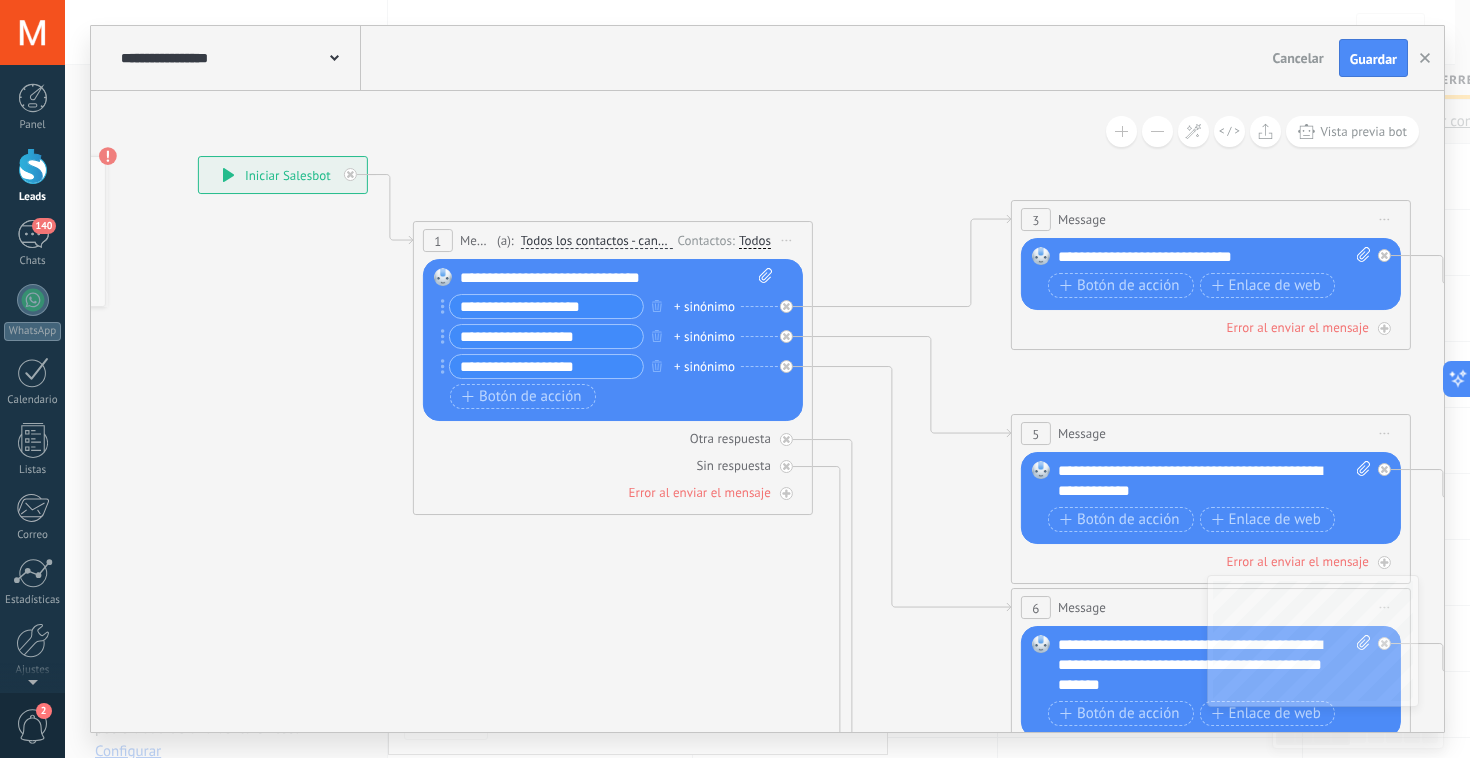 drag, startPoint x: 452, startPoint y: 442, endPoint x: 544, endPoint y: 574, distance: 160.89748 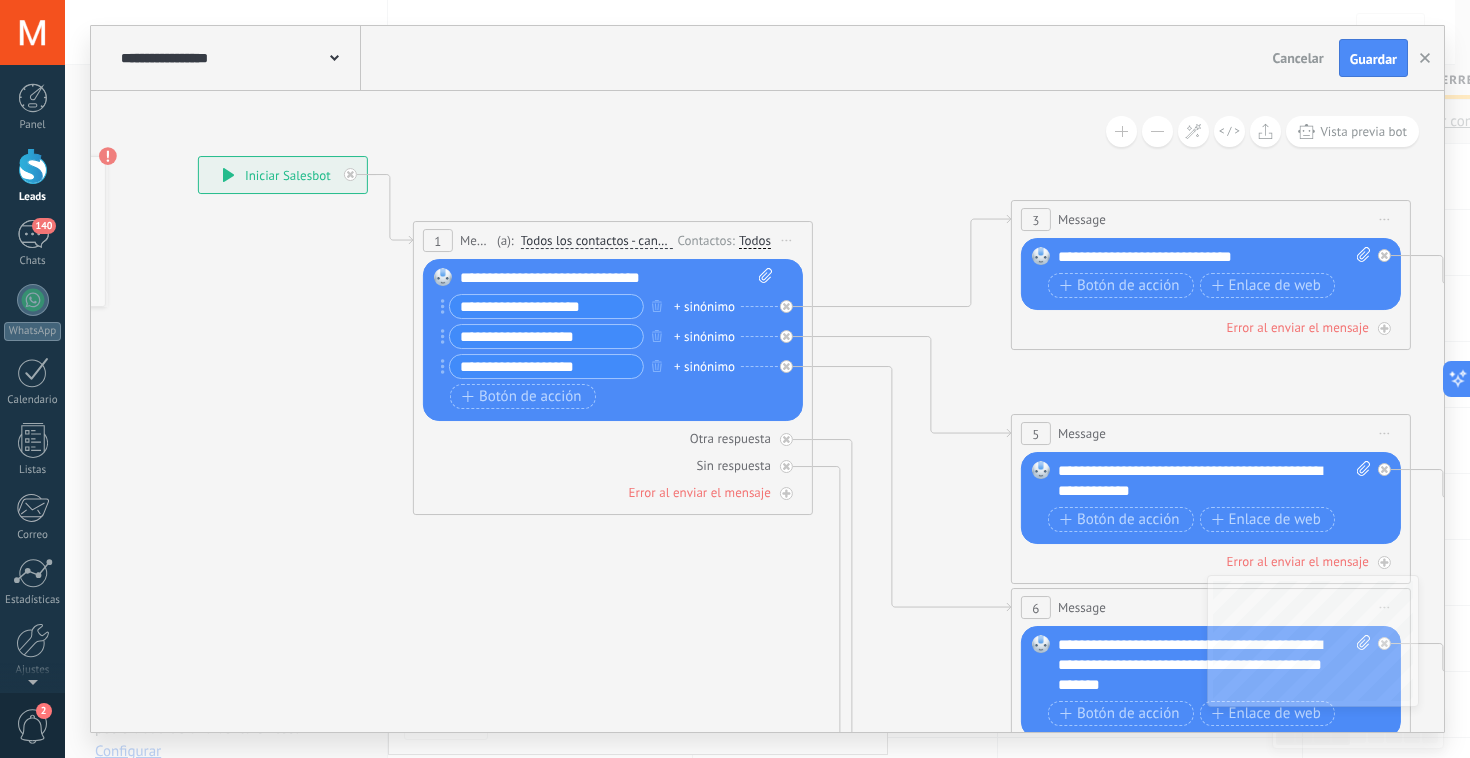 click 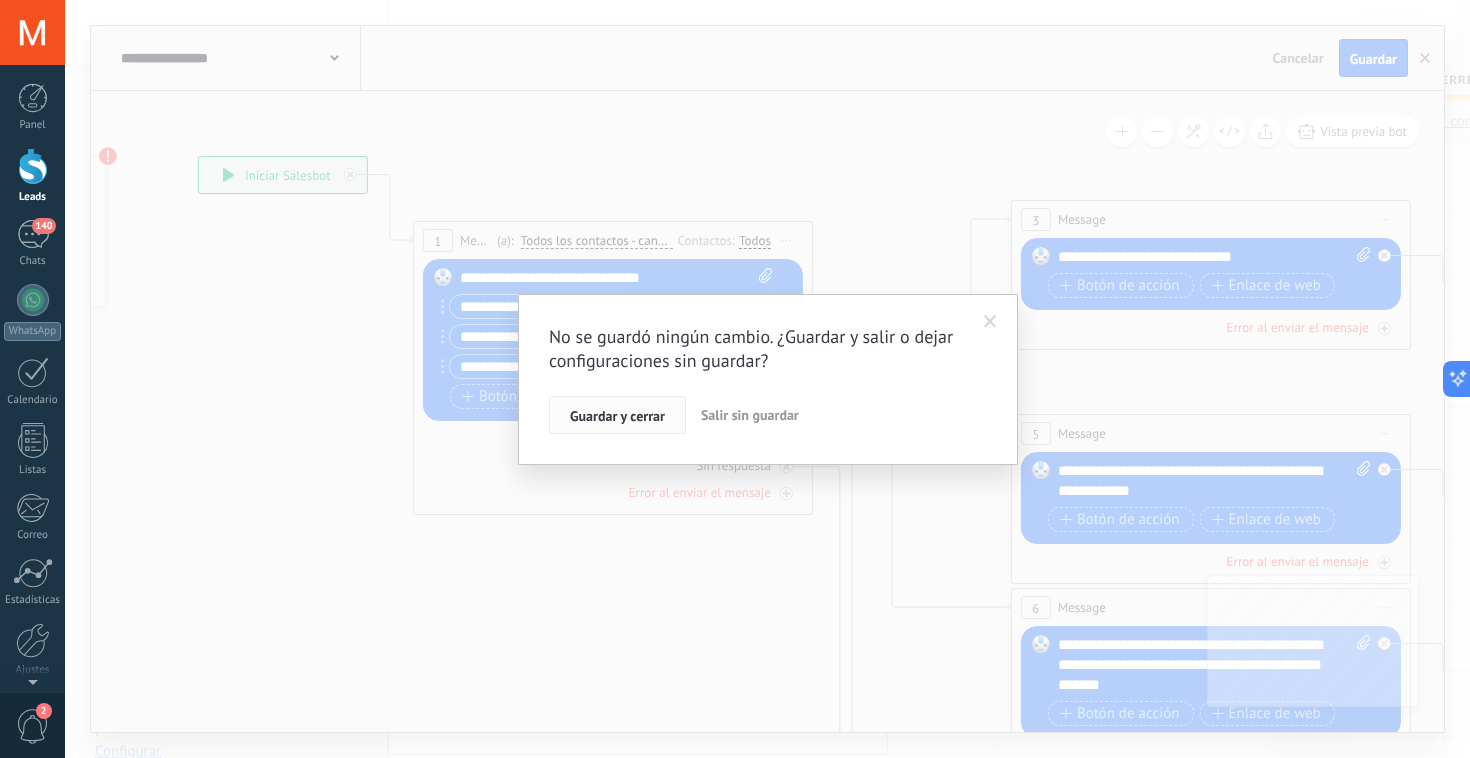 click on "Guardar y cerrar" at bounding box center [617, 415] 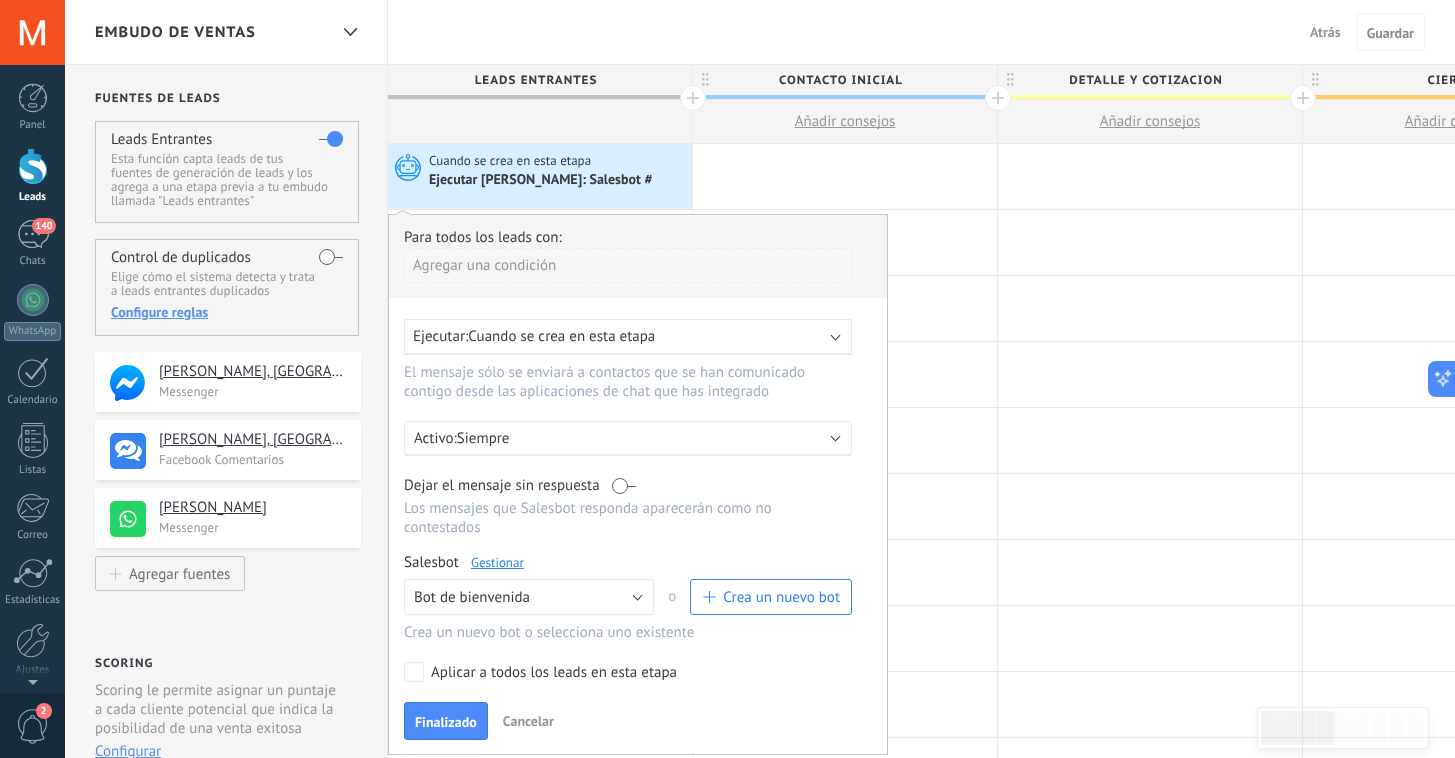 click on "Crea un nuevo bot" at bounding box center (781, 597) 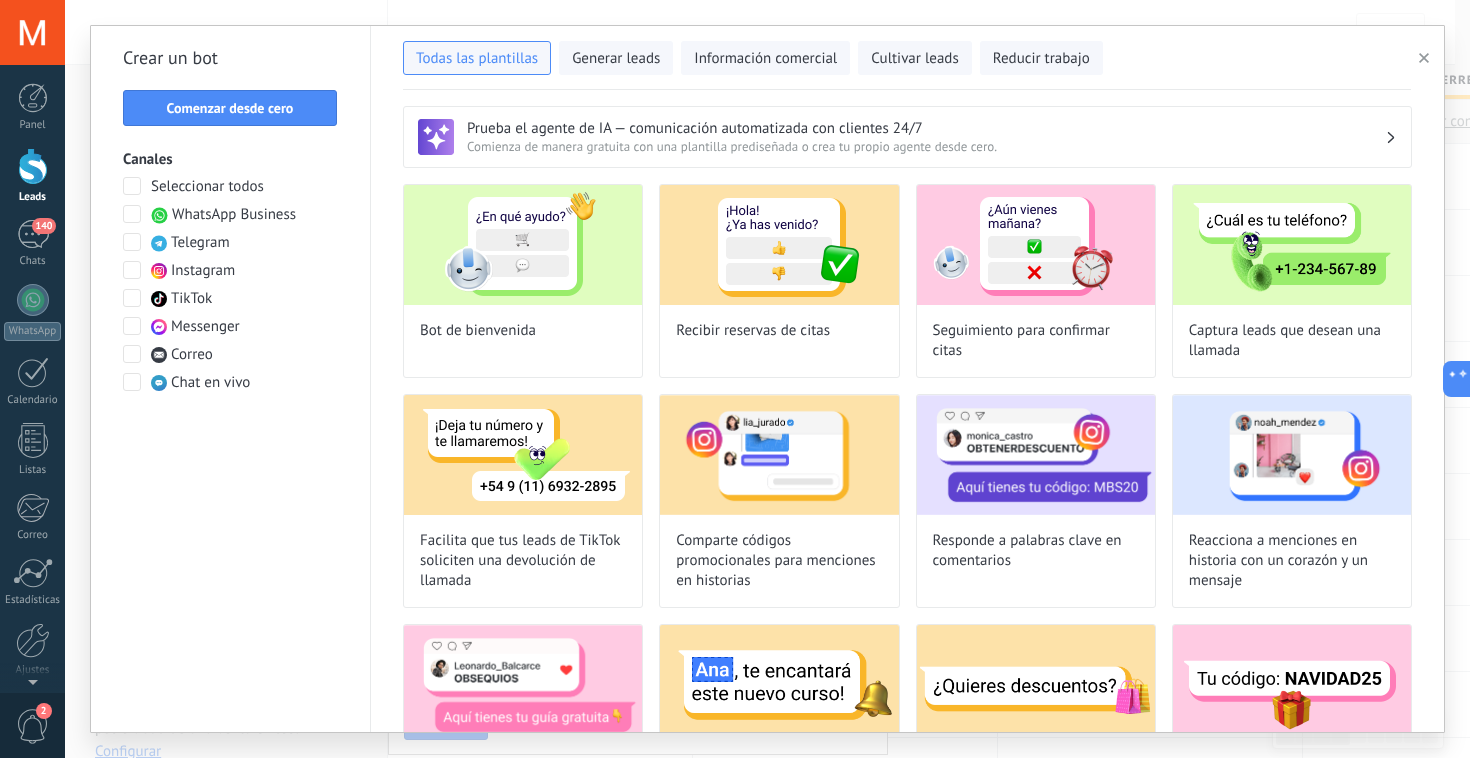 type on "**********" 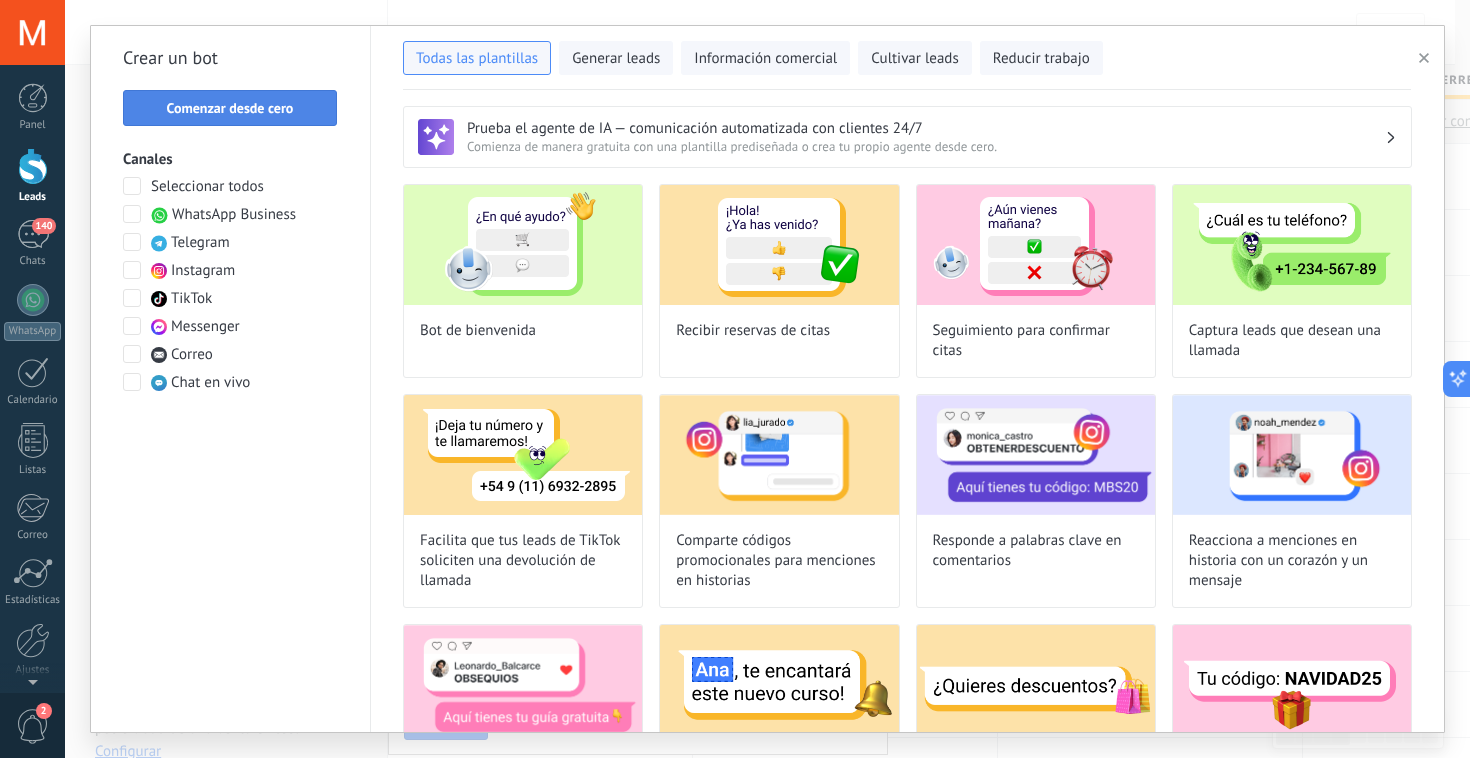 click on "Comenzar desde cero" at bounding box center [230, 108] 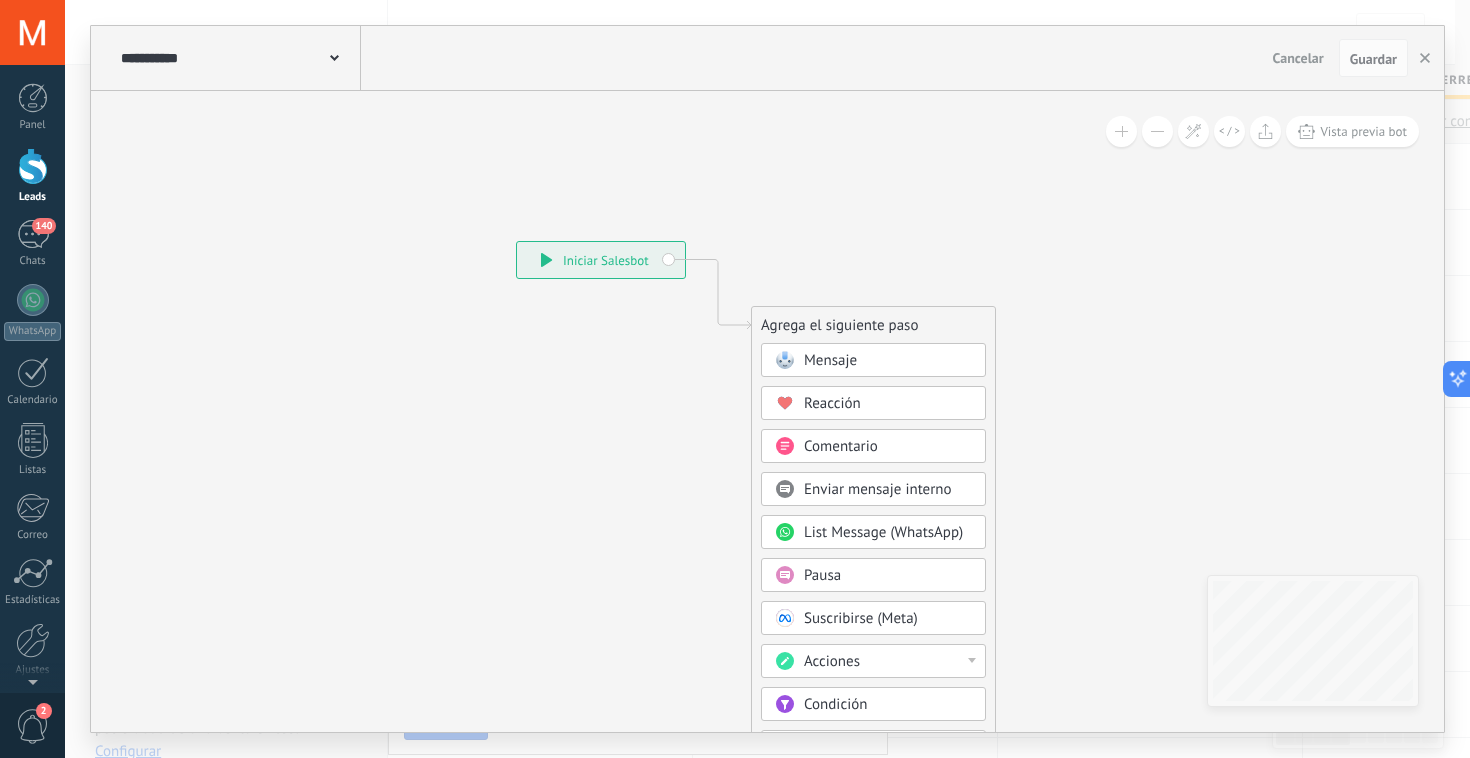 click on "Cancelar" at bounding box center (1298, 58) 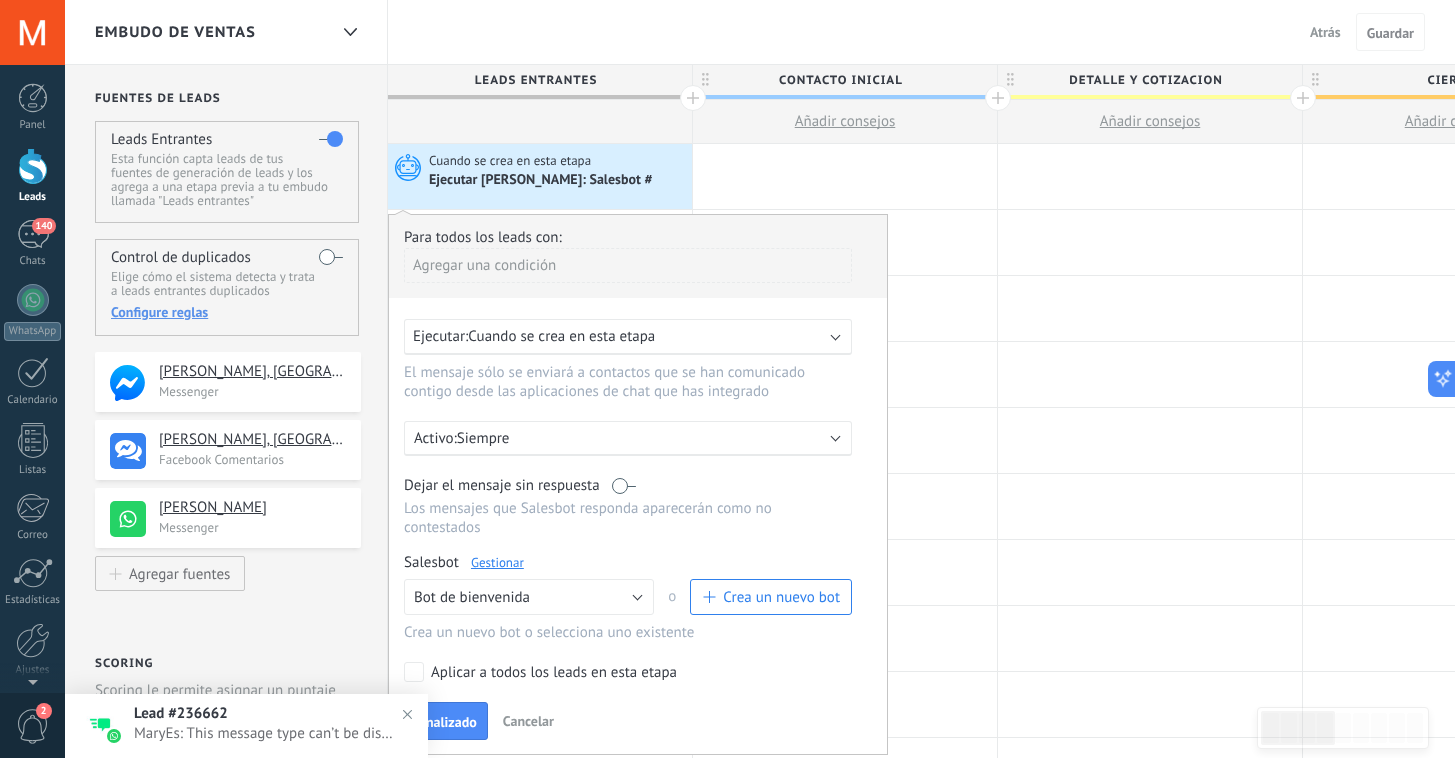 click on "Crea un nuevo bot" at bounding box center [771, 597] 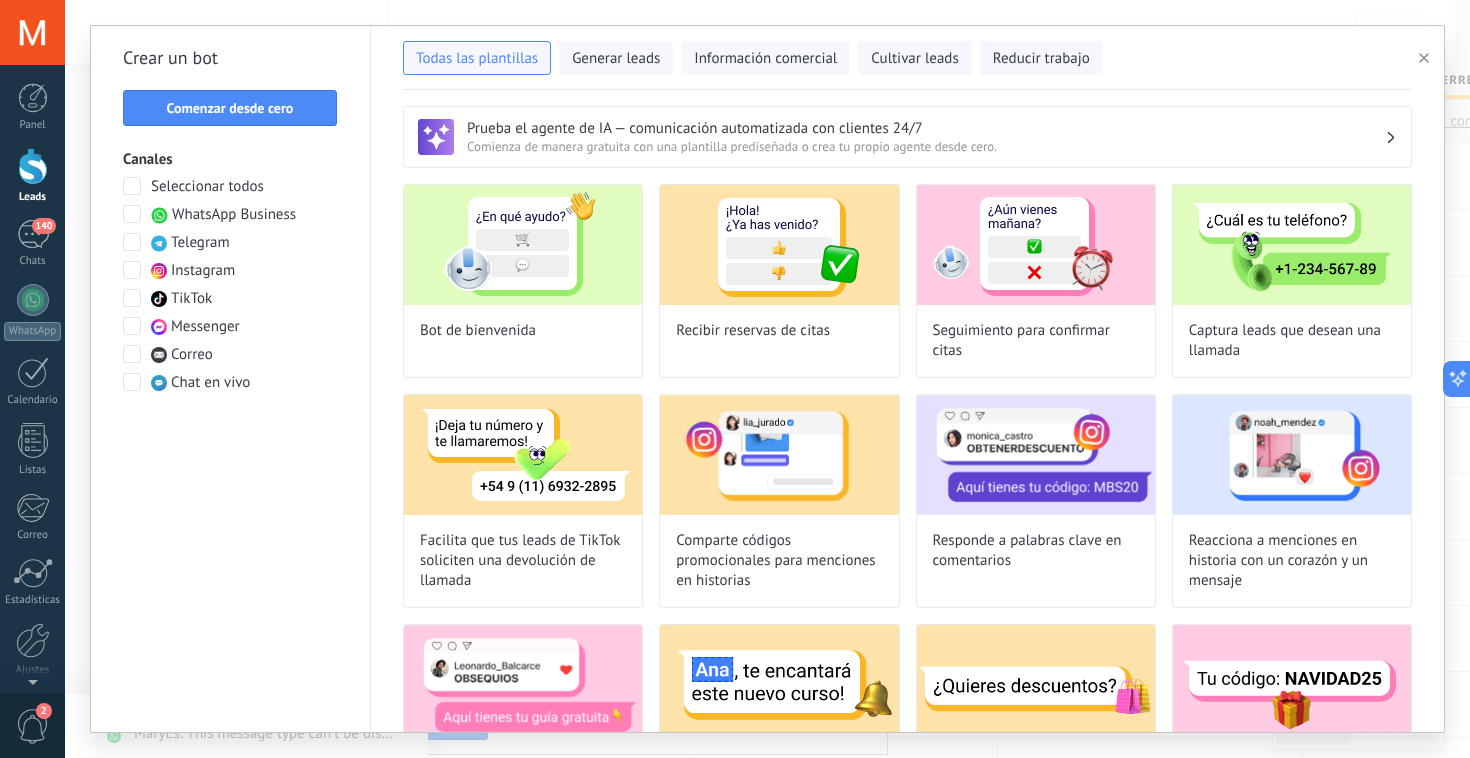 click at bounding box center (132, 186) 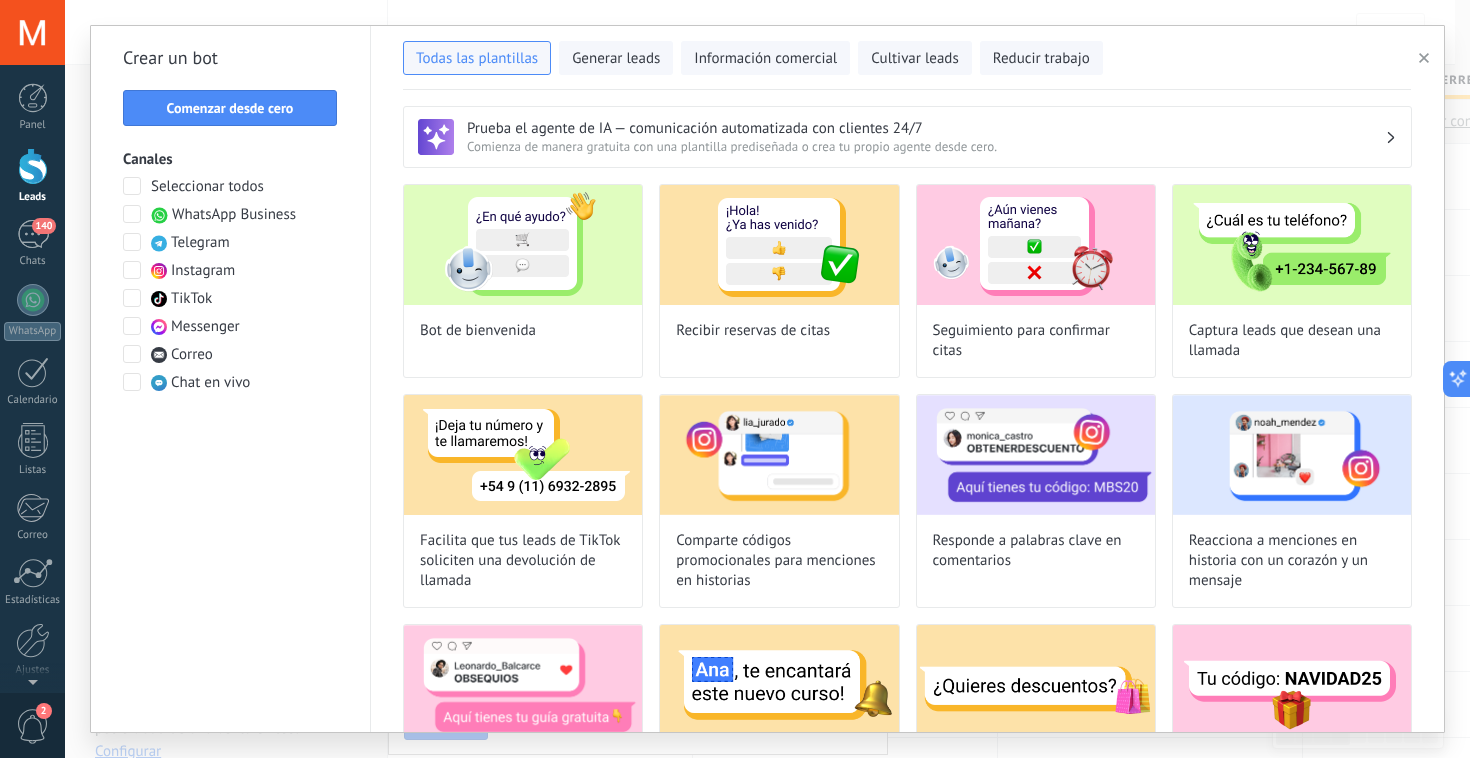 click at bounding box center [132, 186] 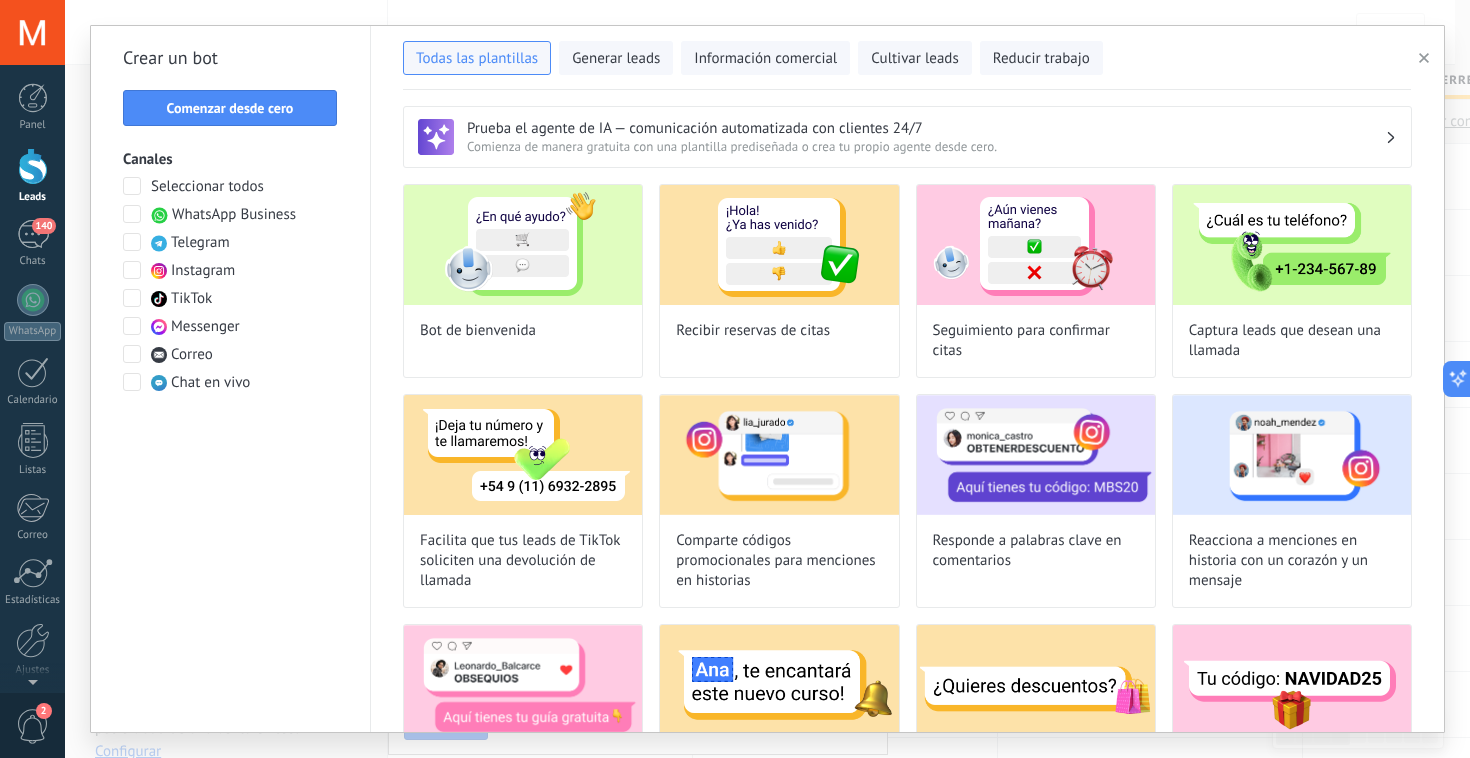 click on "Comenzar desde cero" at bounding box center [230, 108] 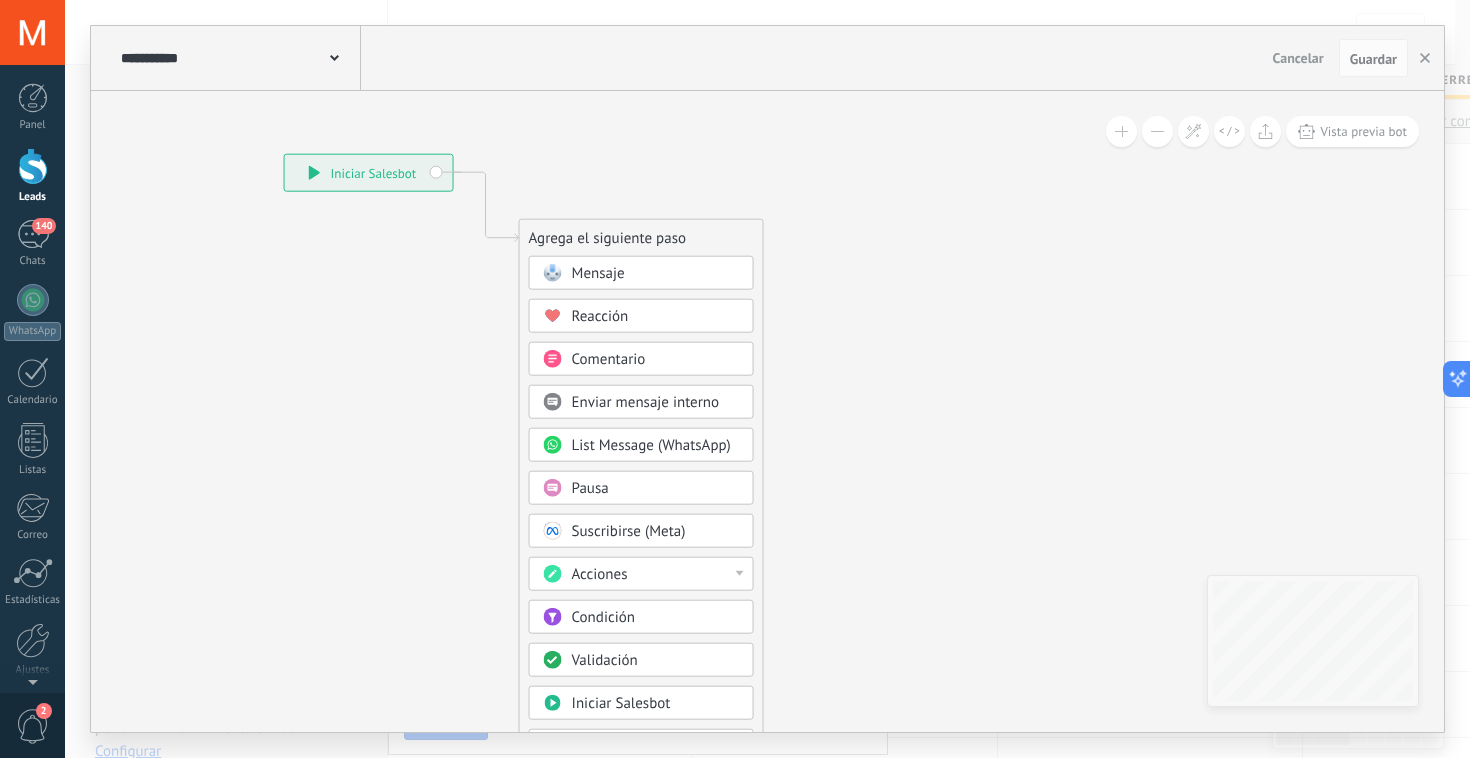 drag, startPoint x: 1185, startPoint y: 444, endPoint x: 826, endPoint y: 288, distance: 391.42944 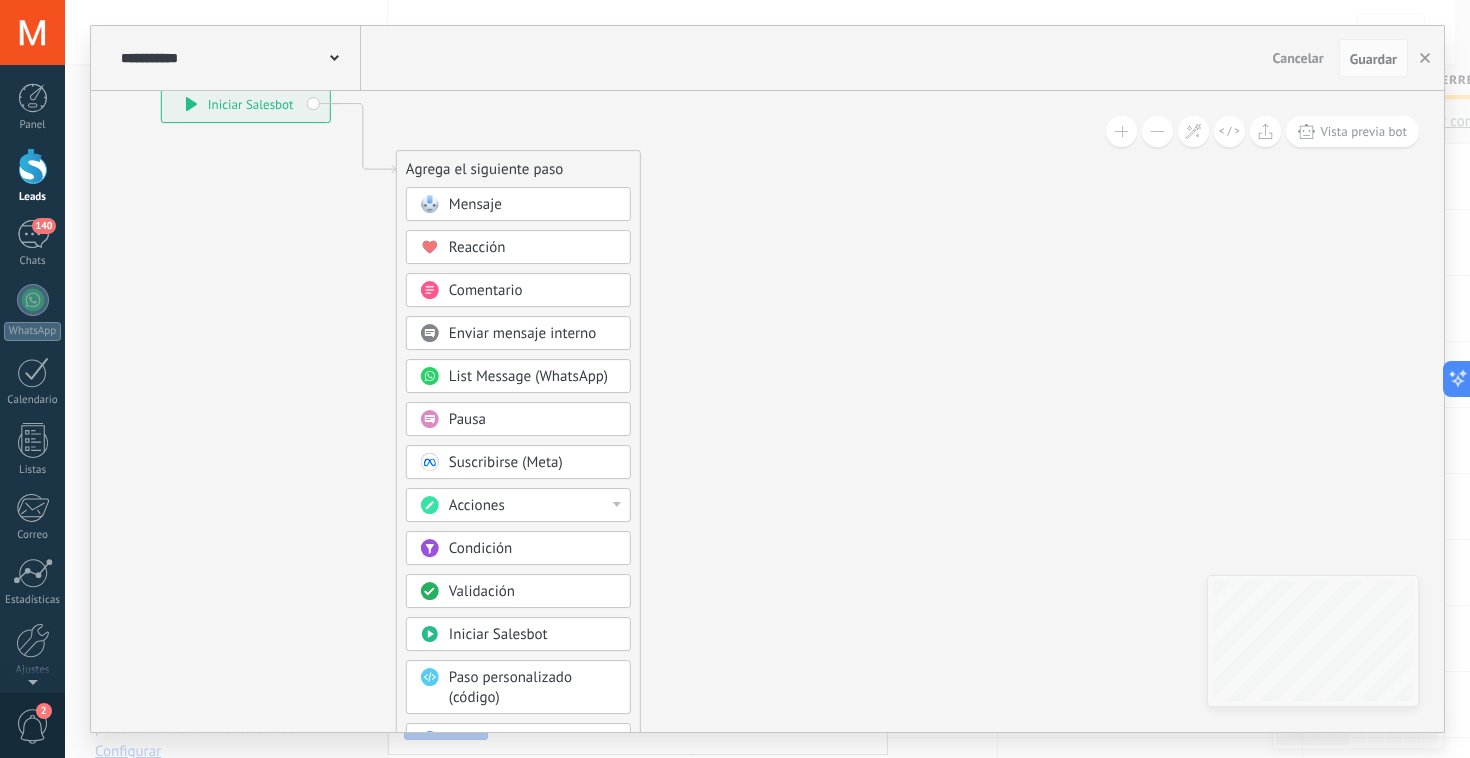 click on "Mensaje" at bounding box center [475, 204] 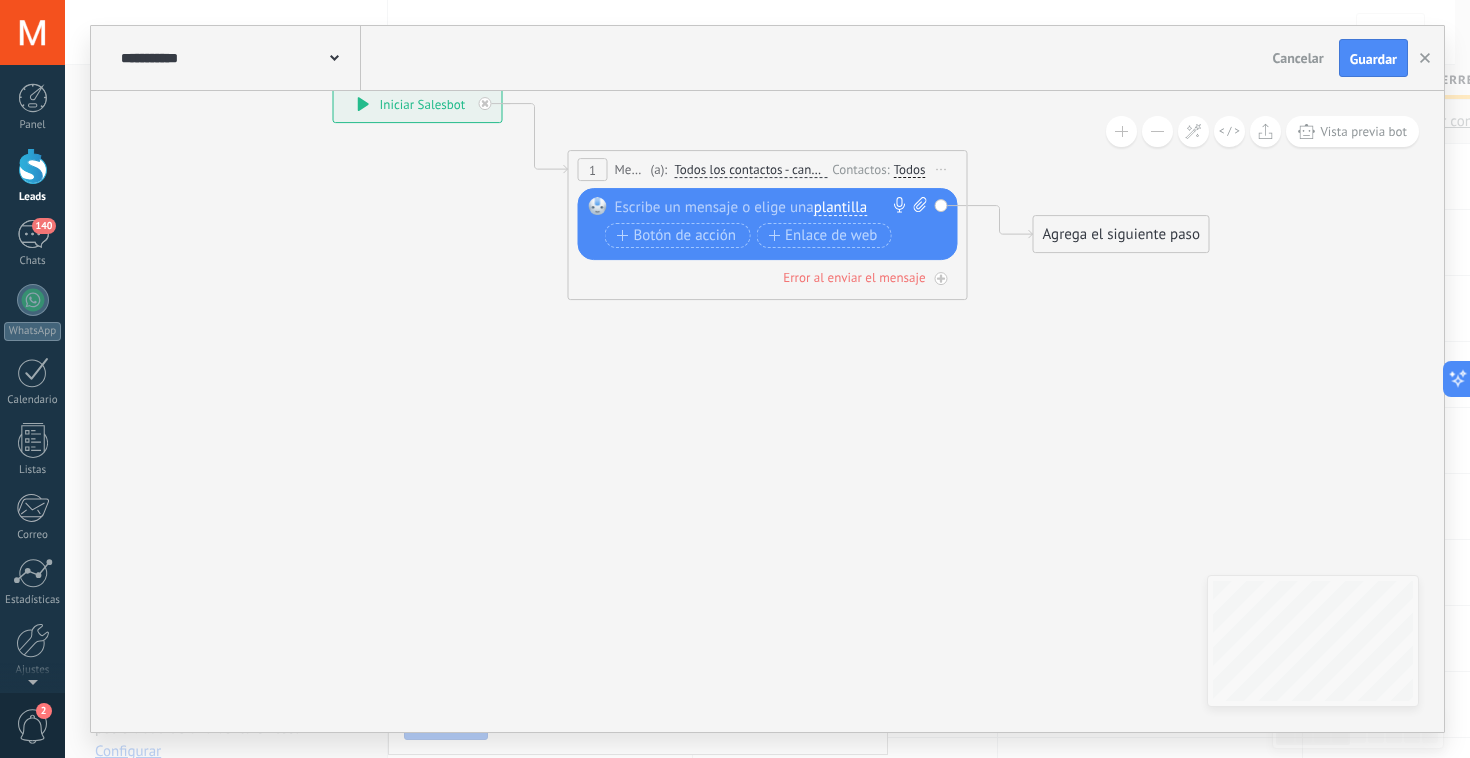 click on "plantilla" at bounding box center (840, 208) 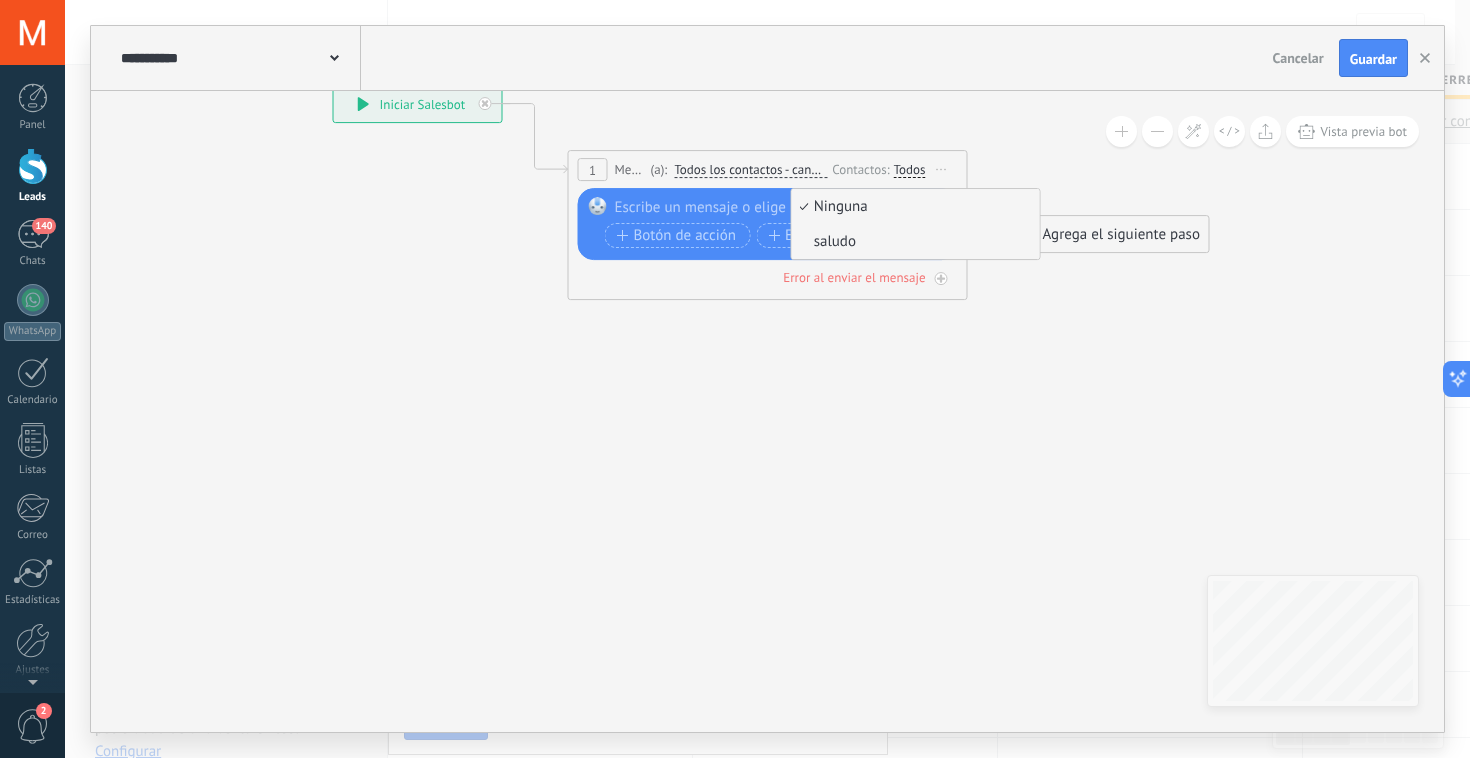 click on "saludo" at bounding box center (913, 242) 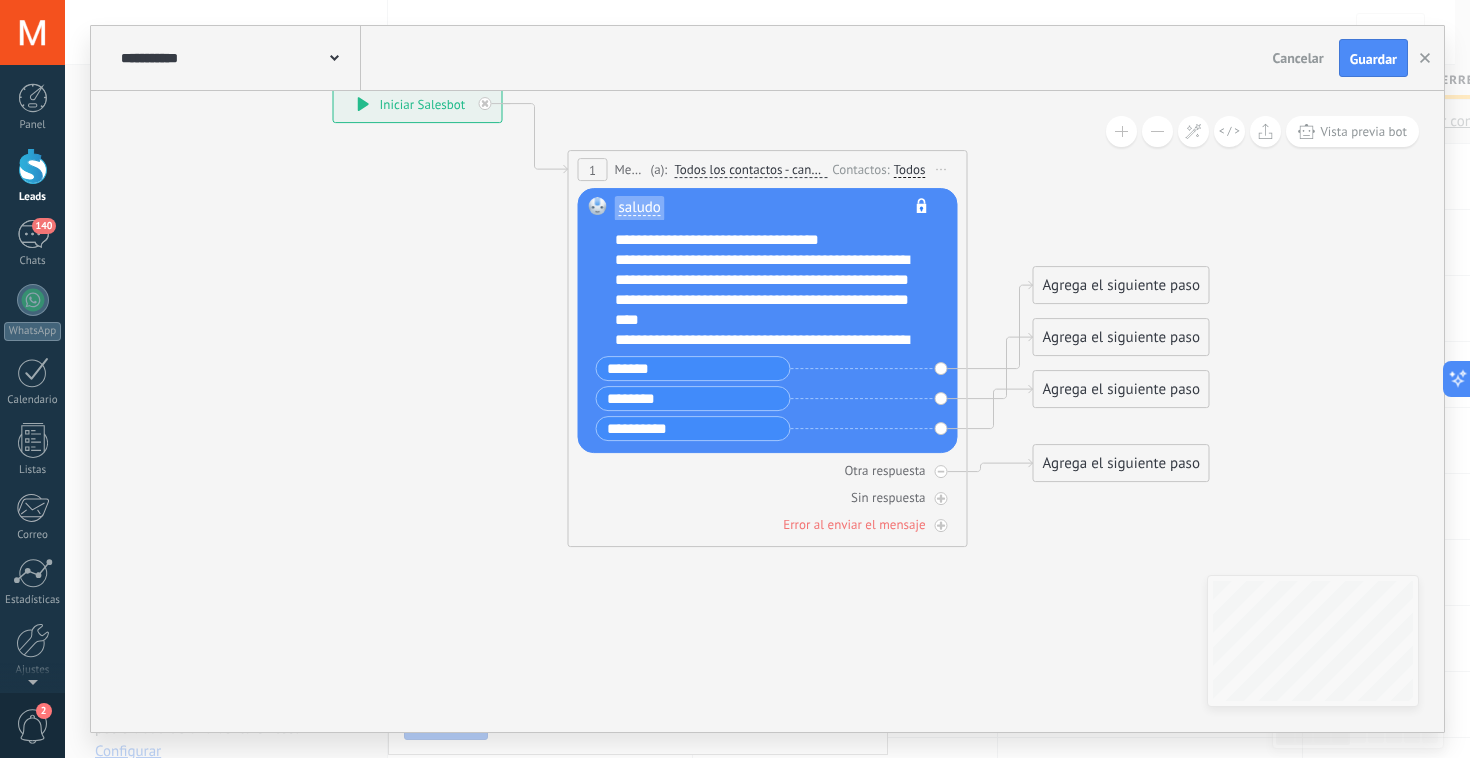 click on "**********" at bounding box center (781, 290) 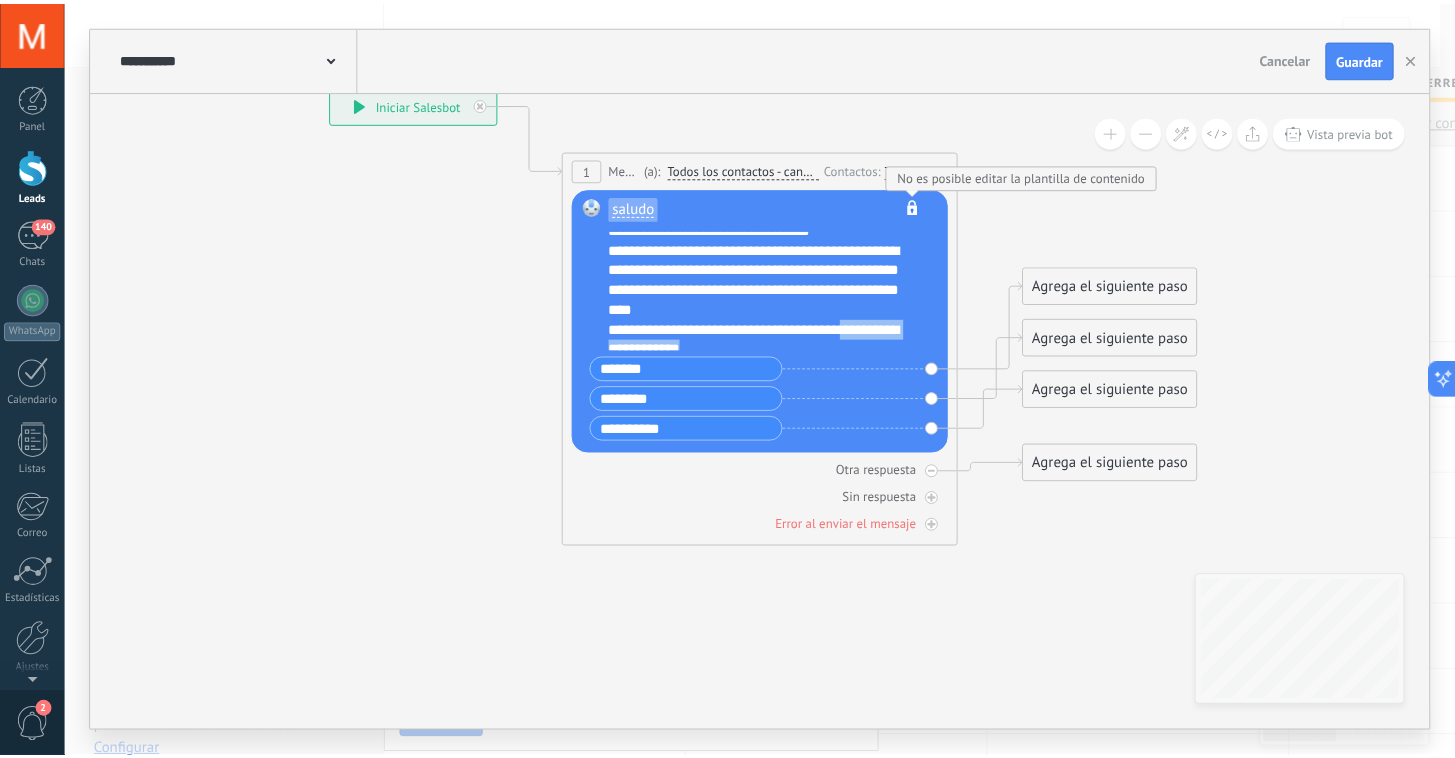 scroll, scrollTop: 20, scrollLeft: 0, axis: vertical 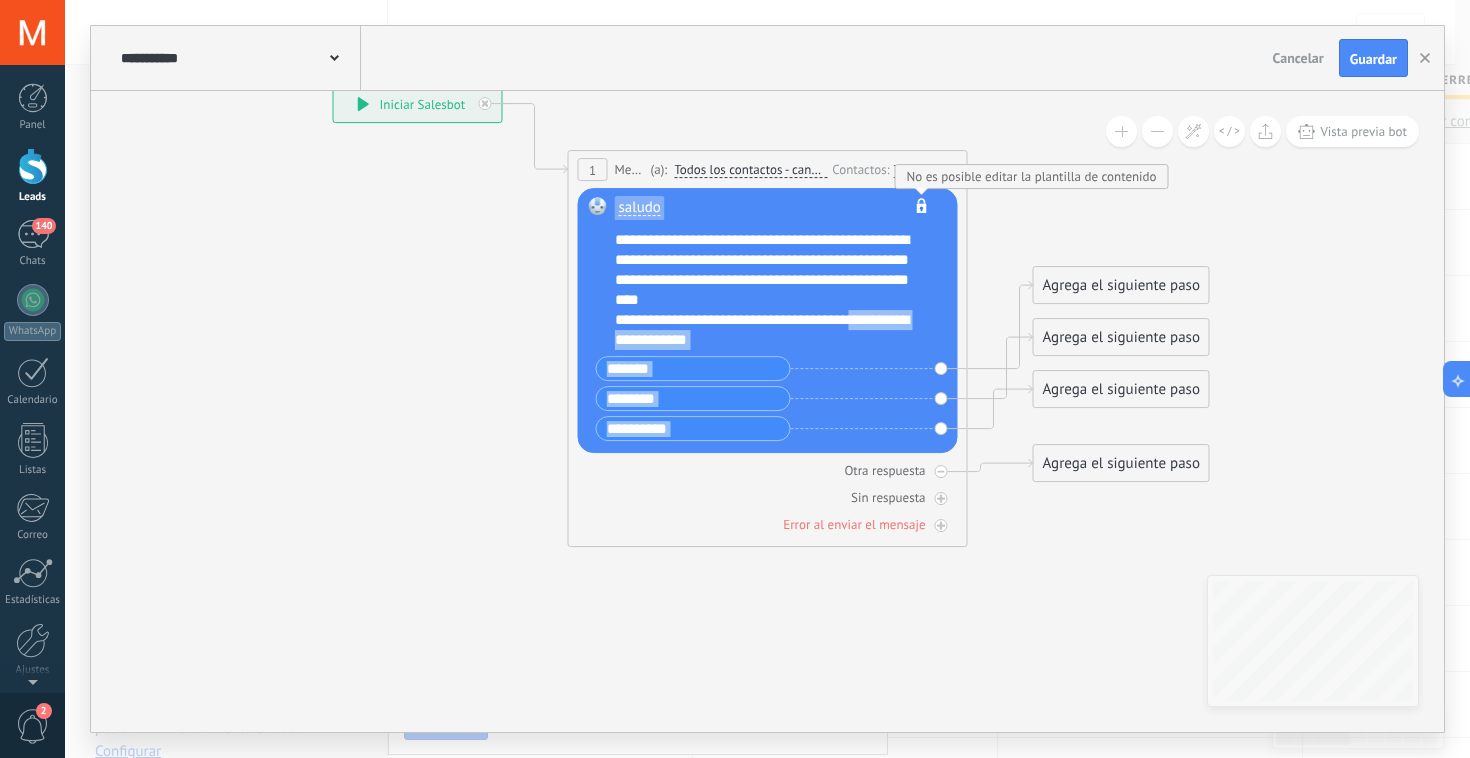 drag, startPoint x: 863, startPoint y: 343, endPoint x: 931, endPoint y: 389, distance: 82.0975 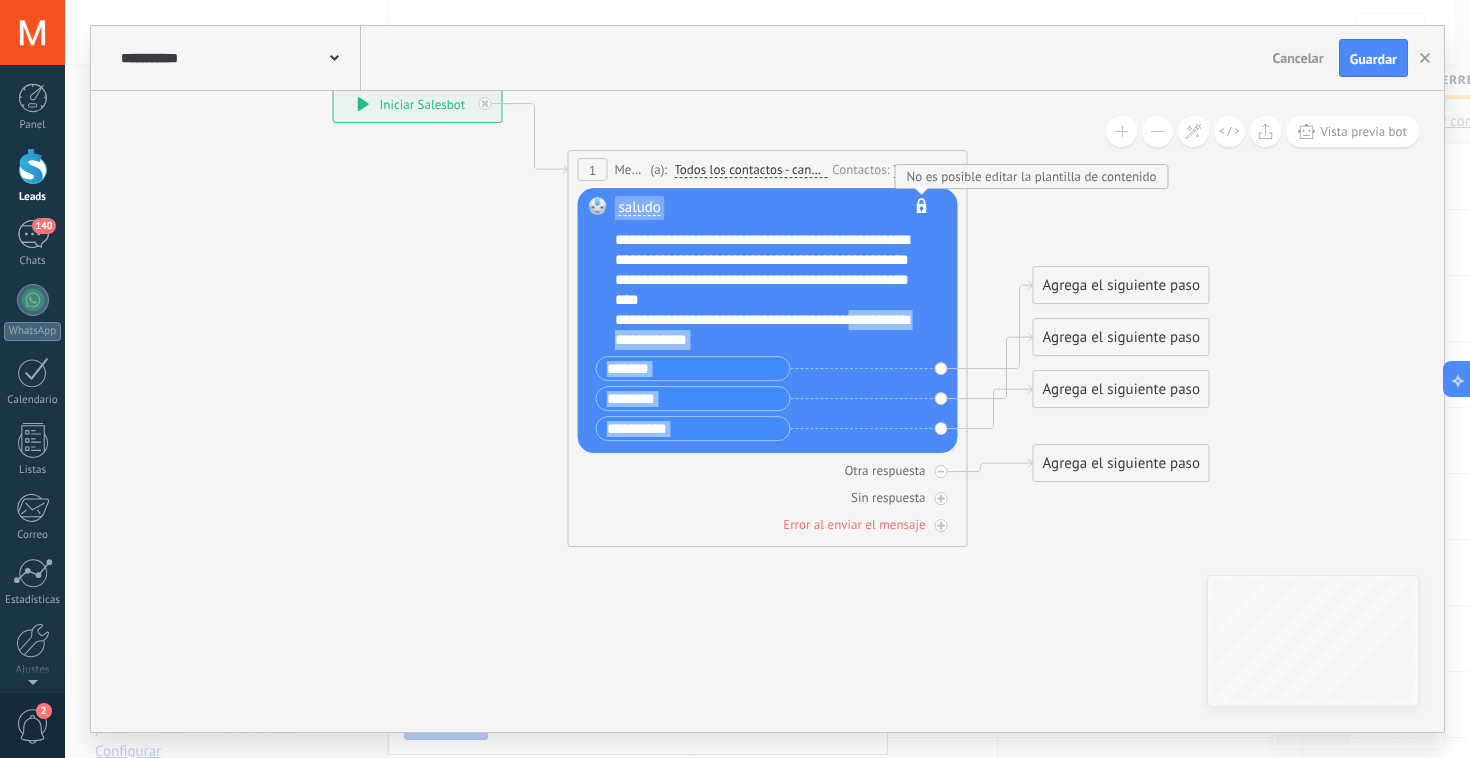 click on "saludo
No es posible editar la plantilla de contenido
Reemplazar
Quitar
Convertir a mensaje de voz
Arrastre la imagen aquí para adjuntarla.
Añadir imagen
Subir
Arrastrar y soltar" at bounding box center [768, 320] 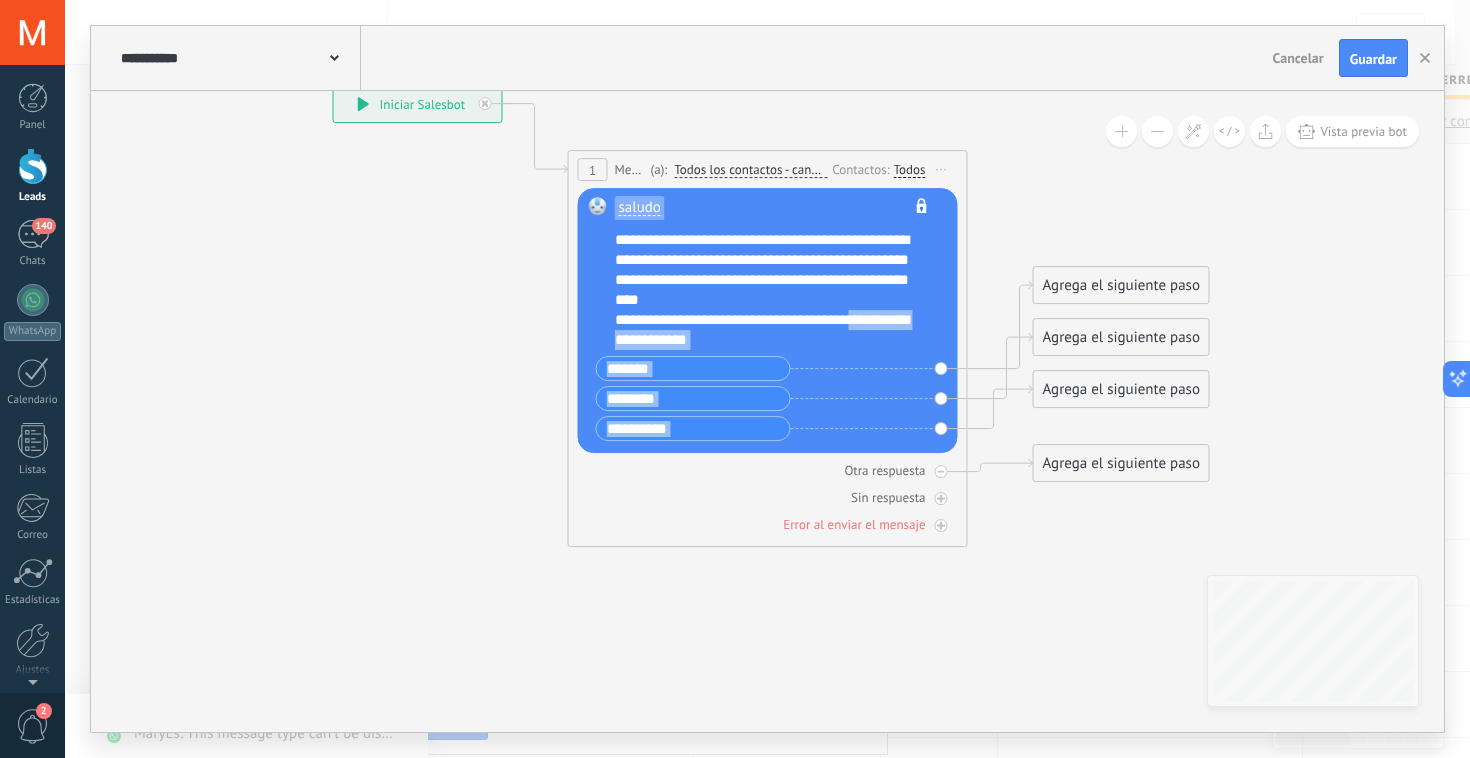 click on "**********" at bounding box center [781, 290] 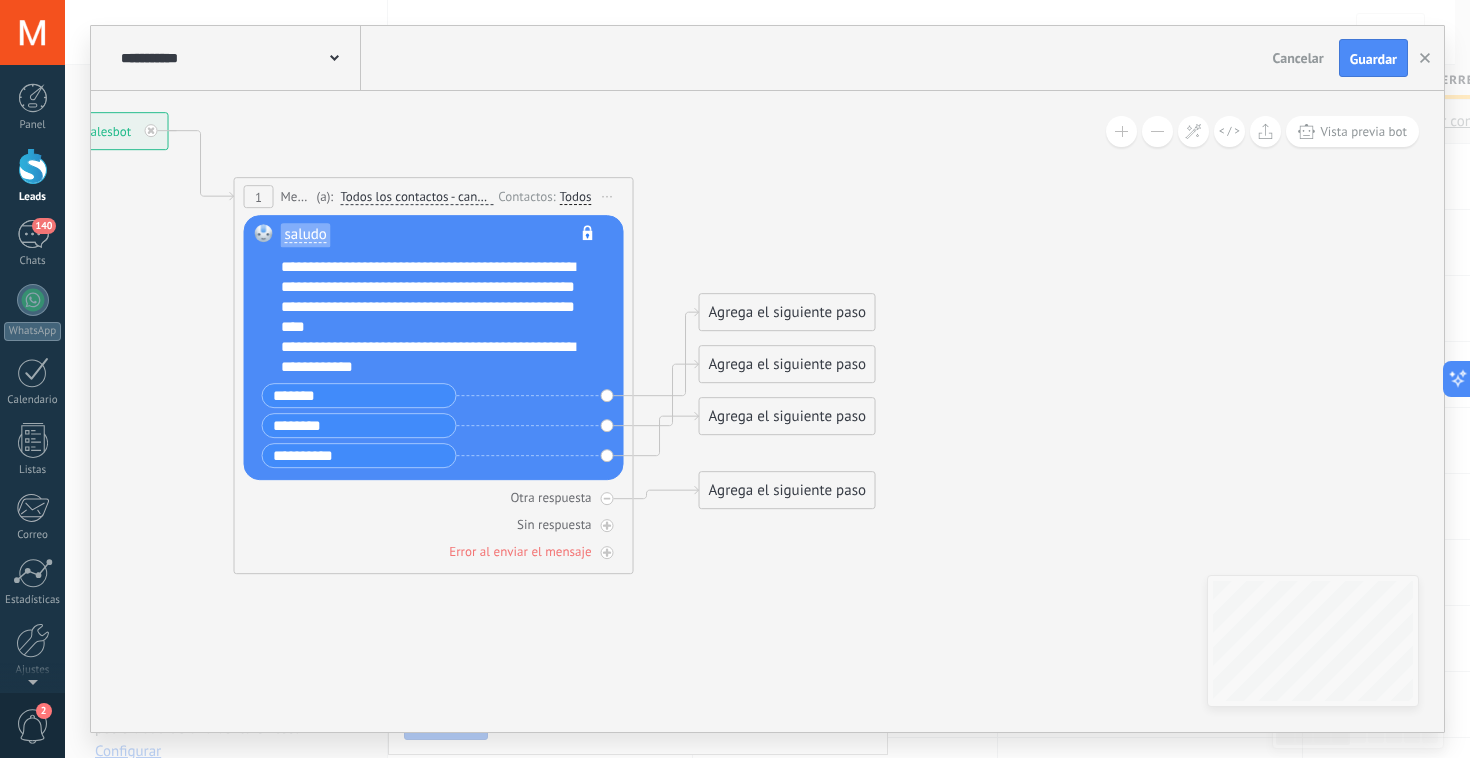 drag, startPoint x: 984, startPoint y: 580, endPoint x: 652, endPoint y: 604, distance: 332.86633 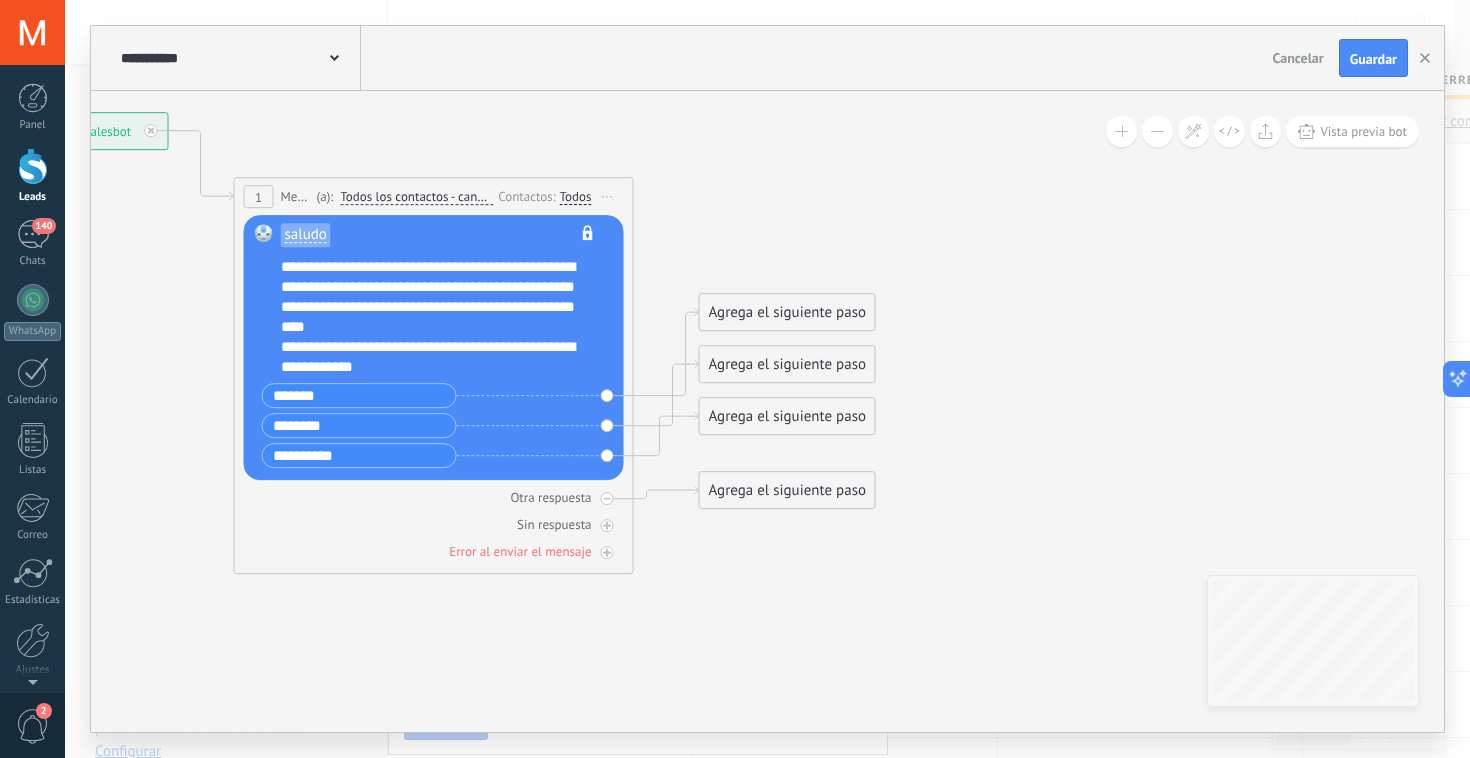 click 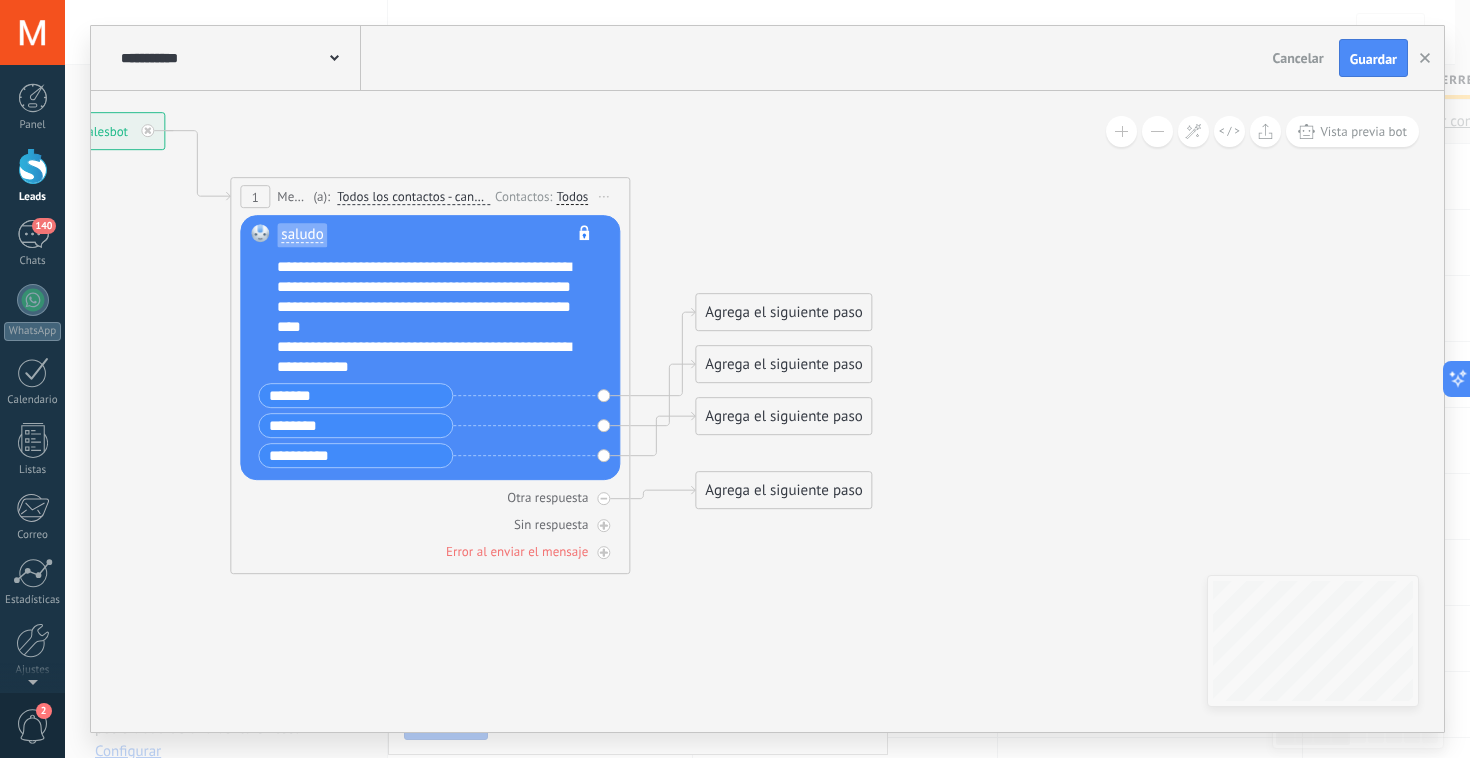 click on "Agrega el siguiente paso" at bounding box center (783, 312) 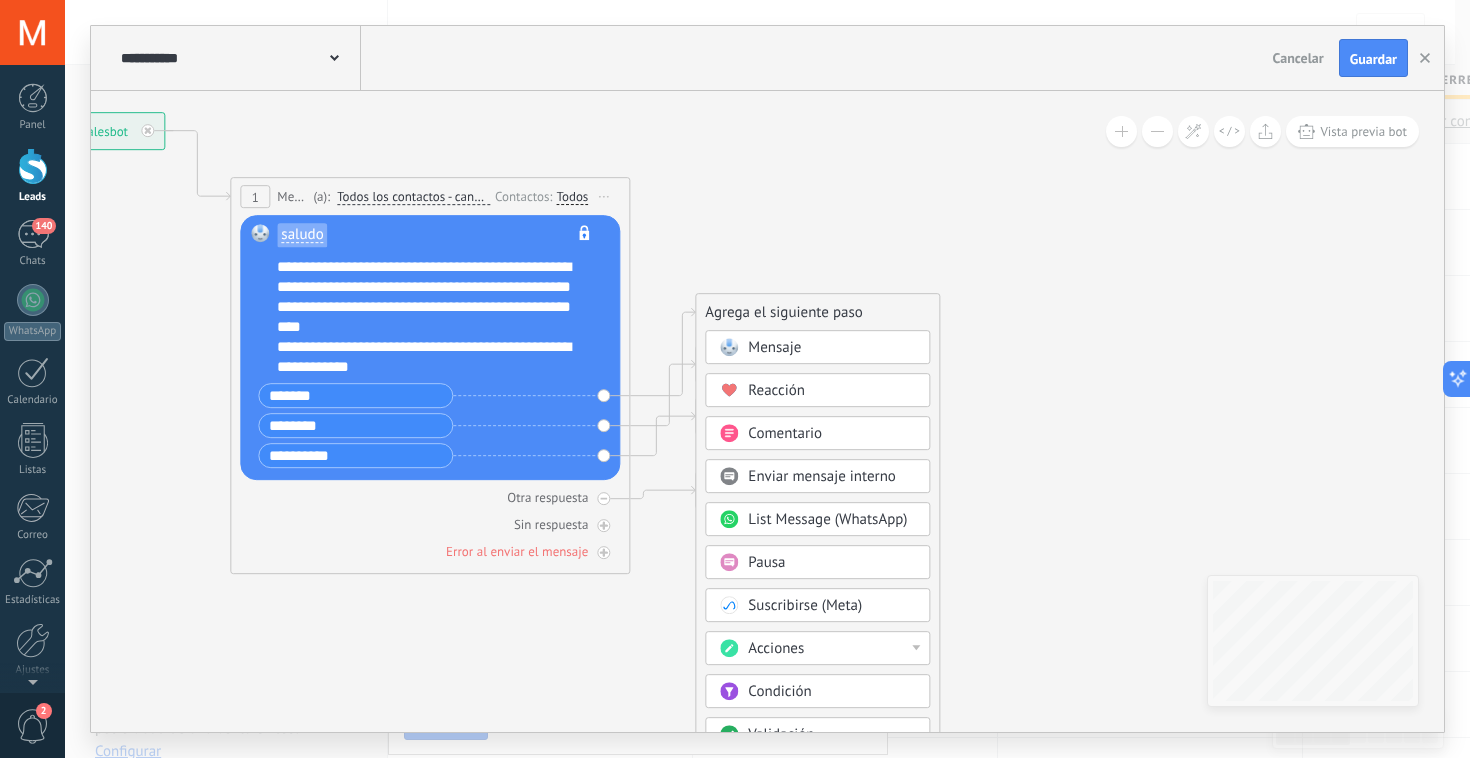 click on "Mensaje" at bounding box center (774, 347) 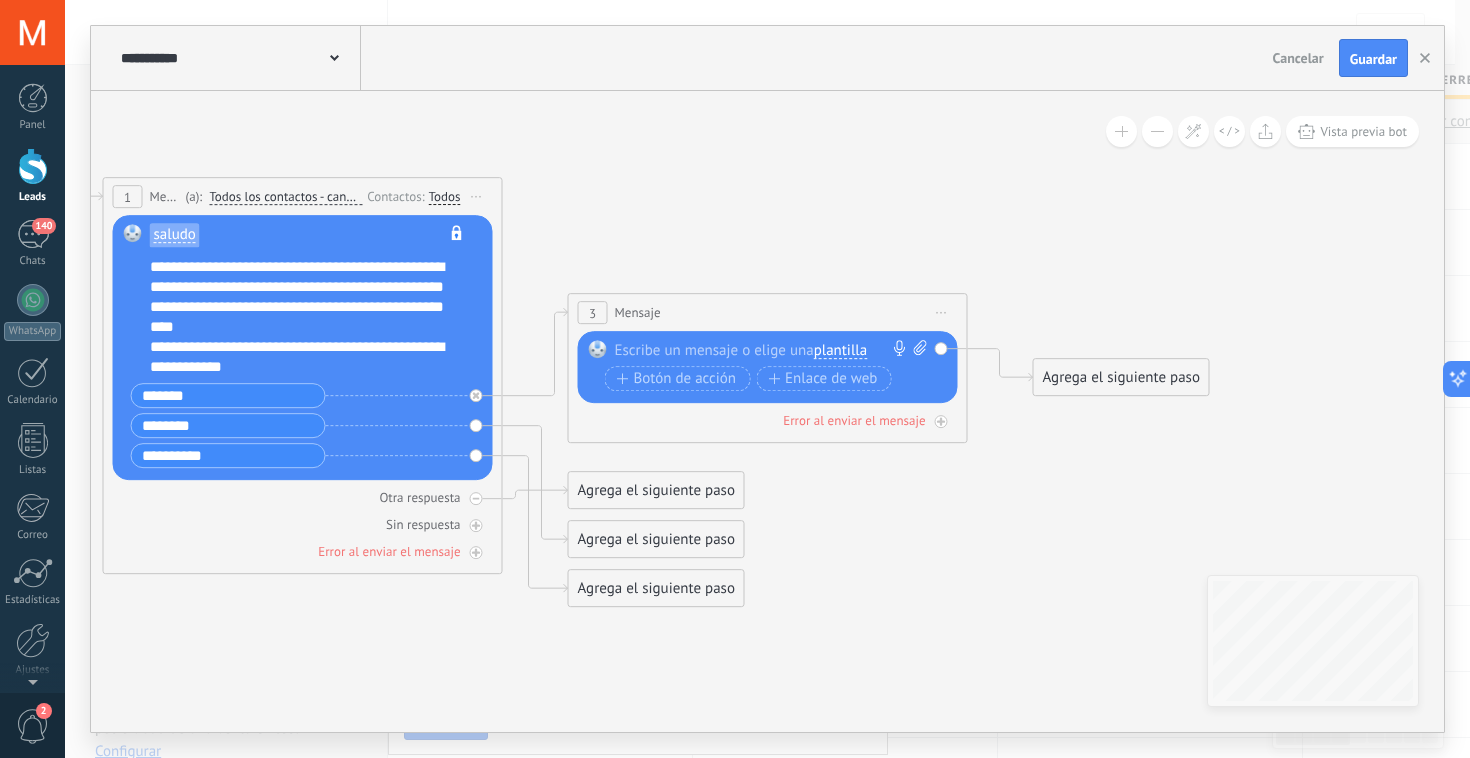 click on "Mensaje" at bounding box center [638, 312] 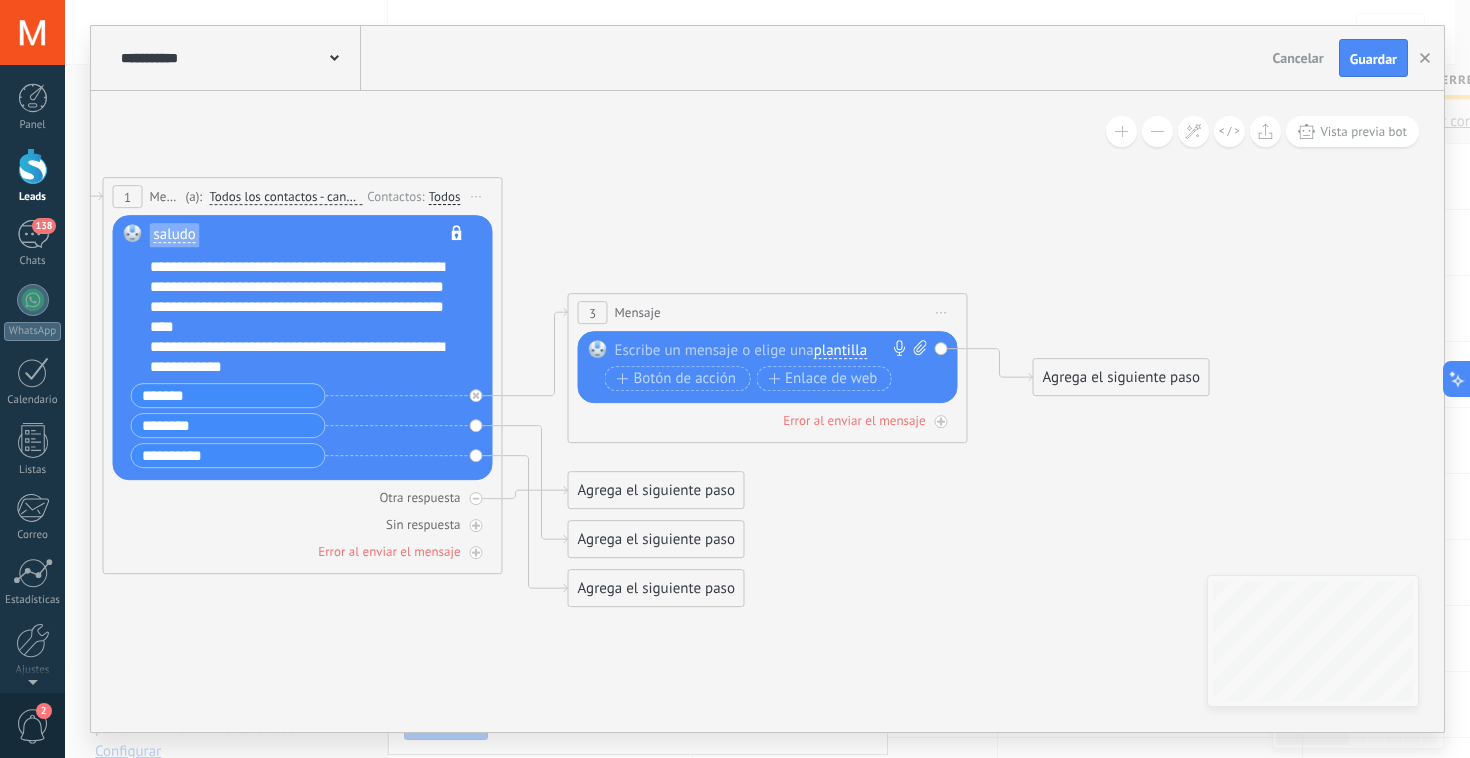 click on "Cancelar" at bounding box center (1298, 58) 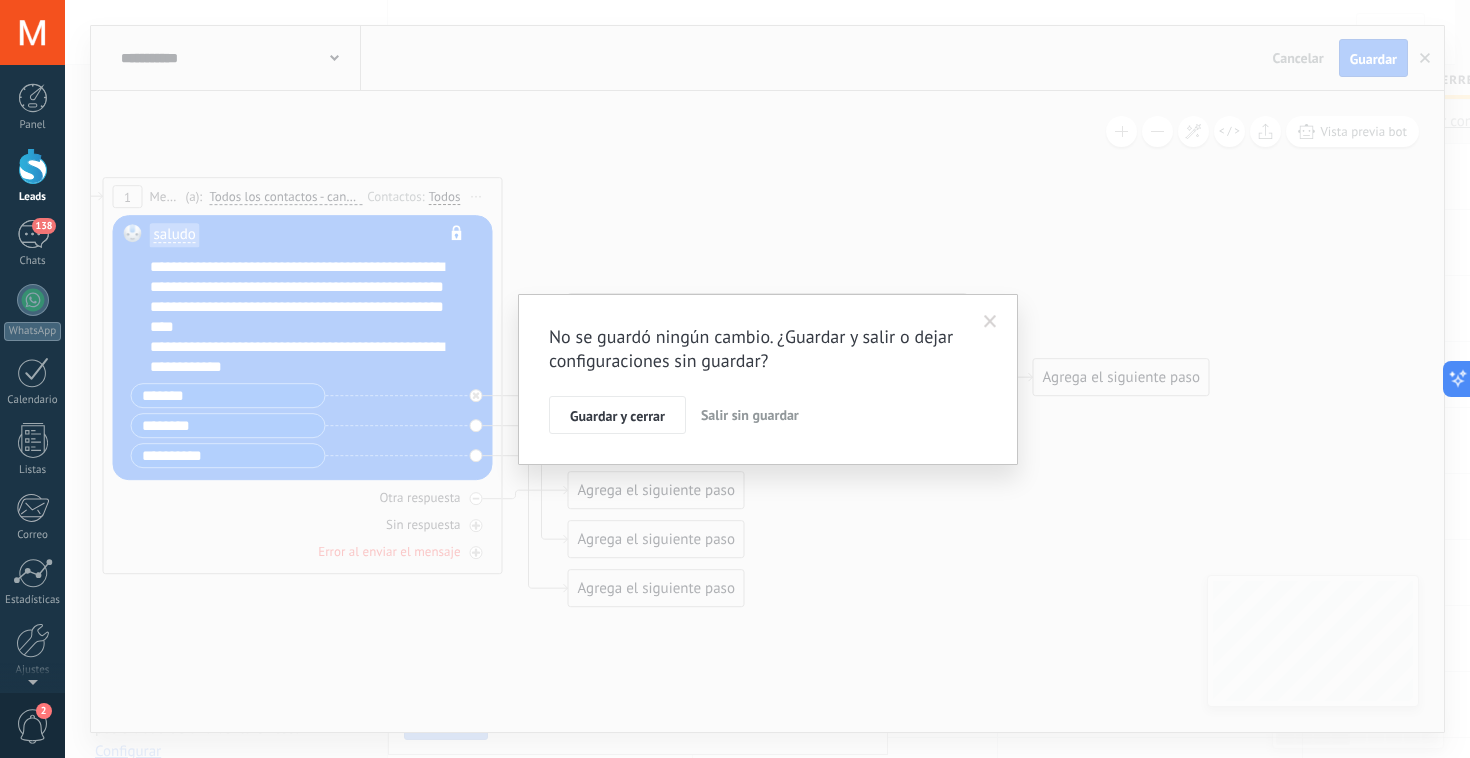 click on "Salir sin guardar" at bounding box center [750, 415] 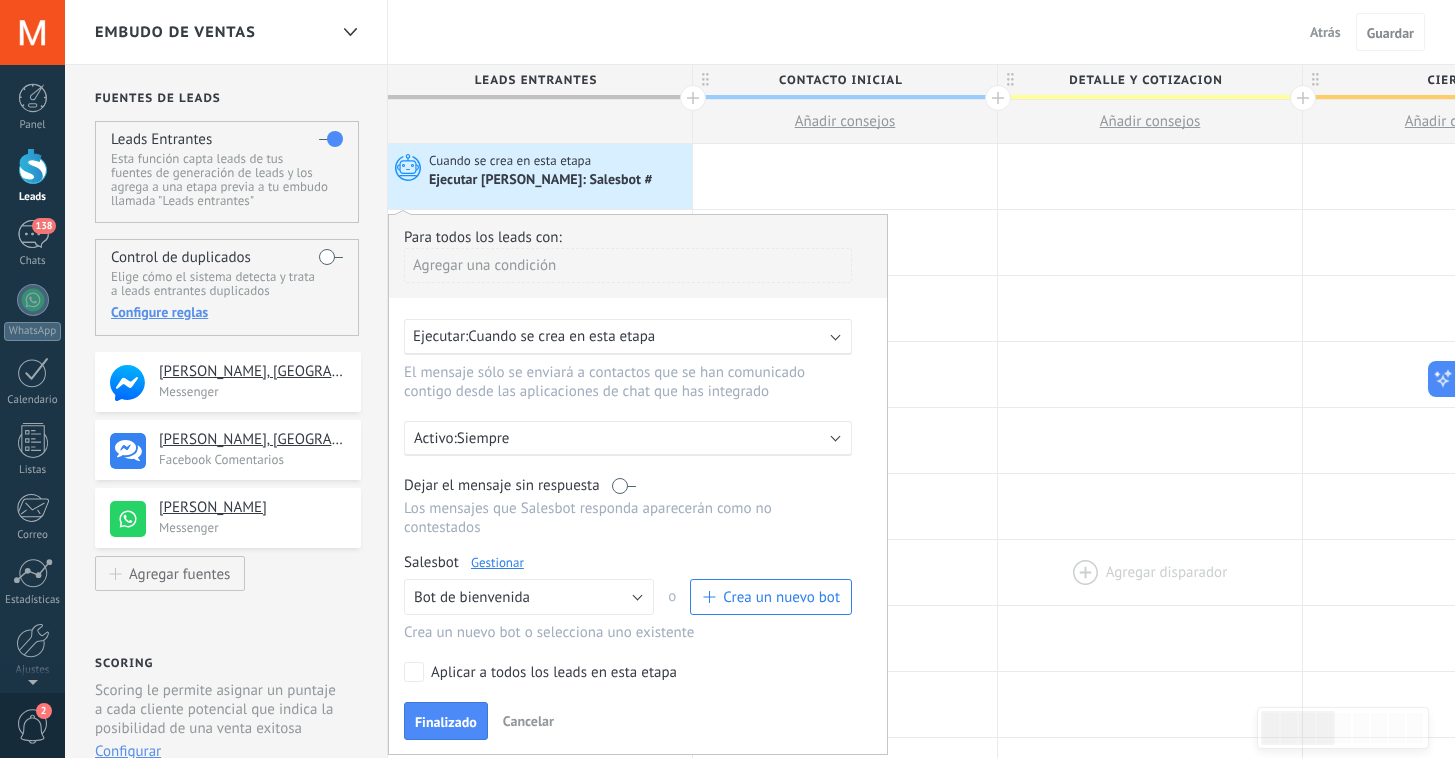click at bounding box center (1150, 572) 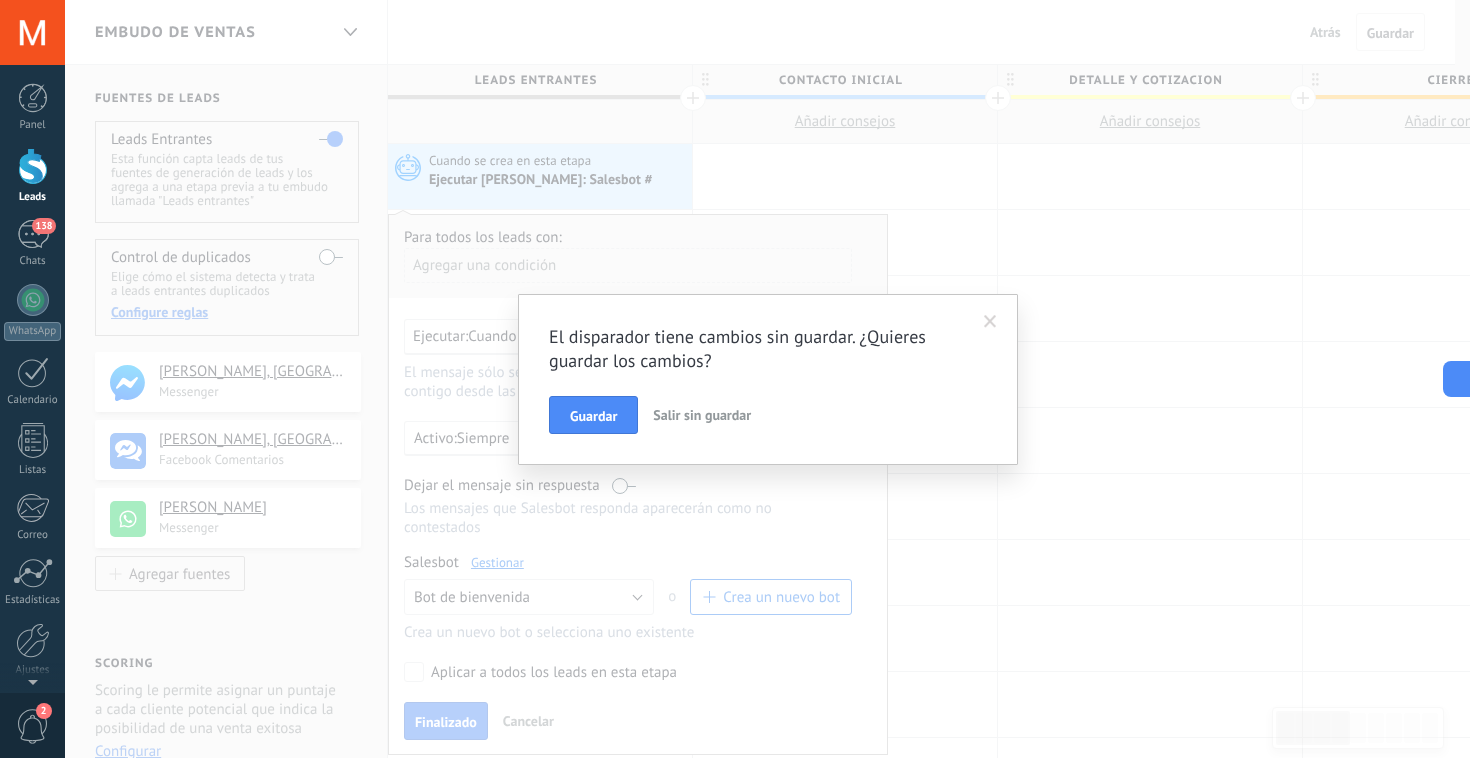 click on "Salir sin guardar" at bounding box center [702, 415] 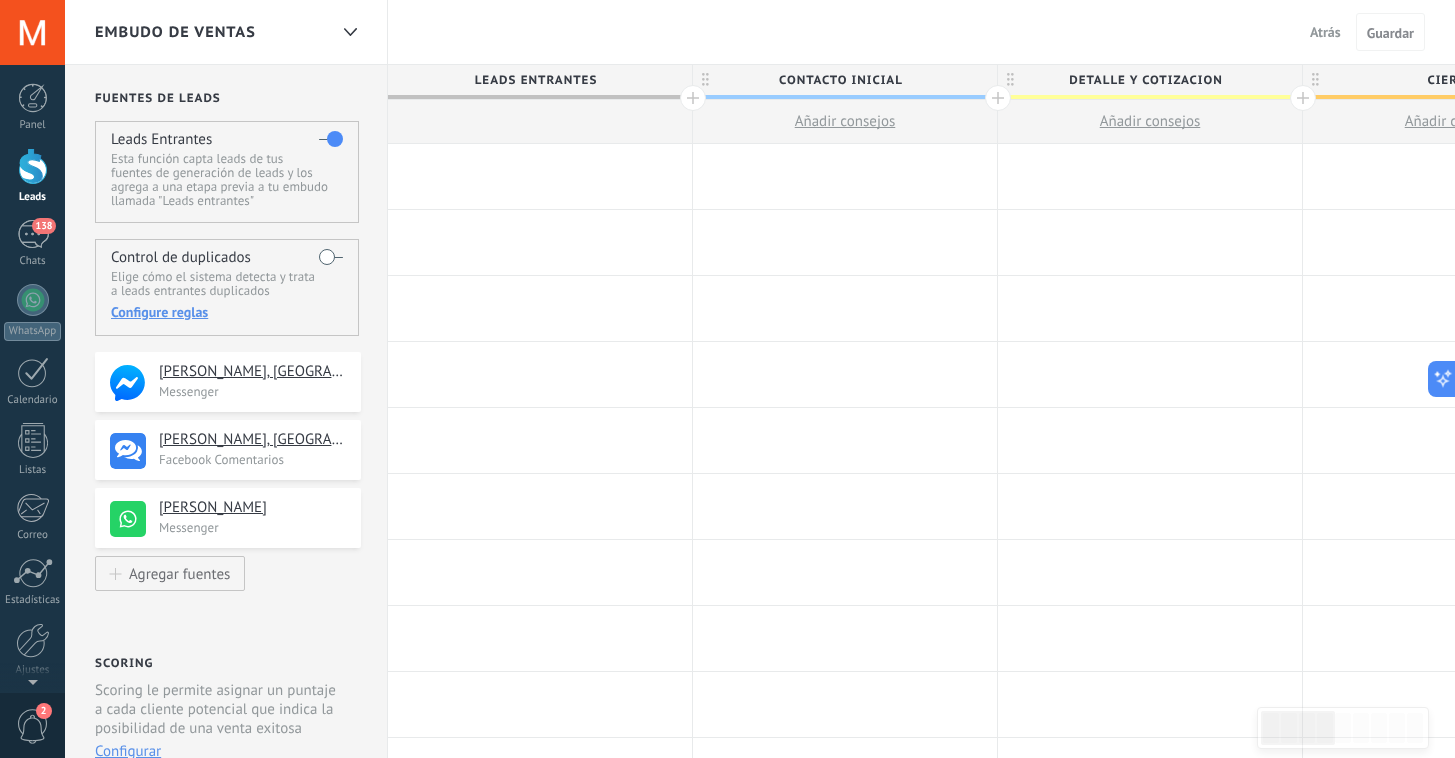 click on "Atrás" at bounding box center [1325, 32] 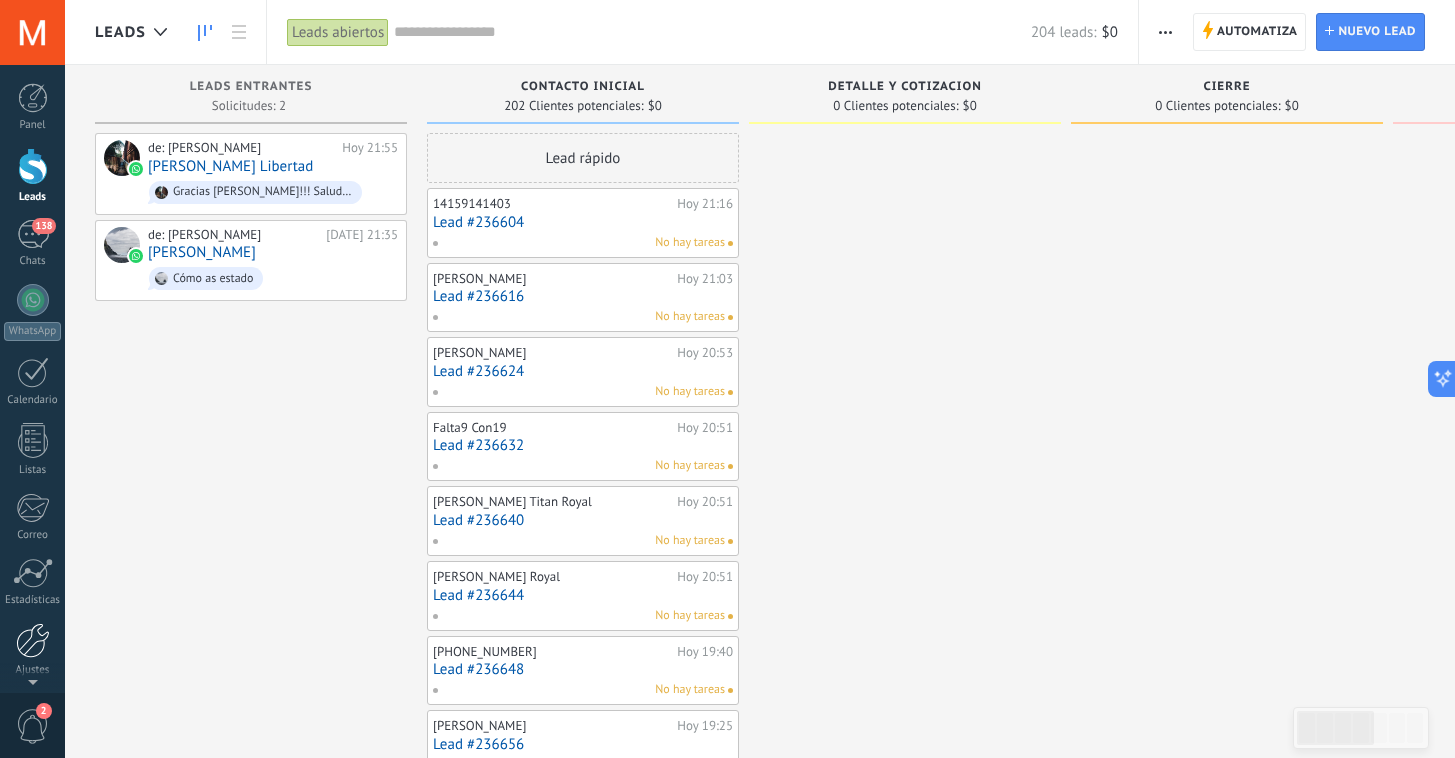 click at bounding box center (33, 640) 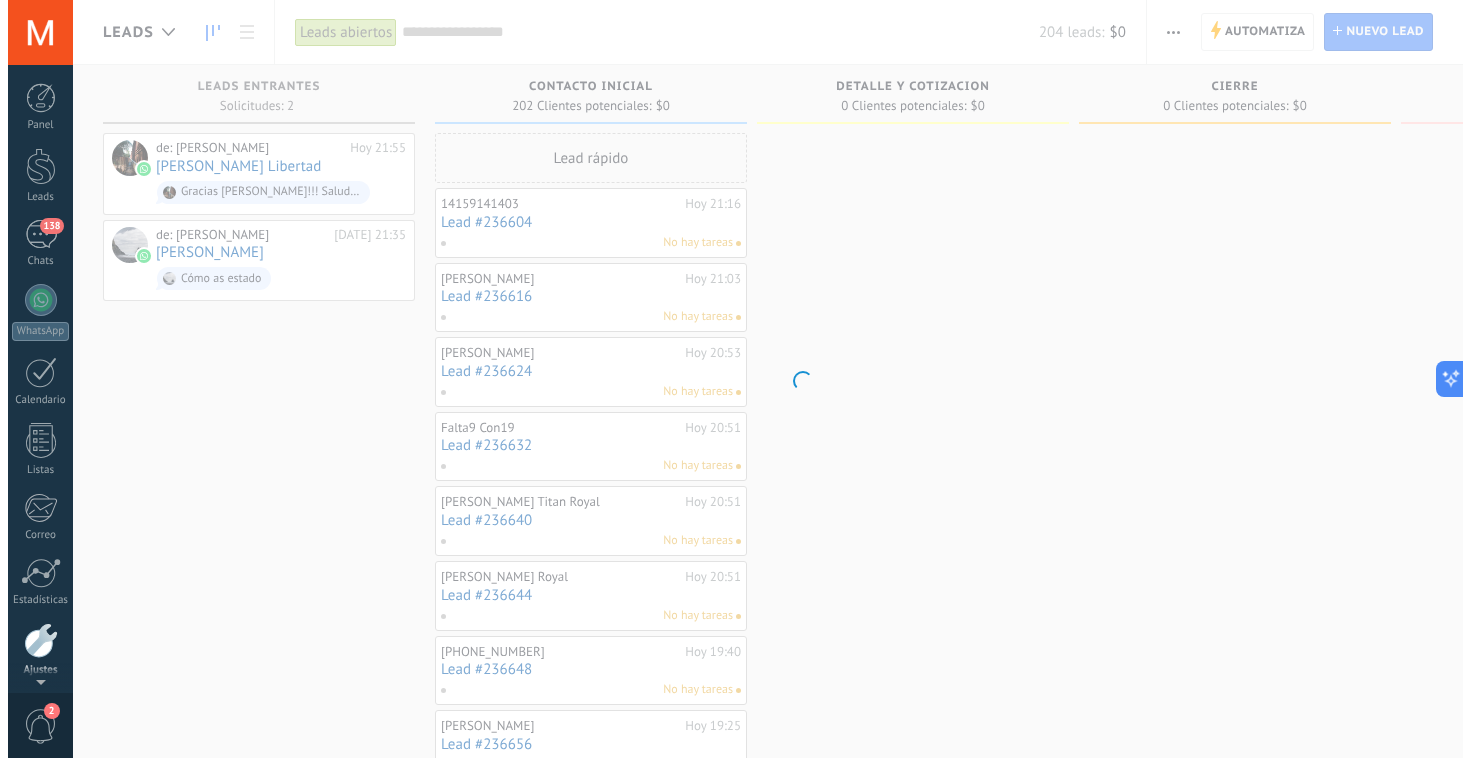 scroll, scrollTop: 74, scrollLeft: 0, axis: vertical 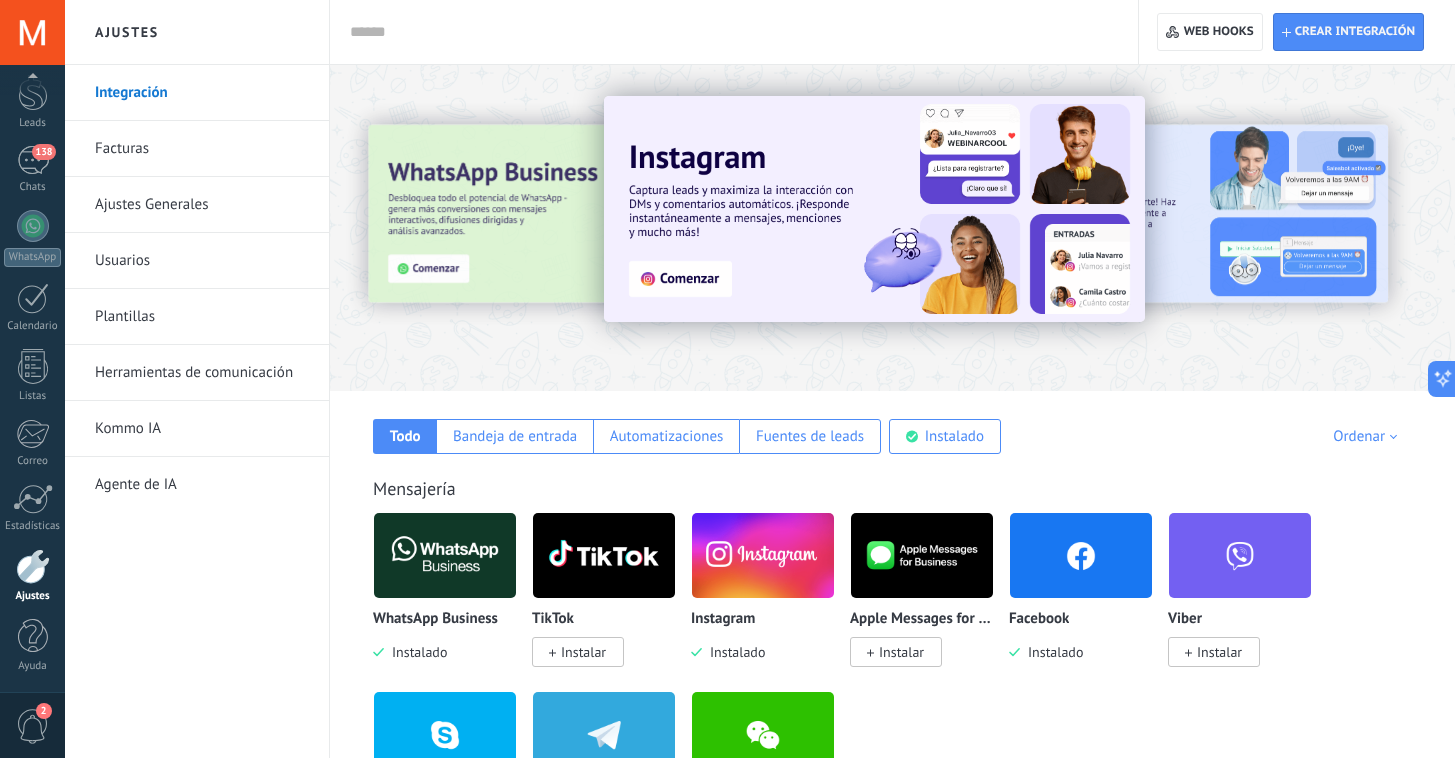 click on "Plantillas" at bounding box center (202, 317) 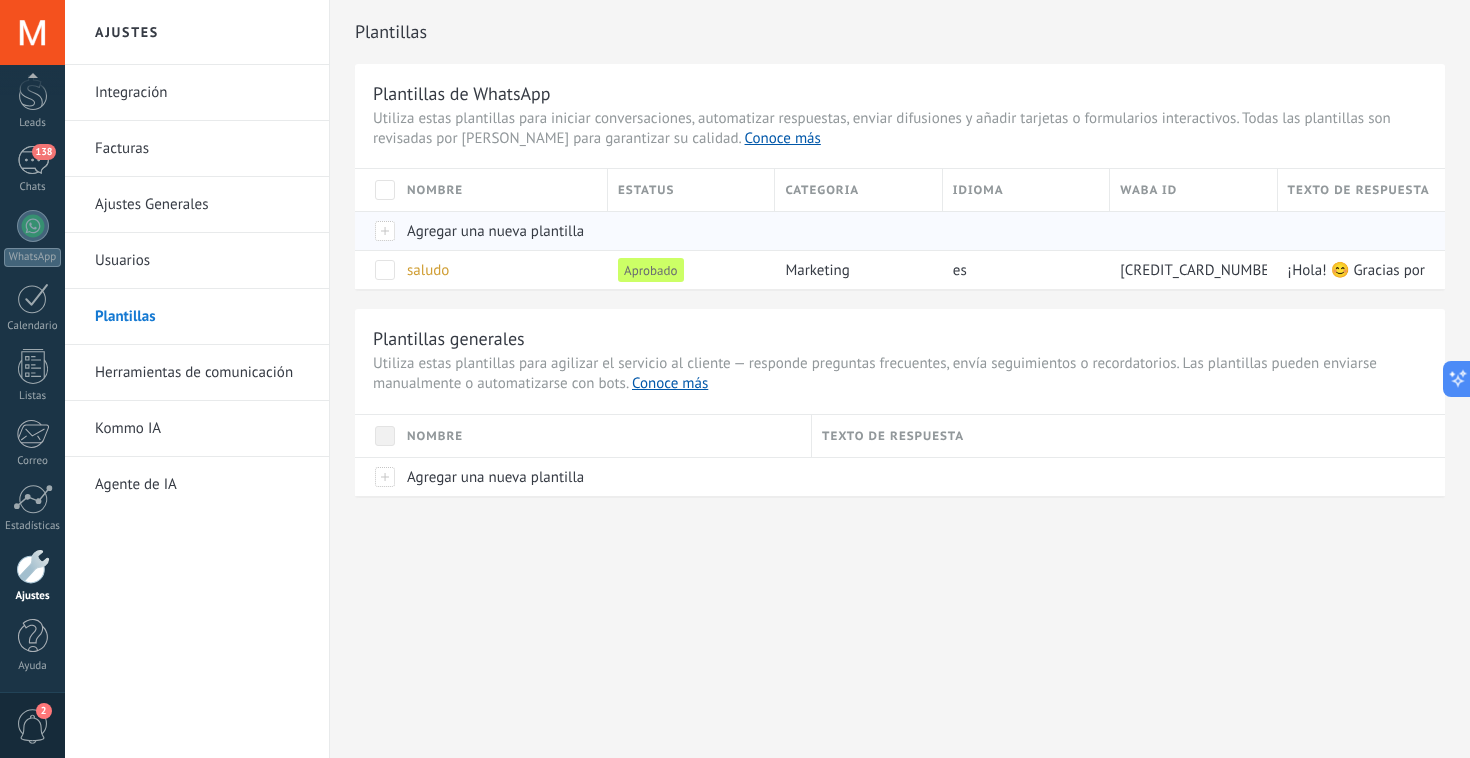 click on "Agregar una nueva plantilla" at bounding box center [495, 231] 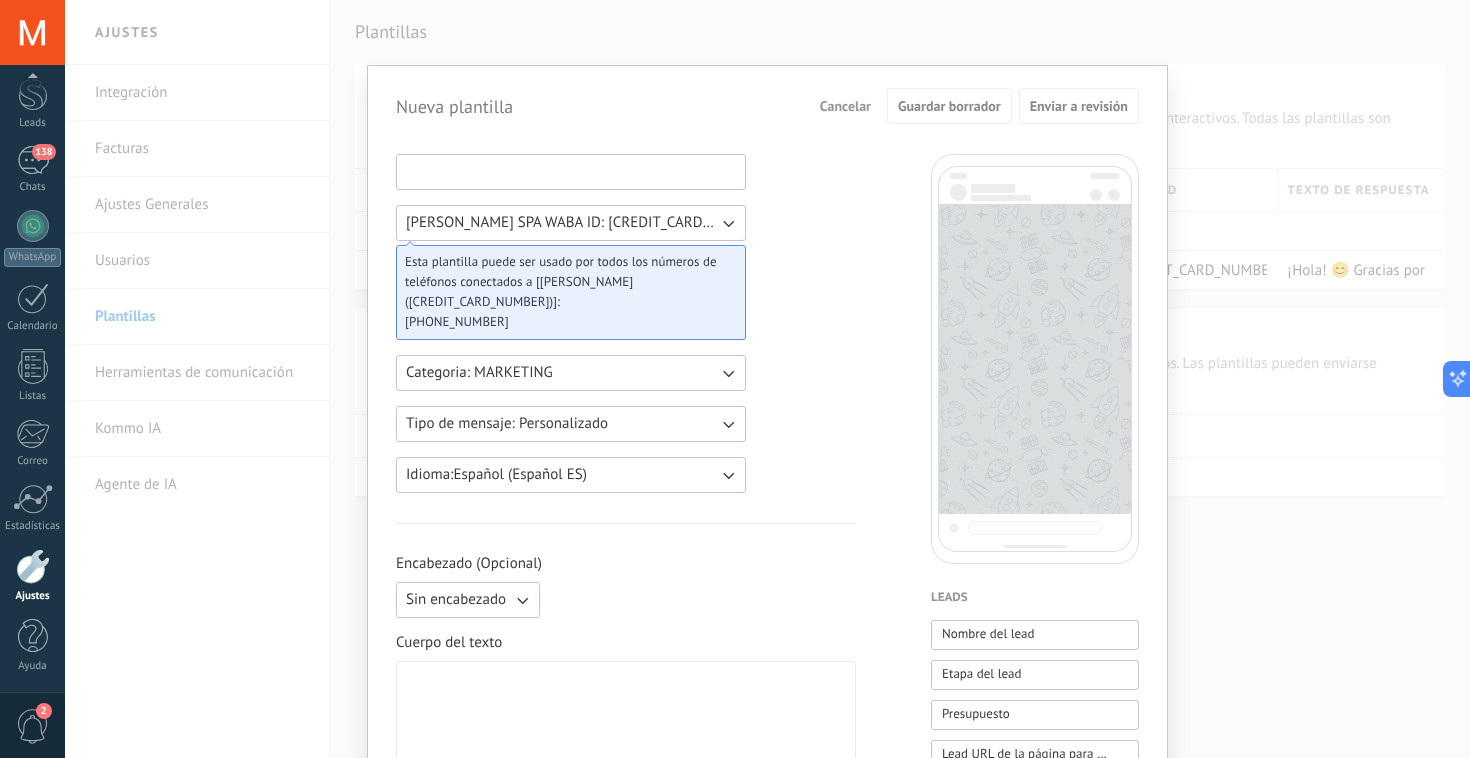 click at bounding box center [571, 171] 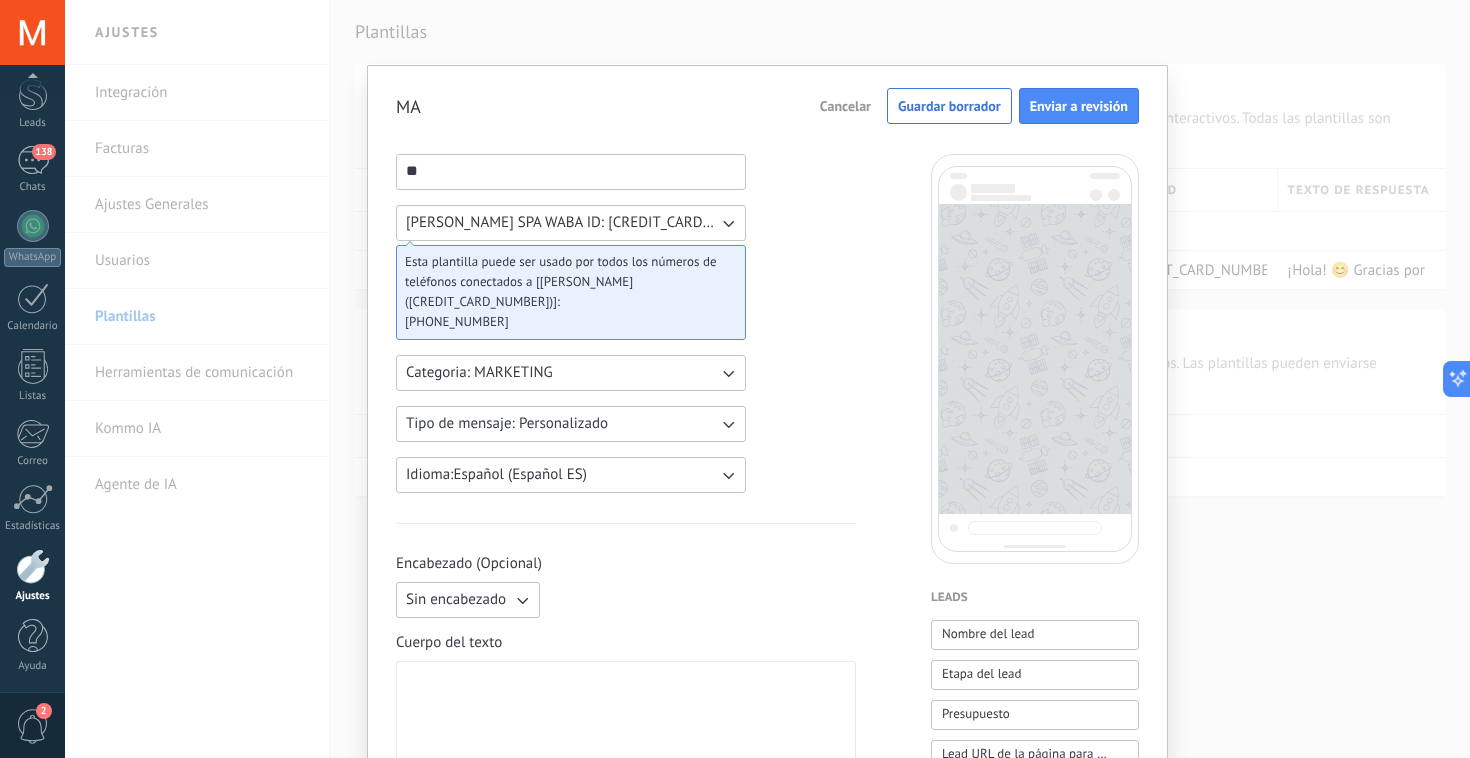 type on "*" 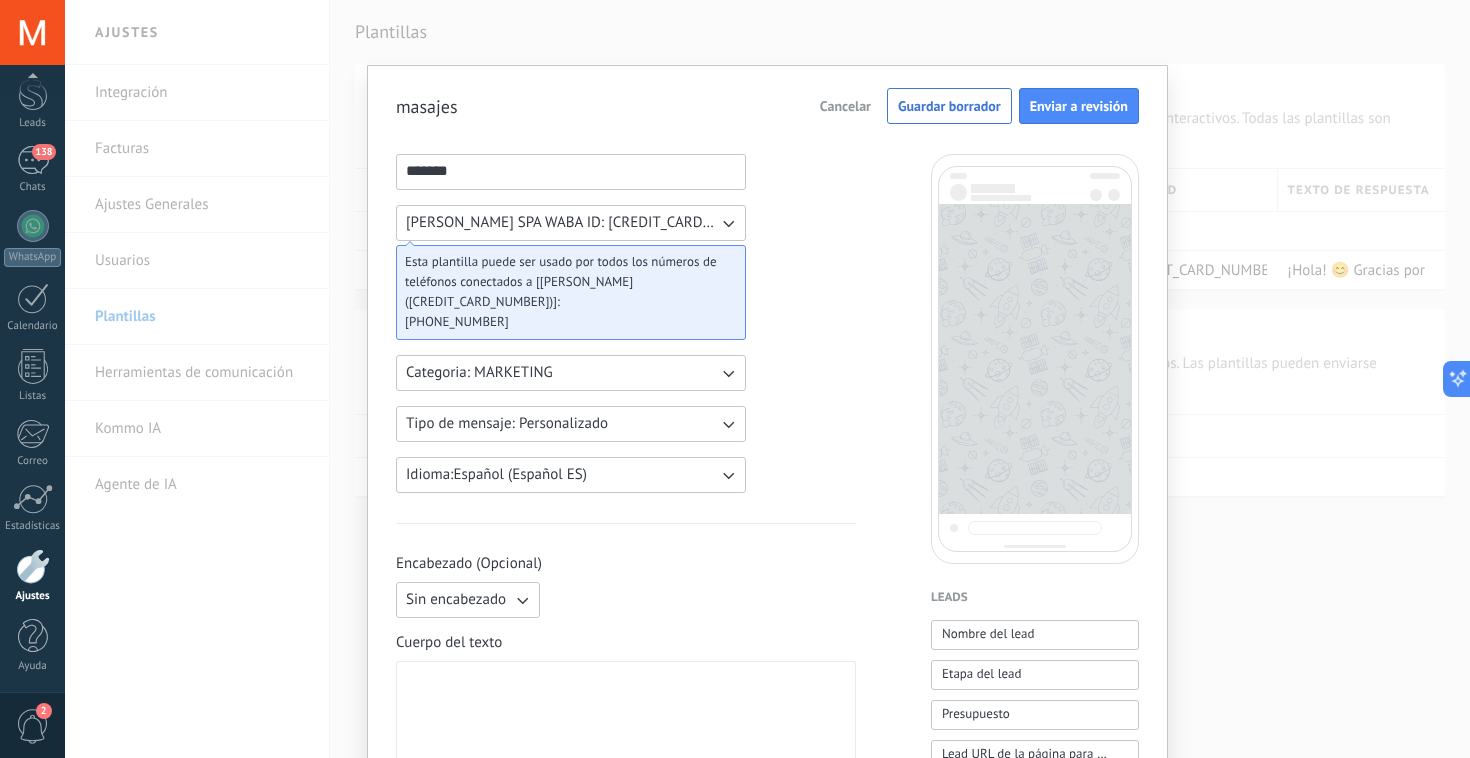 type on "*******" 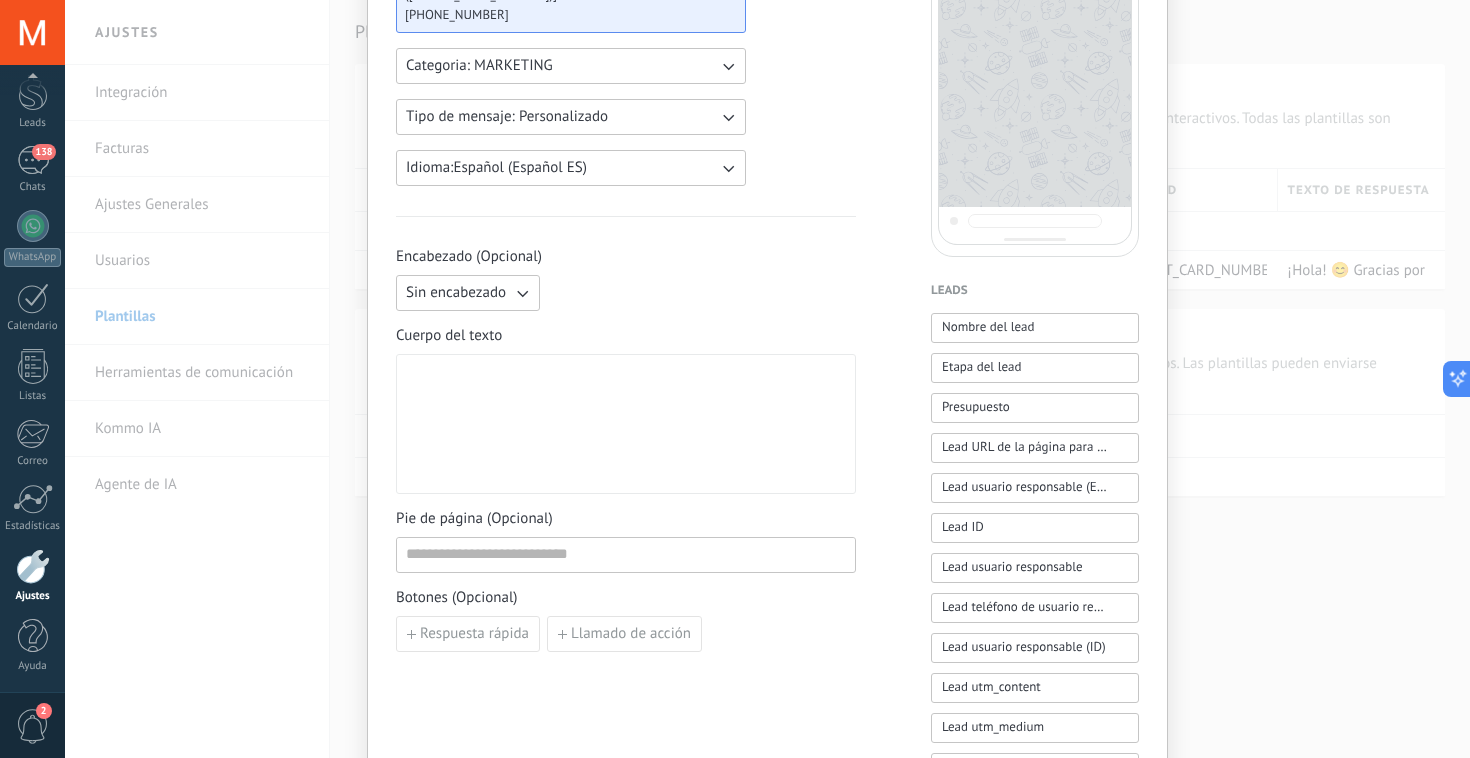 scroll, scrollTop: 256, scrollLeft: 0, axis: vertical 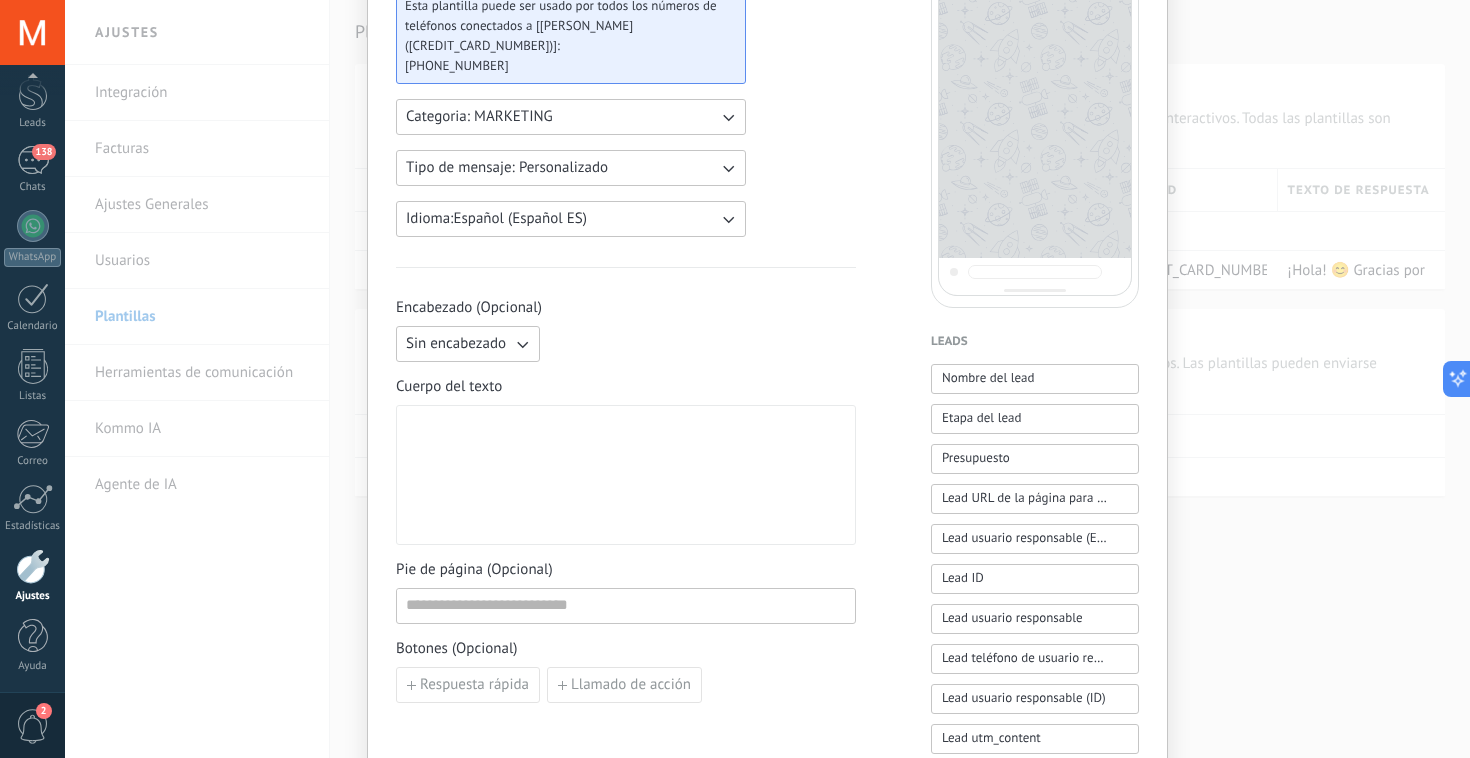 click at bounding box center (626, 475) 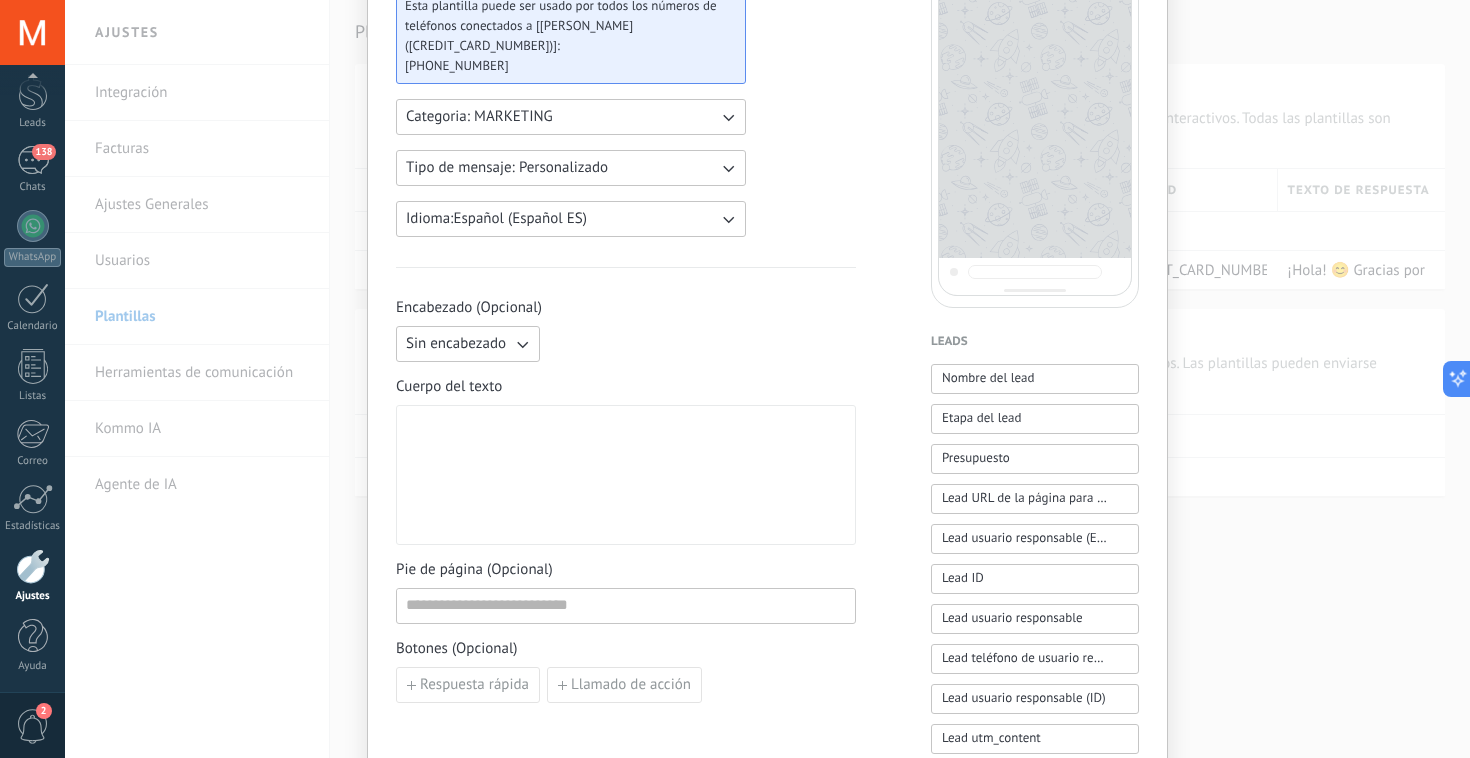 paste 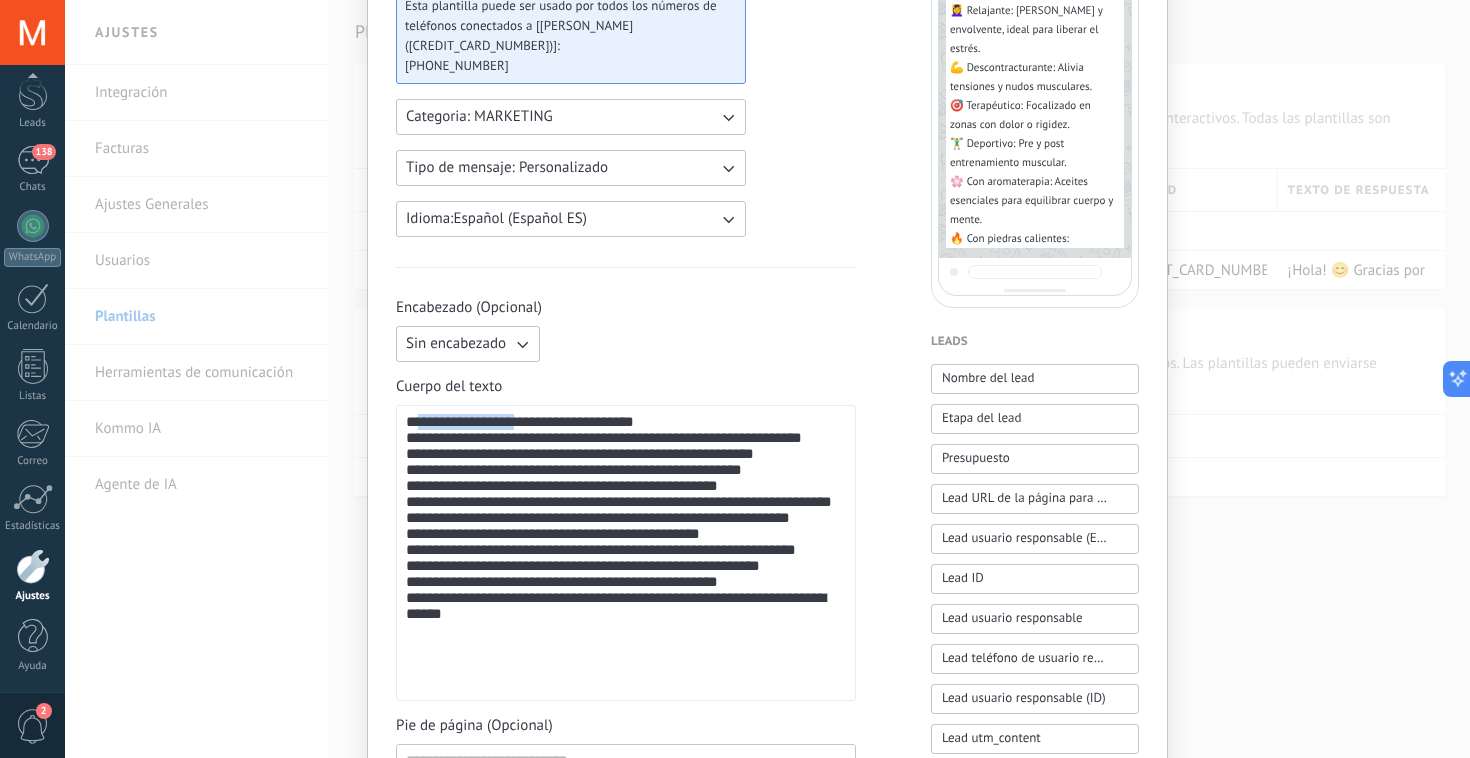 drag, startPoint x: 530, startPoint y: 425, endPoint x: 425, endPoint y: 427, distance: 105.01904 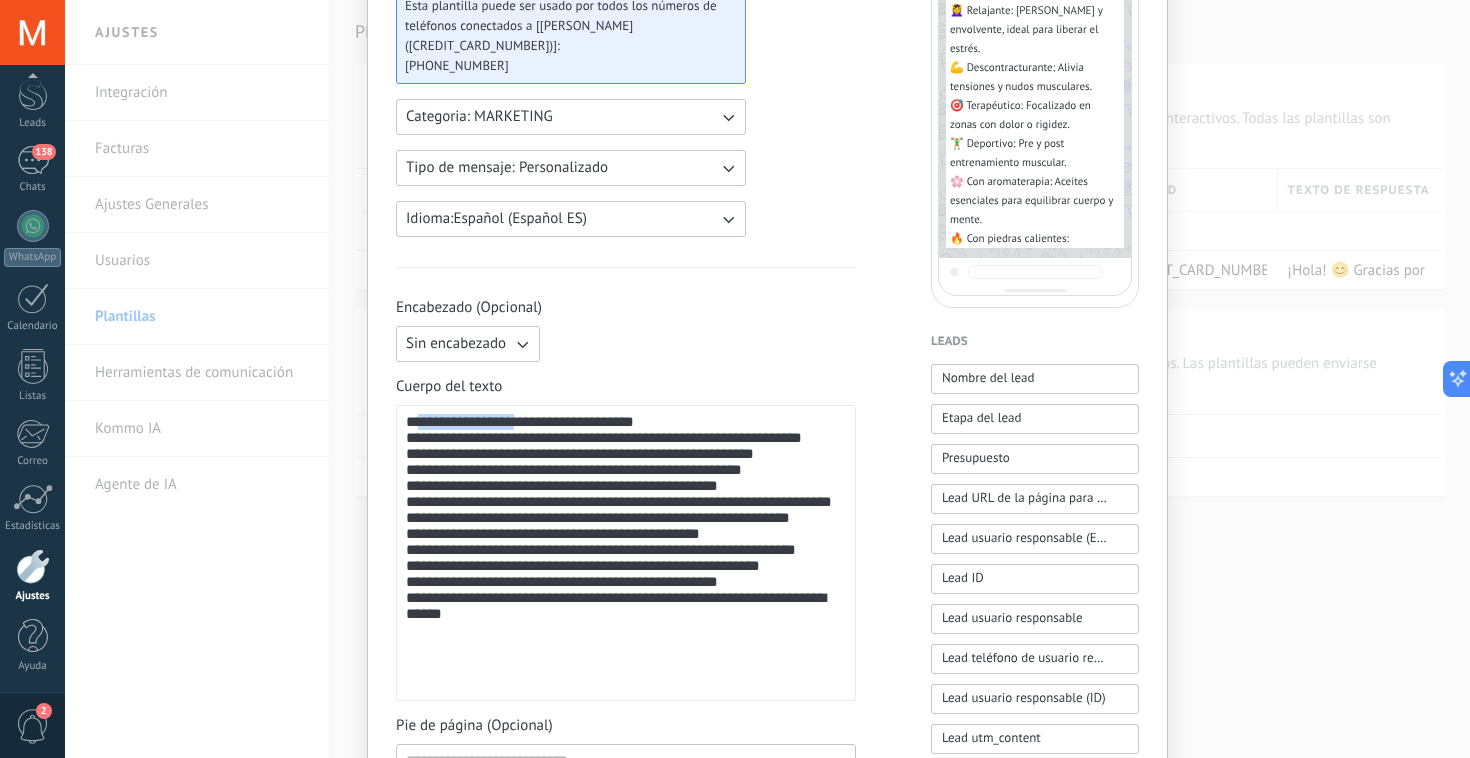 click on "**********" at bounding box center [626, 553] 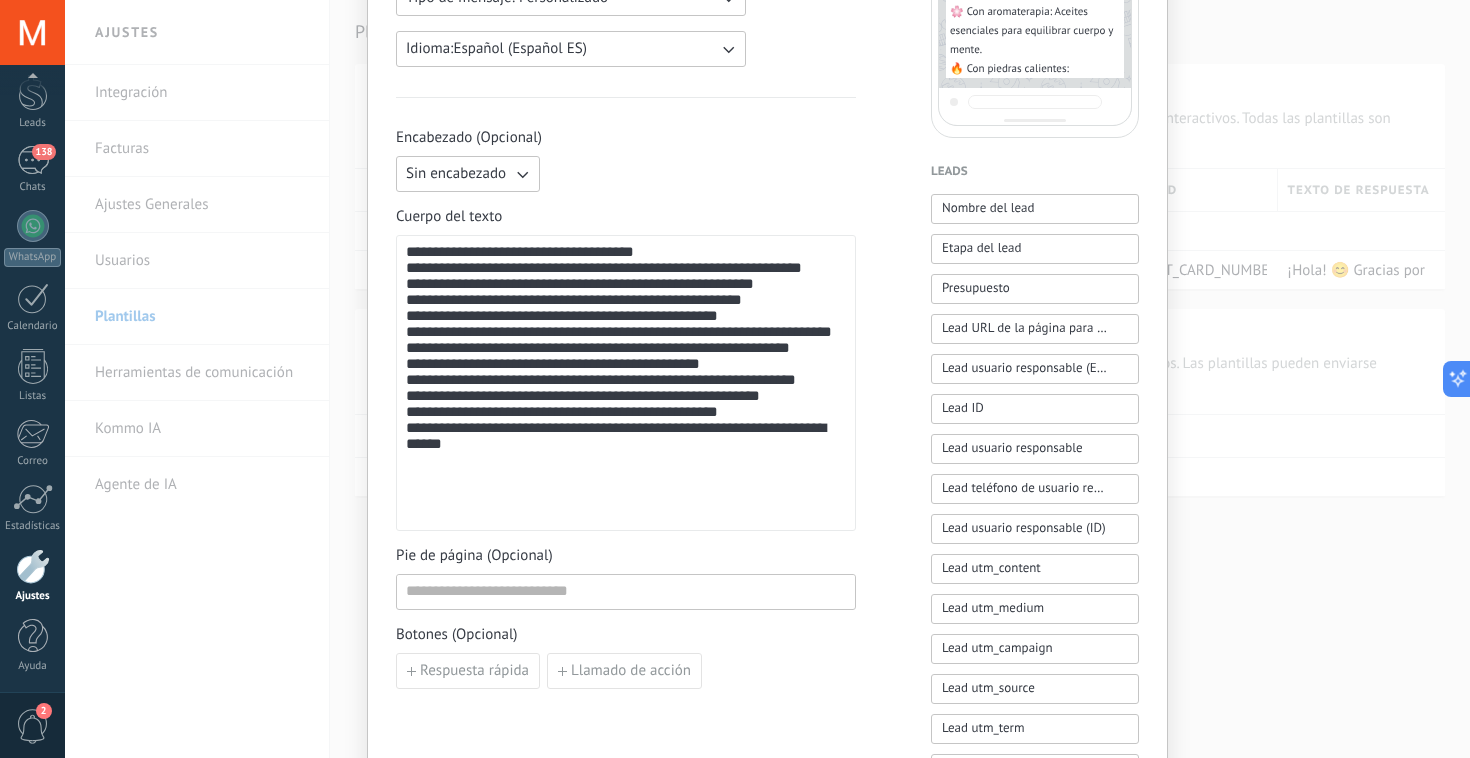 scroll, scrollTop: 50, scrollLeft: 0, axis: vertical 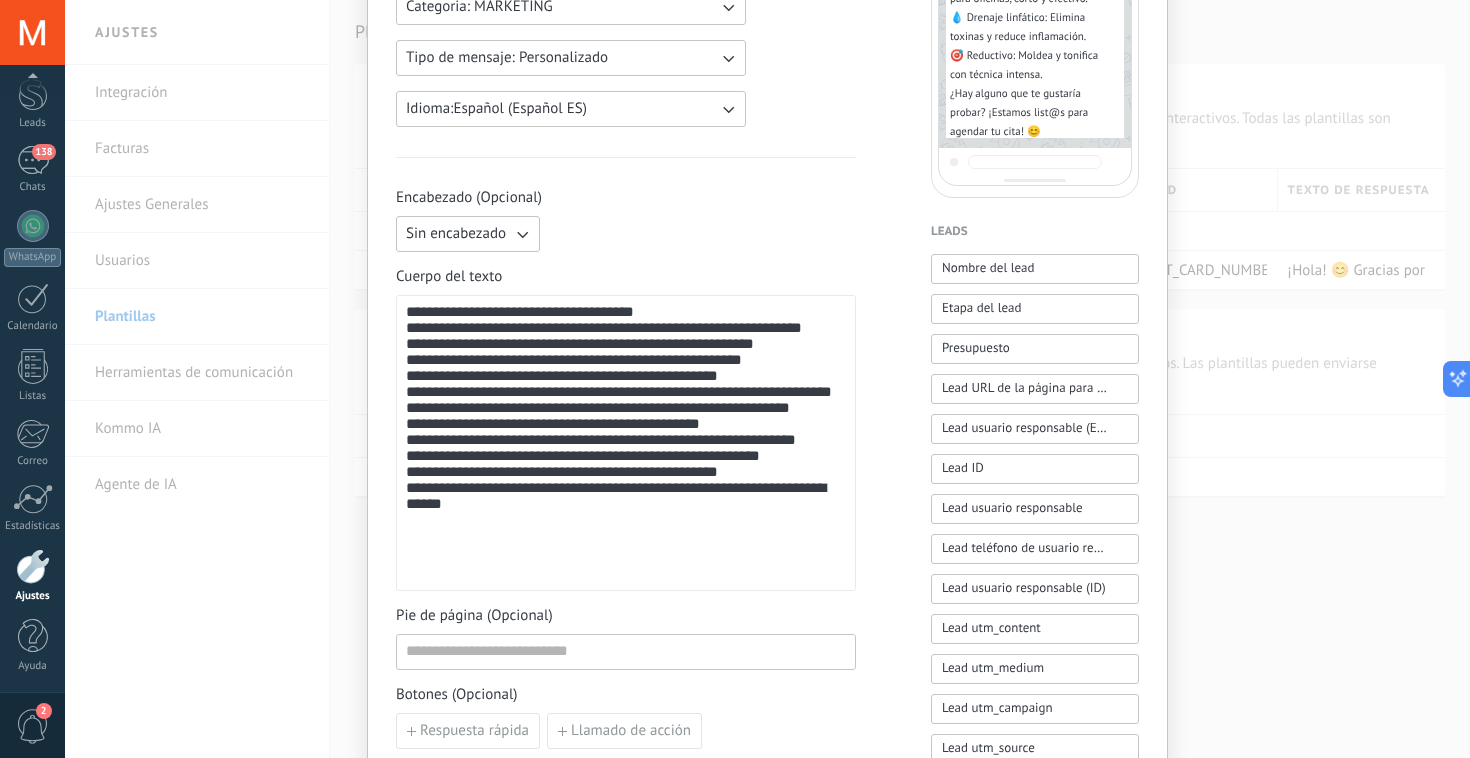 click on "**********" at bounding box center [767, 463] 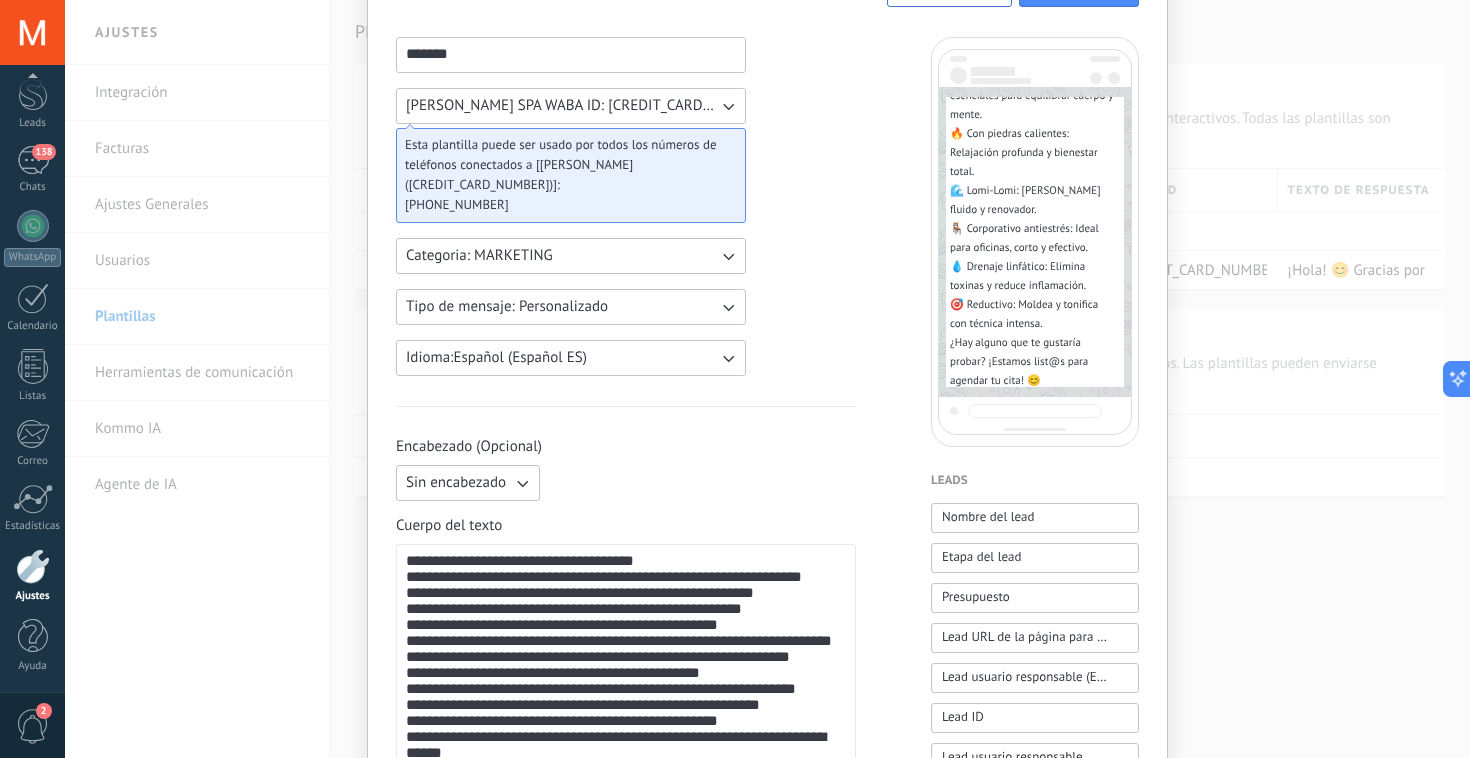 scroll, scrollTop: 0, scrollLeft: 0, axis: both 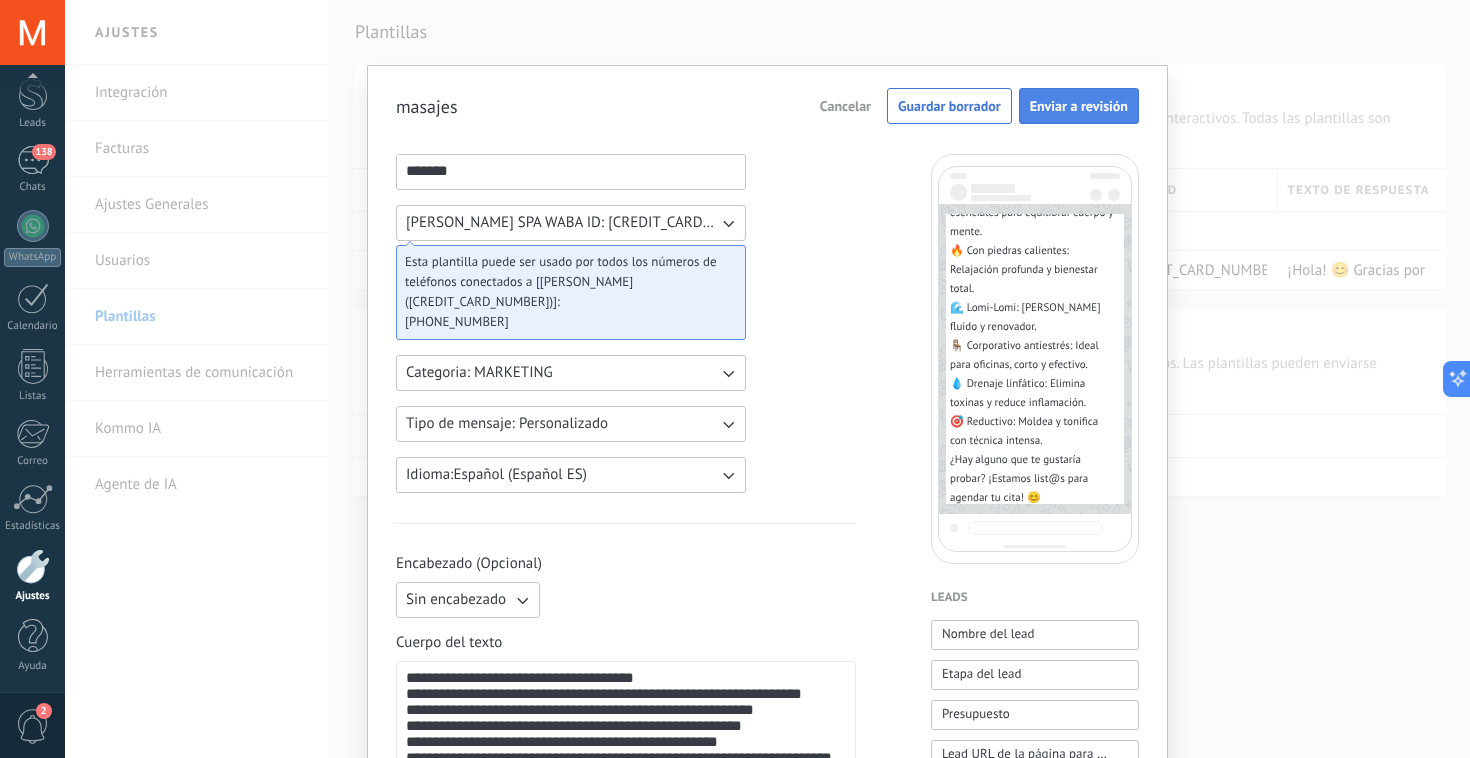 click on "Enviar a revisión" at bounding box center (1079, 106) 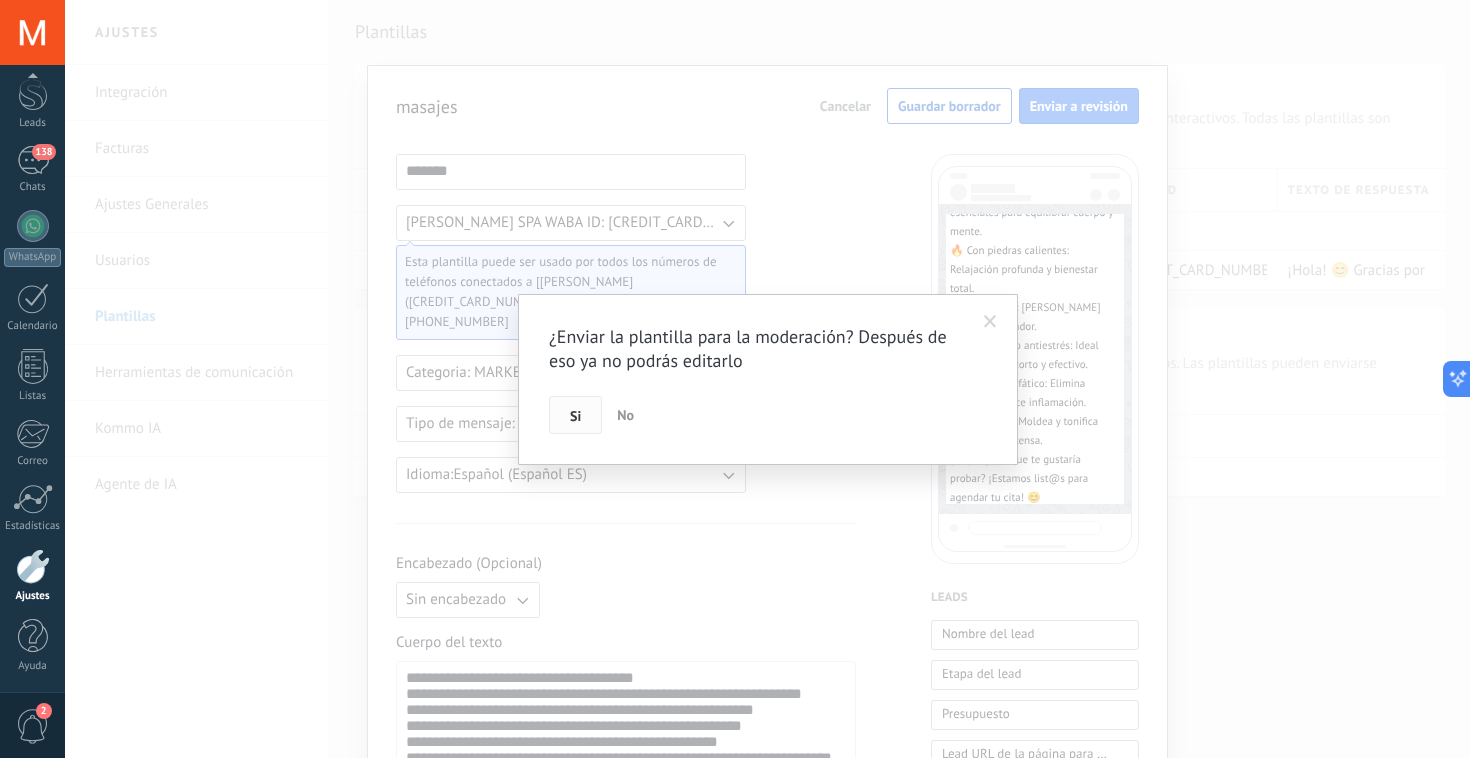click on "Si" at bounding box center [575, 416] 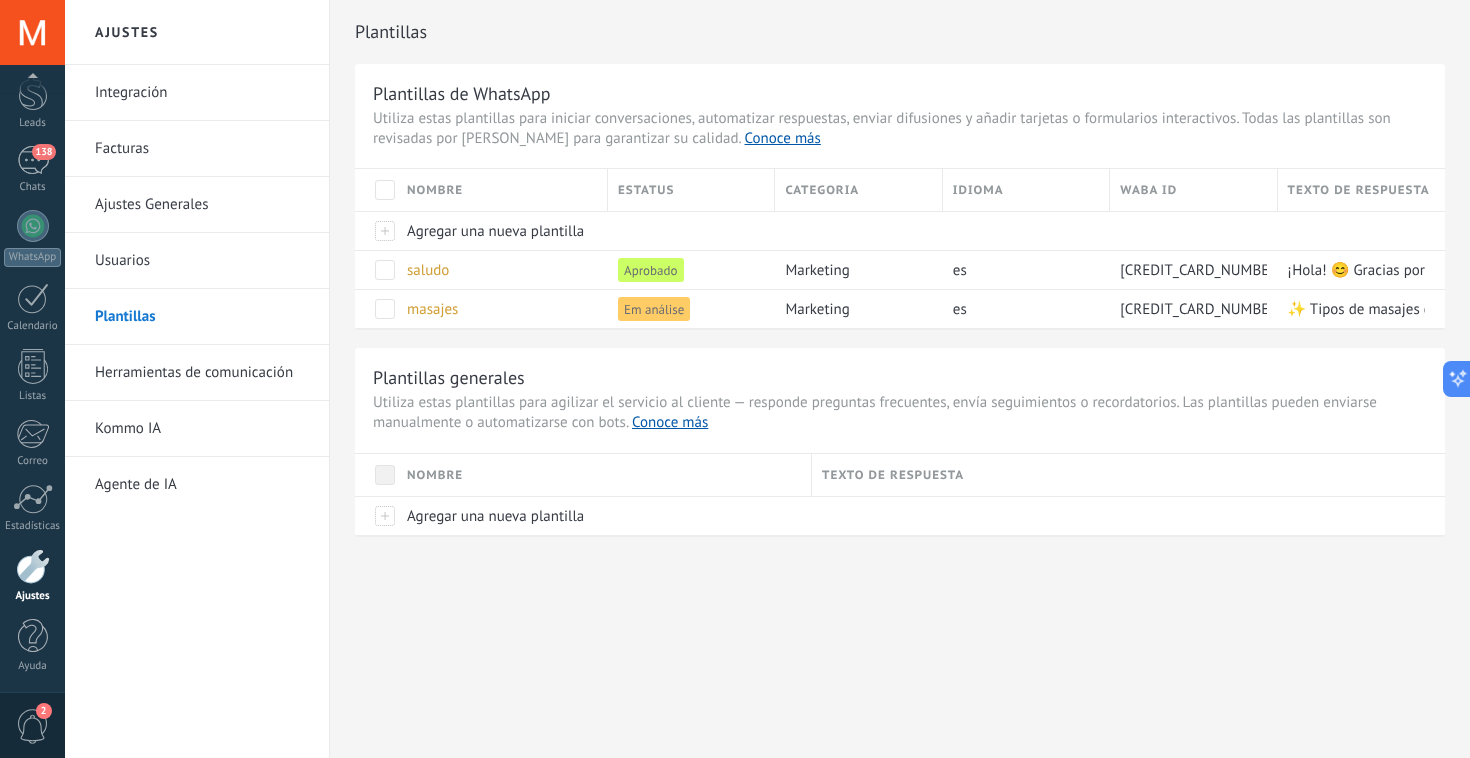 click on "Ajustes Integración Facturas Ajustes Generales Usuarios Plantillas Herramientas de comunicación Kommo IA Agente de IA Plantillas Plantillas de WhatsApp Utiliza estas plantillas para iniciar conversaciones, automatizar respuestas, enviar difusiones y añadir tarjetas o formularios interactivos. Todas las plantillas son revisadas por Meta para garantizar su calidad.   Conoce más Nombre Estatus Categoria Idioma WABA ID Texto de respuesta Agregar una nueva plantilla saludo Aprobado marketing es 604285415488821 ¡Hola! 😊 Gracias por escribirnos.
Ofrecemos masajes relajantes, faciales personalizados y depilaciones con productos de calidad 💆‍♀️✨. Todo pensado para que te sientas renovad@ y cuidad@.
¿Hay algún servicio que te gustaría probar o conocer mejor? 💬 masajes Em análise marketing es 604285415488821 Plantillas generales   Conoce más Nombre Texto de respuesta Agregar una nueva plantilla" at bounding box center (767, 379) 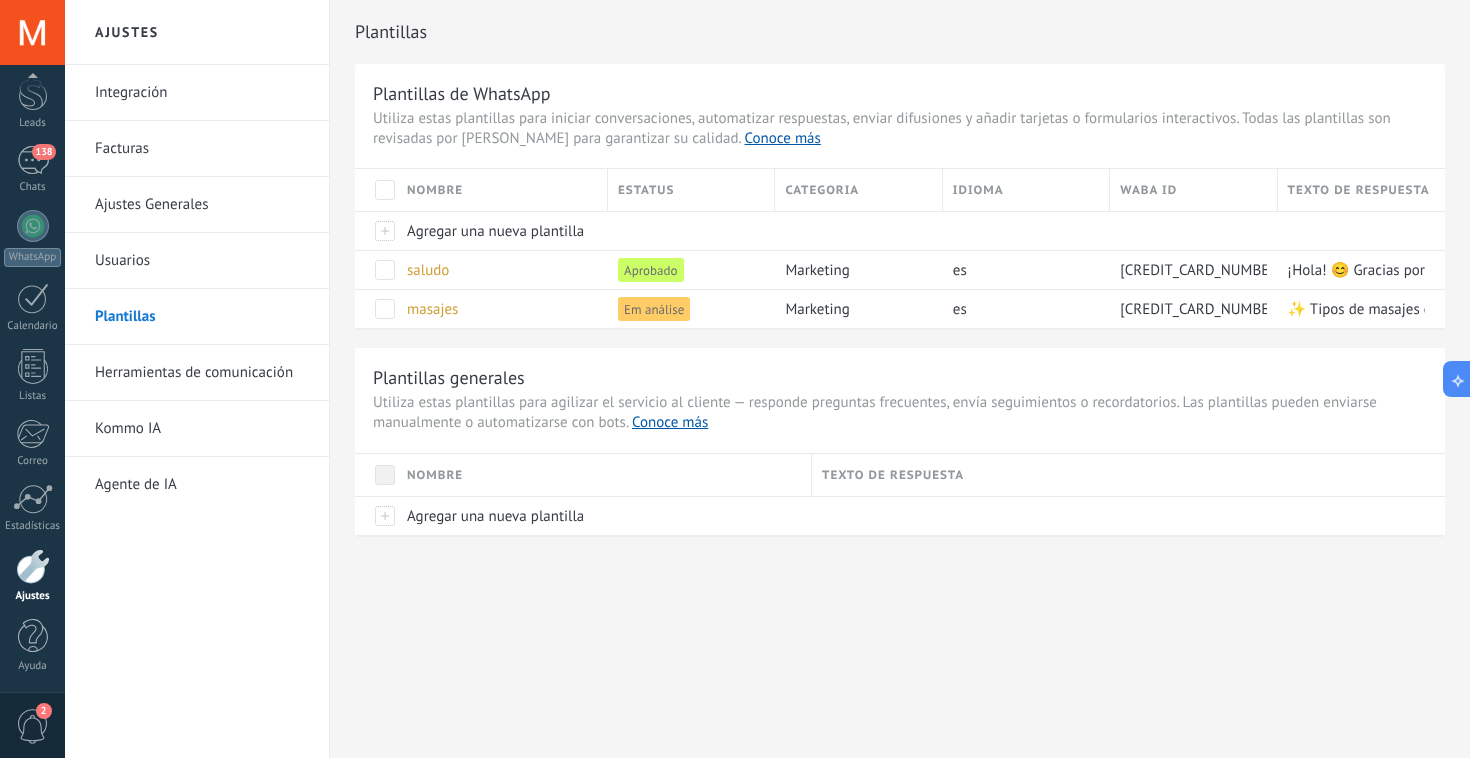 click on "Plantillas" at bounding box center [202, 317] 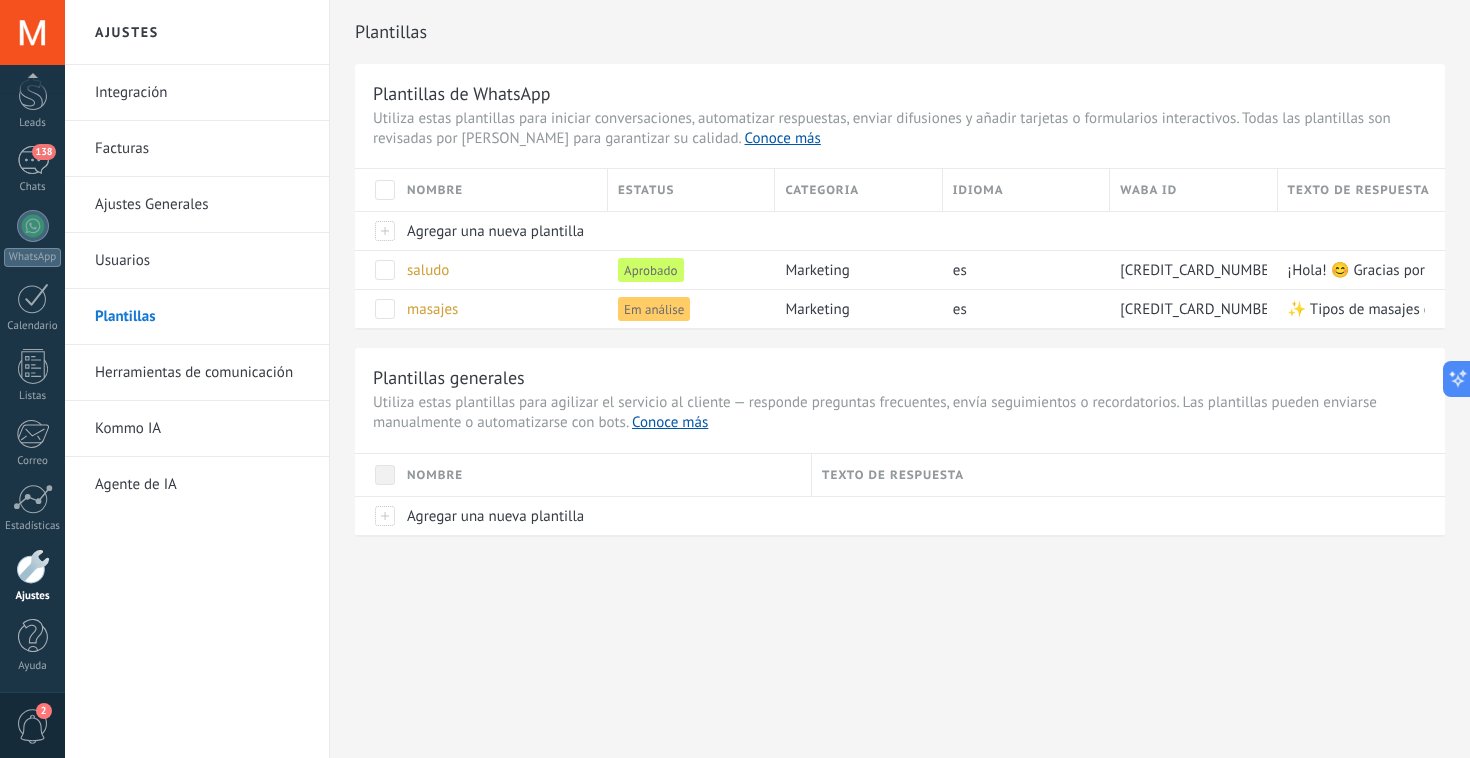 click on "Plantillas" at bounding box center (202, 317) 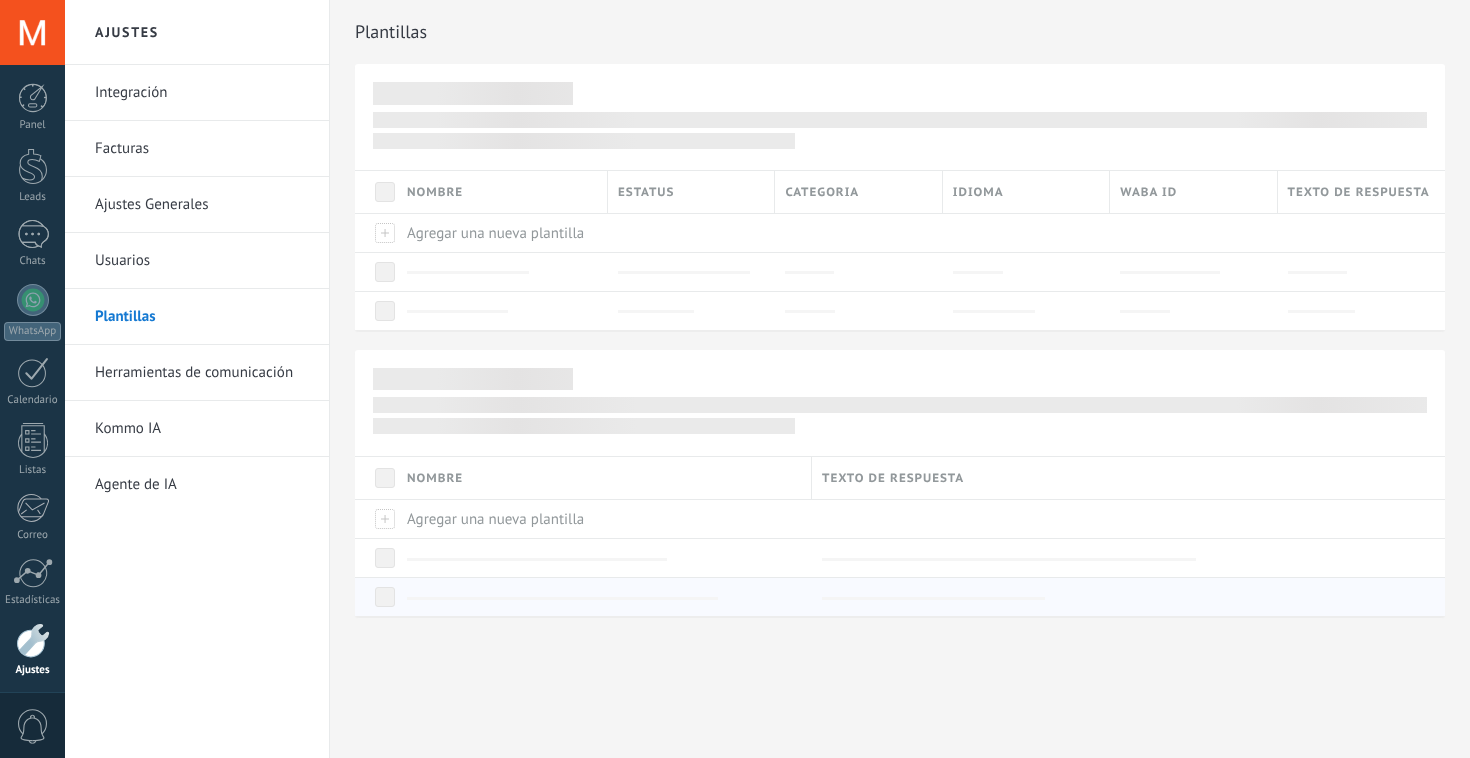 scroll, scrollTop: 0, scrollLeft: 0, axis: both 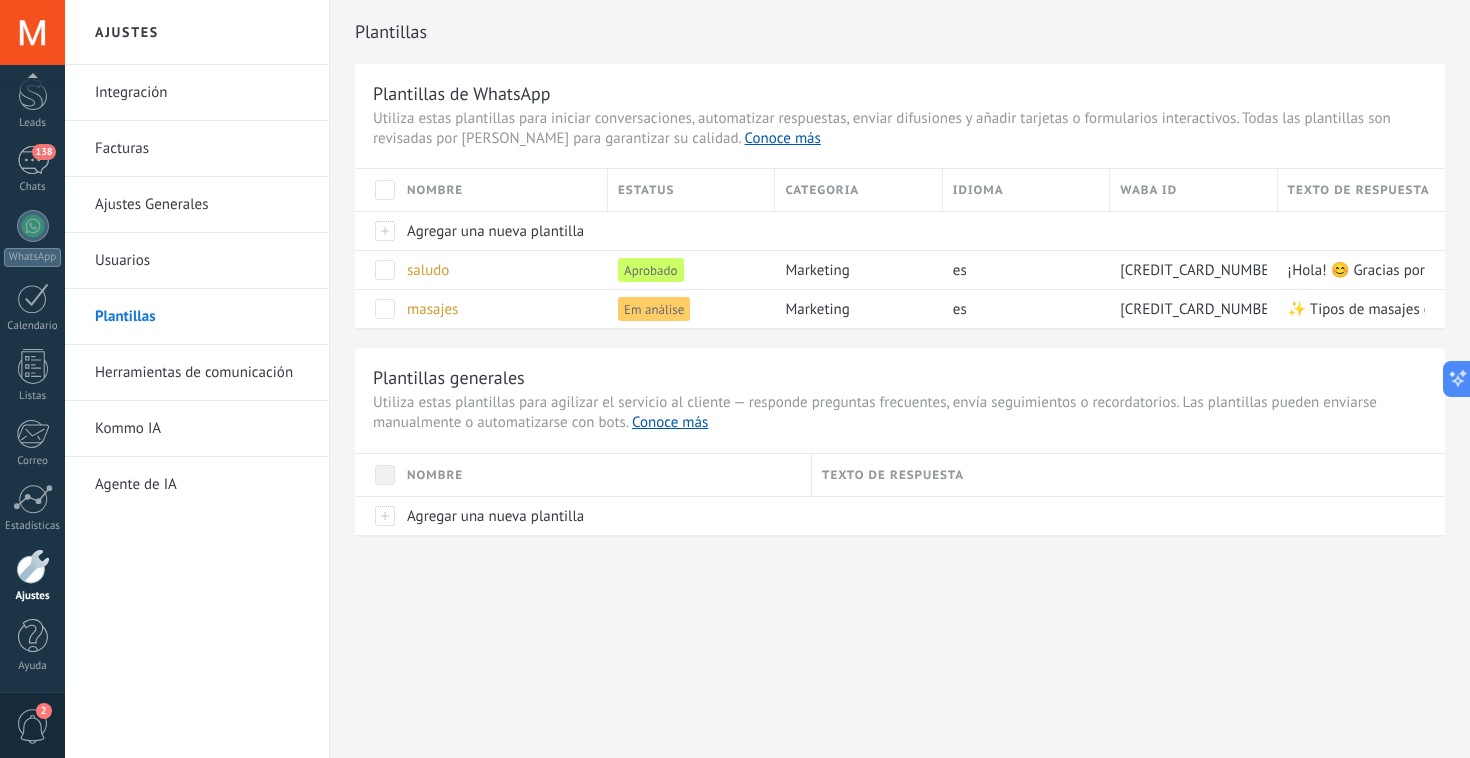 click on "Plantillas
Plantillas de WhatsApp Utiliza estas plantillas para iniciar conversaciones, automatizar respuestas, enviar difusiones y añadir tarjetas o formularios interactivos. Todas las plantillas son revisadas por [PERSON_NAME] para garantizar su calidad.   Conoce más Nombre Estatus Categoria Idioma WABA ID Texto de respuesta Agregar una nueva plantilla saludo Aprobado marketing es [CREDIT_CARD_NUMBER] ¡Hola! 😊 Gracias por escribirnos.
Ofrecemos masajes relajantes, faciales personalizados y depilaciones con productos de calidad 💆‍♀️✨. Todo pensado para que te sientas renovad@ y cuidad@.
¿Hay algún servicio que te gustaría probar o conocer mejor? 💬 masajes Em análise marketing es [CREDIT_CARD_NUMBER] Plantillas generales   Conoce más Nombre Texto de respuesta Agregar una nueva plantilla" at bounding box center [900, 310] 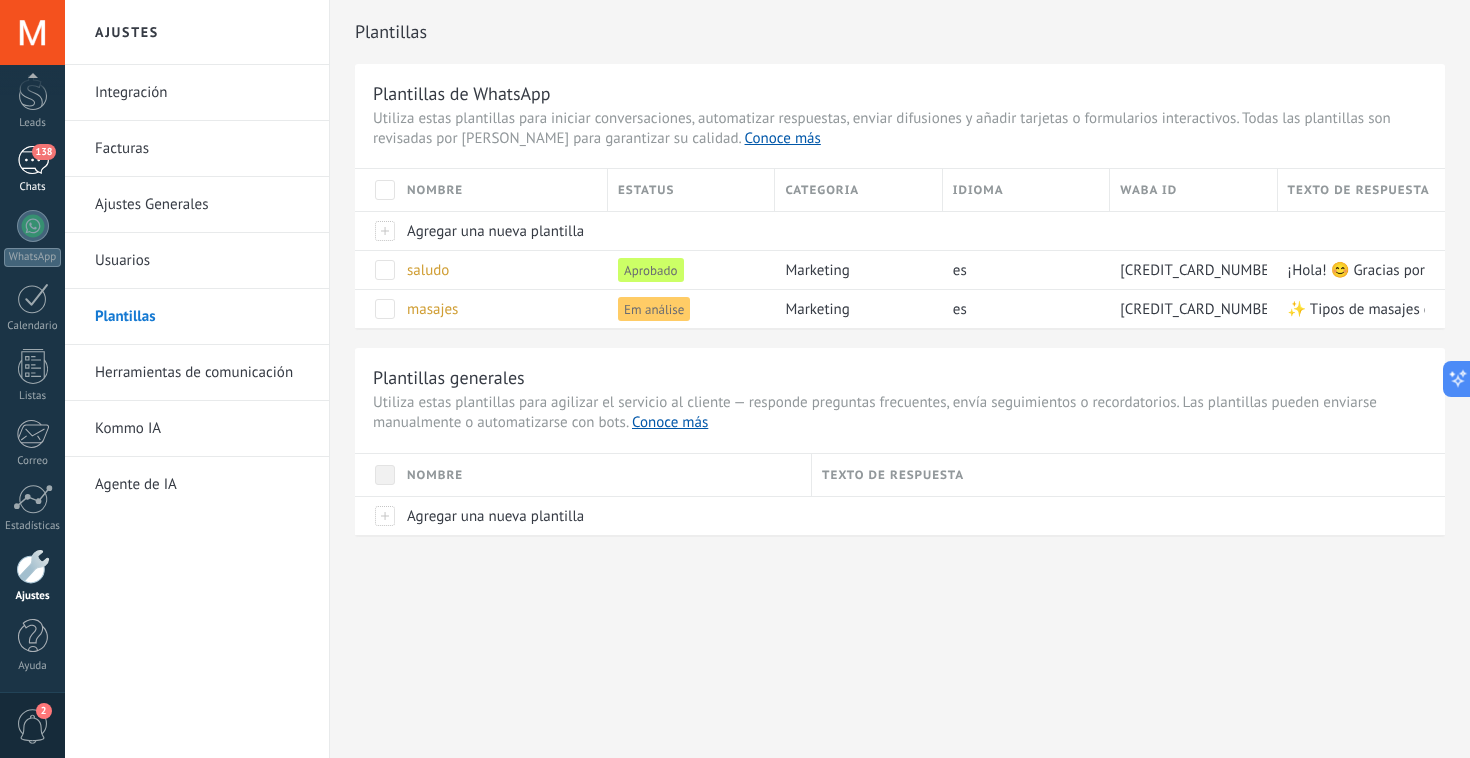 click on "138" at bounding box center (33, 160) 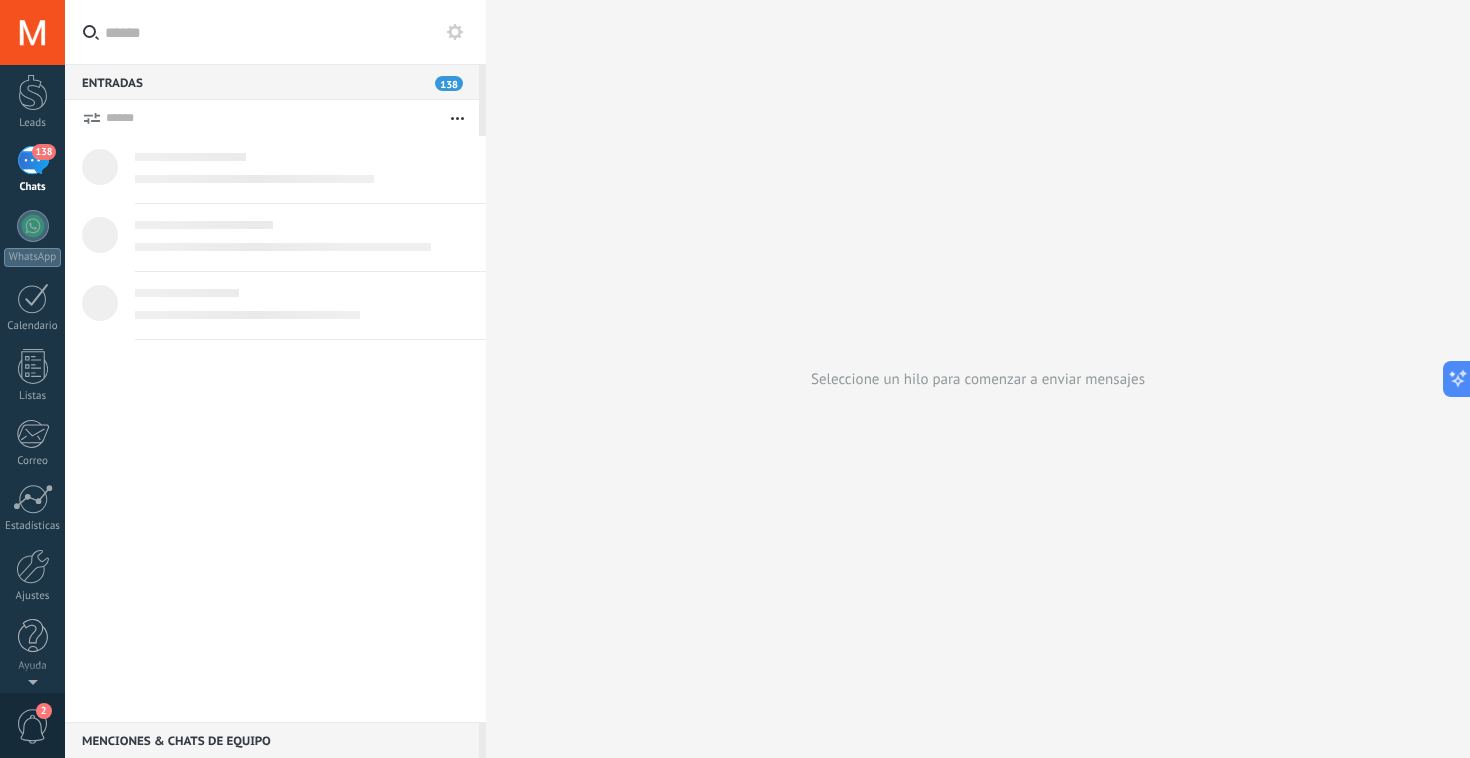 scroll, scrollTop: 0, scrollLeft: 0, axis: both 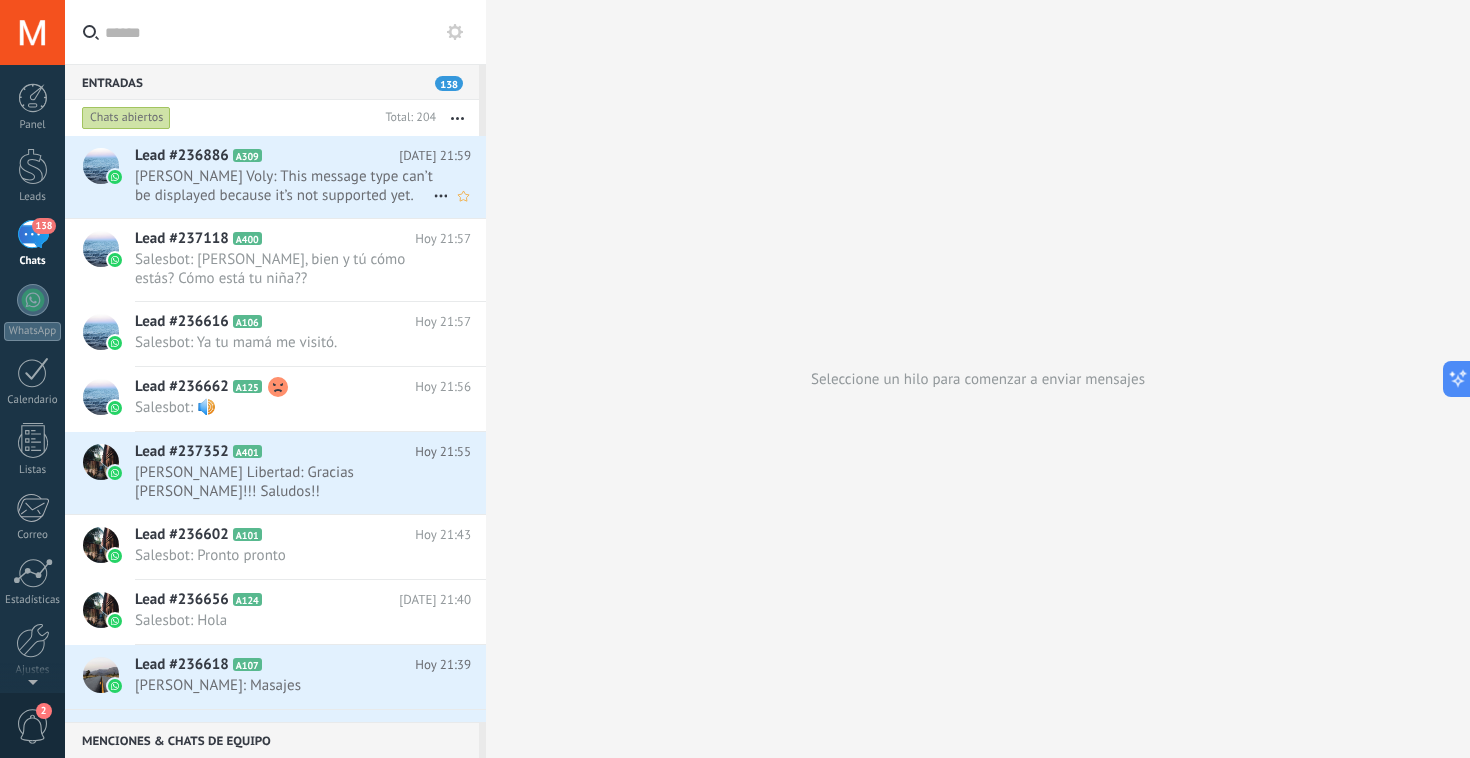 click on "Lead #236886
A309
[DATE] 21:59
[PERSON_NAME] Voly: This message type can’t be displayed because it’s not supported yet." at bounding box center [310, 177] 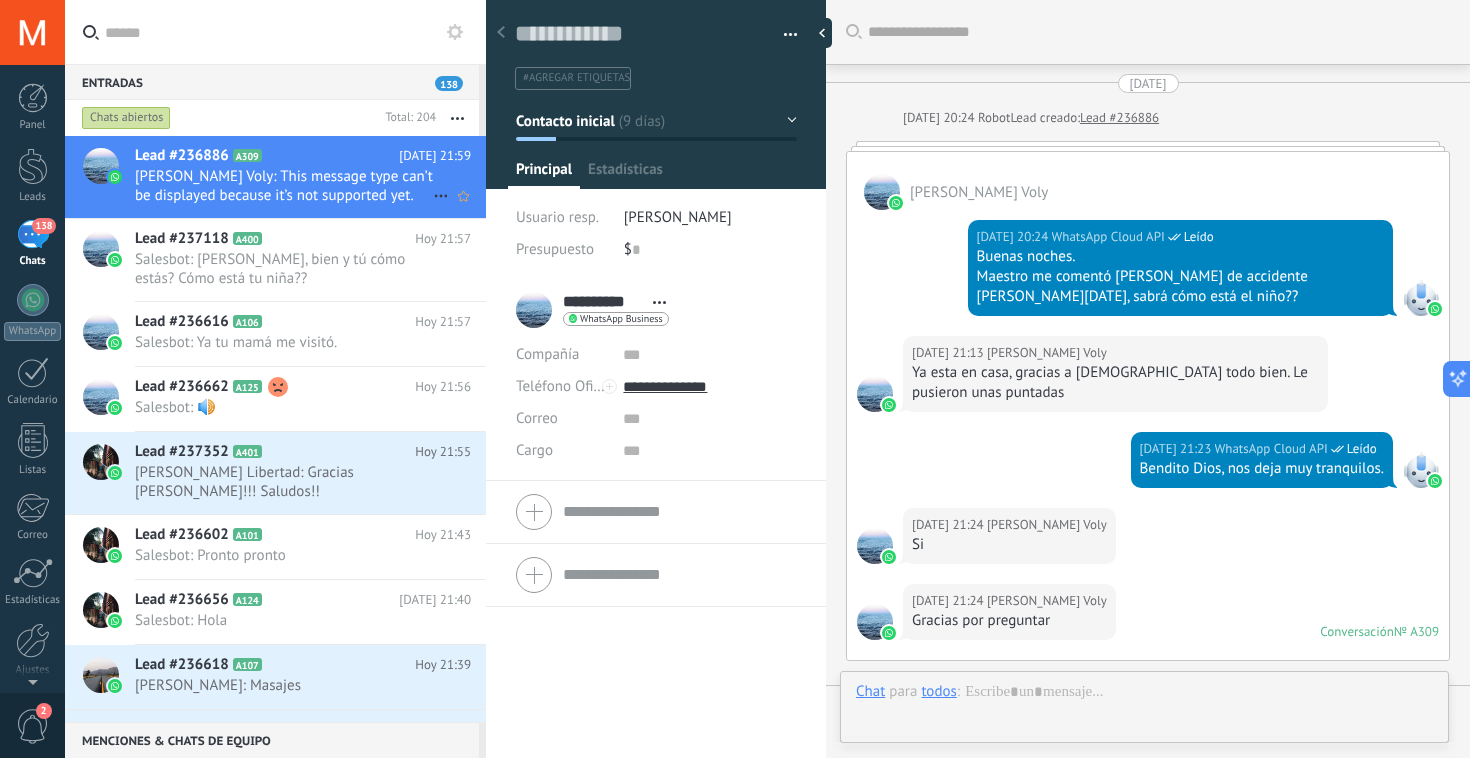 scroll, scrollTop: 30, scrollLeft: 0, axis: vertical 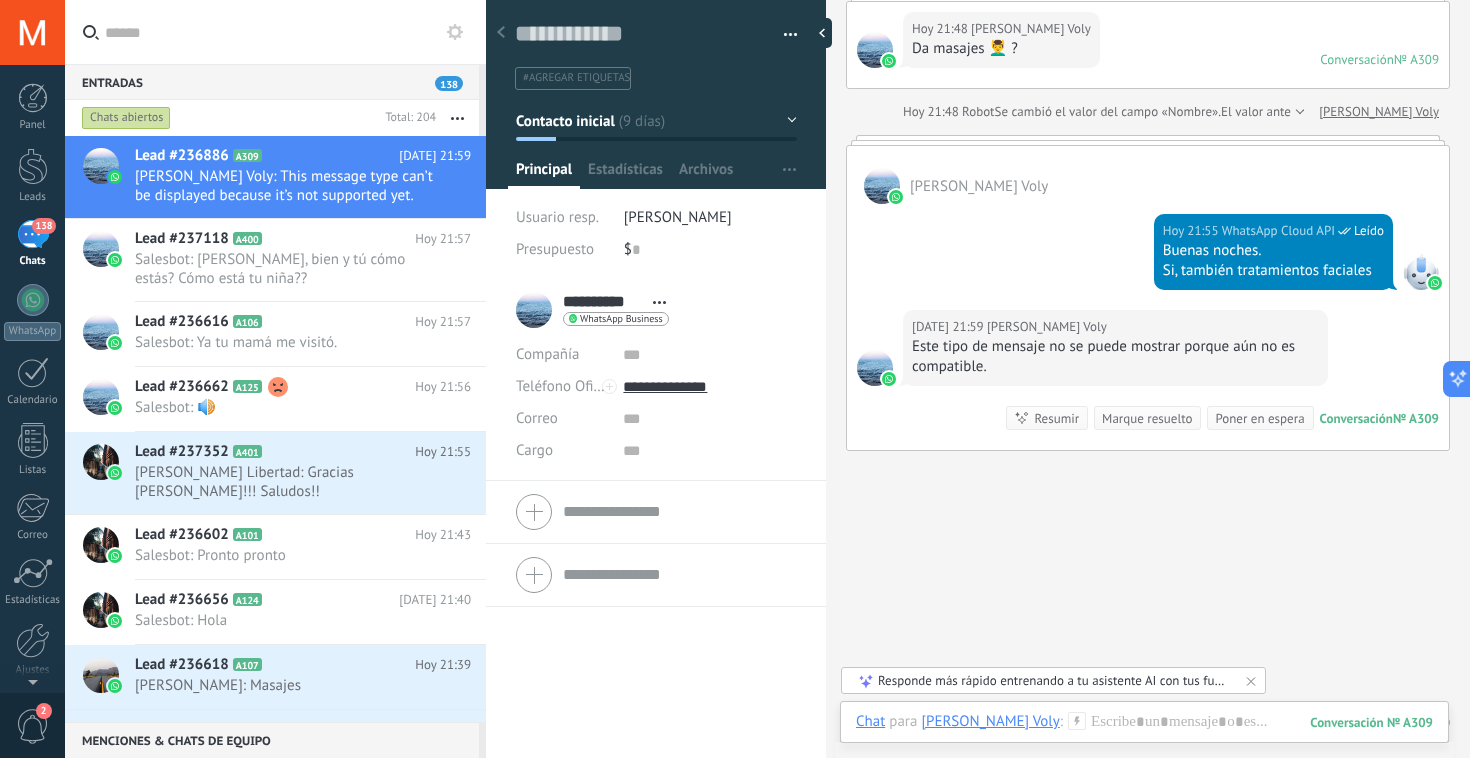 click on "Buscar Carga más [DATE] [DATE] 20:24 Robot  Lead creado:  Lead #236886 [PERSON_NAME] Voly  [DATE] 20:24 WhatsApp Cloud API  Leído Buenas noches. Maestro me comentó [PERSON_NAME] de accidente [PERSON_NAME][DATE], sabrá cómo está el niño?? [DATE] 21:13 [PERSON_NAME] Voly  Ya esta en casa, gracias a [DEMOGRAPHIC_DATA] todo bien. Le pusieron unas puntadas [DATE] 21:23 WhatsApp Cloud API  Leído Bendito Dios, nos deja muy tranquilos. [DATE] 21:24 [PERSON_NAME] Voly  Si [DATE] 21:24 [PERSON_NAME] Voly  Gracias  por preguntar Conversación  № A309 Conversación № A309 [DATE] [DATE] 21:27 Robot  Contacto creado:  [PERSON_NAME] Voly [DATE] 21:27 Robot  El valor del campo «Teléfono»  se establece en «[PHONE_NUMBER]» [PERSON_NAME] Voly [DATE] 21:48 [PERSON_NAME] Voly  Da masajes 💆‍♂️ ? Conversación  № A309 Conversación № A309 [DATE] 21:48 Robot  Se cambió el valor del campo «Nombre».  El valor anterior era «Maestro [PERSON_NAME] Bool»  y el valor actual es «[PERSON_NAME] Voly» [PERSON_NAME] Voly [PERSON_NAME] Voly  [DATE] 21:55 WhatsApp Cloud API  Leído Buenas noches." at bounding box center [1148, 10] 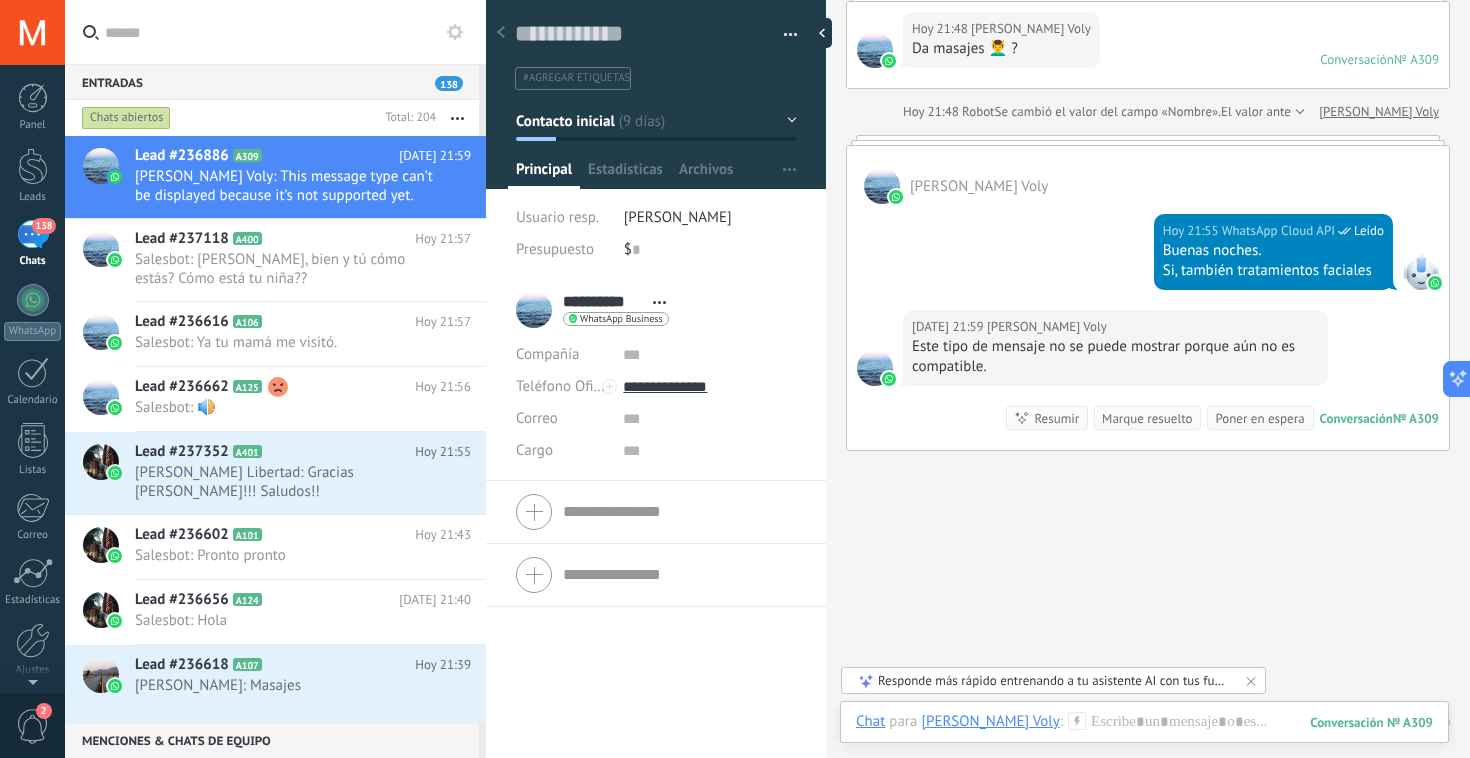 click on "Buscar Carga más [DATE] [DATE] 20:24 Robot  Lead creado:  Lead #236886 [PERSON_NAME] Voly  [DATE] 20:24 WhatsApp Cloud API  Leído Buenas noches. Maestro me comentó [PERSON_NAME] de accidente [PERSON_NAME][DATE], sabrá cómo está el niño?? [DATE] 21:13 [PERSON_NAME] Voly  Ya esta en casa, gracias a [DEMOGRAPHIC_DATA] todo bien. Le pusieron unas puntadas [DATE] 21:23 WhatsApp Cloud API  Leído Bendito Dios, nos deja muy tranquilos. [DATE] 21:24 [PERSON_NAME] Voly  Si [DATE] 21:24 [PERSON_NAME] Voly  Gracias  por preguntar Conversación  № A309 Conversación № A309 [DATE] [DATE] 21:27 Robot  Contacto creado:  [PERSON_NAME] Voly [DATE] 21:27 Robot  El valor del campo «Teléfono»  se establece en «[PHONE_NUMBER]» [PERSON_NAME] Voly [DATE] 21:48 [PERSON_NAME] Voly  Da masajes 💆‍♂️ ? Conversación  № A309 Conversación № A309 [DATE] 21:48 Robot  Se cambió el valor del campo «Nombre».  El valor anterior era «Maestro [PERSON_NAME] Bool»  y el valor actual es «[PERSON_NAME] Voly» [PERSON_NAME] Voly [PERSON_NAME] Voly  [DATE] 21:55 WhatsApp Cloud API  Leído Buenas noches." at bounding box center (1148, 10) 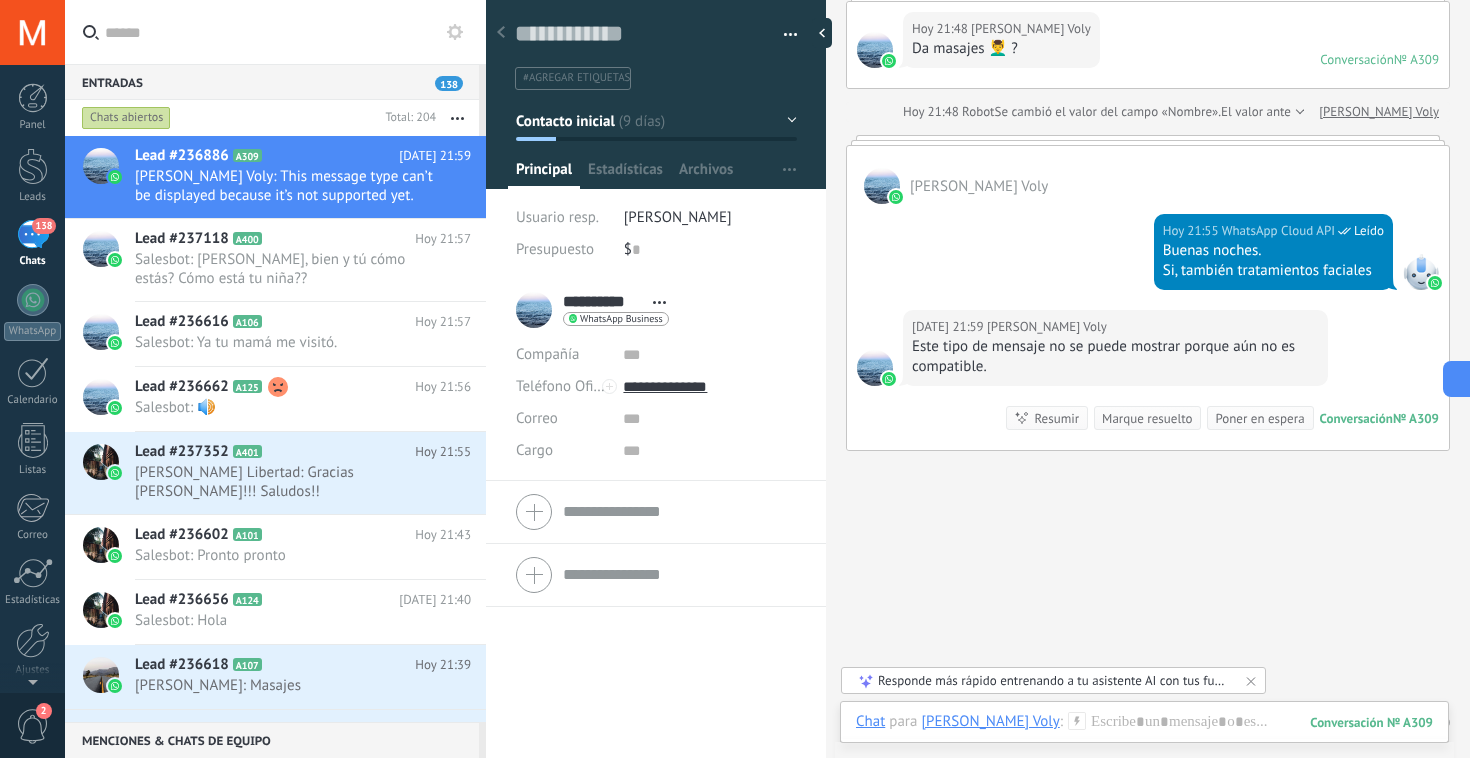 click on "Buscar Carga más [DATE] [DATE] 20:24 Robot  Lead creado:  Lead #236886 [PERSON_NAME] Voly  [DATE] 20:24 WhatsApp Cloud API  Leído Buenas noches. Maestro me comentó [PERSON_NAME] de accidente [PERSON_NAME][DATE], sabrá cómo está el niño?? [DATE] 21:13 [PERSON_NAME] Voly  Ya esta en casa, gracias a [DEMOGRAPHIC_DATA] todo bien. Le pusieron unas puntadas [DATE] 21:23 WhatsApp Cloud API  Leído Bendito Dios, nos deja muy tranquilos. [DATE] 21:24 [PERSON_NAME] Voly  Si [DATE] 21:24 [PERSON_NAME] Voly  Gracias  por preguntar Conversación  № A309 Conversación № A309 [DATE] [DATE] 21:27 Robot  Contacto creado:  [PERSON_NAME] Voly [DATE] 21:27 Robot  El valor del campo «Teléfono»  se establece en «[PHONE_NUMBER]» [PERSON_NAME] Voly [DATE] 21:48 [PERSON_NAME] Voly  Da masajes 💆‍♂️ ? Conversación  № A309 Conversación № A309 [DATE] 21:48 Robot  Se cambió el valor del campo «Nombre».  El valor anterior era «Maestro [PERSON_NAME] Bool»  y el valor actual es «[PERSON_NAME] Voly» [PERSON_NAME] Voly [PERSON_NAME] Voly  [DATE] 21:55 WhatsApp Cloud API  Leído Buenas noches." at bounding box center (1148, 10) 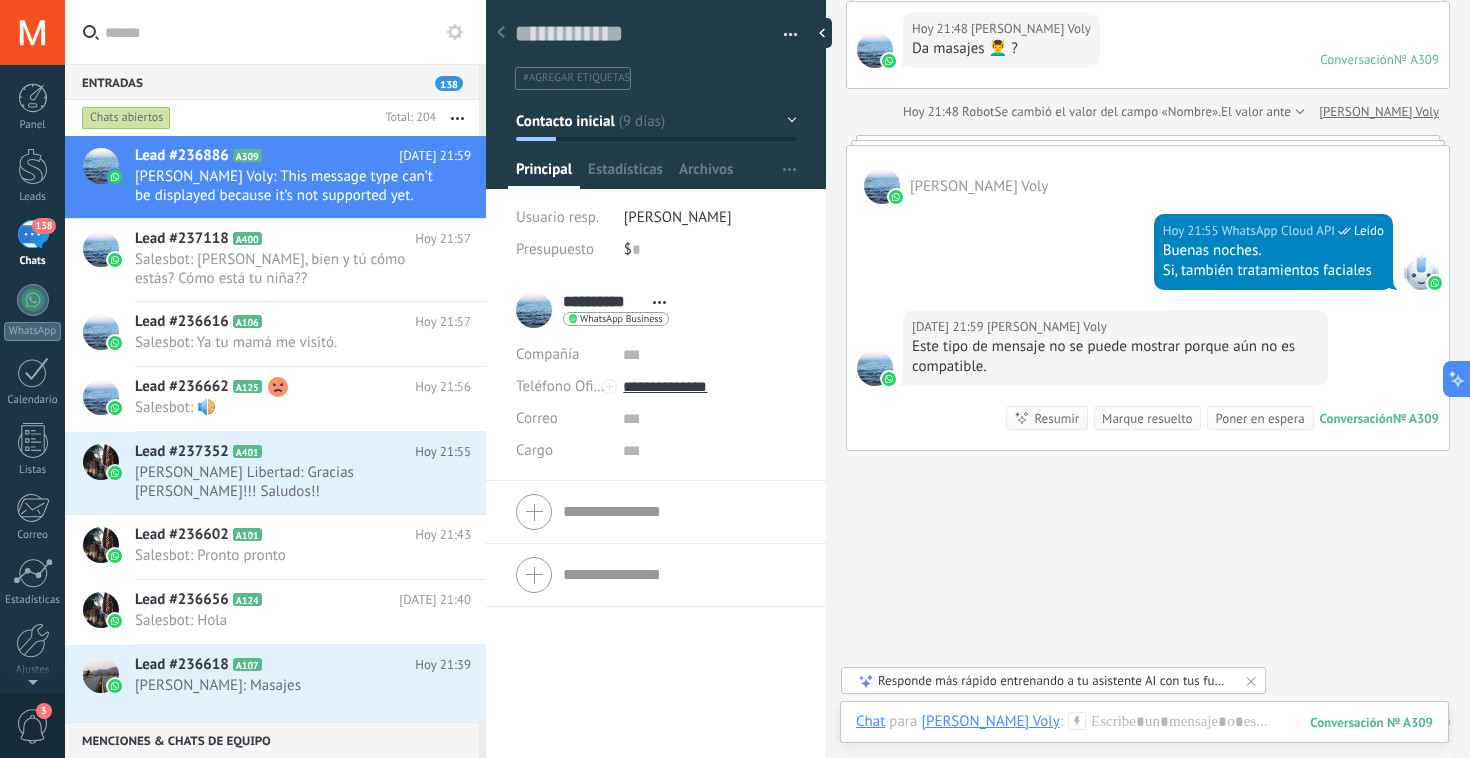 click on "Este tipo de mensaje no se puede mostrar porque aún no es compatible." at bounding box center [1115, 357] 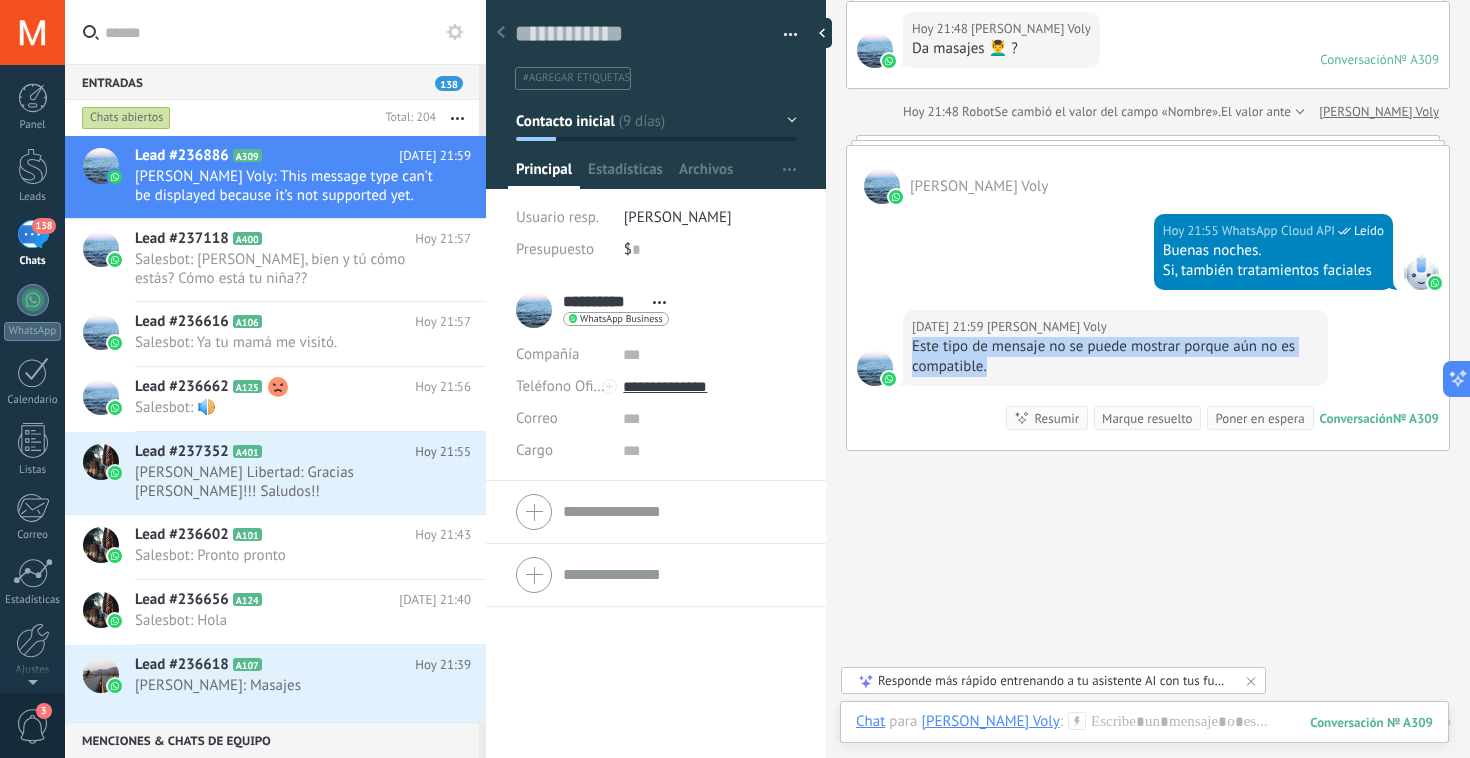 drag, startPoint x: 1000, startPoint y: 374, endPoint x: 902, endPoint y: 350, distance: 100.89599 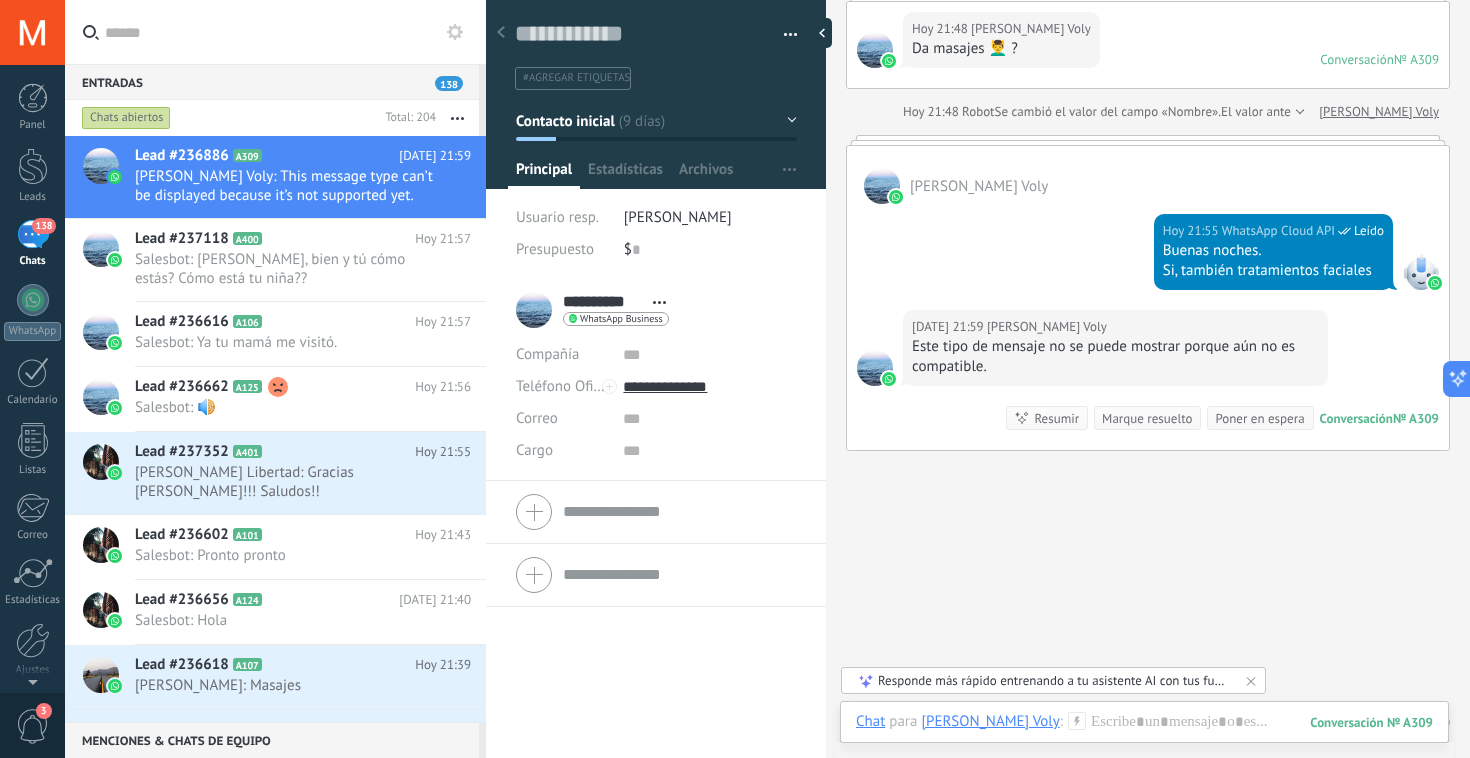 click on "Buscar Carga más [DATE] [DATE] 20:24 Robot  Lead creado:  Lead #236886 [PERSON_NAME] Voly  [DATE] 20:24 WhatsApp Cloud API  Leído Buenas noches. Maestro me comentó [PERSON_NAME] de accidente [PERSON_NAME][DATE], sabrá cómo está el niño?? [DATE] 21:13 [PERSON_NAME] Voly  Ya esta en casa, gracias a [DEMOGRAPHIC_DATA] todo bien. Le pusieron unas puntadas [DATE] 21:23 WhatsApp Cloud API  Leído Bendito Dios, nos deja muy tranquilos. [DATE] 21:24 [PERSON_NAME] Voly  Si [DATE] 21:24 [PERSON_NAME] Voly  Gracias  por preguntar Conversación  № A309 Conversación № A309 [DATE] [DATE] 21:27 Robot  Contacto creado:  [PERSON_NAME] Voly [DATE] 21:27 Robot  El valor del campo «Teléfono»  se establece en «[PHONE_NUMBER]» [PERSON_NAME] Voly [DATE] 21:48 [PERSON_NAME] Voly  Da masajes 💆‍♂️ ? Conversación  № A309 Conversación № A309 [DATE] 21:48 Robot  Se cambió el valor del campo «Nombre».  El valor anterior era «Maestro [PERSON_NAME] Bool»  y el valor actual es «[PERSON_NAME] Voly» [PERSON_NAME] Voly [PERSON_NAME] Voly  [DATE] 21:55 WhatsApp Cloud API  Leído Buenas noches." at bounding box center [1148, 10] 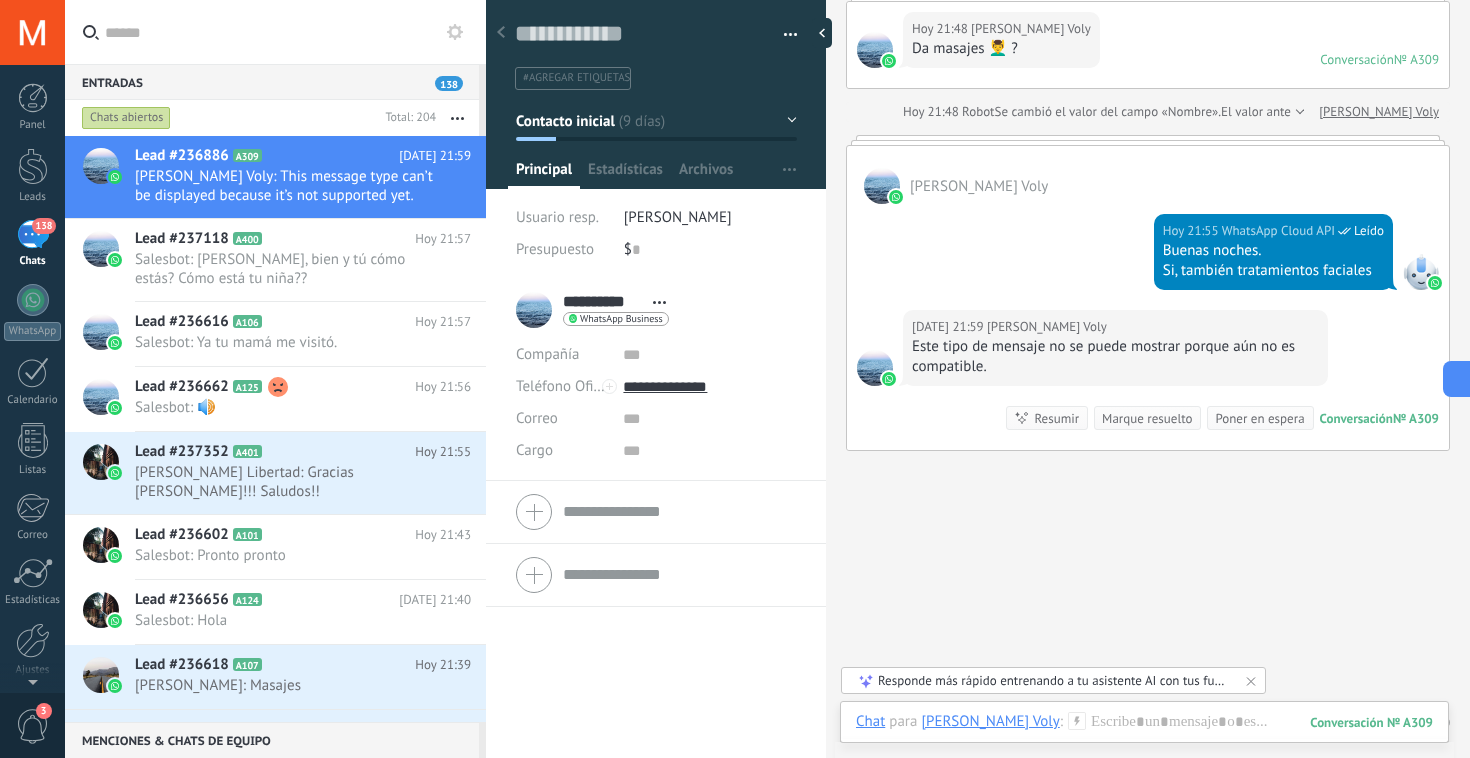 click on "Buscar Carga más [DATE] [DATE] 20:24 Robot  Lead creado:  Lead #236886 [PERSON_NAME] Voly  [DATE] 20:24 WhatsApp Cloud API  Leído Buenas noches. Maestro me comentó [PERSON_NAME] de accidente [PERSON_NAME][DATE], sabrá cómo está el niño?? [DATE] 21:13 [PERSON_NAME] Voly  Ya esta en casa, gracias a [DEMOGRAPHIC_DATA] todo bien. Le pusieron unas puntadas [DATE] 21:23 WhatsApp Cloud API  Leído Bendito Dios, nos deja muy tranquilos. [DATE] 21:24 [PERSON_NAME] Voly  Si [DATE] 21:24 [PERSON_NAME] Voly  Gracias  por preguntar Conversación  № A309 Conversación № A309 [DATE] [DATE] 21:27 Robot  Contacto creado:  [PERSON_NAME] Voly [DATE] 21:27 Robot  El valor del campo «Teléfono»  se establece en «[PHONE_NUMBER]» [PERSON_NAME] Voly [DATE] 21:48 [PERSON_NAME] Voly  Da masajes 💆‍♂️ ? Conversación  № A309 Conversación № A309 [DATE] 21:48 Robot  Se cambió el valor del campo «Nombre».  El valor anterior era «Maestro [PERSON_NAME] Bool»  y el valor actual es «[PERSON_NAME] Voly» [PERSON_NAME] Voly [PERSON_NAME] Voly  [DATE] 21:55 WhatsApp Cloud API  Leído Buenas noches." at bounding box center (1148, 10) 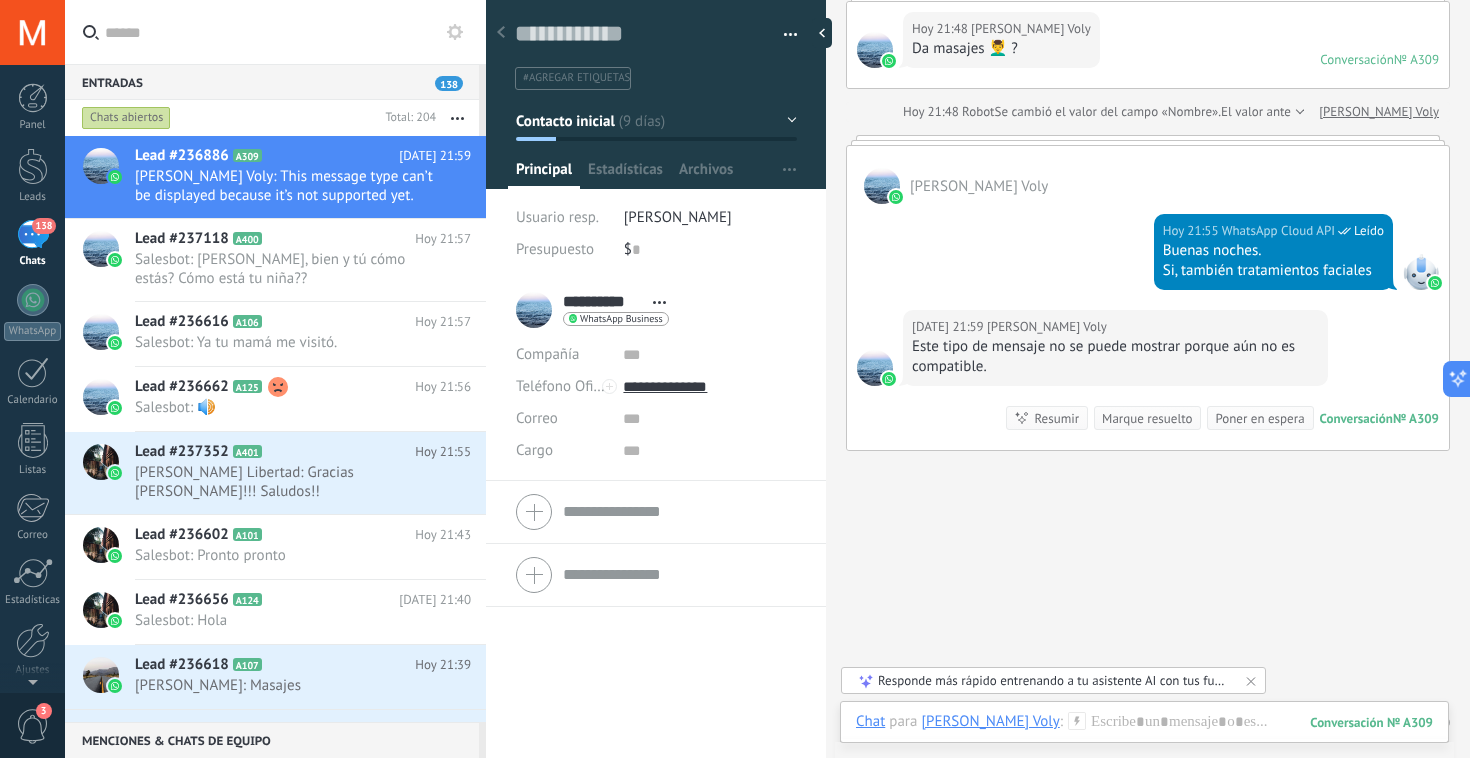 click on "Buscar Carga más 16.07.2025 16.07.2025 20:24 Robot  Lead creado:  Lead #236886 Chema Voly  16.07.2025 20:24 WhatsApp Cloud API  Leído Buenas noches. Maestro me comentó Regis de accidente de hoy, sabrá cómo está el niño?? 16.07.2025 21:13 Chema Voly  Ya esta en casa, gracias a dios todo bien. Le pusieron unas puntadas 16.07.2025 21:23 WhatsApp Cloud API  Leído Bendito Dios, nos deja muy tranquilos. 16.07.2025 21:24 Chema Voly  Si 16.07.2025 21:24 Chema Voly  Gracias  por preguntar Conversación  № A309 Conversación № A309 Hoy Hoy 21:27 Robot  Contacto creado:  Chema Voly Hoy 21:27 Robot  El valor del campo «Teléfono»  se establece en «+5214434129452» Chema Voly Hoy 21:48 Chema Voly  Da masajes 💆‍♂️ ? Conversación  № A309 Conversación № A309 Hoy 21:48 Robot  Se cambió el valor del campo «Nombre».  El valor anterior era «Maestro Chema Boli Bool»  y el valor actual es «Chema Voly» Chema Voly Chema Voly  Hoy 21:55 WhatsApp Cloud API  Leído Buenas noches." at bounding box center [1148, 10] 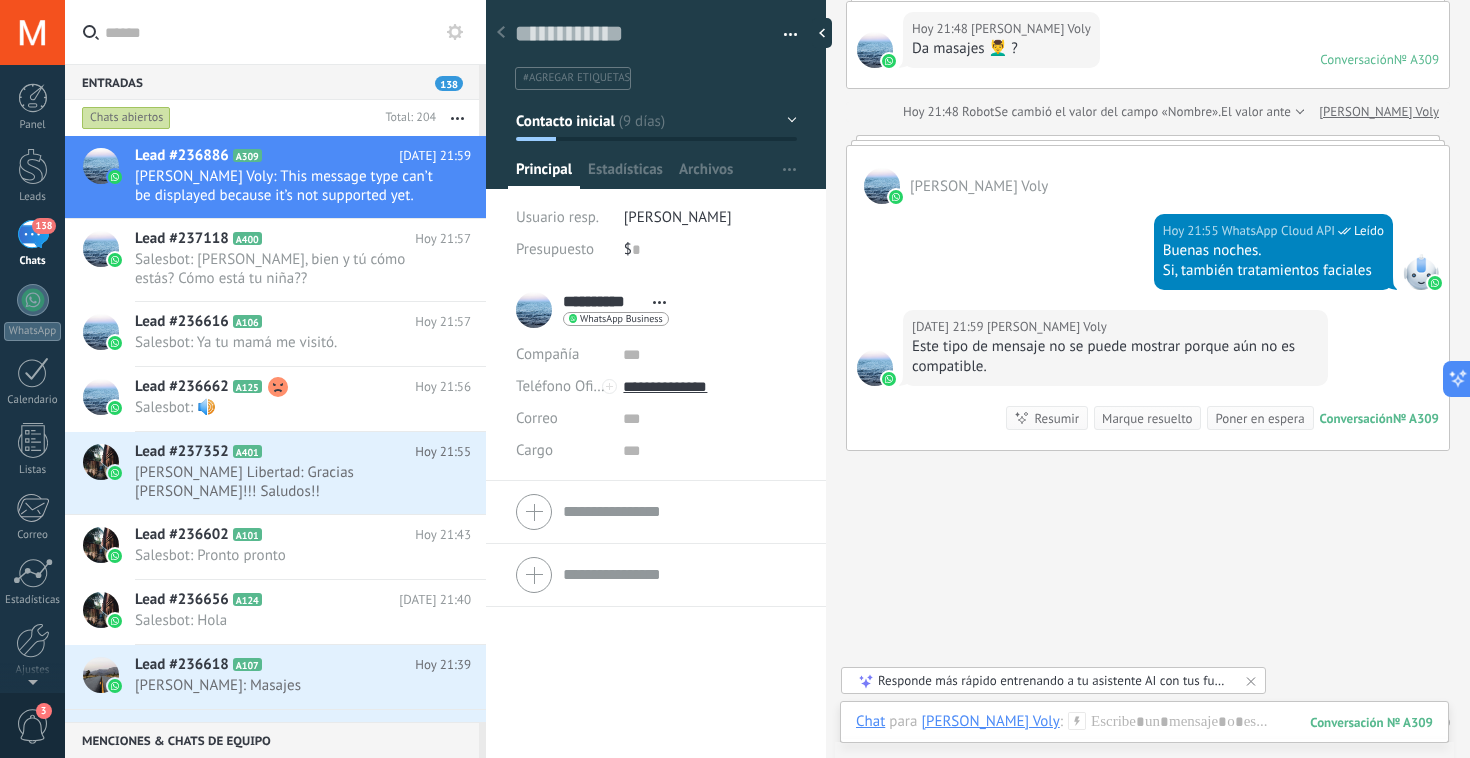 click on "Buscar Carga más 16.07.2025 16.07.2025 20:24 Robot  Lead creado:  Lead #236886 Chema Voly  16.07.2025 20:24 WhatsApp Cloud API  Leído Buenas noches. Maestro me comentó Regis de accidente de hoy, sabrá cómo está el niño?? 16.07.2025 21:13 Chema Voly  Ya esta en casa, gracias a dios todo bien. Le pusieron unas puntadas 16.07.2025 21:23 WhatsApp Cloud API  Leído Bendito Dios, nos deja muy tranquilos. 16.07.2025 21:24 Chema Voly  Si 16.07.2025 21:24 Chema Voly  Gracias  por preguntar Conversación  № A309 Conversación № A309 Hoy Hoy 21:27 Robot  Contacto creado:  Chema Voly Hoy 21:27 Robot  El valor del campo «Teléfono»  se establece en «+5214434129452» Chema Voly Hoy 21:48 Chema Voly  Da masajes 💆‍♂️ ? Conversación  № A309 Conversación № A309 Hoy 21:48 Robot  Se cambió el valor del campo «Nombre».  El valor anterior era «Maestro Chema Boli Bool»  y el valor actual es «Chema Voly» Chema Voly Chema Voly  Hoy 21:55 WhatsApp Cloud API  Leído Buenas noches." at bounding box center (1148, 10) 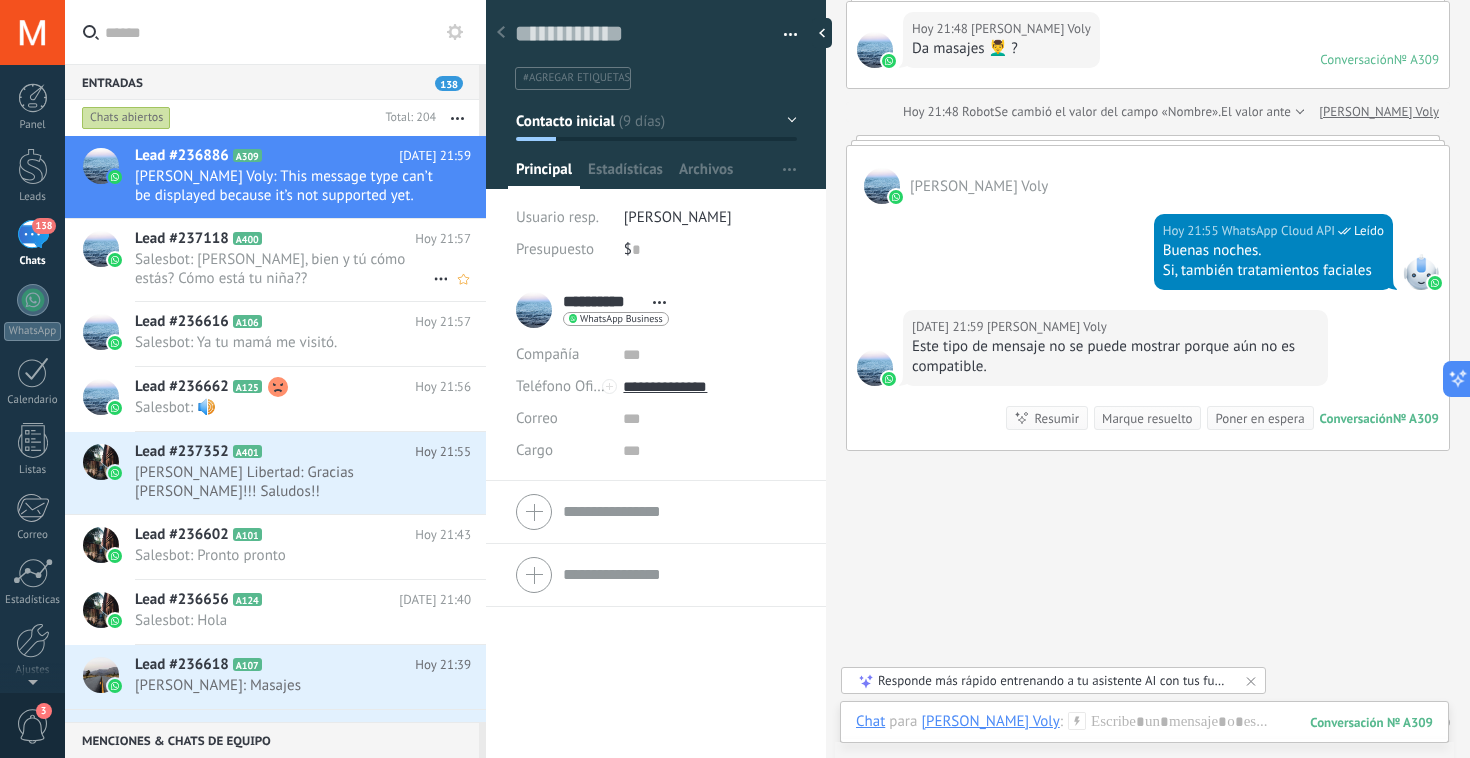 click on "Salesbot: [PERSON_NAME], bien y tú cómo estás?
Cómo está tu niña??" at bounding box center [284, 269] 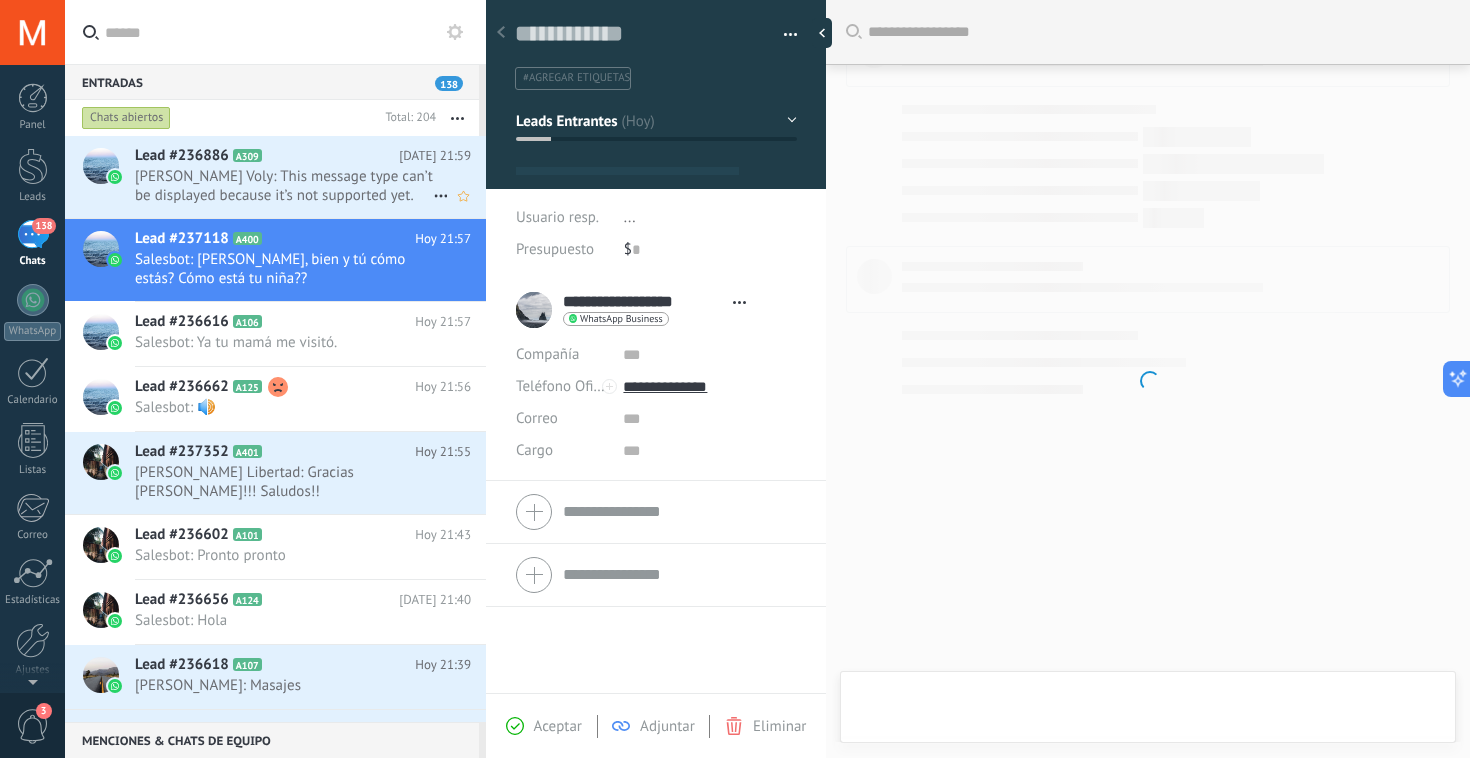 scroll, scrollTop: 133, scrollLeft: 0, axis: vertical 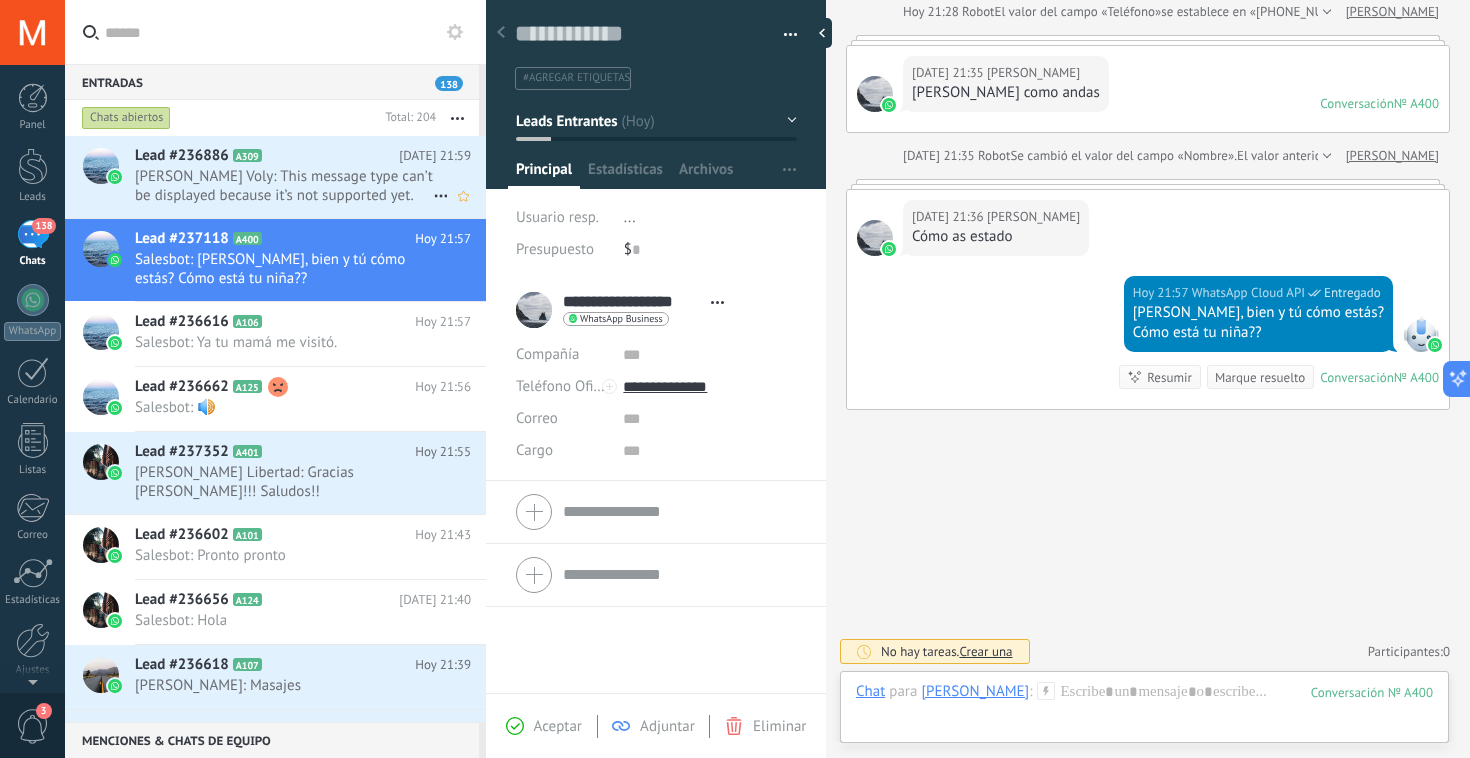 click on "Chema Voly: This message type can’t be displayed because it’s not supported yet." at bounding box center [284, 186] 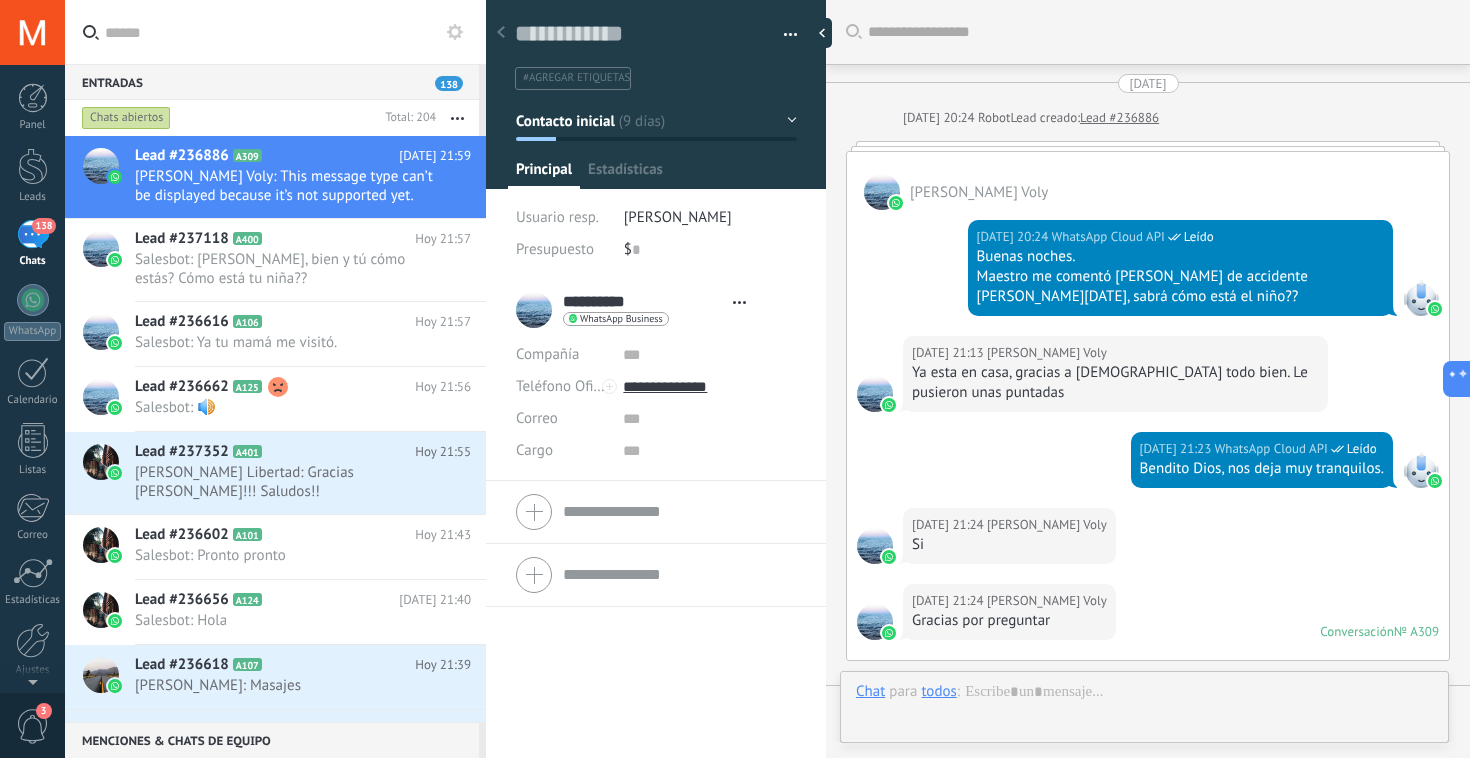 scroll, scrollTop: 780, scrollLeft: 0, axis: vertical 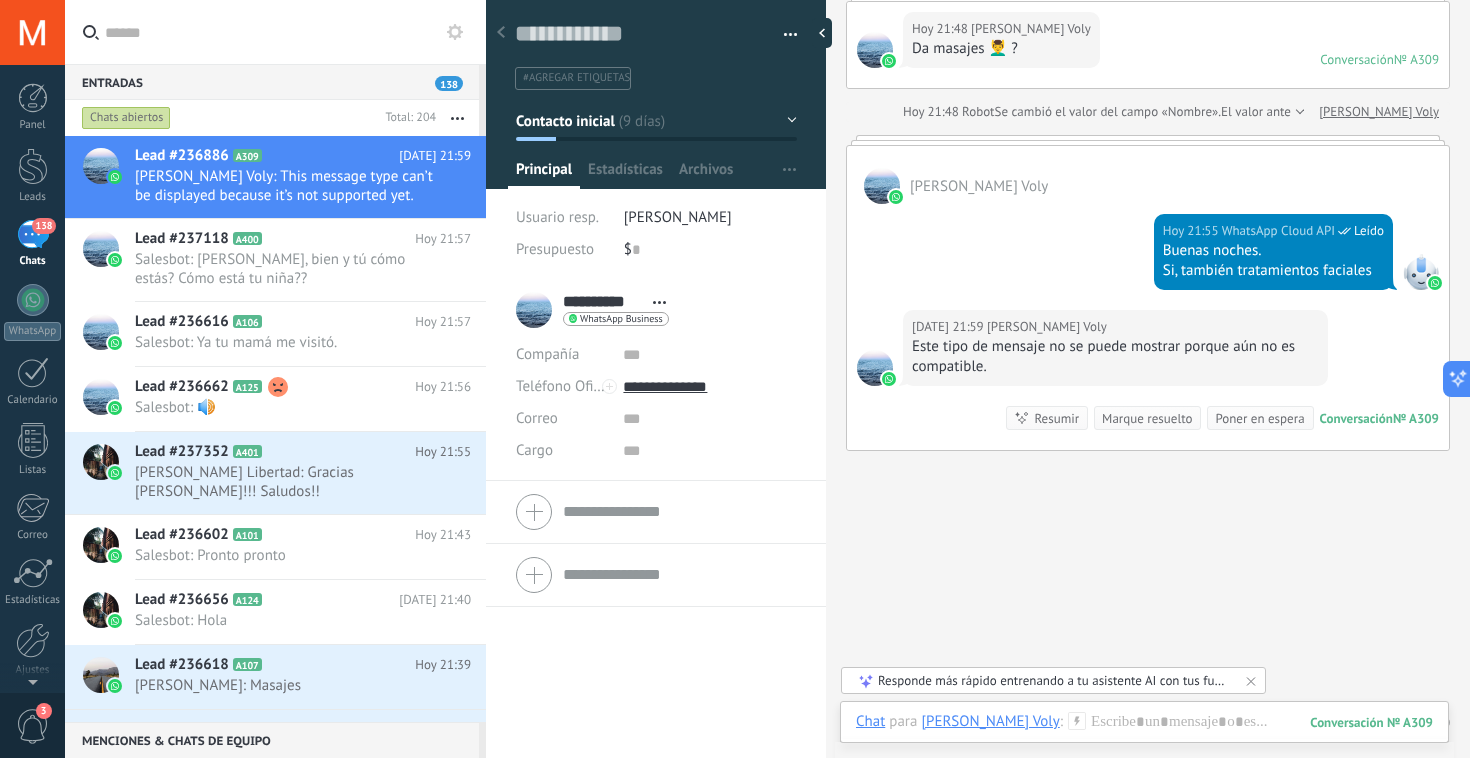 click on "Buscar Carga más 16.07.2025 16.07.2025 20:24 Robot  Lead creado:  Lead #236886 Chema Voly  16.07.2025 20:24 WhatsApp Cloud API  Leído Buenas noches. Maestro me comentó Regis de accidente de hoy, sabrá cómo está el niño?? 16.07.2025 21:13 Chema Voly  Ya esta en casa, gracias a dios todo bien. Le pusieron unas puntadas 16.07.2025 21:23 WhatsApp Cloud API  Leído Bendito Dios, nos deja muy tranquilos. 16.07.2025 21:24 Chema Voly  Si 16.07.2025 21:24 Chema Voly  Gracias  por preguntar Conversación  № A309 Conversación № A309 Hoy Hoy 21:27 Robot  Contacto creado:  Chema Voly Hoy 21:27 Robot  El valor del campo «Teléfono»  se establece en «+5214434129452» Chema Voly Hoy 21:48 Chema Voly  Da masajes 💆‍♂️ ? Conversación  № A309 Conversación № A309 Hoy 21:48 Robot  Se cambió el valor del campo «Nombre».  El valor anterior era «Maestro Chema Boli Bool»  y el valor actual es «Chema Voly» Chema Voly Chema Voly  Hoy 21:55 WhatsApp Cloud API  Leído Buenas noches." at bounding box center [1148, 10] 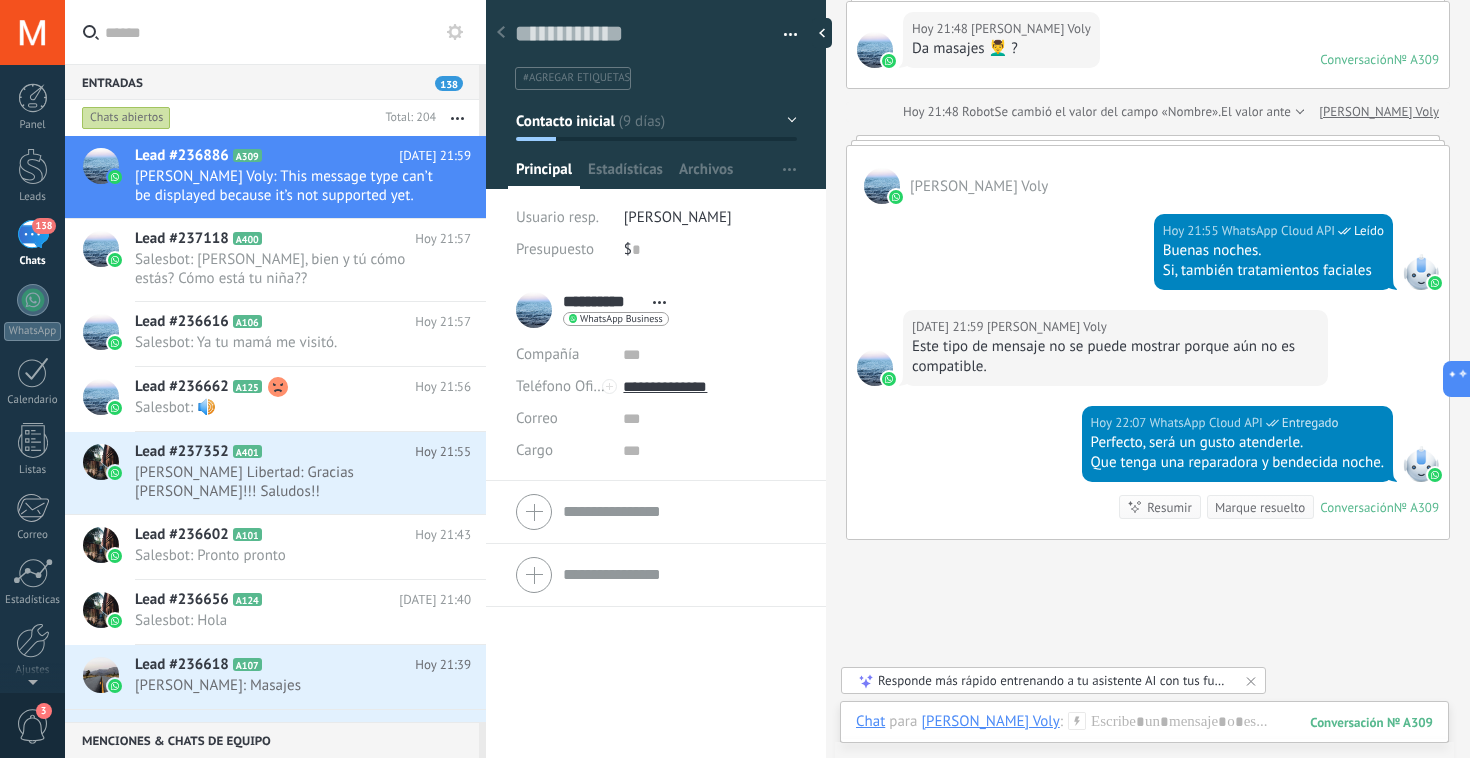 scroll, scrollTop: 880, scrollLeft: 0, axis: vertical 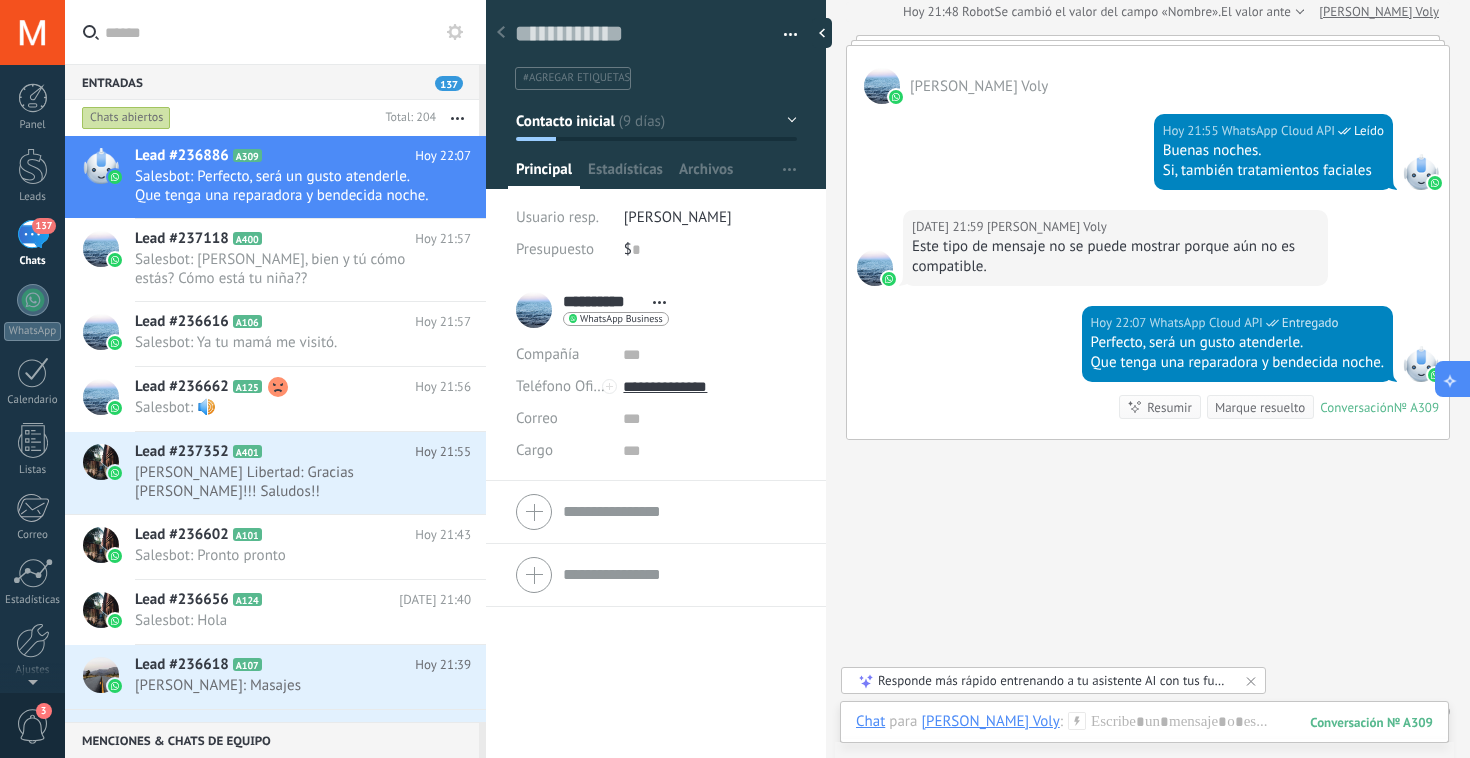 click 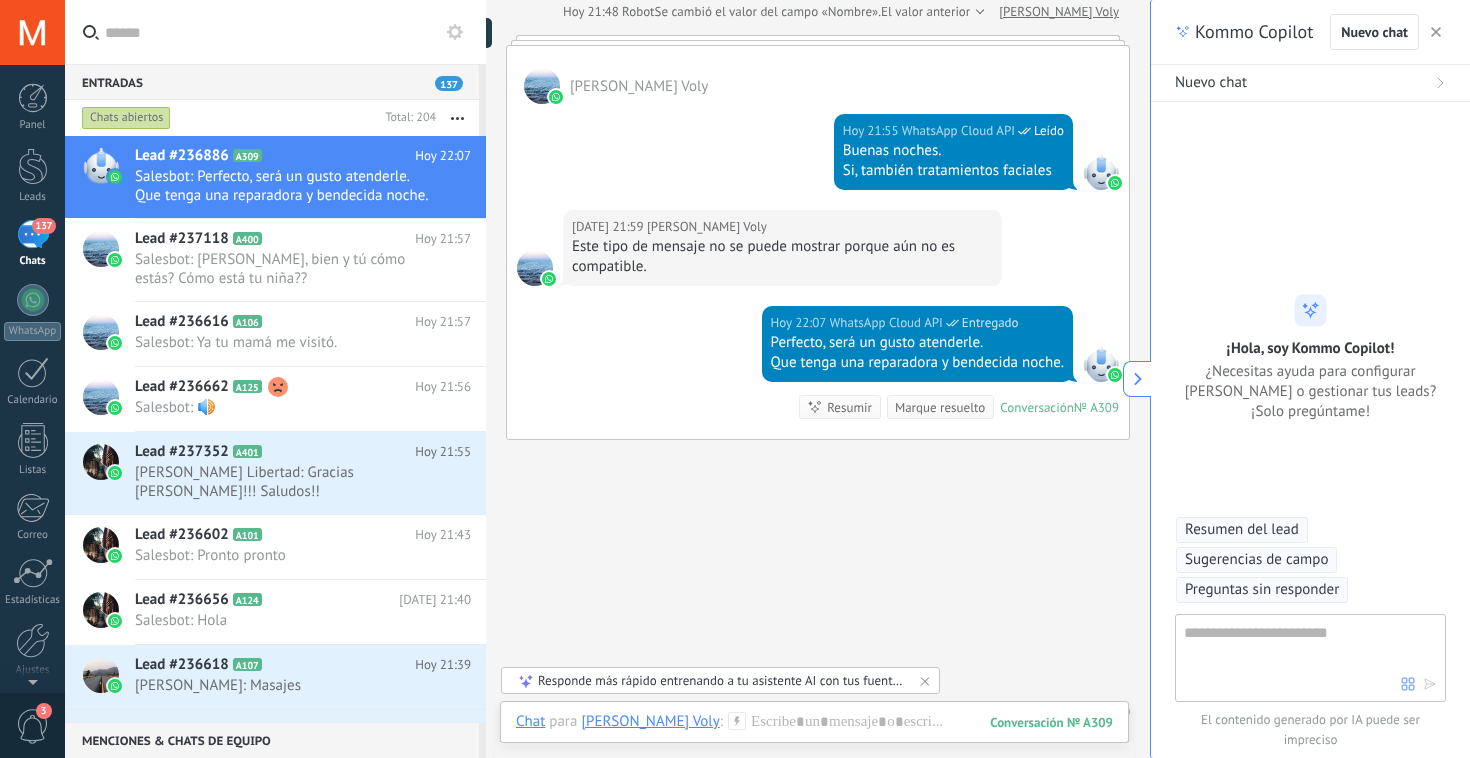 scroll, scrollTop: 850, scrollLeft: 0, axis: vertical 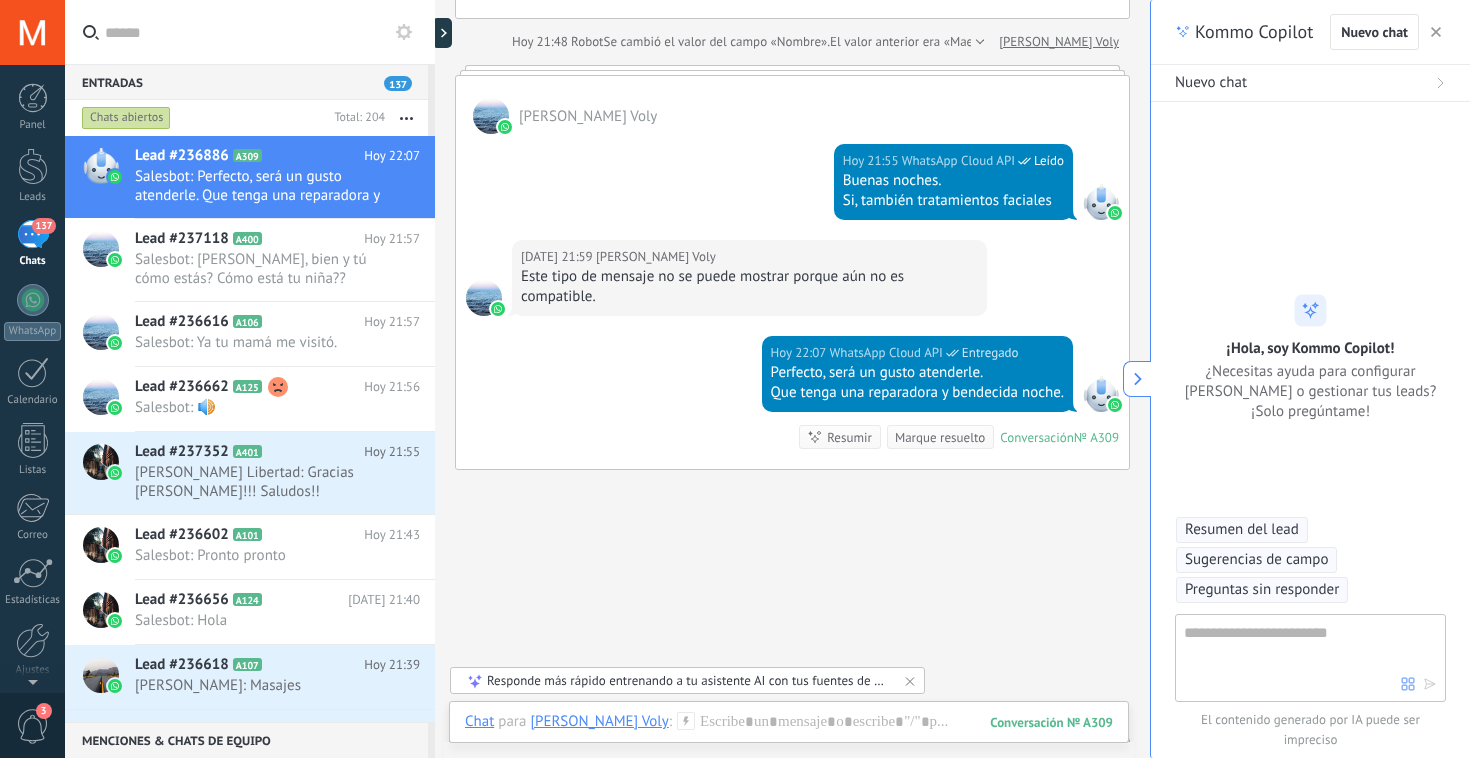 click 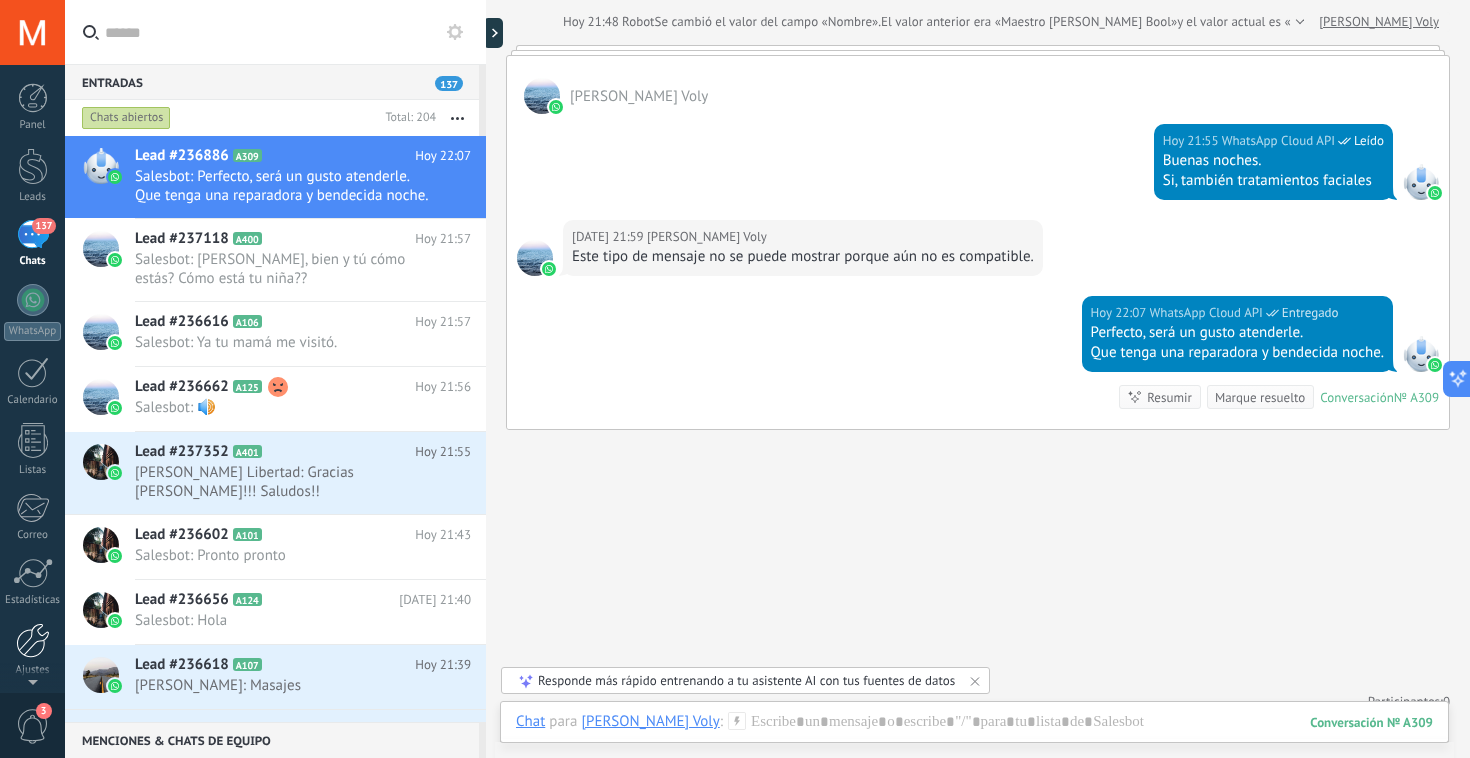 click at bounding box center (33, 640) 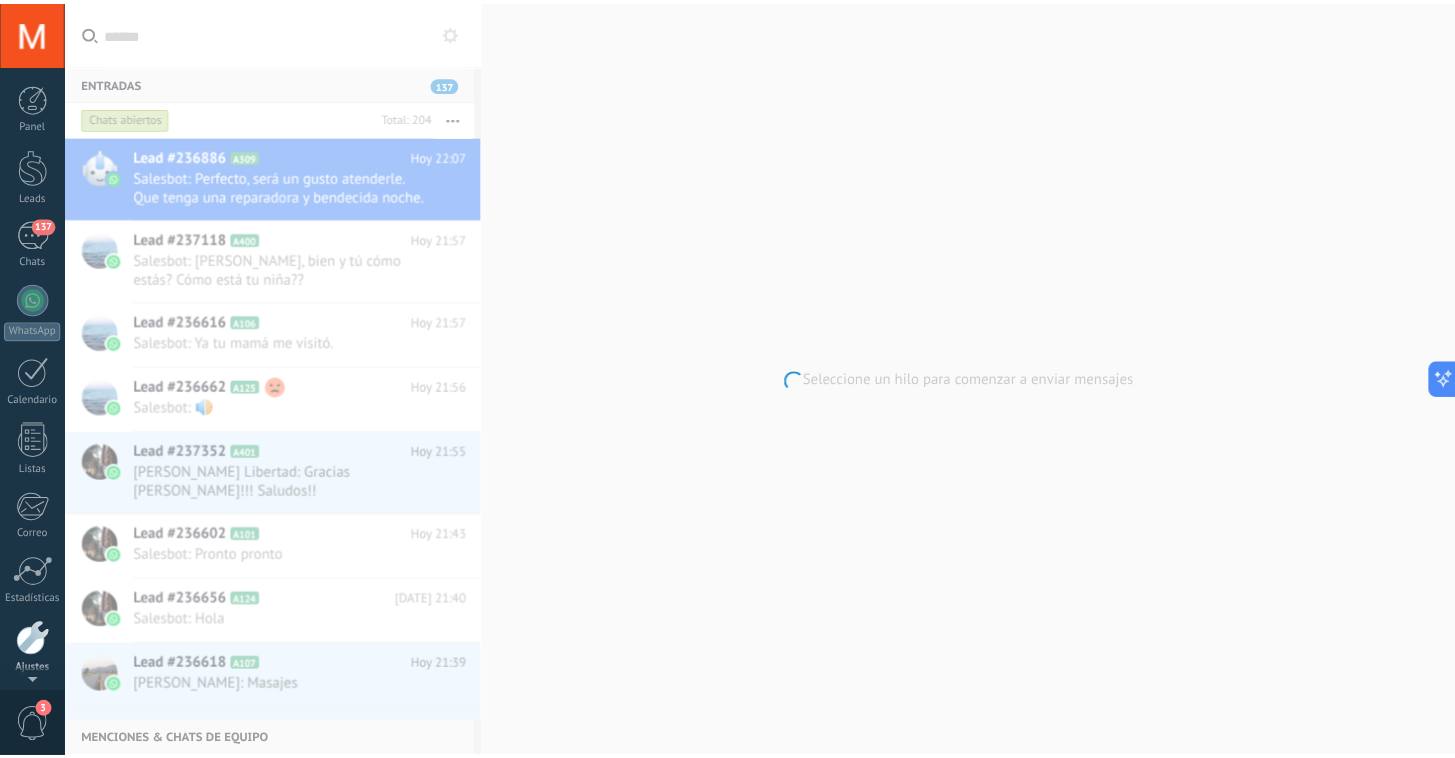 scroll, scrollTop: 74, scrollLeft: 0, axis: vertical 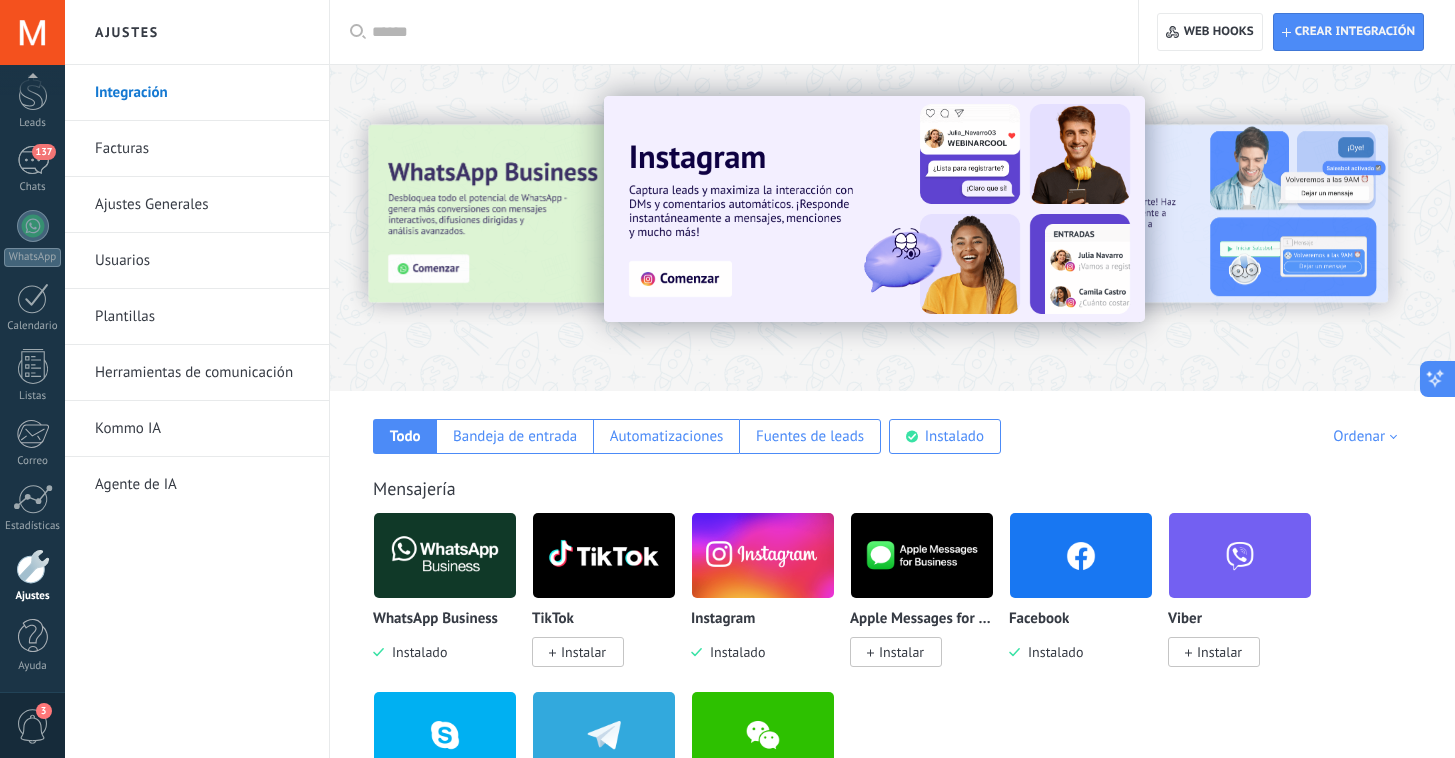 click 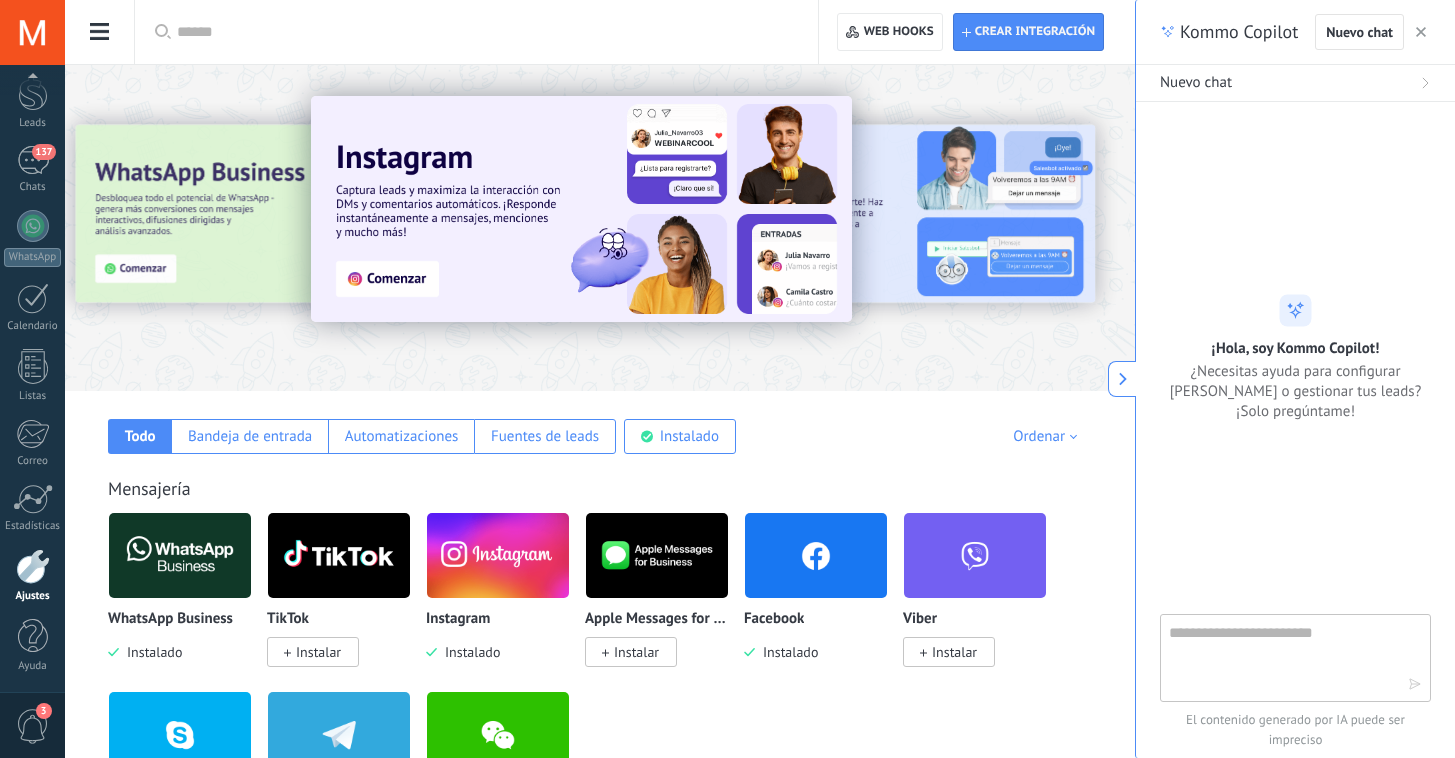 type on "**********" 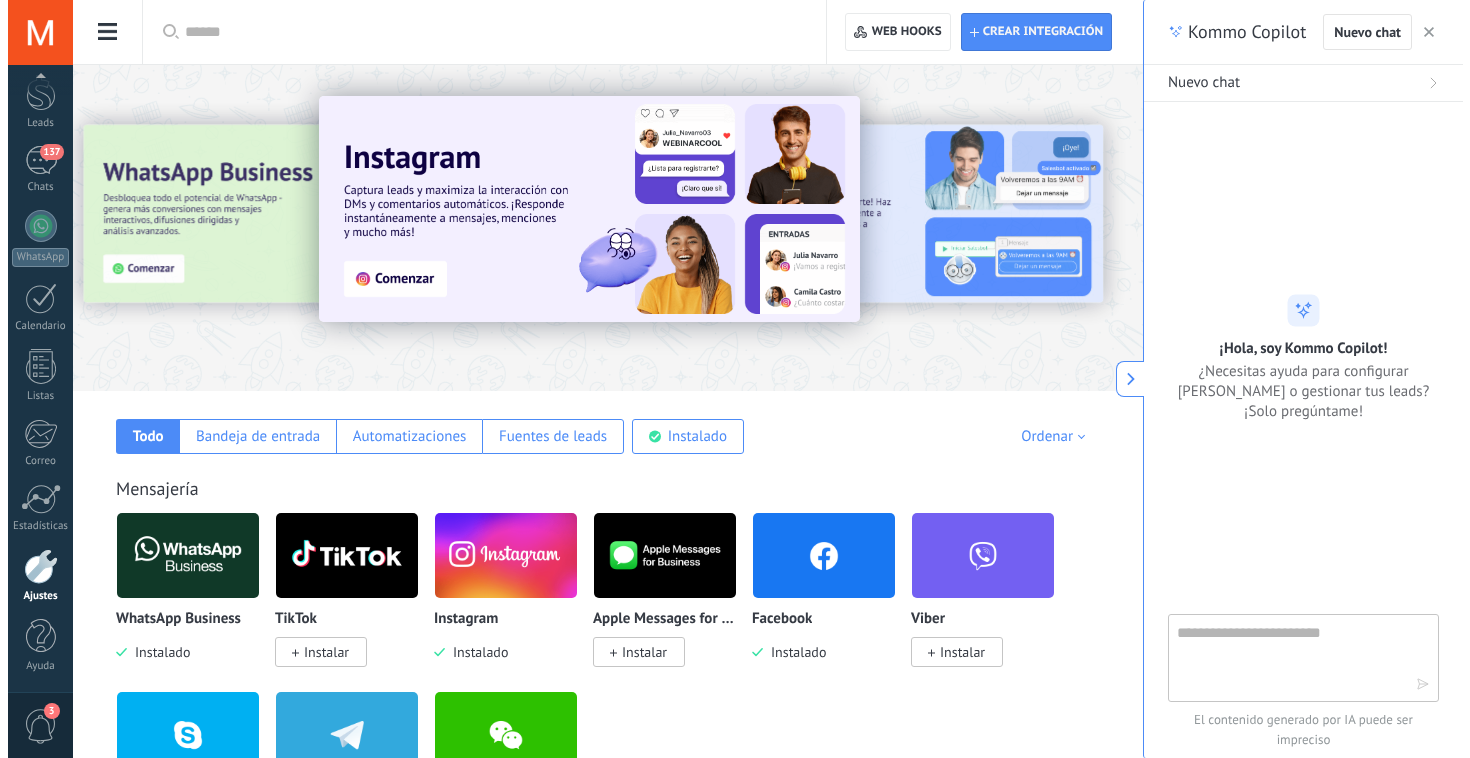scroll, scrollTop: 60, scrollLeft: 0, axis: vertical 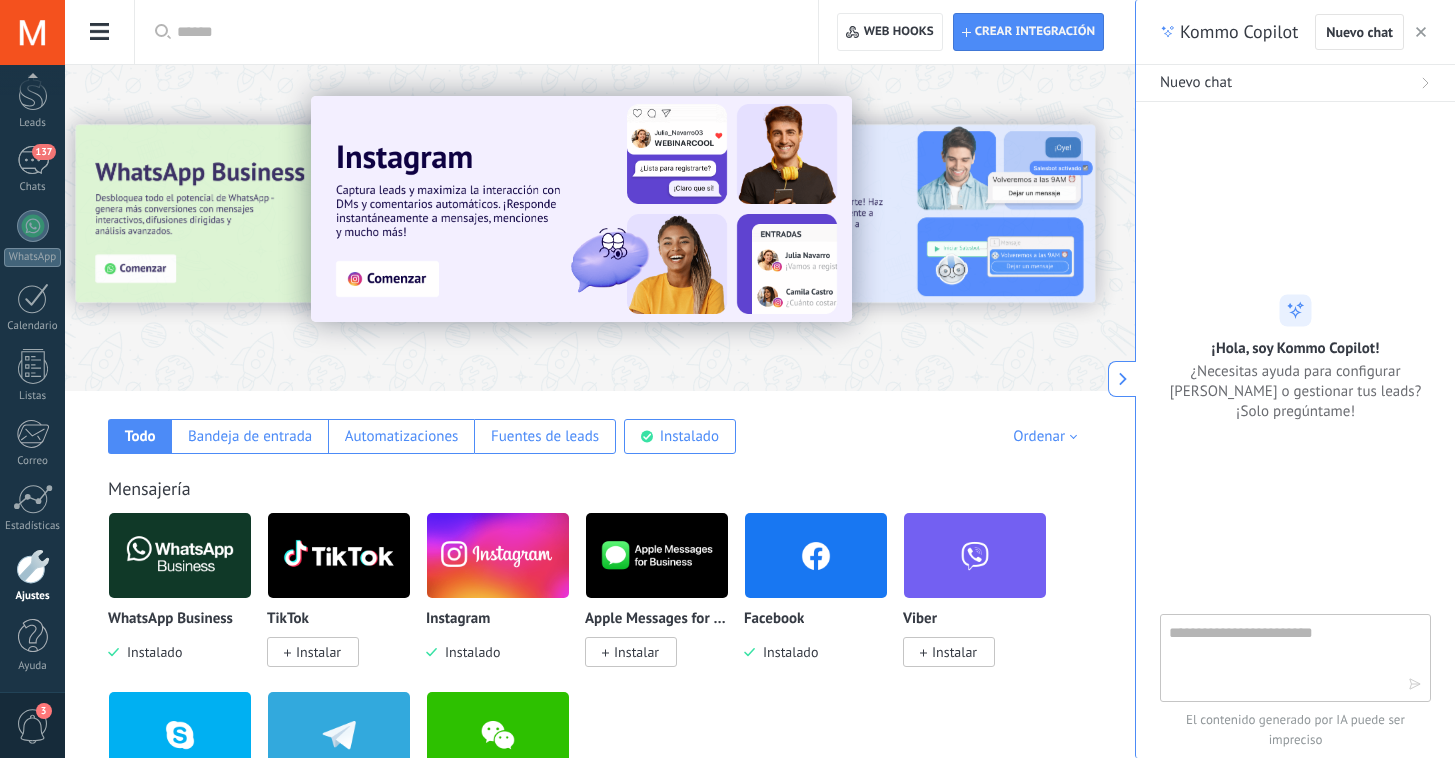 click 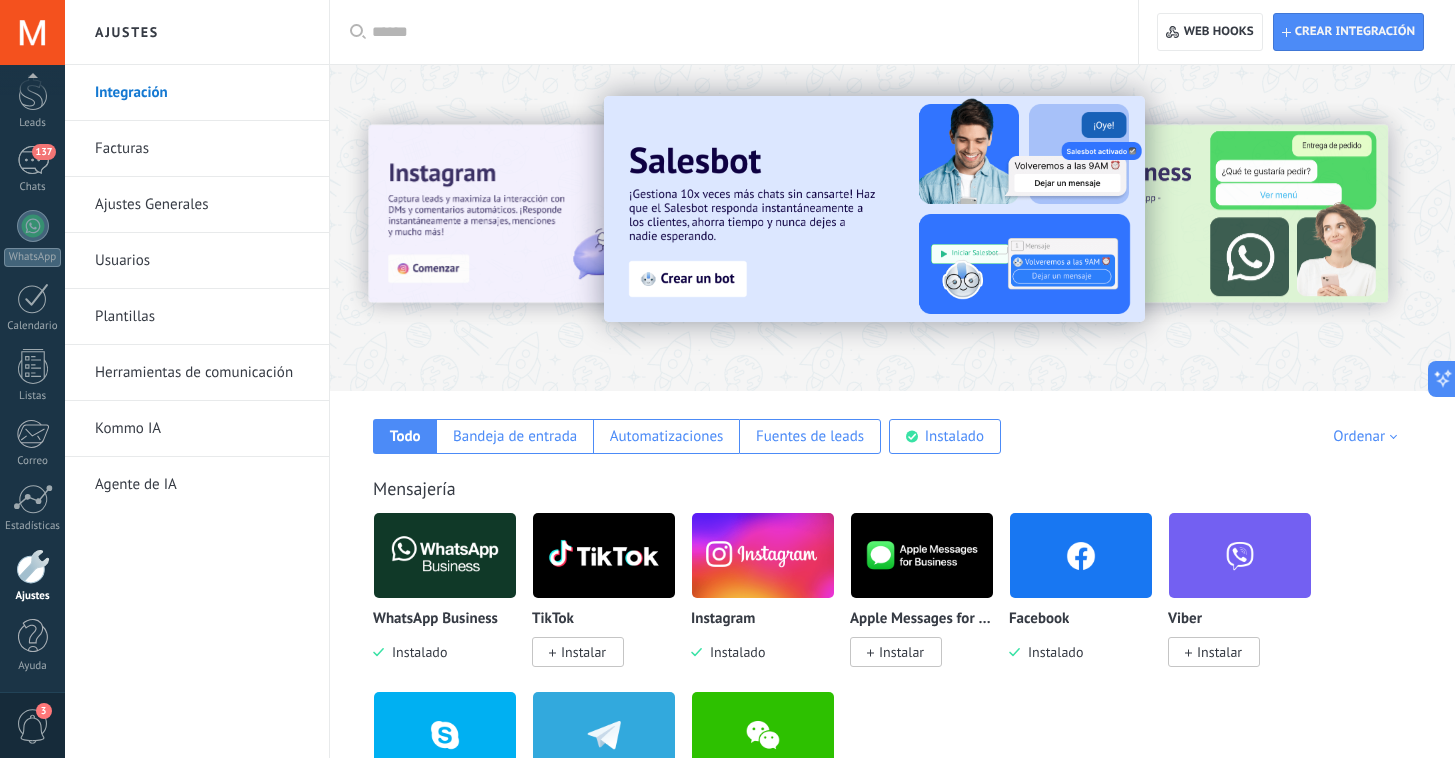 click on "Agente de IA" at bounding box center (202, 485) 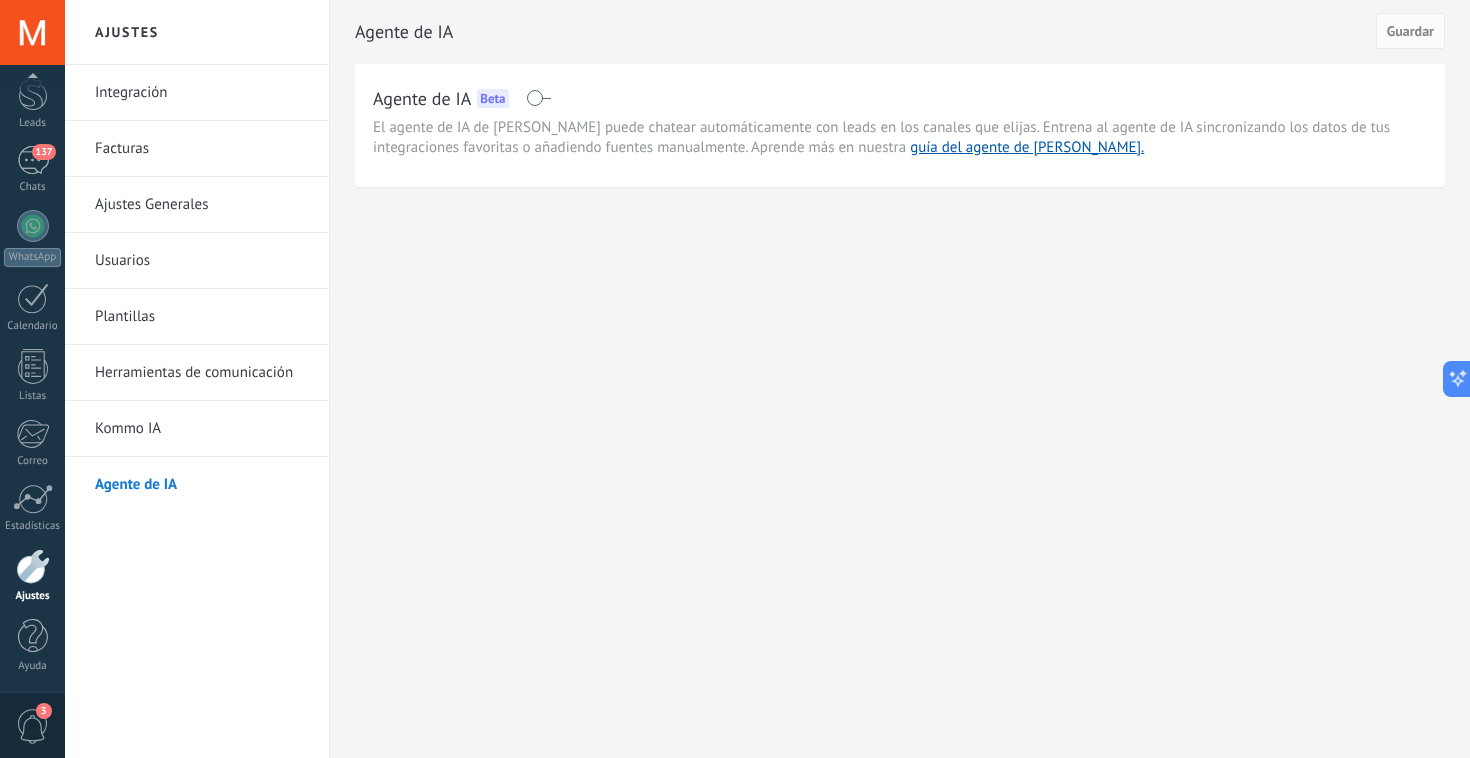 click on "Kommo IA" at bounding box center (202, 429) 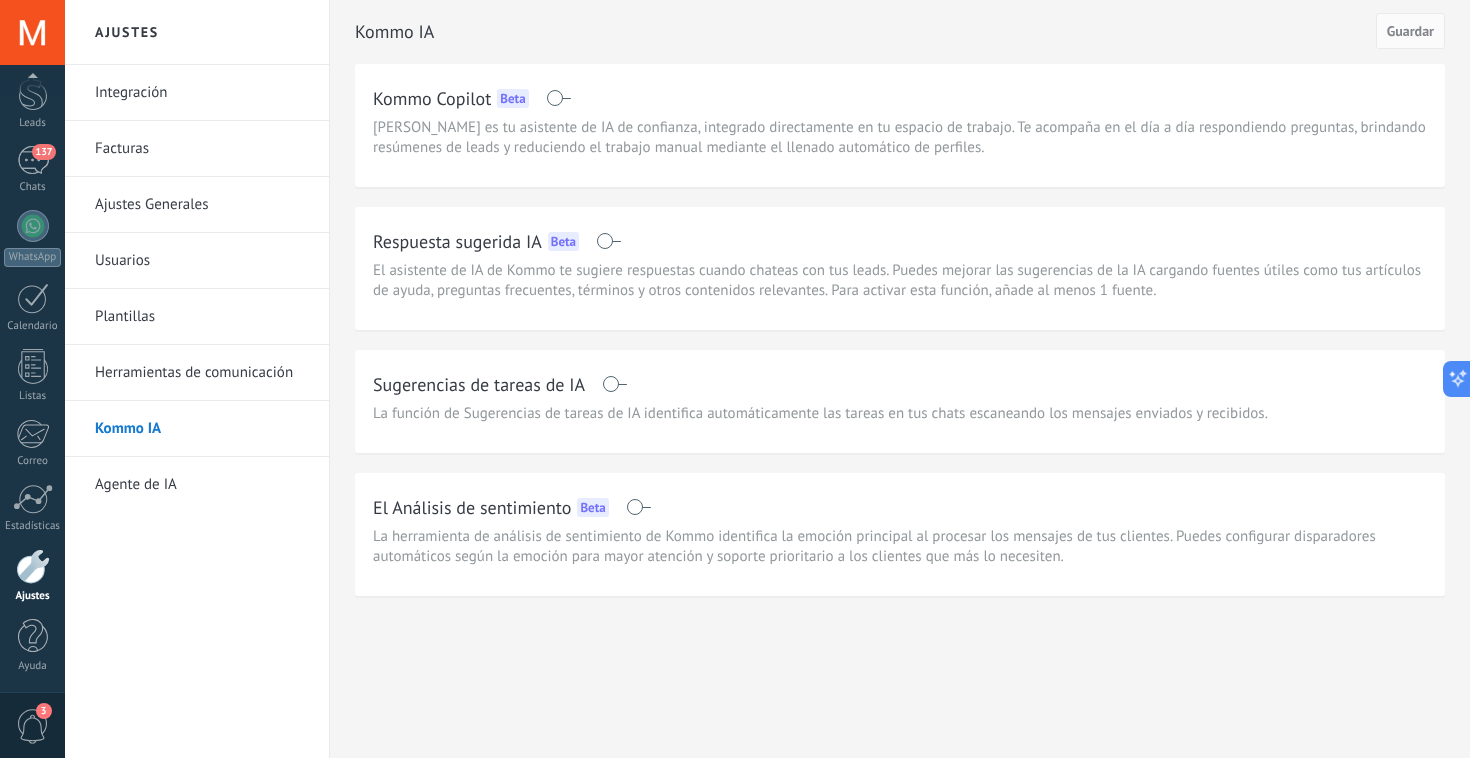 click at bounding box center (608, 241) 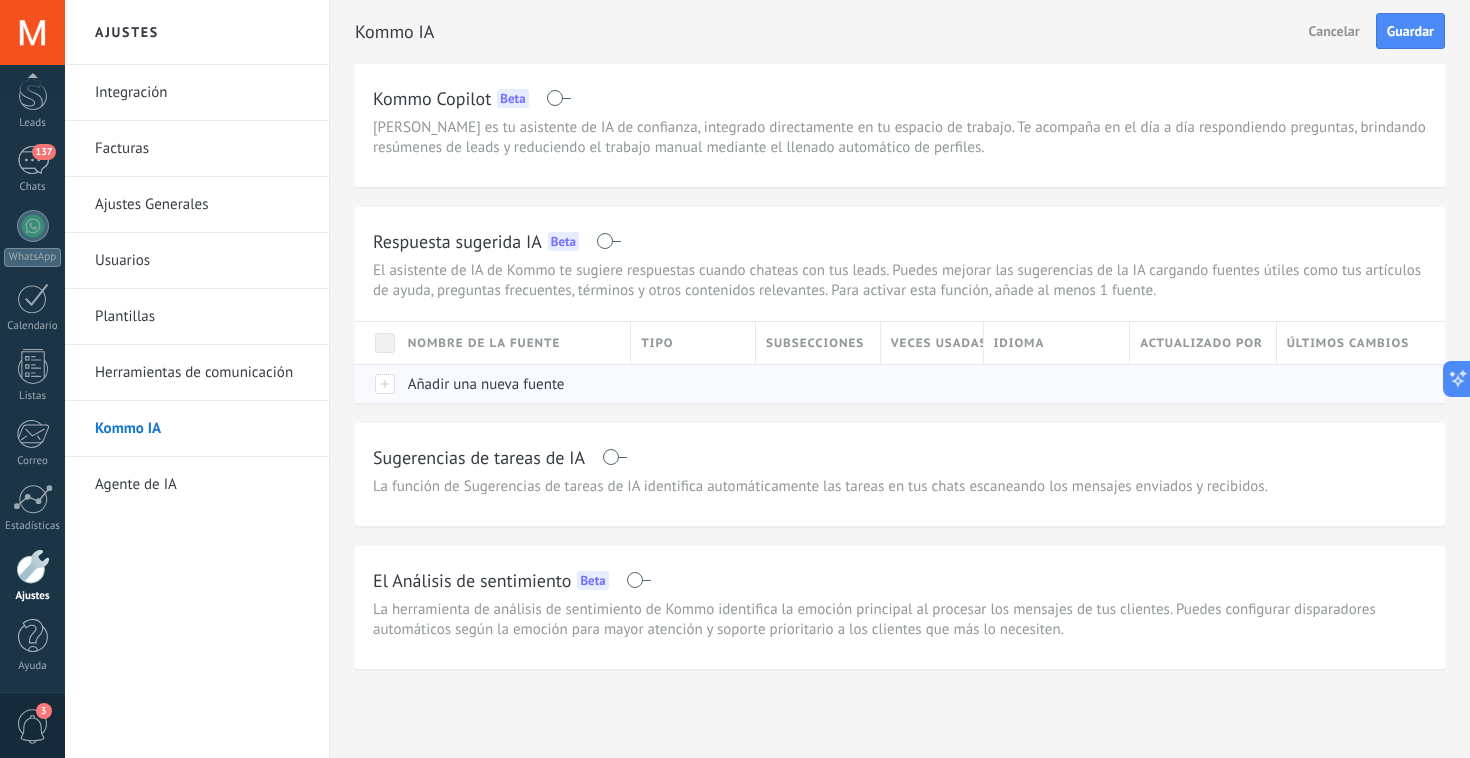 click on "Añadir una nueva fuente" at bounding box center [486, 384] 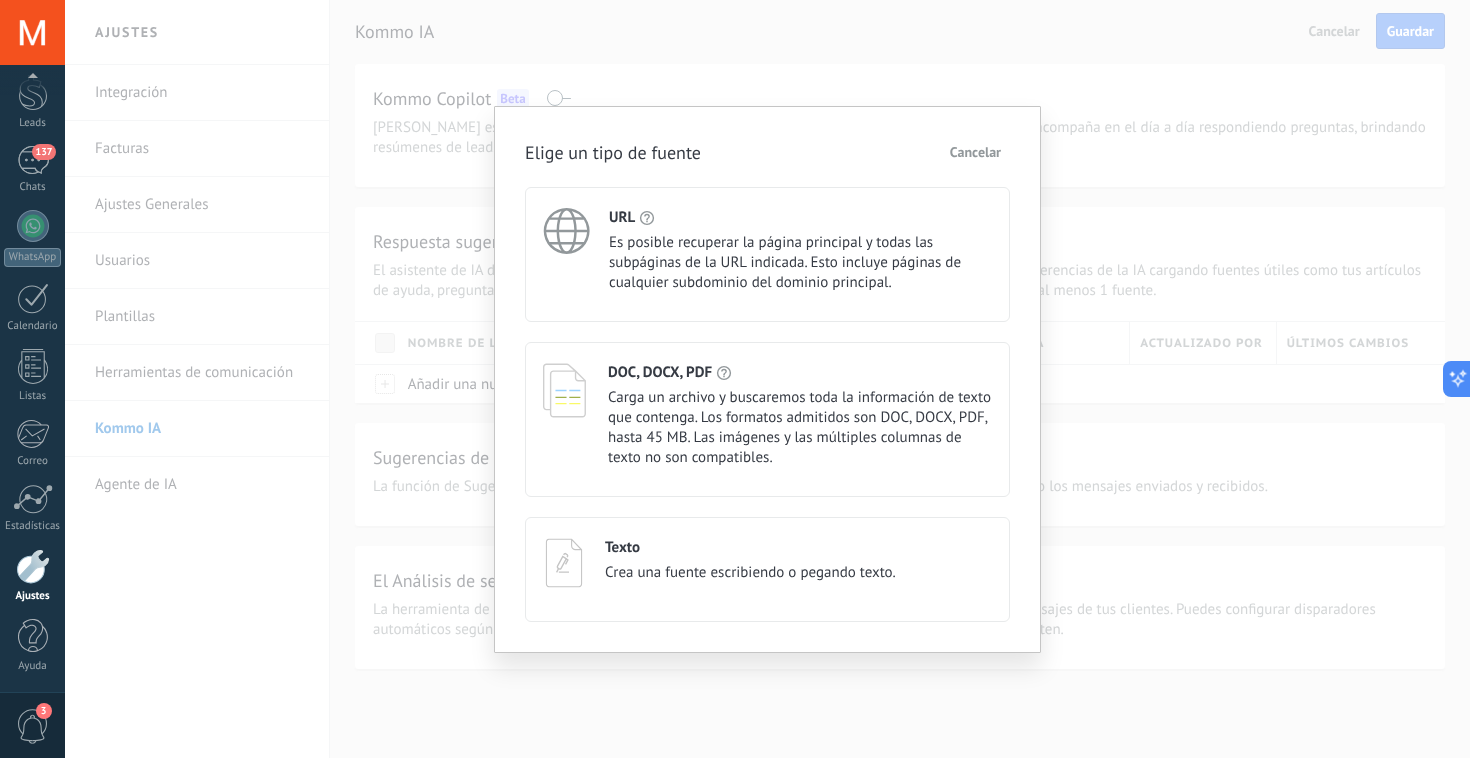 click on "Crea una fuente escribiendo o pegando texto." at bounding box center (750, 573) 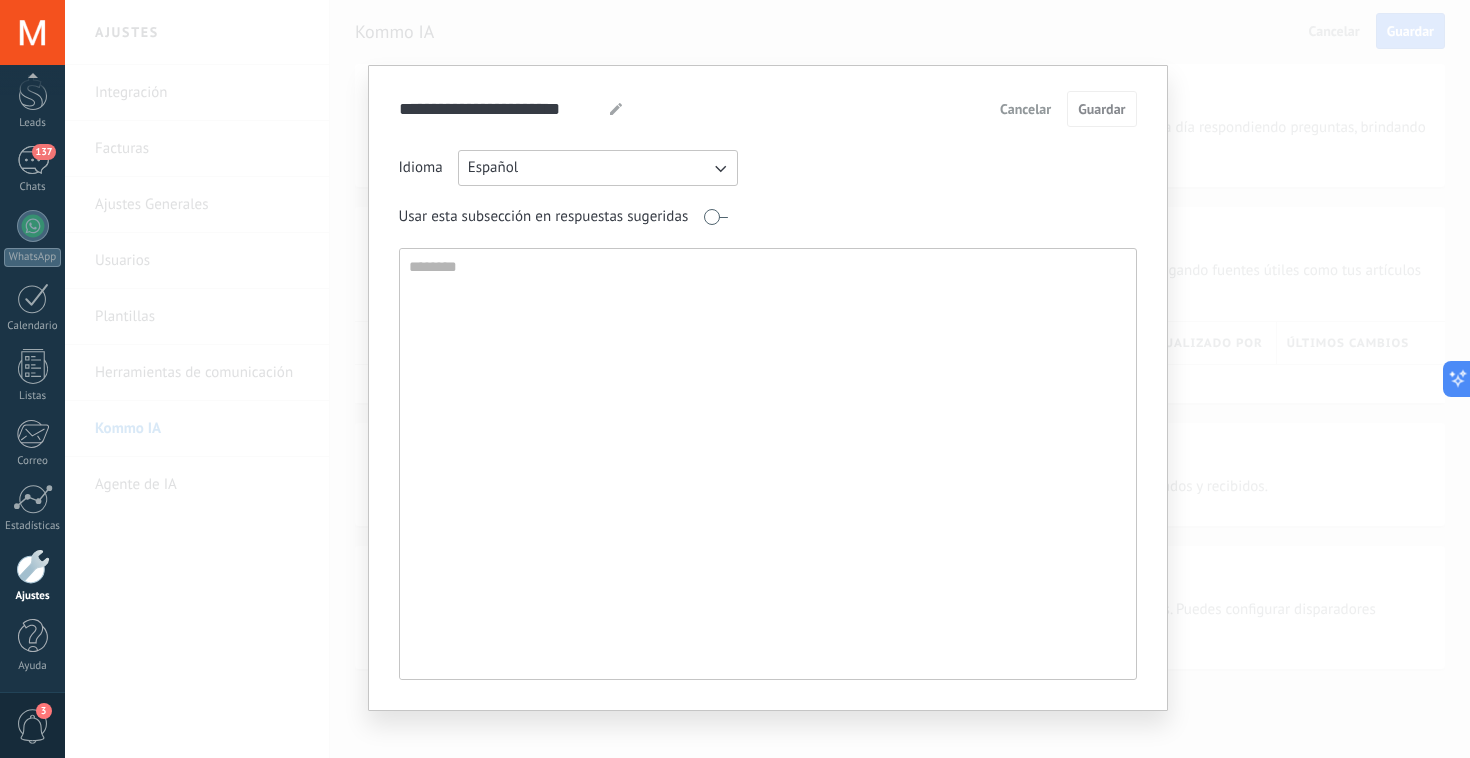 click on "Cancelar" at bounding box center [1025, 109] 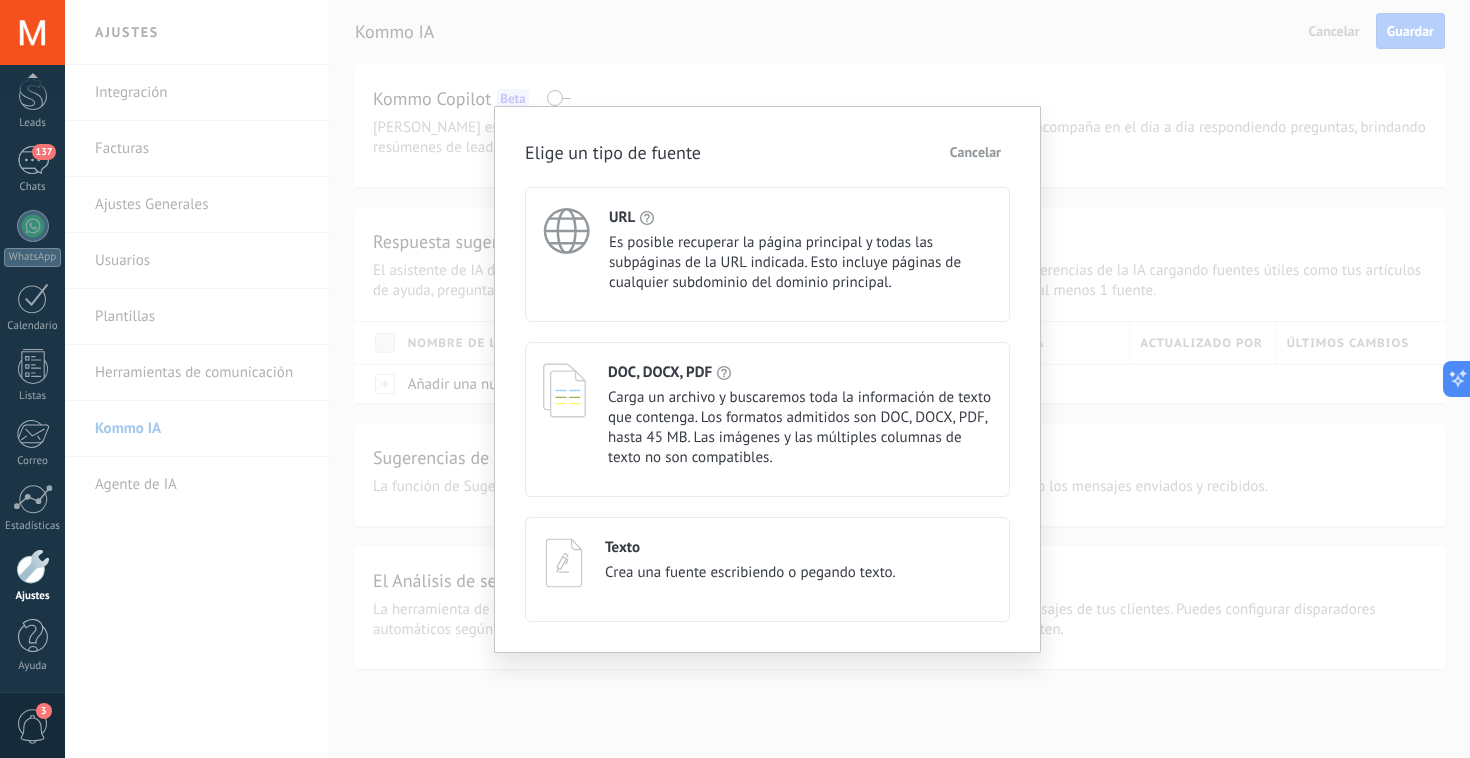 click on "Carga un archivo y buscaremos toda la información de texto que contenga. Los formatos admitidos son DOC, DOCX, PDF, hasta 45 MB. Las imágenes y las múltiples columnas de texto no son compatibles." at bounding box center [800, 428] 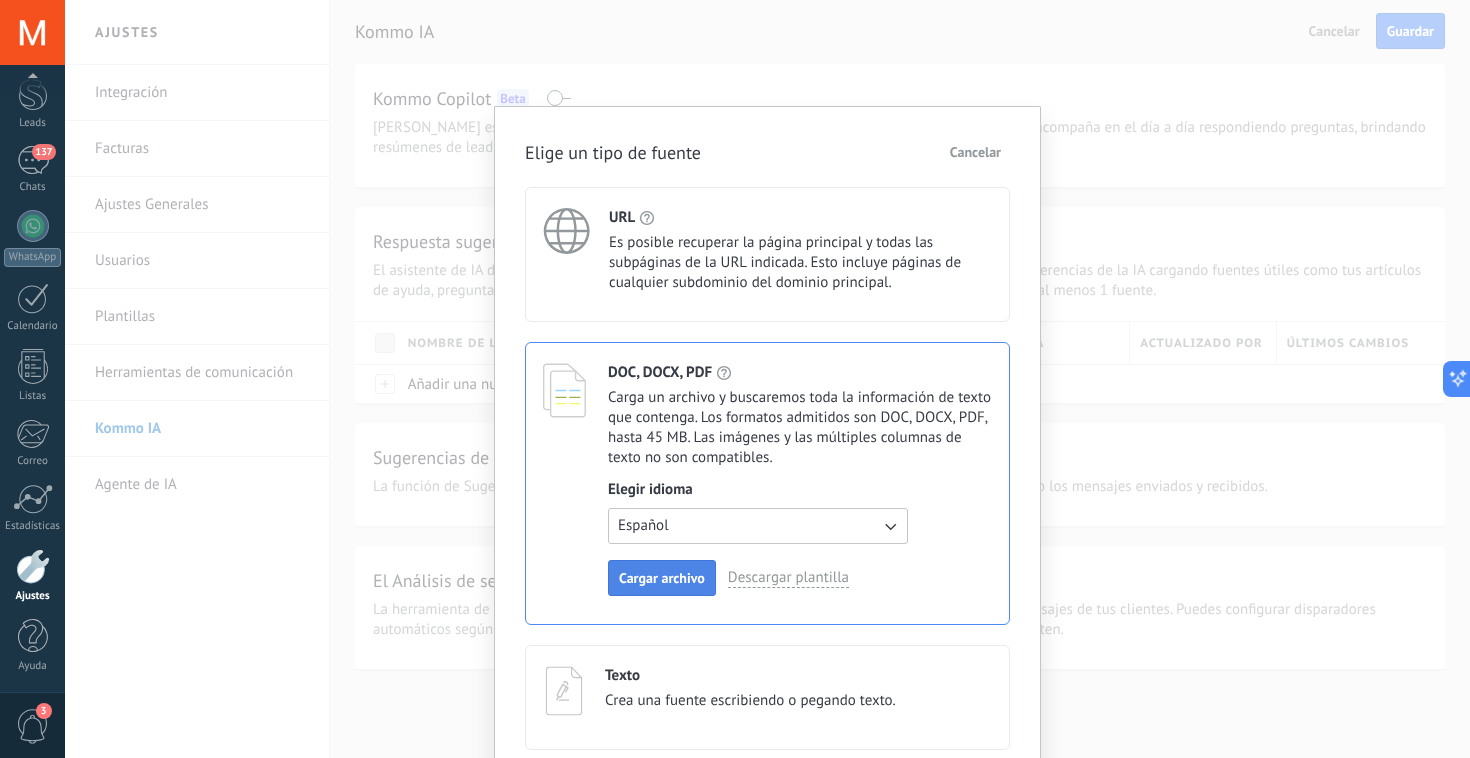 click on "Cargar archivo" at bounding box center [662, 578] 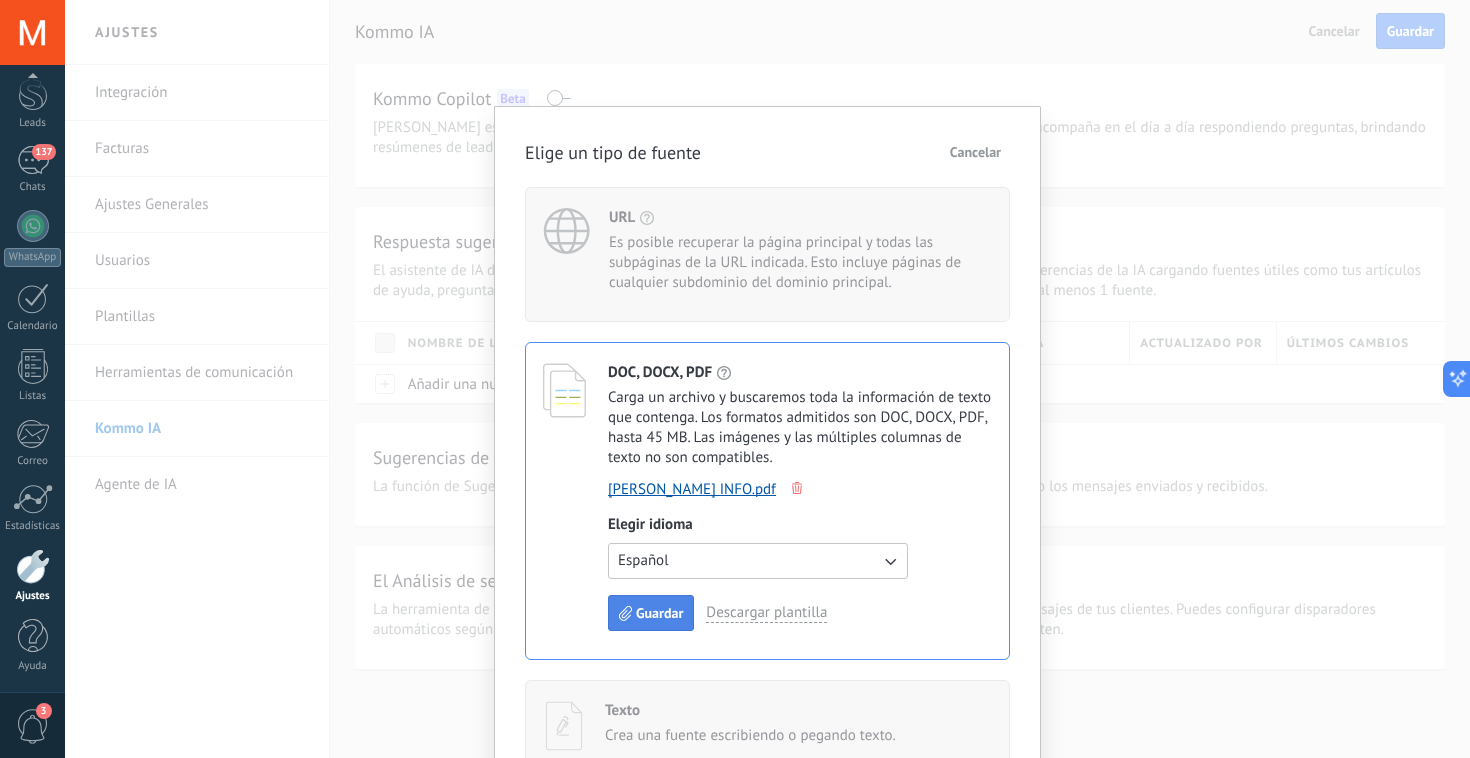 click on "Guardar" at bounding box center (651, 613) 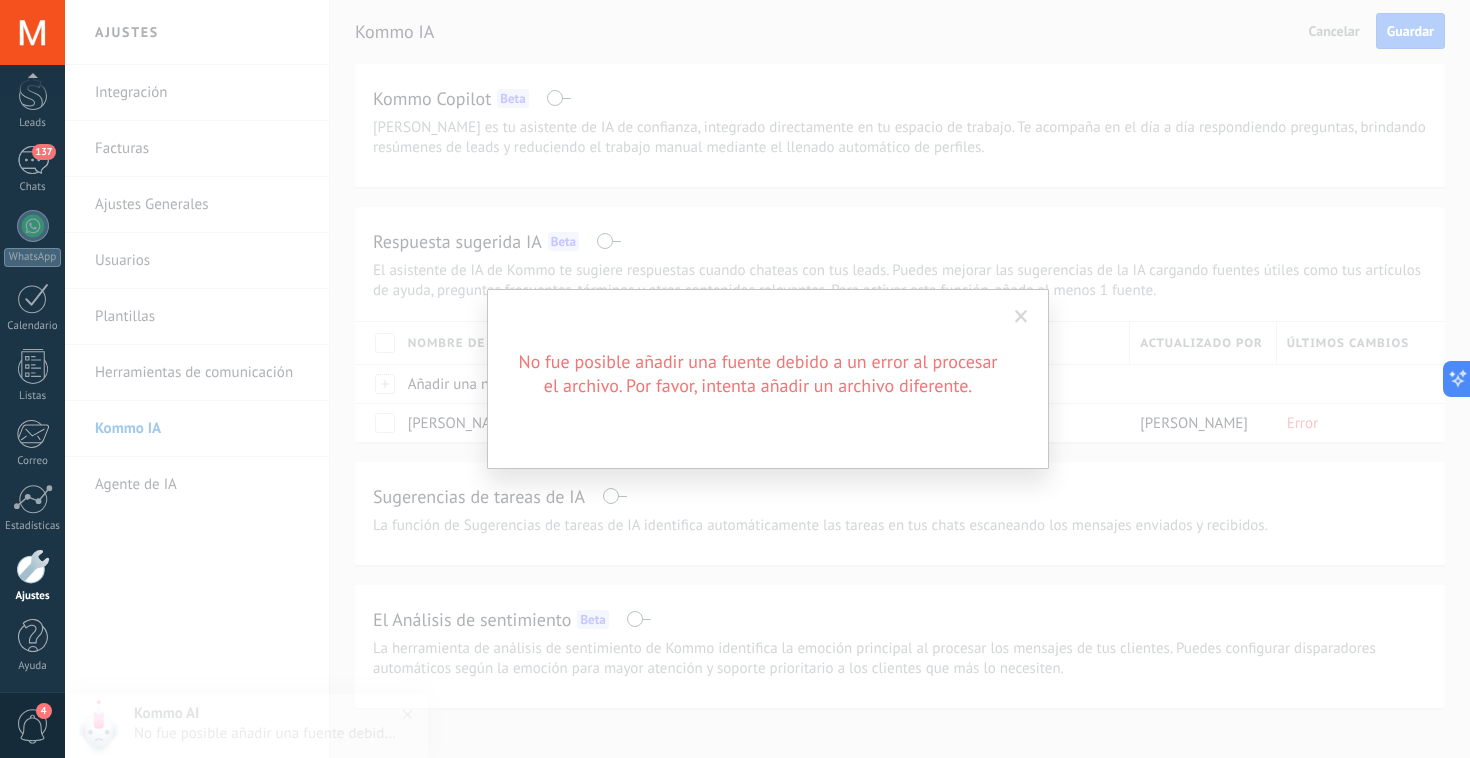 click at bounding box center [1021, 317] 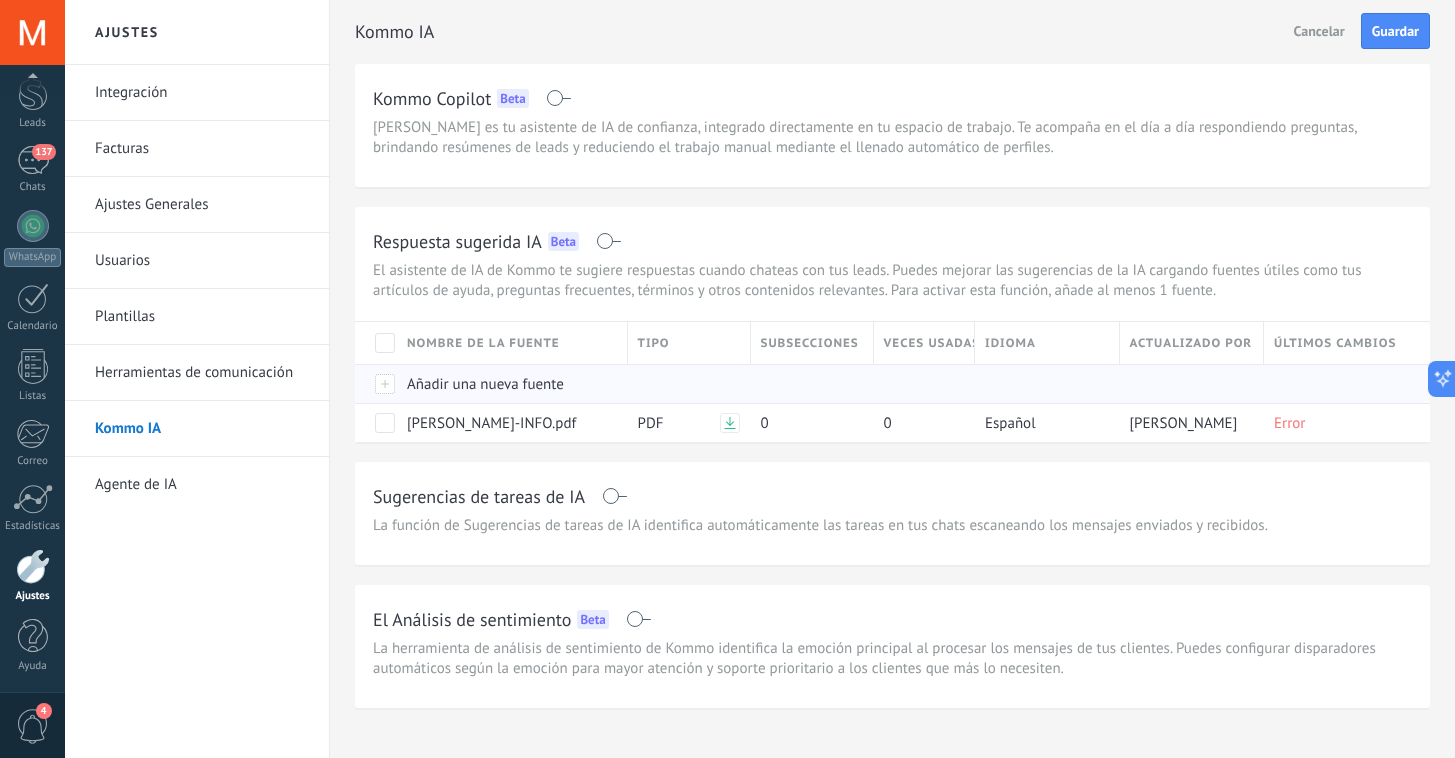 click on "Añadir una nueva fuente" at bounding box center (485, 384) 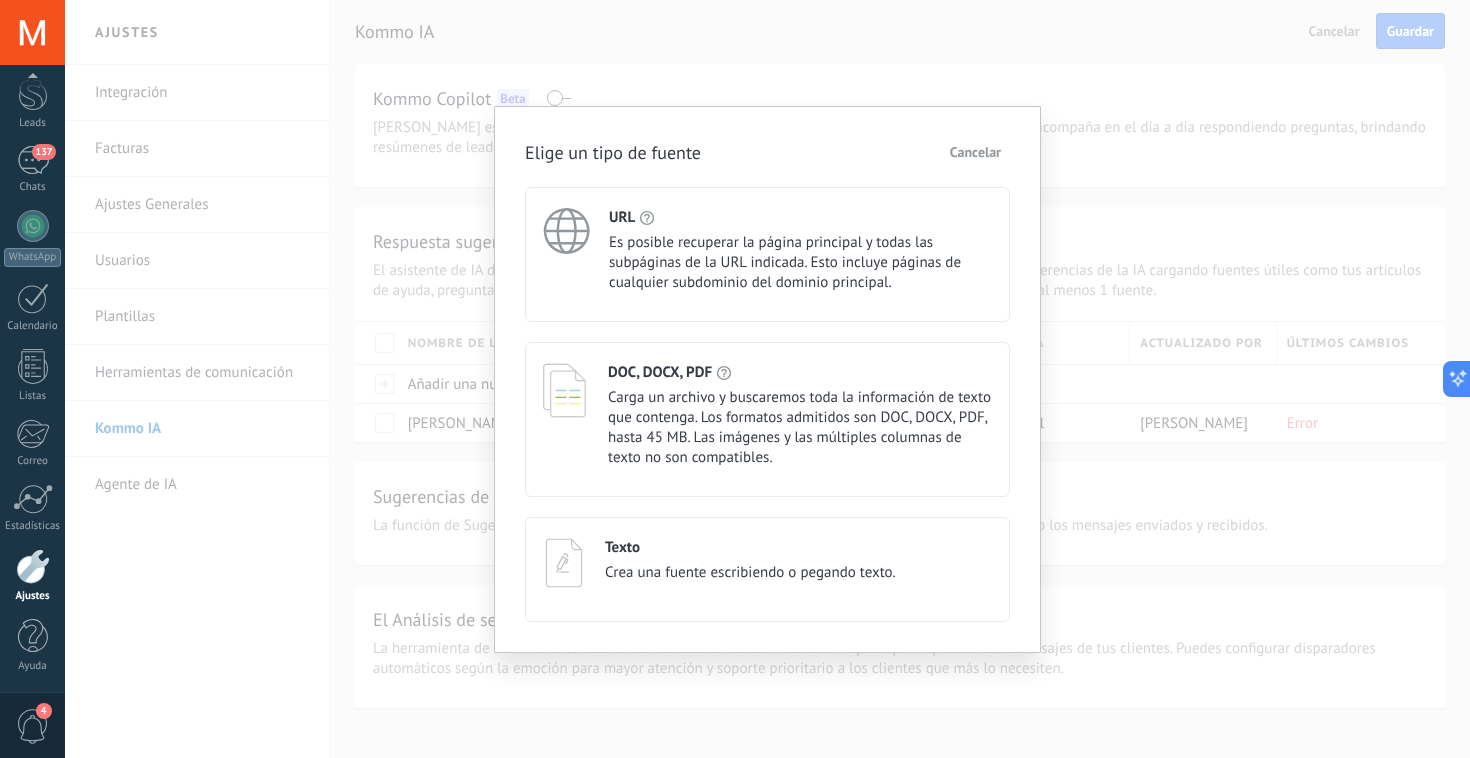 click on "Crea una fuente escribiendo o pegando texto." at bounding box center [750, 573] 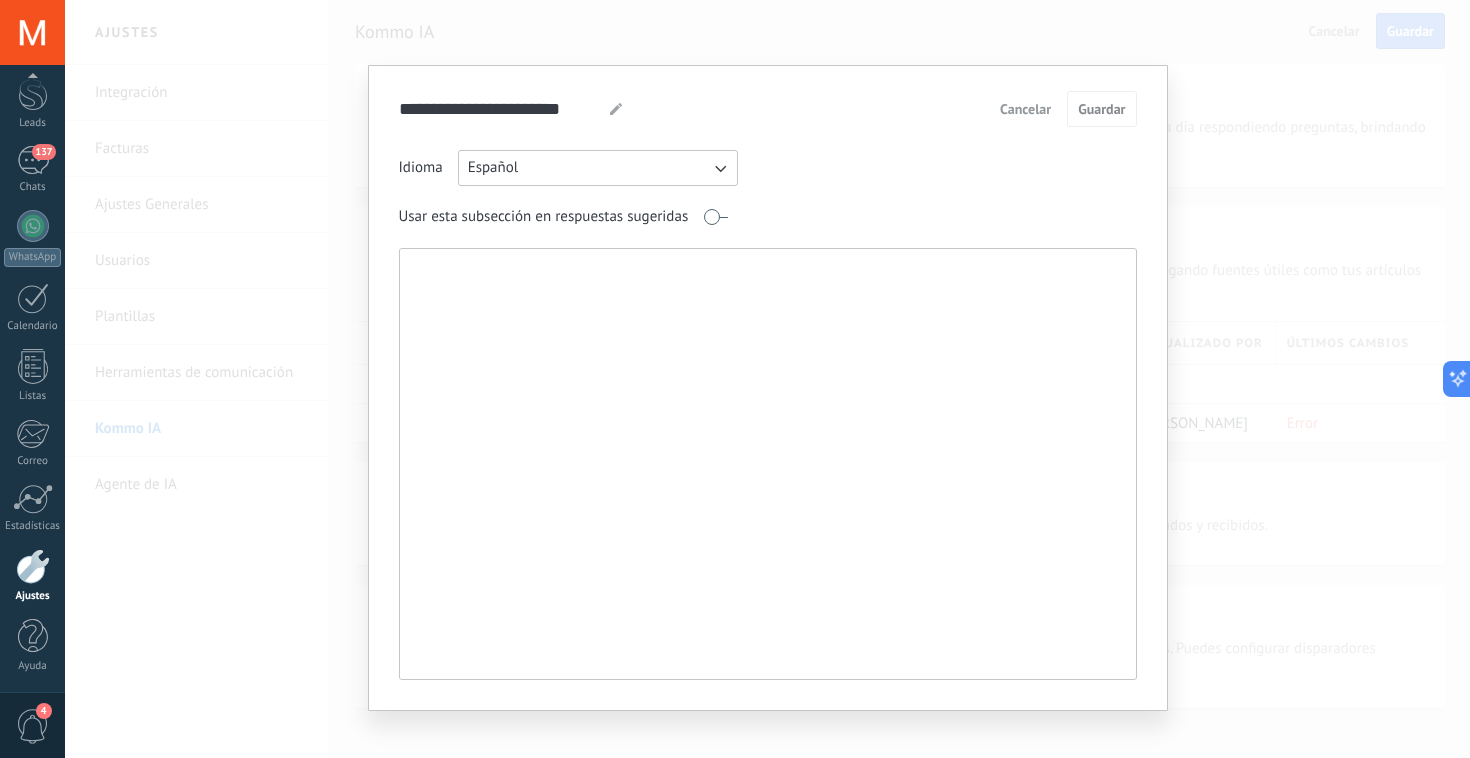 paste on "**********" 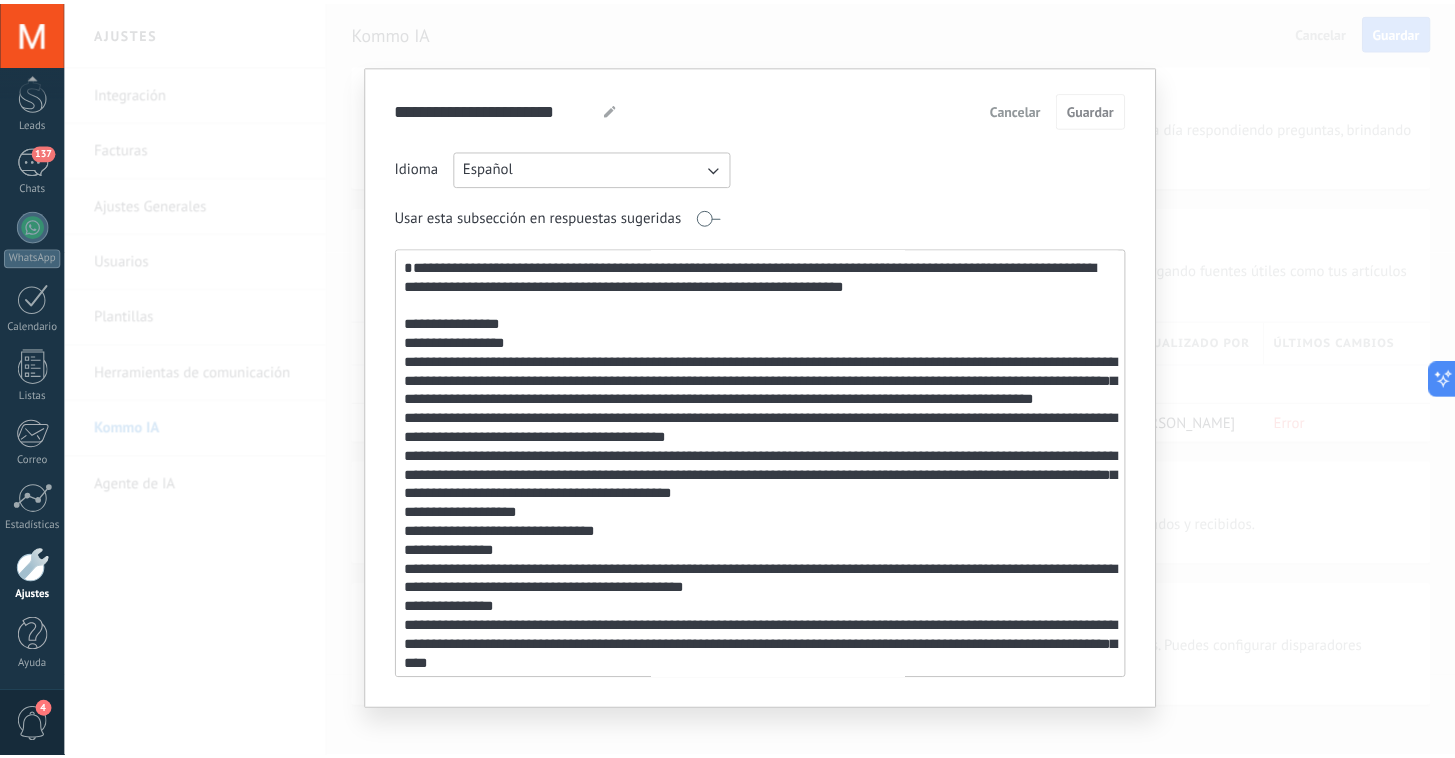 scroll, scrollTop: 1402, scrollLeft: 0, axis: vertical 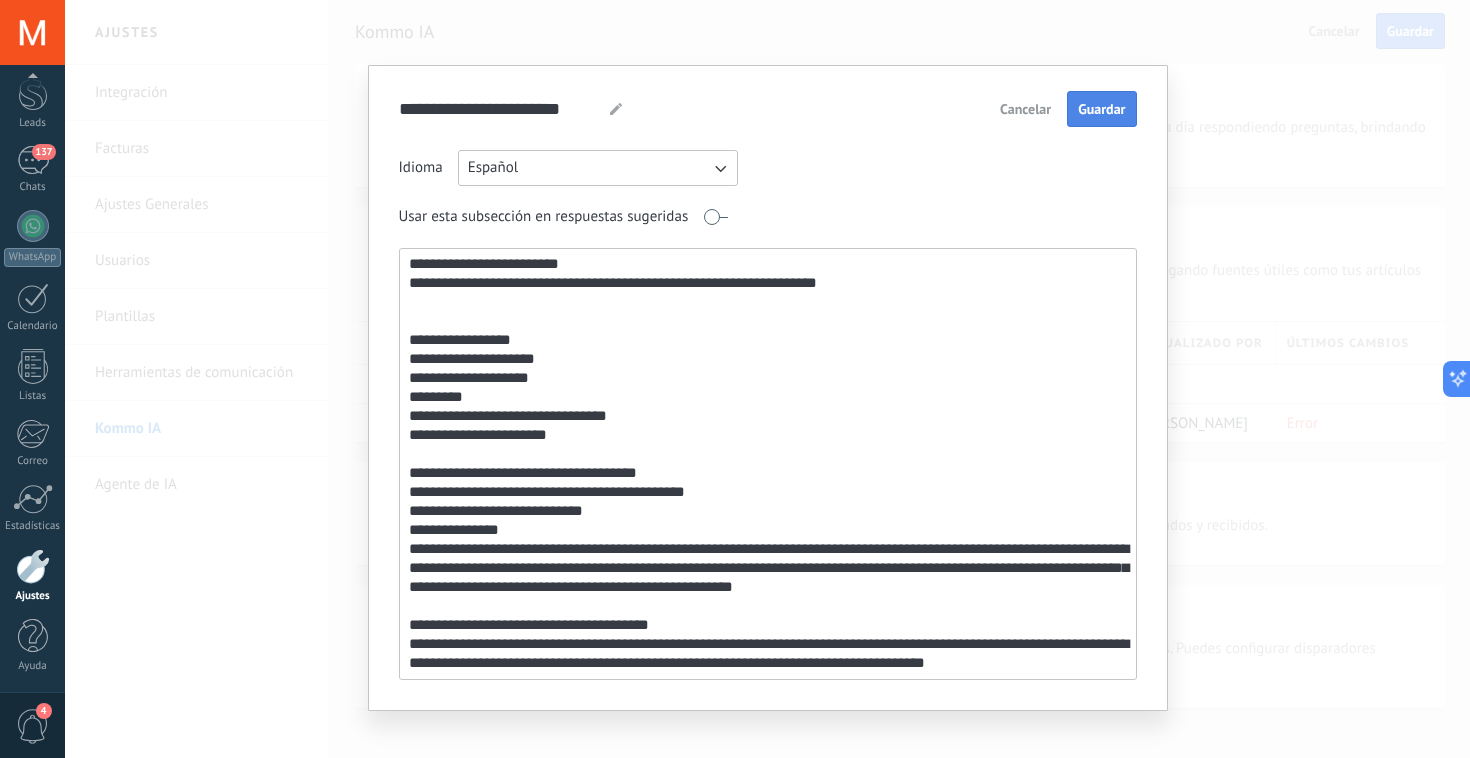 type on "**********" 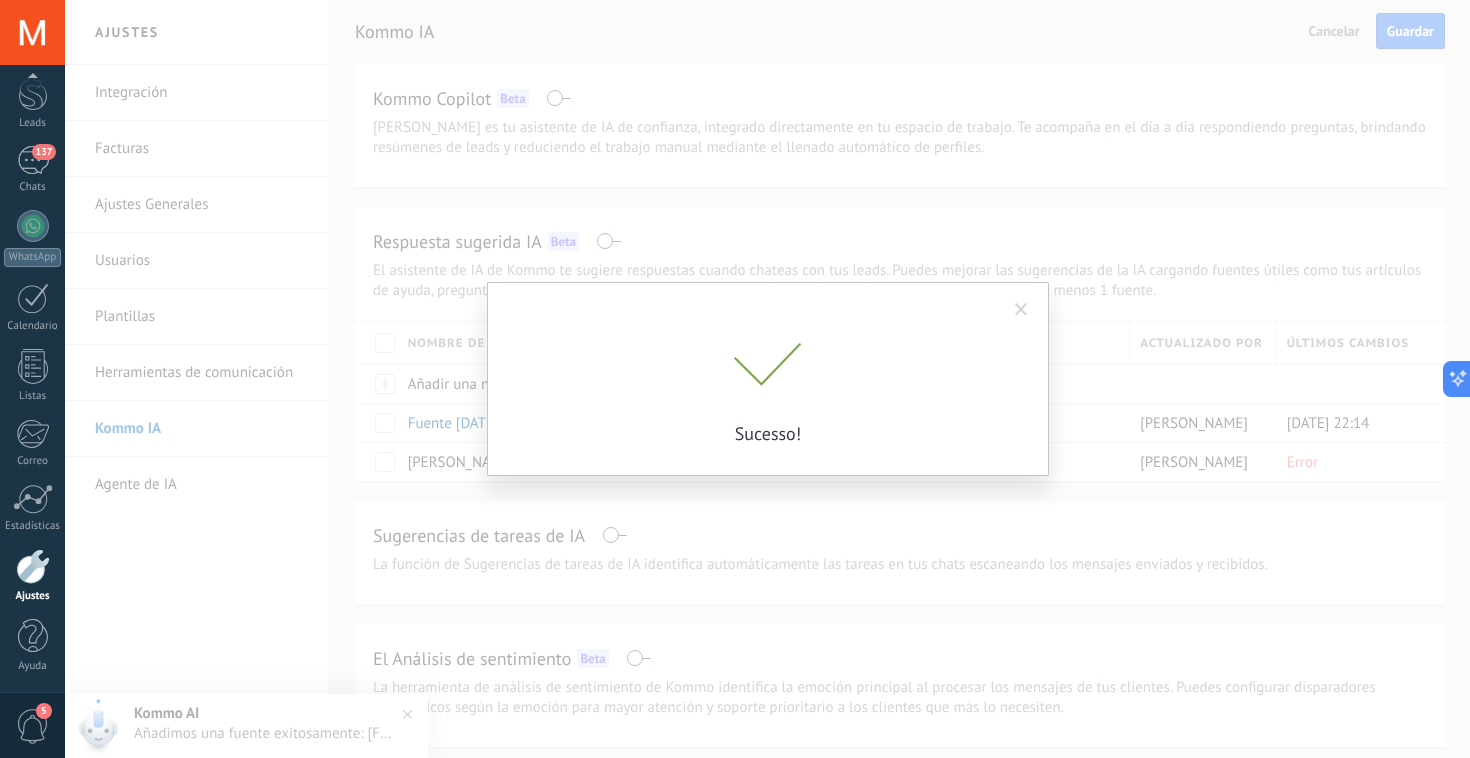 click on "Sucesso!" at bounding box center [768, 433] 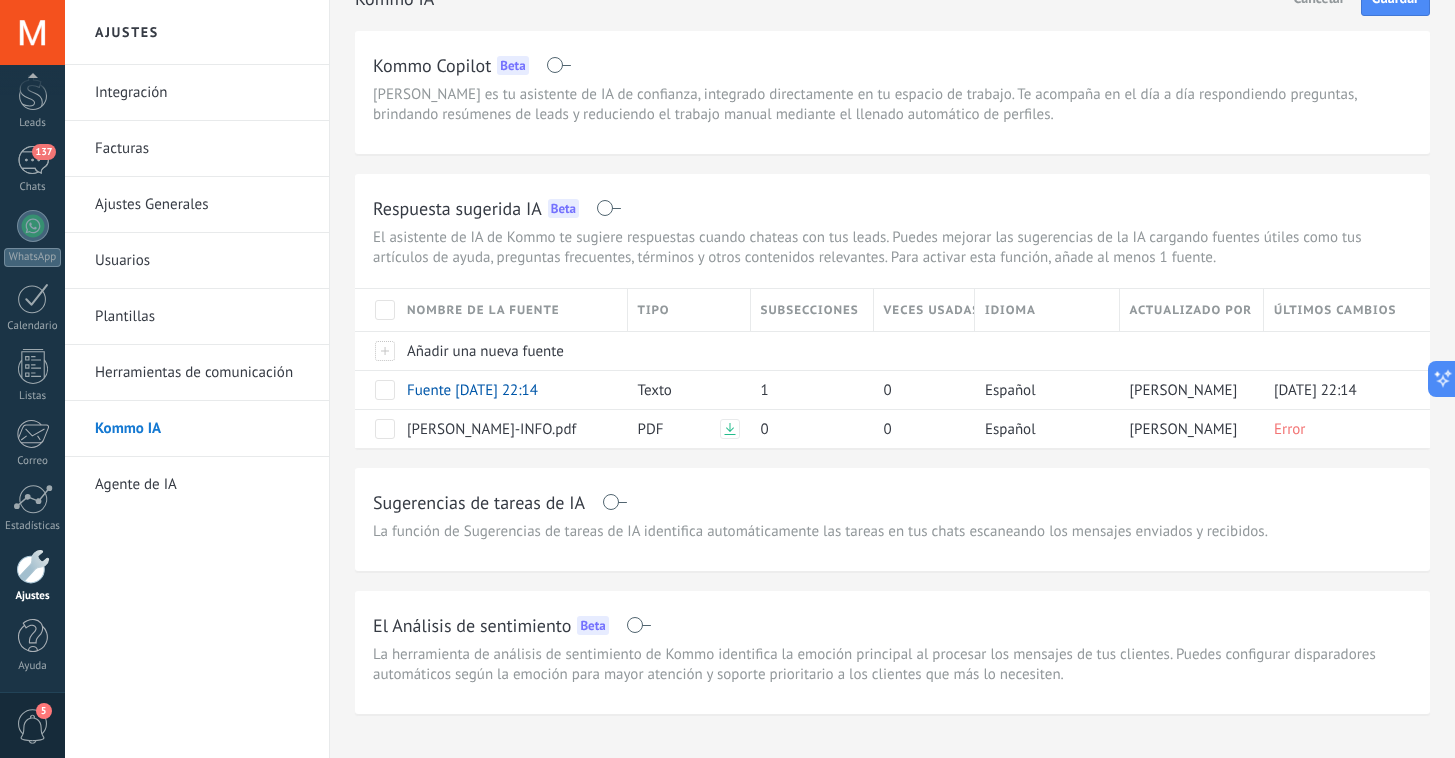 scroll, scrollTop: 74, scrollLeft: 0, axis: vertical 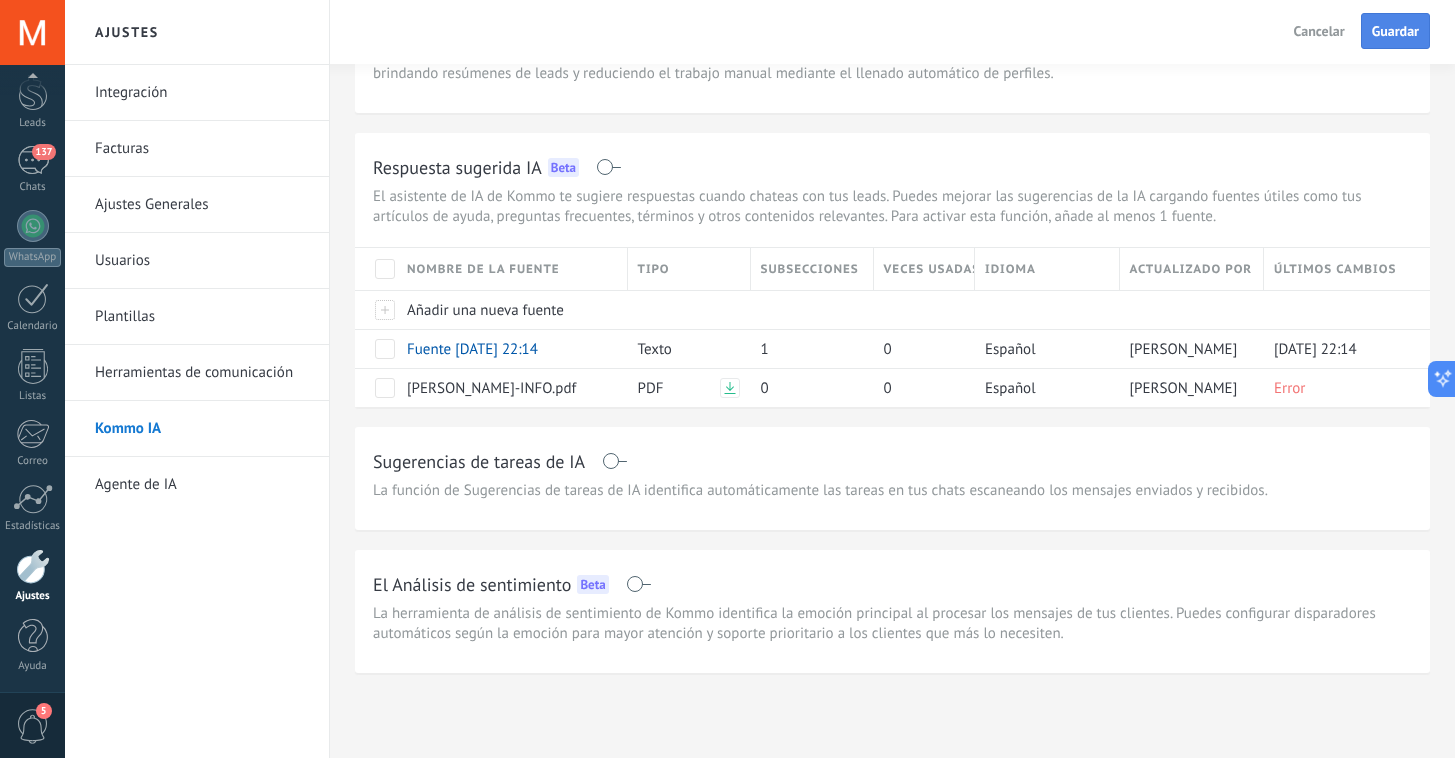 click on "Guardar" at bounding box center [1395, 31] 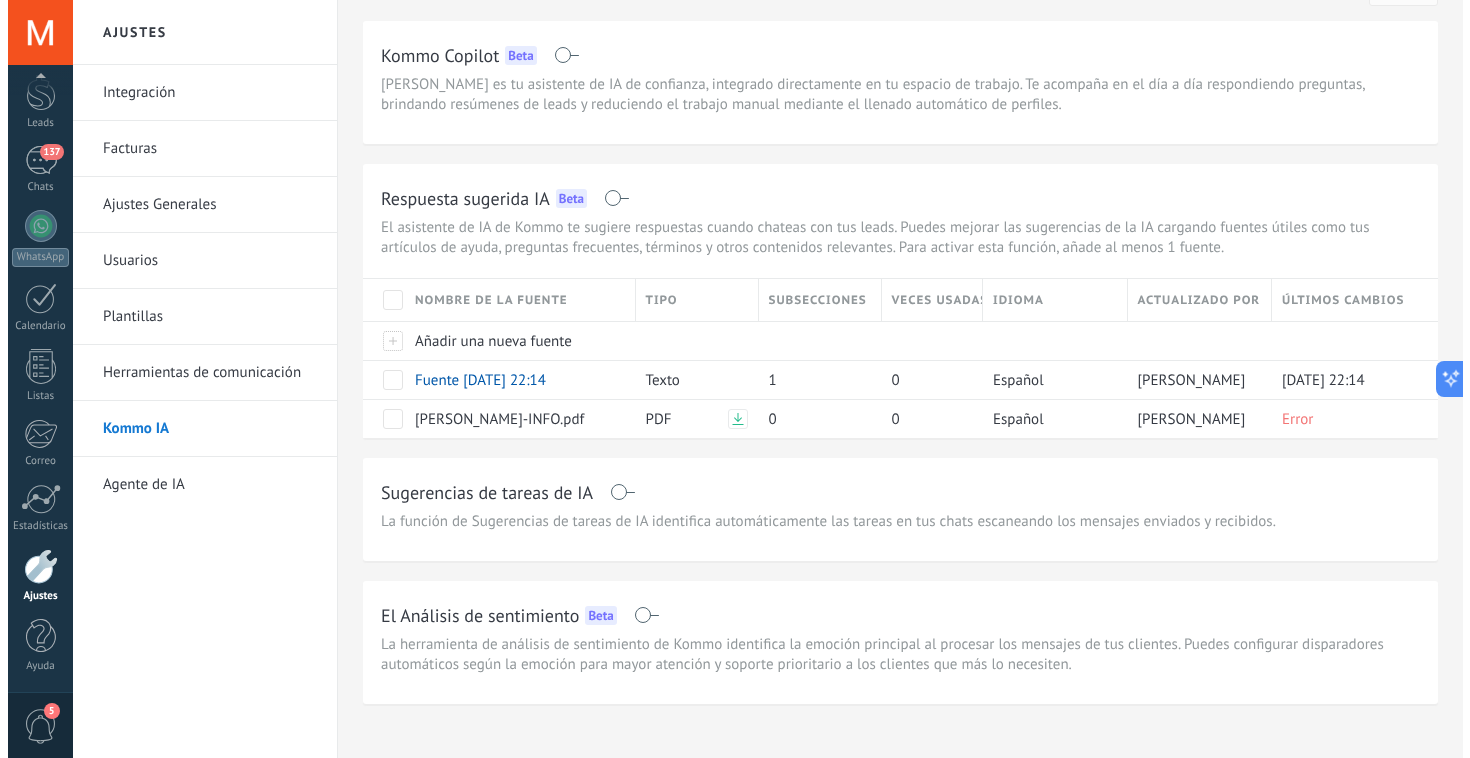 scroll, scrollTop: 0, scrollLeft: 0, axis: both 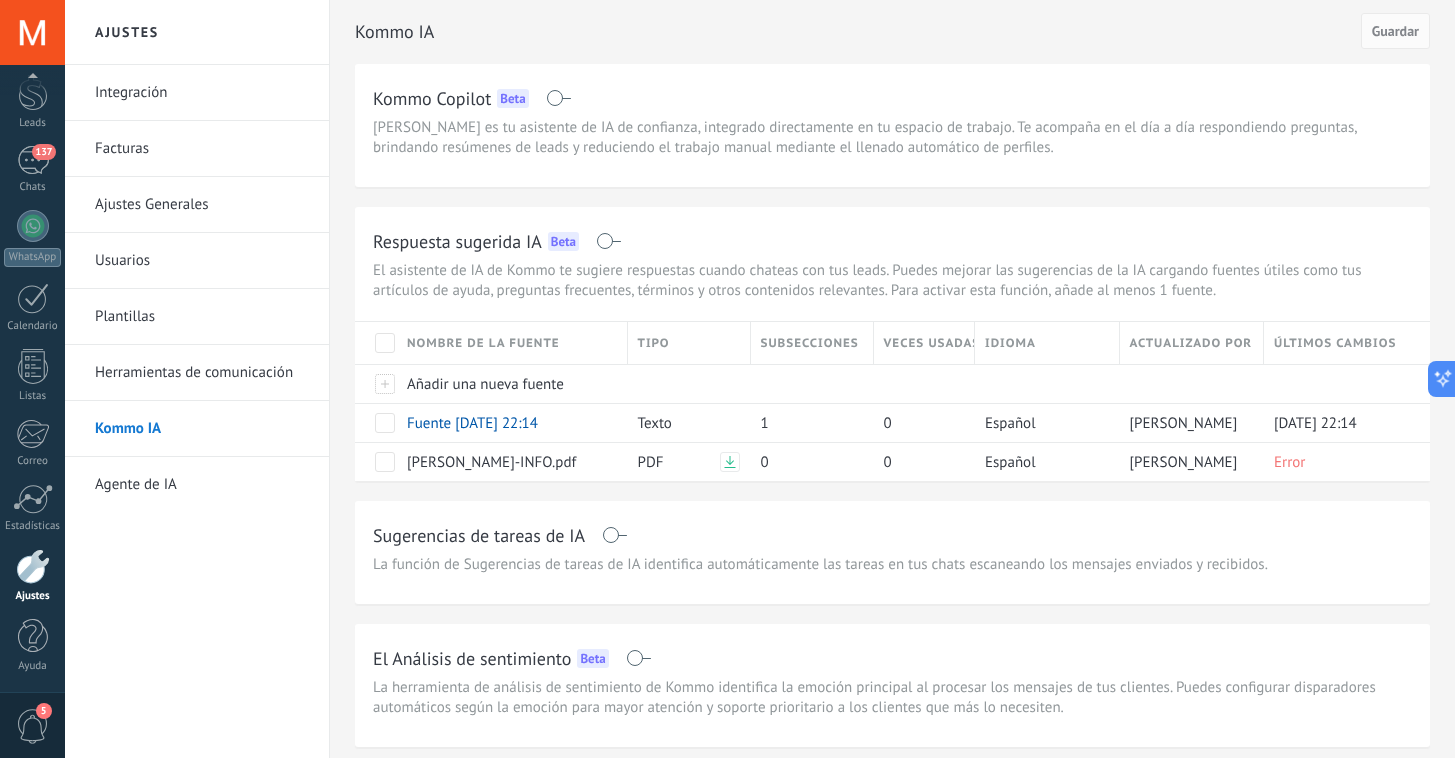 click on "Kommo IA Guardar" at bounding box center (892, 32) 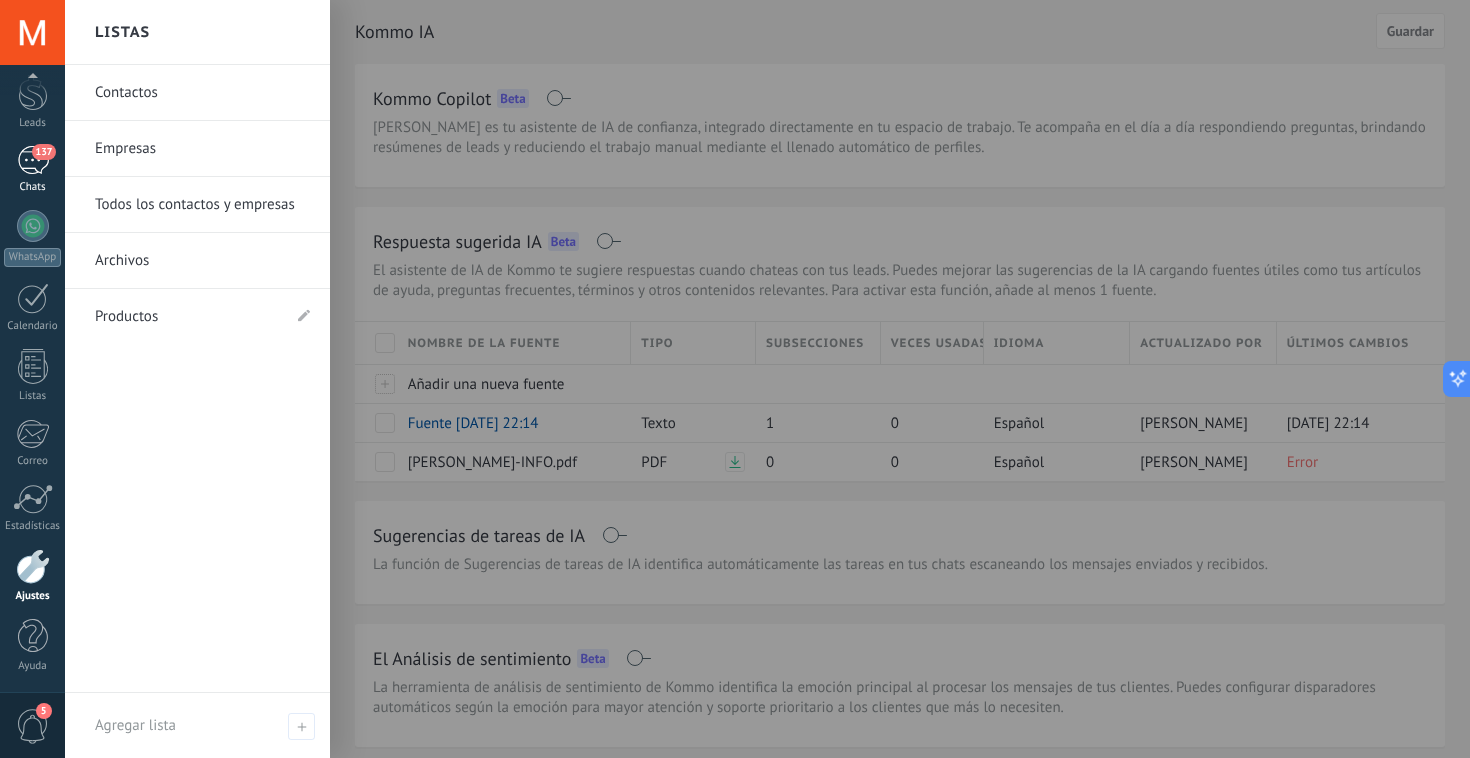 click on "137" at bounding box center [33, 160] 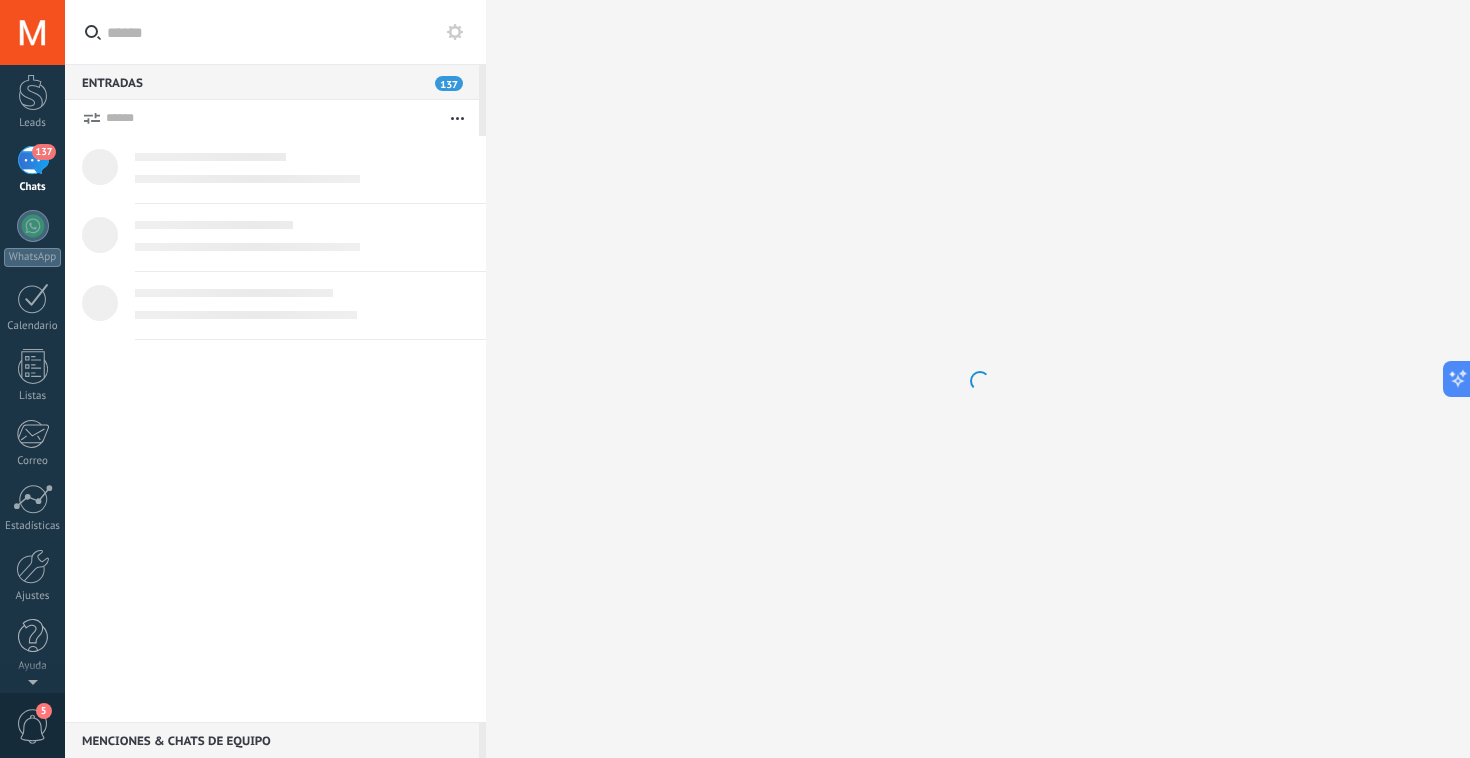 scroll, scrollTop: 0, scrollLeft: 0, axis: both 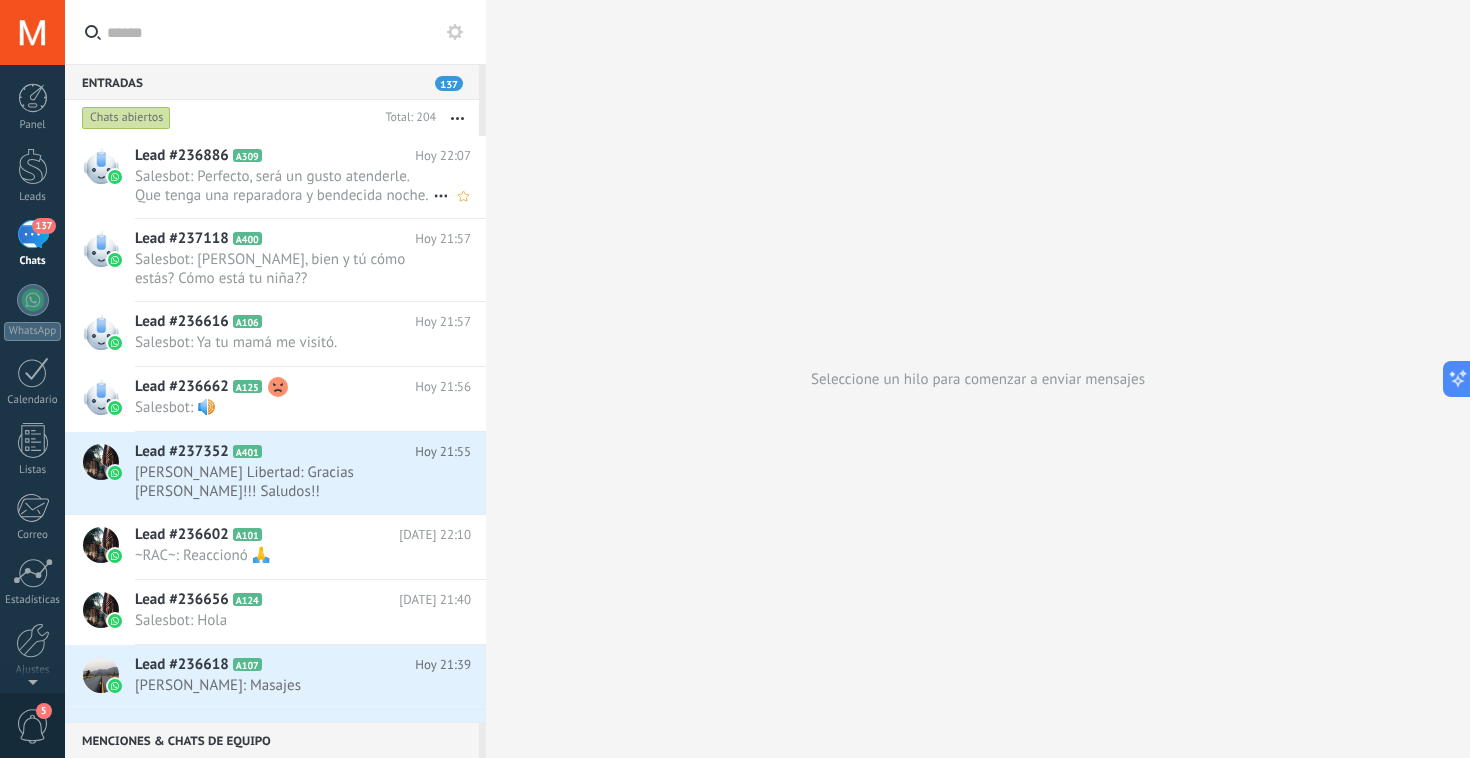 click on "Salesbot: Perfecto, será un gusto atenderle.
Que tenga una reparadora y bendecida noche." at bounding box center [284, 186] 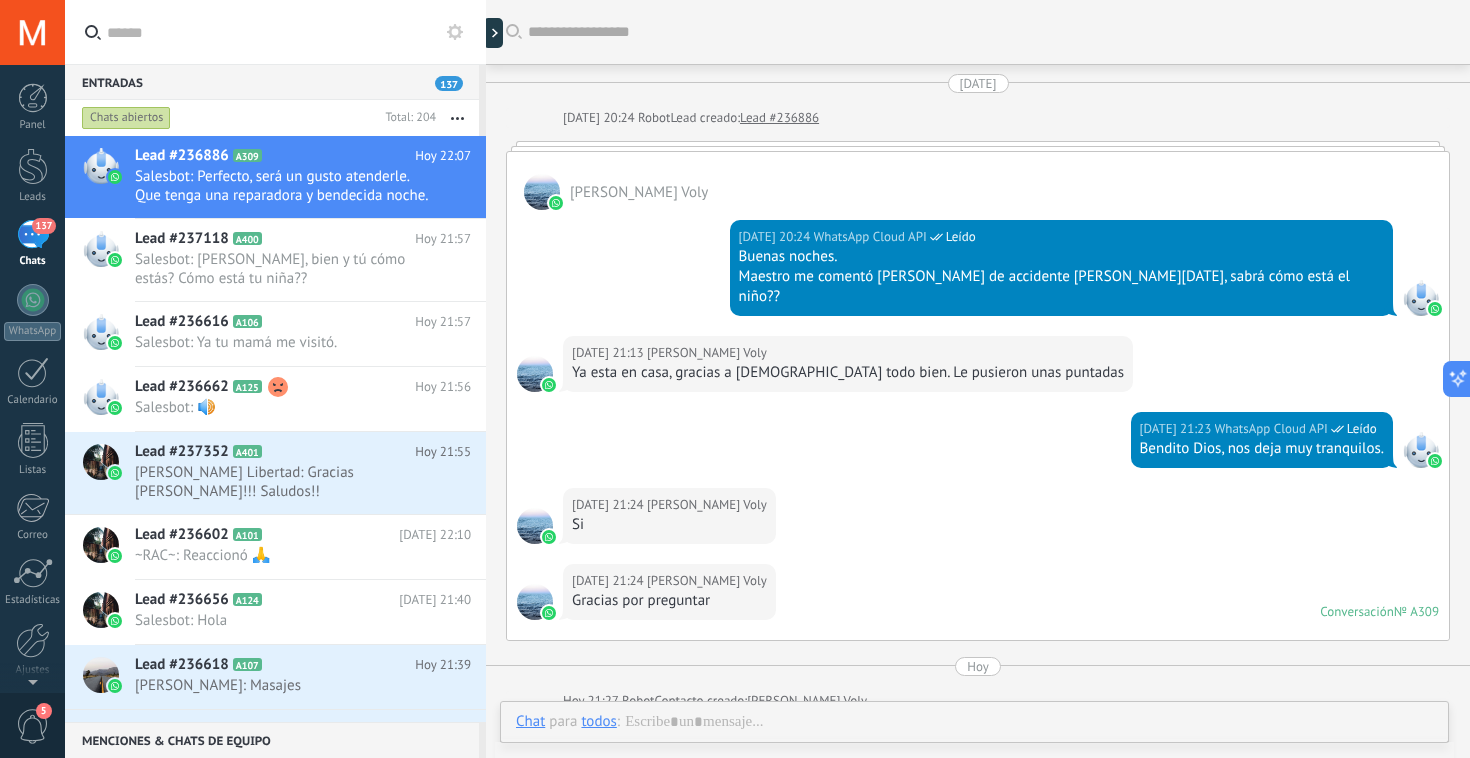 scroll, scrollTop: 812, scrollLeft: 0, axis: vertical 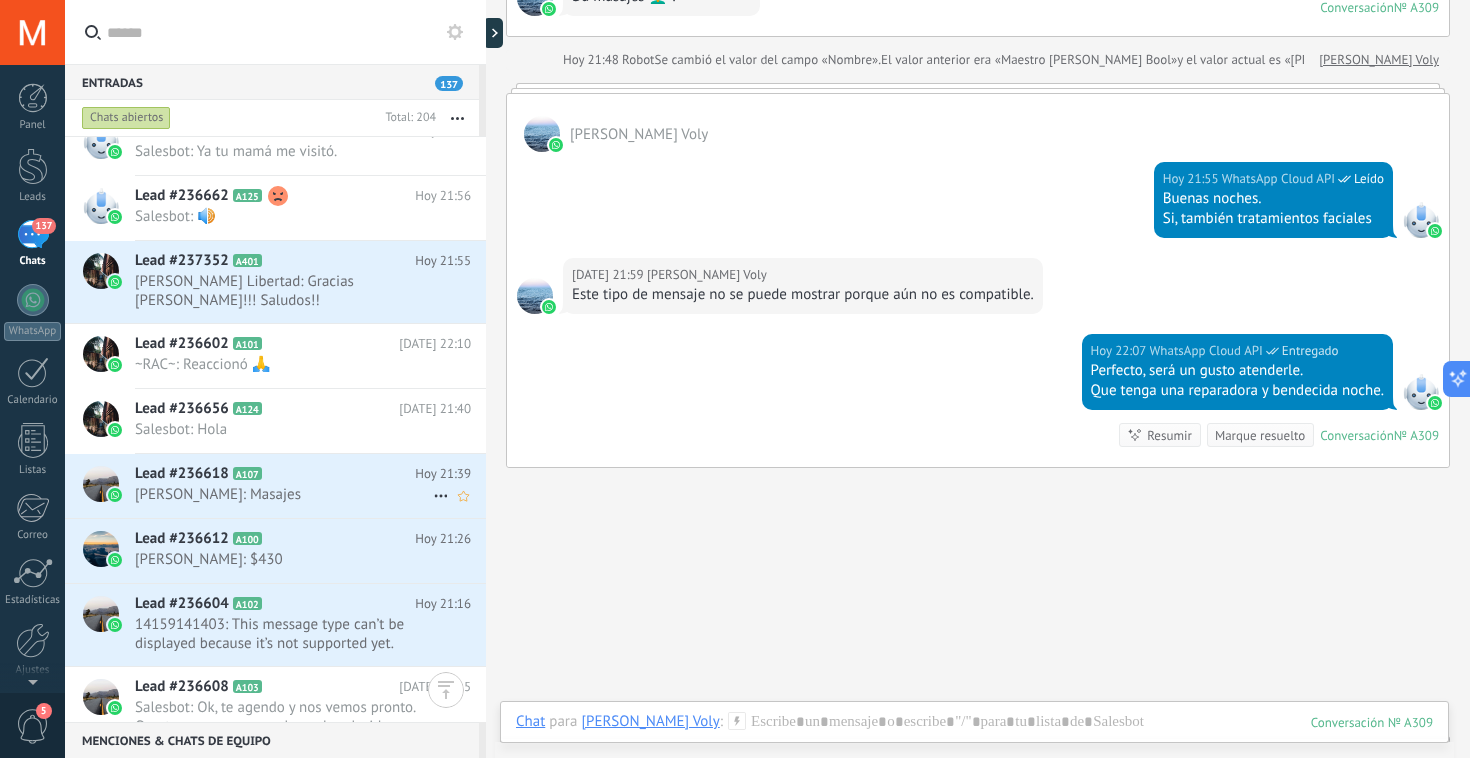 click on "Carlos: Masajes" at bounding box center (284, 494) 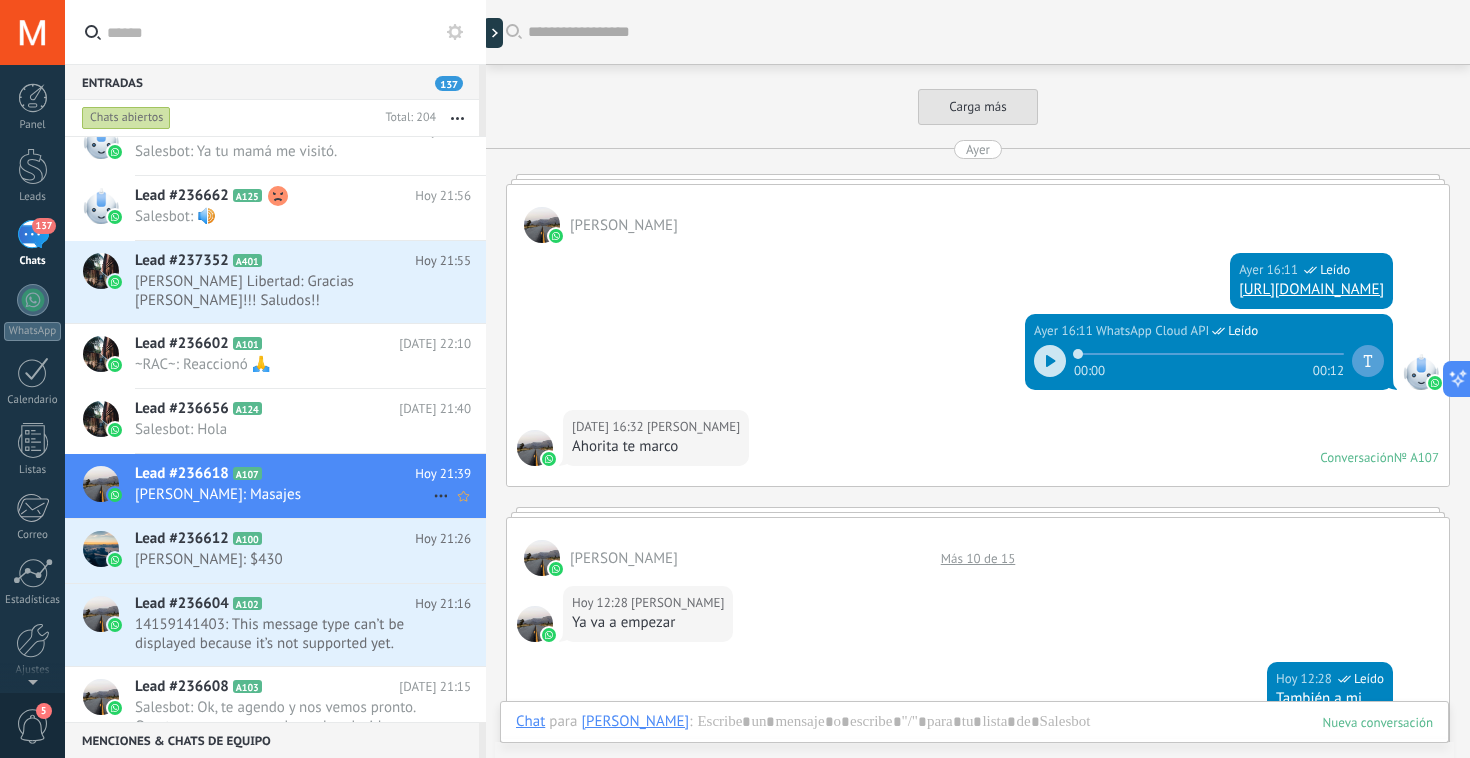 scroll, scrollTop: 3177, scrollLeft: 0, axis: vertical 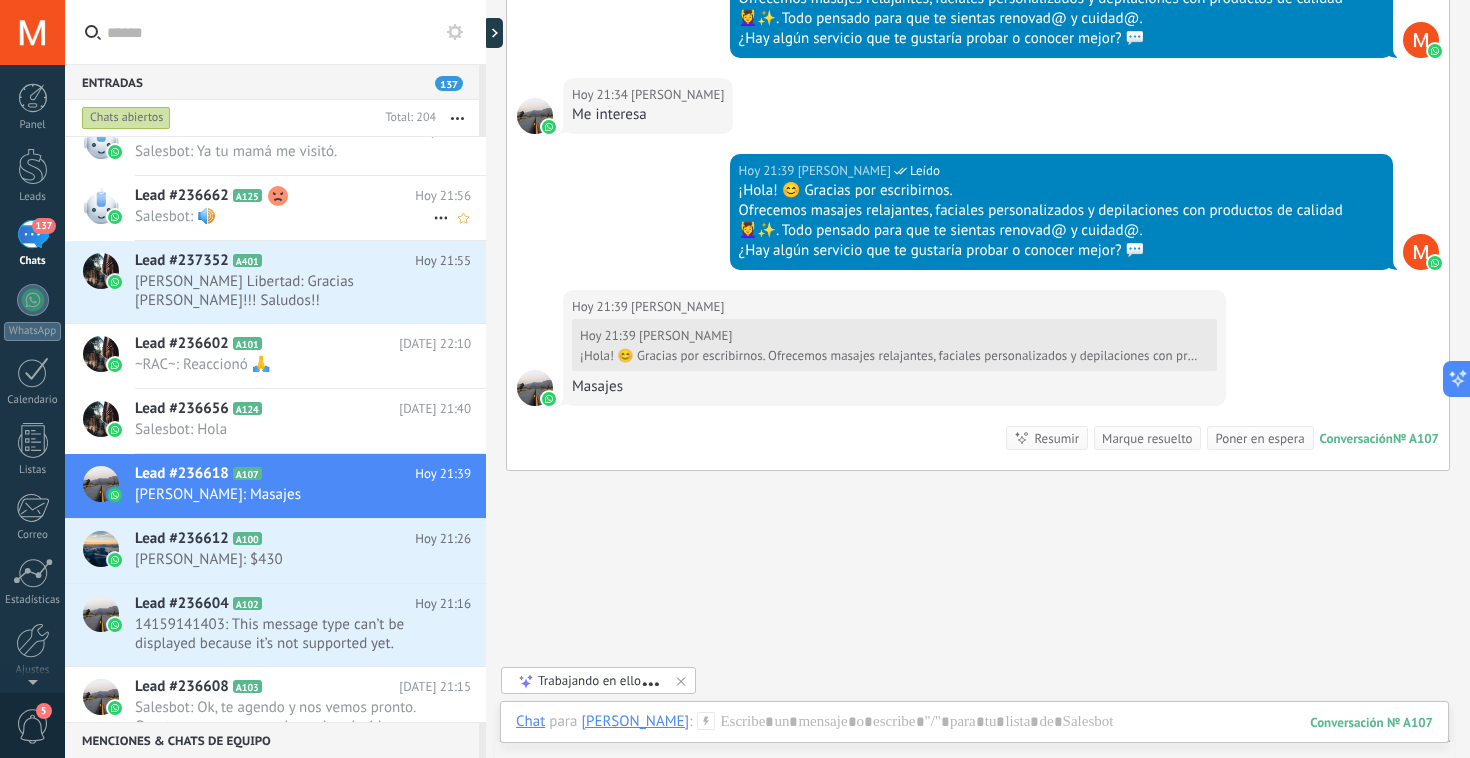 click on "Salesbot: 🔊" at bounding box center [284, 216] 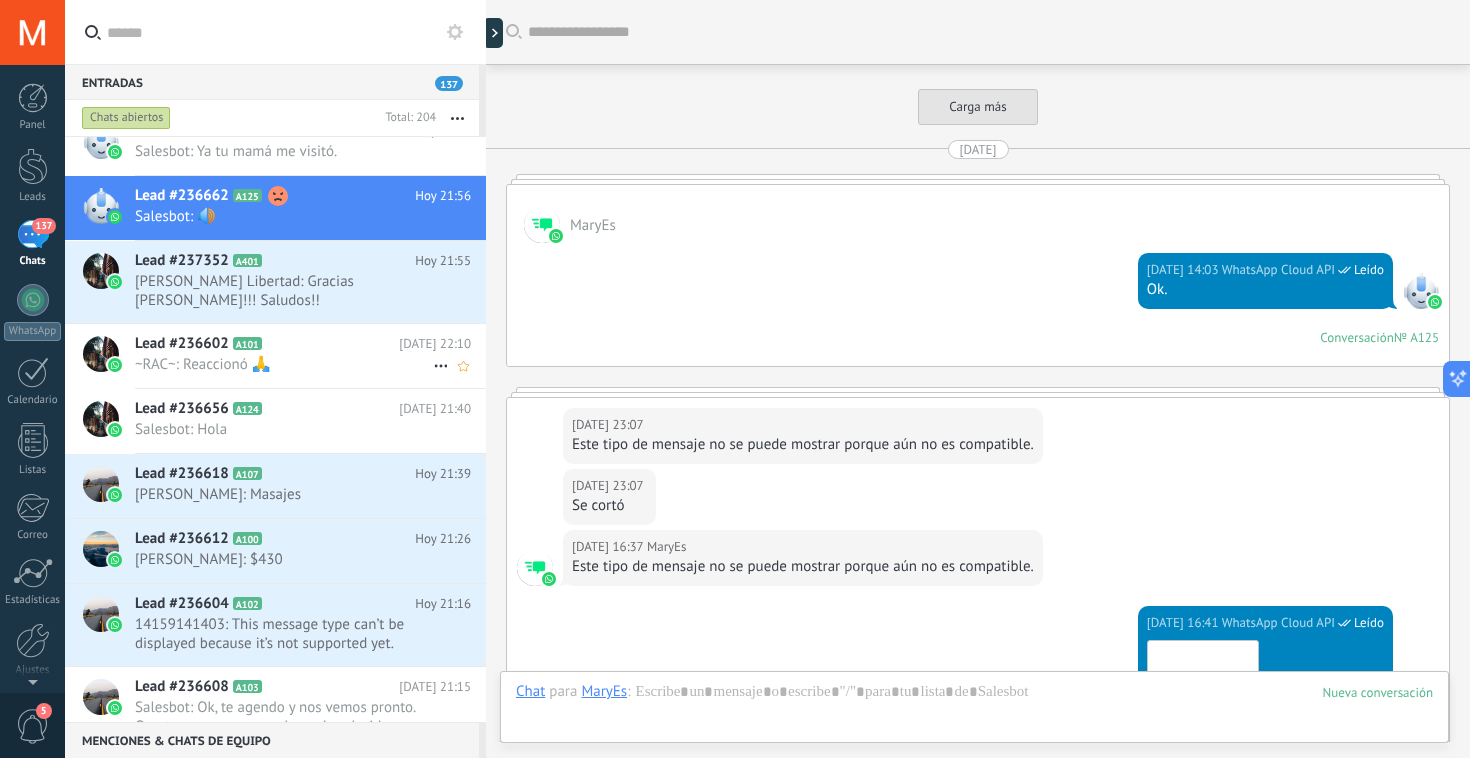 scroll, scrollTop: 3056, scrollLeft: 0, axis: vertical 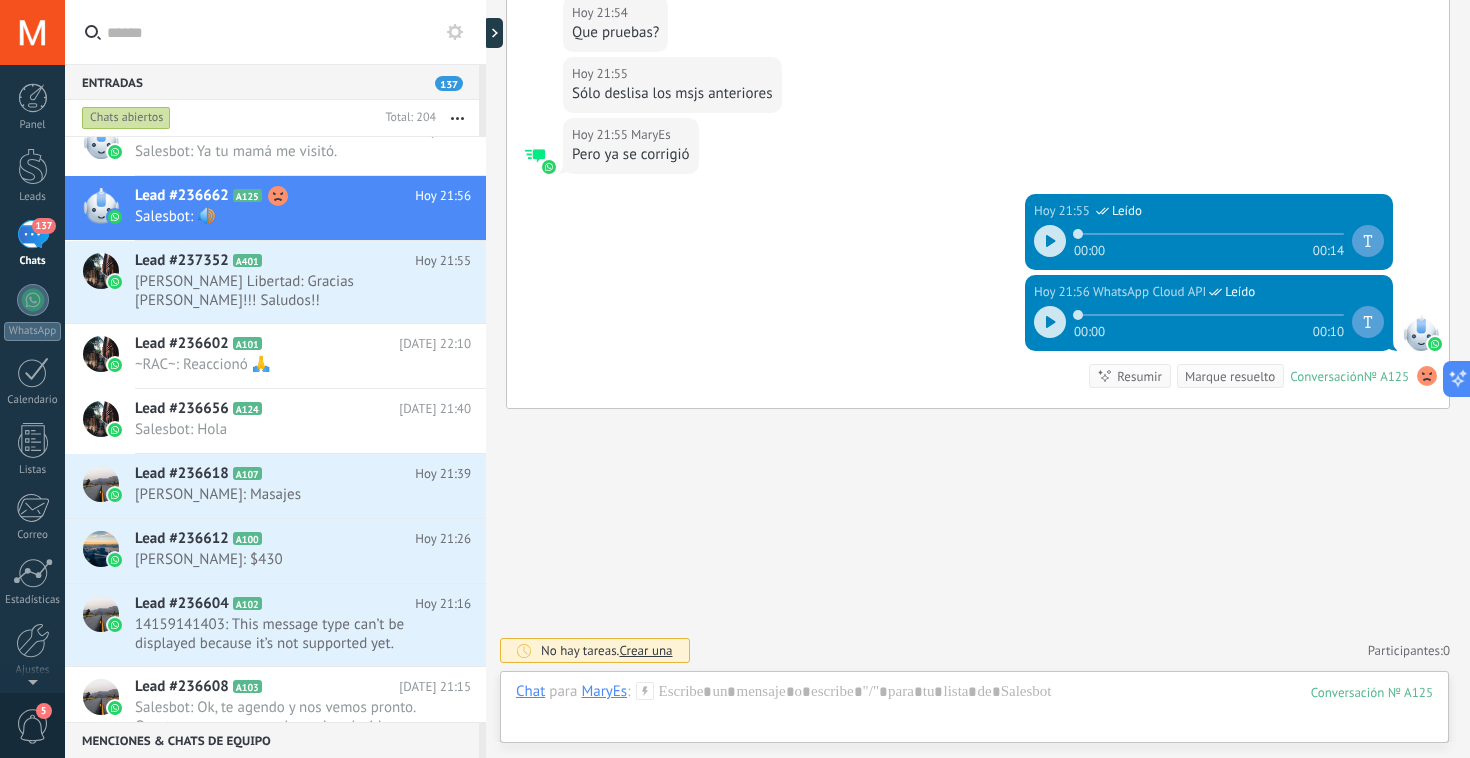 click at bounding box center (1050, 241) 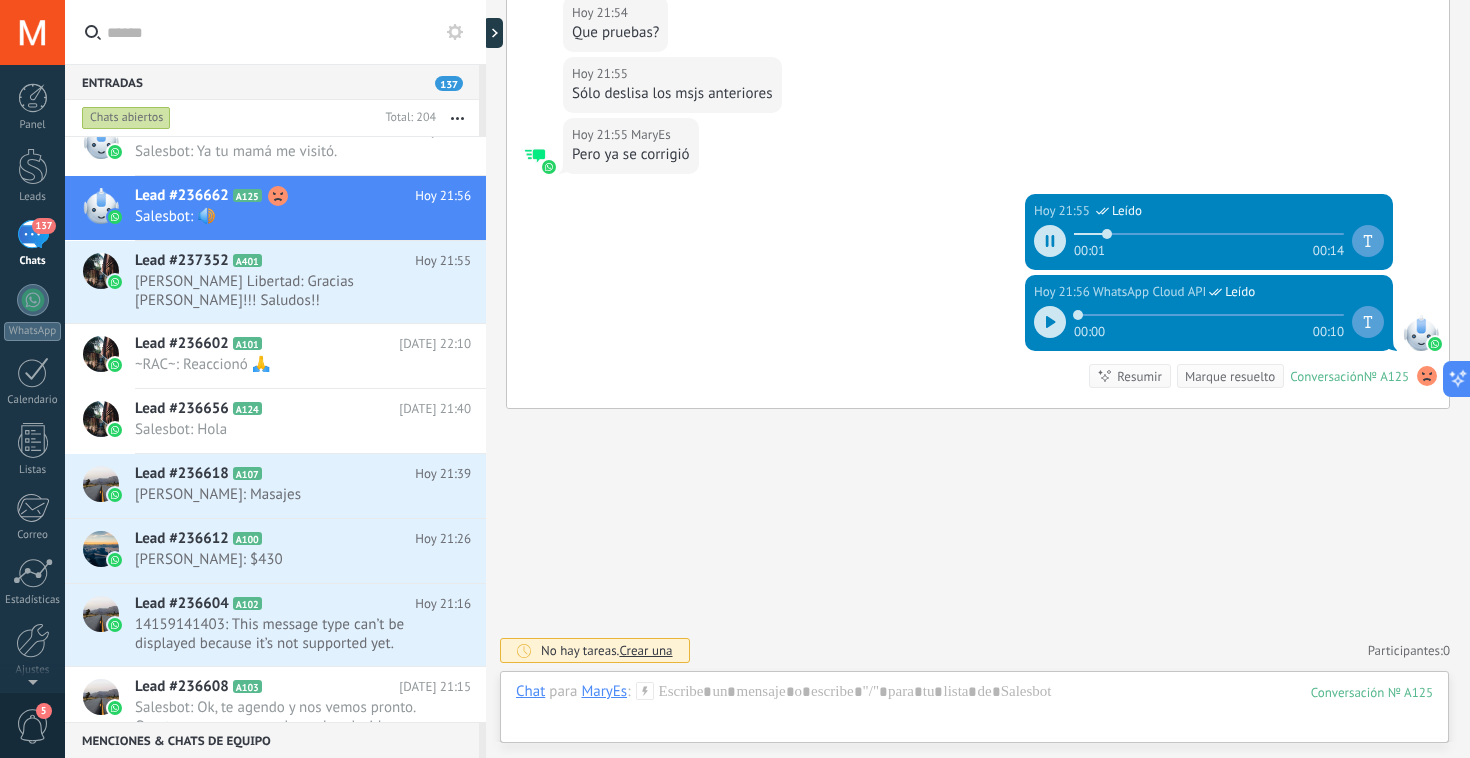 click at bounding box center [1050, 322] 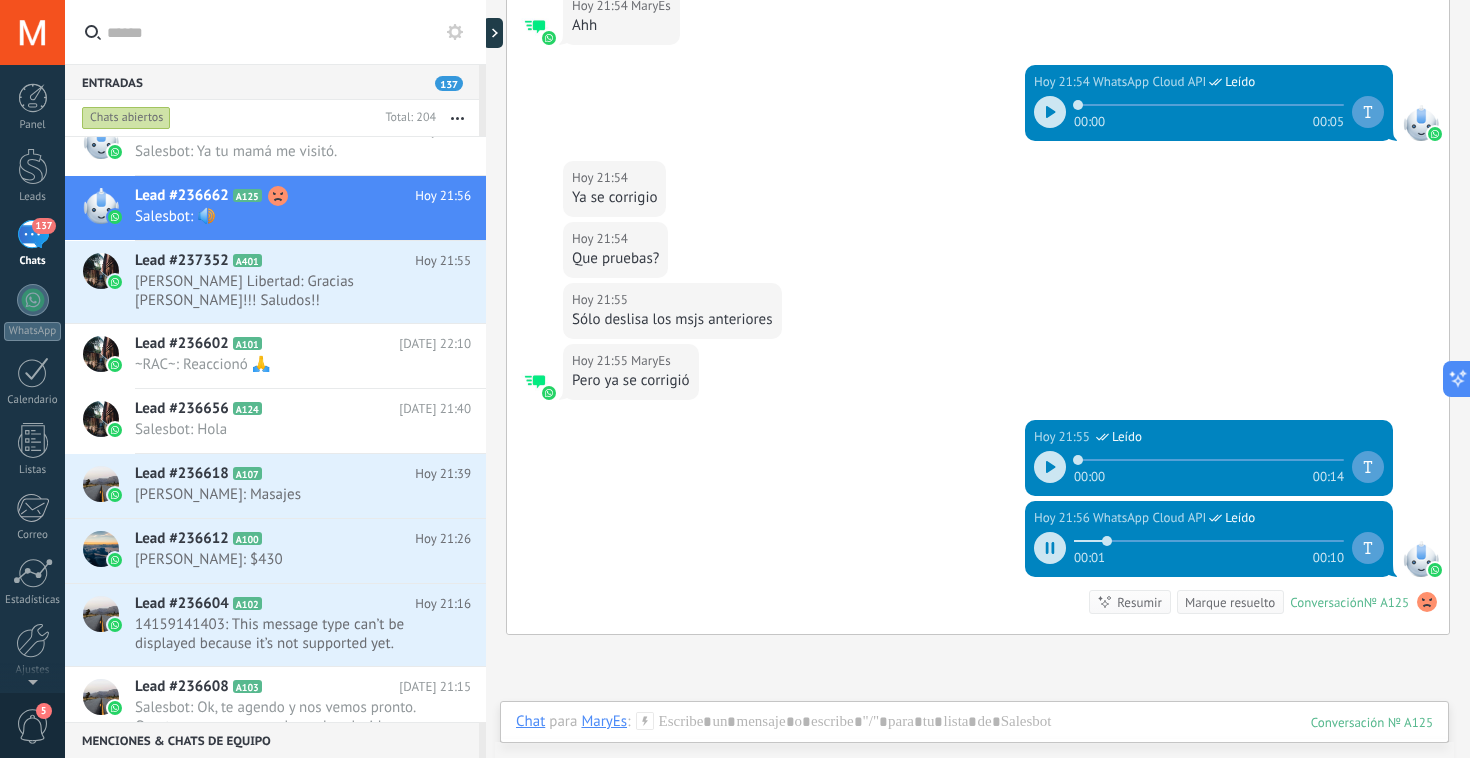 scroll, scrollTop: 2799, scrollLeft: 0, axis: vertical 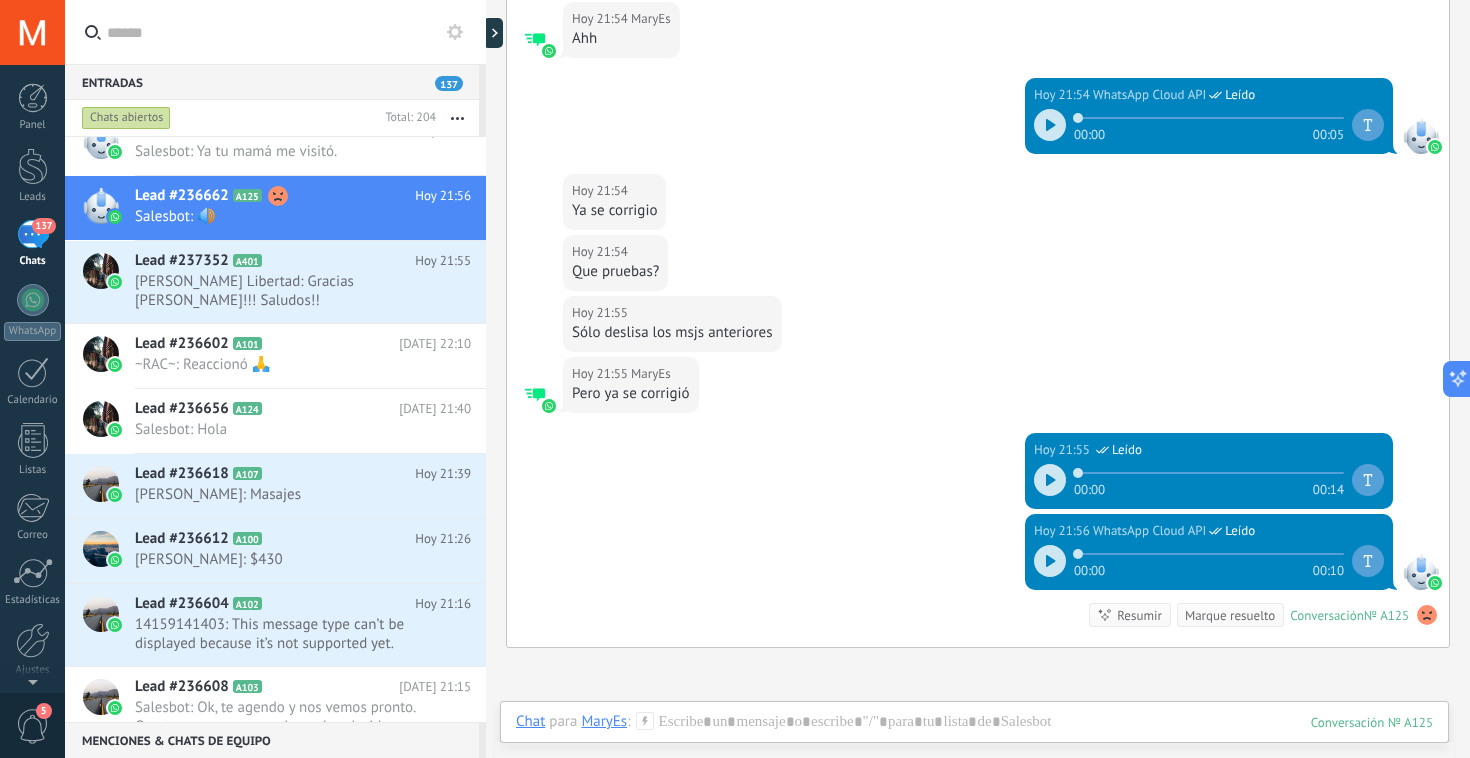 click 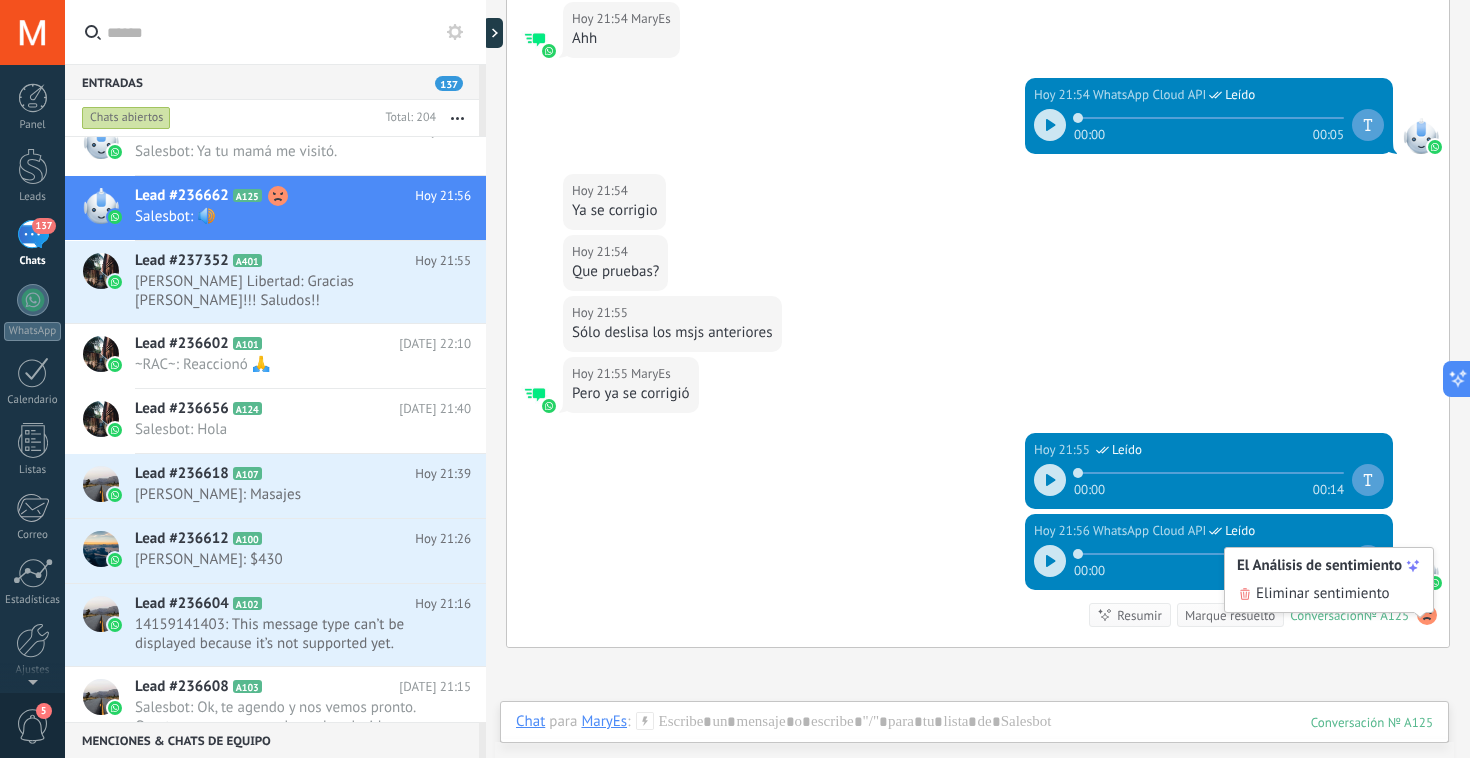 click on "Hoy 21:55 WhatsApp Cloud API  Leído 00:00 00:14" at bounding box center (978, 473) 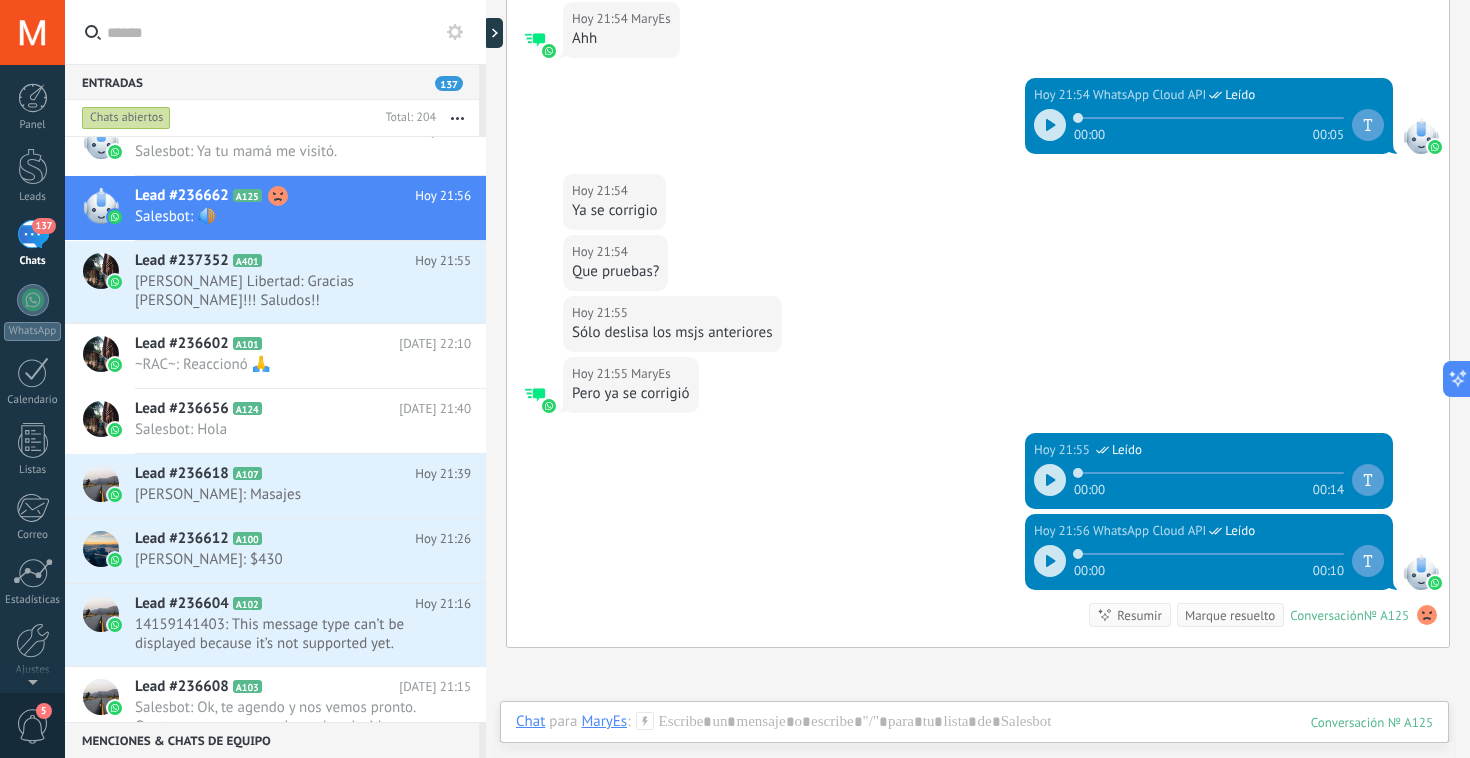 click on "Hoy 21:56 WhatsApp Cloud API  Leído 00:00 00:10 Conversación  № A125 Conversación № A125 Resumir Resumir Marque resuelto" at bounding box center (978, 580) 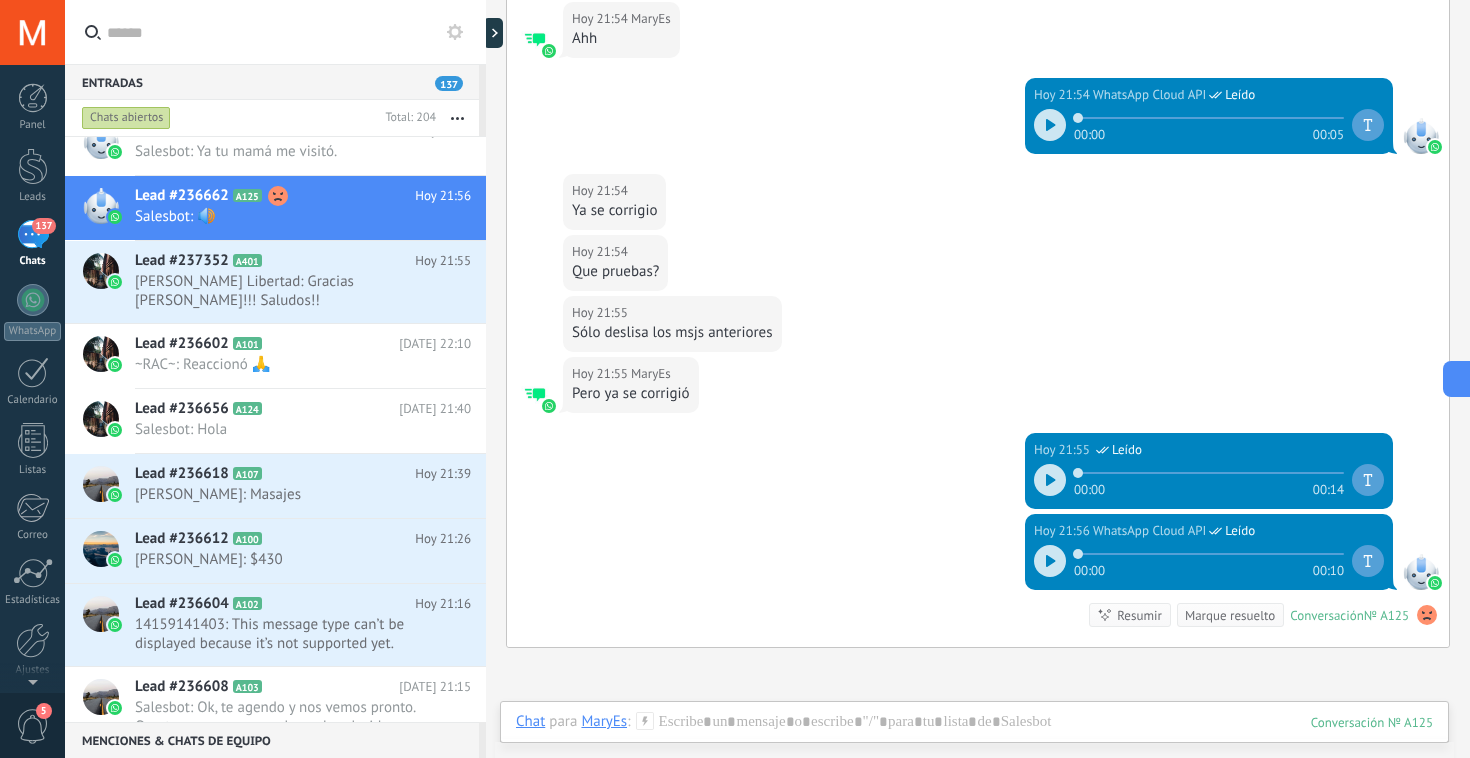click on "Hoy 21:55 MaryEs  Sólo deslisa los msjs anteriores" at bounding box center [978, 326] 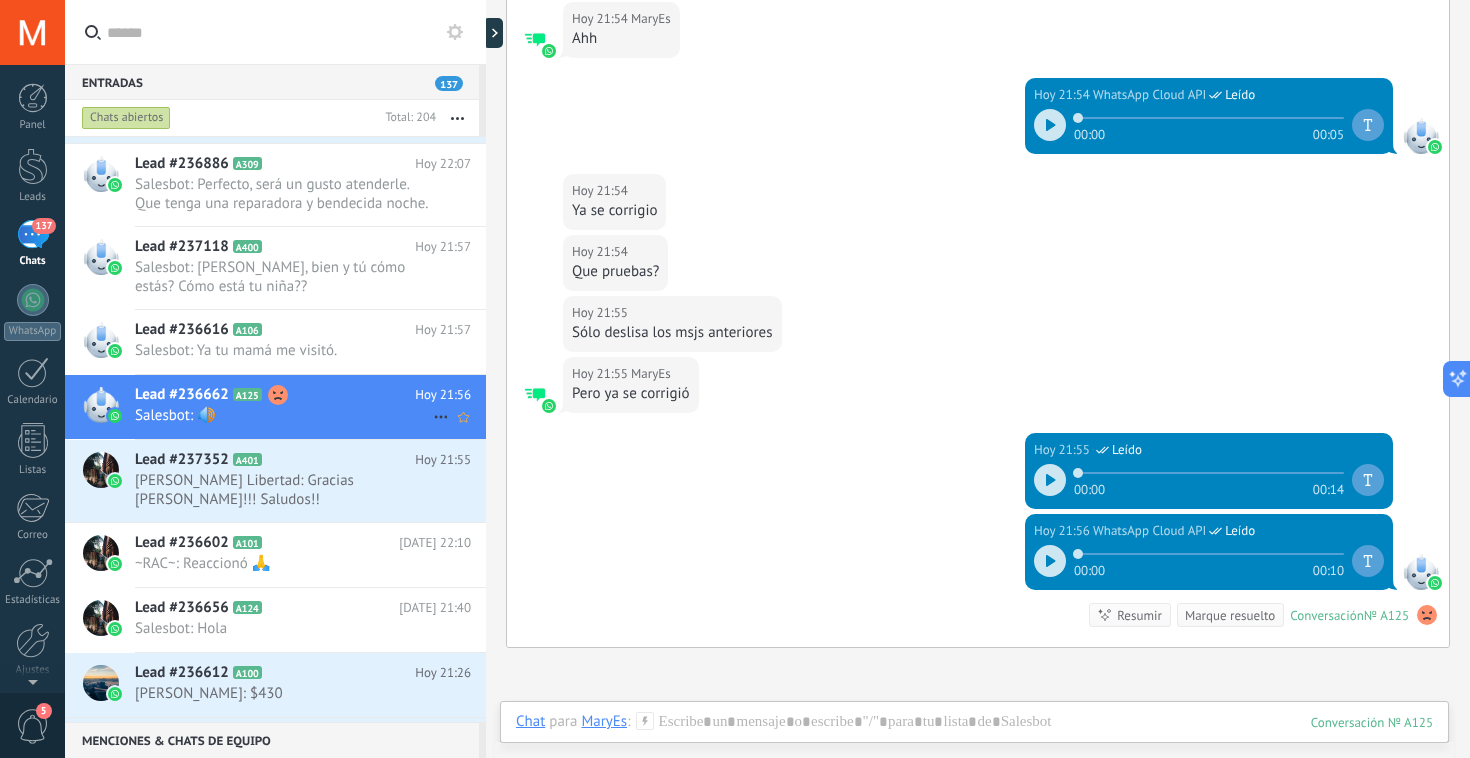 scroll, scrollTop: 0, scrollLeft: 0, axis: both 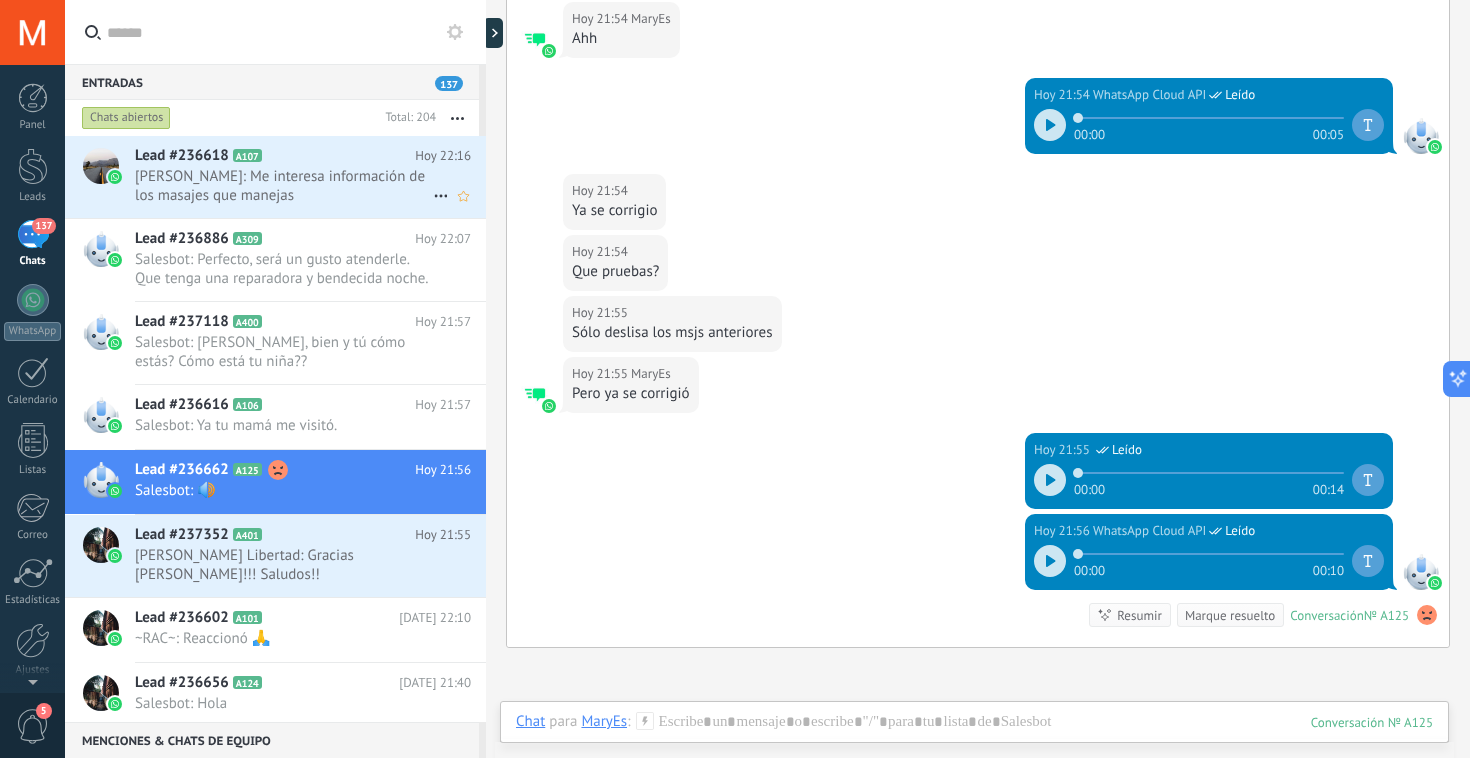 click on "Carlos: Me interesa información de los masajes que manejas" at bounding box center [284, 186] 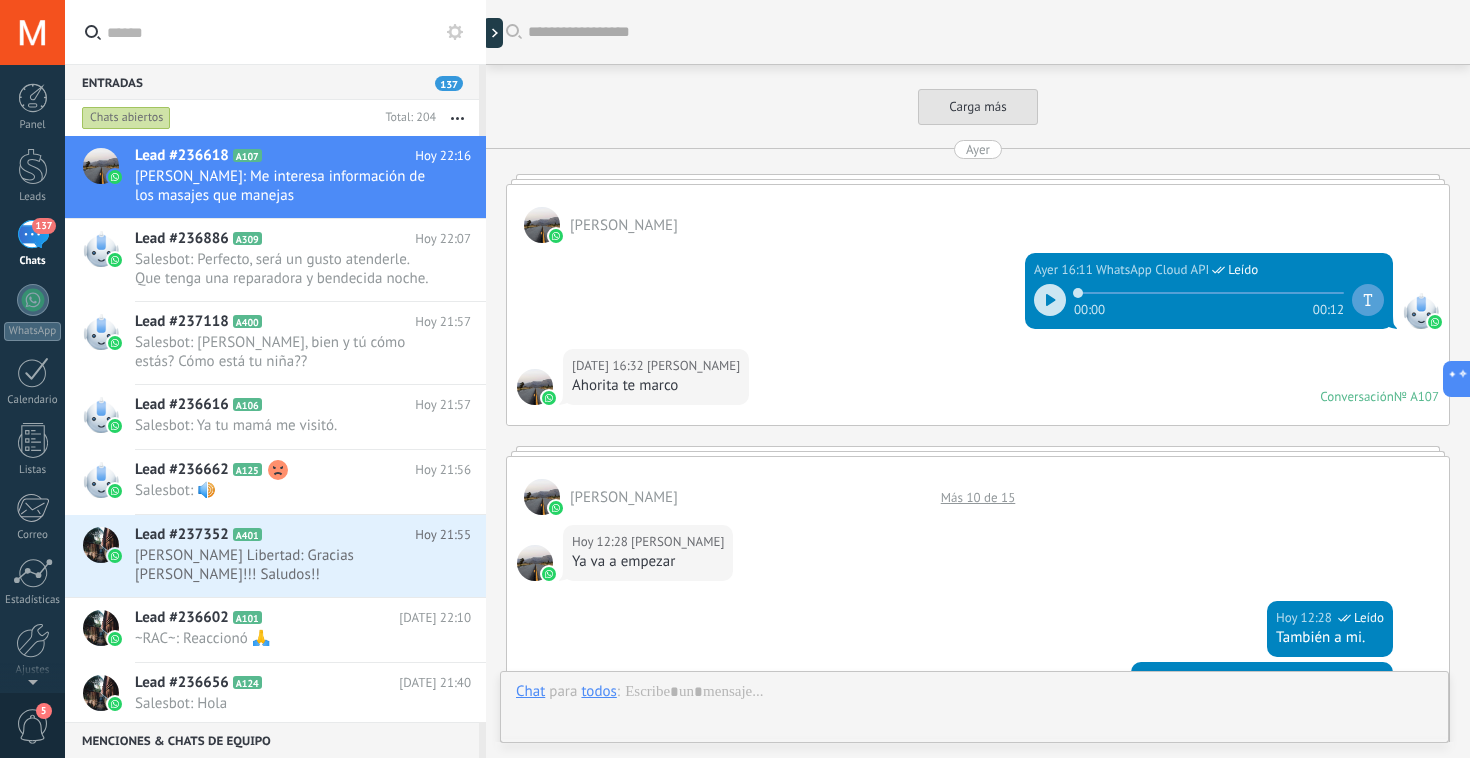 scroll, scrollTop: 3185, scrollLeft: 0, axis: vertical 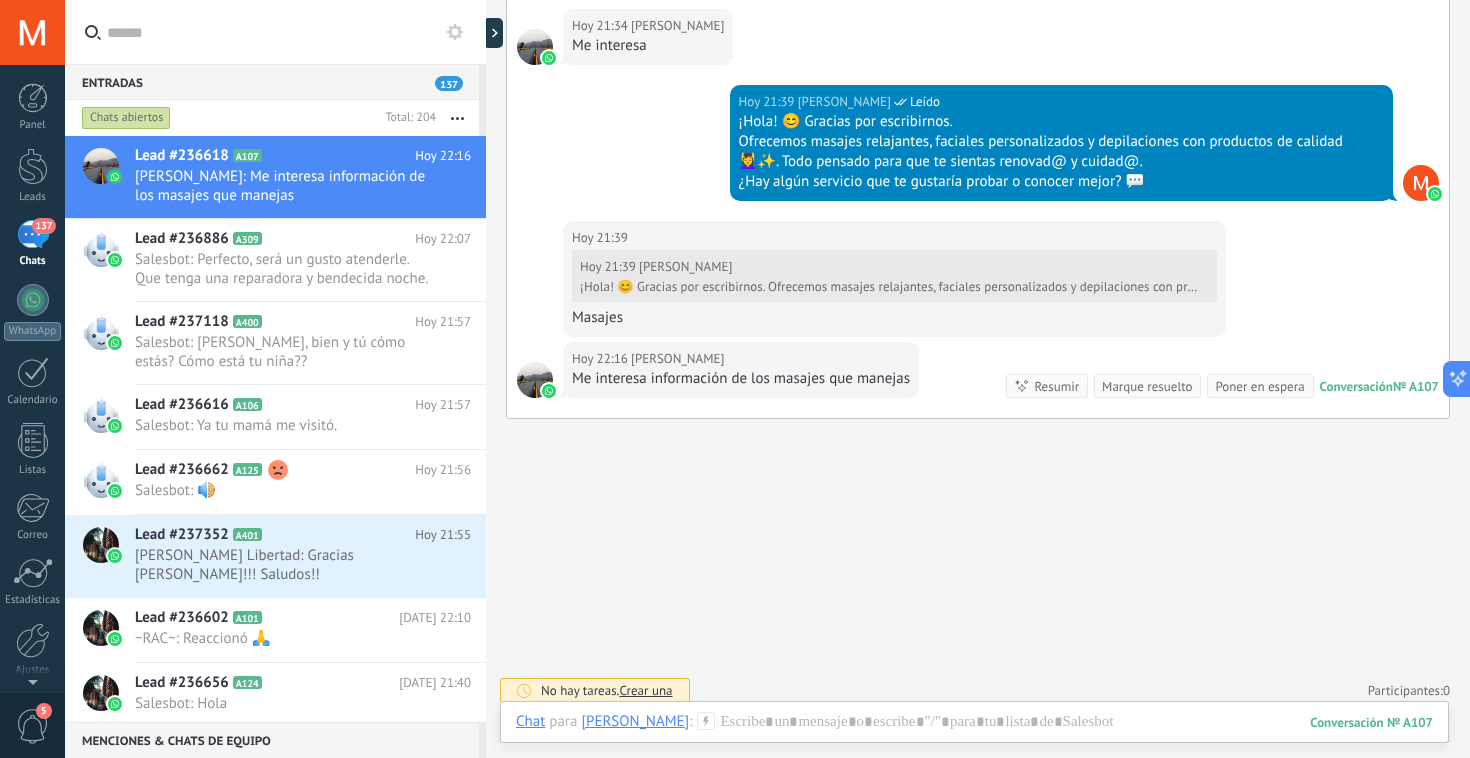 click on "Buscar Carga más Ayer Carlos  Ayer 16:11 WhatsApp Cloud API  Leído 00:00 00:12 Ayer 16:32 Carlos  Ahorita te marco Conversación  № A107 Conversación № A107 Carlos  Más 10 de 15 Hoy 12:28 Carlos  Ya va a empezar Hoy 12:28 WhatsApp Cloud API  Leído También a mi. Hoy 12:28 WhatsApp Cloud API  Leído Pero de momento no tengo el recurso. Hoy 12:29 Carlos  Chicles de menta Hoy 12:29 WhatsApp Cloud API  Leído Eso que es Hoy 12:29 WhatsApp Cloud API  Leído ? Hoy 12:31 Carlos  Chin…… Hoy 12:36 Carlos  Cuánto es lo que teníamos que pagar de inicio? Hoy 12:36 Carlos  No me acuerdo Hoy 13:00 WhatsApp Cloud API  Leído Al rato platicamos. Conversación  № A107 Conversación № A107 Hoy Carlos  Más 5 de 5 Hoy 19:50 WhatsApp Cloud API  Leído Descargar Hoy 19:50 WhatsApp Cloud API  Leído Descargar Hoy 19:50 WhatsApp Cloud API  Leído Descargar Hoy 19:50 WhatsApp Cloud API  Leído Descargar Hoy 19:59 WhatsApp Cloud API  Leído Descargar Hoy 20:02 WhatsApp Cloud API  Leído Hola" at bounding box center [978, -1209] 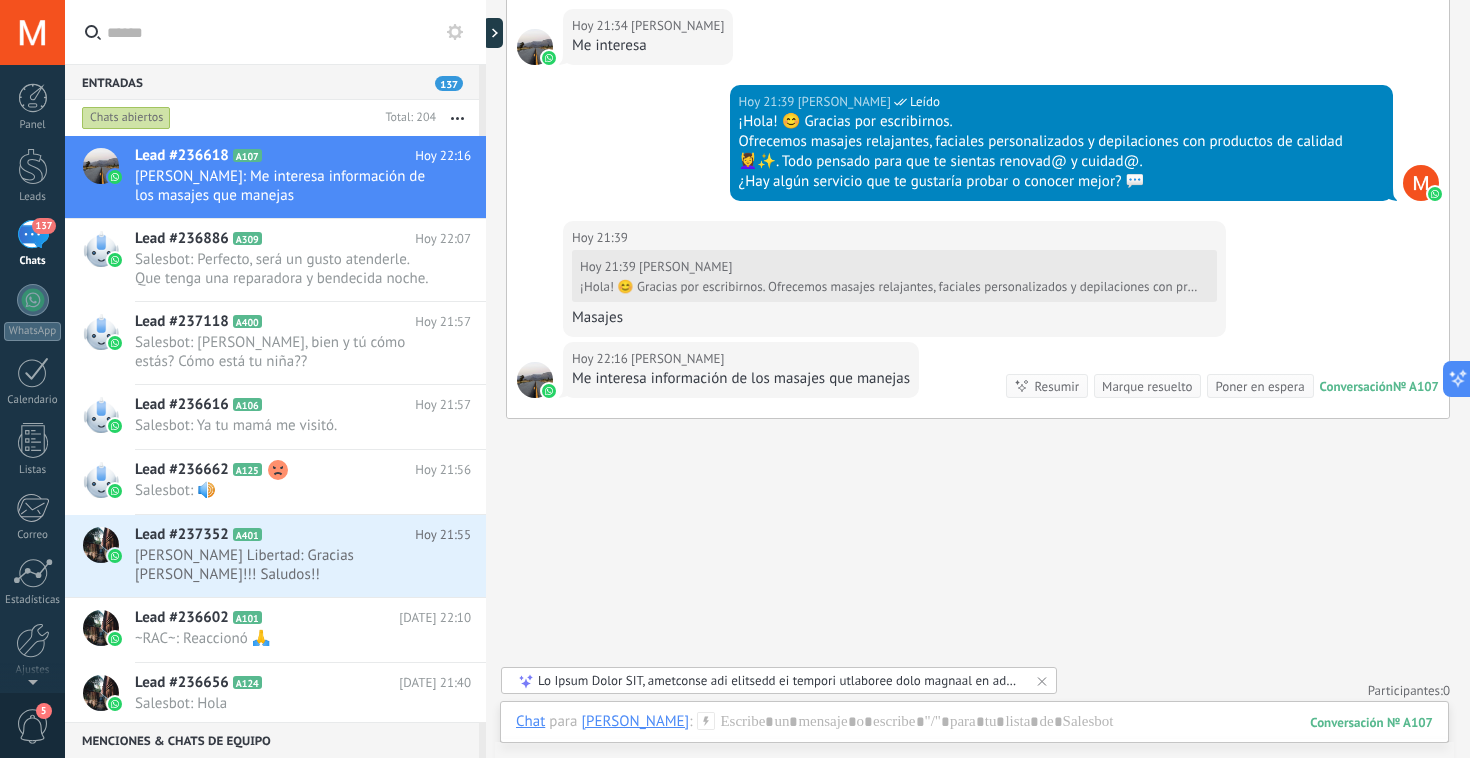 click at bounding box center (780, 680) 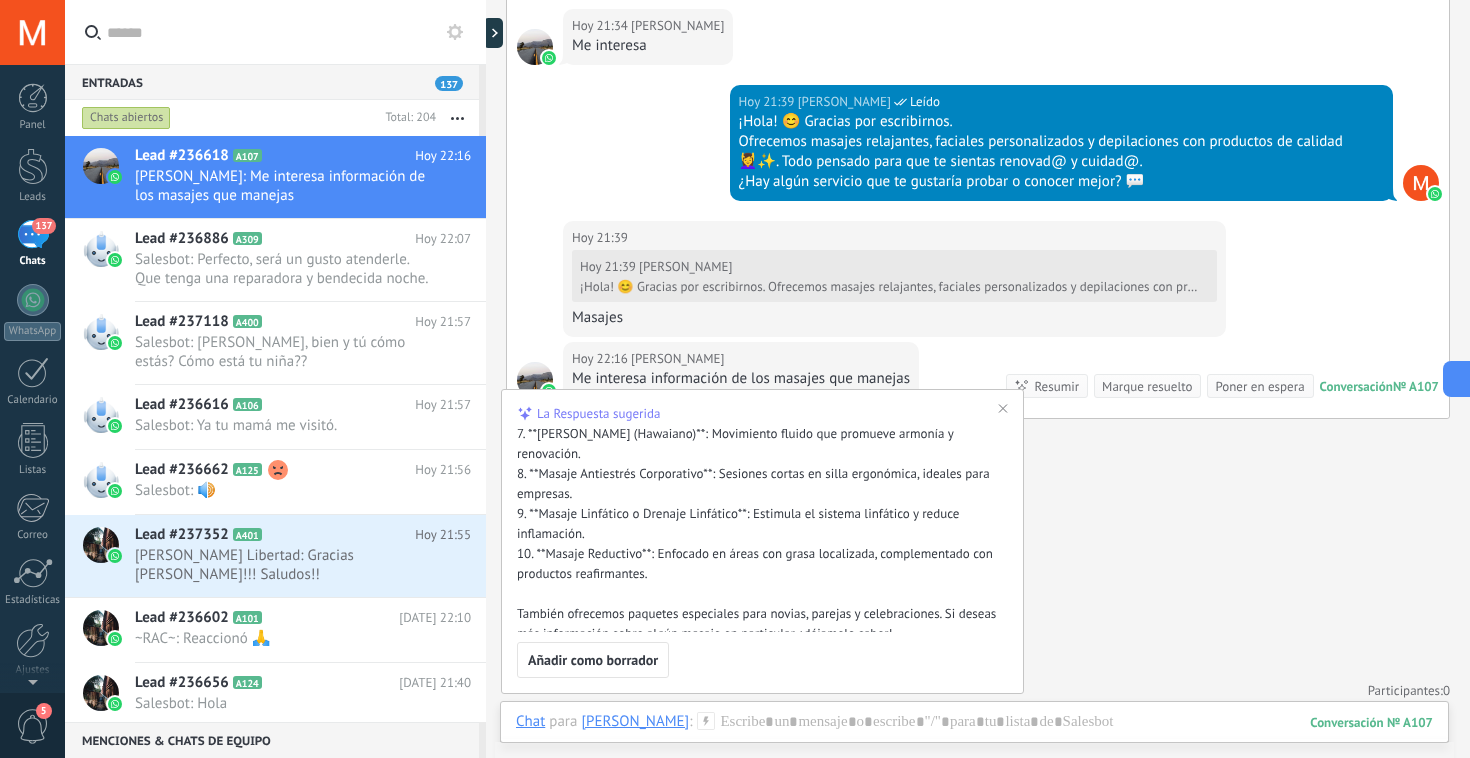 scroll, scrollTop: 277, scrollLeft: 0, axis: vertical 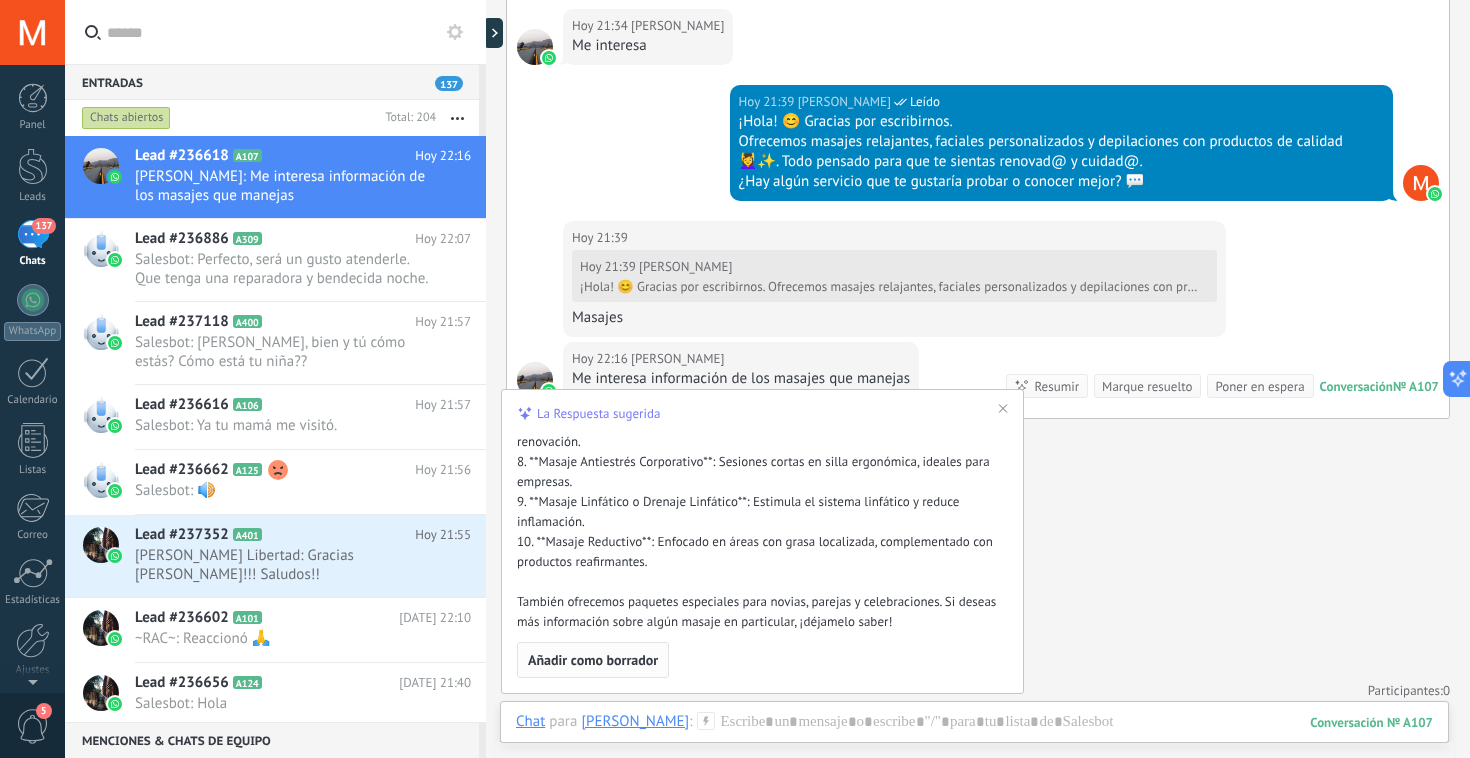 click on "Añadir como borrador" at bounding box center [593, 660] 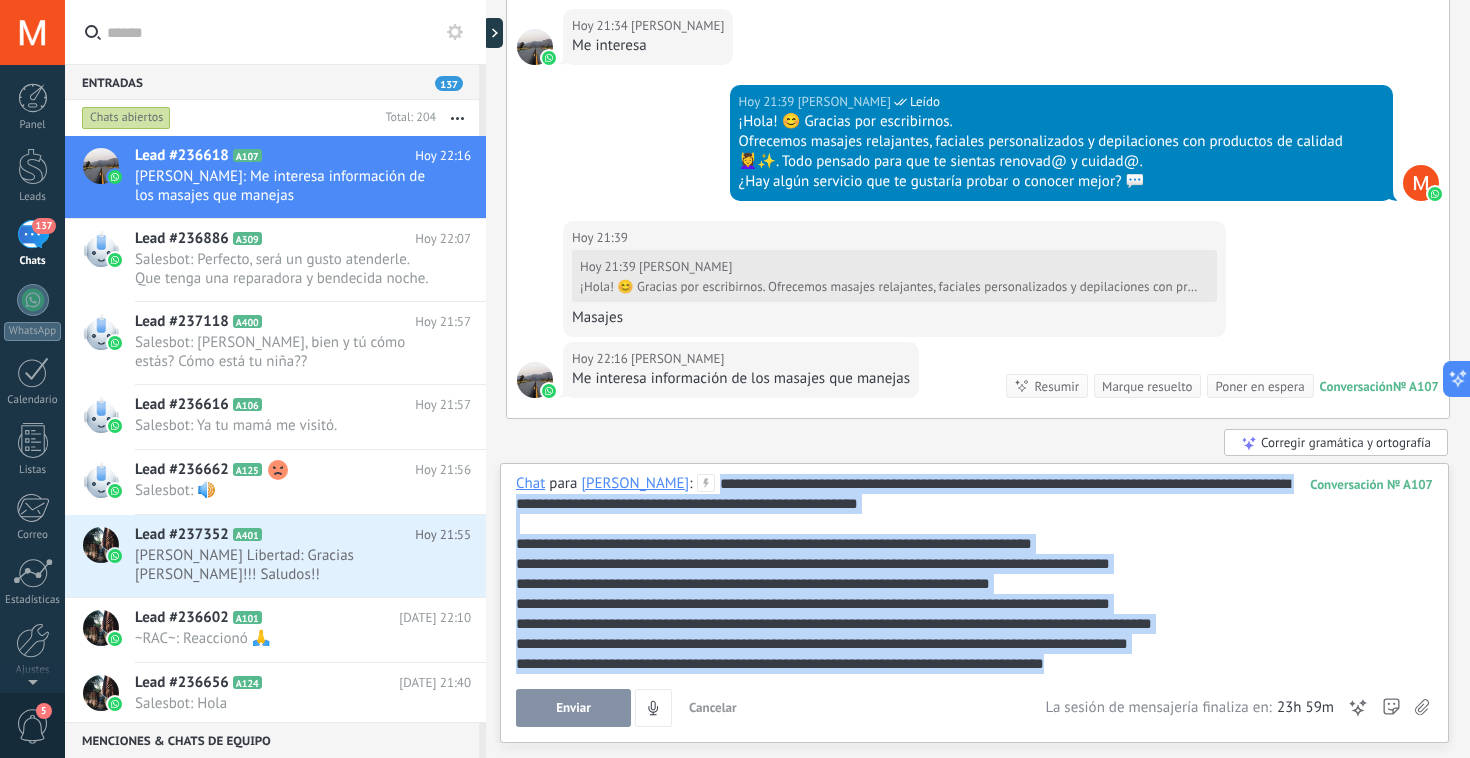 drag, startPoint x: 1116, startPoint y: 672, endPoint x: 656, endPoint y: 469, distance: 502.80115 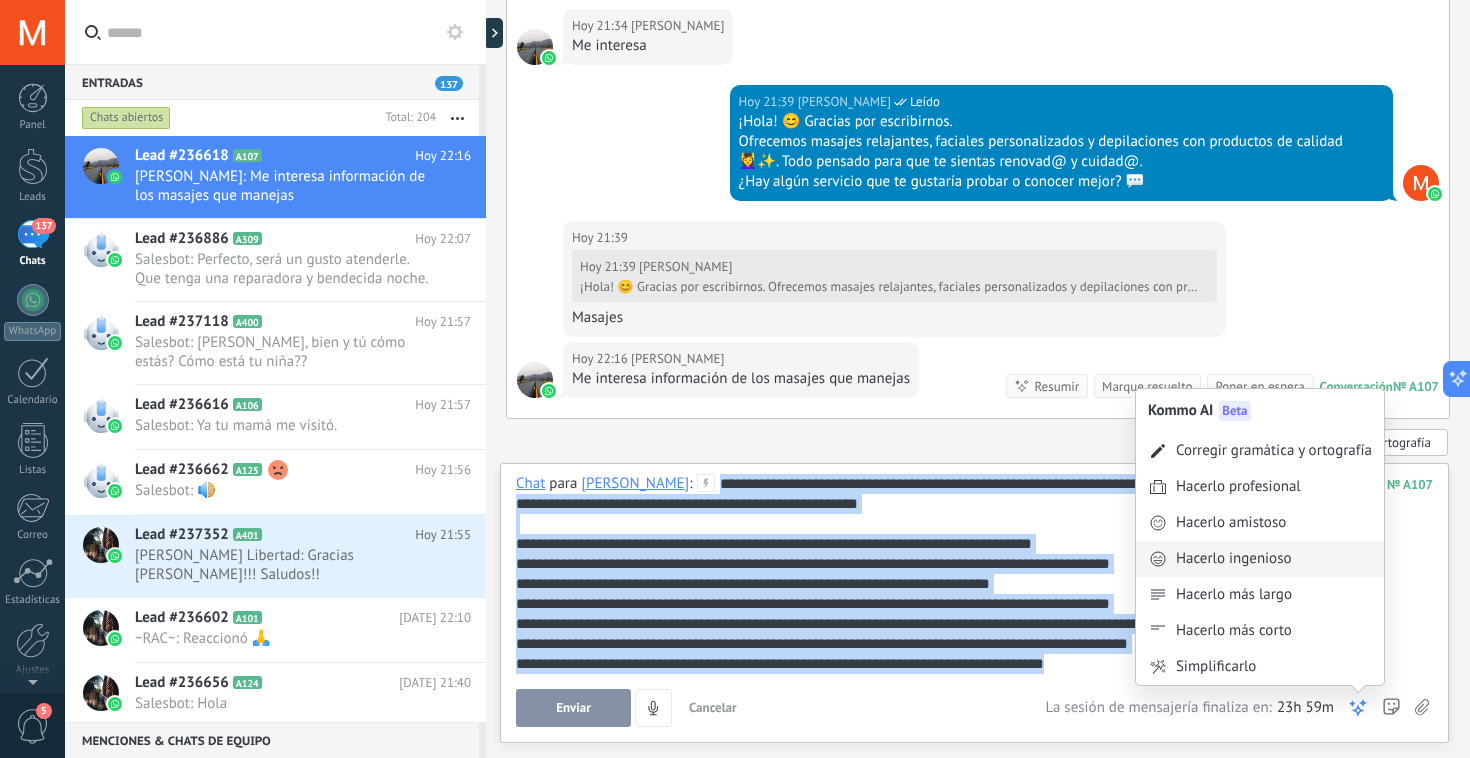 click on "Hacerlo ingenioso" at bounding box center (1234, 559) 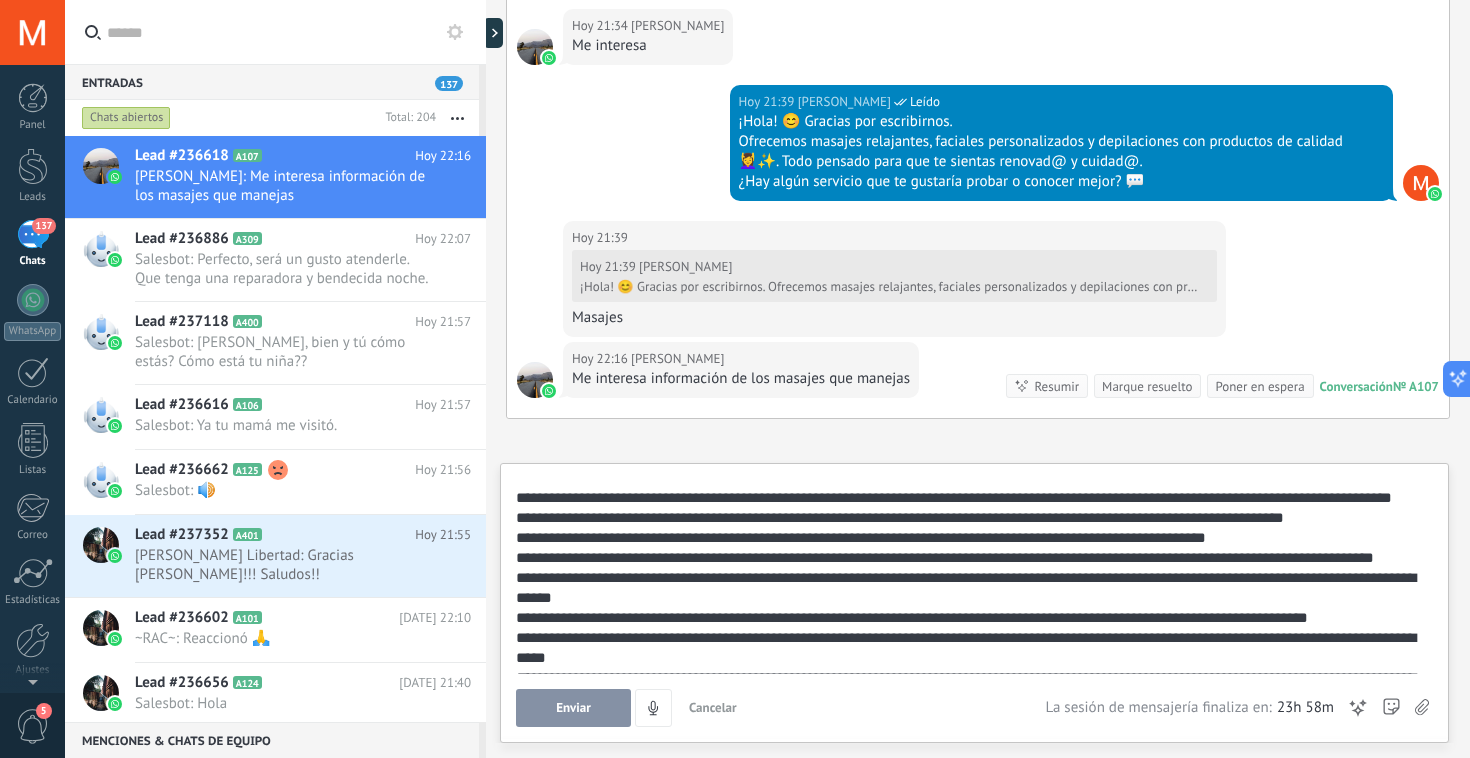 scroll, scrollTop: 0, scrollLeft: 0, axis: both 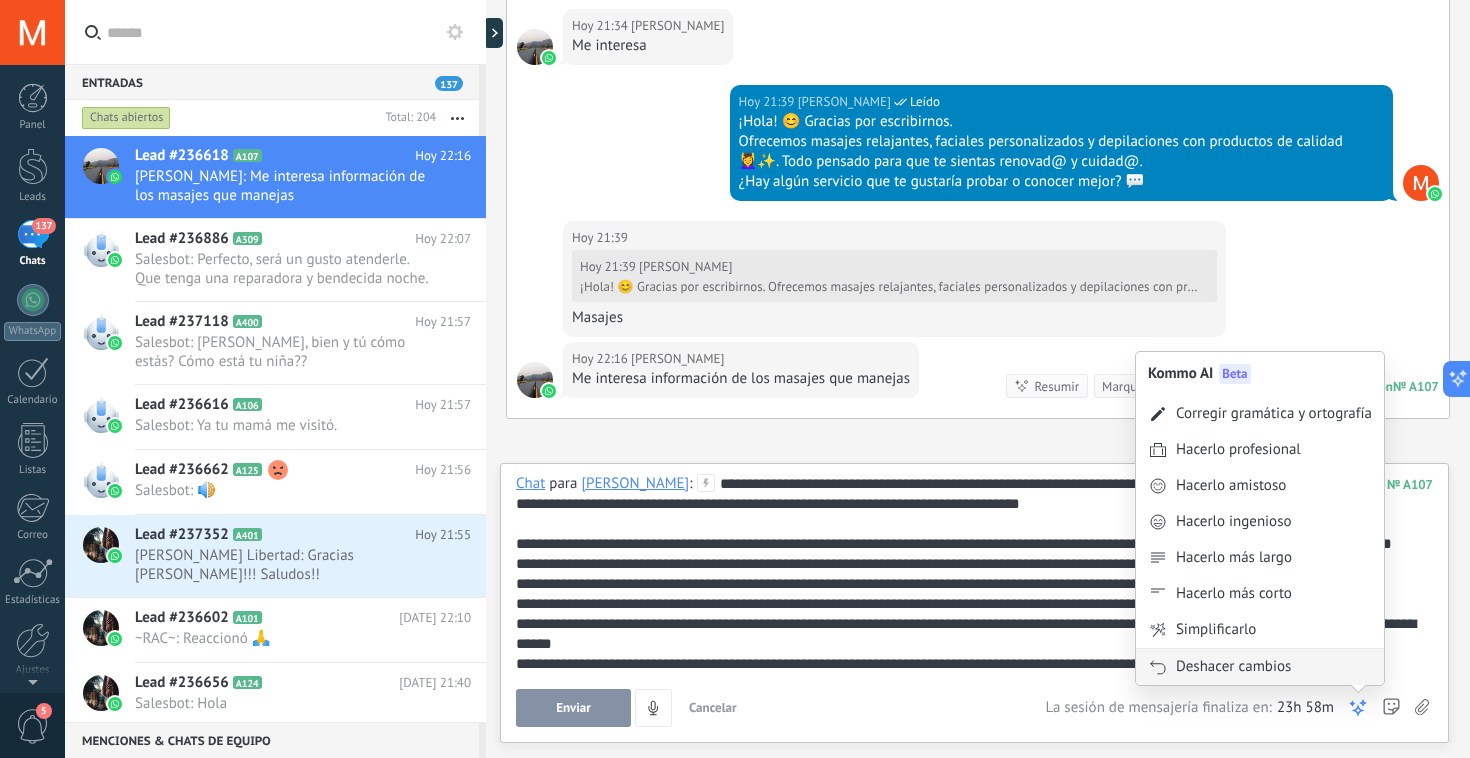 click on "Deshacer cambios" at bounding box center [1233, 667] 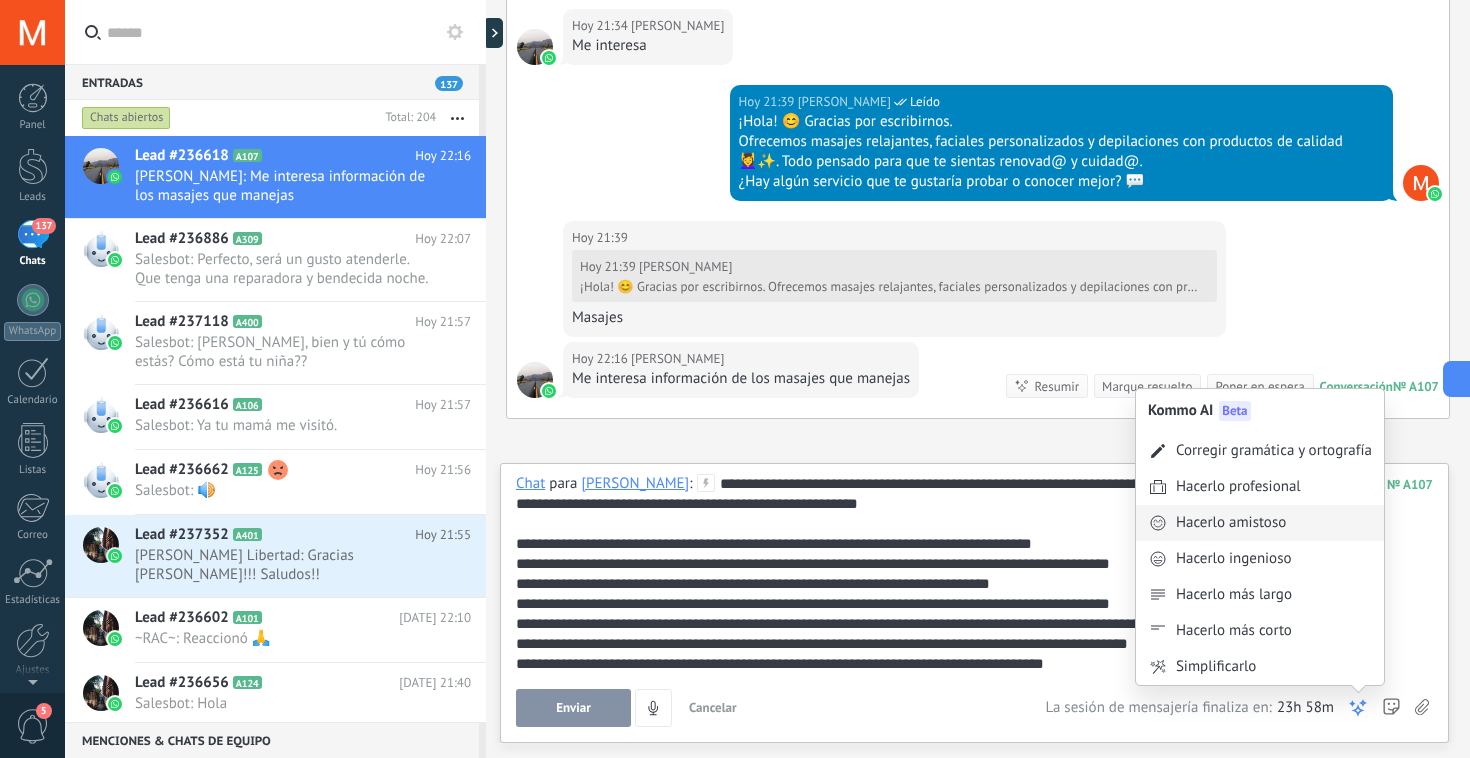 click on "Hacerlo amistoso" at bounding box center [1231, 523] 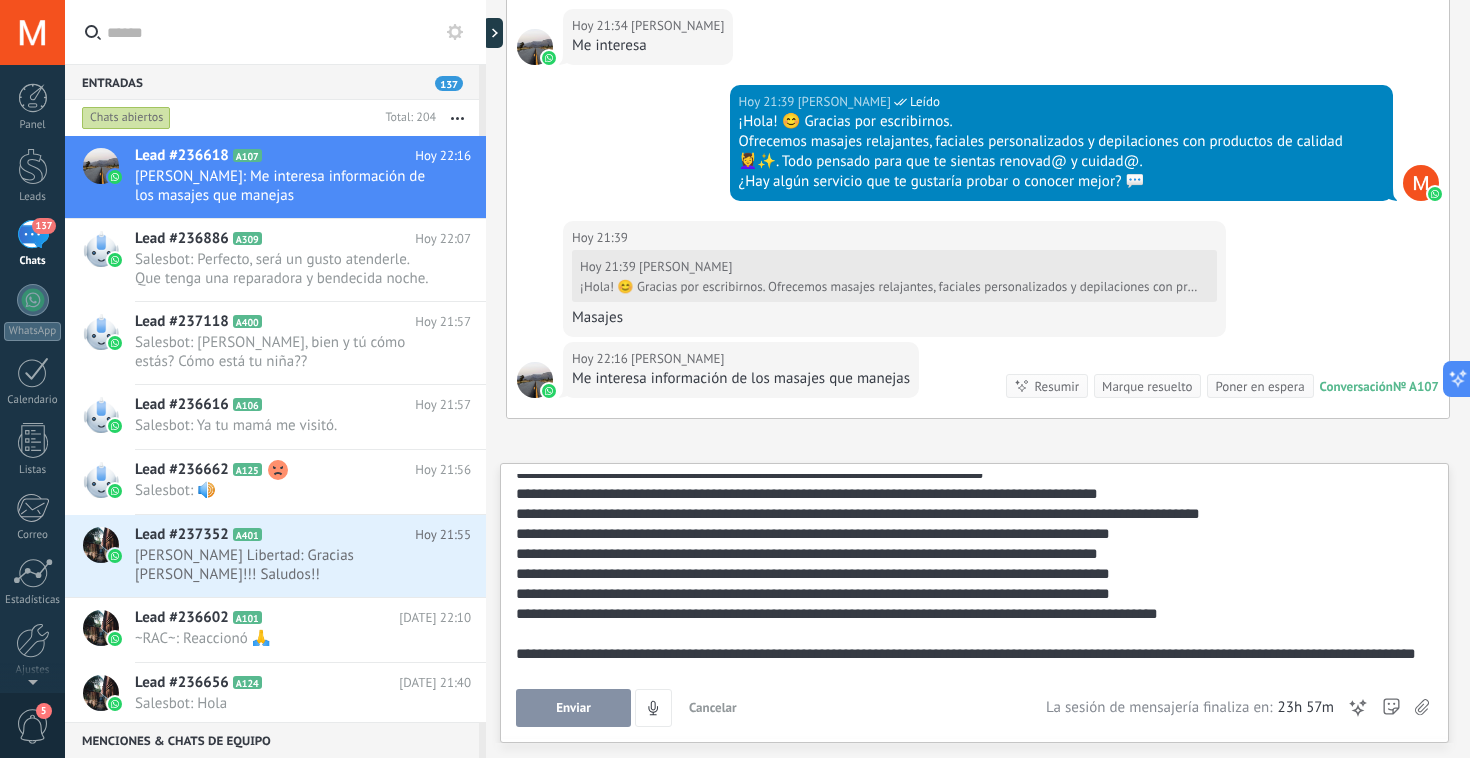 scroll, scrollTop: 120, scrollLeft: 0, axis: vertical 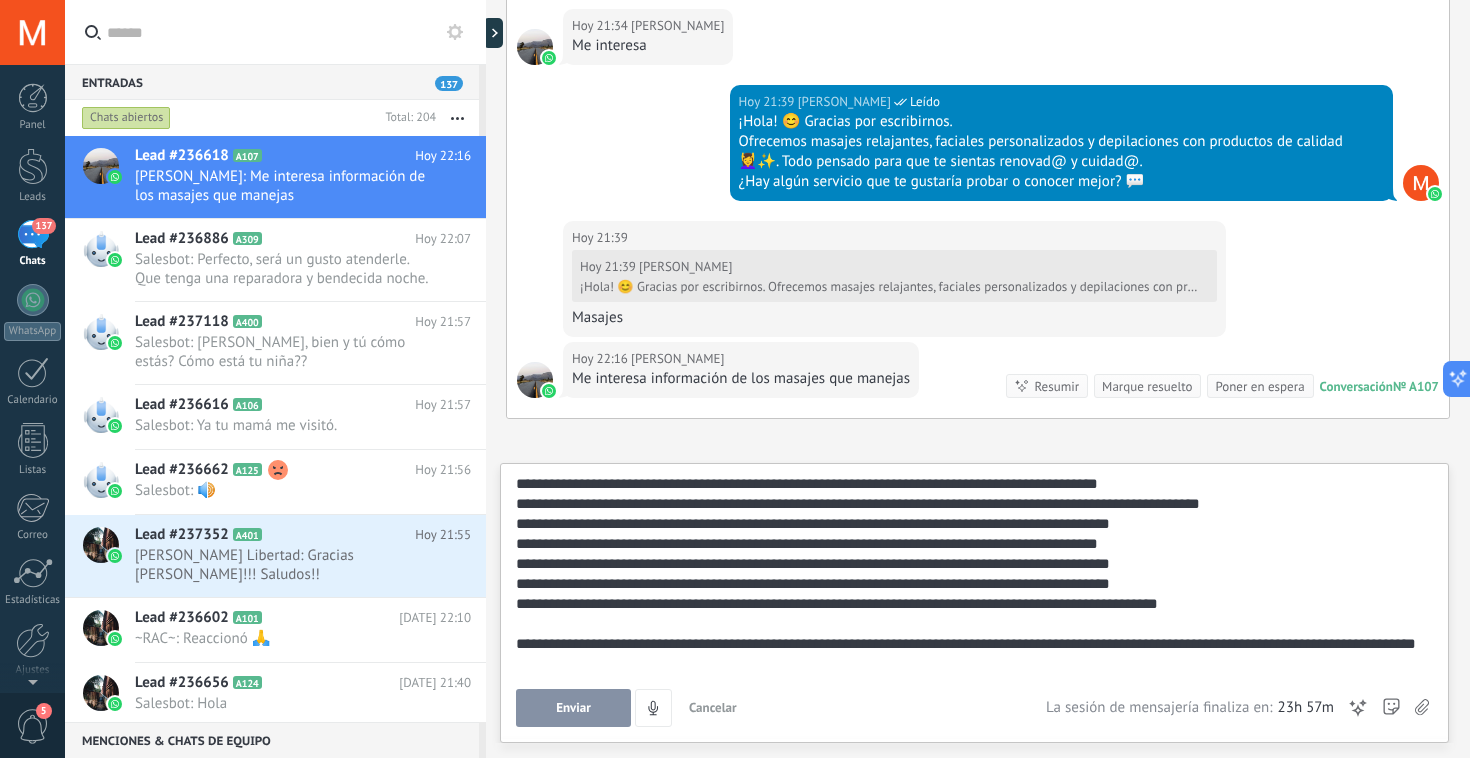 click on "Enviar" at bounding box center [573, 708] 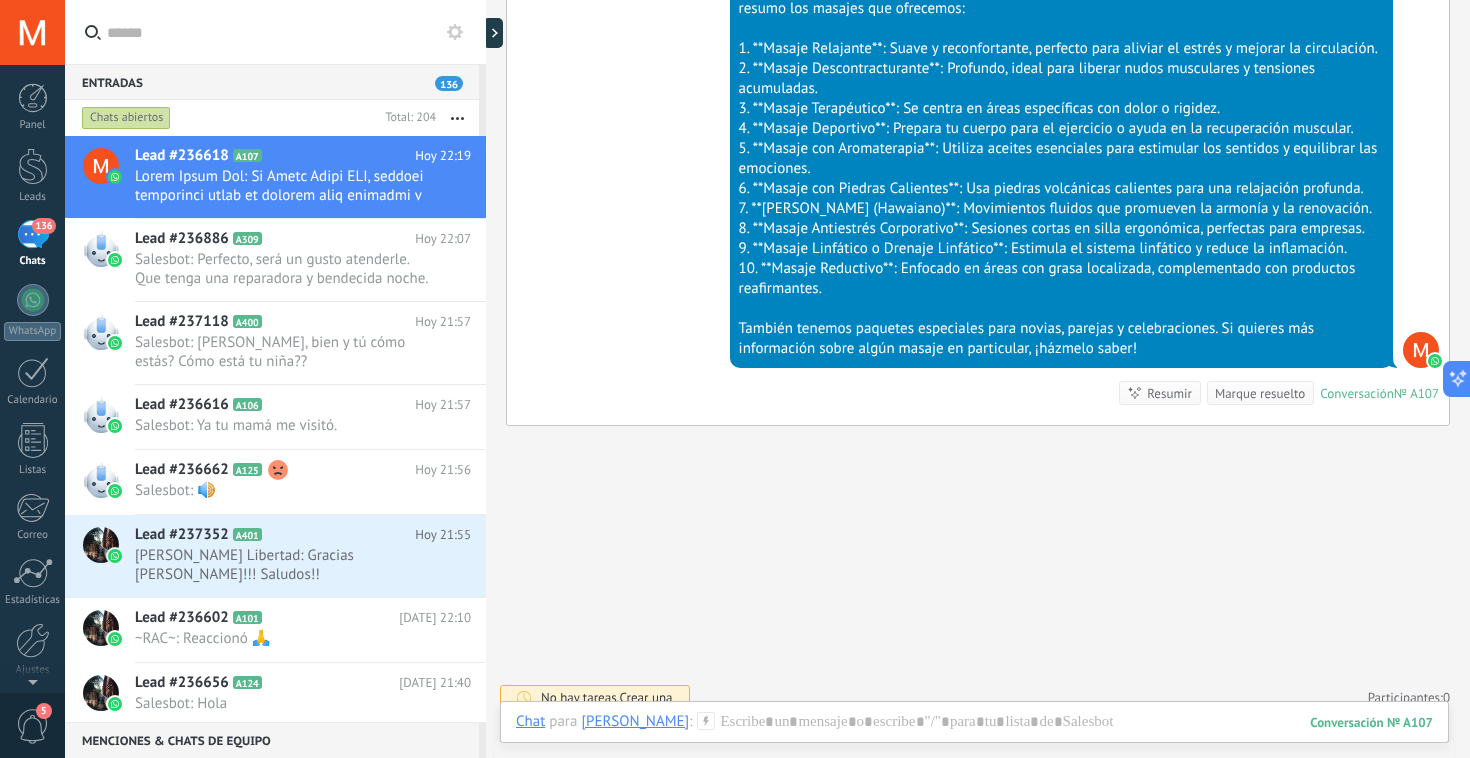 scroll, scrollTop: 3557, scrollLeft: 0, axis: vertical 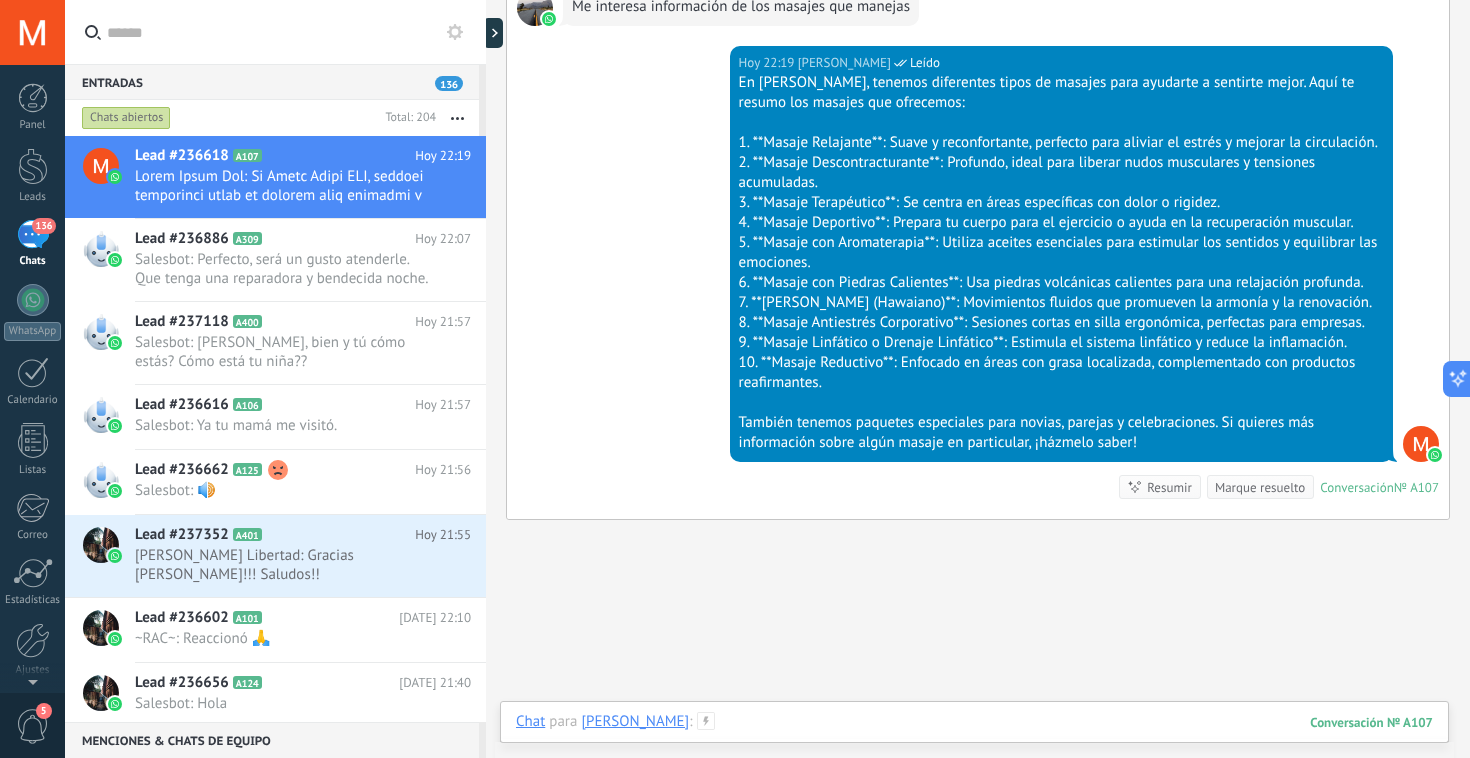 click at bounding box center (974, 742) 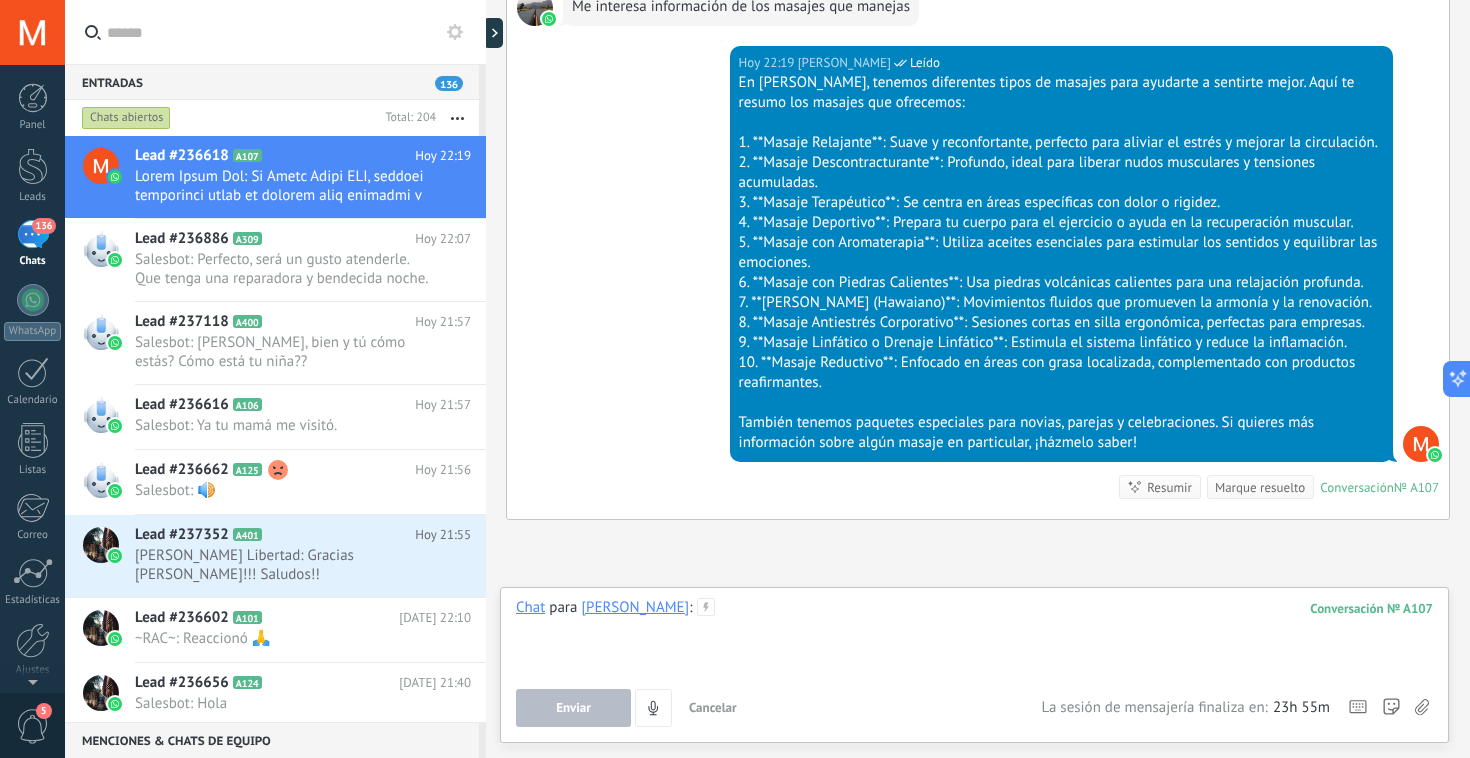 type 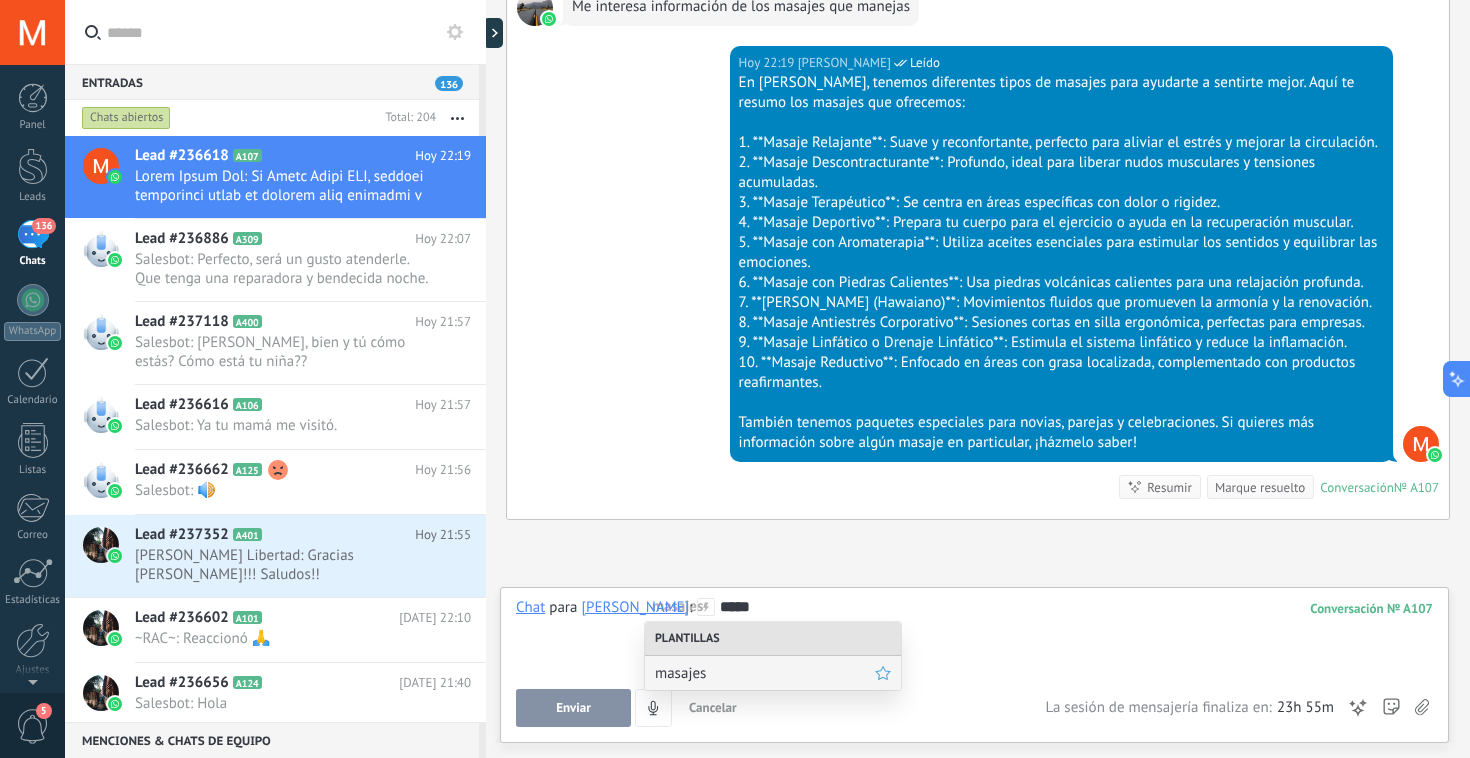 click on "masajes" at bounding box center [765, 673] 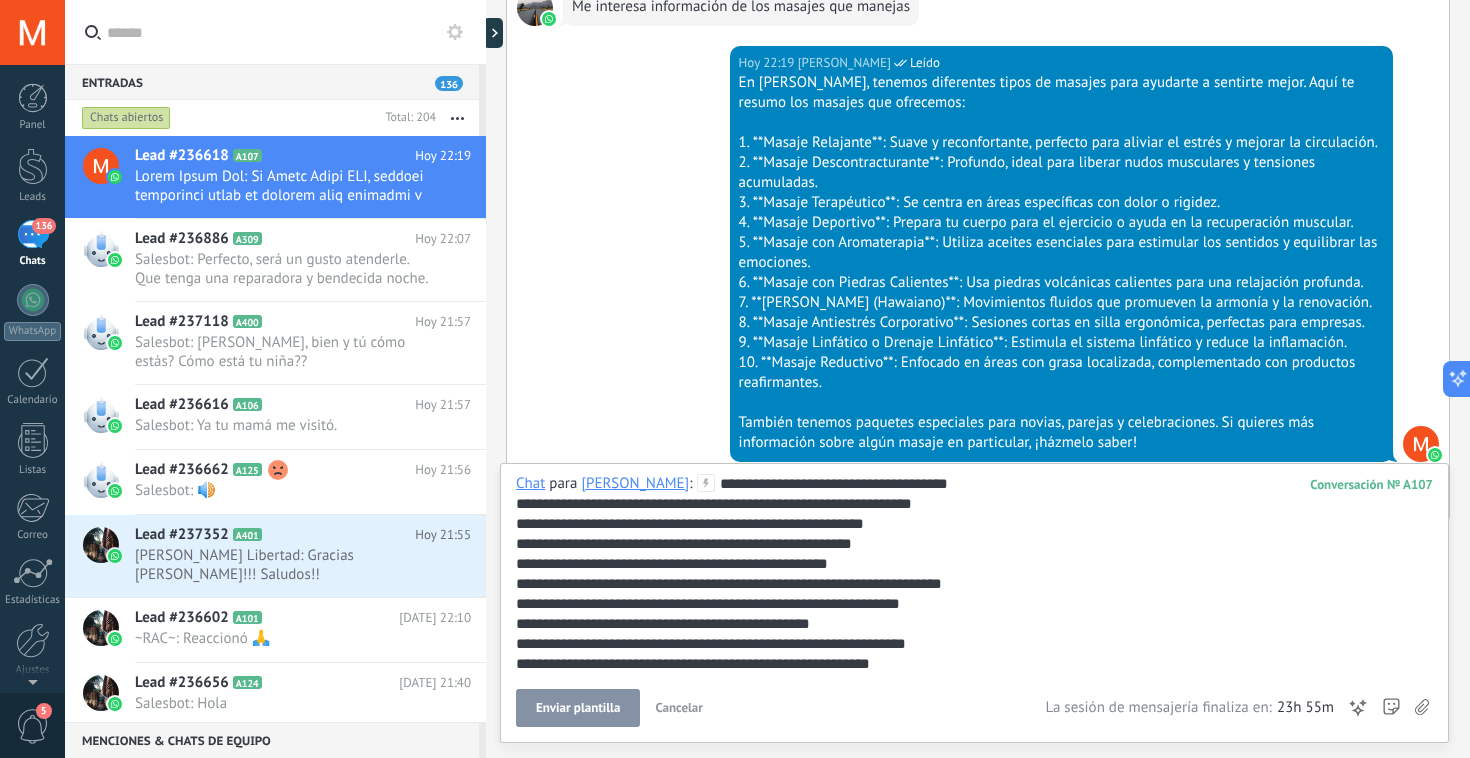 click on "Enviar plantilla" at bounding box center (578, 708) 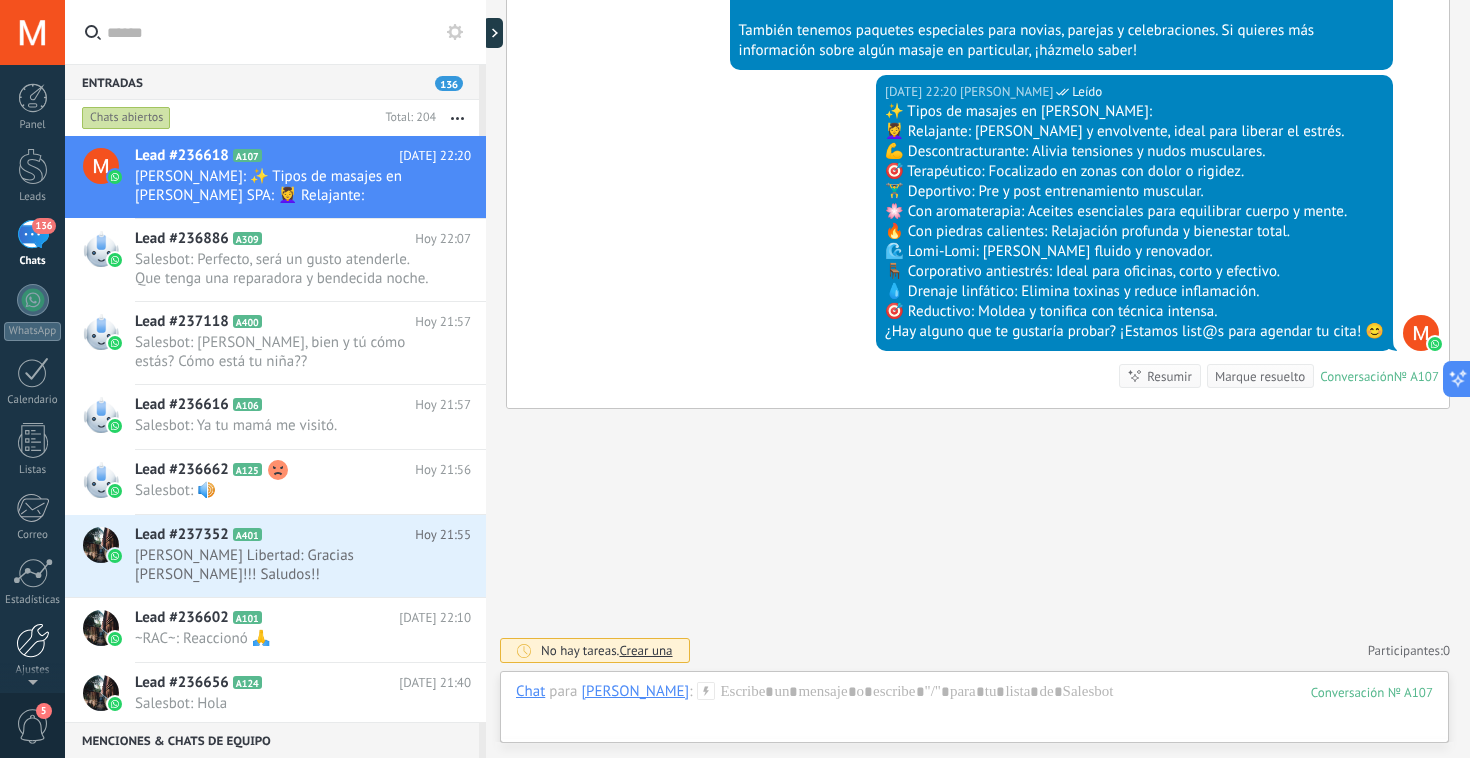 click at bounding box center (33, 640) 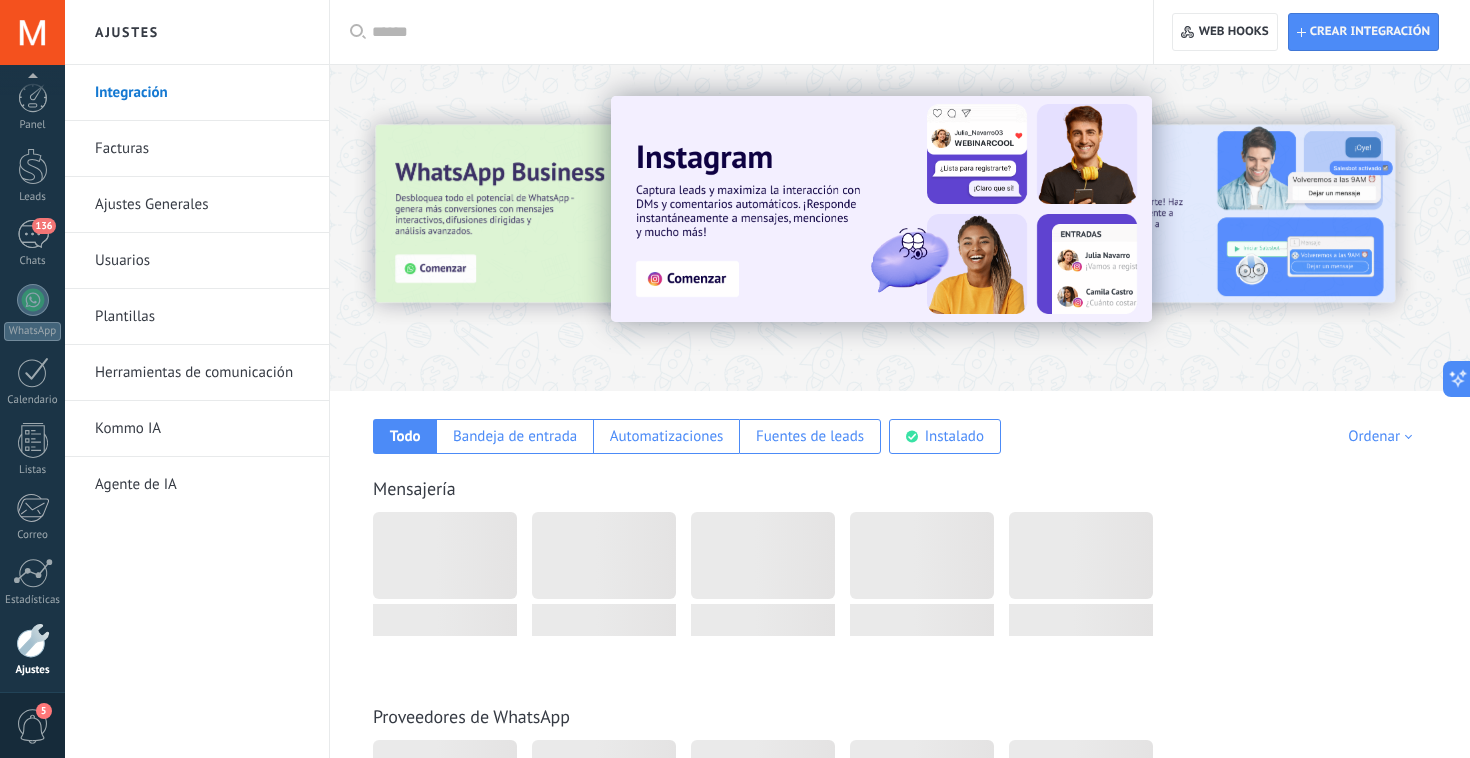 scroll, scrollTop: 74, scrollLeft: 0, axis: vertical 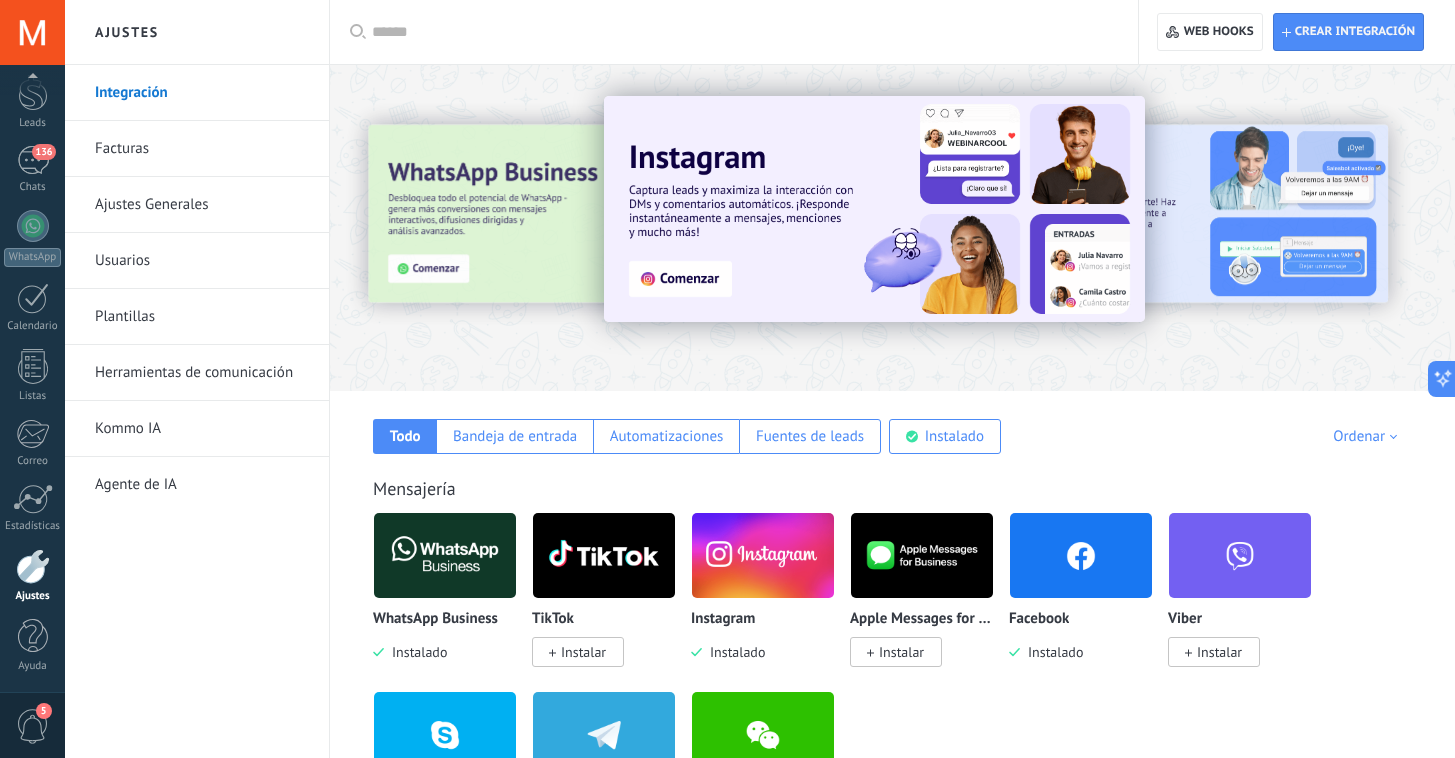click on "Plantillas" at bounding box center [202, 317] 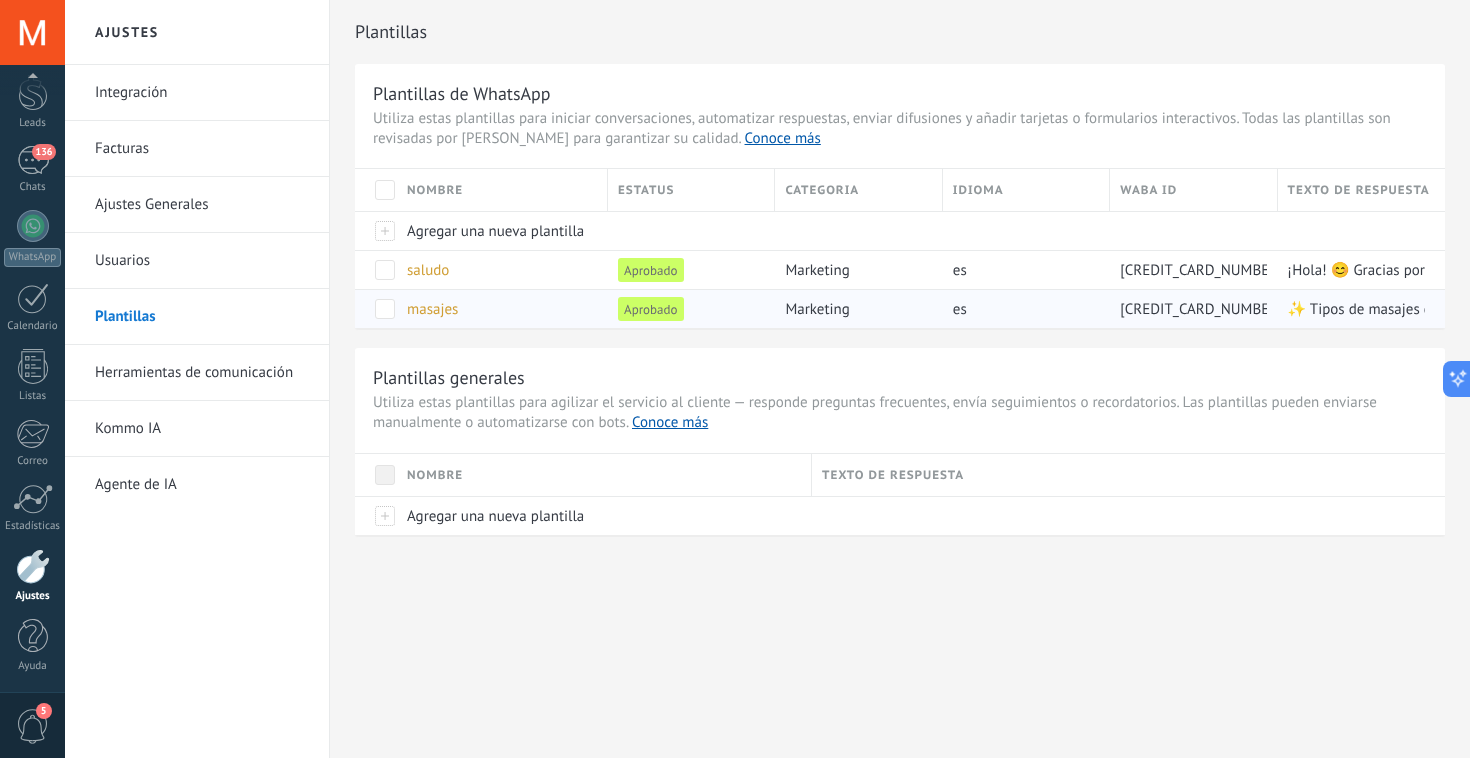 click at bounding box center [385, 309] 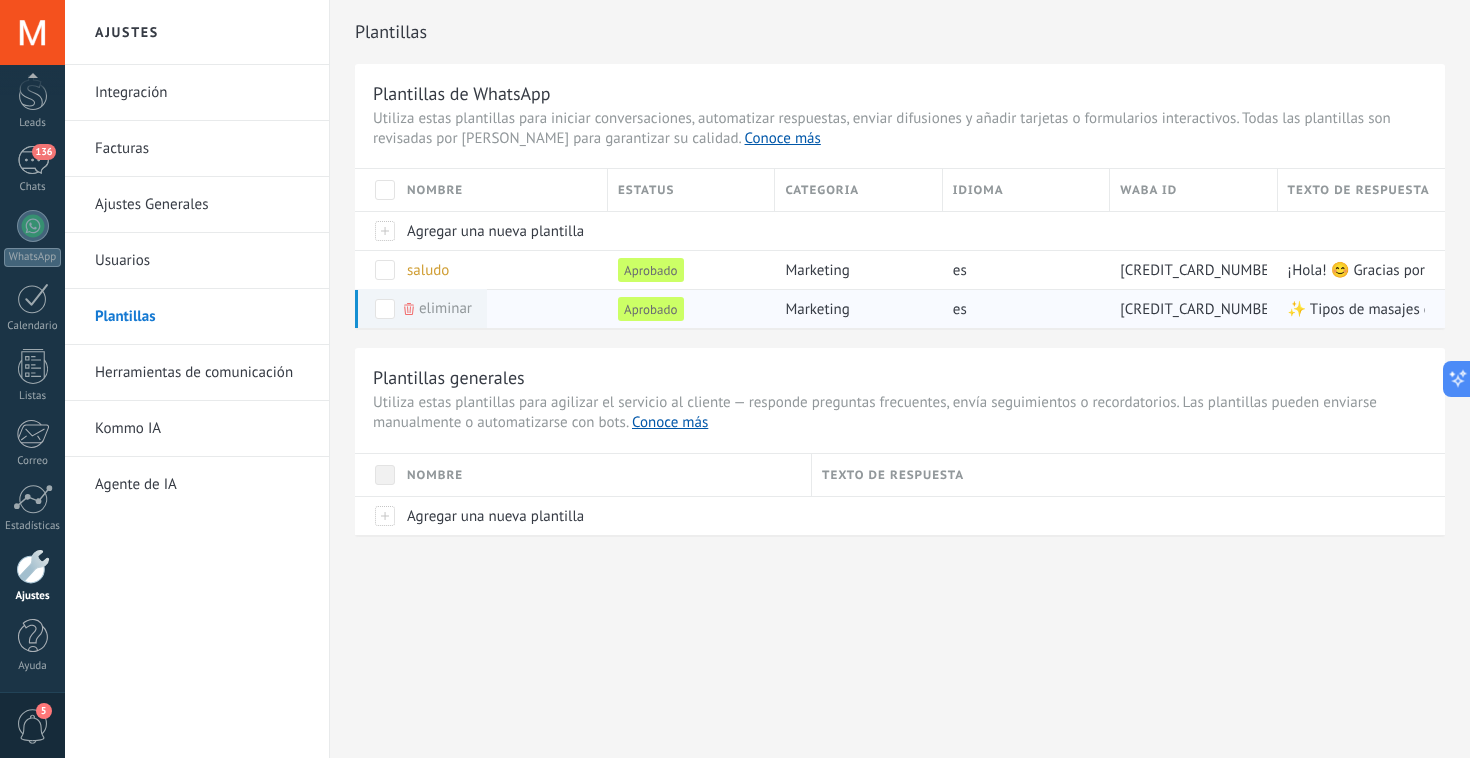 click on "eliminar" at bounding box center [445, 308] 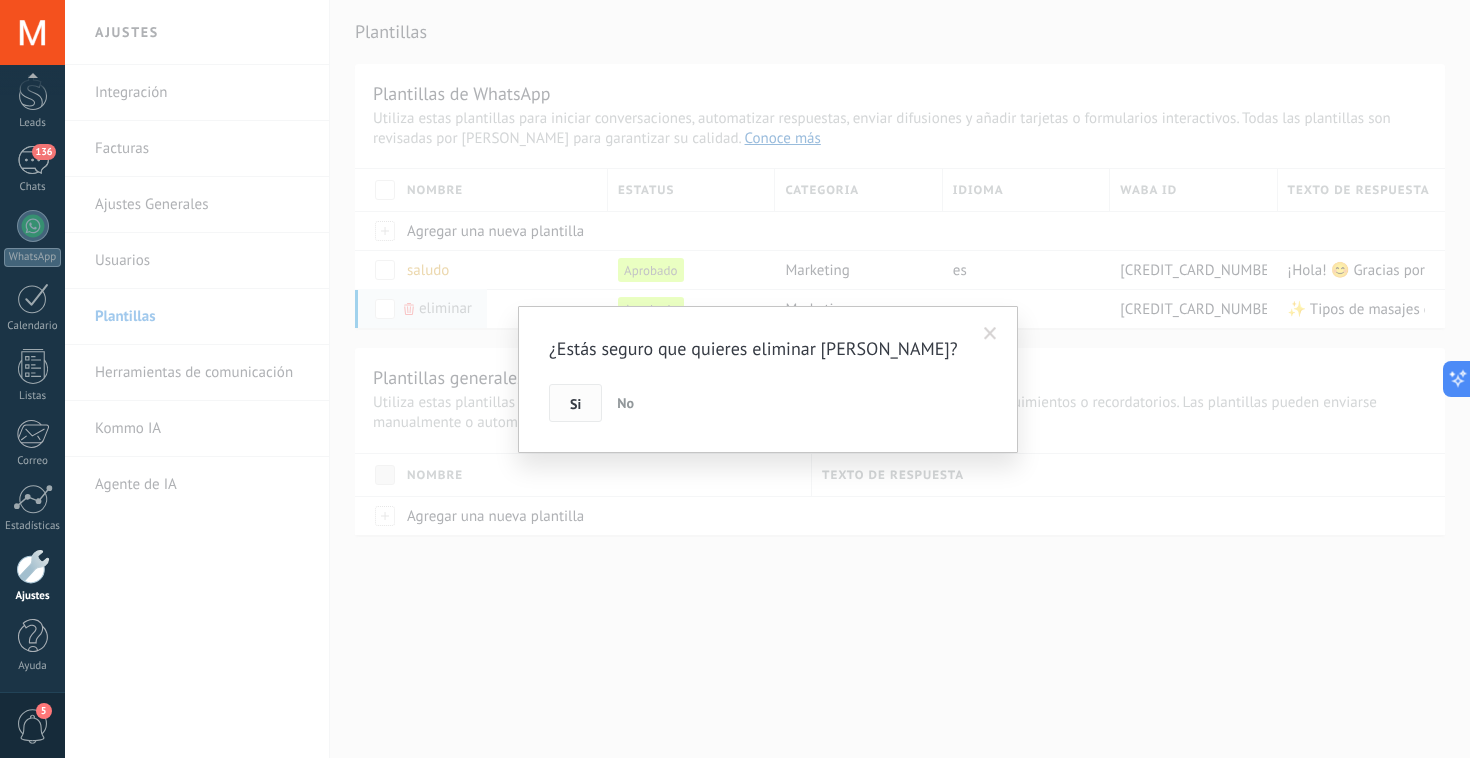 click on "Si" at bounding box center (575, 404) 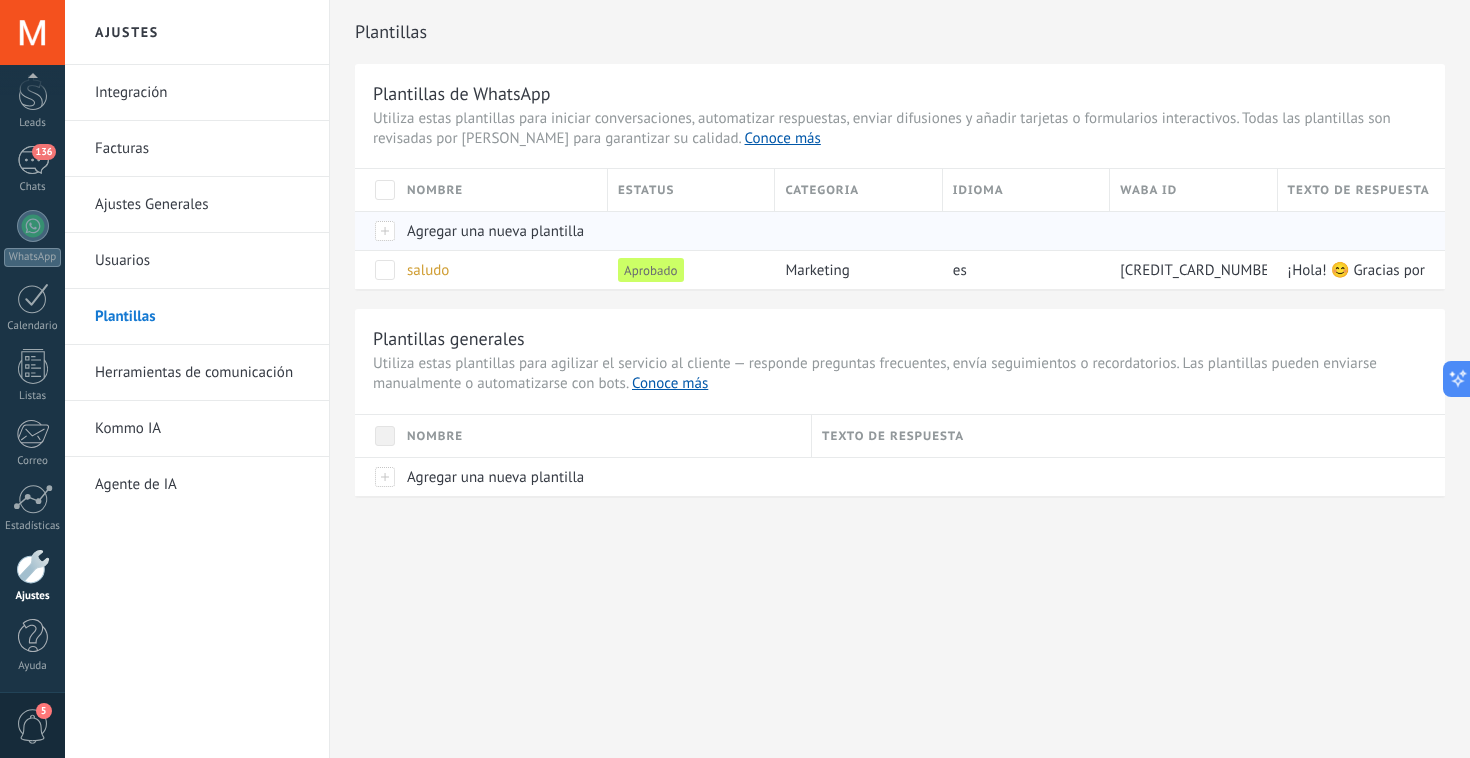 click on "Agregar una nueva plantilla" at bounding box center (495, 231) 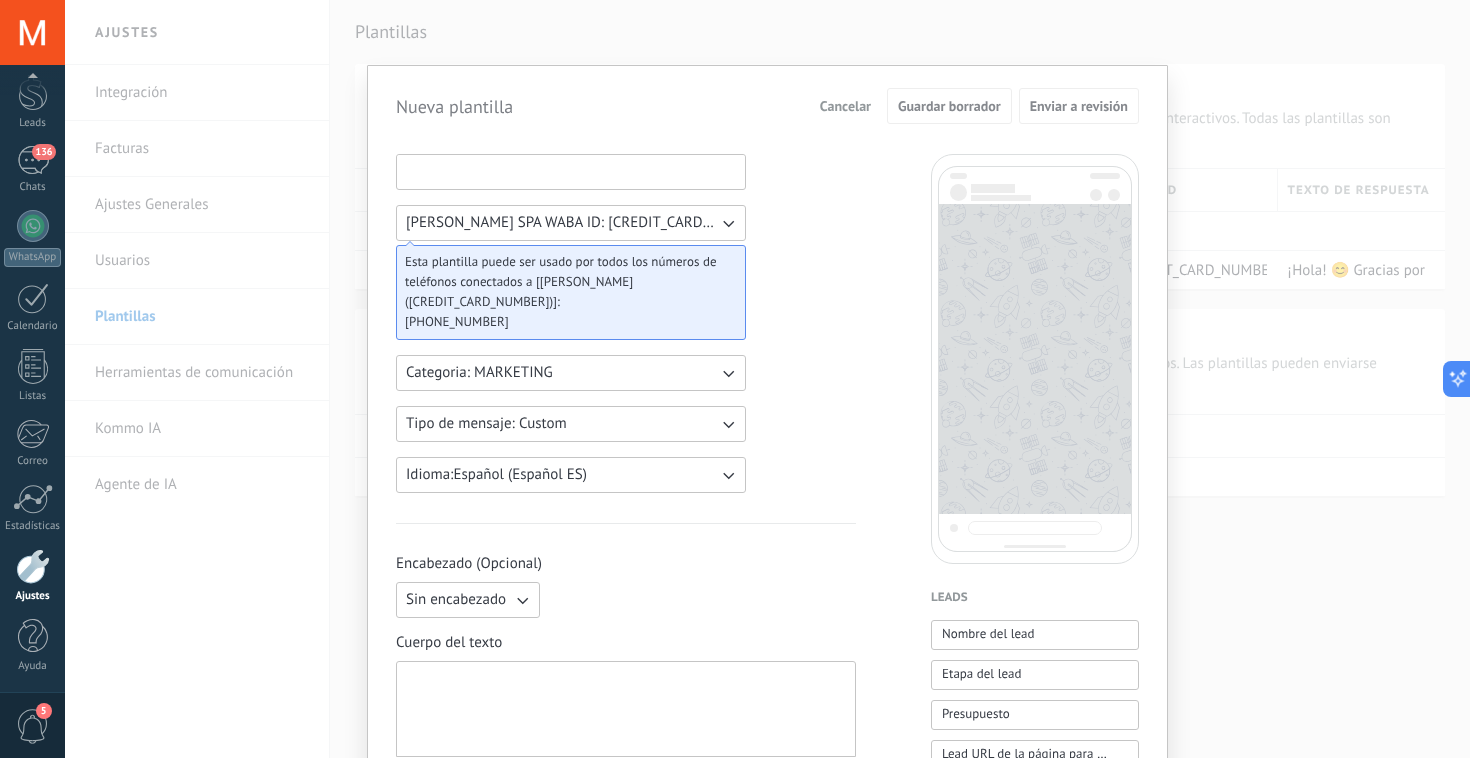 click at bounding box center (571, 171) 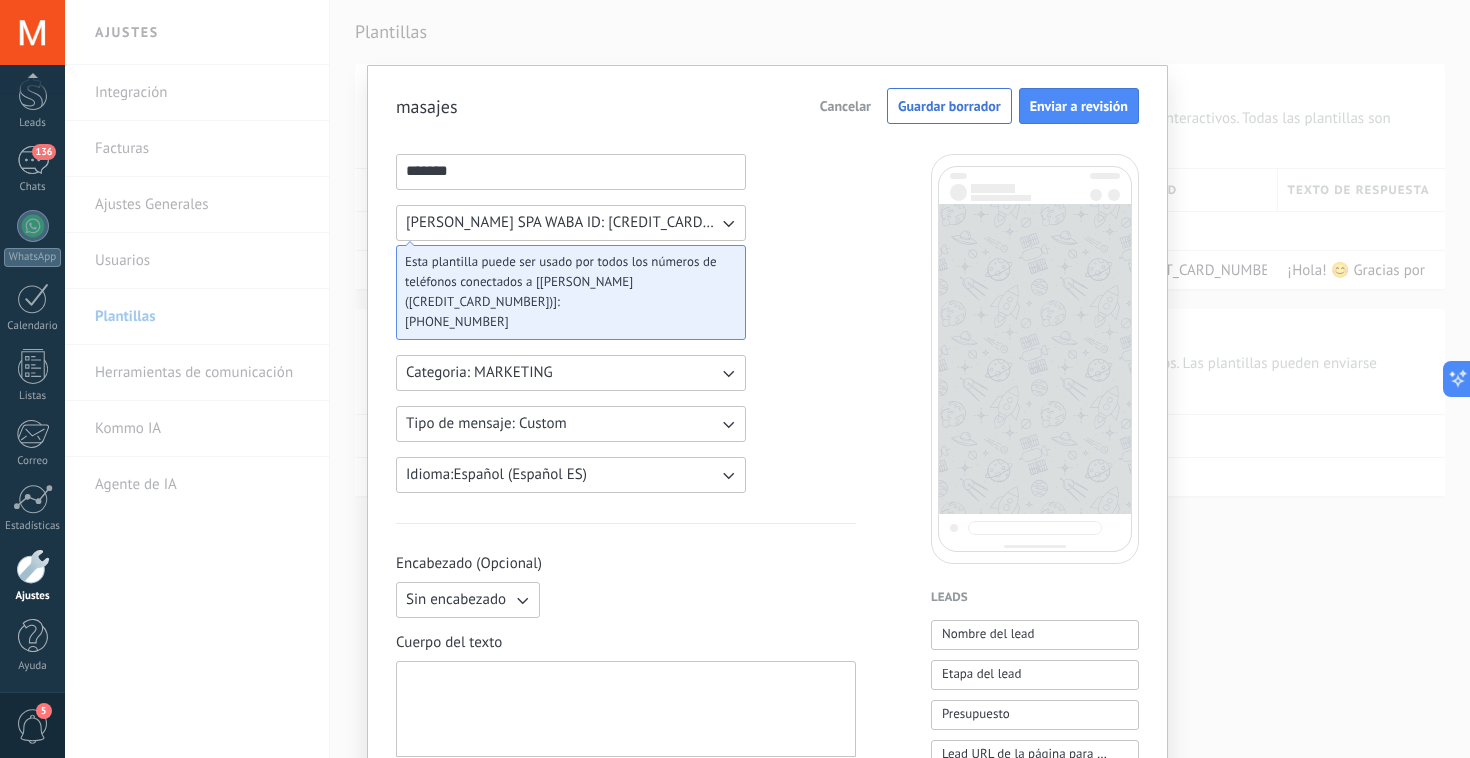 type on "*******" 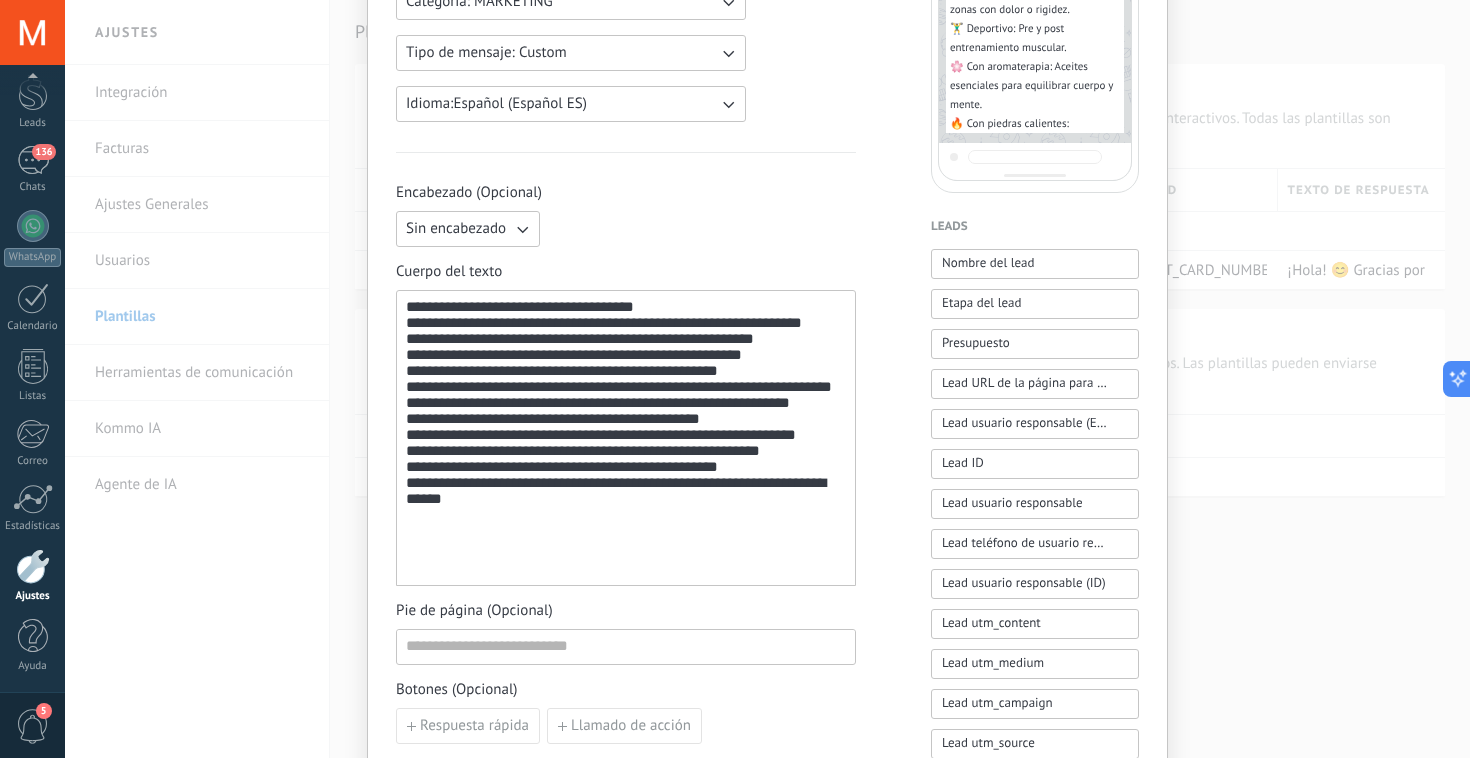 scroll, scrollTop: 371, scrollLeft: 0, axis: vertical 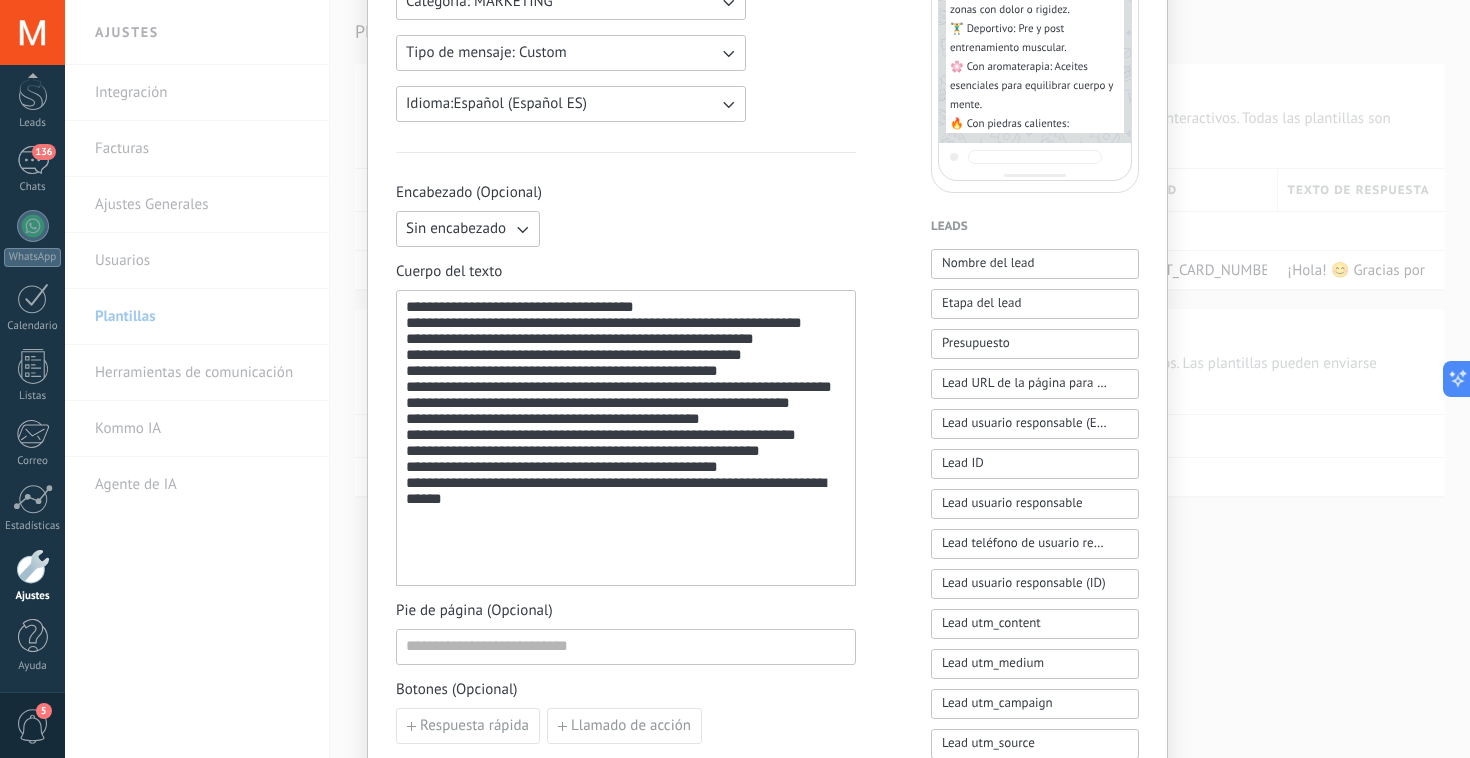 click on "**********" at bounding box center [626, 438] 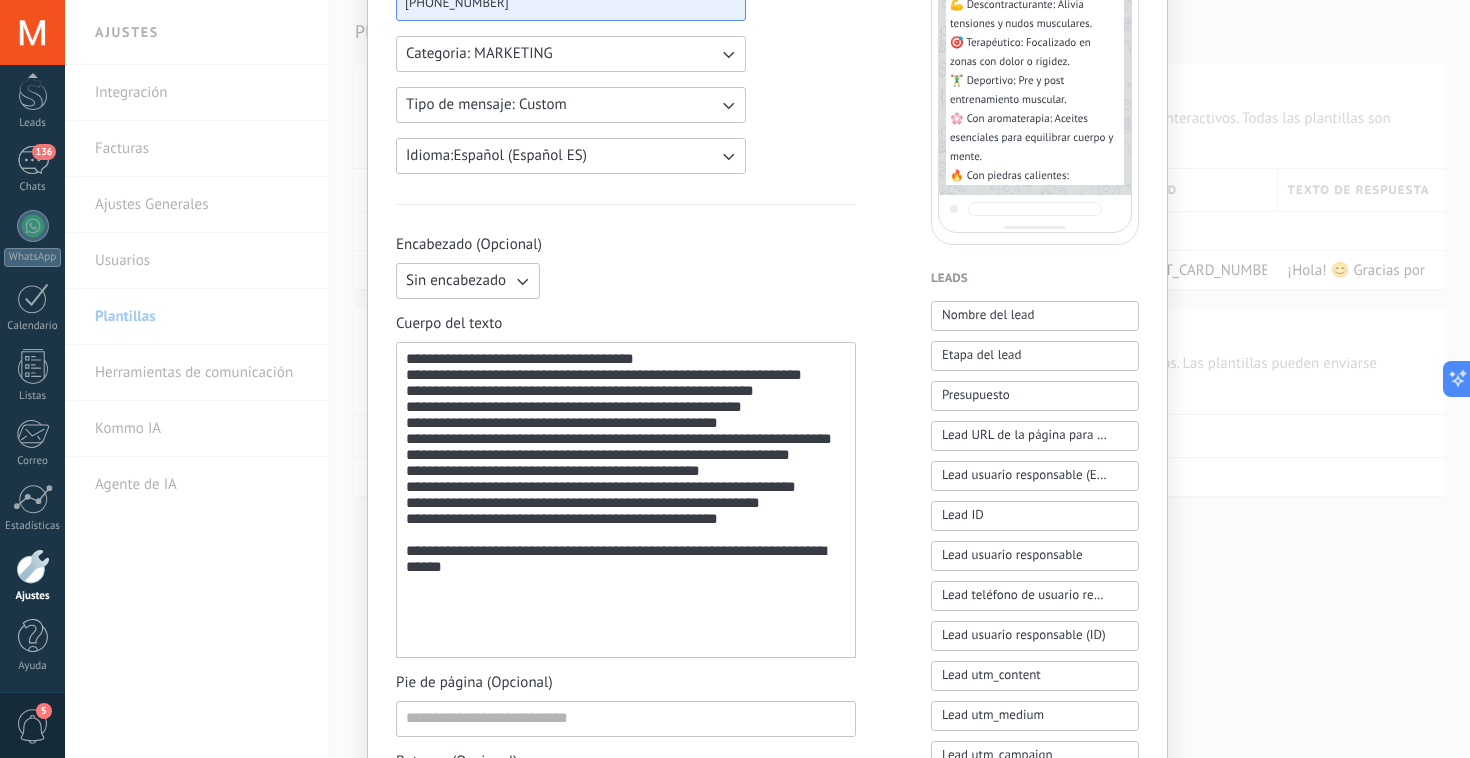 scroll, scrollTop: 209, scrollLeft: 0, axis: vertical 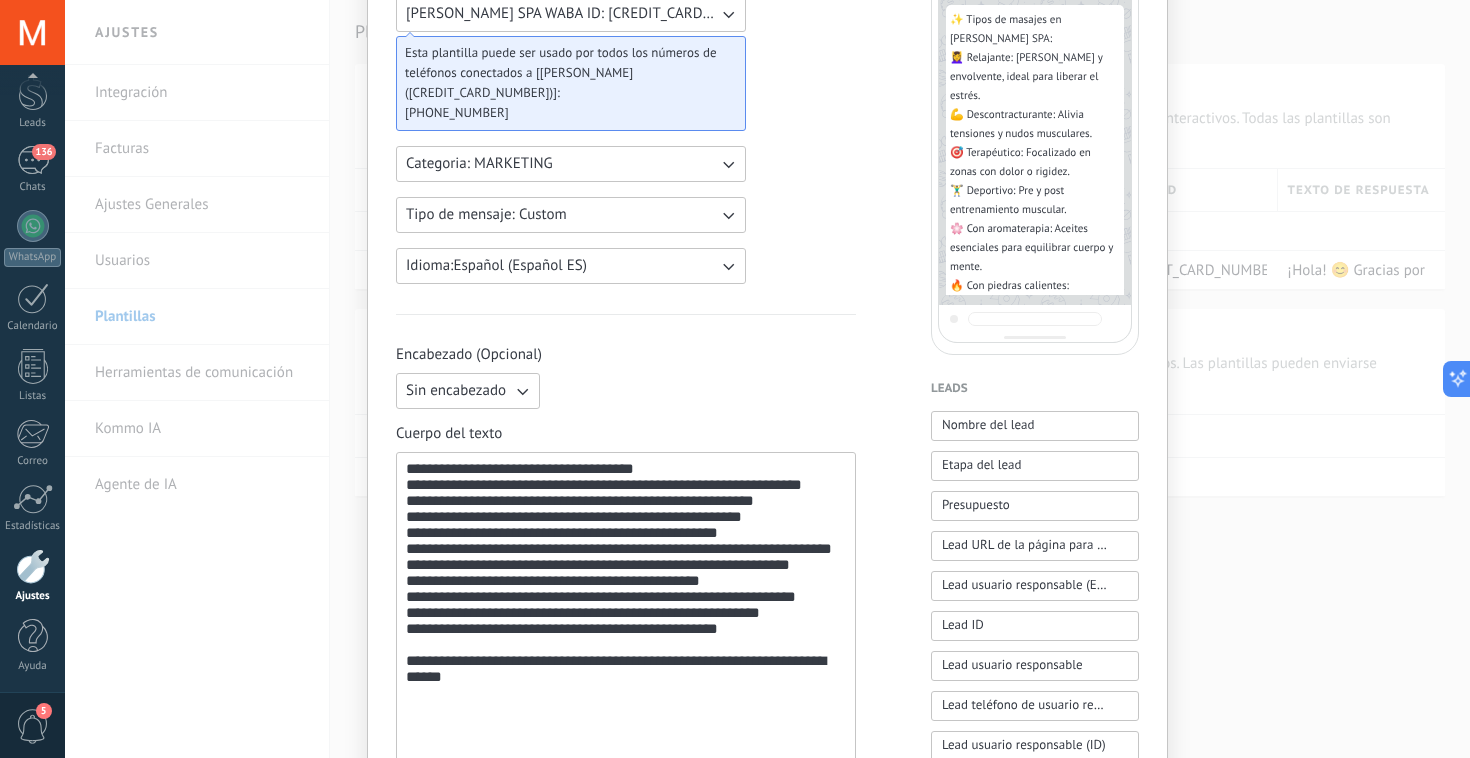click on "**********" at bounding box center [626, 610] 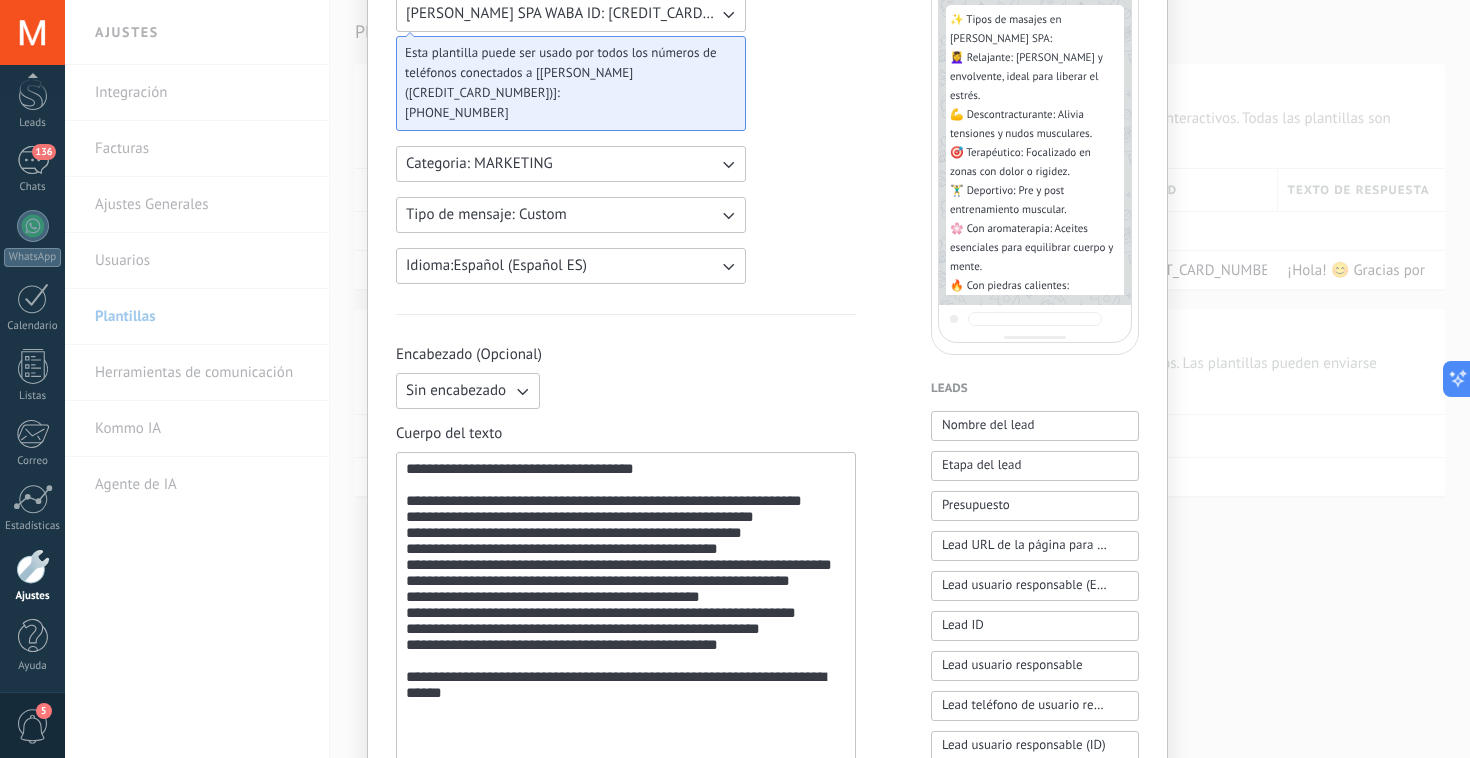 scroll, scrollTop: 239, scrollLeft: 0, axis: vertical 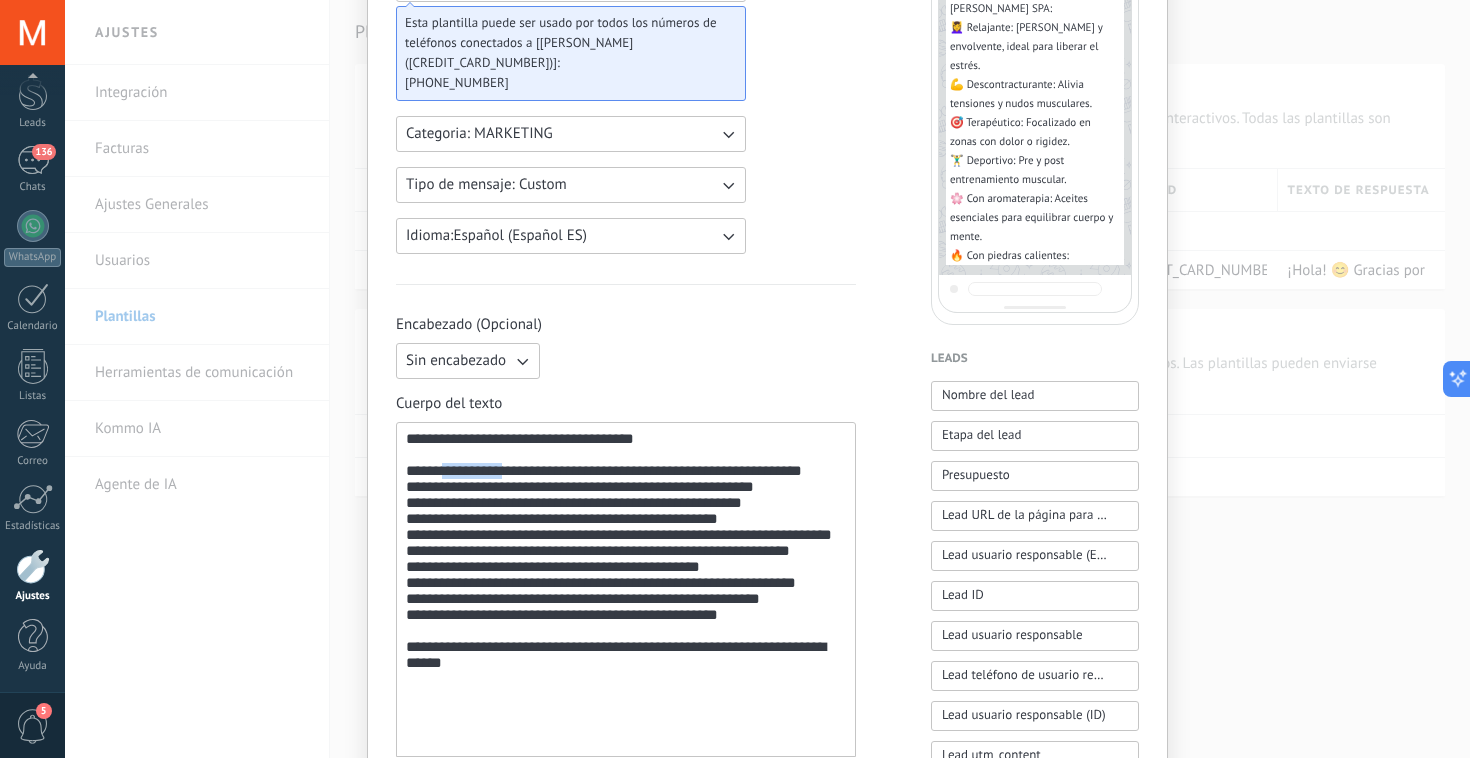 drag, startPoint x: 428, startPoint y: 481, endPoint x: 486, endPoint y: 483, distance: 58.034473 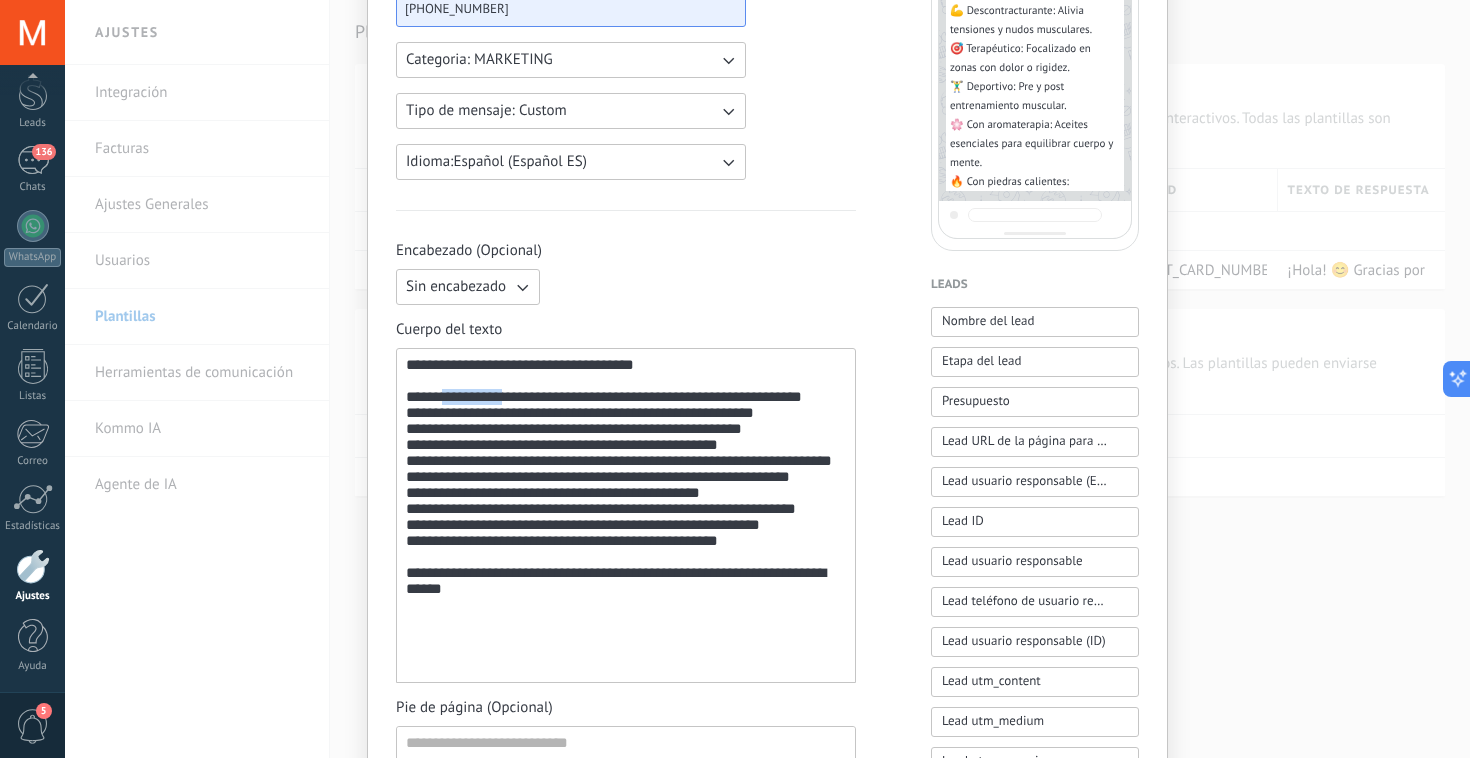 scroll, scrollTop: 301, scrollLeft: 0, axis: vertical 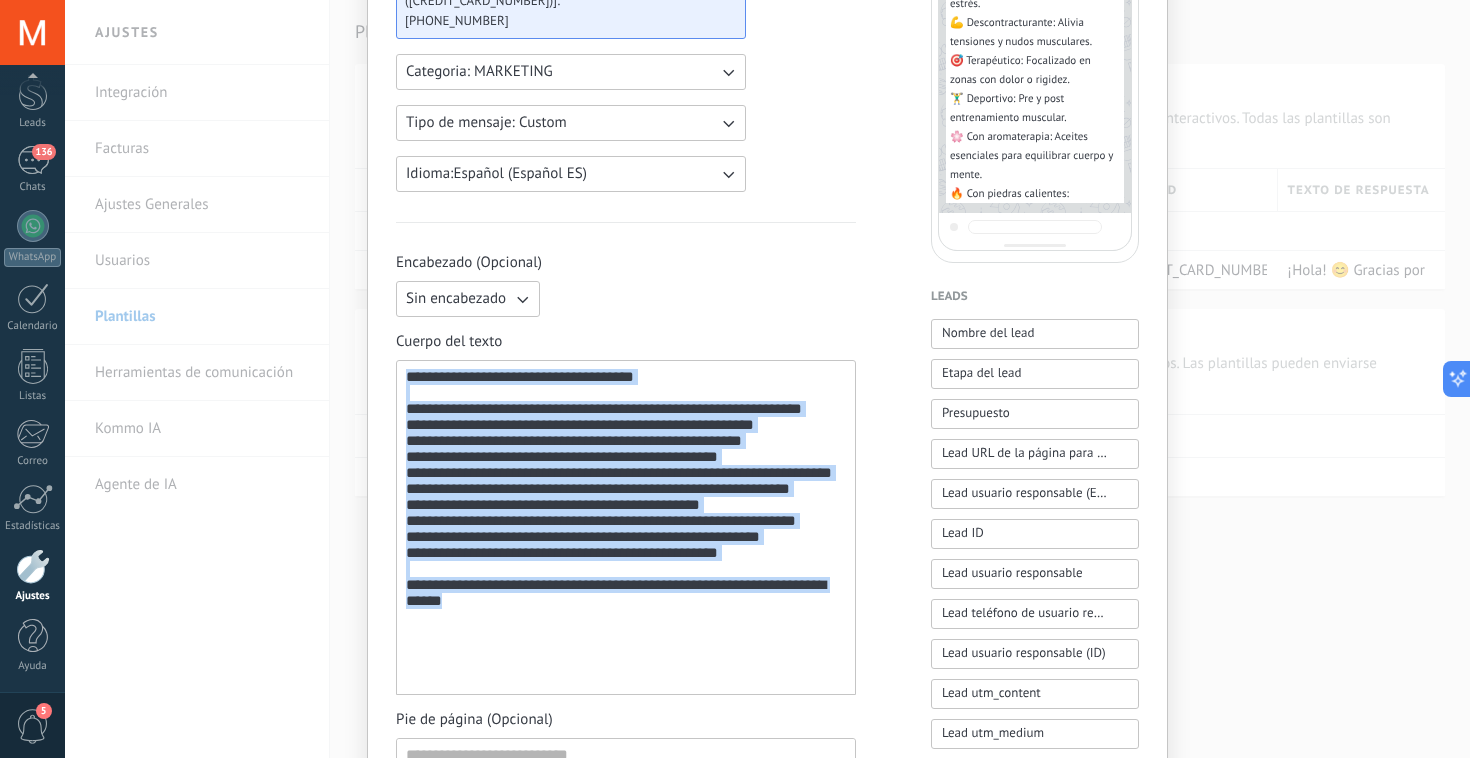 drag, startPoint x: 550, startPoint y: 684, endPoint x: 358, endPoint y: 346, distance: 388.72614 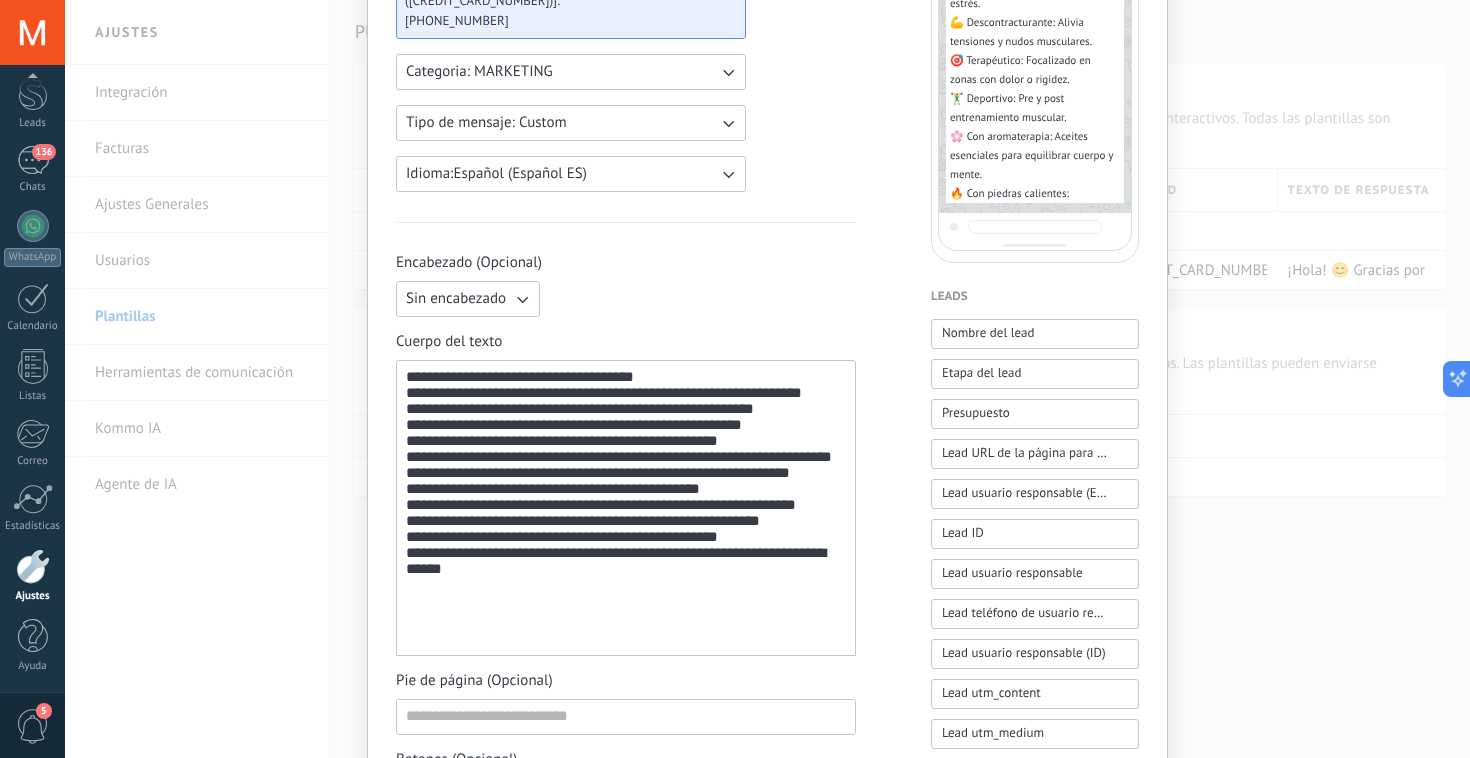 click on "**********" at bounding box center (626, 508) 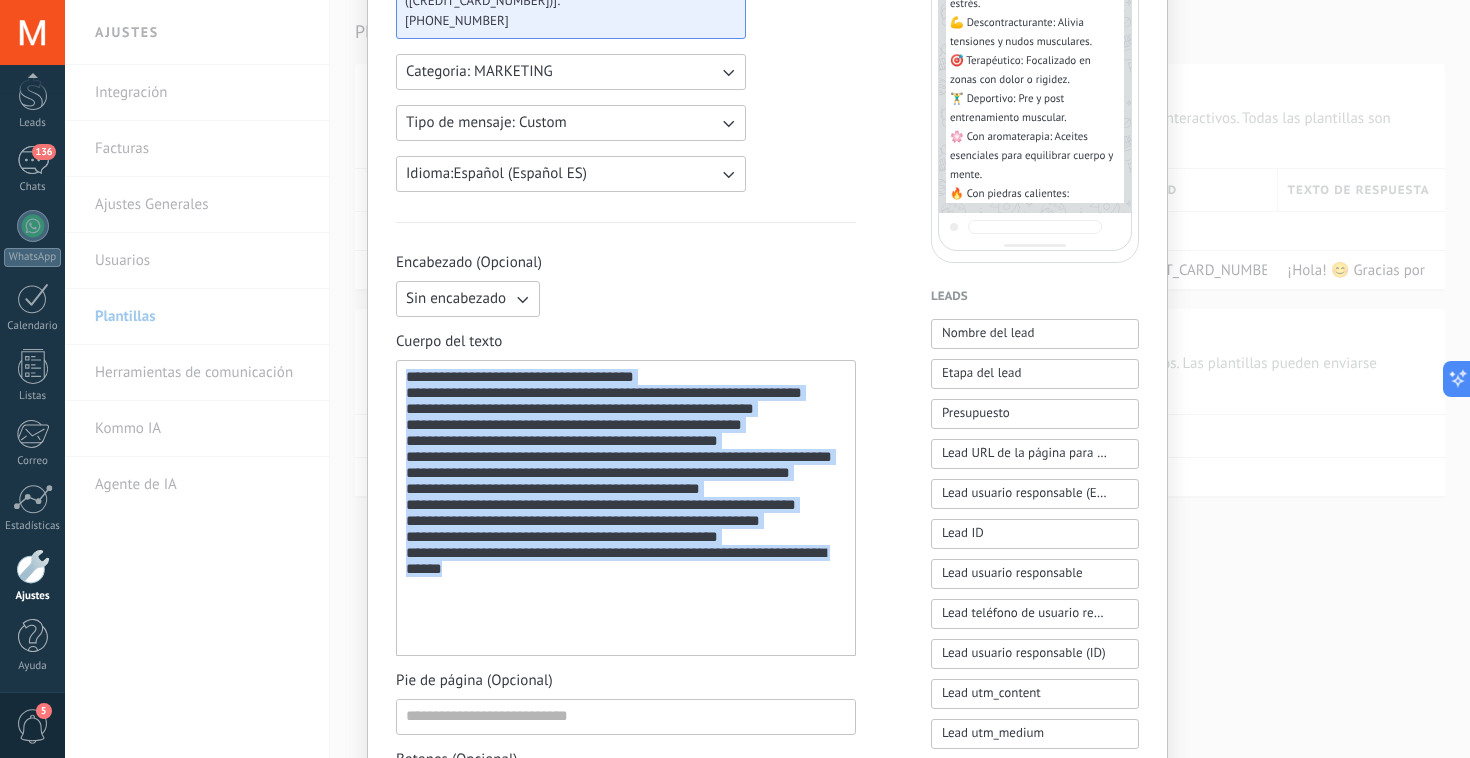 drag, startPoint x: 495, startPoint y: 645, endPoint x: 389, endPoint y: 362, distance: 302.20026 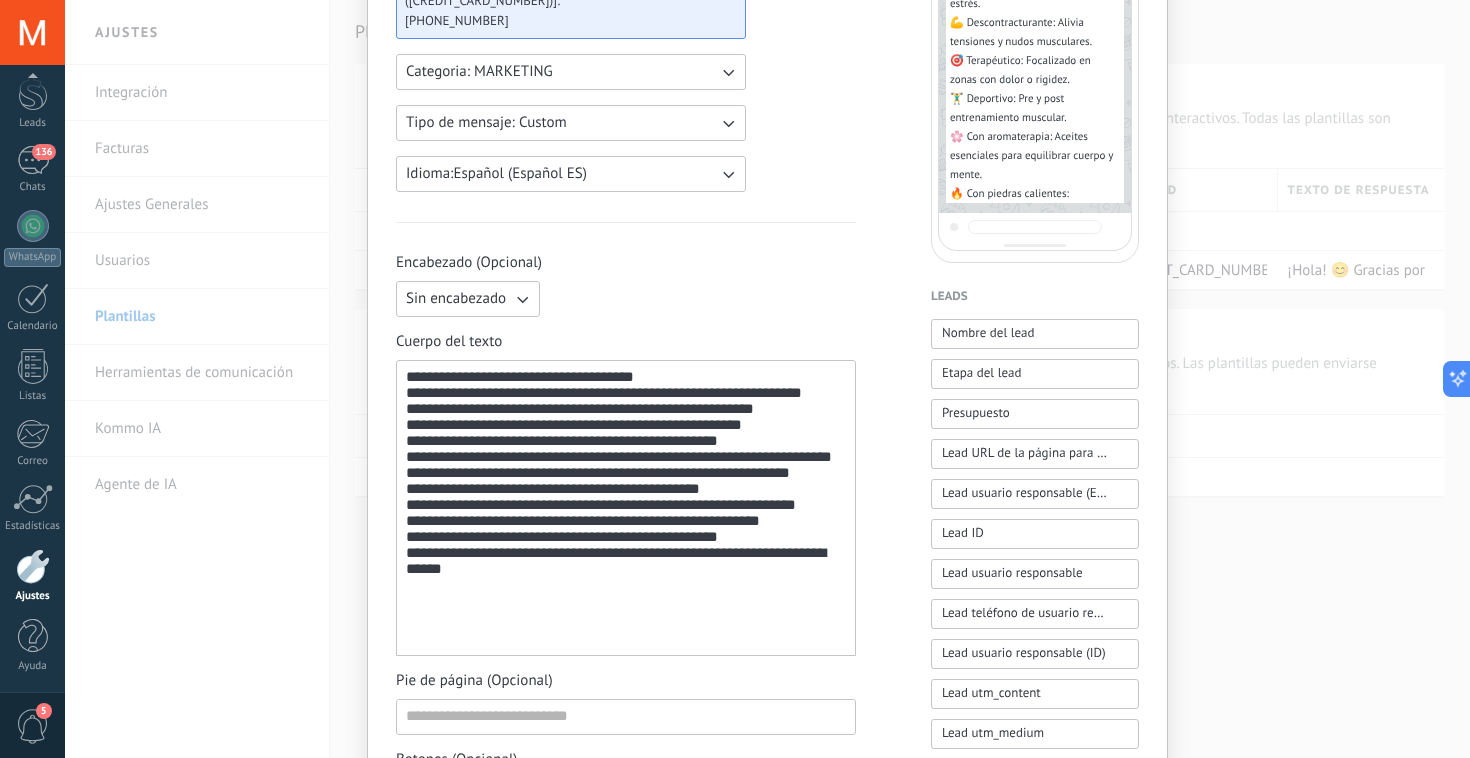 click on "**********" at bounding box center (626, 508) 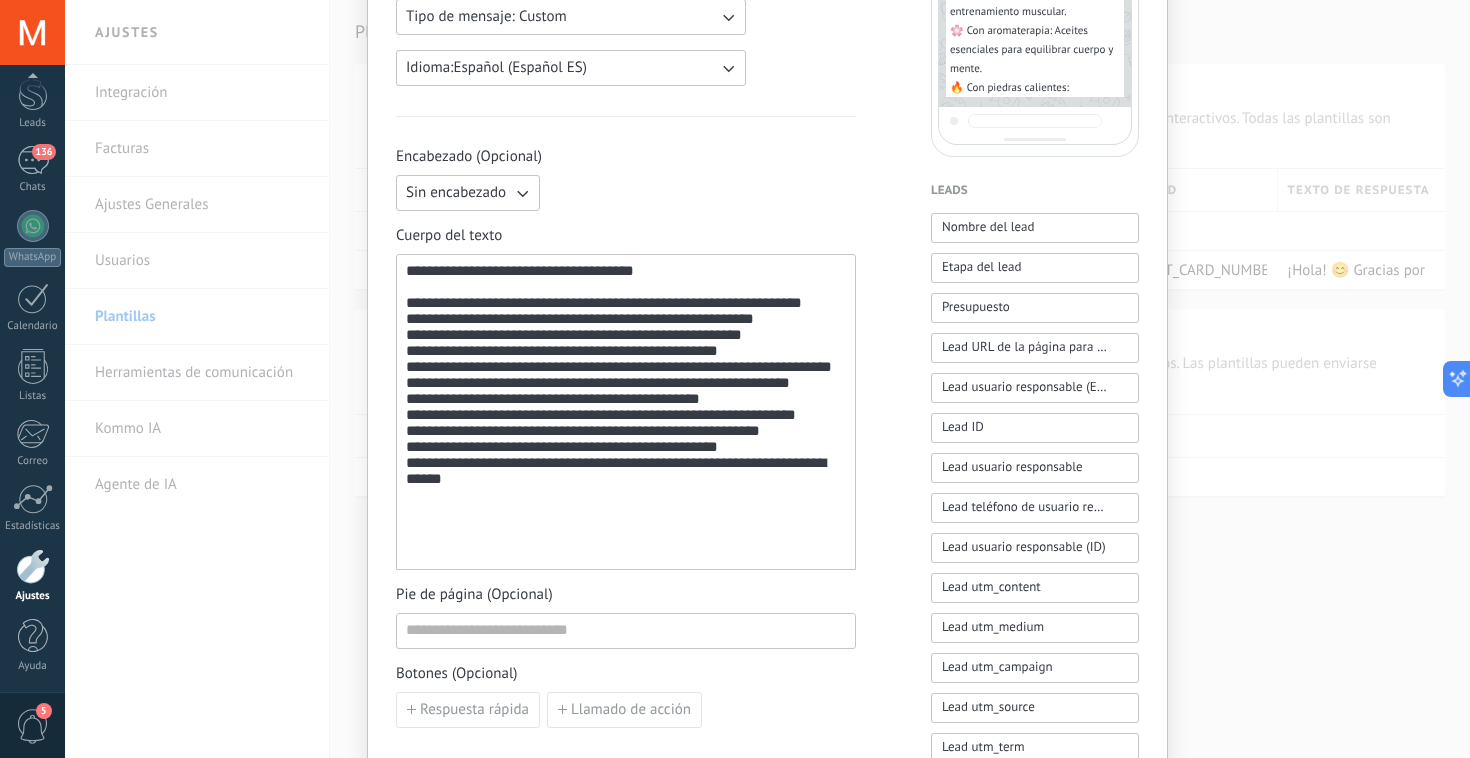 scroll, scrollTop: 411, scrollLeft: 0, axis: vertical 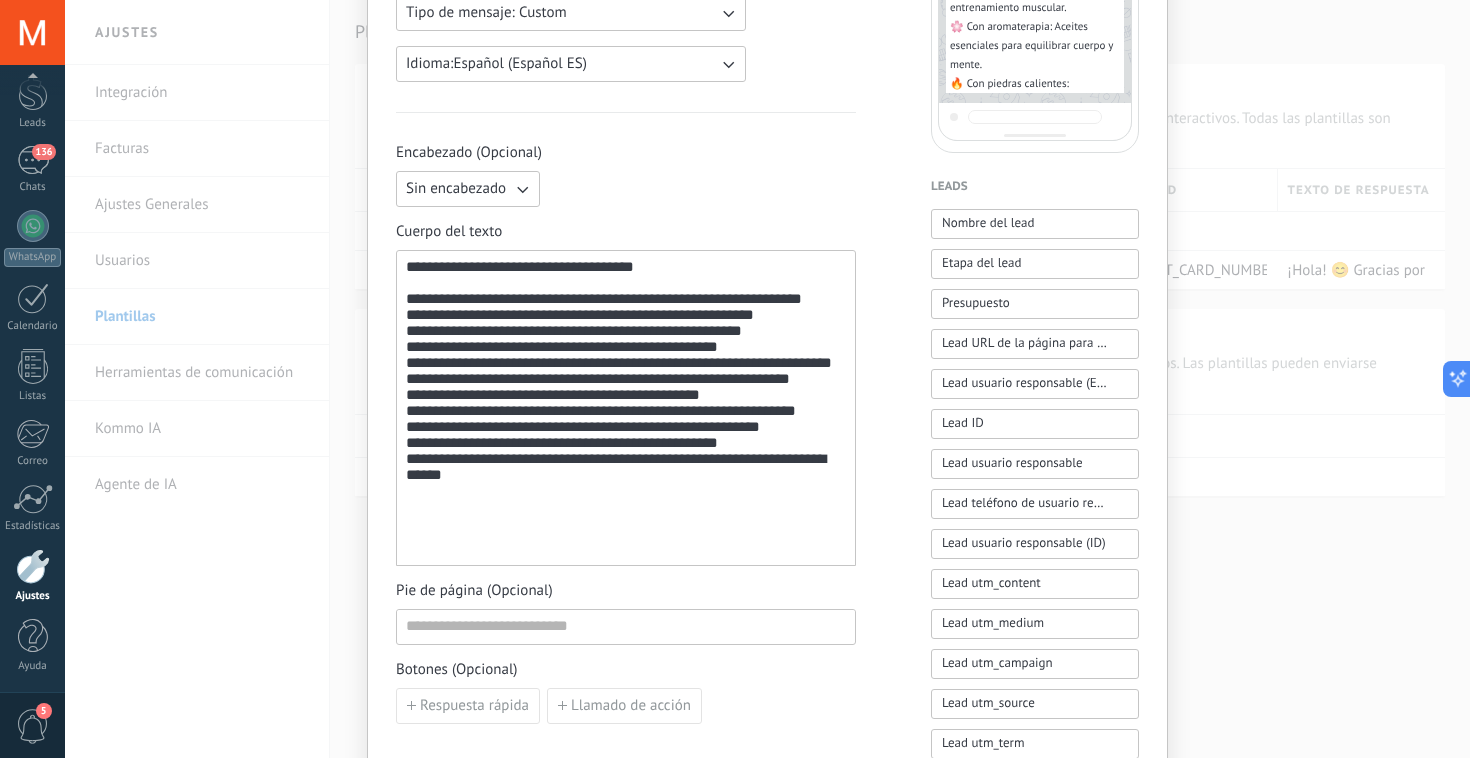 click on "**********" at bounding box center (626, 414) 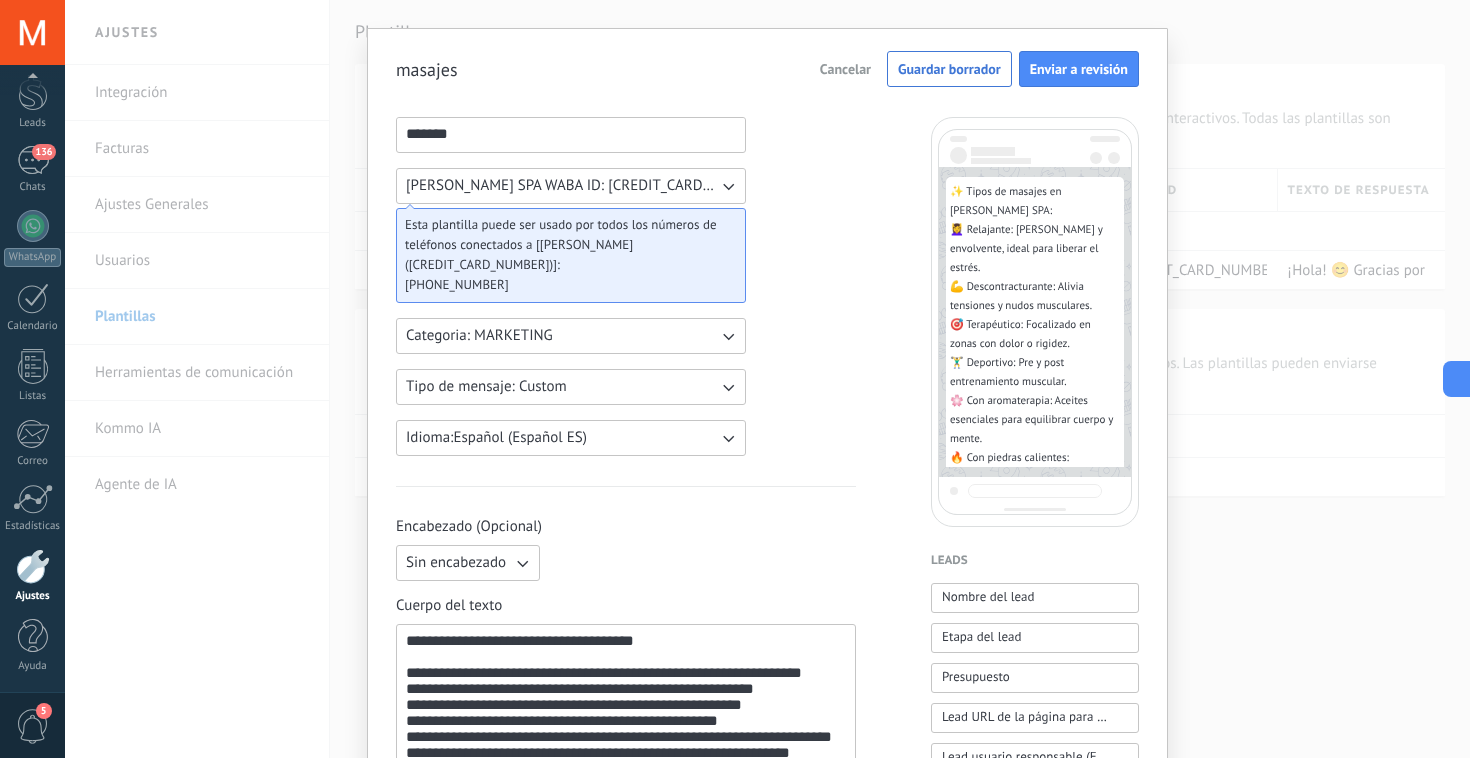 scroll, scrollTop: 0, scrollLeft: 0, axis: both 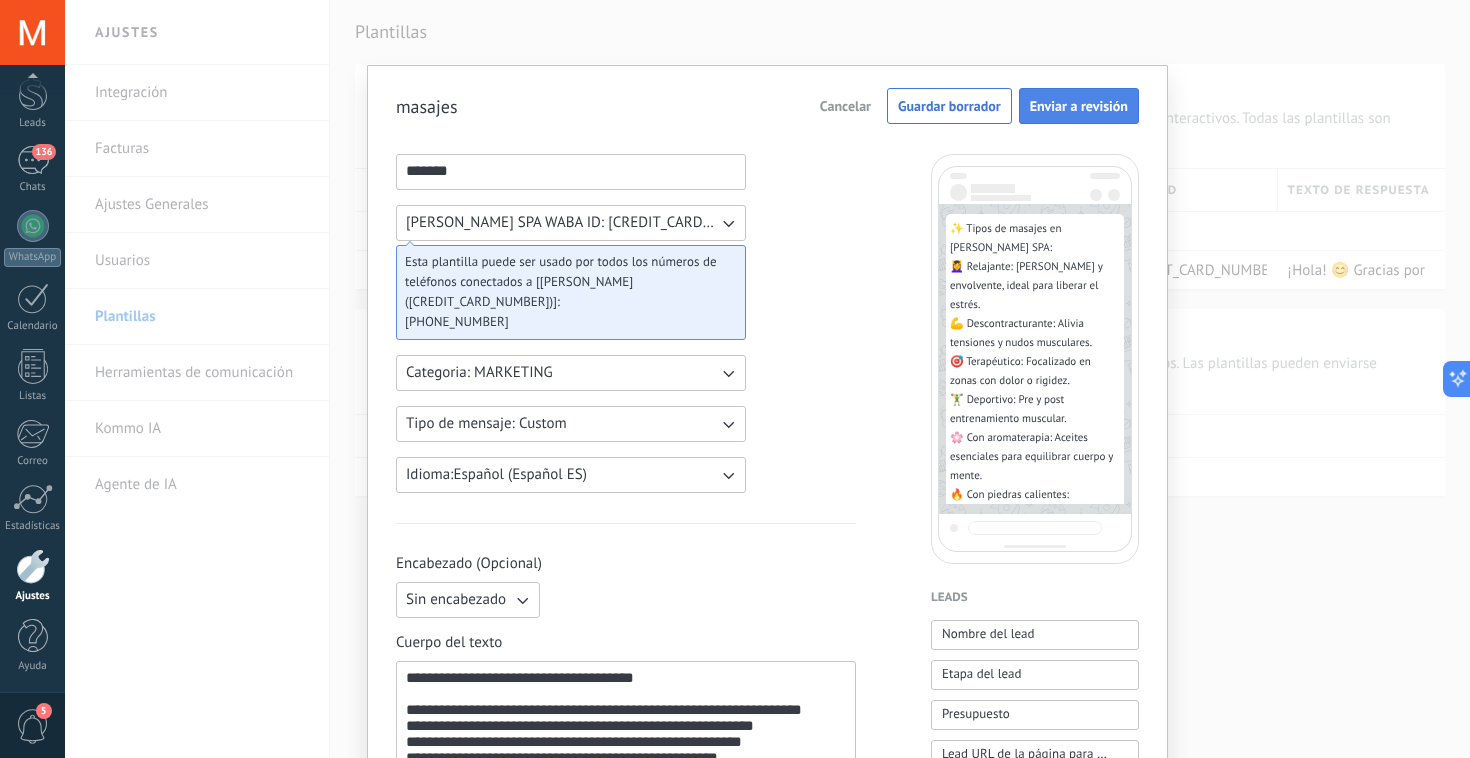 click on "Enviar a revisión" at bounding box center (1079, 106) 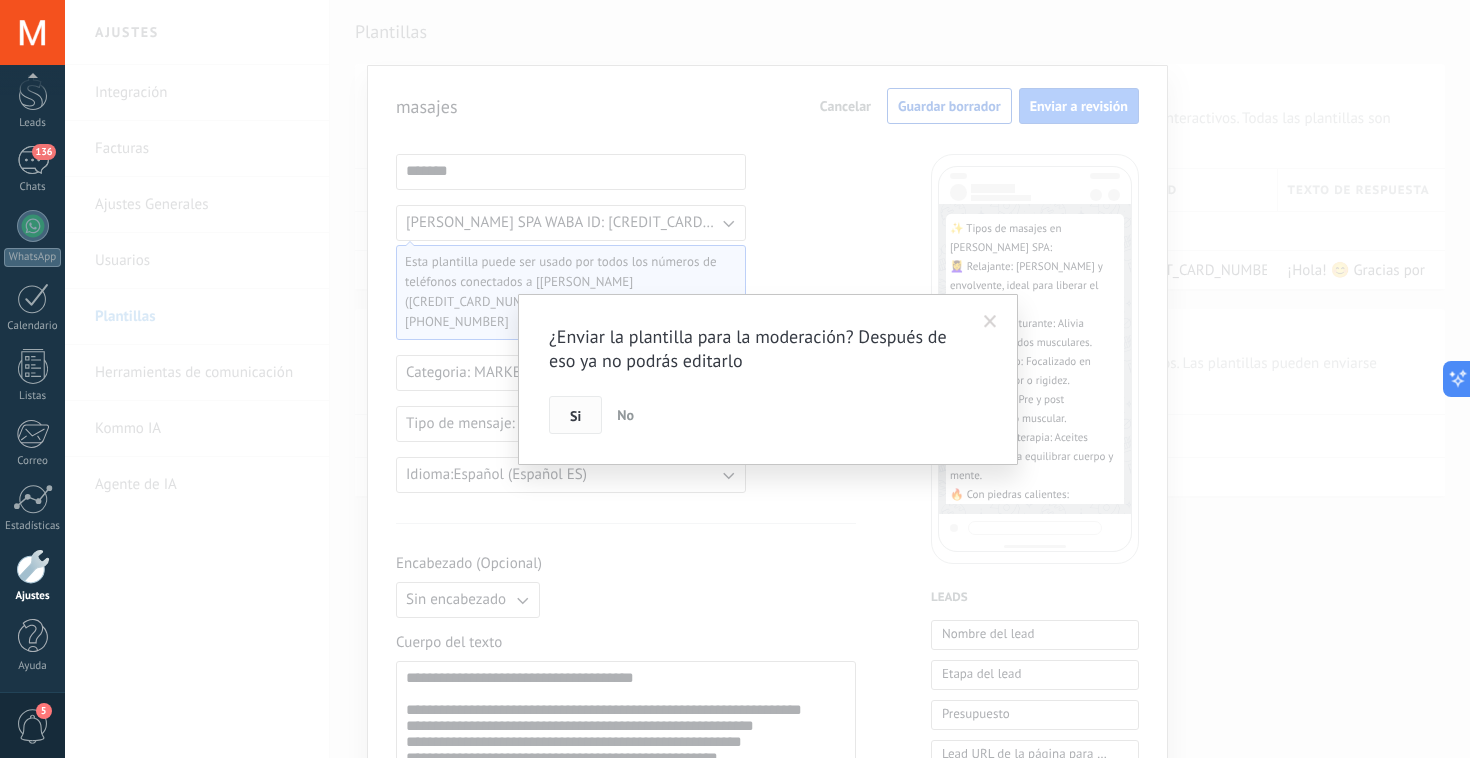click on "Si" at bounding box center [575, 415] 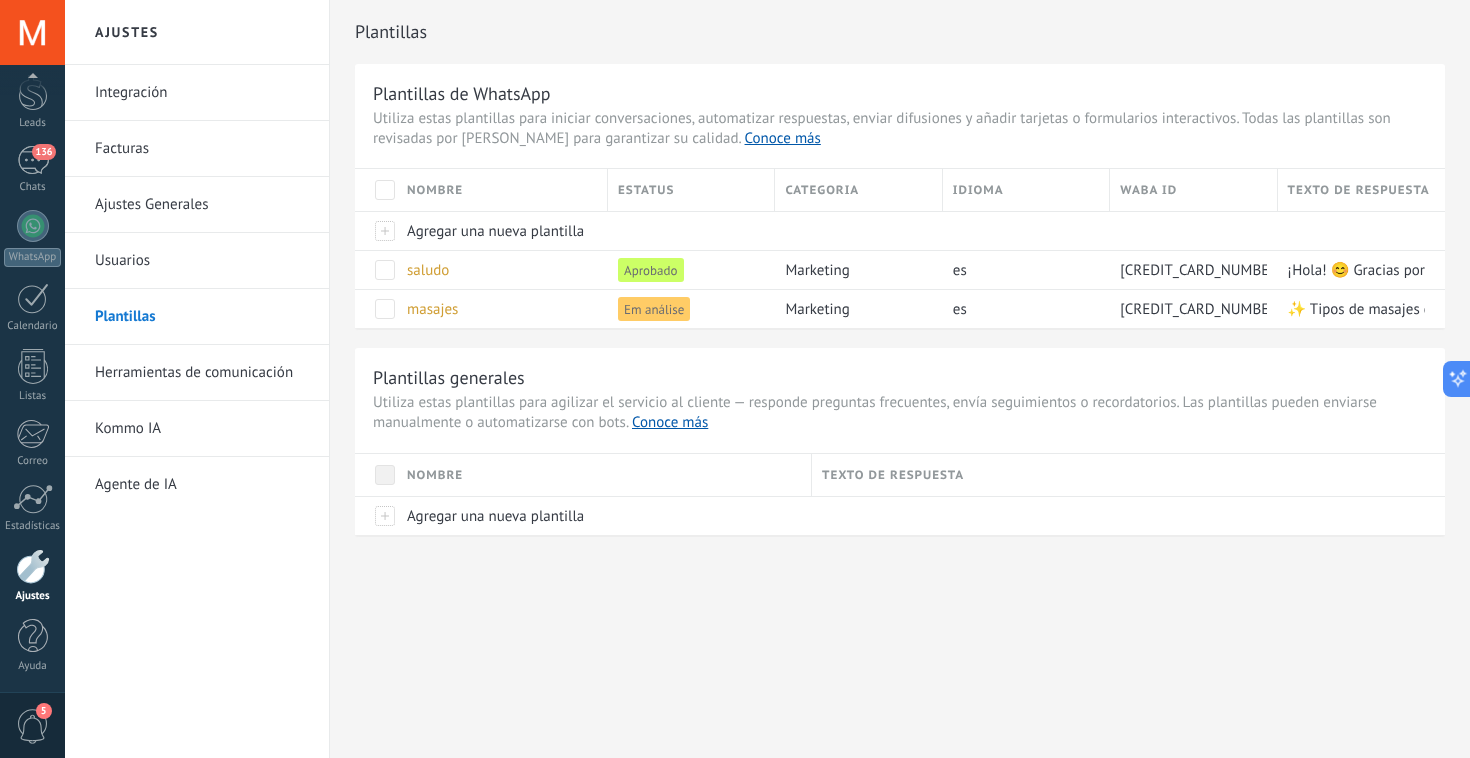 click on "Plantillas Plantillas de WhatsApp Utiliza estas plantillas para iniciar conversaciones, automatizar respuestas, enviar difusiones y añadir tarjetas o formularios interactivos. Todas las plantillas son revisadas por Meta para garantizar su calidad.   Conoce más Nombre Estatus Categoria Idioma WABA ID Texto de respuesta Agregar una nueva plantilla saludo Aprobado marketing es 604285415488821 ¡Hola! 😊 Gracias por escribirnos.
Ofrecemos masajes relajantes, faciales personalizados y depilaciones con productos de calidad 💆‍♀️✨. Todo pensado para que te sientas renovad@ y cuidad@.
¿Hay algún servicio que te gustaría probar o conocer mejor? 💬 masajes Em análise marketing es 604285415488821 Plantillas generales Utiliza estas plantillas para agilizar el servicio al cliente — responde preguntas frecuentes, envía seguimientos o recordatorios. Las plantillas pueden enviarse manualmente o automatizarse con bots.   Conoce más Nombre Texto de respuesta Agregar una nueva plantilla" at bounding box center (900, 310) 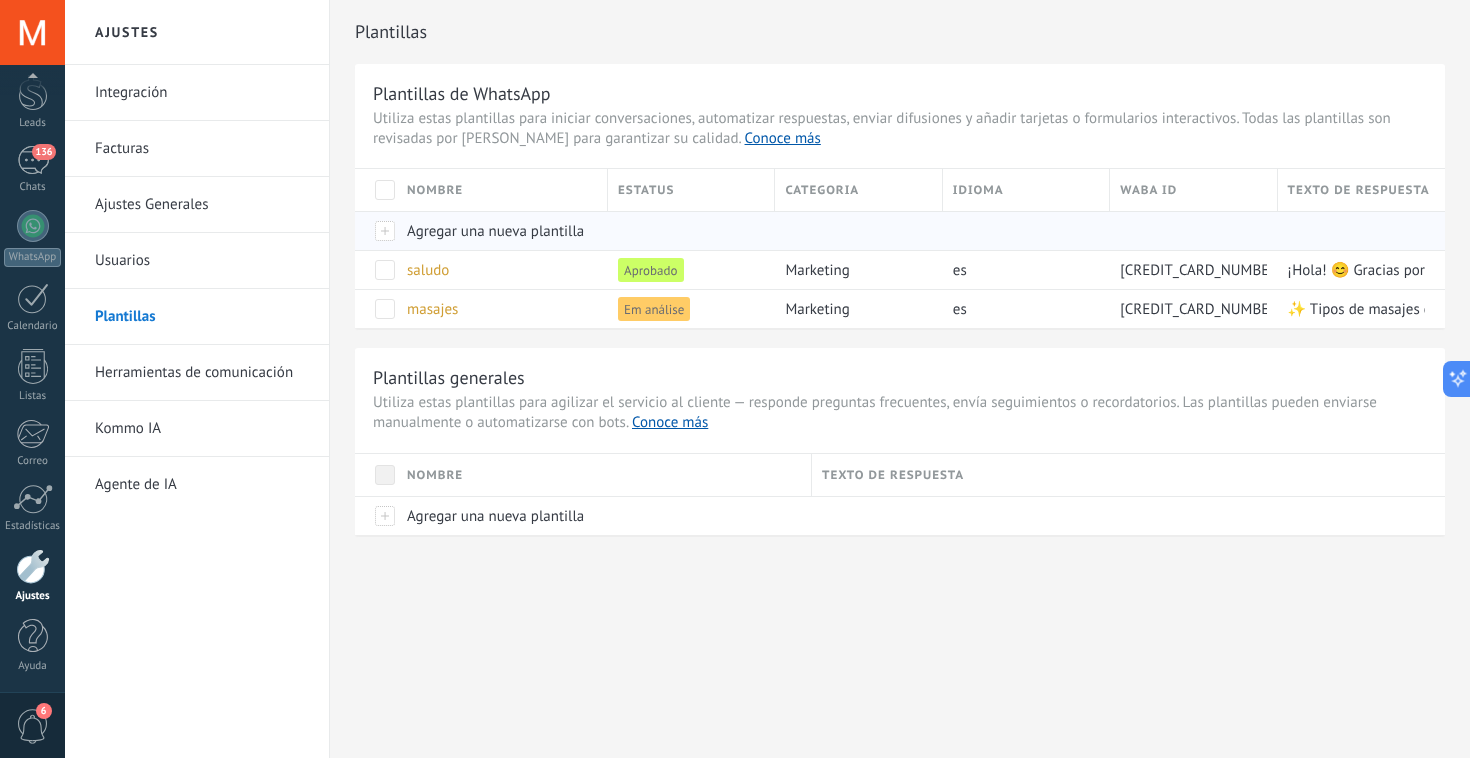 click on "Agregar una nueva plantilla" at bounding box center (497, 231) 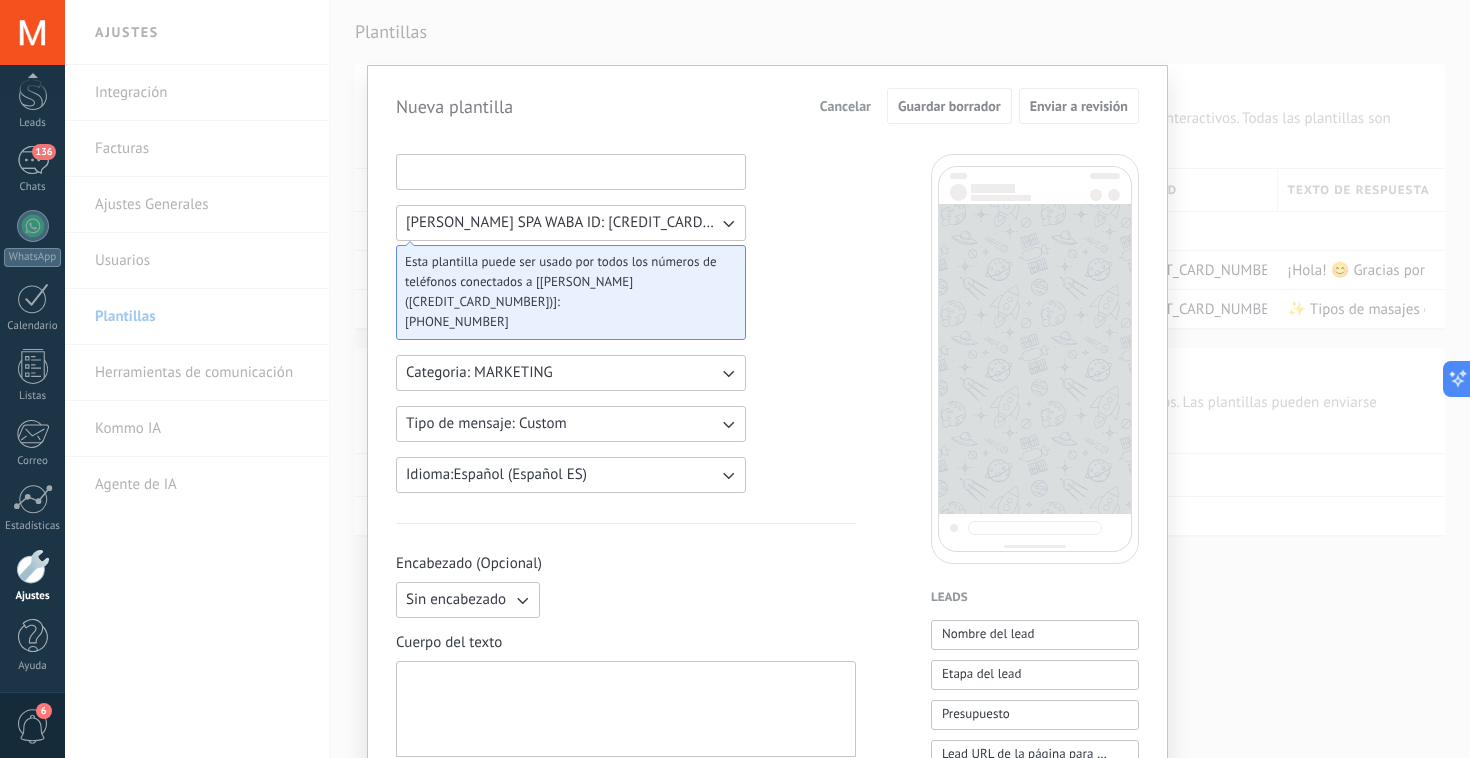 click at bounding box center [571, 171] 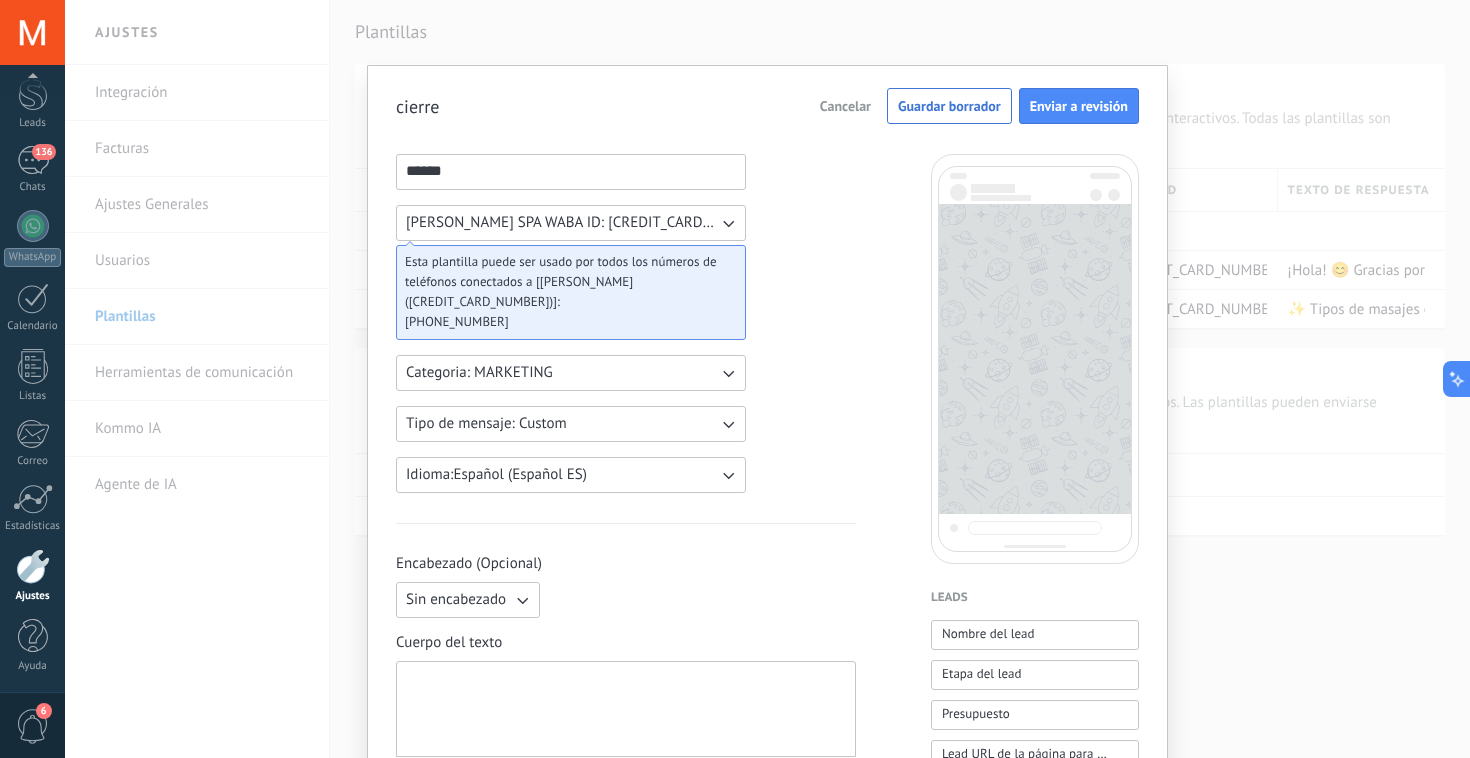 type on "******" 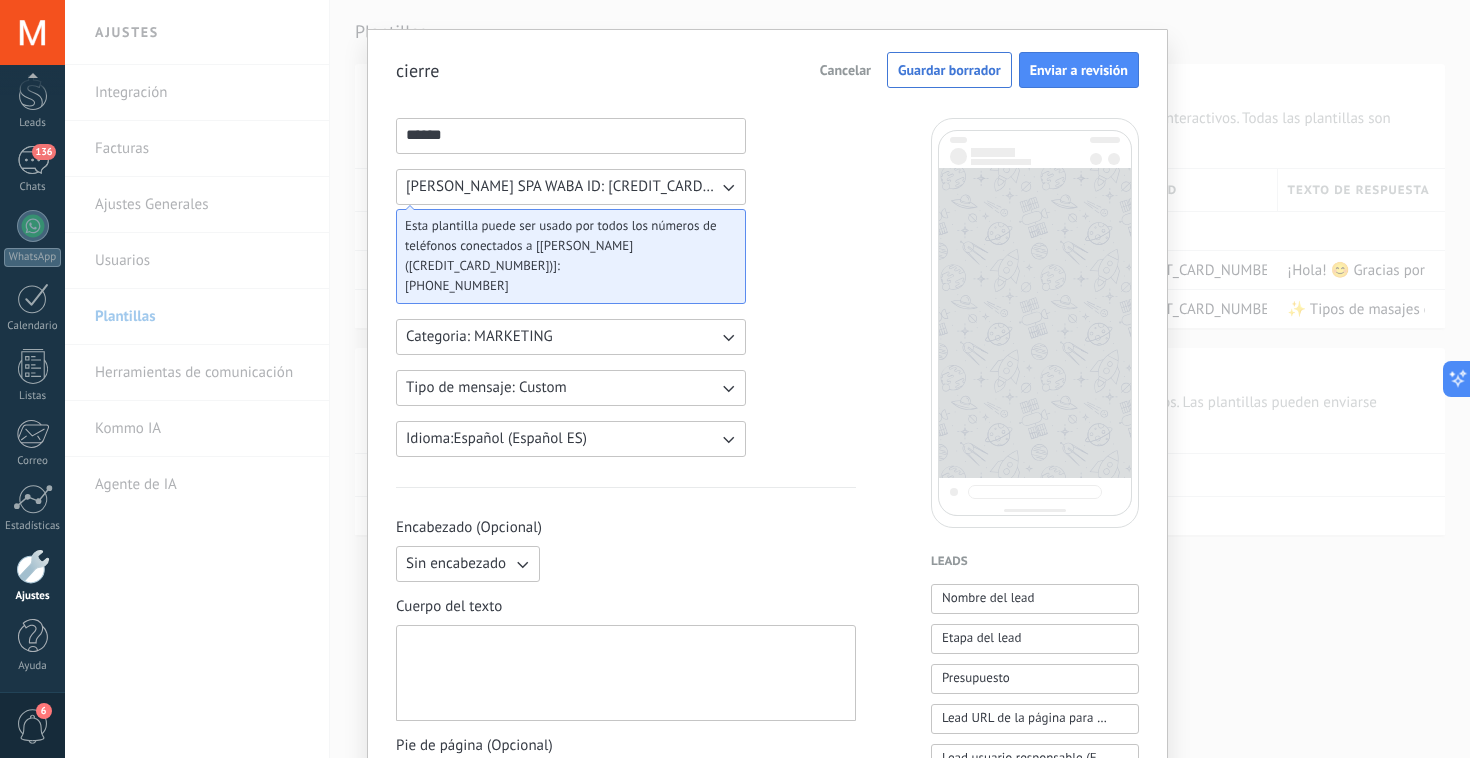 scroll, scrollTop: 129, scrollLeft: 0, axis: vertical 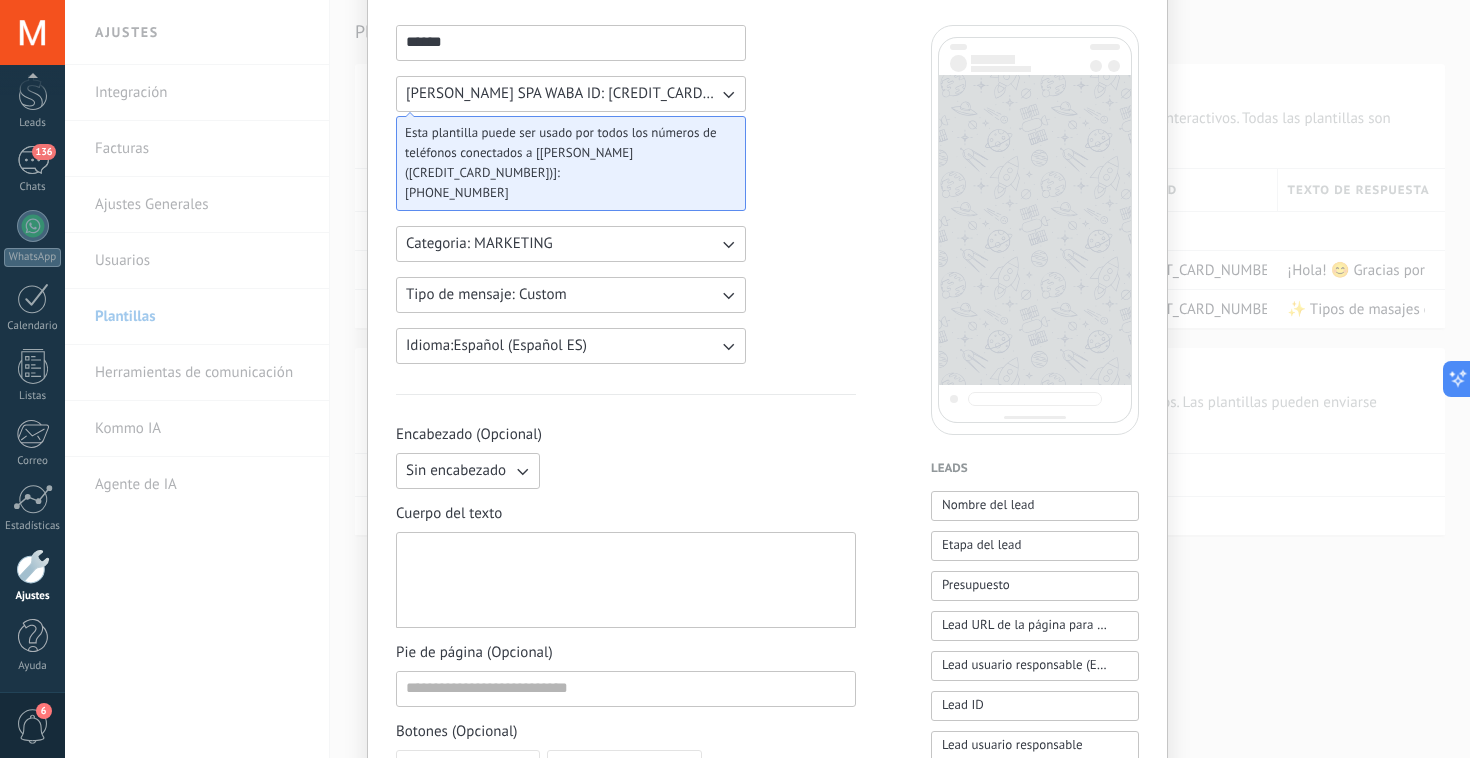 click at bounding box center (626, 580) 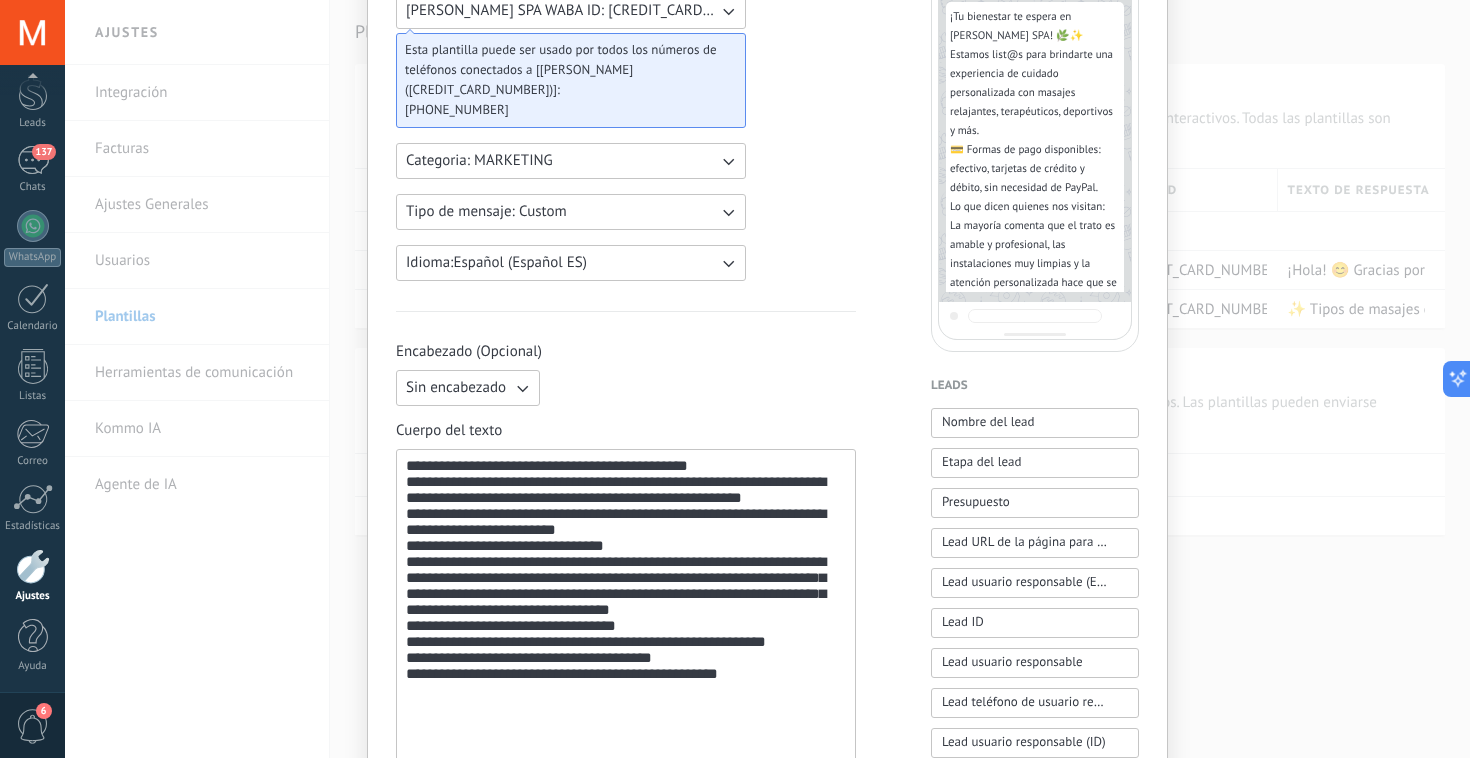 scroll, scrollTop: 240, scrollLeft: 0, axis: vertical 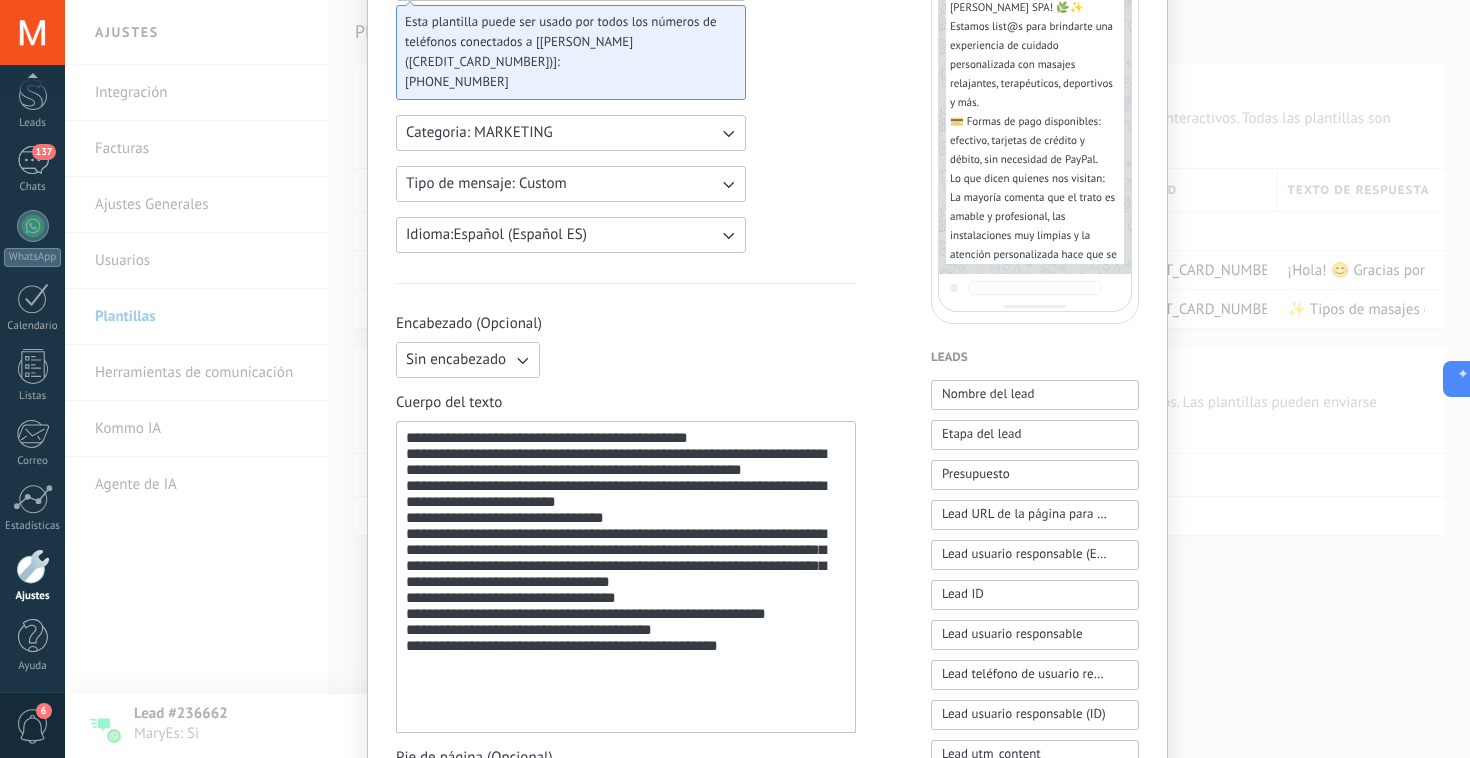 click on "**********" at bounding box center [626, 577] 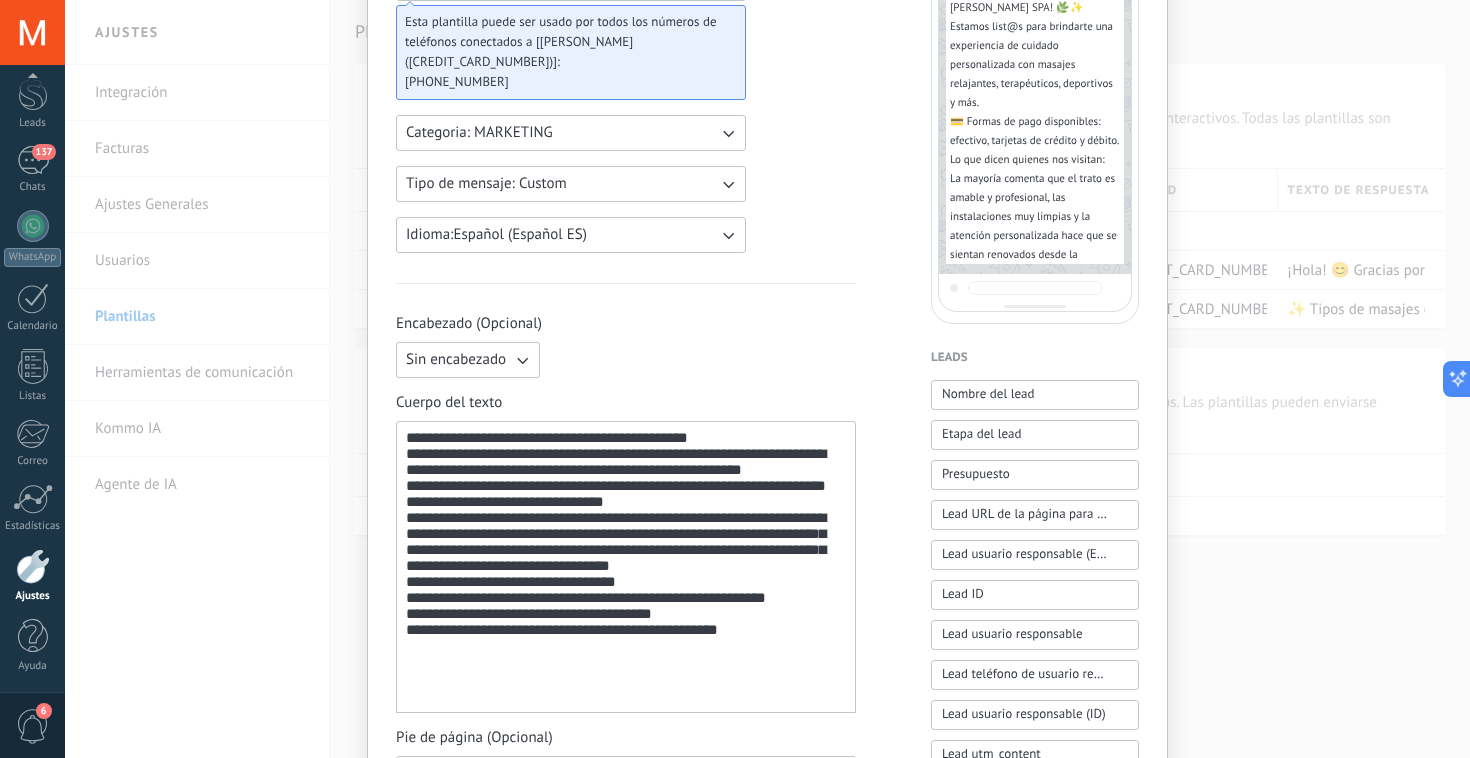 click on "**********" at bounding box center [626, 567] 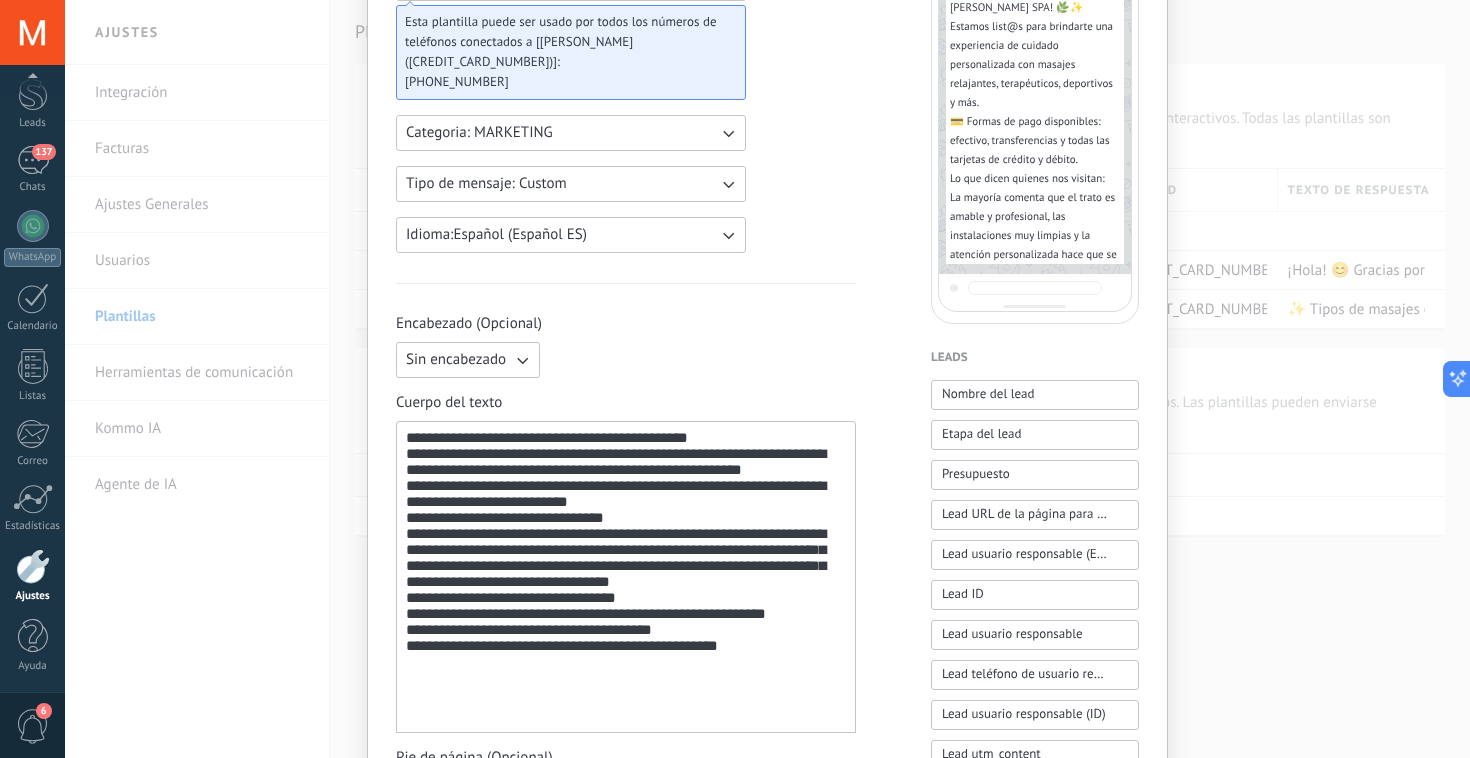 click on "**********" at bounding box center [626, 577] 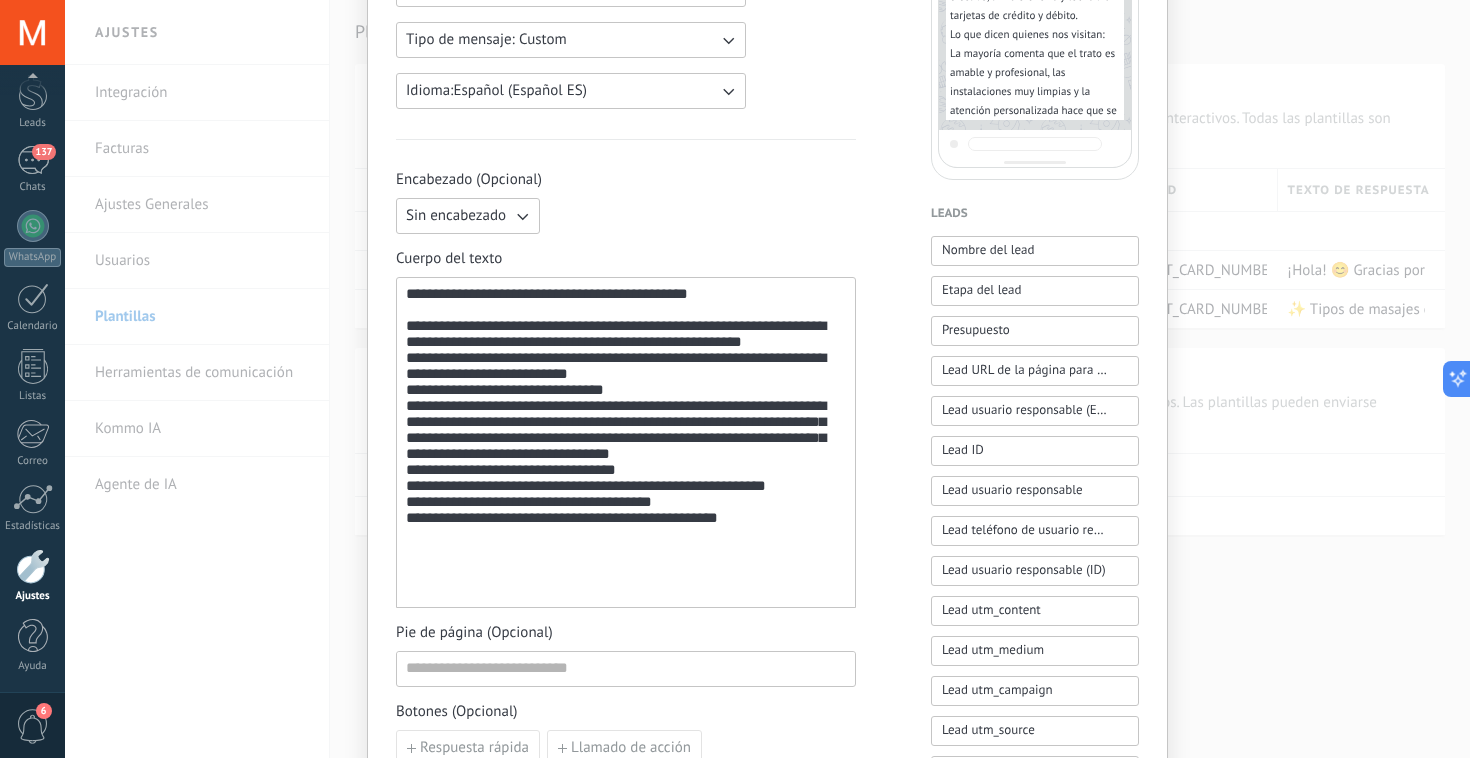 scroll, scrollTop: 409, scrollLeft: 0, axis: vertical 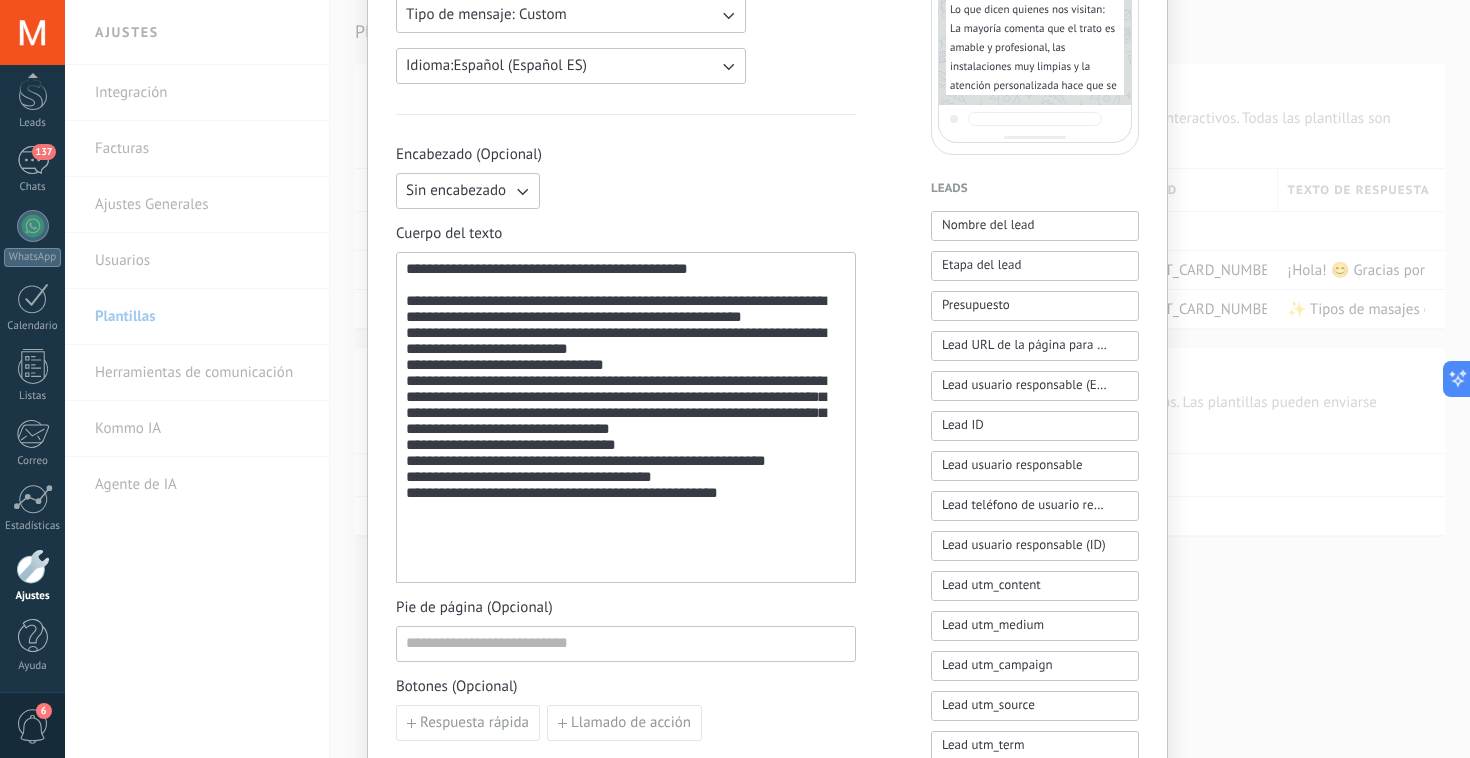 click on "**********" at bounding box center (626, 424) 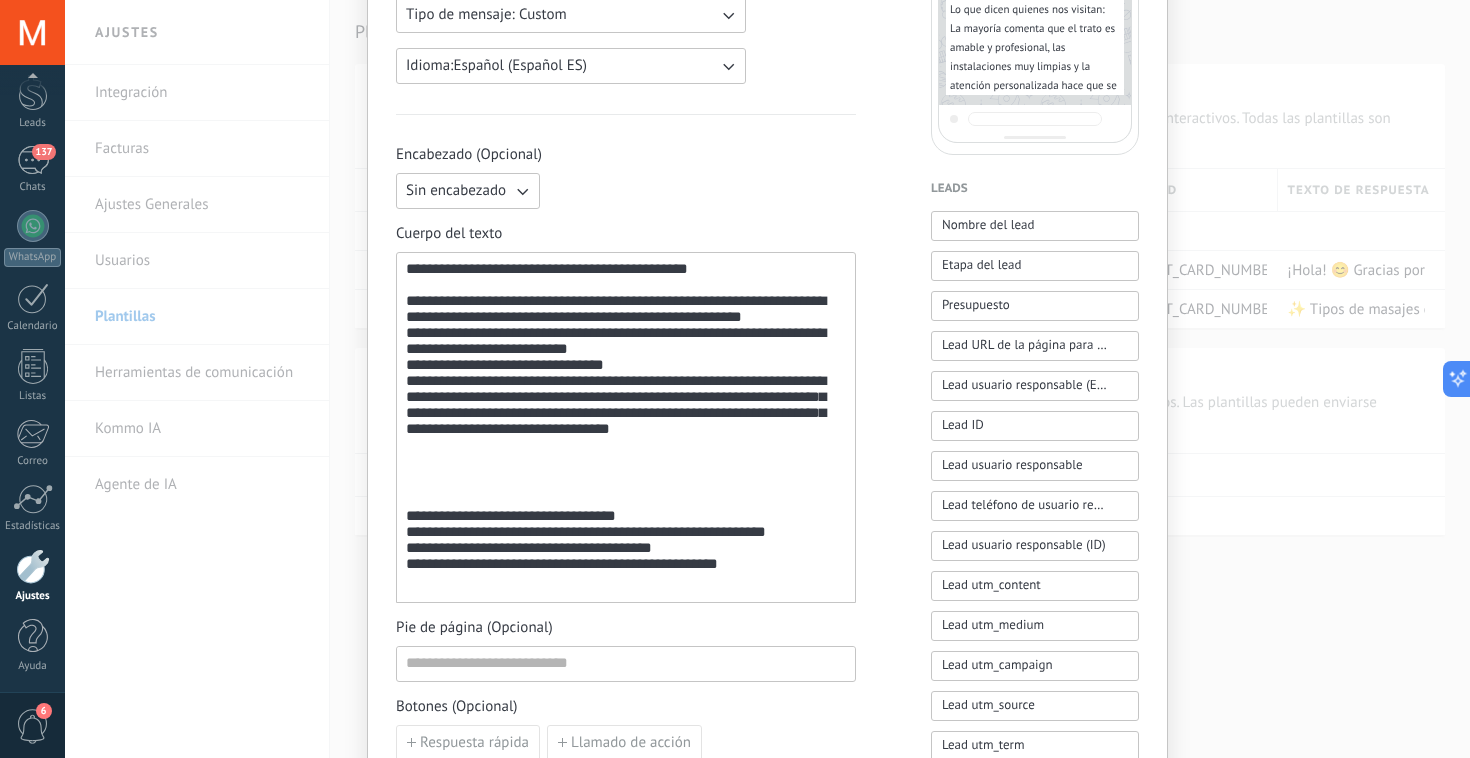 click on "**********" at bounding box center [626, 541] 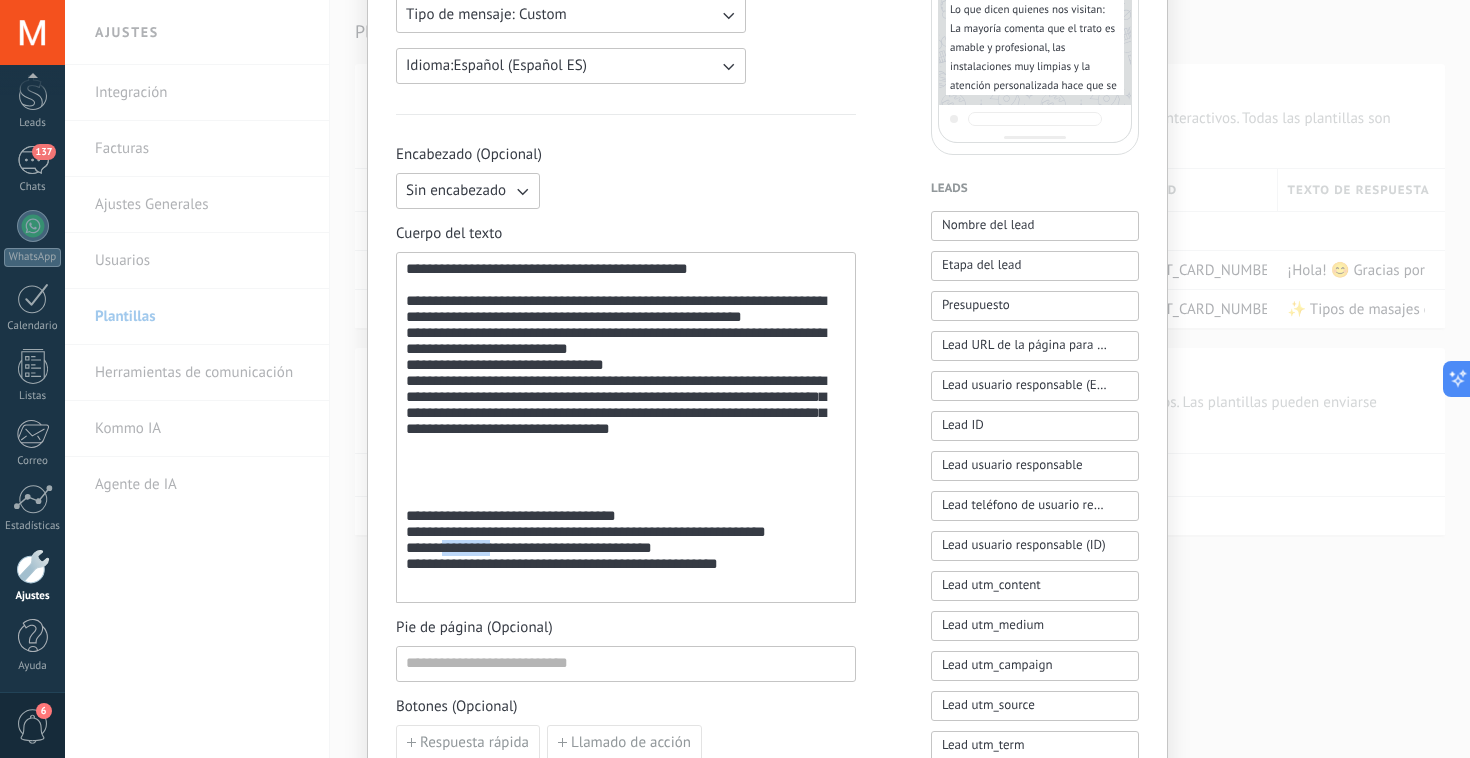 click on "**********" at bounding box center (626, 541) 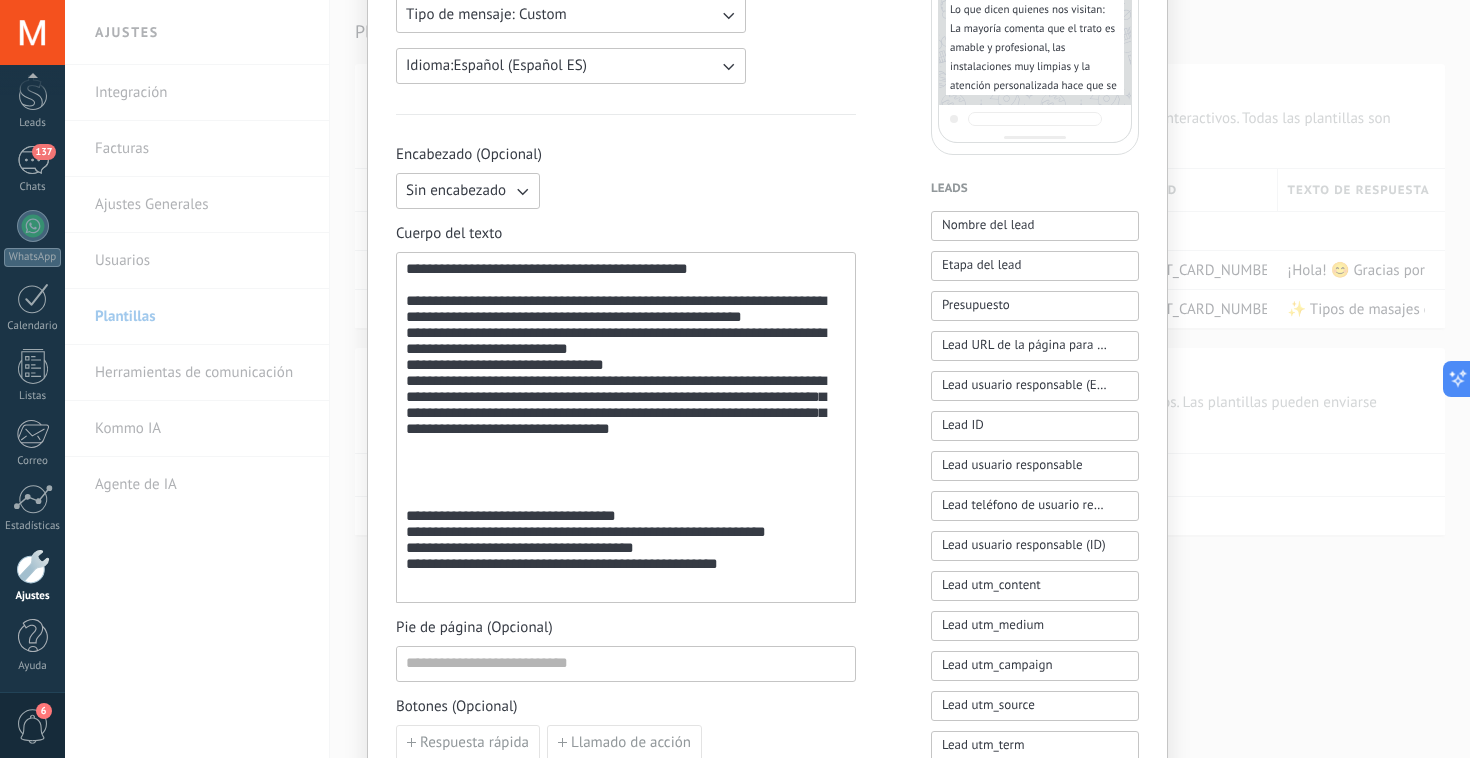 click on "**********" at bounding box center (626, 541) 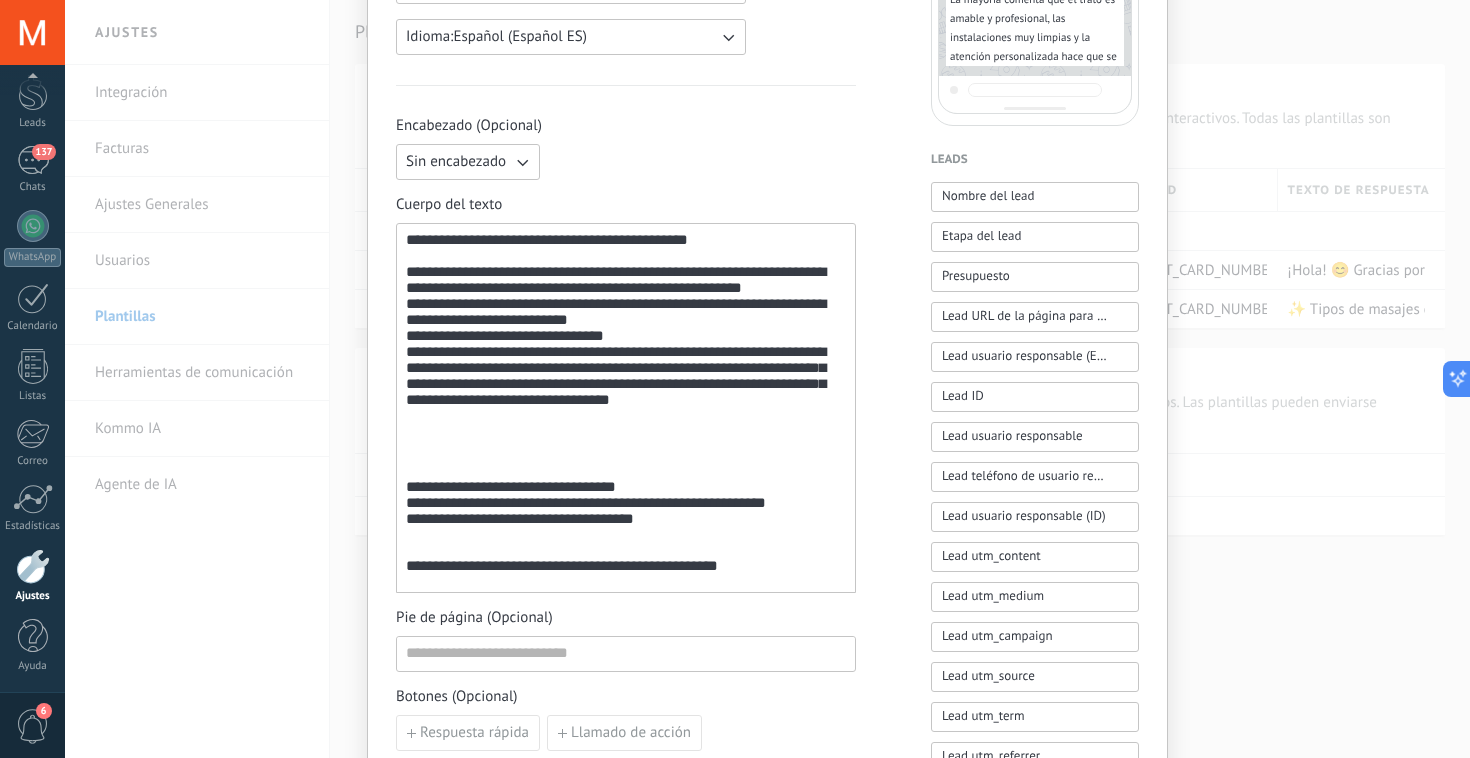scroll, scrollTop: 535, scrollLeft: 0, axis: vertical 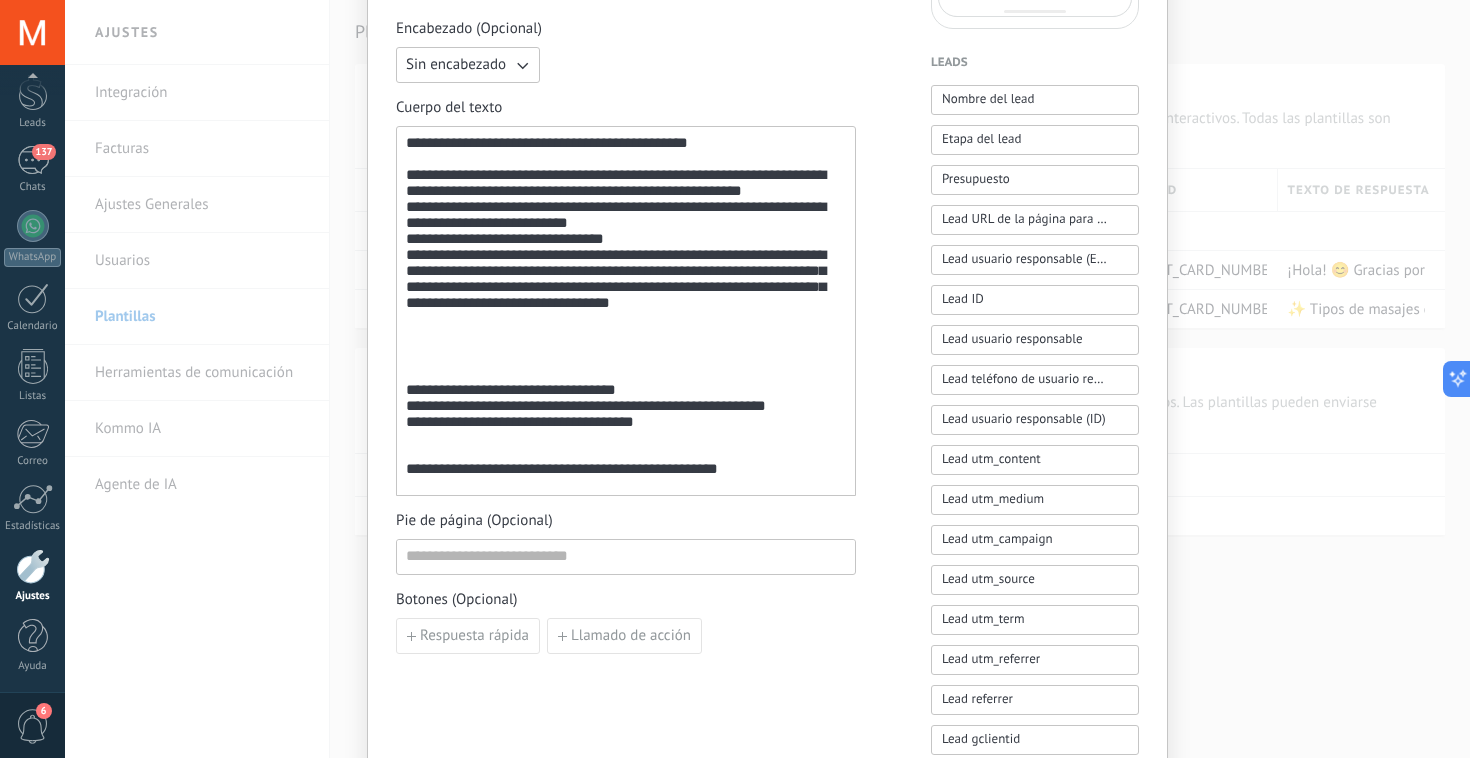 click on "**********" at bounding box center (626, 464) 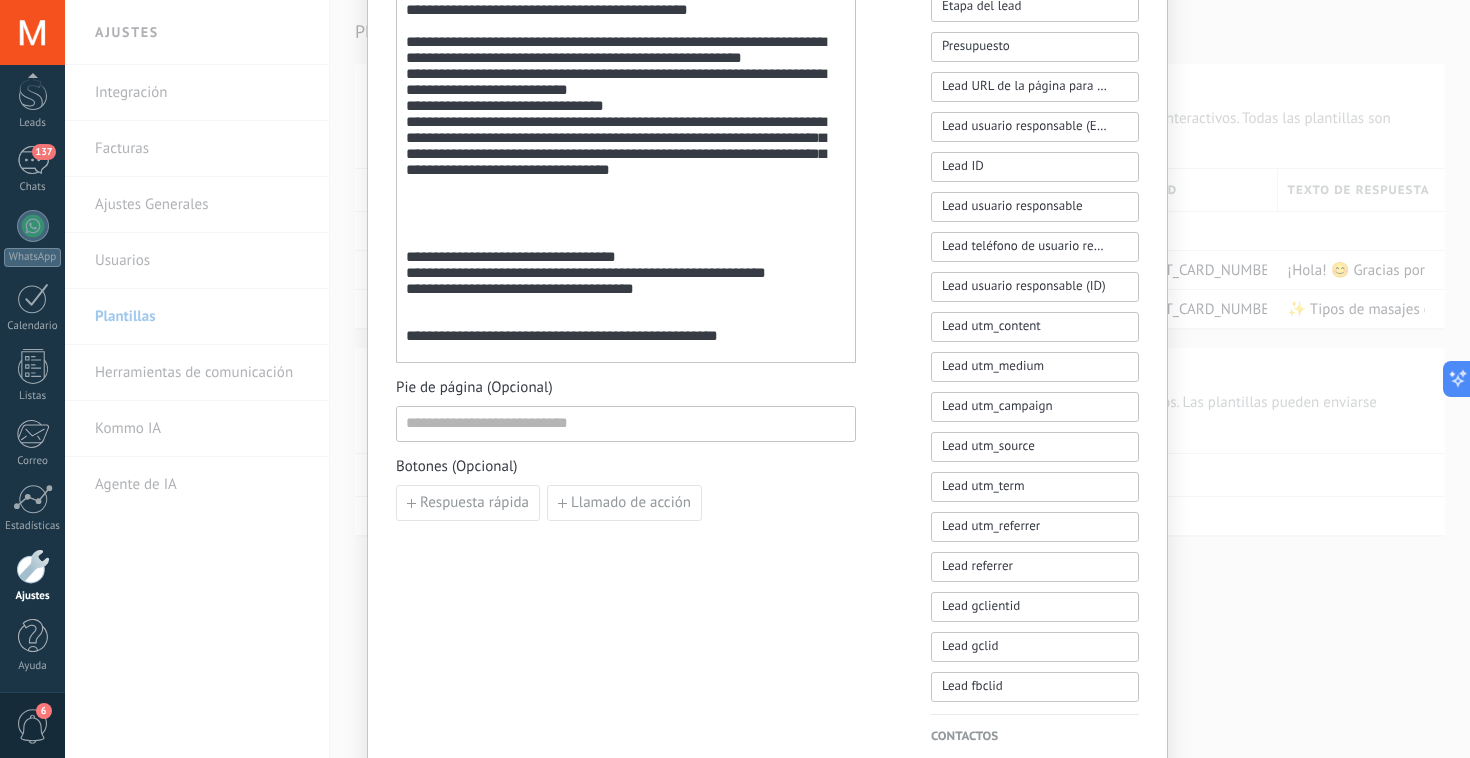 scroll, scrollTop: 668, scrollLeft: 0, axis: vertical 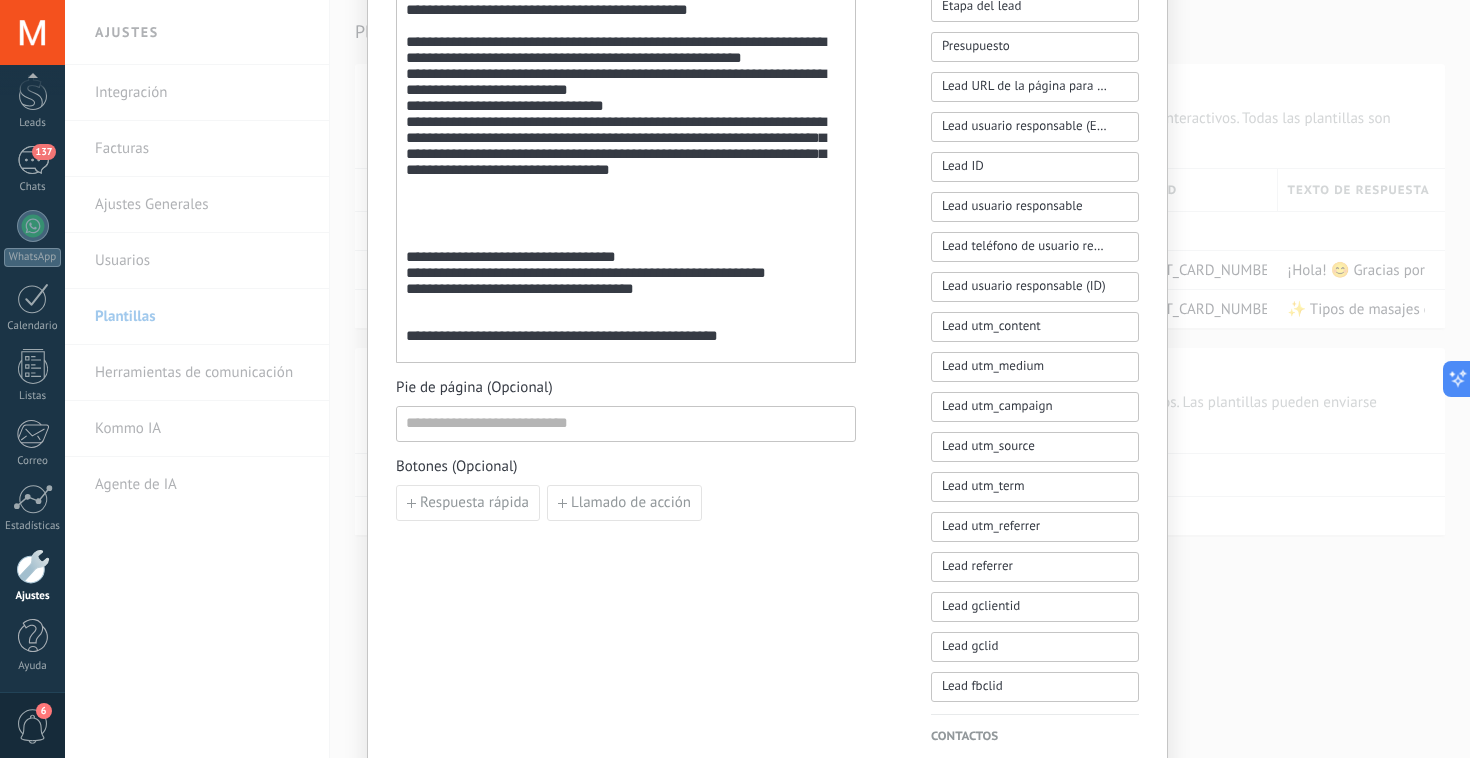 click on "**********" at bounding box center (767, 161) 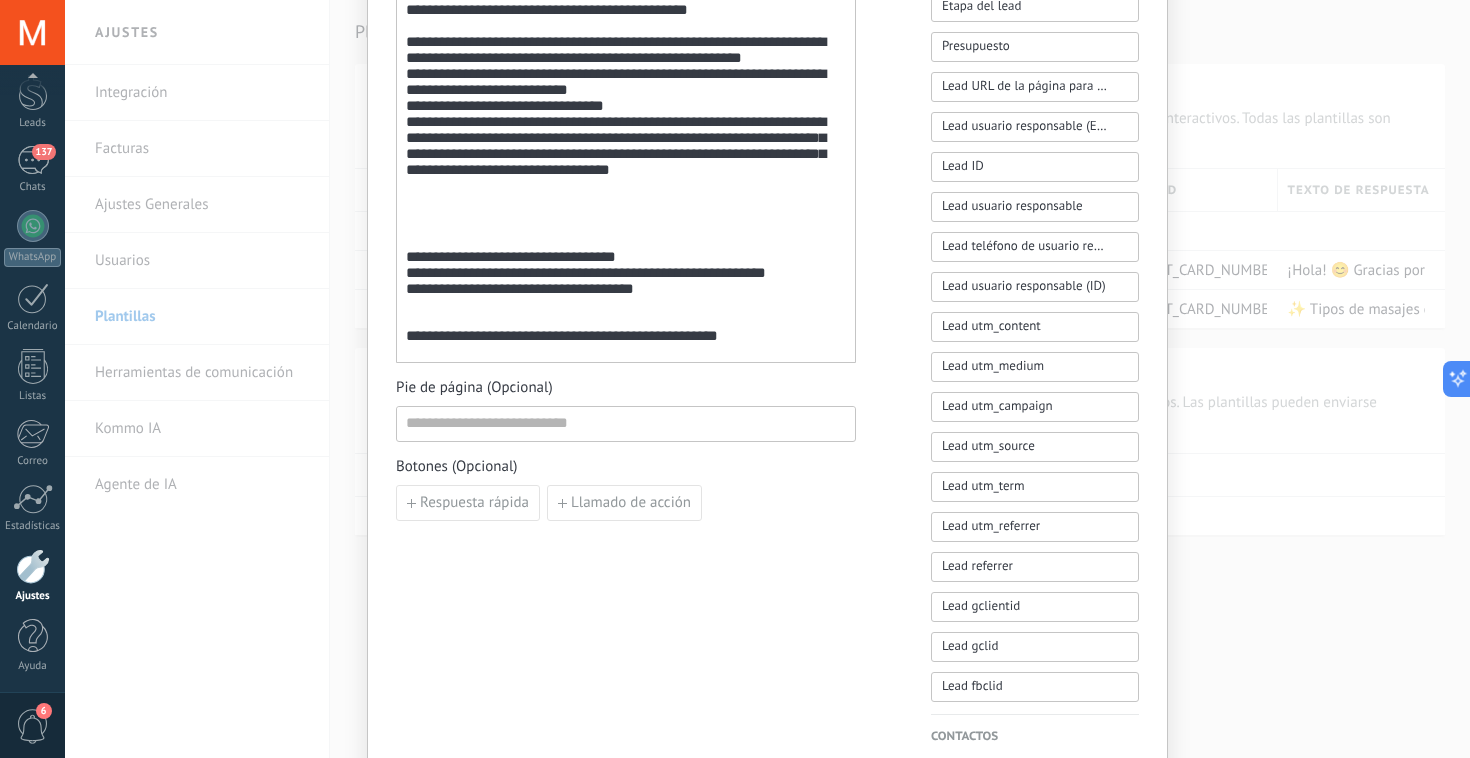click on "**********" at bounding box center [626, 331] 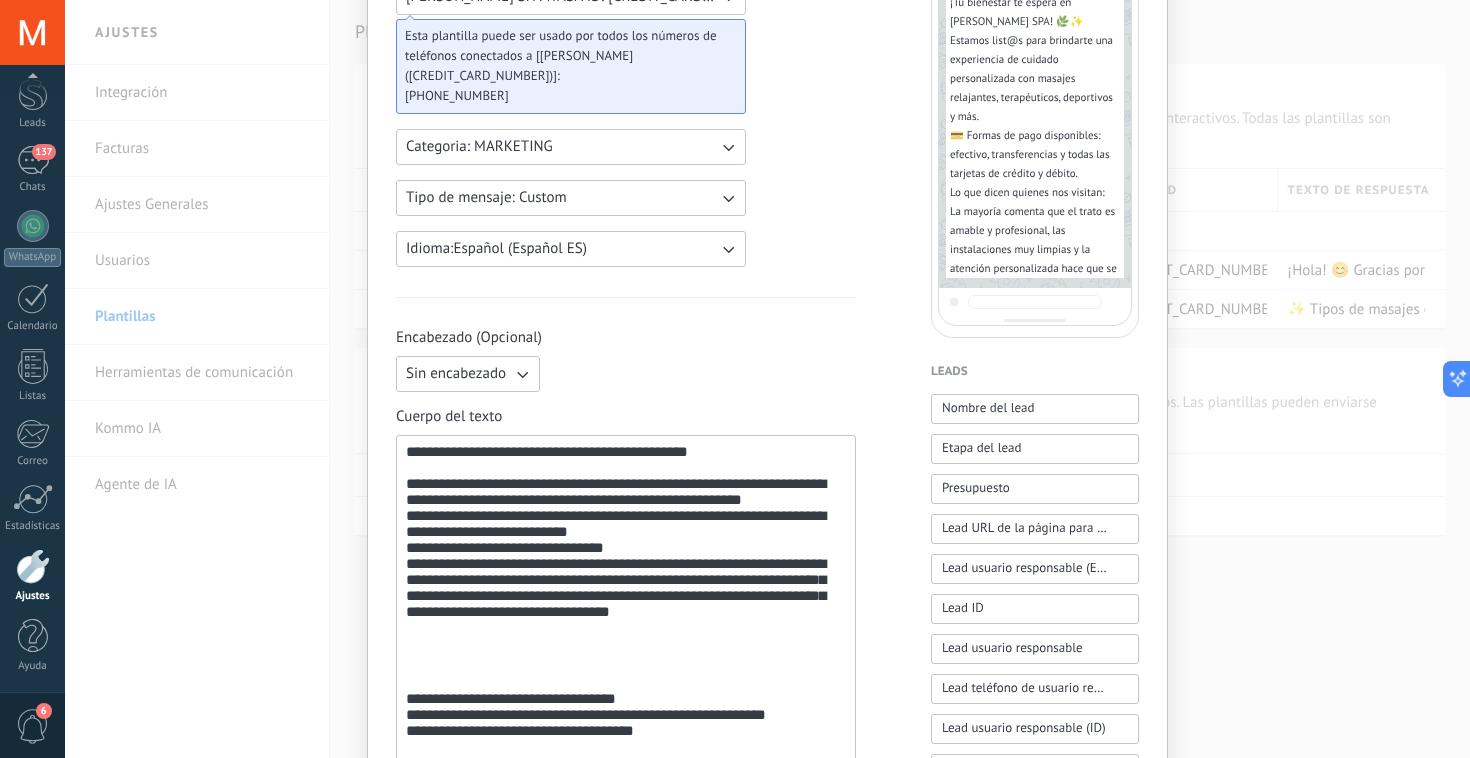 scroll, scrollTop: 61, scrollLeft: 0, axis: vertical 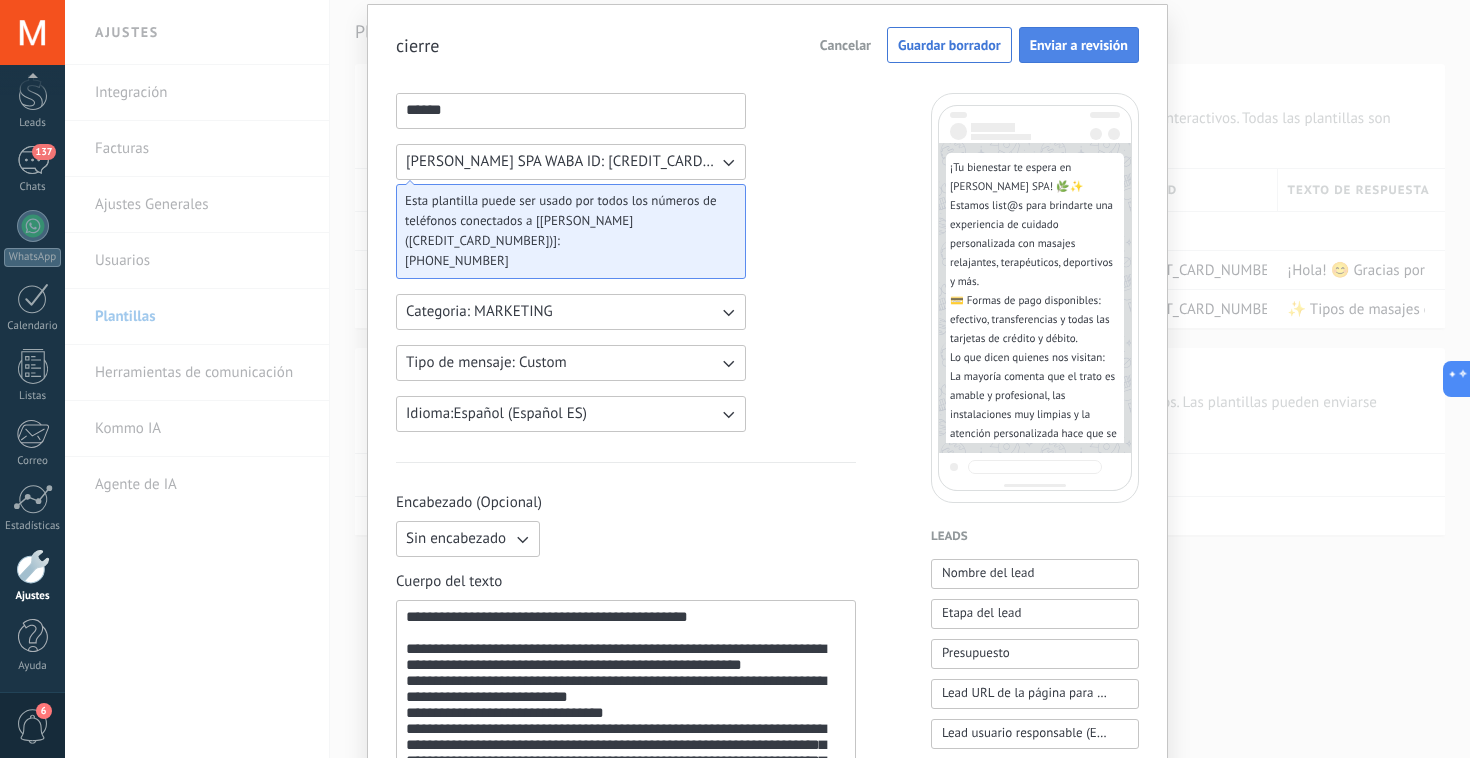 click on "Enviar a revisión" at bounding box center [1079, 45] 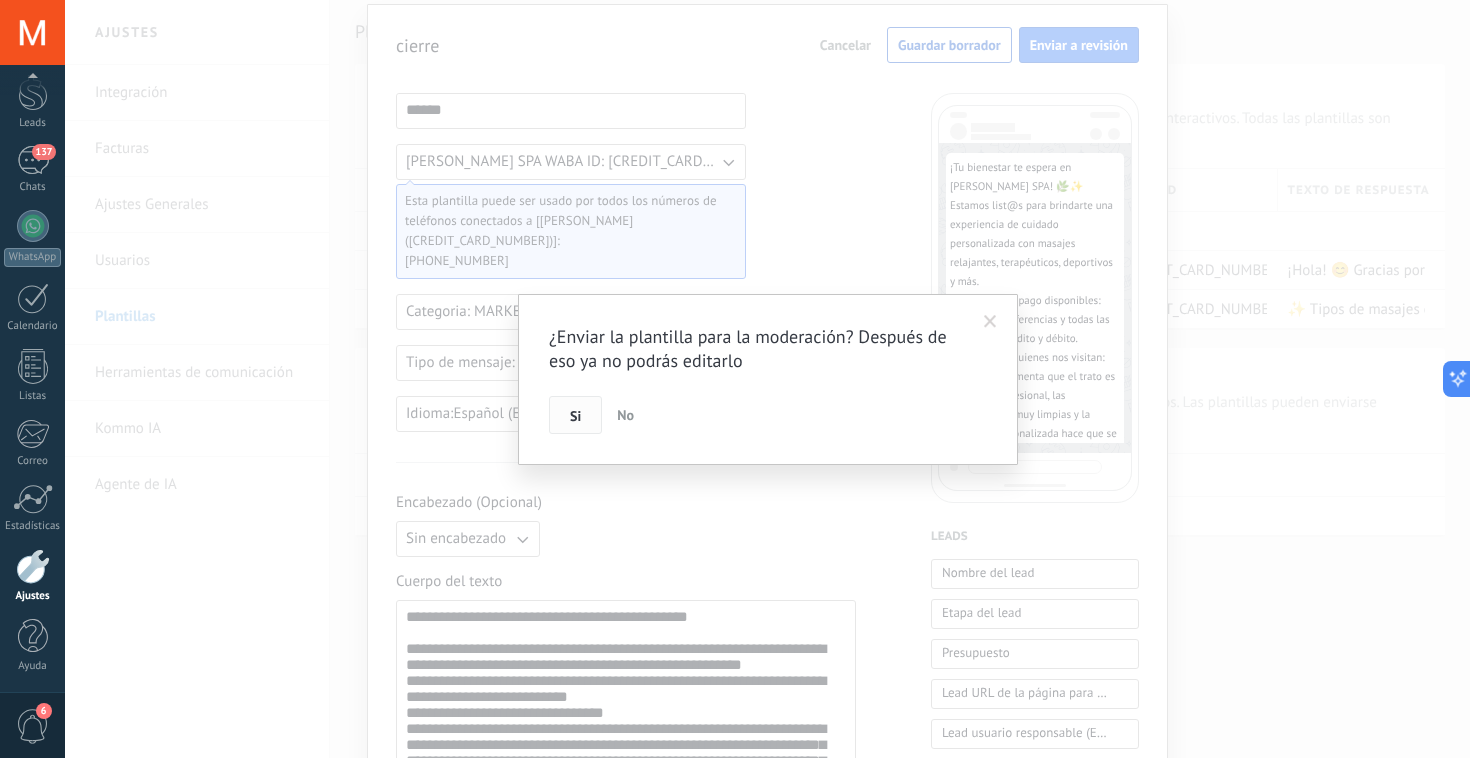 click on "Si" at bounding box center (575, 416) 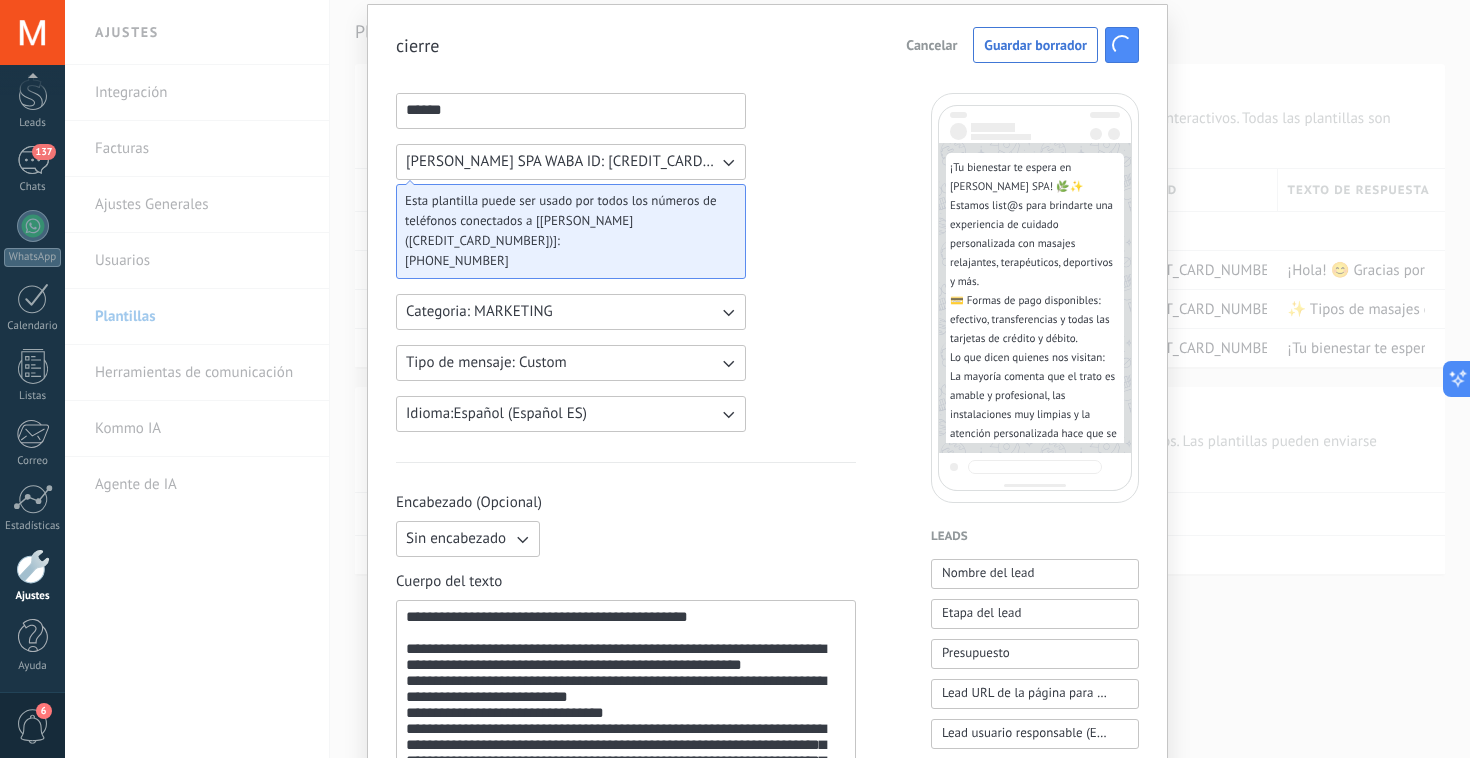 scroll, scrollTop: 0, scrollLeft: 0, axis: both 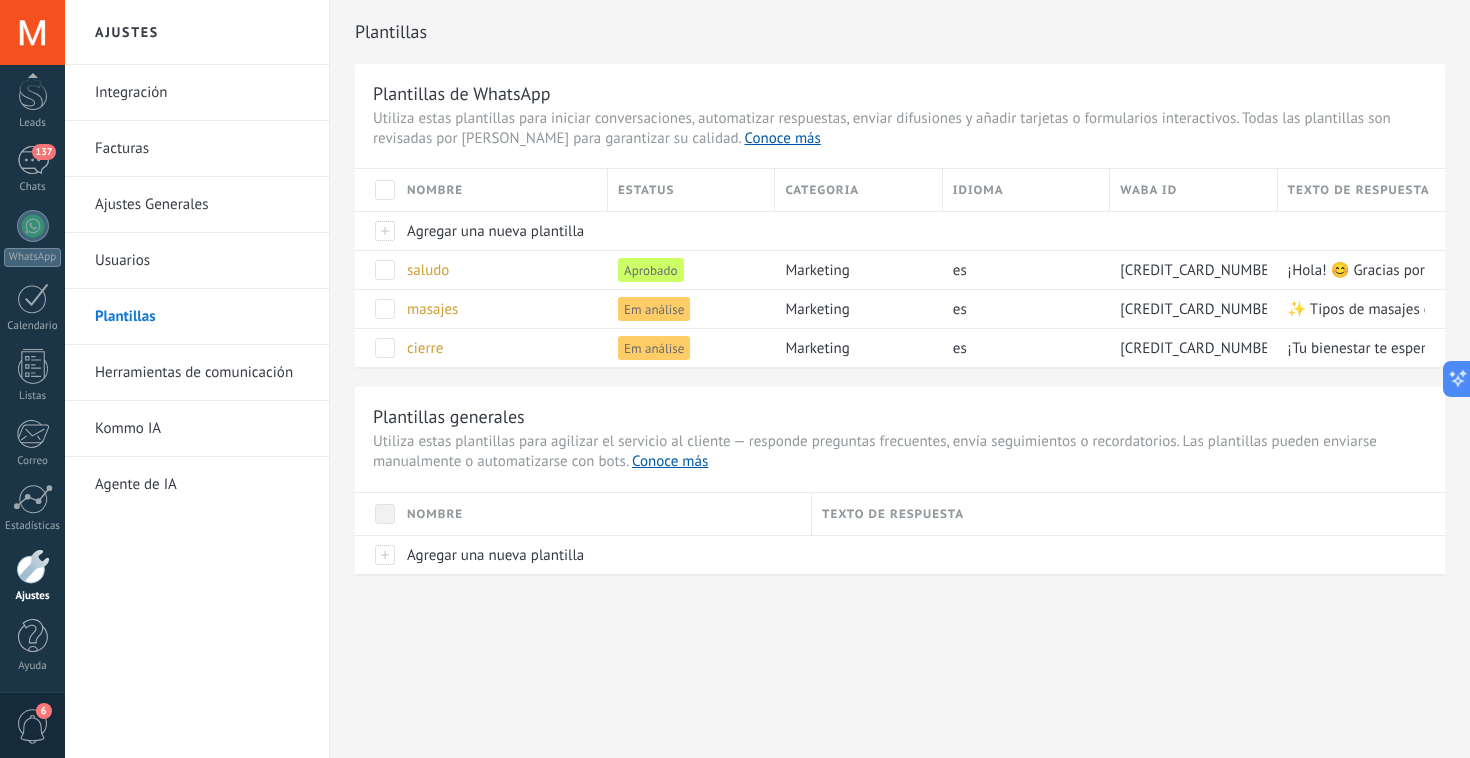 click on "Plantillas Plantillas de WhatsApp Utiliza estas plantillas para iniciar conversaciones, automatizar respuestas, enviar difusiones y añadir tarjetas o formularios interactivos. Todas las plantillas son revisadas por Meta para garantizar su calidad.   Conoce más Nombre Estatus Categoria Idioma WABA ID Texto de respuesta Agregar una nueva plantilla saludo Aprobado marketing es 604285415488821 ¡Hola! 😊 Gracias por escribirnos.
Ofrecemos masajes relajantes, faciales personalizados y depilaciones con productos de calidad 💆‍♀️✨. Todo pensado para que te sientas renovad@ y cuidad@.
¿Hay algún servicio que te gustaría probar o conocer mejor? 💬 masajes Em análise marketing es 604285415488821 cierre Em análise marketing es 604285415488821 Plantillas generales Utiliza estas plantillas para agilizar el servicio al cliente — responde preguntas frecuentes, envía seguimientos o recordatorios. Las plantillas pueden enviarse manualmente o automatizarse con bots.   Conoce más Nombre" at bounding box center (900, 329) 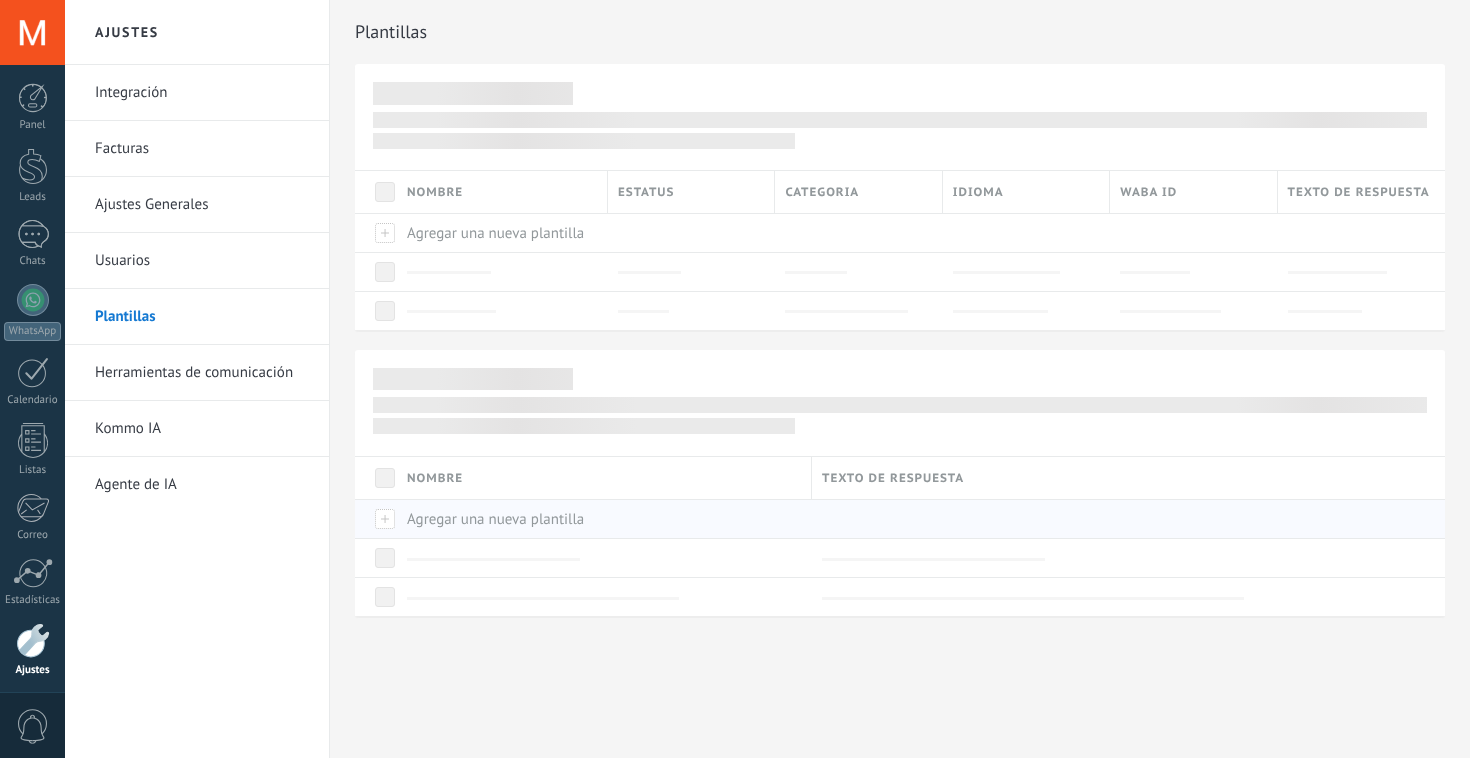 scroll, scrollTop: 0, scrollLeft: 0, axis: both 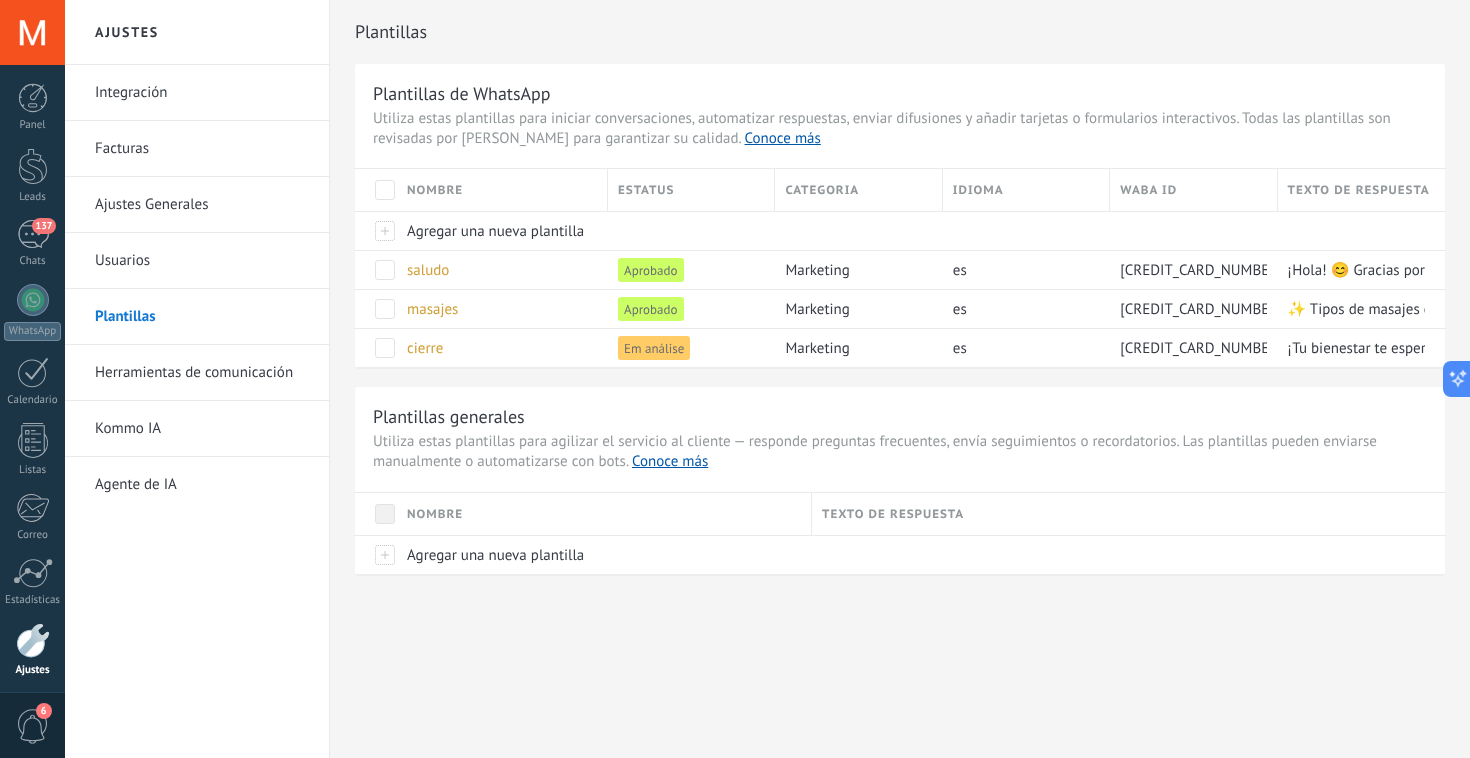 click on "Plantillas
Plantillas de WhatsApp Utiliza estas plantillas para iniciar conversaciones, automatizar respuestas, enviar difusiones y añadir tarjetas o formularios interactivos. Todas las plantillas son revisadas por [PERSON_NAME] para garantizar su calidad.   Conoce más Nombre Estatus Categoria Idioma WABA ID Texto de respuesta Agregar una nueva plantilla saludo Aprobado marketing es [CREDIT_CARD_NUMBER] ¡Hola! 😊 Gracias por escribirnos.
Ofrecemos masajes relajantes, faciales personalizados y depilaciones con productos de calidad 💆‍♀️✨. Todo pensado para que te sientas renovad@ y cuidad@.
¿Hay algún servicio que te gustaría probar o conocer mejor? 💬 masajes Aprobado marketing es [CREDIT_CARD_NUMBER] cierre Em análise marketing es [CREDIT_CARD_NUMBER] Plantillas generales   Conoce más Nombre Texto de respuesta Agregar una nueva plantilla" at bounding box center (900, 329) 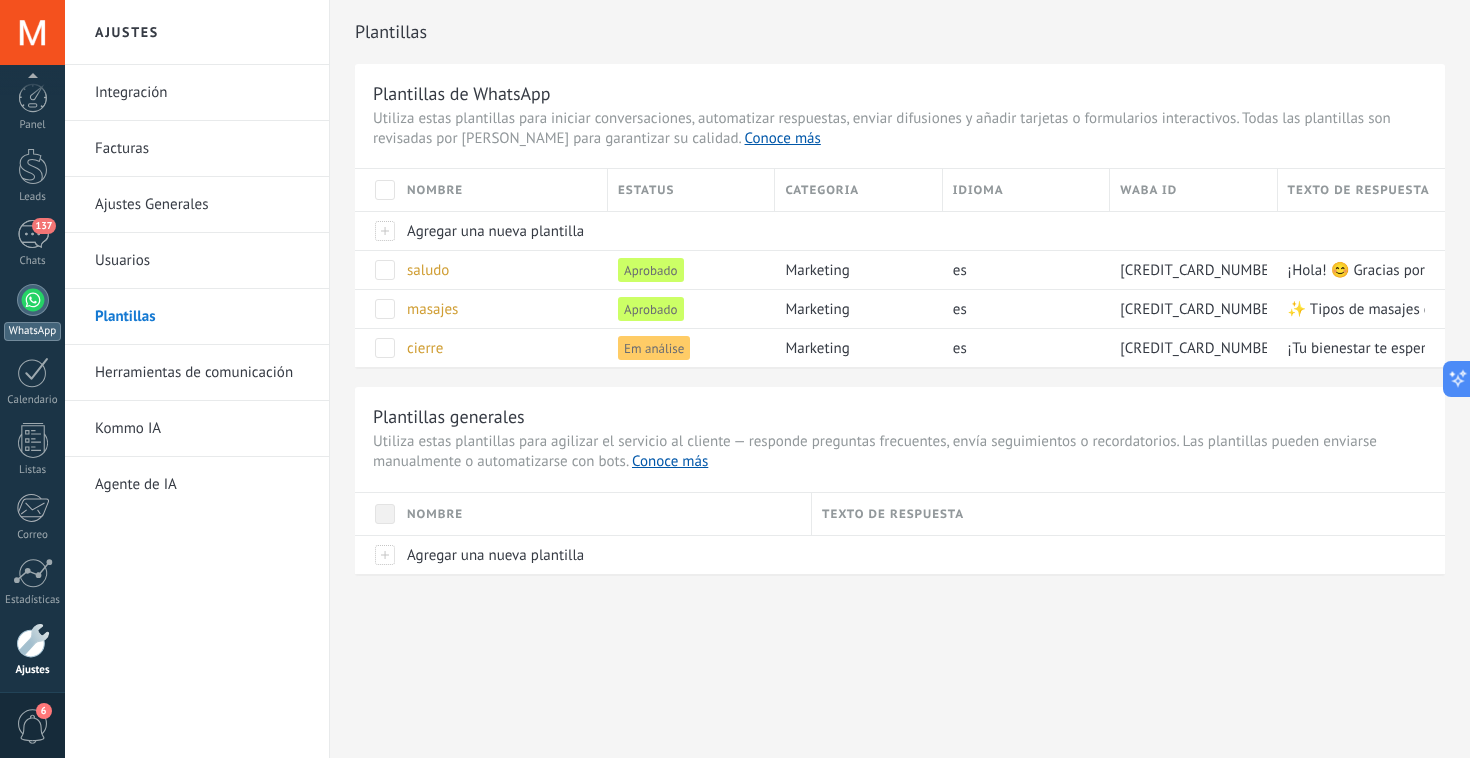 scroll, scrollTop: 74, scrollLeft: 0, axis: vertical 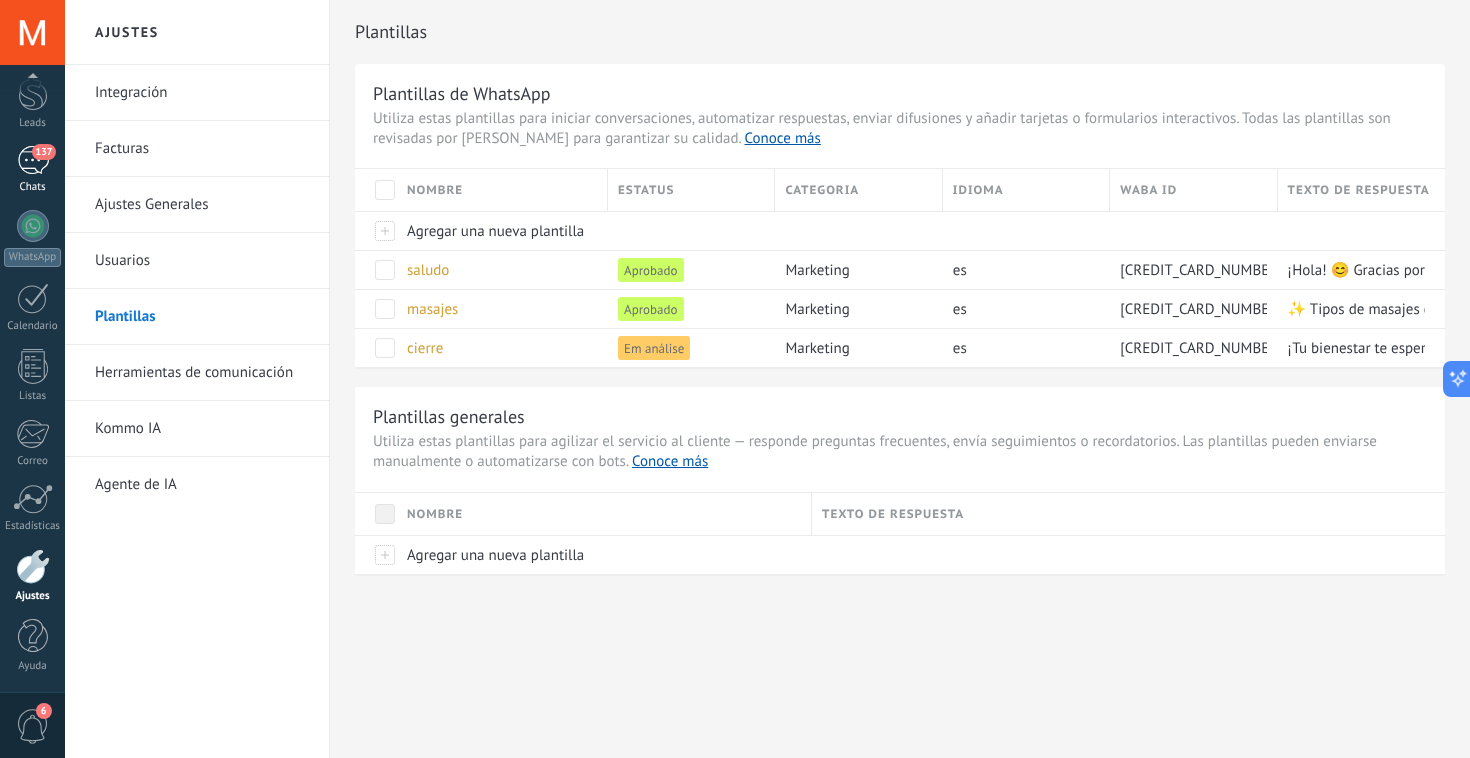 click on "137" at bounding box center [33, 160] 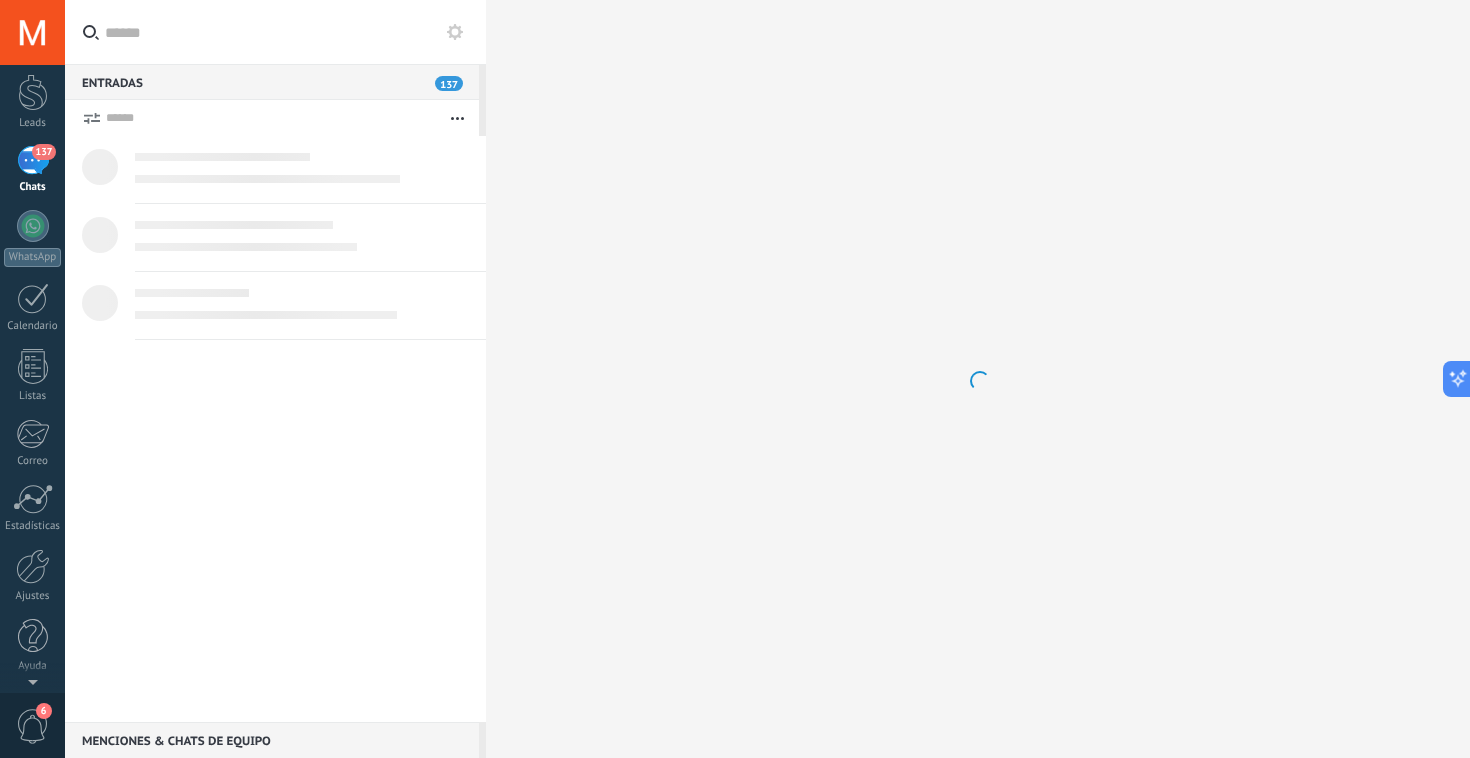scroll, scrollTop: 0, scrollLeft: 0, axis: both 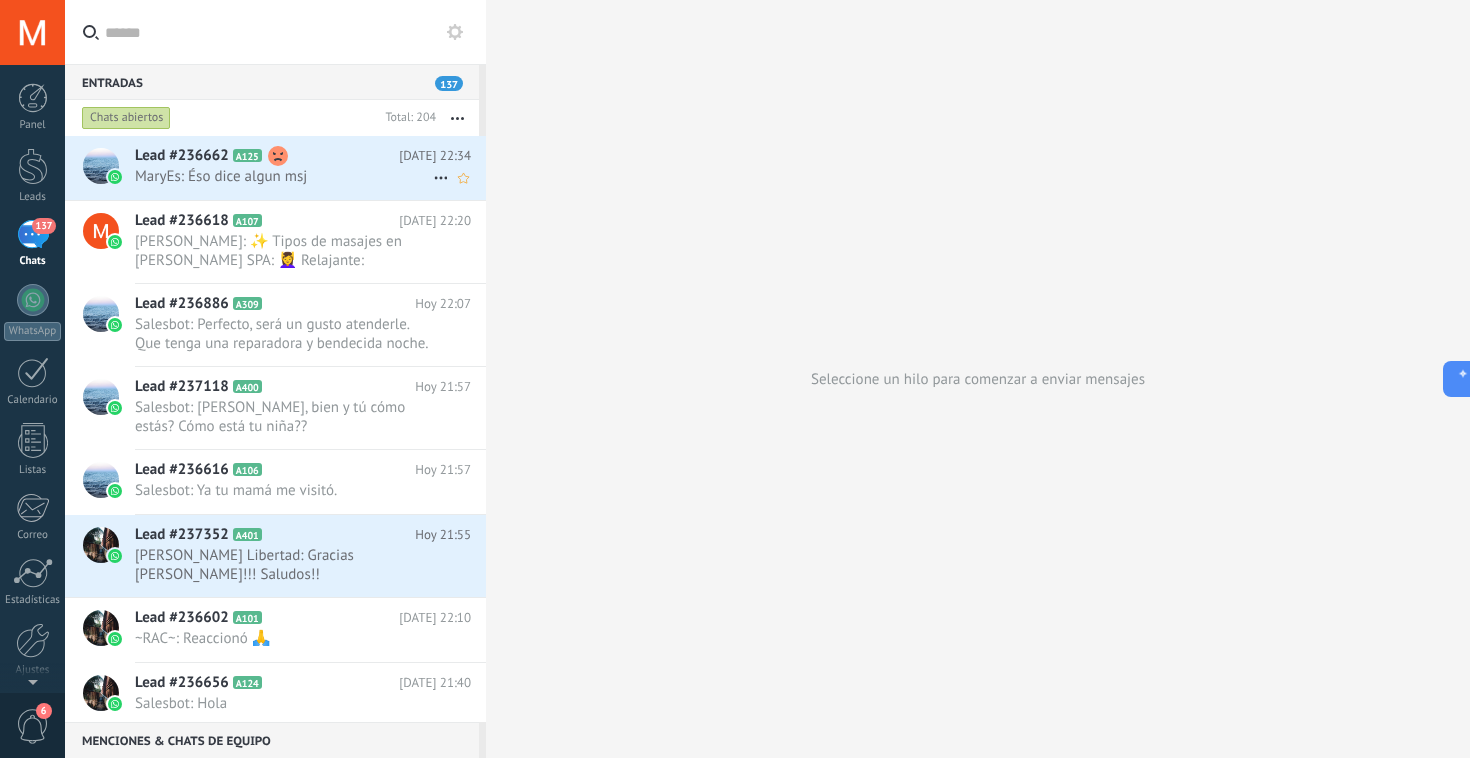 click on "Lead #236662" at bounding box center (182, 156) 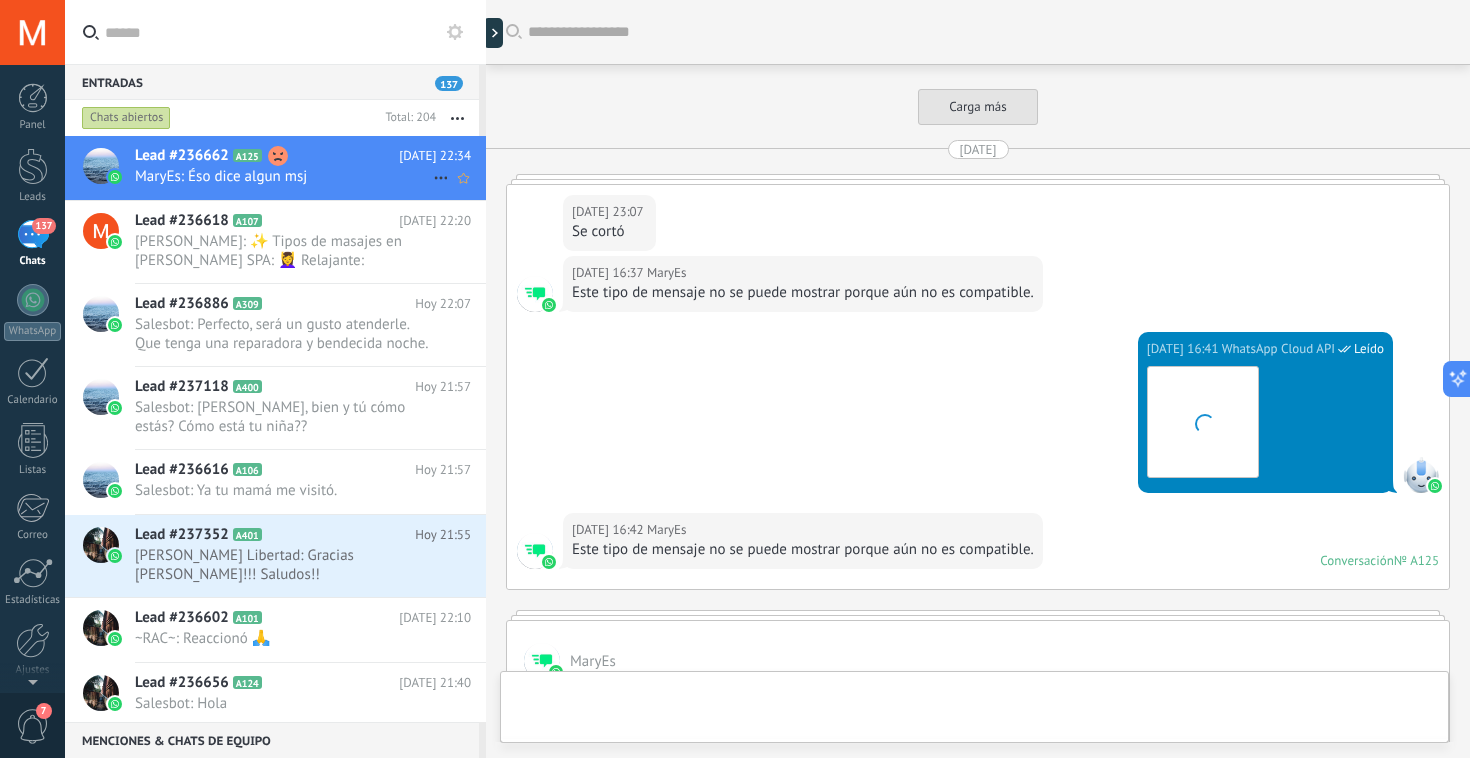 scroll, scrollTop: 2671, scrollLeft: 0, axis: vertical 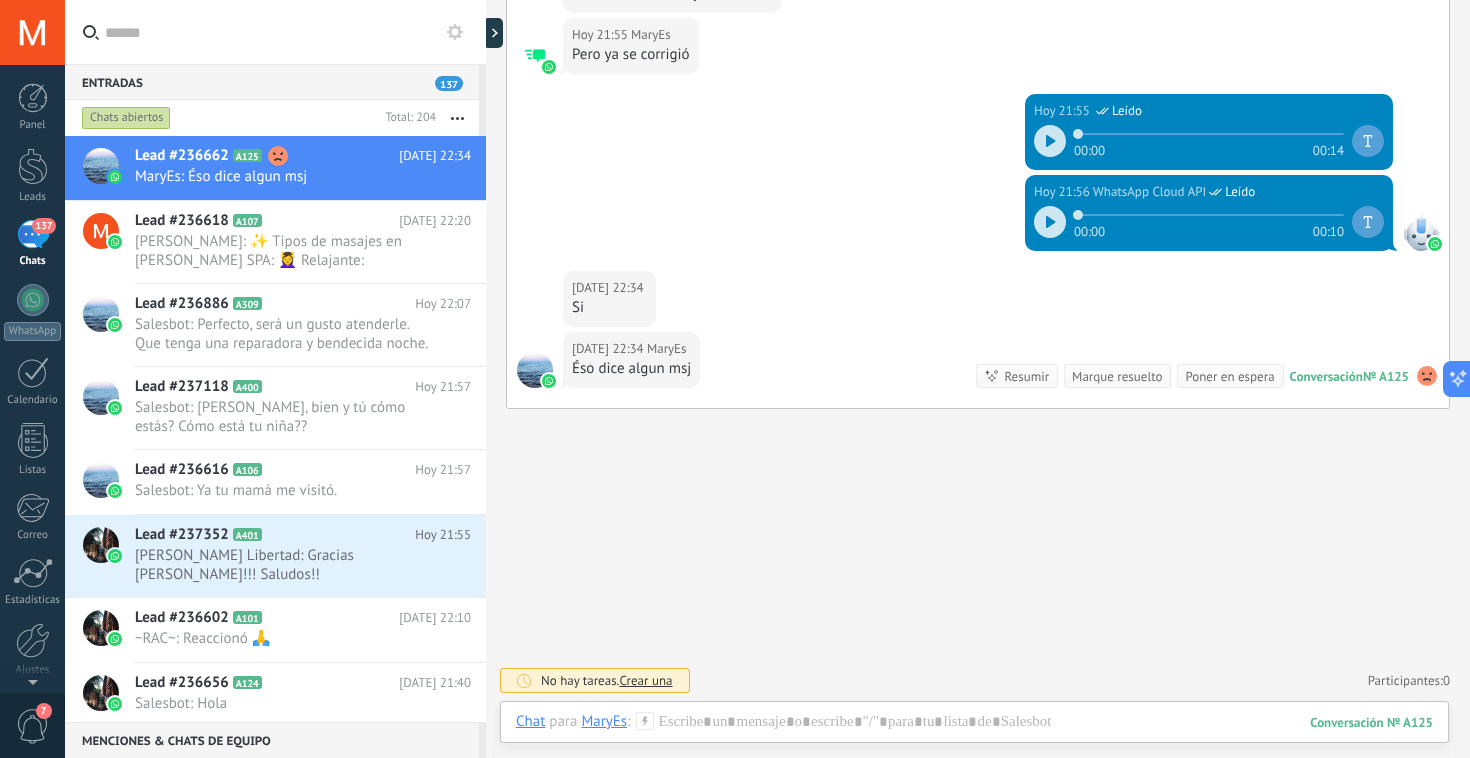 click on "Buscar Carga más 17.07.2025 17.07.2025 23:07 MaryEs  Se cortó 18.07.2025 16:37 MaryEs  Este tipo de mensaje no se puede mostrar porque aún no es compatible. 18.07.2025 16:41 WhatsApp Cloud API  Leído Descargar 18.07.2025 16:42 MaryEs  Este tipo de mensaje no se puede mostrar porque aún no es compatible. Conversación  № A125 Conversación № A125 MaryEs  20.07.2025 10:22 WhatsApp Cloud API  Leído Mami 20.07.2025 10:22 WhatsApp Cloud API  Leído Buenos días. 20.07.2025 10:22 WhatsApp Cloud API  Leído En un rato voy por ti. 20.07.2025 10:42 MaryEs  Si 20.07.2025 10:43 MaryEs  A que hor 20.07.2025 10:43 MaryEs  Para estar lista 20.07.2025 11:51 WhatsApp Cloud API  Leído Como a las 2, pero le voy a dar el masaje a mi pa Ramon. Yo creo llego antes. 20.07.2025 12:27 MaryEs  Sale,los espero 20.07.2025 12:28 MaryEs  Con cuidado. 20.07.2025 13:51 WhatsApp Cloud API  Leído Estoy en Atapaneo Conversación  № A125 Conversación № A125 MaryEs  20.07.2025 21:38 WhatsApp Cloud API  Leído" at bounding box center (978, -952) 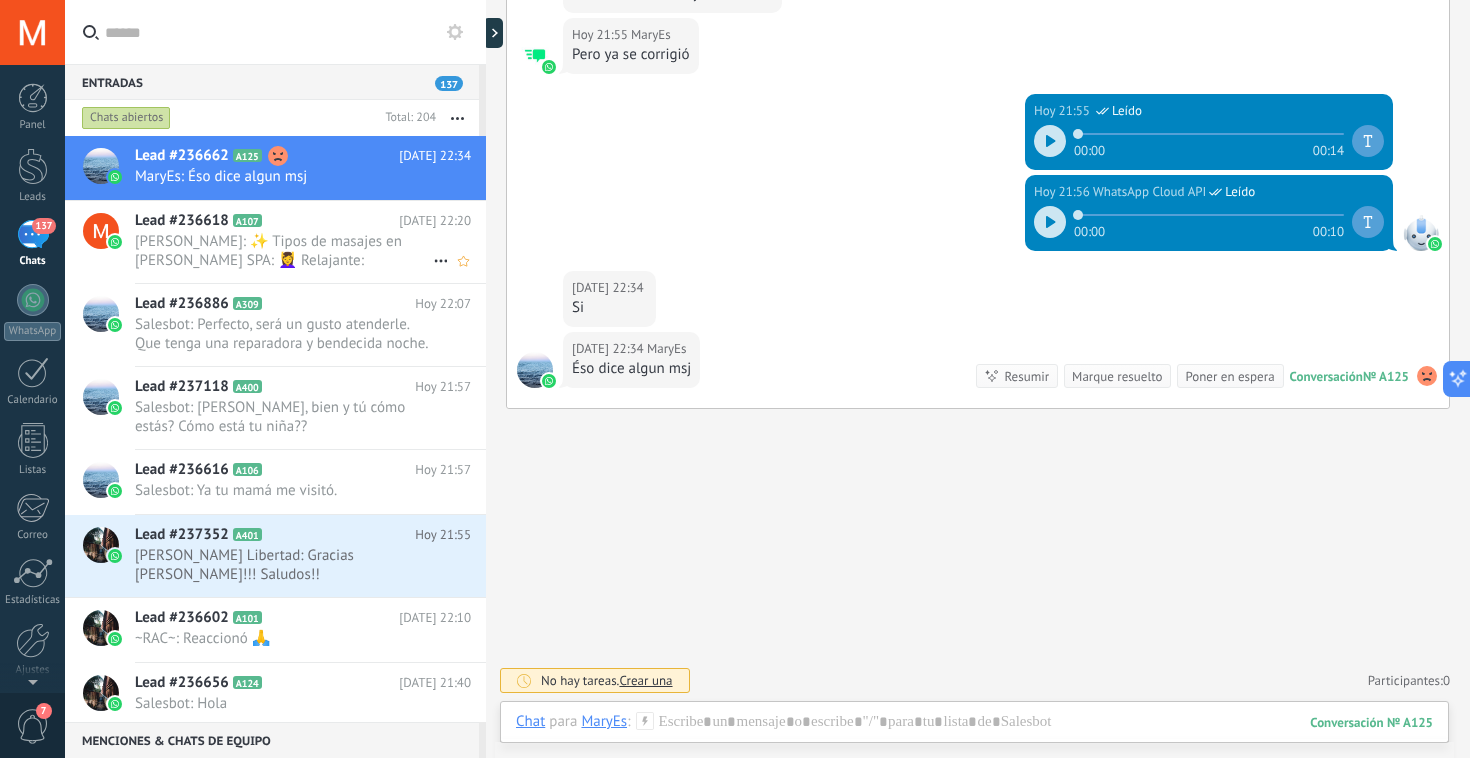 click on "Maria Luisa Spa: ✨ Tipos de masajes en María Luisa SPA:
💆‍♀️ Relajante: Suave y envolvente, ideal para liberar el estrés.
💪 Des..." at bounding box center (284, 251) 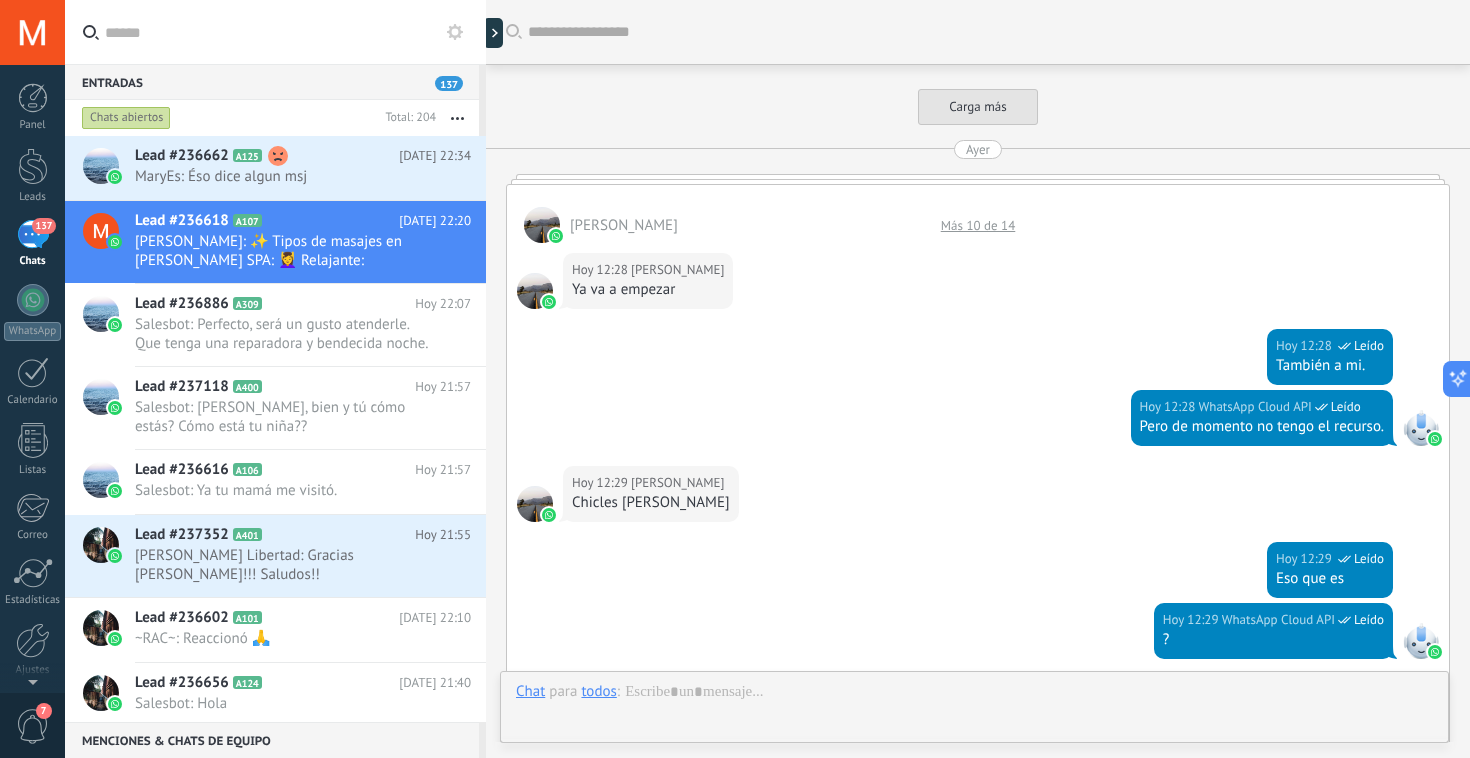scroll, scrollTop: 3666, scrollLeft: 0, axis: vertical 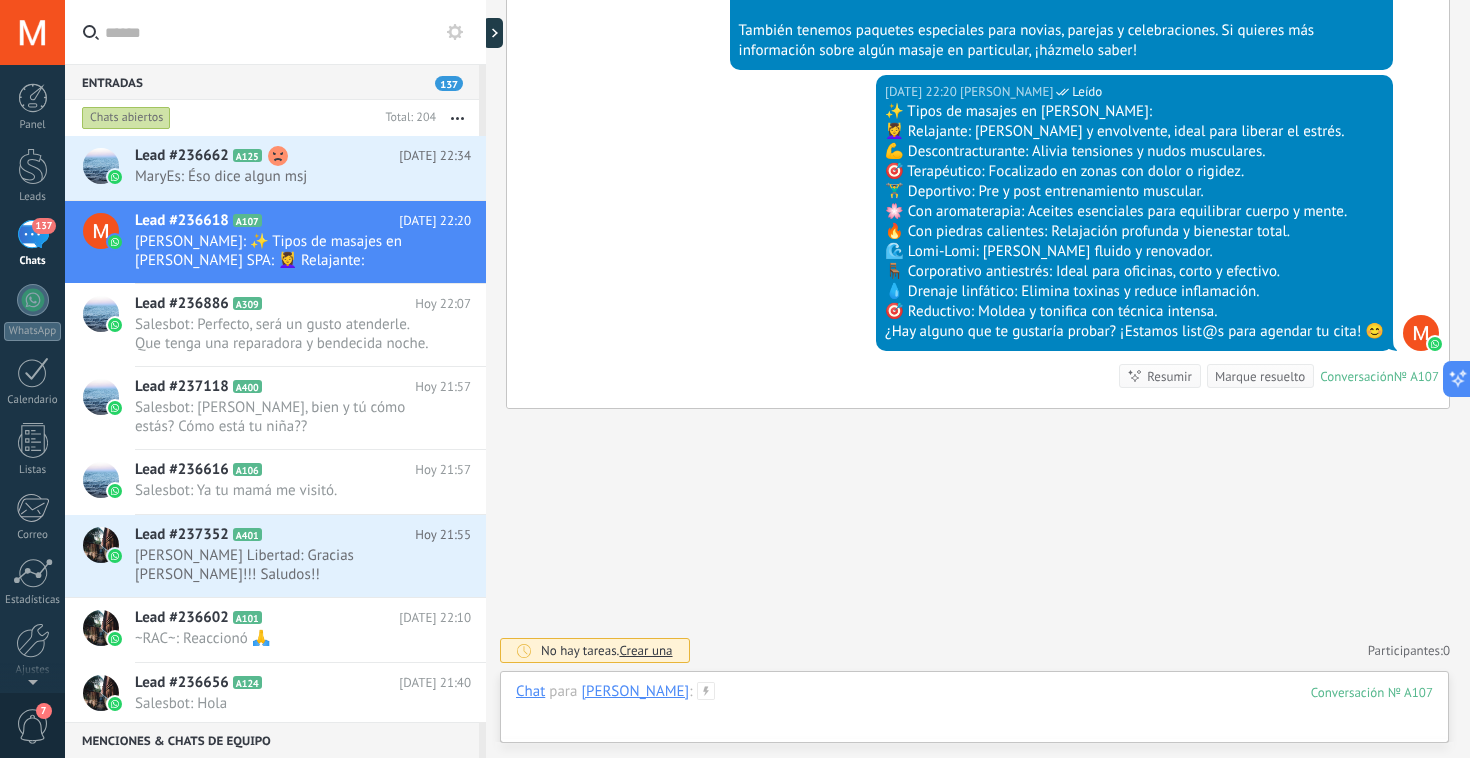 click at bounding box center (974, 712) 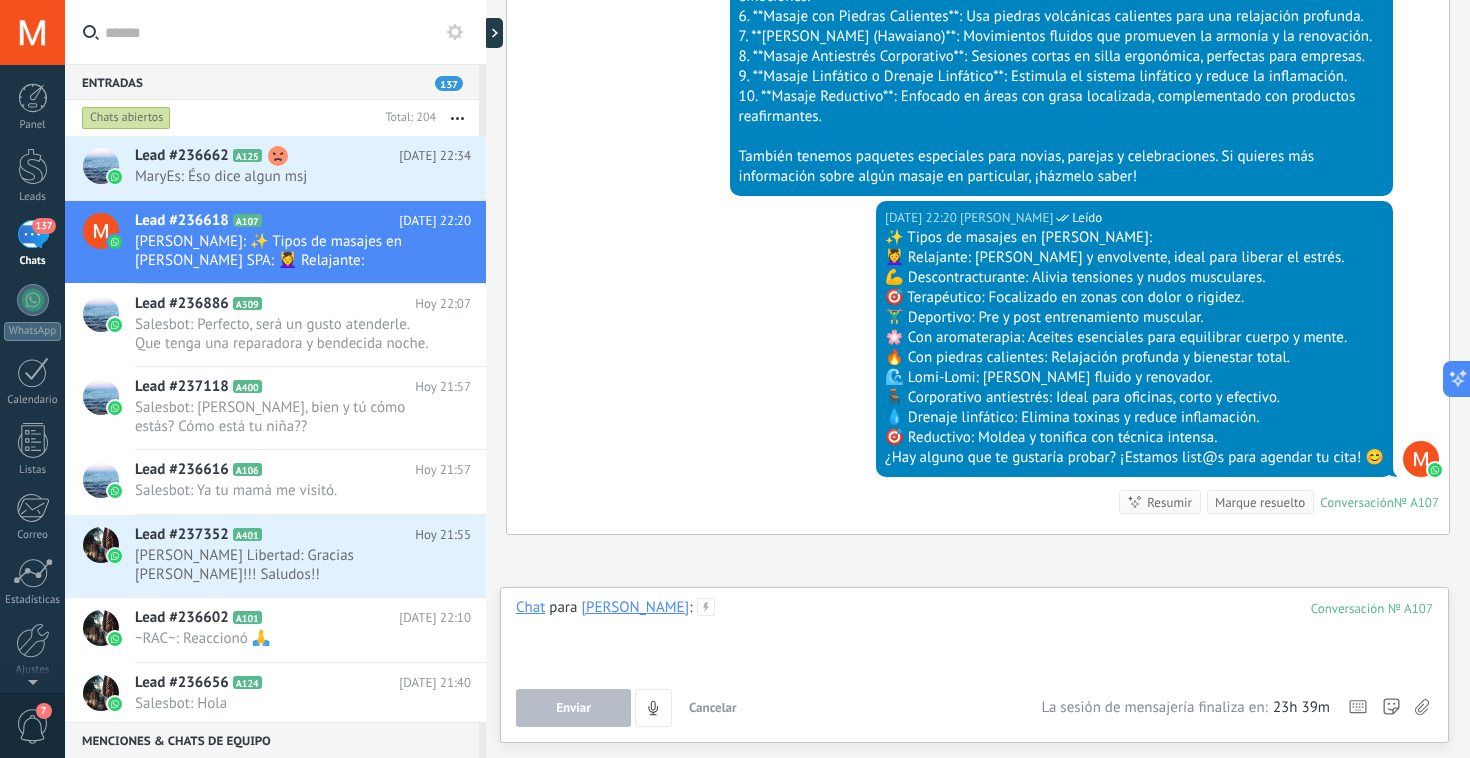 scroll, scrollTop: 3666, scrollLeft: 0, axis: vertical 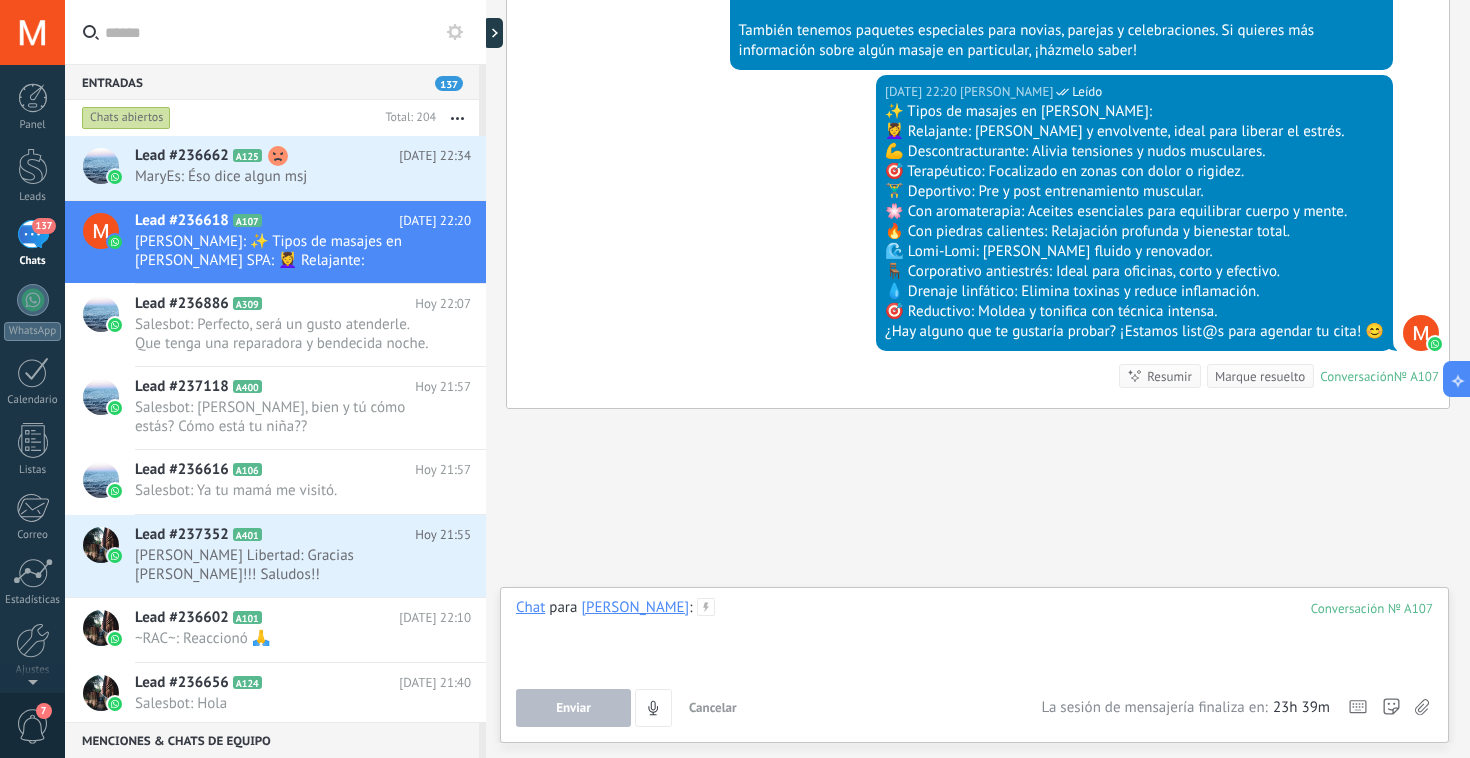 type 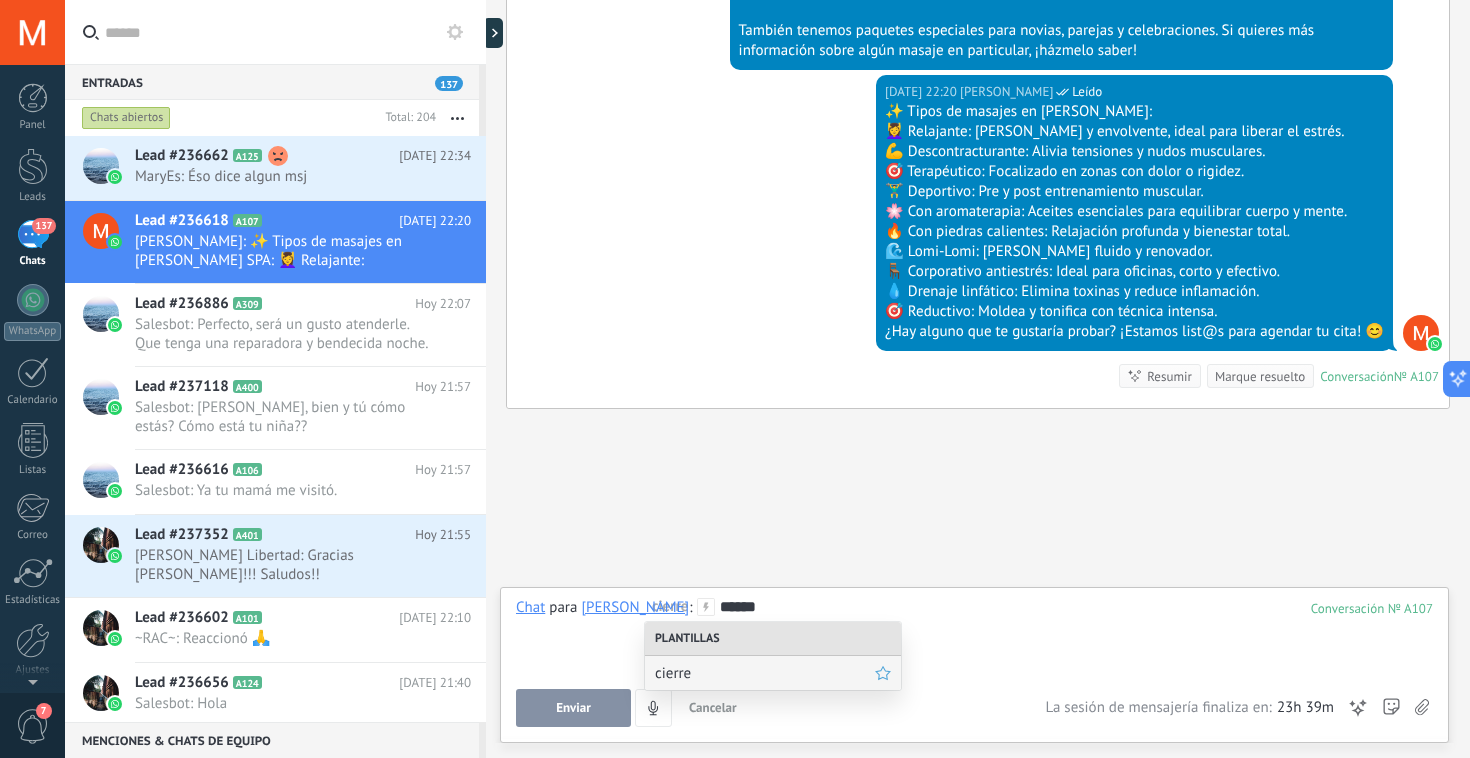 click on "cierre" at bounding box center [765, 673] 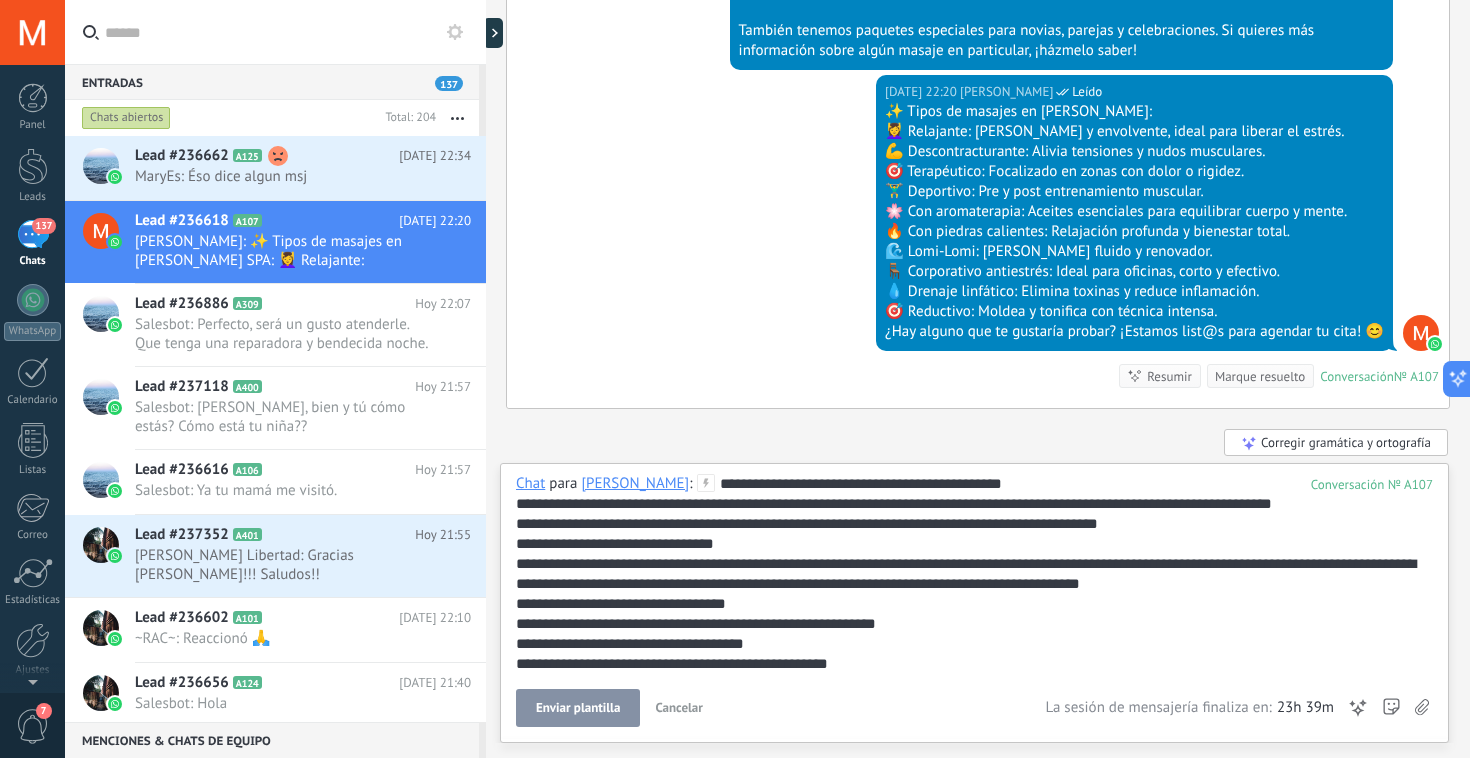 click on "Enviar plantilla" at bounding box center (578, 708) 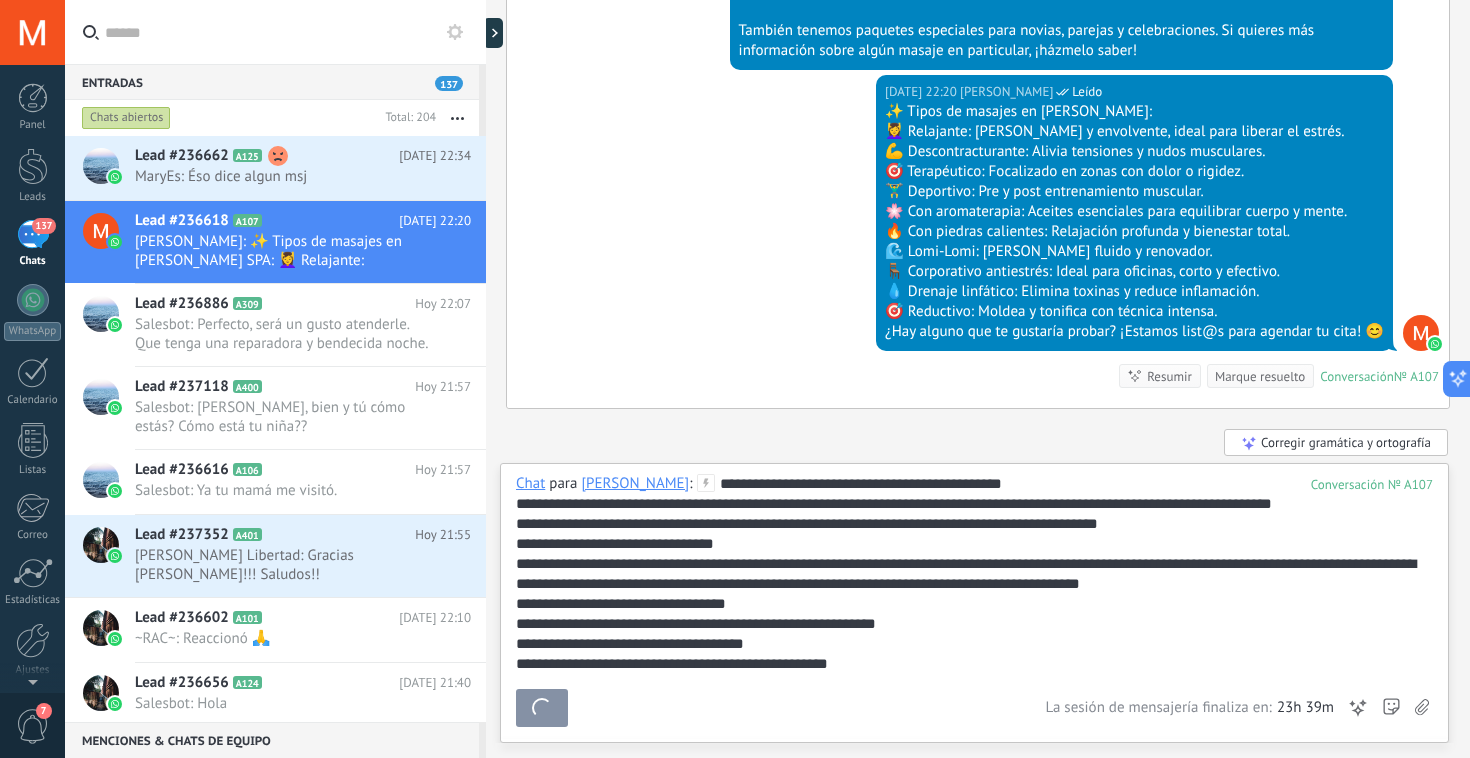 scroll, scrollTop: 3947, scrollLeft: 0, axis: vertical 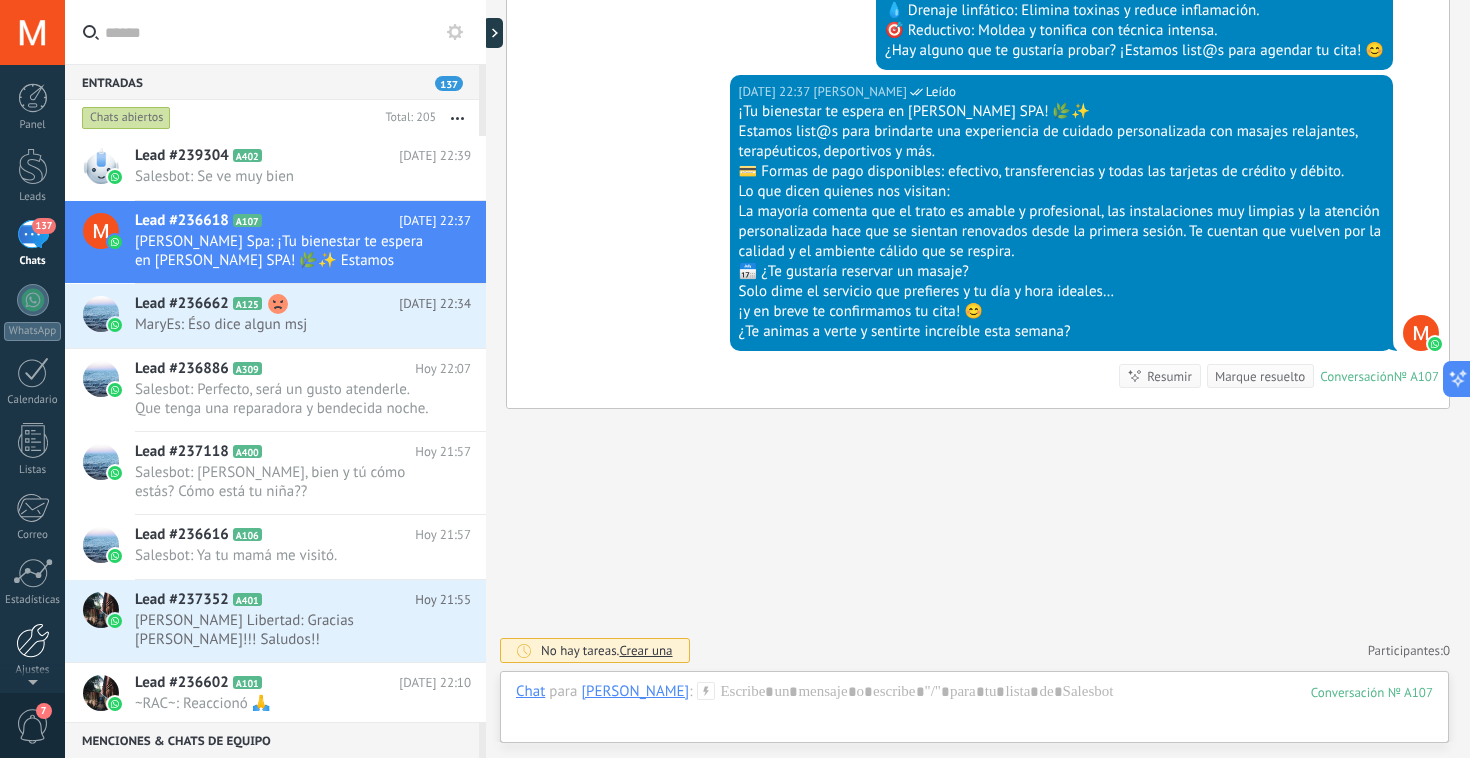 click at bounding box center (33, 640) 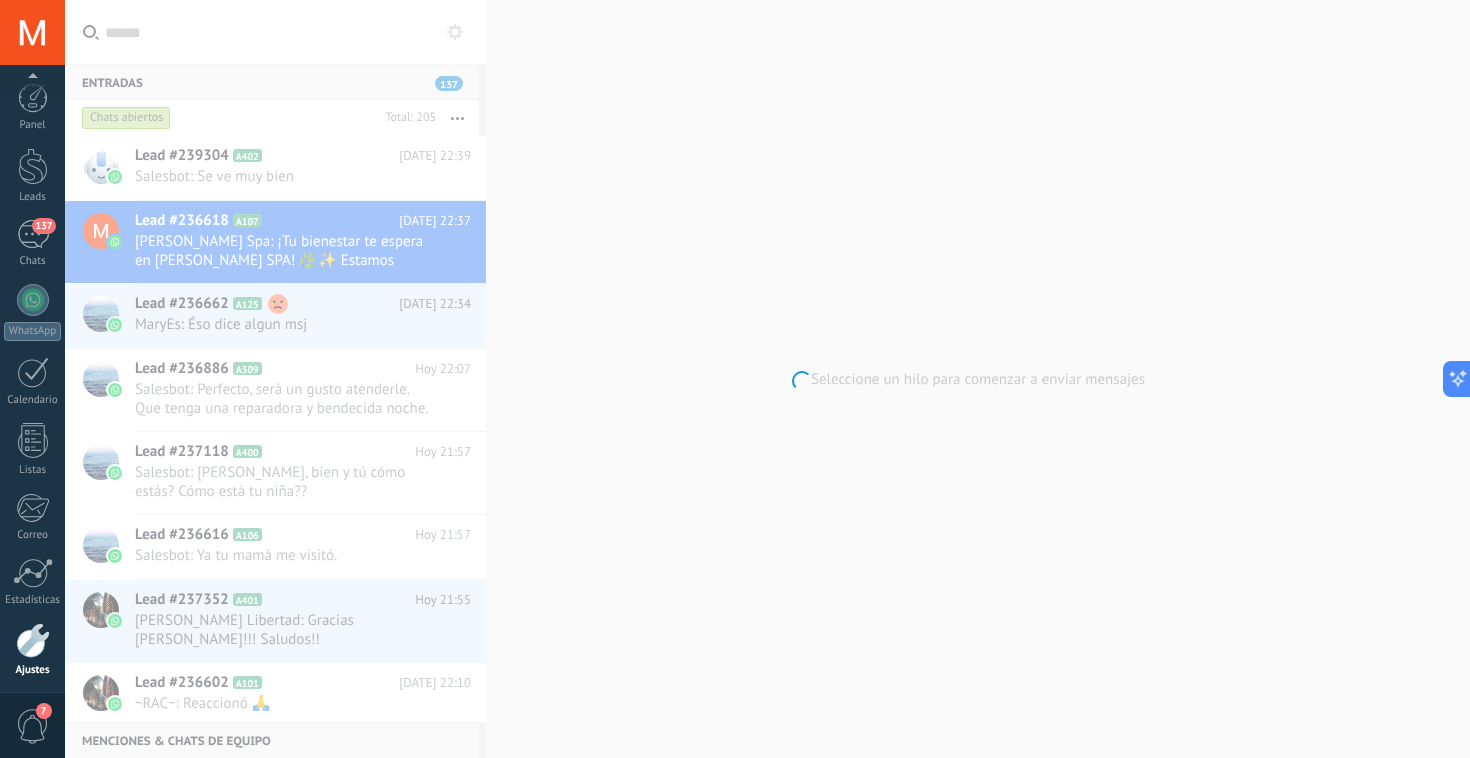 scroll, scrollTop: 74, scrollLeft: 0, axis: vertical 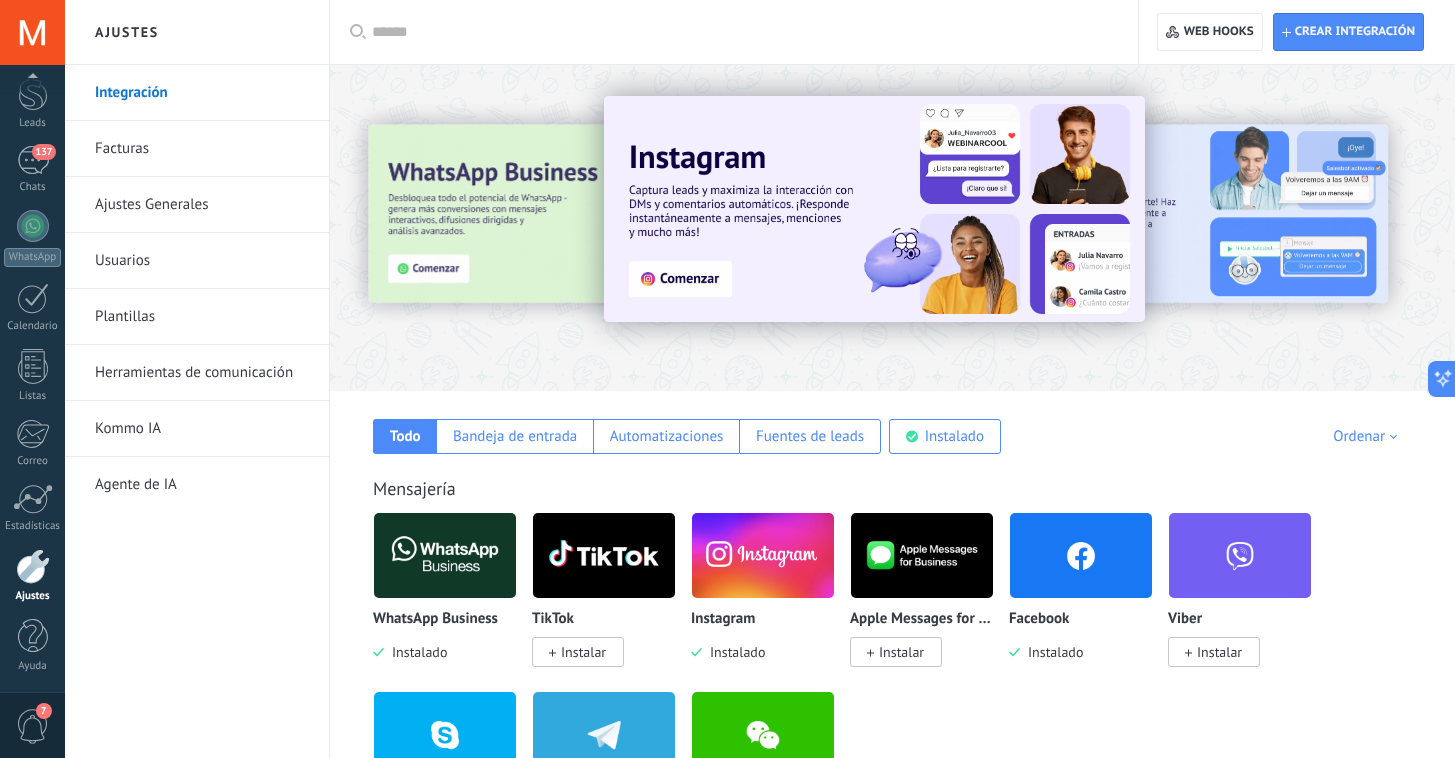 click on "Plantillas" at bounding box center [202, 317] 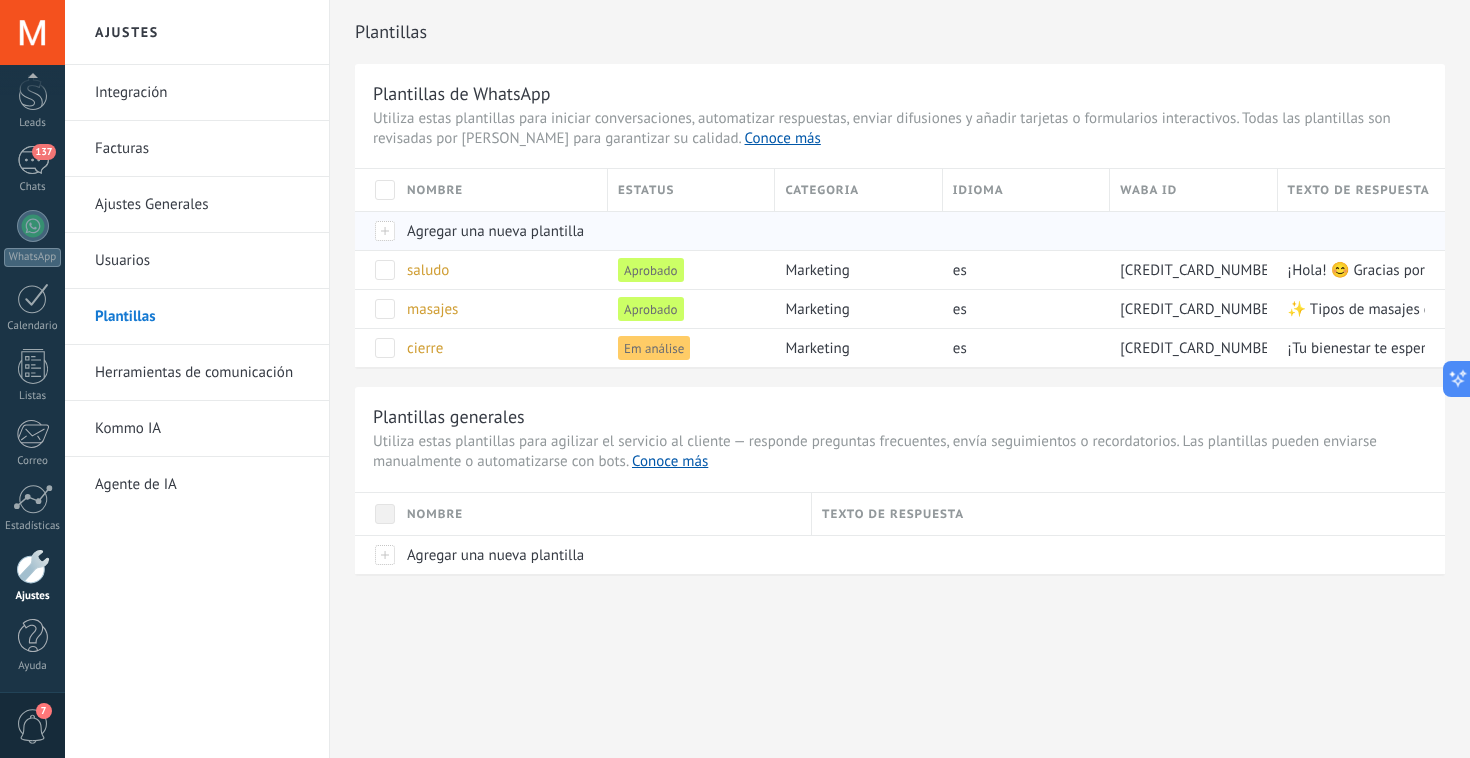 click on "Agregar una nueva plantilla" at bounding box center [495, 231] 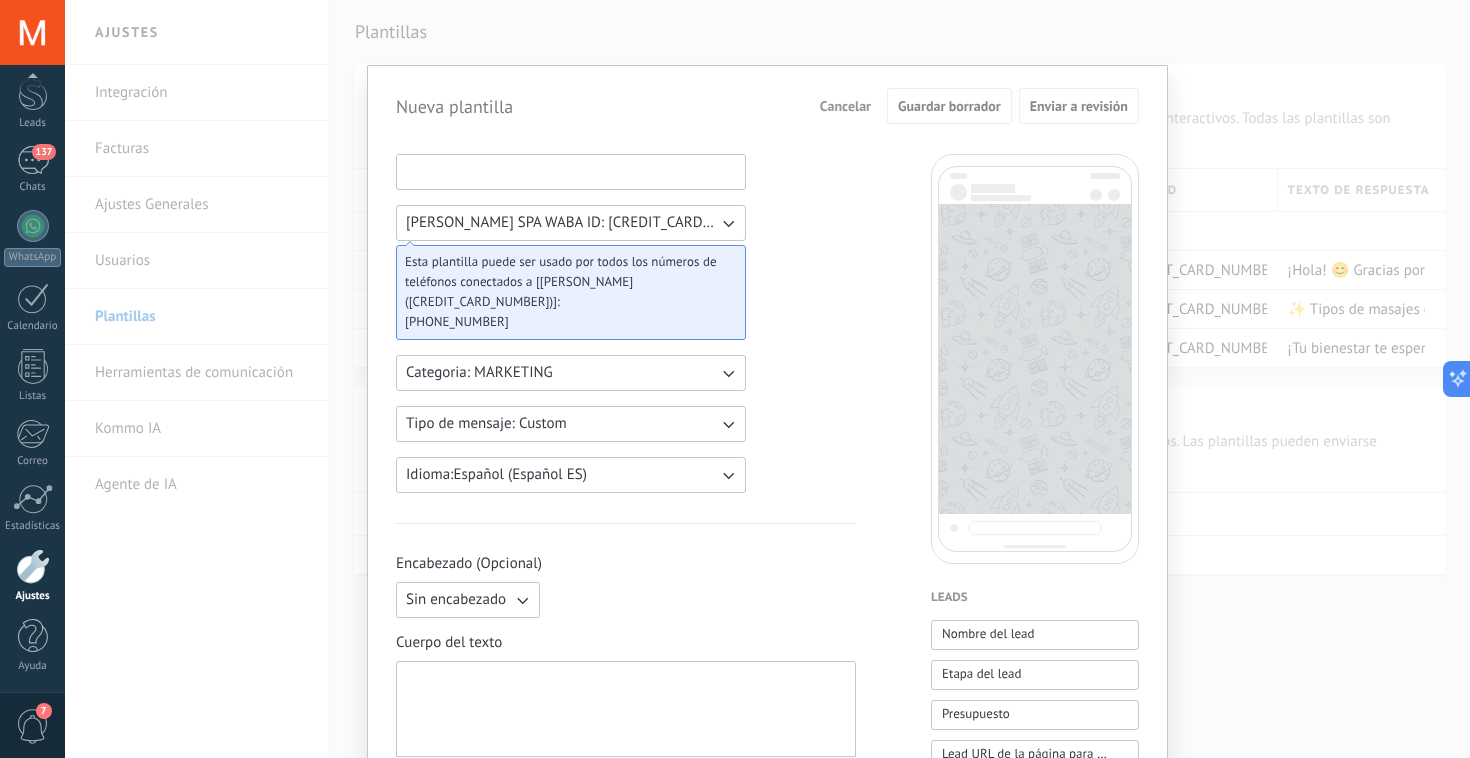 click at bounding box center (571, 171) 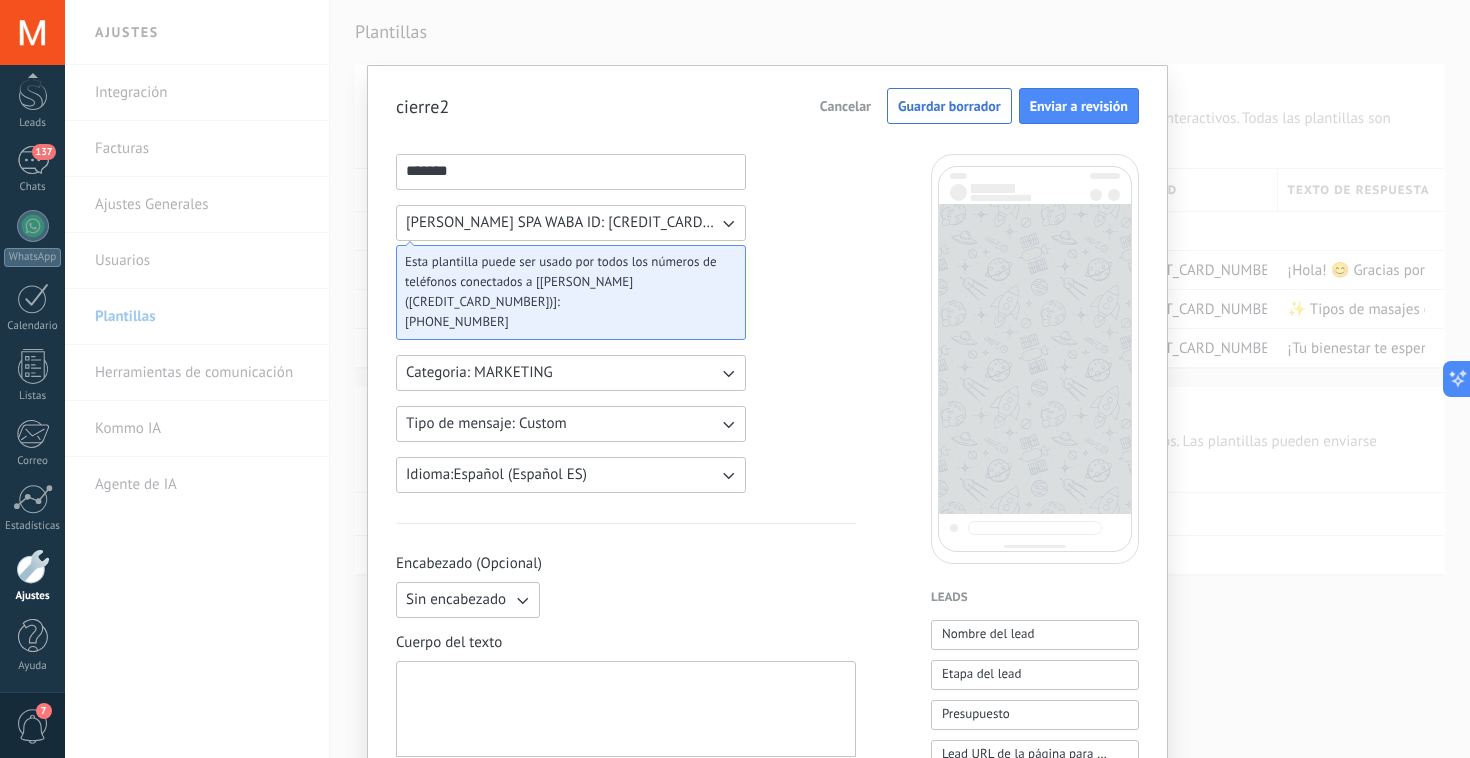 type on "*******" 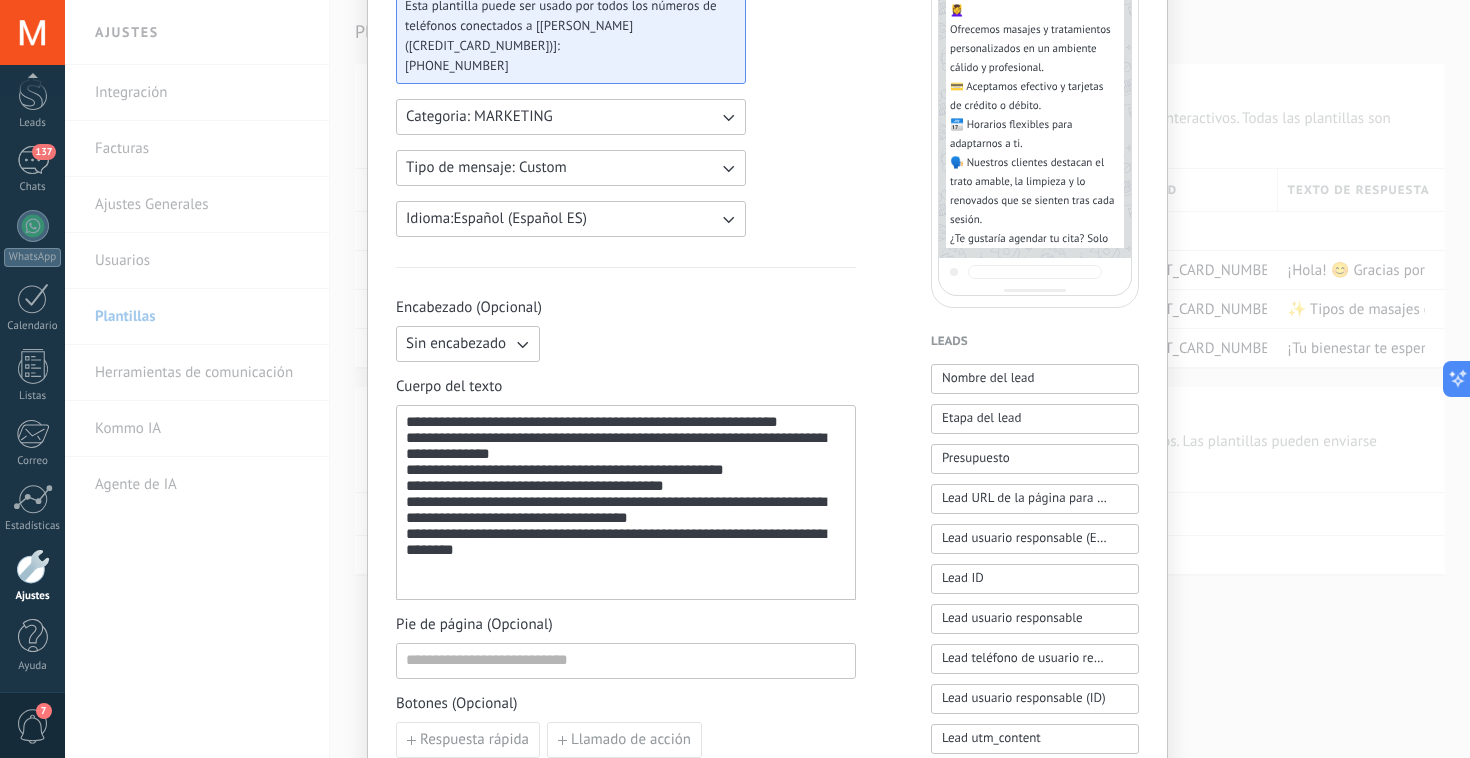 scroll, scrollTop: 256, scrollLeft: 0, axis: vertical 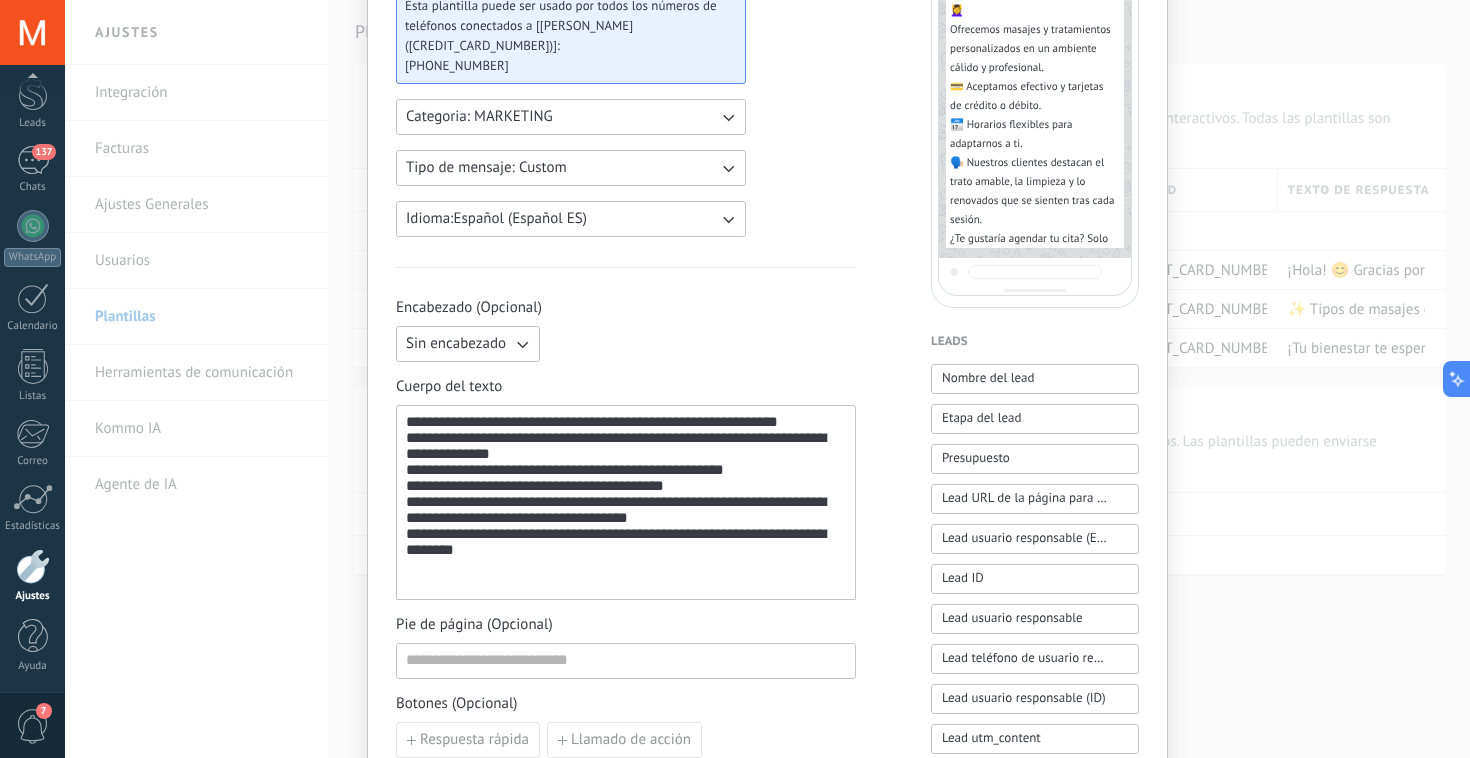 click on "**********" at bounding box center (626, 503) 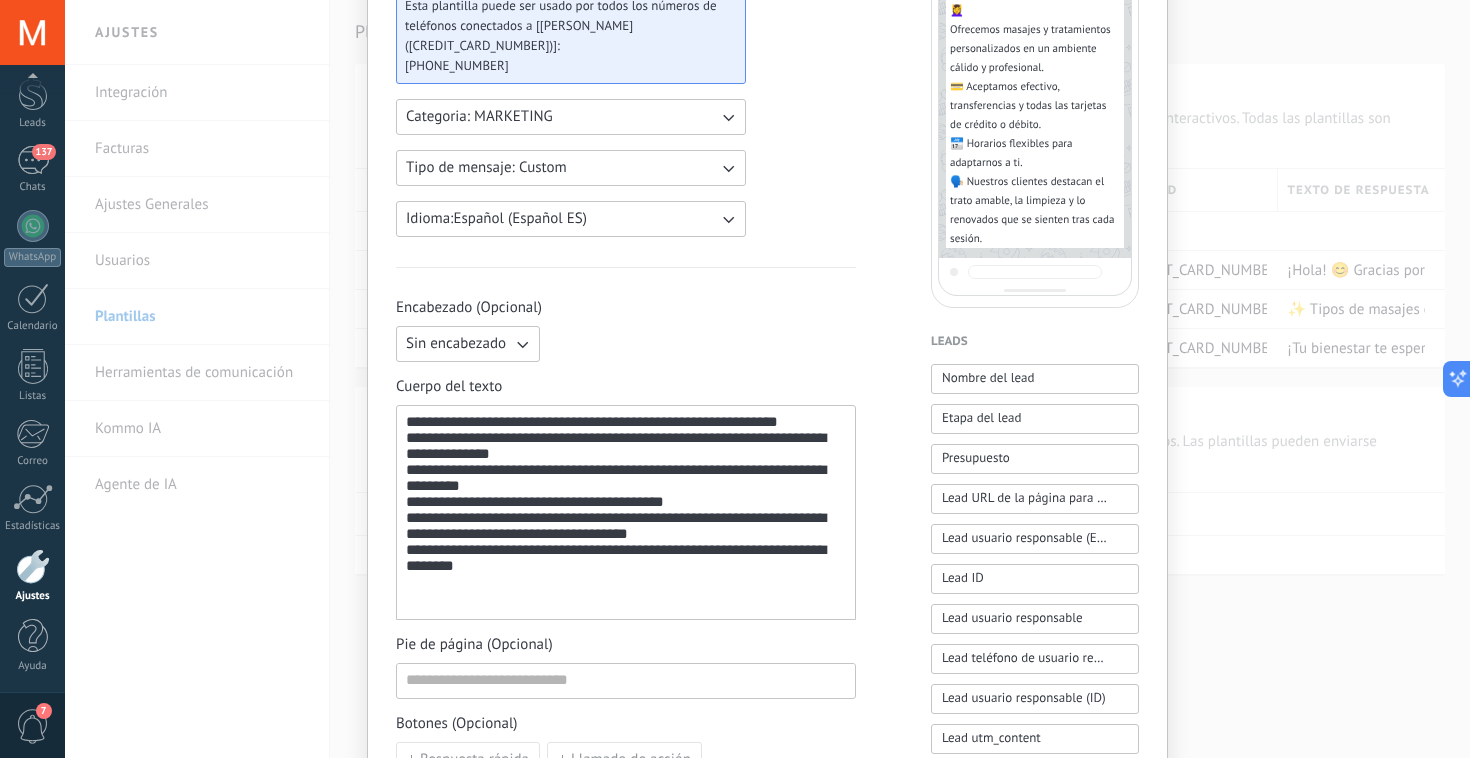 click on "**********" at bounding box center (626, 513) 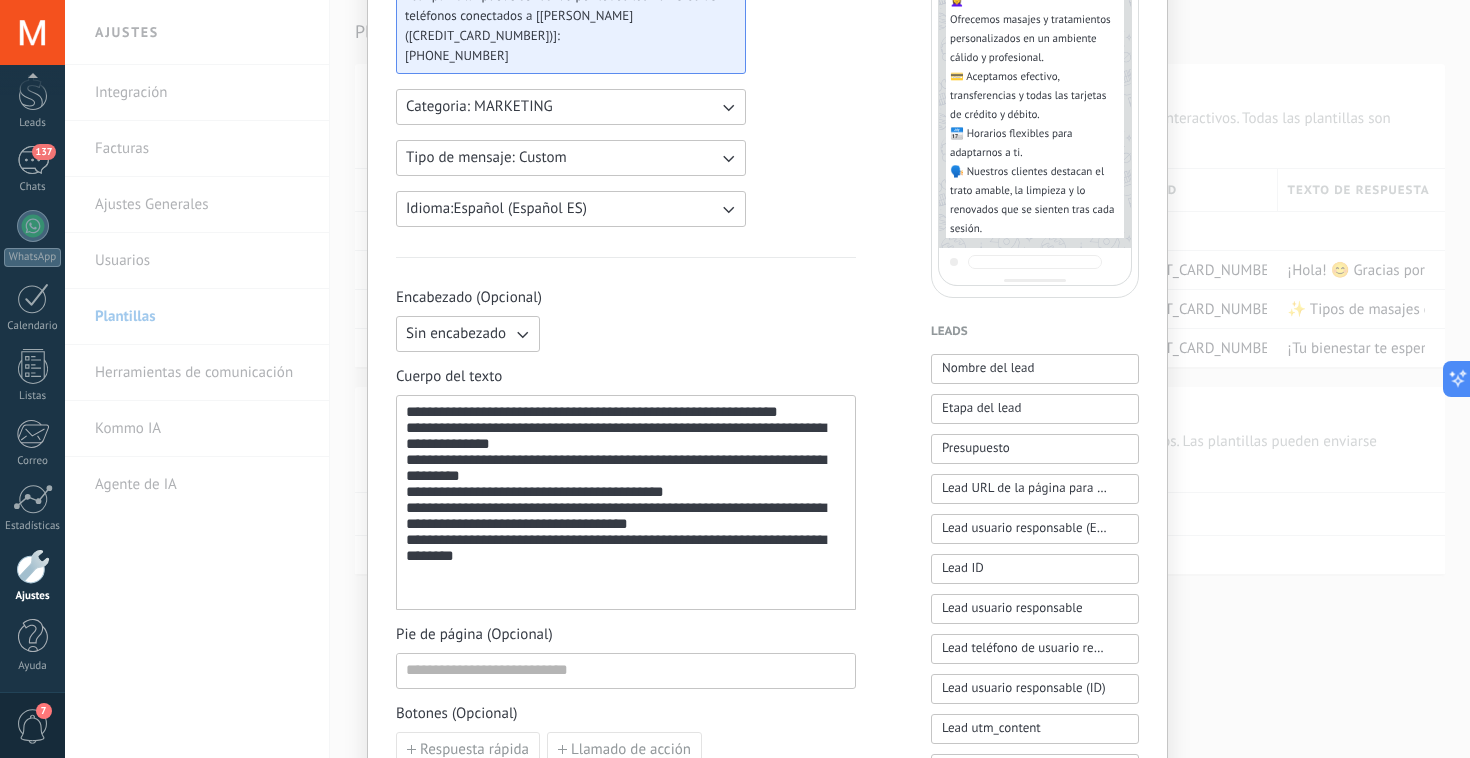 scroll, scrollTop: 275, scrollLeft: 0, axis: vertical 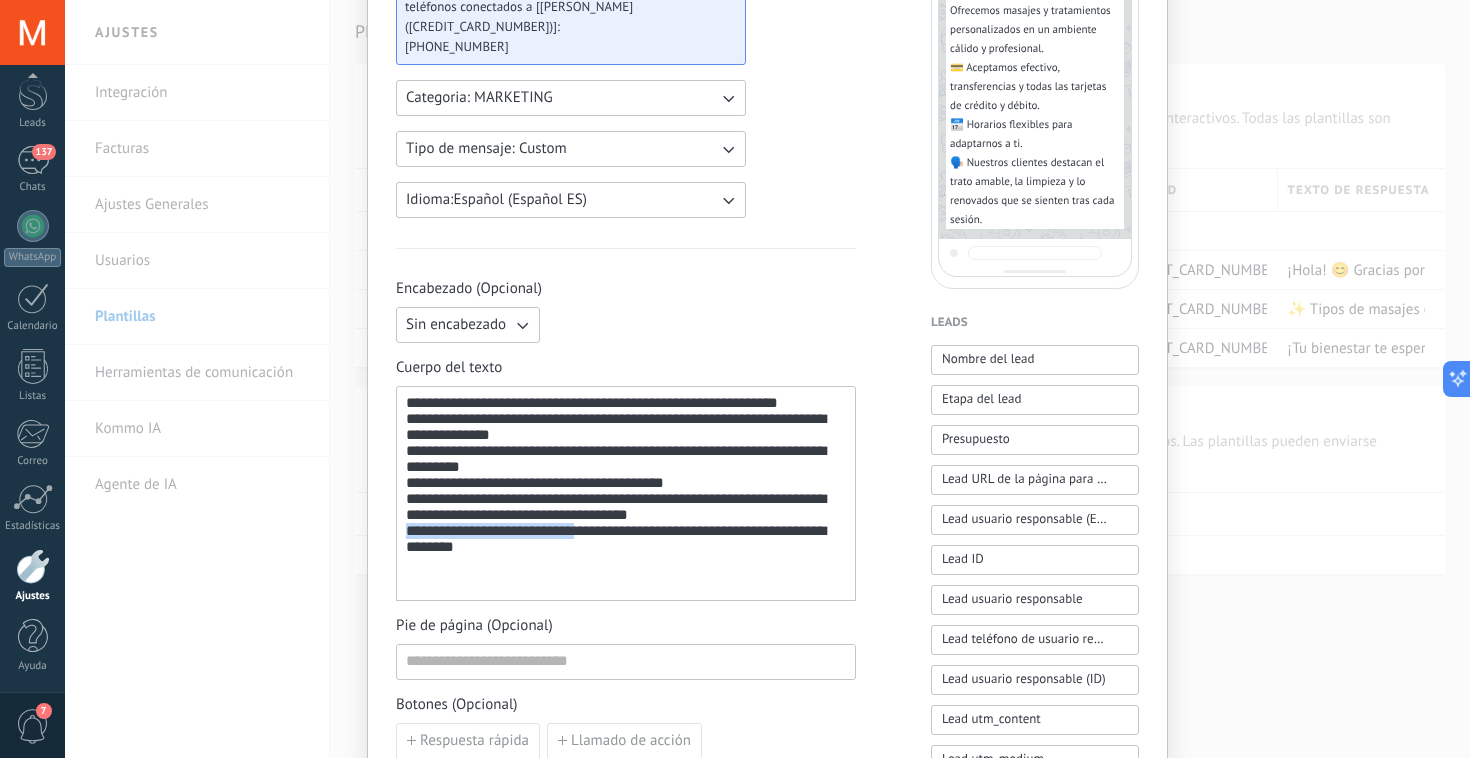 drag, startPoint x: 402, startPoint y: 566, endPoint x: 578, endPoint y: 565, distance: 176.00284 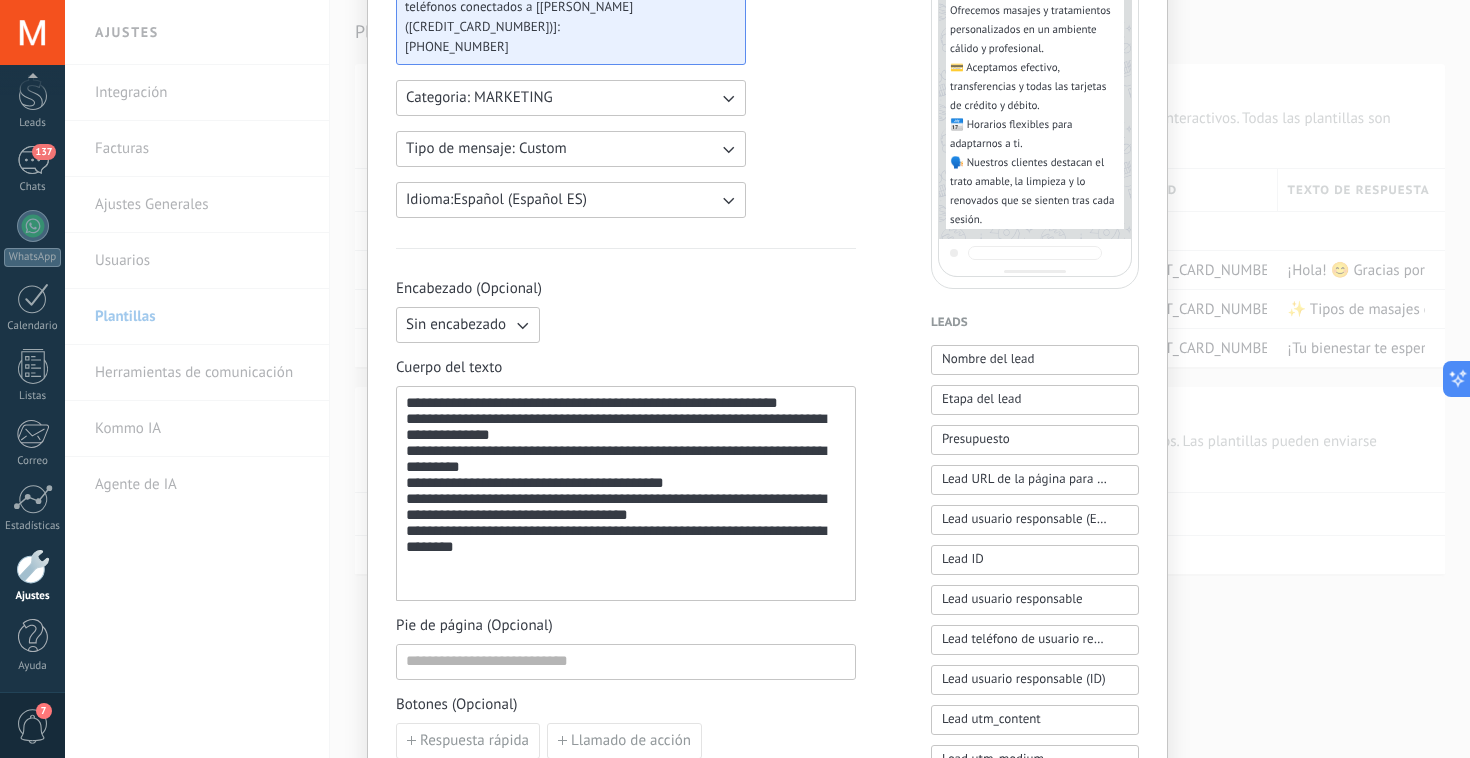 click on "**********" at bounding box center (626, 494) 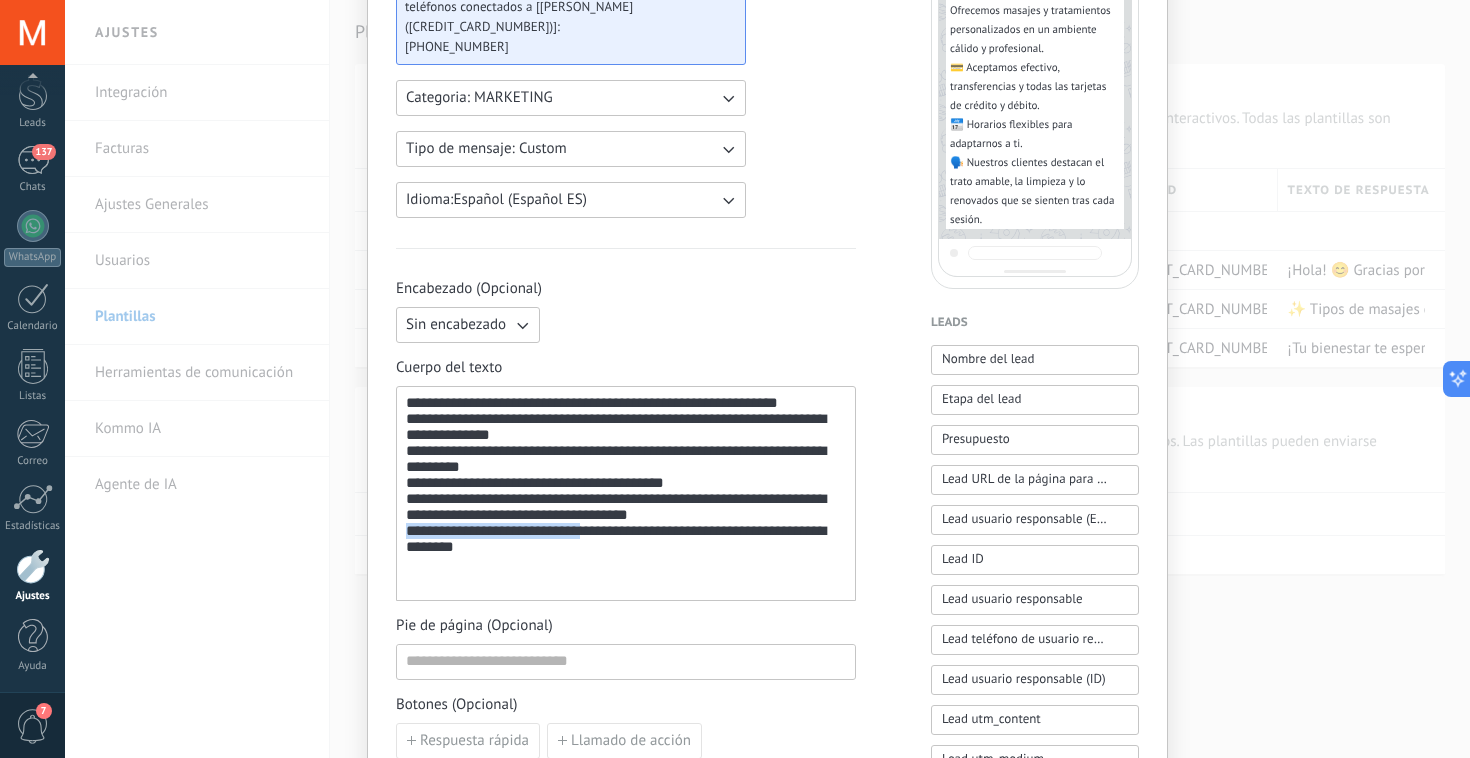 drag, startPoint x: 403, startPoint y: 566, endPoint x: 585, endPoint y: 561, distance: 182.06866 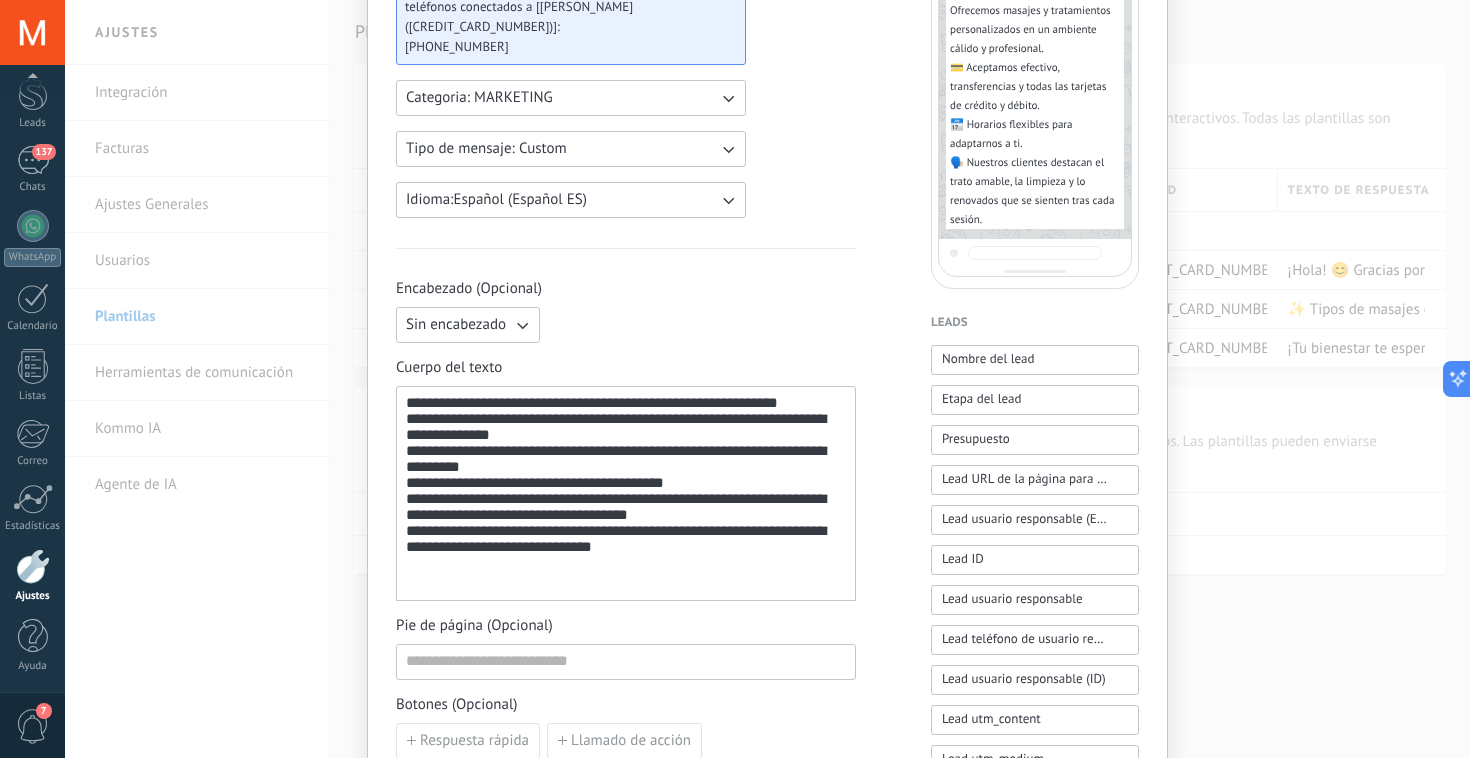 click on "**********" at bounding box center (626, 494) 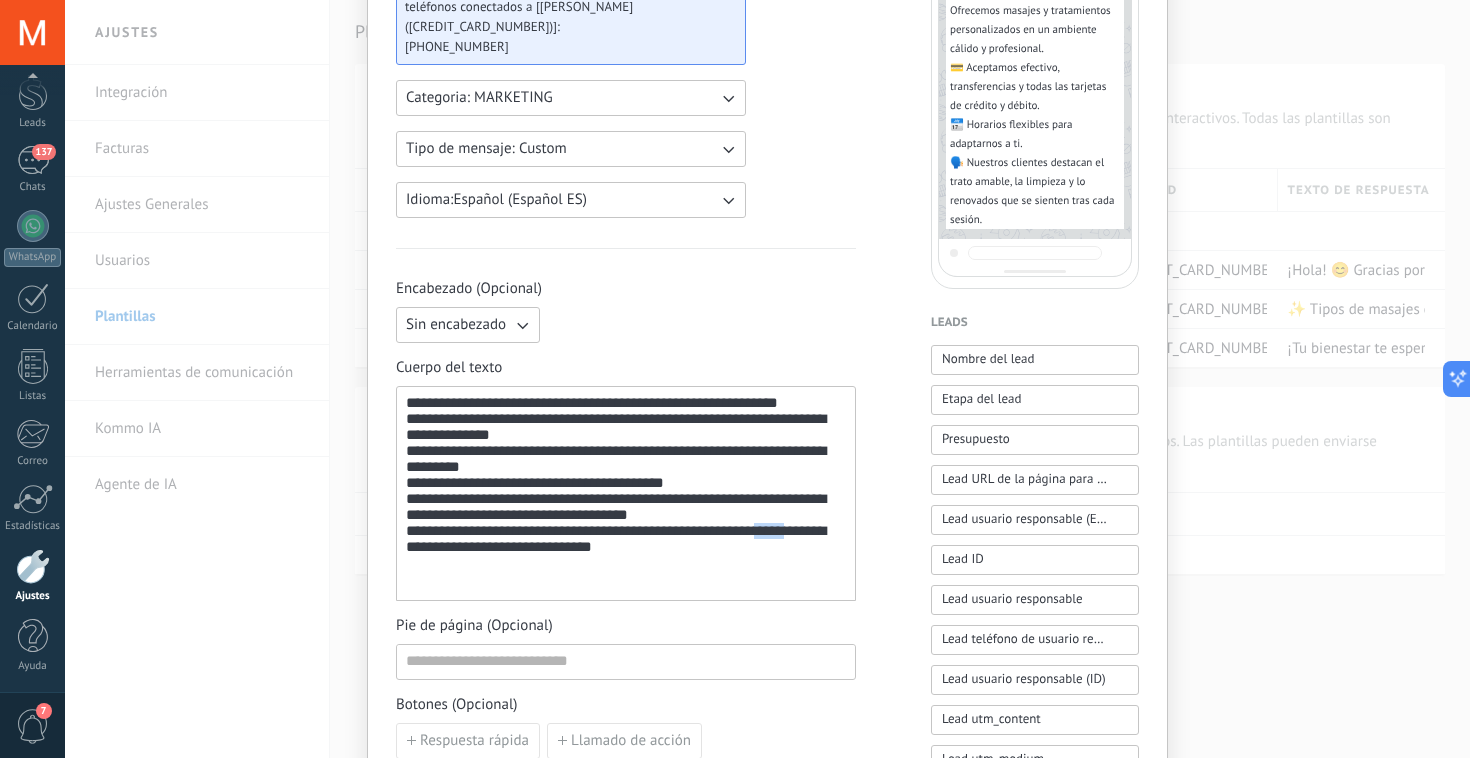 click on "**********" at bounding box center [626, 494] 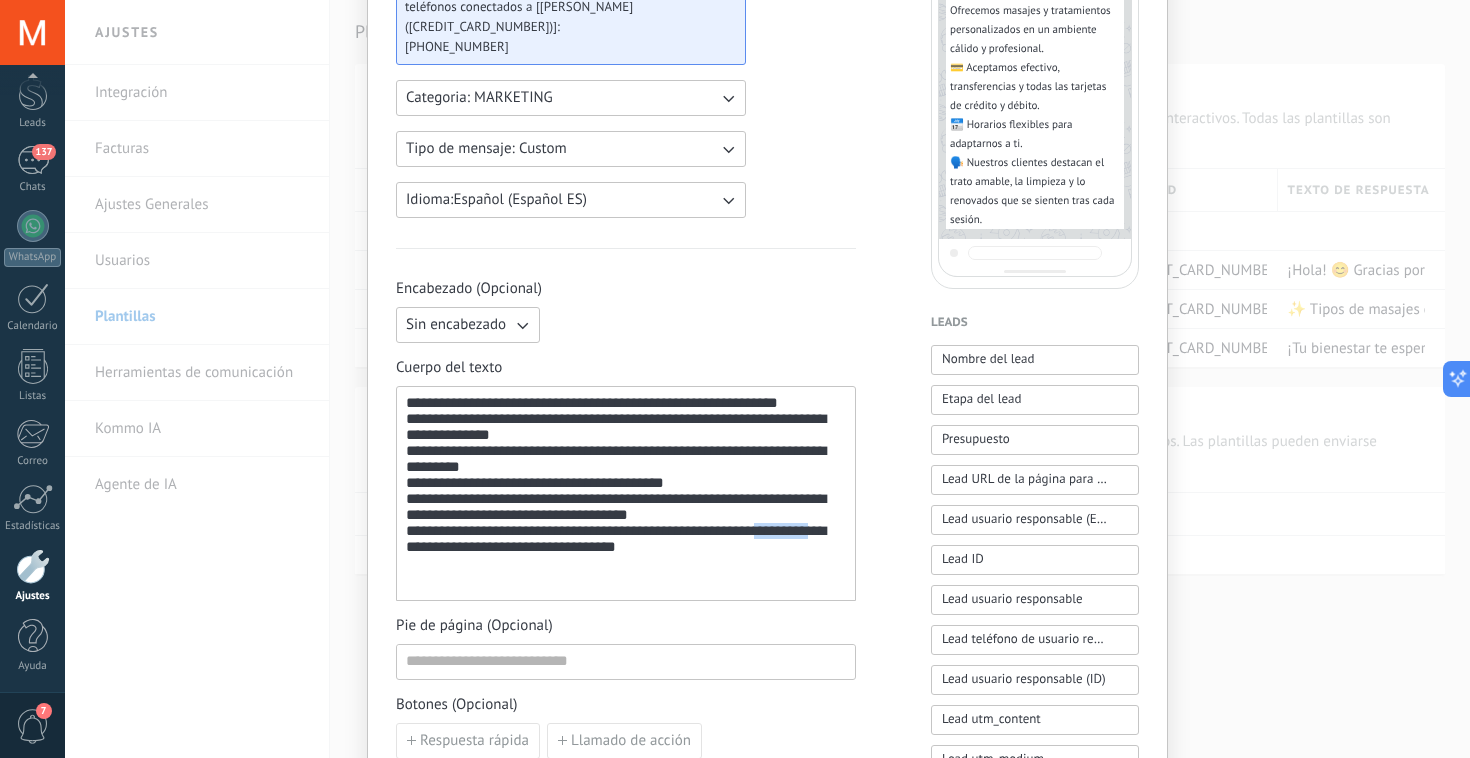 click on "**********" at bounding box center (626, 494) 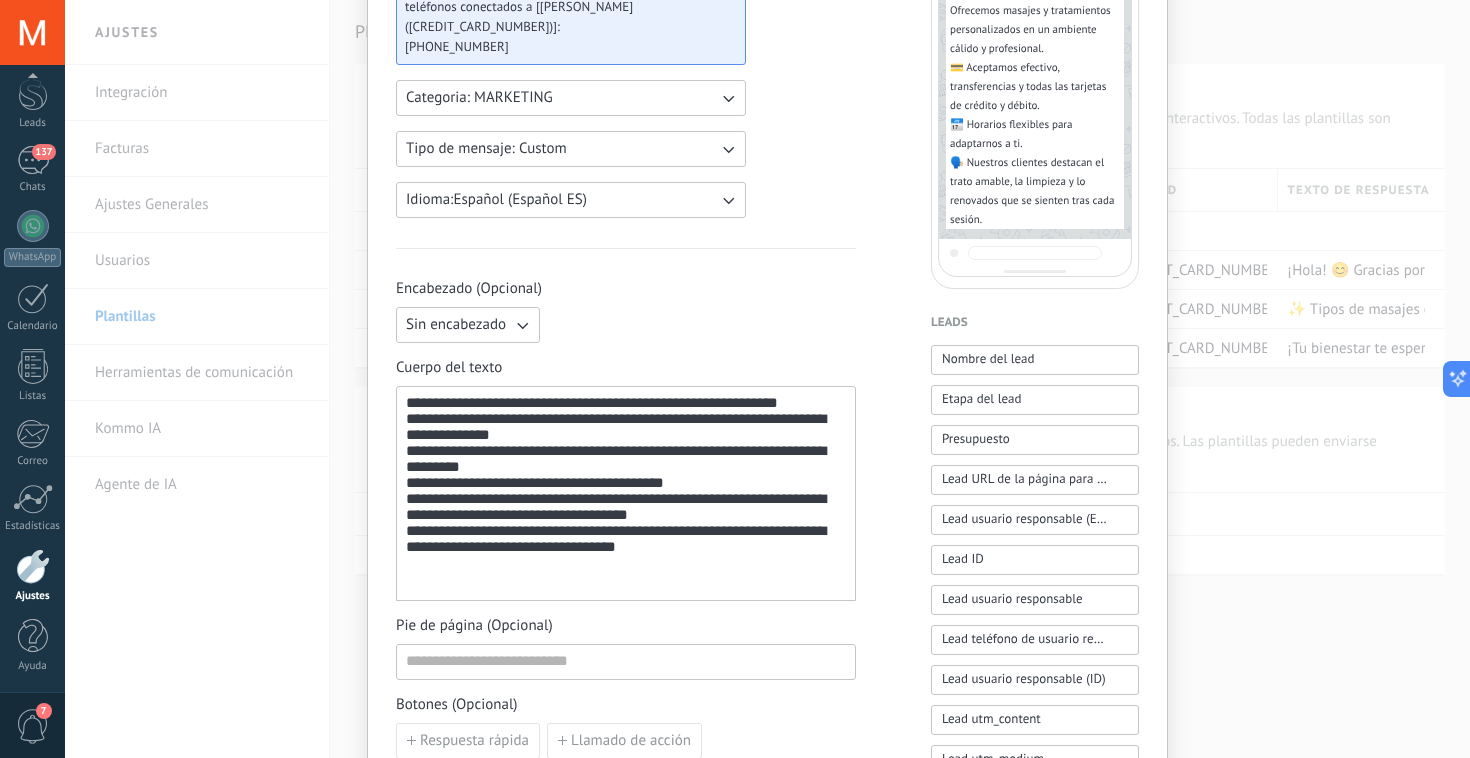 click on "**********" at bounding box center [626, 494] 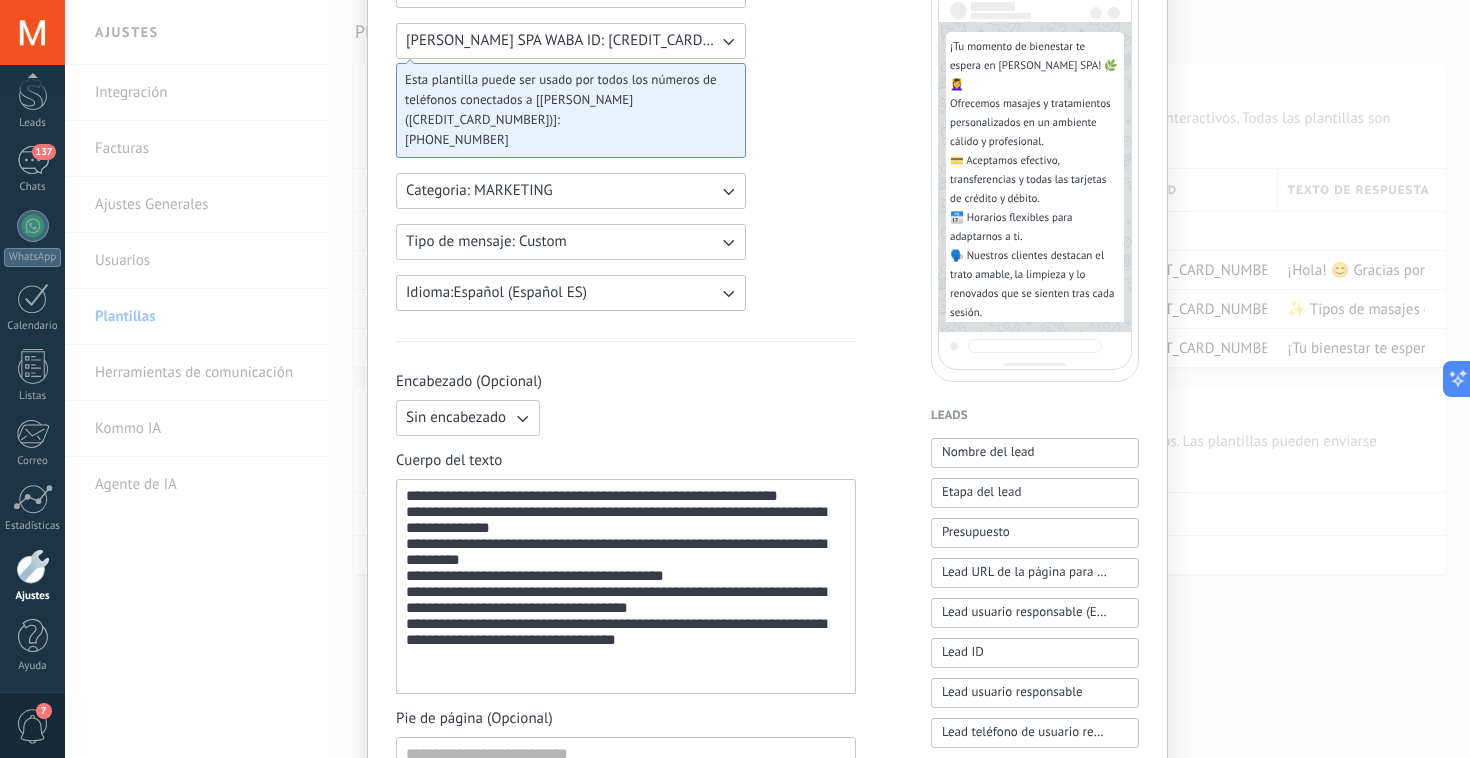 scroll, scrollTop: 0, scrollLeft: 0, axis: both 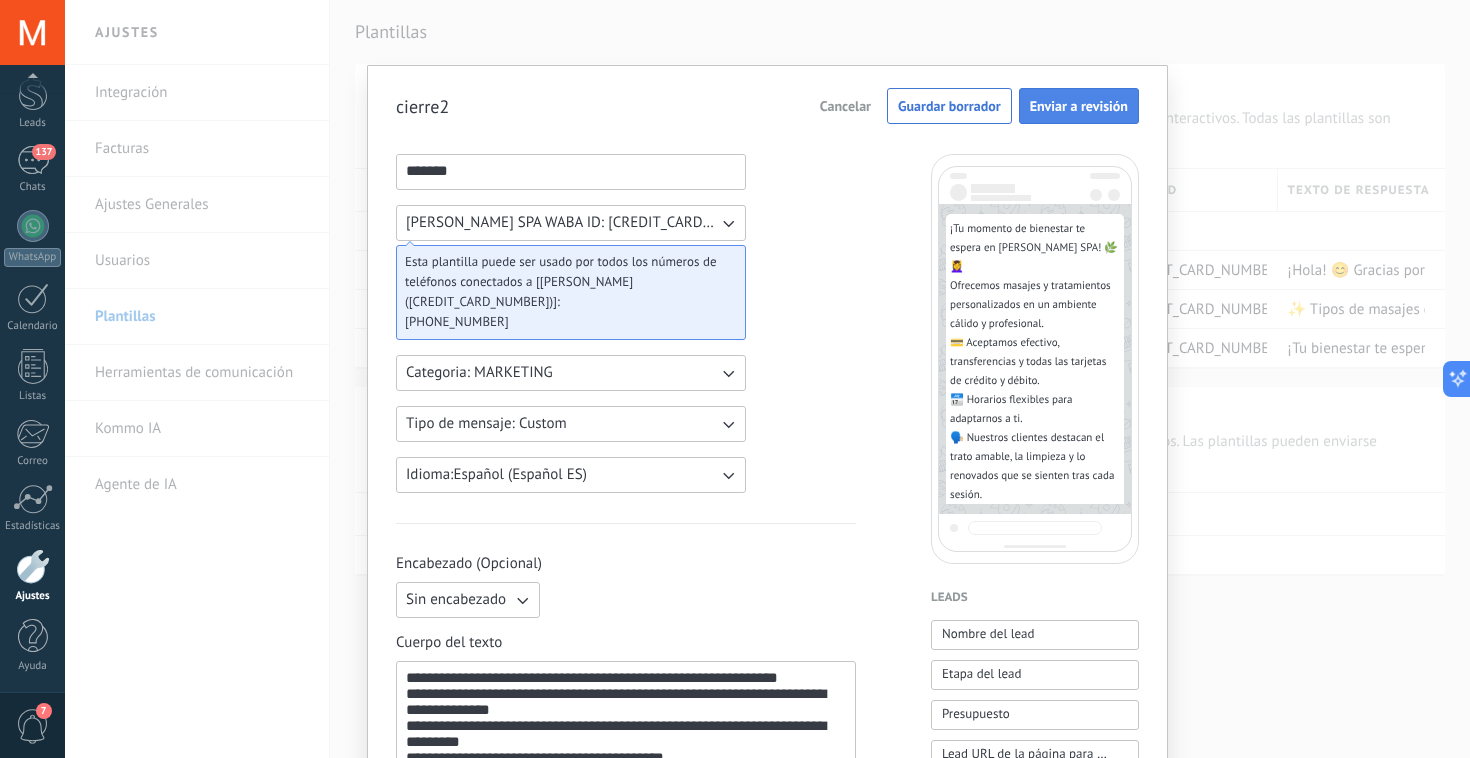 click on "Enviar a revisión" at bounding box center [1079, 106] 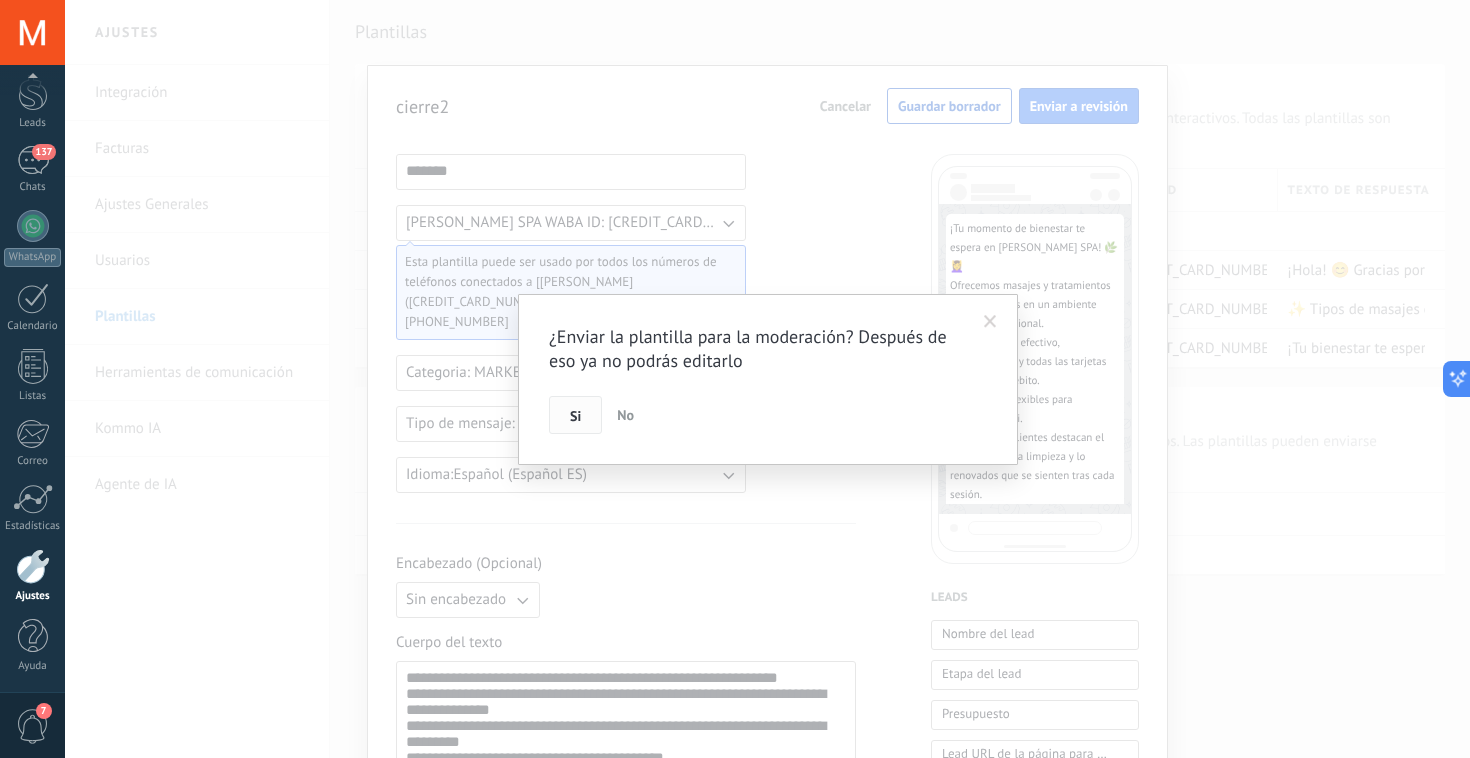 click on "Si" at bounding box center (575, 415) 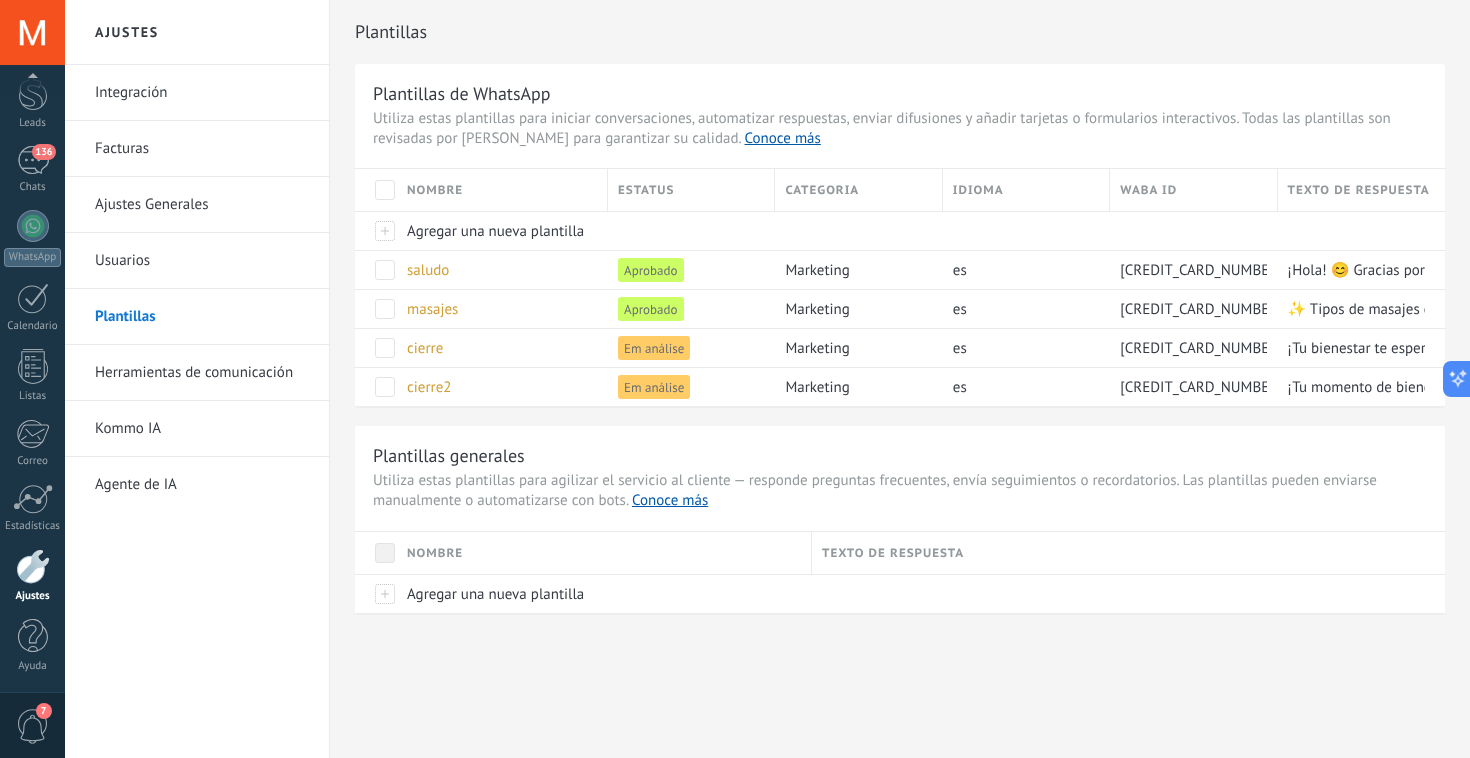click on "Plantillas Plantillas de WhatsApp Utiliza estas plantillas para iniciar conversaciones, automatizar respuestas, enviar difusiones y añadir tarjetas o formularios interactivos. Todas las plantillas son revisadas por Meta para garantizar su calidad.   Conoce más Nombre Estatus Categoria Idioma WABA ID Texto de respuesta Agregar una nueva plantilla saludo Aprobado marketing es 604285415488821 ¡Hola! 😊 Gracias por escribirnos.
Ofrecemos masajes relajantes, faciales personalizados y depilaciones con productos de calidad 💆‍♀️✨. Todo pensado para que te sientas renovad@ y cuidad@.
¿Hay algún servicio que te gustaría probar o conocer mejor? 💬 masajes Aprobado marketing es 604285415488821 cierre Em análise marketing es 604285415488821 cierre2 Em análise marketing es 604285415488821 Plantillas generales   Conoce más Nombre Texto de respuesta Agregar una nueva plantilla" at bounding box center (900, 349) 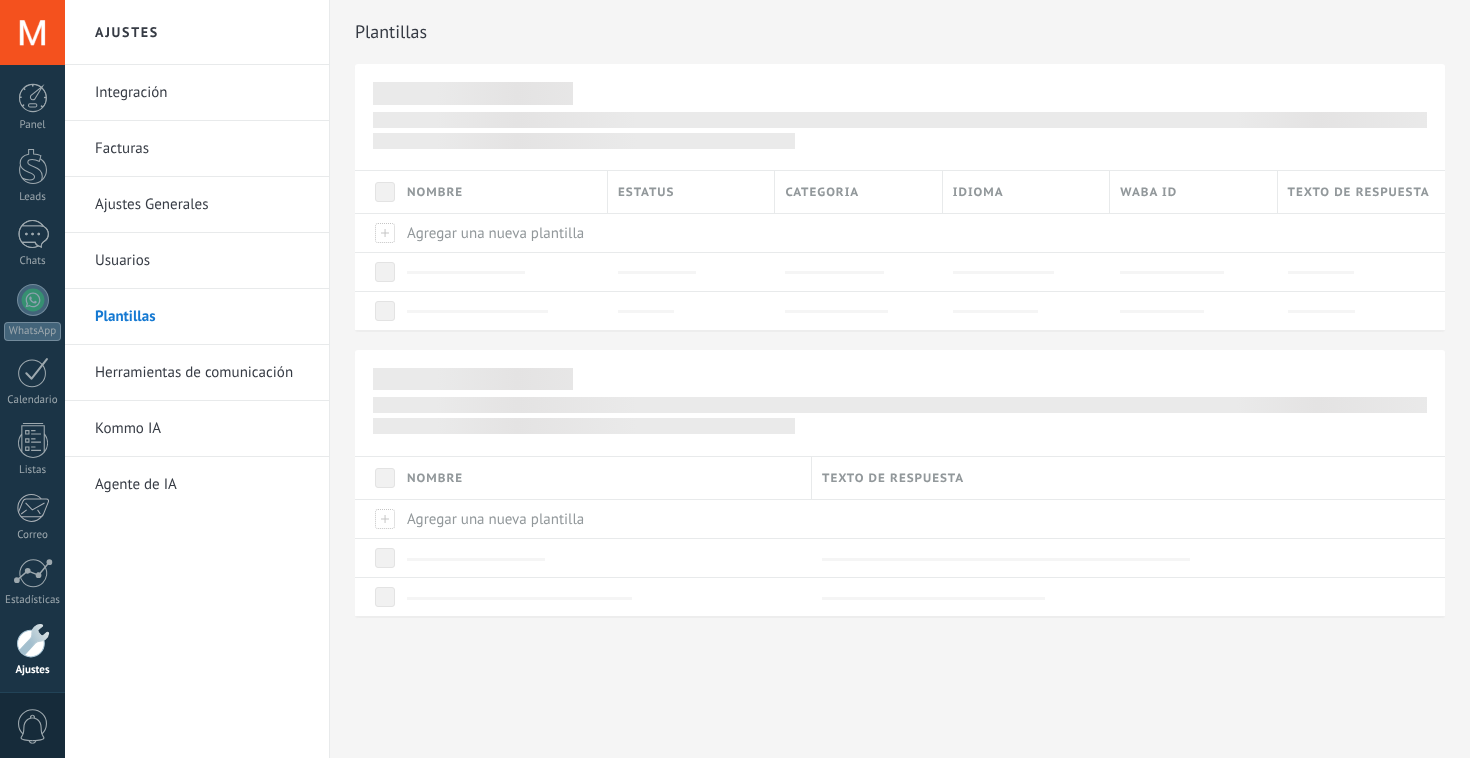 scroll, scrollTop: 0, scrollLeft: 0, axis: both 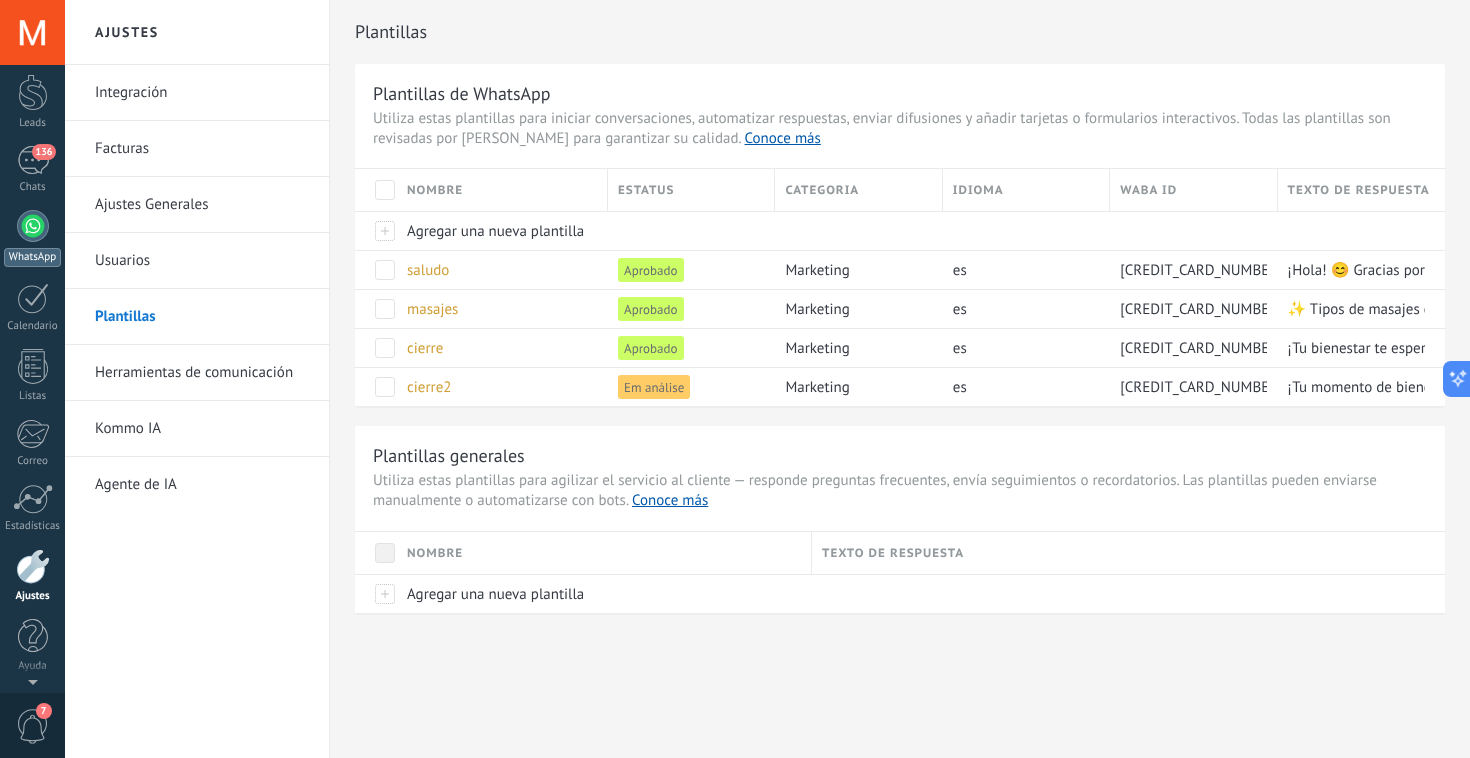 click on "WhatsApp" at bounding box center (32, 257) 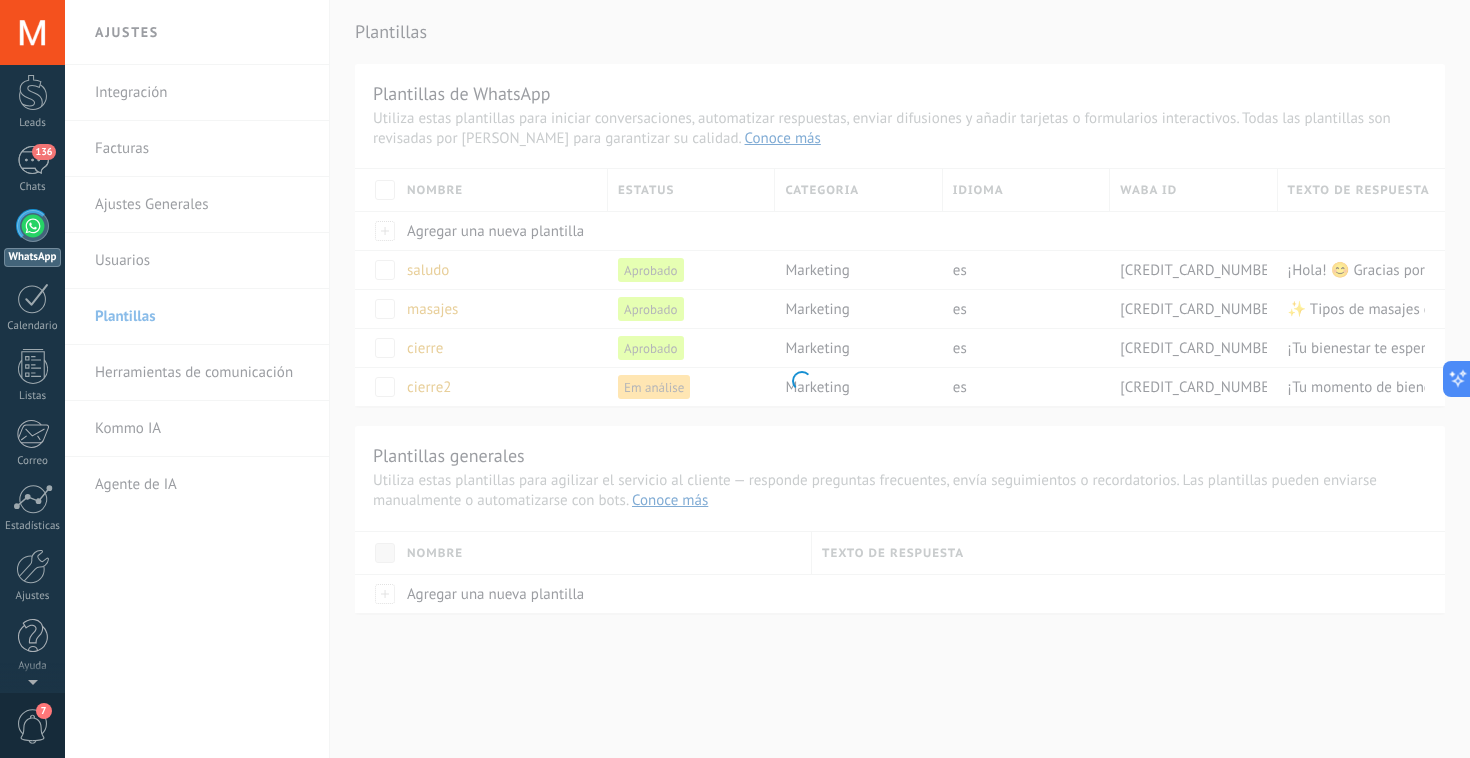 scroll, scrollTop: 0, scrollLeft: 0, axis: both 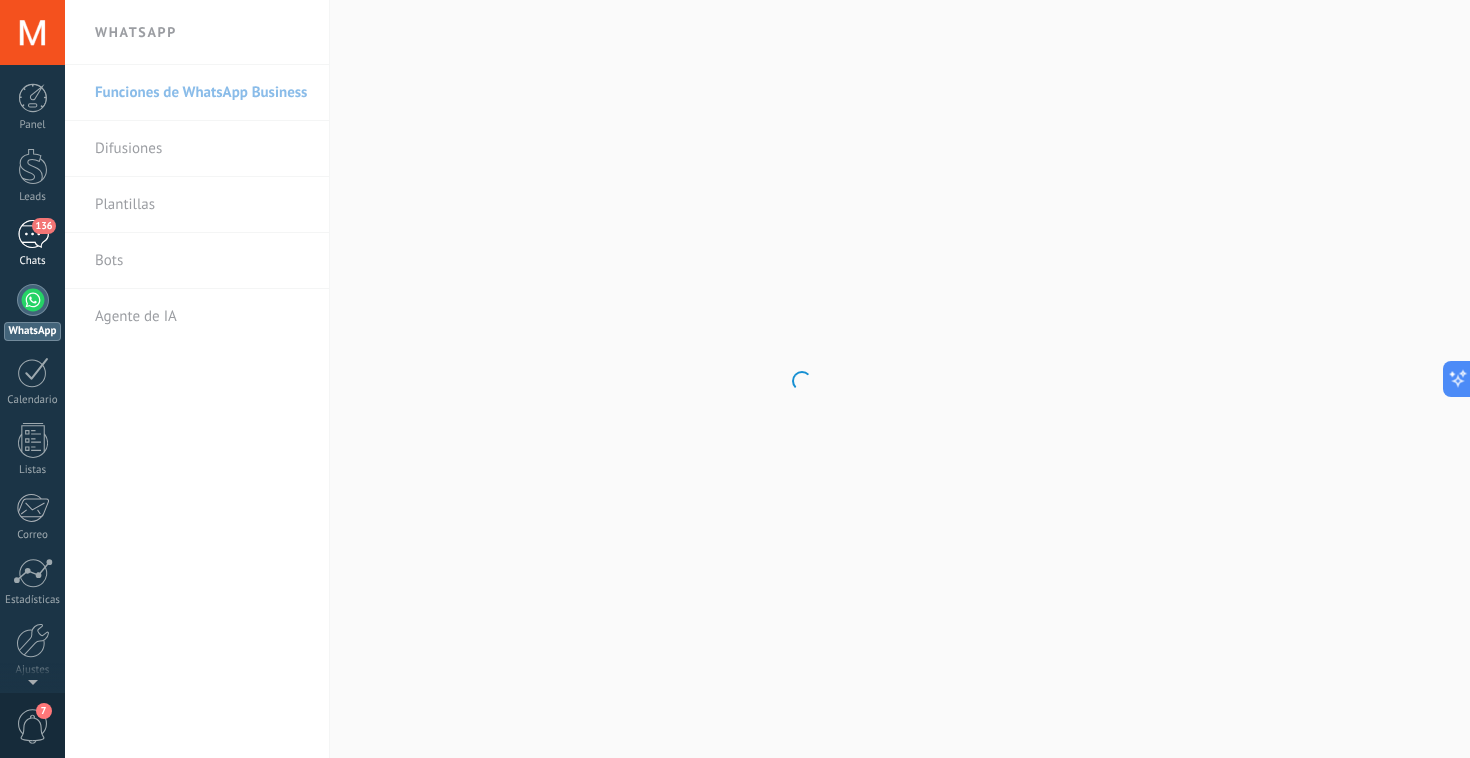 click on "136
Chats" at bounding box center (32, 244) 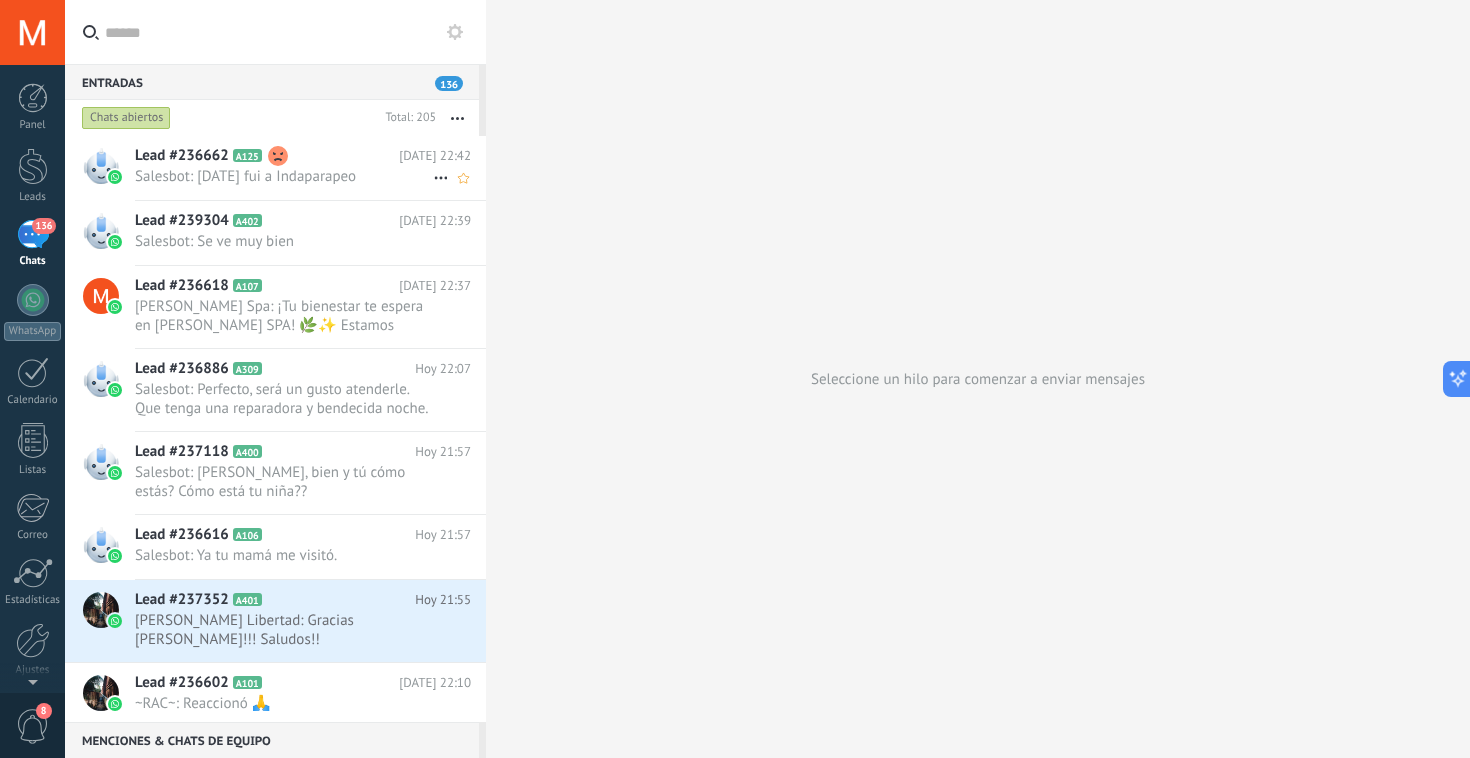 click 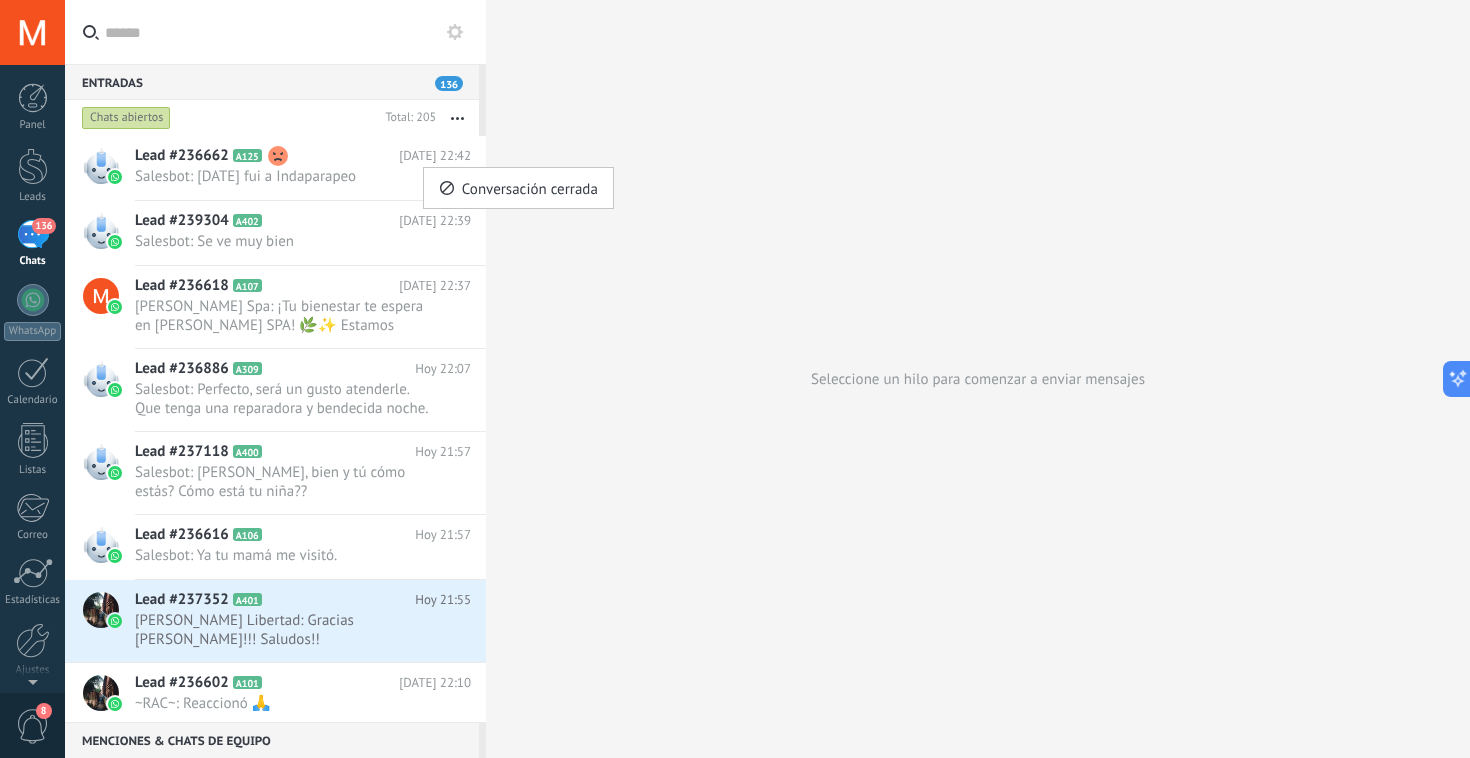 click at bounding box center [735, 379] 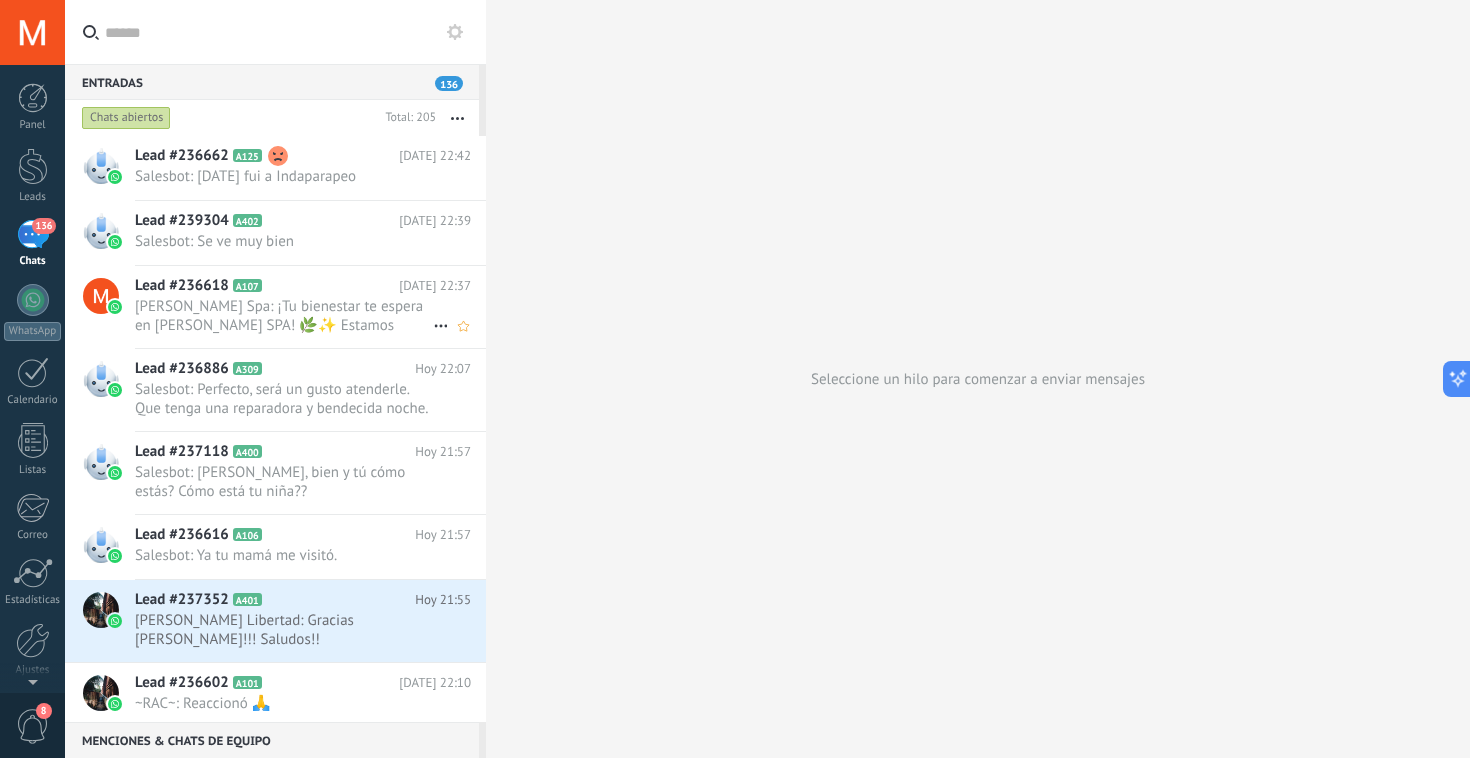 click on "[PERSON_NAME] Spa: ¡Tu bienestar te espera en [PERSON_NAME] SPA! 🌿✨
Estamos list@s para brindarte una experiencia de cuidado person..." at bounding box center (284, 316) 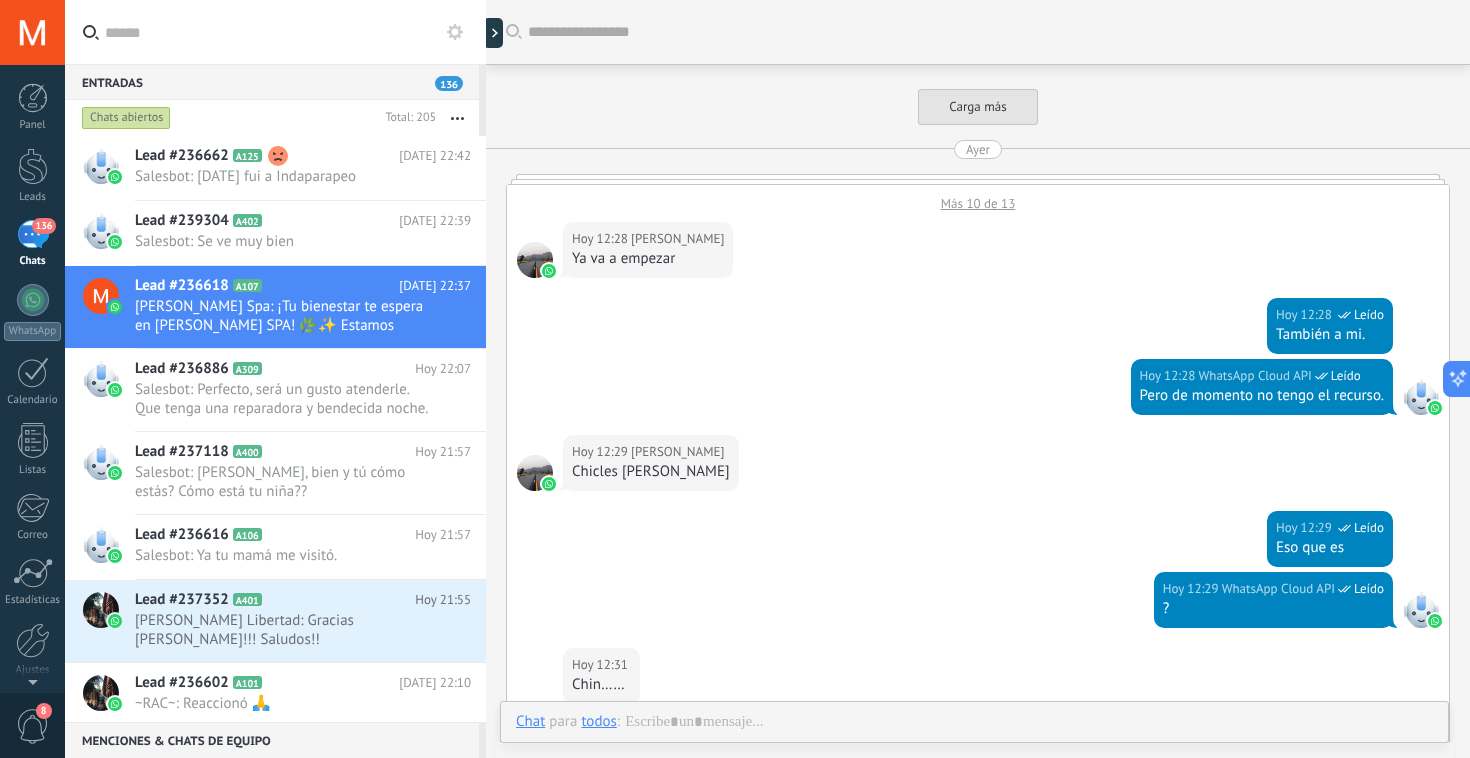 scroll, scrollTop: 3778, scrollLeft: 0, axis: vertical 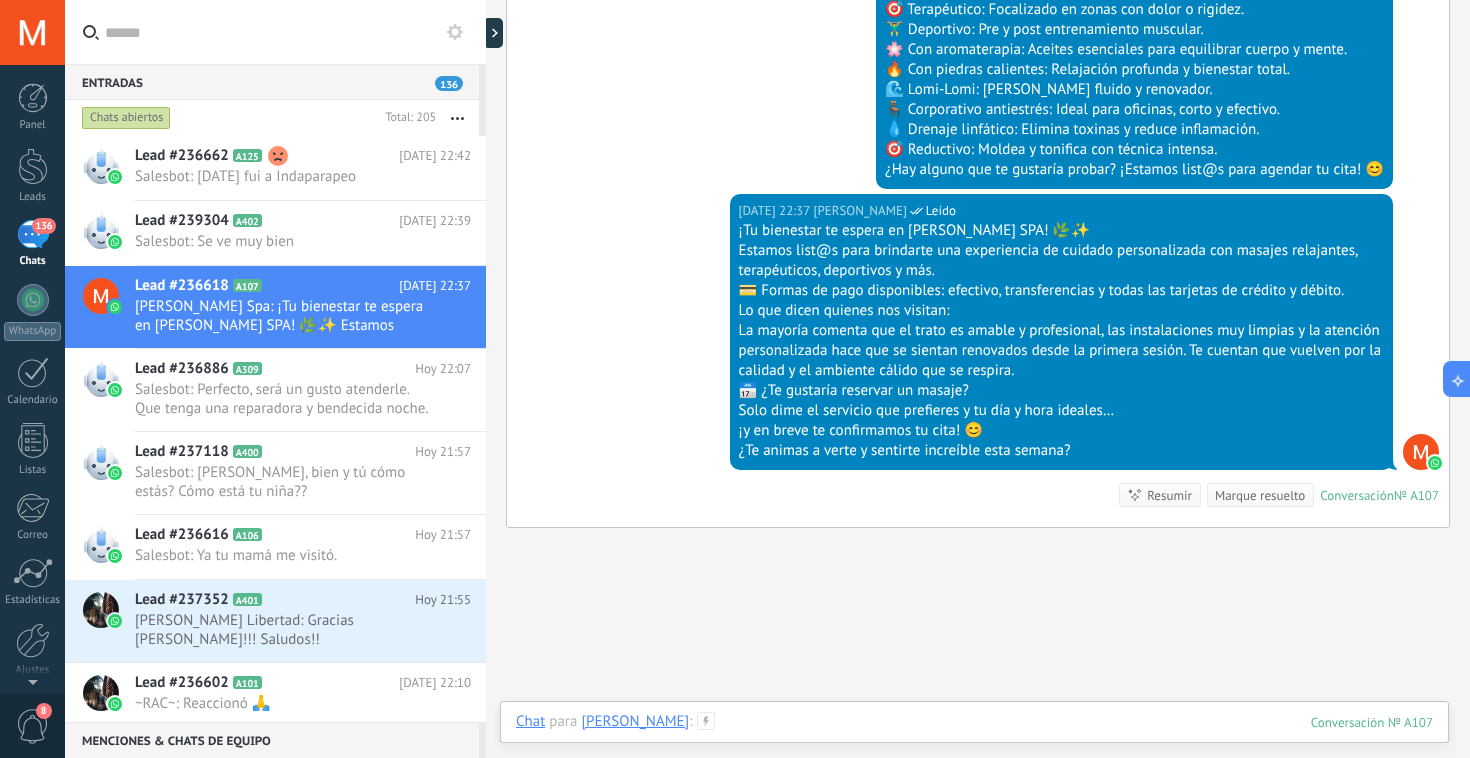 click at bounding box center [974, 742] 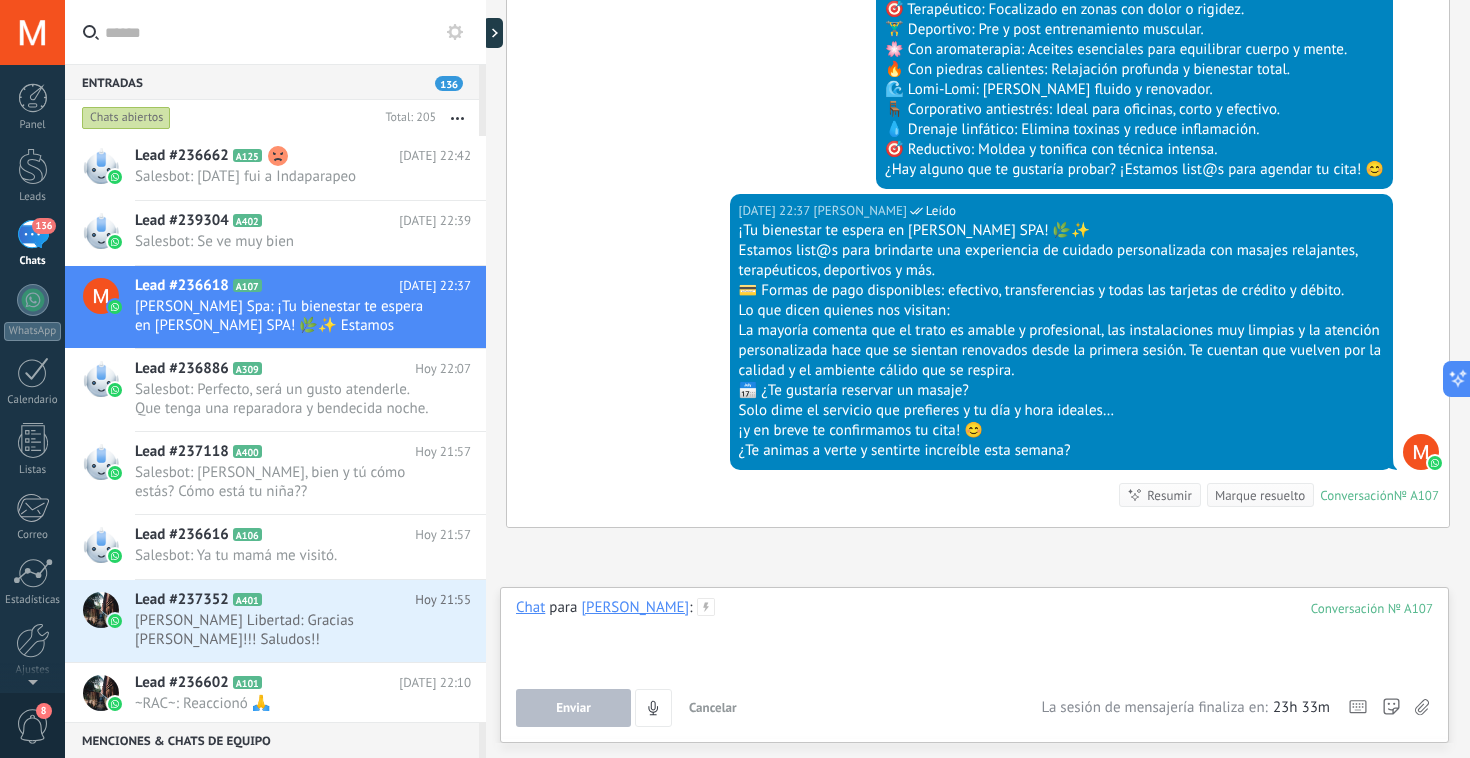 type 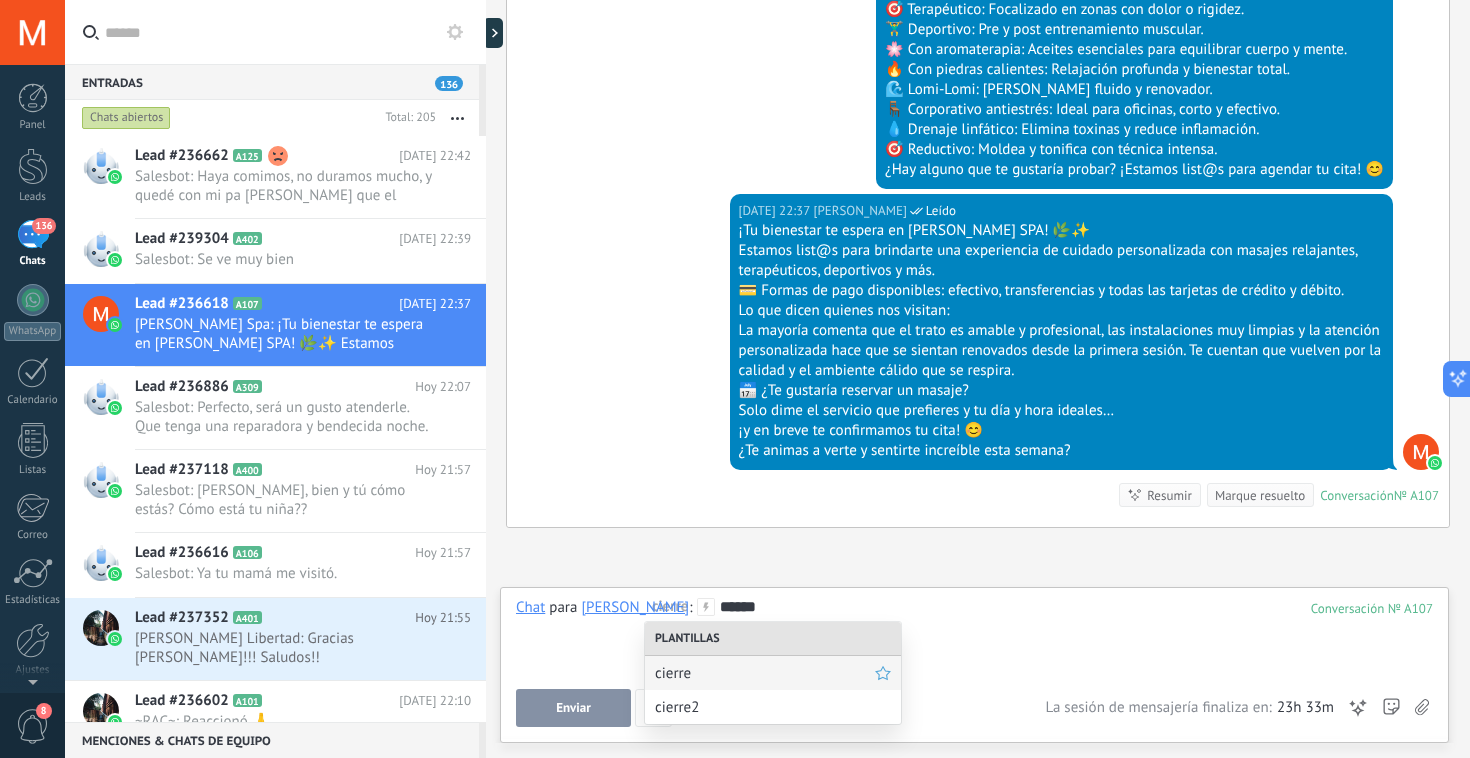 click on "cierre" at bounding box center (765, 673) 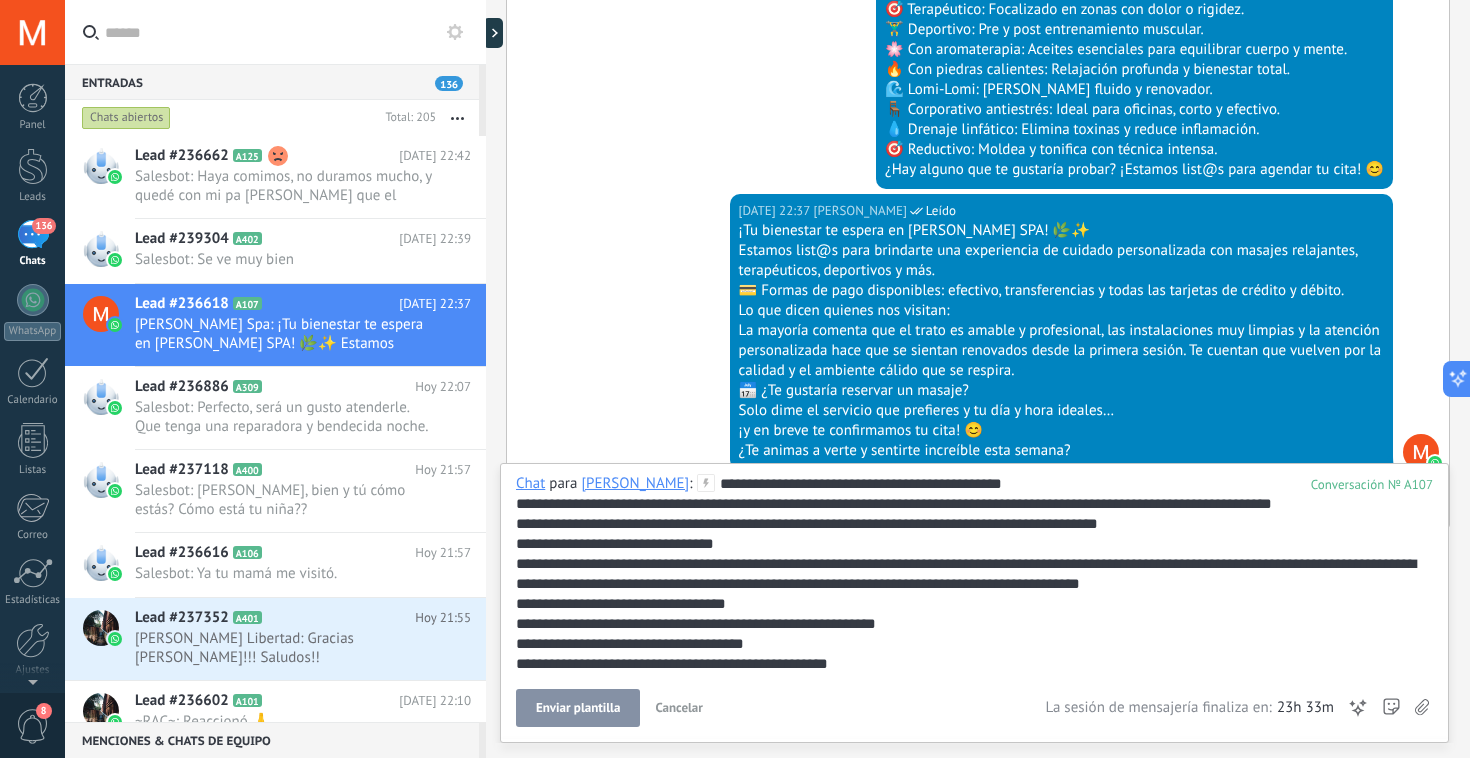click on "Enviar plantilla" at bounding box center [578, 708] 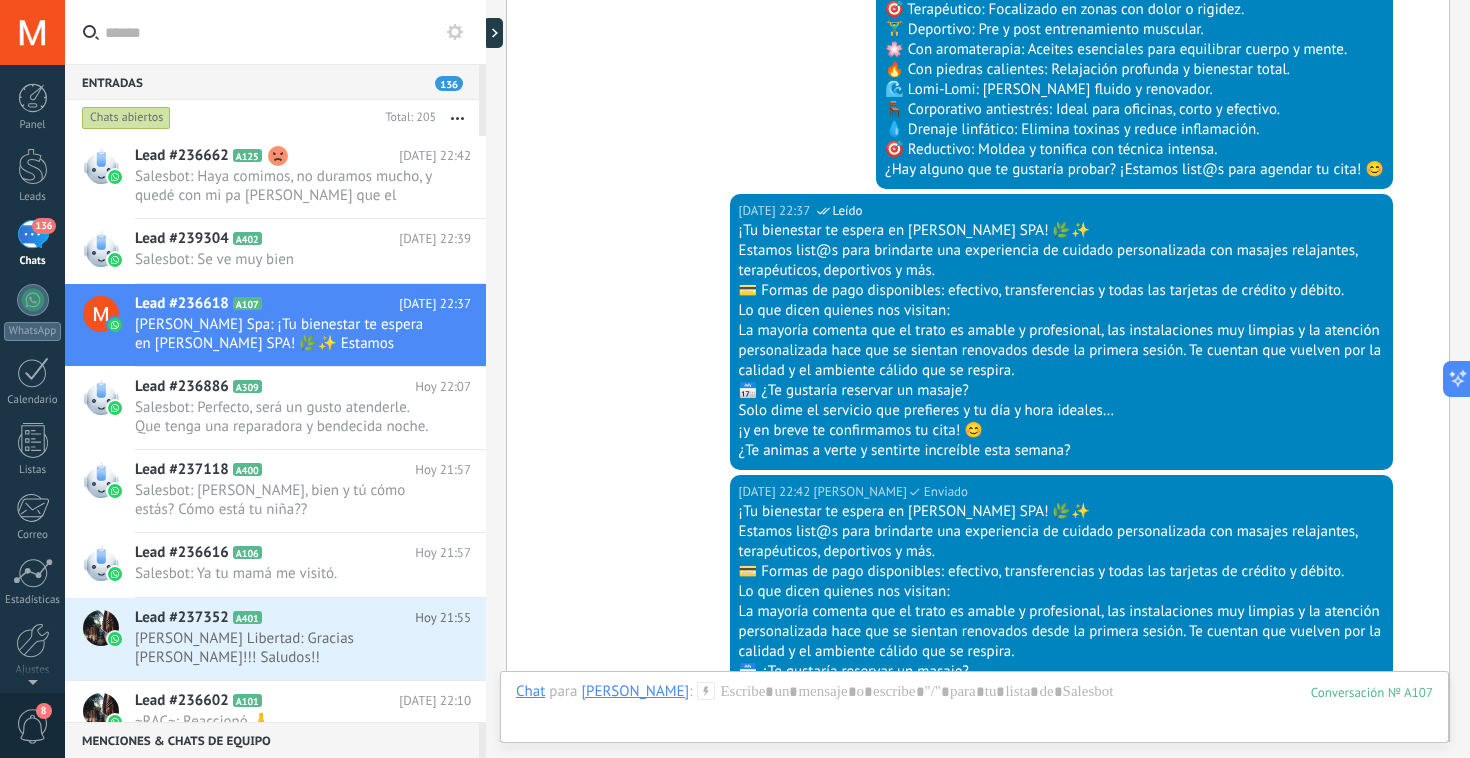 scroll, scrollTop: 4197, scrollLeft: 0, axis: vertical 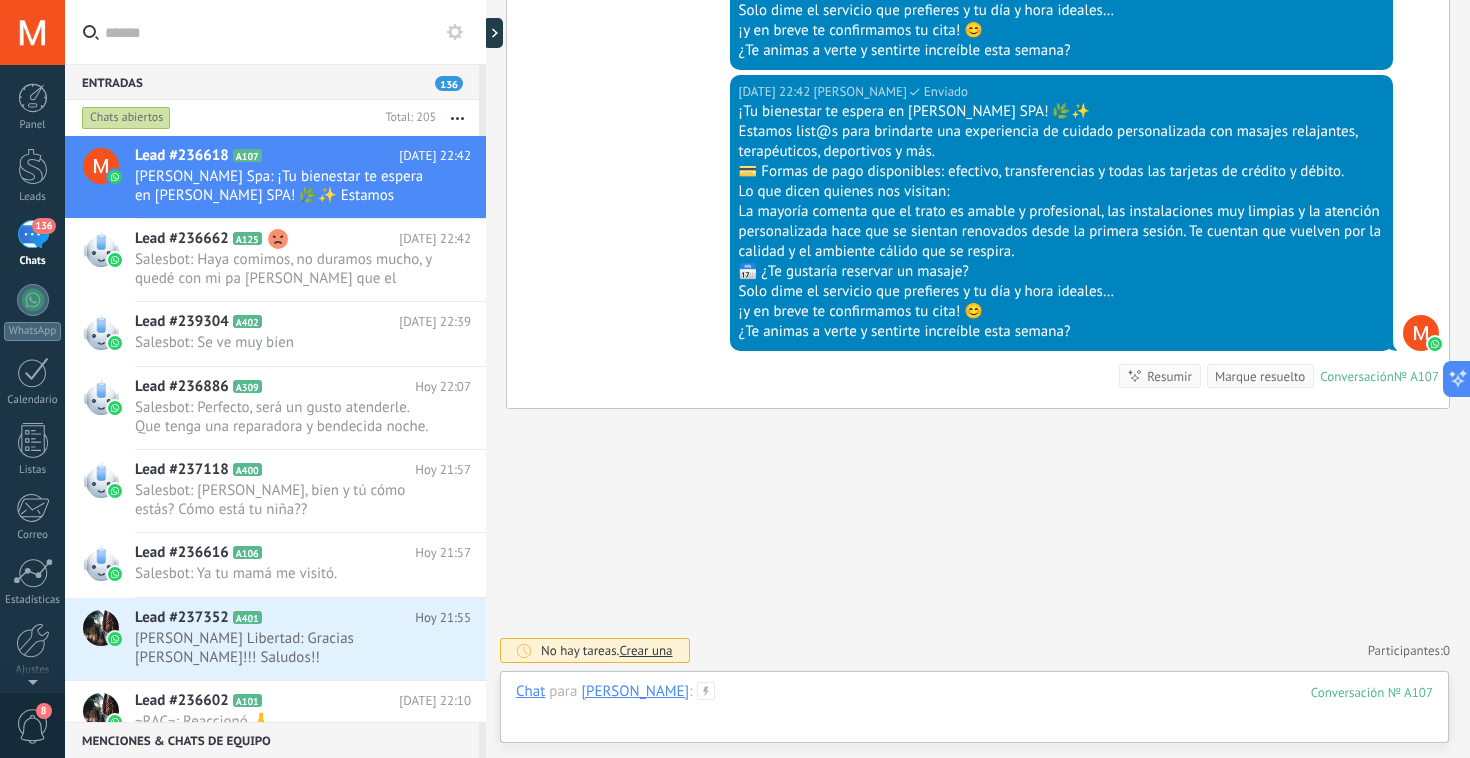 click at bounding box center (974, 712) 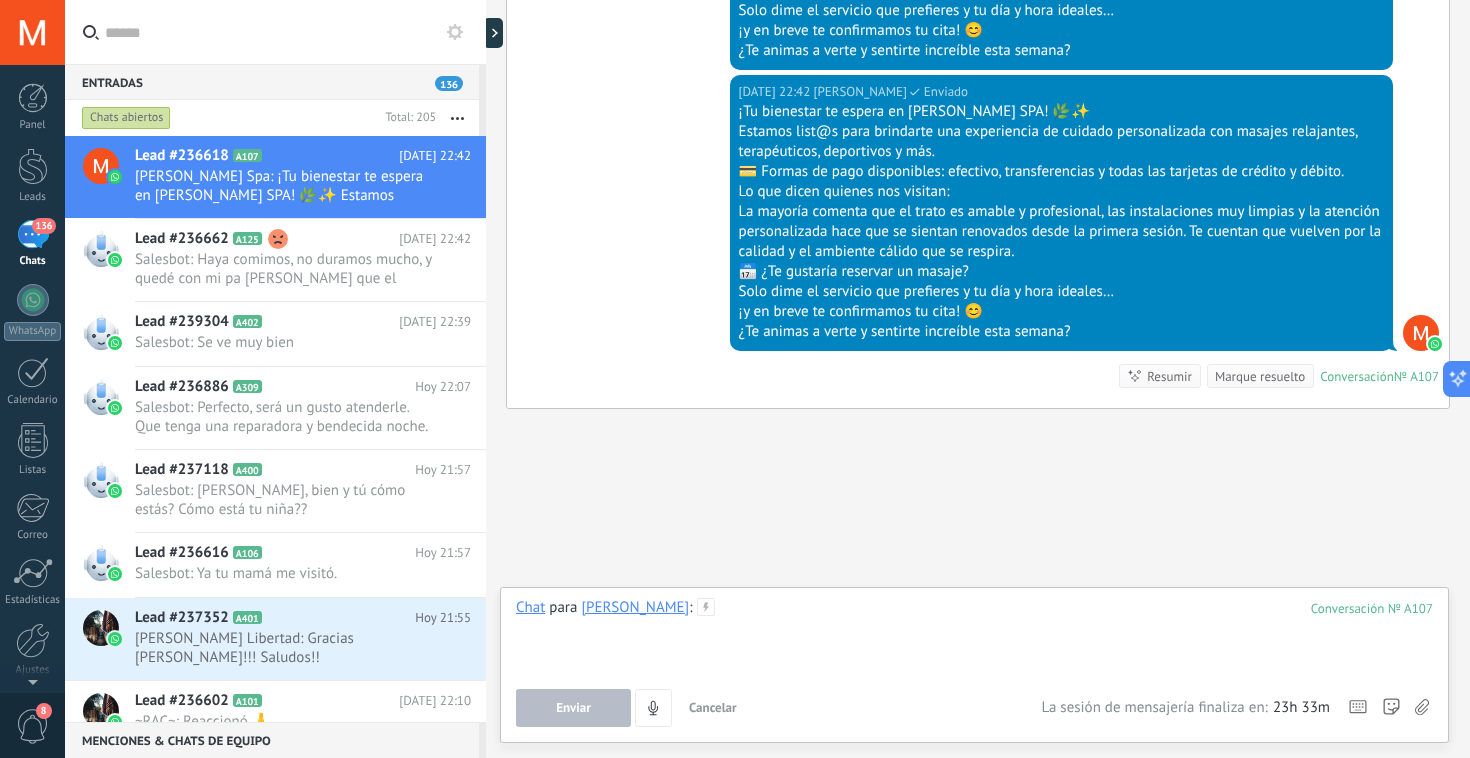 type 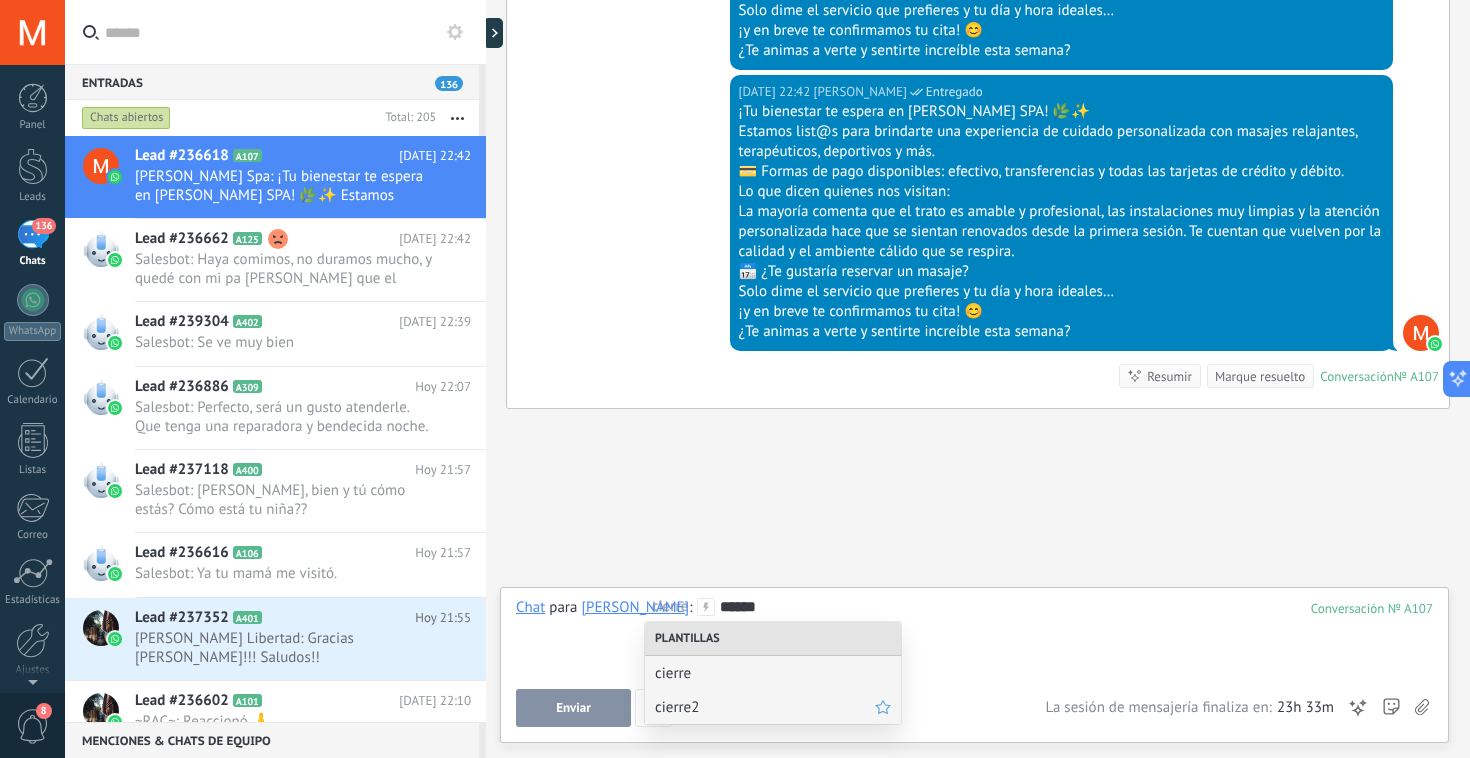 click on "cierre2" at bounding box center [765, 707] 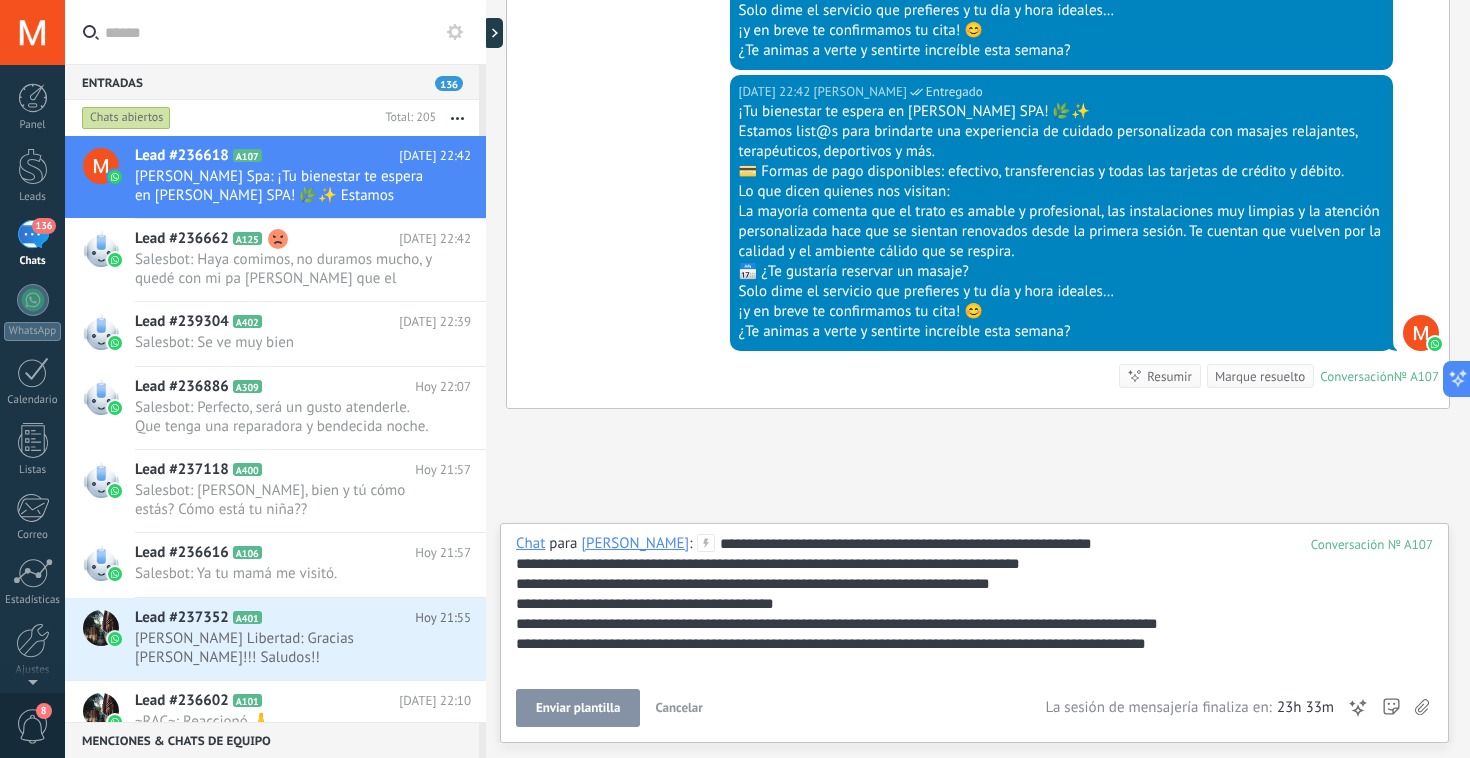 click on "Enviar plantilla" at bounding box center (578, 708) 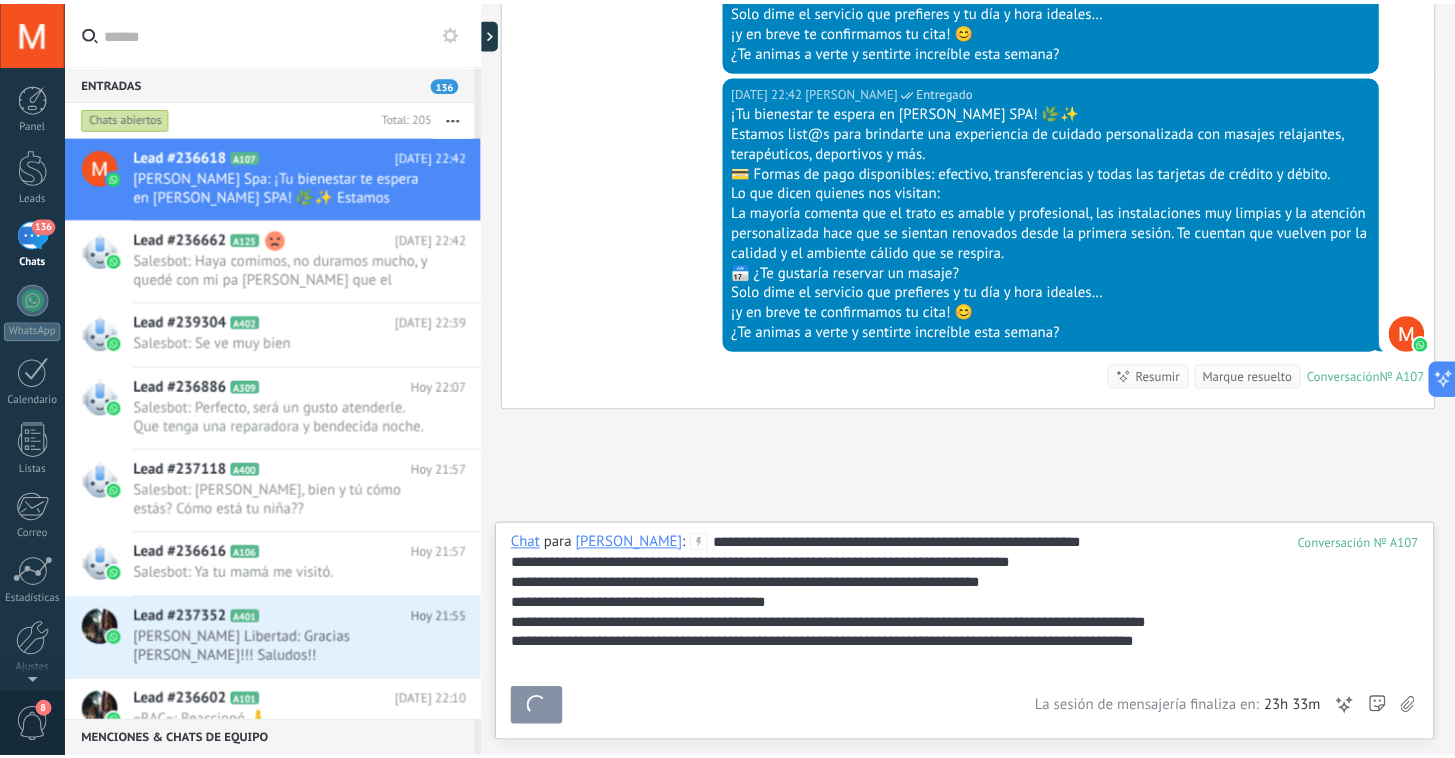 scroll, scrollTop: 4398, scrollLeft: 0, axis: vertical 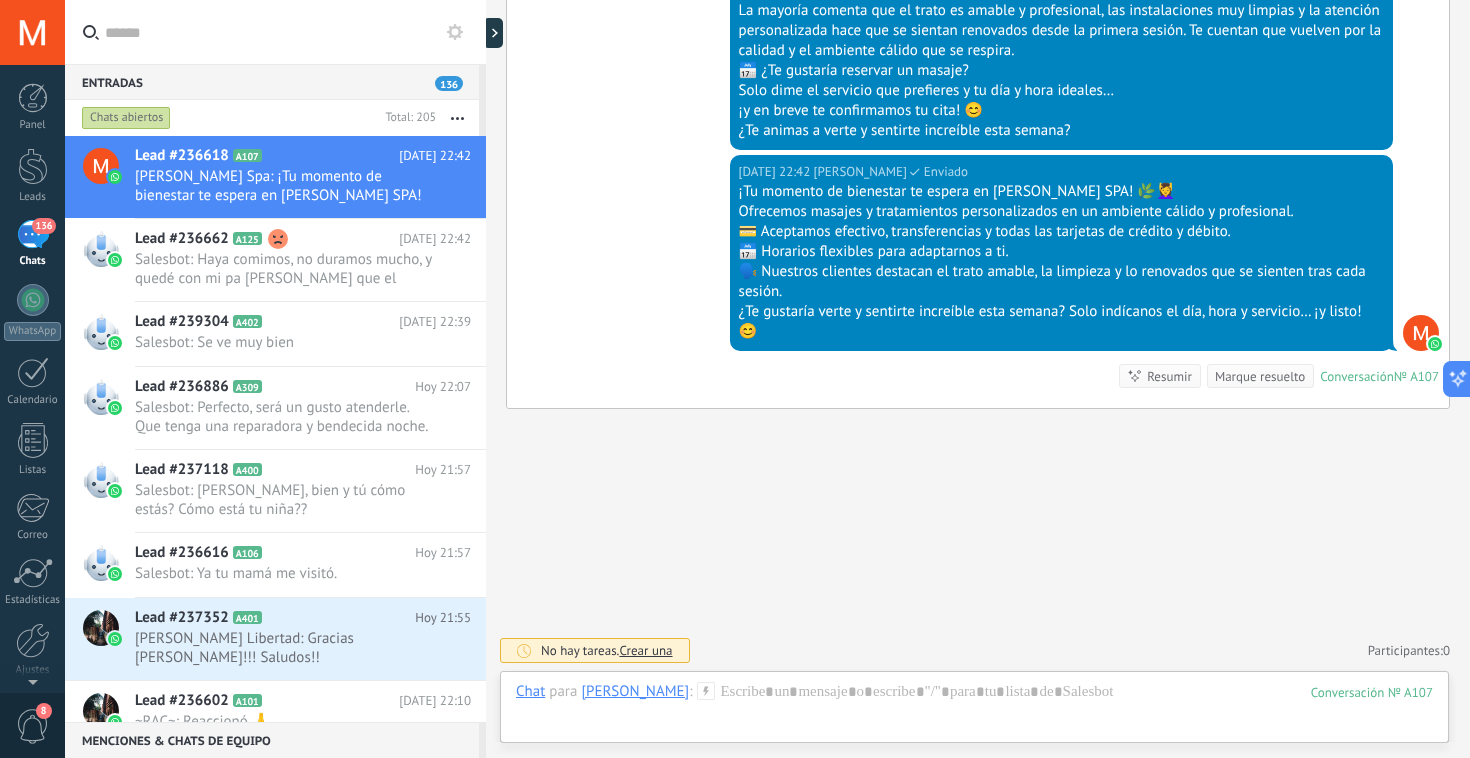 click on "Buscar Carga más [DATE] Más 10 de 13 [DATE] 12:28 [PERSON_NAME] va a empezar [DATE] 12:28 WhatsApp Cloud API  Leído También a mi. [DATE] 12:28 WhatsApp Cloud API  Leído Pero de momento no tengo el recurso. [DATE] 12:29 [PERSON_NAME] [PERSON_NAME] [DATE] 12:29 WhatsApp Cloud API  Leído Eso que es [DATE] 12:29 WhatsApp Cloud API  Leído ? [DATE] 12:31 [PERSON_NAME]…… [DATE] 12:36 [PERSON_NAME] es lo que teníamos que pagar de inicio? [DATE] 12:36 [PERSON_NAME]  No me acuerdo [DATE] 13:00 WhatsApp Cloud API  Leído Al rato platicamos. Conversación  № A107 Conversación № A107 [PERSON_NAME]  Más 5 de 5 [DATE] 19:50 WhatsApp Cloud API  Leído Descargar [DATE] 19:50 WhatsApp Cloud API  Leído Descargar [DATE] 19:50 WhatsApp Cloud API  Leído Descargar [DATE] 19:50 WhatsApp Cloud API  Leído Descargar [DATE] 19:59 WhatsApp Cloud API  Leído Descargar [DATE] 20:02 WhatsApp Cloud API  Leído Descargar [DATE] 20:11 WhatsApp Cloud API  Leído Descargar [DATE] 20:30 WhatsApp Cloud API  Leído Descargar [DATE] 21:08 [PERSON_NAME][DATE] 21:22 [PERSON_NAME] № A107" at bounding box center [978, -1811] 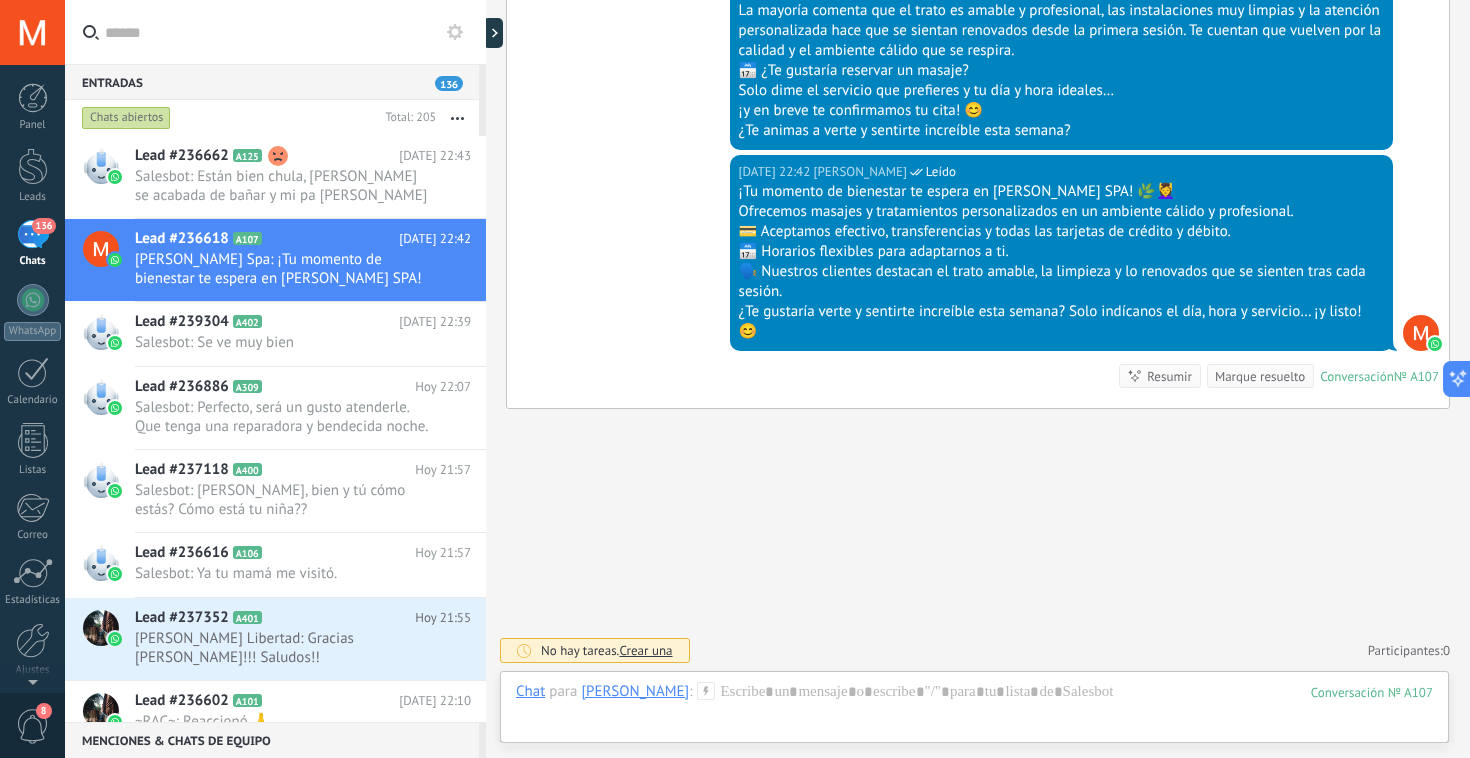 click on "Buscar Carga más [DATE] Más 10 de 13 [DATE] 12:28 [PERSON_NAME] va a empezar [DATE] 12:28 WhatsApp Cloud API  Leído También a mi. [DATE] 12:28 WhatsApp Cloud API  Leído Pero de momento no tengo el recurso. [DATE] 12:29 [PERSON_NAME] [PERSON_NAME] [DATE] 12:29 WhatsApp Cloud API  Leído Eso que es [DATE] 12:29 WhatsApp Cloud API  Leído ? [DATE] 12:31 [PERSON_NAME]…… [DATE] 12:36 [PERSON_NAME] es lo que teníamos que pagar de inicio? [DATE] 12:36 [PERSON_NAME]  No me acuerdo [DATE] 13:00 WhatsApp Cloud API  Leído Al rato platicamos. Conversación  № A107 Conversación № A107 [PERSON_NAME]  Más 5 de 5 [DATE] 19:50 WhatsApp Cloud API  Leído Descargar [DATE] 19:50 WhatsApp Cloud API  Leído Descargar [DATE] 19:50 WhatsApp Cloud API  Leído Descargar [DATE] 19:50 WhatsApp Cloud API  Leído Descargar [DATE] 19:59 WhatsApp Cloud API  Leído Descargar [DATE] 20:02 WhatsApp Cloud API  Leído Descargar [DATE] 20:11 WhatsApp Cloud API  Leído Descargar [DATE] 20:30 WhatsApp Cloud API  Leído Descargar [DATE] 21:08 [PERSON_NAME][DATE] 21:22 [PERSON_NAME] № A107" at bounding box center (978, -1811) 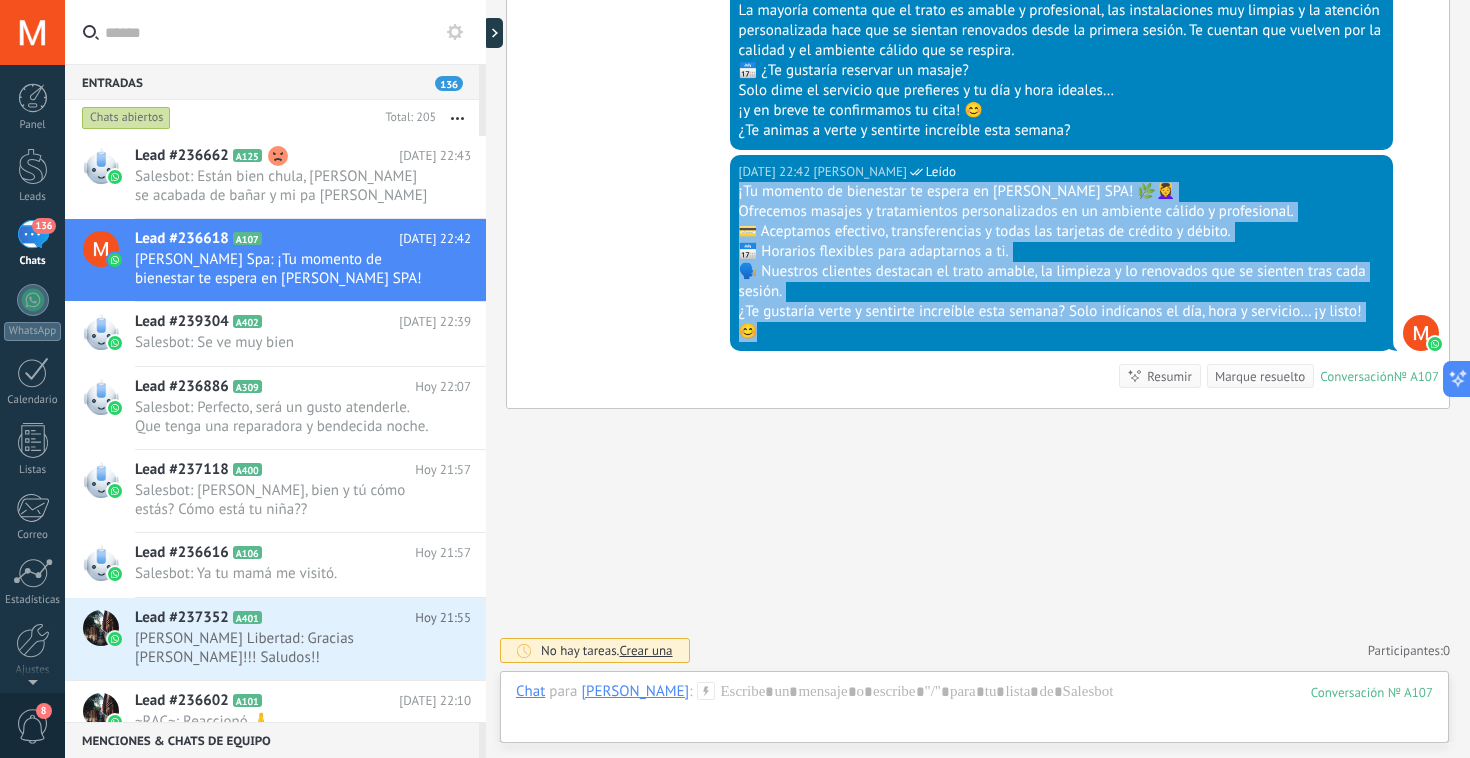 drag, startPoint x: 737, startPoint y: 193, endPoint x: 1009, endPoint y: 334, distance: 306.37396 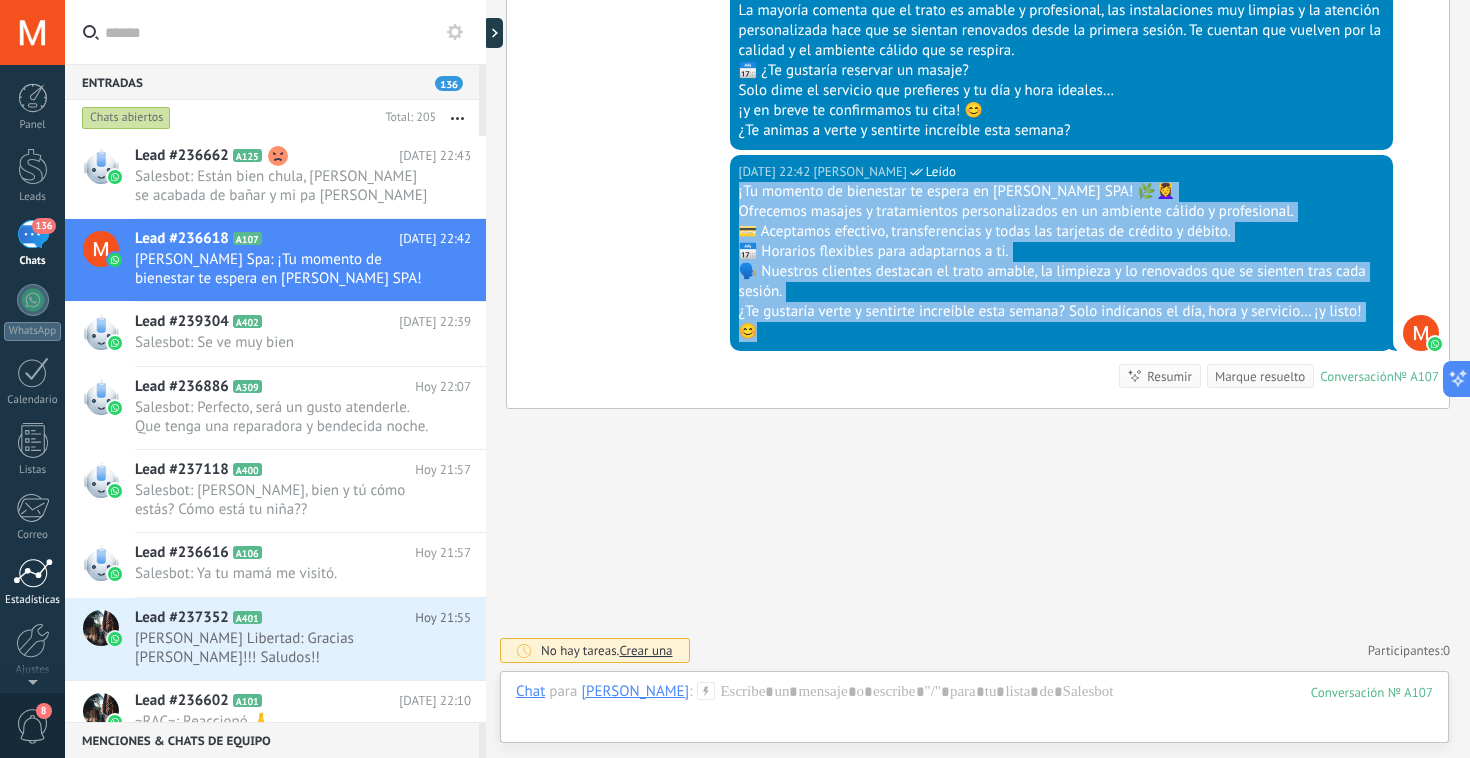 click on "Estadísticas" at bounding box center [32, 582] 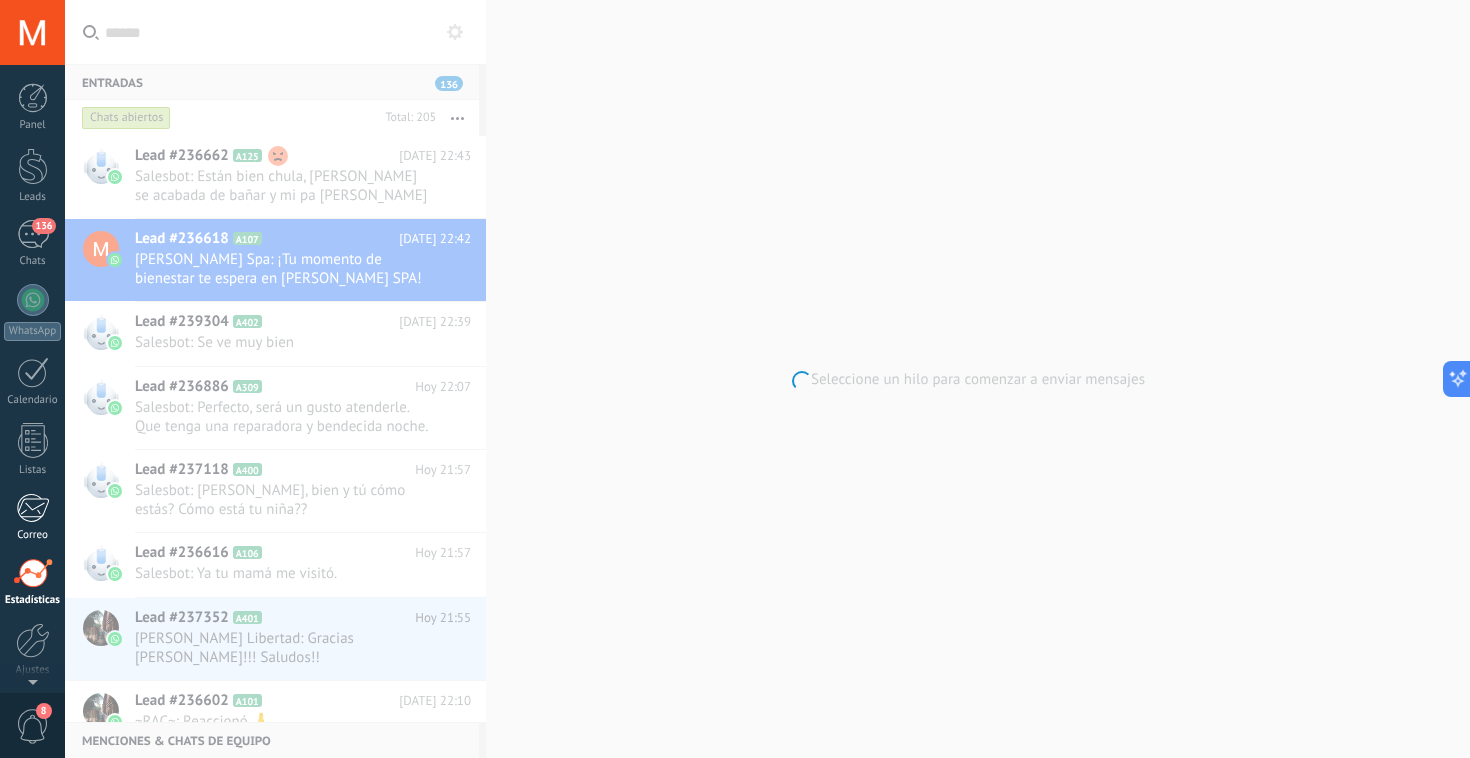 click at bounding box center (32, 508) 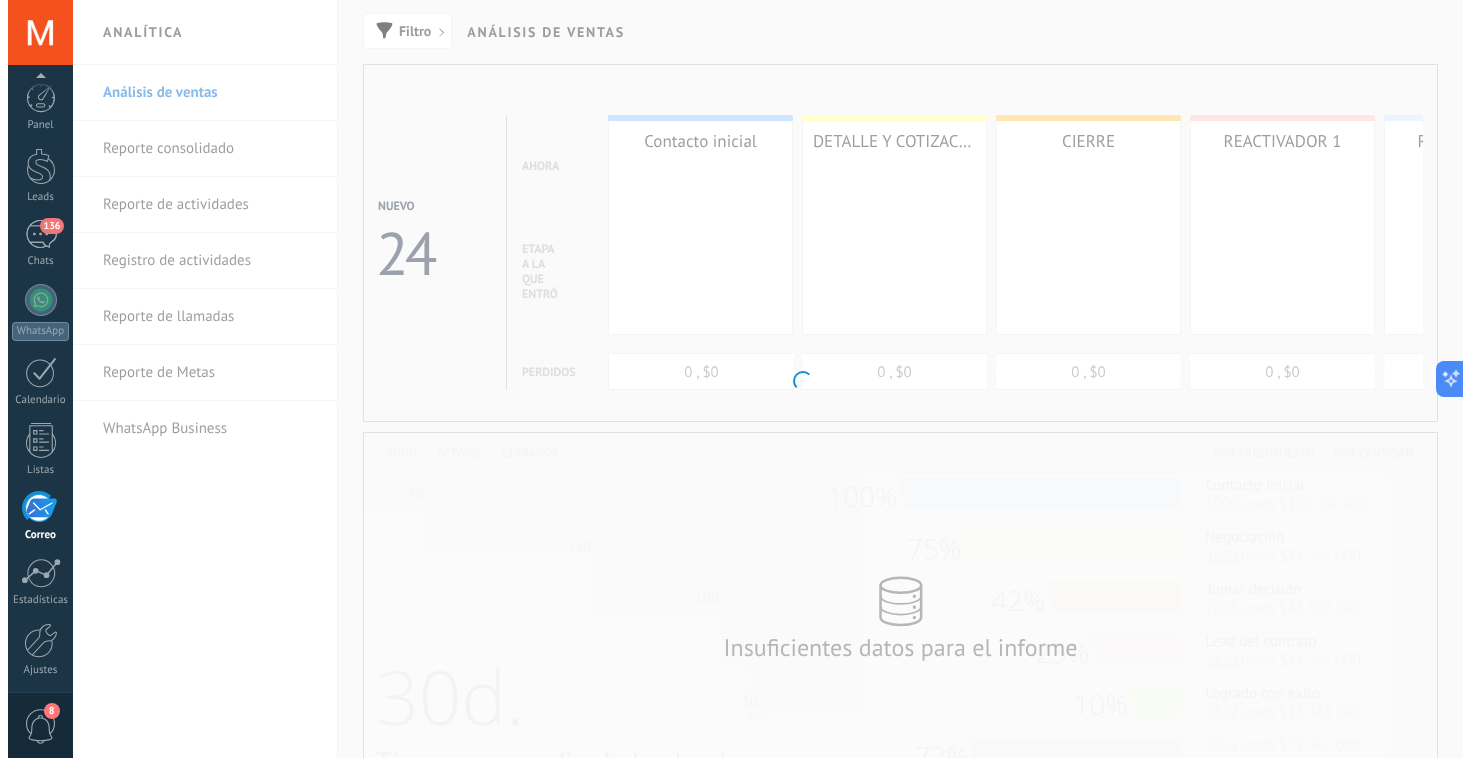 scroll, scrollTop: 74, scrollLeft: 0, axis: vertical 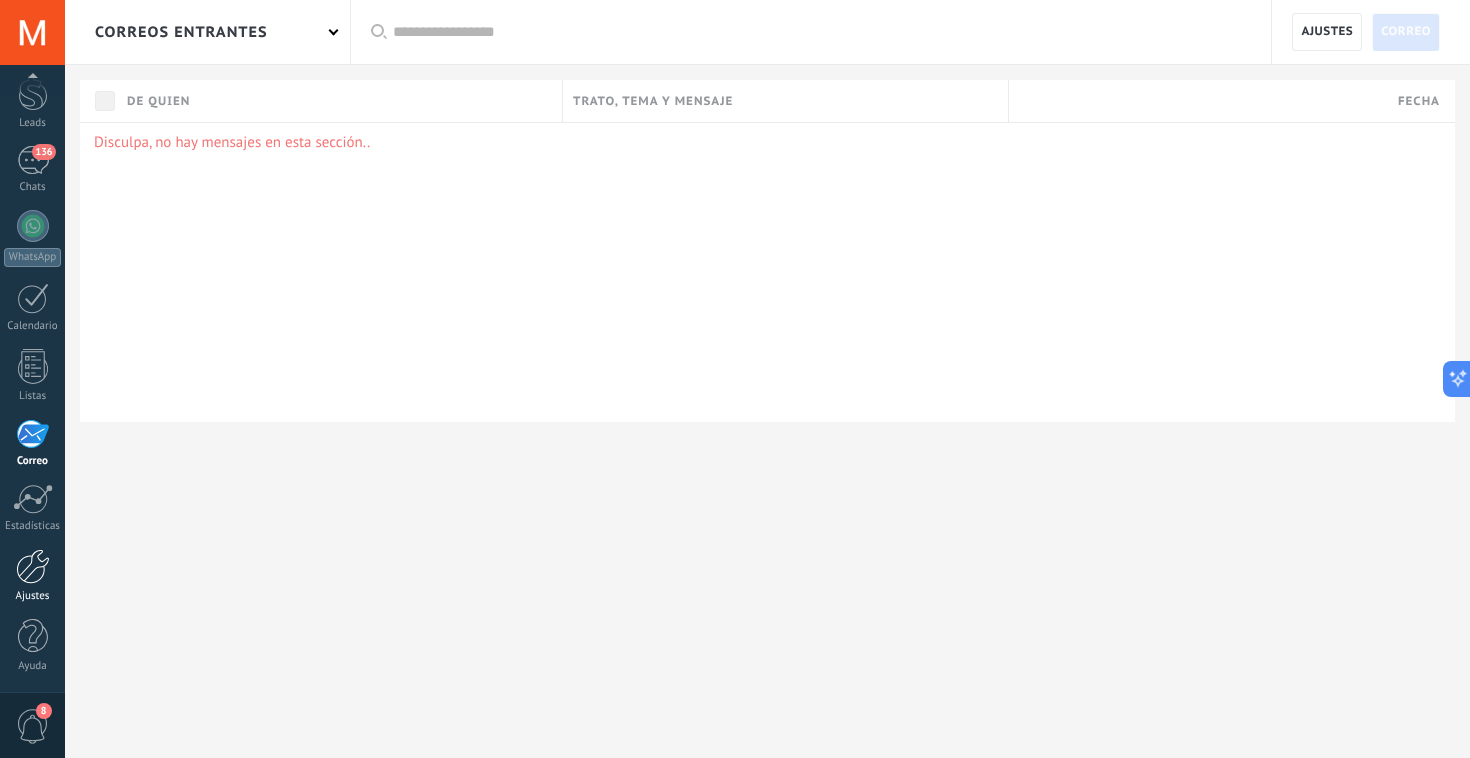 click on "Ajustes" at bounding box center (32, 576) 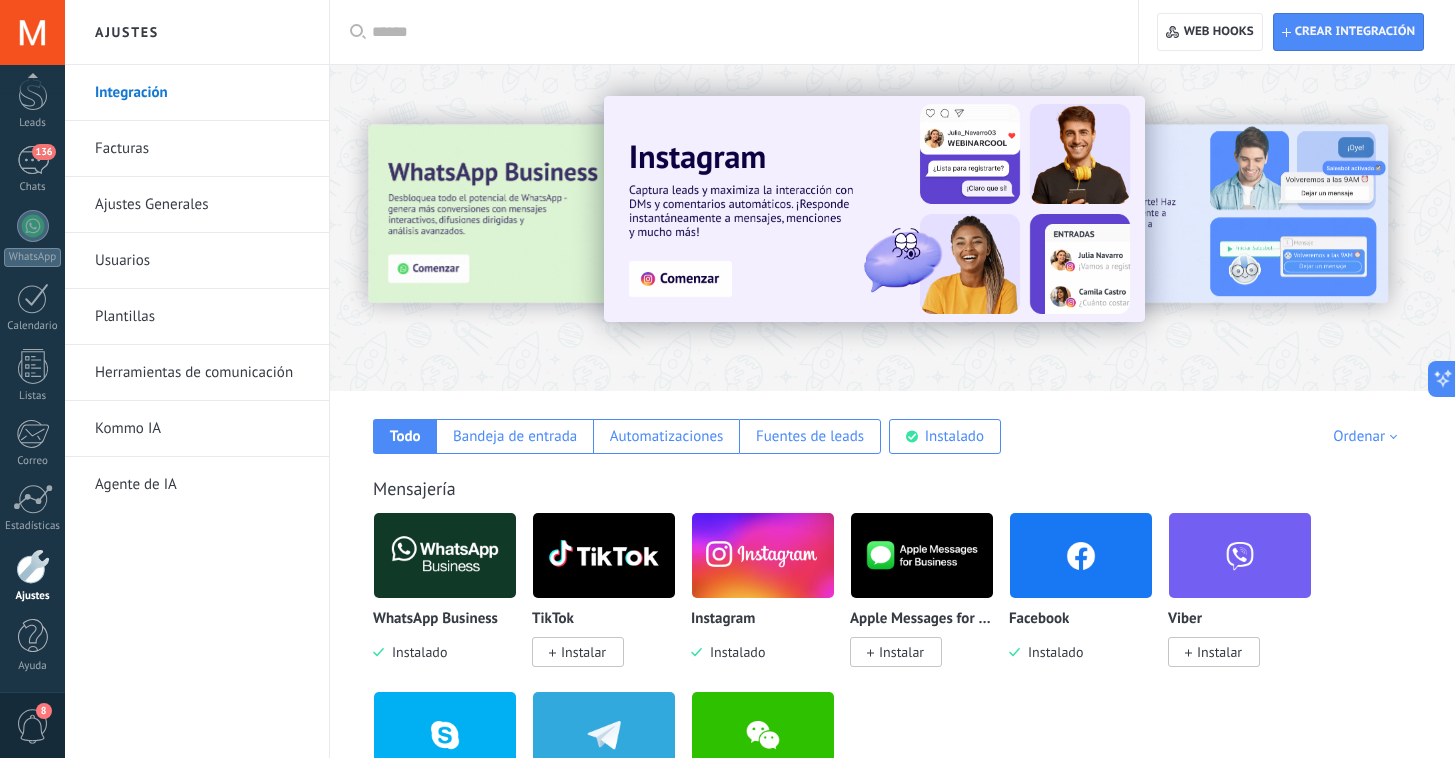 click on "Plantillas" at bounding box center (202, 317) 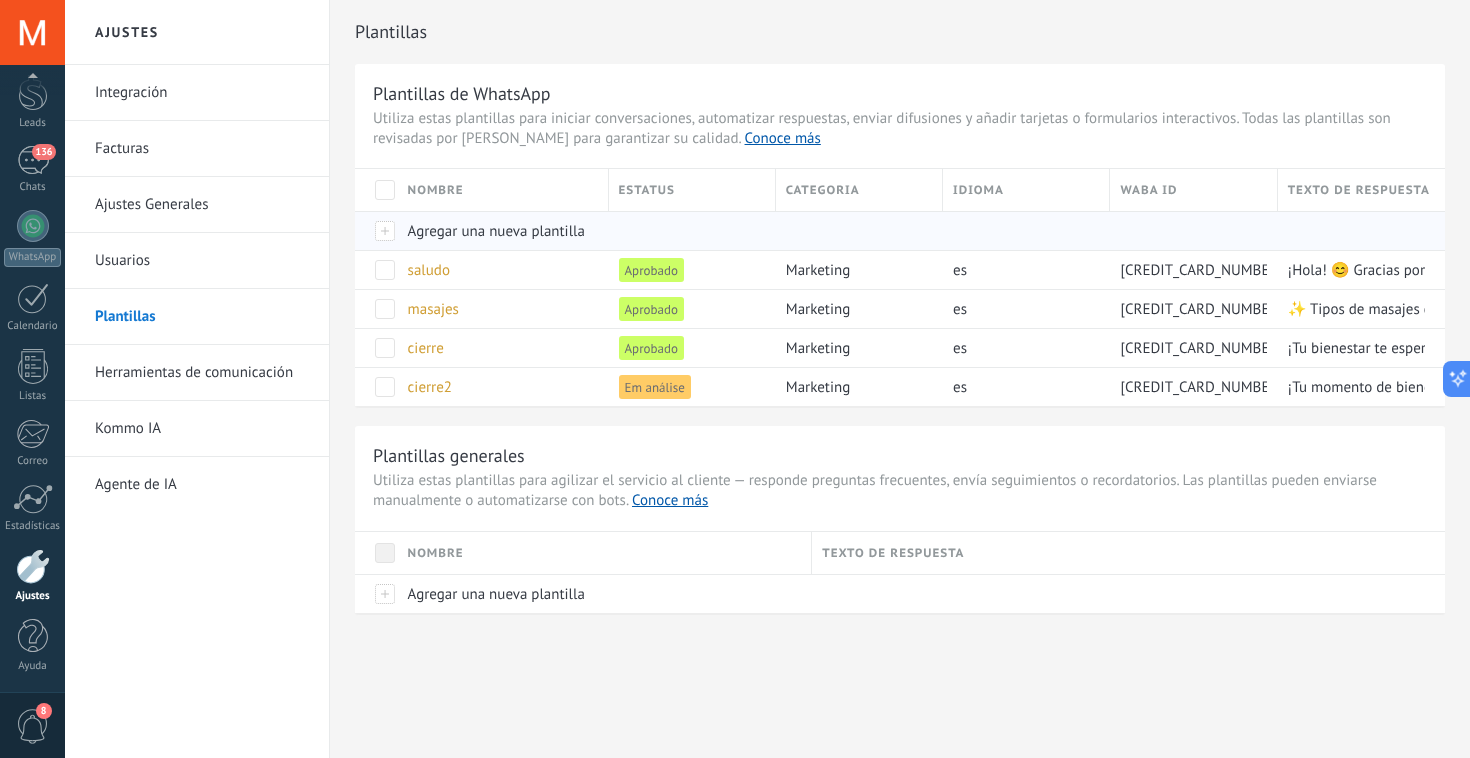 click on "Agregar una nueva plantilla" at bounding box center [496, 231] 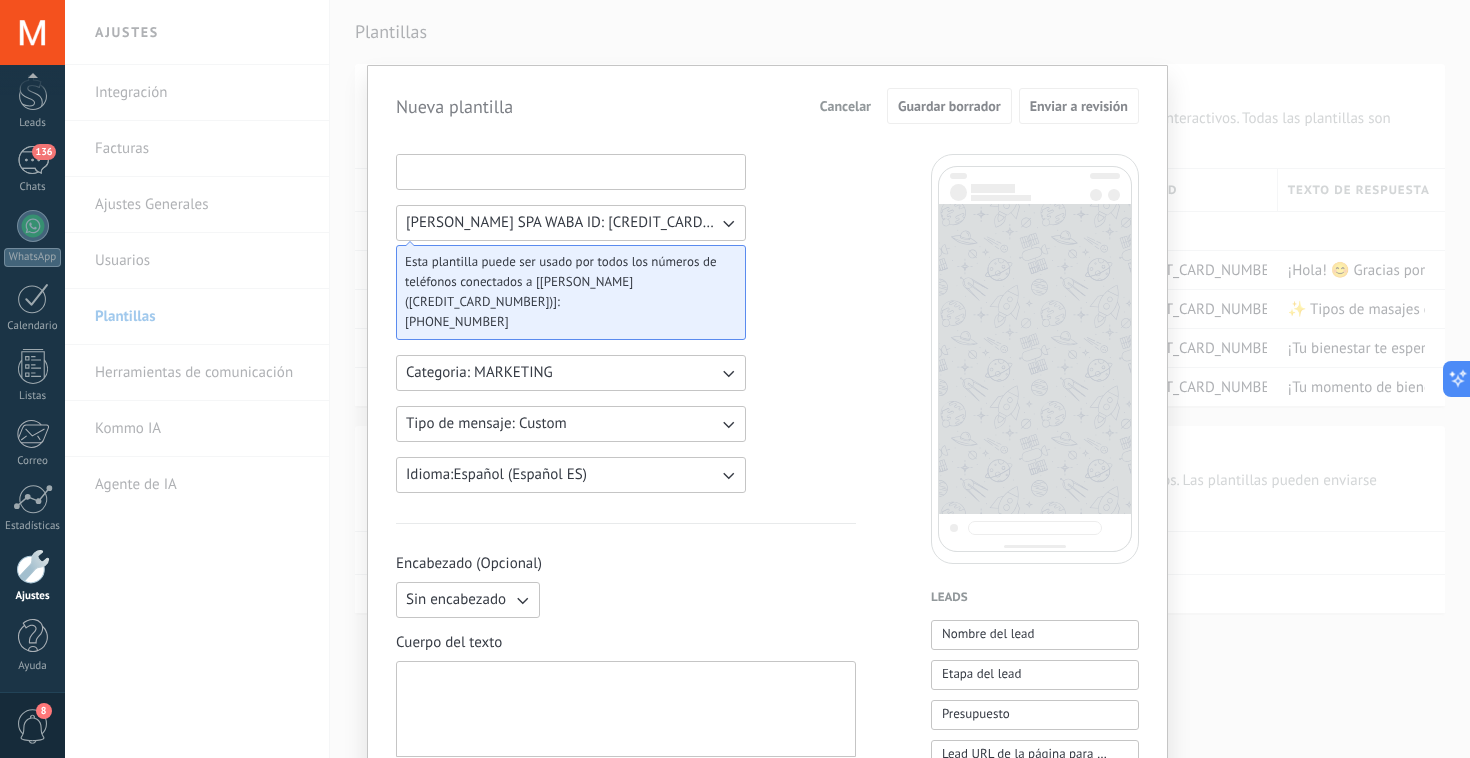 click at bounding box center (571, 171) 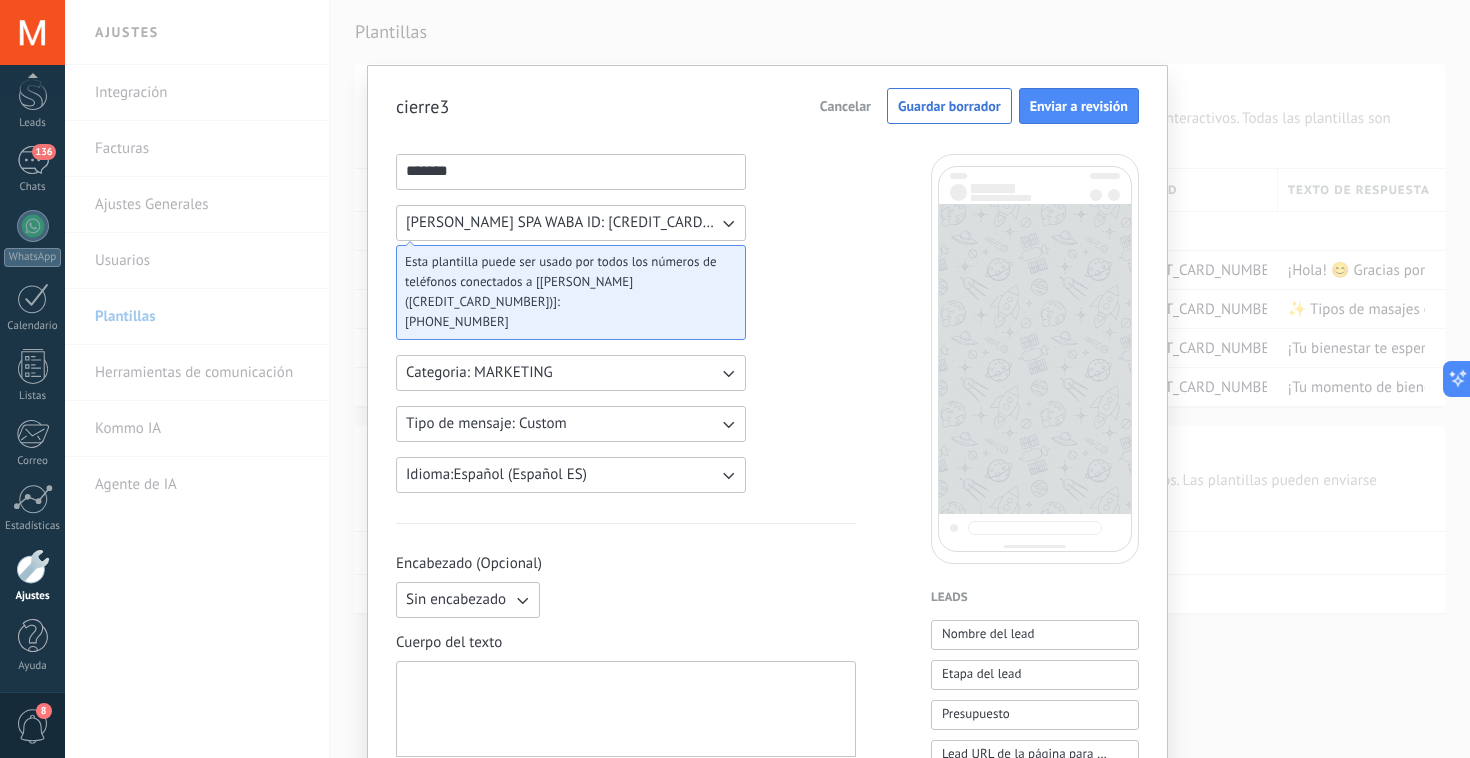 type on "*******" 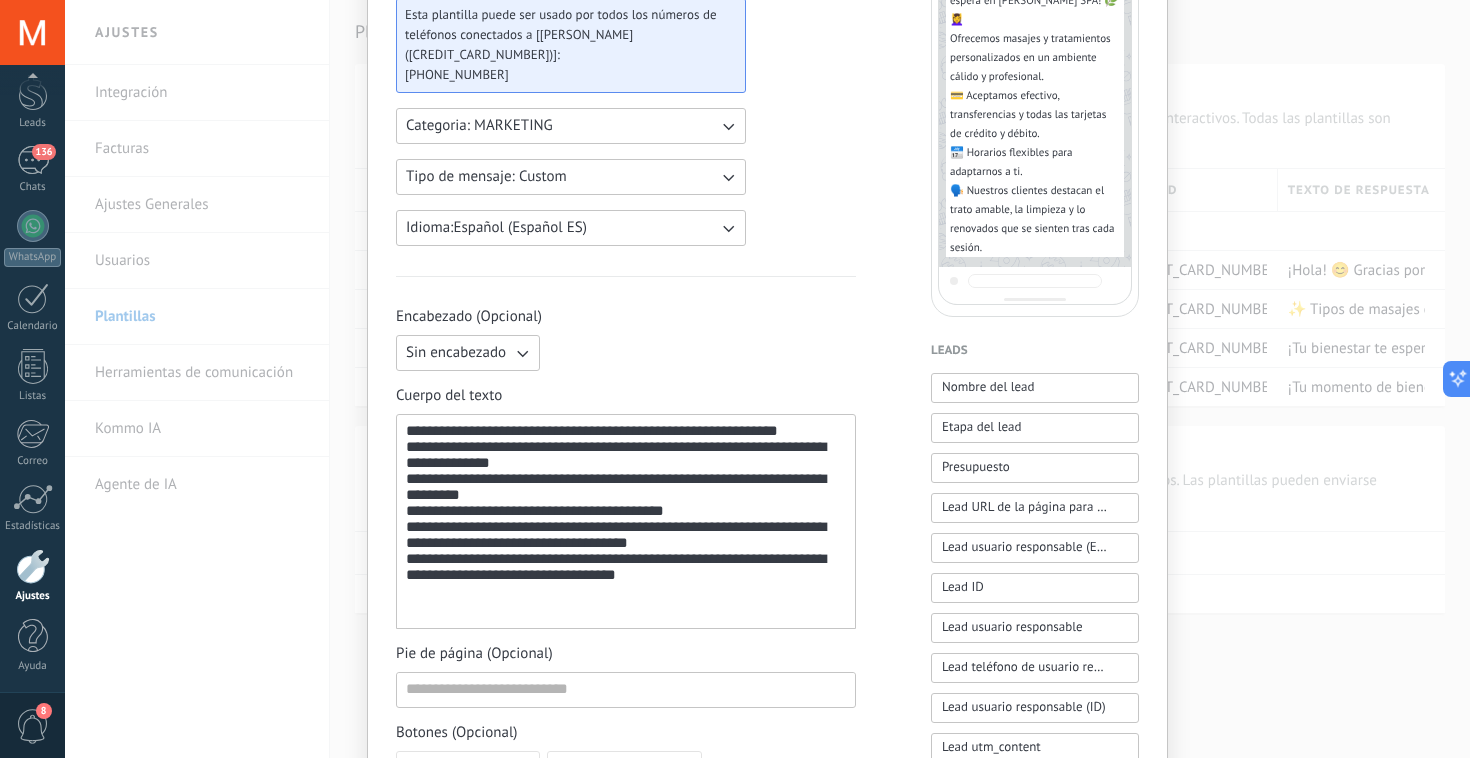 scroll, scrollTop: 338, scrollLeft: 0, axis: vertical 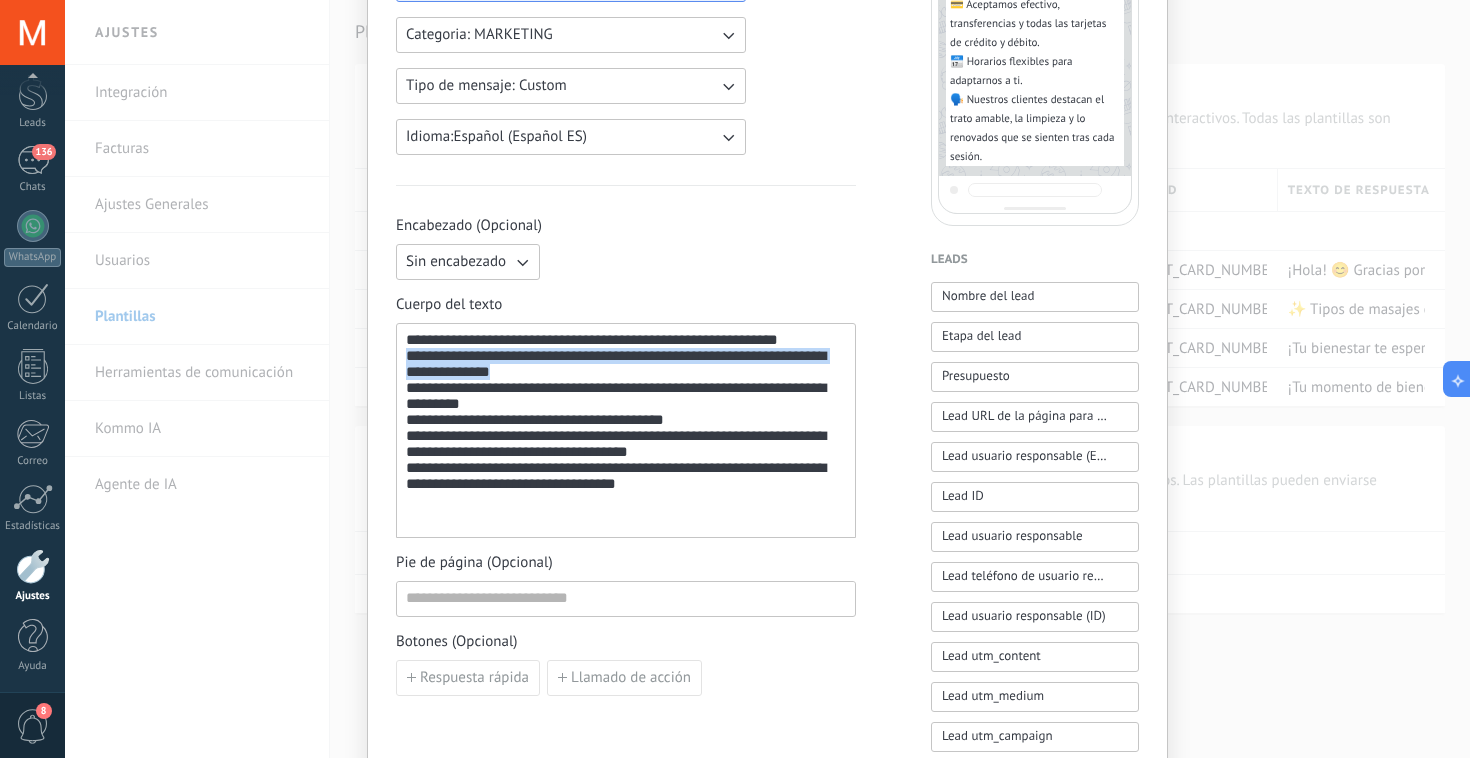 drag, startPoint x: 545, startPoint y: 386, endPoint x: 385, endPoint y: 366, distance: 161.24515 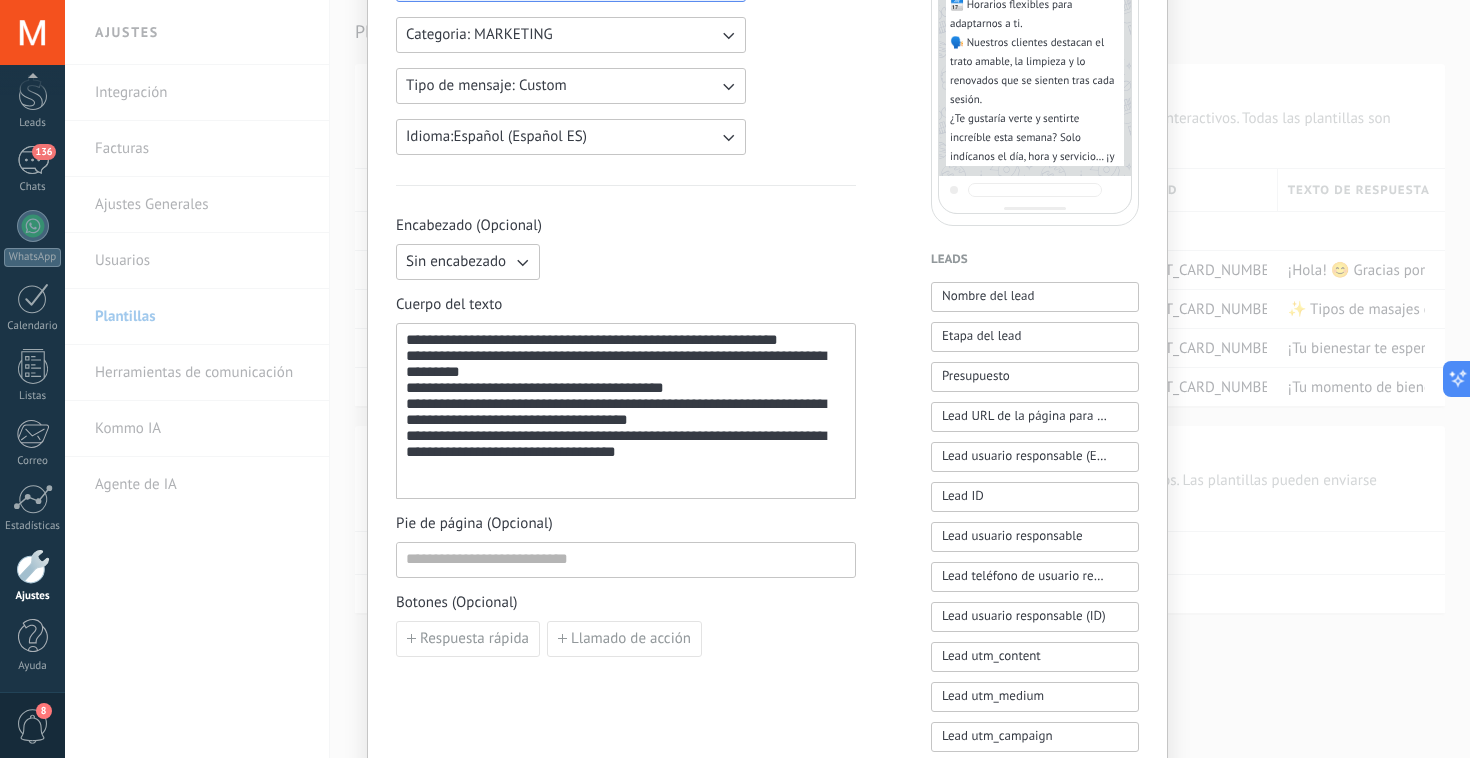 click on "**********" at bounding box center [626, 411] 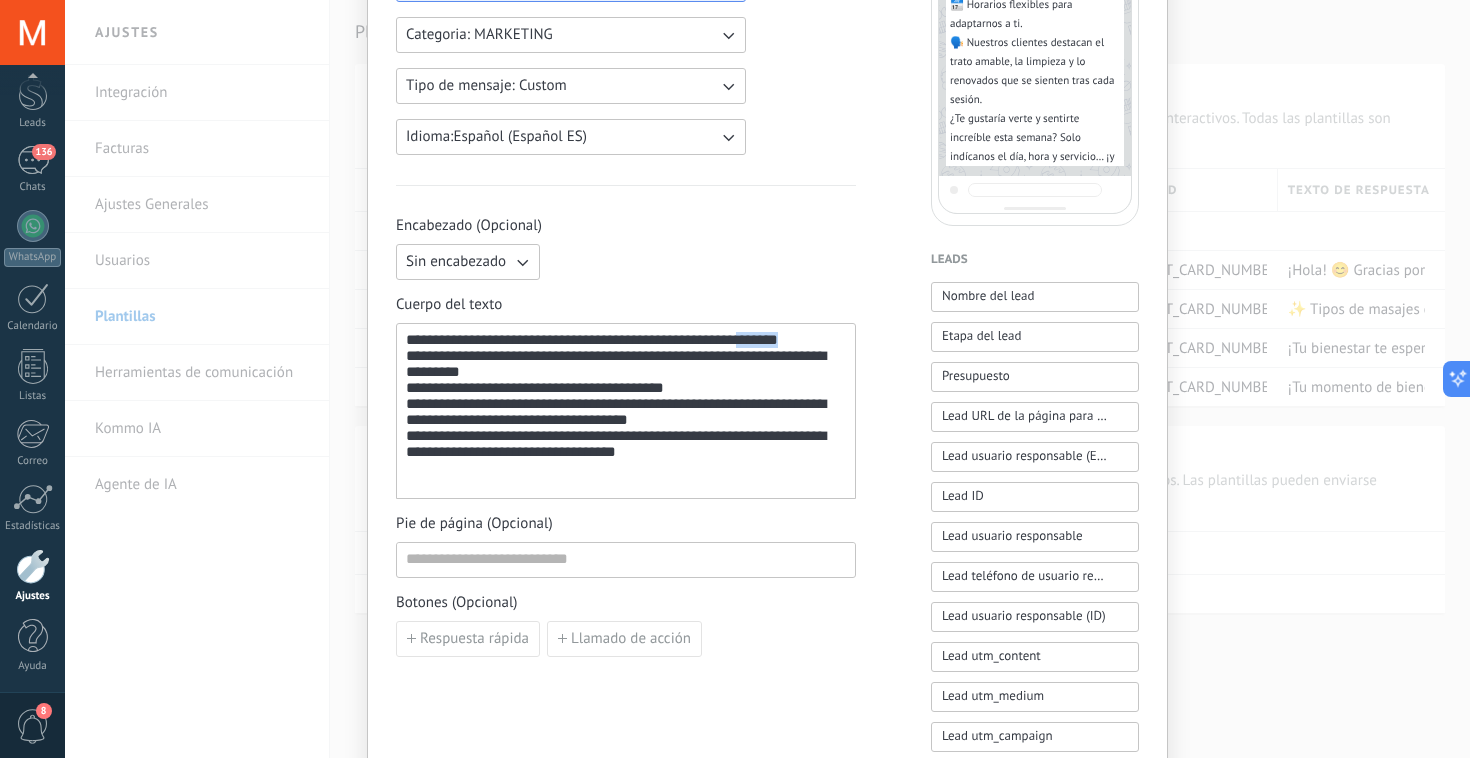 drag, startPoint x: 771, startPoint y: 345, endPoint x: 794, endPoint y: 342, distance: 23.194826 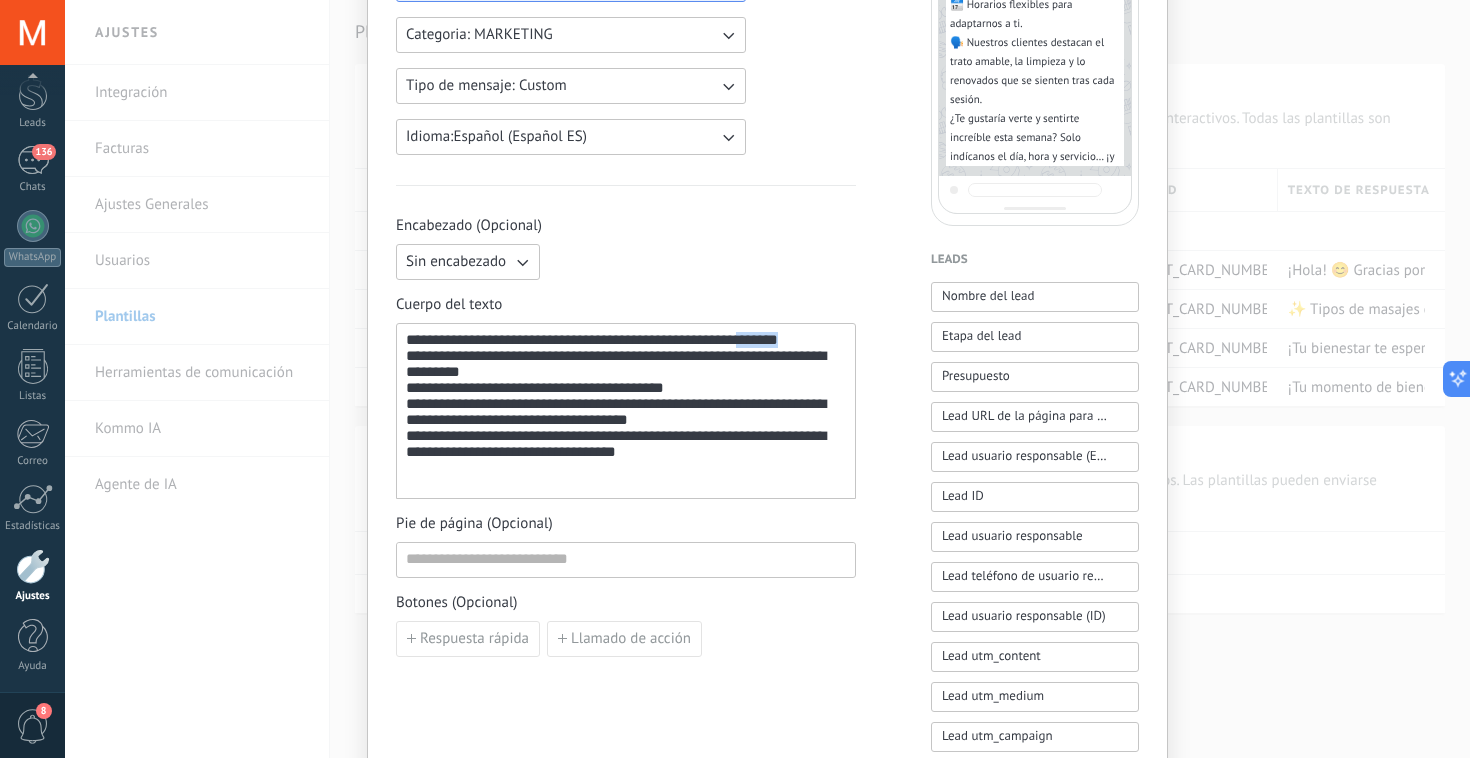 copy on "*******" 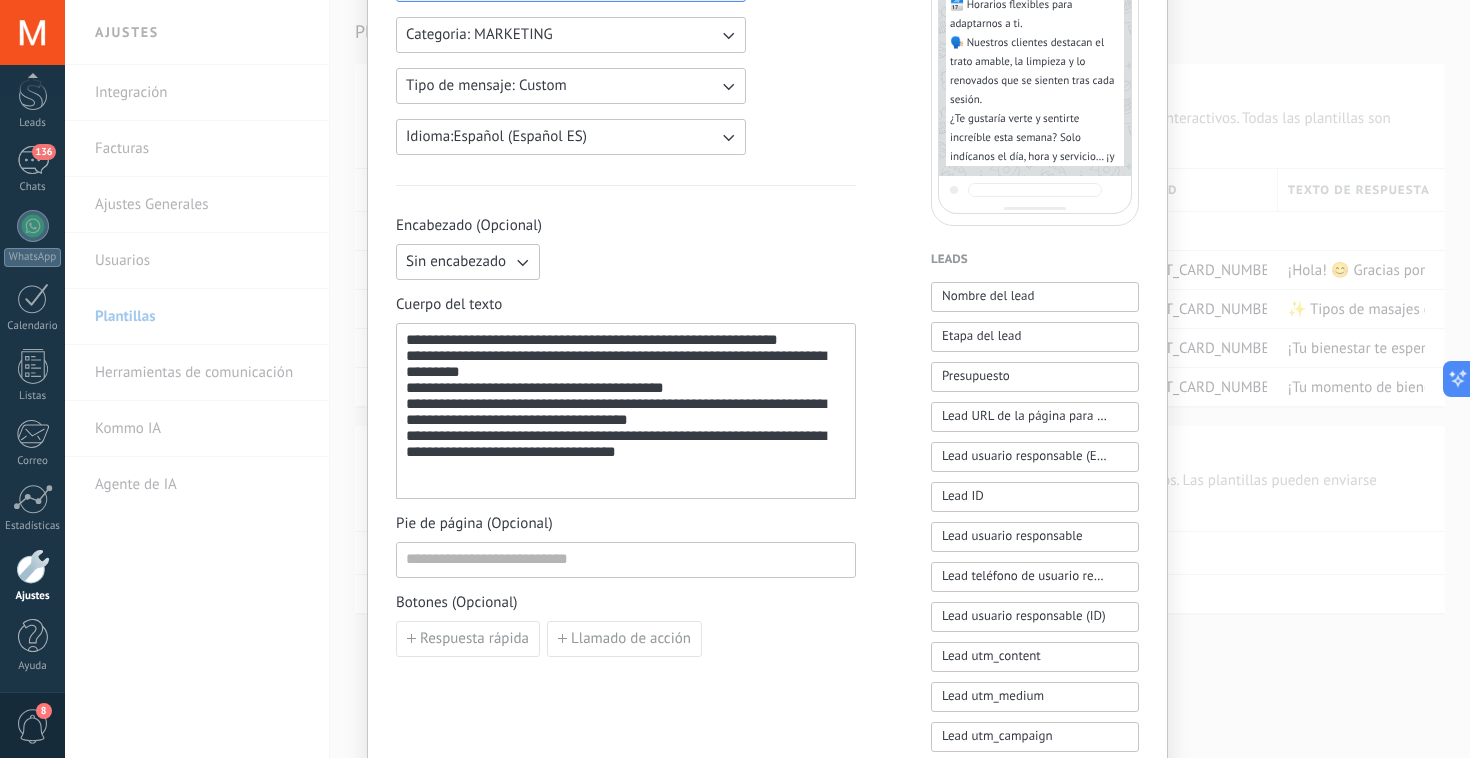 click on "**********" at bounding box center (626, 411) 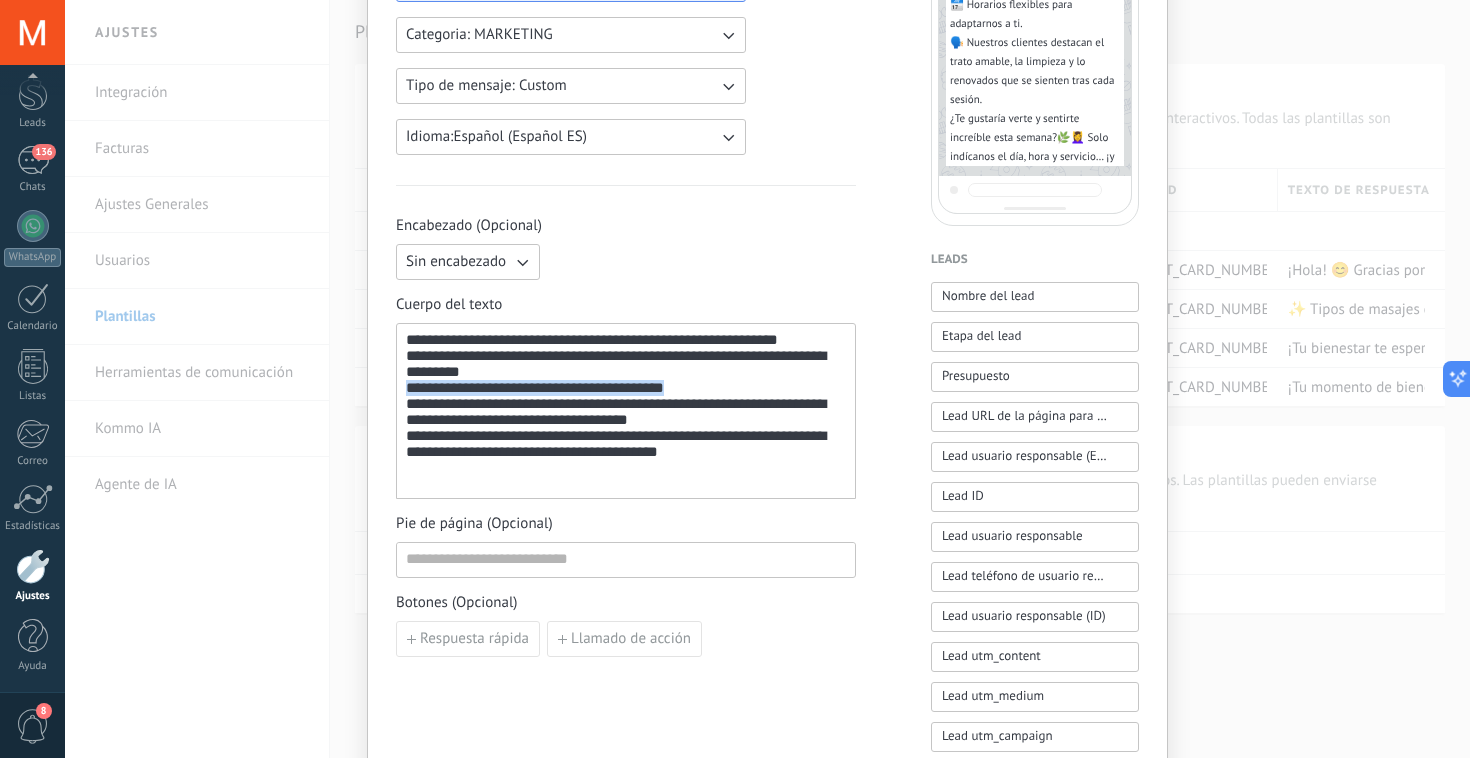 drag, startPoint x: 403, startPoint y: 402, endPoint x: 702, endPoint y: 402, distance: 299 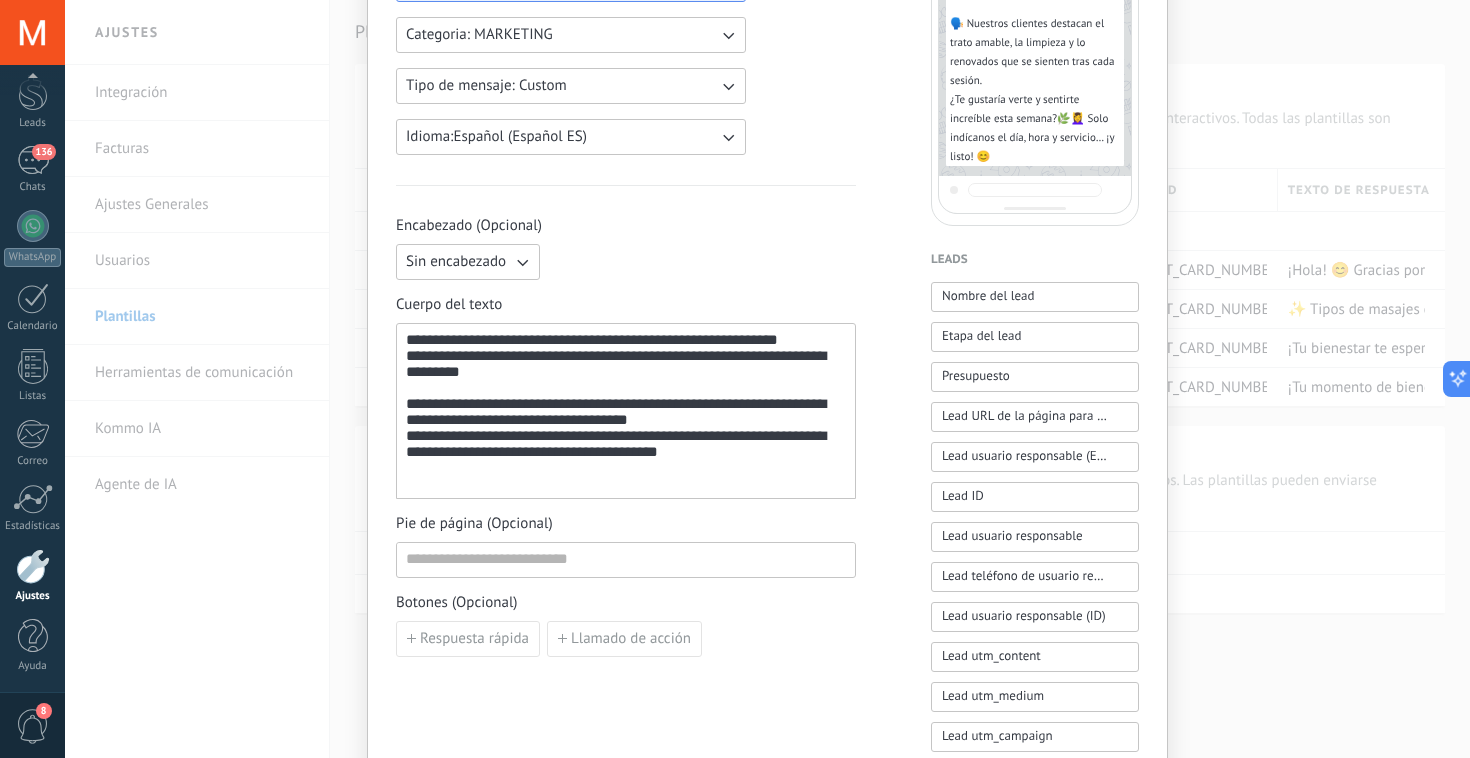 click on "**********" at bounding box center [626, 411] 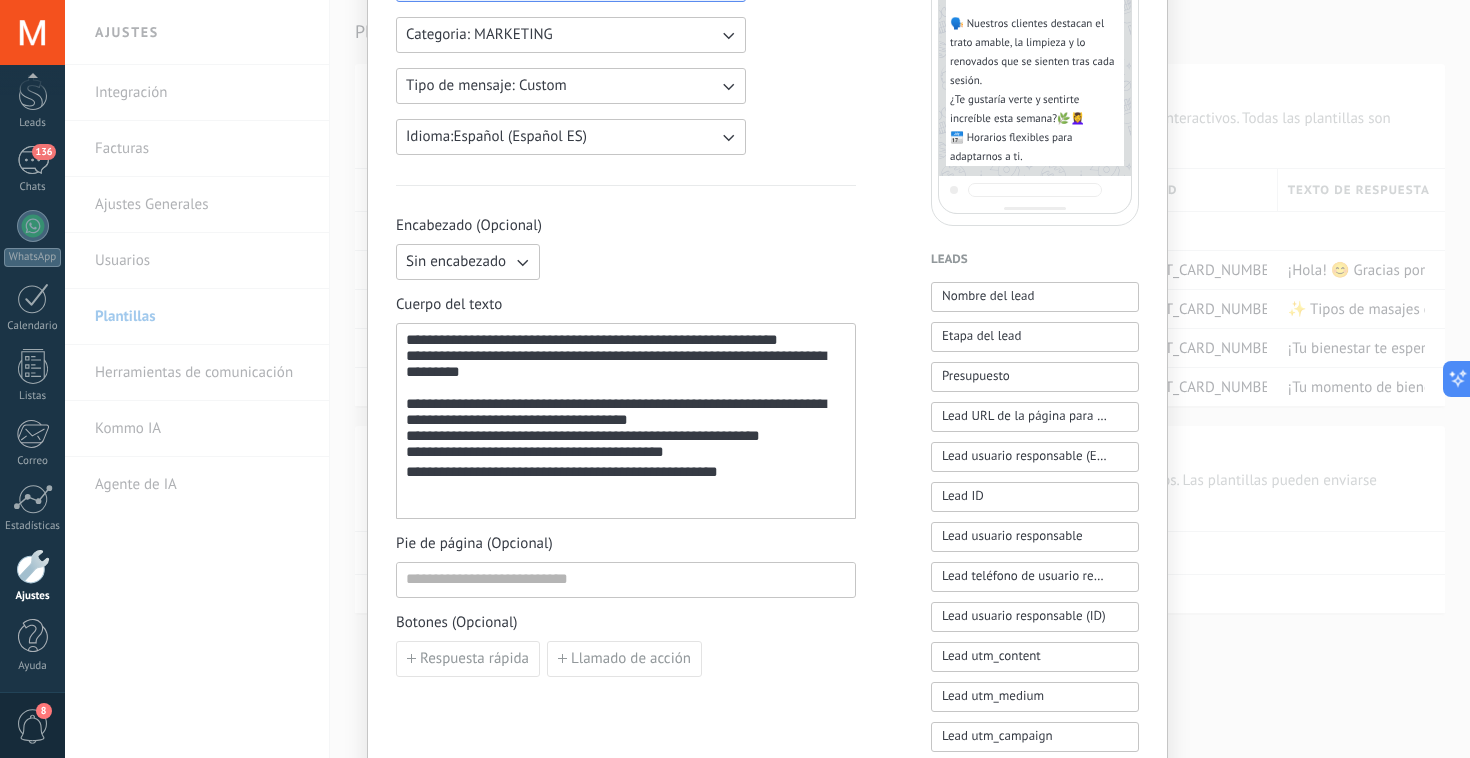 drag, startPoint x: 401, startPoint y: 364, endPoint x: 473, endPoint y: 370, distance: 72.249565 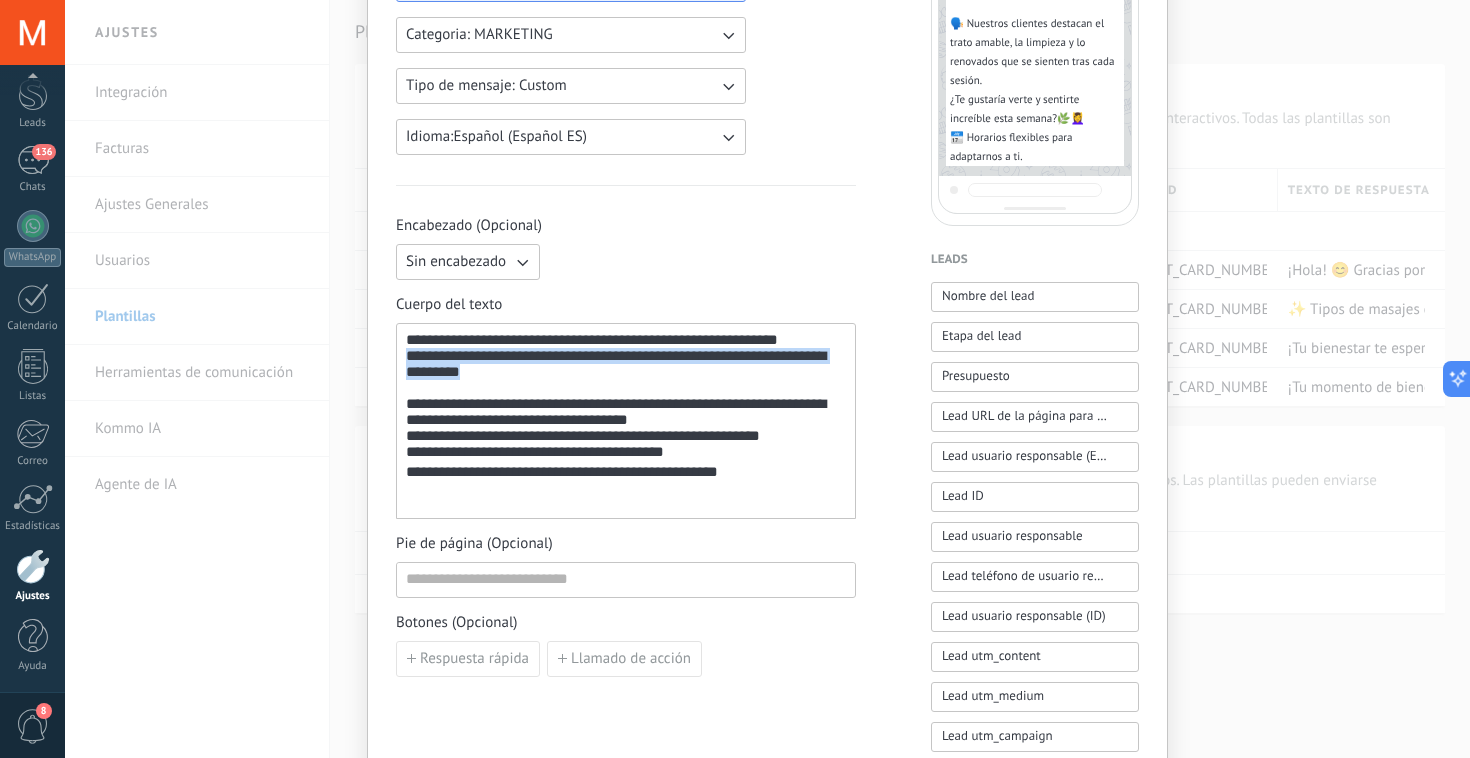 drag, startPoint x: 464, startPoint y: 383, endPoint x: 369, endPoint y: 357, distance: 98.49365 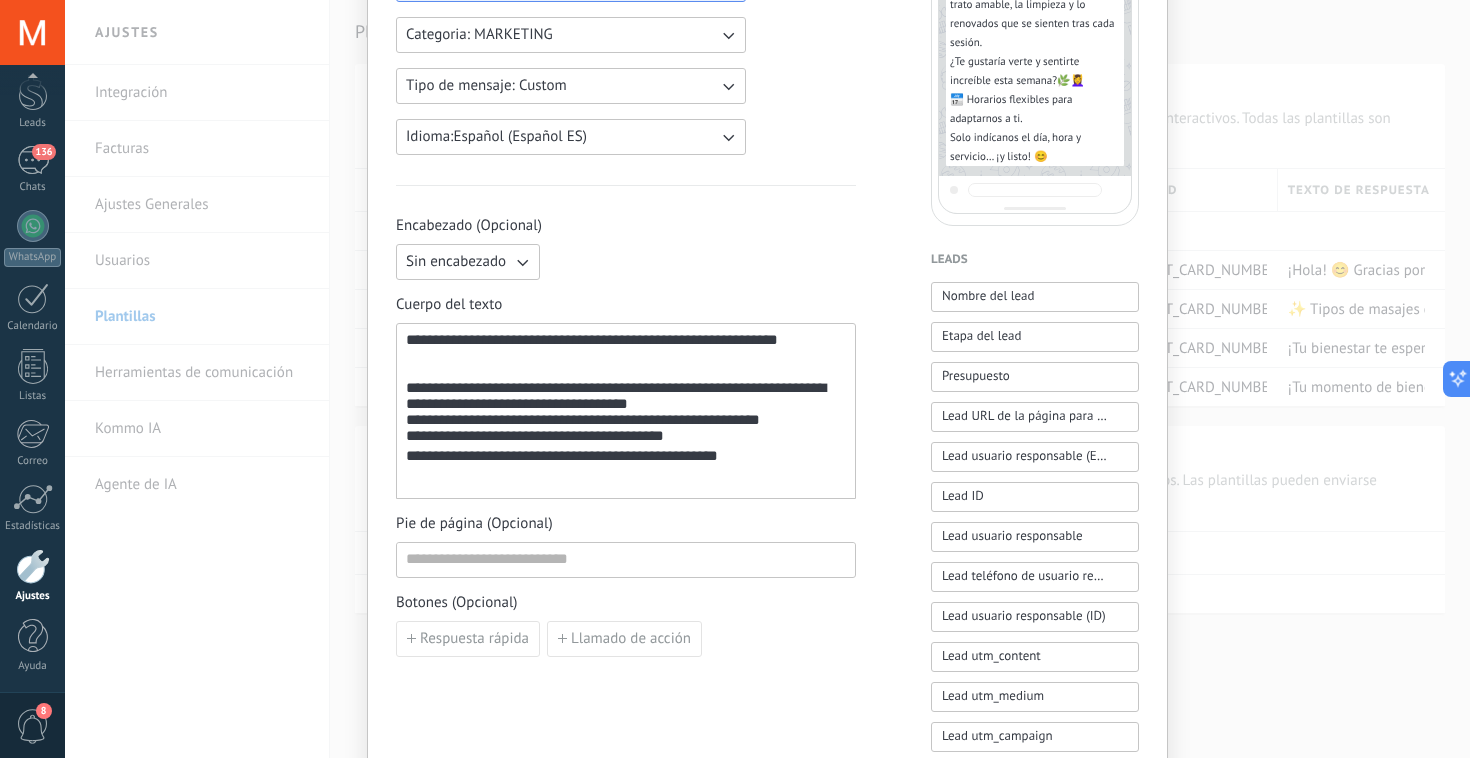 click on "**********" at bounding box center [626, 458] 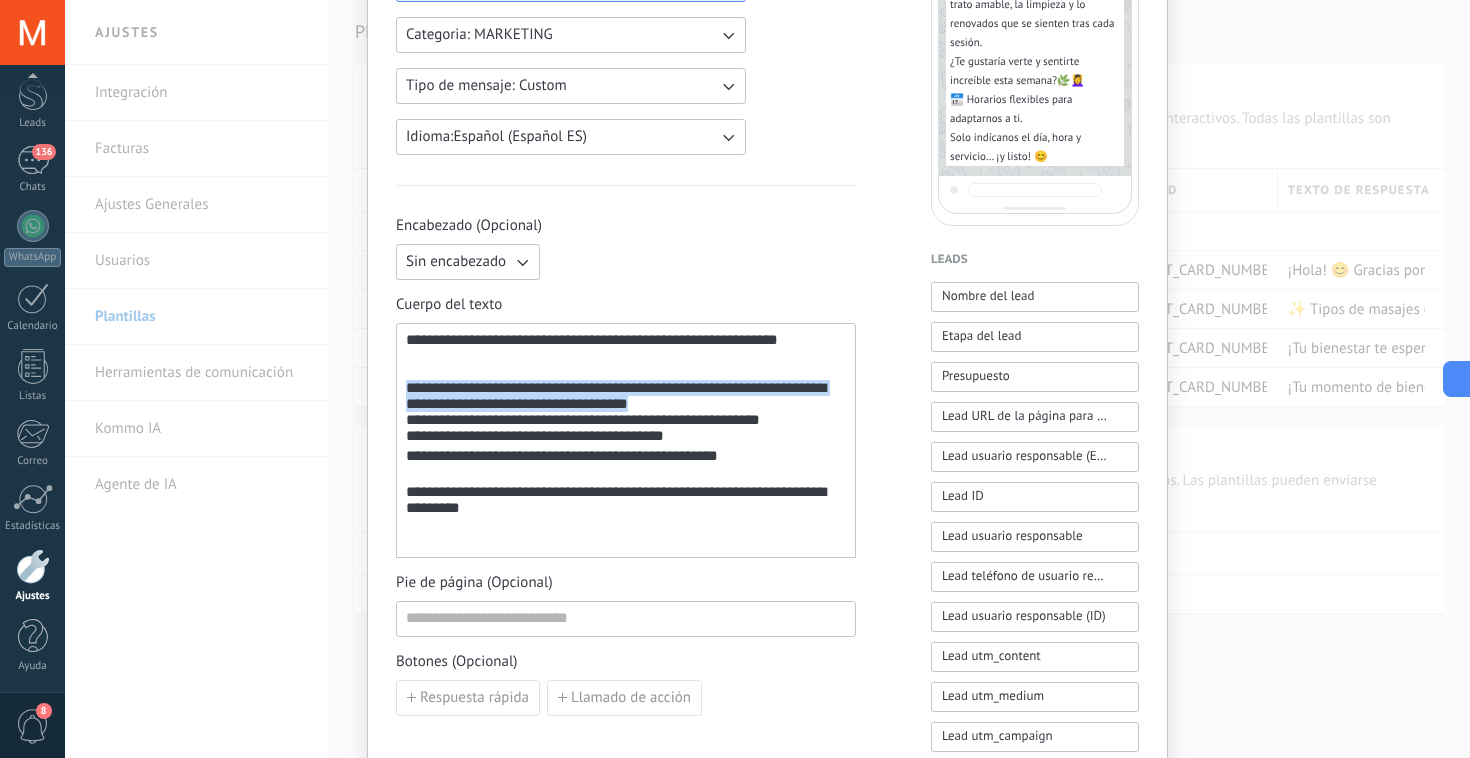 drag, startPoint x: 695, startPoint y: 426, endPoint x: 338, endPoint y: 406, distance: 357.55978 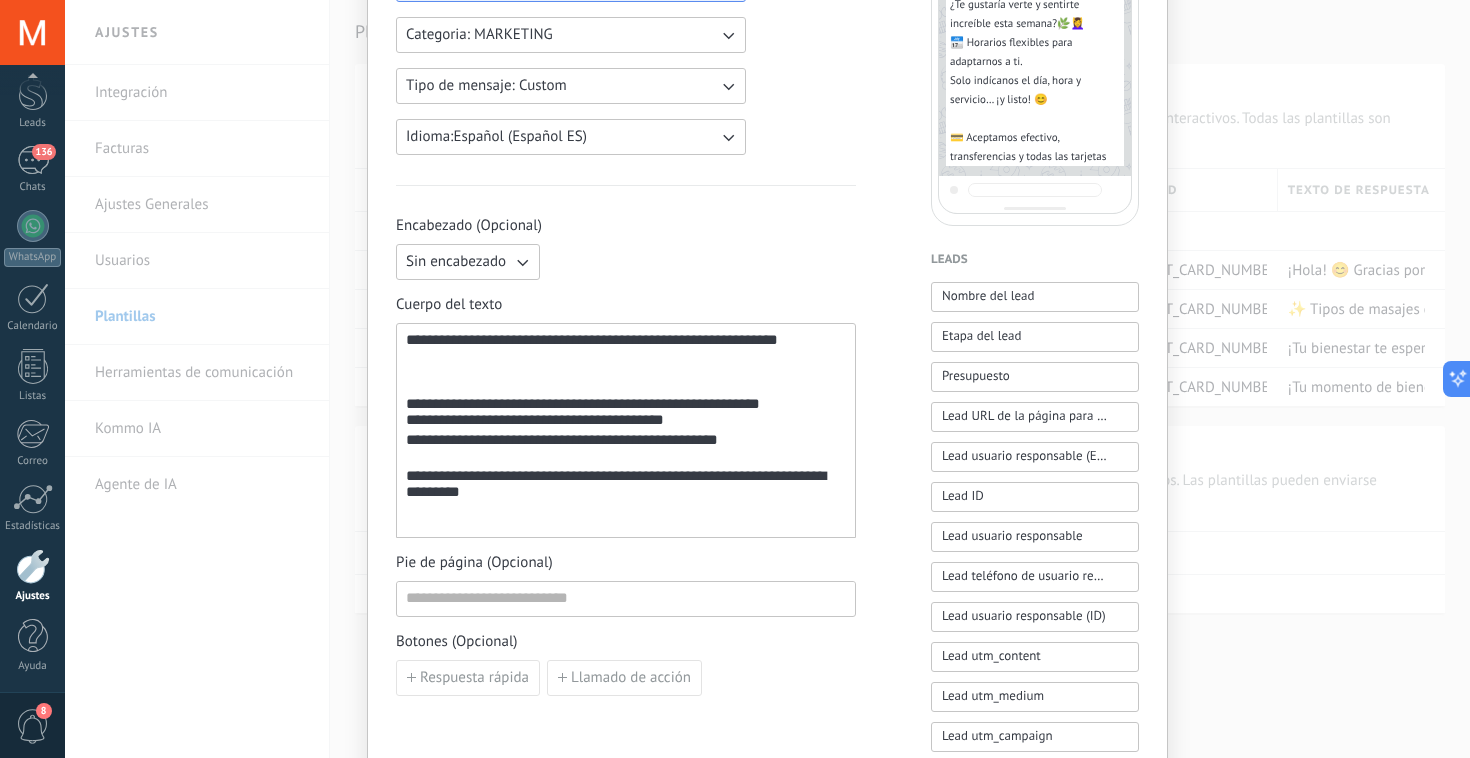 click on "**********" at bounding box center (626, 488) 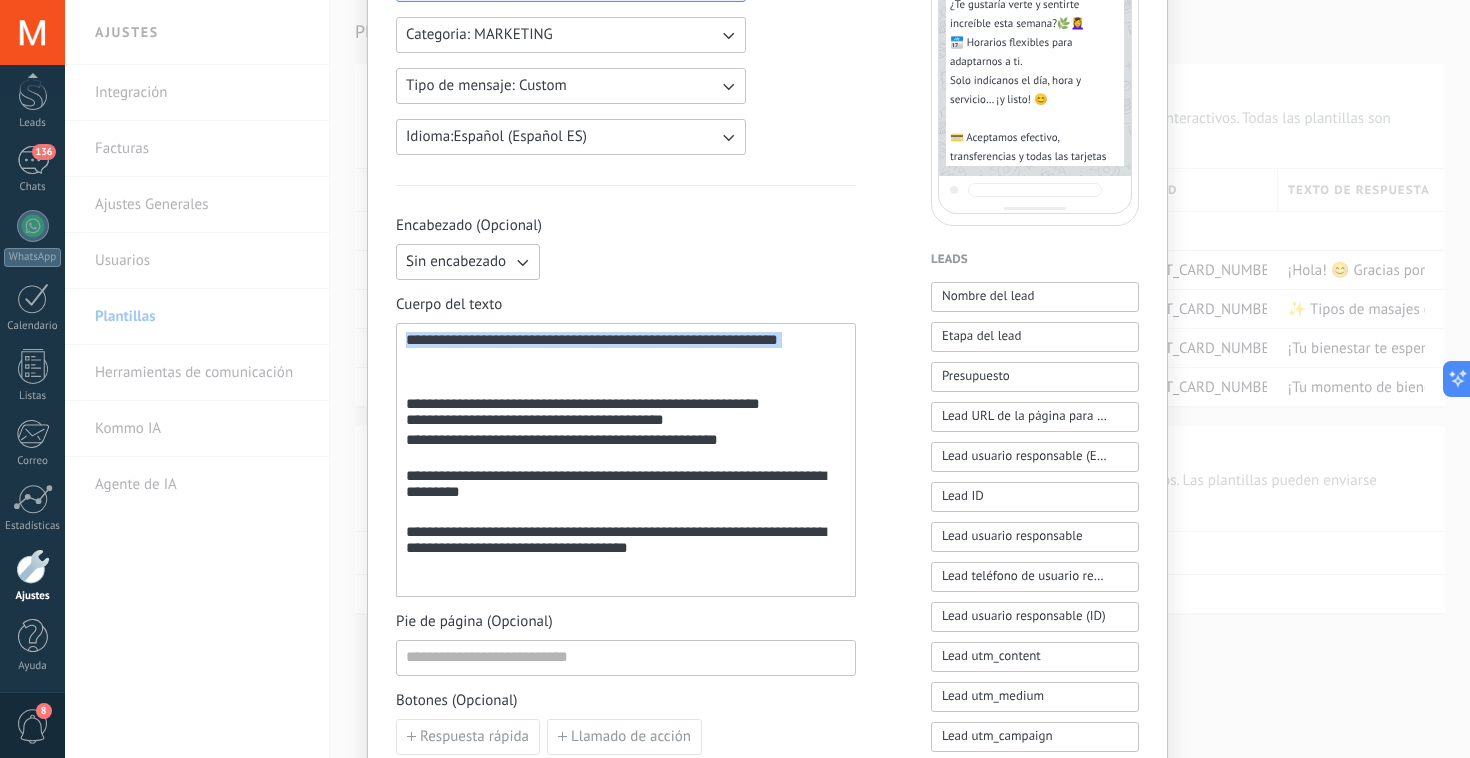 drag, startPoint x: 811, startPoint y: 368, endPoint x: 357, endPoint y: 330, distance: 455.58752 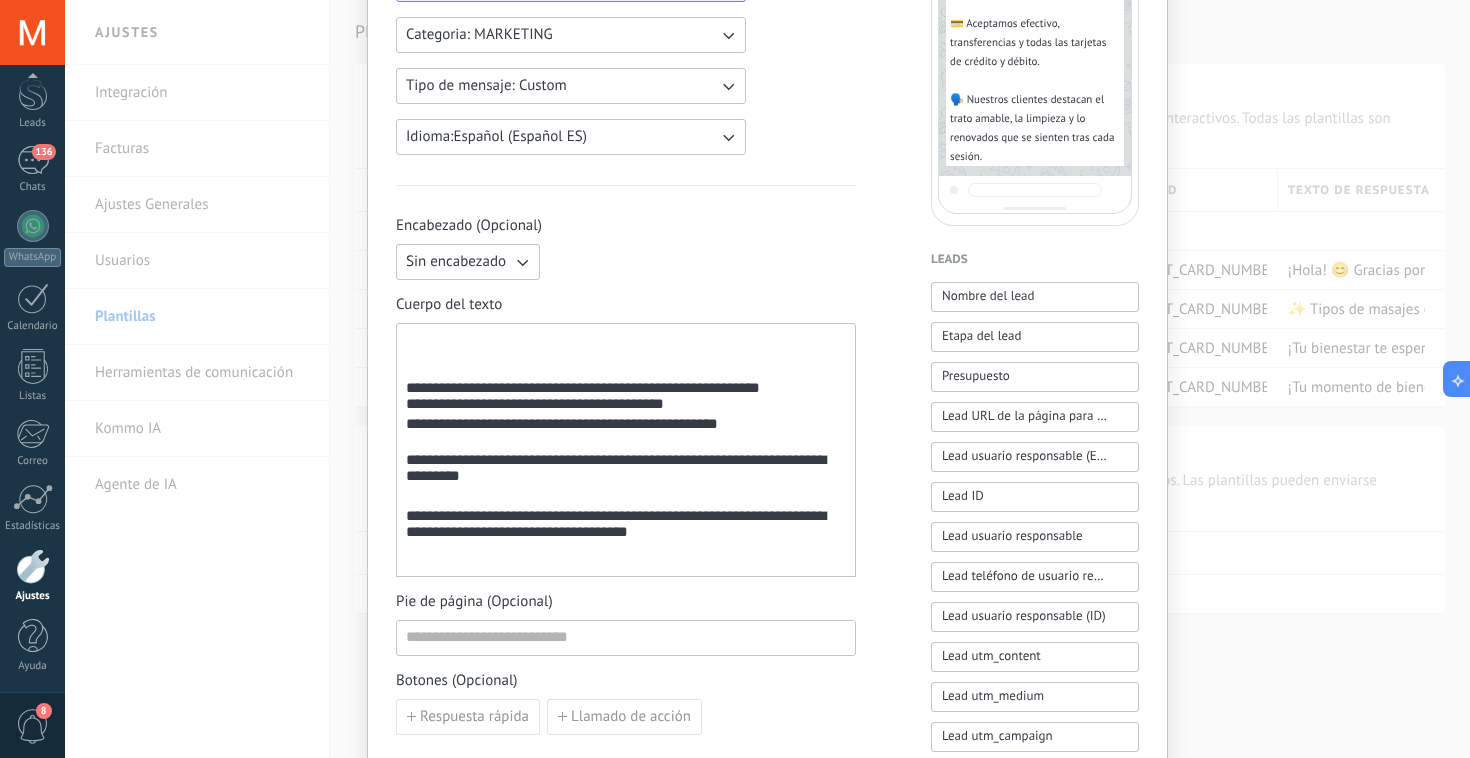 click on "**********" at bounding box center (626, 528) 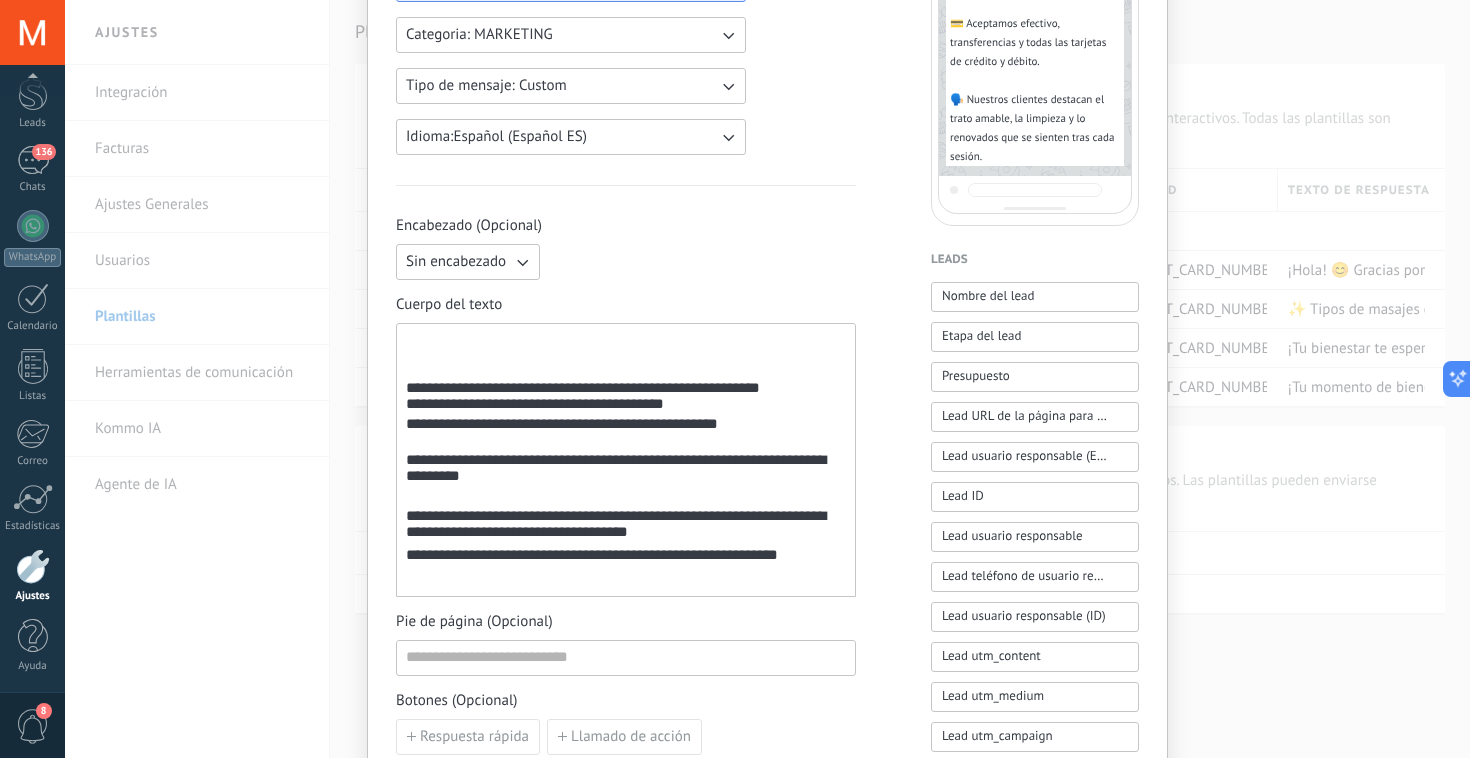 click on "**********" at bounding box center [626, 460] 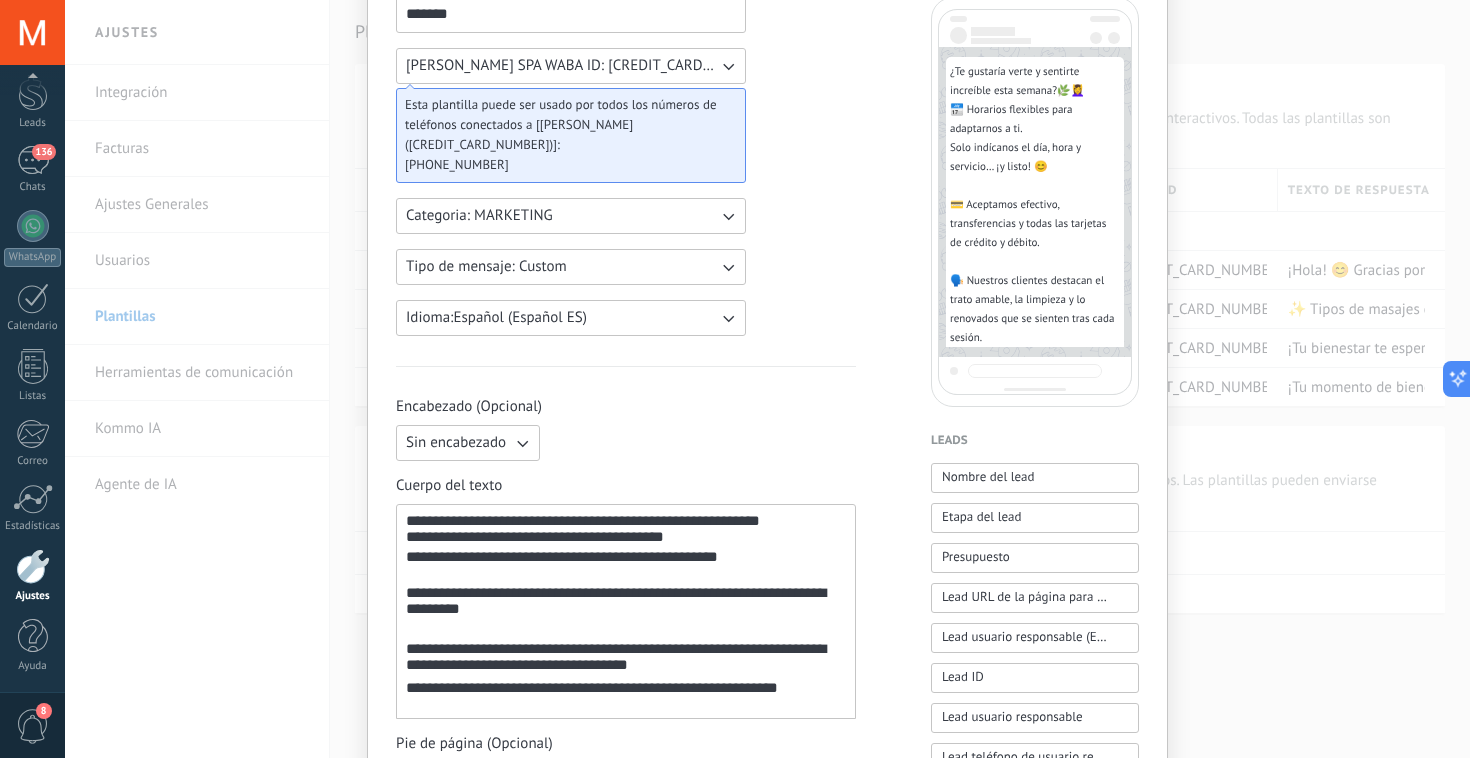 scroll, scrollTop: 0, scrollLeft: 0, axis: both 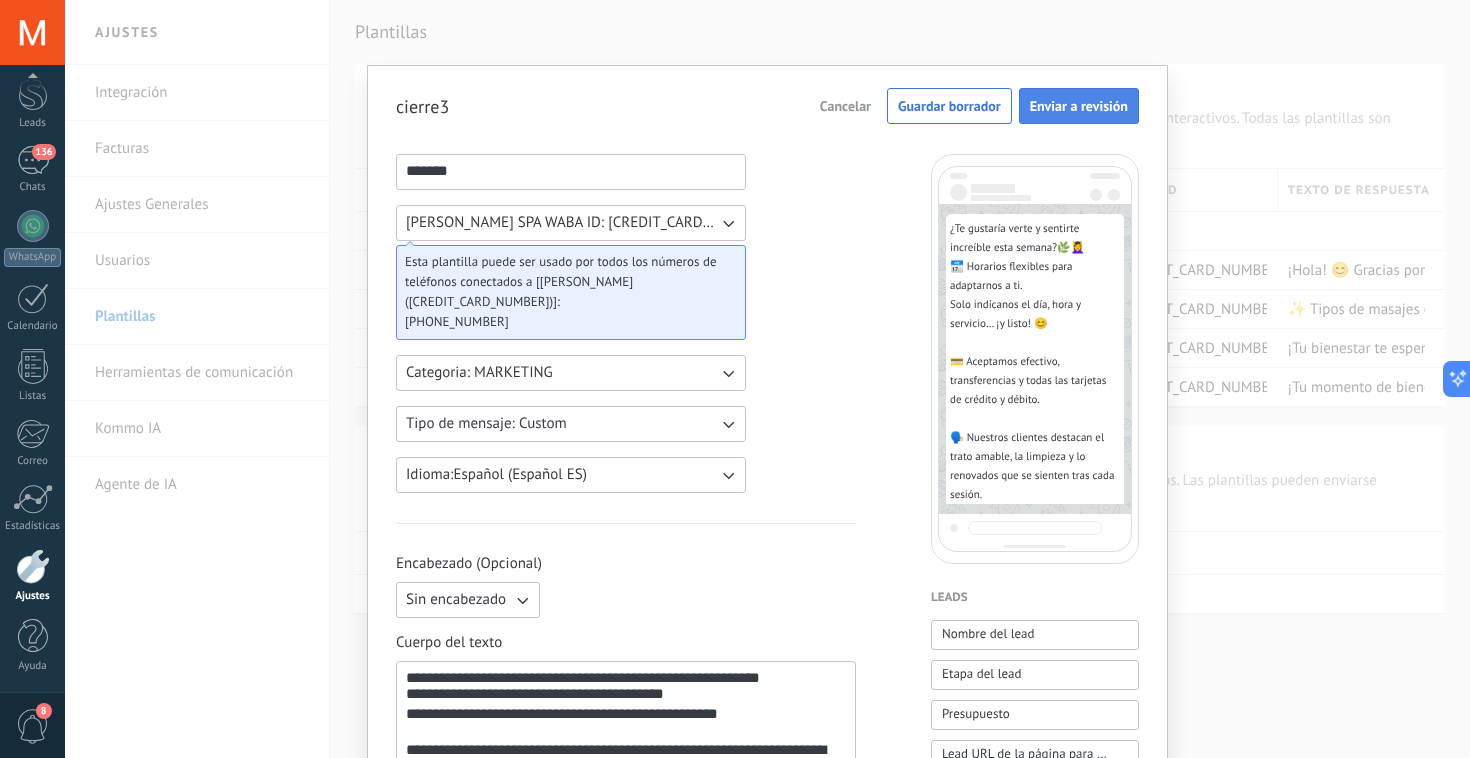click on "Enviar a revisión" at bounding box center [1079, 106] 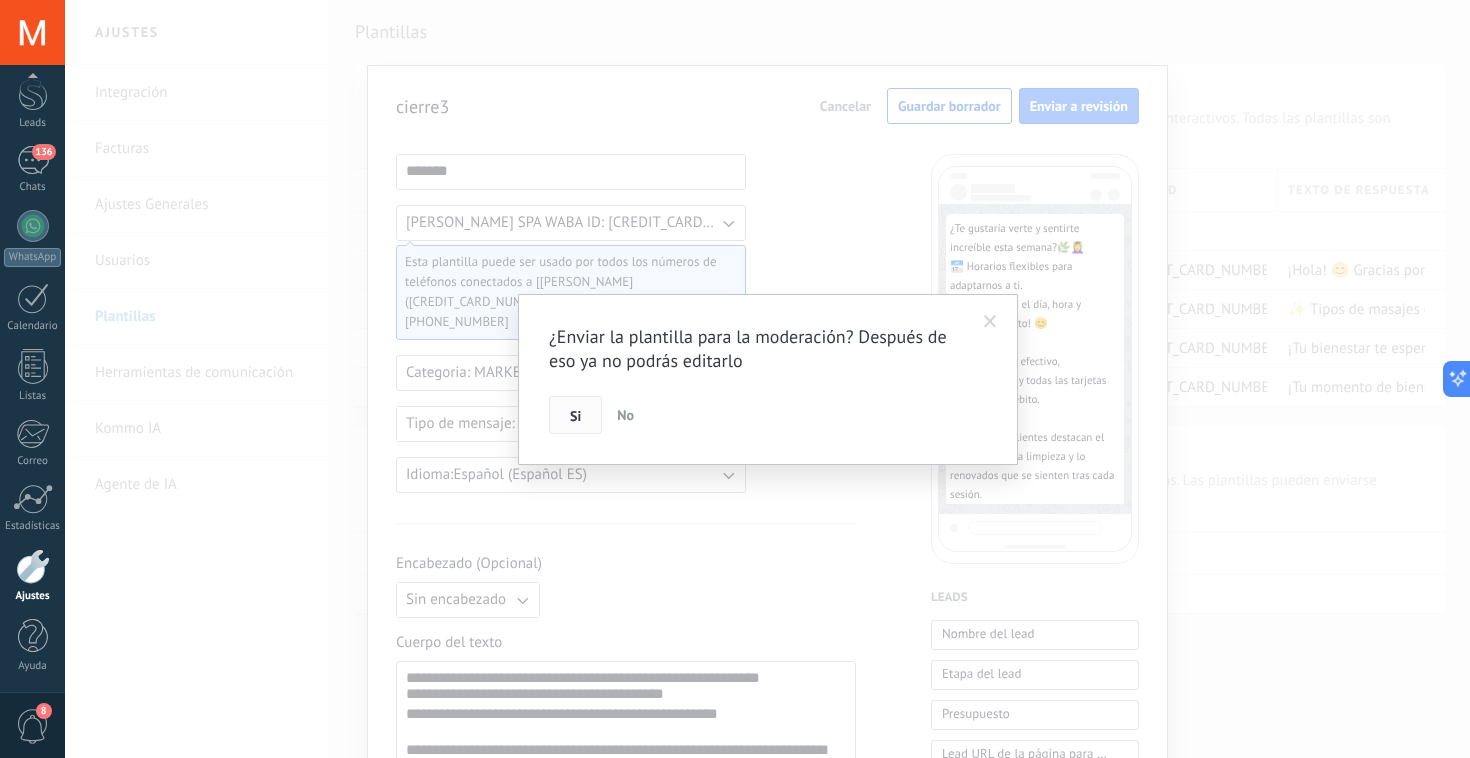 click on "Si" at bounding box center [575, 415] 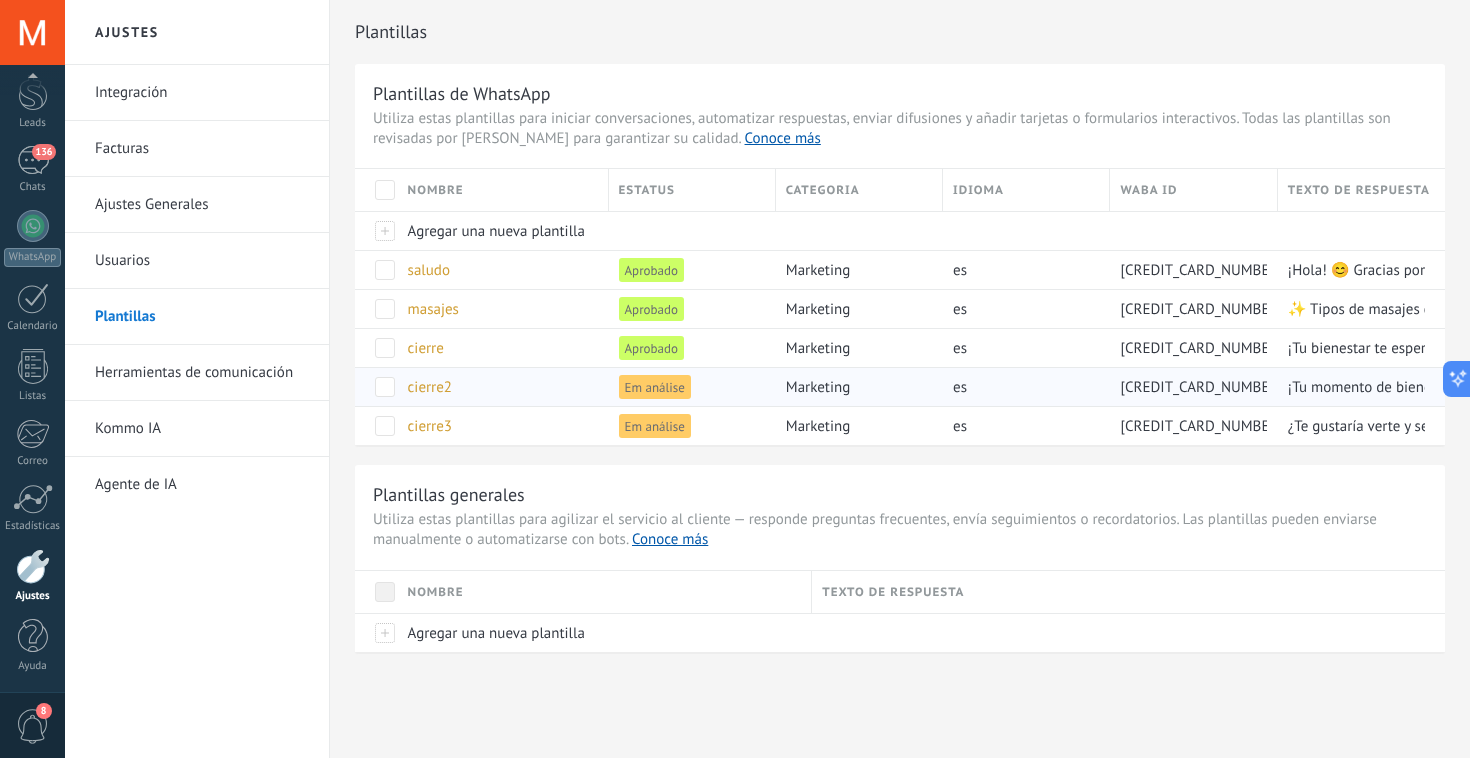 click at bounding box center [385, 387] 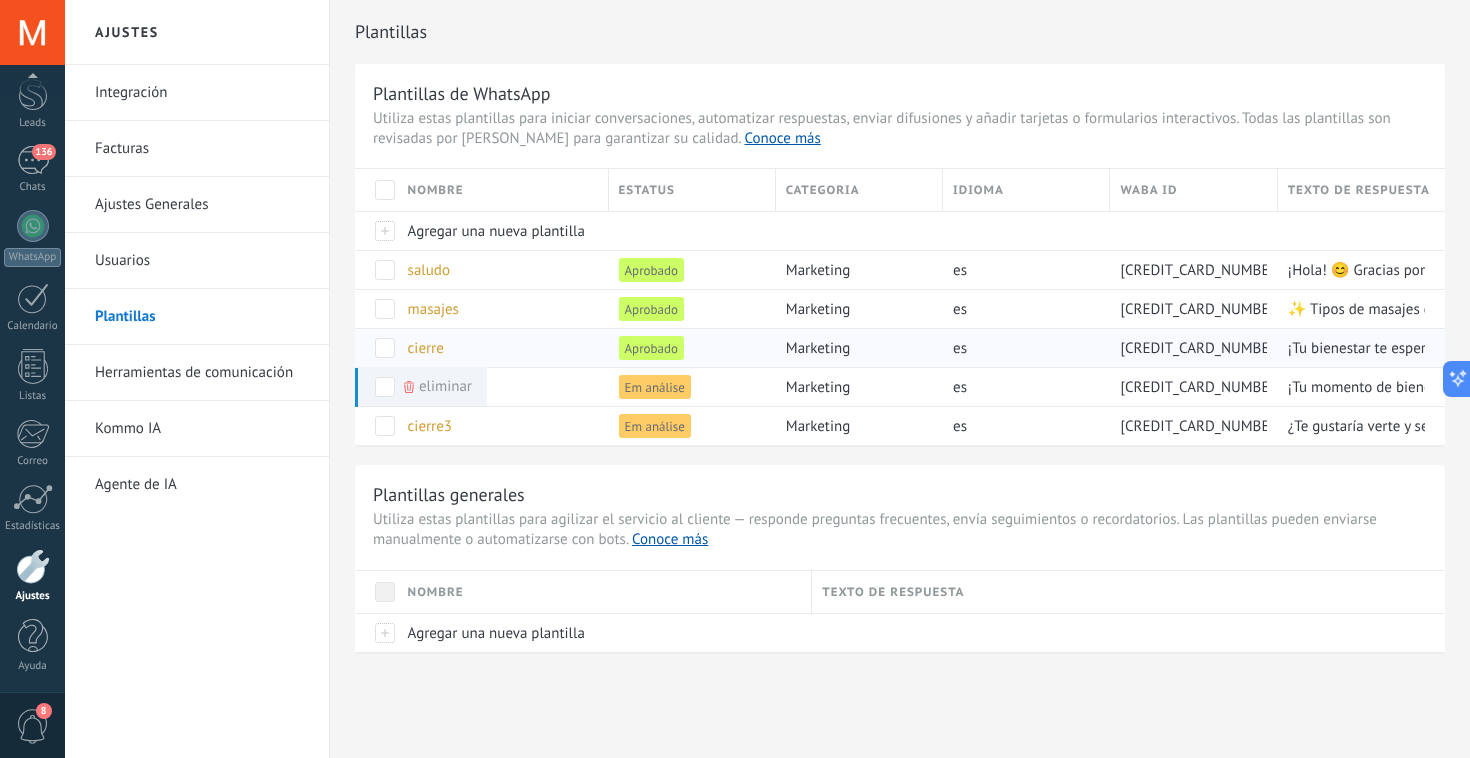 click at bounding box center (385, 348) 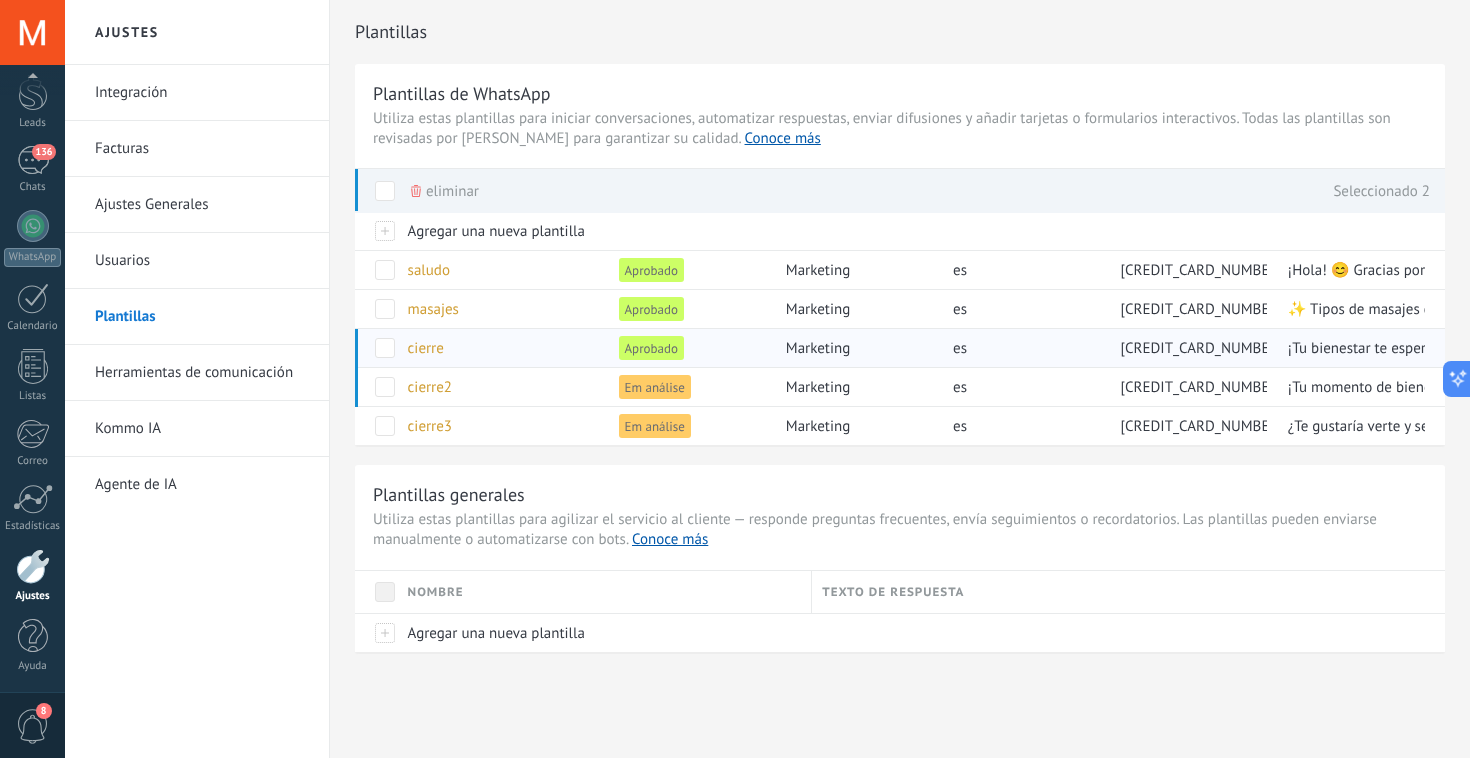 click at bounding box center (385, 348) 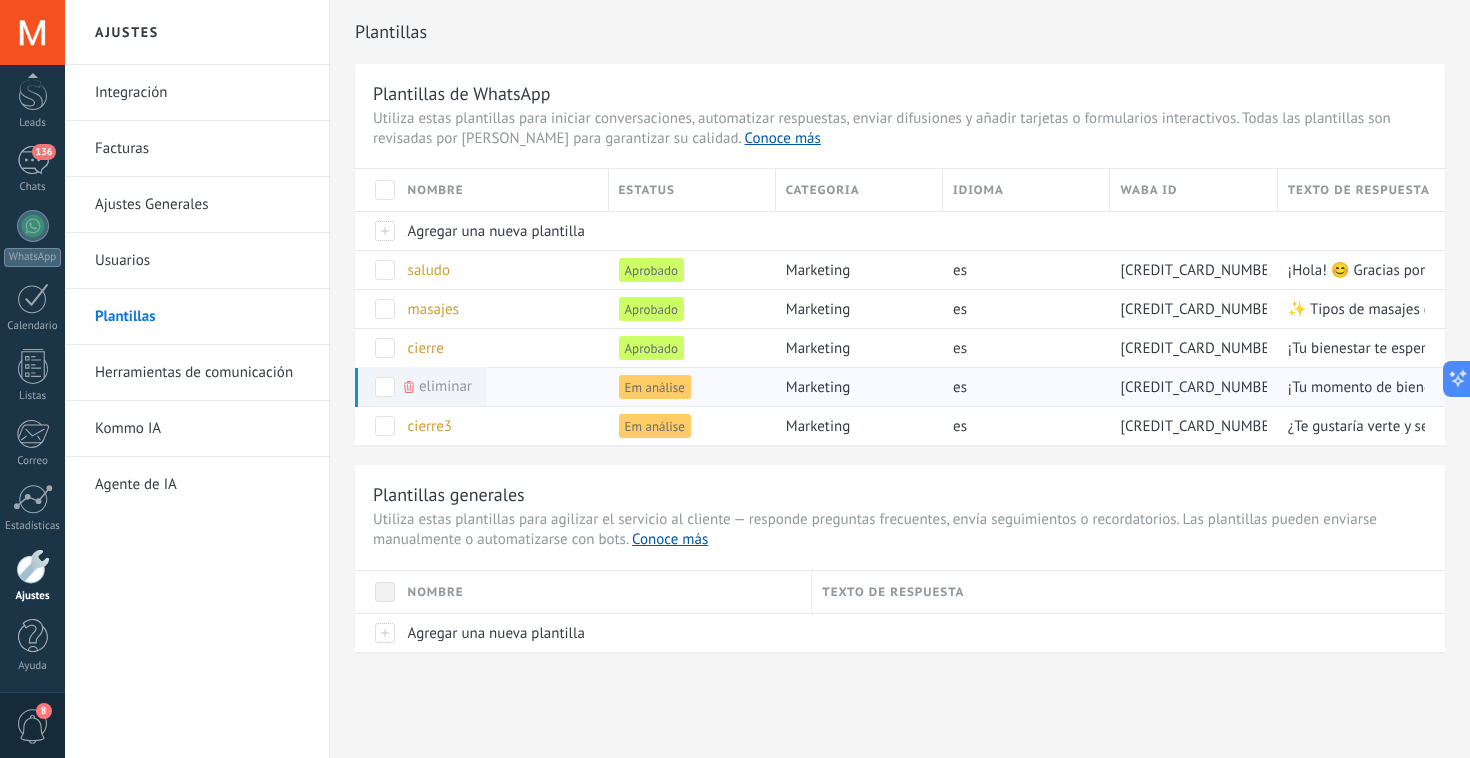 click at bounding box center (385, 387) 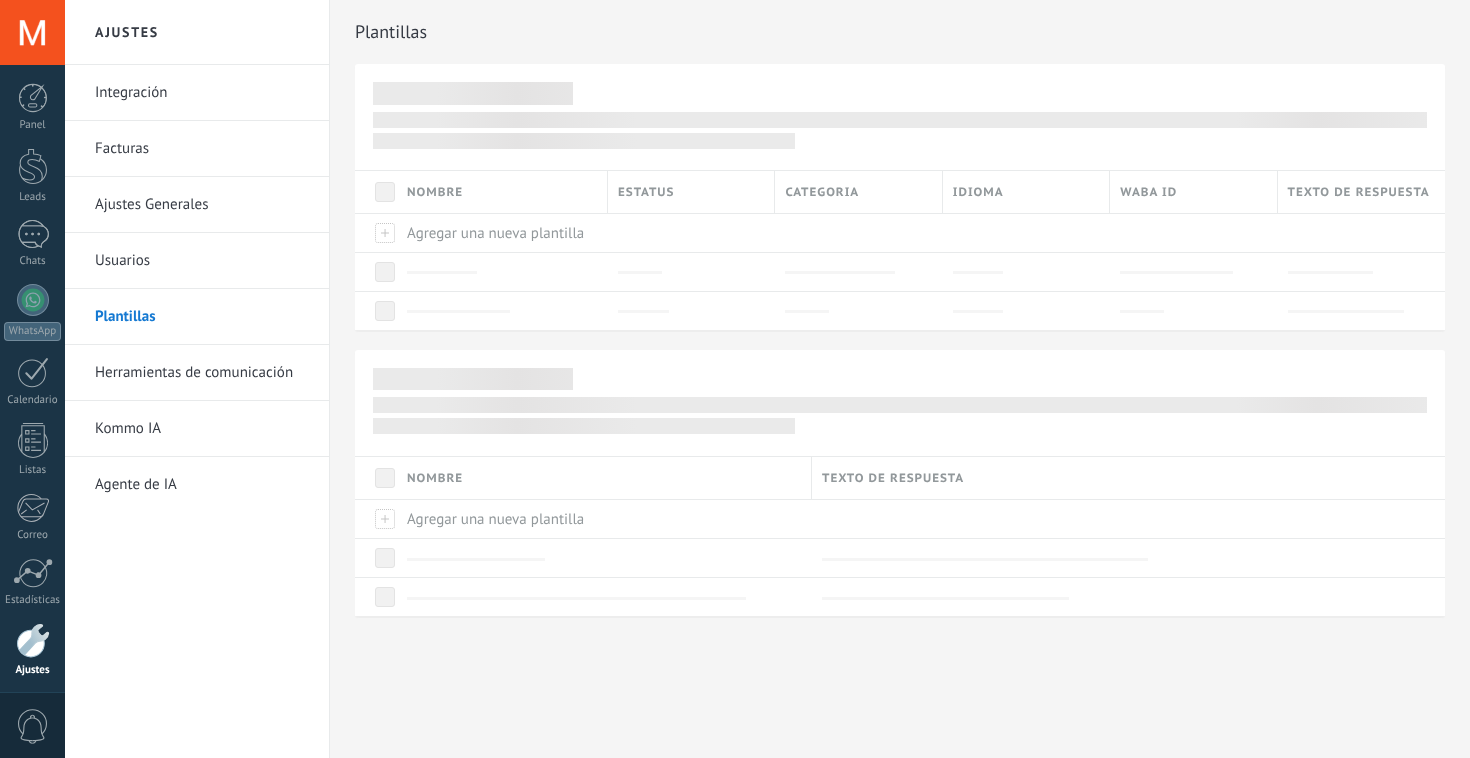 scroll, scrollTop: 0, scrollLeft: 0, axis: both 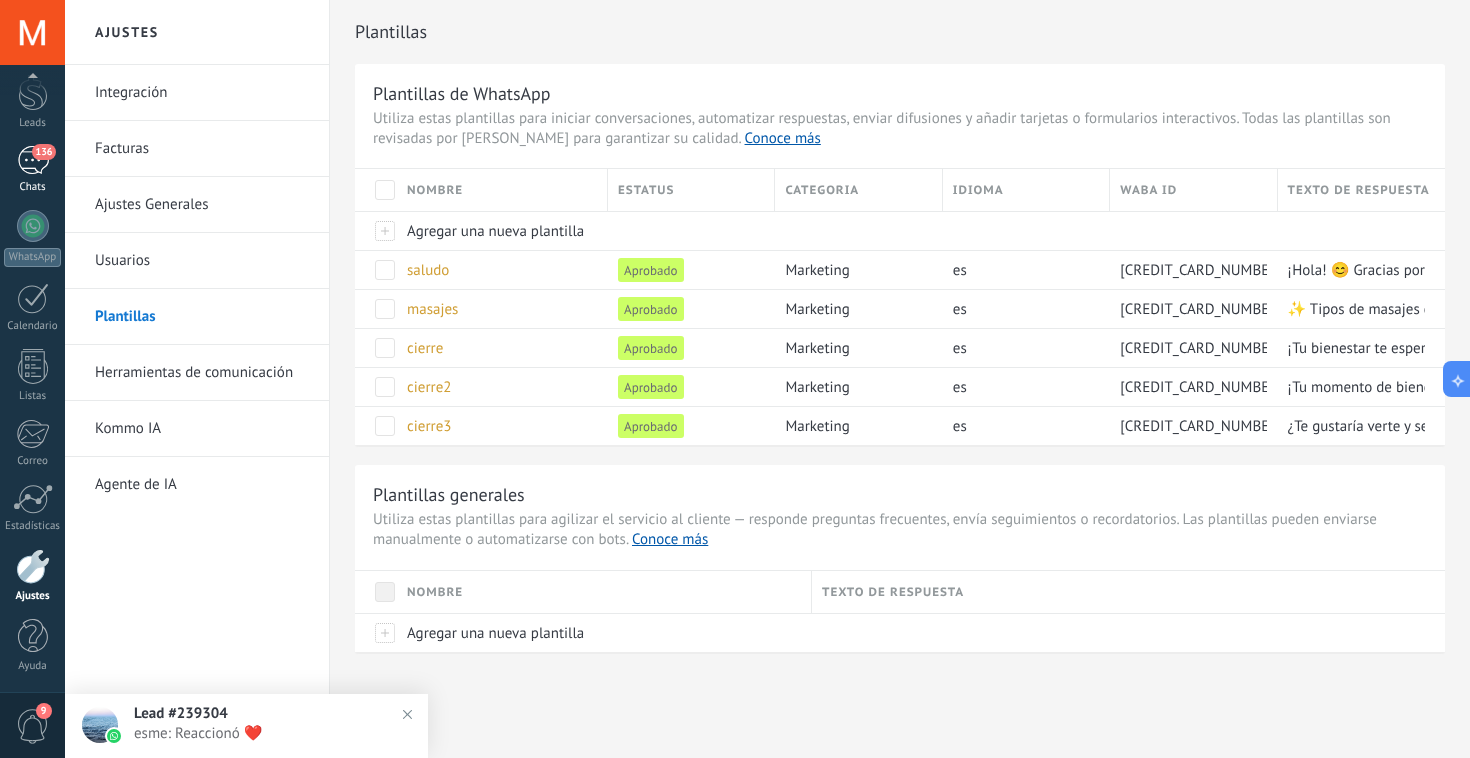click on "136" at bounding box center [33, 160] 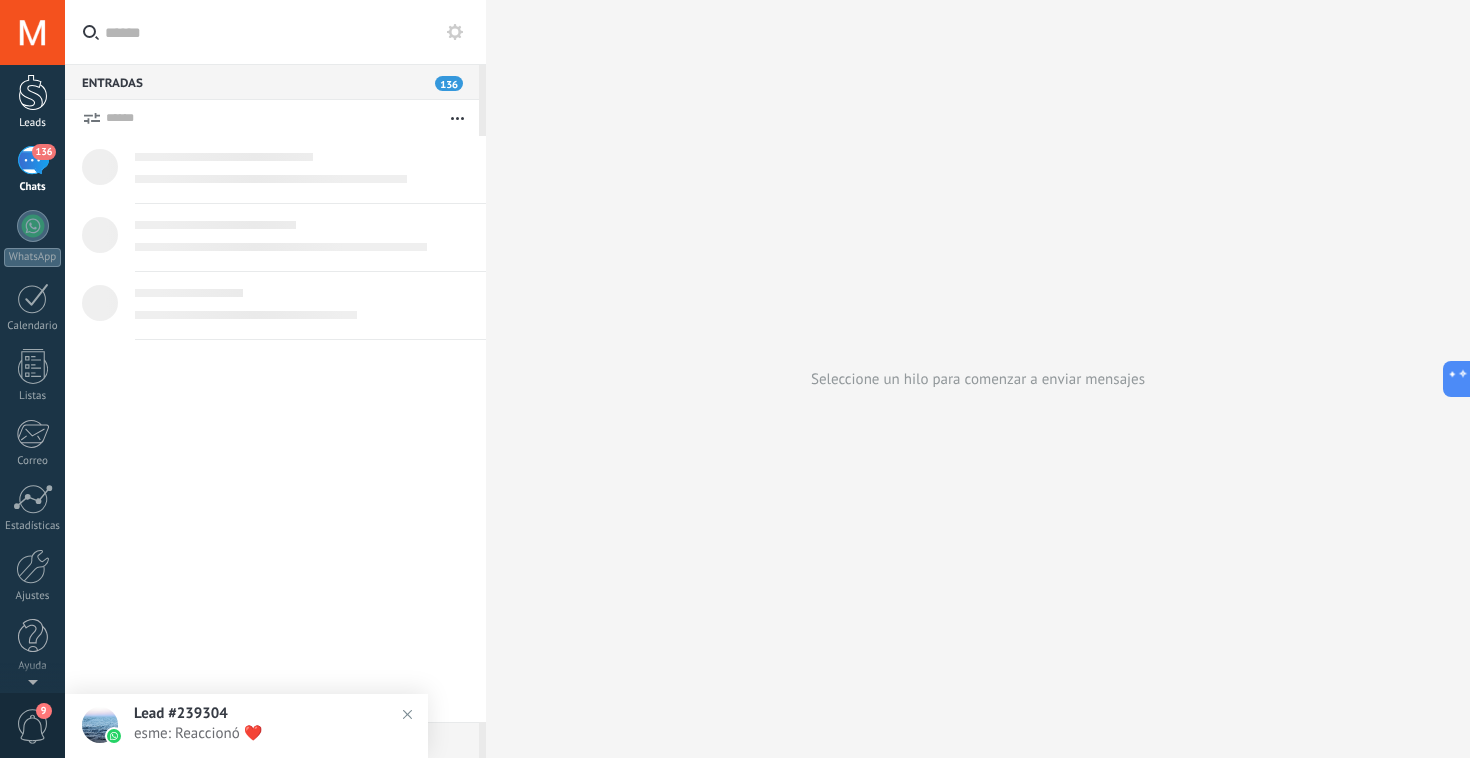 scroll, scrollTop: 0, scrollLeft: 0, axis: both 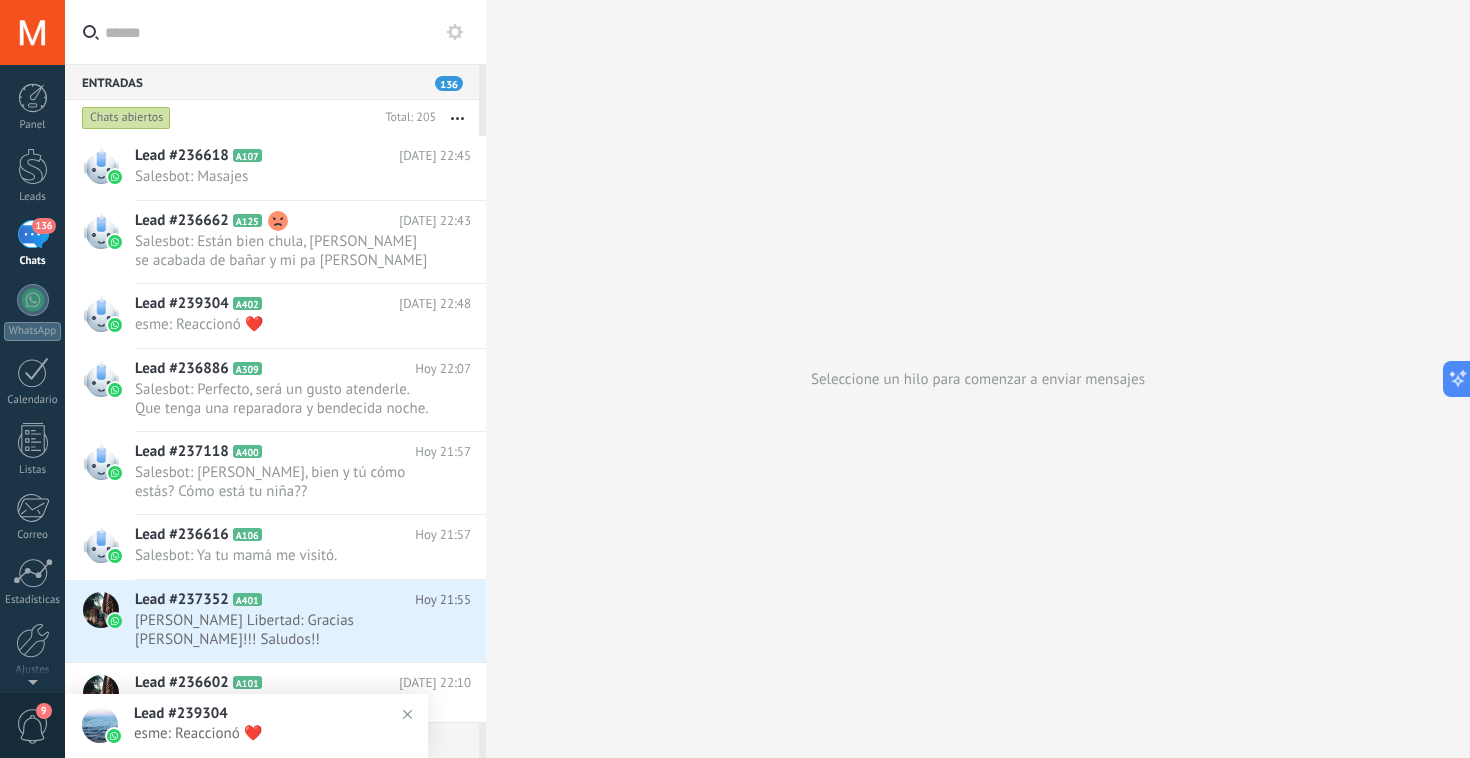 click on "136" at bounding box center [33, 234] 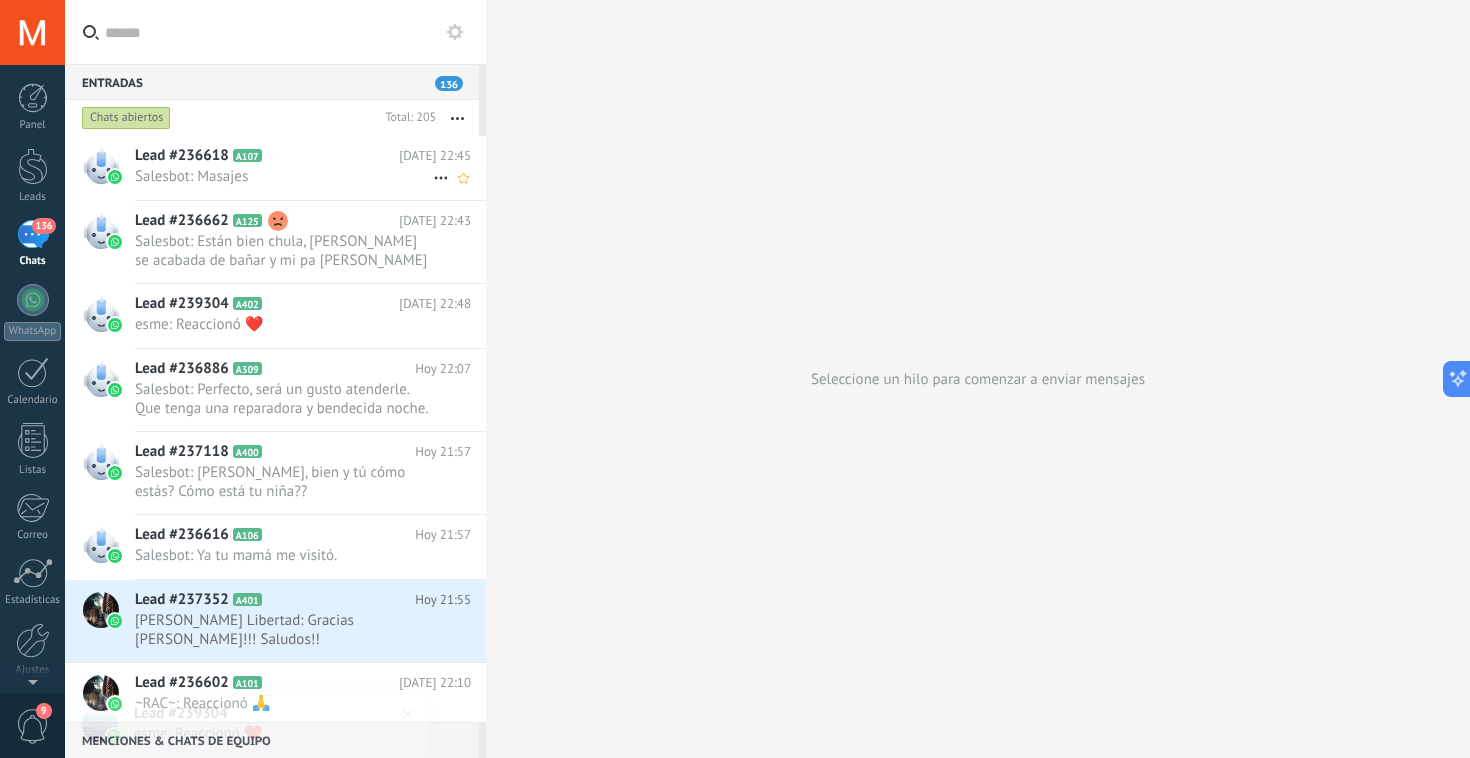 click on "Salesbot: Masajes" at bounding box center [284, 176] 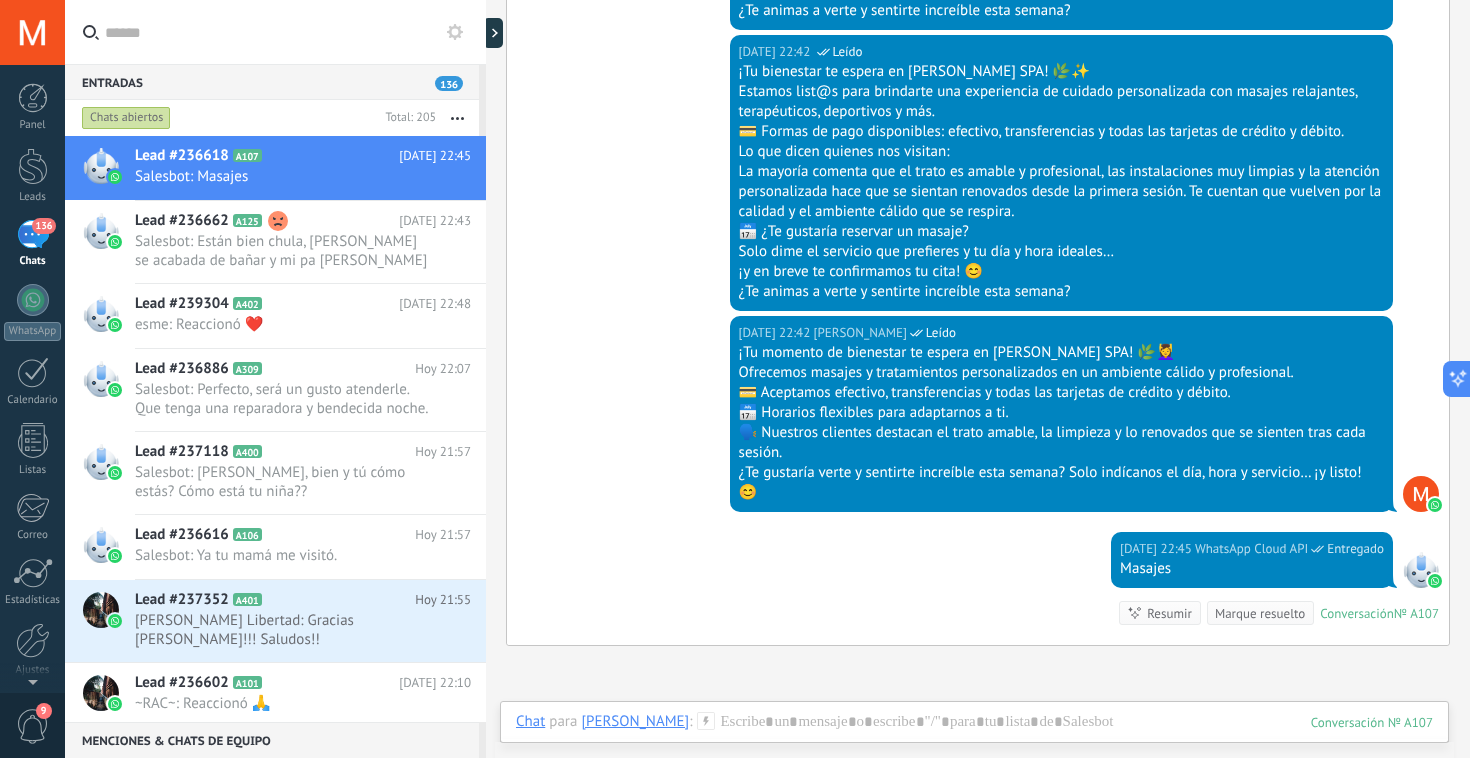 scroll, scrollTop: 4320, scrollLeft: 0, axis: vertical 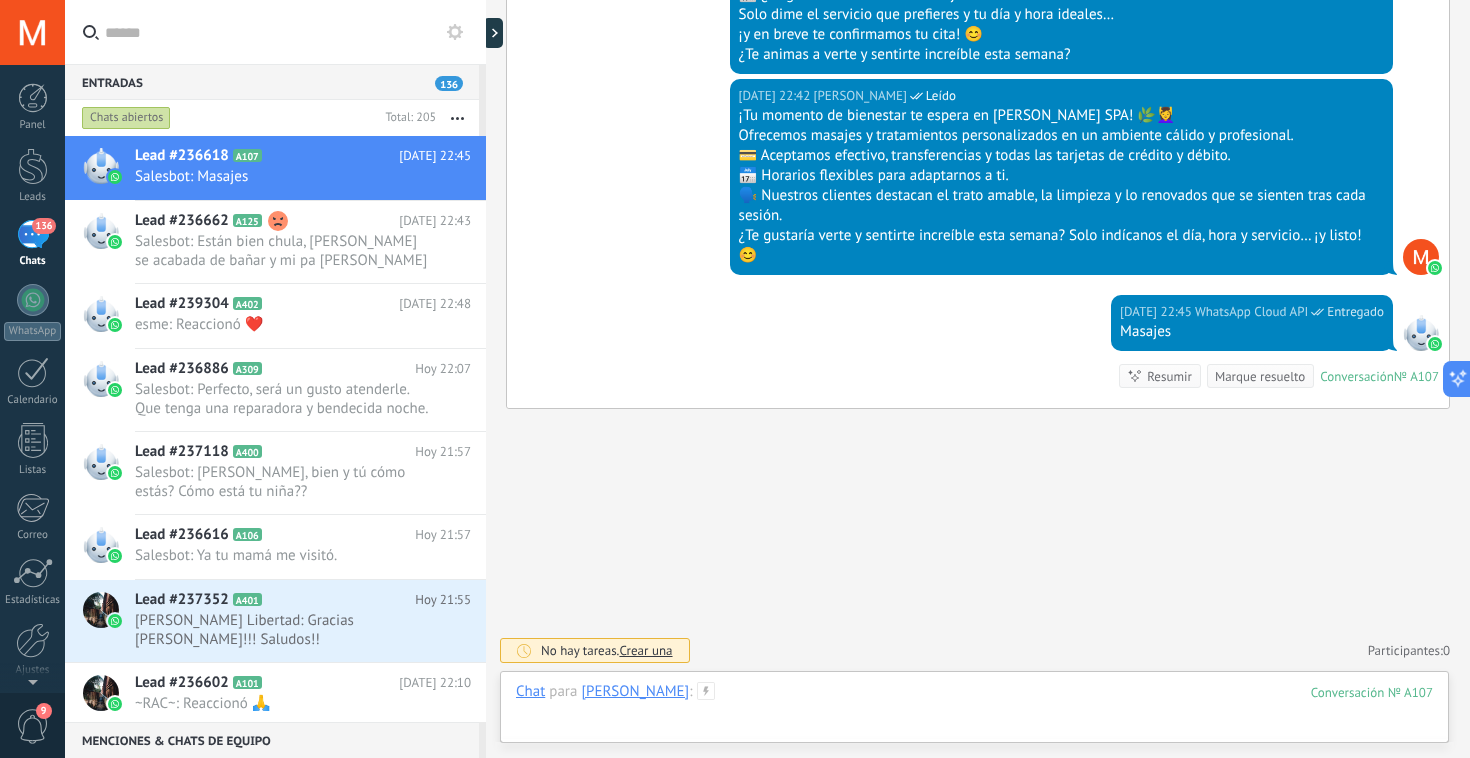 click at bounding box center [974, 712] 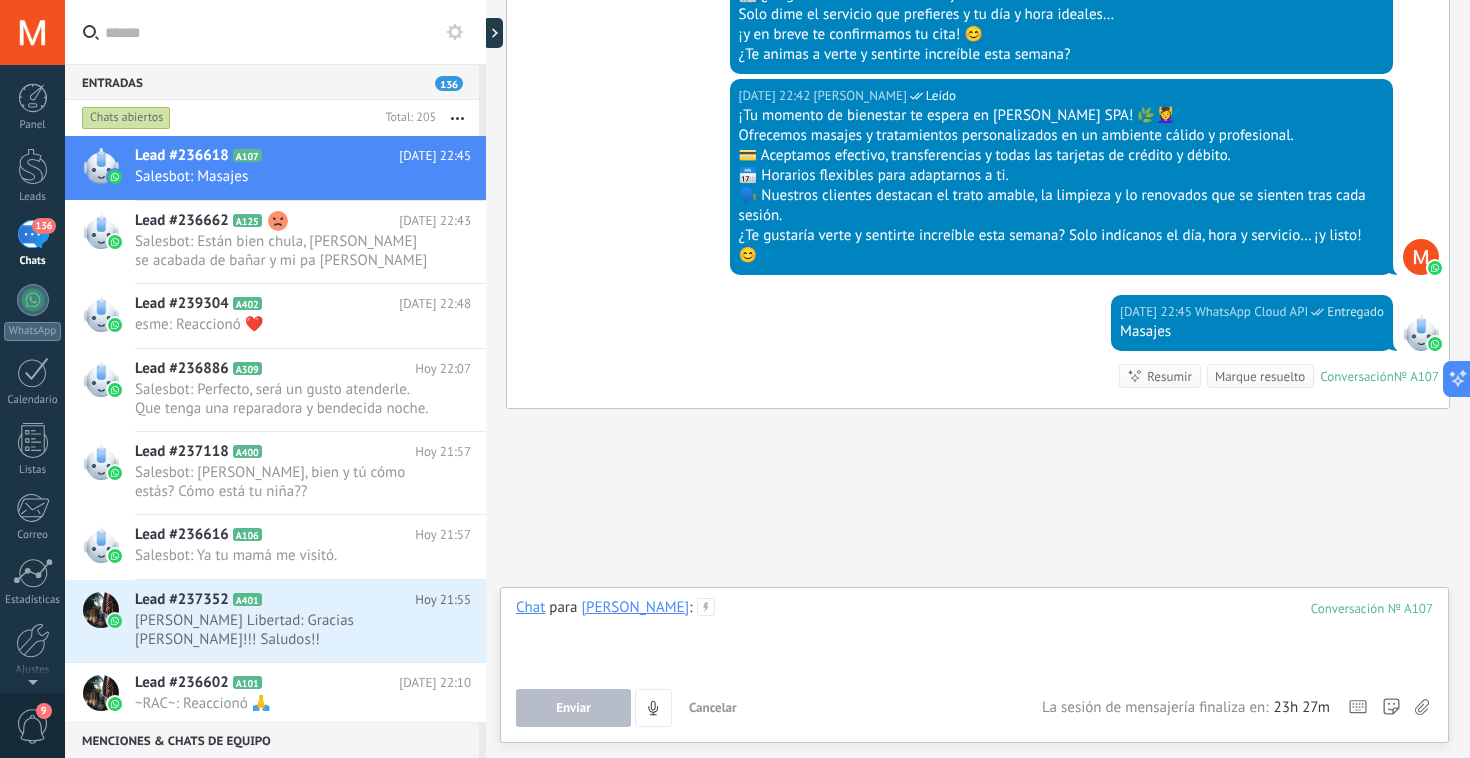 type 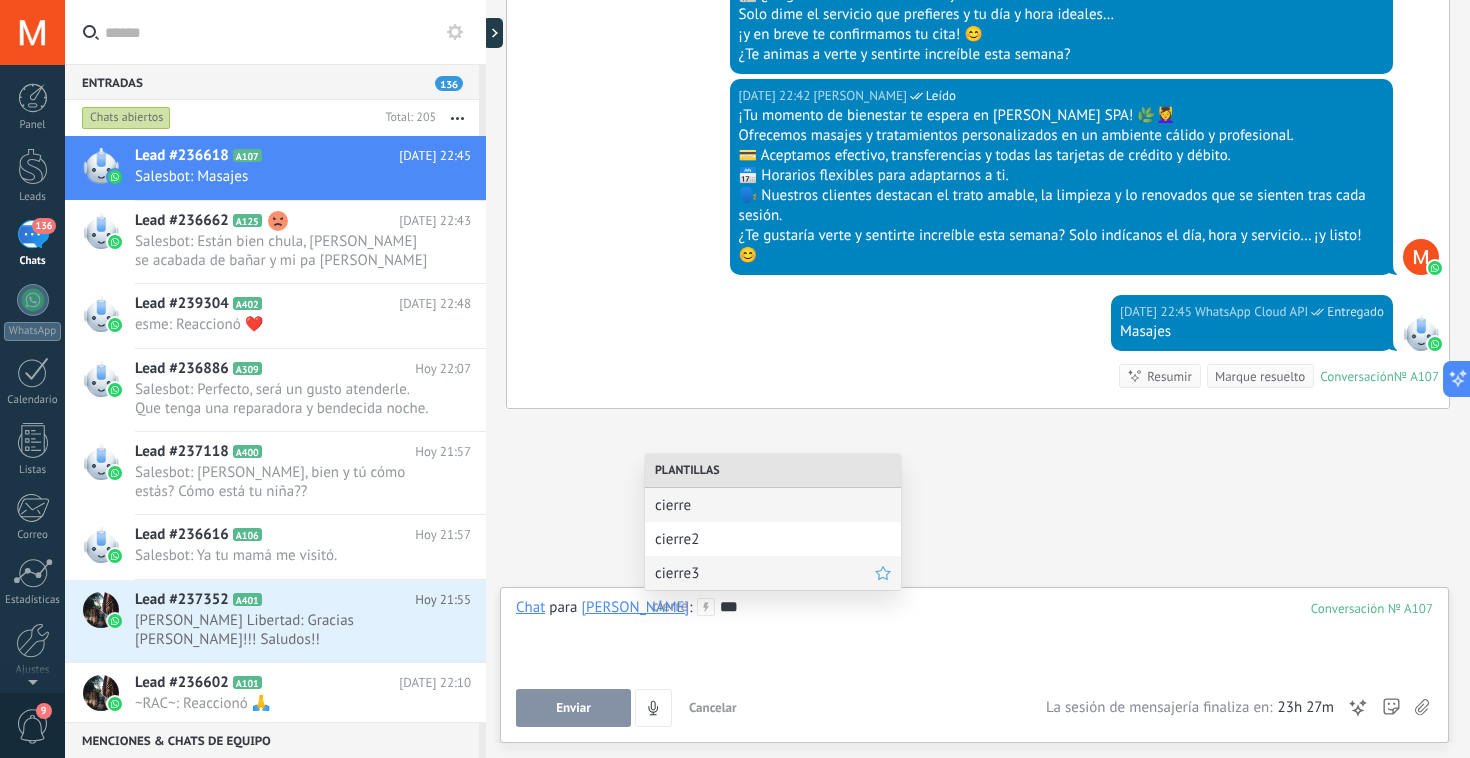 click on "cierre3" at bounding box center (765, 573) 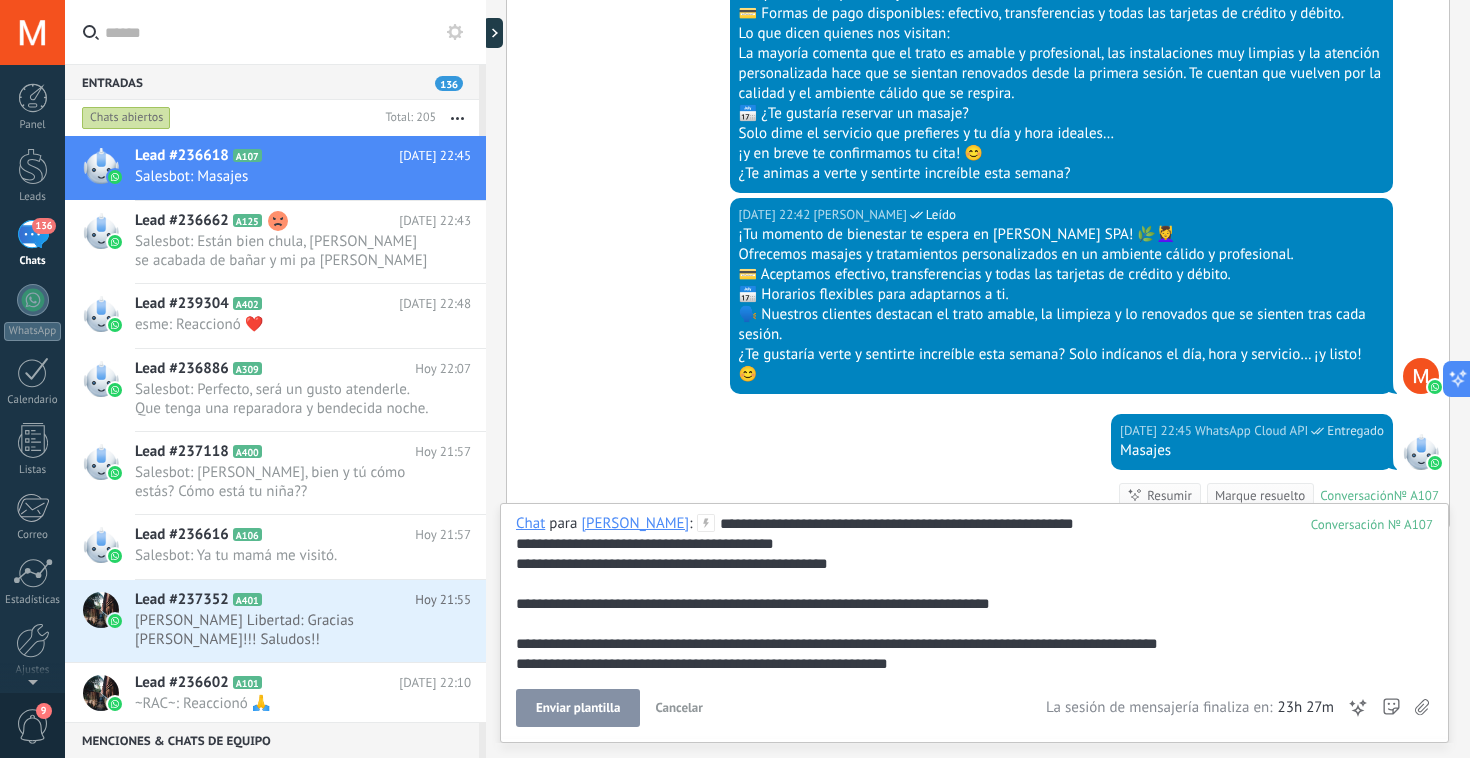 scroll, scrollTop: 4320, scrollLeft: 0, axis: vertical 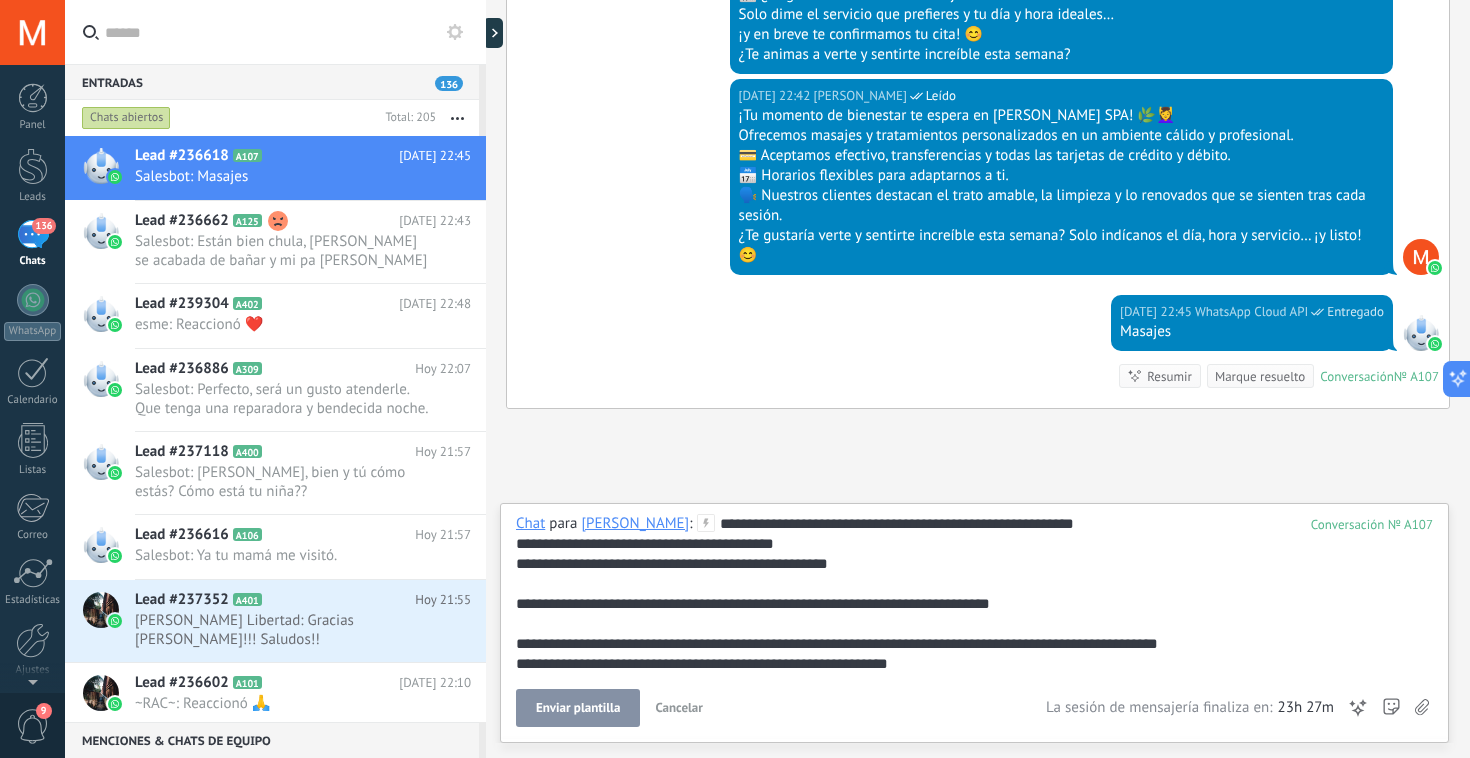 click on "Enviar plantilla" at bounding box center (578, 708) 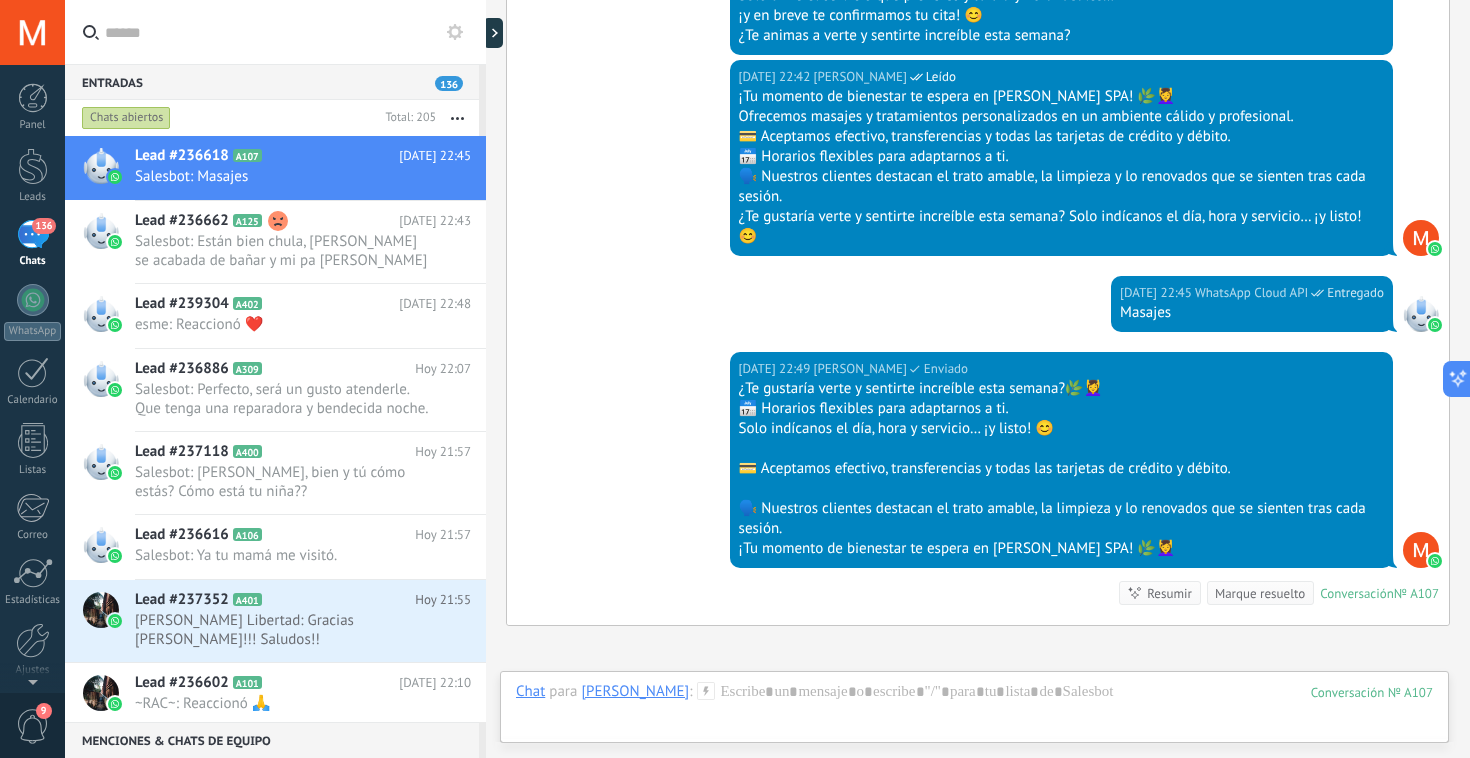 scroll, scrollTop: 4556, scrollLeft: 0, axis: vertical 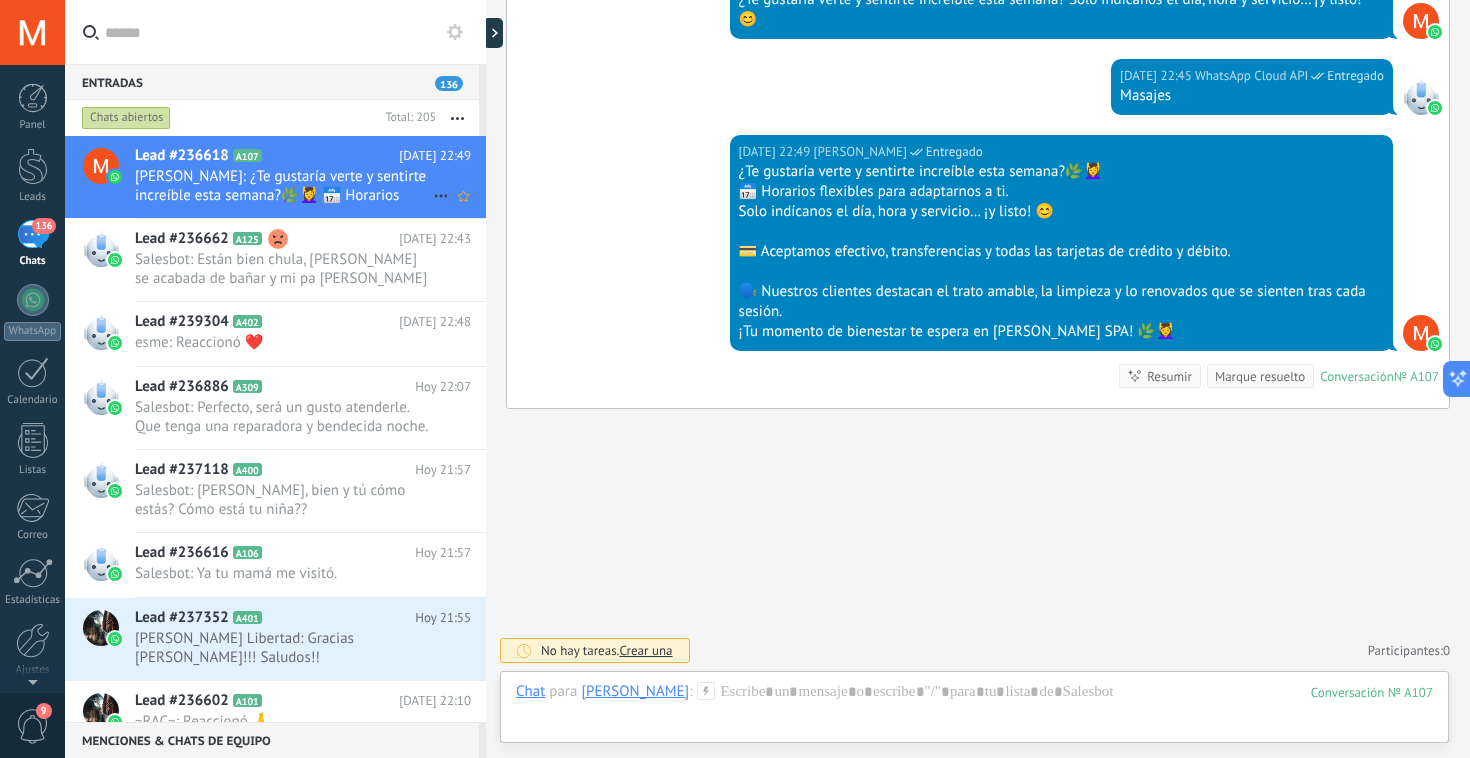 click on "[PERSON_NAME]: ¿Te gustaría verte y sentirte increíble esta semana?🌿💆‍♀️
📅 Horarios flexibles para adaptarnos a ti.
Solo indícanos el día, hora y servicio… ¡y listo! 😊
💳 Aceptamos efectivo, transferencias y todas las tarjetas de crédito y débito.
🗣️ Nuestros clientes destacan el trato amable, la limpieza y lo renovados que se sienten tras cada sesión.
¡Tu momento de bienestar te espera en [PERSON_NAME] SPA! 🌿💆‍♀️" at bounding box center (284, 186) 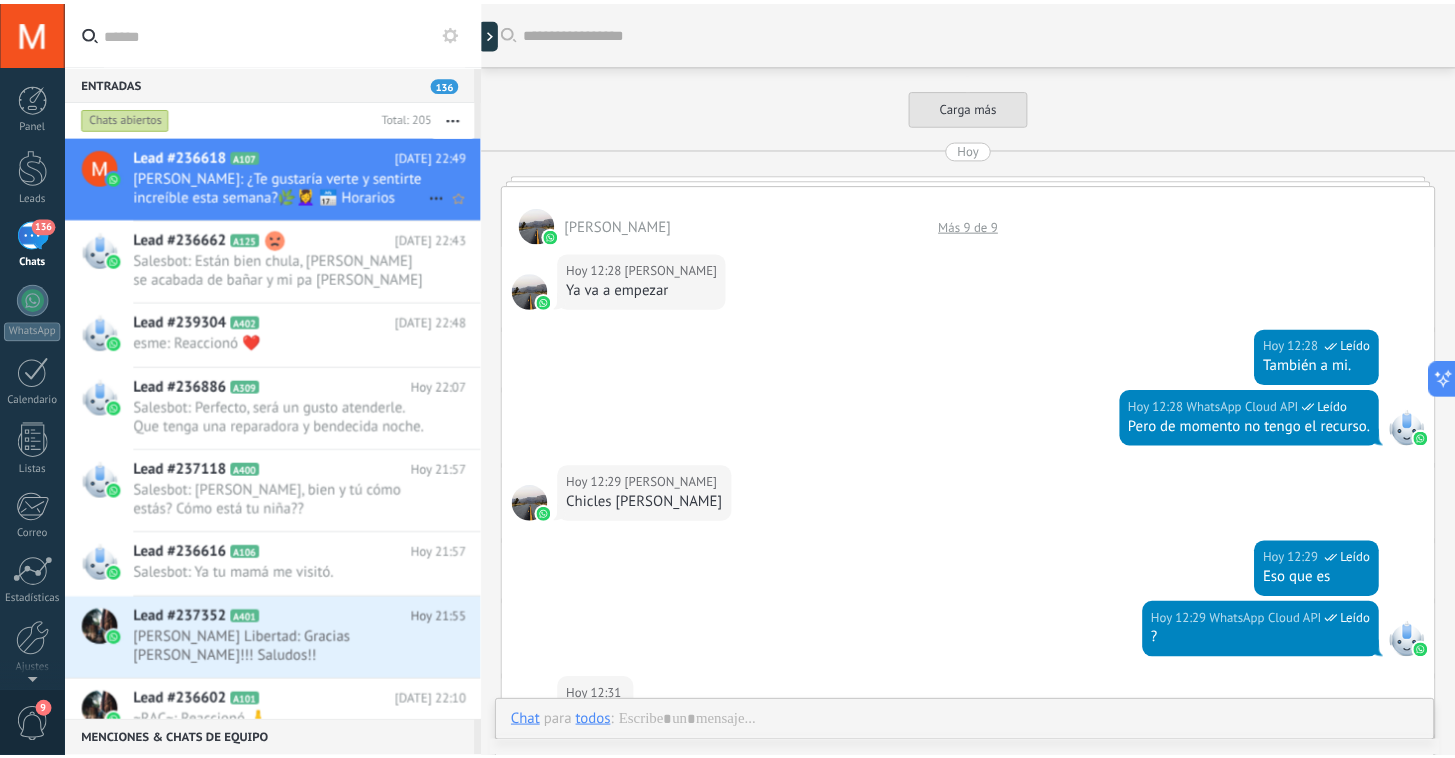 scroll, scrollTop: 4372, scrollLeft: 0, axis: vertical 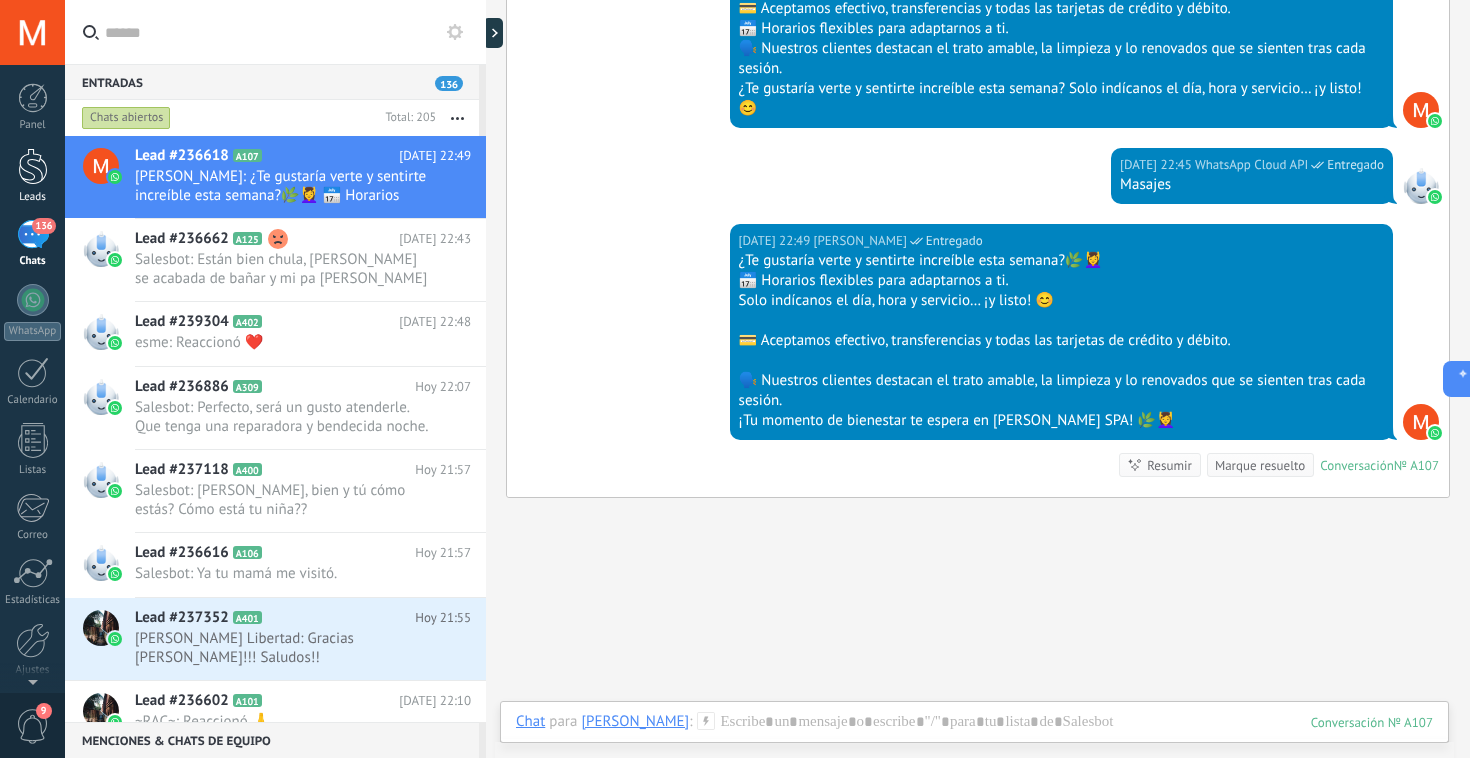 click on "Leads" at bounding box center (32, 176) 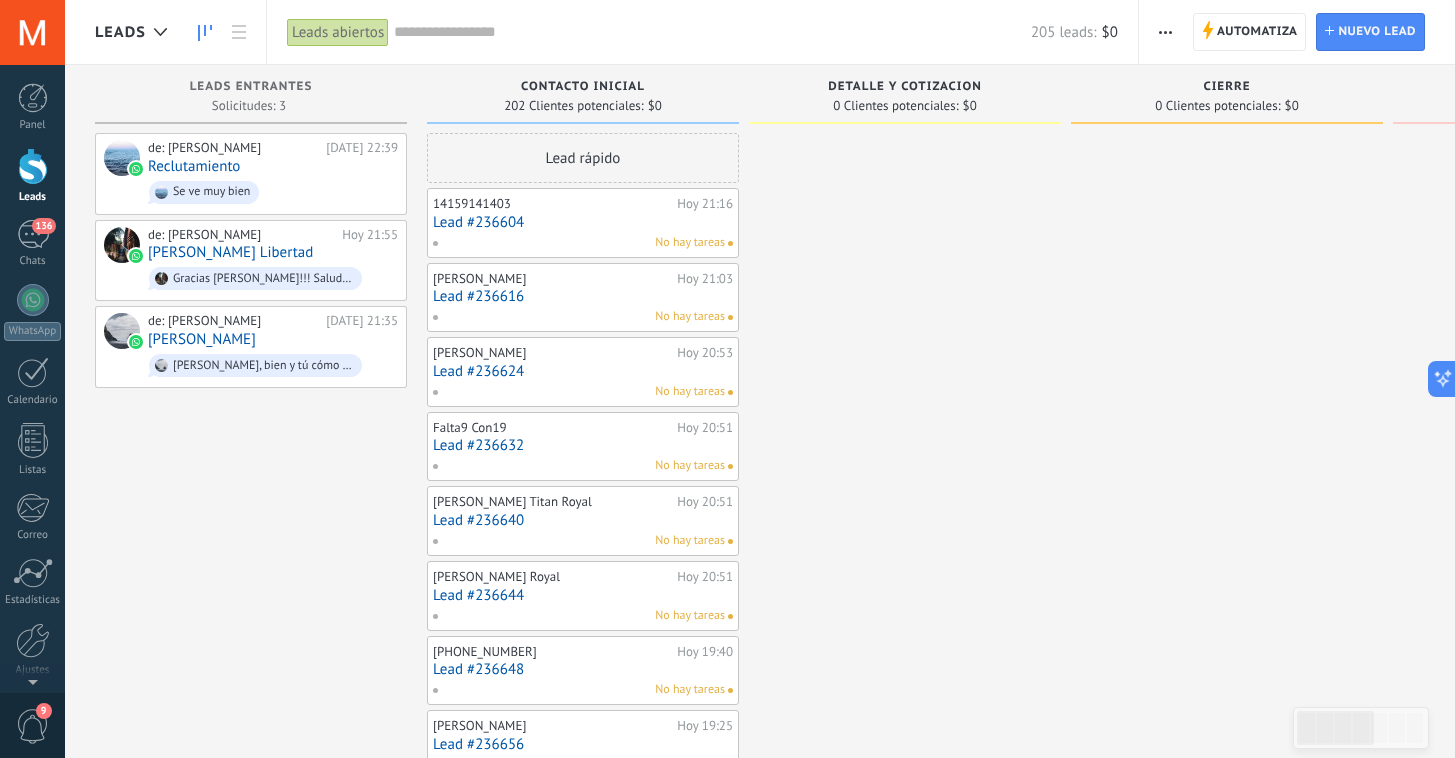 click on "de: [PERSON_NAME] SPA [DATE] 22:39 Reclutamiento Se ve muy bien de: [PERSON_NAME] SPA [DATE] 21:55 [PERSON_NAME] Libertad Gracias [PERSON_NAME]!!! Saludos!! de: [PERSON_NAME] SPA [DATE] 21:35 [PERSON_NAME] [PERSON_NAME], bien y tú cómo estás?
Cómo está tu niña??" at bounding box center [251, 904] 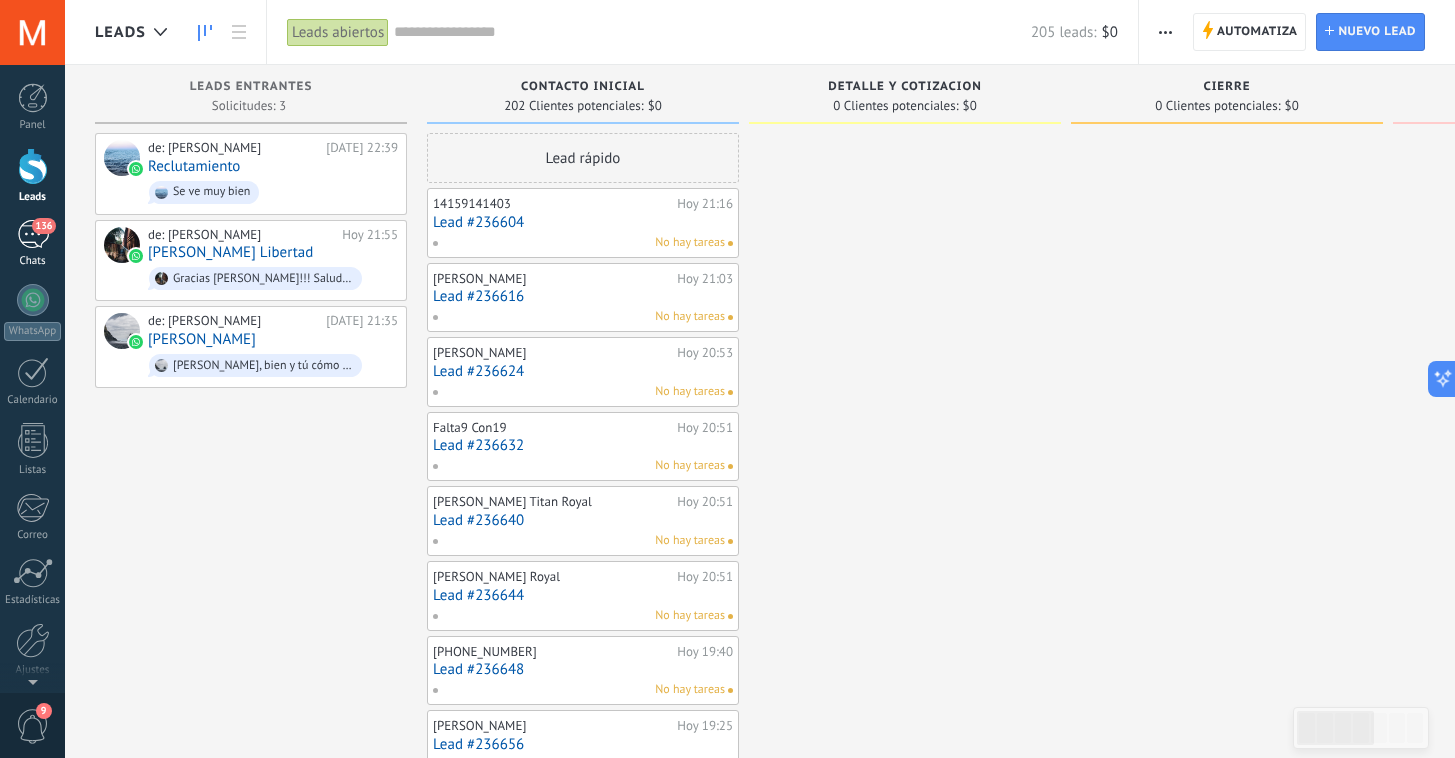 click on "136" at bounding box center (33, 234) 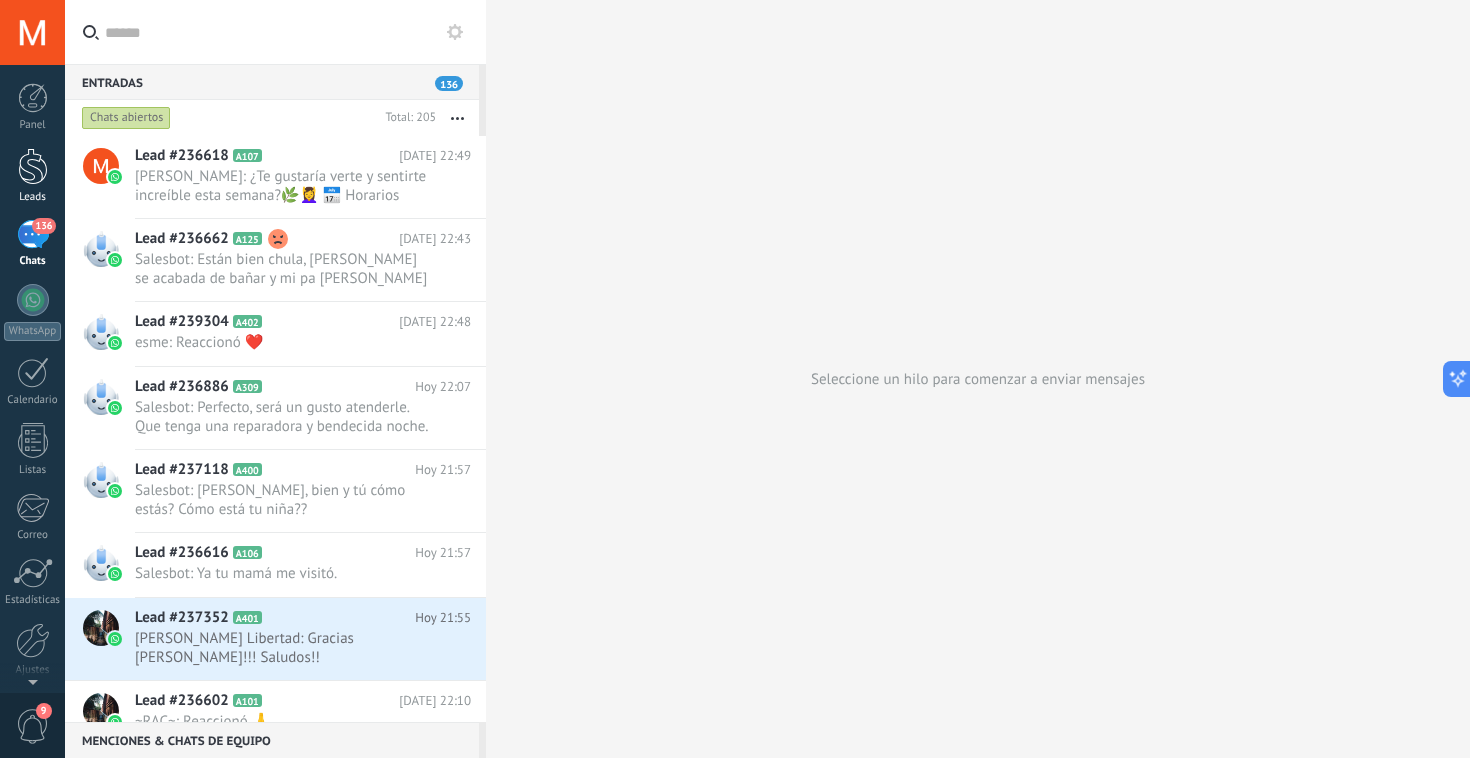 click at bounding box center [33, 166] 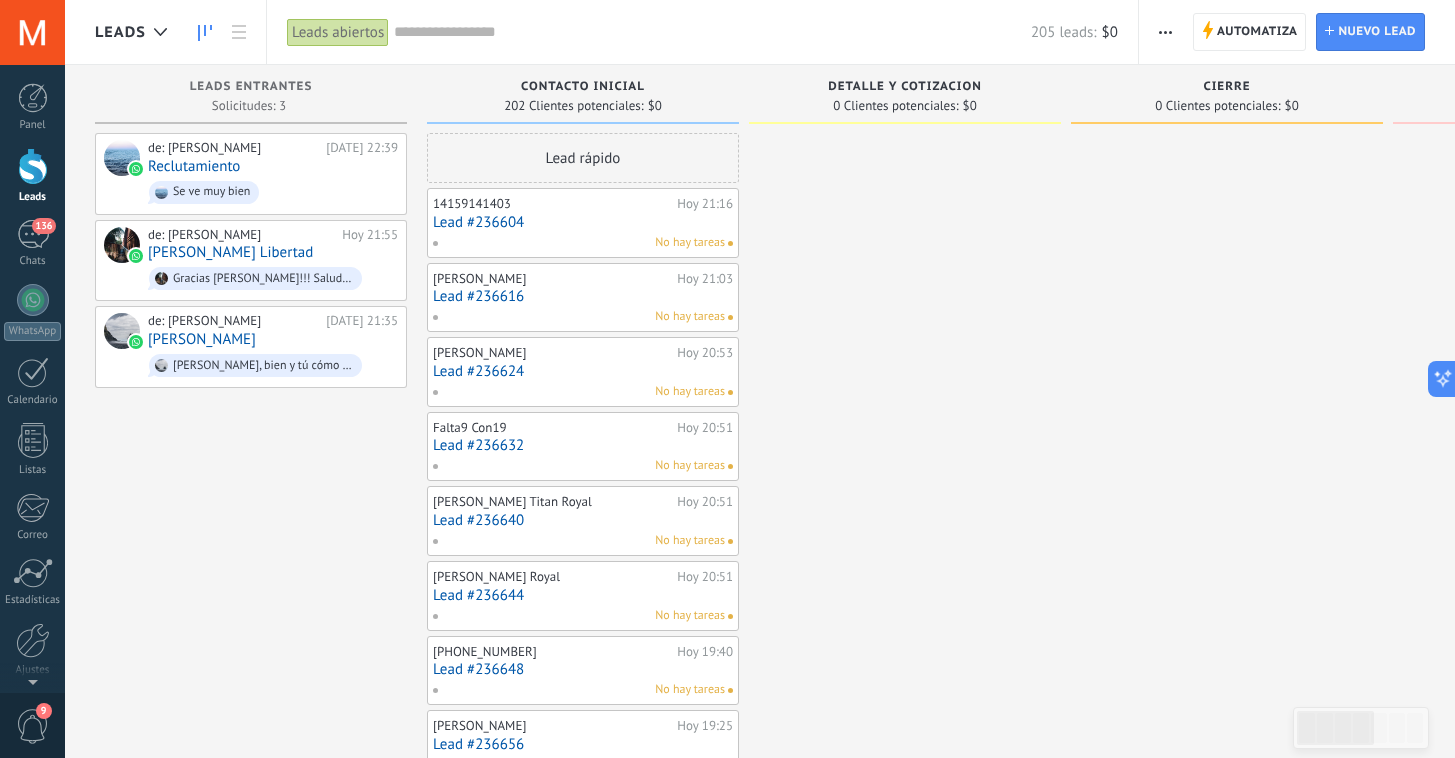 click on "de: [PERSON_NAME] SPA [DATE] 22:39 Reclutamiento Se ve muy bien de: [PERSON_NAME] SPA [DATE] 21:55 [PERSON_NAME] Libertad Gracias [PERSON_NAME]!!! Saludos!! de: [PERSON_NAME] SPA [DATE] 21:35 [PERSON_NAME] [PERSON_NAME], bien y tú cómo estás?
Cómo está tu niña??" at bounding box center (251, 904) 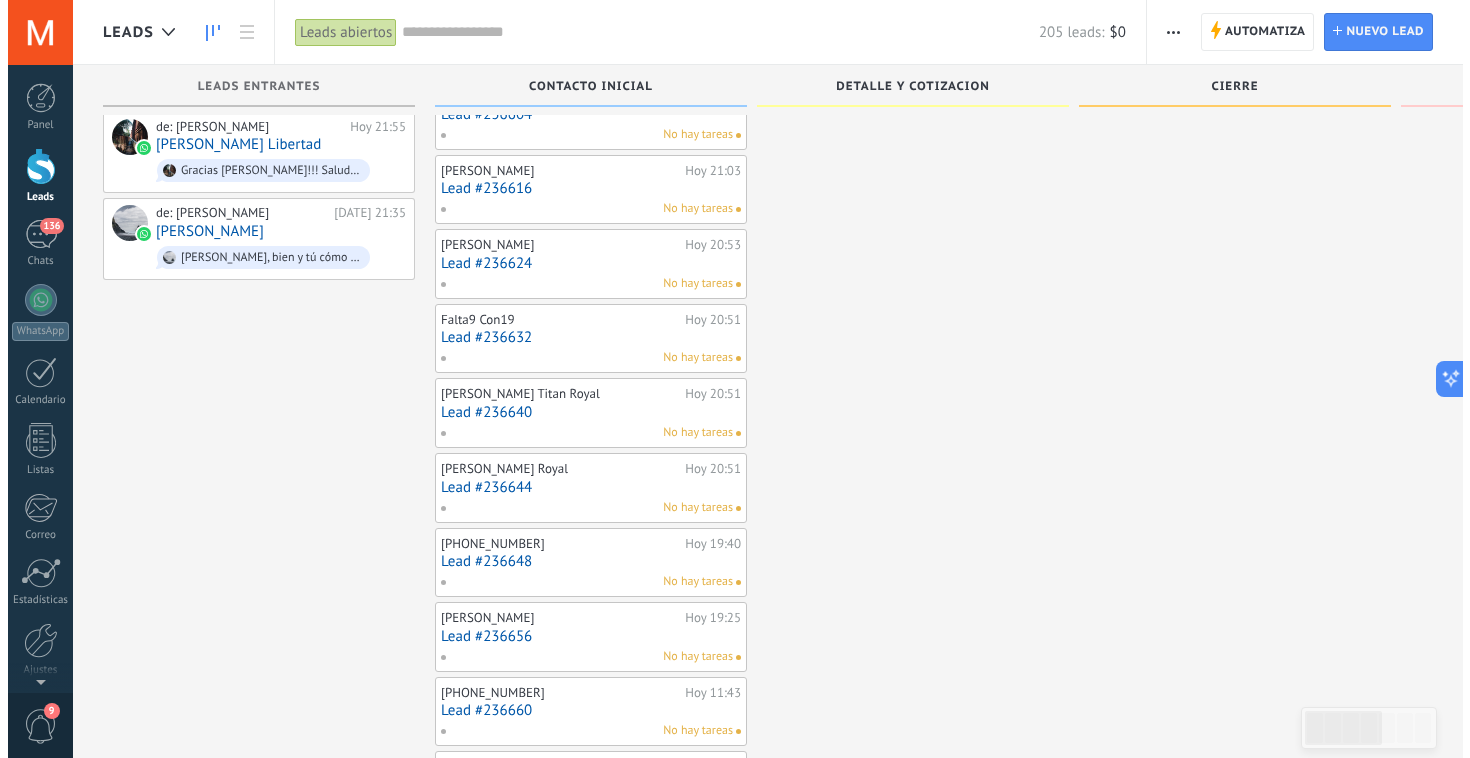 scroll, scrollTop: 0, scrollLeft: 0, axis: both 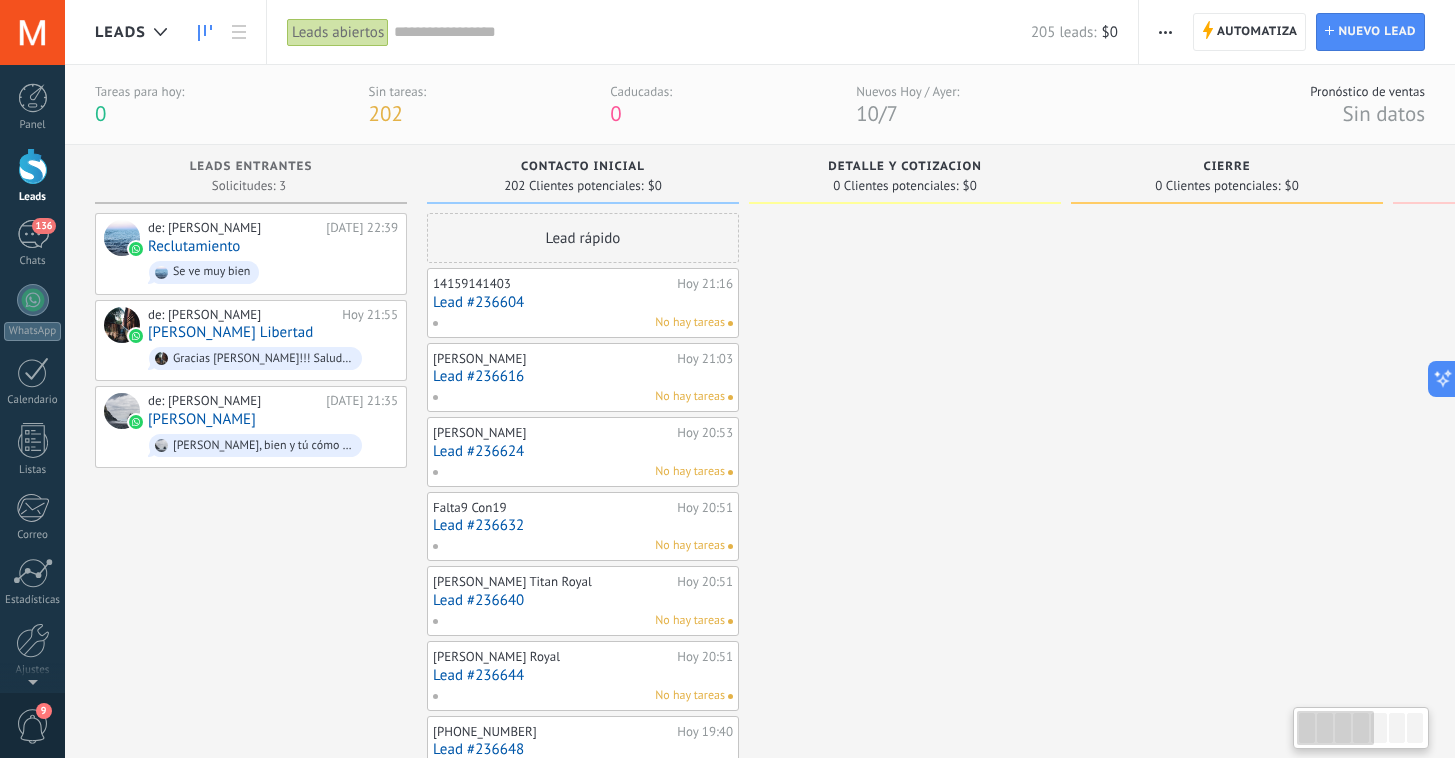 click at bounding box center (905, 984) 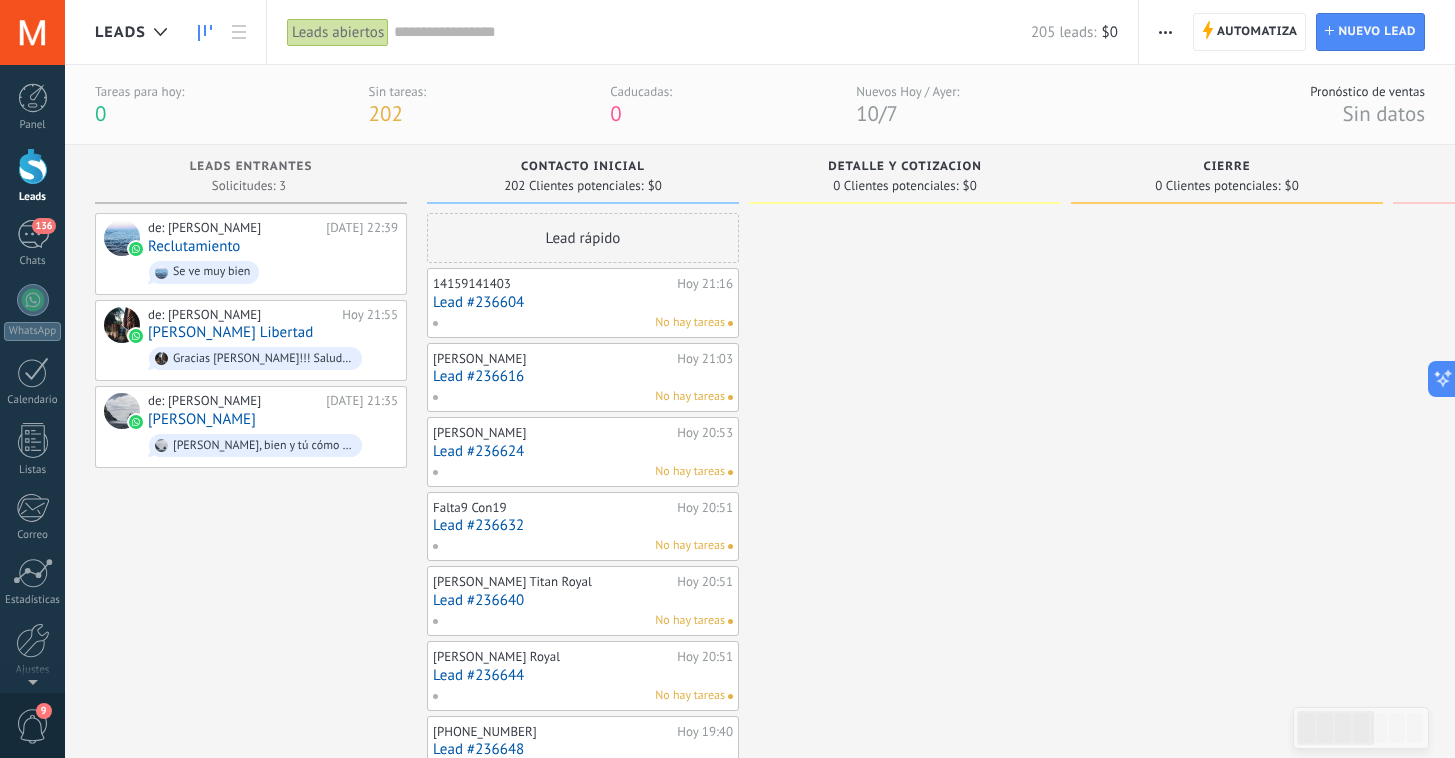 click at bounding box center (1227, 984) 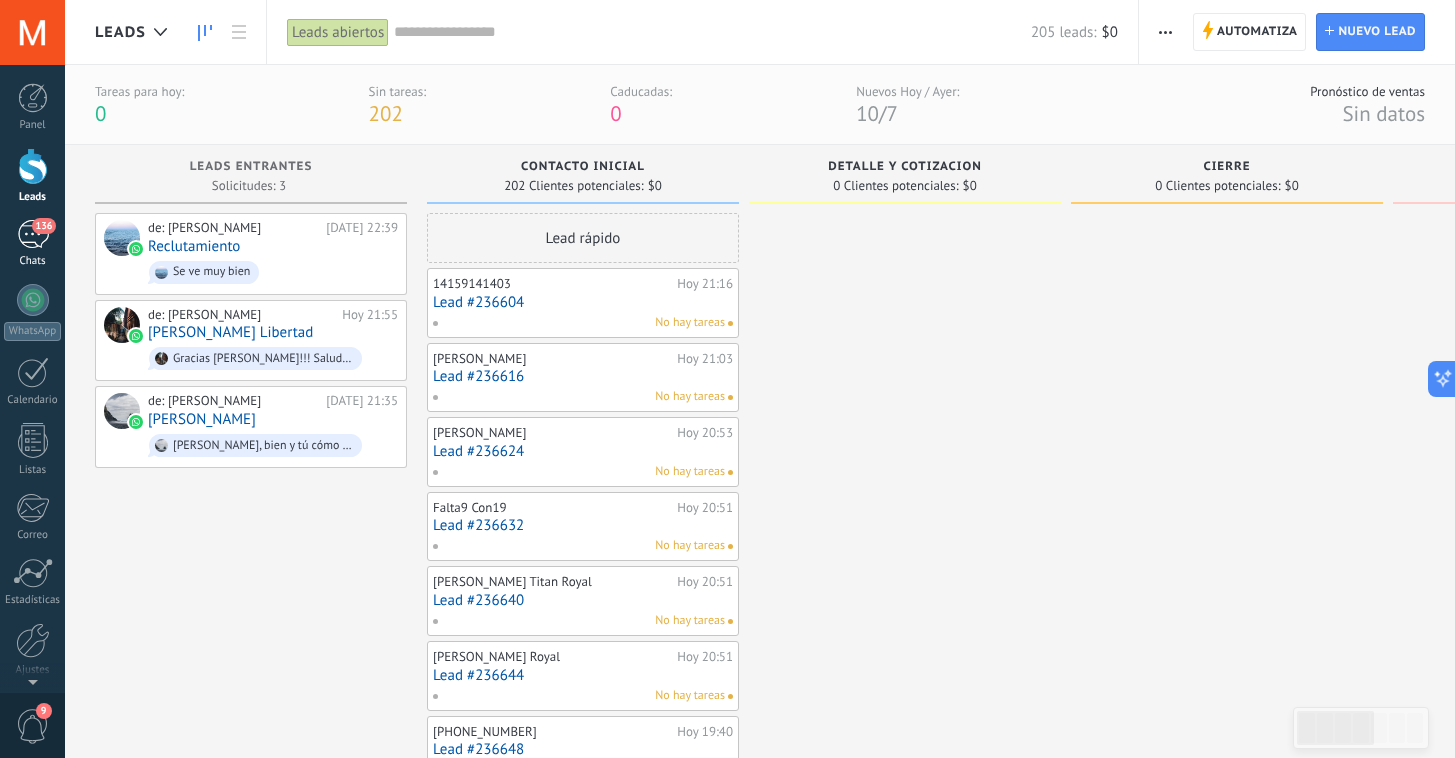click on "136" at bounding box center [33, 234] 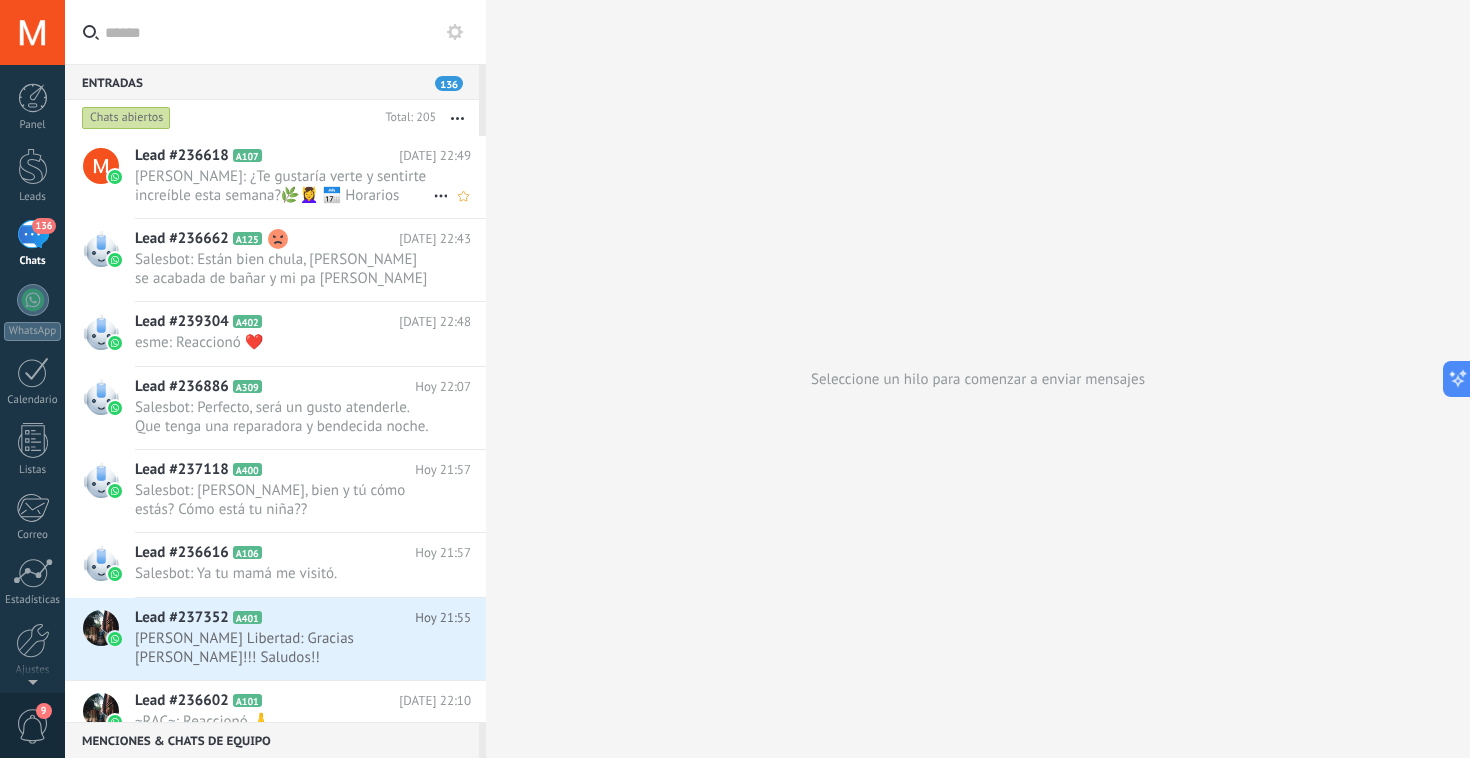 click on "[PERSON_NAME]: ¿Te gustaría verte y sentirte increíble esta semana?🌿💆‍♀️
📅 Horarios flexibles para adaptarnos a ti.
Solo indí..." at bounding box center [284, 186] 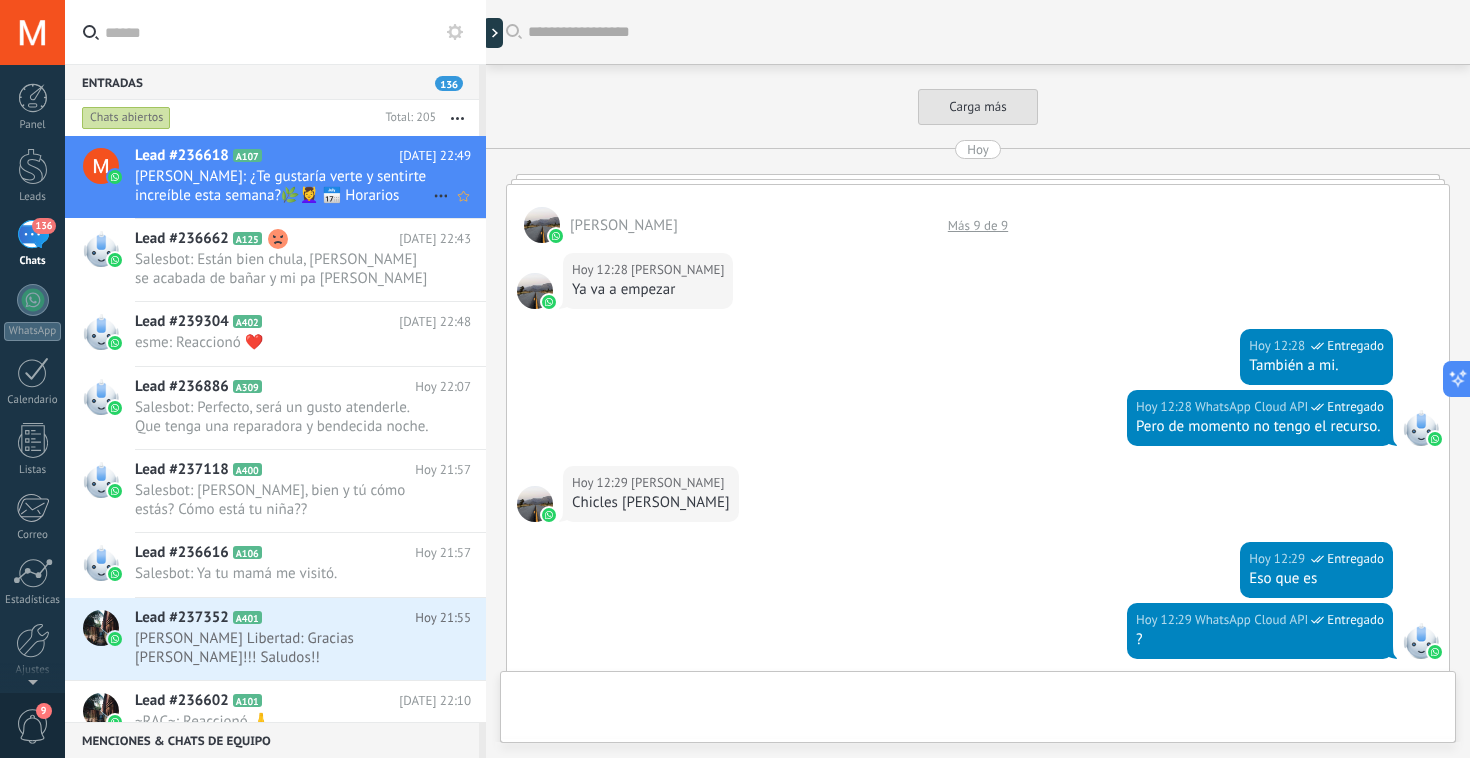 scroll, scrollTop: 4480, scrollLeft: 0, axis: vertical 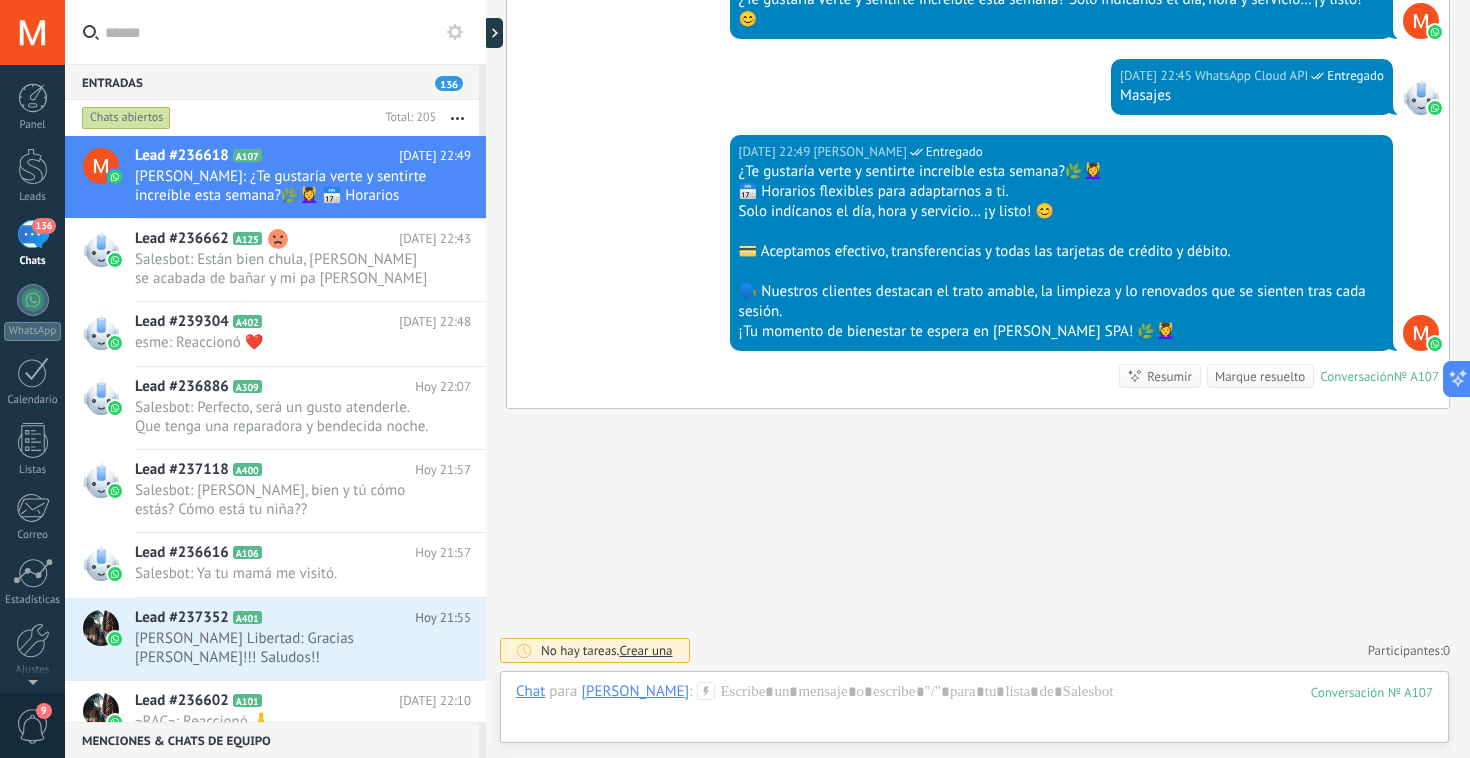 click on "Buscar Carga más [DATE][PERSON_NAME]  Más 9 de 9 [DATE] 12:28 [PERSON_NAME] va a empezar [DATE] 12:28 WhatsApp Cloud API  Entregado También a mi. [DATE] 12:28 WhatsApp Cloud API  Entregado Pero de momento no tengo el recurso. [DATE] 12:29 [PERSON_NAME] [PERSON_NAME] [DATE] 12:29 WhatsApp Cloud API  Entregado Eso que es [DATE] 12:29 WhatsApp Cloud API  Entregado ? [DATE] 12:31 [PERSON_NAME]…… [DATE] 12:36 [PERSON_NAME] es lo que teníamos que pagar de inicio? [DATE] 12:36 [PERSON_NAME]  No me acuerdo [DATE] 13:00 WhatsApp Cloud API  Entregado Al rato platicamos. Conversación  № A107 Conversación № A107 [PERSON_NAME]  Más 5 de 5 [DATE] 19:50 WhatsApp Cloud API  Entregado Descargar [DATE] 19:50 WhatsApp Cloud API  Entregado Descargar [DATE] 19:50 WhatsApp Cloud API  Entregado Descargar [DATE] 19:50 WhatsApp Cloud API  Entregado Descargar [DATE] 19:59 WhatsApp Cloud API  Entregado Descargar [DATE] 20:02 WhatsApp Cloud API  Entregado Descargar [DATE] 20:11 WhatsApp Cloud API  Entregado Descargar [DATE] 20:30 WhatsApp Cloud API  Entregado Descargar [DATE] 21:08" at bounding box center (978, -1852) 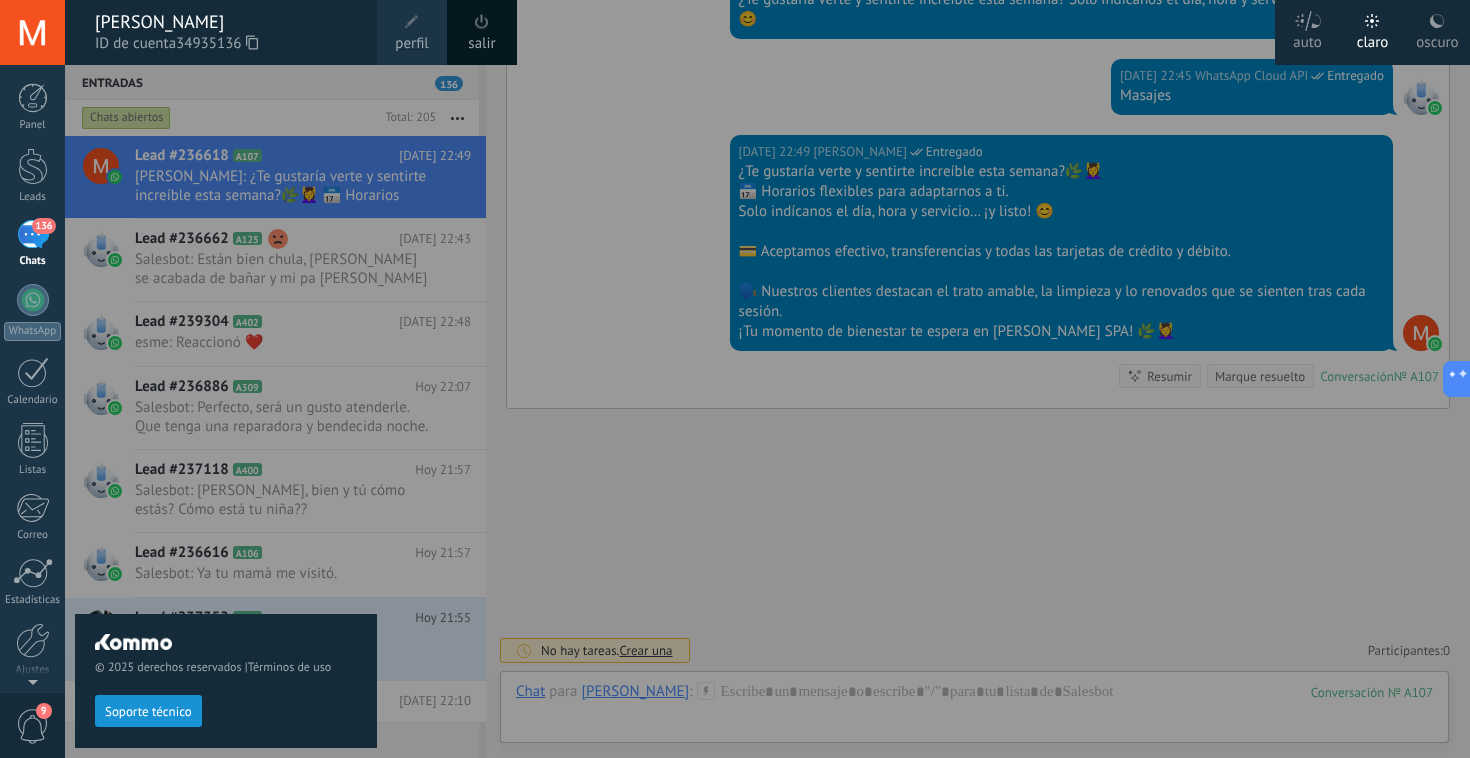 click at bounding box center [800, 379] 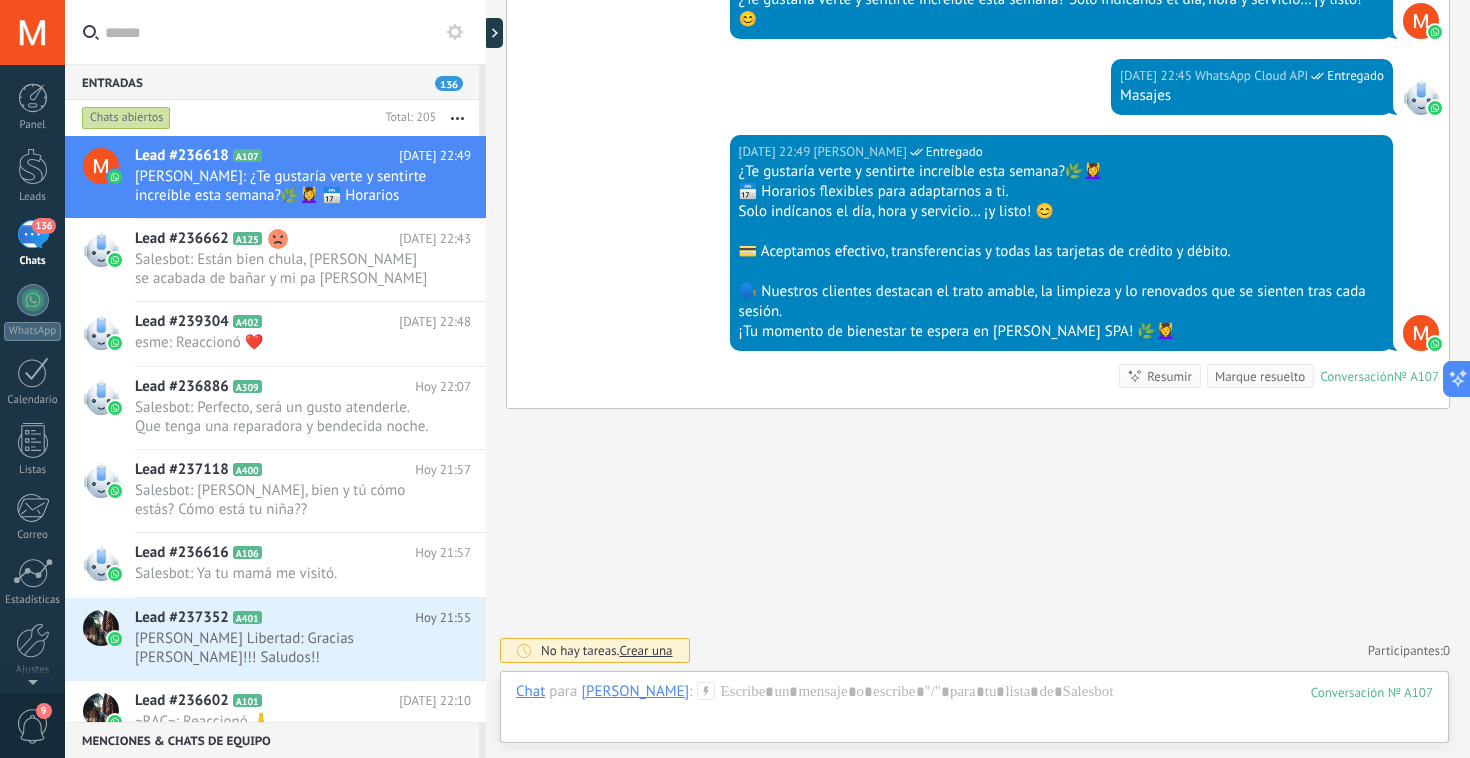 click on "Buscar Carga más [DATE][PERSON_NAME]  Más 9 de 9 [DATE] 12:28 [PERSON_NAME] va a empezar [DATE] 12:28 WhatsApp Cloud API  Entregado También a mi. [DATE] 12:28 WhatsApp Cloud API  Entregado Pero de momento no tengo el recurso. [DATE] 12:29 [PERSON_NAME] [PERSON_NAME] [DATE] 12:29 WhatsApp Cloud API  Entregado Eso que es [DATE] 12:29 WhatsApp Cloud API  Entregado ? [DATE] 12:31 [PERSON_NAME]…… [DATE] 12:36 [PERSON_NAME] es lo que teníamos que pagar de inicio? [DATE] 12:36 [PERSON_NAME]  No me acuerdo [DATE] 13:00 WhatsApp Cloud API  Entregado Al rato platicamos. Conversación  № A107 Conversación № A107 [PERSON_NAME]  Más 5 de 5 [DATE] 19:50 WhatsApp Cloud API  Entregado Descargar [DATE] 19:50 WhatsApp Cloud API  Entregado Descargar [DATE] 19:50 WhatsApp Cloud API  Entregado Descargar [DATE] 19:50 WhatsApp Cloud API  Entregado Descargar [DATE] 19:59 WhatsApp Cloud API  Entregado Descargar [DATE] 20:02 WhatsApp Cloud API  Entregado Descargar [DATE] 20:11 WhatsApp Cloud API  Entregado Descargar [DATE] 20:30 WhatsApp Cloud API  Entregado Descargar [DATE] 21:08" at bounding box center [978, -1852] 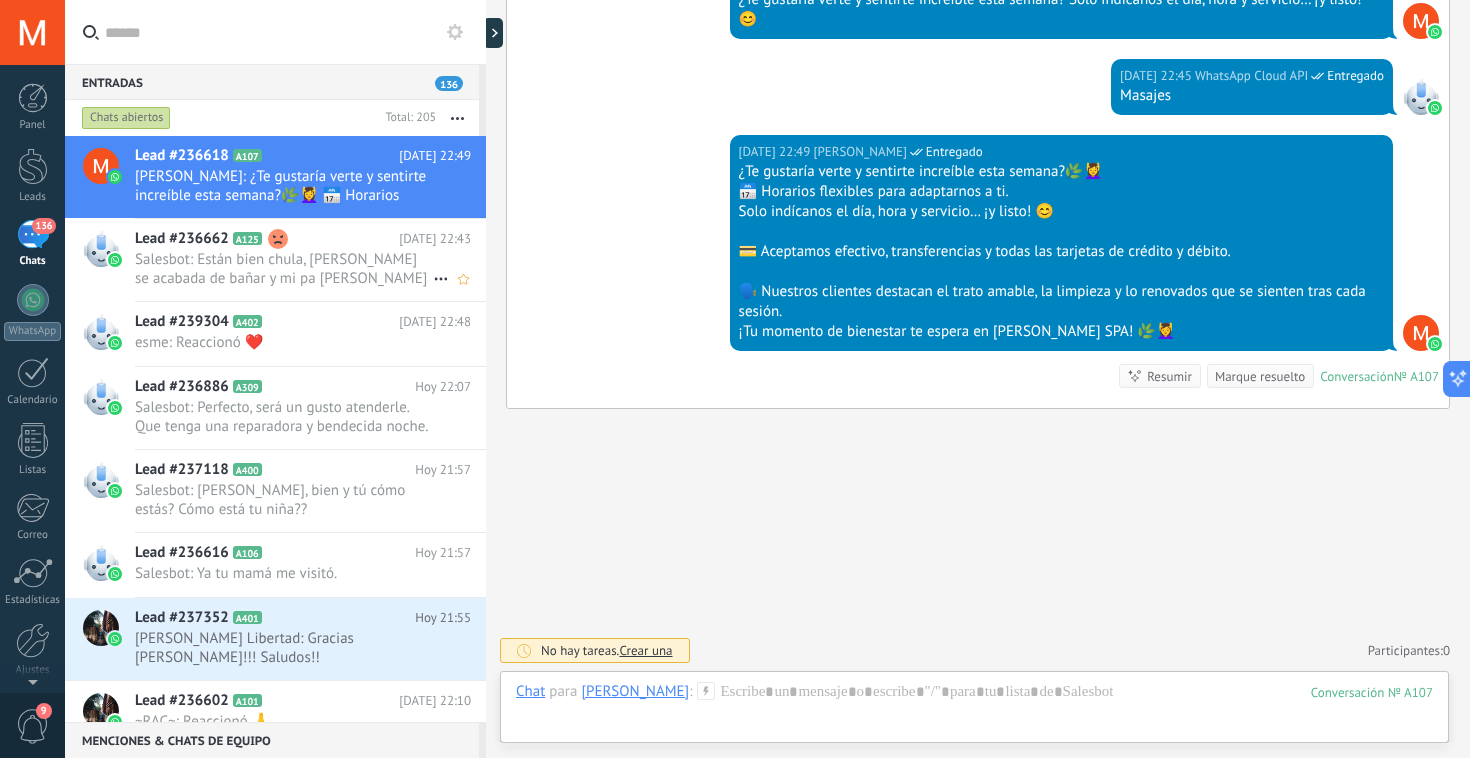 click on "Salesbot: Están bien chula, [PERSON_NAME] se acabada de bañar y mi pa [PERSON_NAME] estaba realizando su caminata en los tubos" at bounding box center [284, 269] 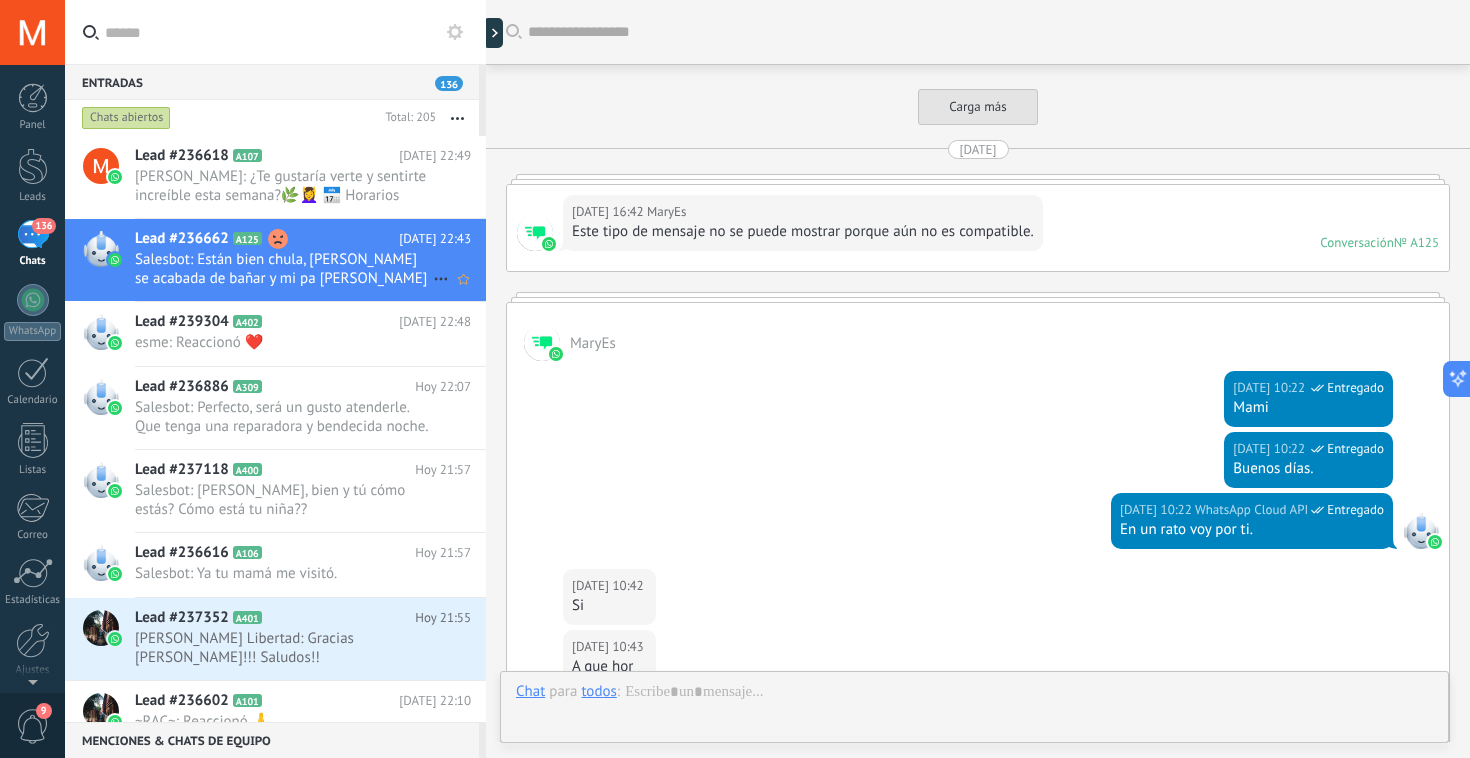 scroll, scrollTop: 2384, scrollLeft: 0, axis: vertical 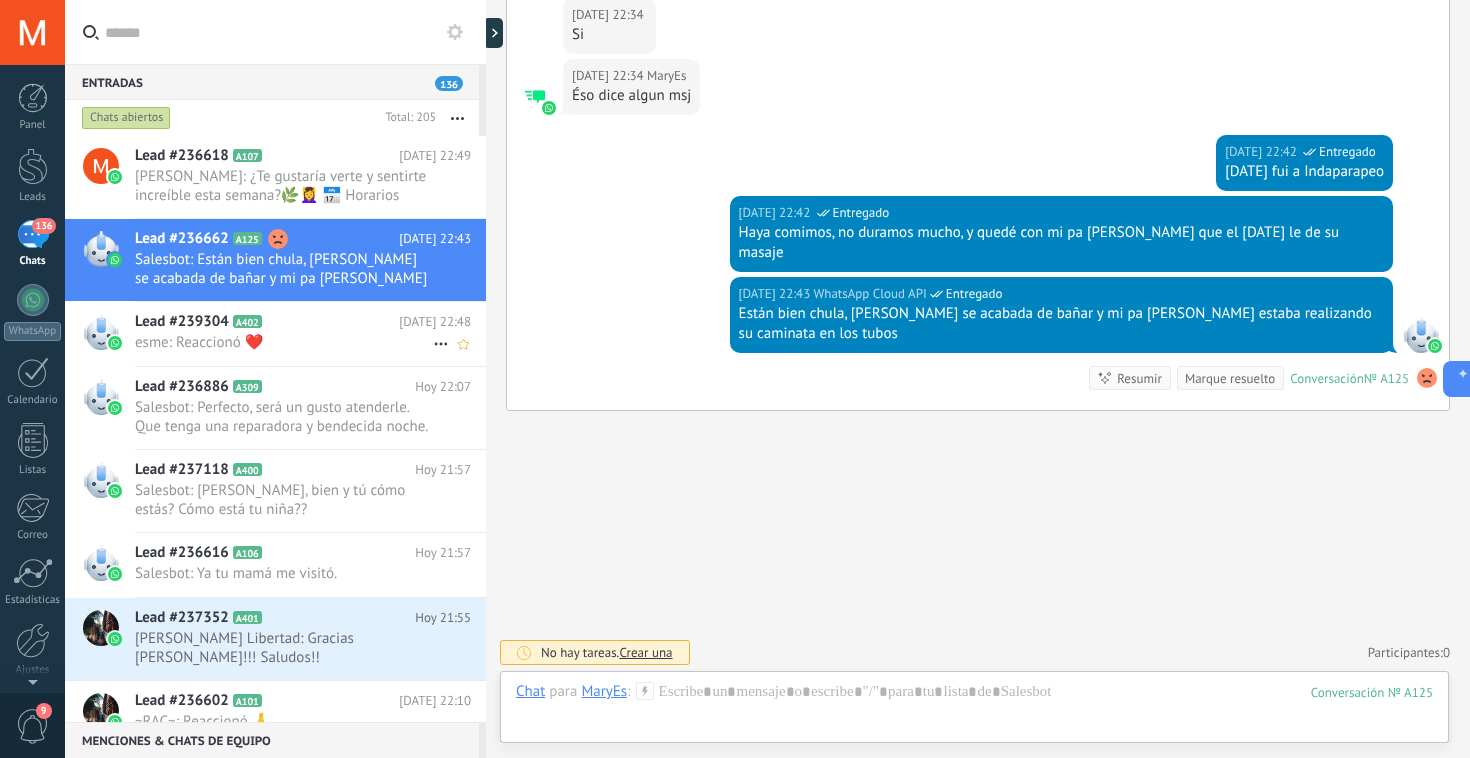 click on "esme: Reaccionó ❤️" at bounding box center [284, 342] 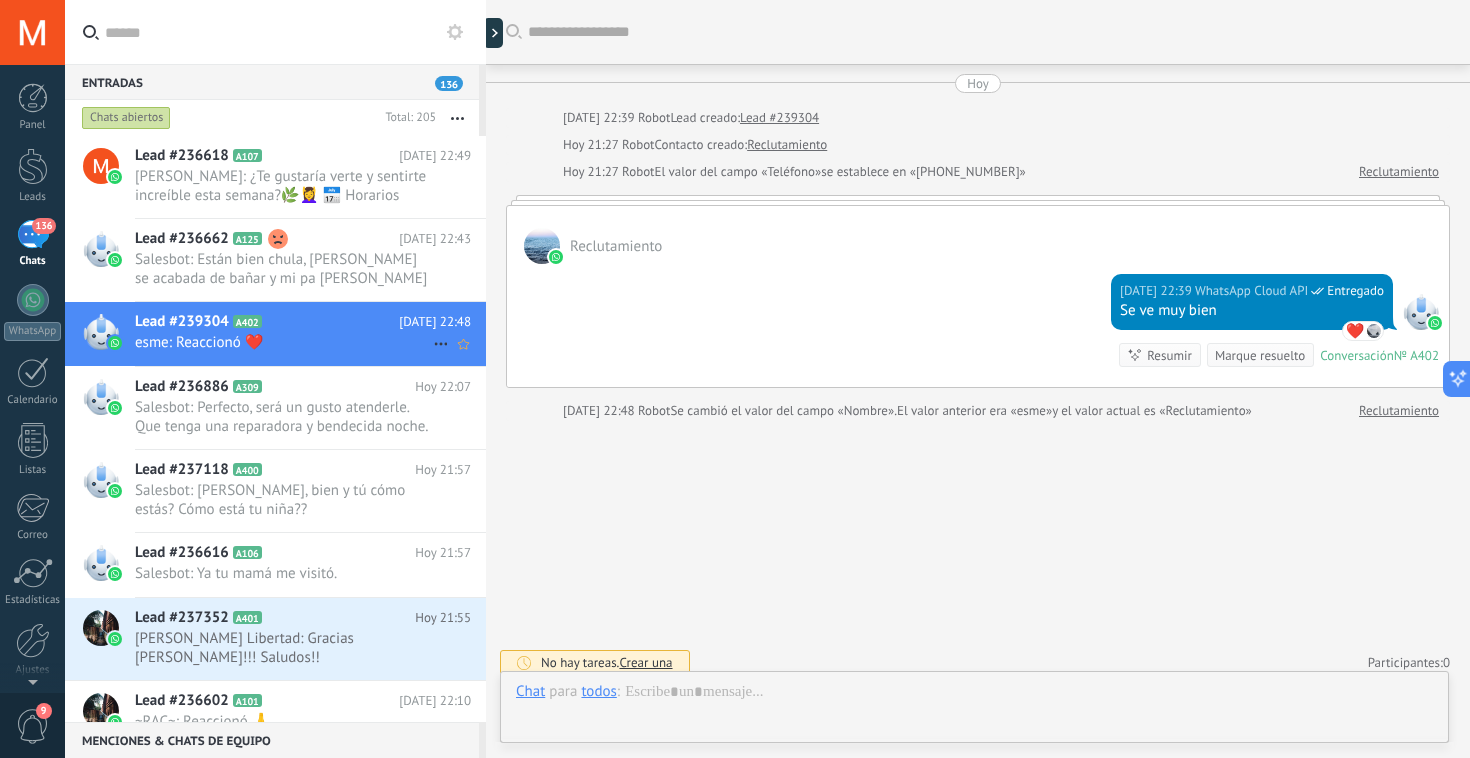 scroll, scrollTop: 11, scrollLeft: 0, axis: vertical 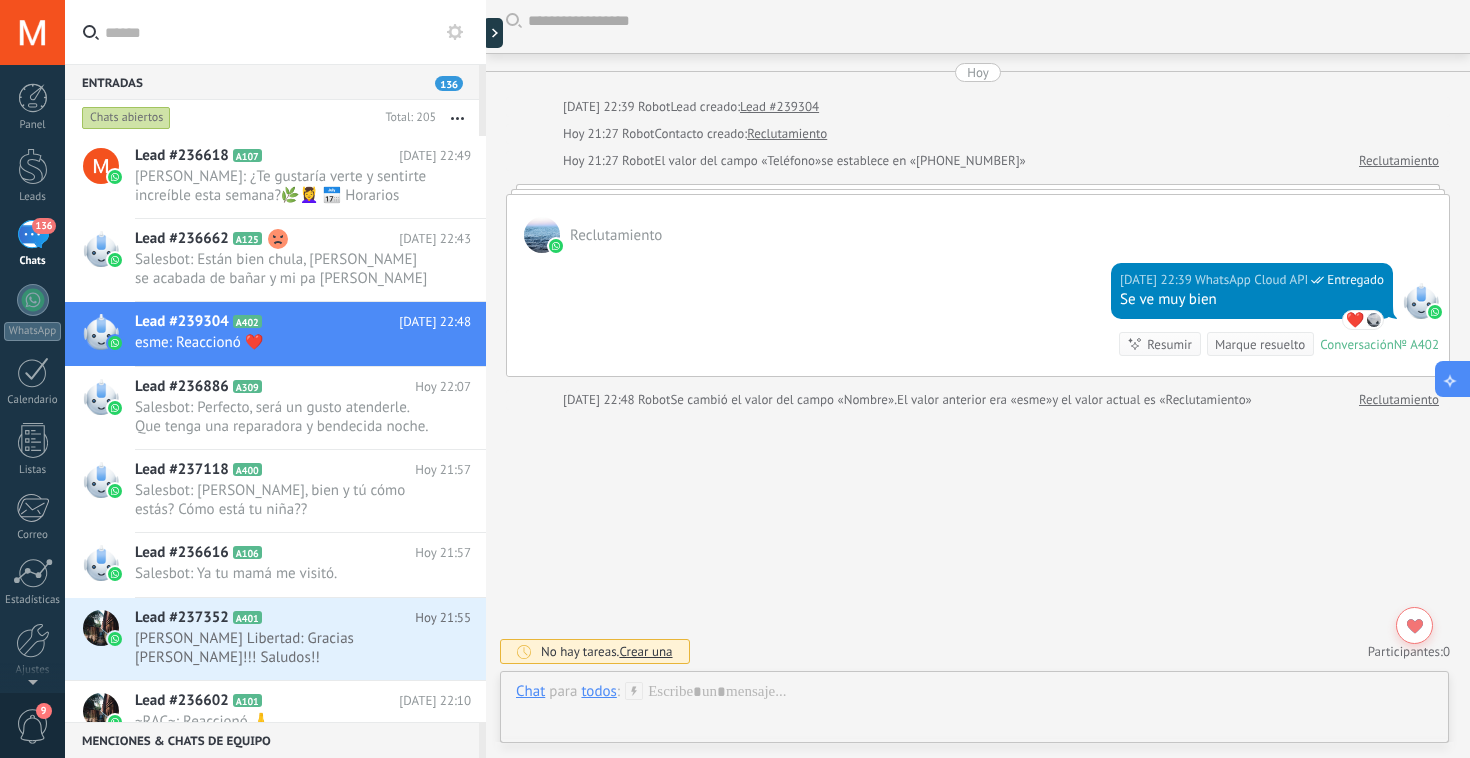 click 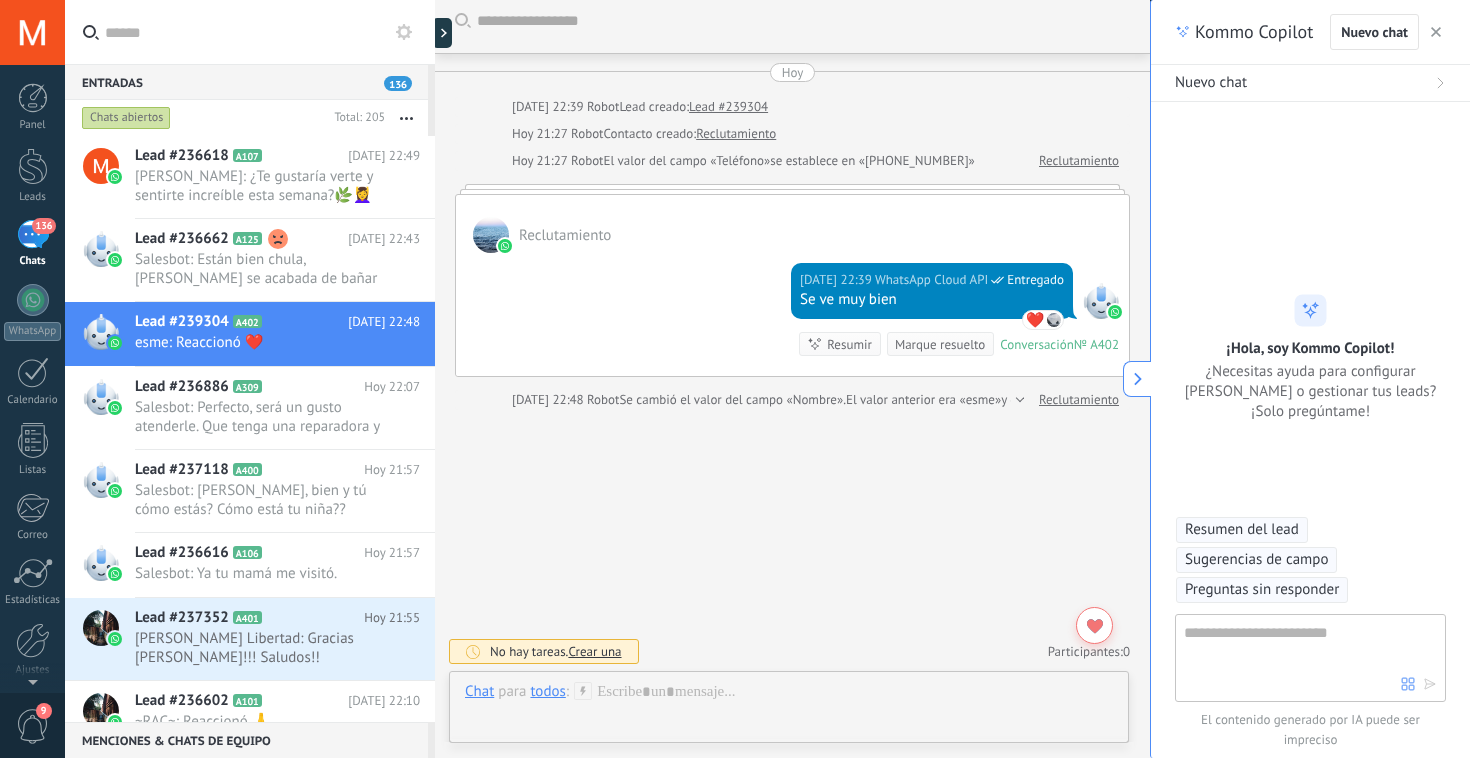 click 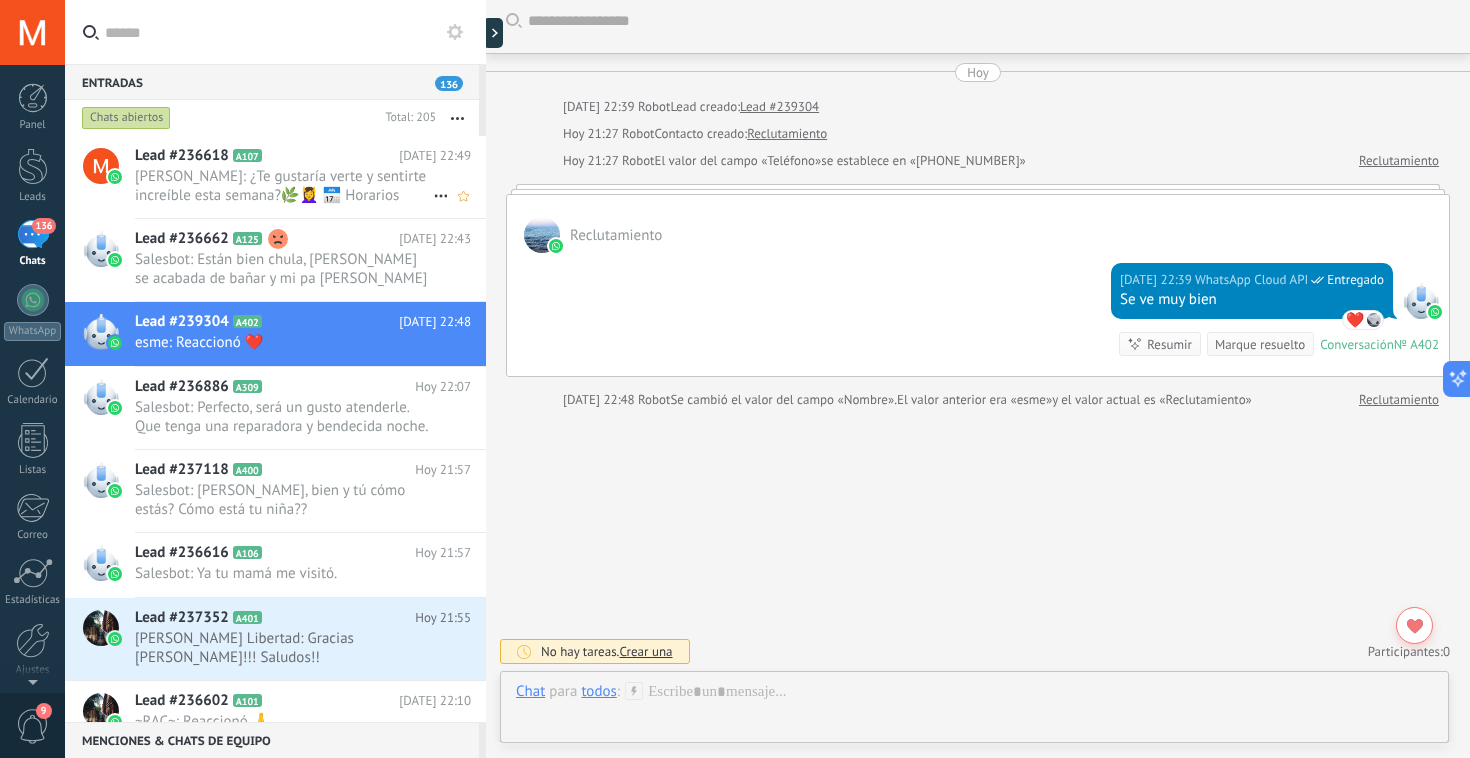 click on "[PERSON_NAME]: ¿Te gustaría verte y sentirte increíble esta semana?🌿💆‍♀️
📅 Horarios flexibles para adaptarnos a ti.
Solo indí..." at bounding box center (284, 186) 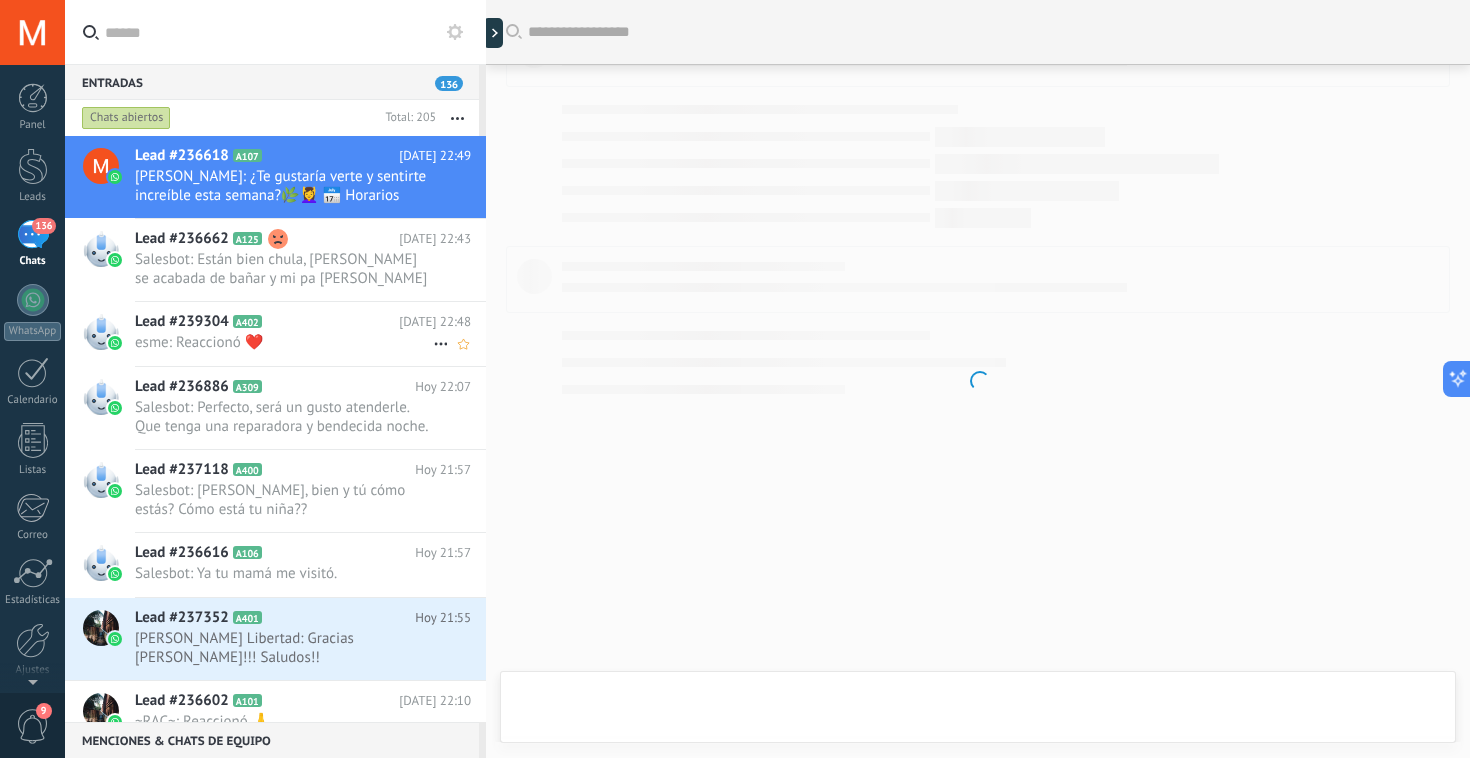 scroll, scrollTop: 4372, scrollLeft: 0, axis: vertical 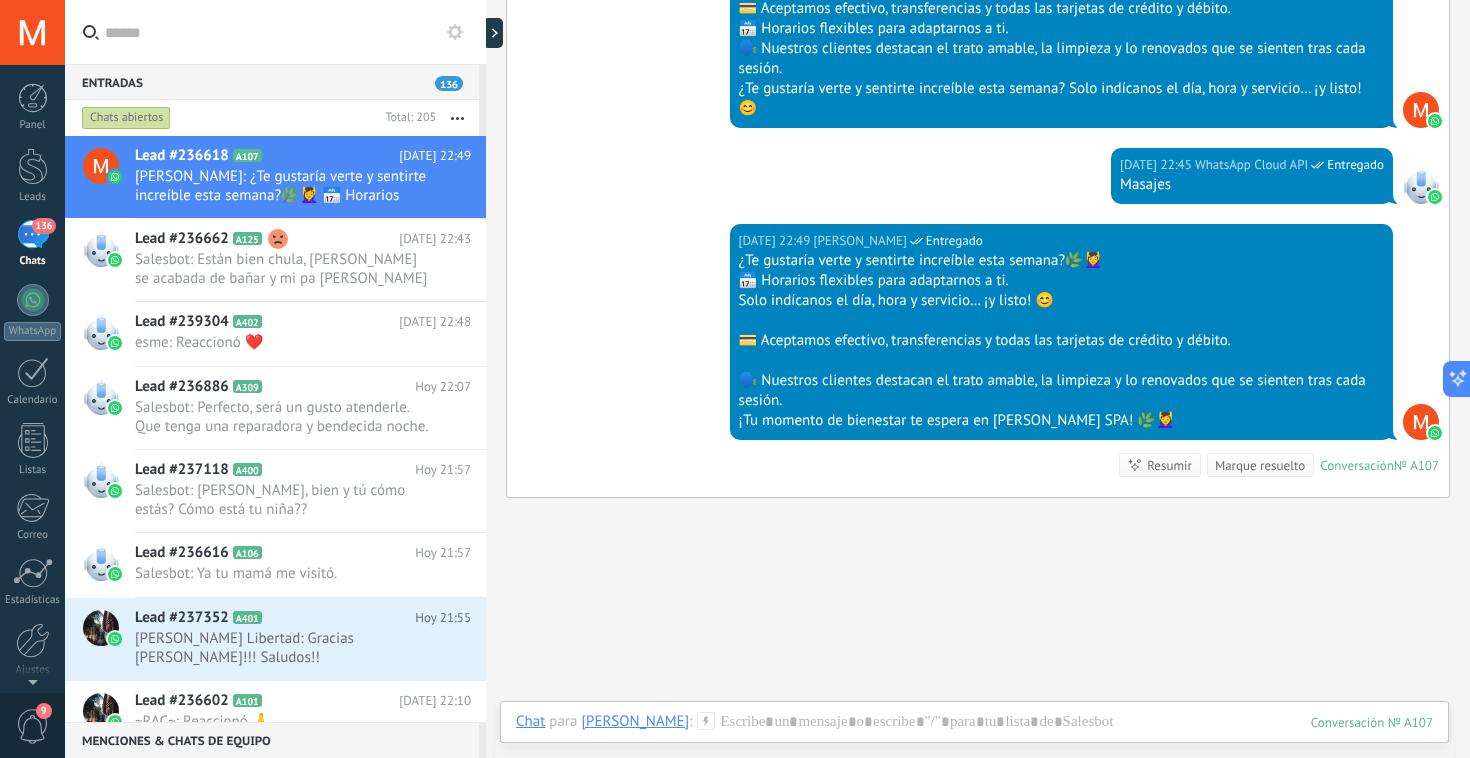 click on "Buscar Carga más [DATE][PERSON_NAME]  Más 9 de 9 [DATE] 12:28 [PERSON_NAME] va a empezar [DATE] 12:28 WhatsApp Cloud API  Entregado También a mi. [DATE] 12:28 WhatsApp Cloud API  Entregado Pero de momento no tengo el recurso. [DATE] 12:29 [PERSON_NAME] [PERSON_NAME] [DATE] 12:29 WhatsApp Cloud API  Entregado Eso que es [DATE] 12:29 WhatsApp Cloud API  Entregado ? [DATE] 12:31 [PERSON_NAME]…… [DATE] 12:36 [PERSON_NAME] es lo que teníamos que pagar de inicio? [DATE] 12:36 [PERSON_NAME]  No me acuerdo [DATE] 13:00 WhatsApp Cloud API  Entregado Al rato platicamos. Conversación  № A107 Conversación № A107 [PERSON_NAME]  Más 5 de 5 [DATE] 19:50 WhatsApp Cloud API  Entregado Descargar [DATE] 19:50 WhatsApp Cloud API  Entregado Descargar [DATE] 19:50 WhatsApp Cloud API  Entregado Descargar [DATE] 19:50 WhatsApp Cloud API  Entregado Descargar [DATE] 19:59 WhatsApp Cloud API  Entregado Descargar [DATE] 20:02 WhatsApp Cloud API  Entregado Descargar [DATE] 20:11 WhatsApp Cloud API  Entregado Descargar [DATE] 20:30 WhatsApp Cloud API  Entregado Descargar [DATE] 21:08" at bounding box center [978, -1763] 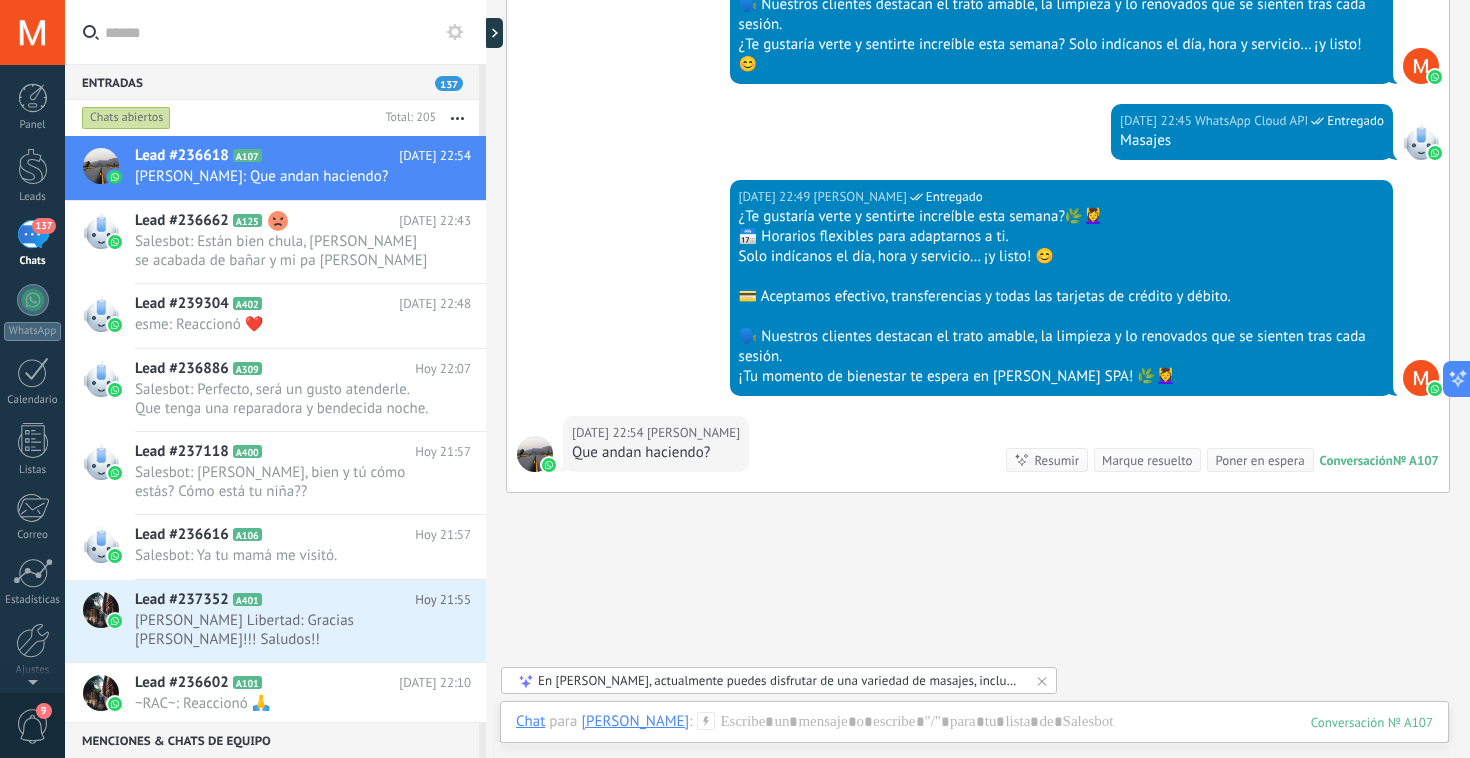 click on "En [PERSON_NAME], actualmente puedes disfrutar de una variedad de masajes, incluyendo:
- [PERSON_NAME]
- Masaje Descontracturante
- Masaje Terapéutico
- Masaje Deportivo
- Masaje con Aromaterapia
- Masaje con Piedras Calientes
- Masaje Lomi-Lomi (Hawaiano)
- Masaje Antiestrés Corporativo
- Masaje Linfático o Drenaje Linfático
- Masaje Reductivo
- Paquetes especiales (novias, parejas, etc.)
Si deseas más información o agendar una cita, ¡déjamelo saber!" at bounding box center [780, 680] 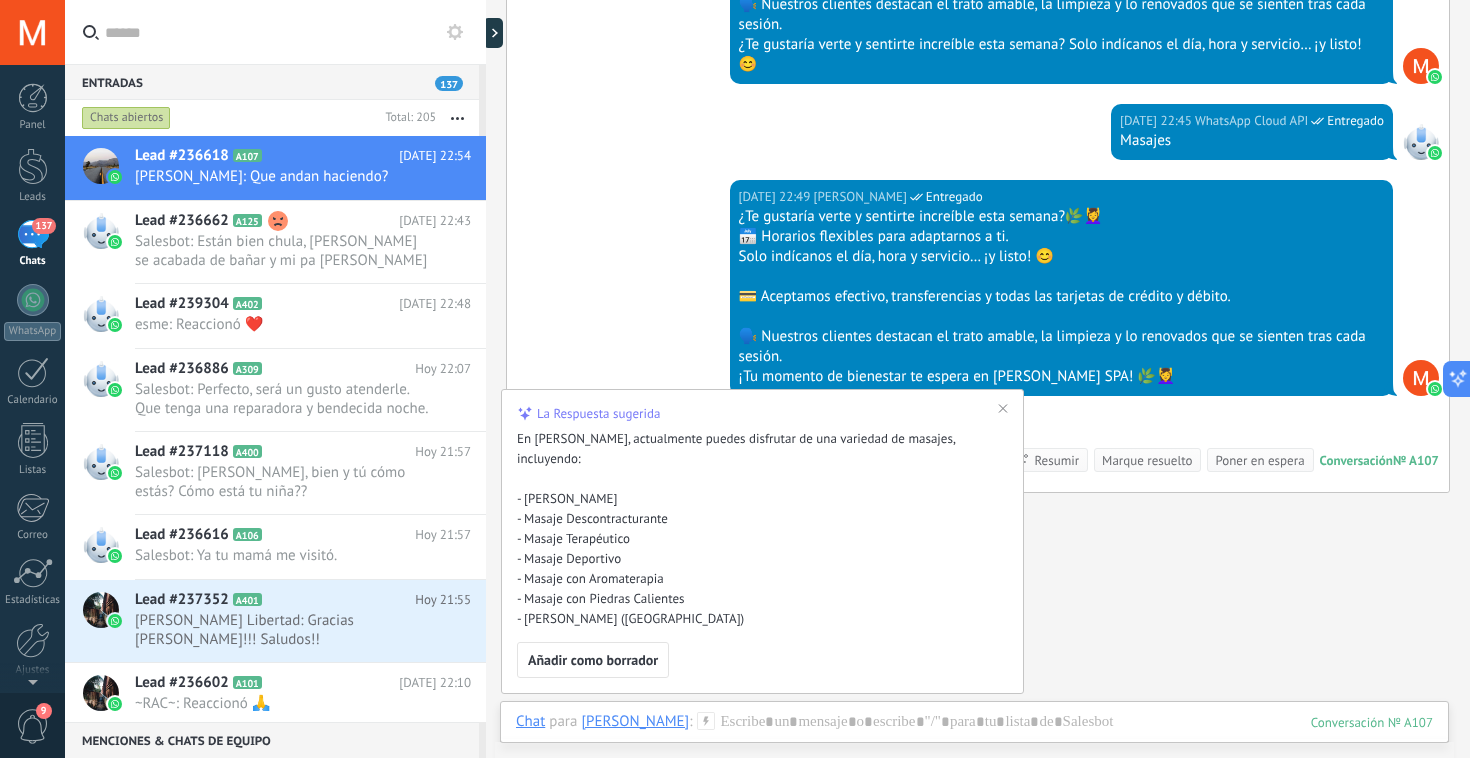 click on "Buscar Carga más [DATE][PERSON_NAME]  Más 9 de 9 [DATE] 12:28 [PERSON_NAME] va a empezar [DATE] 12:28 WhatsApp Cloud API  Entregado También a mi. [DATE] 12:28 WhatsApp Cloud API  Entregado Pero de momento no tengo el recurso. [DATE] 12:29 [PERSON_NAME] [PERSON_NAME] [DATE] 12:29 WhatsApp Cloud API  Entregado Eso que es [DATE] 12:29 WhatsApp Cloud API  Entregado ? [DATE] 12:31 [PERSON_NAME]…… [DATE] 12:36 [PERSON_NAME] es lo que teníamos que pagar de inicio? [DATE] 12:36 [PERSON_NAME]  No me acuerdo [DATE] 13:00 WhatsApp Cloud API  Entregado Al rato platicamos. Conversación  № A107 Conversación № A107 [PERSON_NAME]  Más 5 de 5 [DATE] 19:50 WhatsApp Cloud API  Entregado Descargar [DATE] 19:50 WhatsApp Cloud API  Entregado Descargar [DATE] 19:50 WhatsApp Cloud API  Entregado Descargar [DATE] 19:50 WhatsApp Cloud API  Entregado Descargar [DATE] 19:59 WhatsApp Cloud API  Entregado Descargar [DATE] 20:02 WhatsApp Cloud API  Entregado Descargar [DATE] 20:11 WhatsApp Cloud API  Entregado Descargar [DATE] 20:30 WhatsApp Cloud API  Entregado Descargar [DATE] 21:08" at bounding box center (978, -1787) 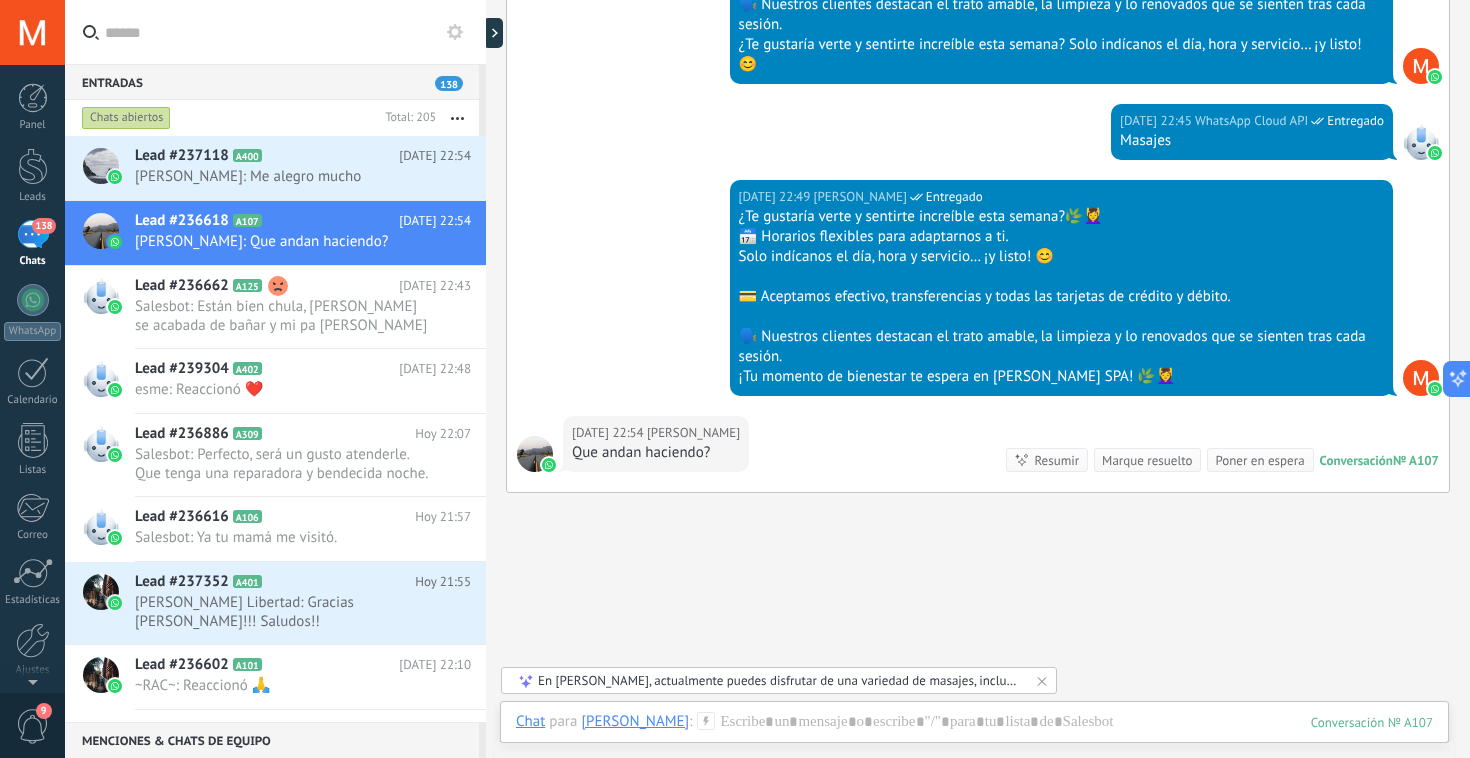 scroll, scrollTop: 4481, scrollLeft: 0, axis: vertical 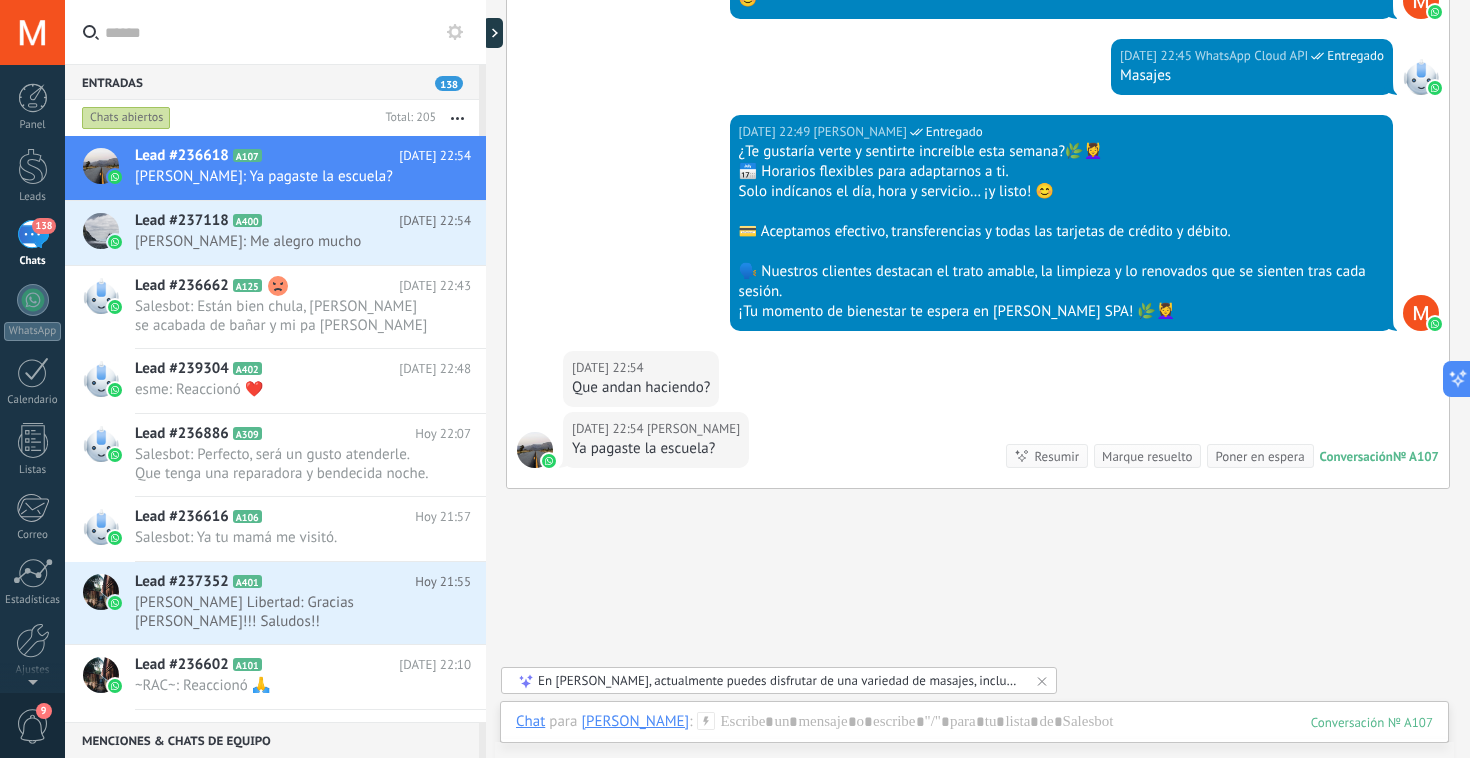click on "Buscar Carga más [DATE][PERSON_NAME]  Más 9 de 9 [DATE] 12:28 [PERSON_NAME] va a empezar [DATE] 12:28 WhatsApp Cloud API  Entregado También a mi. [DATE] 12:28 WhatsApp Cloud API  Entregado Pero de momento no tengo el recurso. [DATE] 12:29 [PERSON_NAME] [PERSON_NAME] [DATE] 12:29 WhatsApp Cloud API  Entregado Eso que es [DATE] 12:29 WhatsApp Cloud API  Entregado ? [DATE] 12:31 [PERSON_NAME]…… [DATE] 12:36 [PERSON_NAME] es lo que teníamos que pagar de inicio? [DATE] 12:36 [PERSON_NAME]  No me acuerdo [DATE] 13:00 WhatsApp Cloud API  Entregado Al rato platicamos. Conversación  № A107 Conversación № A107 [PERSON_NAME]  Más 5 de 5 [DATE] 19:50 WhatsApp Cloud API  Entregado Descargar [DATE] 19:50 WhatsApp Cloud API  Entregado Descargar [DATE] 19:50 WhatsApp Cloud API  Entregado Descargar [DATE] 19:50 WhatsApp Cloud API  Entregado Descargar [DATE] 19:59 WhatsApp Cloud API  Entregado Descargar [DATE] 20:02 WhatsApp Cloud API  Entregado Descargar [DATE] 20:11 WhatsApp Cloud API  Entregado Descargar [DATE] 20:30 WhatsApp Cloud API  Entregado Descargar [DATE] 21:08" at bounding box center [978, -1822] 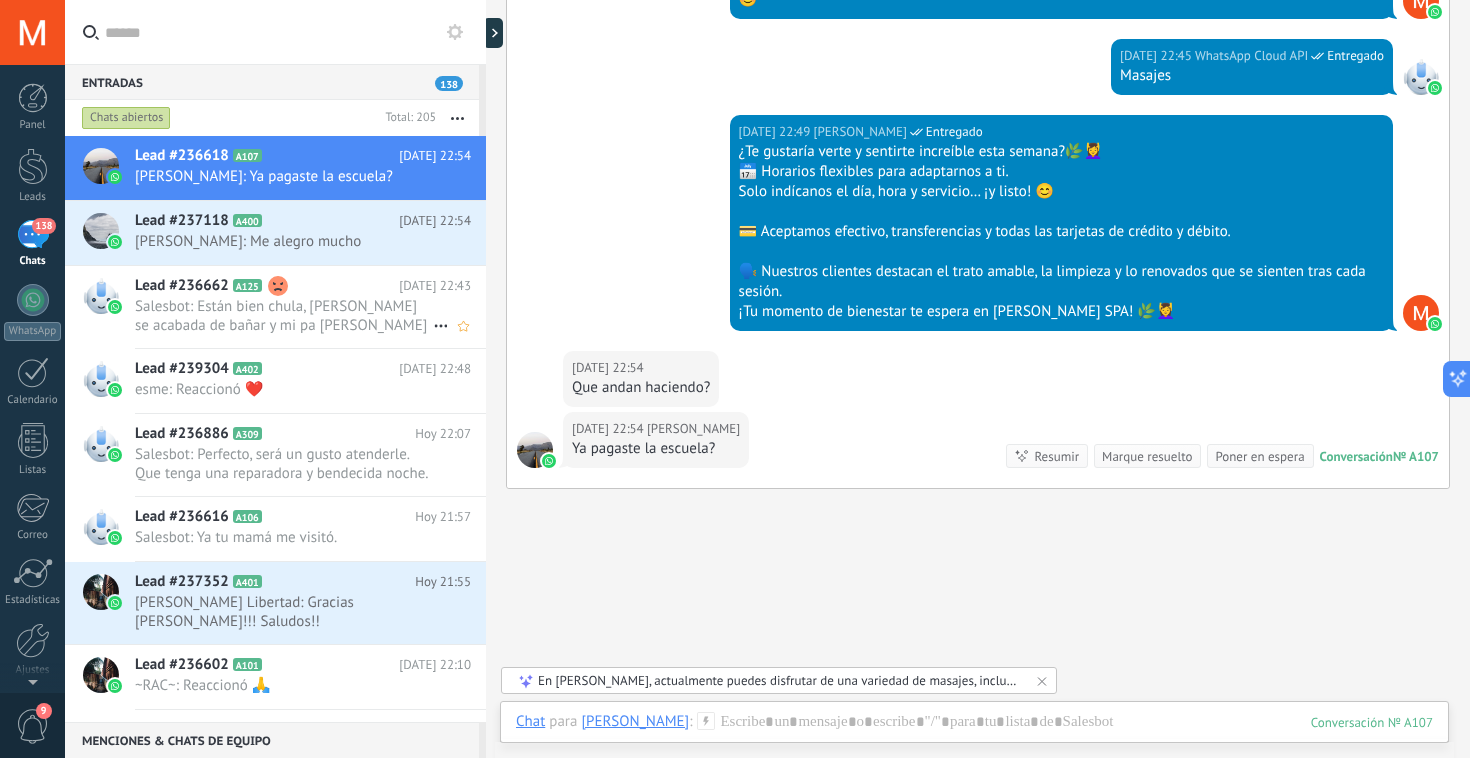 click on "Salesbot: Están bien chula, [PERSON_NAME] se acabada de bañar y mi pa [PERSON_NAME] estaba realizando su caminata en los tubos" at bounding box center [284, 316] 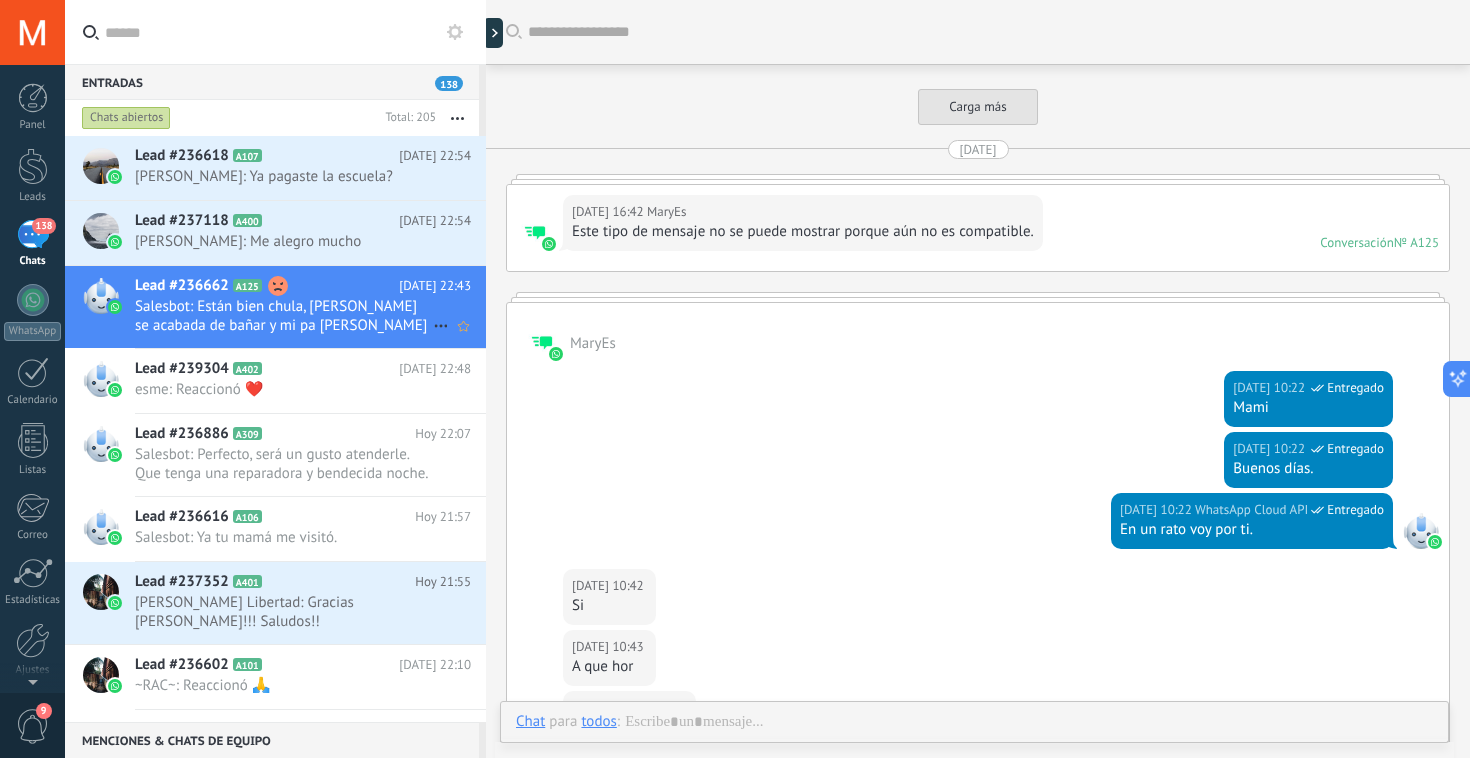 scroll, scrollTop: 2347, scrollLeft: 0, axis: vertical 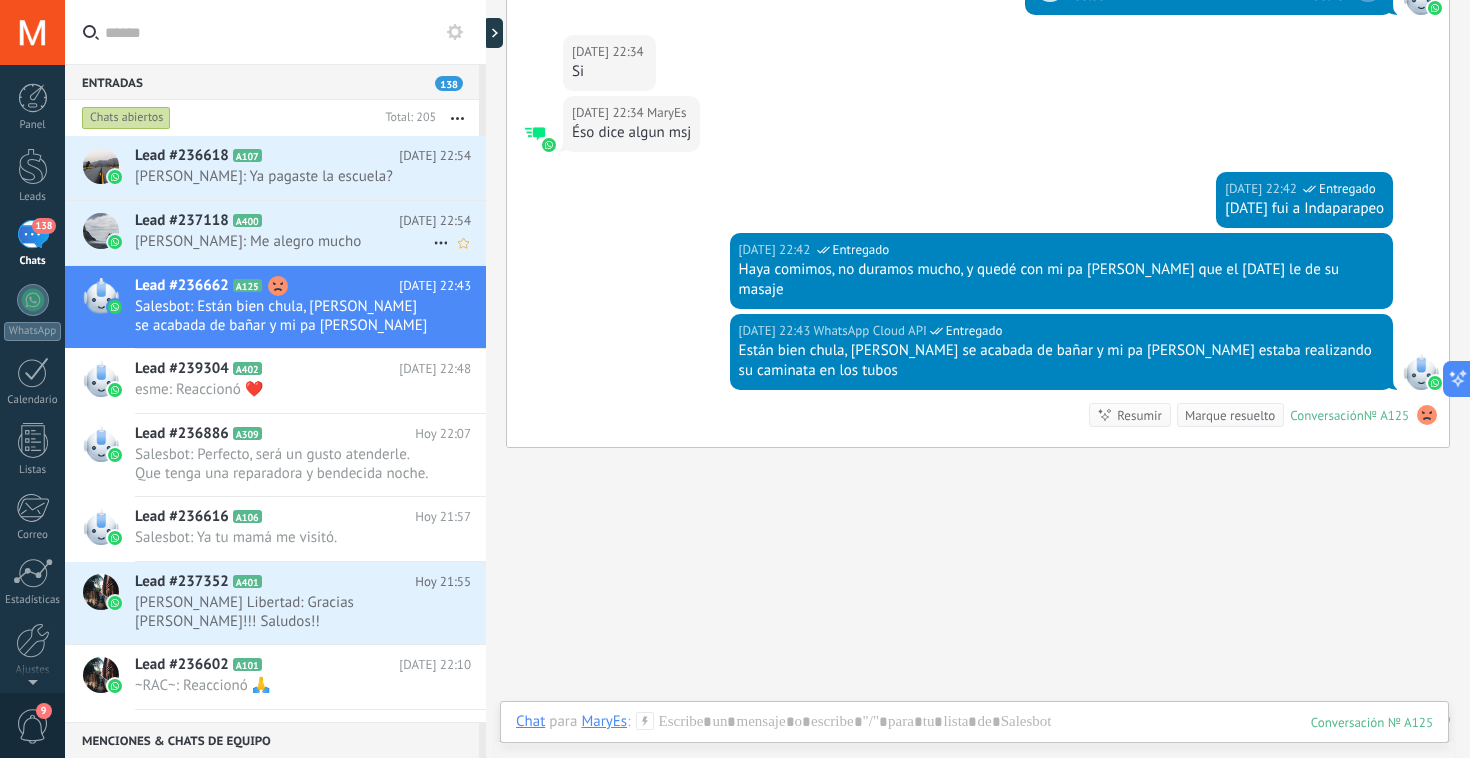 click on "[PERSON_NAME]: Me alegro mucho" at bounding box center (284, 241) 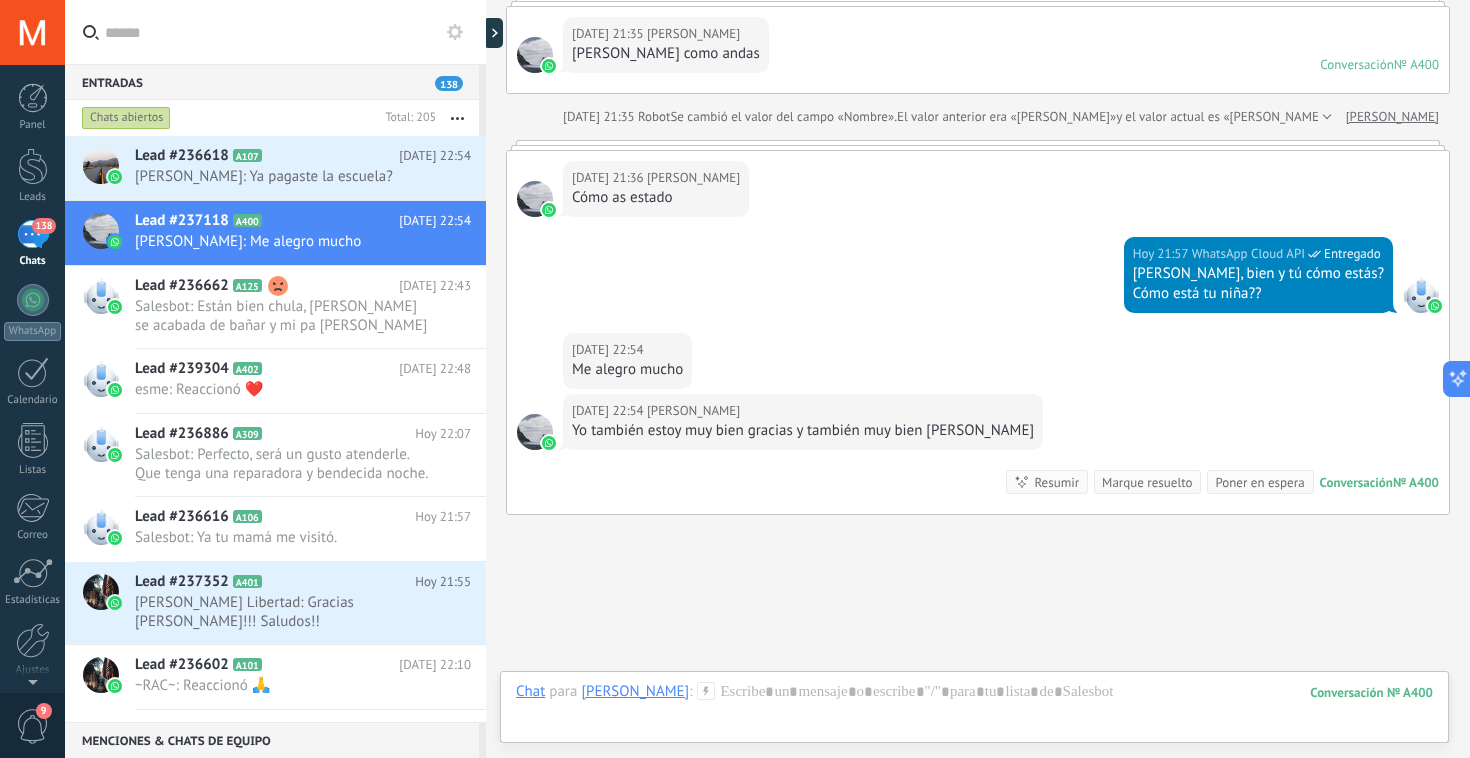 scroll, scrollTop: 233, scrollLeft: 0, axis: vertical 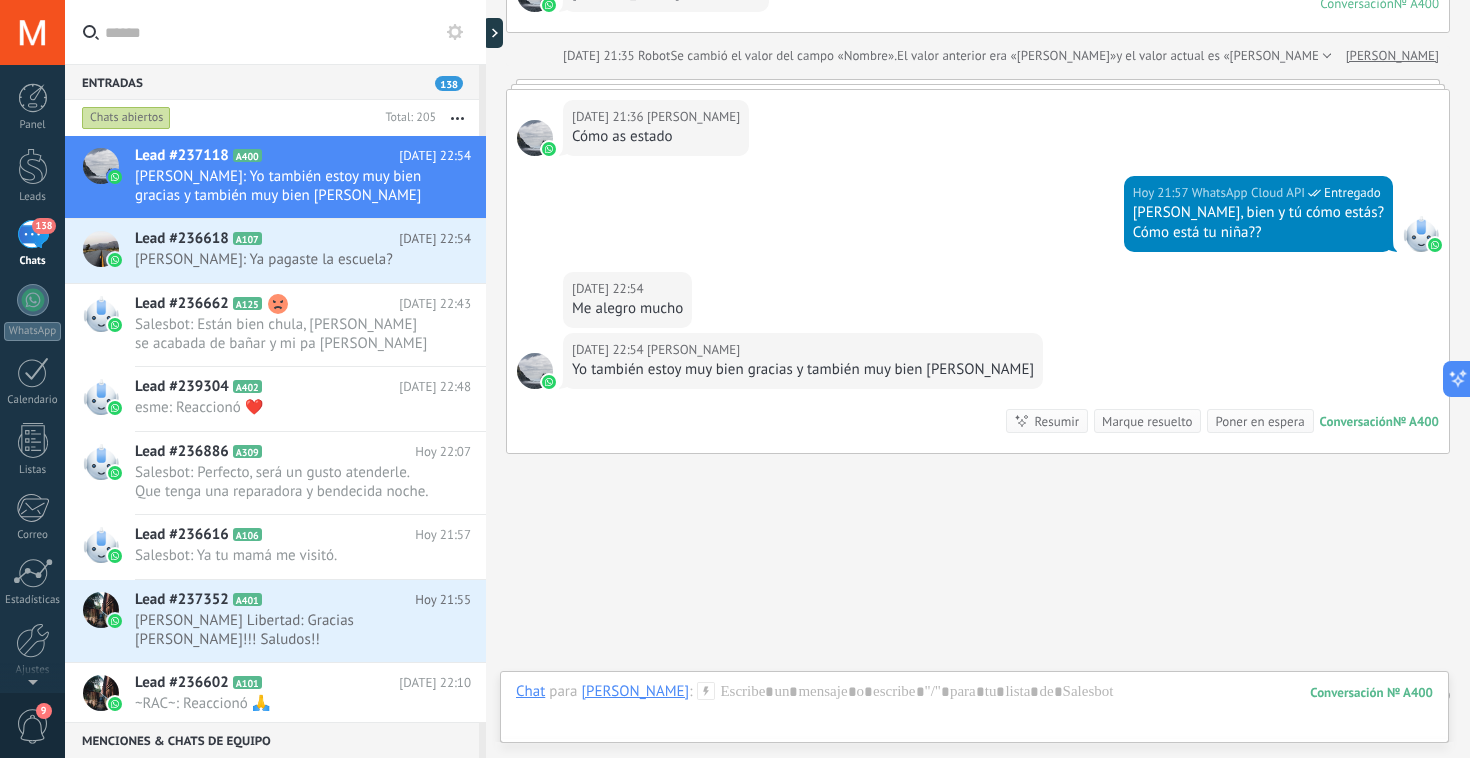 click on "Buscar Carga más [DATE] [DATE] Creación:  2  eventos   Expandir [DATE] 21:28 Robot  El valor del campo «Teléfono»  se establece en «[PHONE_NUMBER]» [PERSON_NAME][DATE] 21:35 [PERSON_NAME]  Esa [PERSON_NAME] como andas Conversación  № A400 Conversación № A400 [DATE] 21:35 Robot  Se cambió el valor del campo «Nombre».  El valor anterior era «[PERSON_NAME]»  y el valor actual es «[PERSON_NAME]?» [PERSON_NAME][DATE] 21:36 [PERSON_NAME] as estado [DATE] 21:57 WhatsApp Cloud API  Entregado [PERSON_NAME], bien y tú cómo estás? Cómo está tu niña?? [DATE] 22:54 [PERSON_NAME]  Me alegro mucho [DATE] 22:54 [PERSON_NAME] también estoy muy bien gracias y también muy bien [PERSON_NAME] Conversación  № A400 Conversación № A400 Resumir Resumir Marque resuelto Poner en espera [DATE] 22:54 [PERSON_NAME]: Yo también estoy muy bien gracias y también muy bien [PERSON_NAME] Conversación № A400 No hay tareas.  Crear una Participantes:  0 Agregar usuario Bots:  0" at bounding box center (978, 285) 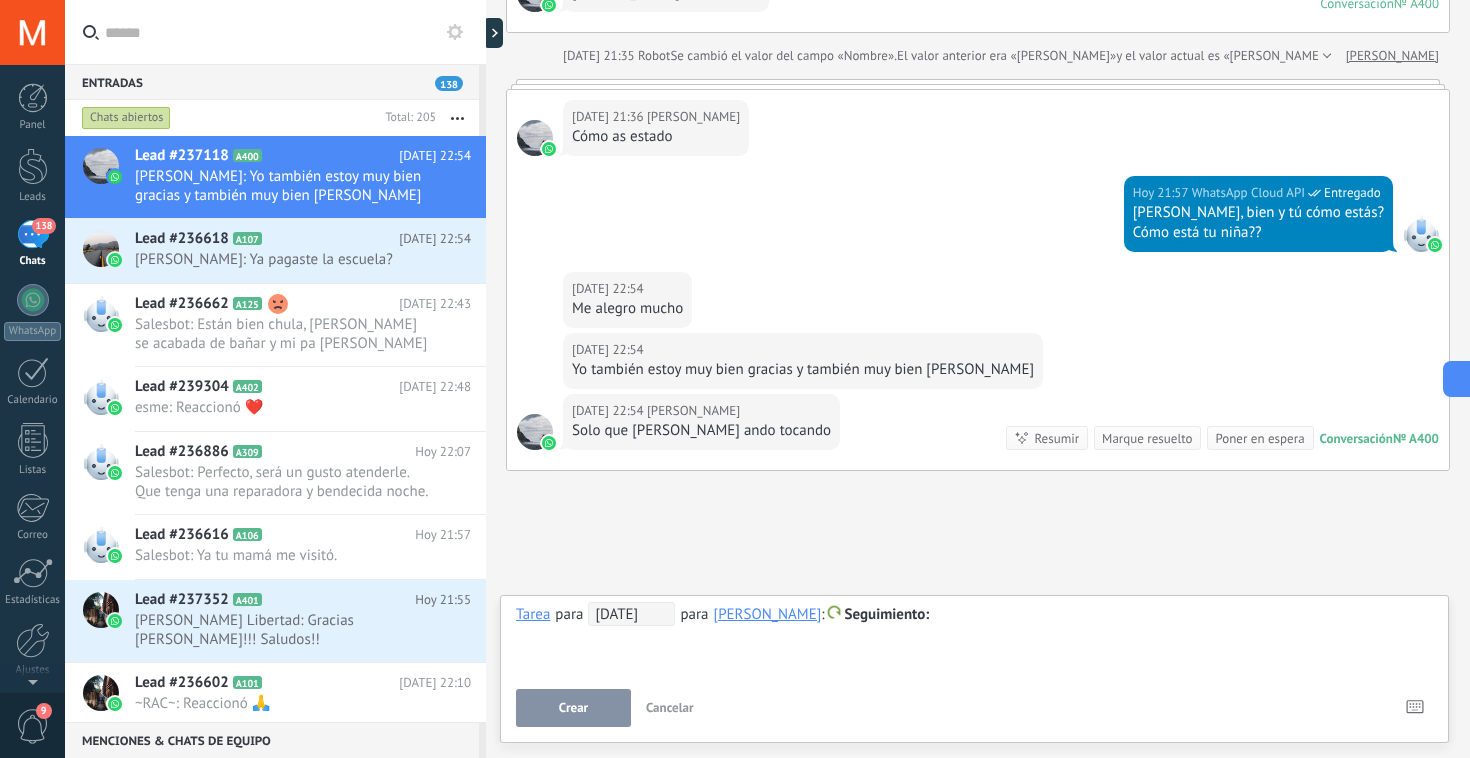 scroll, scrollTop: 294, scrollLeft: 0, axis: vertical 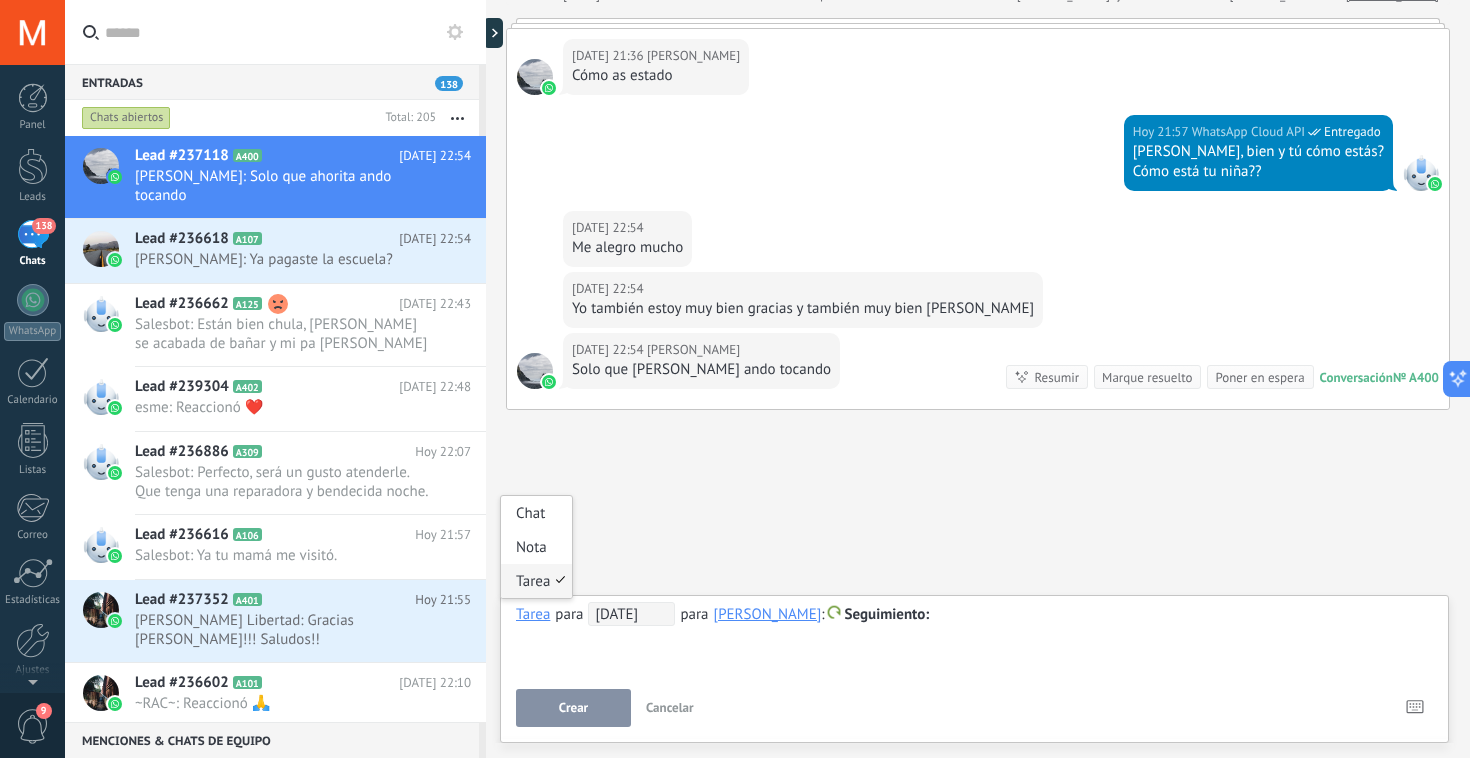 click on "Tarea" at bounding box center [533, 614] 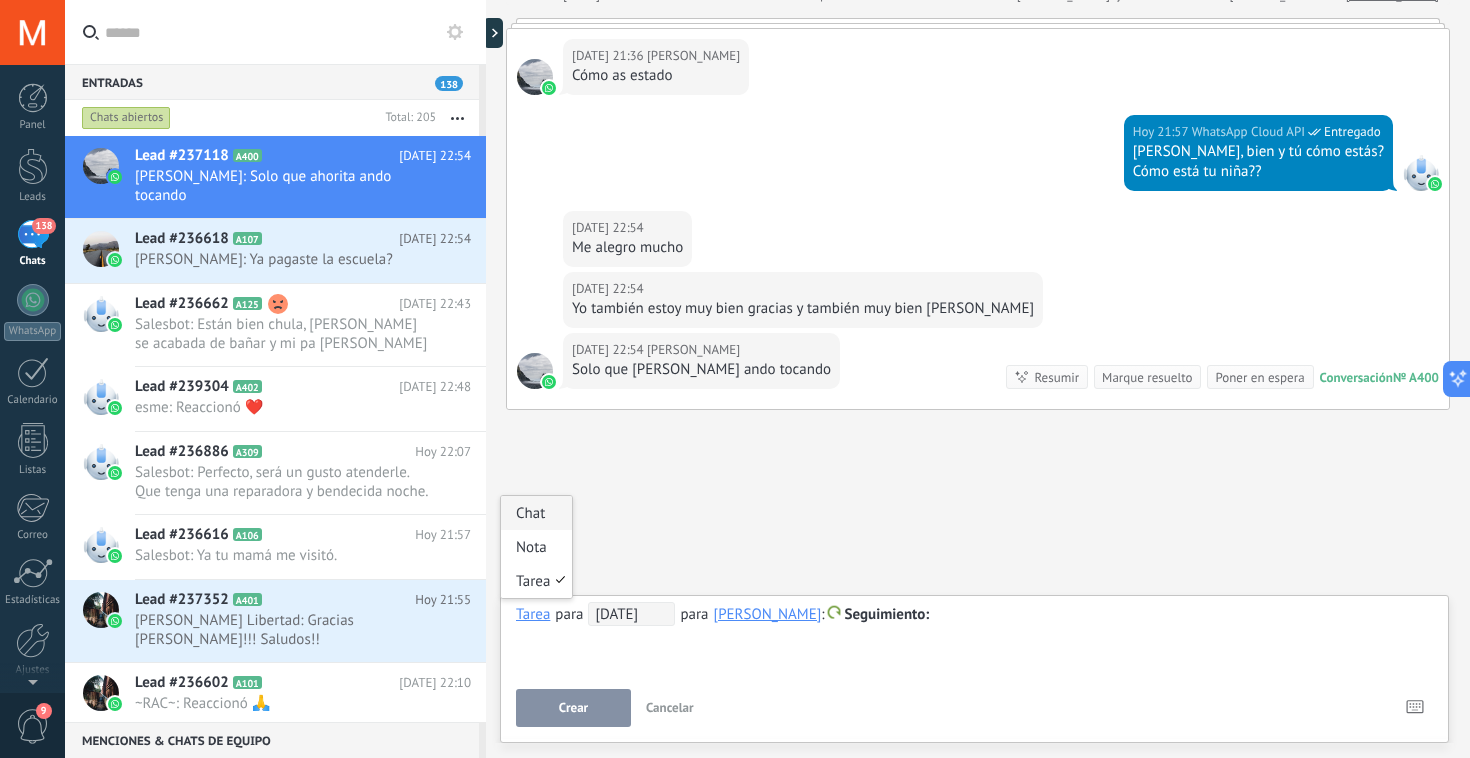 click on "Chat" at bounding box center [536, 513] 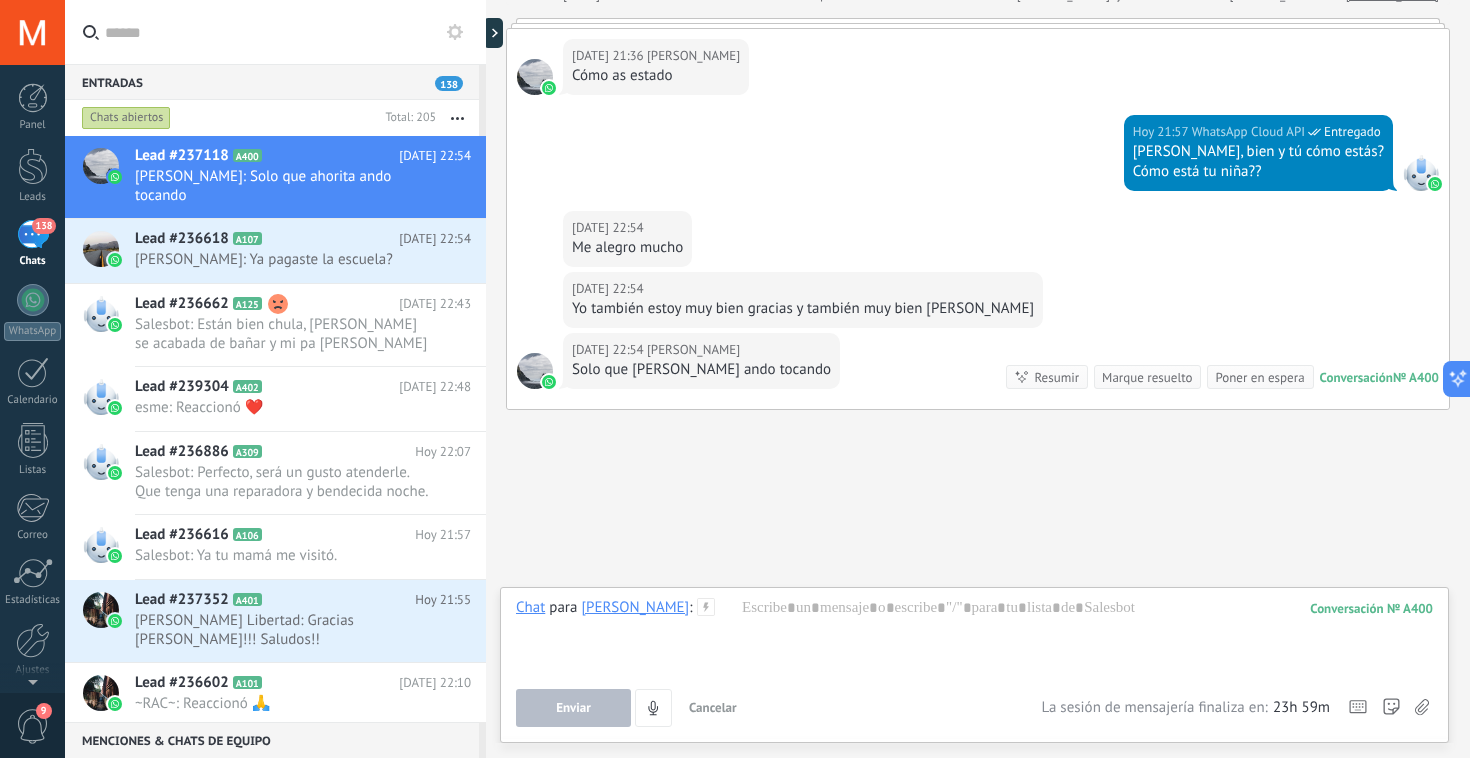 click on "Buscar Carga más [DATE] [DATE] Creación:  2  eventos   Expandir [DATE] 21:28 Robot  El valor del campo «Teléfono»  se establece en «[PHONE_NUMBER]» [PERSON_NAME][DATE] 21:35 [PERSON_NAME]  Esa [PERSON_NAME] como andas Conversación  № A400 Conversación № A400 [DATE] 21:35 Robot  Se cambió el valor del campo «Nombre».  El valor anterior era «[PERSON_NAME]»  y el valor actual es «[PERSON_NAME]?» [PERSON_NAME][DATE] 21:36 [PERSON_NAME] as estado [DATE] 21:57 WhatsApp Cloud API  Entregado [PERSON_NAME], bien y tú cómo estás? Cómo está tu niña?? [DATE] 22:54 [PERSON_NAME]  Me alegro mucho [DATE] 22:54 [PERSON_NAME] también estoy muy bien gracias y también muy bien [PERSON_NAME][DATE] 22:54 [PERSON_NAME]  Solo que ahorita ando tocando Conversación  № A400 Conversación № A400 Resumir Resumir Marque resuelto Poner en espera [DATE] 22:54 [PERSON_NAME]: Solo que ahorita ando tocando Conversación № A400 No hay tareas.  Crear una Participantes:  0 Bots:  0" at bounding box center [978, 232] 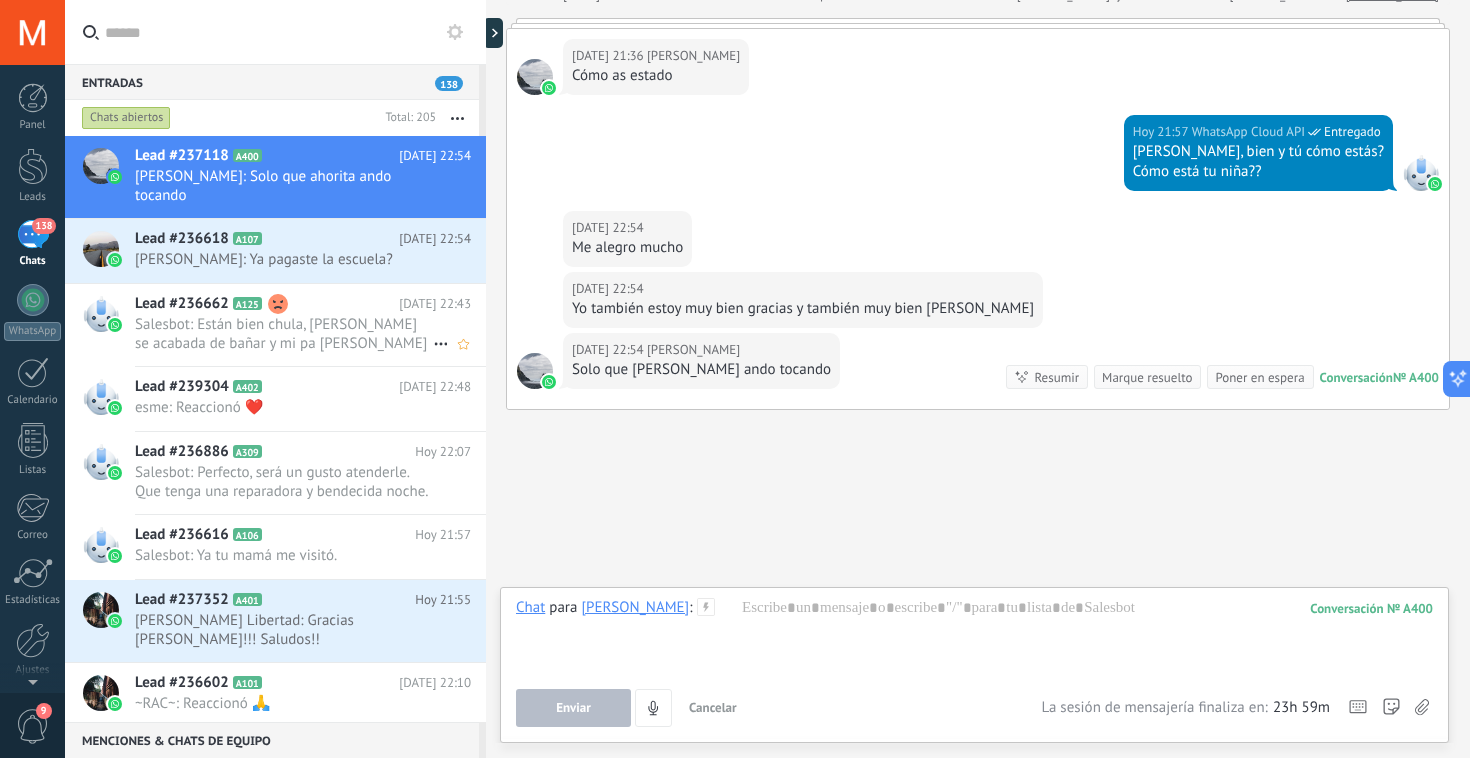 click on "Salesbot: Están bien chula, [PERSON_NAME] se acabada de bañar y mi pa [PERSON_NAME] estaba realizando su caminata en los tubos" at bounding box center (284, 334) 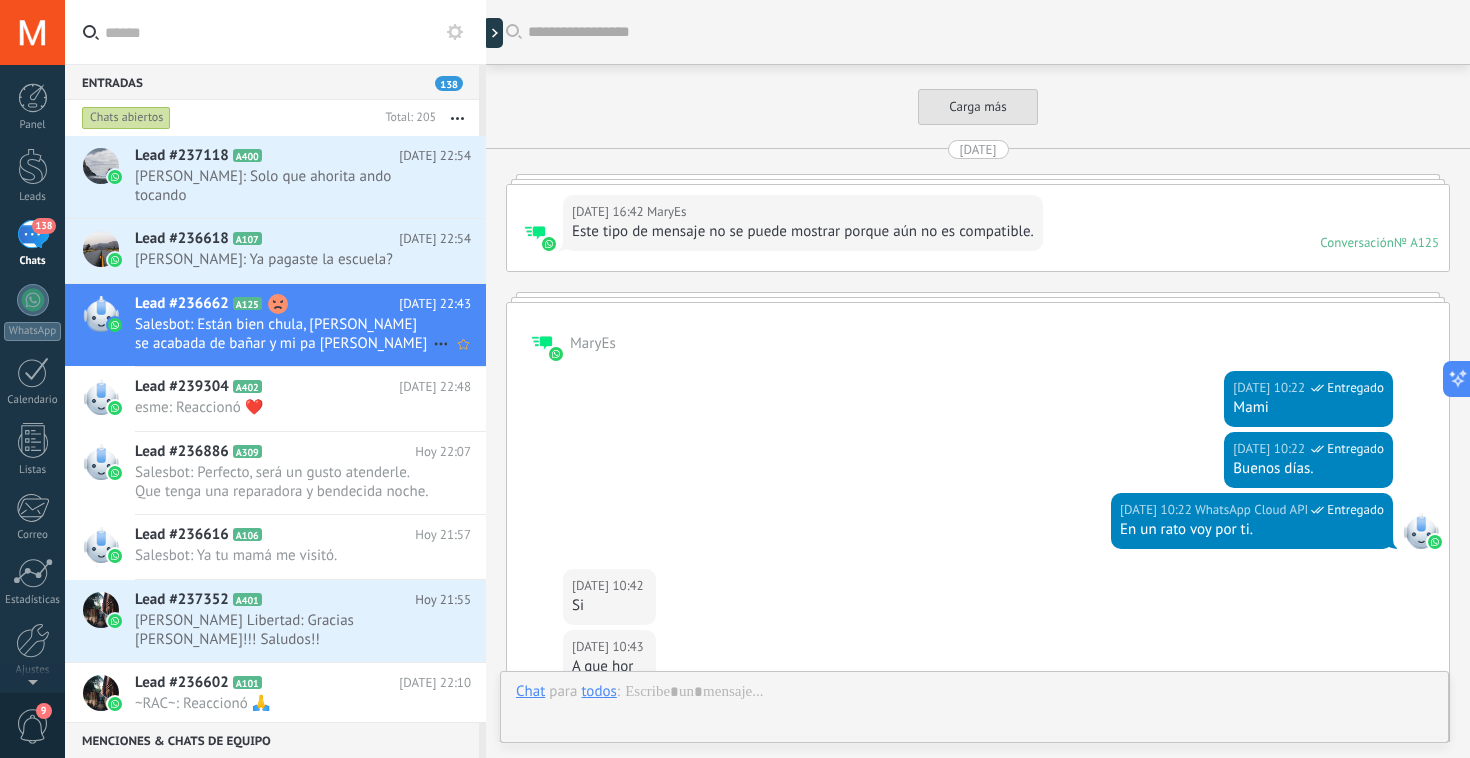 scroll, scrollTop: 2347, scrollLeft: 0, axis: vertical 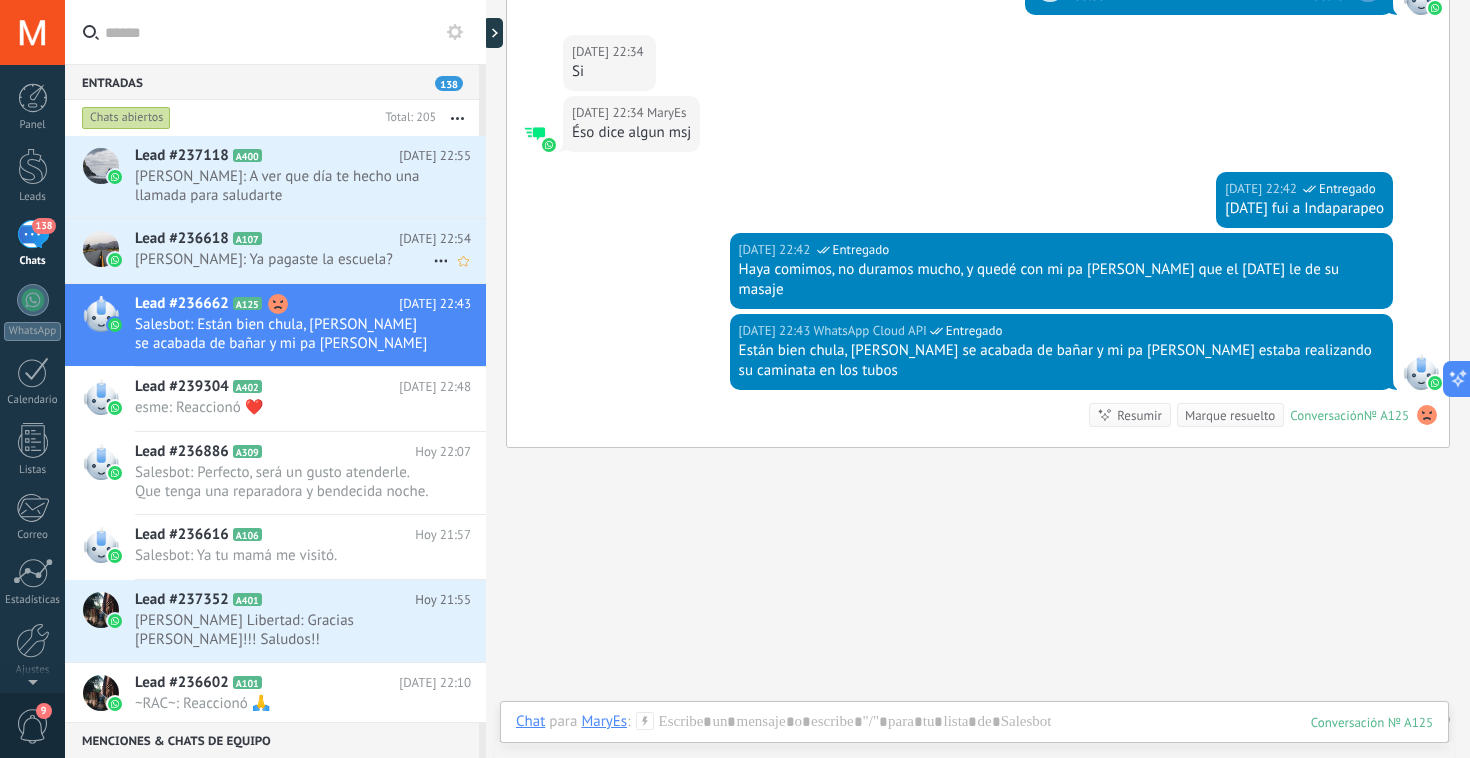 click on "[PERSON_NAME]: Ya pagaste la escuela?" at bounding box center (284, 259) 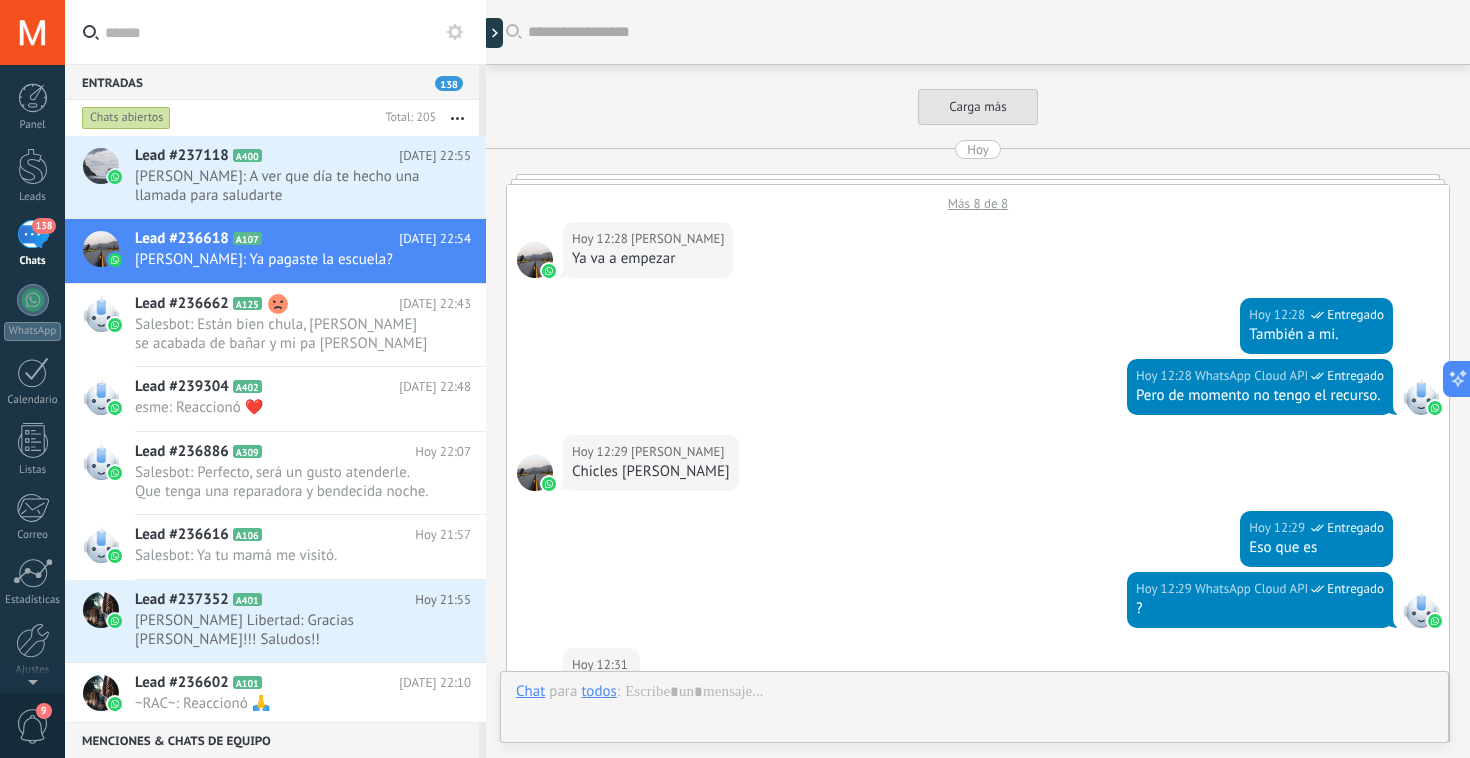 scroll, scrollTop: 4282, scrollLeft: 0, axis: vertical 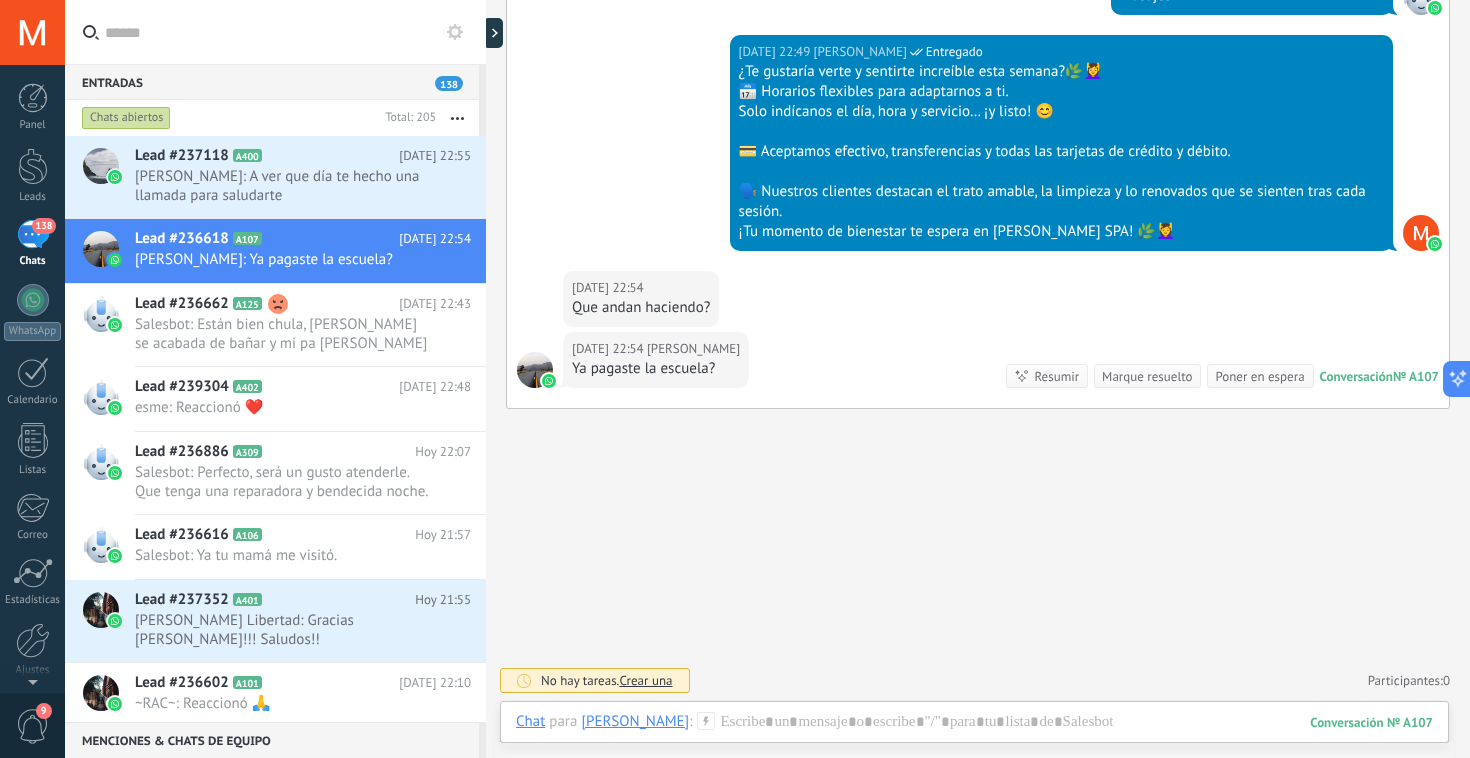 click on "Buscar Carga más [DATE] Más 8 de 8 [DATE] 12:28 [PERSON_NAME] va a empezar [DATE] 12:28 WhatsApp Cloud API  Entregado También a mi. [DATE] 12:28 WhatsApp Cloud API  Entregado Pero de momento no tengo el recurso. [DATE] 12:29 [PERSON_NAME] [PERSON_NAME] [DATE] 12:29 WhatsApp Cloud API  Entregado Eso que es [DATE] 12:29 WhatsApp Cloud API  Entregado ? [DATE] 12:31 [PERSON_NAME]…… [DATE] 12:36 [PERSON_NAME] es lo que teníamos que pagar de inicio? [DATE] 12:36 [PERSON_NAME]  No me acuerdo [DATE] 13:00 WhatsApp Cloud API  Entregado Al rato platicamos. Conversación  № A107 Conversación № A107 [PERSON_NAME]  Más 5 de 5 [DATE] 19:50 WhatsApp Cloud API  Entregado Descargar [DATE] 19:50 WhatsApp Cloud API  Entregado Descargar [DATE] 19:50 WhatsApp Cloud API  Entregado Descargar [DATE] 19:50 WhatsApp Cloud API  Entregado Descargar [DATE] 19:59 WhatsApp Cloud API  Entregado Descargar [DATE] 20:02 WhatsApp Cloud API  Entregado Descargar [DATE] 20:11 WhatsApp Cloud API  Entregado Descargar [DATE] 20:30 WhatsApp Cloud API  Entregado Descargar [DATE] 21:08 [PERSON_NAME]" at bounding box center (978, -1758) 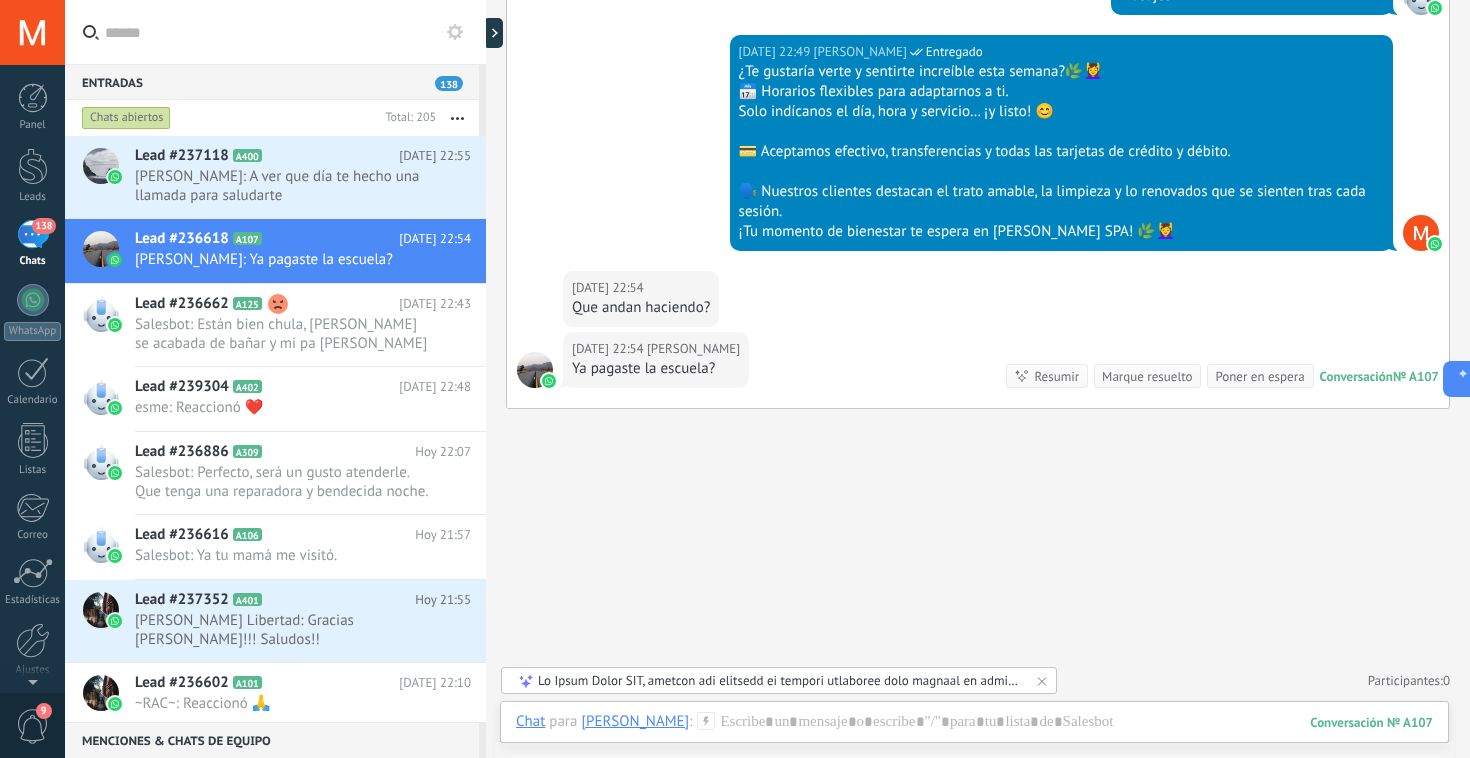 click at bounding box center [780, 680] 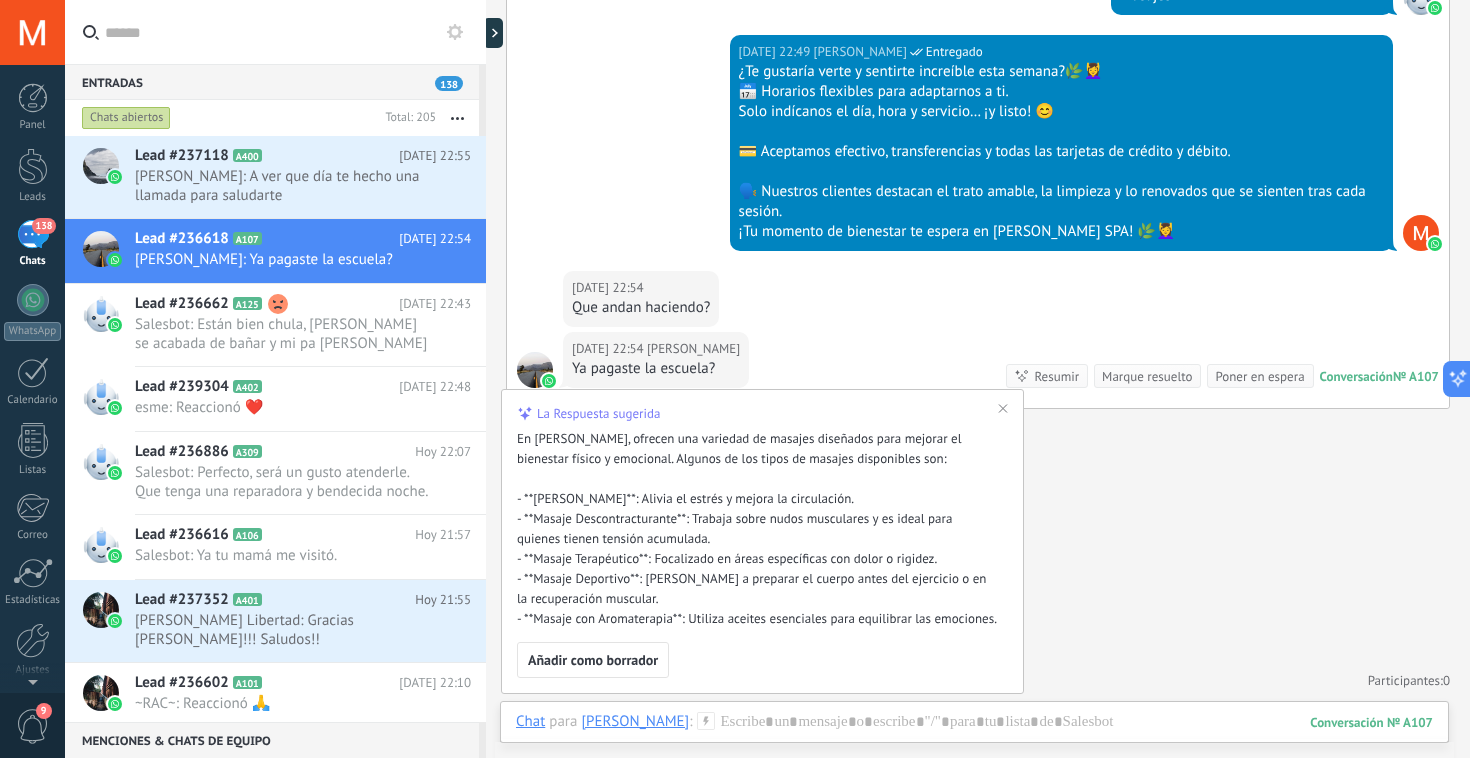 click 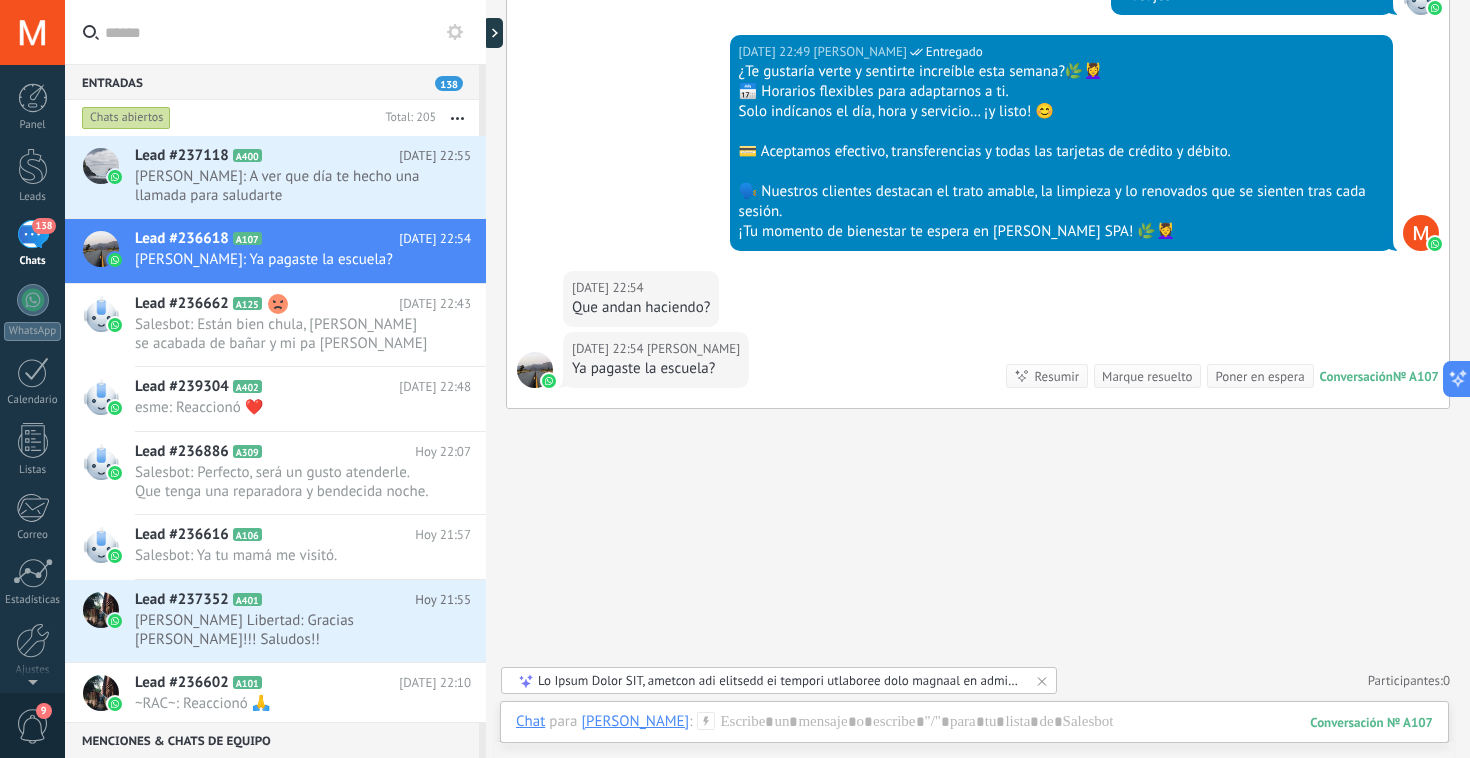 click on "Buscar Carga más [DATE] Más 8 de 8 [DATE] 12:28 [PERSON_NAME] va a empezar [DATE] 12:28 WhatsApp Cloud API  Entregado También a mi. [DATE] 12:28 WhatsApp Cloud API  Entregado Pero de momento no tengo el recurso. [DATE] 12:29 [PERSON_NAME] [PERSON_NAME] [DATE] 12:29 WhatsApp Cloud API  Entregado Eso que es [DATE] 12:29 WhatsApp Cloud API  Entregado ? [DATE] 12:31 [PERSON_NAME]…… [DATE] 12:36 [PERSON_NAME] es lo que teníamos que pagar de inicio? [DATE] 12:36 [PERSON_NAME]  No me acuerdo [DATE] 13:00 WhatsApp Cloud API  Entregado Al rato platicamos. Conversación  № A107 Conversación № A107 [PERSON_NAME]  Más 5 de 5 [DATE] 19:50 WhatsApp Cloud API  Entregado Descargar [DATE] 19:50 WhatsApp Cloud API  Entregado Descargar [DATE] 19:50 WhatsApp Cloud API  Entregado Descargar [DATE] 19:50 WhatsApp Cloud API  Entregado Descargar [DATE] 19:59 WhatsApp Cloud API  Entregado Descargar [DATE] 20:02 WhatsApp Cloud API  Entregado Descargar [DATE] 20:11 WhatsApp Cloud API  Entregado Descargar [DATE] 20:30 WhatsApp Cloud API  Entregado Descargar [DATE] 21:08 [PERSON_NAME]" at bounding box center [978, -1758] 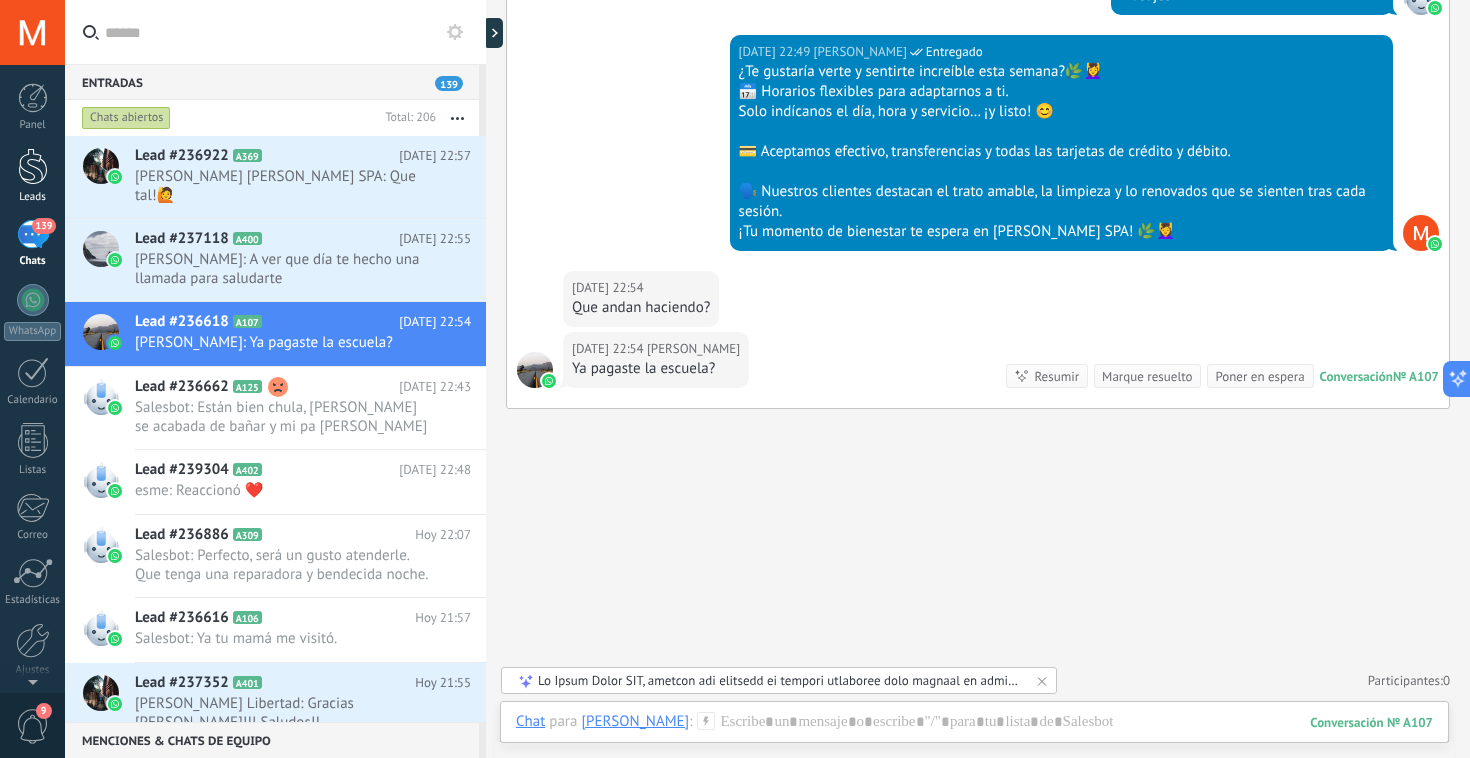click at bounding box center (33, 166) 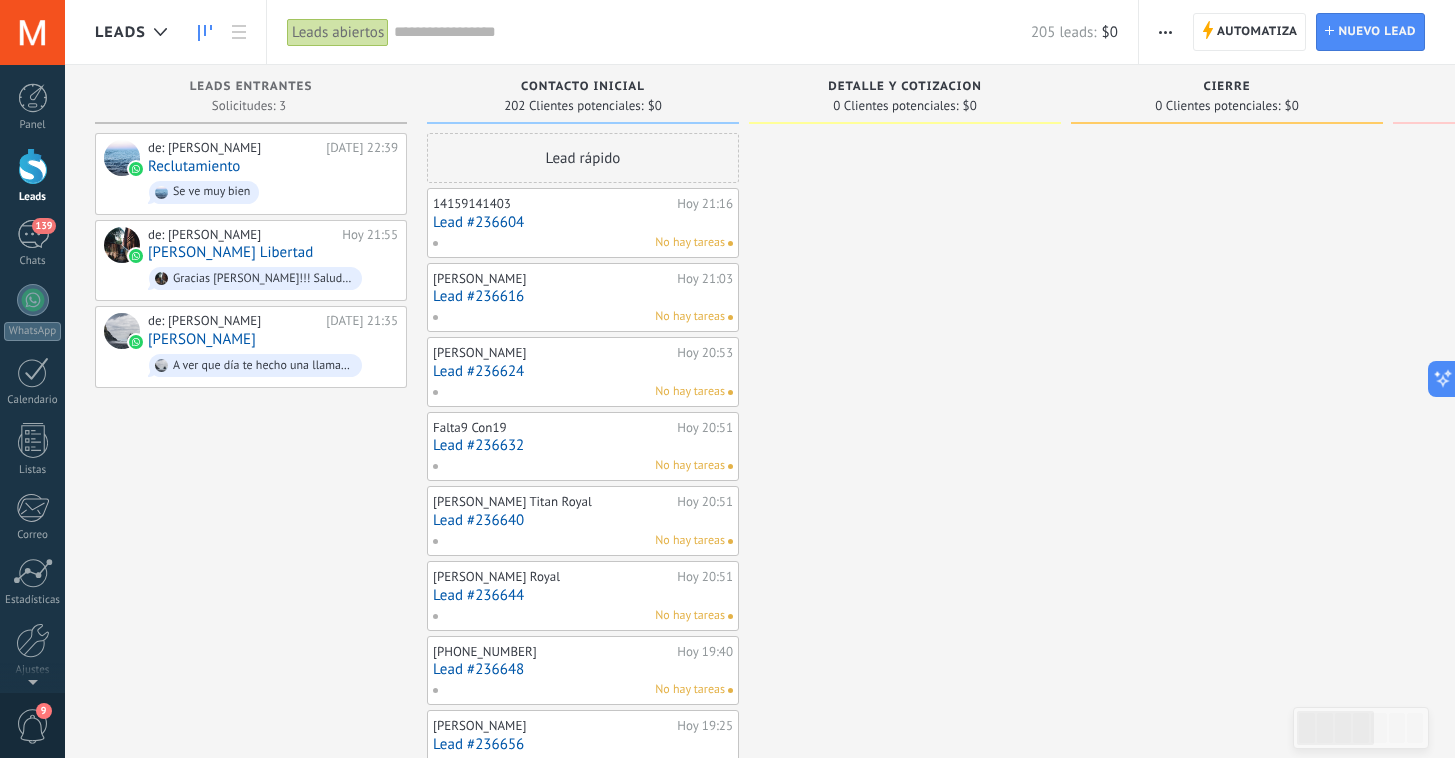 click at bounding box center [905, 904] 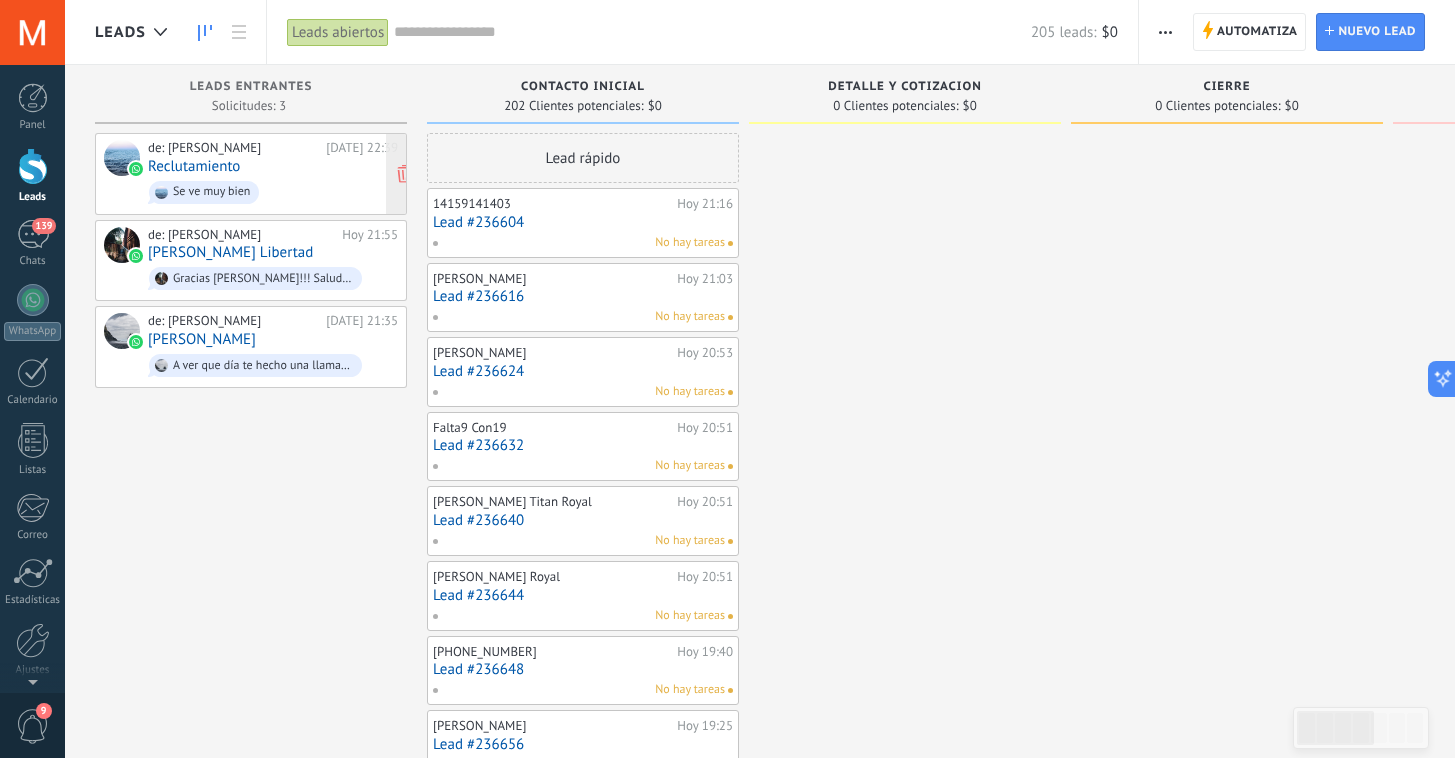 click on "Reclutamiento" at bounding box center [194, 166] 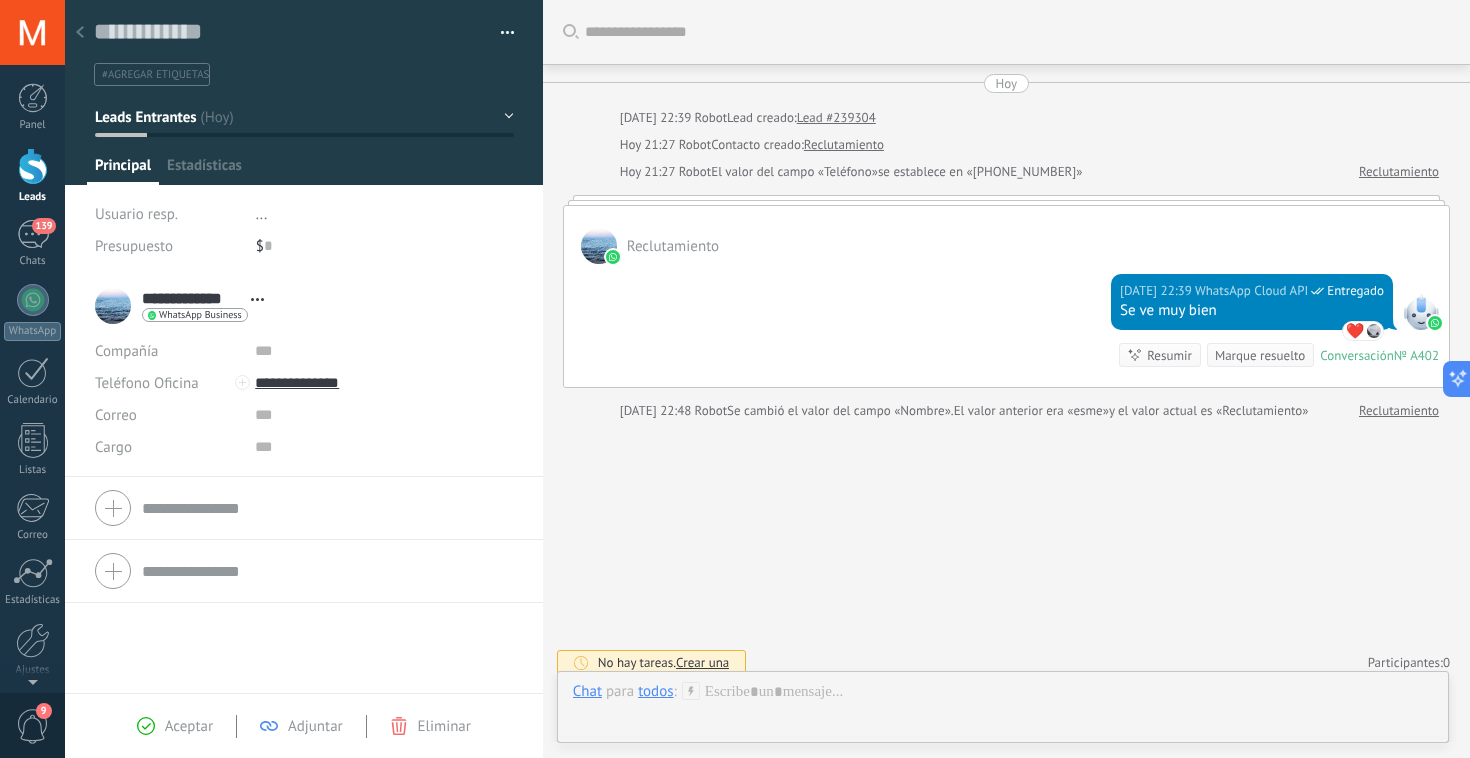 scroll, scrollTop: 30, scrollLeft: 0, axis: vertical 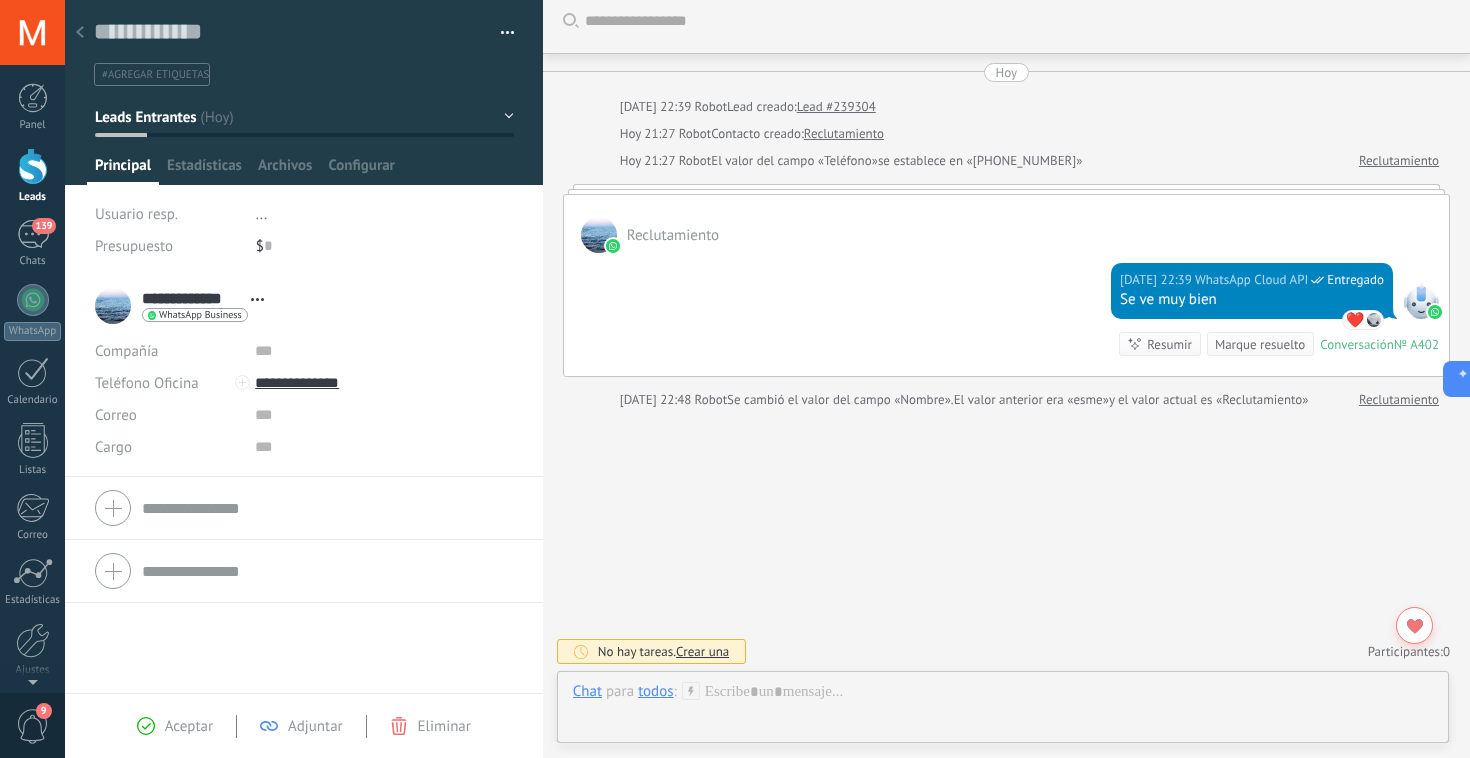 click on "Buscar Carga más [DATE] [DATE] 22:39 Robot  Lead creado:  Lead #239304 [DATE] 21:27 Robot  Contacto creado:  Reclutamiento [DATE] 21:27 Robot  El valor del campo «Teléfono»  se establece en «[PHONE_NUMBER]» Reclutamiento Reclutamiento  [DATE] 22:39 WhatsApp Cloud API  Entregado Se ve muy bien ❤️ Reclutamiento Conversación  № A402 Conversación № A402 Resumir Resumir Marque resuelto [DATE] 22:39 SalesBot: Se ve muy bien Conversación № A402 [DATE] 22:48 Robot  Se cambió el valor del campo «Nombre».  El valor anterior era «esme»  y el valor actual es «Reclutamiento» Reclutamiento No hay tareas.  Crear una Participantes:  0 Agregar usuario Bots:  0" at bounding box center (1006, 374) 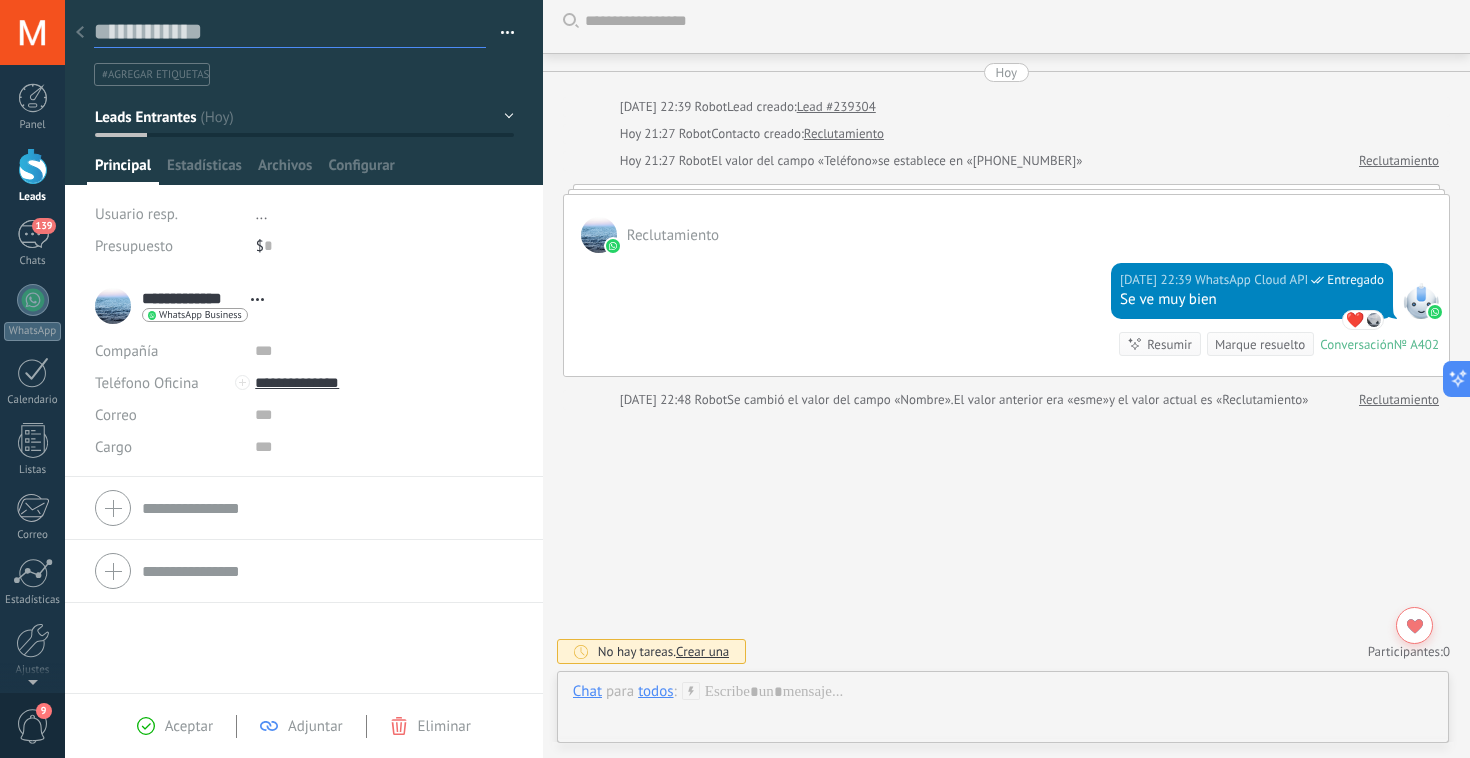 drag, startPoint x: 228, startPoint y: 35, endPoint x: 92, endPoint y: 40, distance: 136.09187 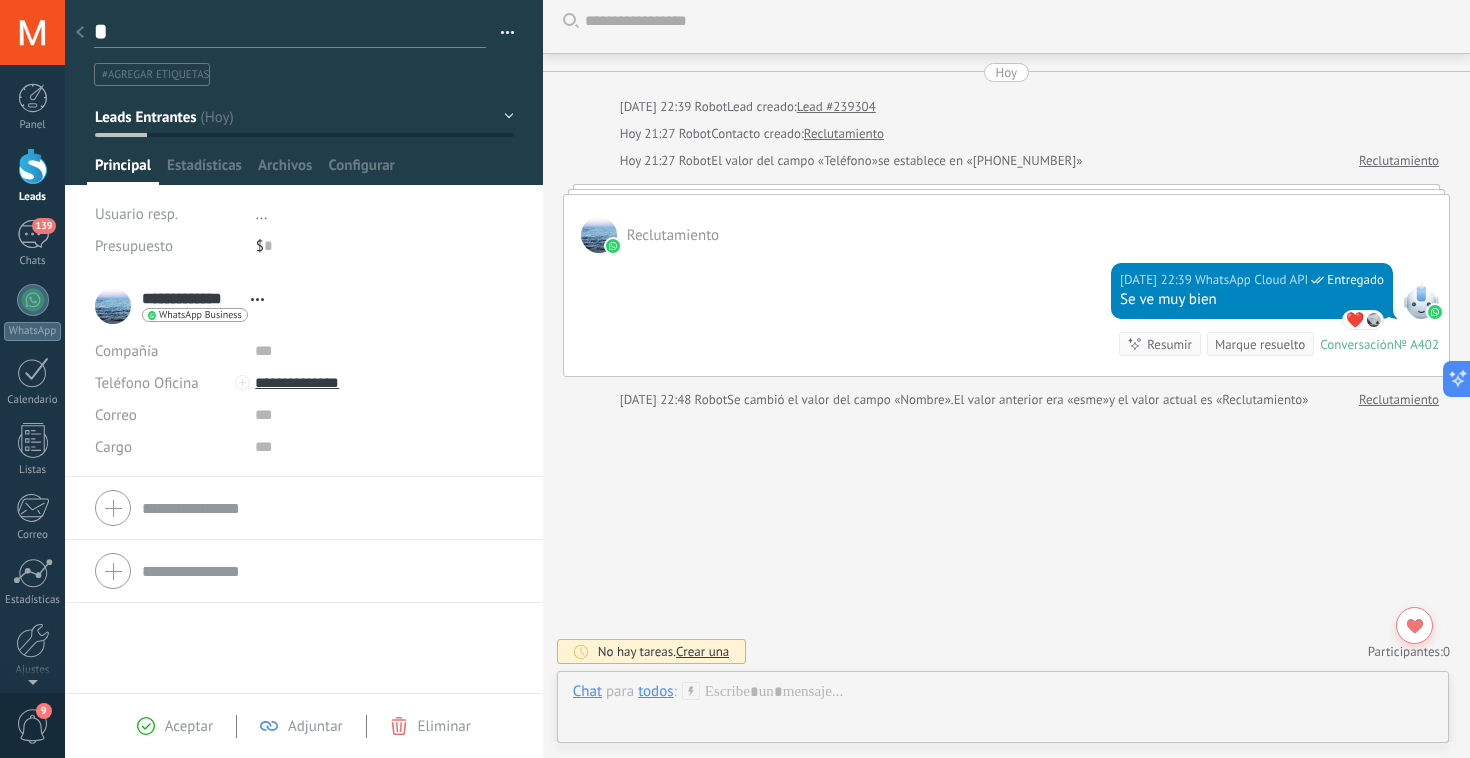 type on "**" 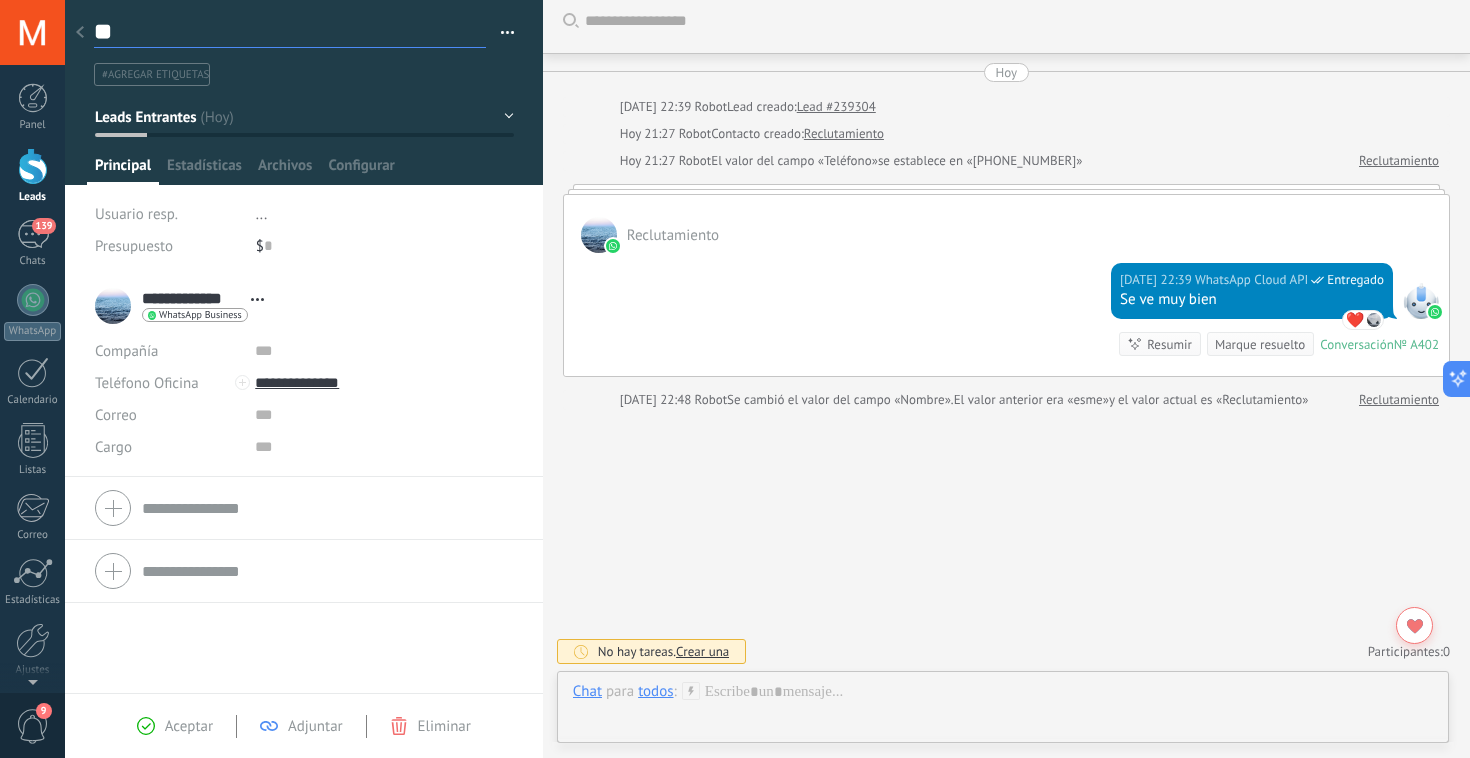 type on "***" 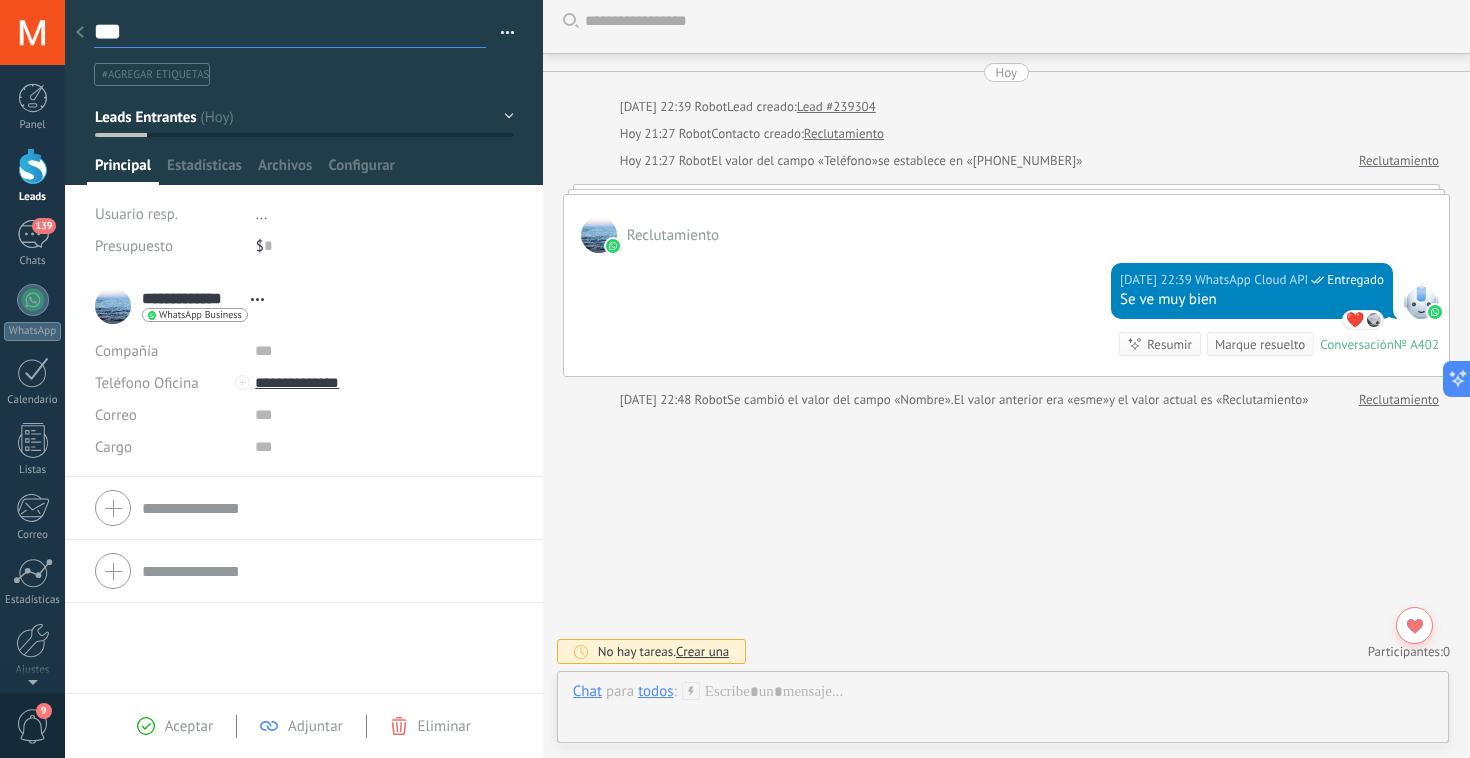 type on "****" 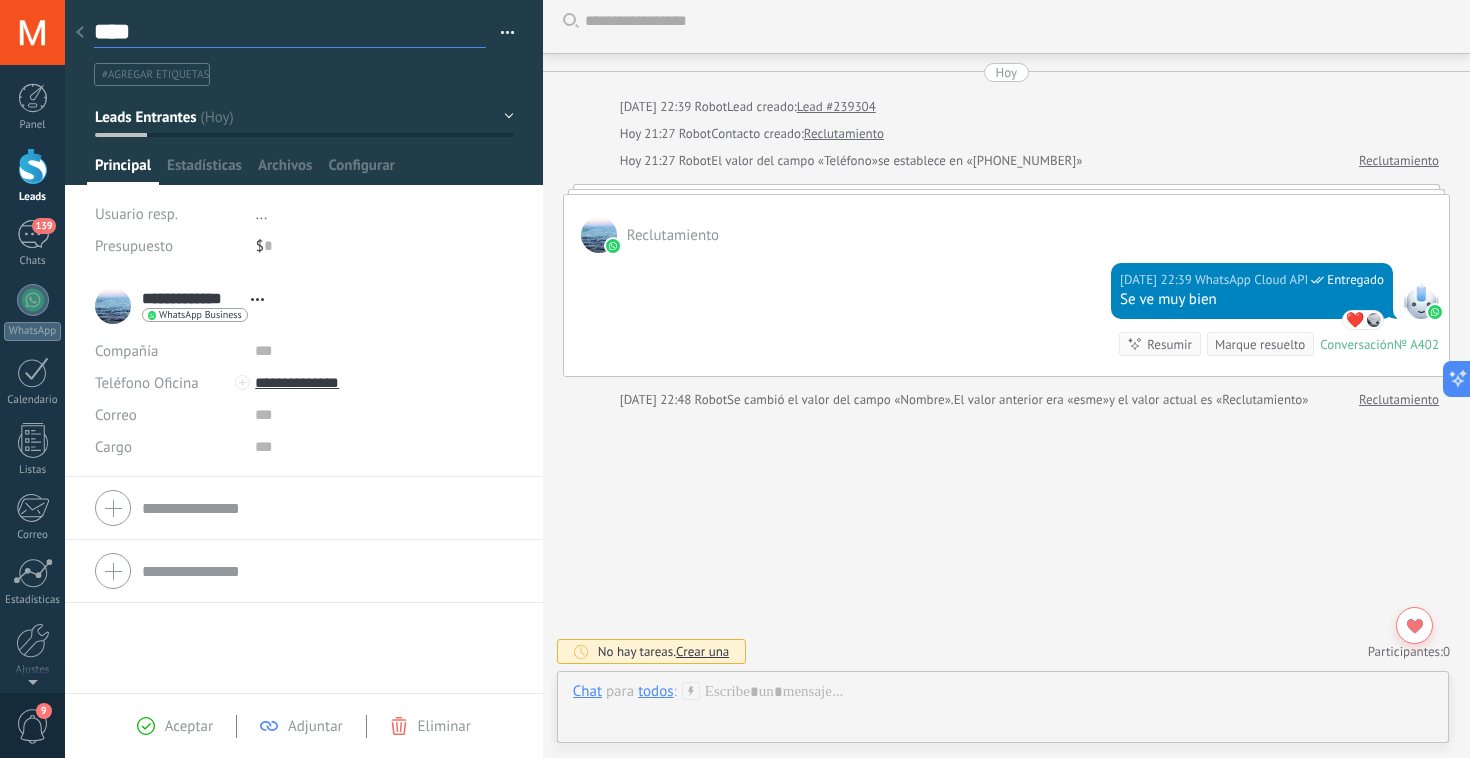 type on "*****" 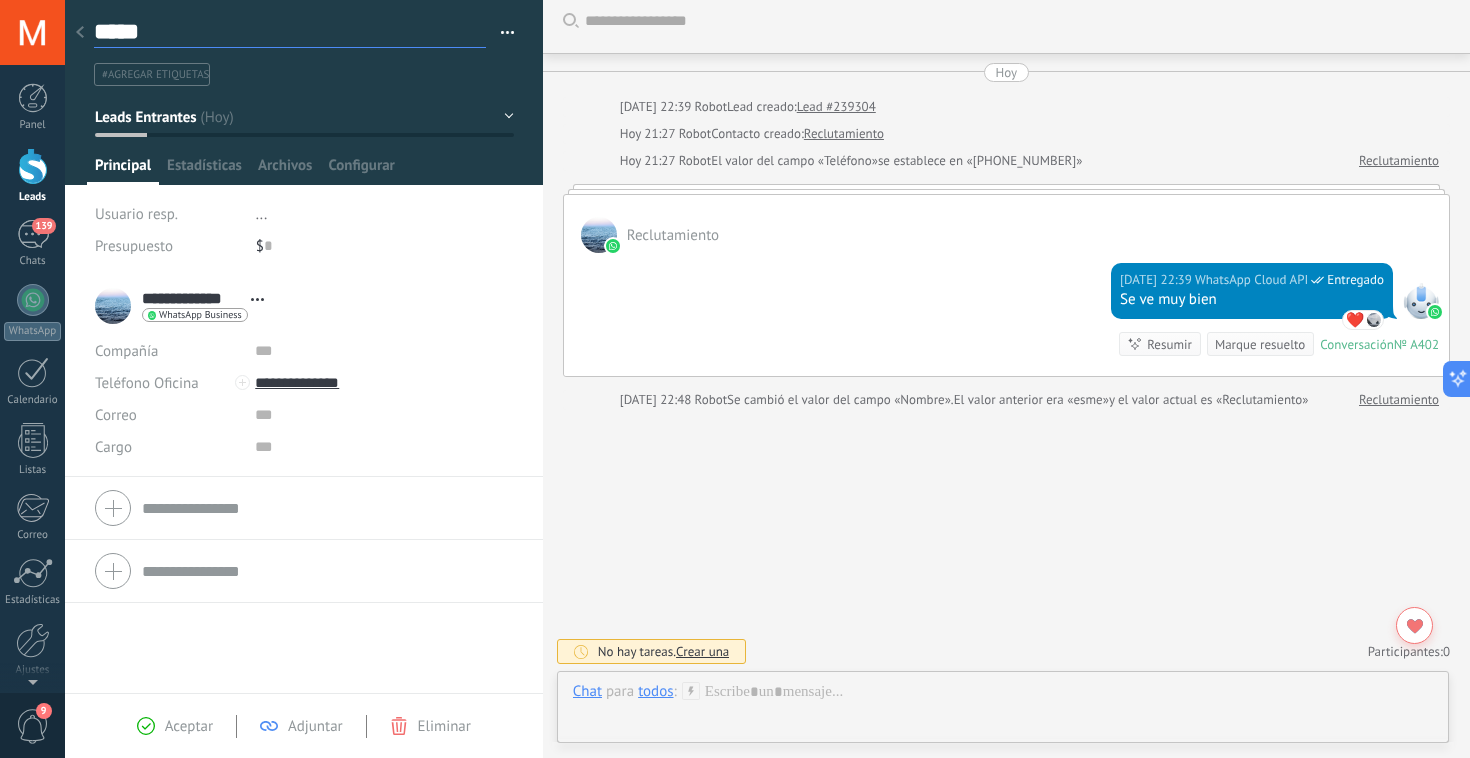 type on "******" 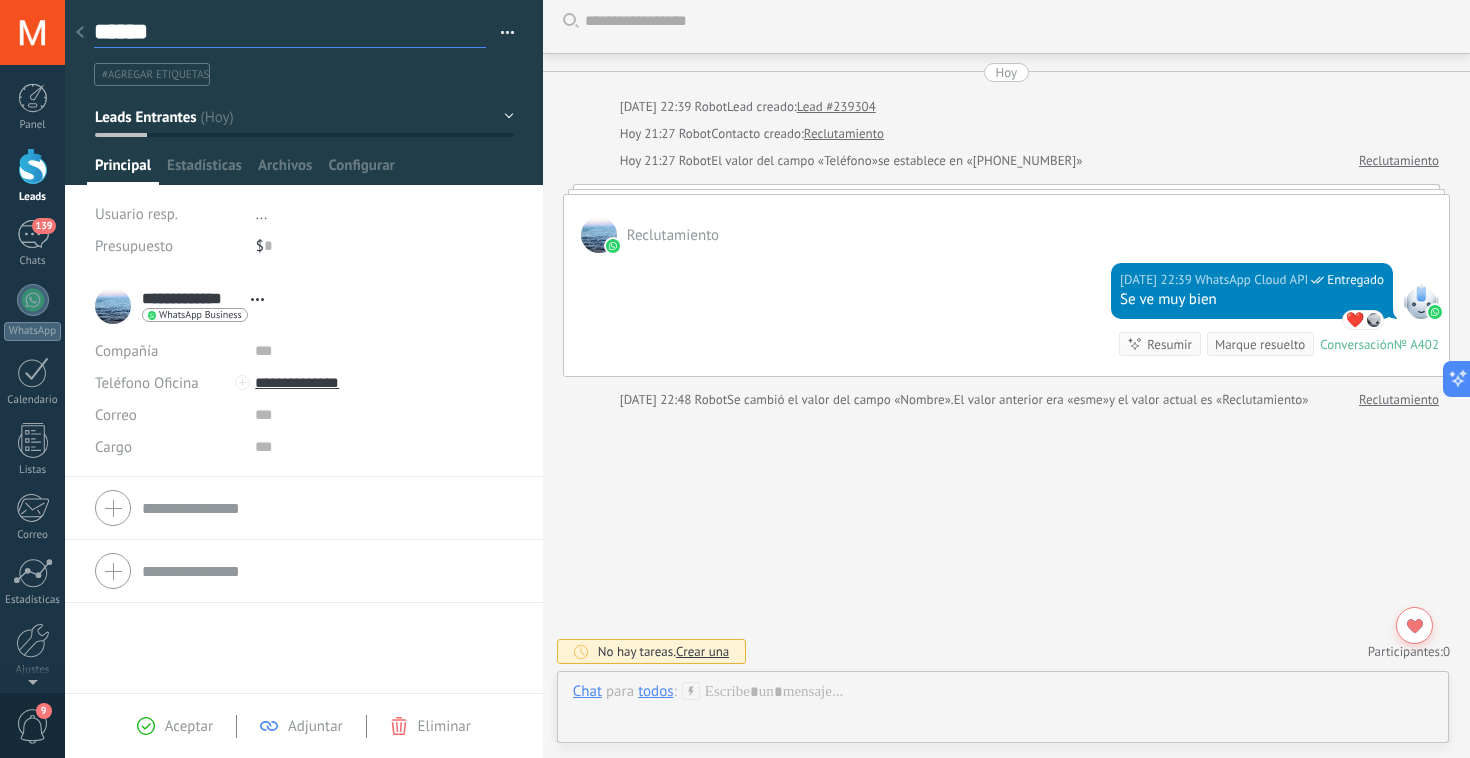 type on "*******" 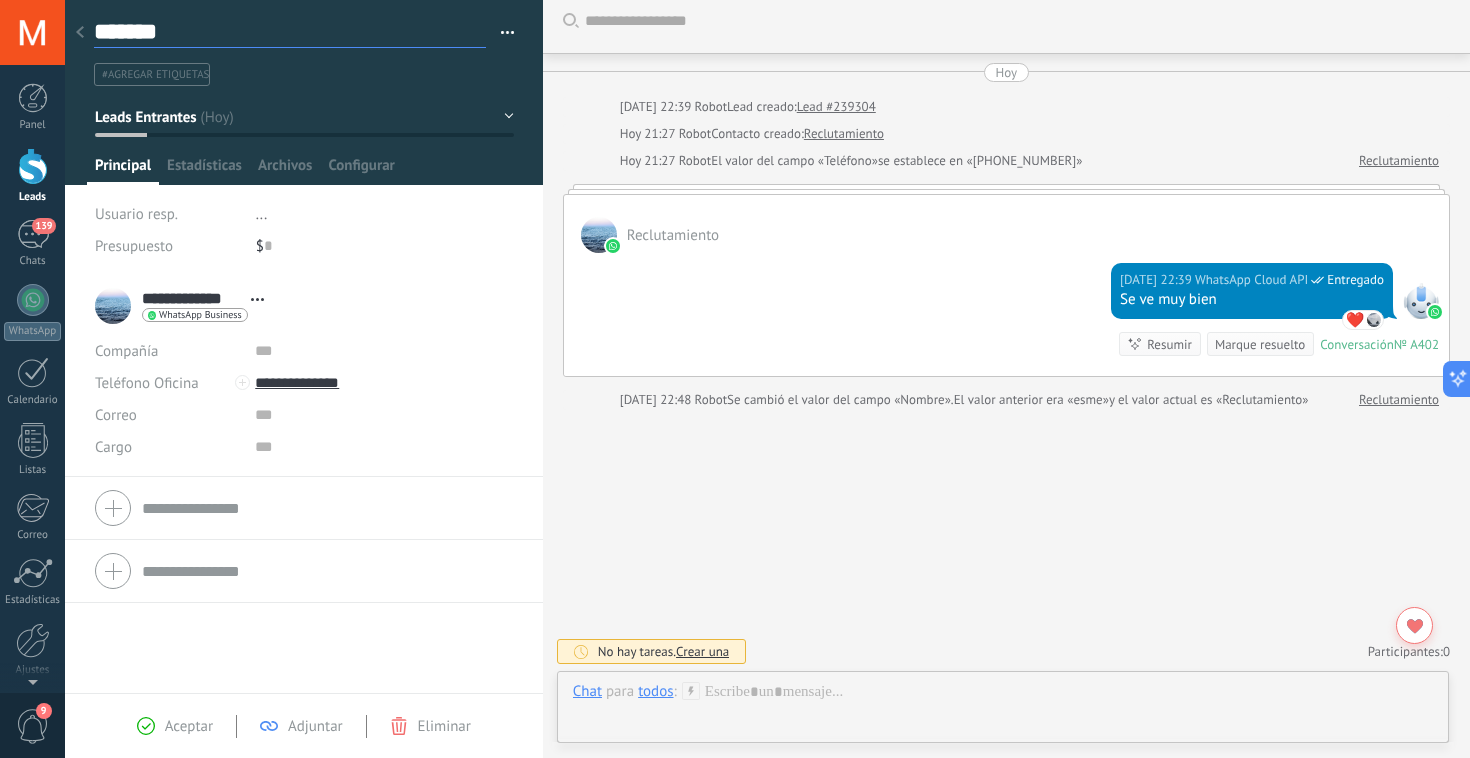 type on "********" 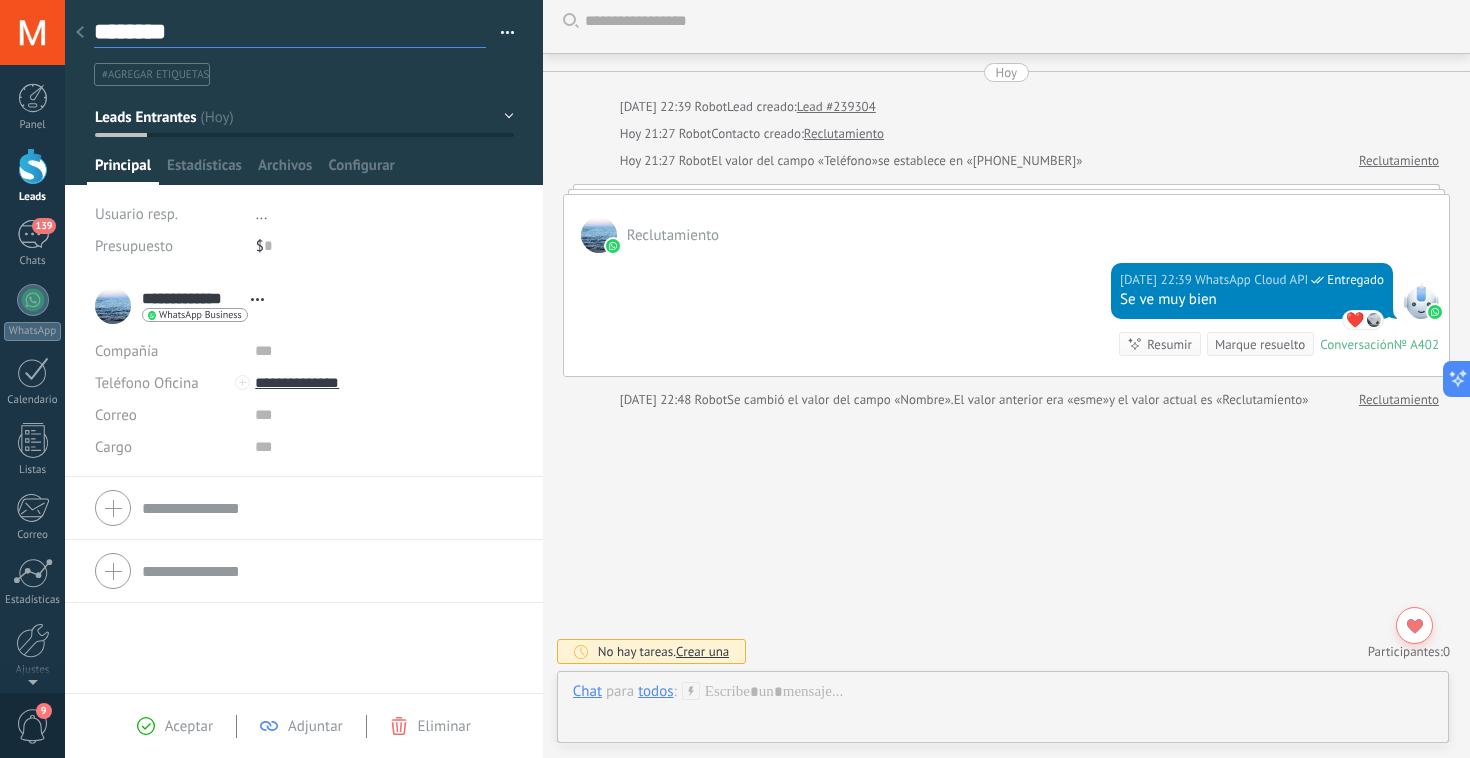 type on "*********" 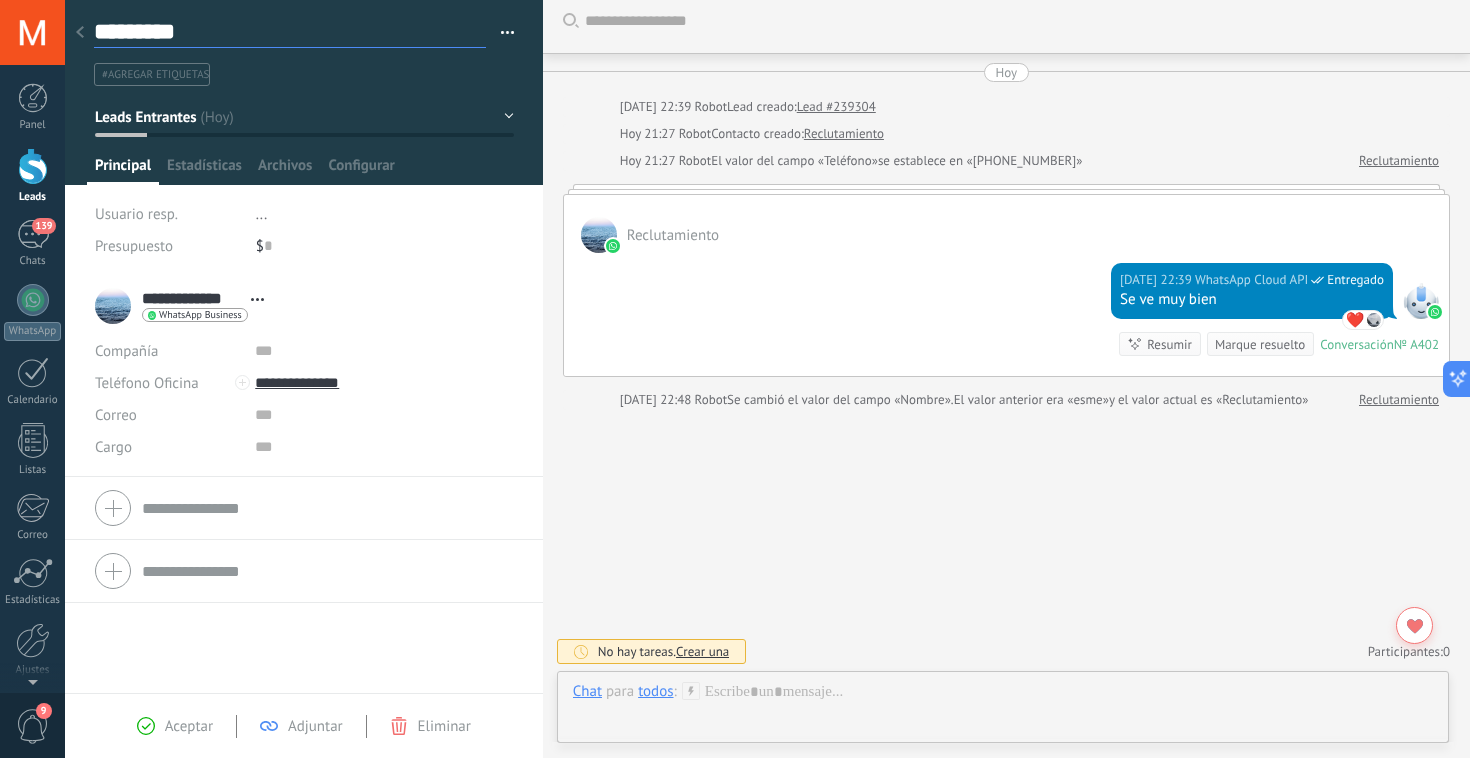 type on "*********" 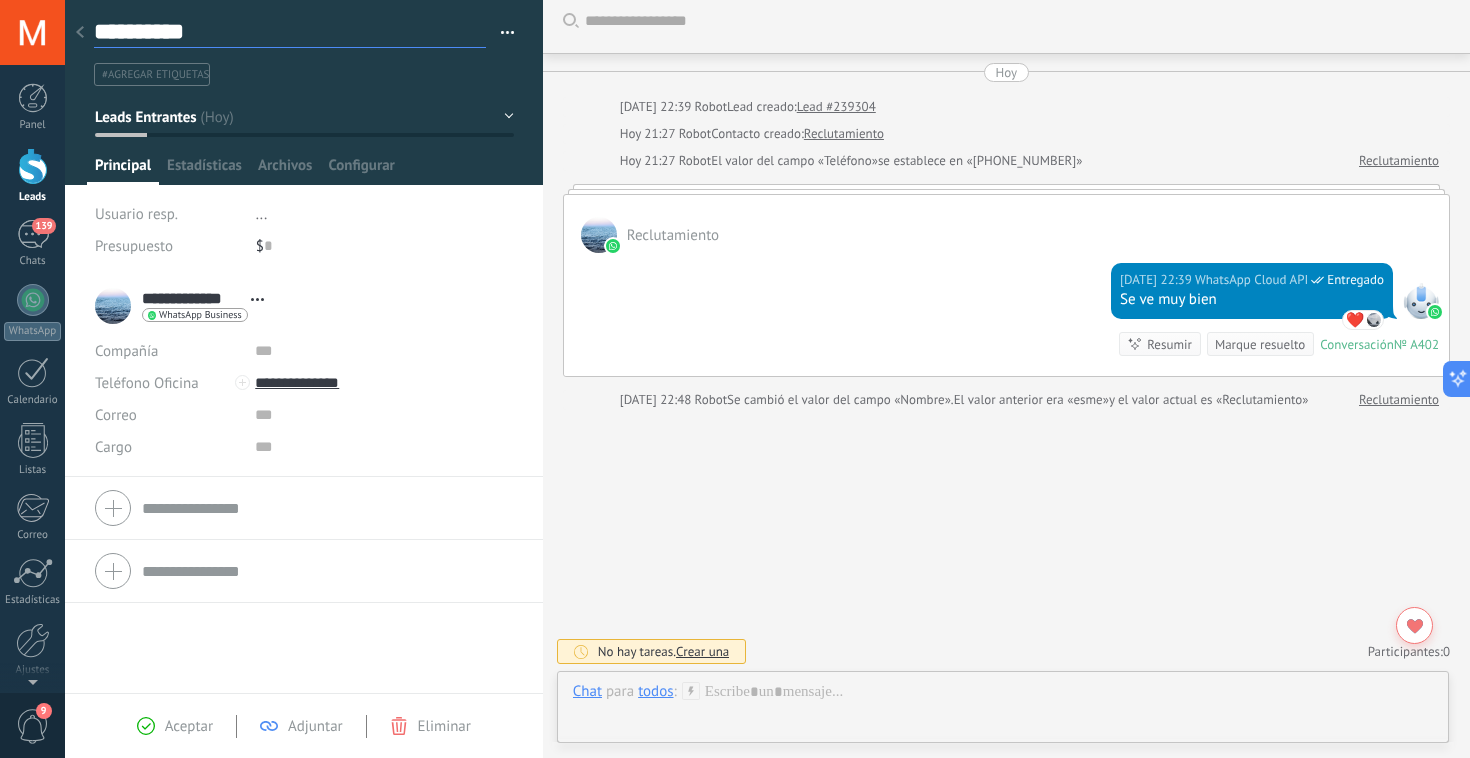type on "**********" 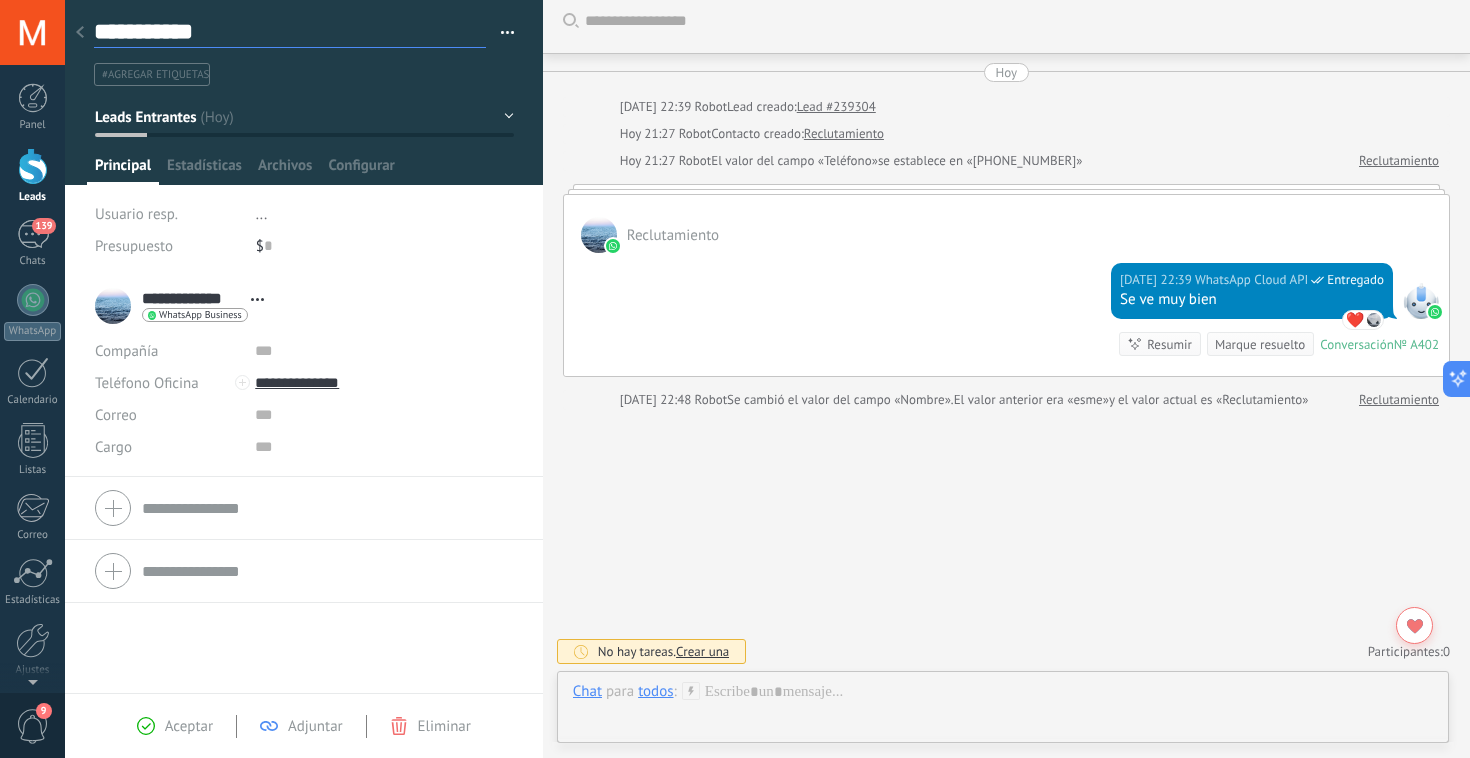 type on "**********" 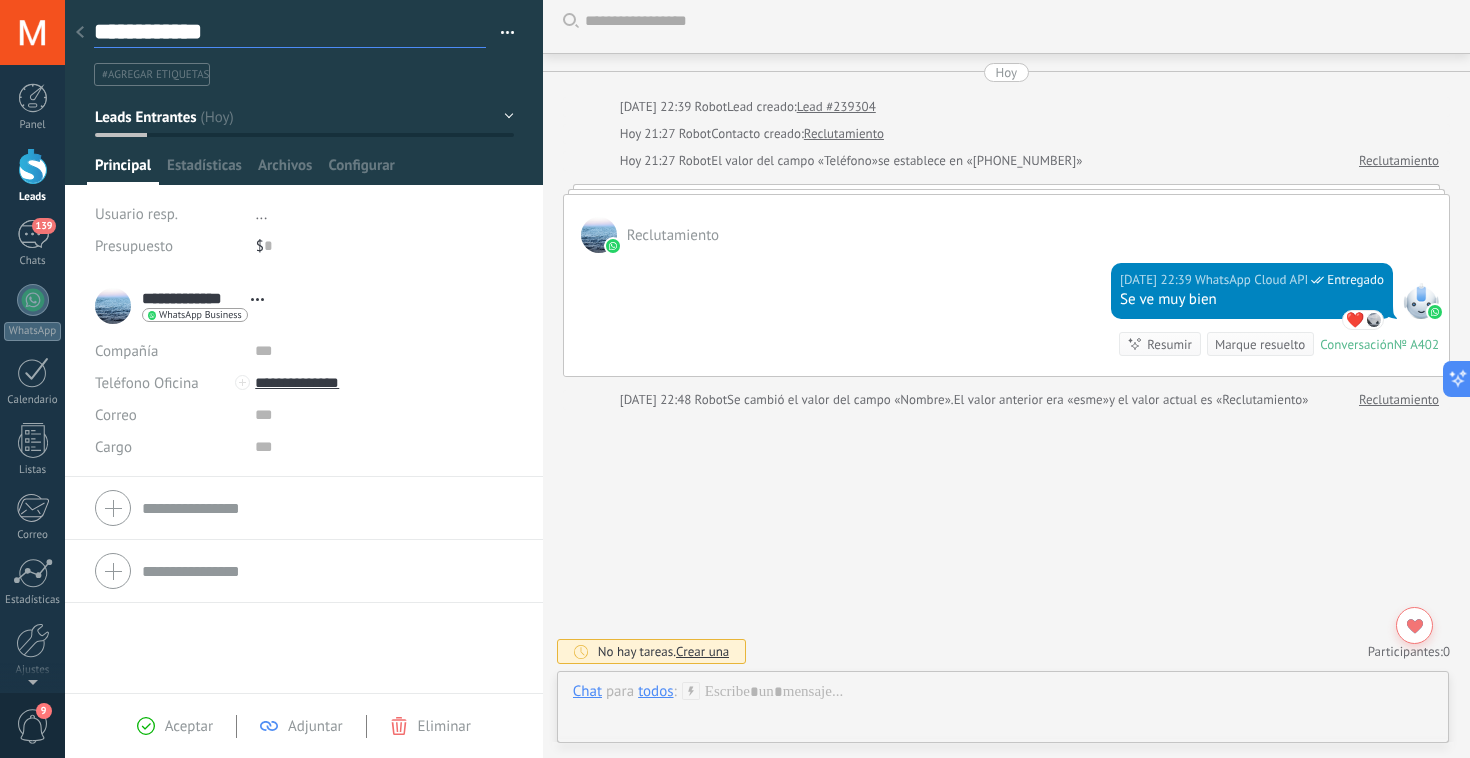 type on "**********" 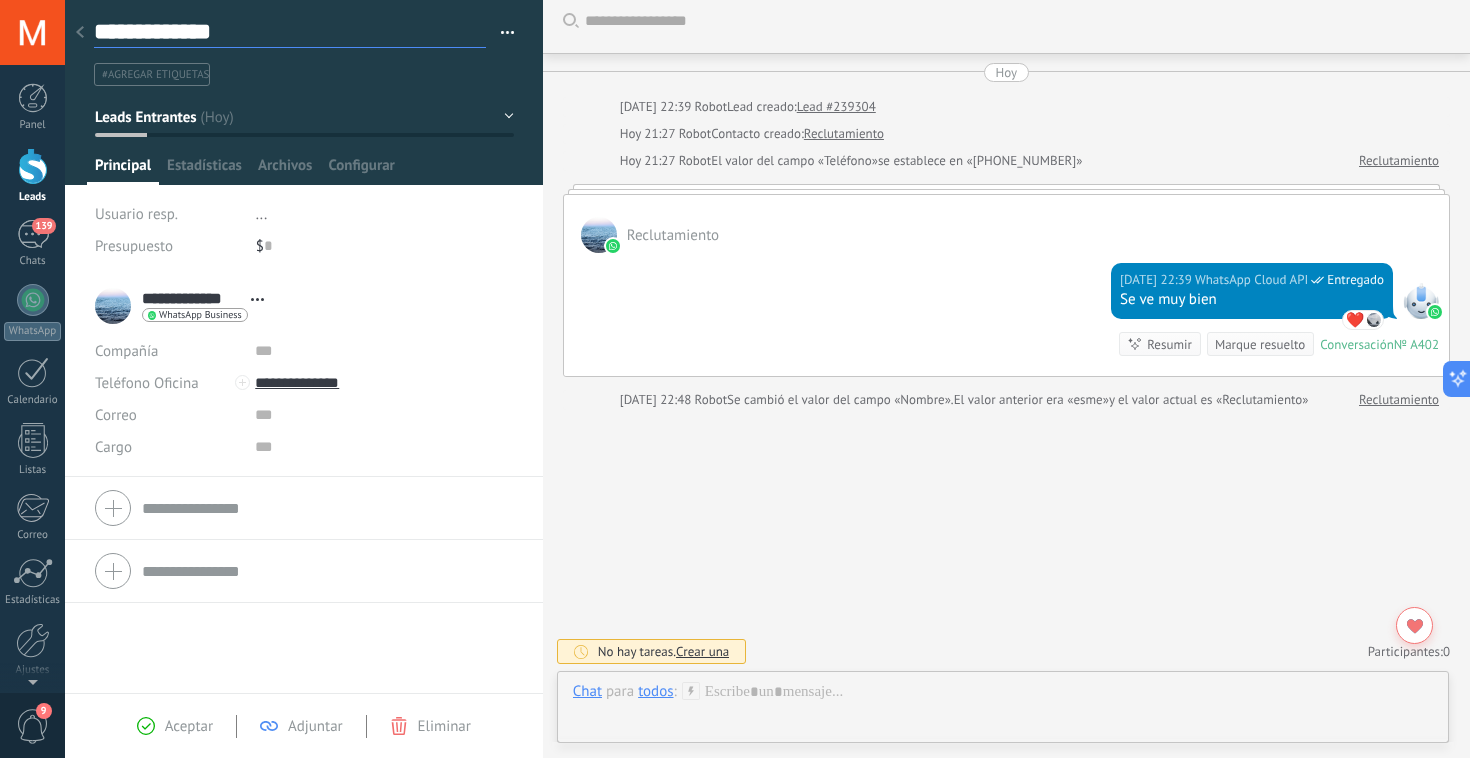 type on "**********" 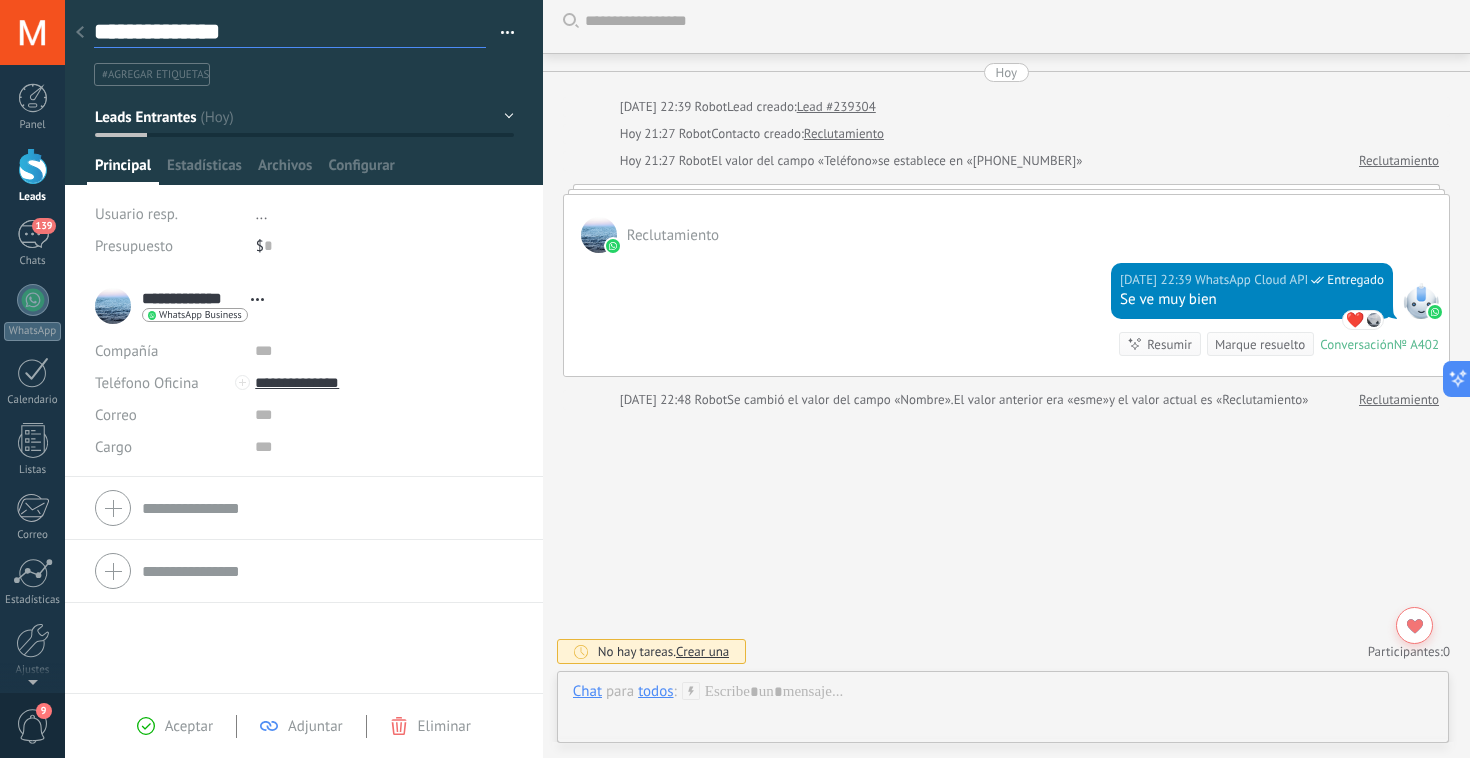 type on "**********" 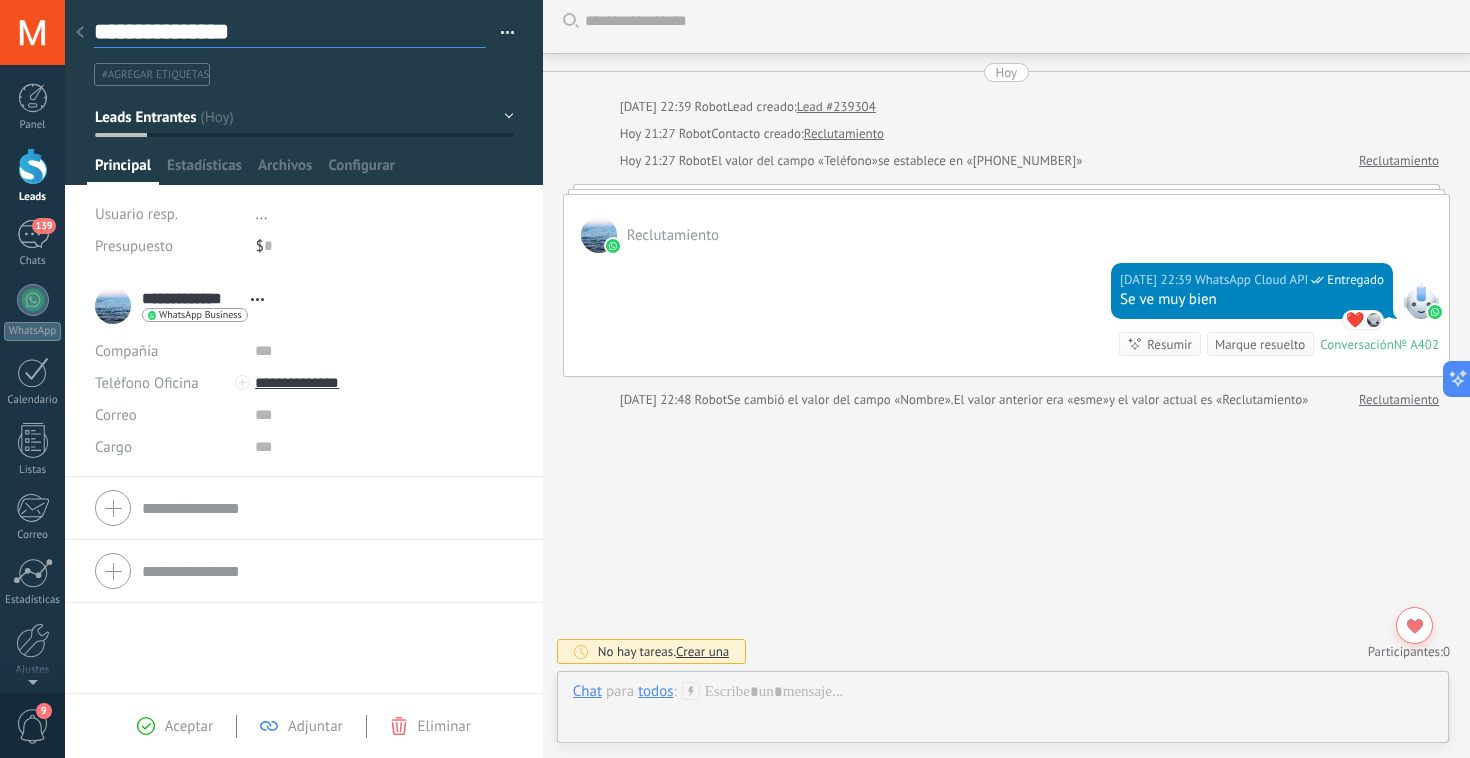 type on "**********" 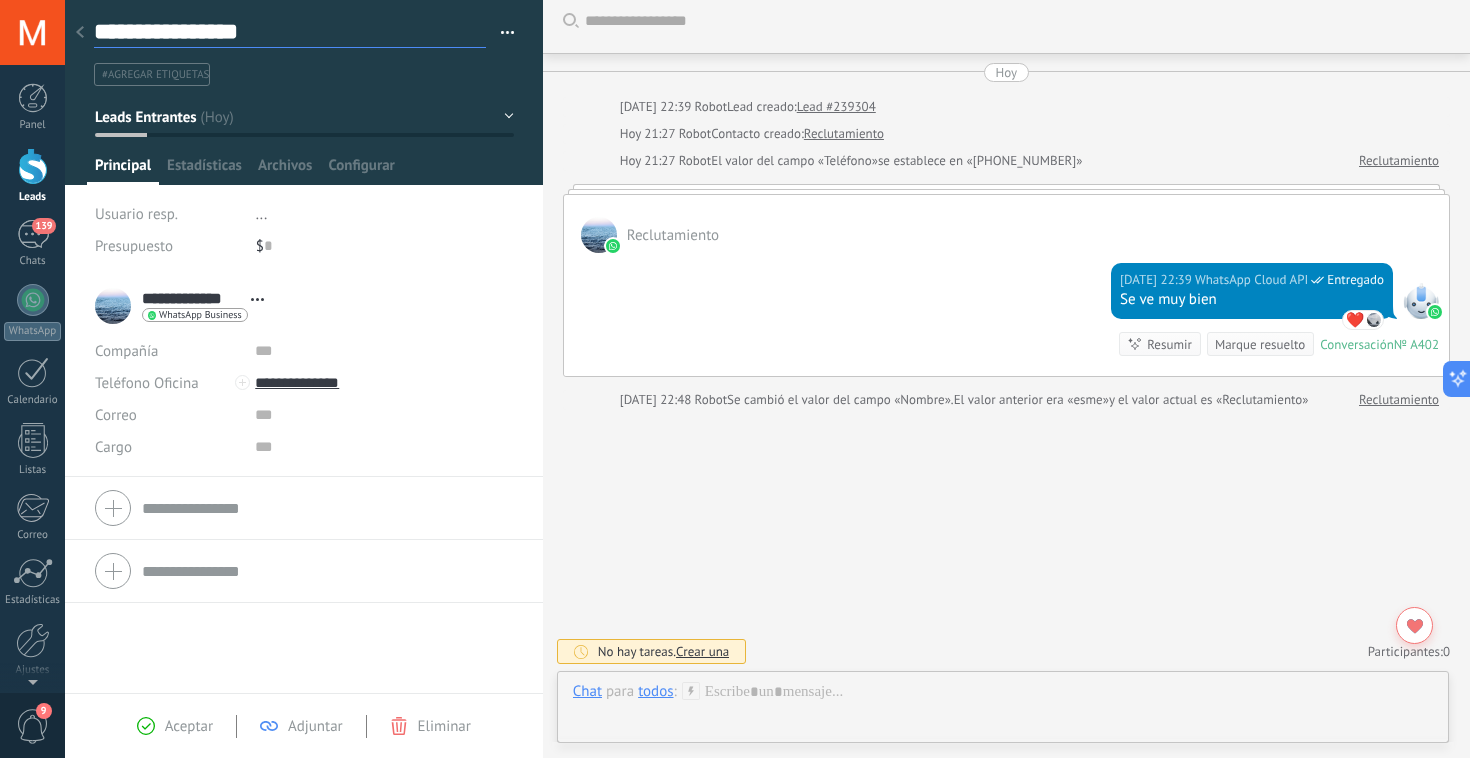 type on "**********" 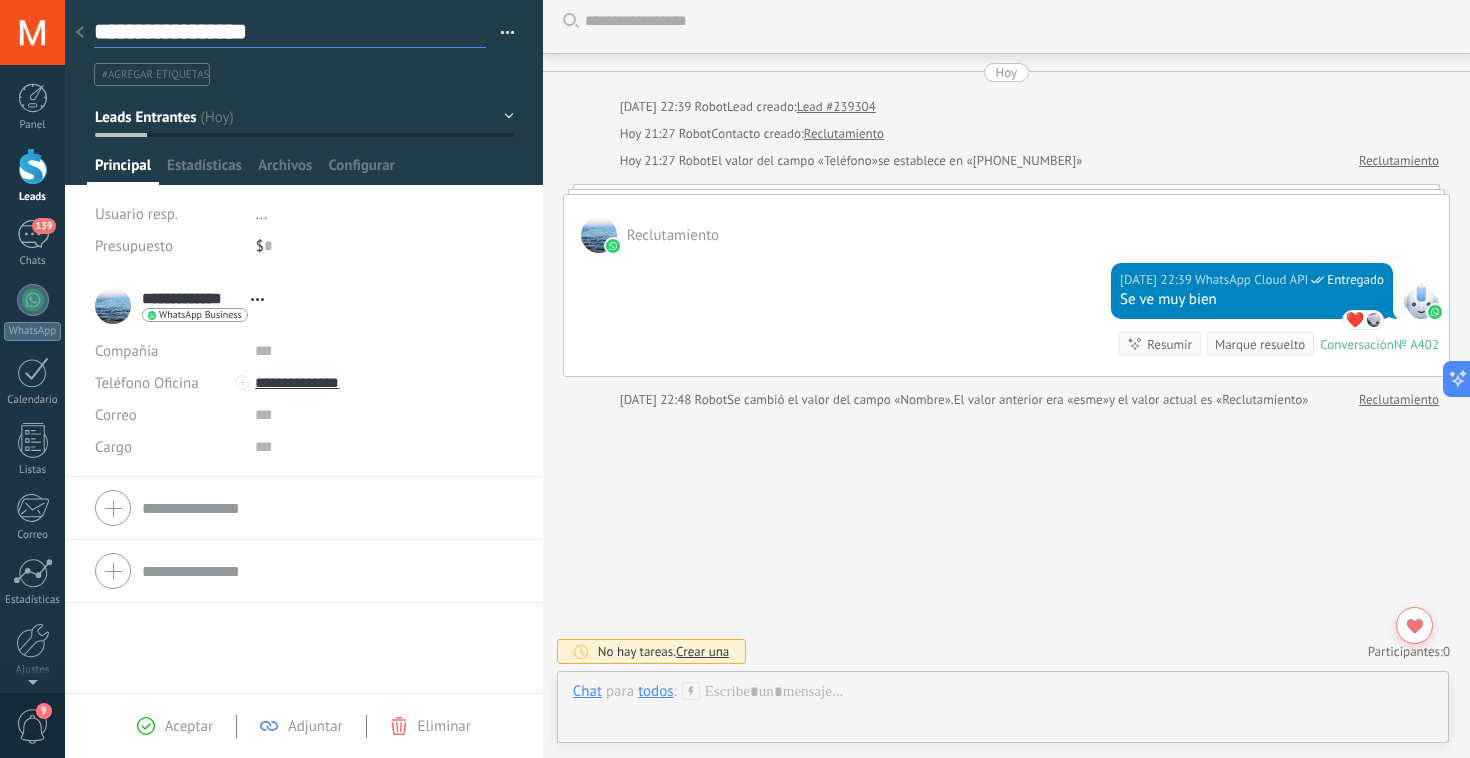 scroll, scrollTop: 30, scrollLeft: 0, axis: vertical 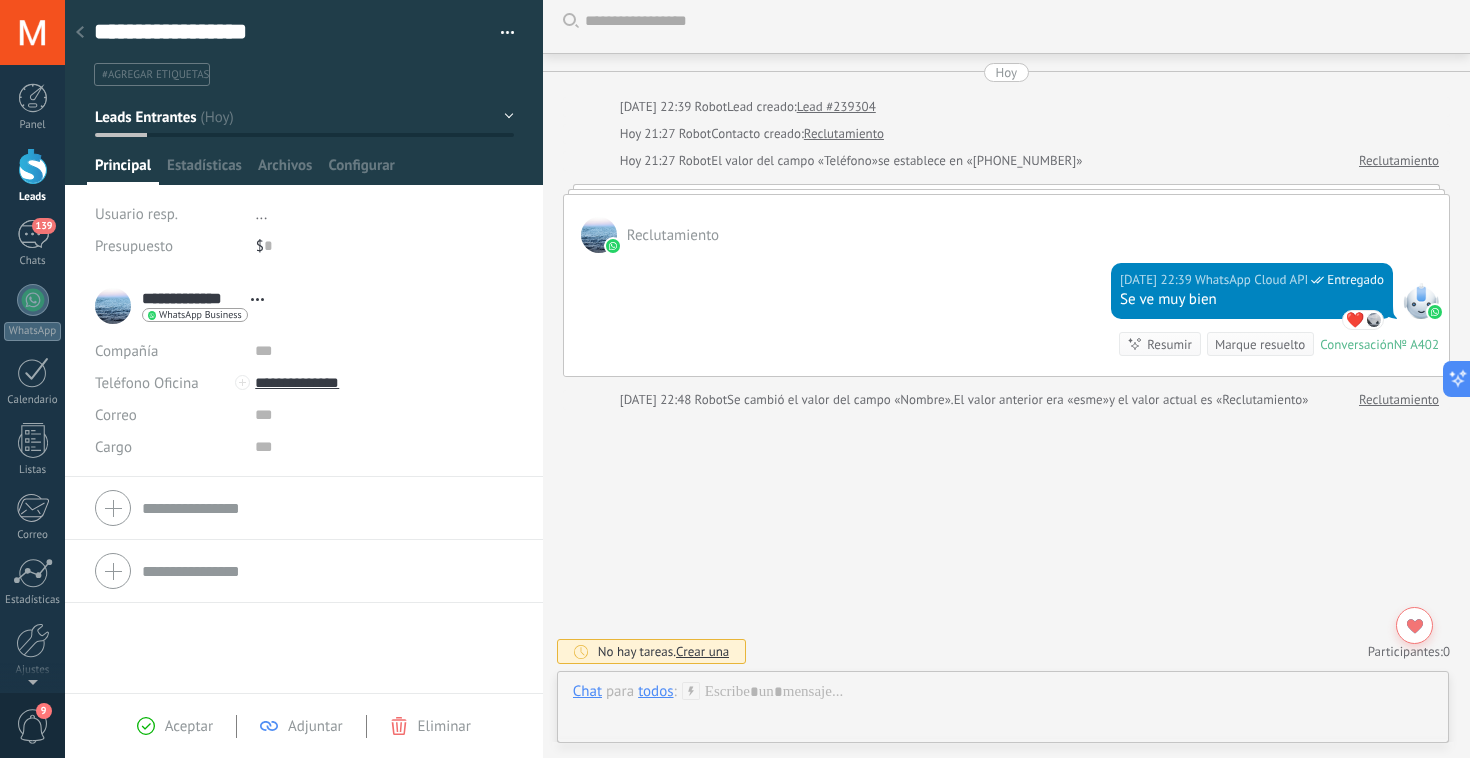 click on "#agregar etiquetas" at bounding box center (155, 75) 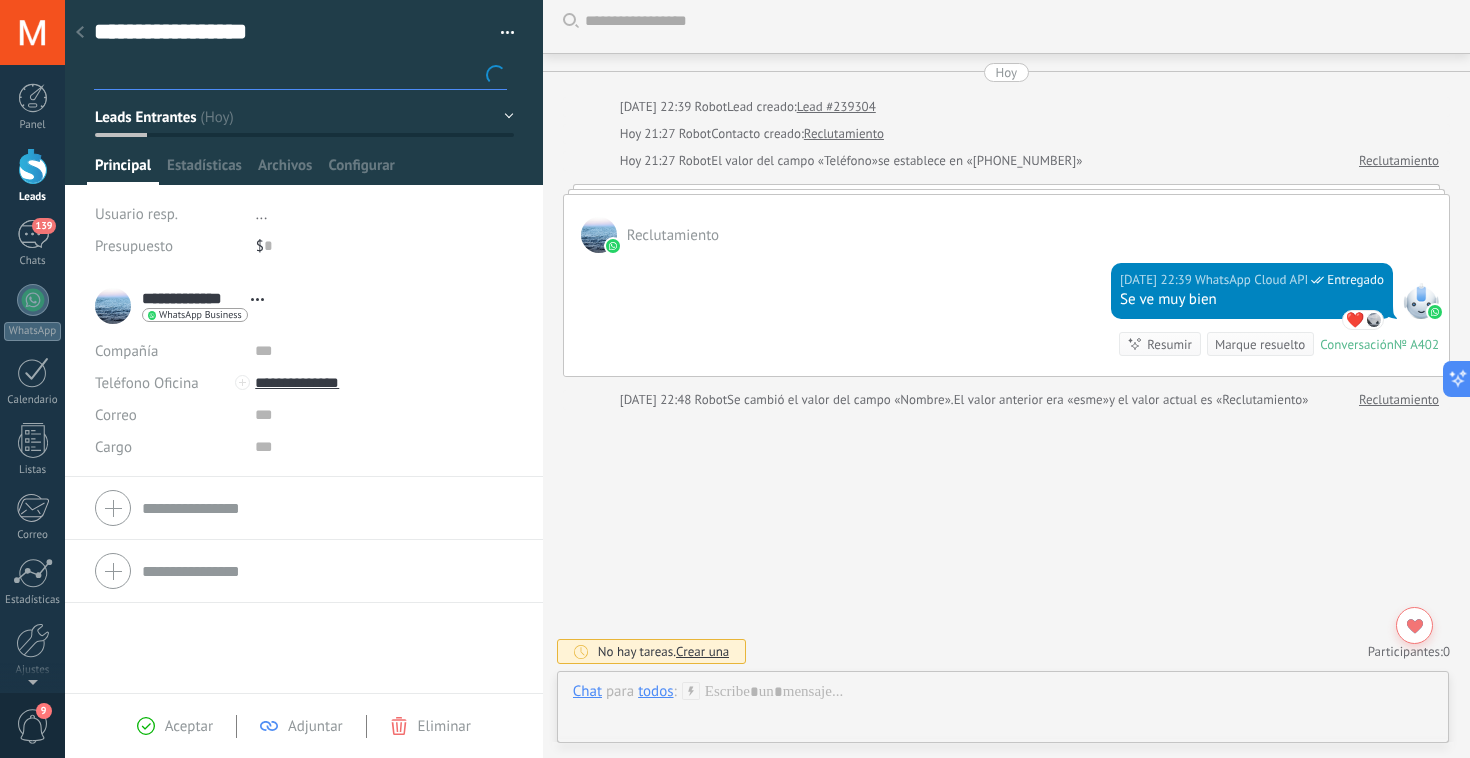 scroll, scrollTop: 0, scrollLeft: 0, axis: both 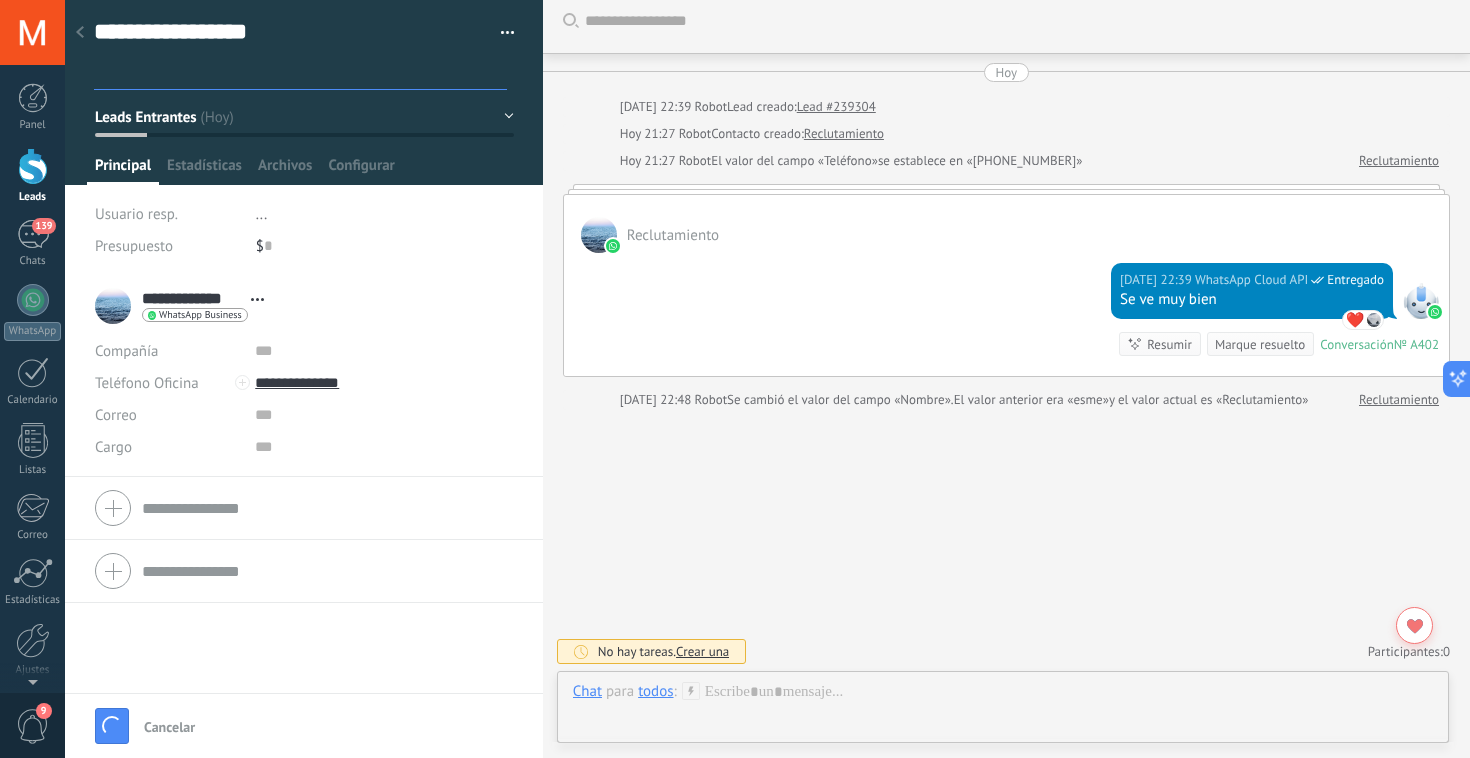 type on "**********" 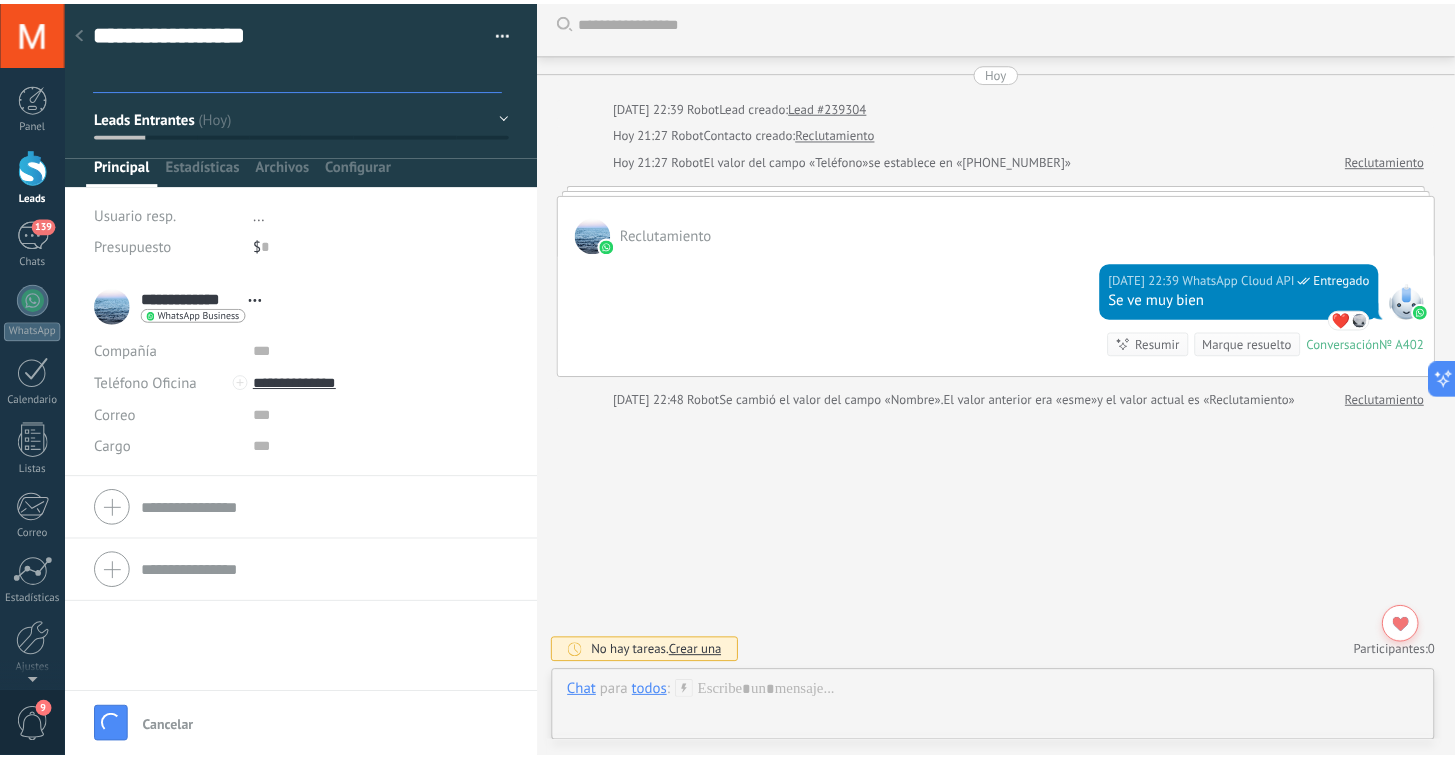 scroll, scrollTop: 92, scrollLeft: 0, axis: vertical 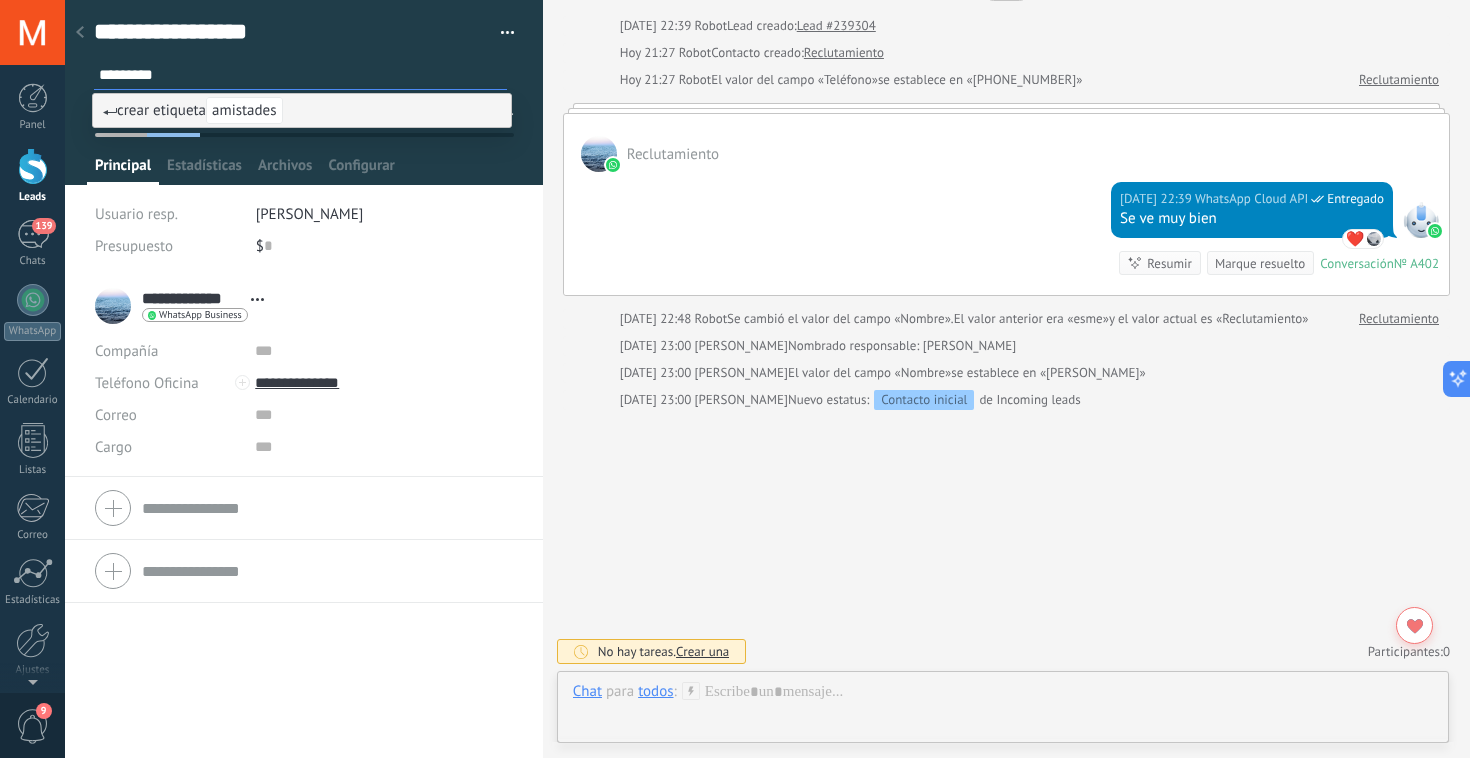 type on "*********" 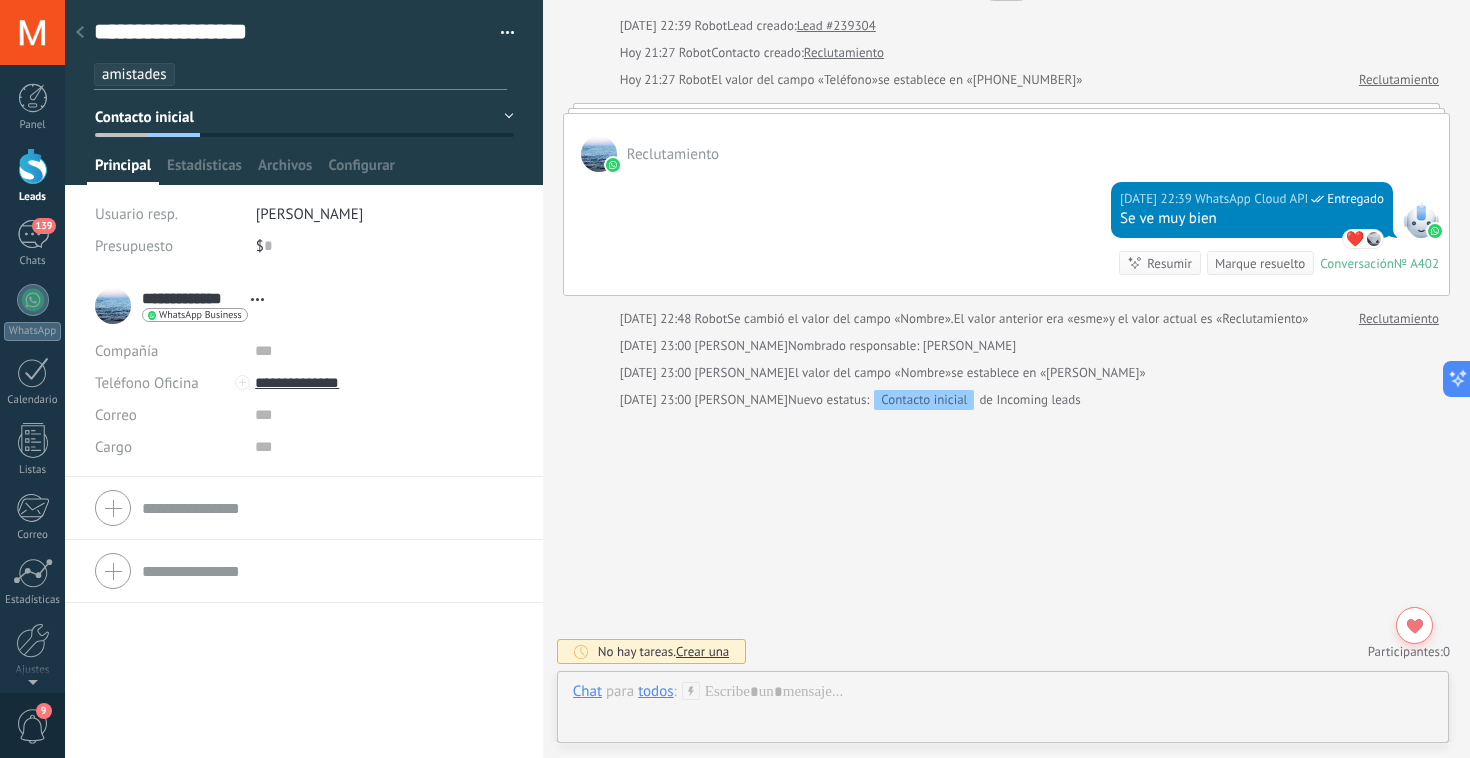 click on "Buscar Carga más [DATE] [DATE] 22:39 Robot  Lead creado:  Lead #239304 [DATE] 21:27 Robot  Contacto creado:  Reclutamiento [DATE] 21:27 Robot  El valor del campo «Teléfono»  se establece en «[PHONE_NUMBER]» Reclutamiento Reclutamiento  [DATE] 22:39 WhatsApp Cloud API  Entregado Se ve muy bien ❤️ Reclutamiento Conversación  № A402 Conversación № A402 Resumir Resumir Marque resuelto [DATE] 22:39 SalesBot: Se ve muy bien Conversación № A402 [DATE] 22:48 Robot  Se cambió el valor del campo «Nombre».  El valor anterior era «esme»  y el valor actual es «Reclutamiento» Reclutamiento [DATE] 23:00 [PERSON_NAME]  Nombrado responsable: [PERSON_NAME][DATE] 23:00 [PERSON_NAME] Spa  El valor del campo «Nombre»  se establece en «[PERSON_NAME]» [DATE] 23:00 [PERSON_NAME] Spa  Nuevo estatus: Contacto inicial de Incoming leads No hay tareas.  Crear una Participantes:  0 Agregar usuario Bots:  0" at bounding box center [1006, 333] 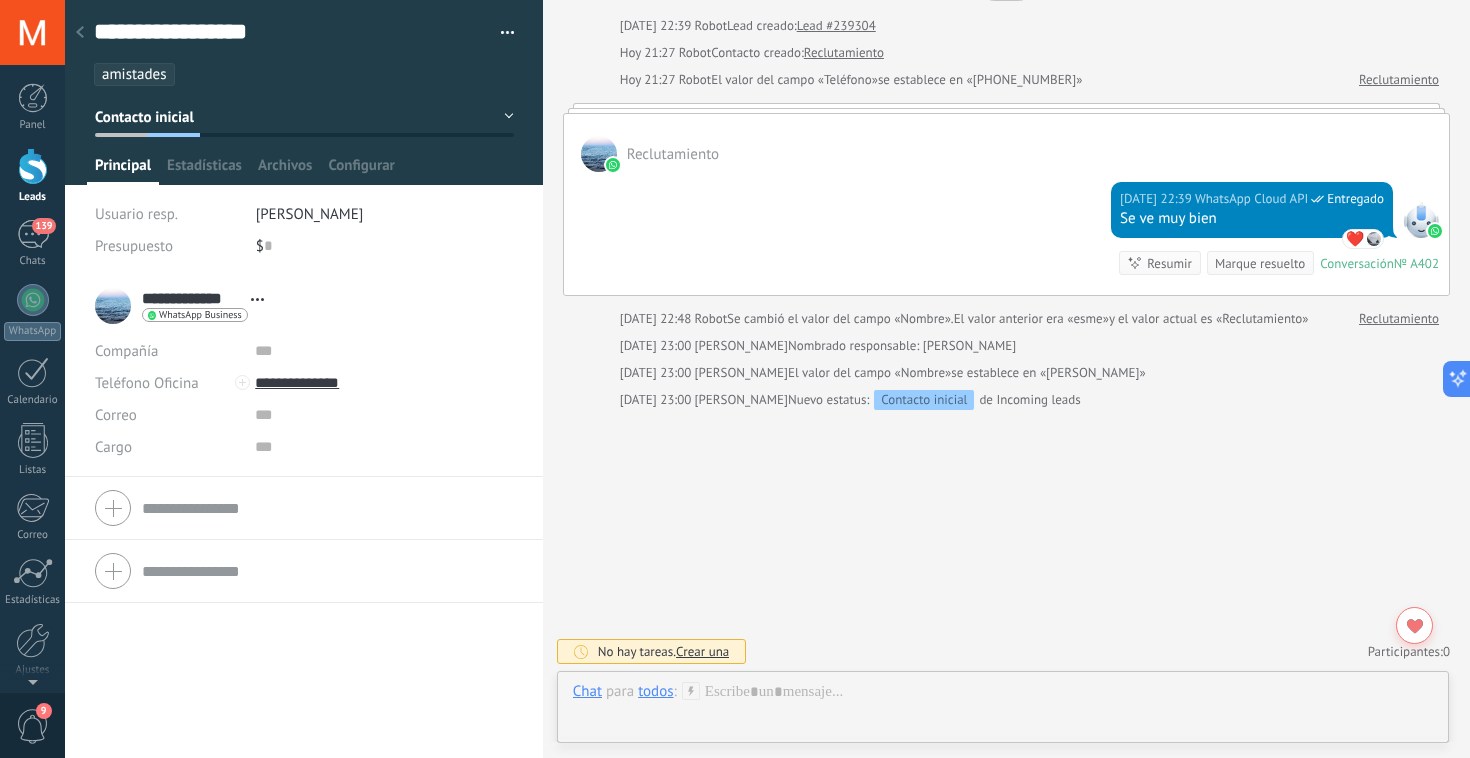 click on "Leads Entrantes" at bounding box center [145, 117] 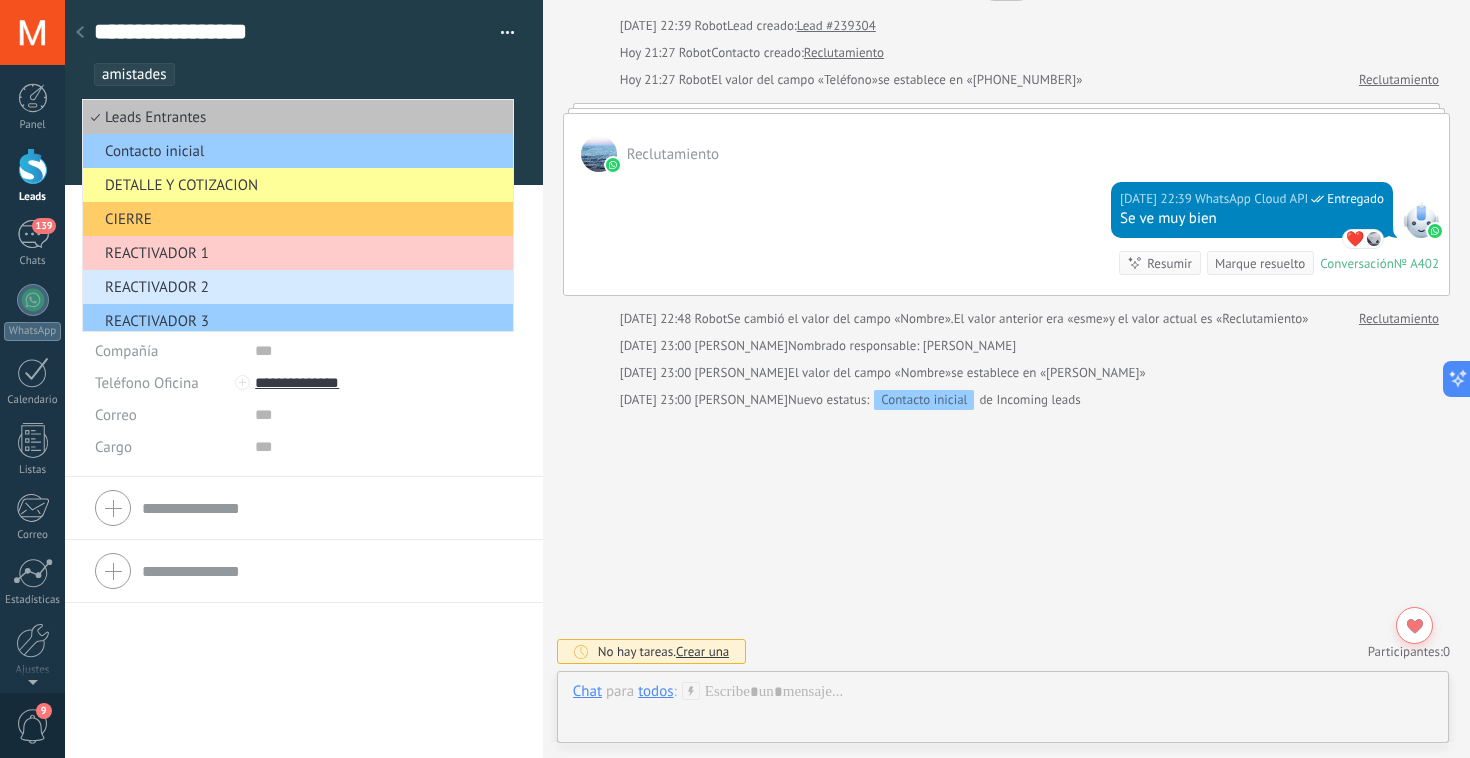 click on "Buscar Carga más [DATE] [DATE] 22:39 Robot  Lead creado:  Lead #239304 [DATE] 21:27 Robot  Contacto creado:  Reclutamiento [DATE] 21:27 Robot  El valor del campo «Teléfono»  se establece en «[PHONE_NUMBER]» Reclutamiento Reclutamiento  [DATE] 22:39 WhatsApp Cloud API  Entregado Se ve muy bien ❤️ Reclutamiento Conversación  № A402 Conversación № A402 Resumir Resumir Marque resuelto [DATE] 22:39 SalesBot: Se ve muy bien Conversación № A402 [DATE] 22:48 Robot  Se cambió el valor del campo «Nombre».  El valor anterior era «esme»  y el valor actual es «Reclutamiento» Reclutamiento [DATE] 23:00 [PERSON_NAME]  Nombrado responsable: [PERSON_NAME][DATE] 23:00 [PERSON_NAME] Spa  El valor del campo «Nombre»  se establece en «[PERSON_NAME]» [DATE] 23:00 [PERSON_NAME] Spa  Nuevo estatus: Contacto inicial de Incoming leads No hay tareas.  Crear una Participantes:  0 Agregar usuario Bots:  0" at bounding box center [1006, 333] 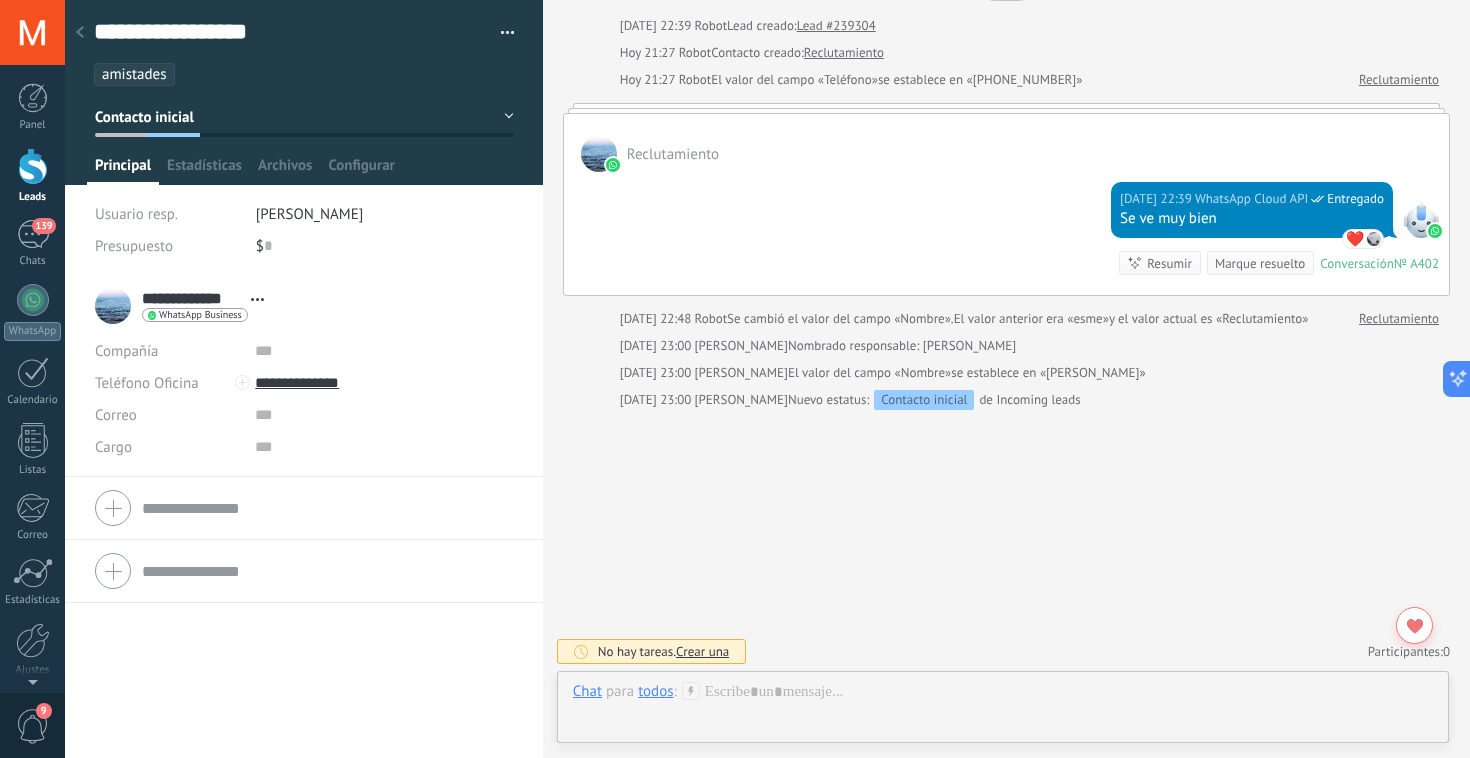 click on "Leads Entrantes" at bounding box center [304, 117] 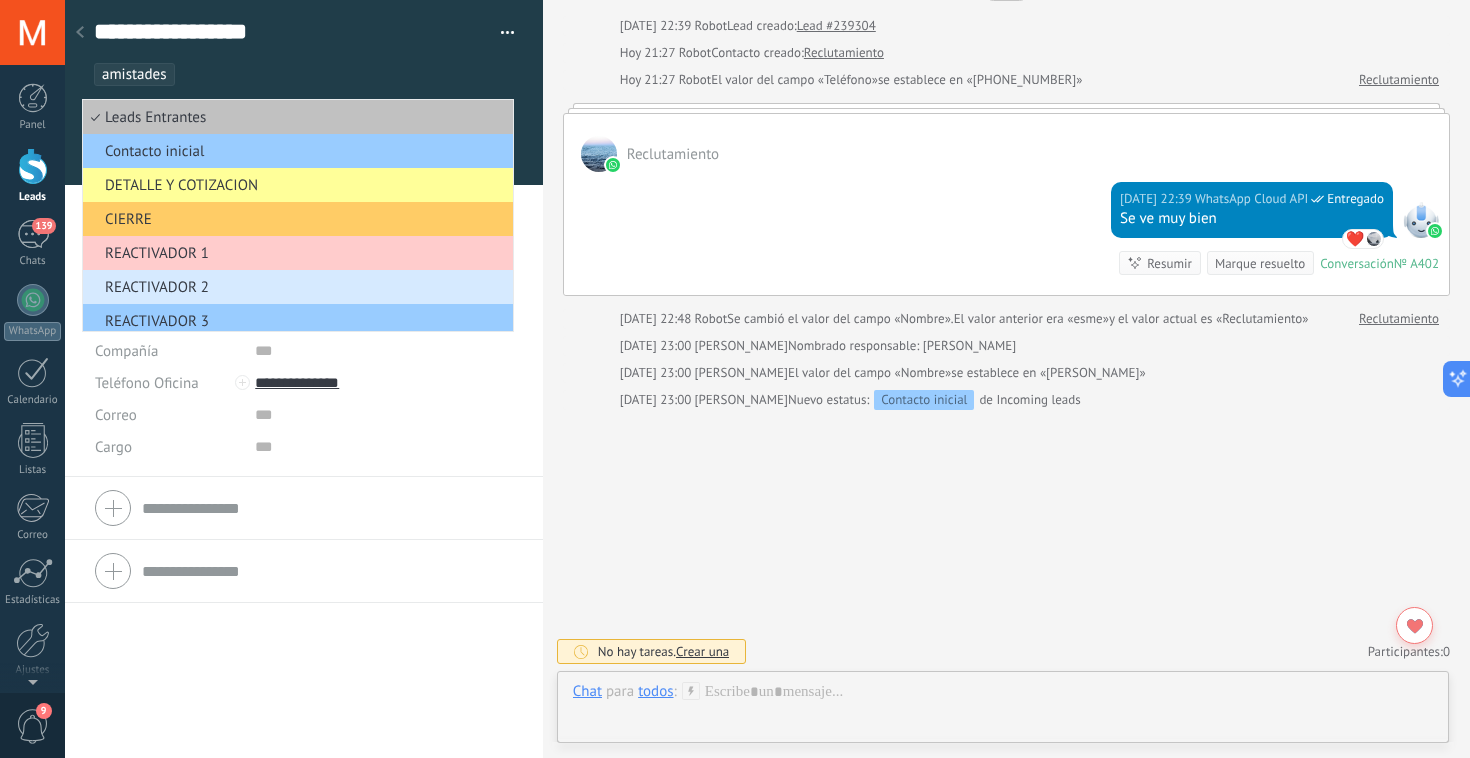 click on "Buscar Carga más [DATE] [DATE] 22:39 Robot  Lead creado:  Lead #239304 [DATE] 21:27 Robot  Contacto creado:  Reclutamiento [DATE] 21:27 Robot  El valor del campo «Teléfono»  se establece en «[PHONE_NUMBER]» Reclutamiento Reclutamiento  [DATE] 22:39 WhatsApp Cloud API  Entregado Se ve muy bien ❤️ Reclutamiento Conversación  № A402 Conversación № A402 Resumir Resumir Marque resuelto [DATE] 22:39 SalesBot: Se ve muy bien Conversación № A402 [DATE] 22:48 Robot  Se cambió el valor del campo «Nombre».  El valor anterior era «esme»  y el valor actual es «Reclutamiento» Reclutamiento [DATE] 23:00 [PERSON_NAME]  Nombrado responsable: [PERSON_NAME][DATE] 23:00 [PERSON_NAME] Spa  El valor del campo «Nombre»  se establece en «[PERSON_NAME]» [DATE] 23:00 [PERSON_NAME] Spa  Nuevo estatus: Contacto inicial de Incoming leads No hay tareas.  Crear una Participantes:  0 Agregar usuario Bots:  0" at bounding box center (1006, 333) 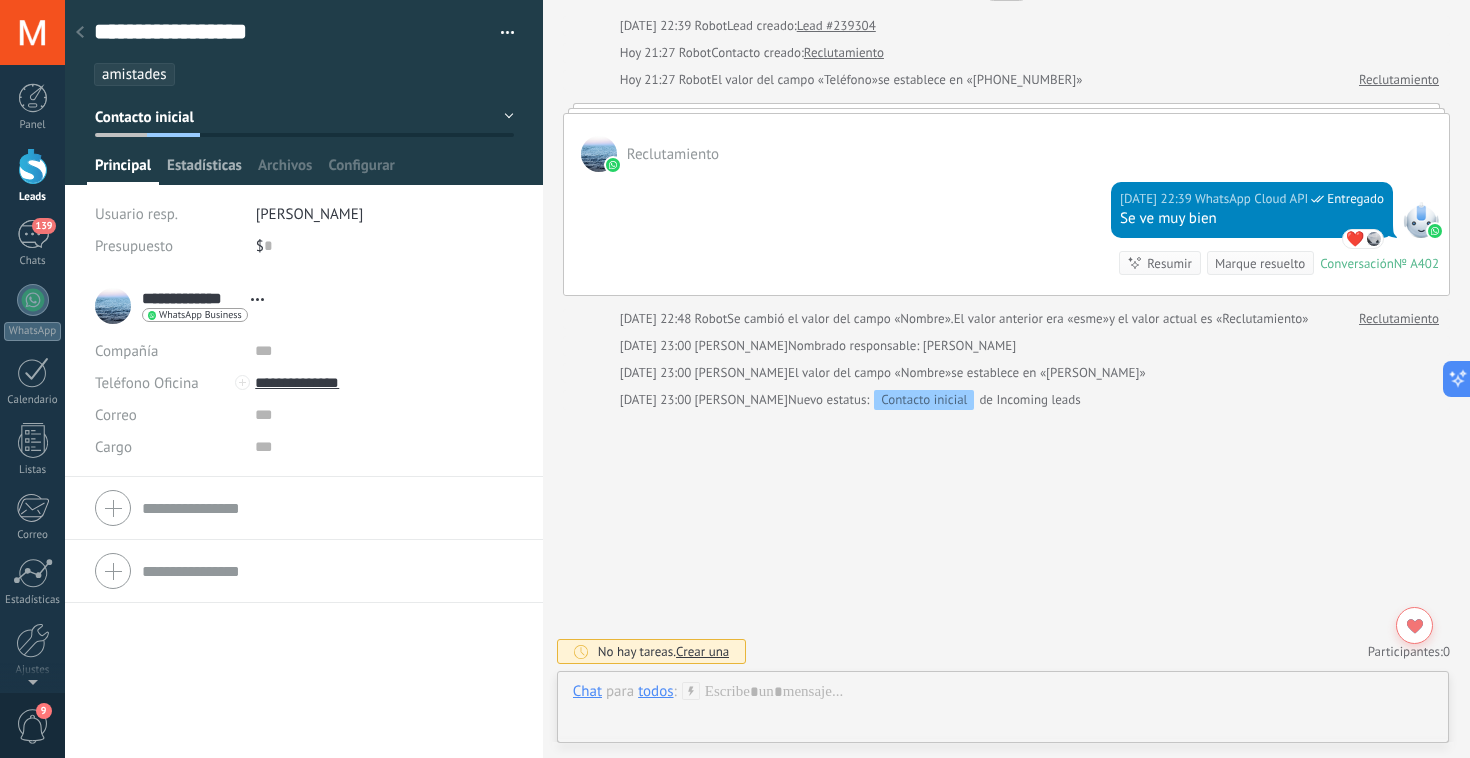 click on "Estadísticas" at bounding box center (204, 170) 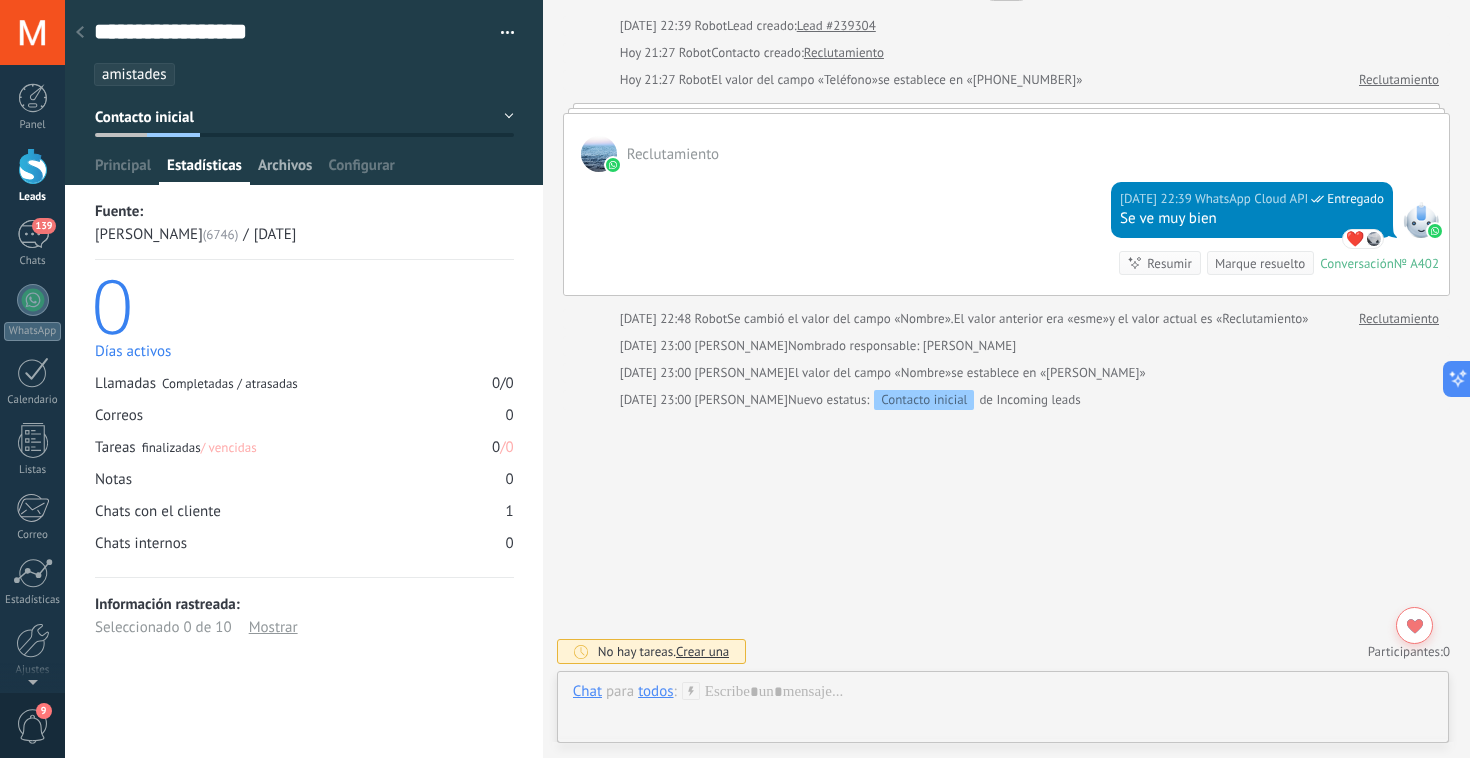 click on "Archivos" at bounding box center [285, 170] 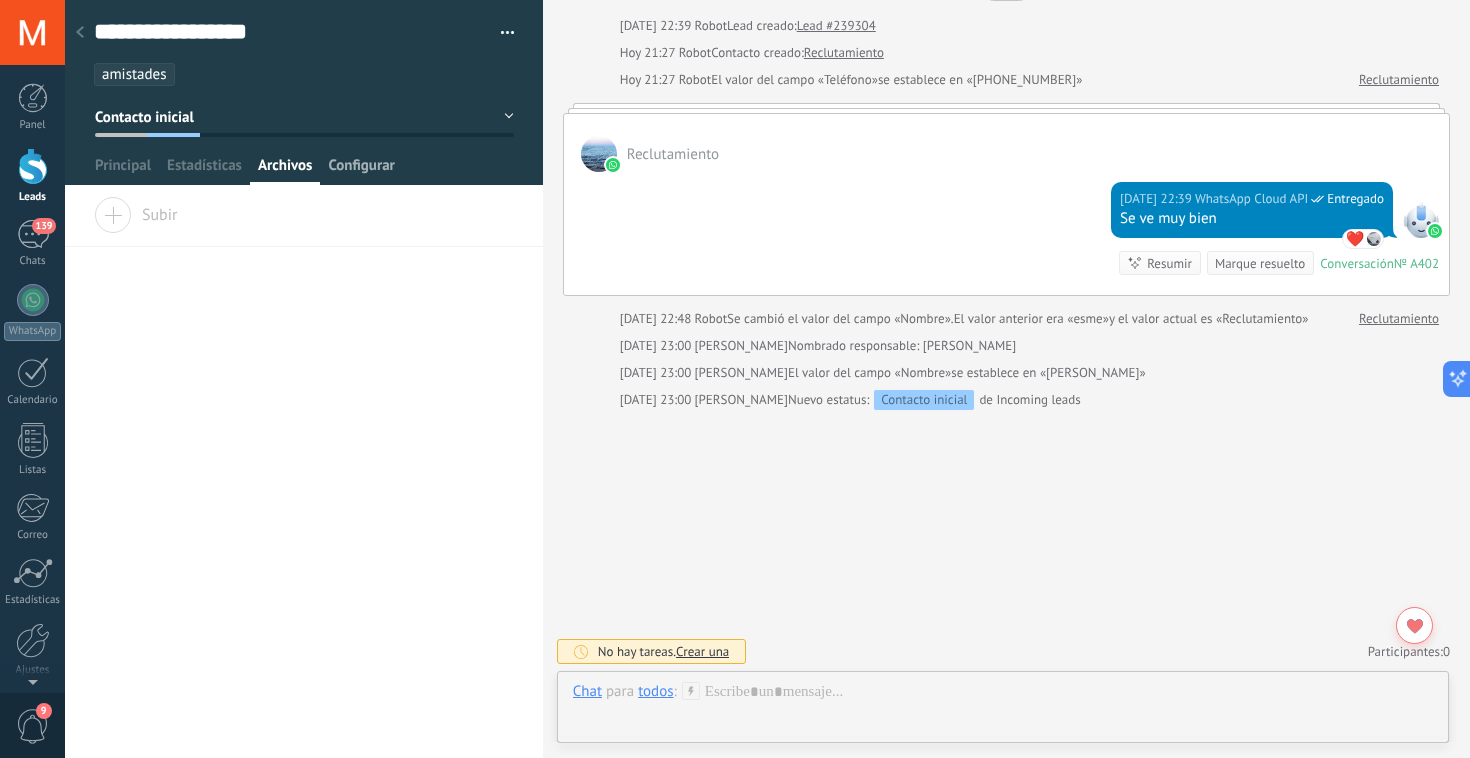 click on "Configurar" at bounding box center [361, 170] 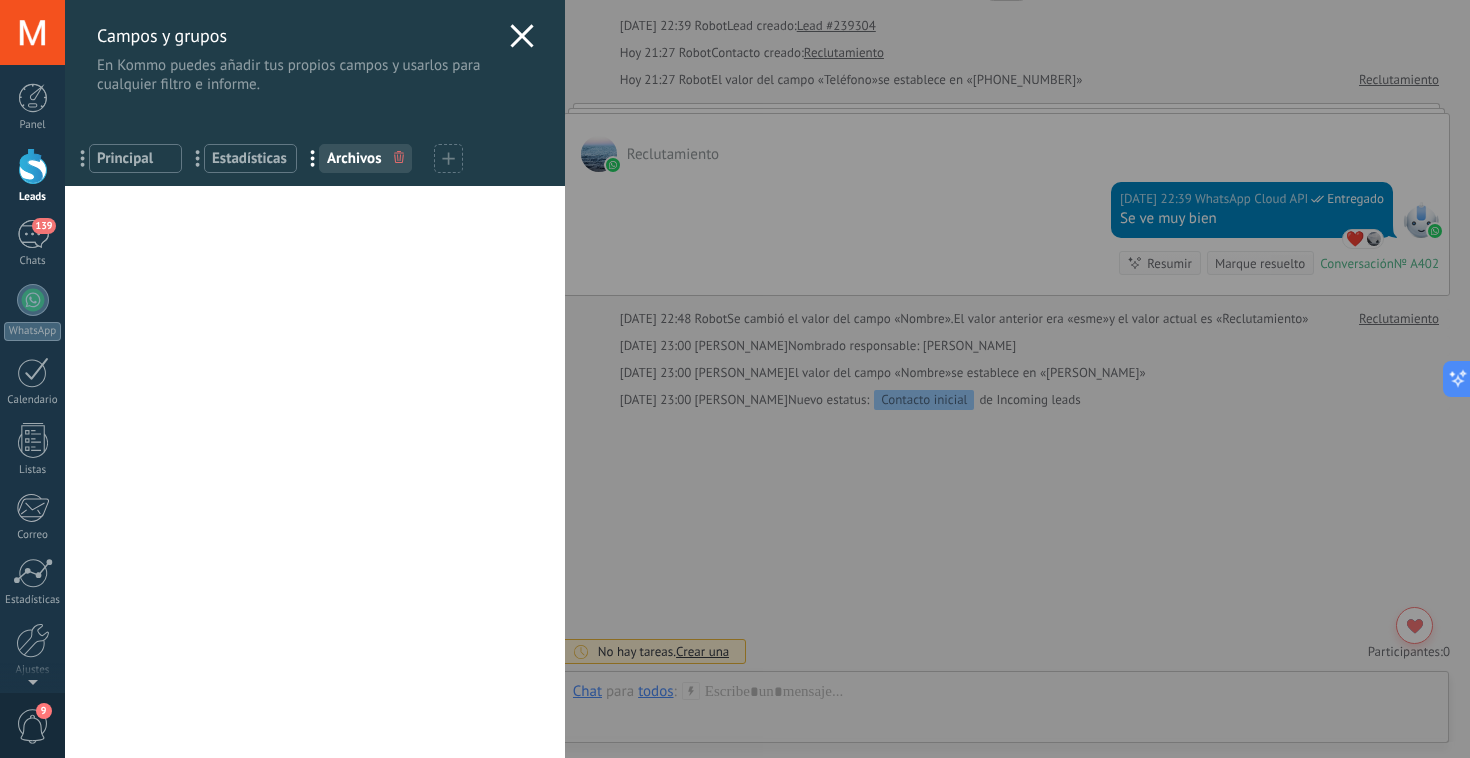 click on "Campos y grupos En Kommo puedes añadir tus propios campos y usarlos para cualquier filtro e informe." at bounding box center (315, 47) 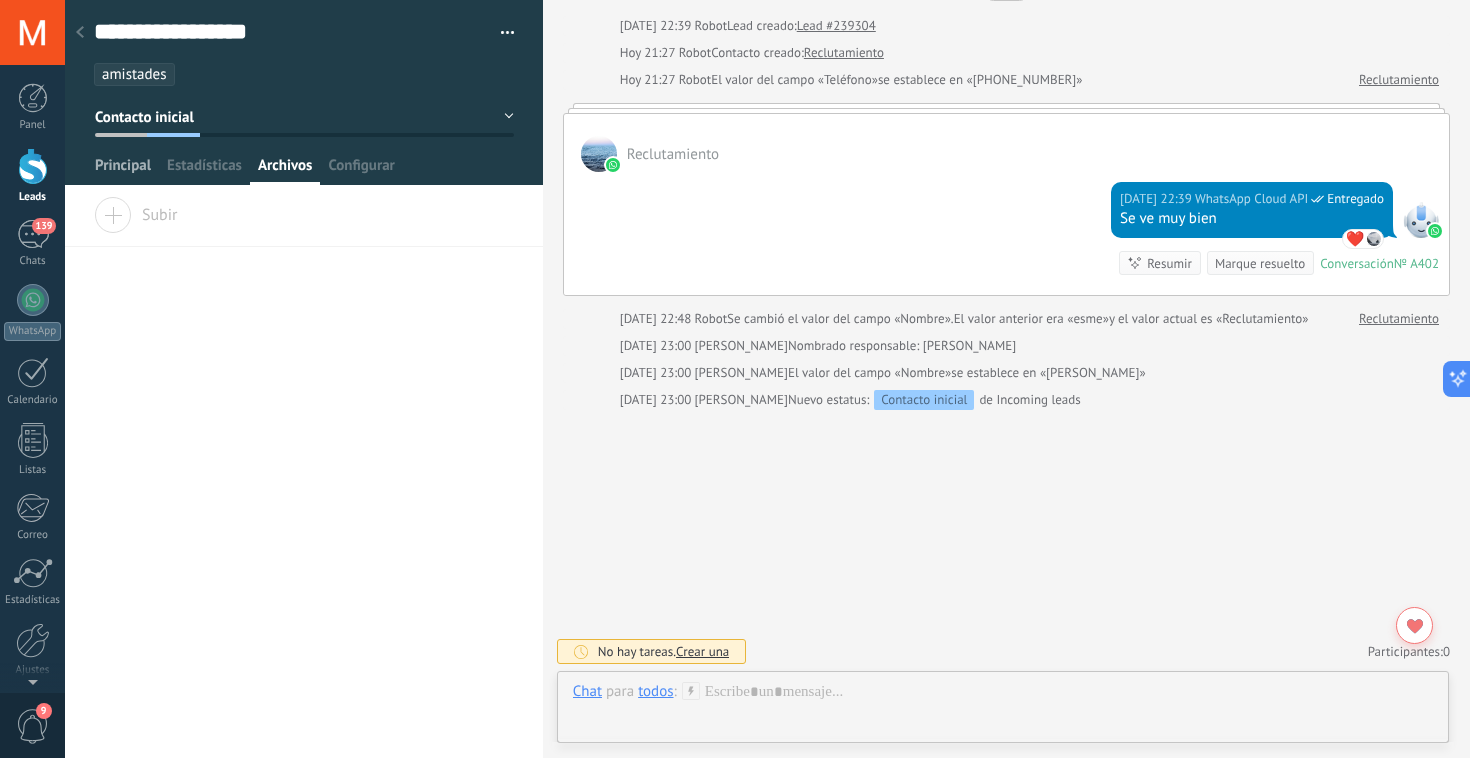 click on "Principal" at bounding box center [123, 170] 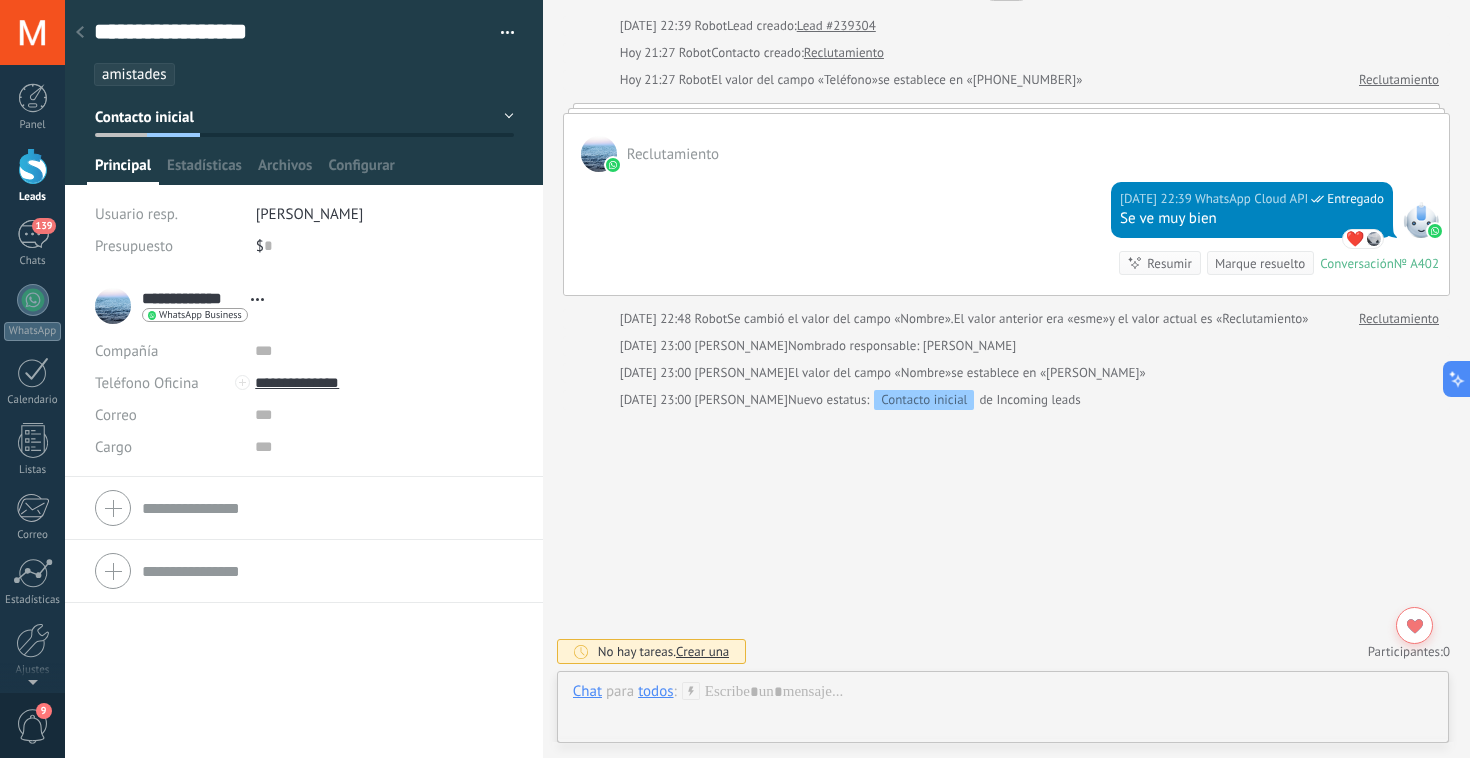 click on "**********" at bounding box center (304, 516) 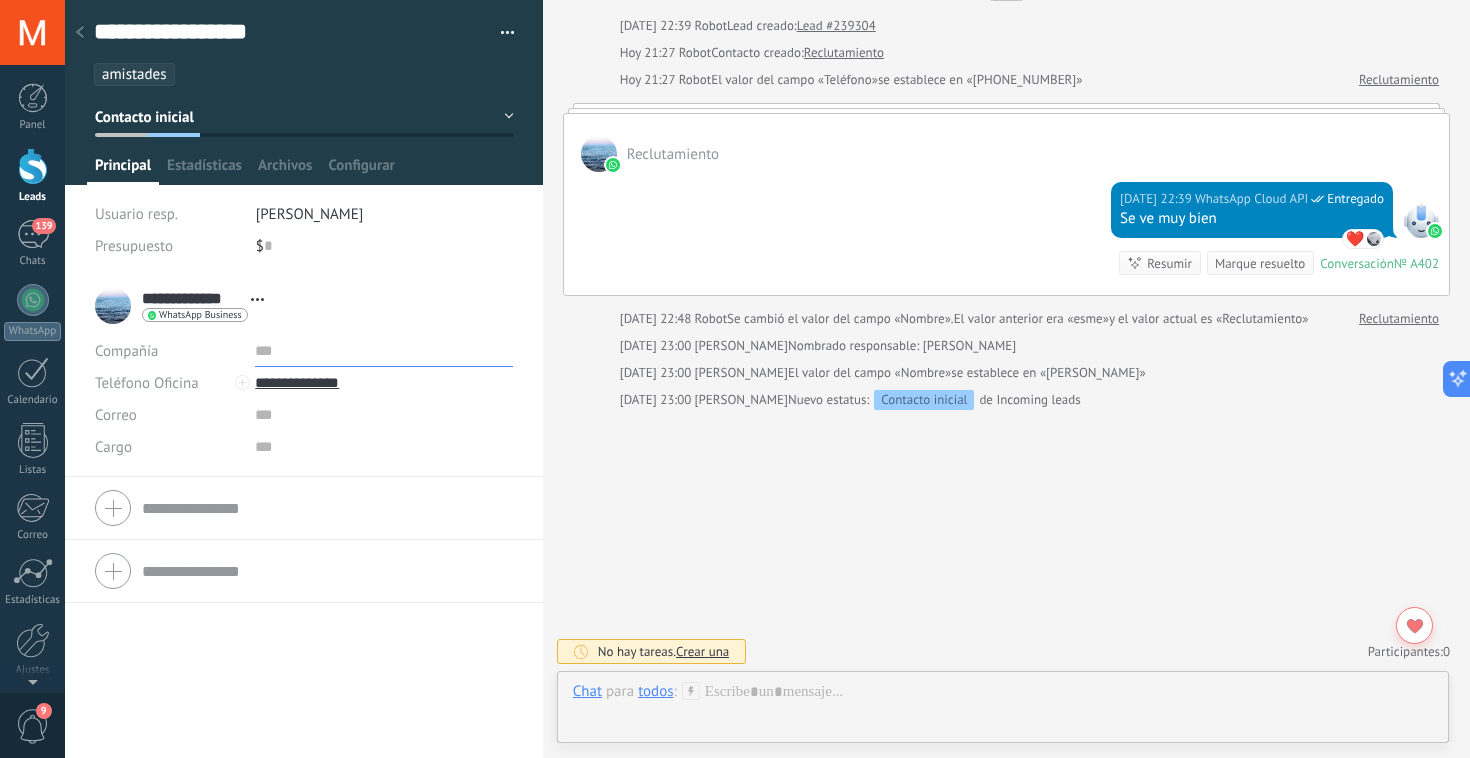 click at bounding box center (383, 351) 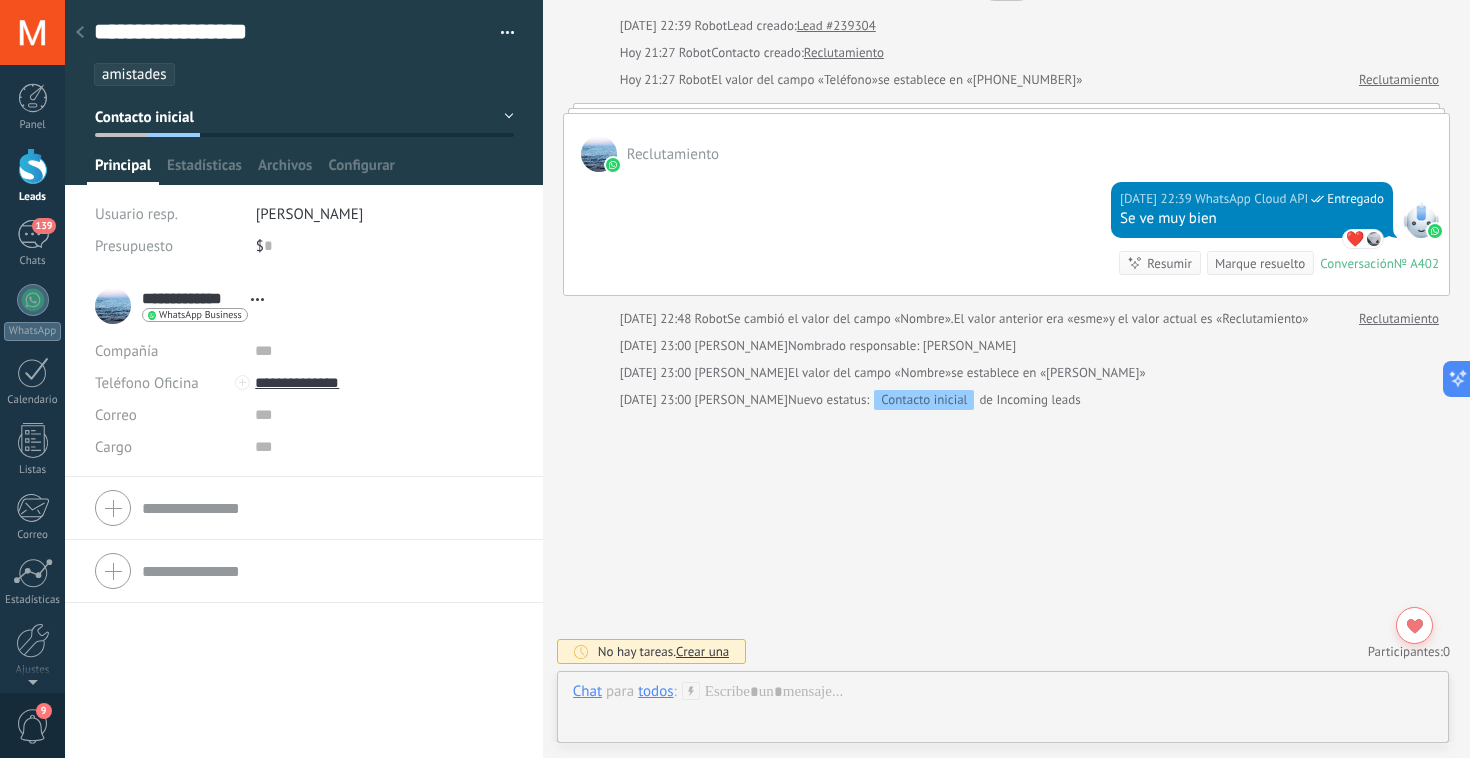 click on "Usuario resp. [PERSON_NAME] Spa Presupuesto
$
0" at bounding box center [304, 236] 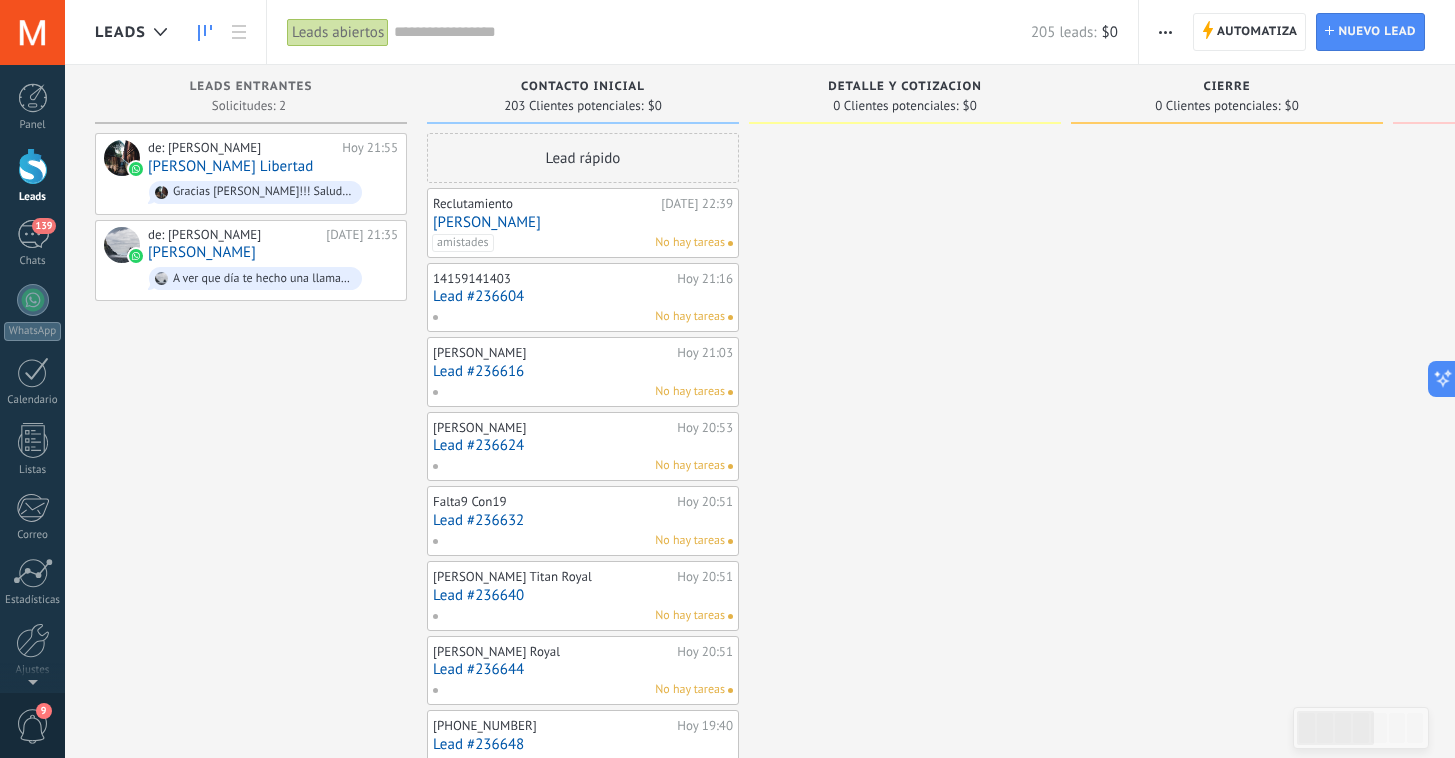 click on "de: [PERSON_NAME] SPA [DATE] 21:55 [PERSON_NAME] Libertad Gracias [PERSON_NAME]!!! Saludos!! de: [PERSON_NAME] SPA [DATE] 21:35 [PERSON_NAME] A ver que día te hecho una llamada para saludarte" at bounding box center [251, 904] 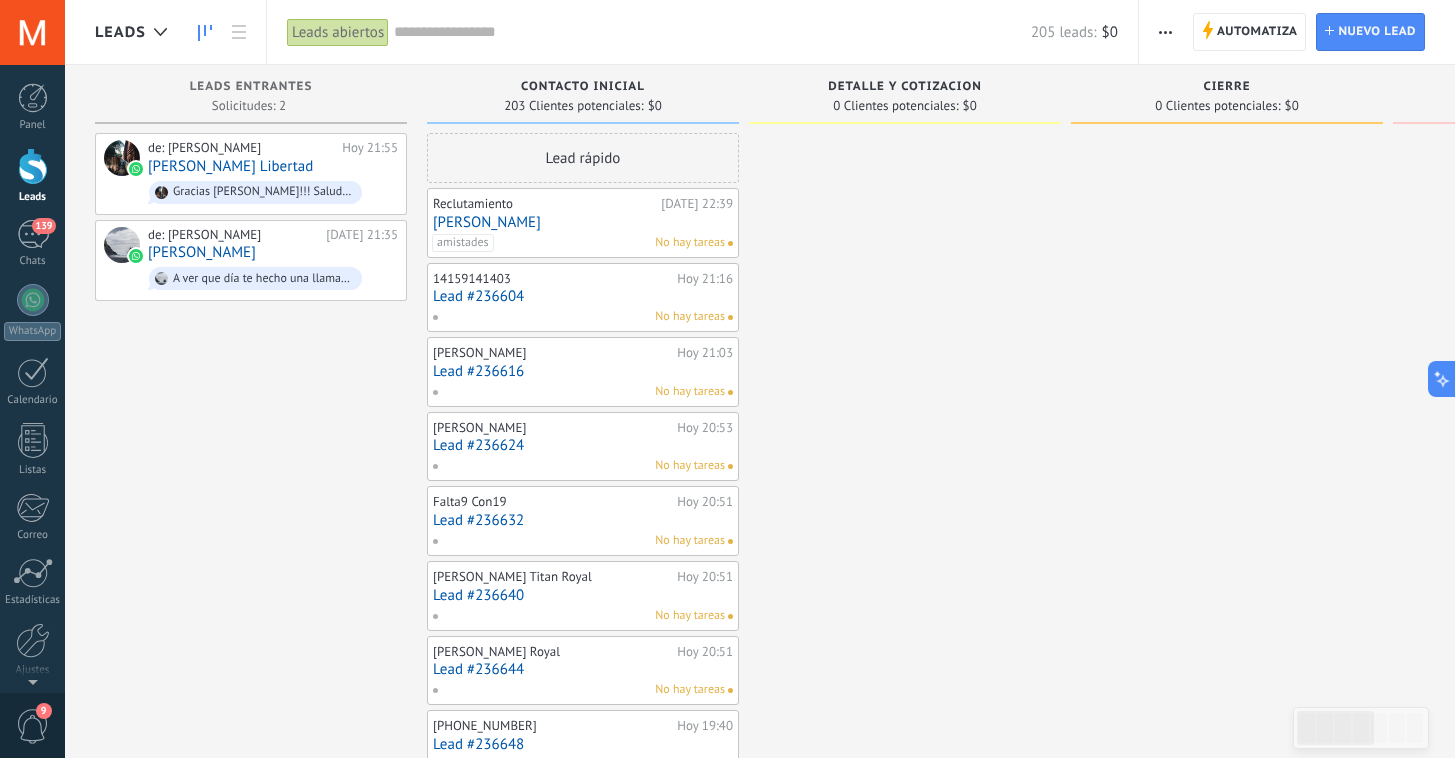 click at bounding box center (712, 32) 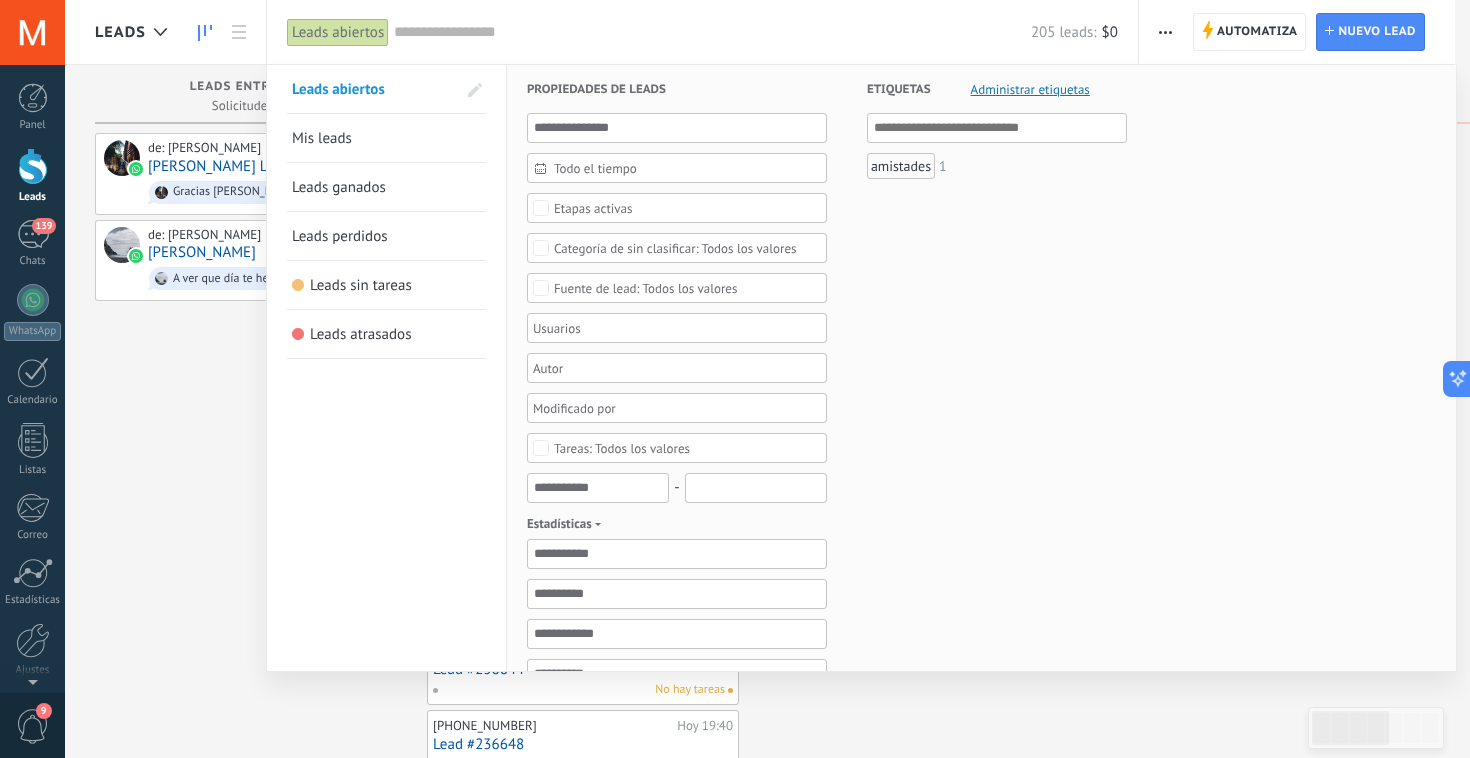 click at bounding box center [735, 379] 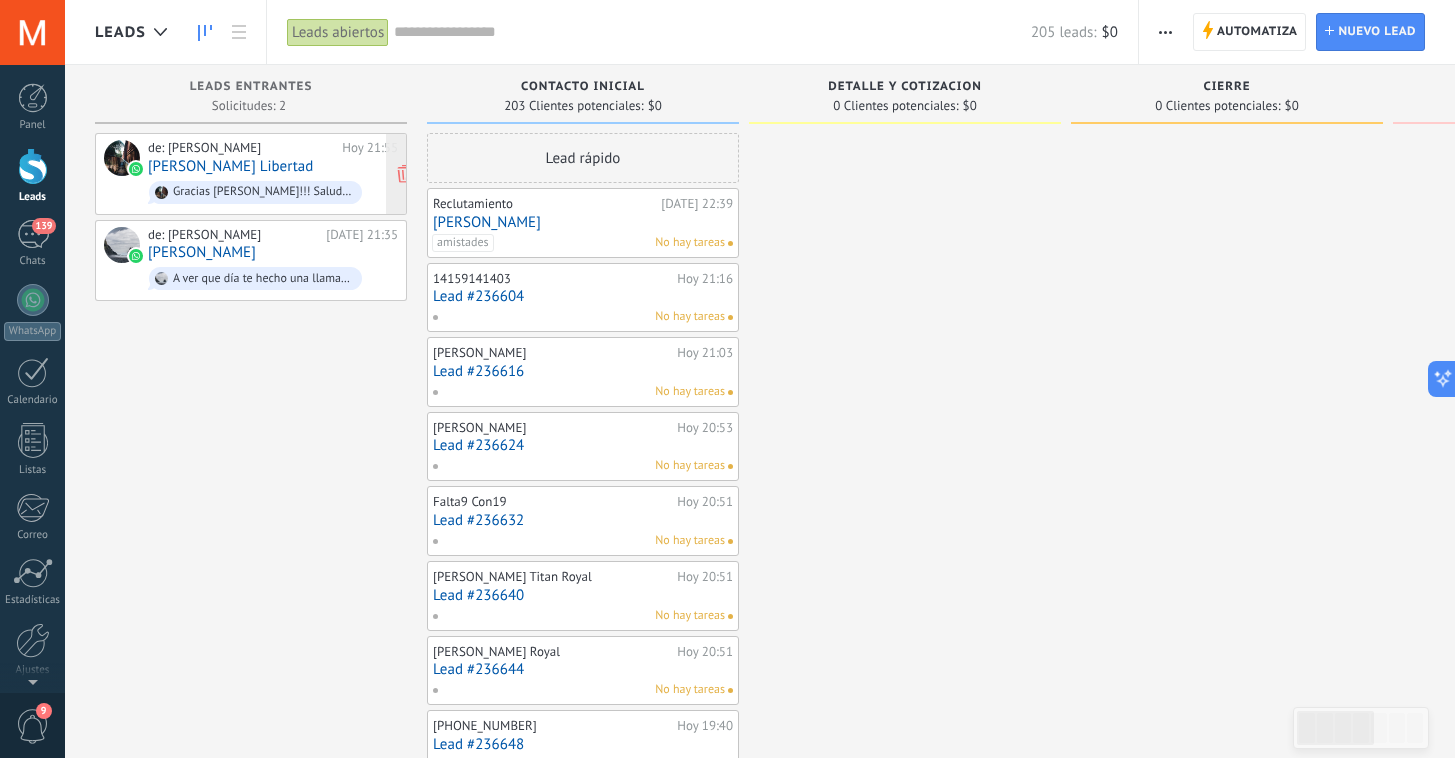 click on "[PERSON_NAME] Libertad" at bounding box center [230, 166] 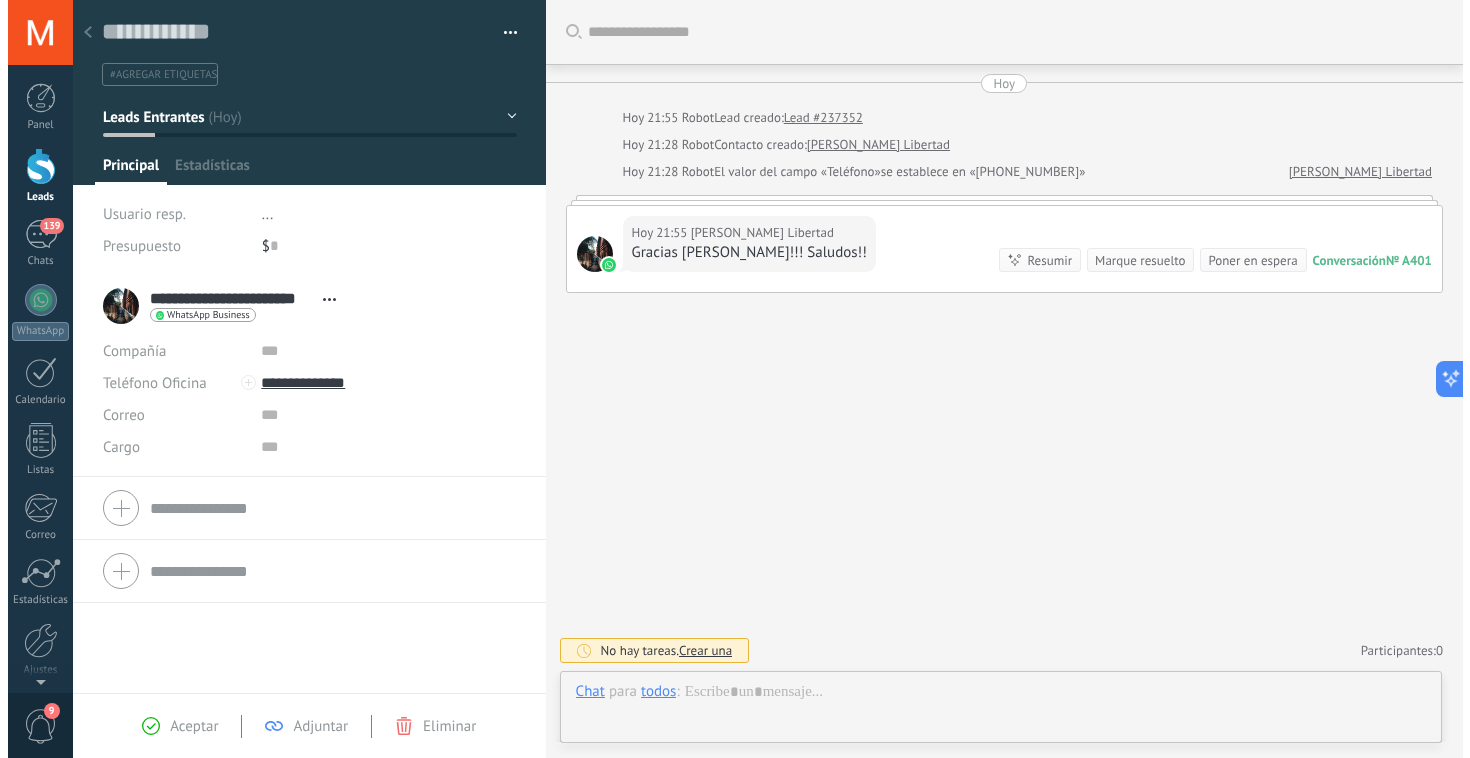 scroll, scrollTop: 30, scrollLeft: 0, axis: vertical 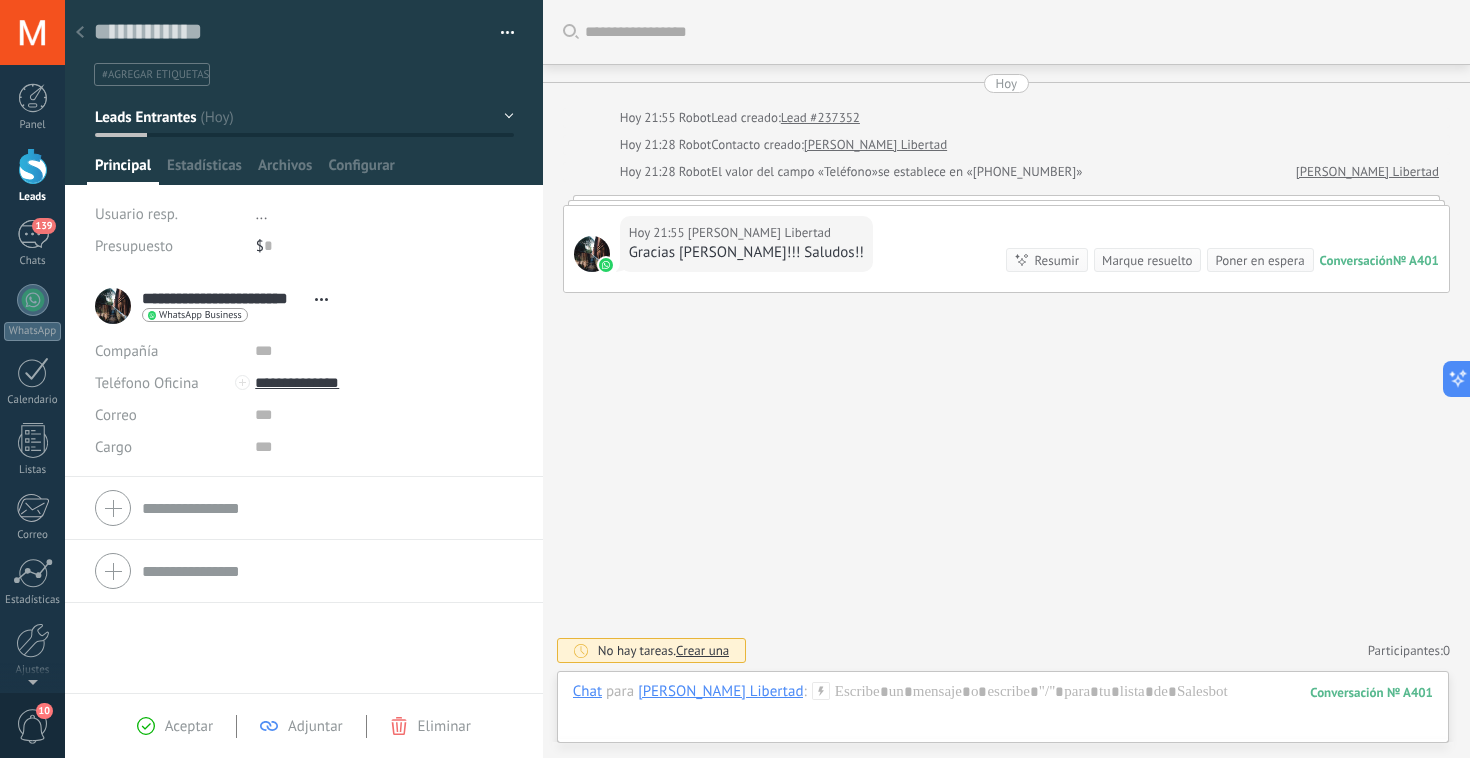 click on "Buscar Carga más [DATE] [DATE] 21:55 Robot  Lead creado:  Lead #237352 [DATE] 21:28 Robot  Contacto creado:  [PERSON_NAME] Libertad [DATE] 21:28 Robot  El valor del campo «Teléfono»  se establece en «[PHONE_NUMBER]» [PERSON_NAME] Libertad [DATE] 21:55 [PERSON_NAME] Libertad  Gracias [PERSON_NAME]!!! Saludos!! Conversación  № A401 Conversación № A401 Resumir Resumir Marque resuelto Poner en espera [DATE] 21:55 [PERSON_NAME] Libertad: Gracias [PERSON_NAME]!!! Saludos!! Conversación № A401 No hay tareas.  Crear una Participantes:  0 Agregar usuario Bots:  0" at bounding box center [1006, 379] 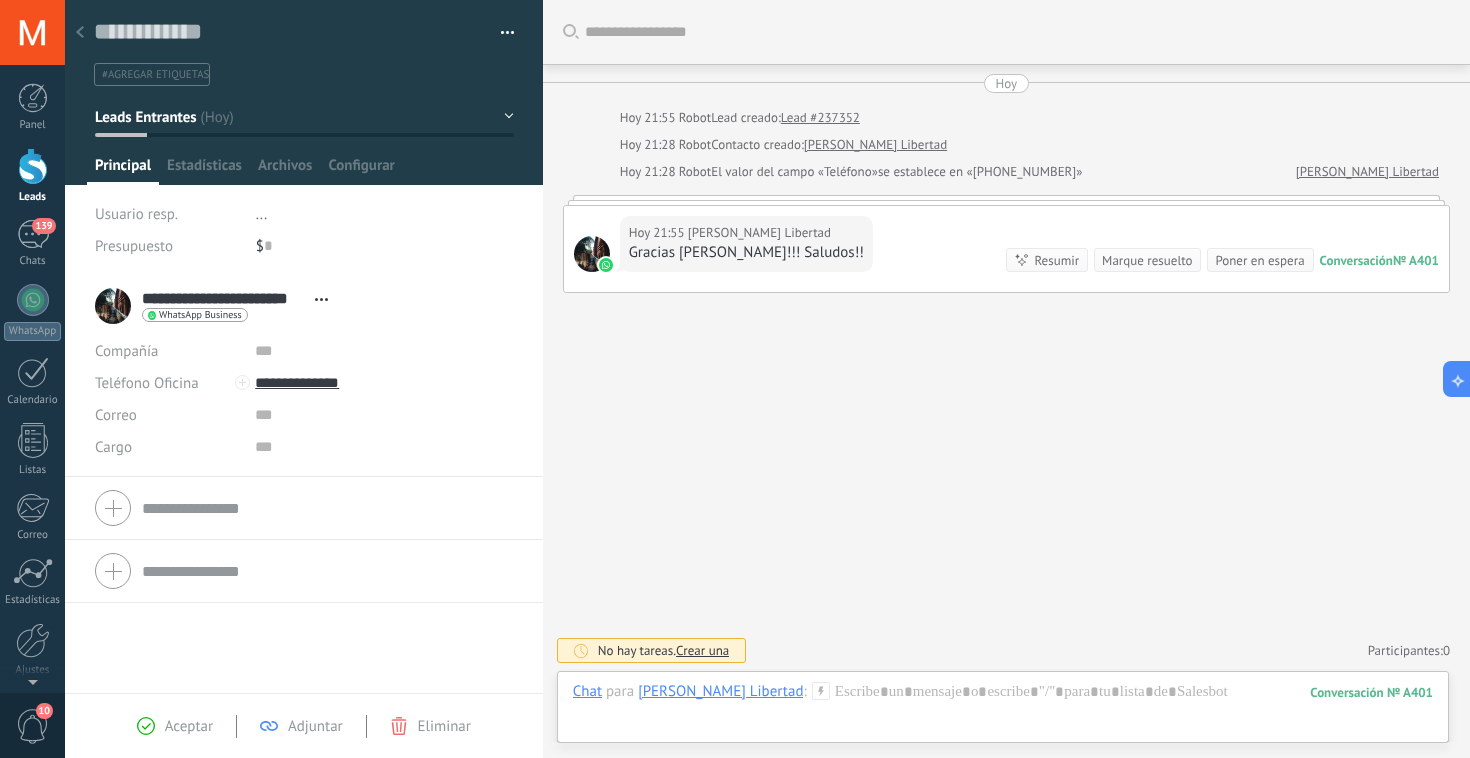 click at bounding box center (80, 33) 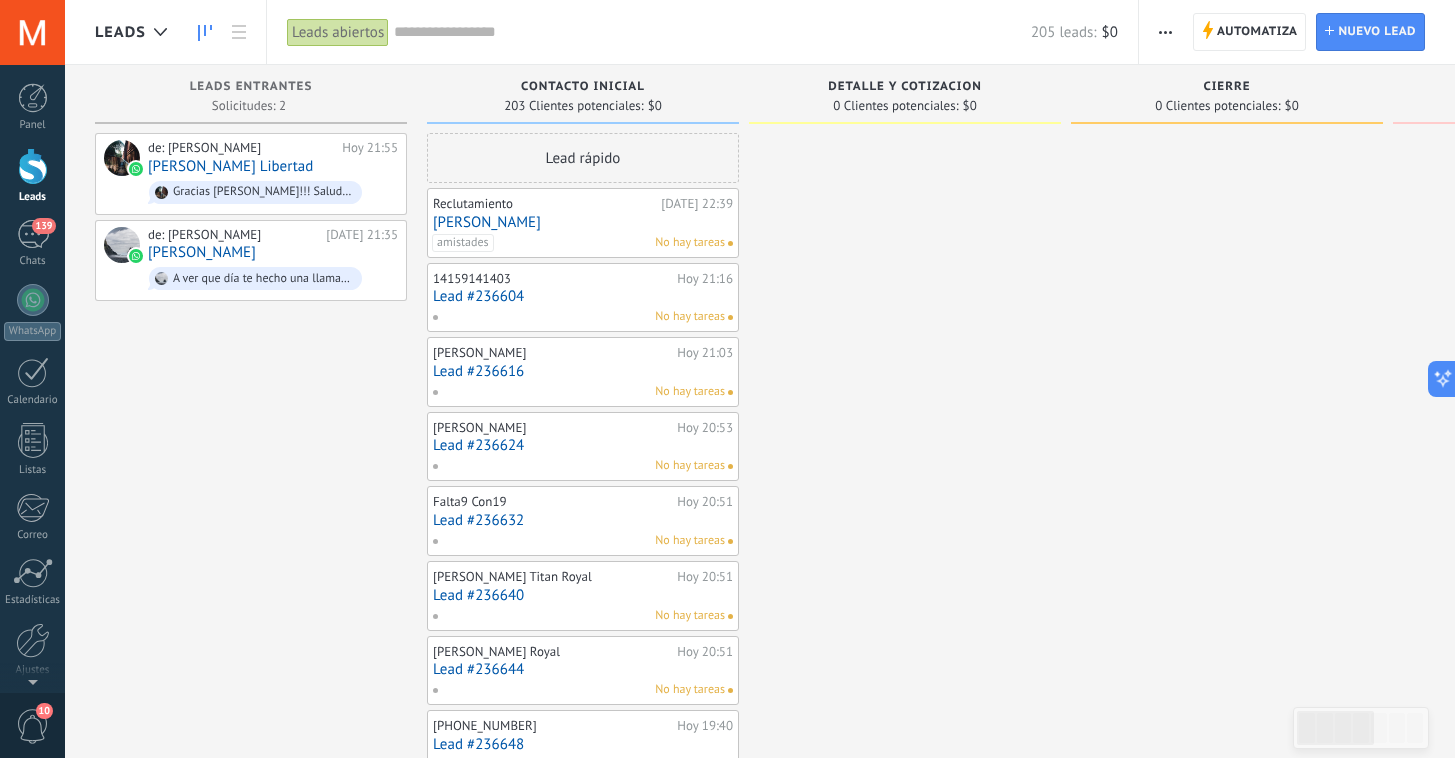 click on "de: [PERSON_NAME] SPA [DATE] 21:55 [PERSON_NAME] Libertad Gracias [PERSON_NAME]!!! Saludos!! de: [PERSON_NAME] SPA [DATE] 21:35 [PERSON_NAME] A ver que día te hecho una llamada para saludarte" at bounding box center [251, 904] 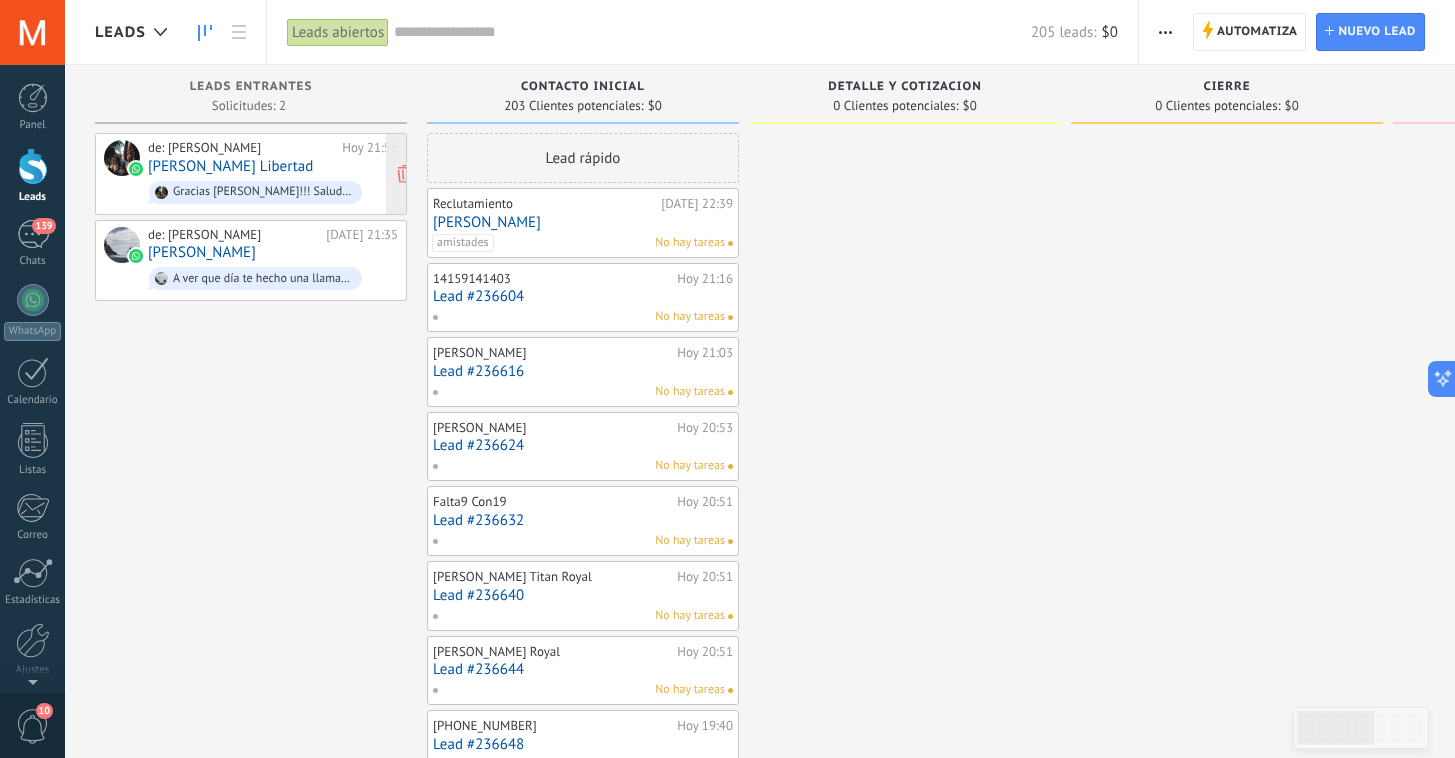 click on "[PERSON_NAME] Libertad" at bounding box center [230, 166] 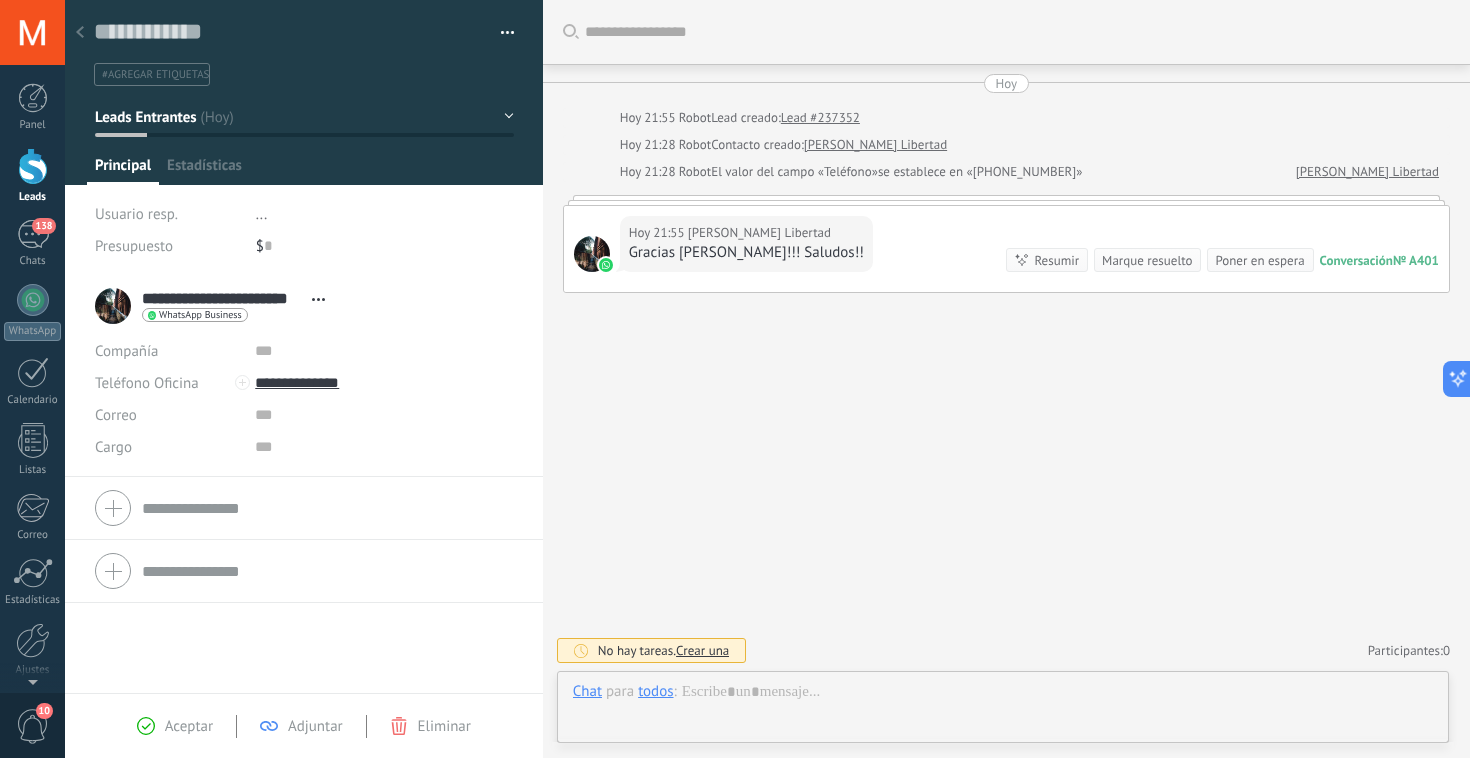 scroll, scrollTop: 30, scrollLeft: 0, axis: vertical 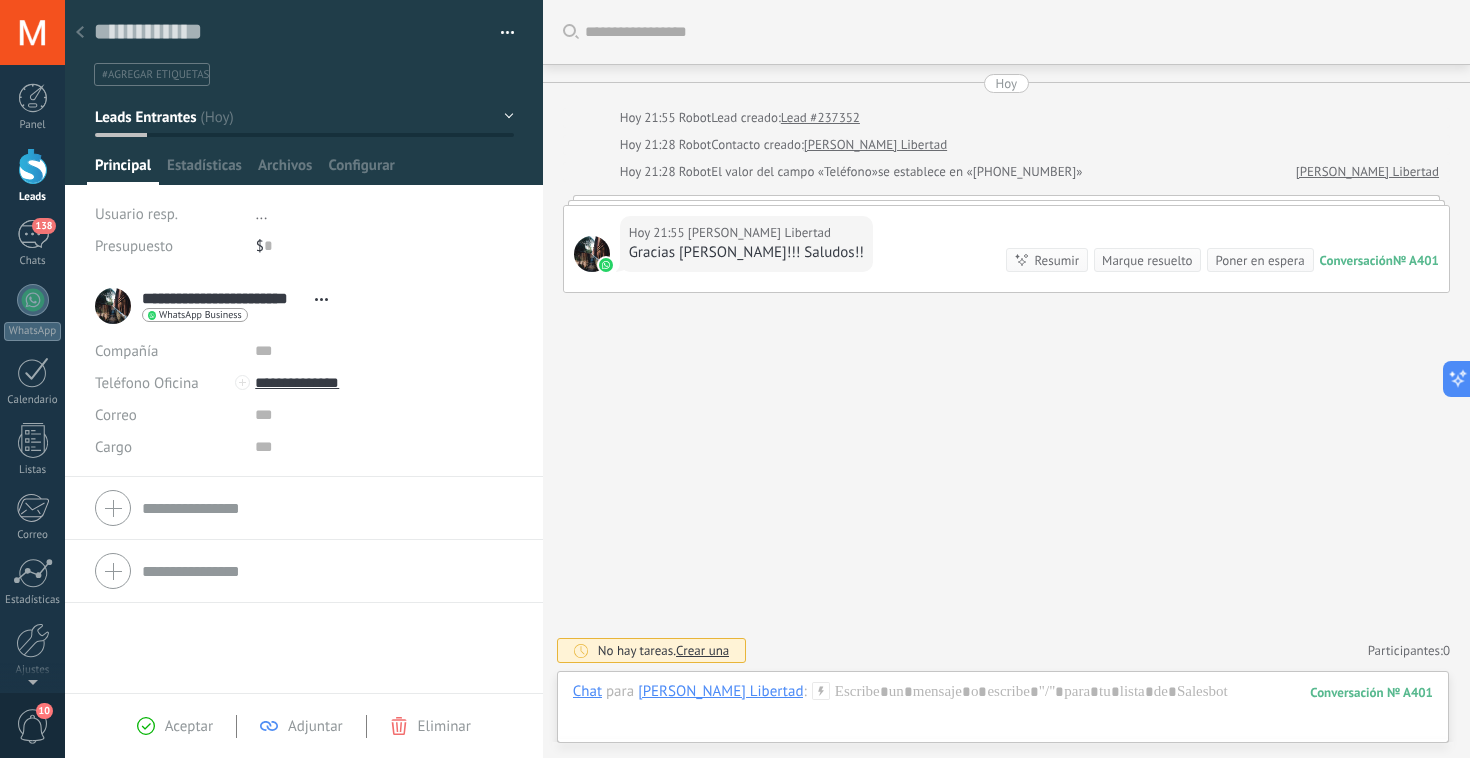 click on "Buscar Carga más [DATE] [DATE] 21:55 Robot  Lead creado:  Lead #237352 [DATE] 21:28 Robot  Contacto creado:  [PERSON_NAME] Libertad [DATE] 21:28 Robot  El valor del campo «Teléfono»  se establece en «[PHONE_NUMBER]» [PERSON_NAME] Libertad [DATE] 21:55 [PERSON_NAME] Libertad  Gracias [PERSON_NAME]!!! Saludos!! Conversación  № A401 Conversación № A401 Resumir Resumir Marque resuelto Poner en espera [DATE] 21:55 [PERSON_NAME] Libertad: Gracias [PERSON_NAME]!!! Saludos!! Conversación № A401 No hay tareas.  Crear una Participantes:  0 Agregar usuario Bots:  0" at bounding box center [1006, 379] 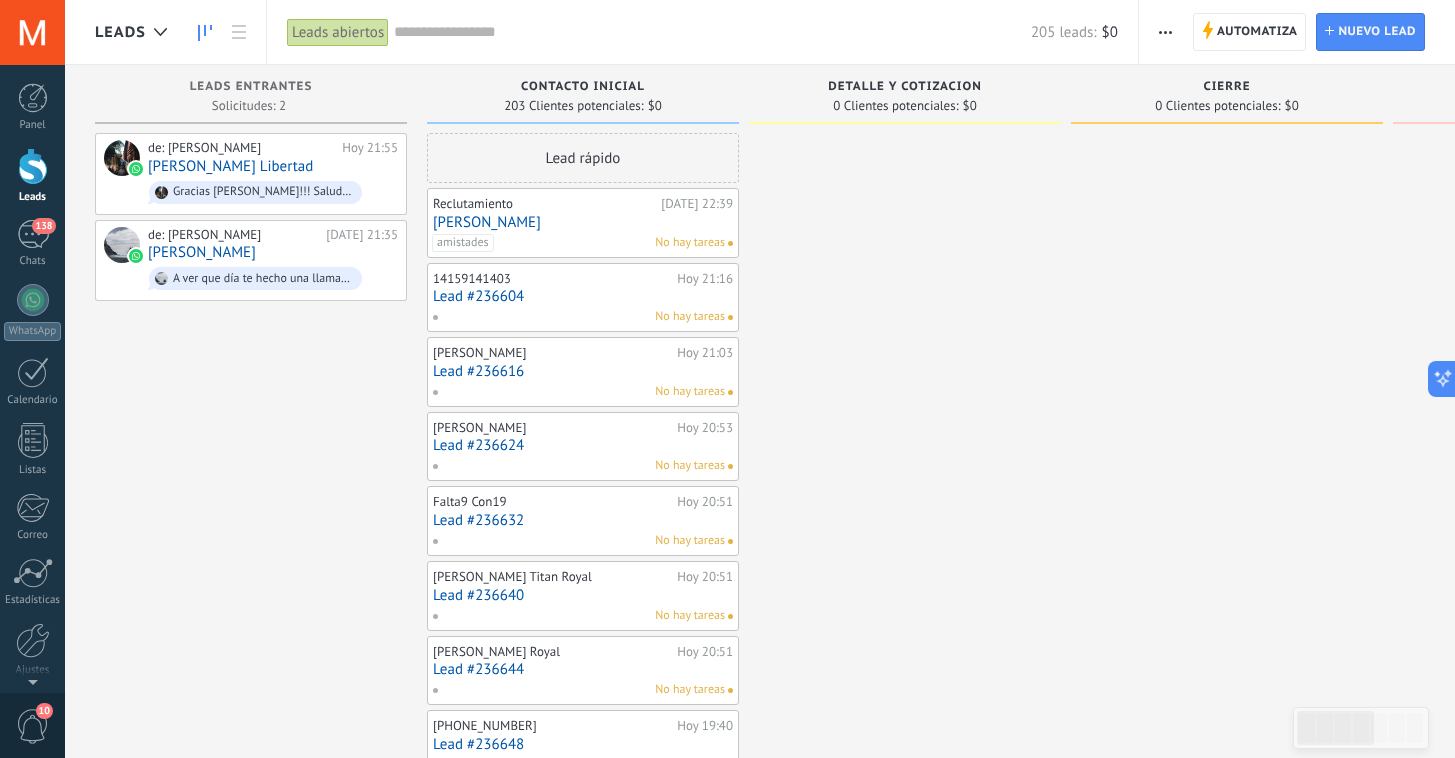 click on "de: [PERSON_NAME] SPA [DATE] 21:55 [PERSON_NAME] Libertad Gracias [PERSON_NAME]!!! Saludos!! de: [PERSON_NAME] SPA [DATE] 21:35 [PERSON_NAME] A ver que día te hecho una llamada para saludarte" at bounding box center [251, 904] 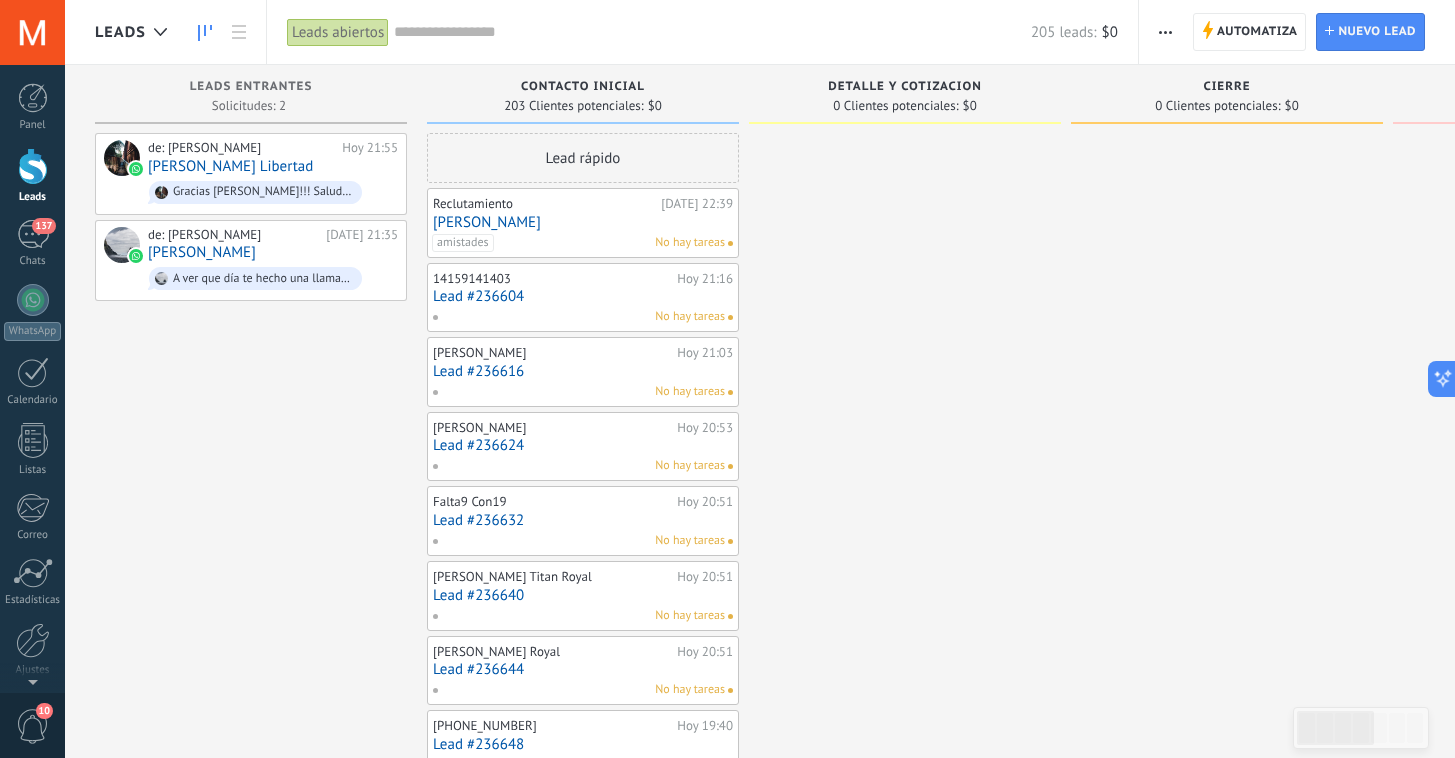 click at bounding box center [905, 904] 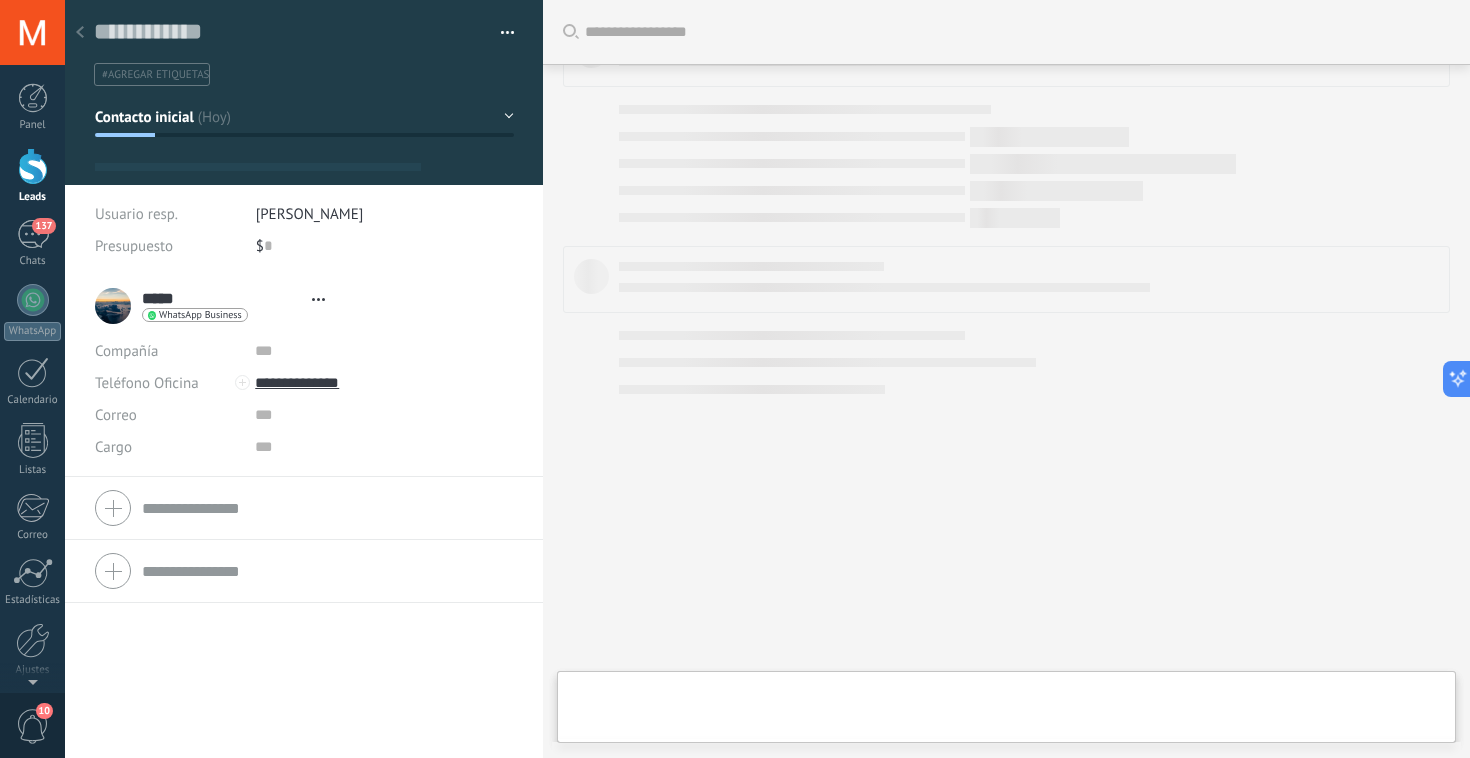 scroll, scrollTop: 468, scrollLeft: 0, axis: vertical 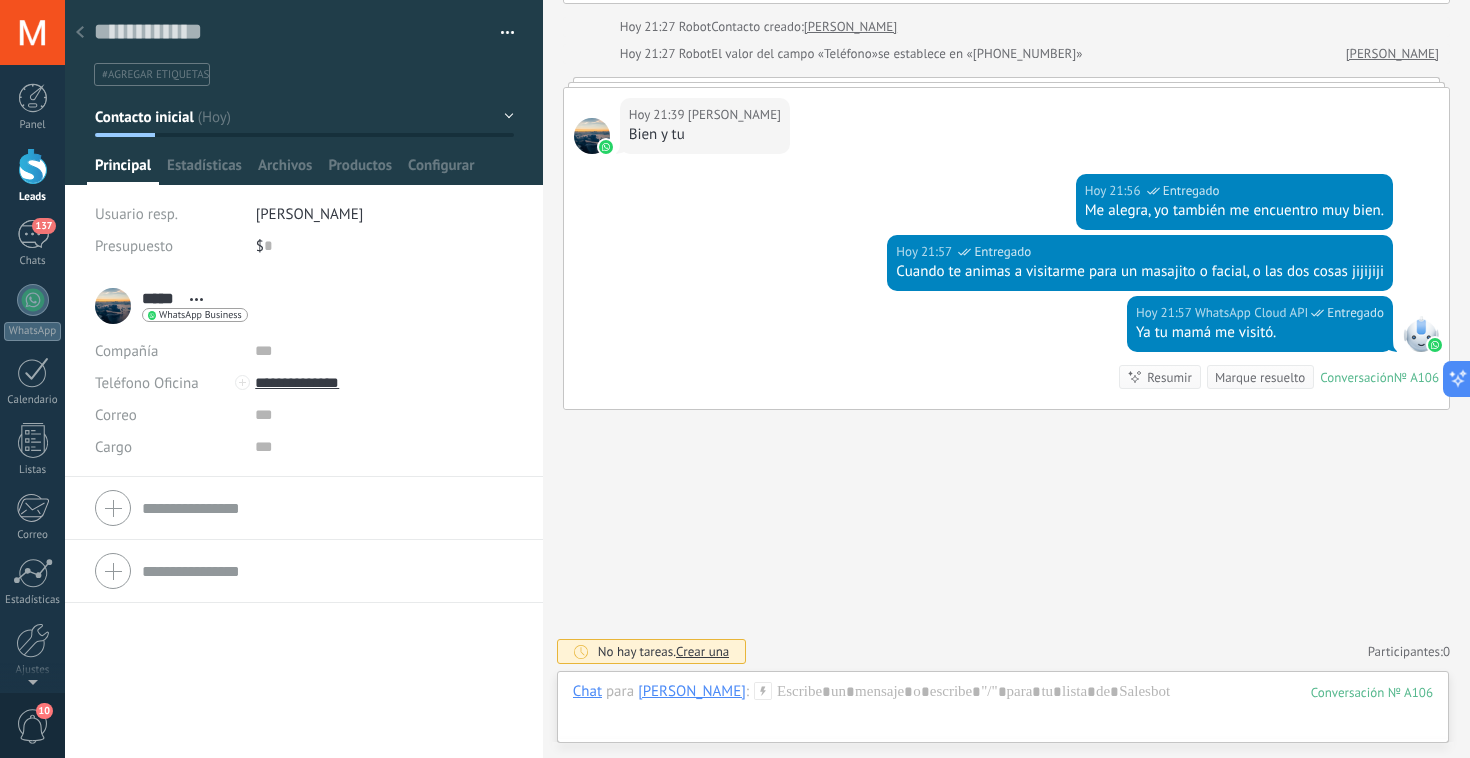 click on "Buscar Carga más [DATE] [DATE] 21:03 Robot  Lead creado:  Lead #236616 [DATE] 21:03 [PERSON_NAME] noches Conversación  № A106 Conversación № A106 [PERSON_NAME][DATE] 21:09 WhatsApp Cloud API  Entregado Hola Ele, buenas noches. Cómo estás?? Conversación  № A106 Conversación № A106 [DATE] 21:27 Robot  Contacto creado:  [PERSON_NAME][DATE] 21:27 Robot  El valor del campo «Teléfono»  se establece en «[PHONE_NUMBER]» [PERSON_NAME][DATE] 21:39 [PERSON_NAME] y tu [DATE] 21:56 WhatsApp Cloud API  Entregado Me alegra, yo también me encuentro muy bien. [DATE] 21:57 WhatsApp Cloud API  Entregado Cuando te animas a visitarme para un masajito o facial, o las dos cosas jijijiji [DATE] 21:57 WhatsApp Cloud API  Entregado Ya tu mamá me visitó. Conversación  № A106 Conversación № A106 Resumir Resumir Marque resuelto [DATE] 21:57 SalesBot: Ya tu mamá me visitó. Conversación № A106 No hay tareas.  Crear una Participantes:  0 Agregar usuario Bots:  0" at bounding box center [1006, 145] 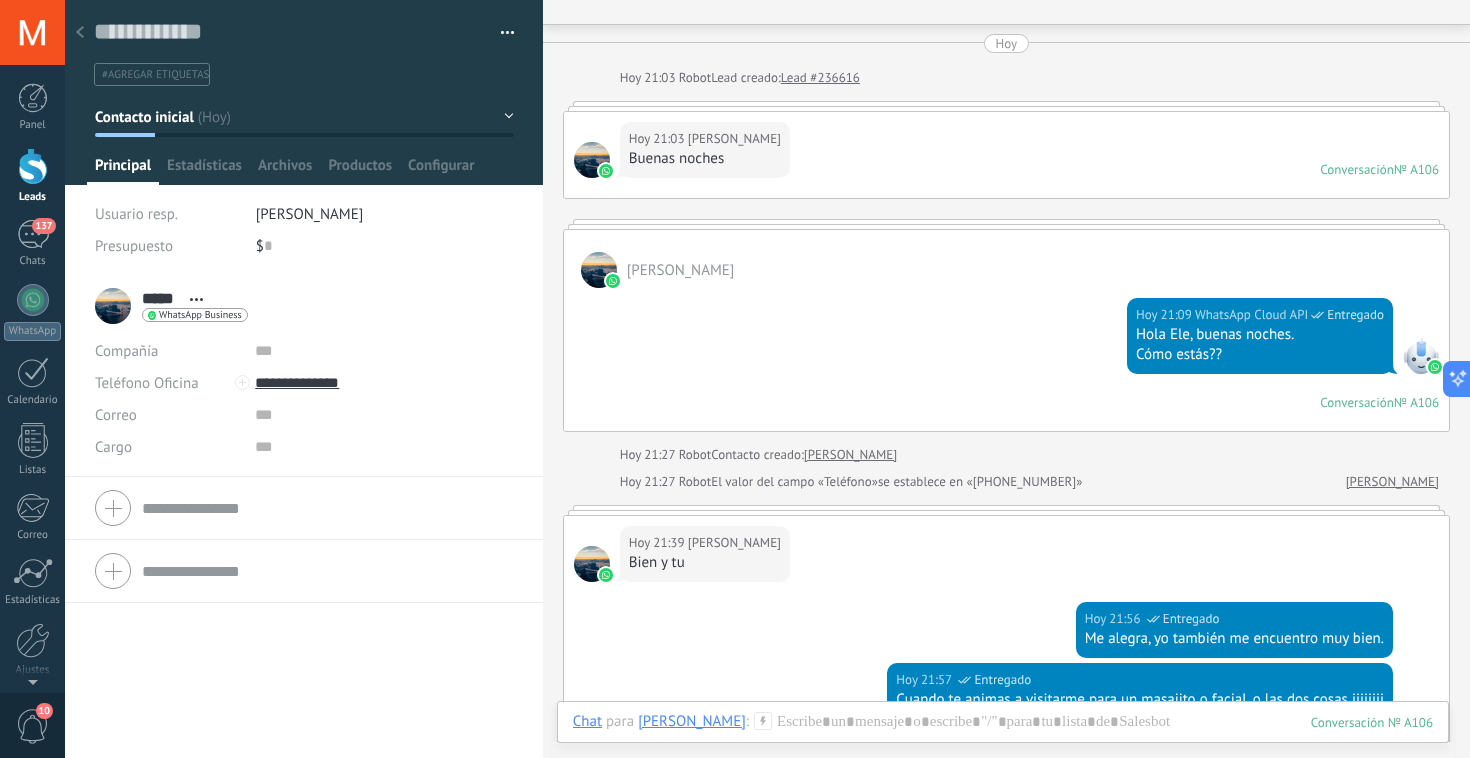 scroll, scrollTop: 468, scrollLeft: 0, axis: vertical 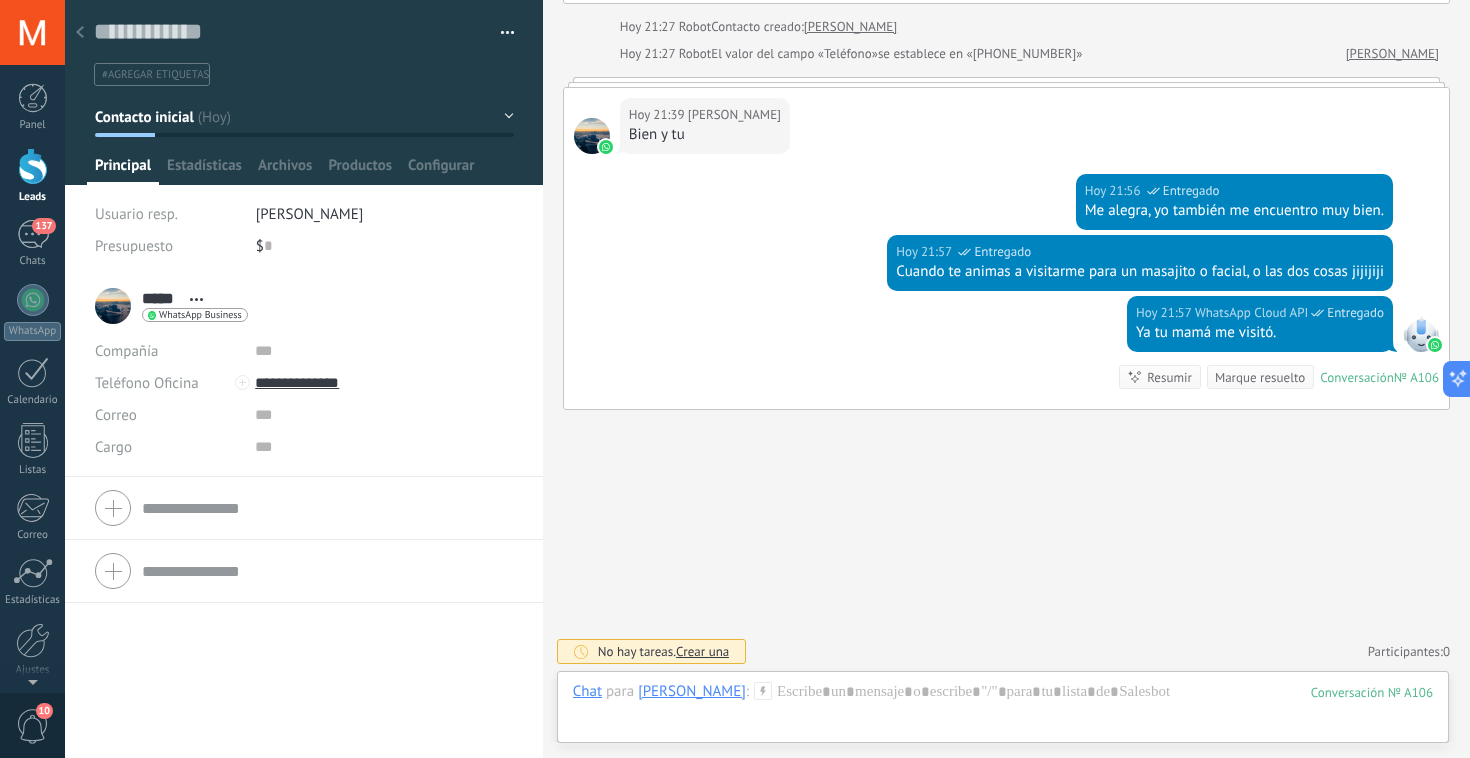click at bounding box center [80, 33] 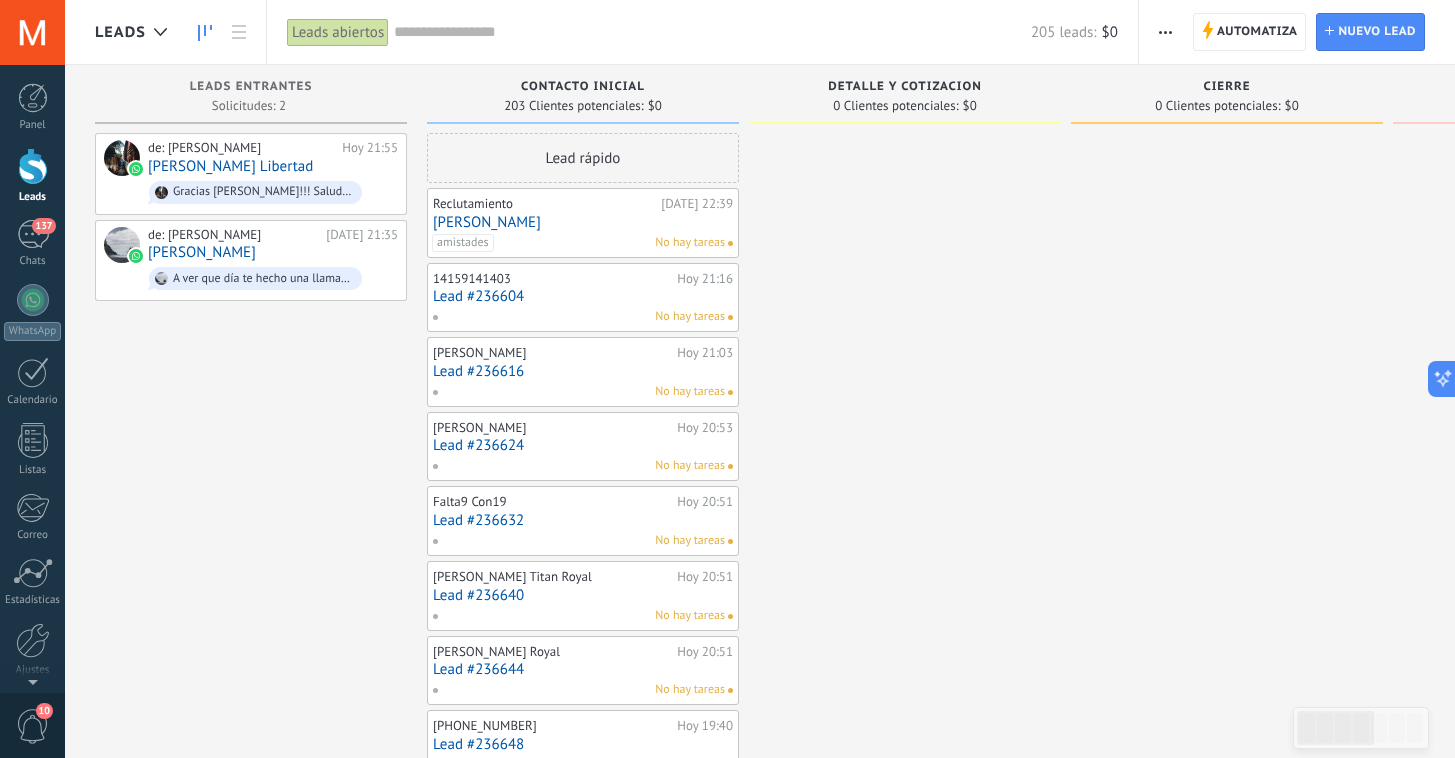 click at bounding box center [905, 904] 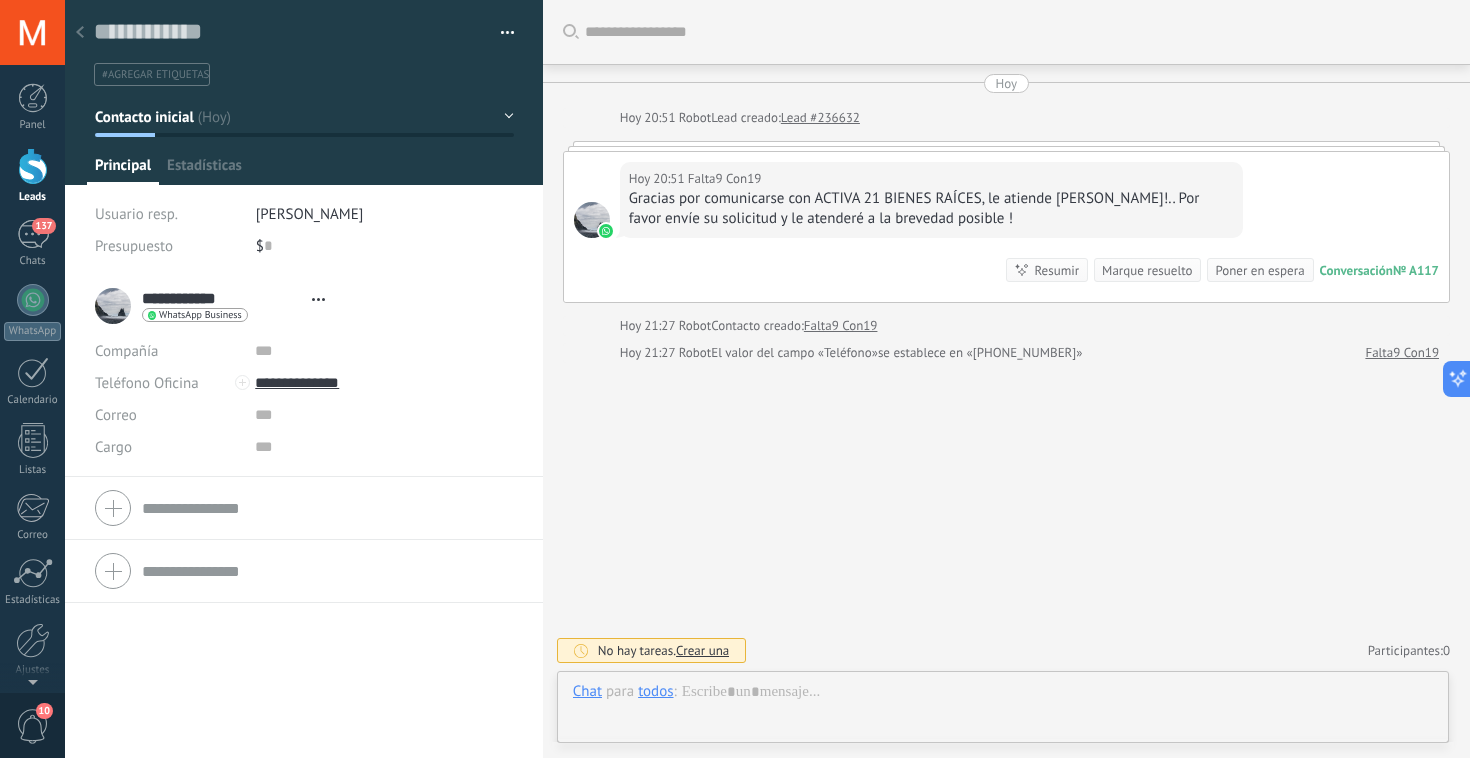type on "**********" 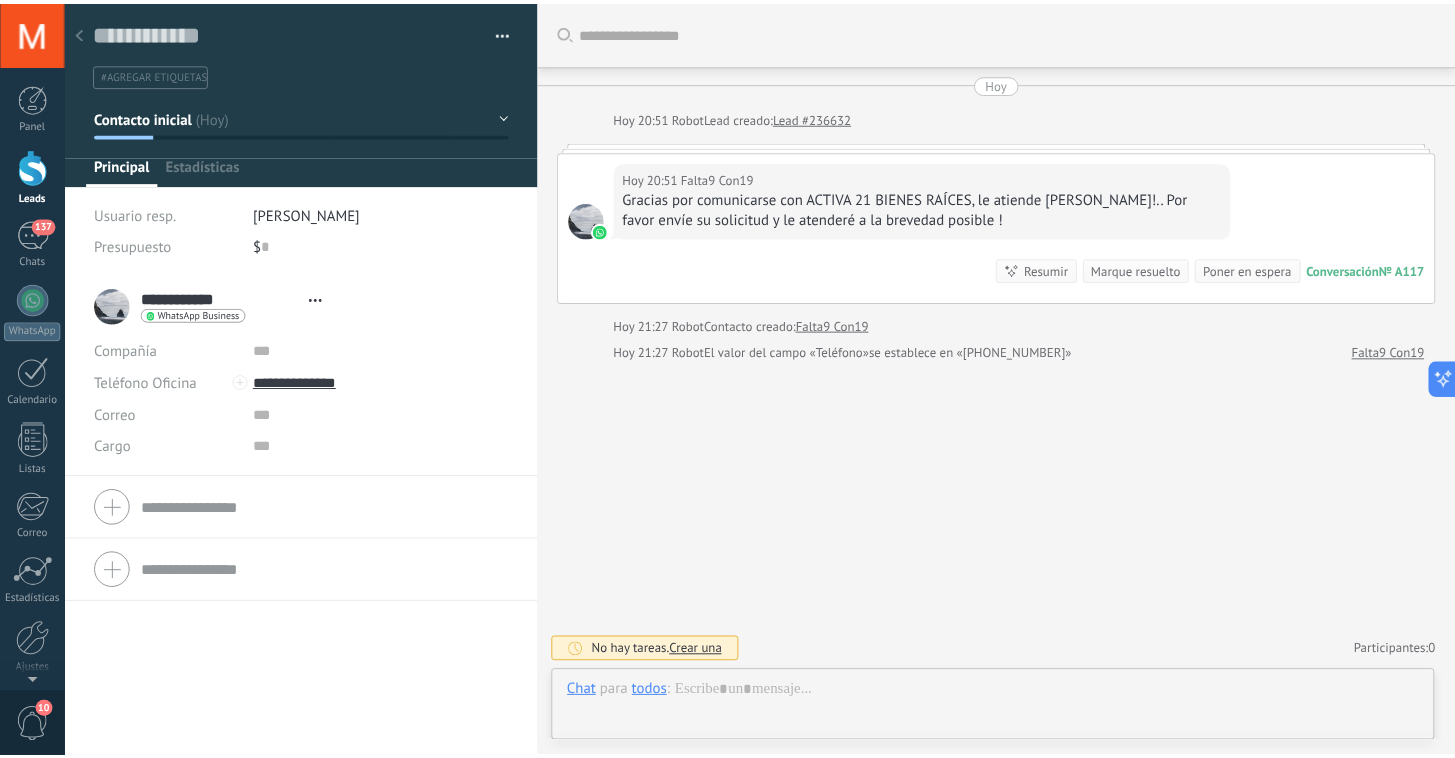 scroll, scrollTop: 30, scrollLeft: 0, axis: vertical 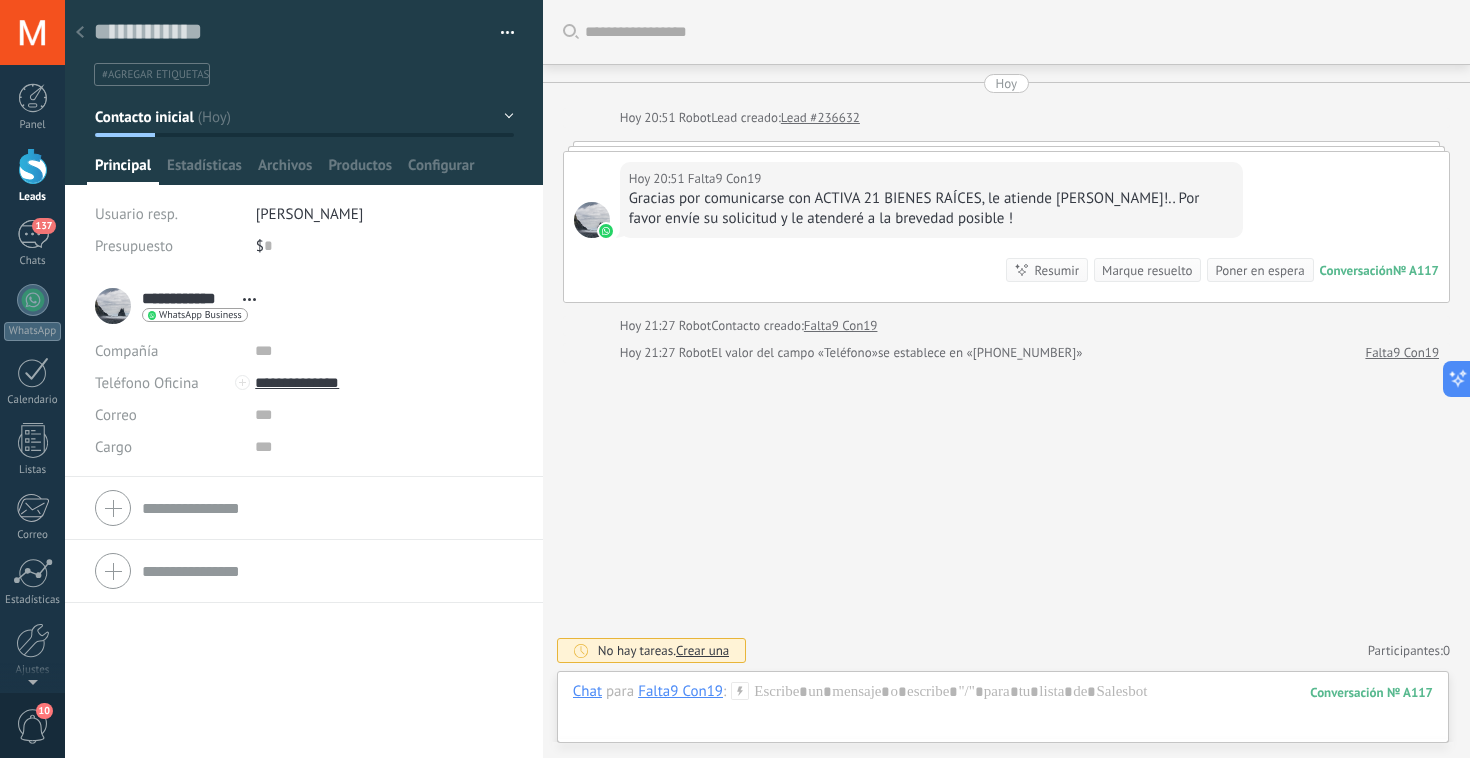 click on "Buscar Carga más [DATE] [DATE] 20:51 Robot  Lead creado:  Lead #236632 [DATE] 20:51 Falta9 Con19  Gracias por comunicarse con ACTIVA 21 BIENES RAÍCES, le atiende [PERSON_NAME]!.. Por favor envíe su solicitud y le atenderé a la brevedad posible ! Conversación  № A117 Conversación № A117 Resumir Resumir Marque resuelto Poner en espera [DATE] 20:51 Falta9 Con19: Gracias por comunicarse con ACTIVA 21 BIENES RAÍCES, le atiende [PERSON_NAME]!.. Por favor envíe su solicitud ... Conversación № A117 [DATE] 21:27 Robot  Contacto creado:  Falta9 Con19 [DATE] 21:27 Robot  El valor del campo «Teléfono»  se establece en «[PHONE_NUMBER]» Falta9 Con19 No hay tareas.  Crear una Participantes:  0 Agregar usuario Bots:  0" at bounding box center [1006, 379] 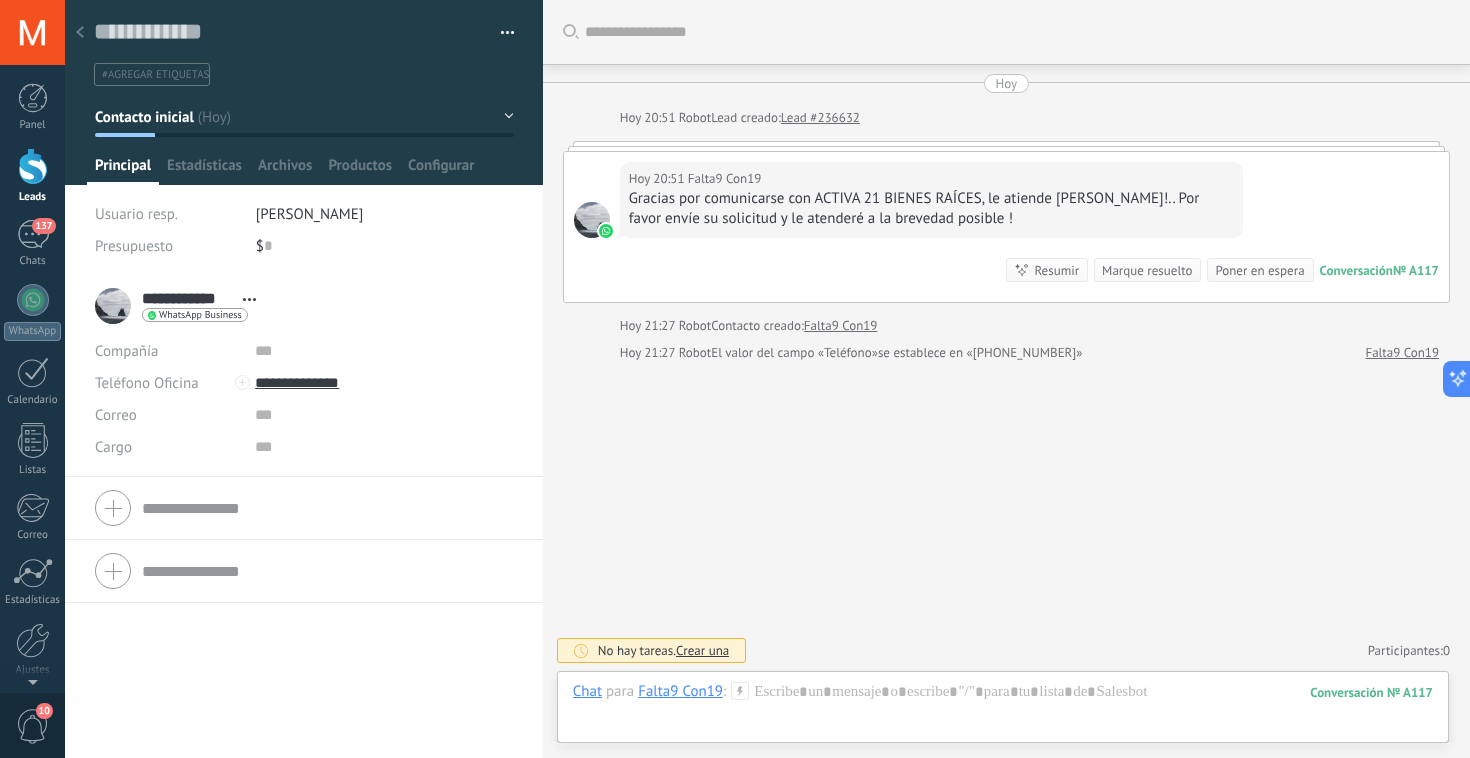 click on "Buscar Carga más [DATE] [DATE] 20:51 Robot  Lead creado:  Lead #236632 [DATE] 20:51 Falta9 Con19  Gracias por comunicarse con ACTIVA 21 BIENES RAÍCES, le atiende [PERSON_NAME]!.. Por favor envíe su solicitud y le atenderé a la brevedad posible ! Conversación  № A117 Conversación № A117 Resumir Resumir Marque resuelto Poner en espera [DATE] 20:51 Falta9 Con19: Gracias por comunicarse con ACTIVA 21 BIENES RAÍCES, le atiende [PERSON_NAME]!.. Por favor envíe su solicitud ... Conversación № A117 [DATE] 21:27 Robot  Contacto creado:  Falta9 Con19 [DATE] 21:27 Robot  El valor del campo «Teléfono»  se establece en «[PHONE_NUMBER]» Falta9 Con19 No hay tareas.  Crear una Participantes:  0 Agregar usuario Bots:  0" at bounding box center [1006, 379] 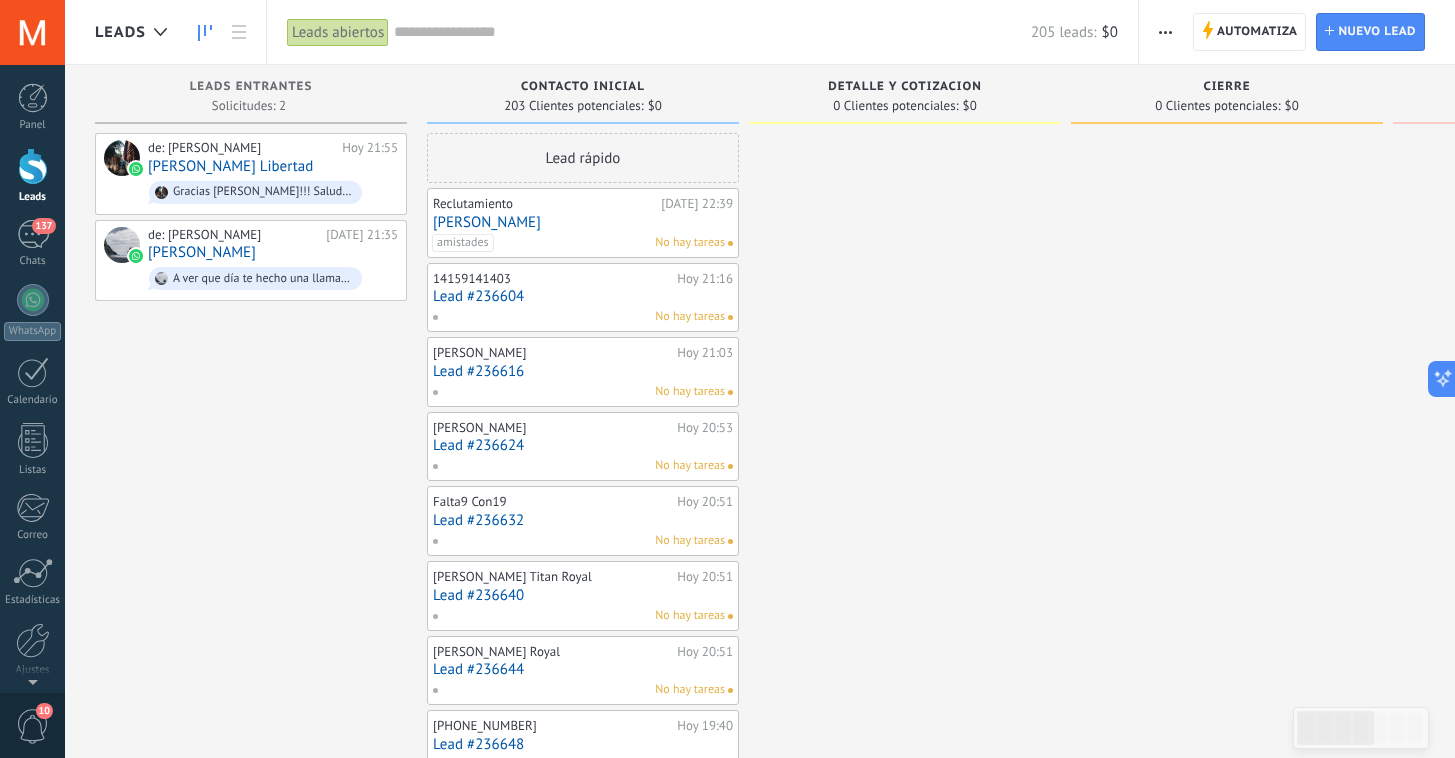 click on "de: [PERSON_NAME] SPA [DATE] 21:55 [PERSON_NAME] Libertad Gracias [PERSON_NAME]!!! Saludos!! de: [PERSON_NAME] SPA [DATE] 21:35 [PERSON_NAME] A ver que día te hecho una llamada para saludarte" at bounding box center (251, 904) 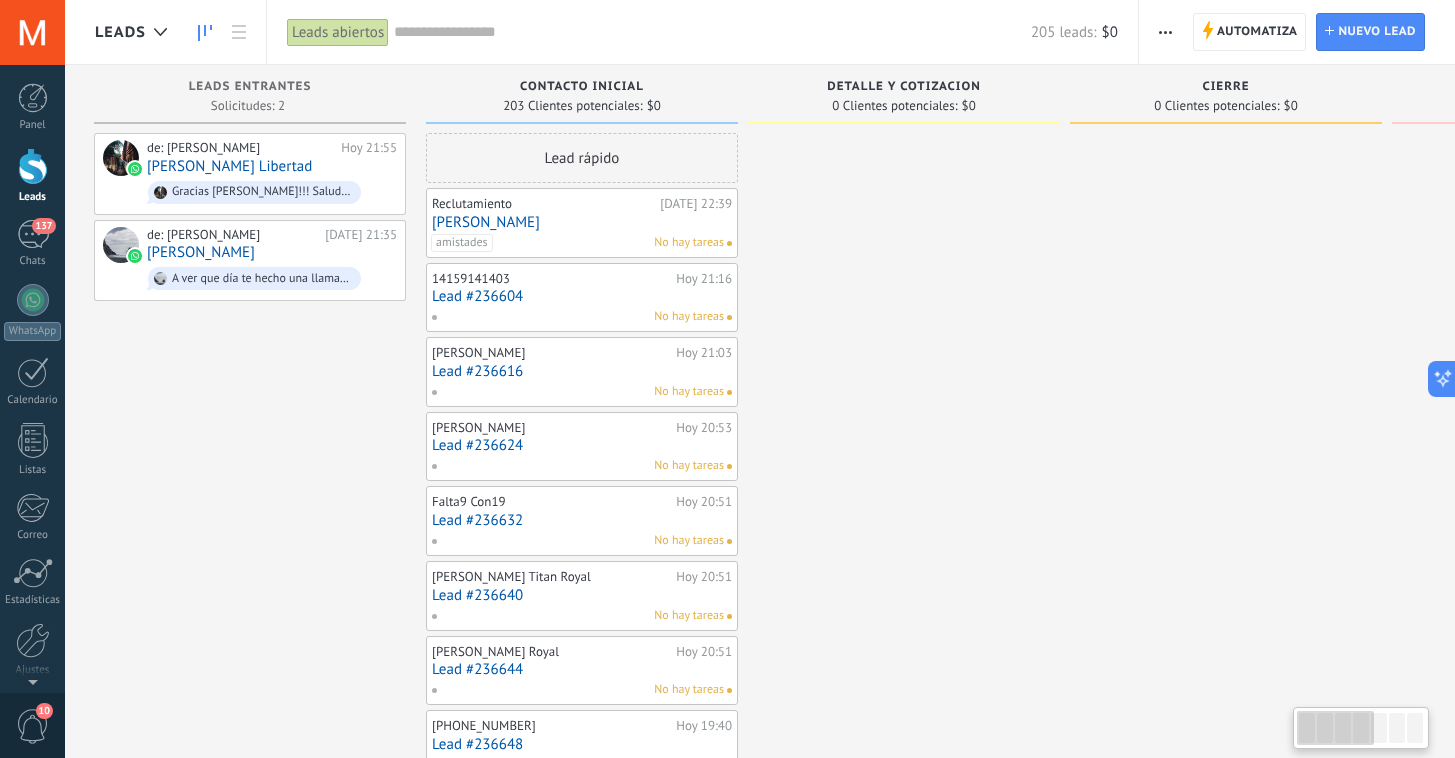 click at bounding box center [904, 904] 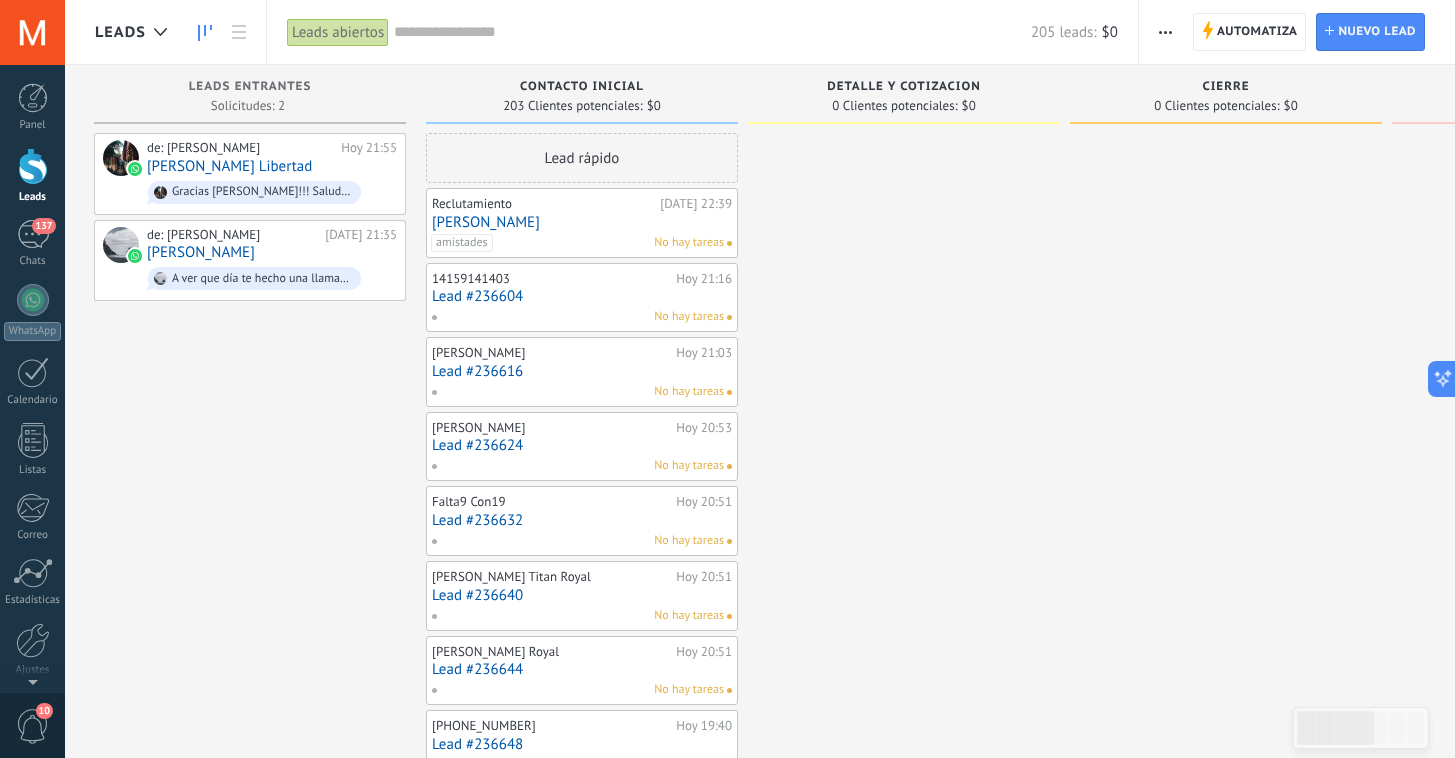 click on "de: [PERSON_NAME] SPA [DATE] 21:55 [PERSON_NAME] Libertad Gracias [PERSON_NAME]!!! Saludos!! de: [PERSON_NAME] SPA [DATE] 21:35 [PERSON_NAME] A ver que día te hecho una llamada para saludarte" at bounding box center (250, 904) 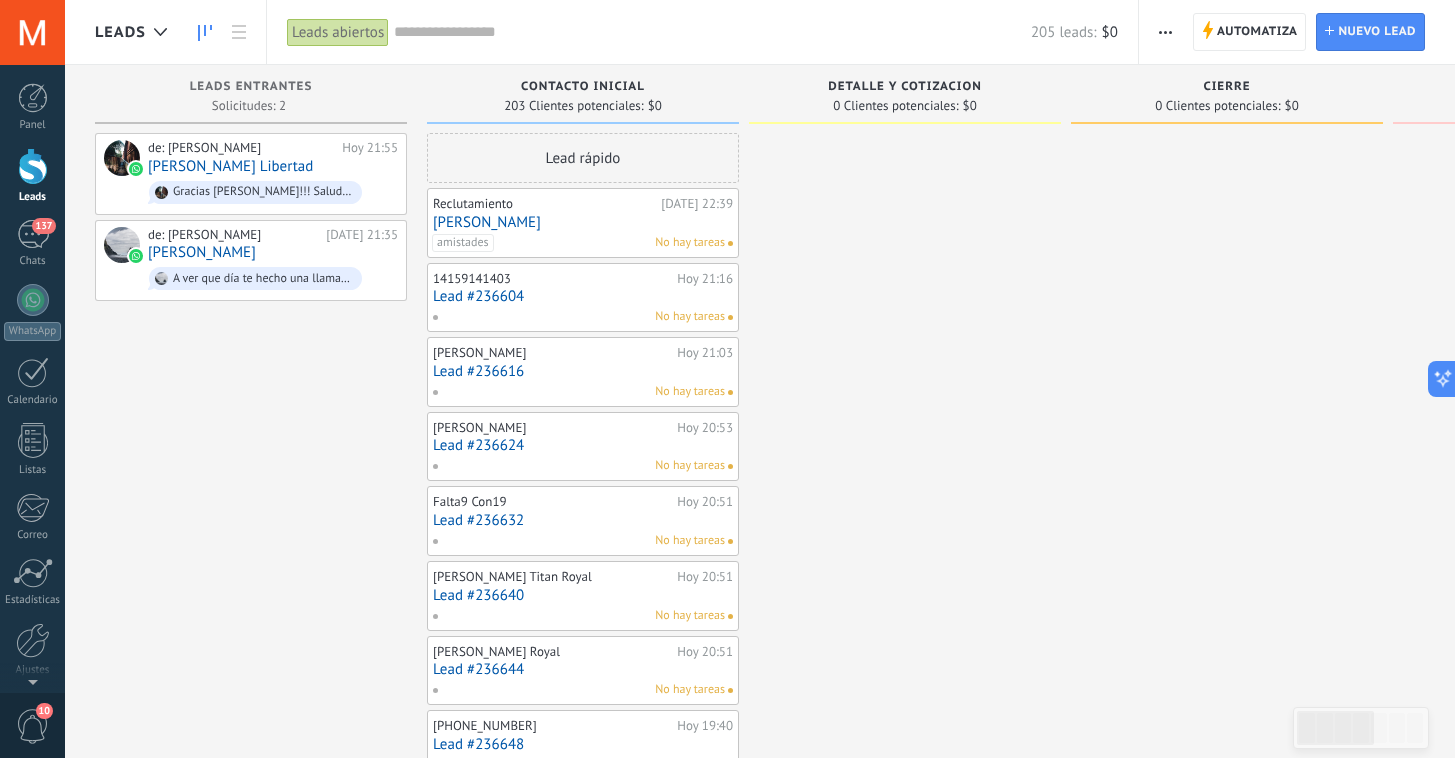 drag, startPoint x: 192, startPoint y: 402, endPoint x: 374, endPoint y: 413, distance: 182.3321 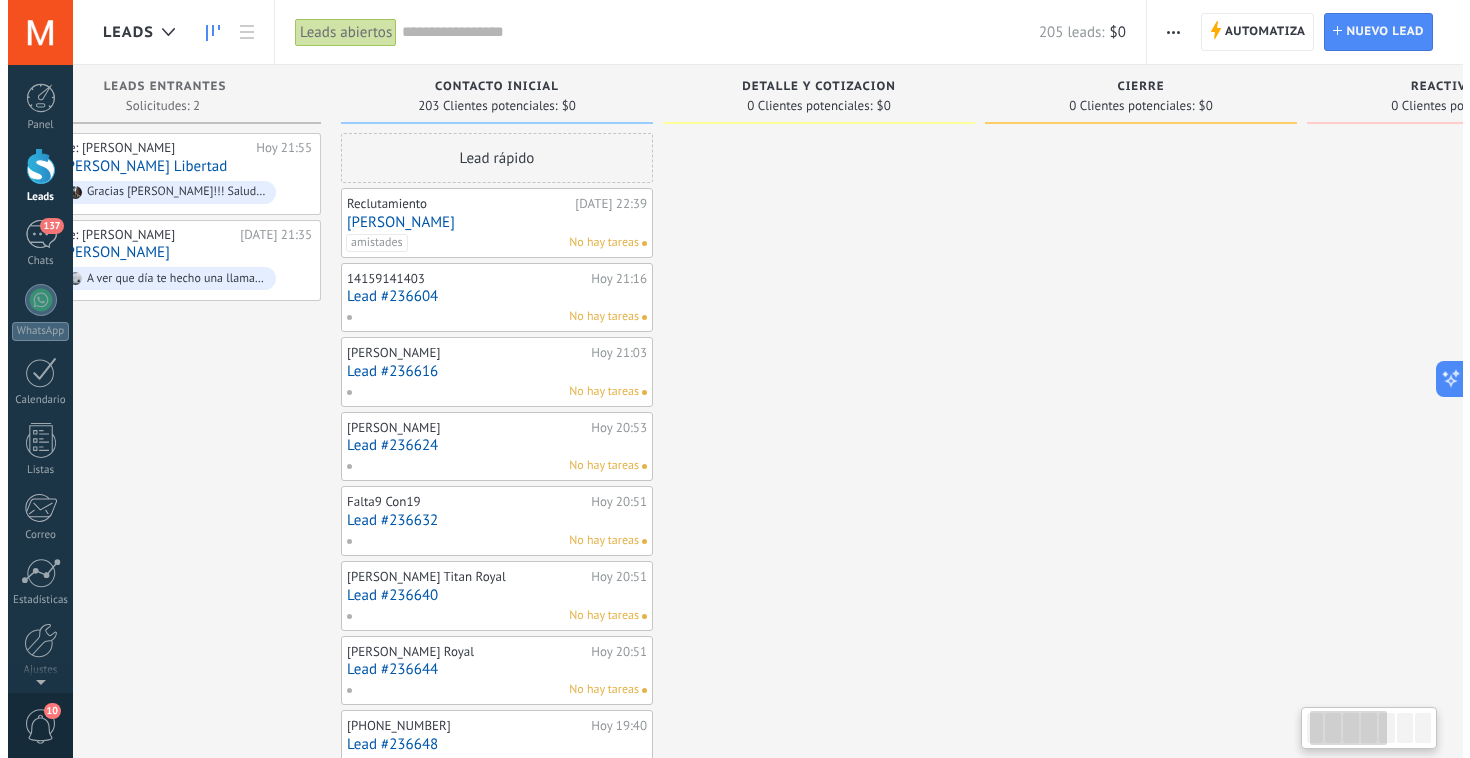 scroll, scrollTop: 0, scrollLeft: 0, axis: both 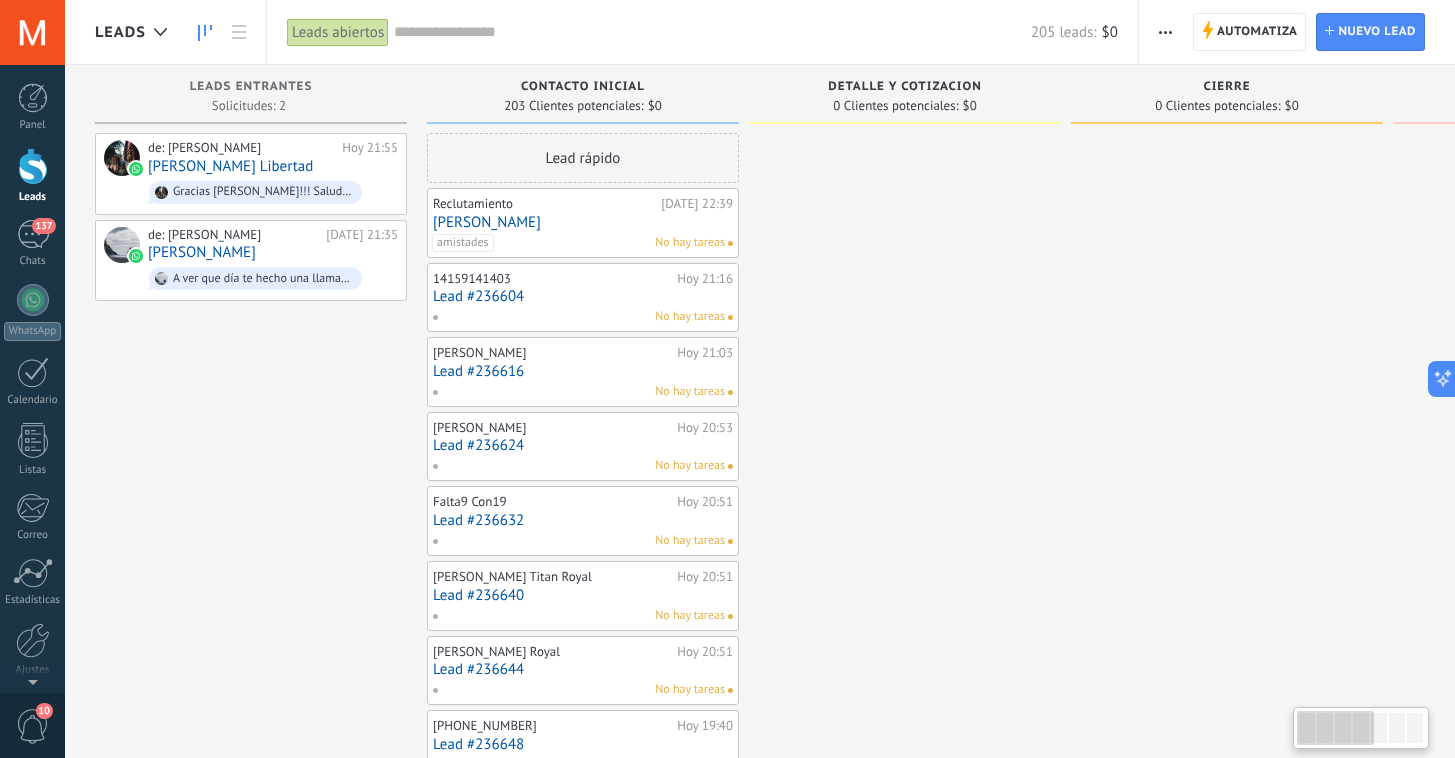 drag, startPoint x: 321, startPoint y: 431, endPoint x: 848, endPoint y: 499, distance: 531.36896 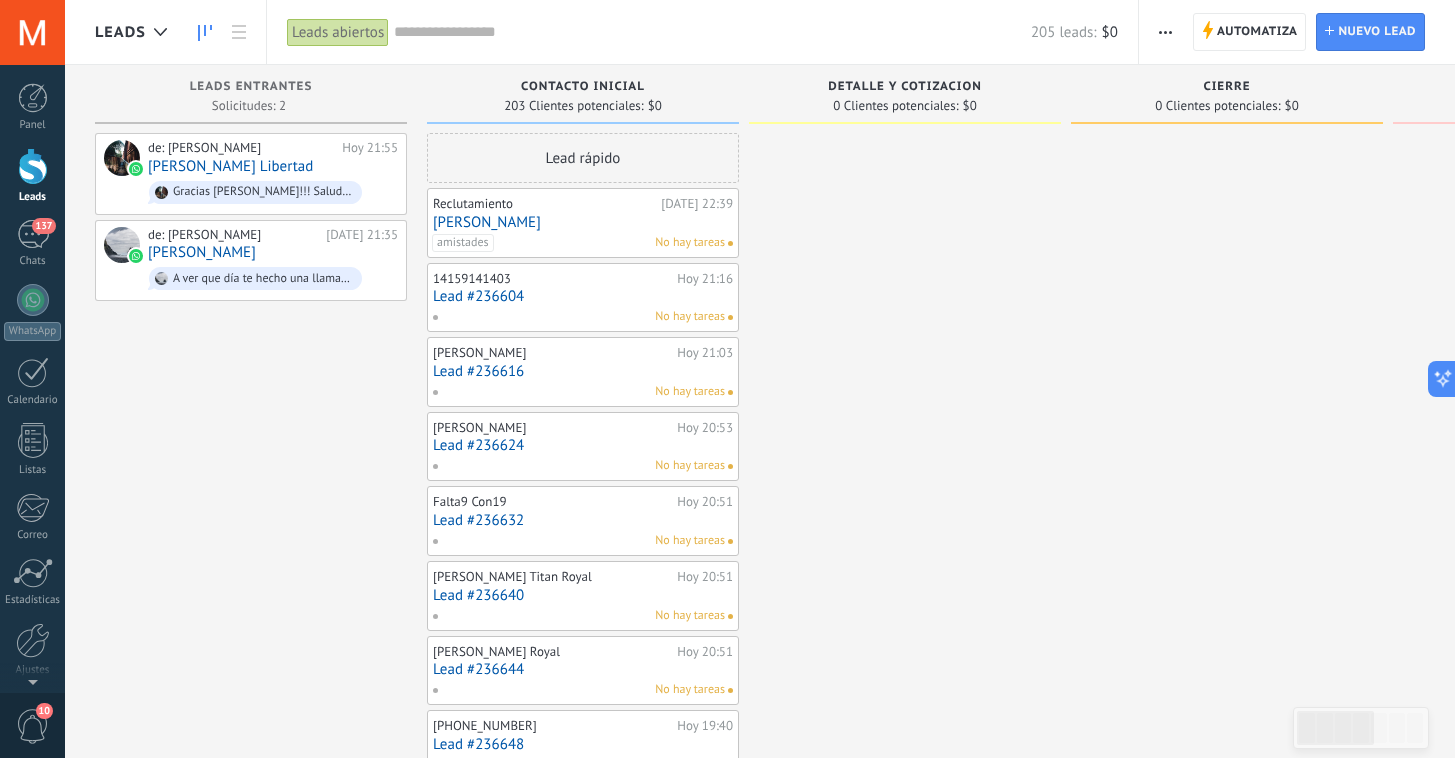 click on "de: [PERSON_NAME] SPA [DATE] 21:55 [PERSON_NAME] Libertad Gracias [PERSON_NAME]!!! Saludos!! de: [PERSON_NAME] SPA [DATE] 21:35 [PERSON_NAME] A ver que día te hecho una llamada para saludarte" at bounding box center (251, 904) 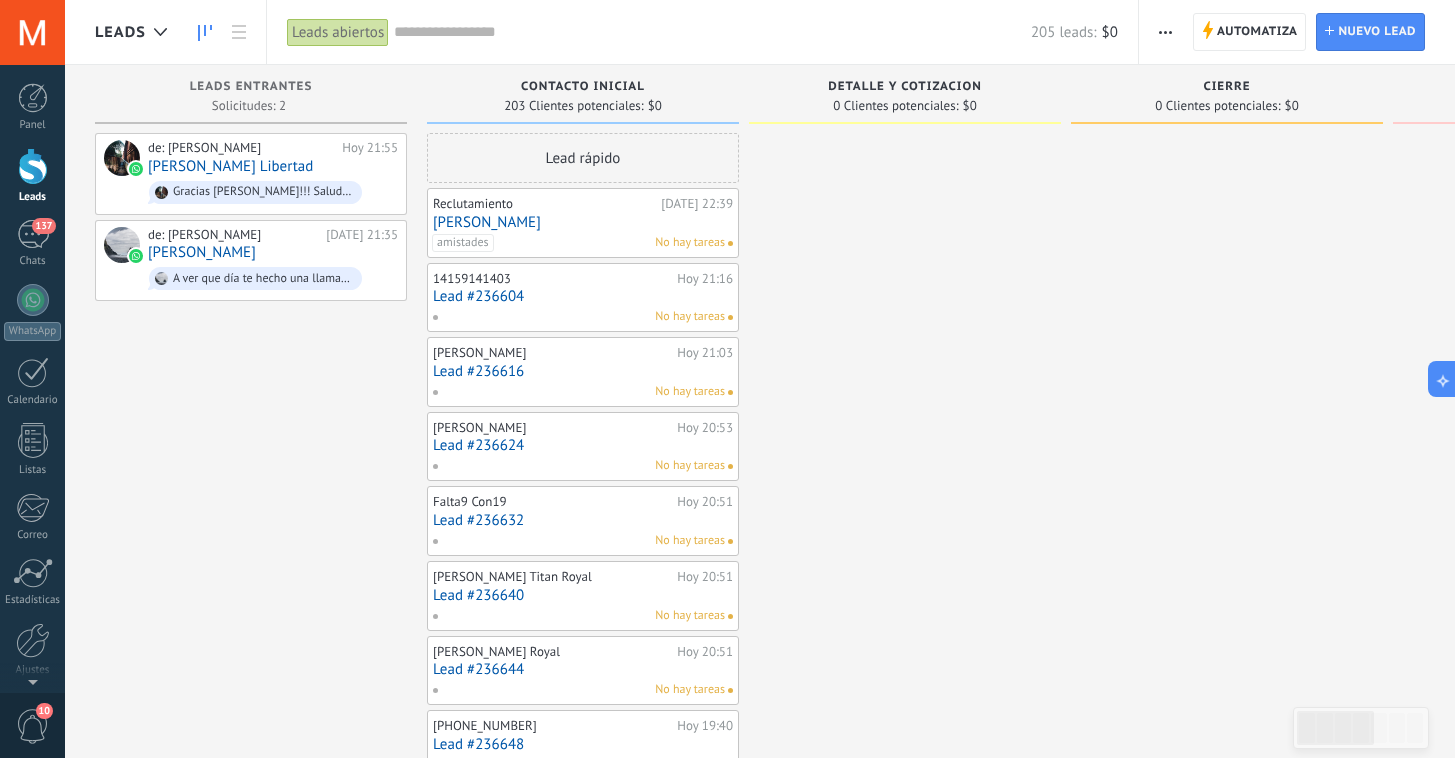 click on "de: [PERSON_NAME] SPA [DATE] 21:55 [PERSON_NAME] Libertad Gracias [PERSON_NAME]!!! Saludos!! de: [PERSON_NAME] SPA [DATE] 21:35 [PERSON_NAME] A ver que día te hecho una llamada para saludarte" at bounding box center (251, 904) 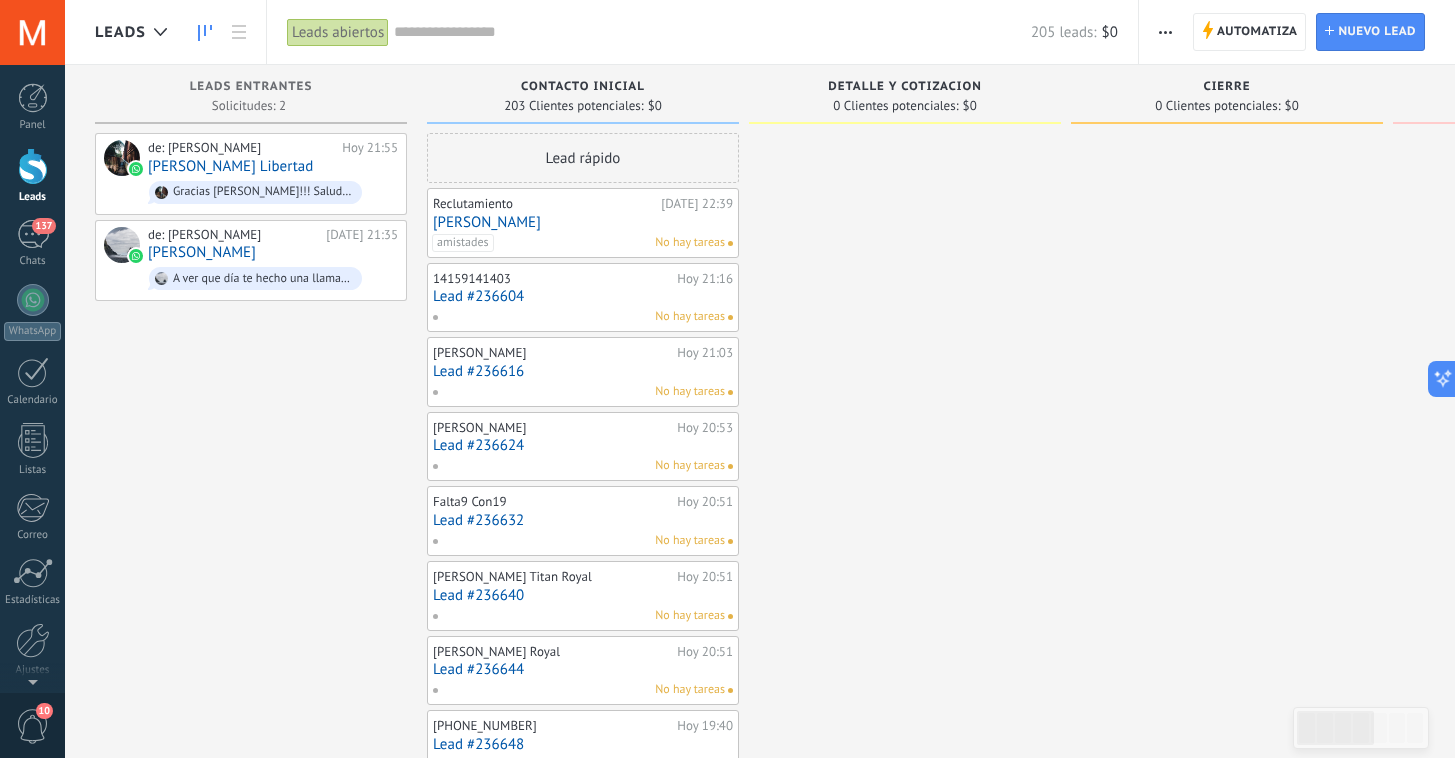 click at bounding box center [905, 904] 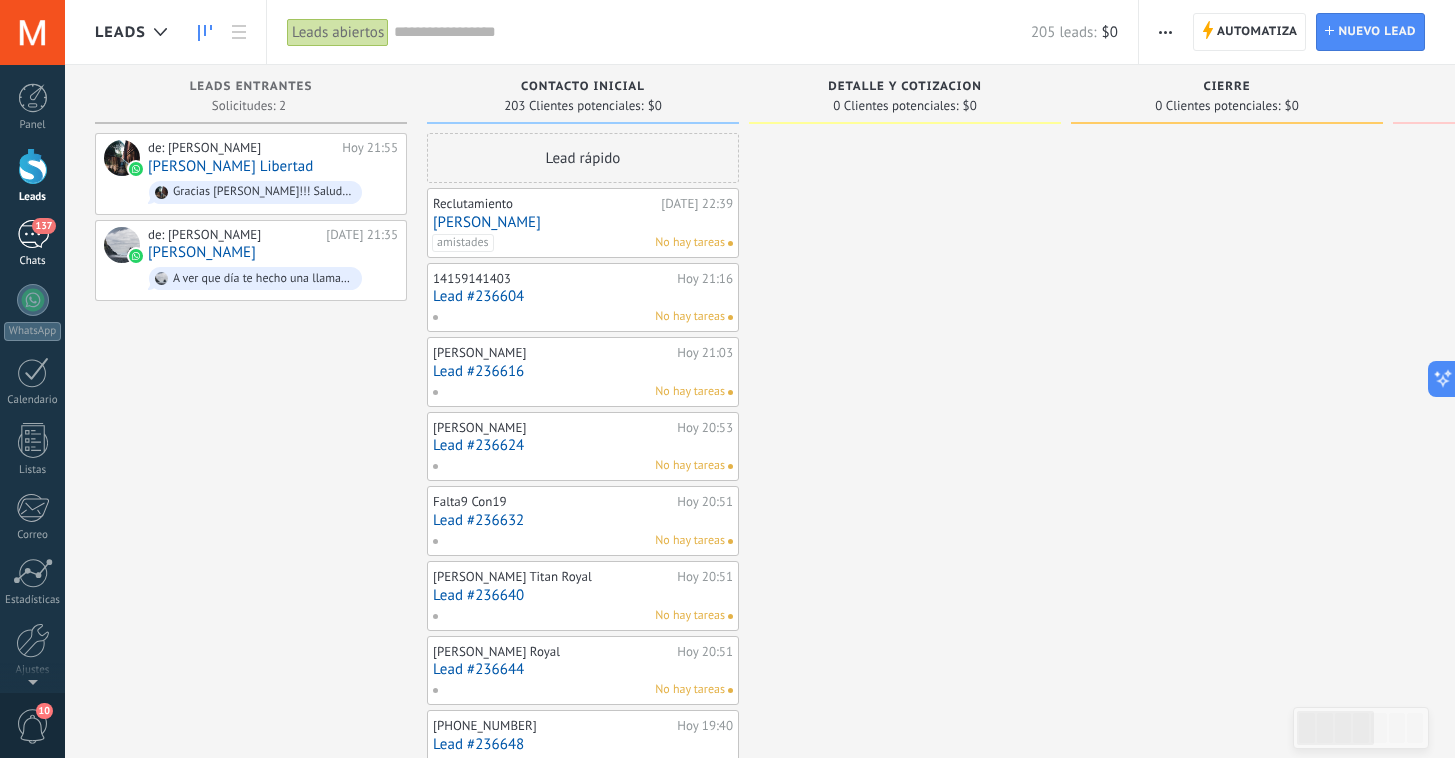 click on "137
Chats" at bounding box center [32, 244] 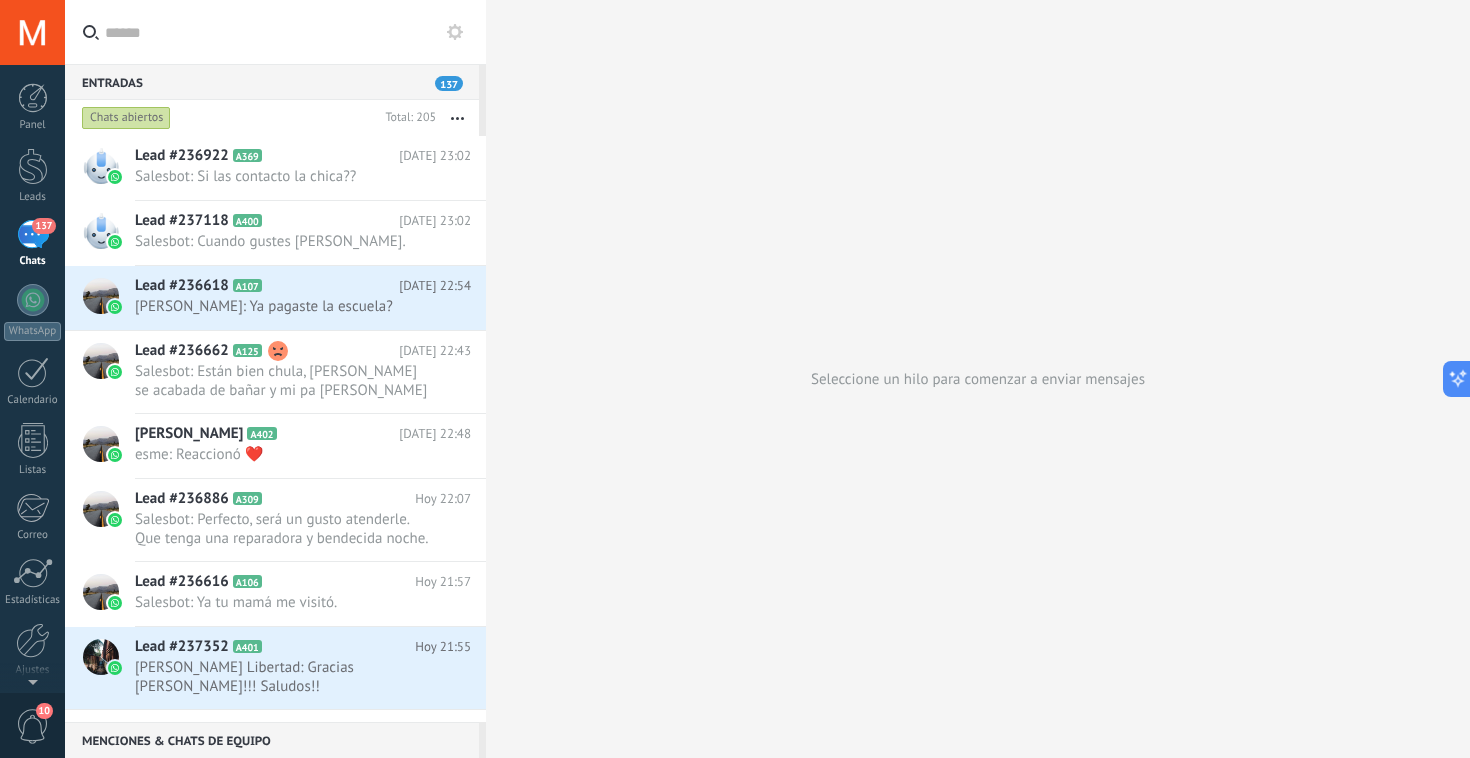 click on "Seleccione un hilo para comenzar a enviar mensajes" at bounding box center (978, 379) 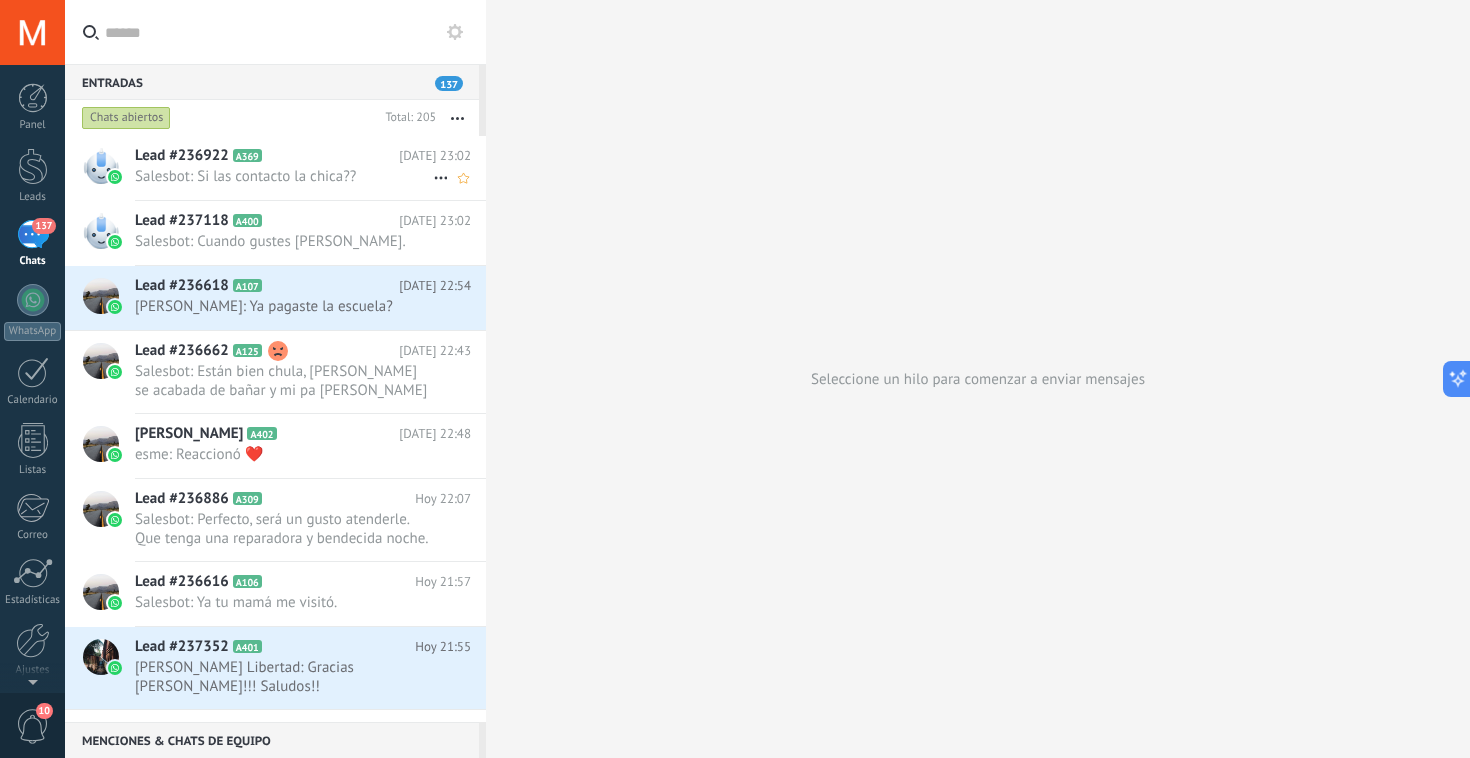 click on "Salesbot: Si las contacto la chica??" at bounding box center [284, 176] 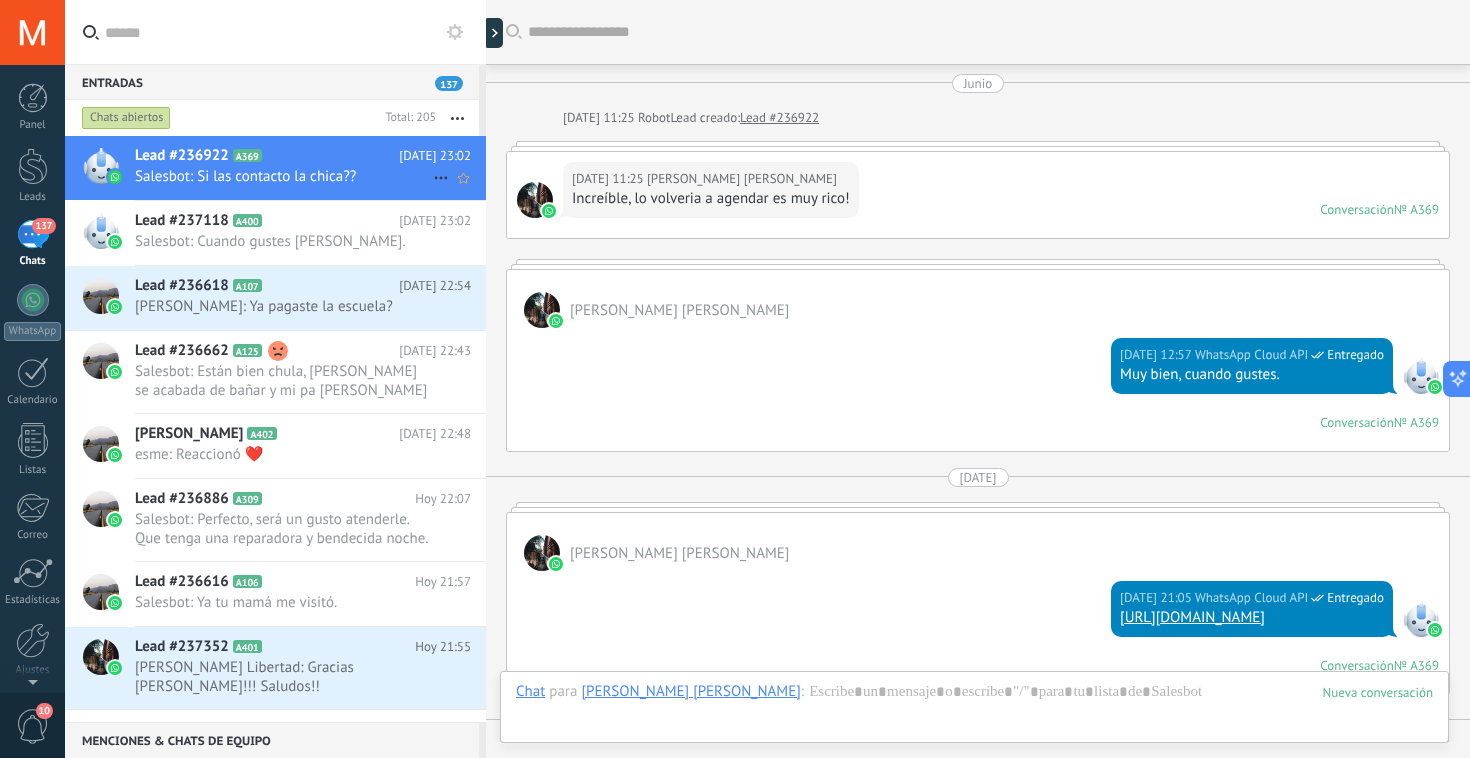 scroll, scrollTop: 2580, scrollLeft: 0, axis: vertical 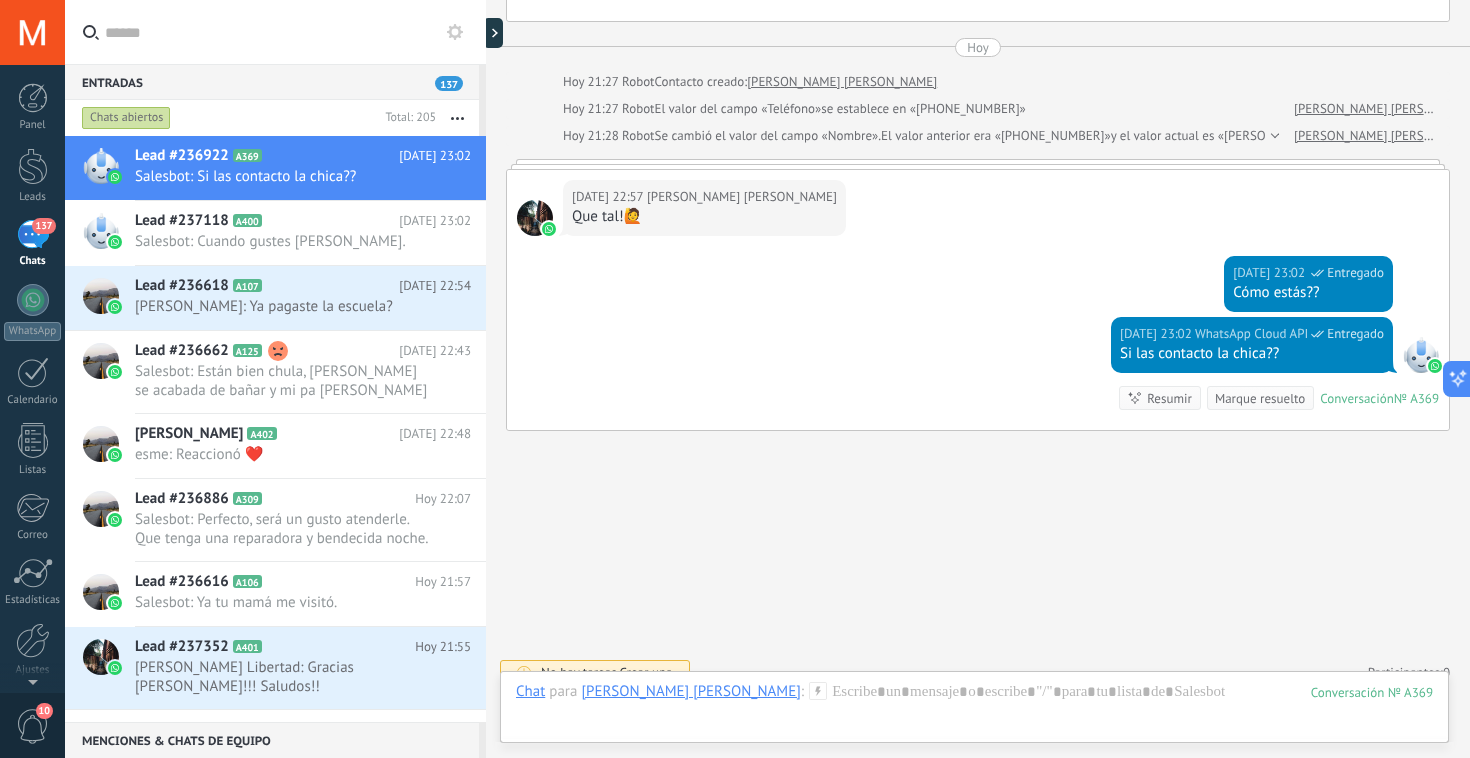 click on "Buscar Carga más Junio [DATE] 11:25 Robot  Lead creado:  Lead #236922 [DATE] 11:25 [PERSON_NAME] [PERSON_NAME] SPA  Increíble, lo volveria a agendar es muy rico! Conversación  № A369 Conversación № A369 [PERSON_NAME] [PERSON_NAME] SPA  [DATE] 12:57 WhatsApp Cloud API  Entregado Muy bien, cuando gustes. Conversación  № A369 Conversación № A369 [DATE] [PERSON_NAME] [PERSON_NAME] SPA  [DATE] 21:05 WhatsApp Cloud API  Entregado [URL][DOMAIN_NAME] Conversación  № A369 Conversación № A369 [DATE] [PERSON_NAME] [PERSON_NAME] SPA  Más 7 de 7 [DATE] 17:53 [PERSON_NAME] [PERSON_NAME] SPA  Descargar [DATE] 17:54 WhatsApp Cloud API  Entregado Es verdad jijijijiji [DATE] 17:54 WhatsApp Cloud API  Entregado Cómo te fue en tu examen. [DATE] 17:55 [PERSON_NAME] [PERSON_NAME] [DATE] 17:55 [PERSON_NAME] [PERSON_NAME]  Igualmente el numero de mi mama es 4434066329 [DATE] 17:55 00:00 0" at bounding box center [978, -900] 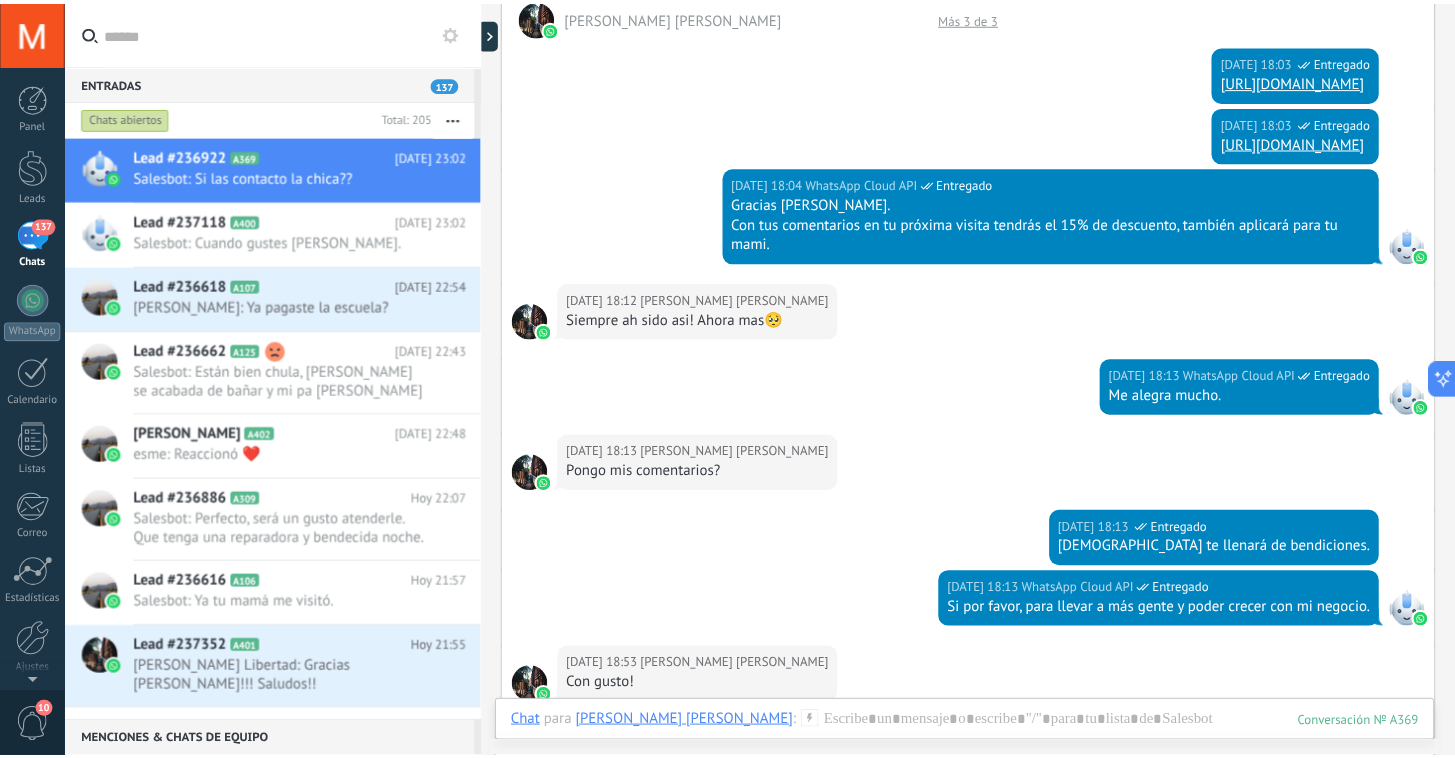 scroll, scrollTop: 1743, scrollLeft: 0, axis: vertical 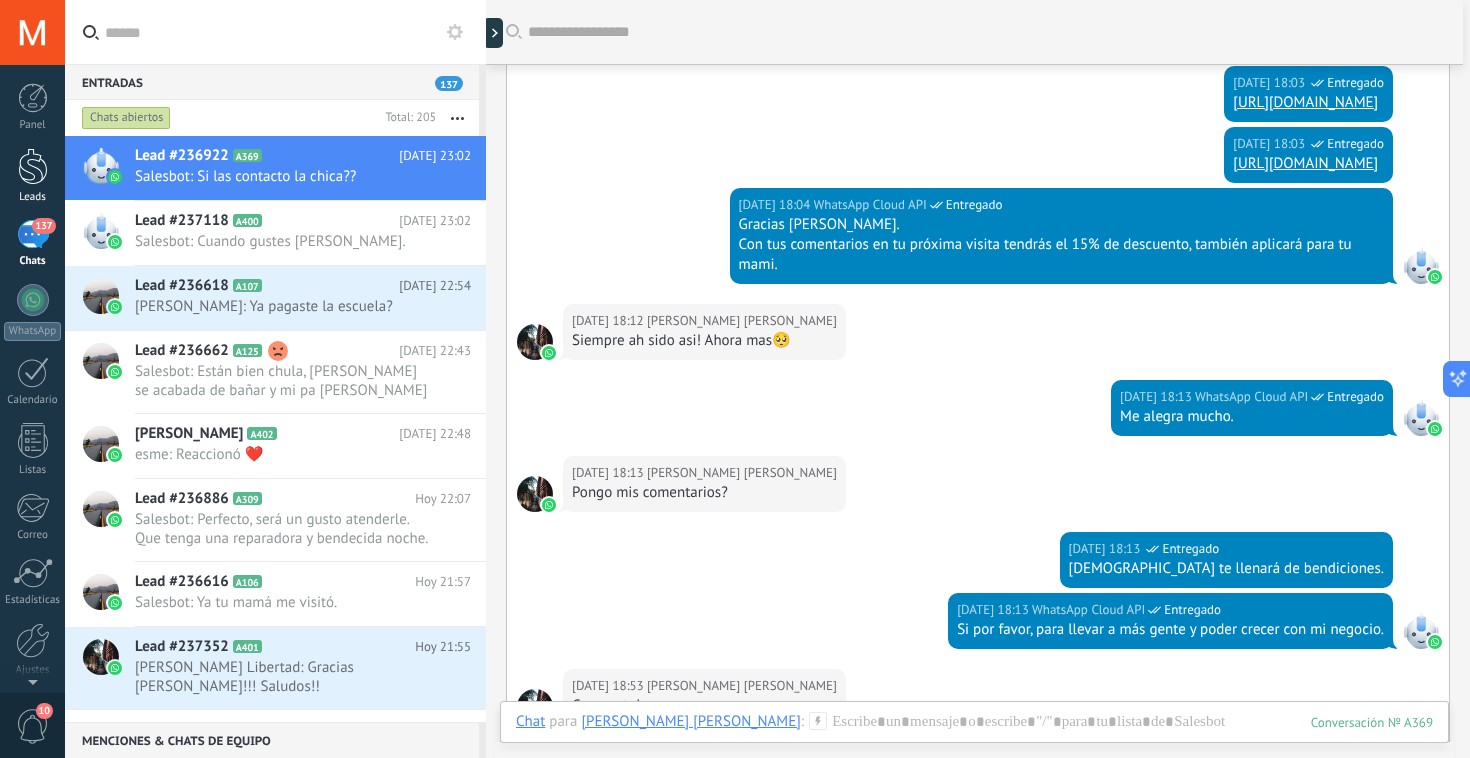 click at bounding box center [33, 166] 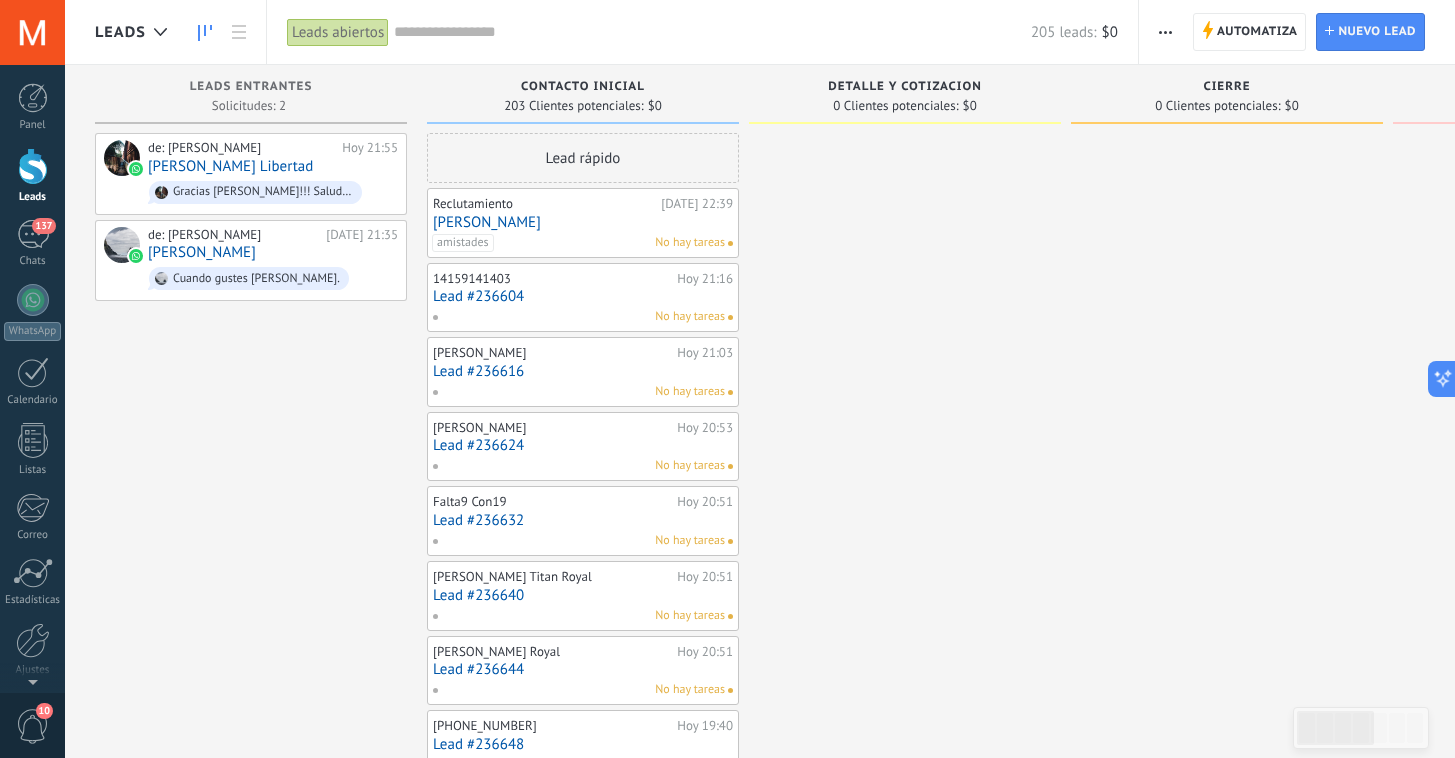 click on "de: [PERSON_NAME] SPA [DATE] 21:55 [PERSON_NAME] Libertad Gracias [PERSON_NAME]!!! Saludos!! de: [PERSON_NAME] SPA [DATE] 21:35 [PERSON_NAME] Cuando gustes [PERSON_NAME]." at bounding box center [251, 904] 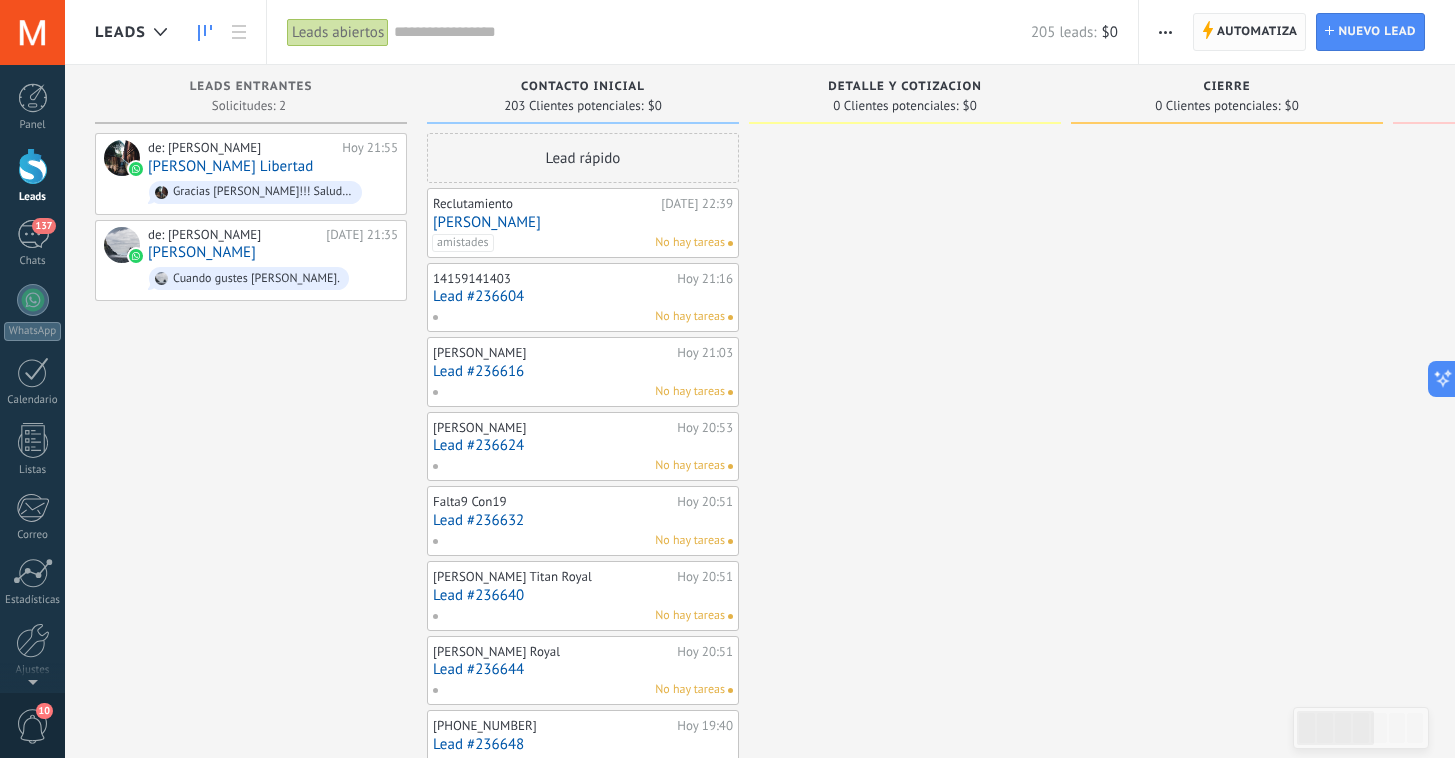 click on "Automatiza" at bounding box center (1257, 32) 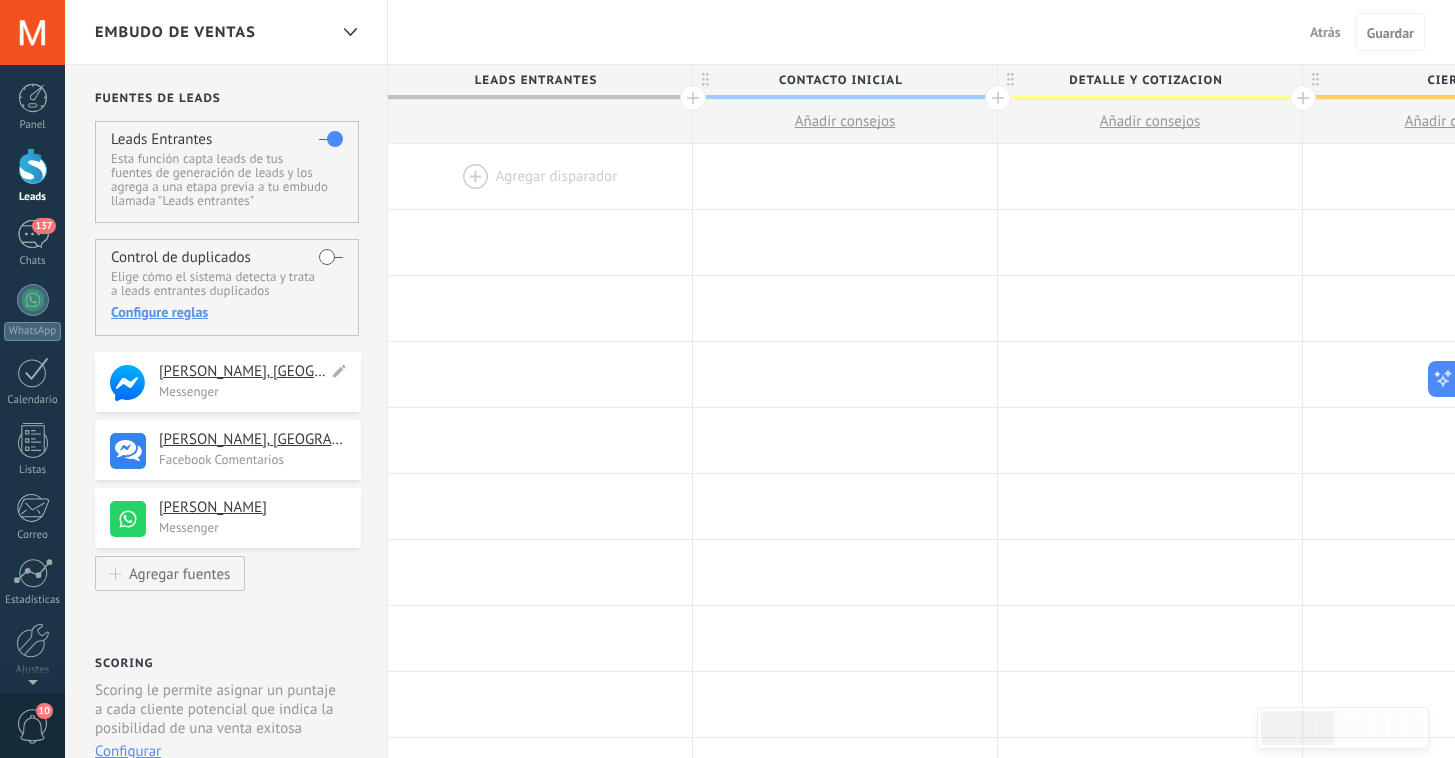 click on "Messenger" at bounding box center [254, 391] 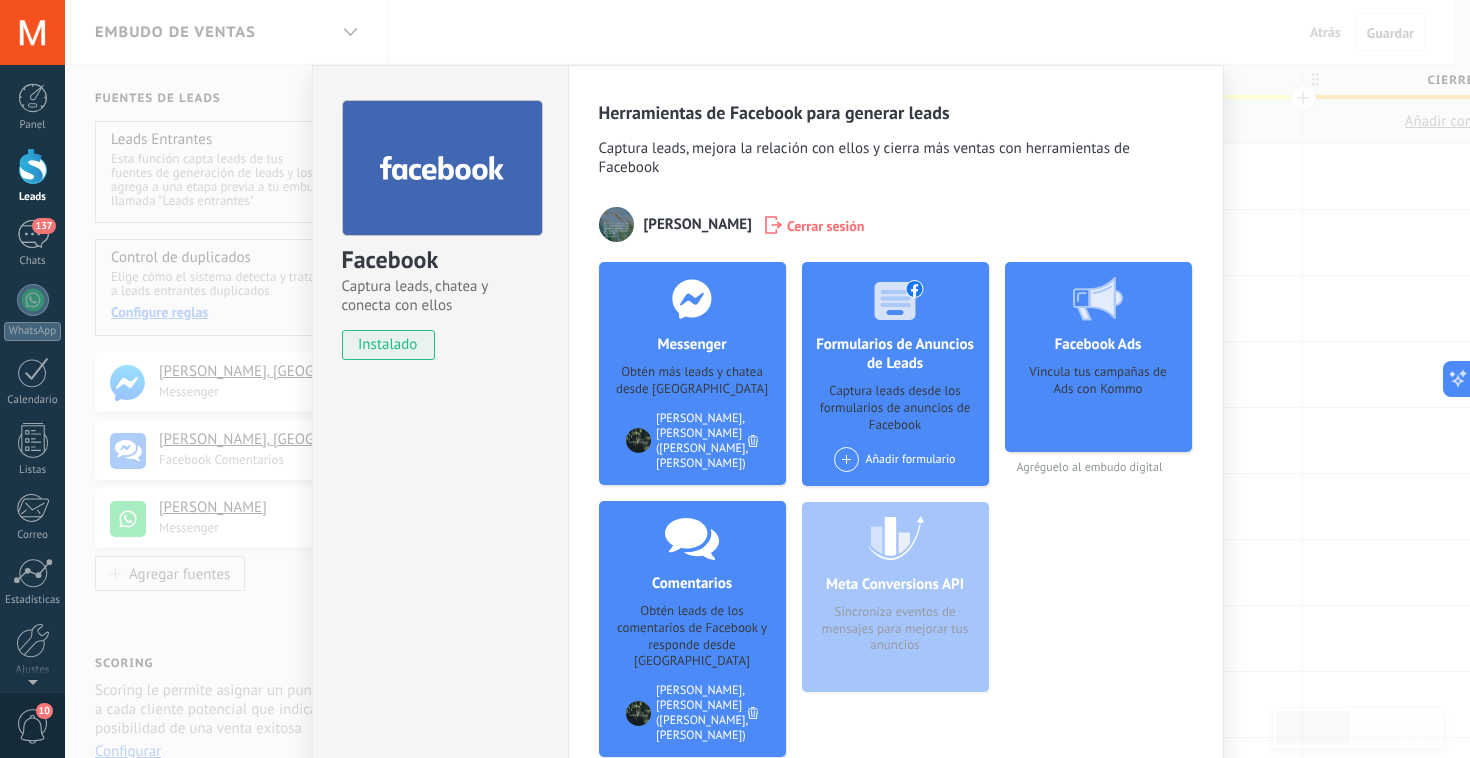 click on "Facebook Captura leads, chatea y conecta con ellos instalado Desinstalar Herramientas de Facebook para generar leads Captura leads, mejora la relación con ellos y cierra más ventas con herramientas de Facebook [PERSON_NAME] Cerrar sesión Messenger Obtén más leads y chatea desde [PERSON_NAME] página [PERSON_NAME], [PERSON_NAME] ([PERSON_NAME], Morelia) Comentarios Obtén leads de los comentarios de Facebook y responde desde Kommo Agregar página [PERSON_NAME], [PERSON_NAME] ([PERSON_NAME] SPA, Morelia) Formularios de Anuncios de Leads Captura leads desde los formularios de anuncios de Facebook Añadir formulario Meta Conversions API Sincroniza eventos de mensajes para mejorar tus anuncios Facebook Ads Vincula tus campañas de Ads con Kommo Agréguelo al embudo digital más" at bounding box center [767, 379] 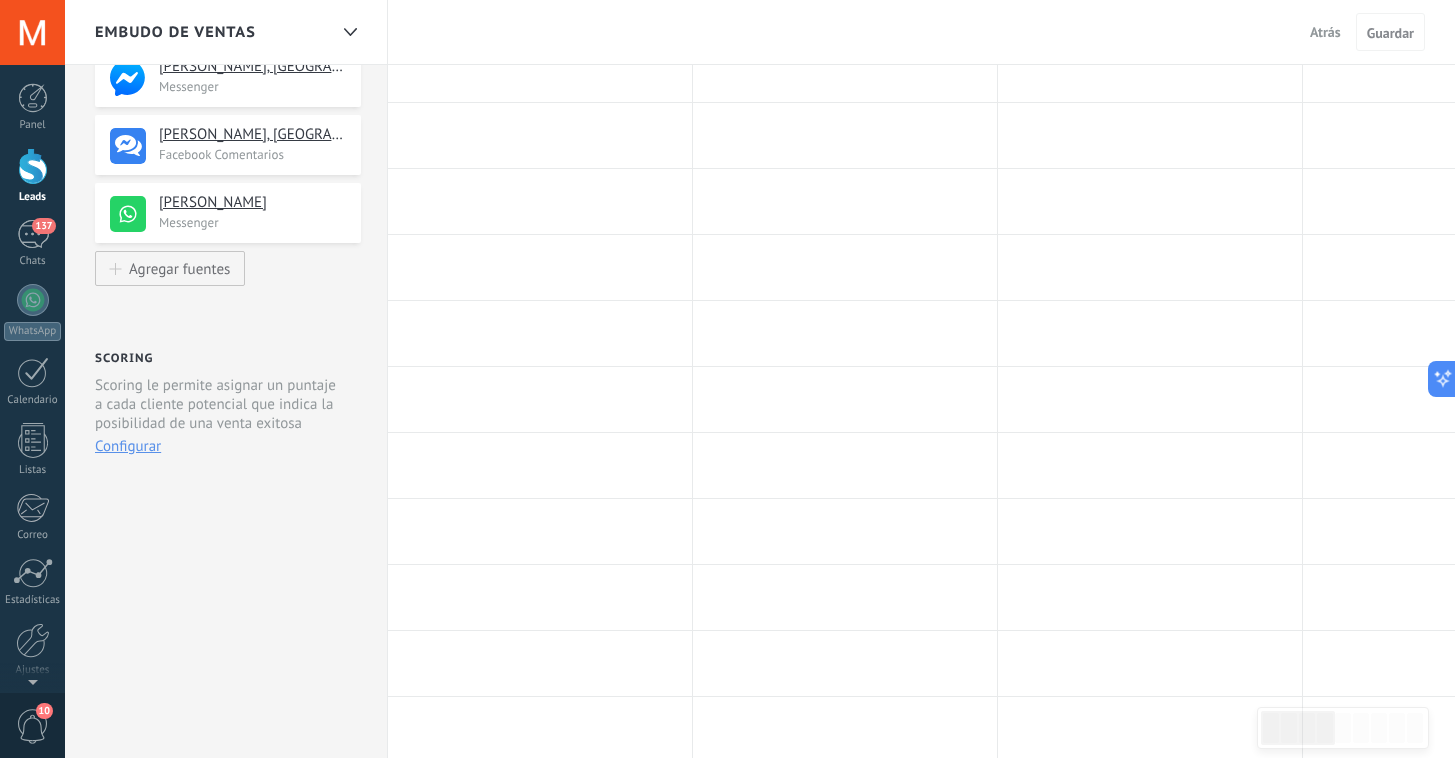 scroll, scrollTop: 0, scrollLeft: 0, axis: both 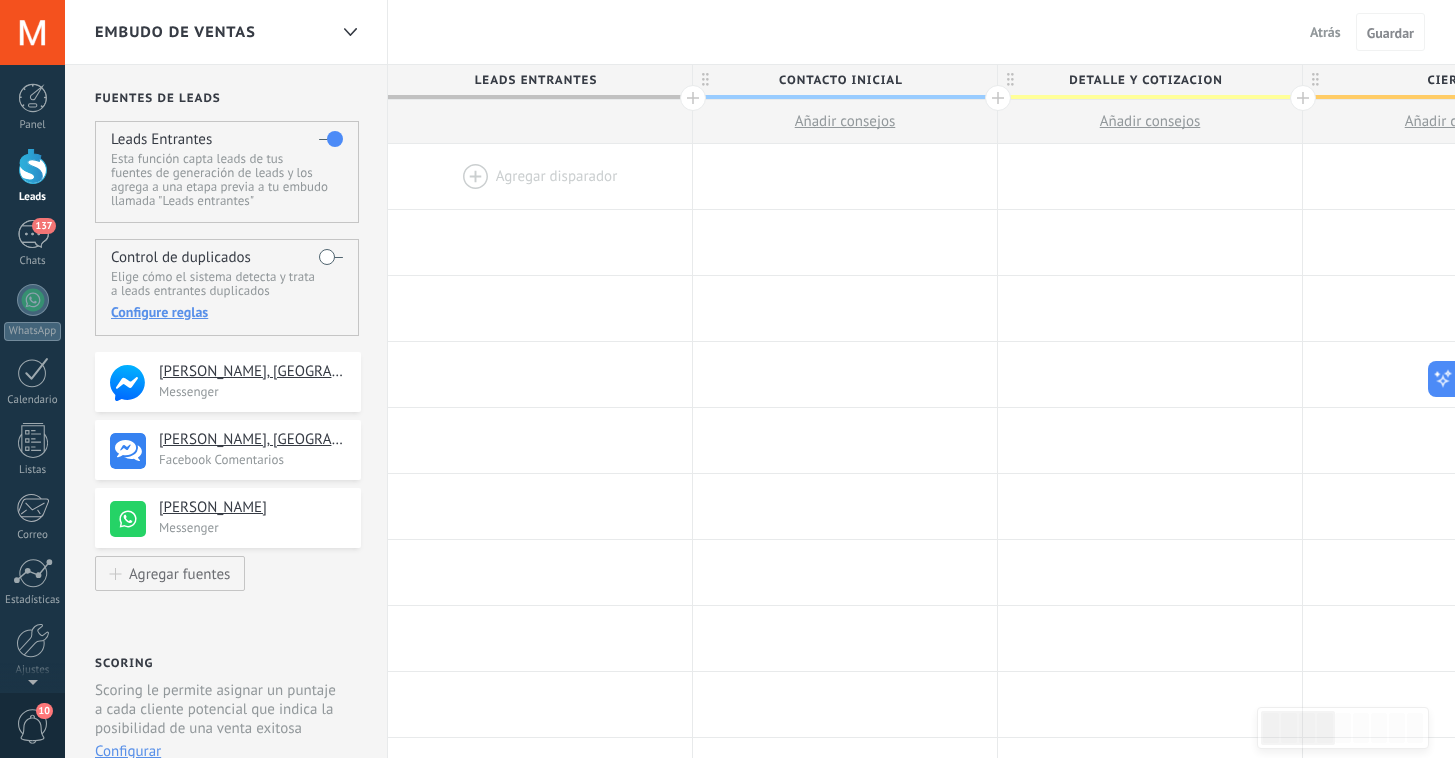 click on "**********" at bounding box center (226, 797) 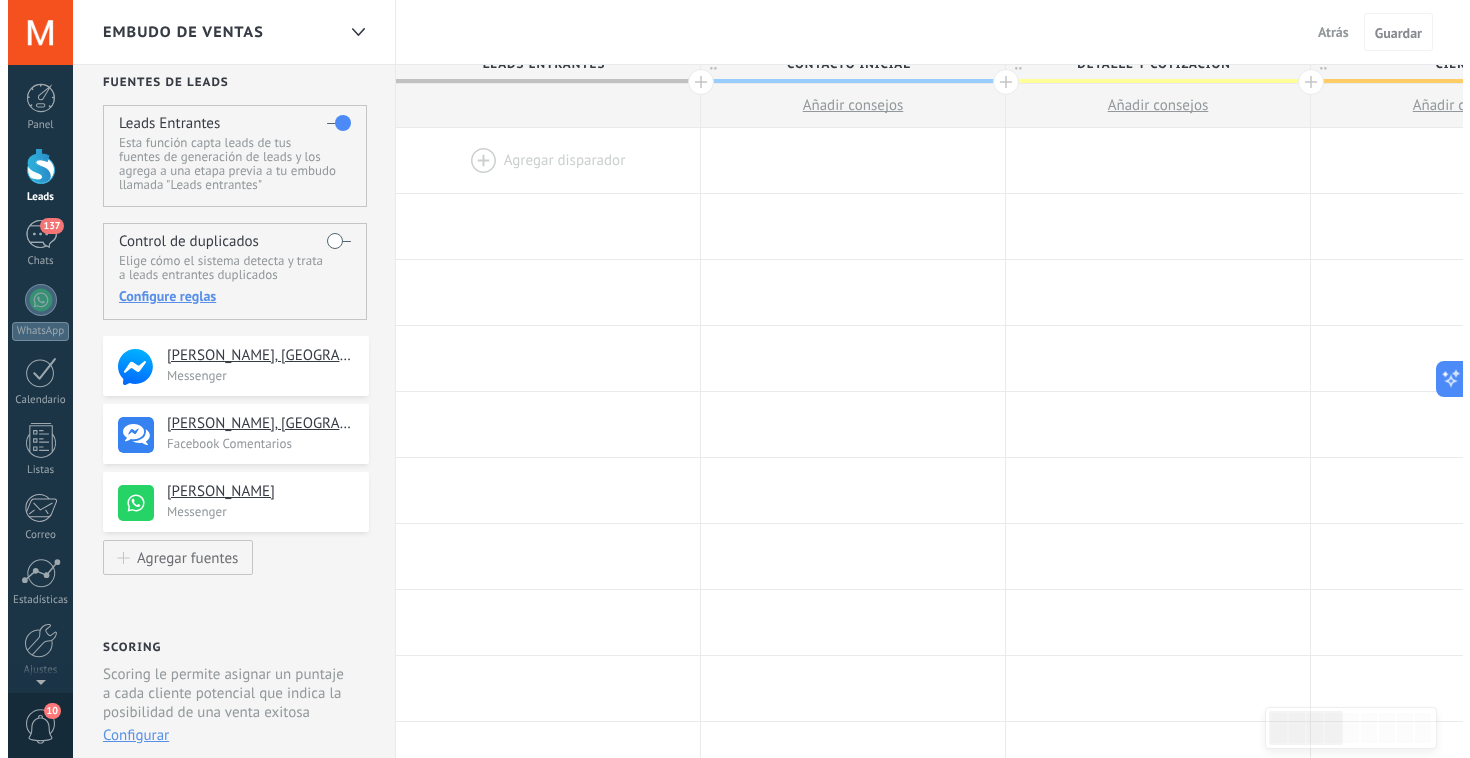 scroll, scrollTop: 0, scrollLeft: 0, axis: both 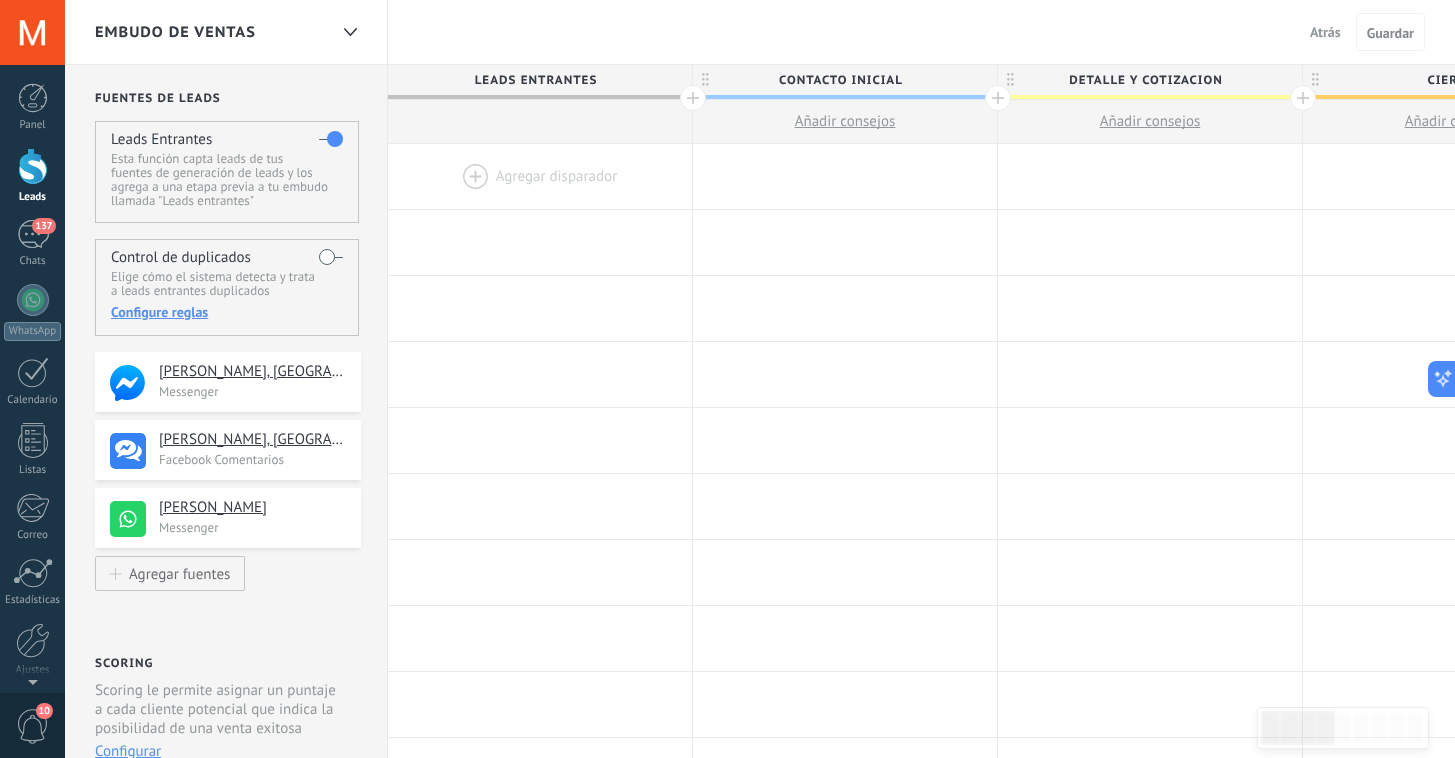 click at bounding box center (33, 166) 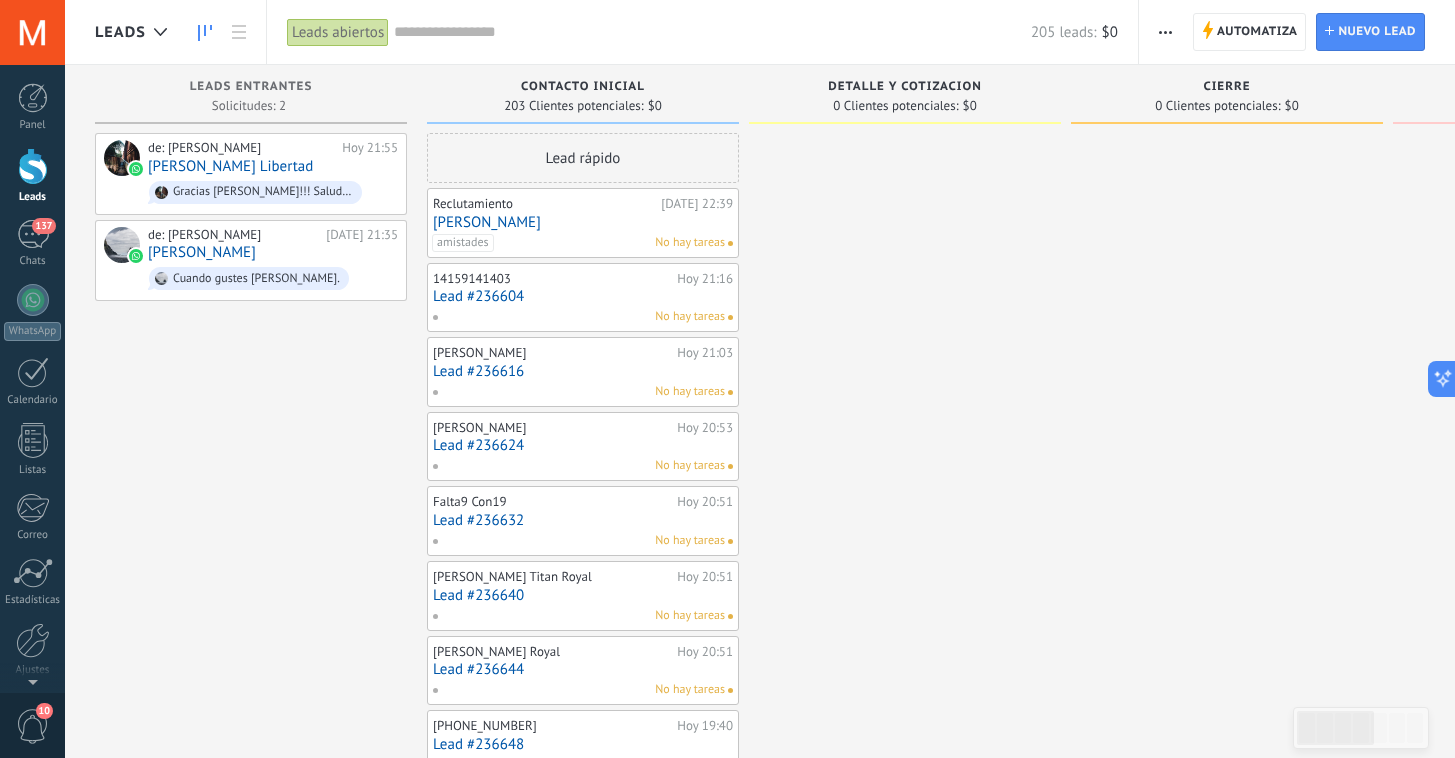 click on "de: [PERSON_NAME] SPA [DATE] 21:55 [PERSON_NAME] Libertad Gracias [PERSON_NAME]!!! Saludos!! de: [PERSON_NAME] SPA [DATE] 21:35 [PERSON_NAME] Cuando gustes [PERSON_NAME]." at bounding box center [251, 904] 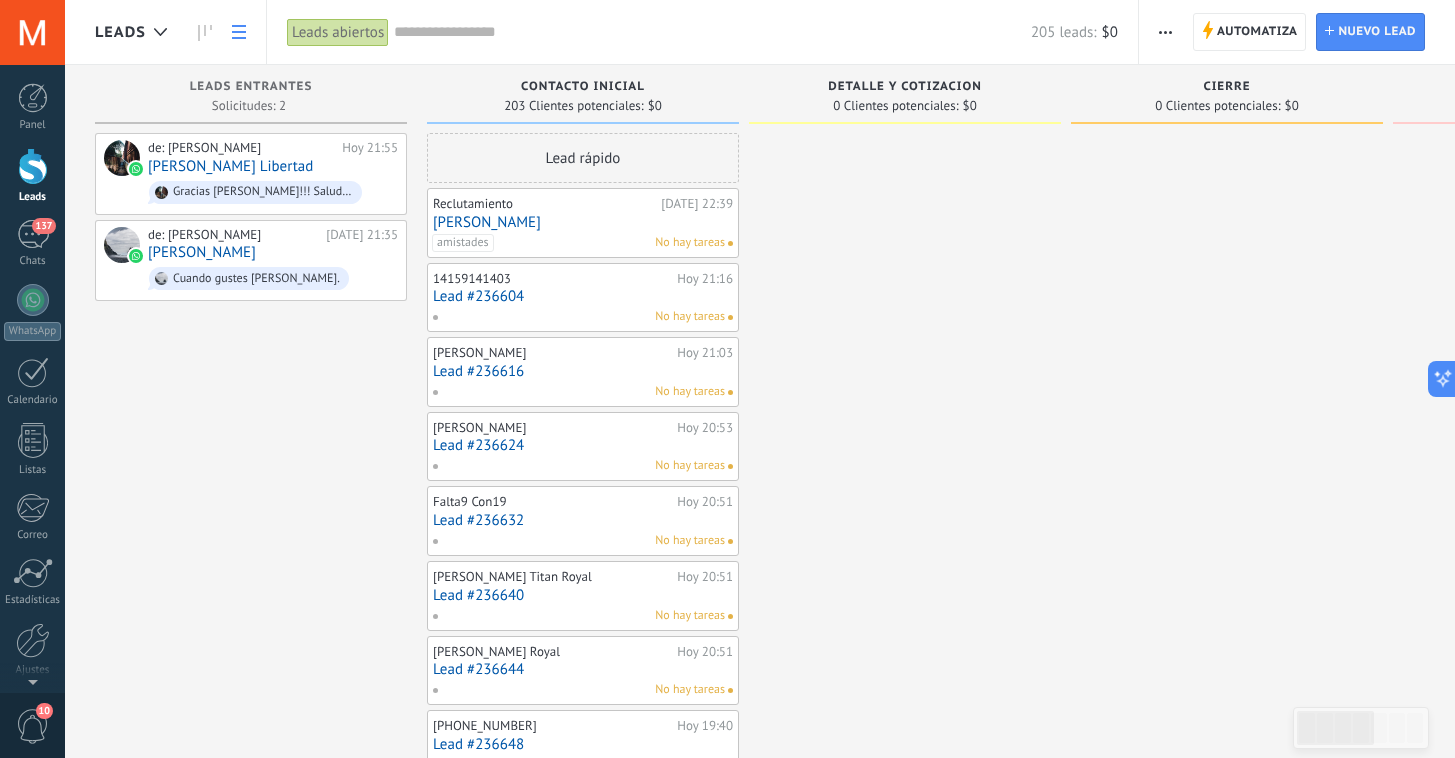 click at bounding box center [239, 32] 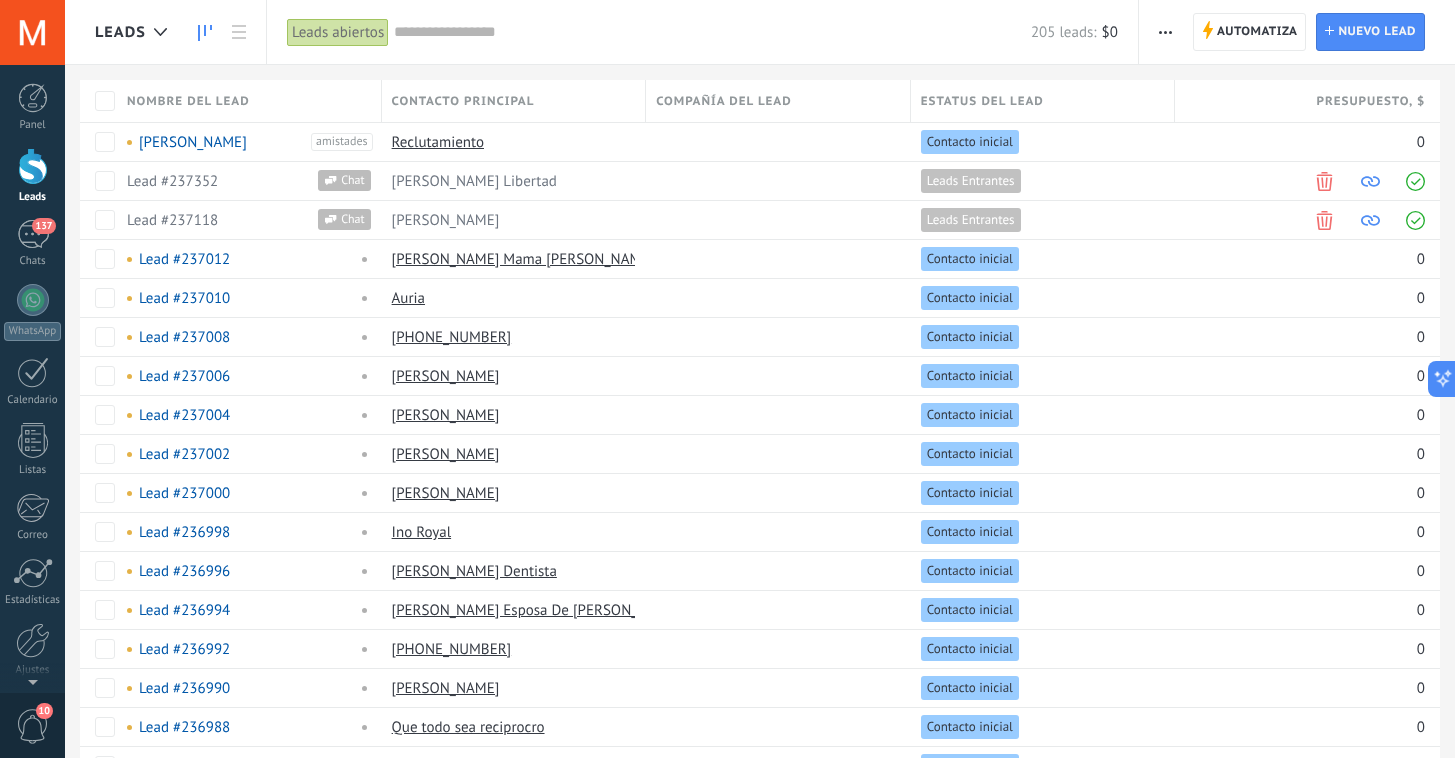 click at bounding box center [205, 32] 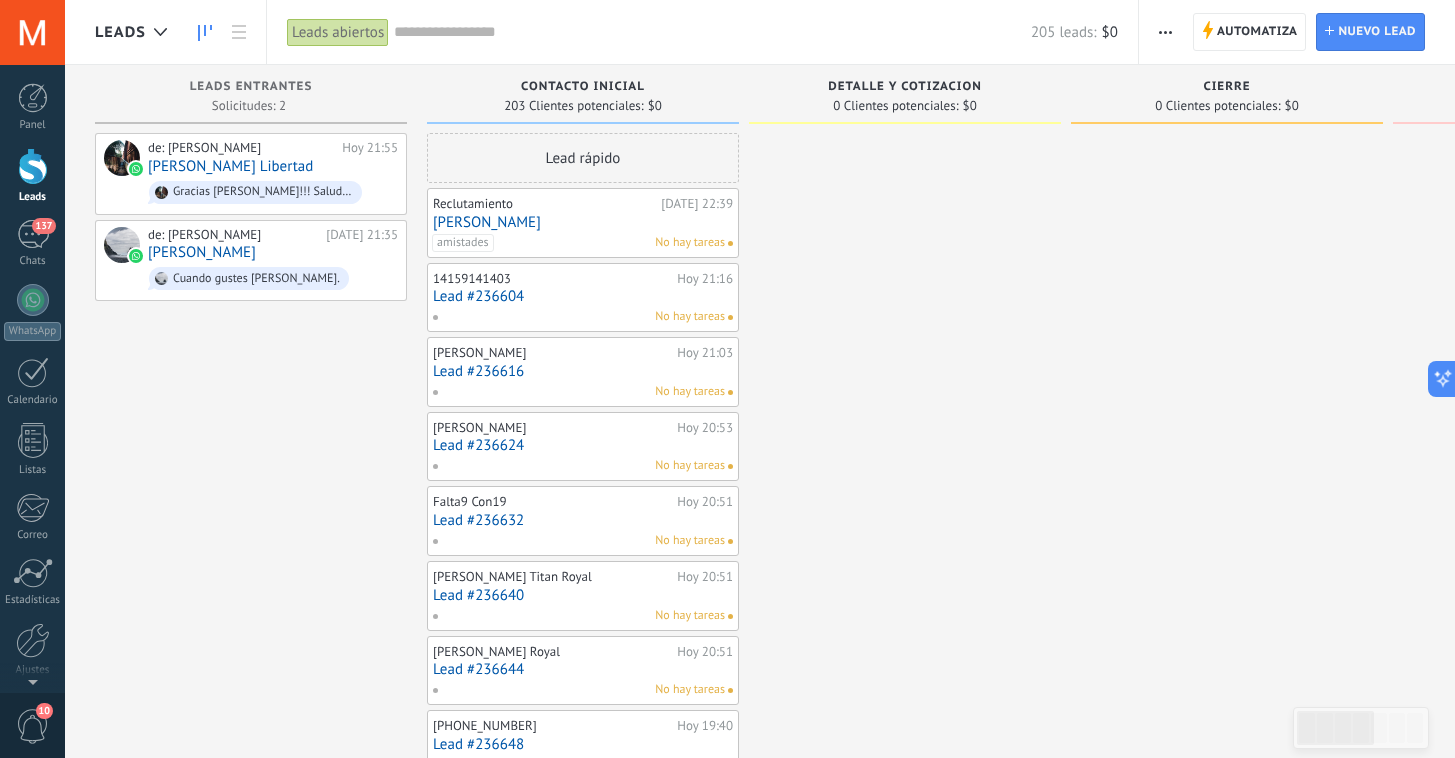click on "de: [PERSON_NAME] SPA [DATE] 21:55 [PERSON_NAME] Libertad Gracias [PERSON_NAME]!!! Saludos!! de: [PERSON_NAME] SPA [DATE] 21:35 [PERSON_NAME] Cuando gustes [PERSON_NAME]." at bounding box center (251, 904) 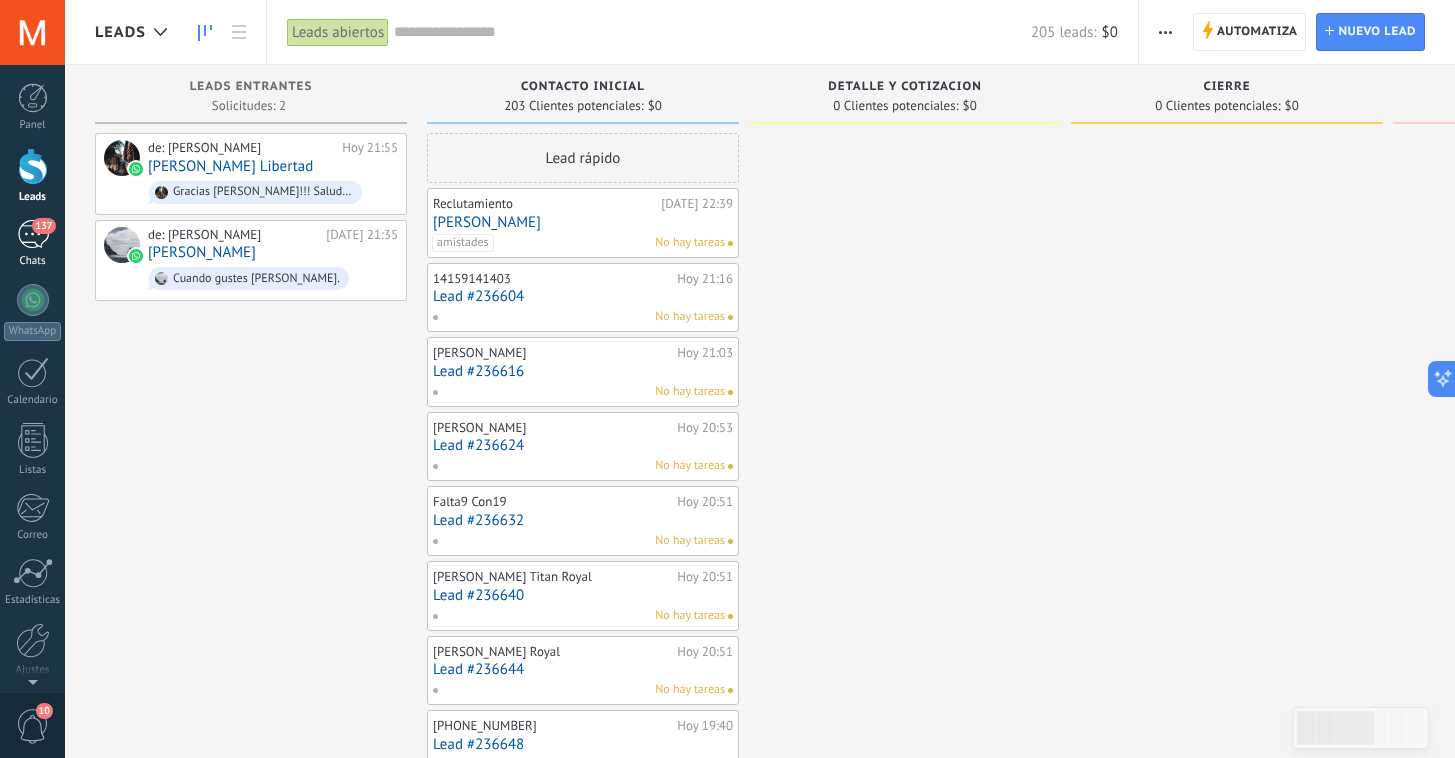 click on "137" at bounding box center (33, 234) 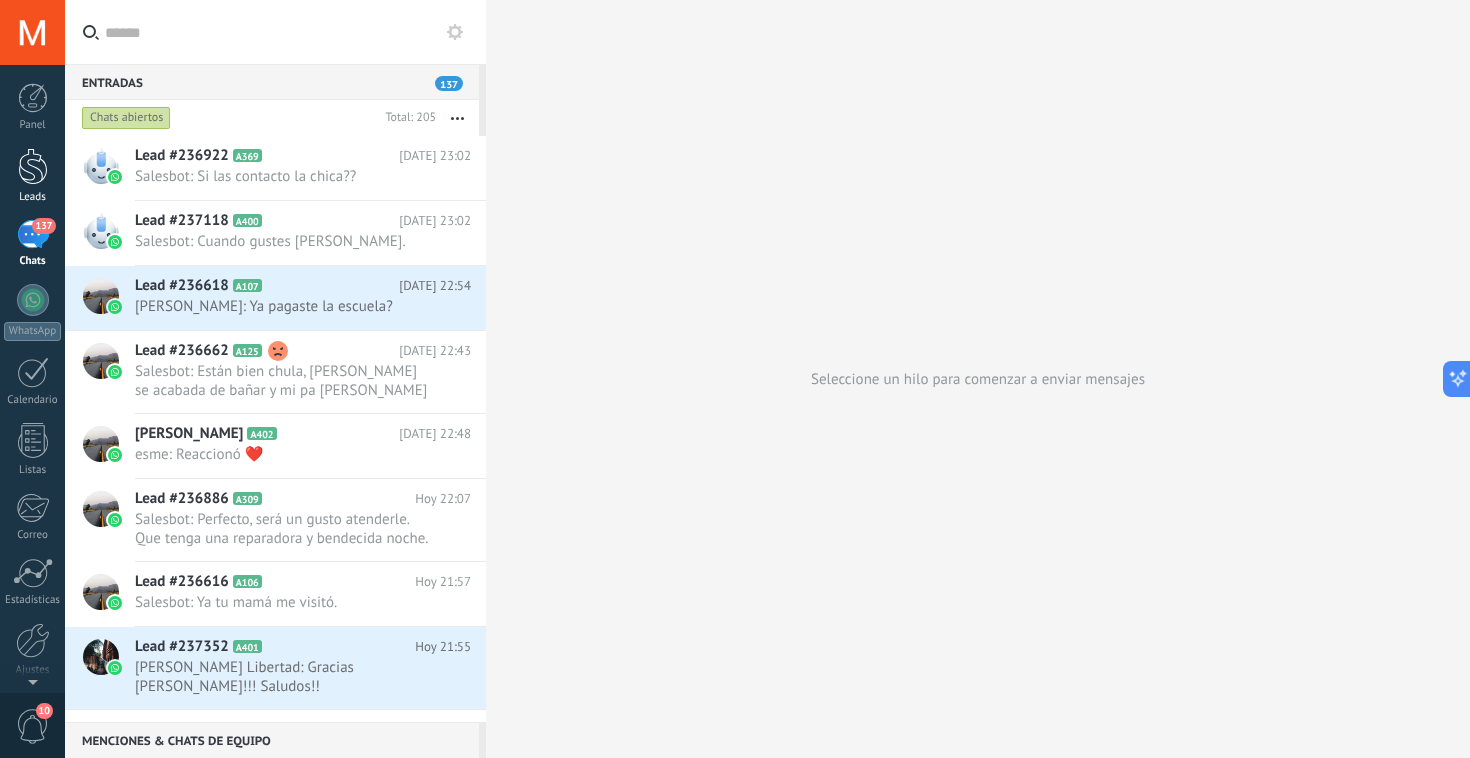click at bounding box center [33, 166] 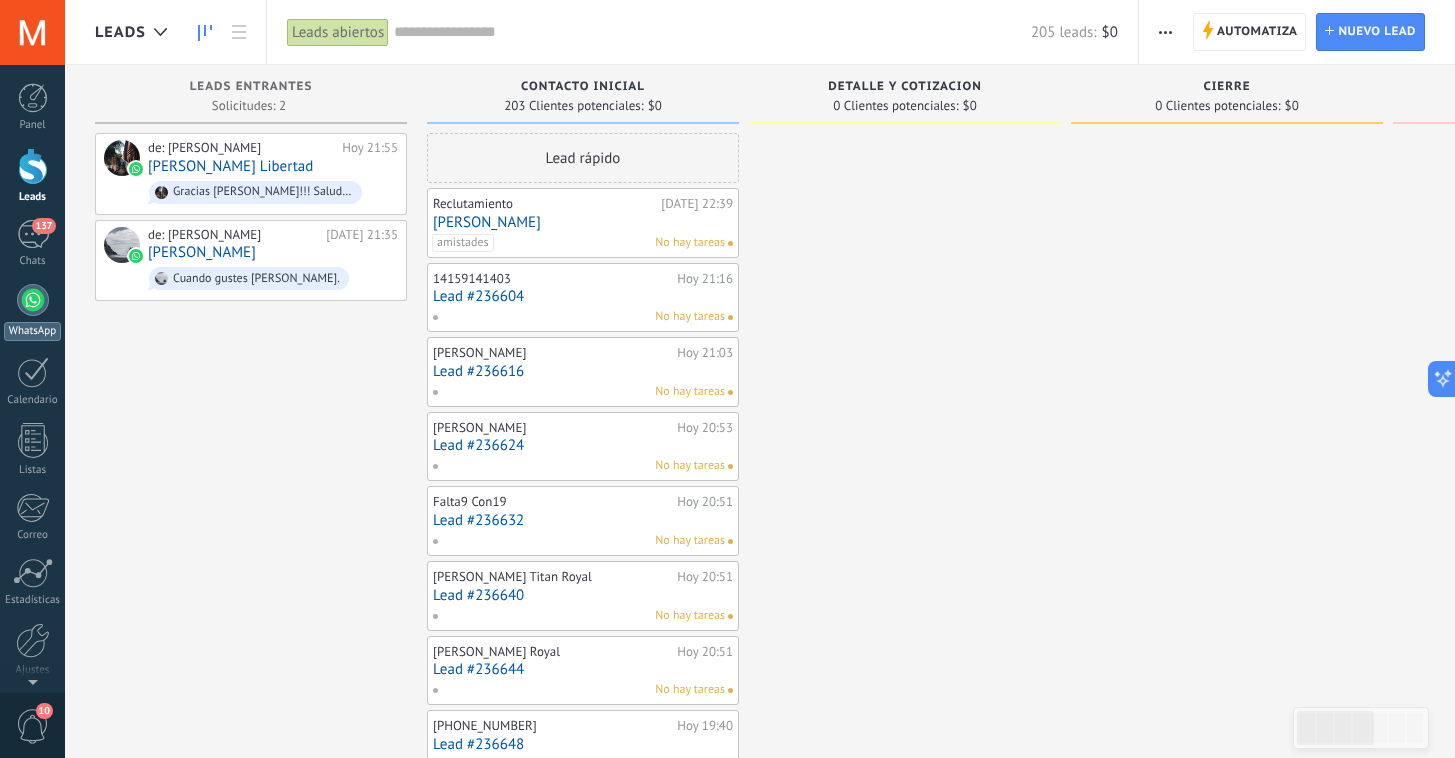 click on "WhatsApp" at bounding box center (32, 312) 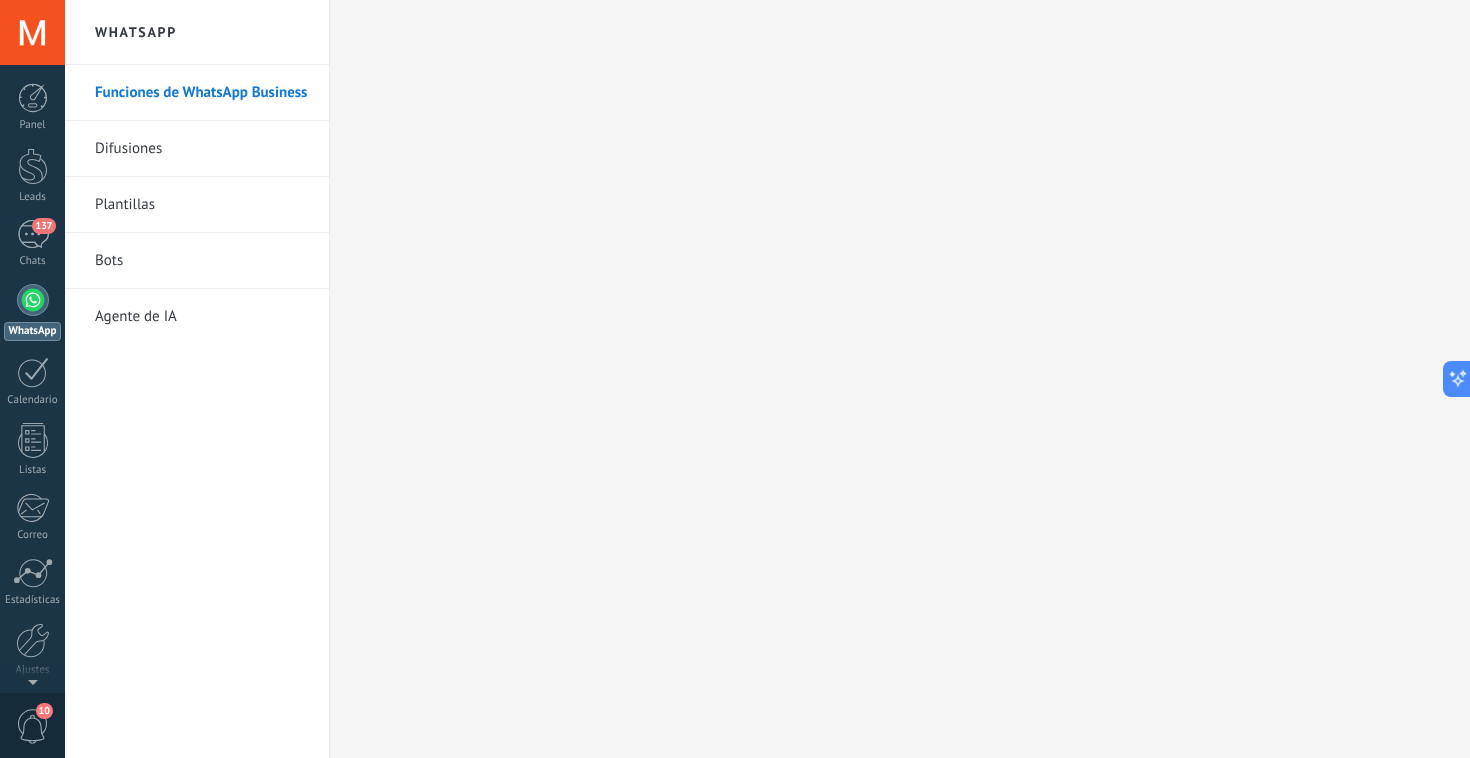 click on "Difusiones" at bounding box center (202, 149) 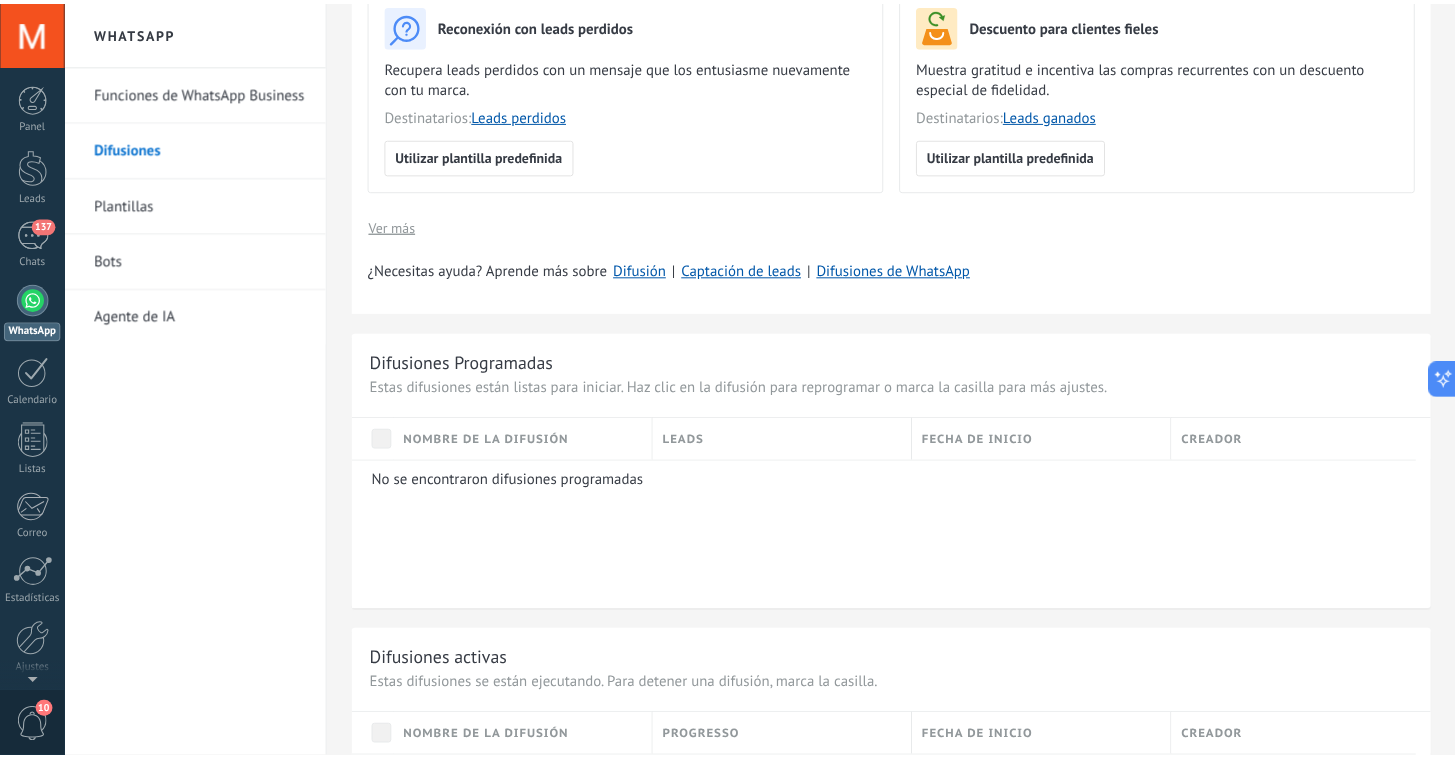 scroll, scrollTop: 0, scrollLeft: 0, axis: both 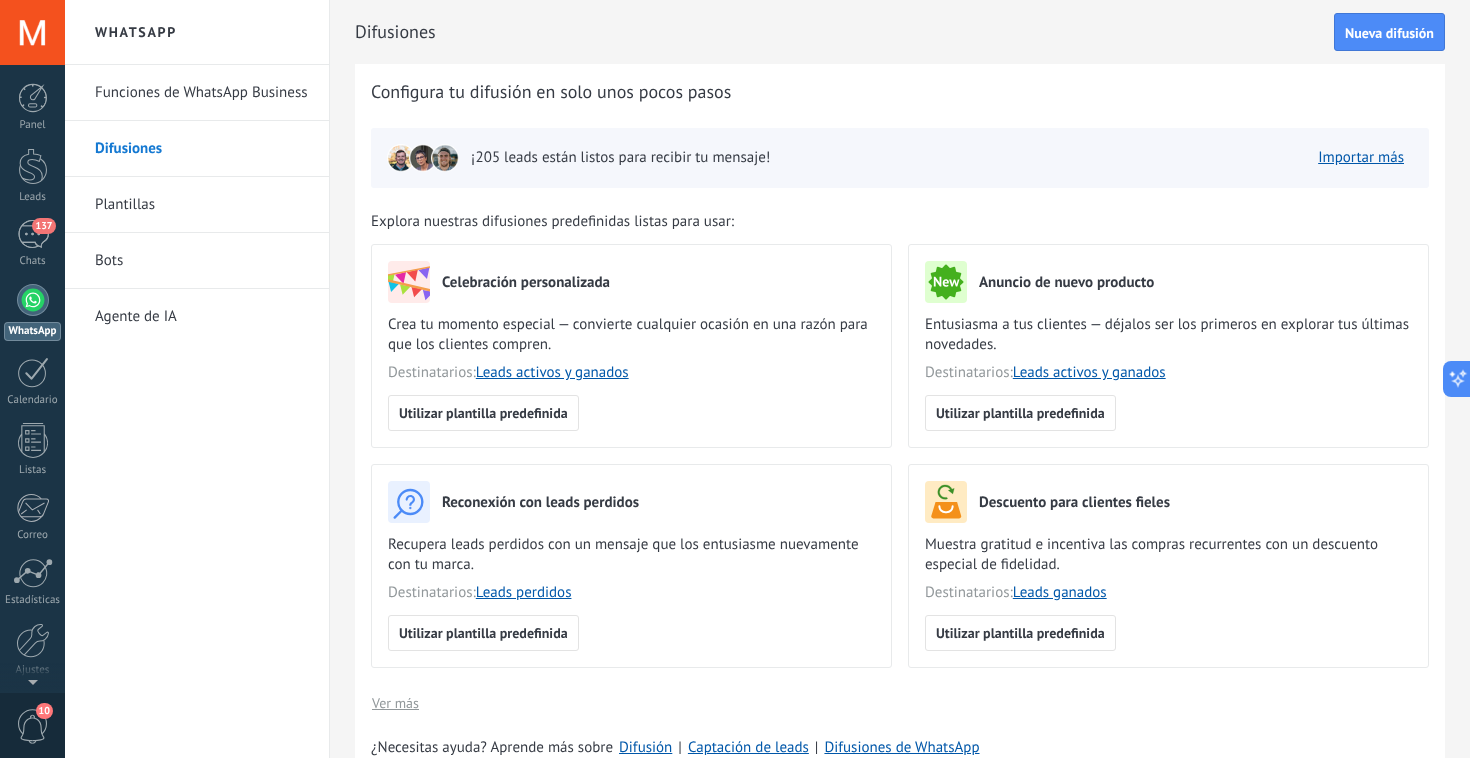click on "Plantillas" at bounding box center [202, 205] 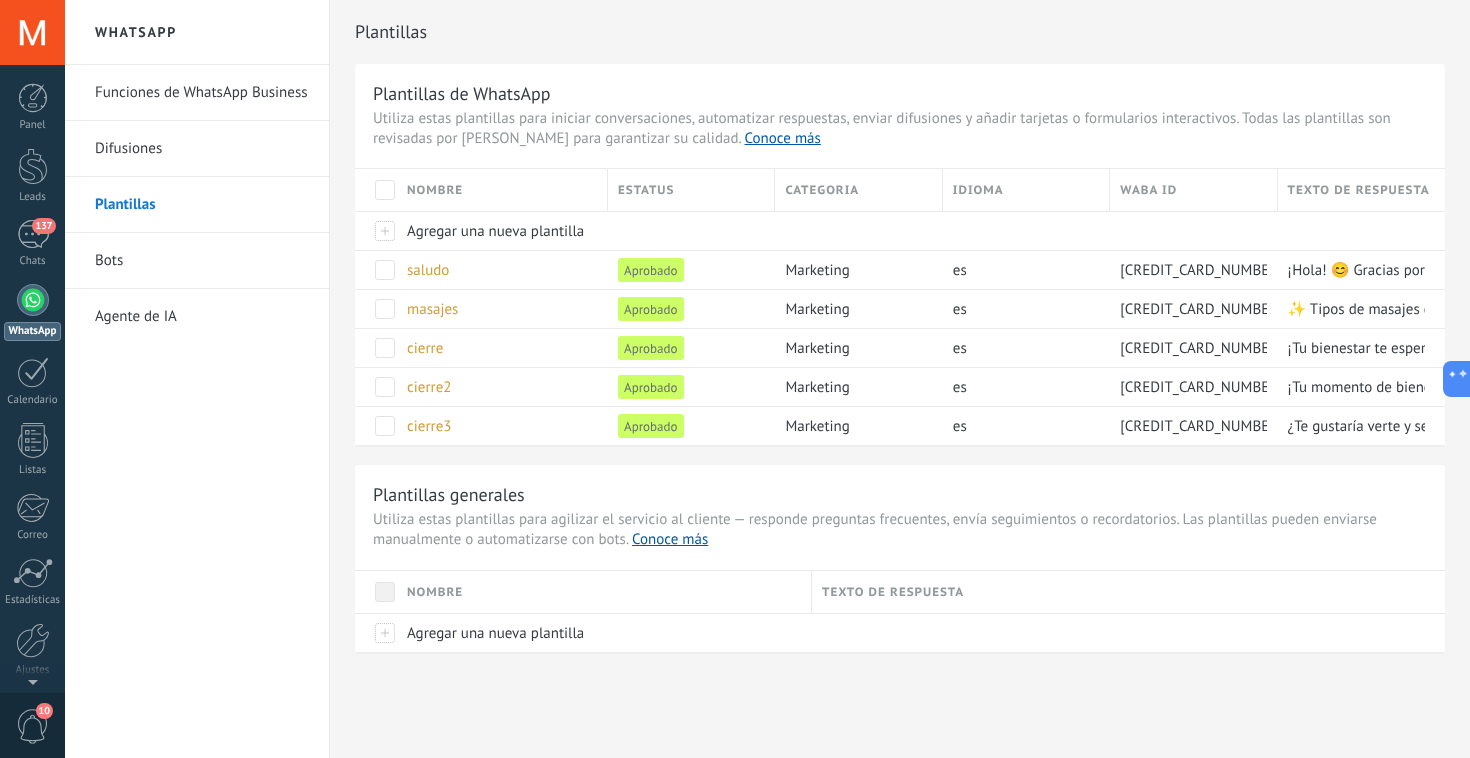click on "Bots" at bounding box center (202, 261) 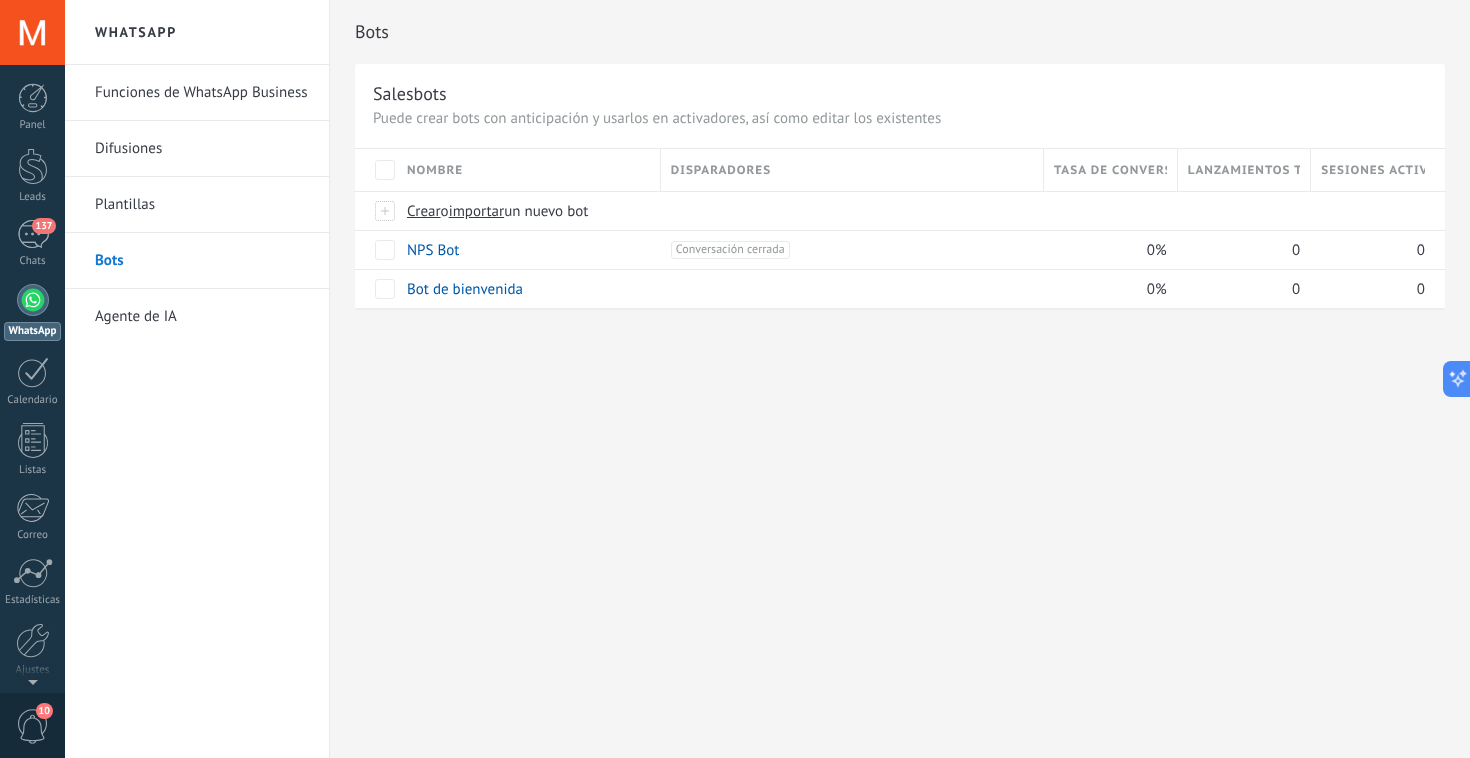 click on "Agente de IA" at bounding box center (202, 317) 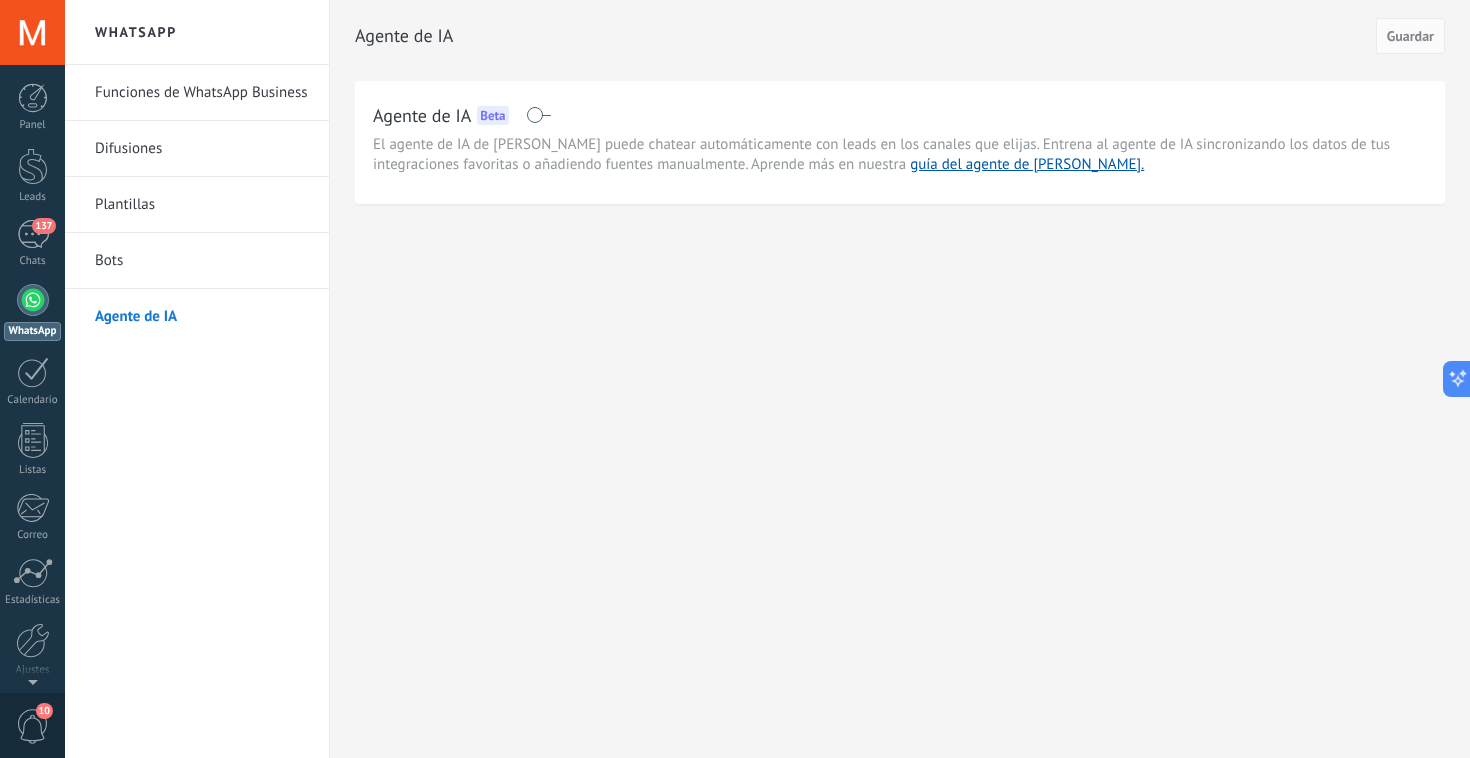 click at bounding box center [538, 115] 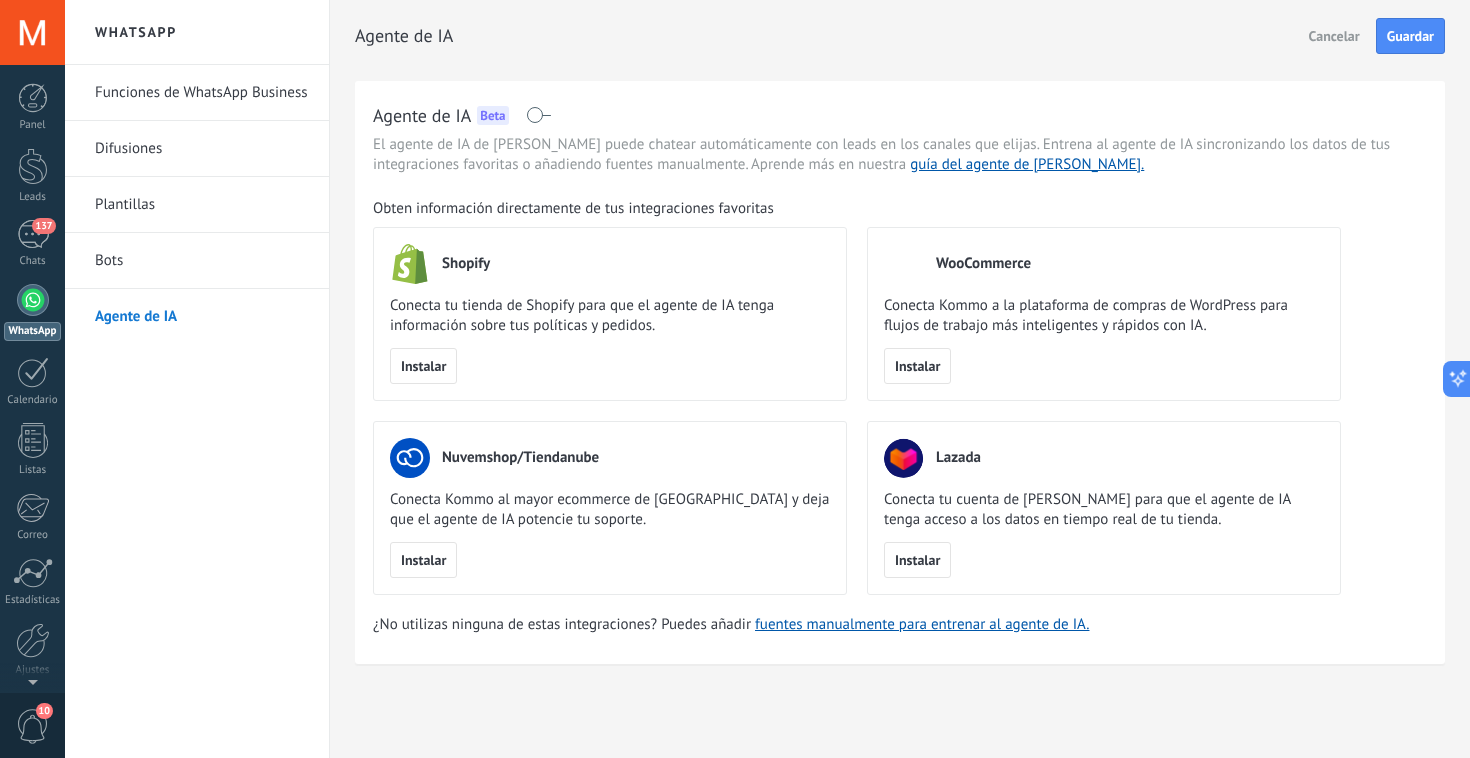 click at bounding box center [538, 115] 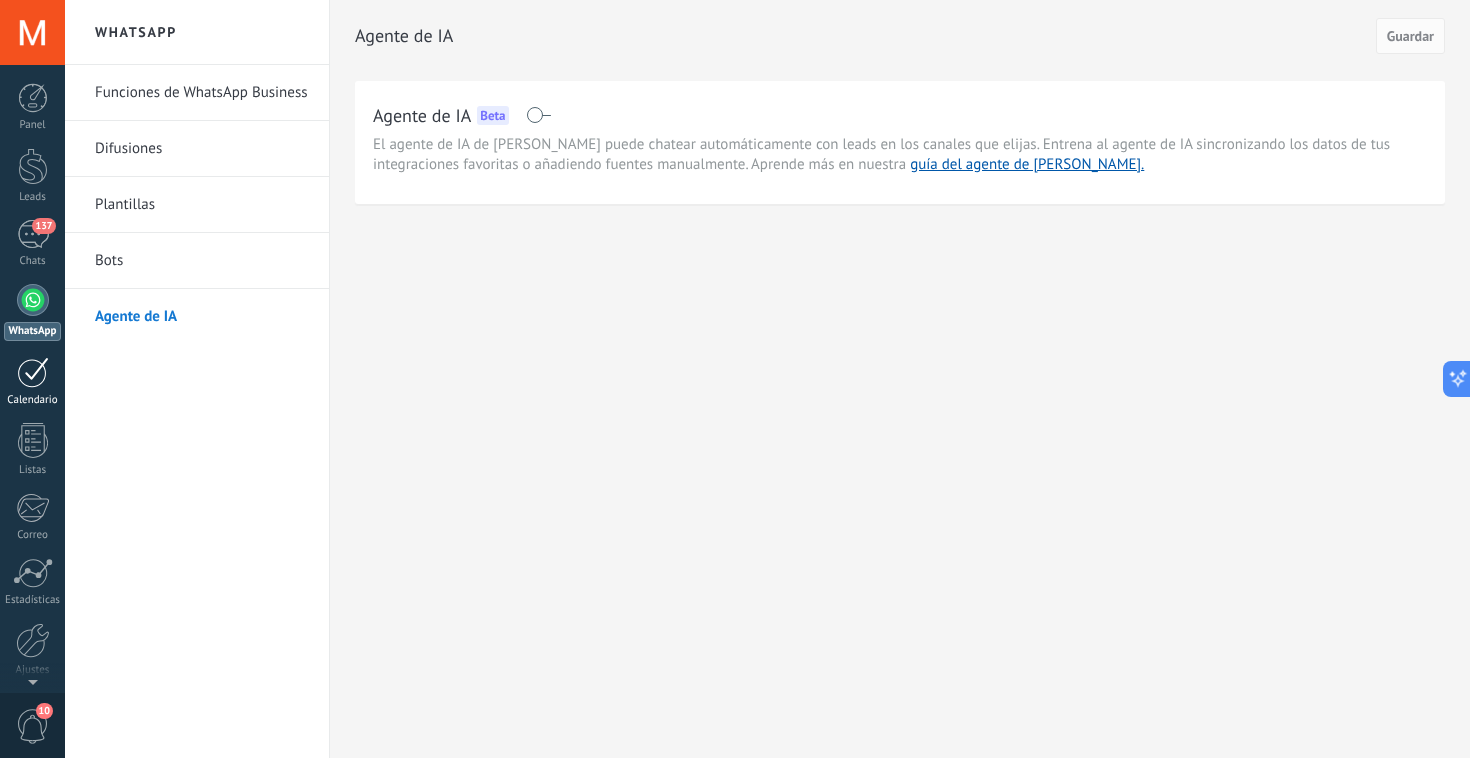 click at bounding box center (33, 372) 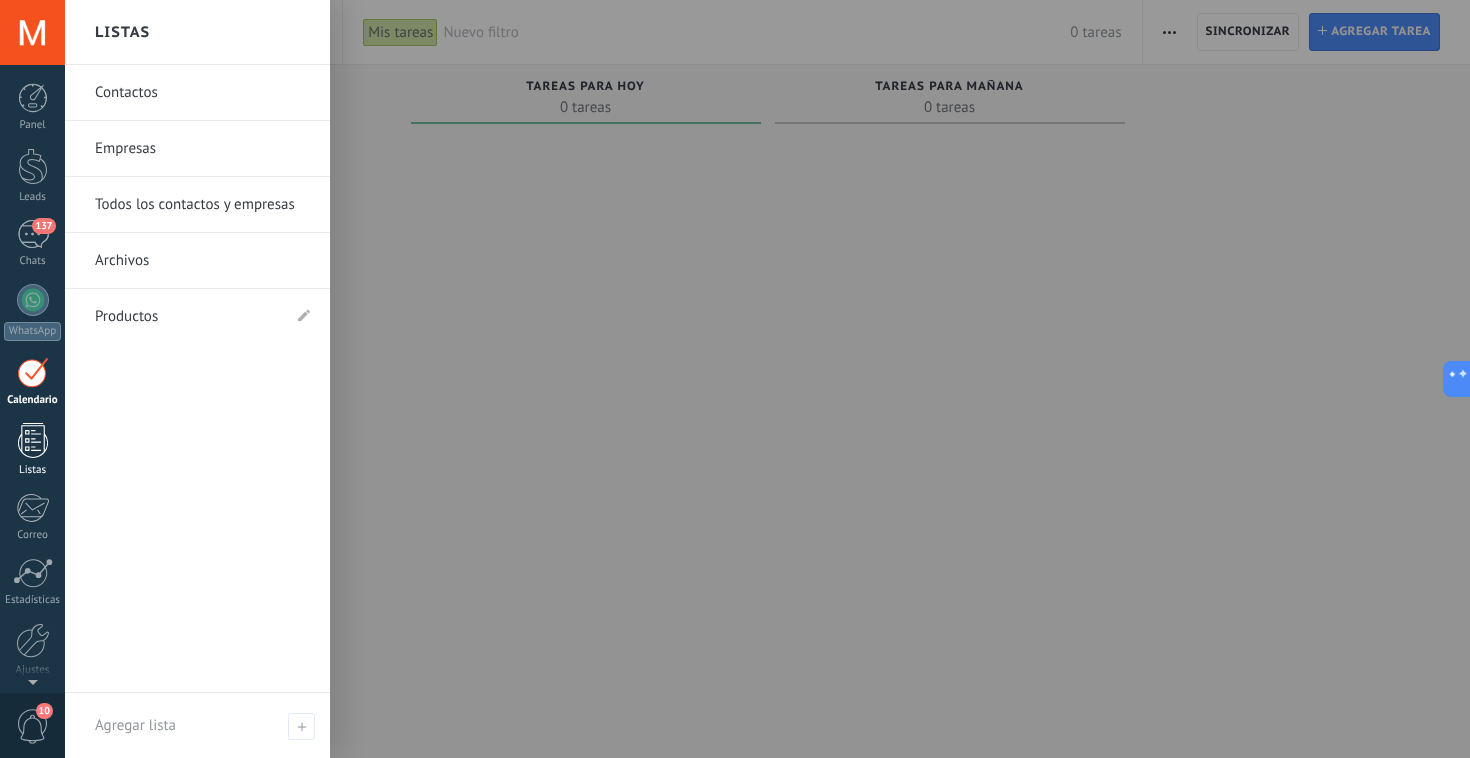 click at bounding box center [33, 440] 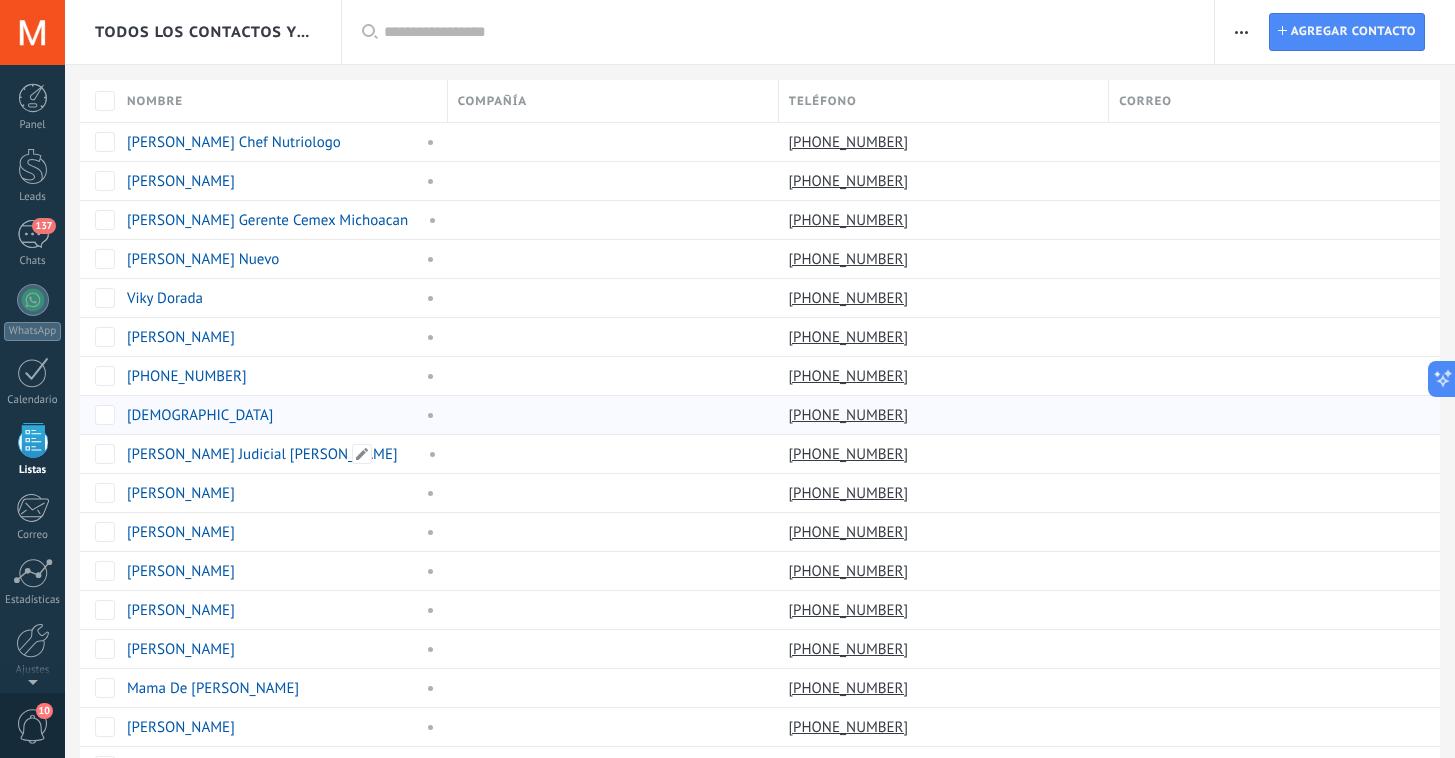 scroll, scrollTop: 52, scrollLeft: 0, axis: vertical 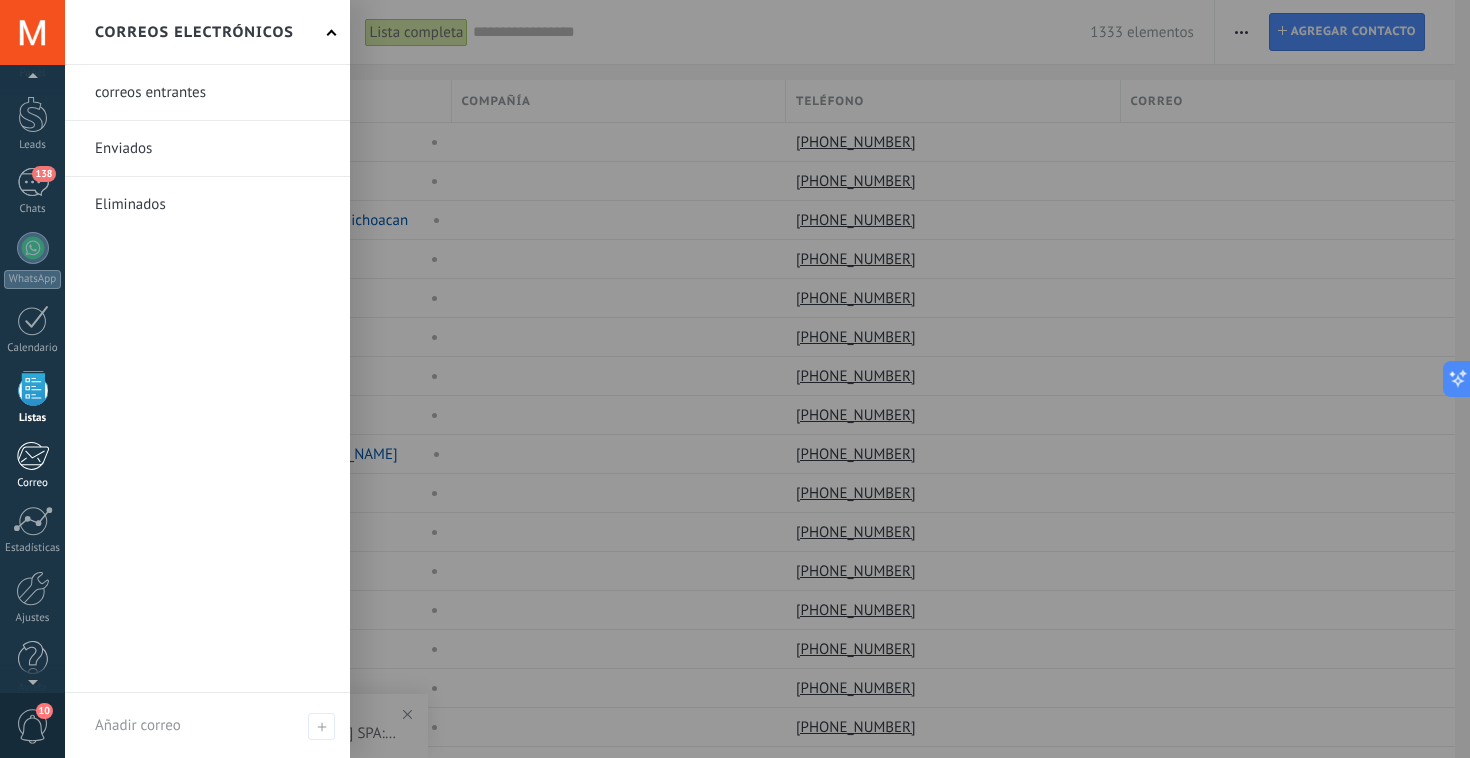 click at bounding box center (32, 456) 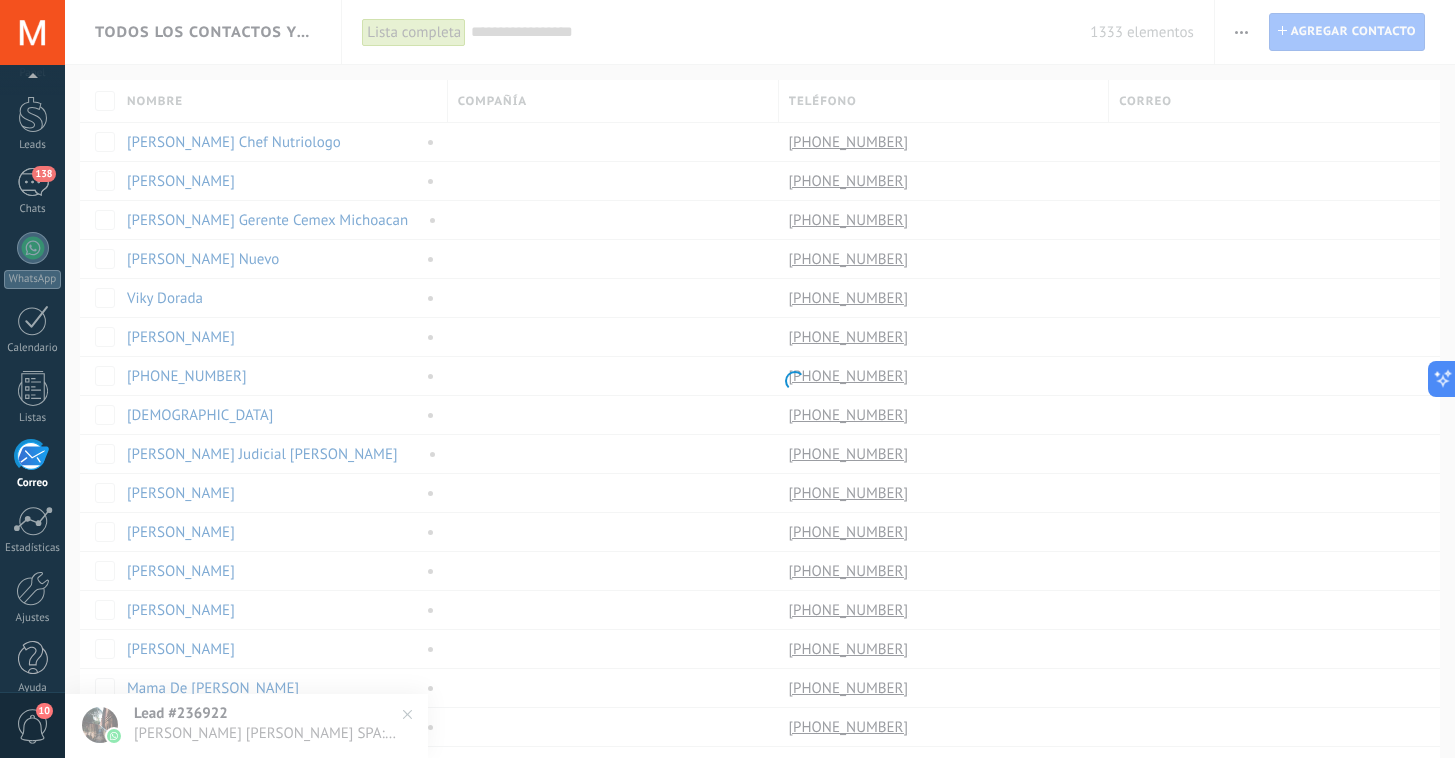 scroll, scrollTop: 74, scrollLeft: 0, axis: vertical 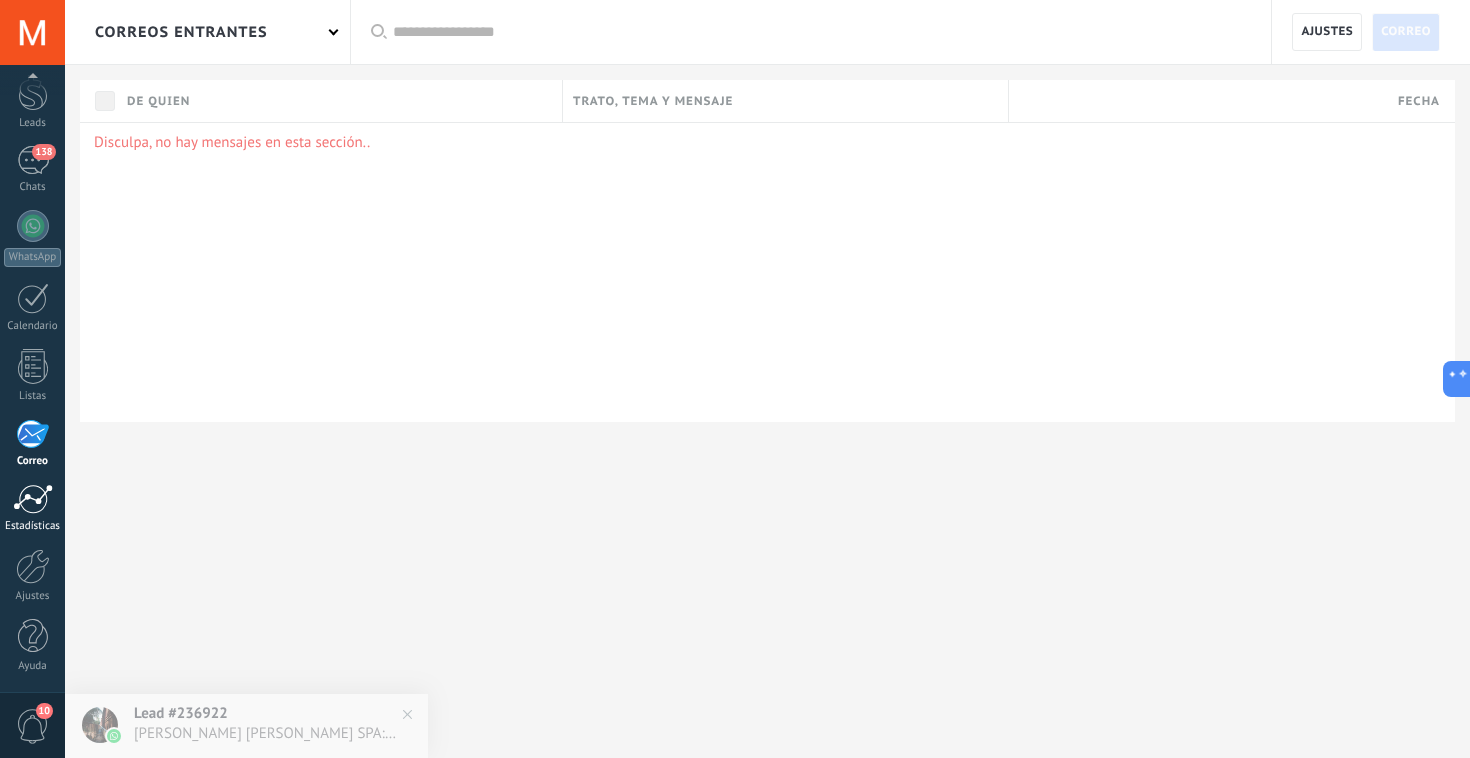click at bounding box center [33, 499] 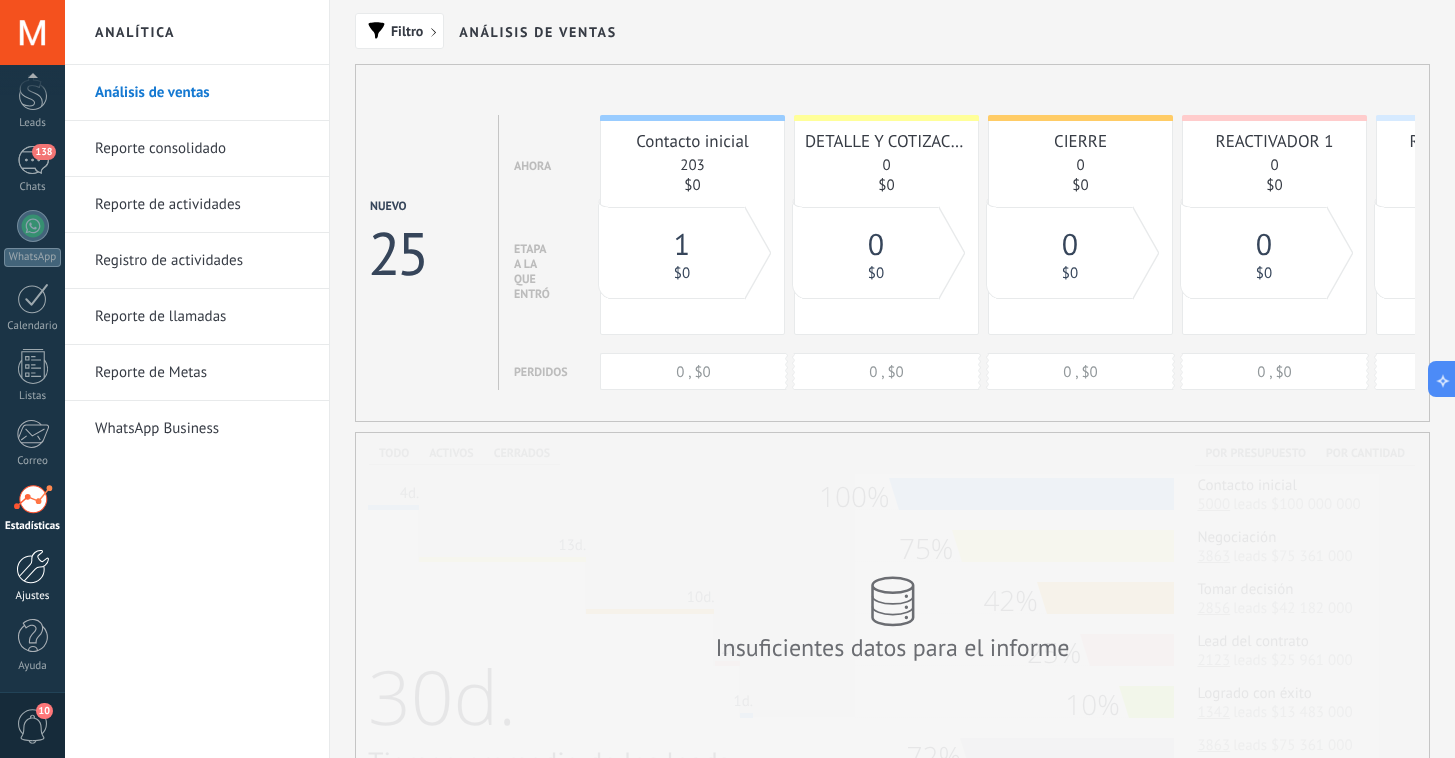 click at bounding box center [33, 566] 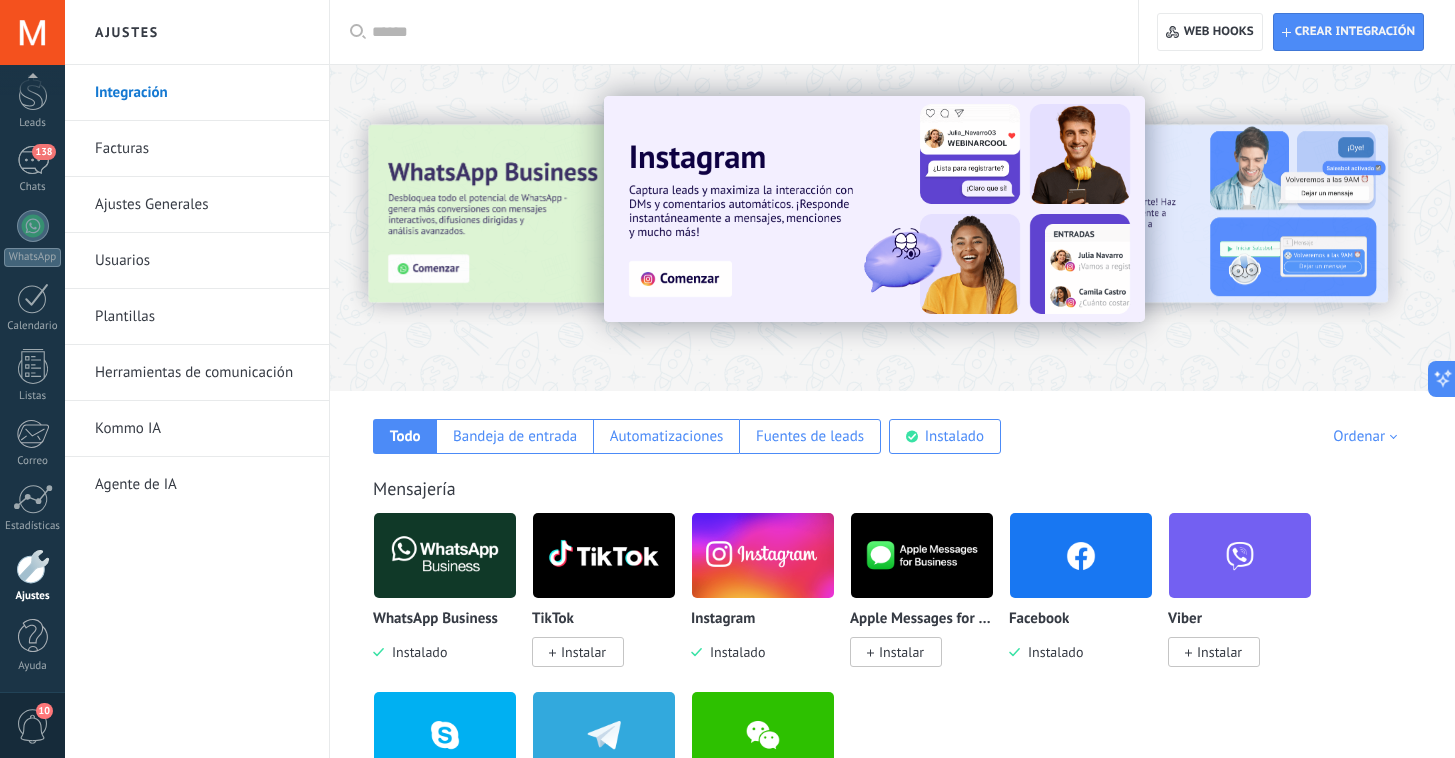 click on "Integración" at bounding box center (202, 93) 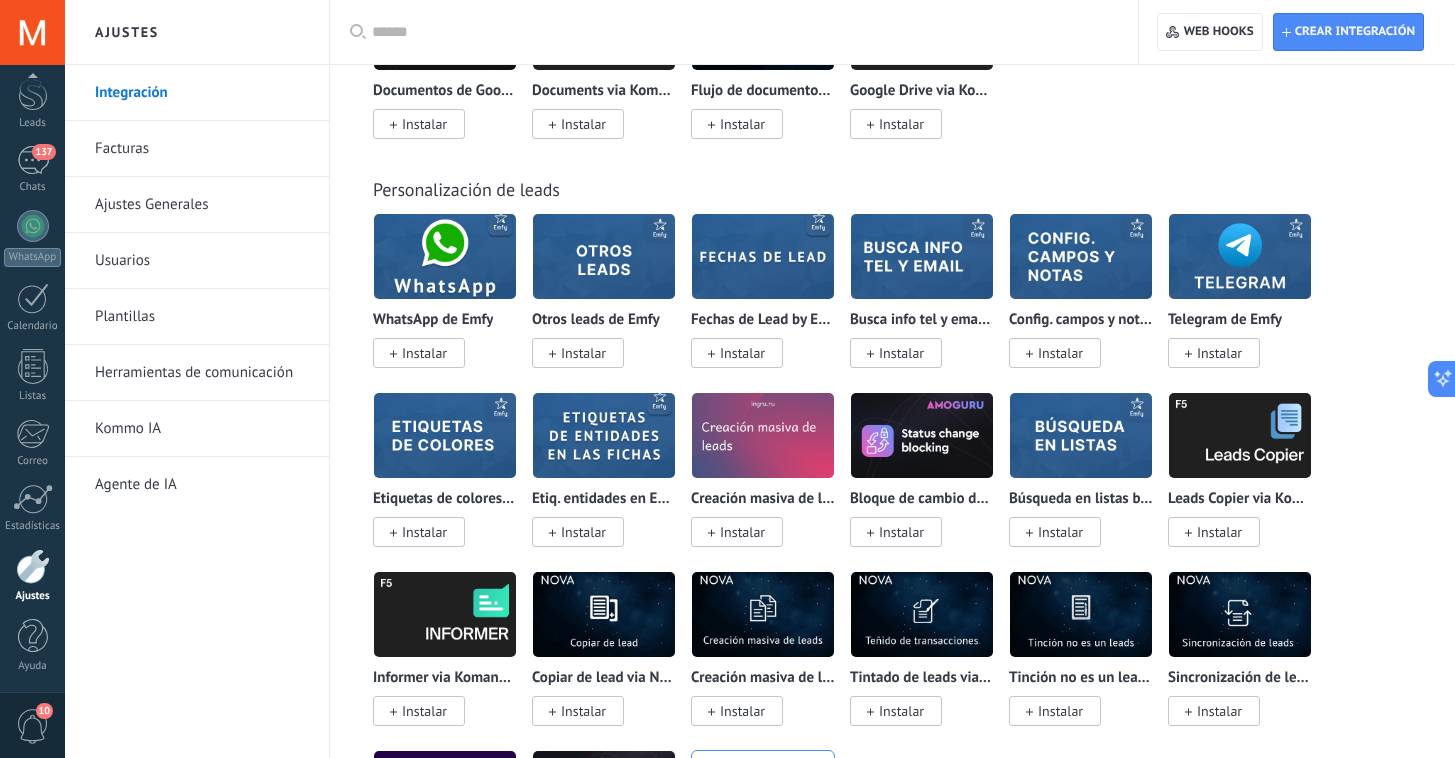 scroll, scrollTop: 6674, scrollLeft: 0, axis: vertical 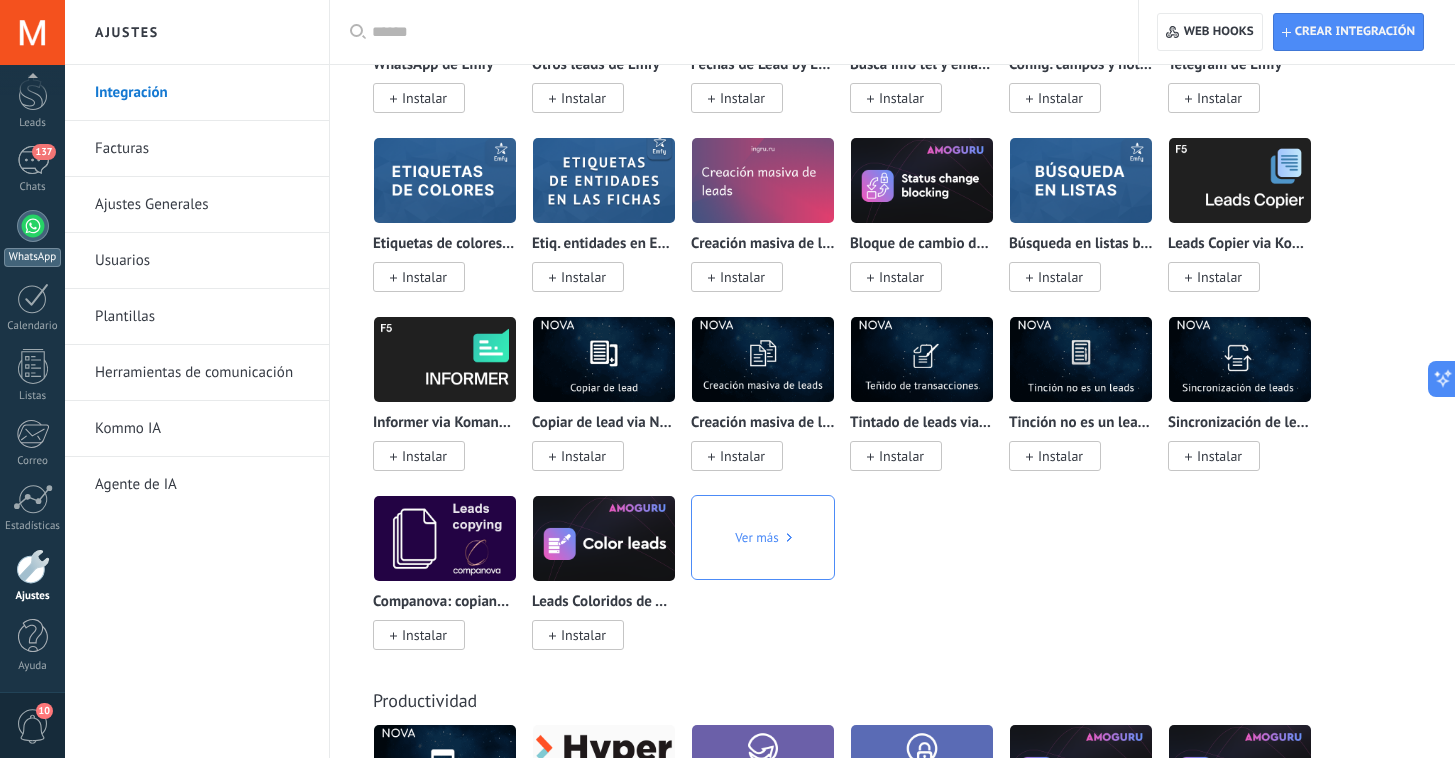 click at bounding box center [33, 226] 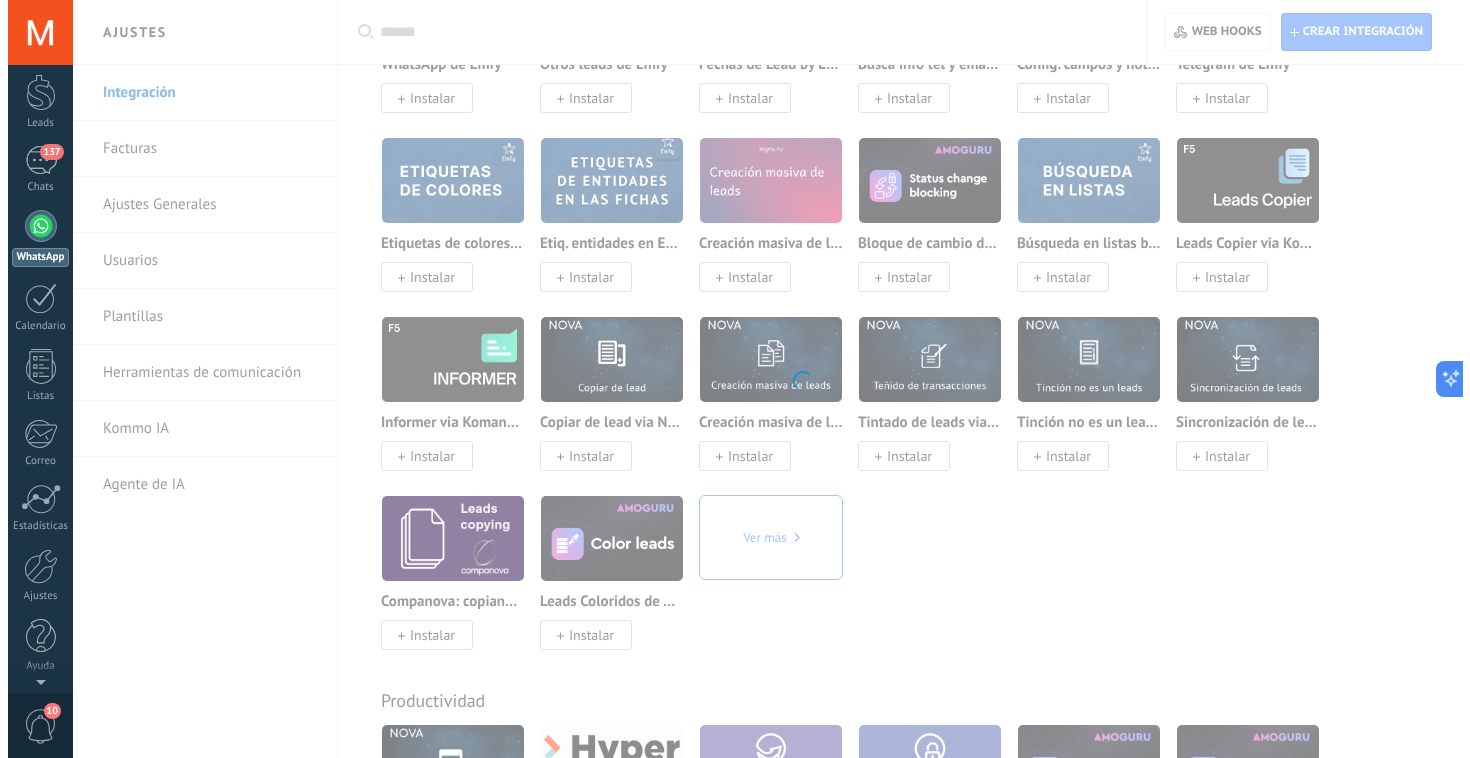 scroll, scrollTop: 0, scrollLeft: 0, axis: both 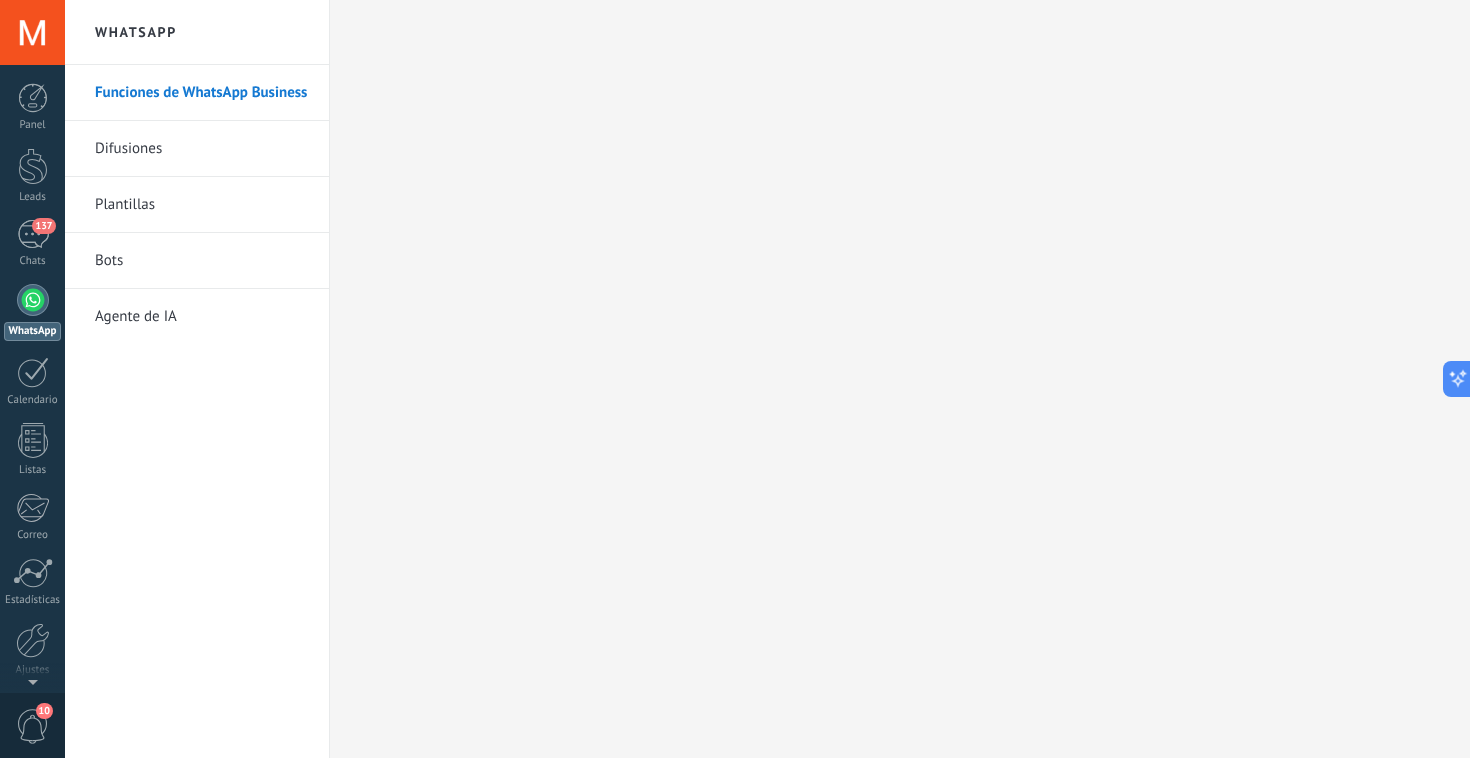 click at bounding box center [33, 300] 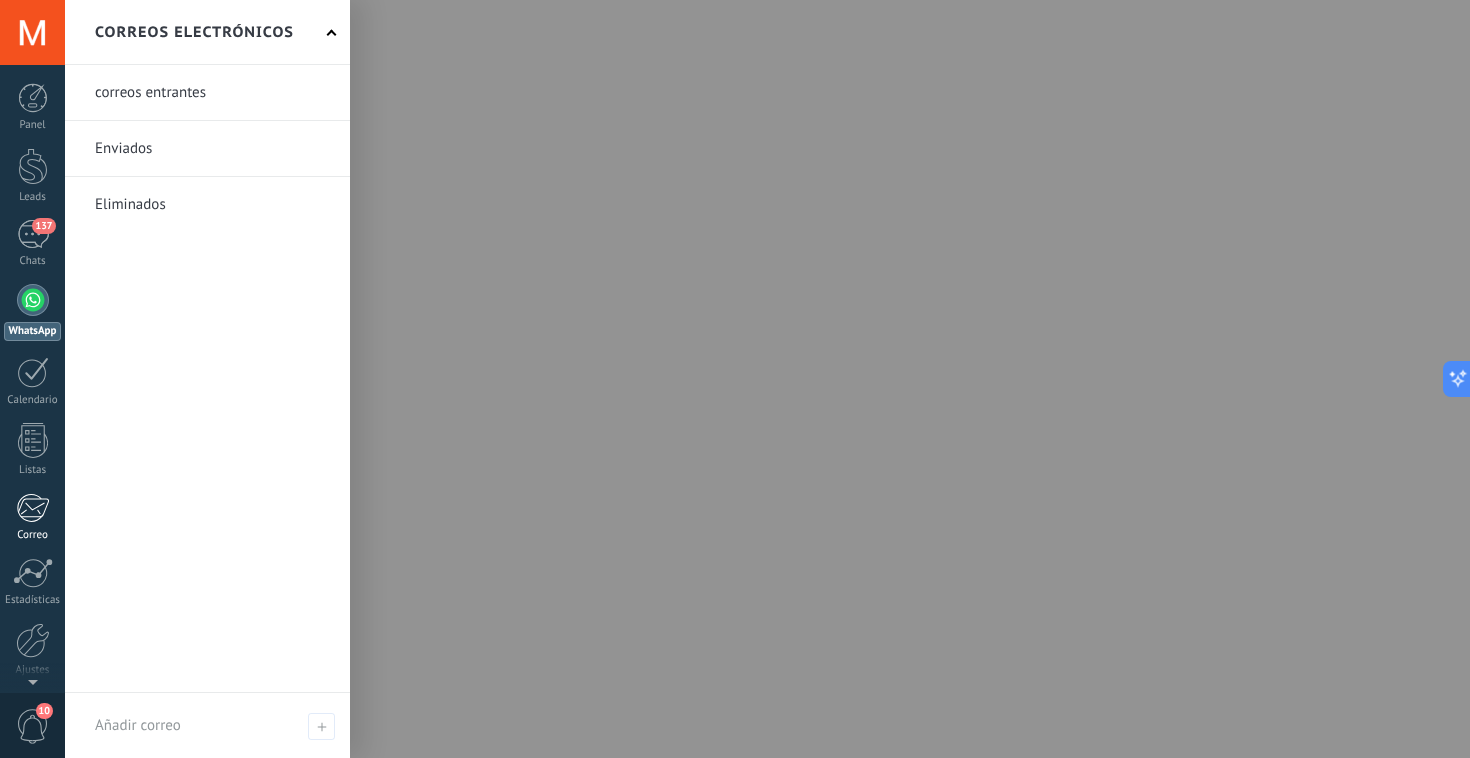 click at bounding box center [32, 508] 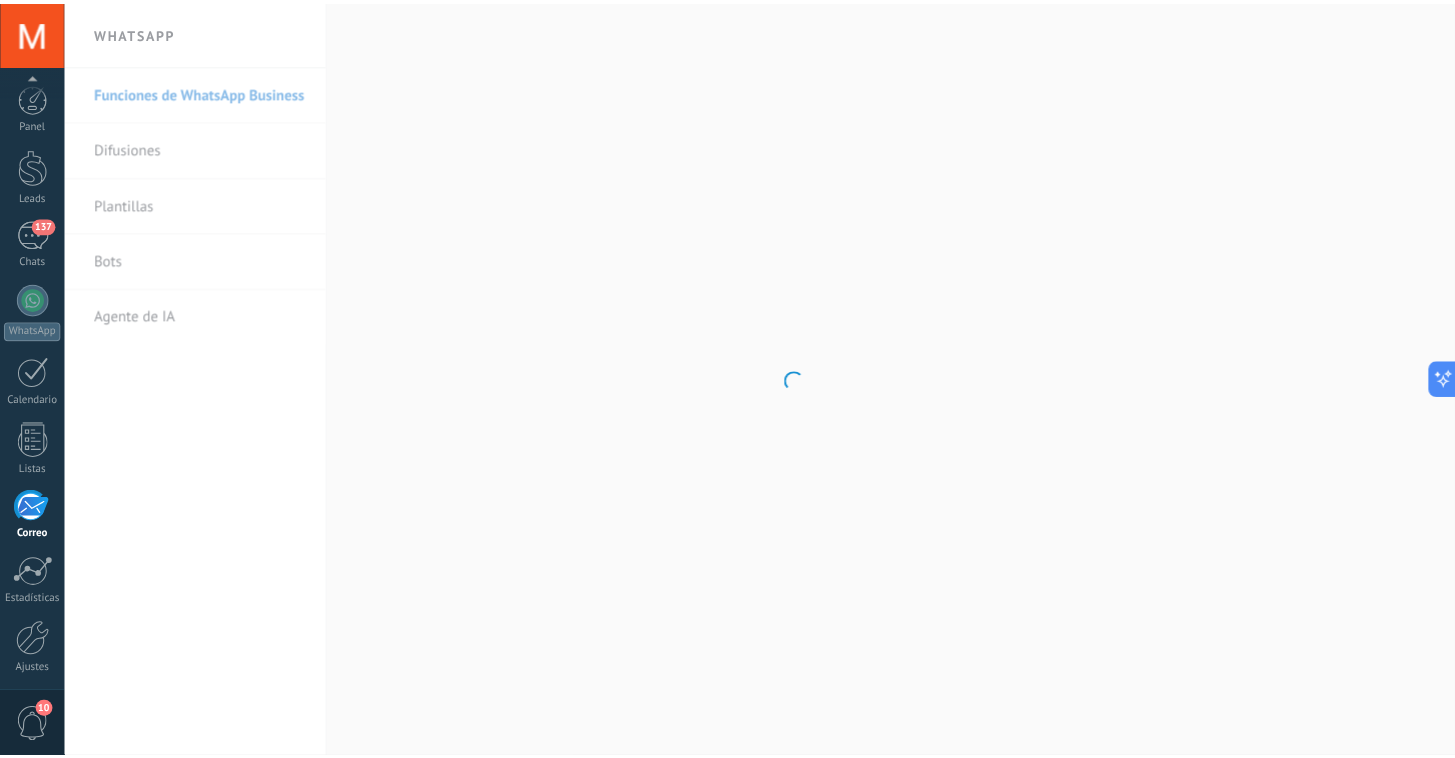 scroll, scrollTop: 74, scrollLeft: 0, axis: vertical 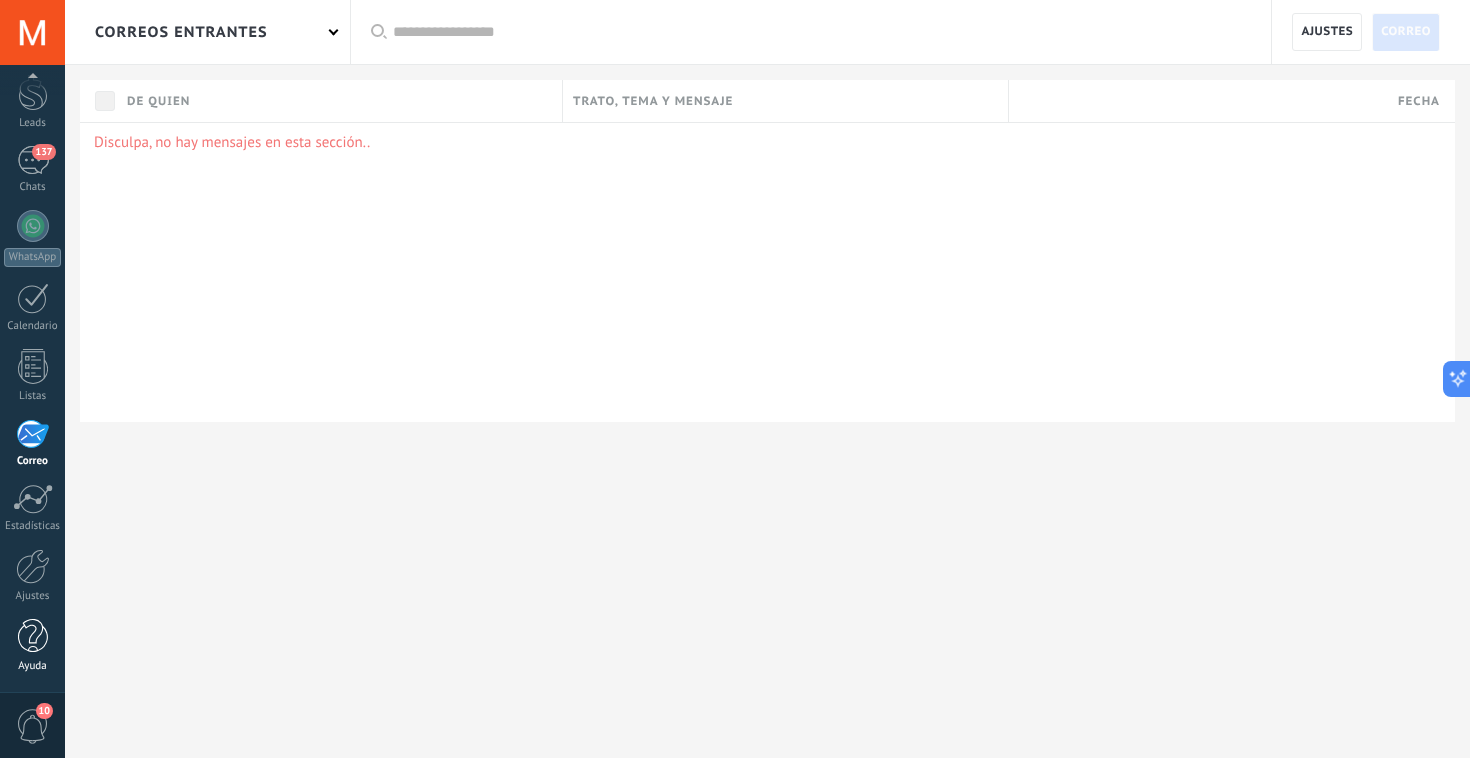 click at bounding box center (33, 636) 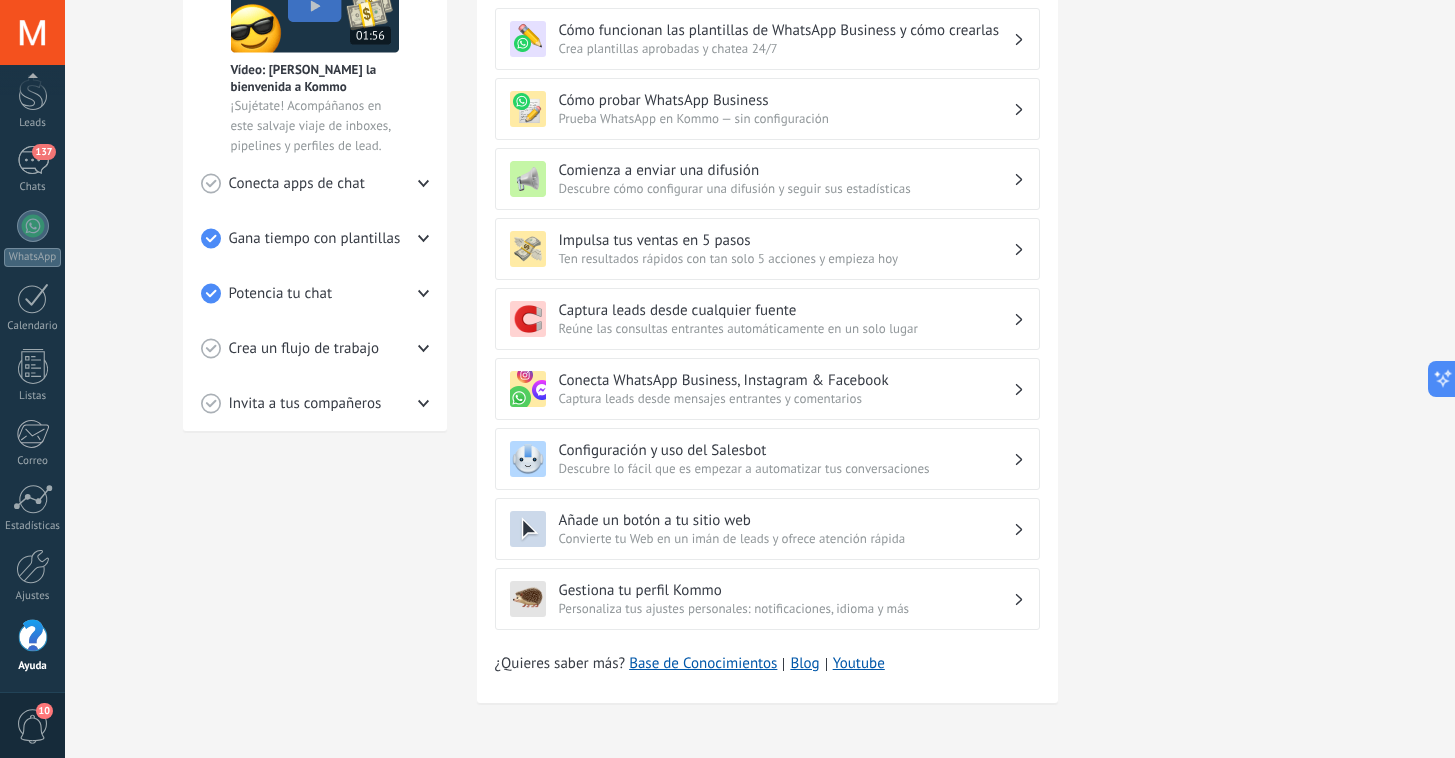 scroll, scrollTop: 0, scrollLeft: 0, axis: both 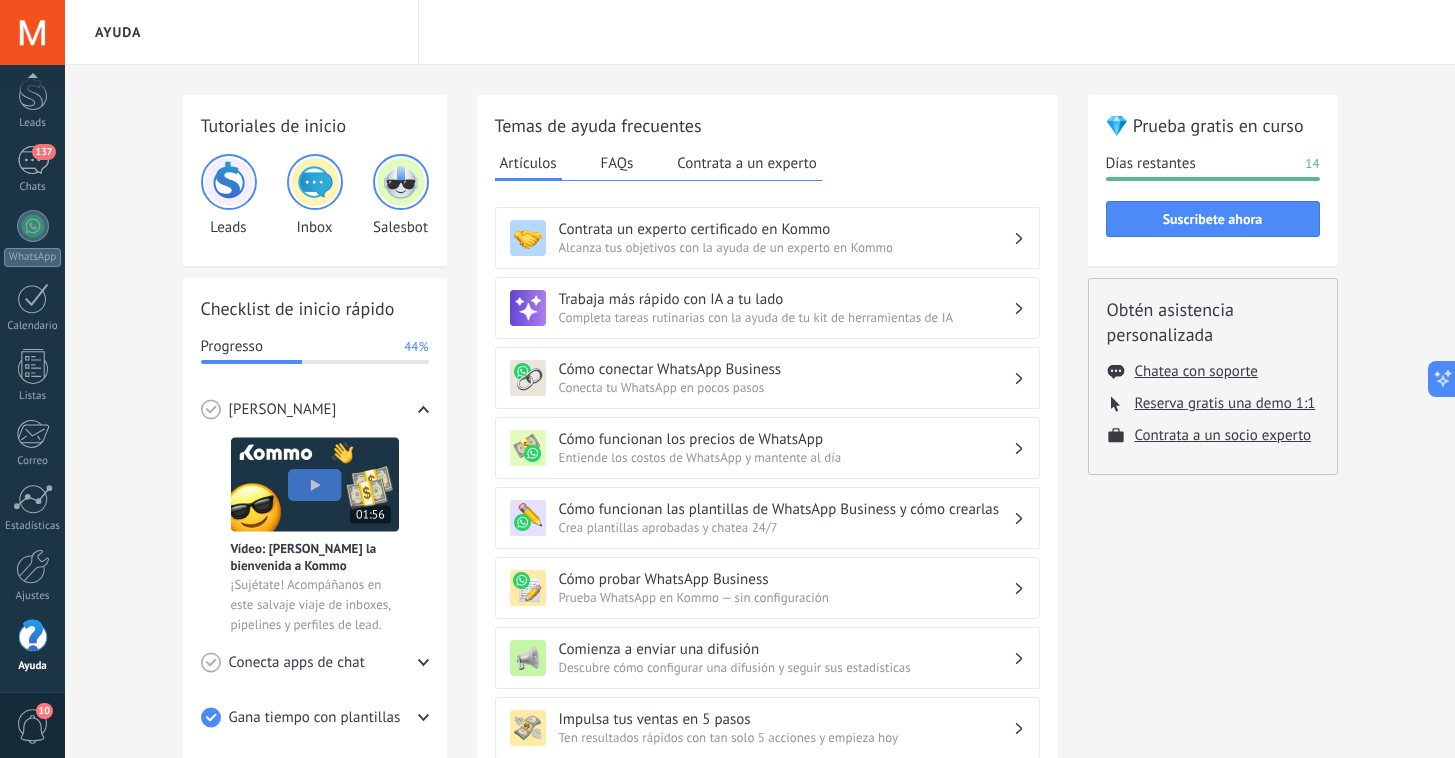 click on "Tutoriales de inicio Leads Inbox Salesbot Checklist de inicio rápido Progresso 44% Conoce Kommo Vídeo: Dale la bienvenida a Kommo ¡Sujétate! Acompáñanos en este salvaje viaje de inboxes, pipelines y perfiles de lead. Conecta apps de chat WhatsApp Conectado Messenger Conectado Instagram Conectar Más canales Ver todos Gana tiempo con plantillas Respuestas más rápidas ¿Sigues escribiendo cada una de tus respuestas? Responde a las FAQ's con plantillas de chat que puedes crear en tan sólo 2 clics. Crear una plantilla Potencia tu chat [PERSON_NAME] que un bot lo haga por ti Abraza la pereza: los bots te permiten hacer más con menos trabajo, y eso se traduce en más ventas. Crea un bot Crea un flujo de trabajo Crea un flujo de trabajo Consulta al instante en qué punto de tu proceso de ventas se encuentra cada cliente. Establece tu pipeline Invita a tus compañeros ¡Todo es mejor con un equipo! Colabora en los chats, distribuye la responsabilidad y haz un seguimiento de los objetivos. Enviar invitación FAQs" at bounding box center [760, 651] 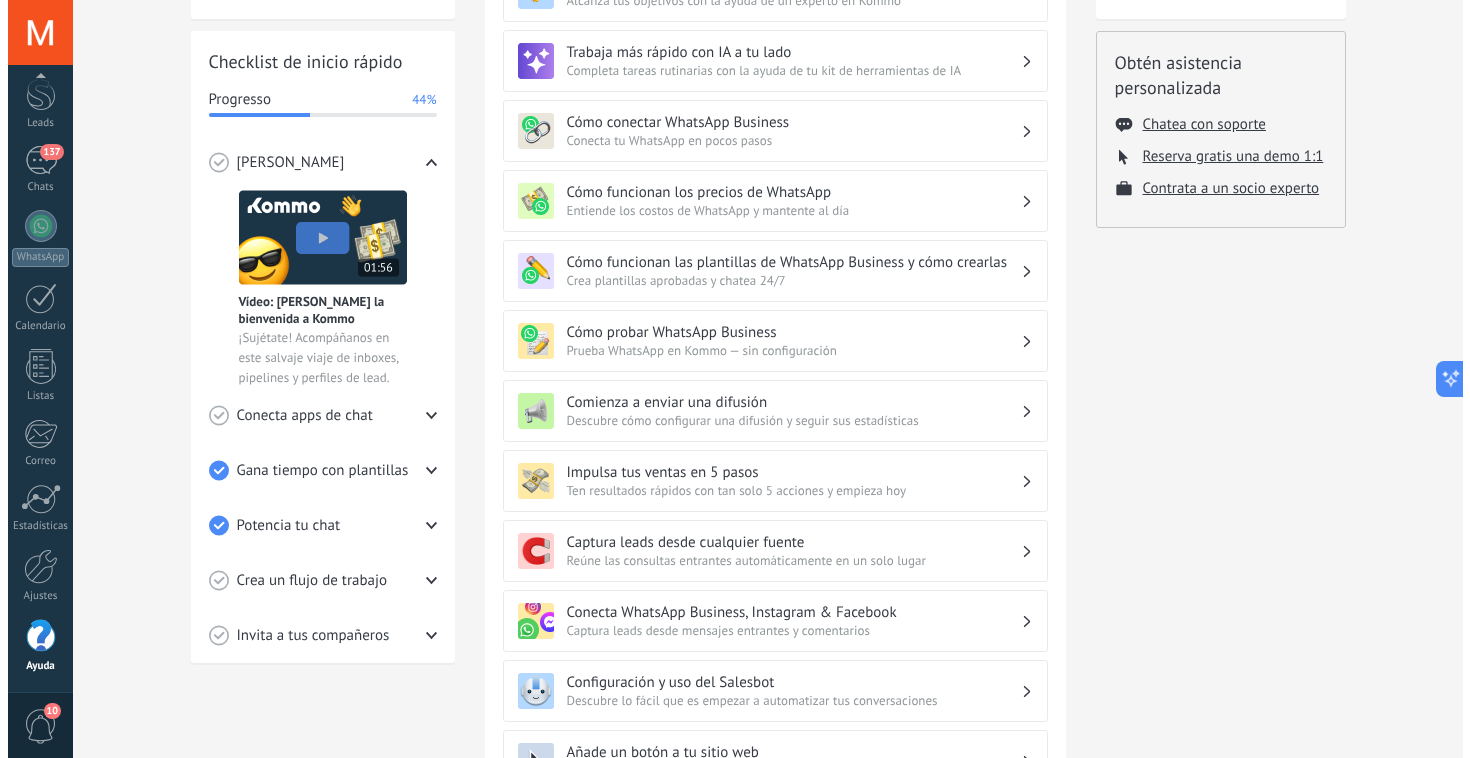 scroll, scrollTop: 408, scrollLeft: 0, axis: vertical 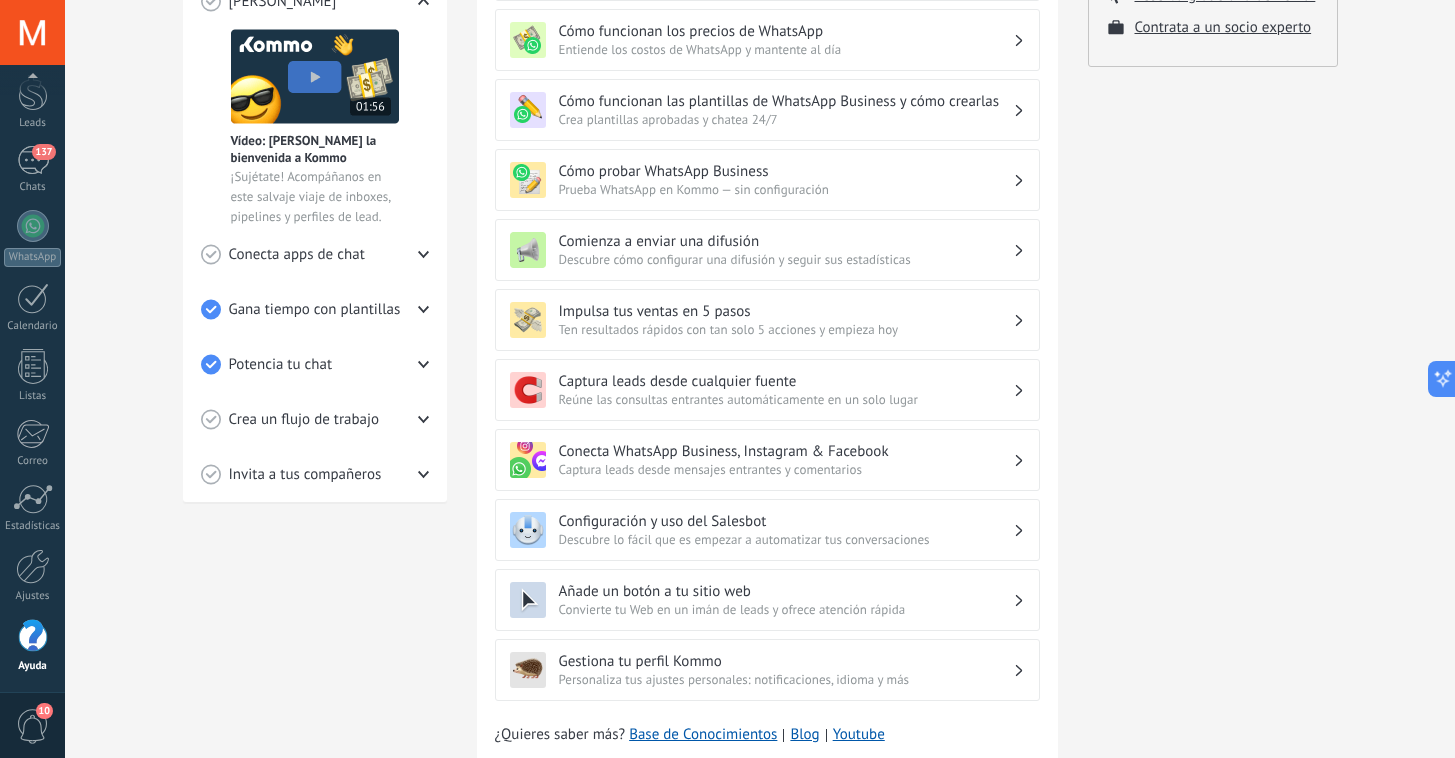 click on "10" at bounding box center [33, 726] 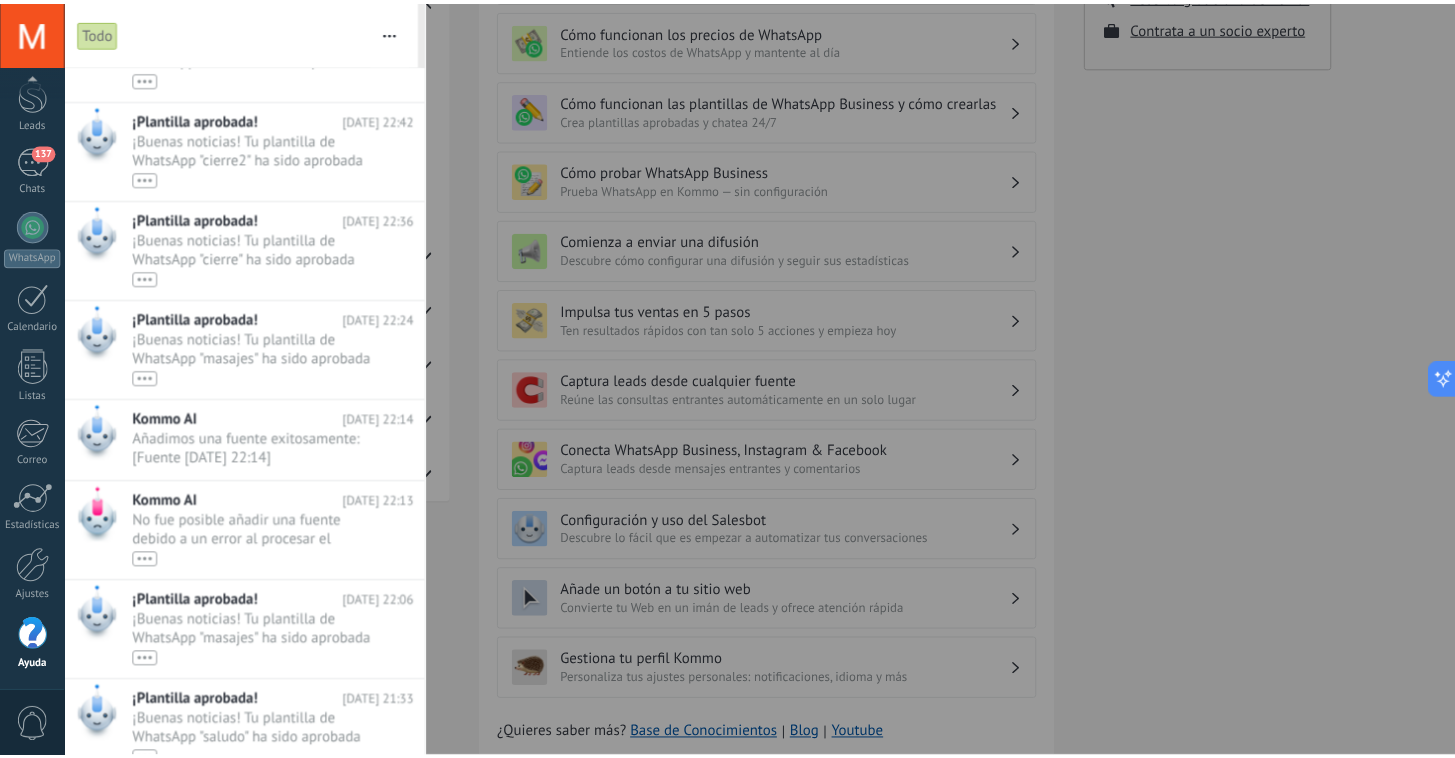 scroll, scrollTop: 299, scrollLeft: 0, axis: vertical 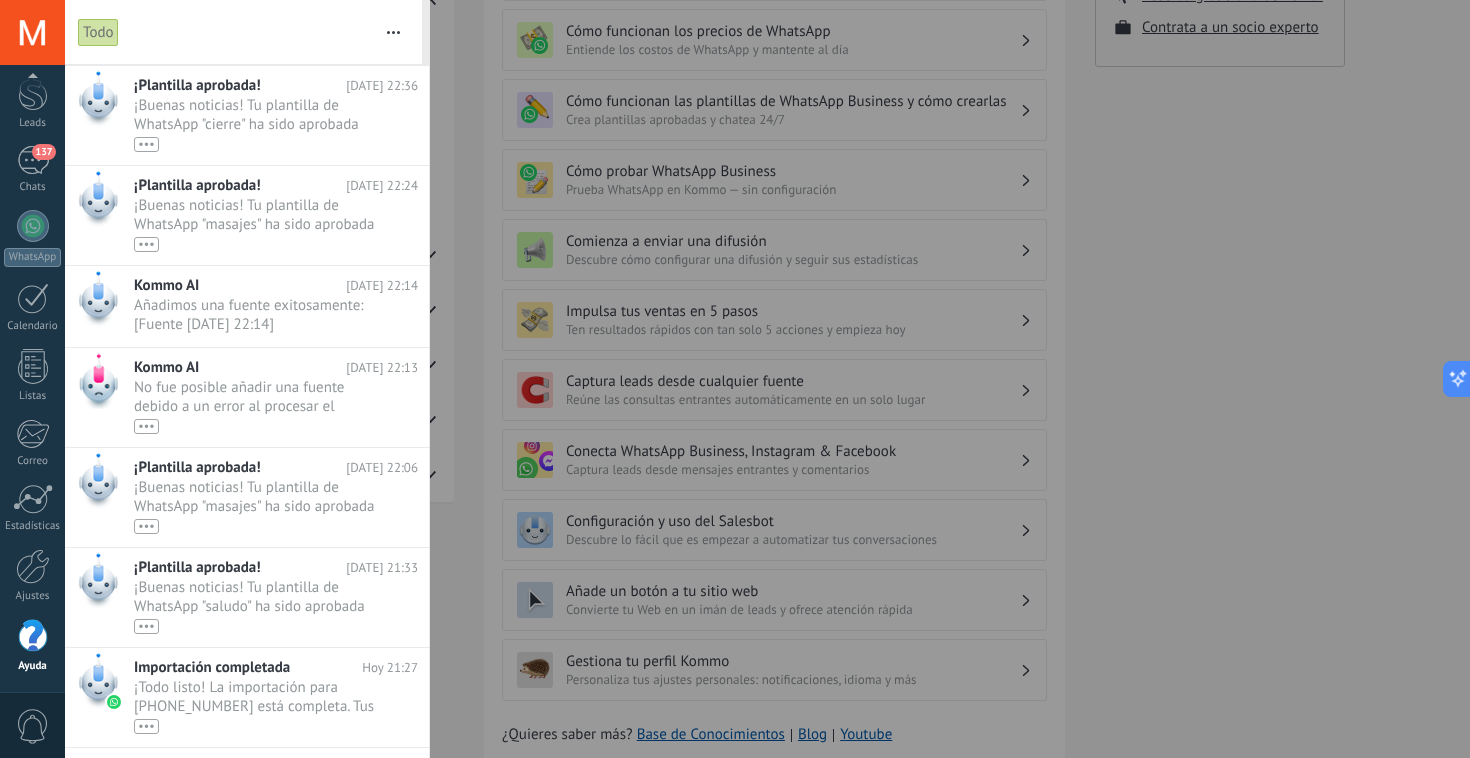 click at bounding box center (735, 379) 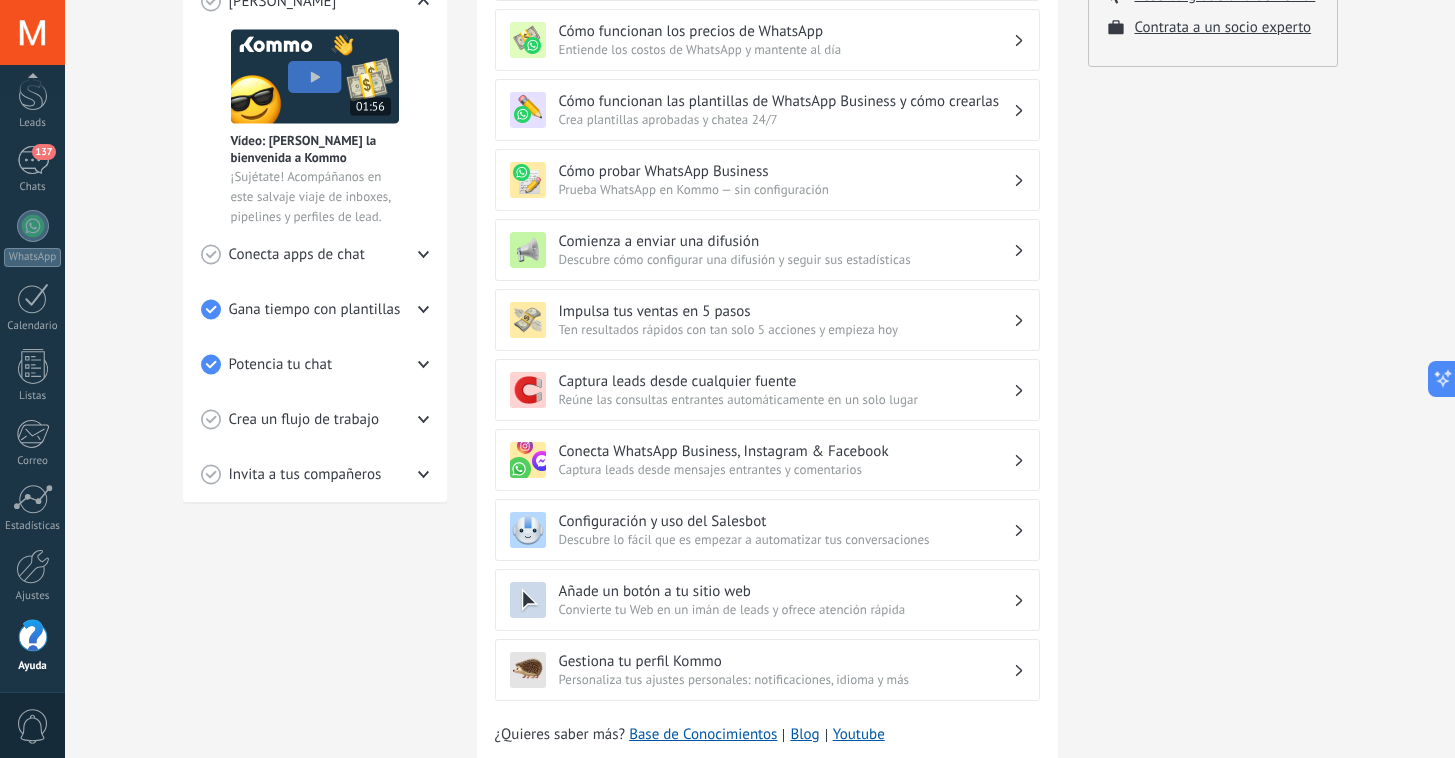 click on "Tutoriales de inicio Leads Inbox Salesbot Checklist de inicio rápido Progresso 44% Conoce Kommo Vídeo: Dale la bienvenida a Kommo ¡Sujétate! Acompáñanos en este salvaje viaje de inboxes, pipelines y perfiles de lead. Conecta apps de chat WhatsApp Conectado Messenger Conectado Instagram Conectar Más canales Ver todos Gana tiempo con plantillas Respuestas más rápidas ¿Sigues escribiendo cada una de tus respuestas? Responde a las FAQ's con plantillas de chat que puedes crear en tan sólo 2 clics. Crear una plantilla Potencia tu chat [PERSON_NAME] que un bot lo haga por ti Abraza la pereza: los bots te permiten hacer más con menos trabajo, y eso se traduce en más ventas. Crea un bot Crea un flujo de trabajo Crea un flujo de trabajo Consulta al instante en qué punto de tu proceso de ventas se encuentra cada cliente. Establece tu pipeline Invita a tus compañeros ¡Todo es mejor con un equipo! Colabora en los chats, distribuye la responsabilidad y haz un seguimiento de los objetivos. Enviar invitación" at bounding box center [315, 243] 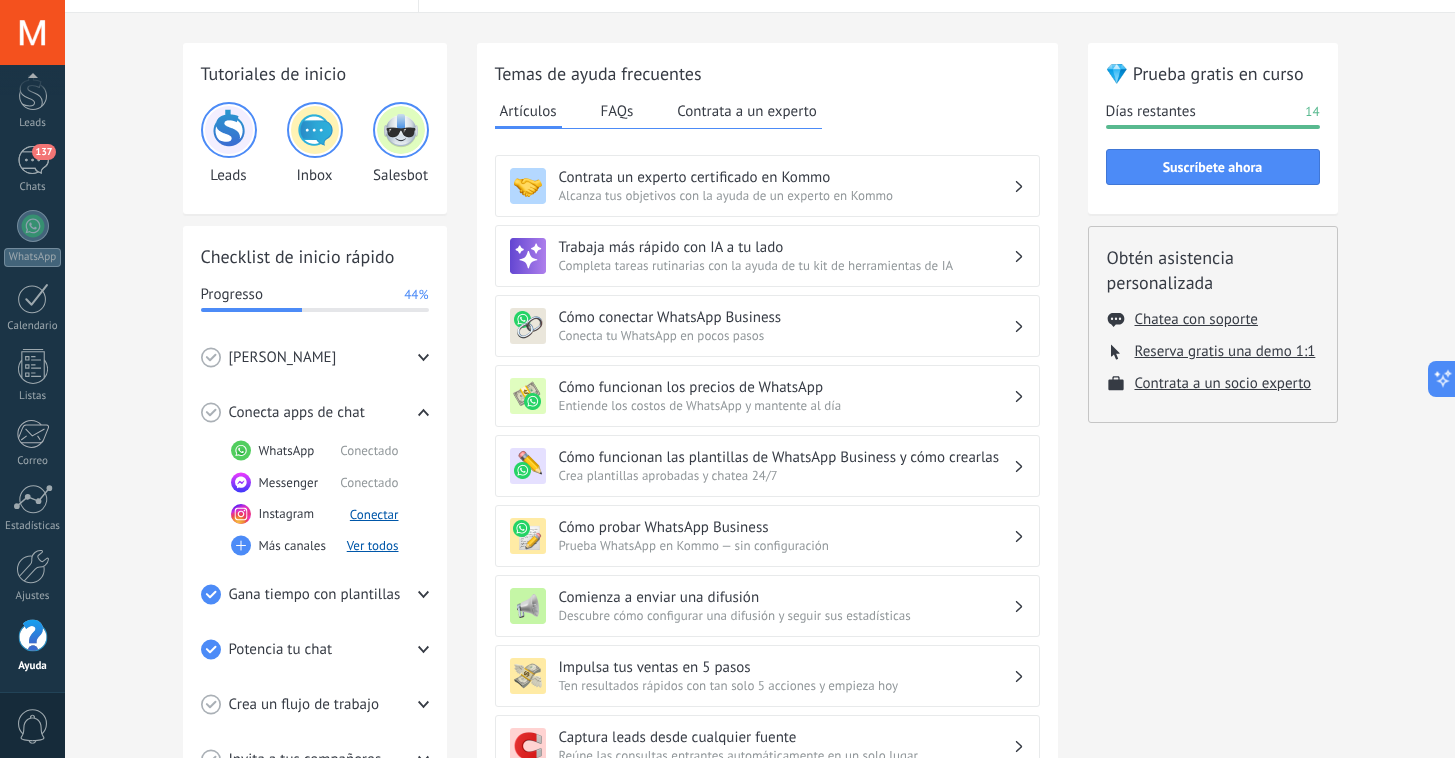 scroll, scrollTop: 124, scrollLeft: 0, axis: vertical 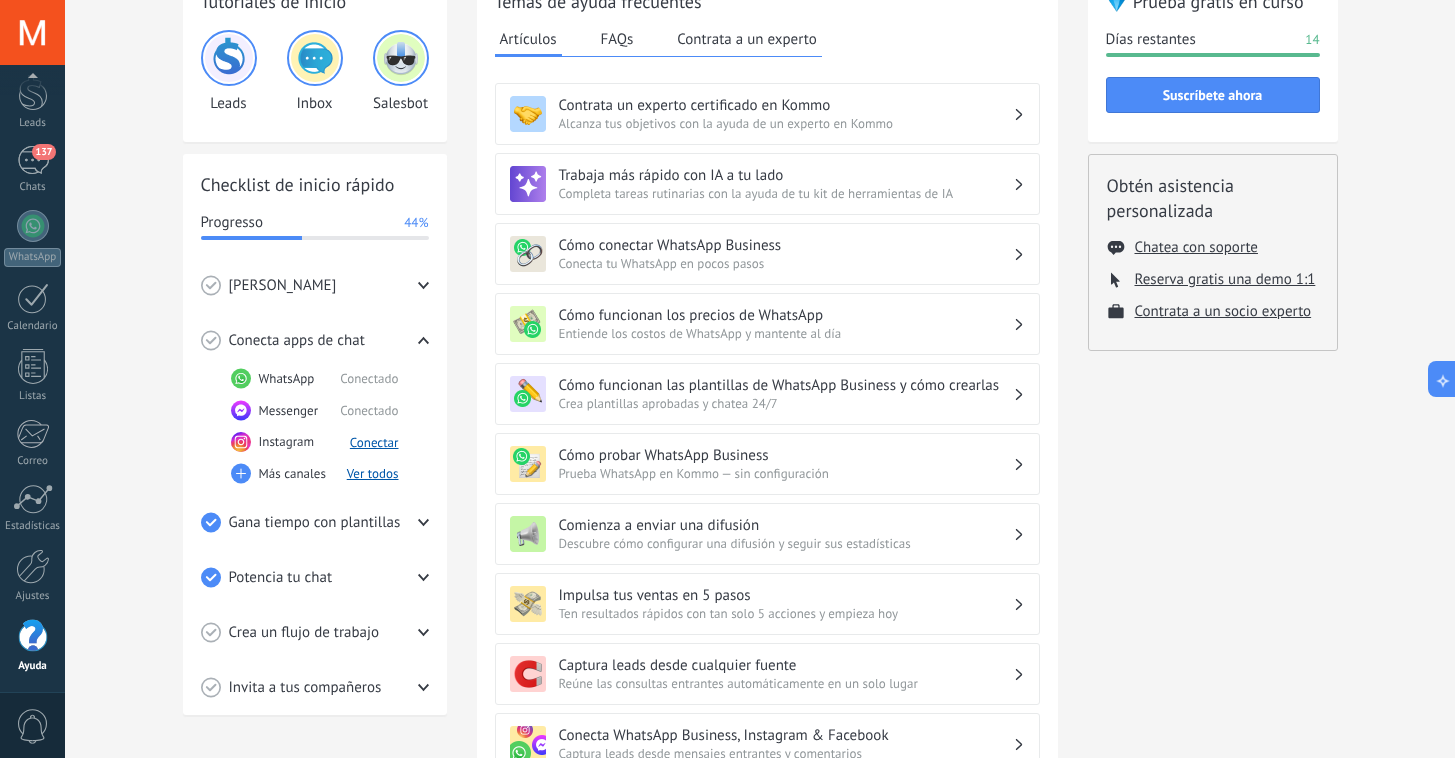 click 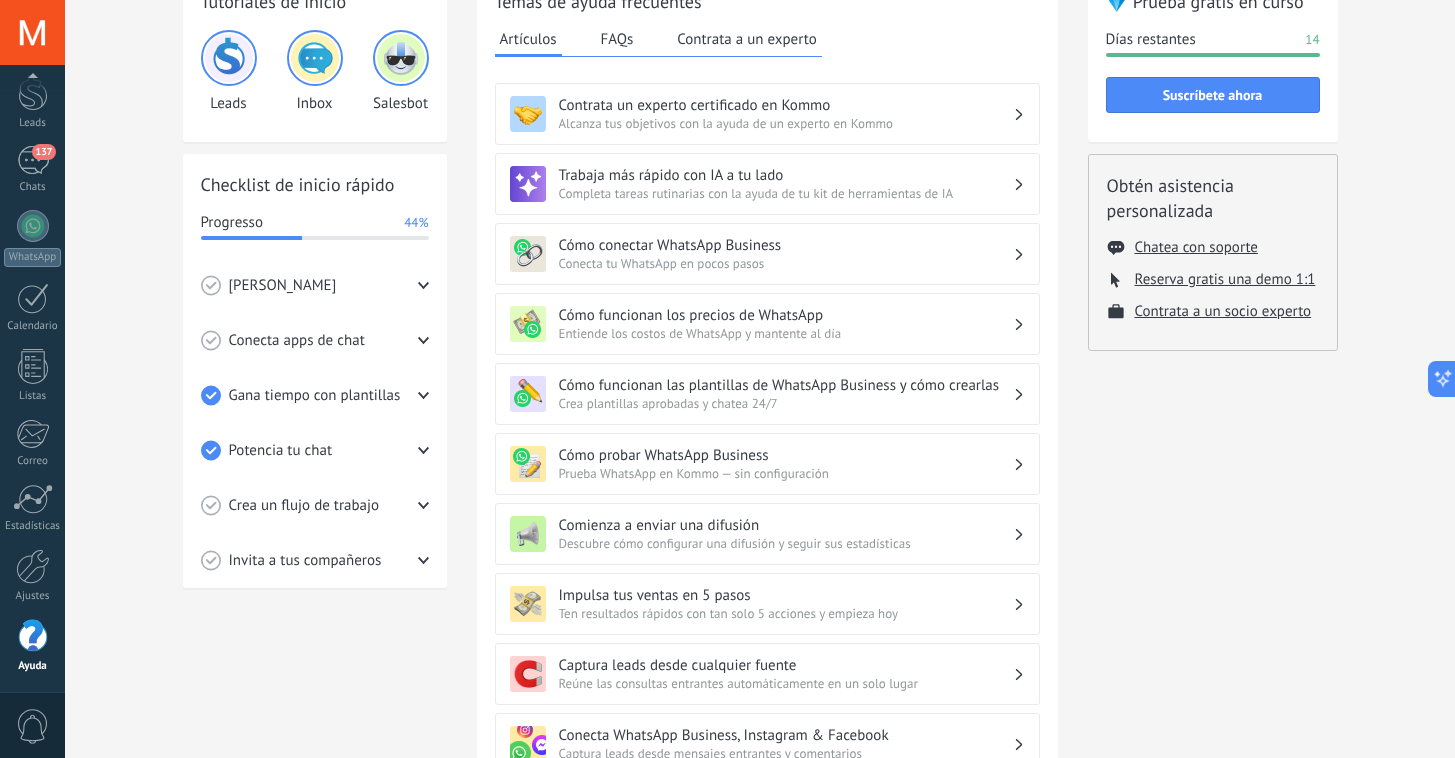 click on "Tutoriales de inicio Leads Inbox Salesbot Checklist de inicio rápido Progresso 44% Conoce Kommo Vídeo: Dale la bienvenida a Kommo ¡Sujétate! Acompáñanos en este salvaje viaje de inboxes, pipelines y perfiles de lead. Conecta apps de chat WhatsApp Conectado Messenger Conectado Instagram Conectar Más canales Ver todos Gana tiempo con plantillas Respuestas más rápidas ¿Sigues escribiendo cada una de tus respuestas? Responde a las FAQ's con plantillas de chat que puedes crear en tan sólo 2 clics. Crear una plantilla Potencia tu chat [PERSON_NAME] que un bot lo haga por ti Abraza la pereza: los bots te permiten hacer más con menos trabajo, y eso se traduce en más ventas. Crea un bot Crea un flujo de trabajo Crea un flujo de trabajo Consulta al instante en qué punto de tu proceso de ventas se encuentra cada cliente. Establece tu pipeline Invita a tus compañeros ¡Todo es mejor con un equipo! Colabora en los chats, distribuye la responsabilidad y haz un seguimiento de los objetivos. Enviar invitación" at bounding box center (315, 527) 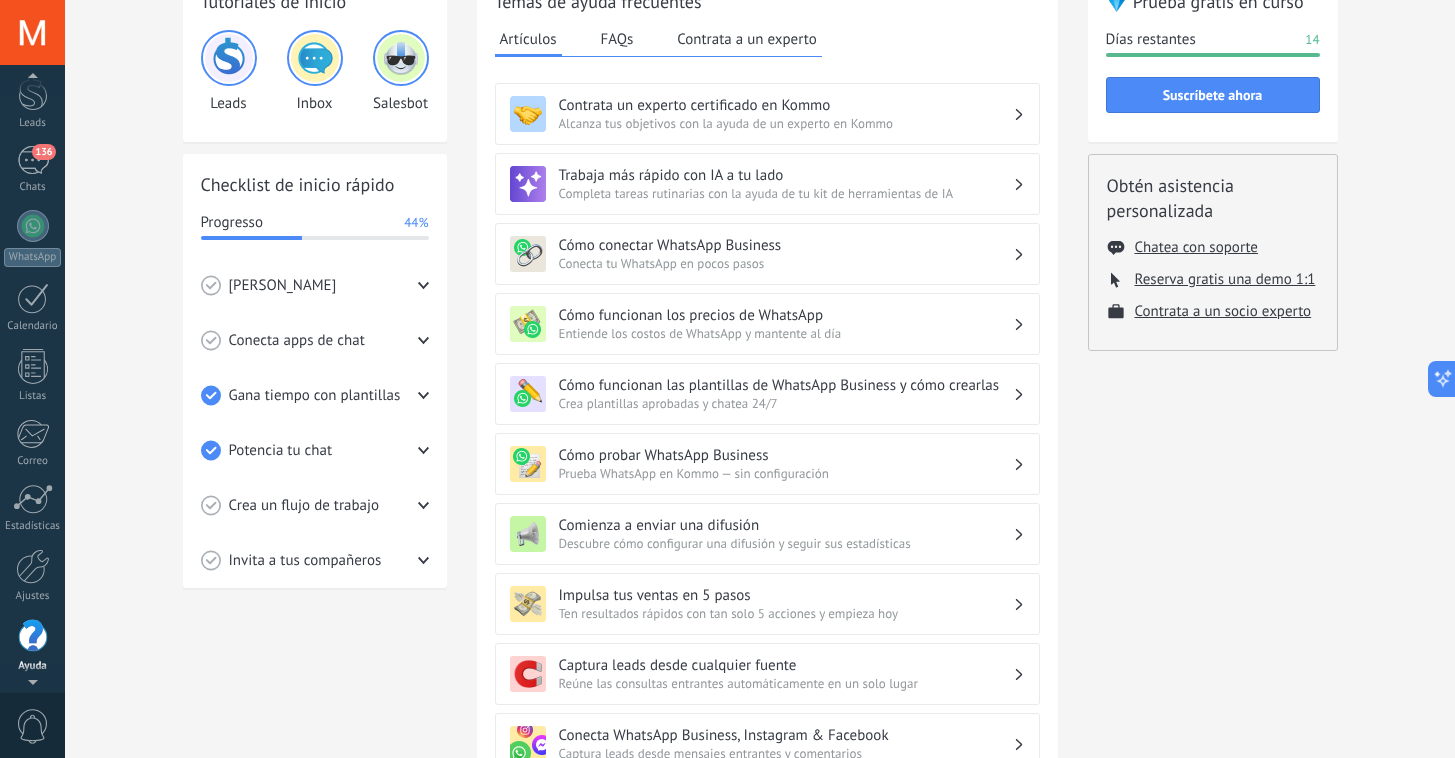 scroll, scrollTop: 74, scrollLeft: 0, axis: vertical 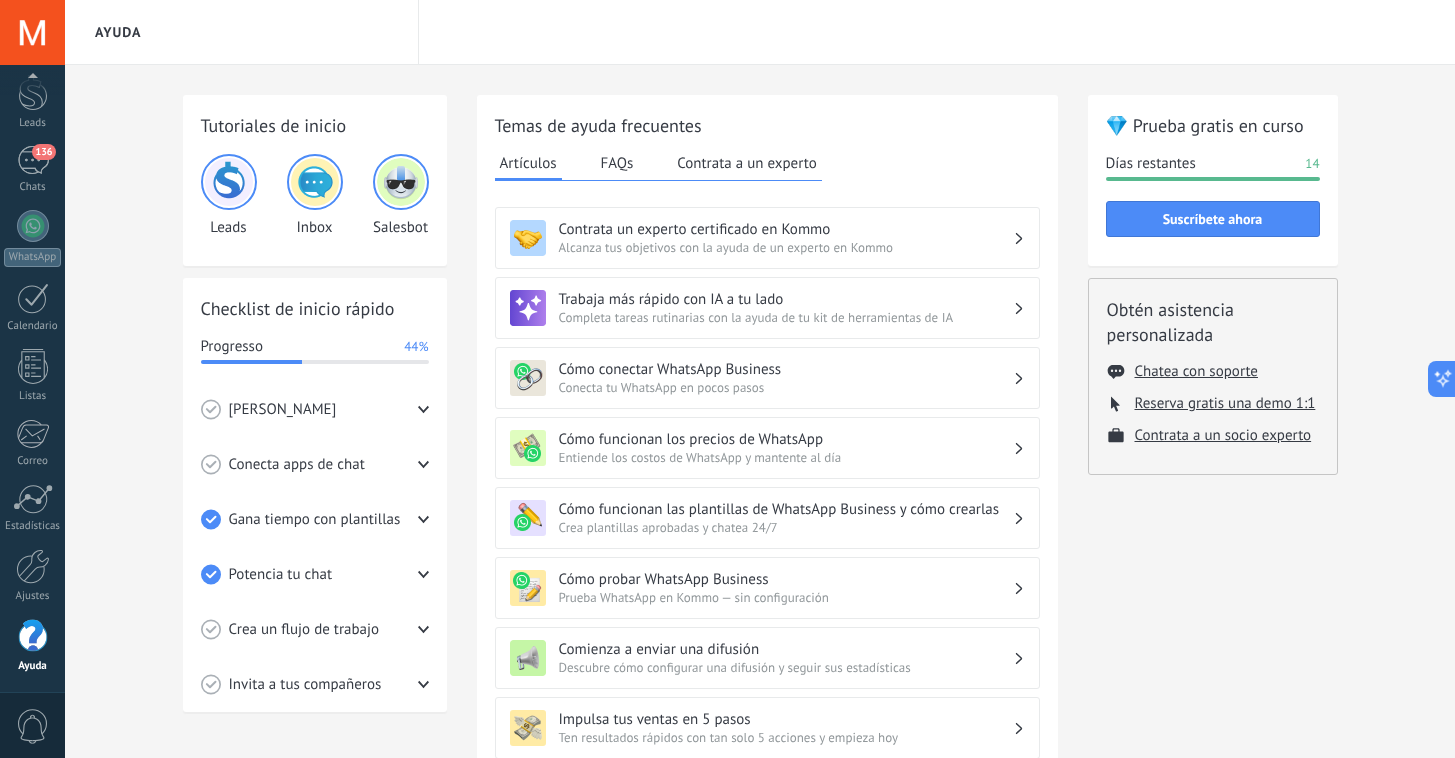 click on "Tutoriales de inicio Leads Inbox Salesbot Checklist de inicio rápido Progresso 44% Conoce Kommo Vídeo: Dale la bienvenida a Kommo ¡Sujétate! Acompáñanos en este salvaje viaje de inboxes, pipelines y perfiles de lead. Conecta apps de chat WhatsApp Conectado Messenger Conectado Instagram Conectar Más canales Ver todos Gana tiempo con plantillas Respuestas más rápidas ¿Sigues escribiendo cada una de tus respuestas? Responde a las FAQ's con plantillas de chat que puedes crear en tan sólo 2 clics. Crear una plantilla Potencia tu chat [PERSON_NAME] que un bot lo haga por ti Abraza la pereza: los bots te permiten hacer más con menos trabajo, y eso se traduce en más ventas. Crea un bot Crea un flujo de trabajo Crea un flujo de trabajo Consulta al instante en qué punto de tu proceso de ventas se encuentra cada cliente. Establece tu pipeline Invita a tus compañeros ¡Todo es mejor con un equipo! Colabora en los chats, distribuye la responsabilidad y haz un seguimiento de los objetivos. Enviar invitación FAQs" at bounding box center (760, 651) 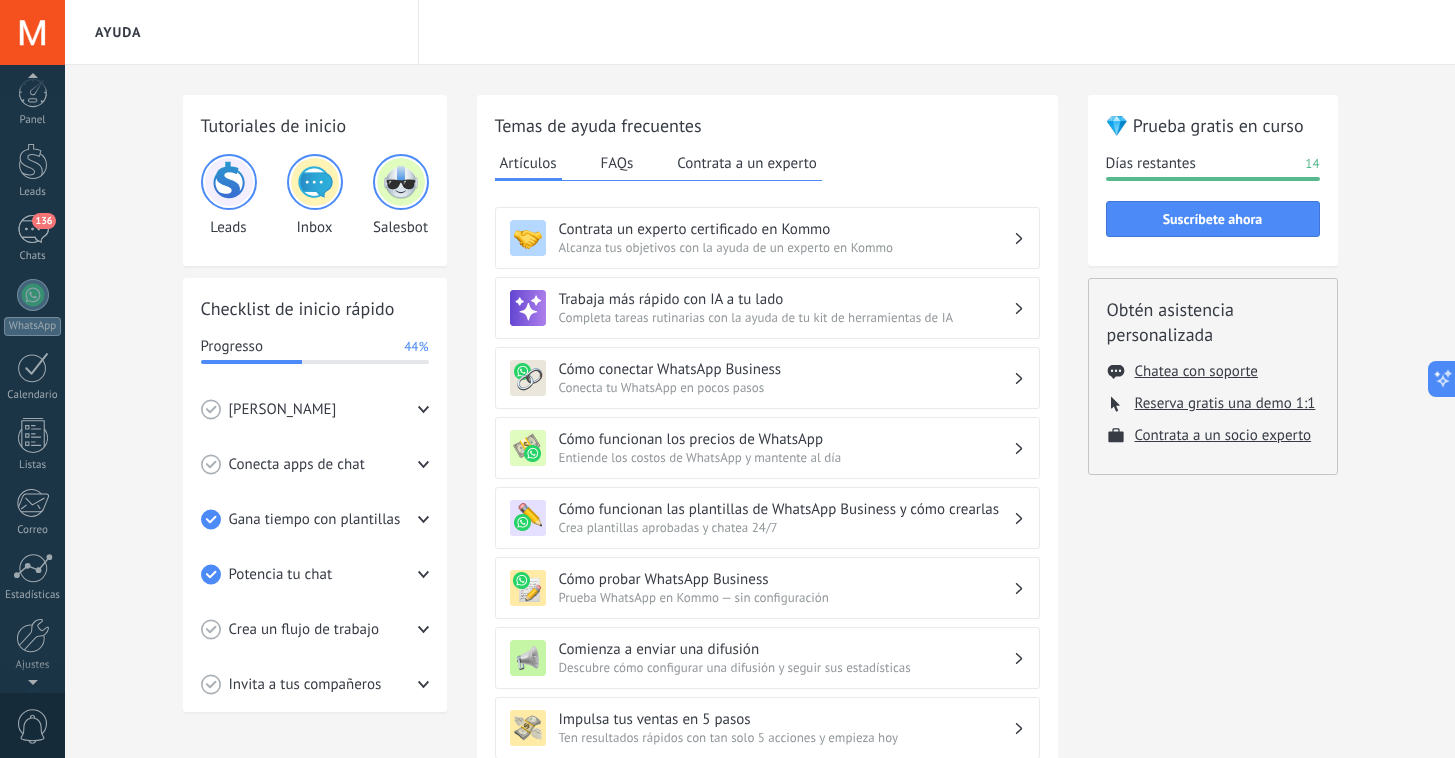 scroll, scrollTop: 0, scrollLeft: 0, axis: both 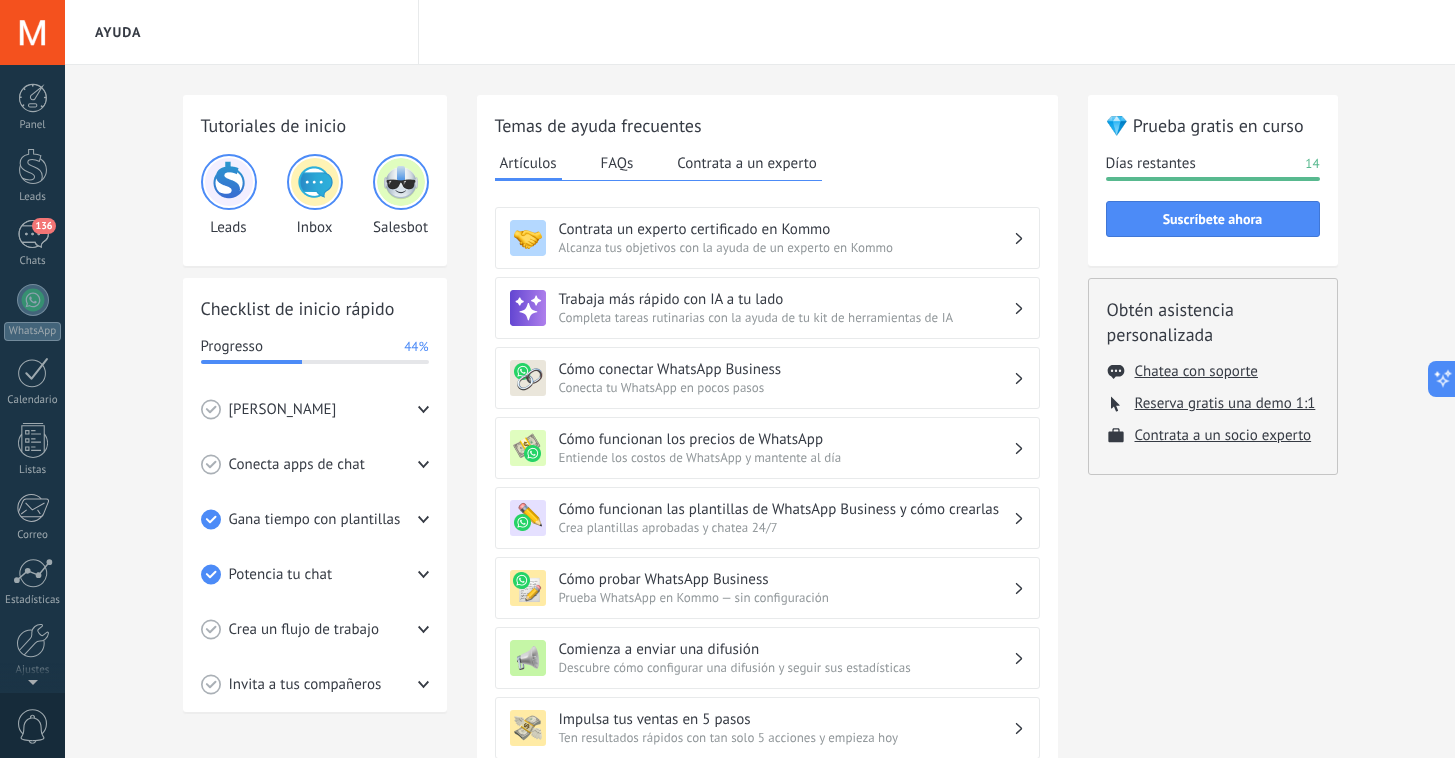 click at bounding box center (32, 32) 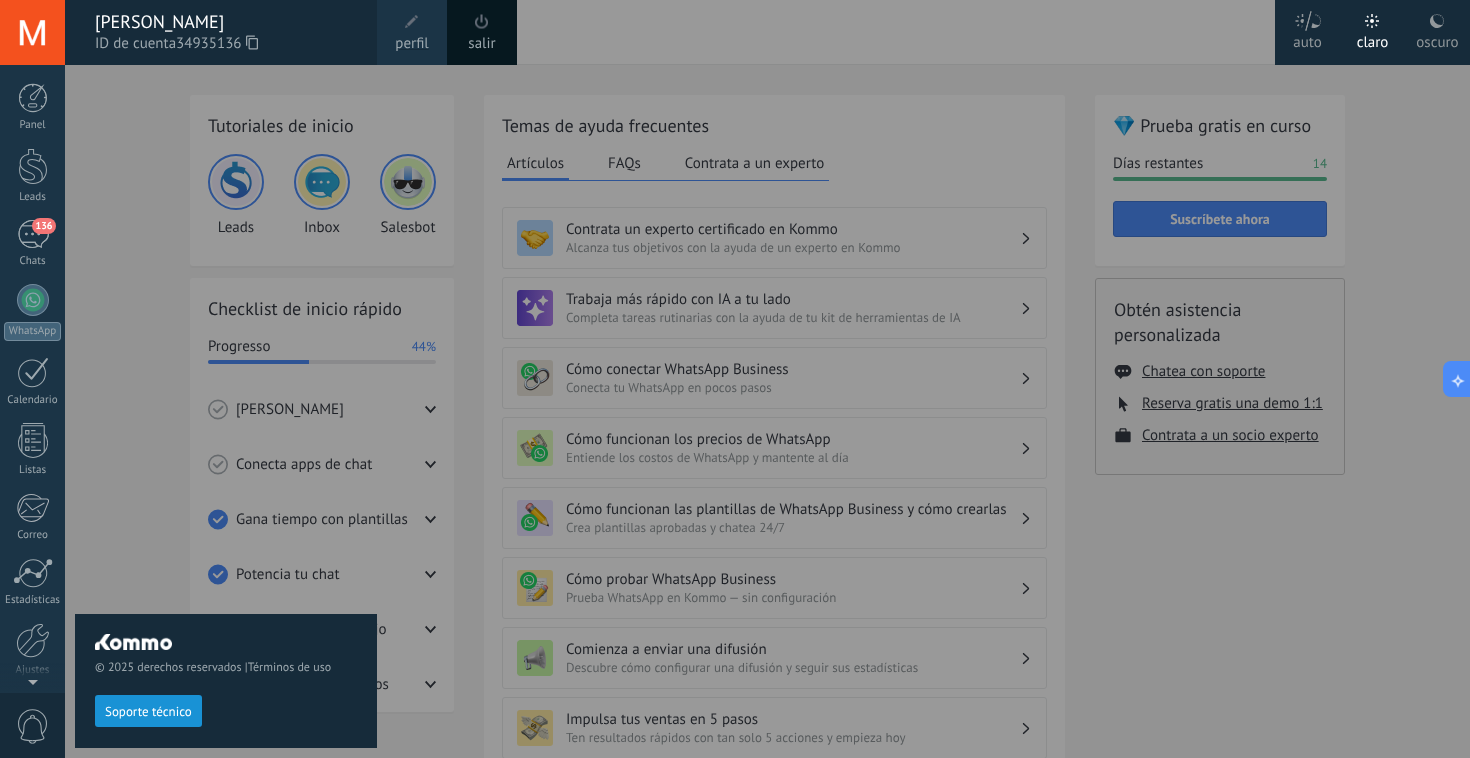 click at bounding box center [32, 32] 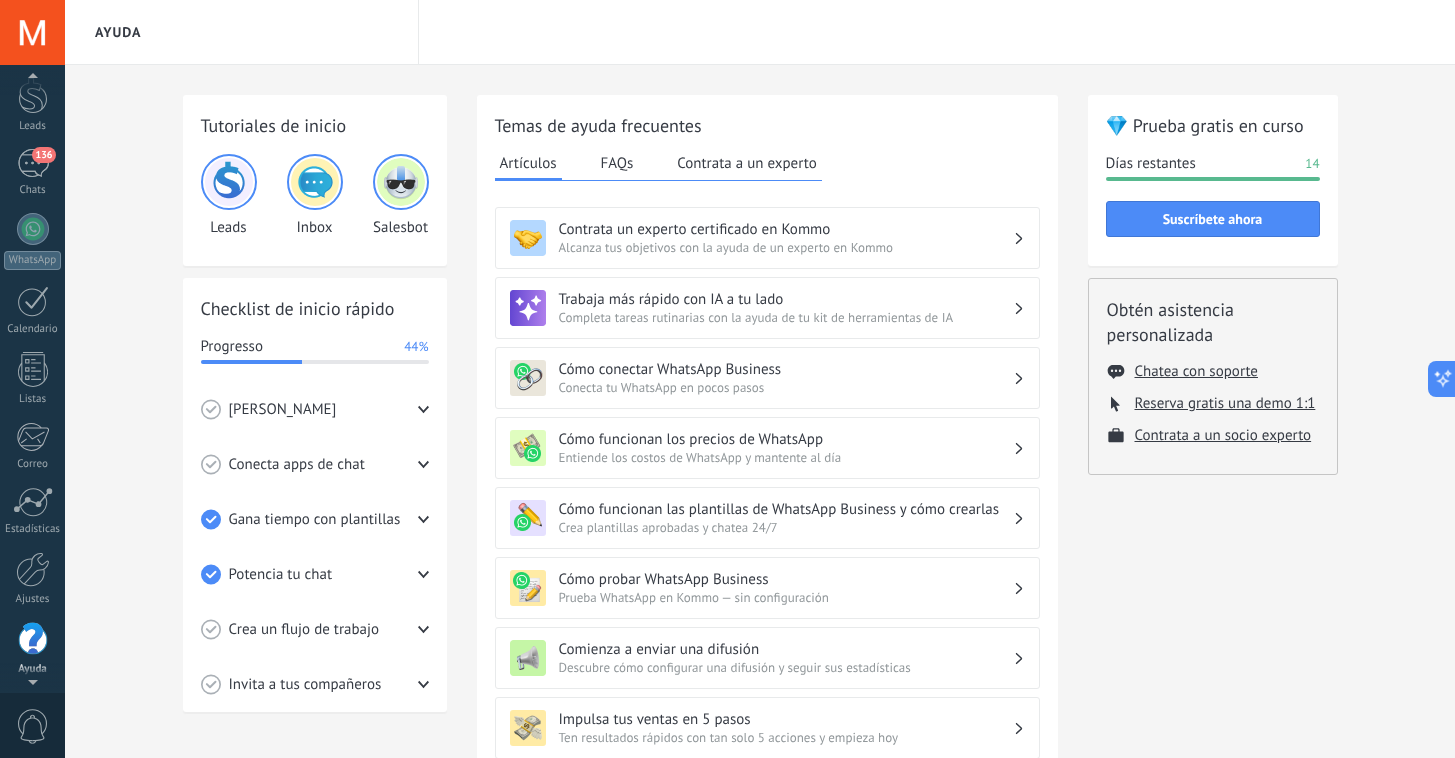 scroll, scrollTop: 56, scrollLeft: 0, axis: vertical 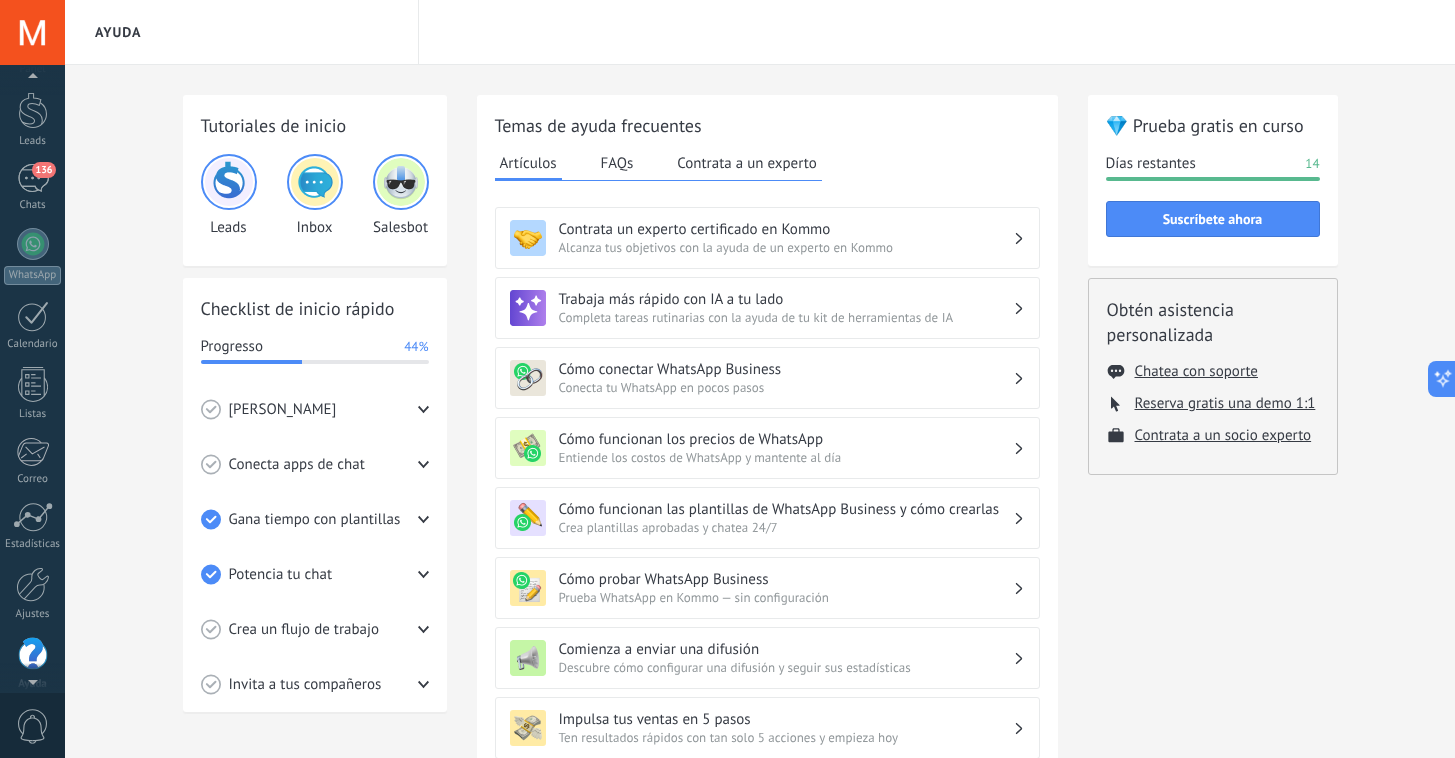 click at bounding box center (32, 32) 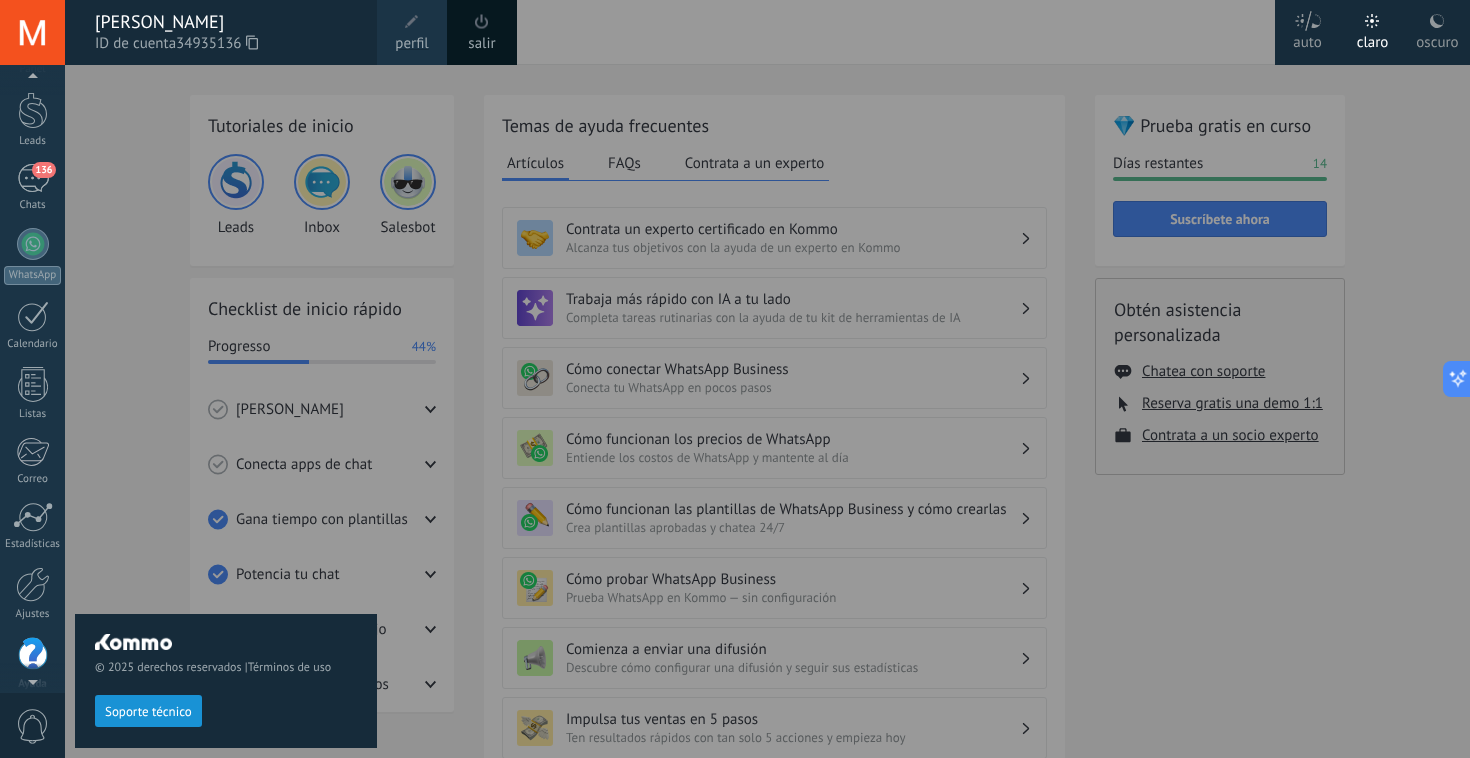 click at bounding box center [800, 379] 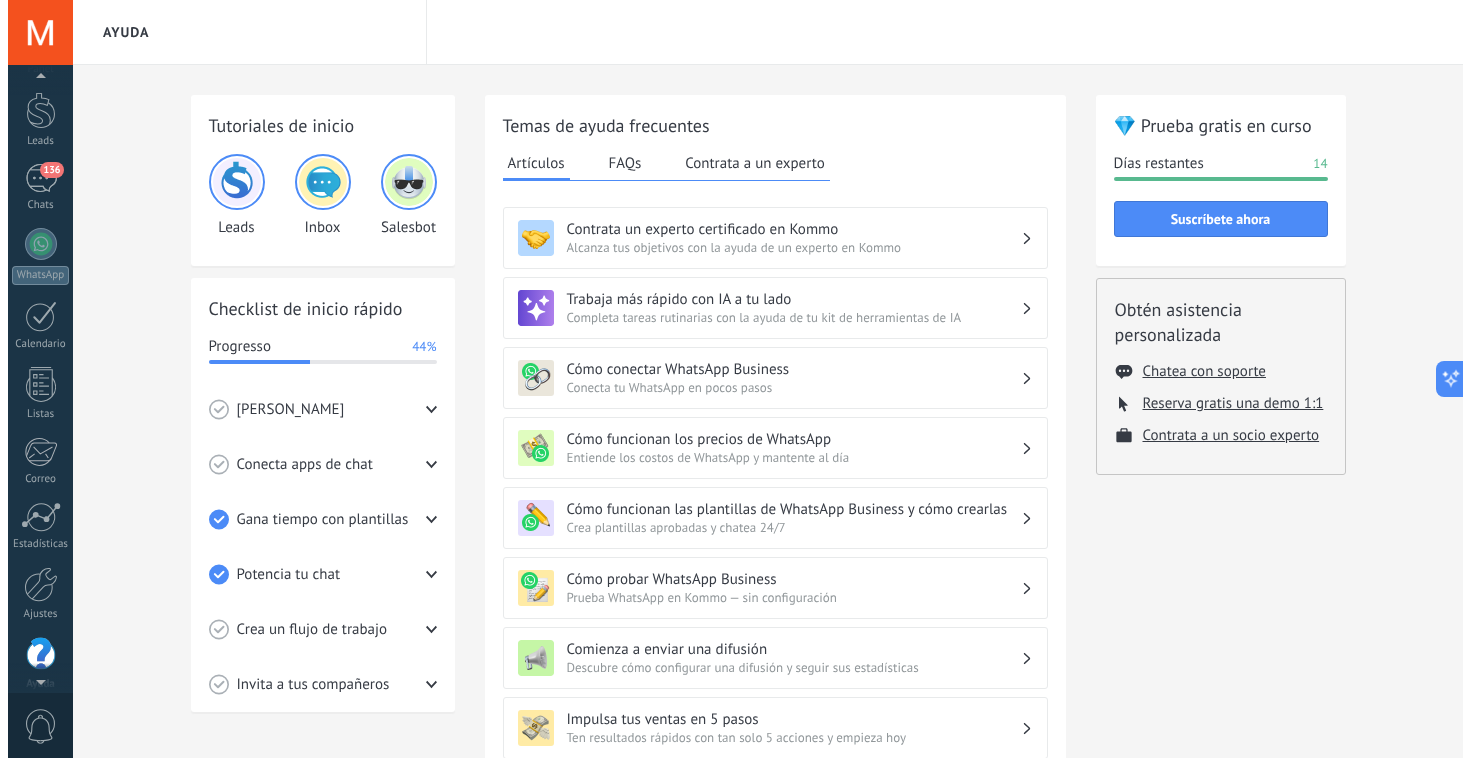 scroll, scrollTop: 74, scrollLeft: 0, axis: vertical 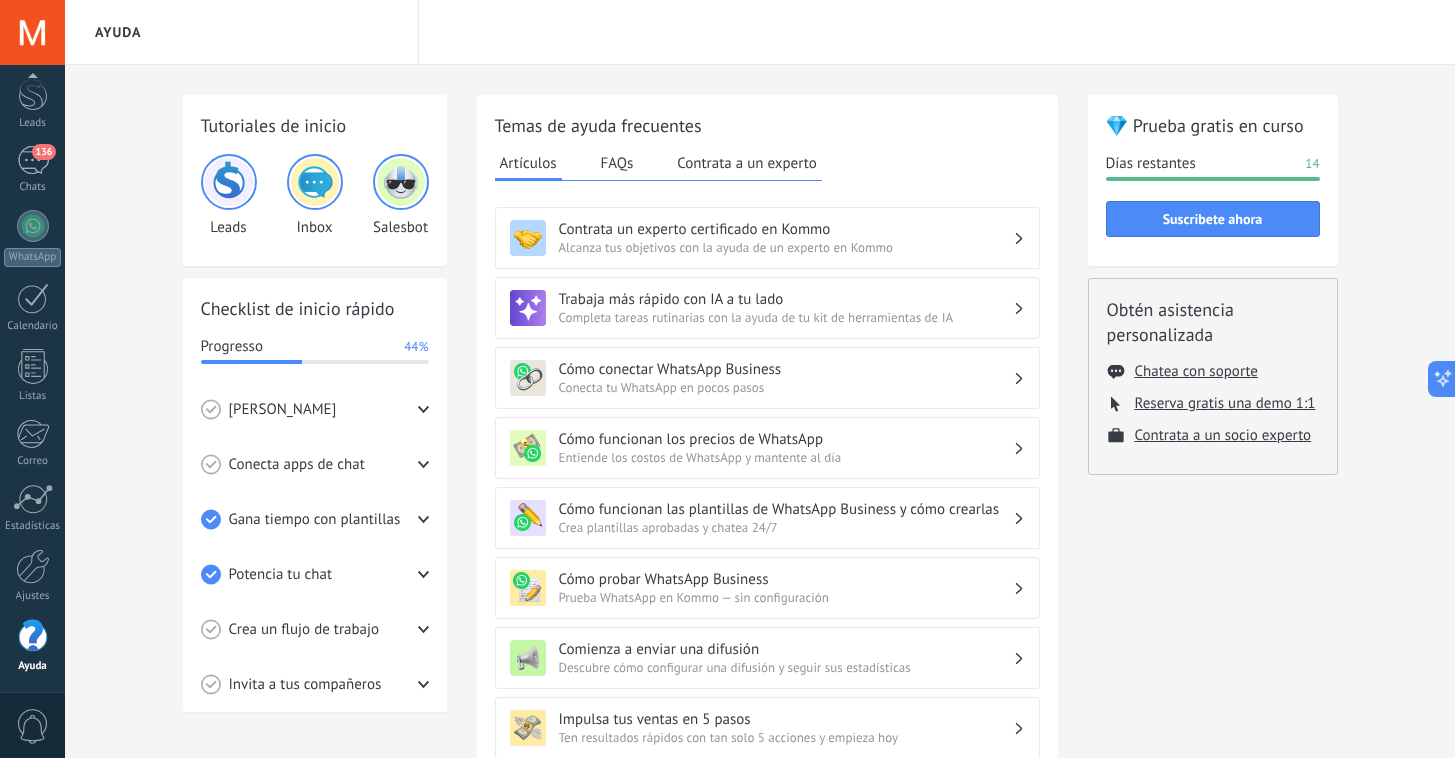 click at bounding box center [32, 32] 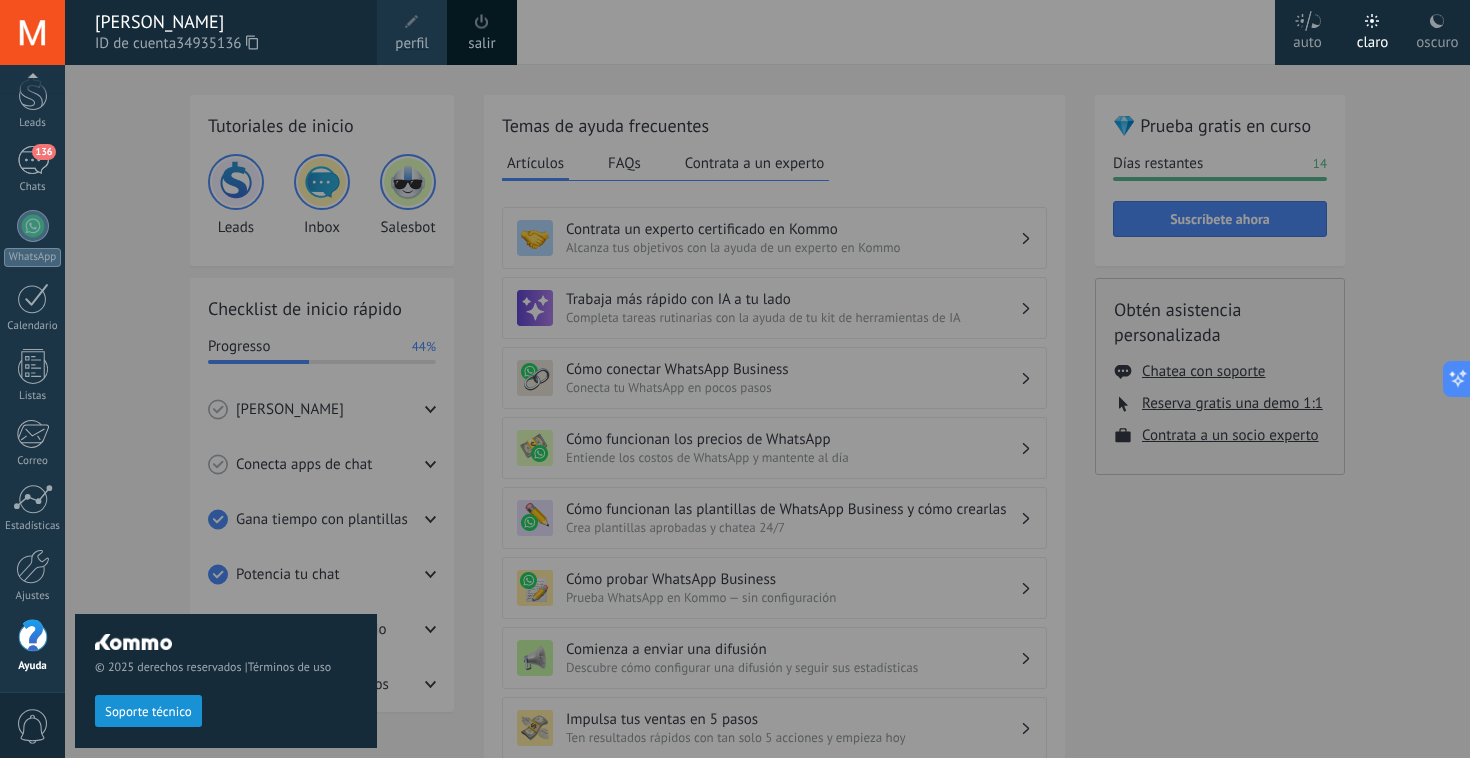 click on "©  2025  derechos reservados |  Términos de uso
Soporte técnico" at bounding box center [226, 411] 